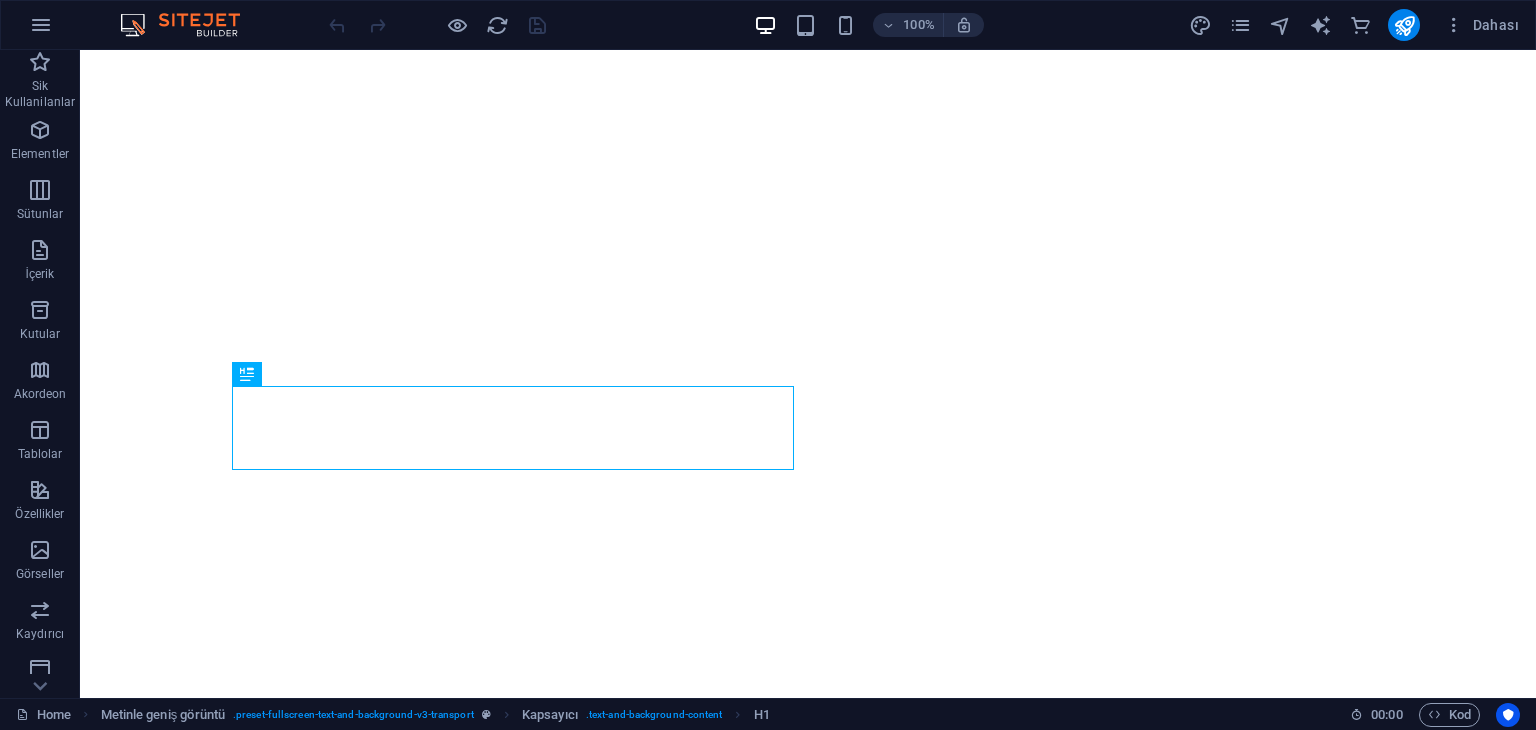 scroll, scrollTop: 0, scrollLeft: 0, axis: both 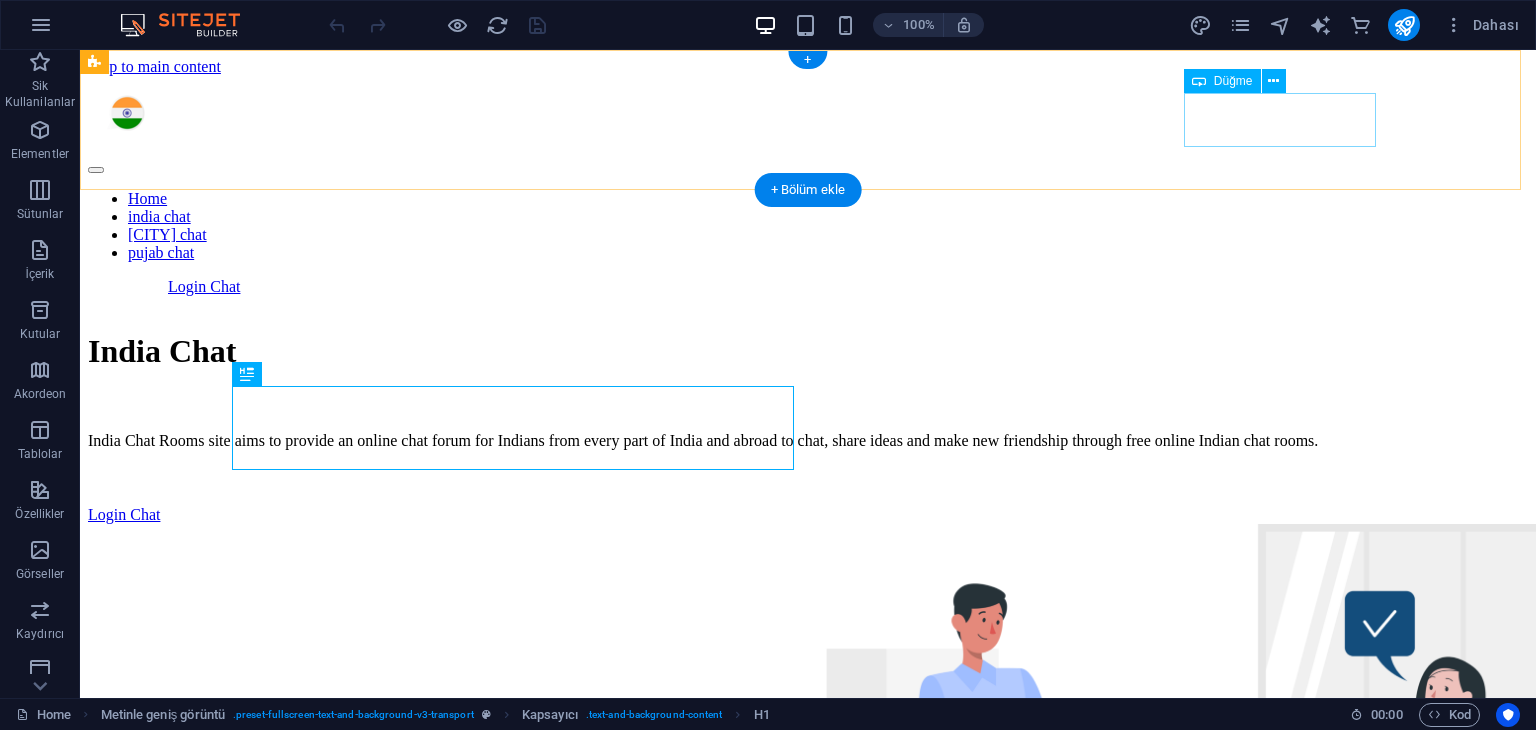 click on "Login Chat" at bounding box center [848, 287] 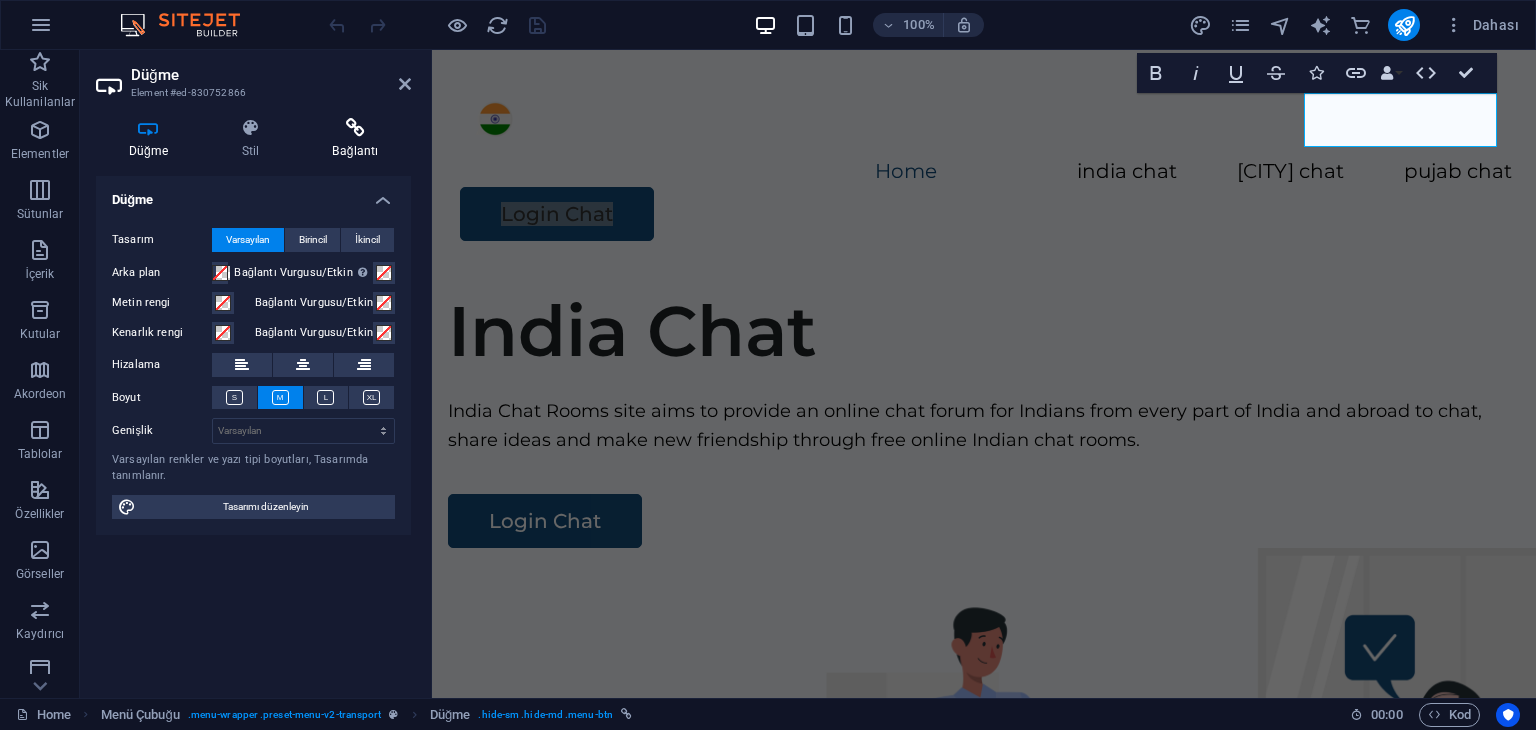 click at bounding box center (355, 128) 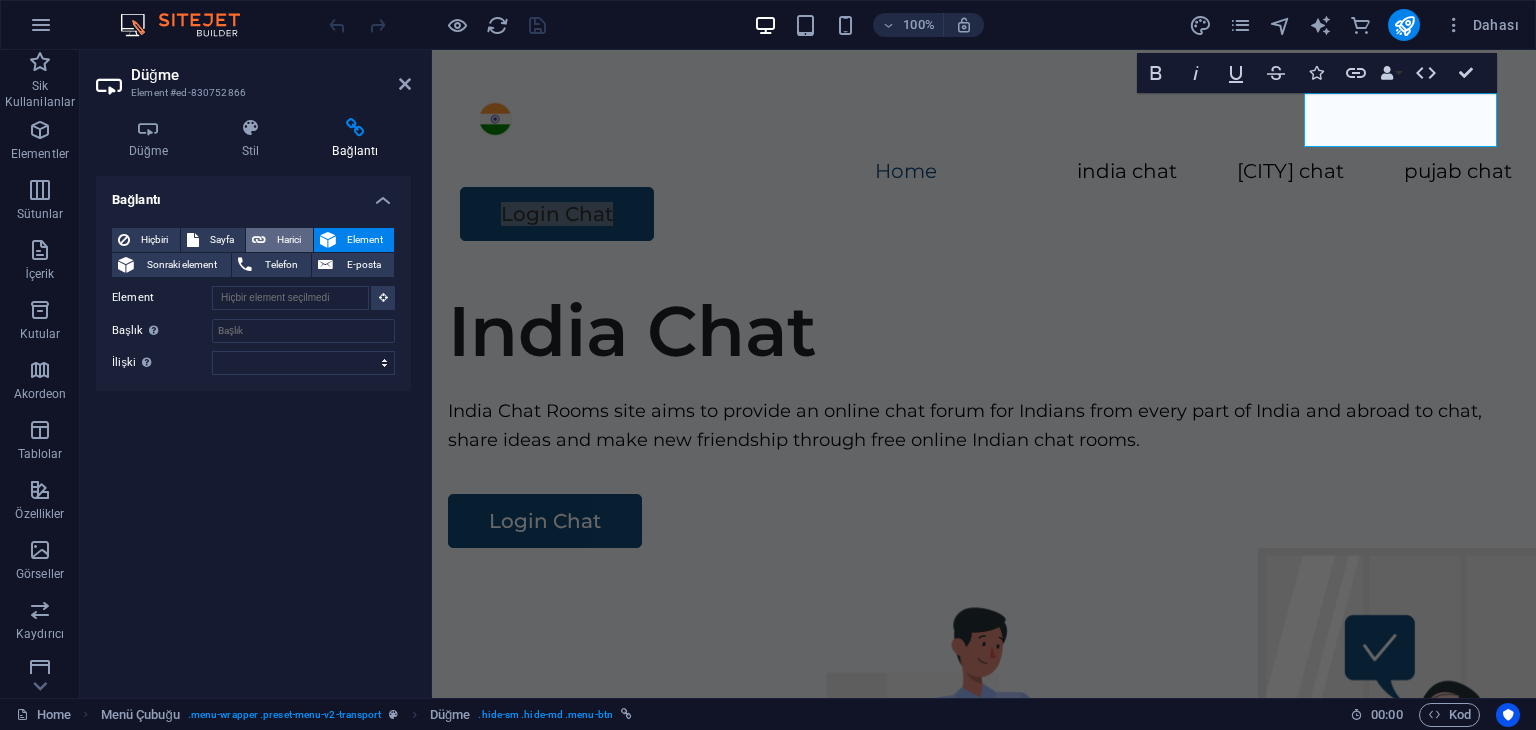 click on "Harici" at bounding box center (279, 240) 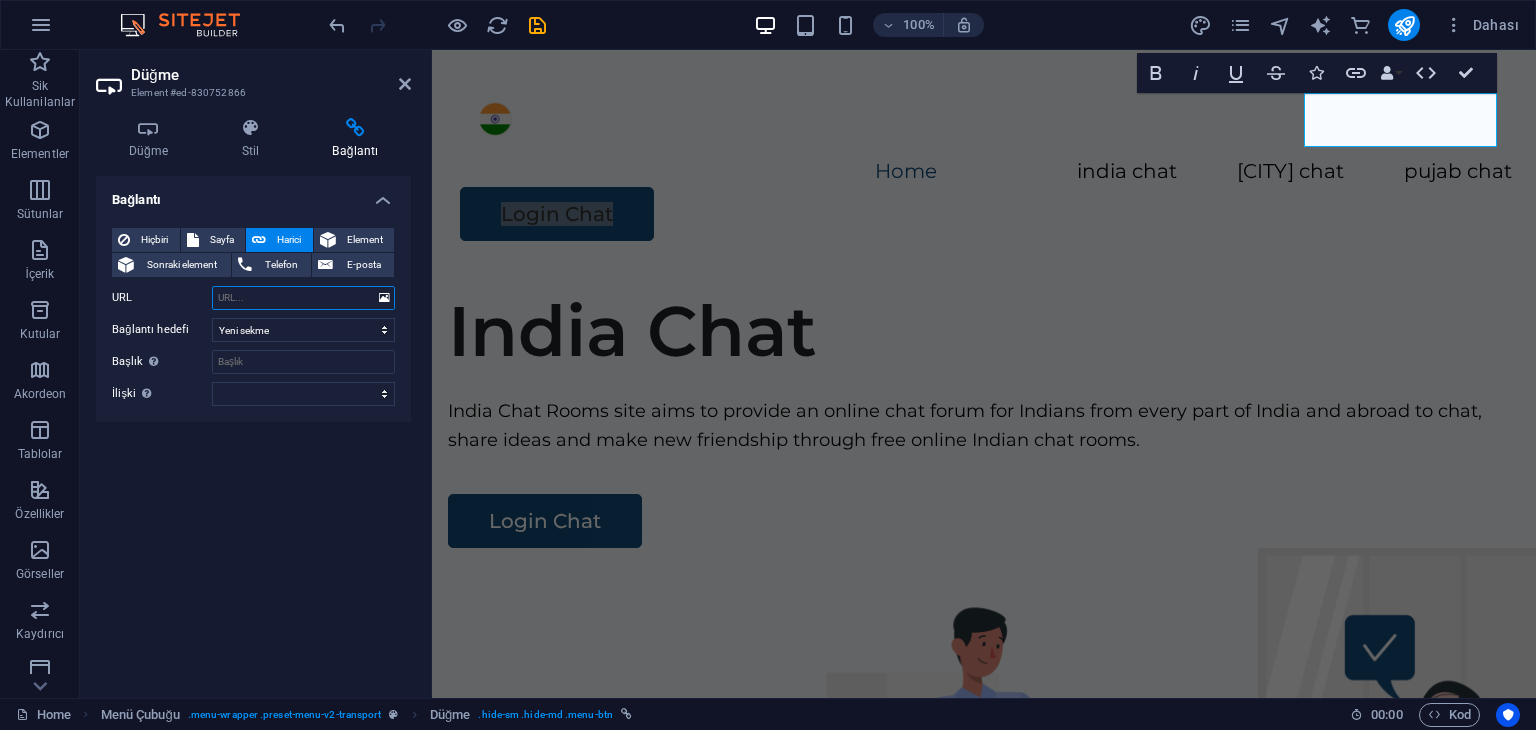 click on "URL" at bounding box center (303, 298) 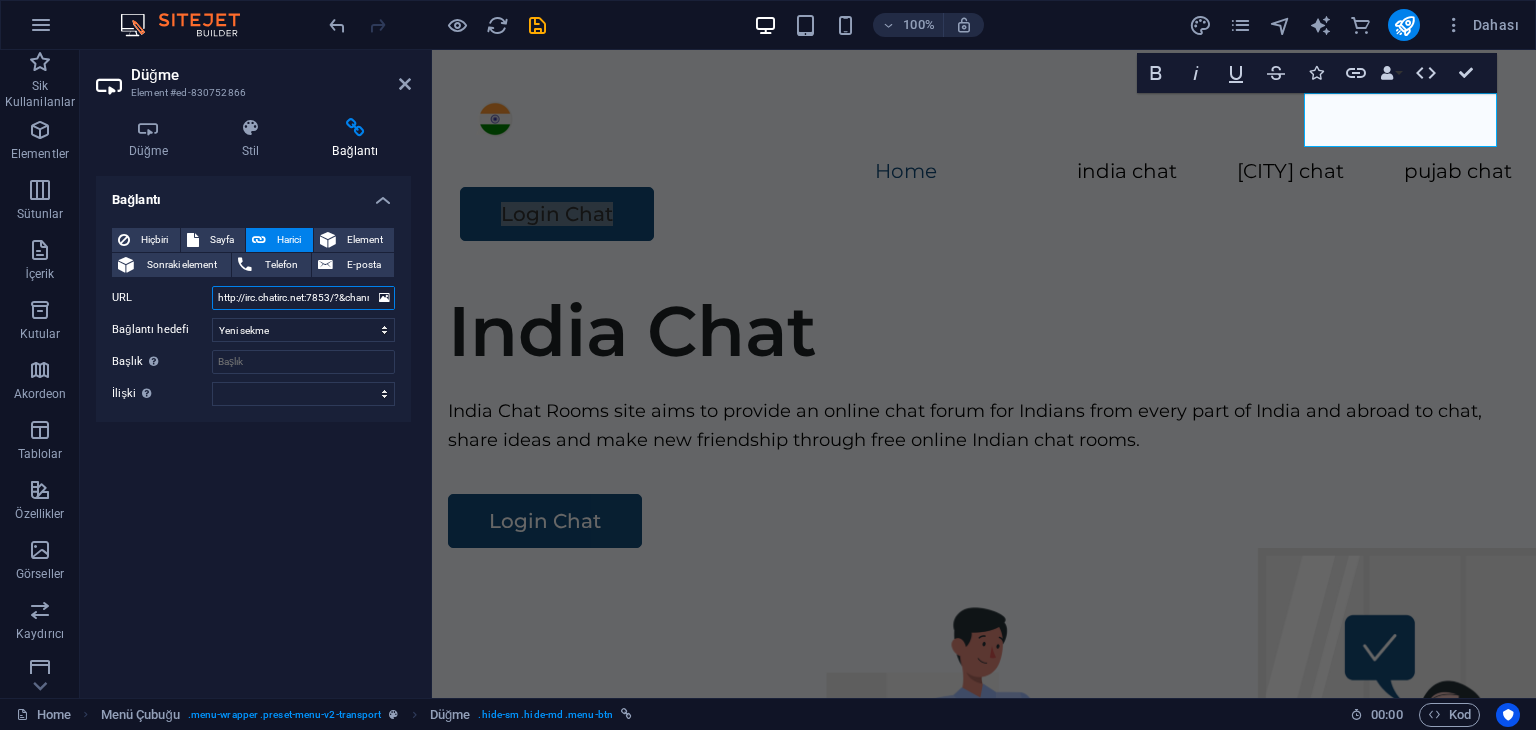 scroll, scrollTop: 0, scrollLeft: 96, axis: horizontal 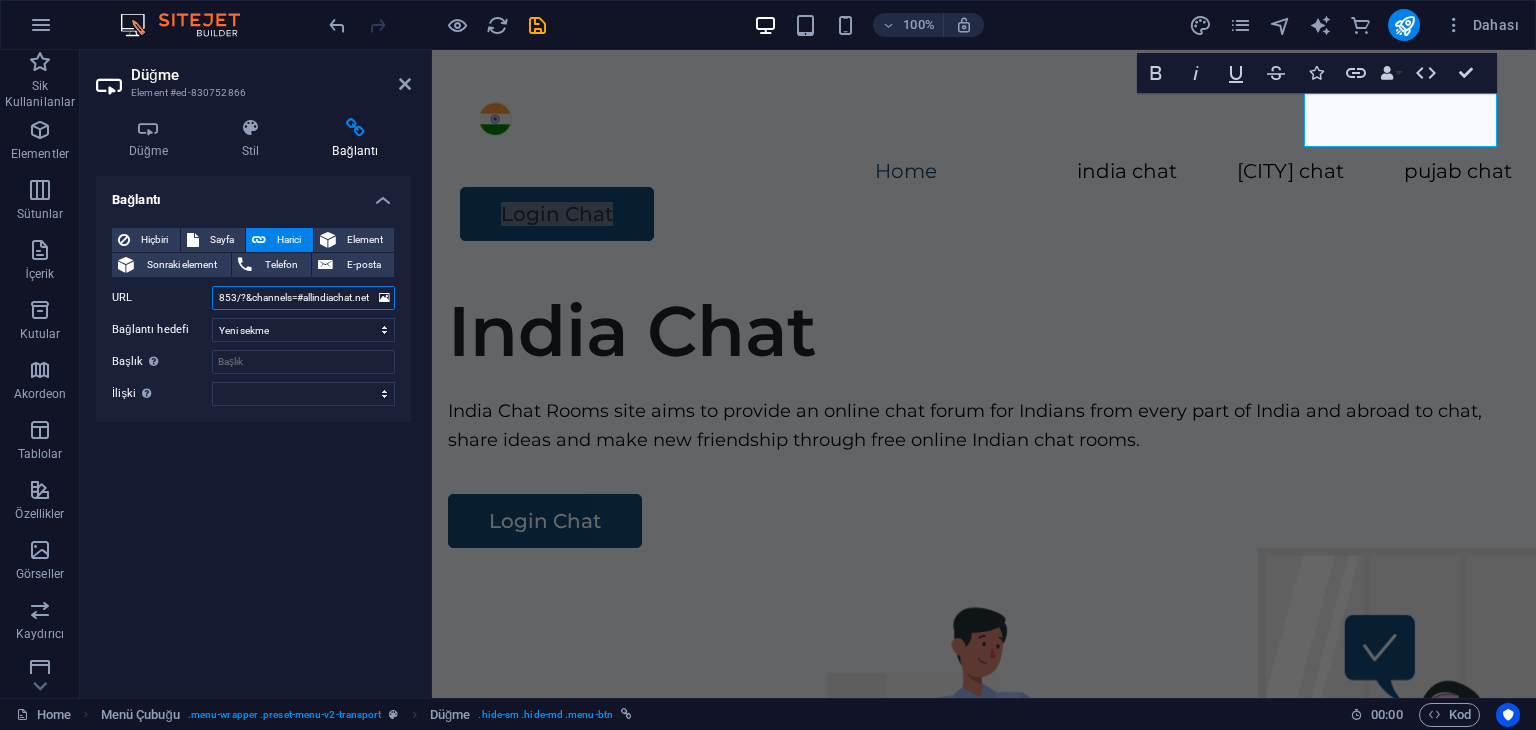 type on "http://irc.chatirc.net:7853/?&channels=#allindiachat.net" 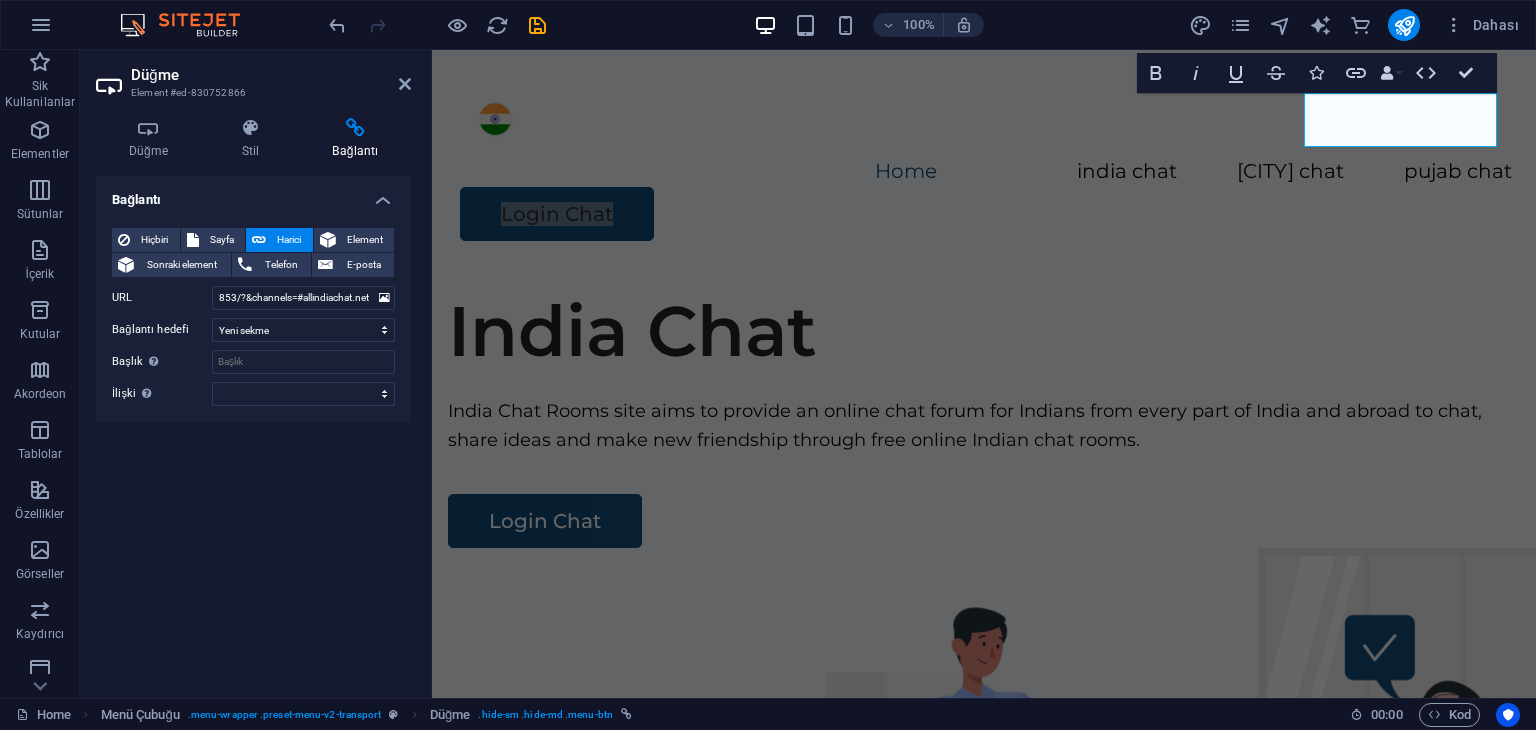 scroll, scrollTop: 0, scrollLeft: 0, axis: both 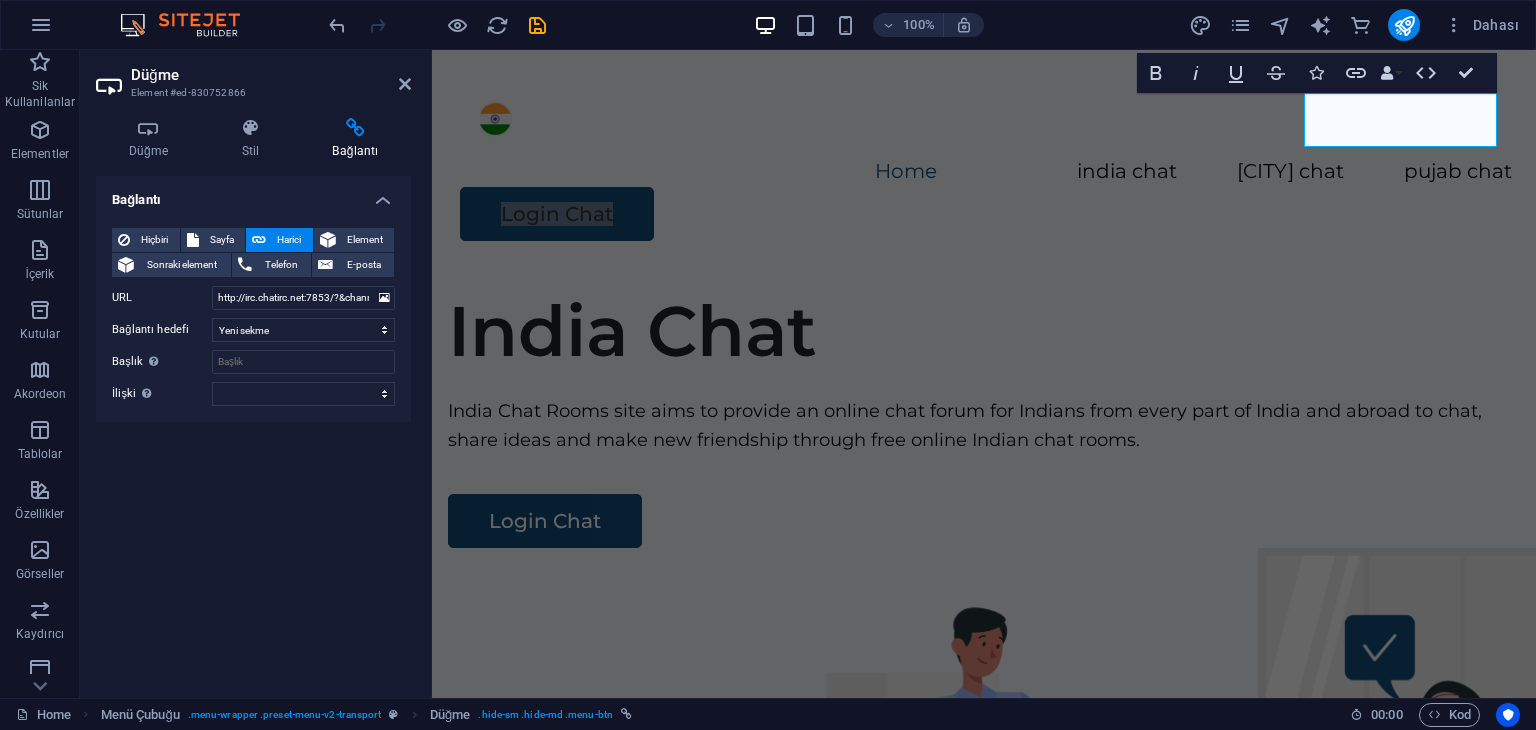 click on "Bağlantı Hiçbiri Sayfa Harici Element Sonraki element Telefon E-posta Sayfa Home Legal Notice Privacy Subpage Element
URL http://irc.chatirc.net:7853/?&channels=#allindiachat.net Telefon E-posta Bağlantı hedefi Yeni sekme Aynı sekme Kaplama Başlık Ek bağlantı tanımının bağlantı metniyle aynı olmaması gerekir. Başlık, genellikle fare elementin üzerine geldiğinde bir araç ipucu metni olarak gösterilir. Belirsizse boş bırak. İlişki Bu bağlantının bağlantı hedefiyle ilişkisini  ayarlar. Örneğin; "nofollow" (izleme) değeri, arama motorlarına bağlantıyı izleme talimatı verir. Boş bırakılabilir. alternate oluşturan bookmark harici yardım lisans ileri nofollow noreferrer noopener önceki arayın etiket" at bounding box center (253, 429) 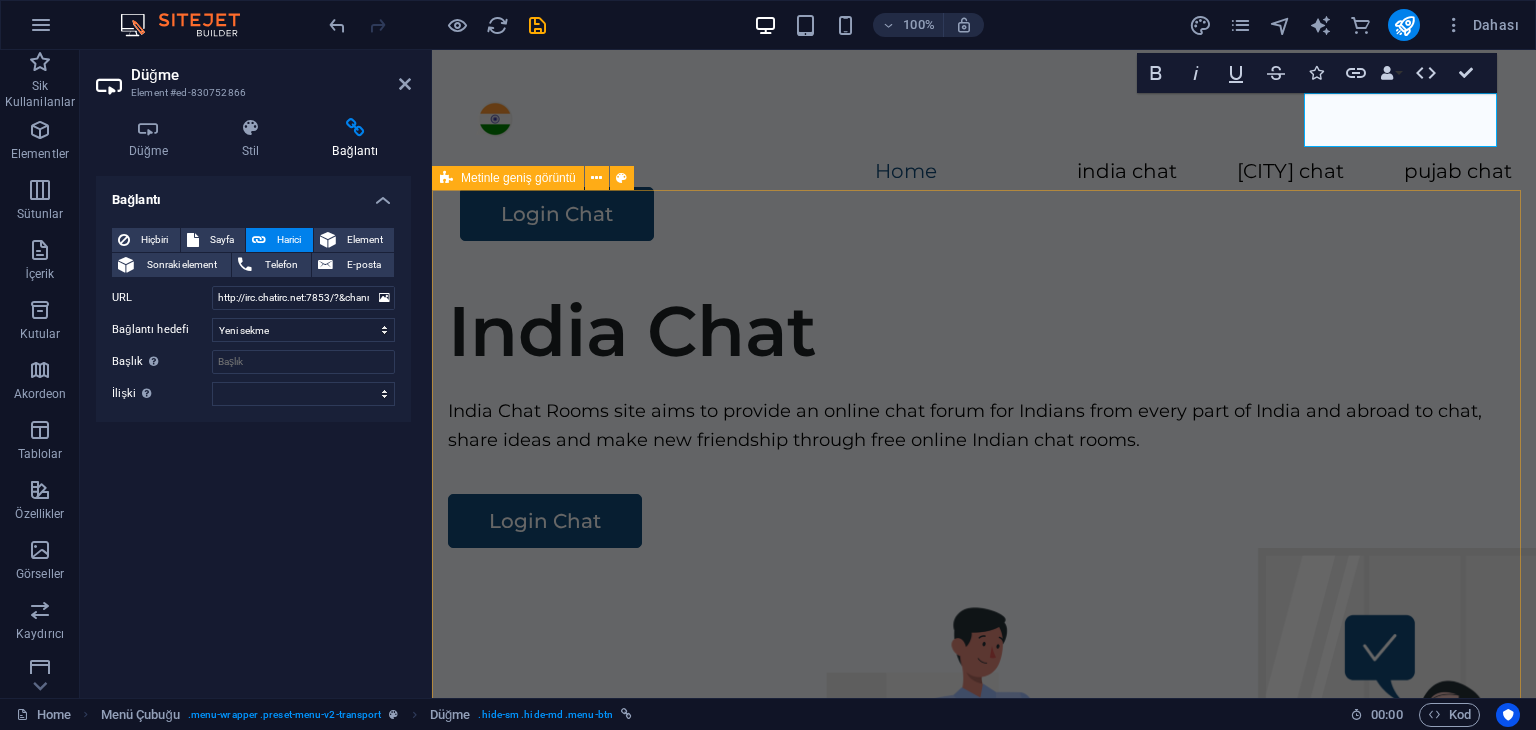 click on "India Chat India Chat Rooms site aims to provide an online chat forum for Indians from every part of India and abroad to chat, share ideas and make new friendship through free online Indian chat rooms. Login Chat" at bounding box center [984, 656] 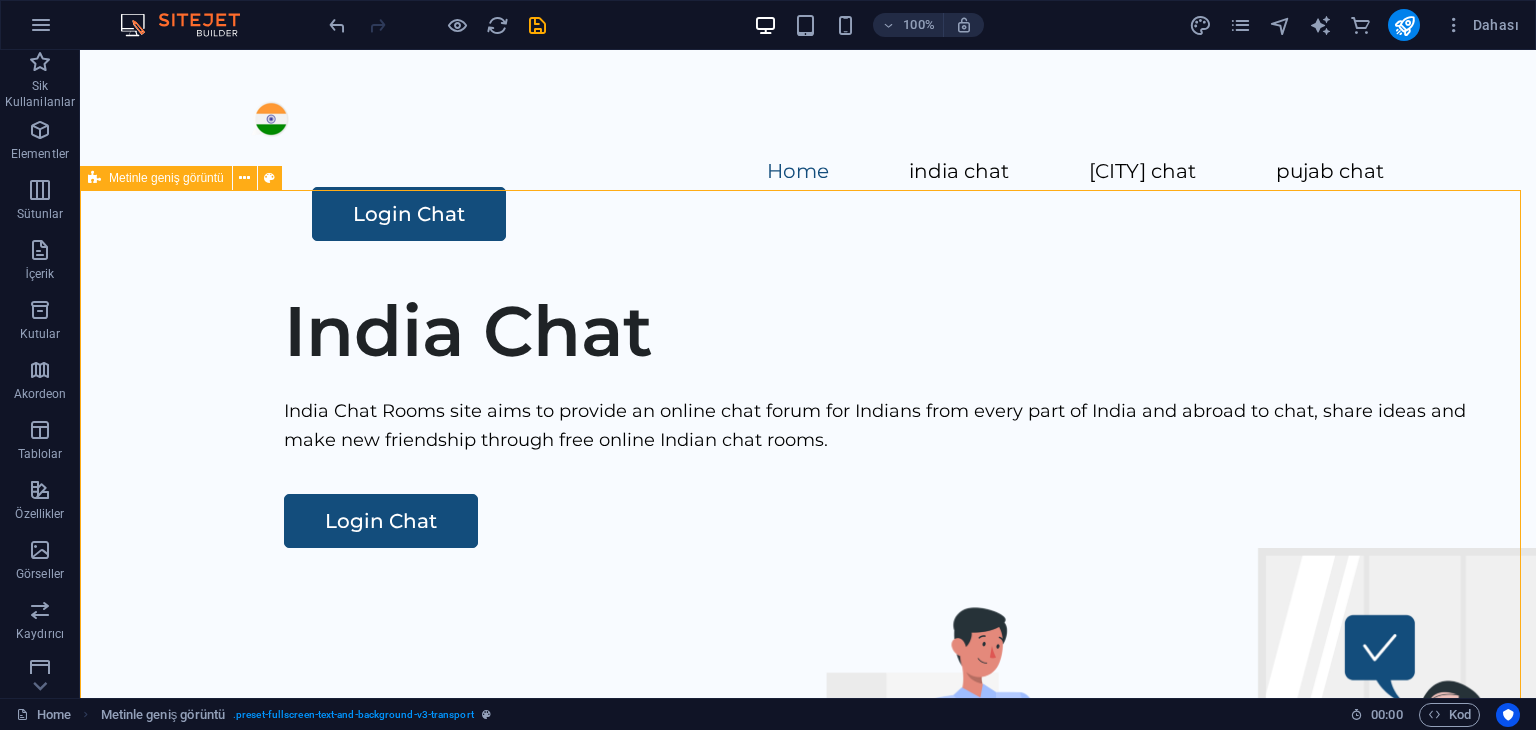 scroll, scrollTop: 200, scrollLeft: 0, axis: vertical 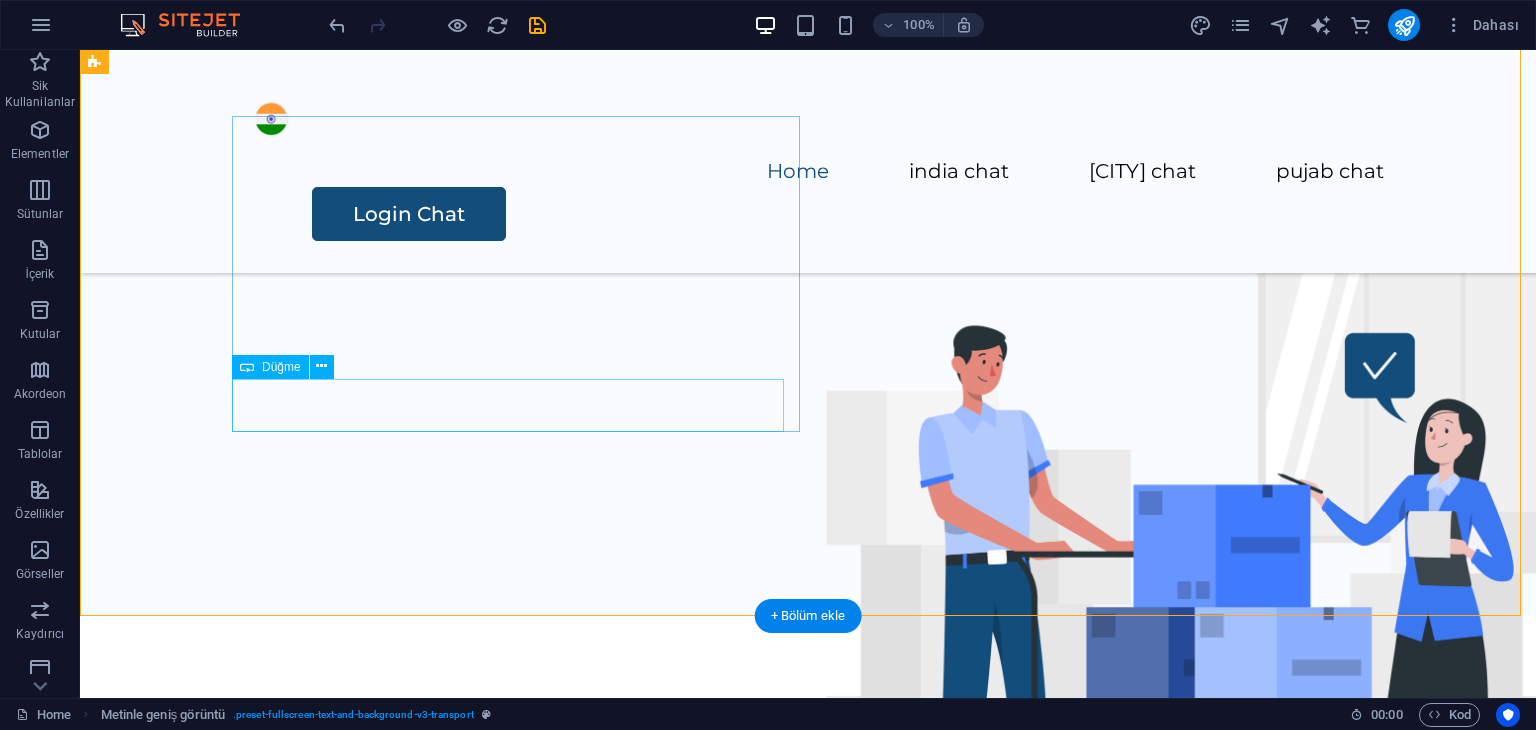 click on "Login Chat" at bounding box center [876, 239] 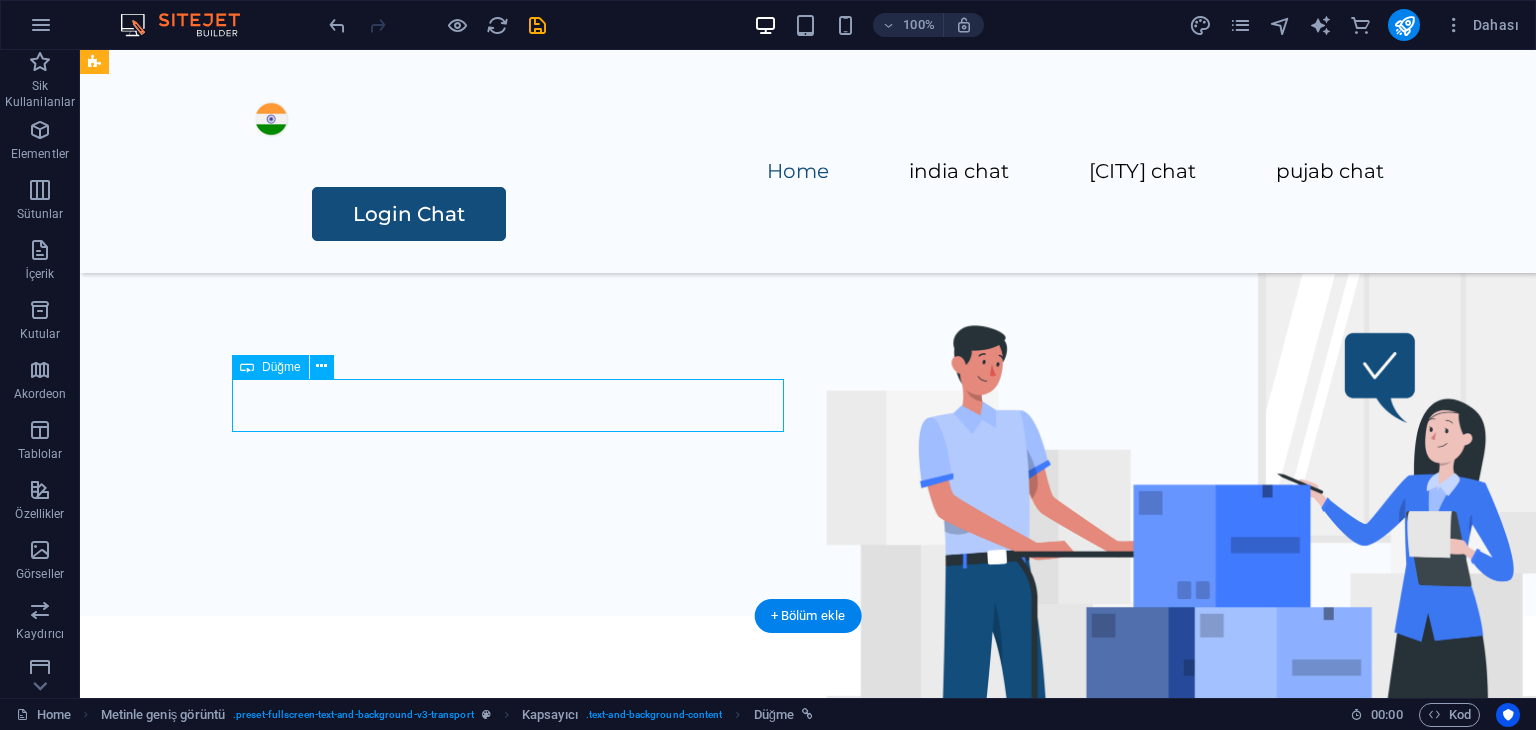click on "Login Chat" at bounding box center [876, 239] 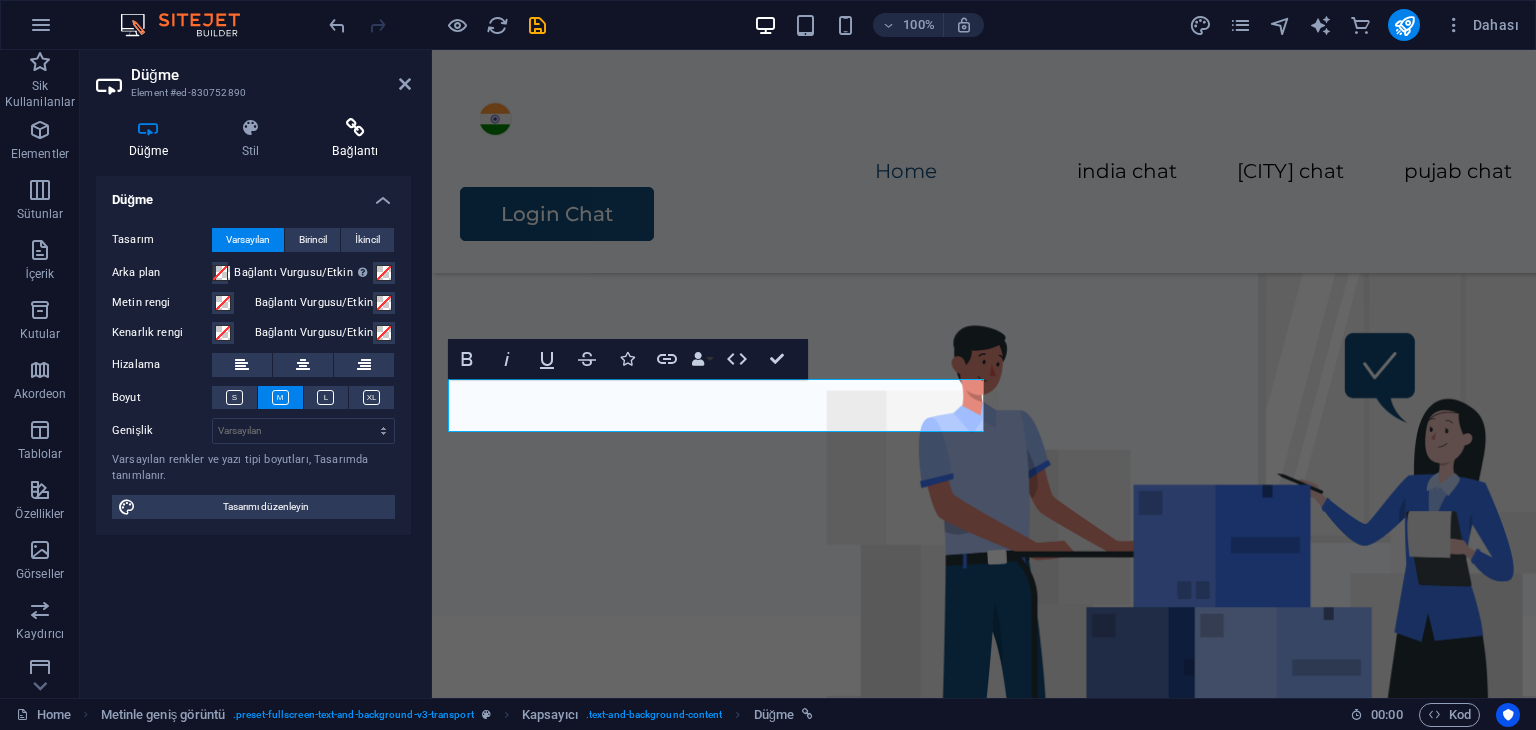 click on "Bağlantı" at bounding box center [355, 139] 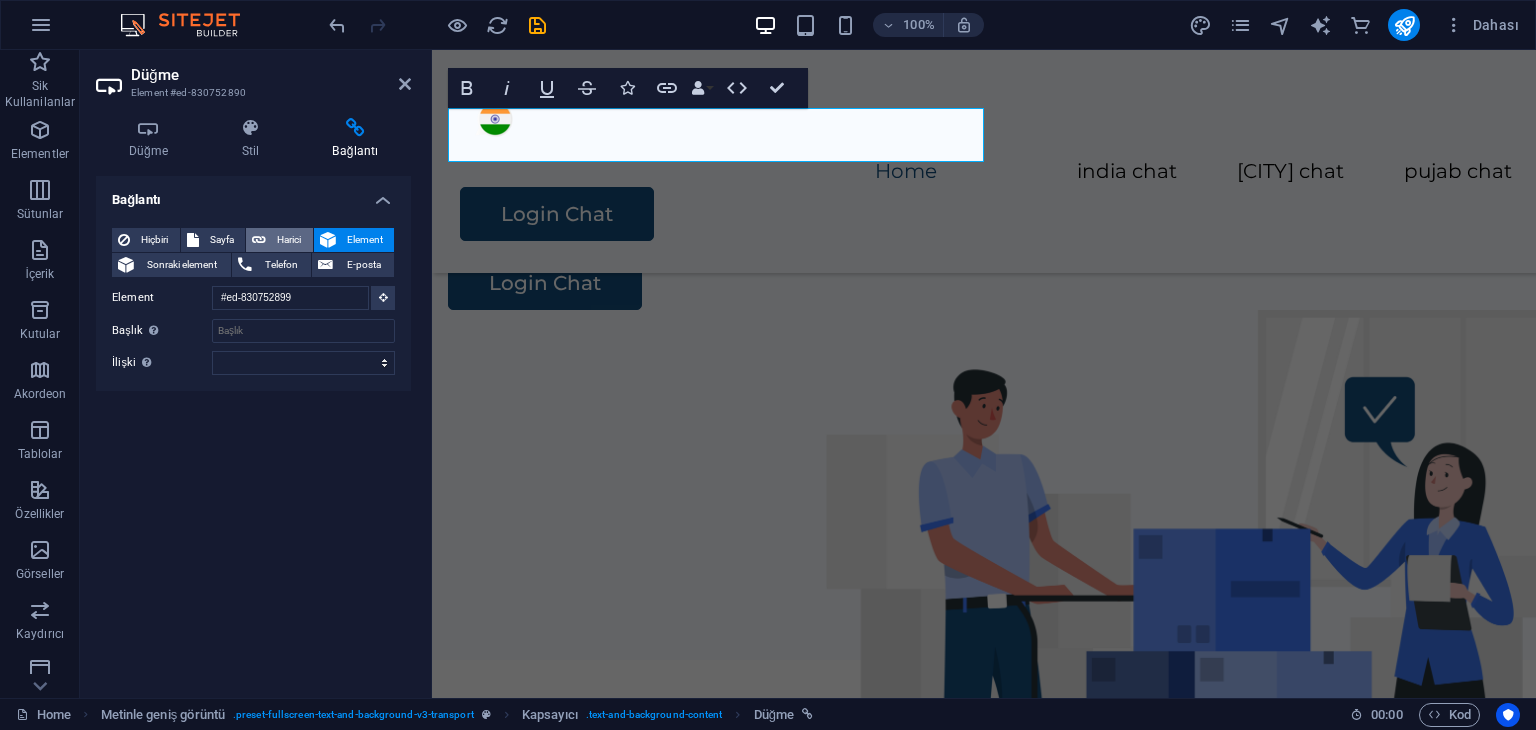 scroll, scrollTop: 200, scrollLeft: 0, axis: vertical 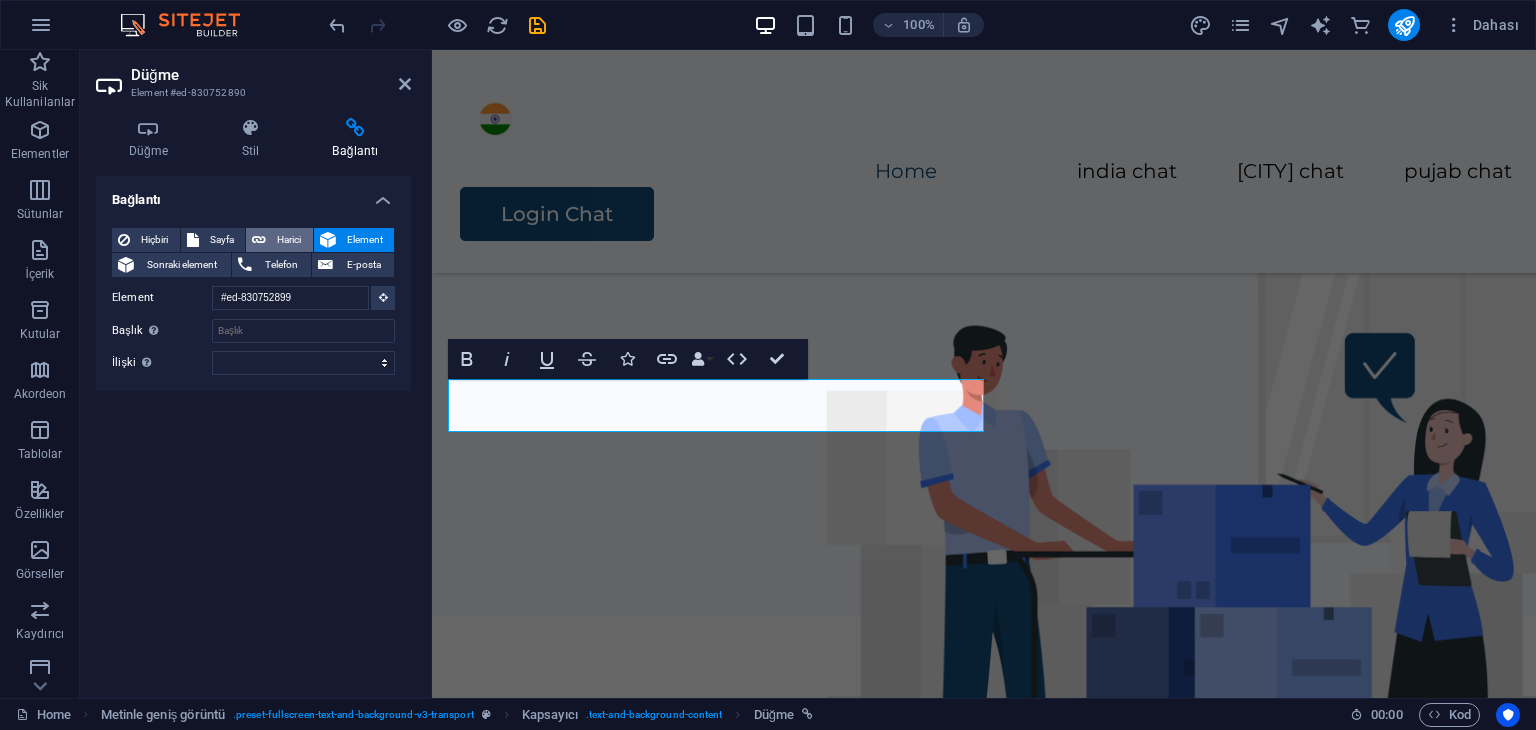click on "Harici" at bounding box center [279, 240] 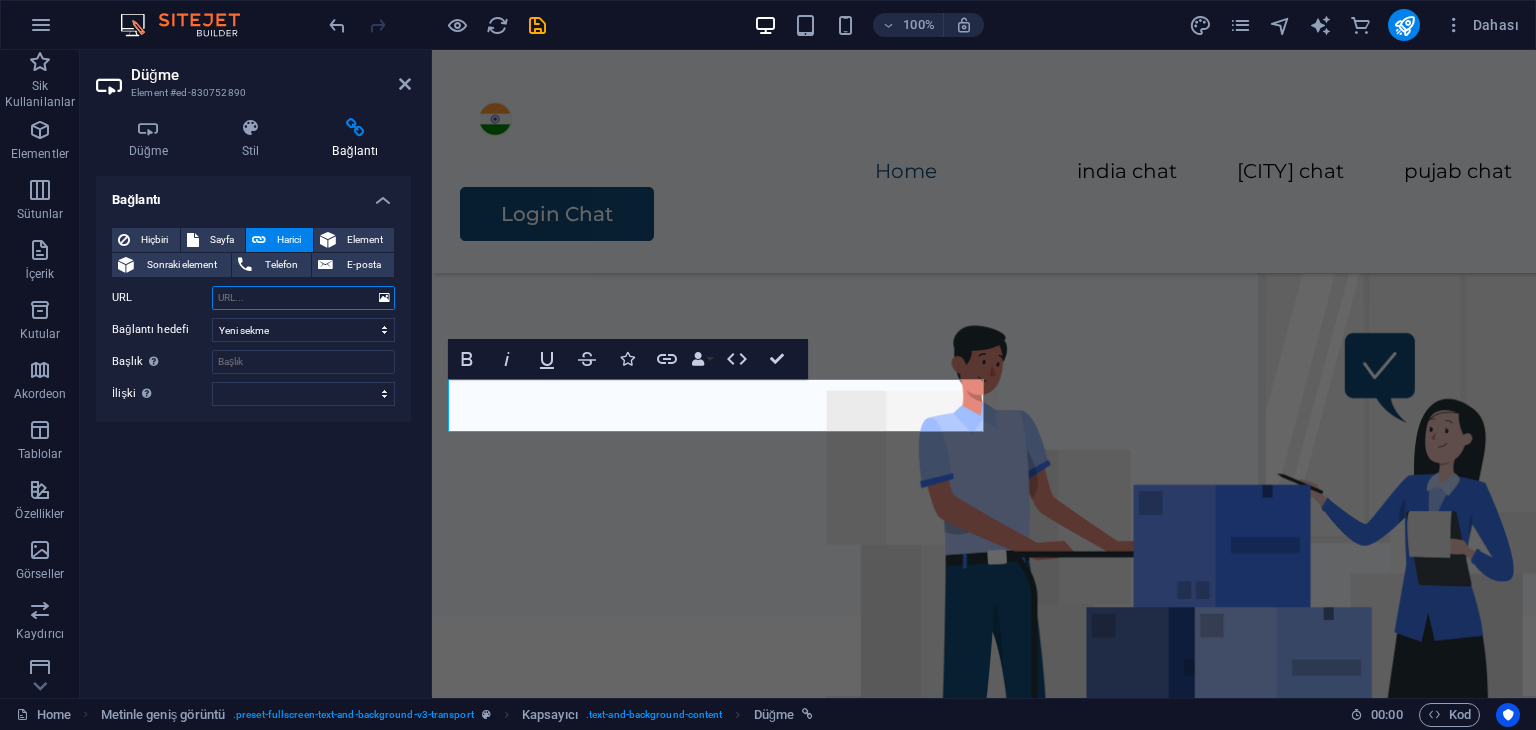 click on "URL" at bounding box center (303, 298) 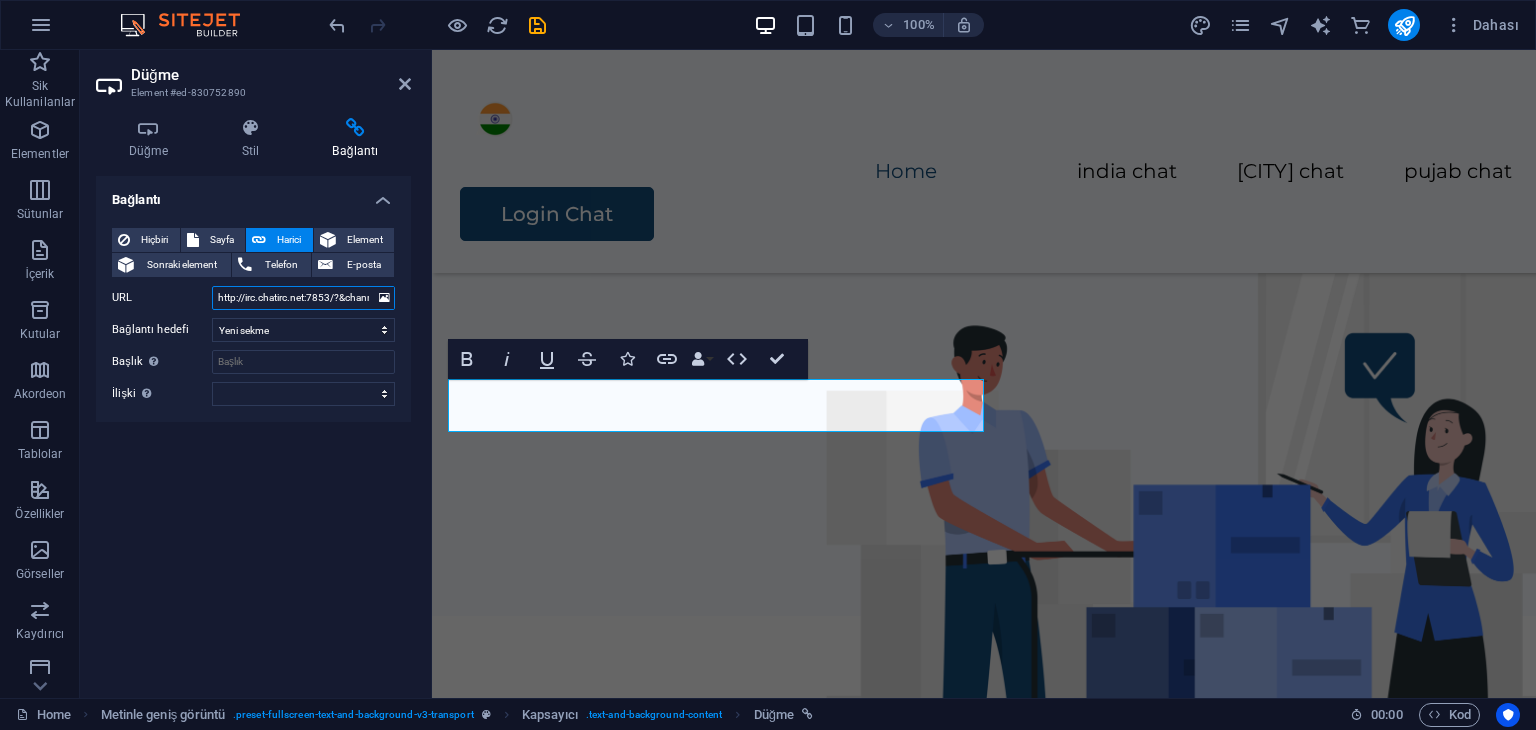 scroll, scrollTop: 0, scrollLeft: 96, axis: horizontal 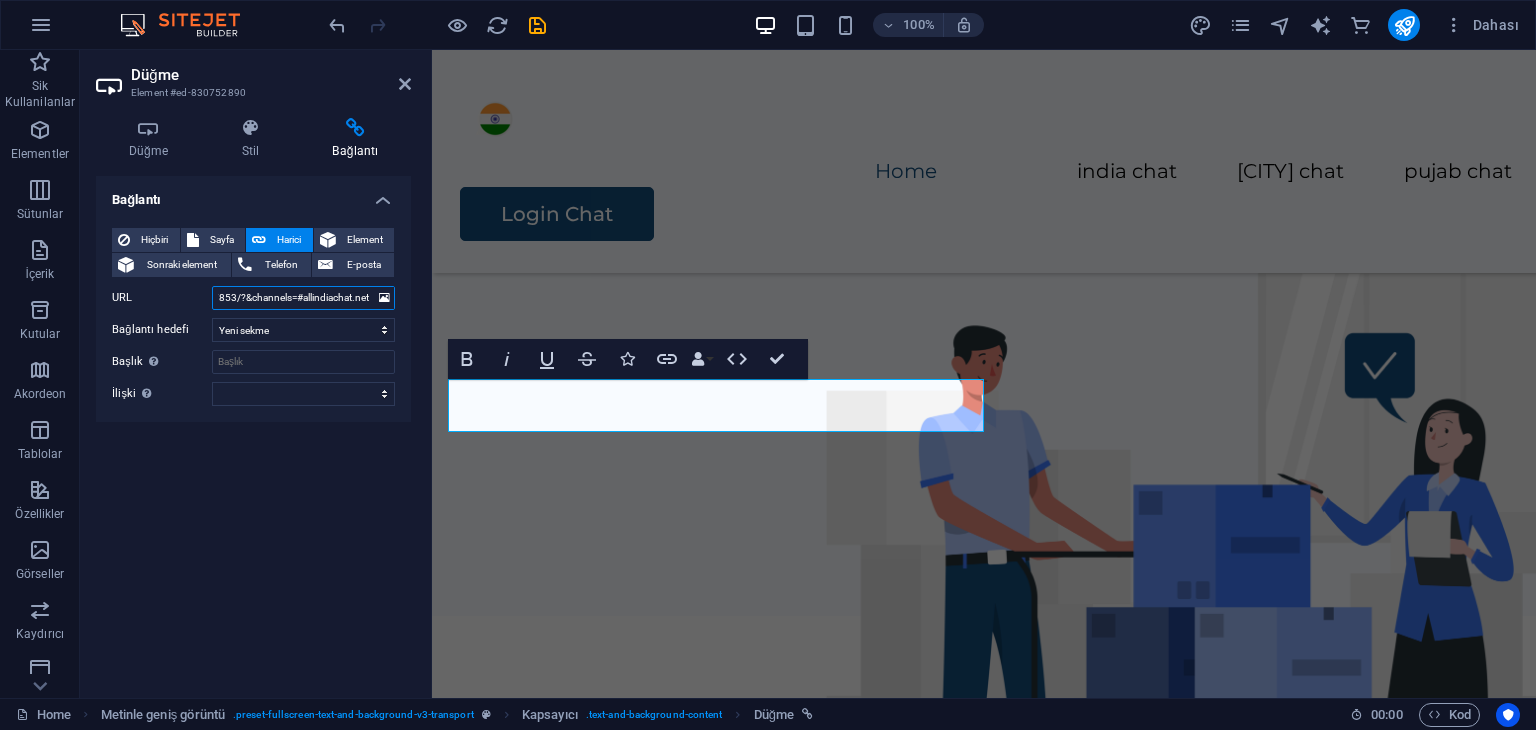 type on "http://irc.chatirc.net:7853/?&channels=#allindiachat.net" 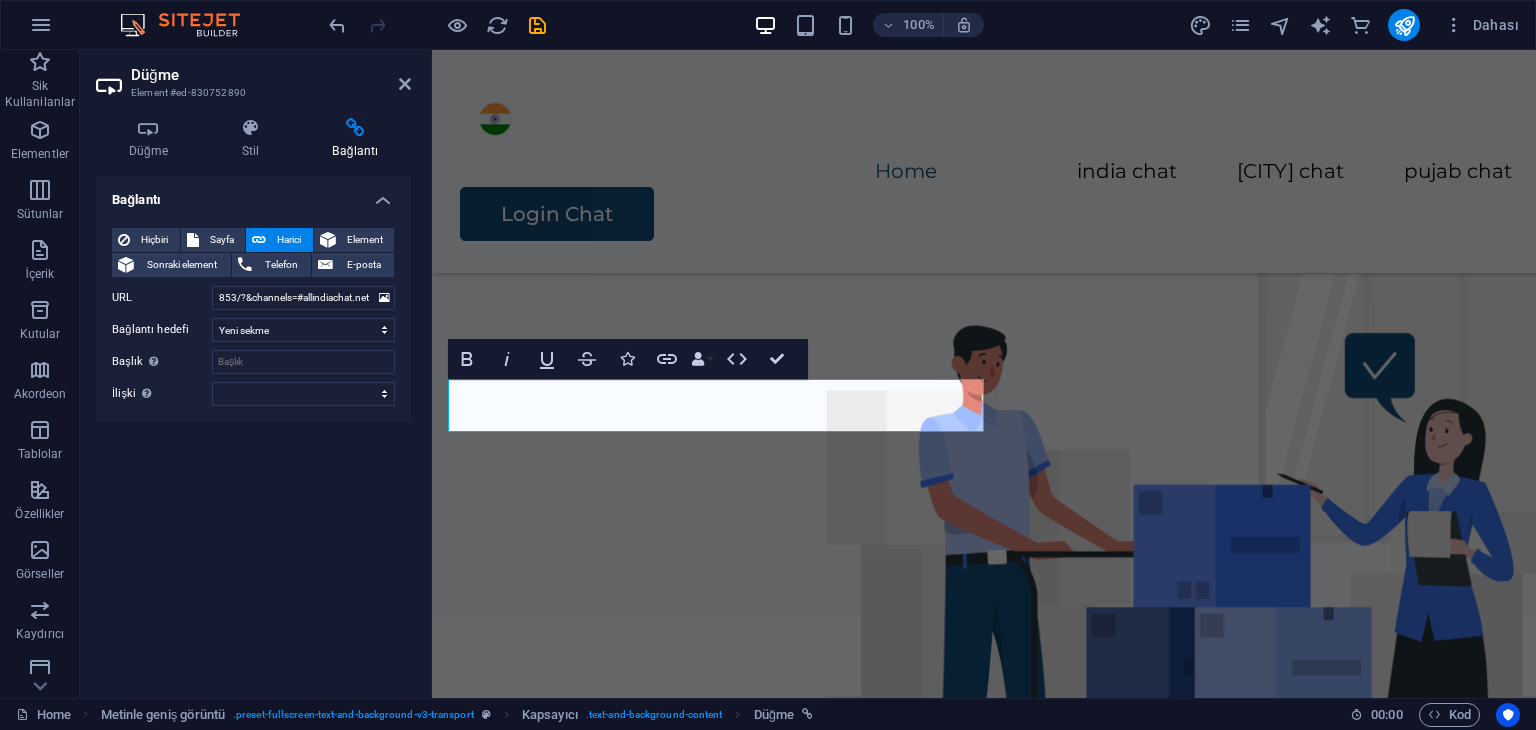 click on "Bağlantı Hiçbiri Sayfa Harici Element Sonraki element Telefon E-posta Sayfa Home Legal Notice Privacy Subpage Element #ed-830752899
URL http://irc.chatirc.net:7853/?&channels=#allindiachat.net Telefon E-posta Bağlantı hedefi Yeni sekme Aynı sekme Kaplama Başlık Ek bağlantı tanımının bağlantı metniyle aynı olmaması gerekir. Başlık, genellikle fare elementin üzerine geldiğinde bir araç ipucu metni olarak gösterilir. Belirsizse boş bırak. İlişki Bu bağlantının bağlantı hedefiyle ilişkisini  ayarlar. Örneğin; "nofollow" (izleme) değeri, arama motorlarına bağlantıyı izleme talimatı verir. Boş bırakılabilir. alternate oluşturan bookmark harici yardım lisans ileri nofollow noreferrer noopener önceki arayın etiket" at bounding box center [253, 429] 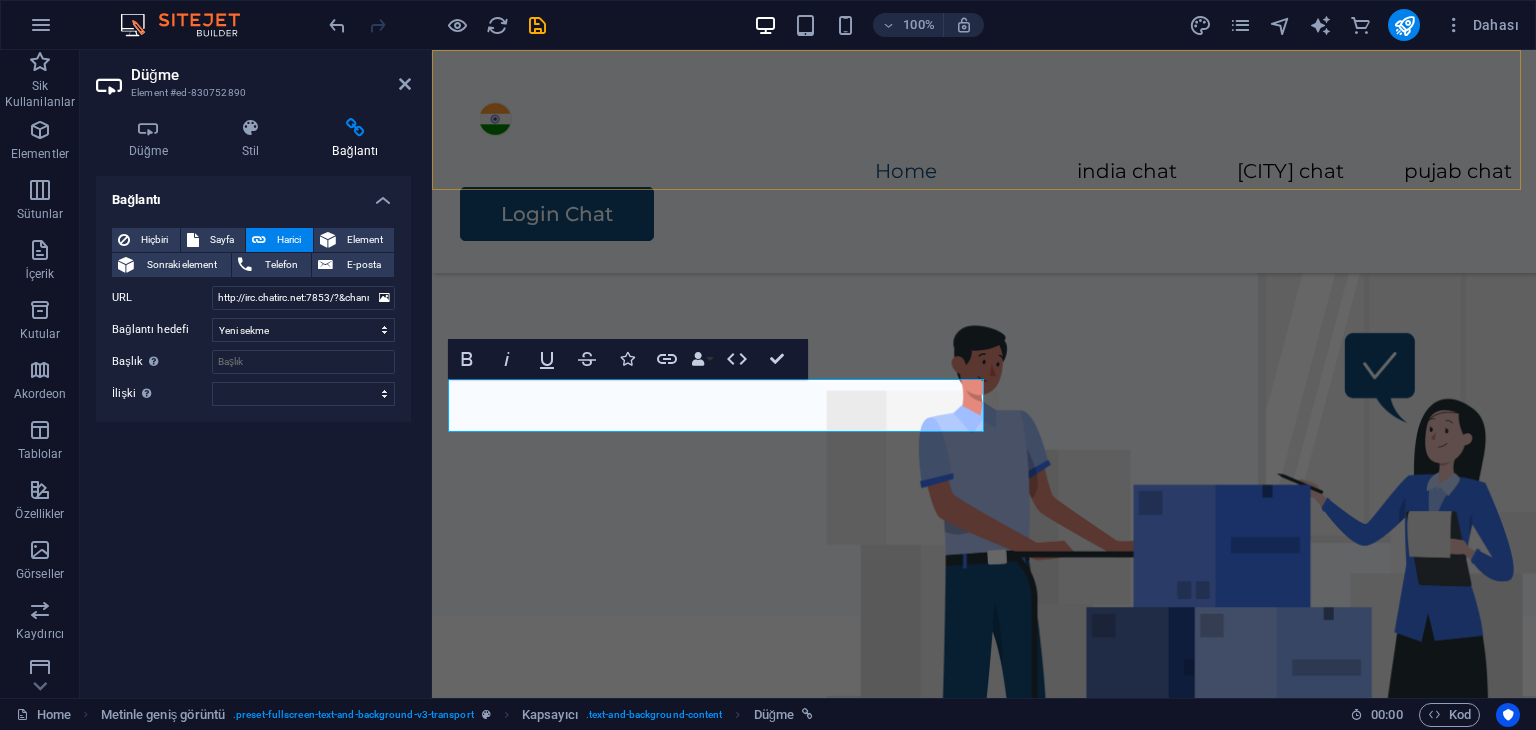 click on "Home india chat mumbai chat pujab chat Login Chat" at bounding box center (984, 161) 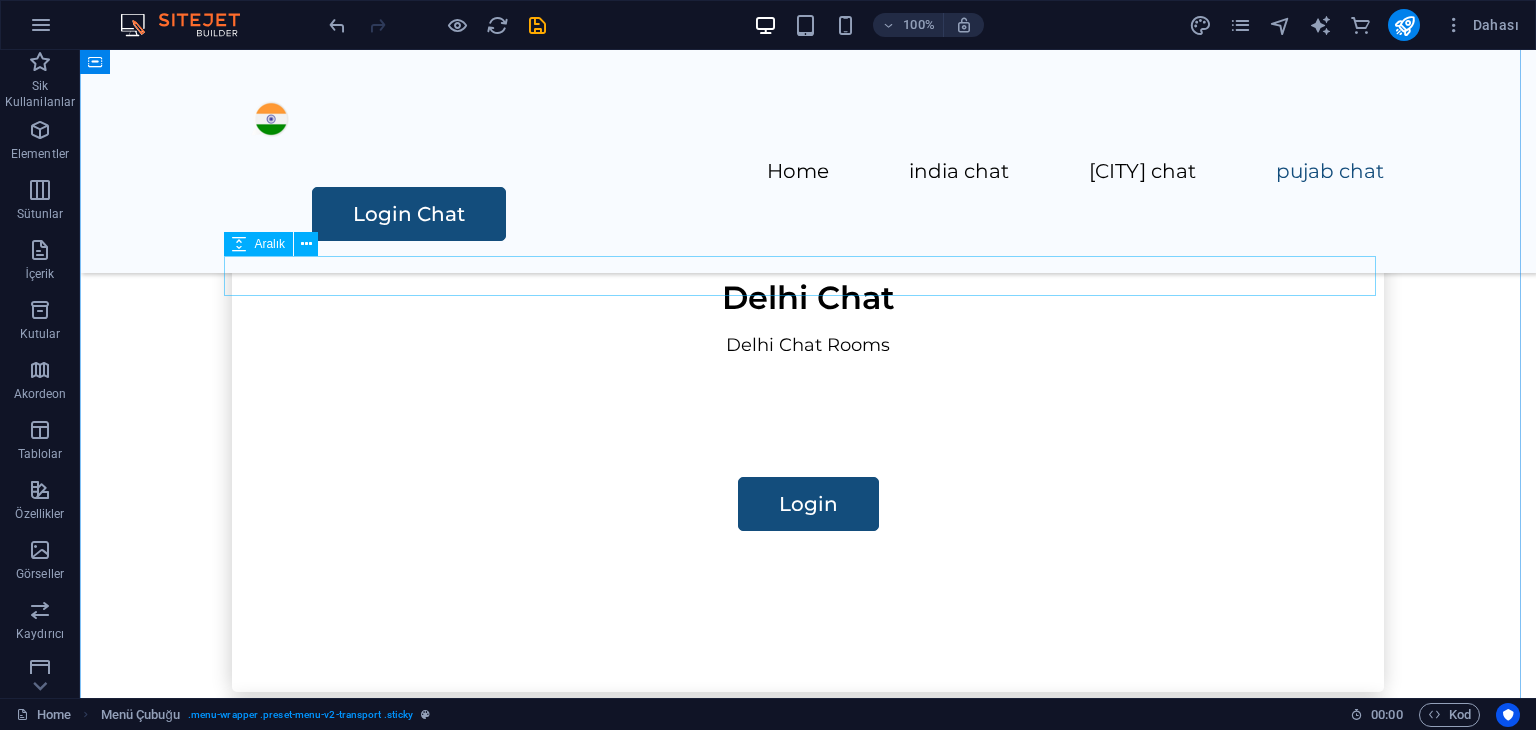 scroll, scrollTop: 1500, scrollLeft: 0, axis: vertical 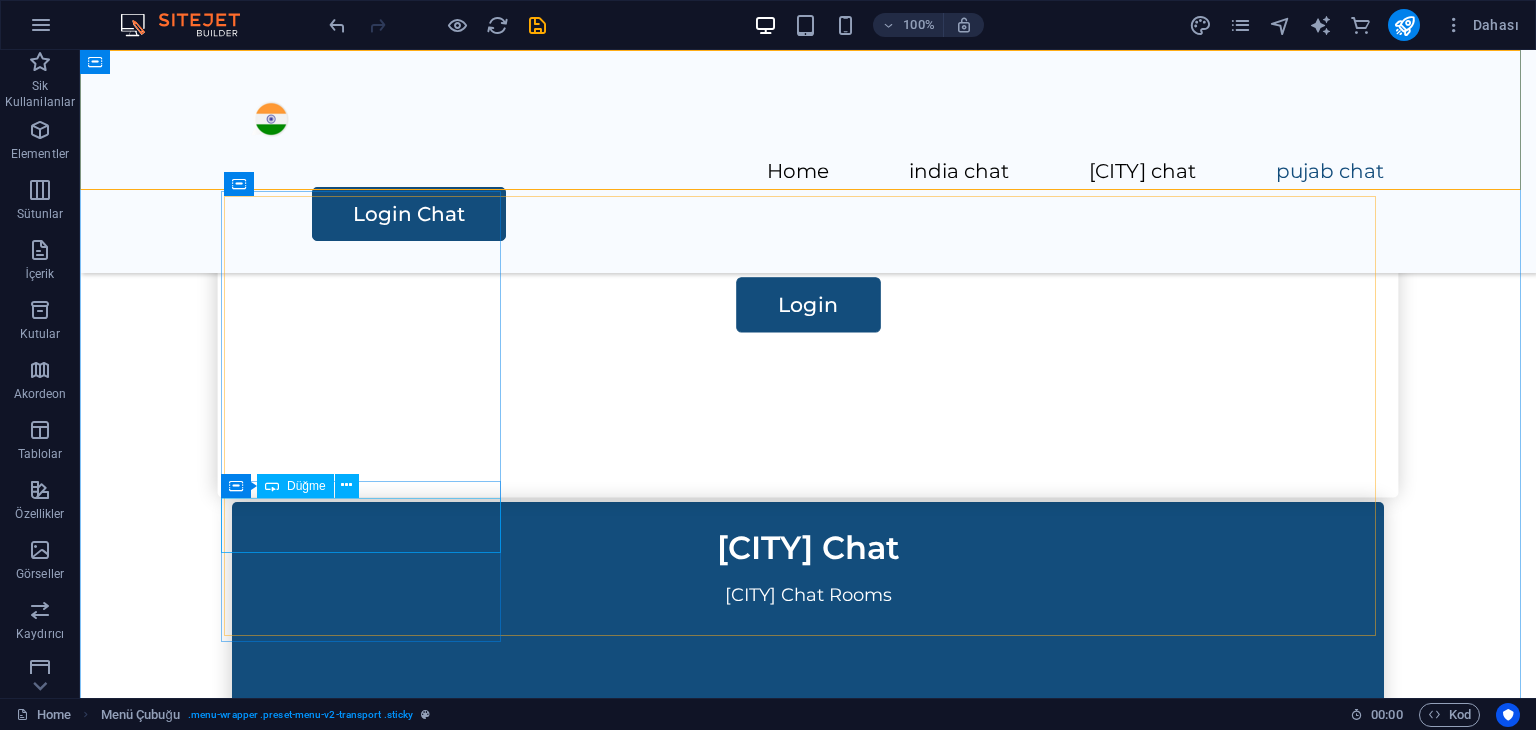 click on "Login" at bounding box center (808, 304) 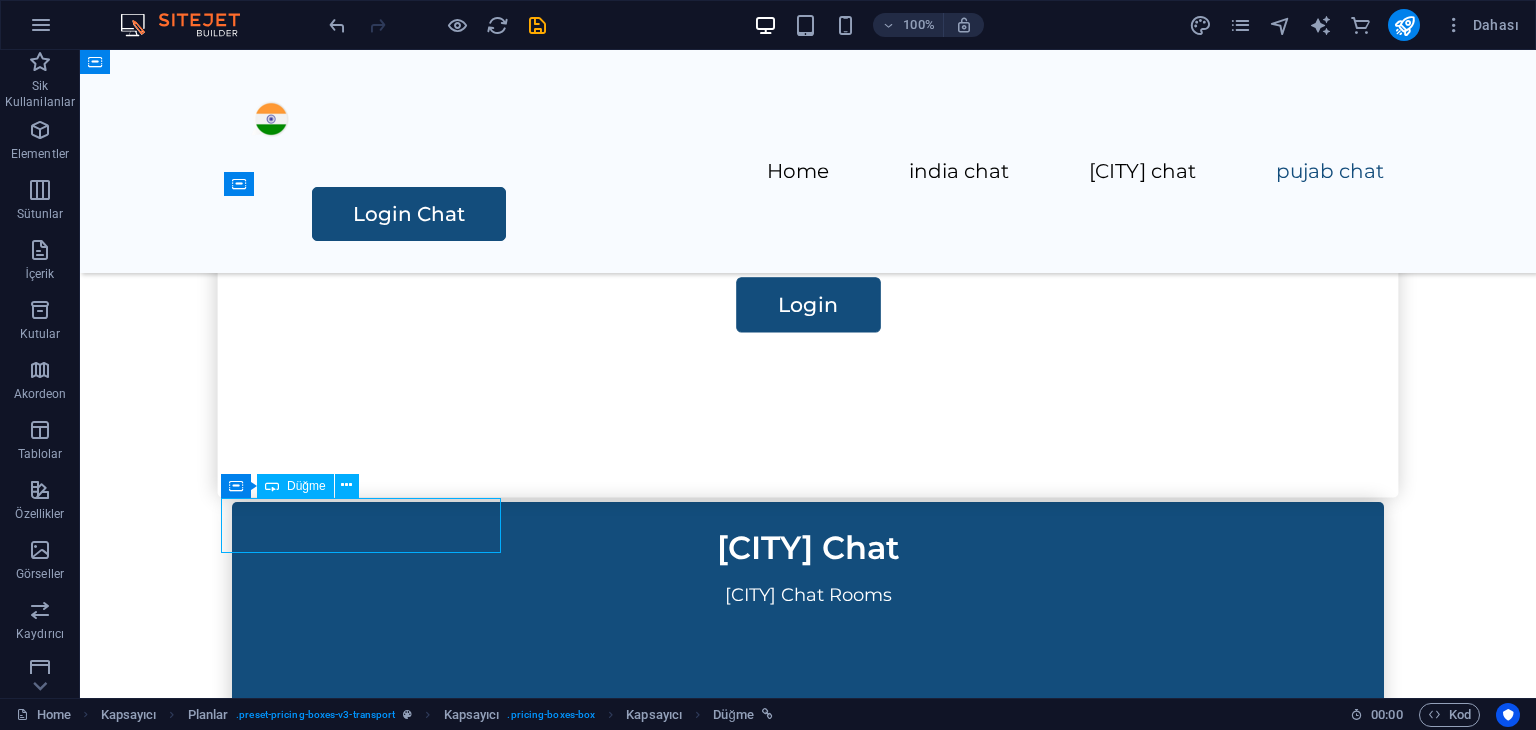 click on "Login" at bounding box center (808, 304) 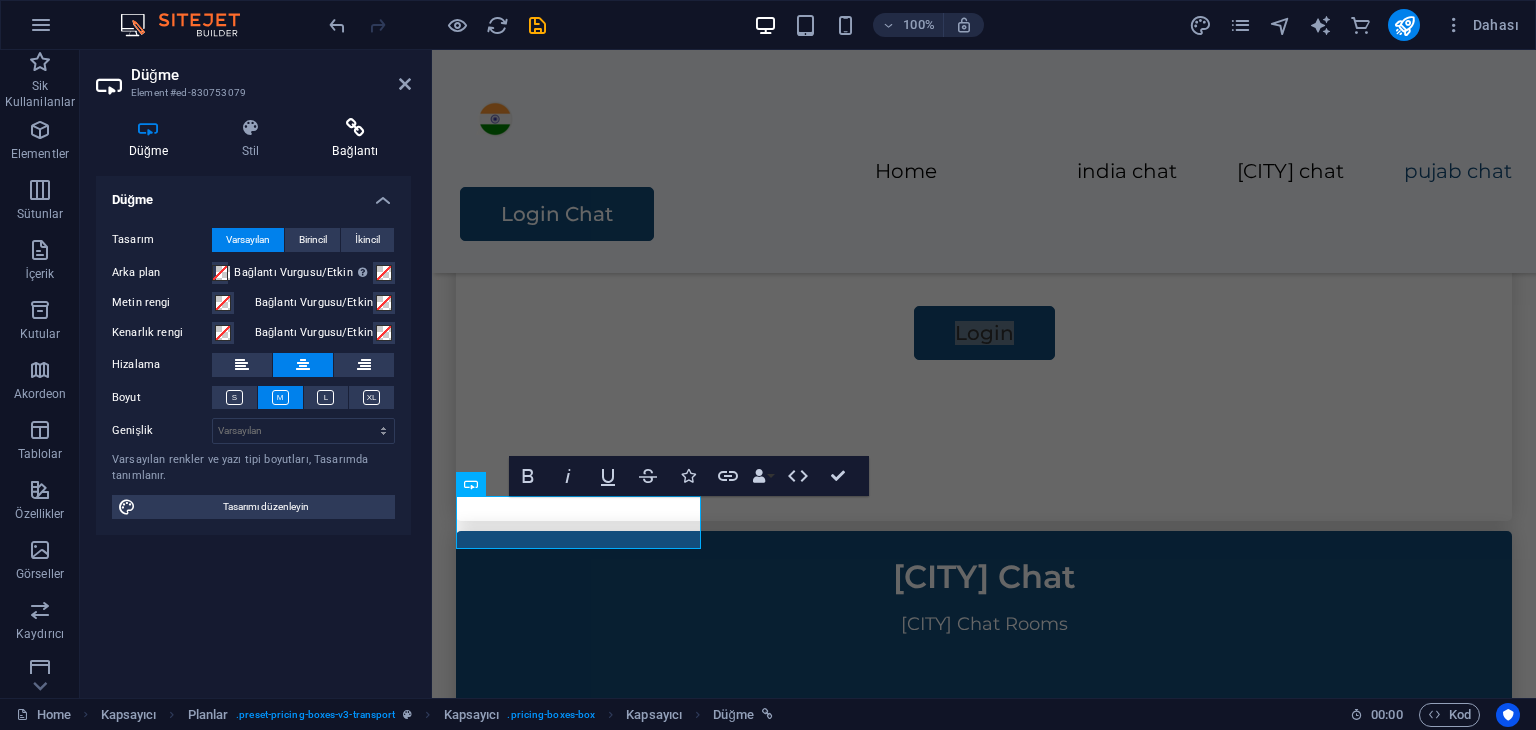 click at bounding box center (355, 128) 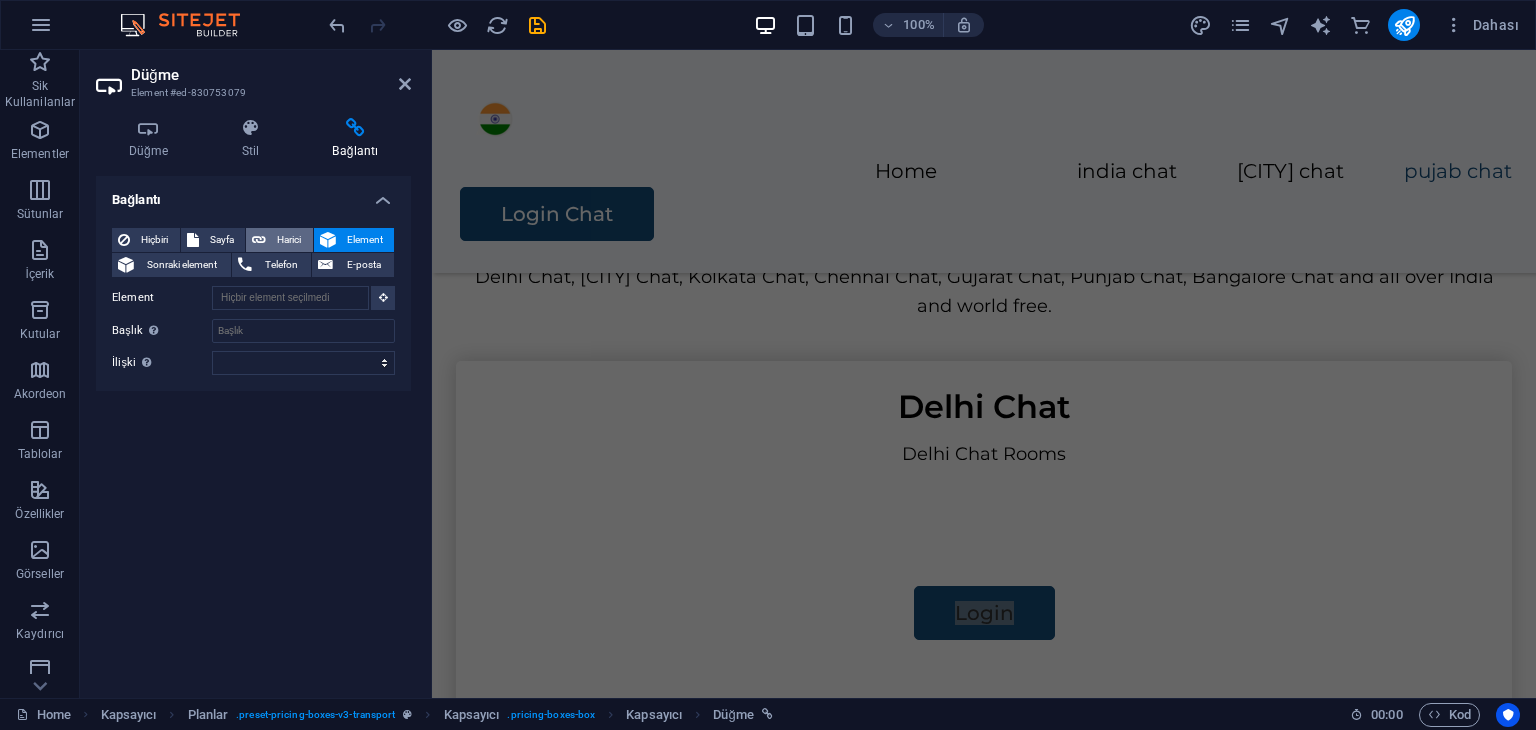click at bounding box center [259, 240] 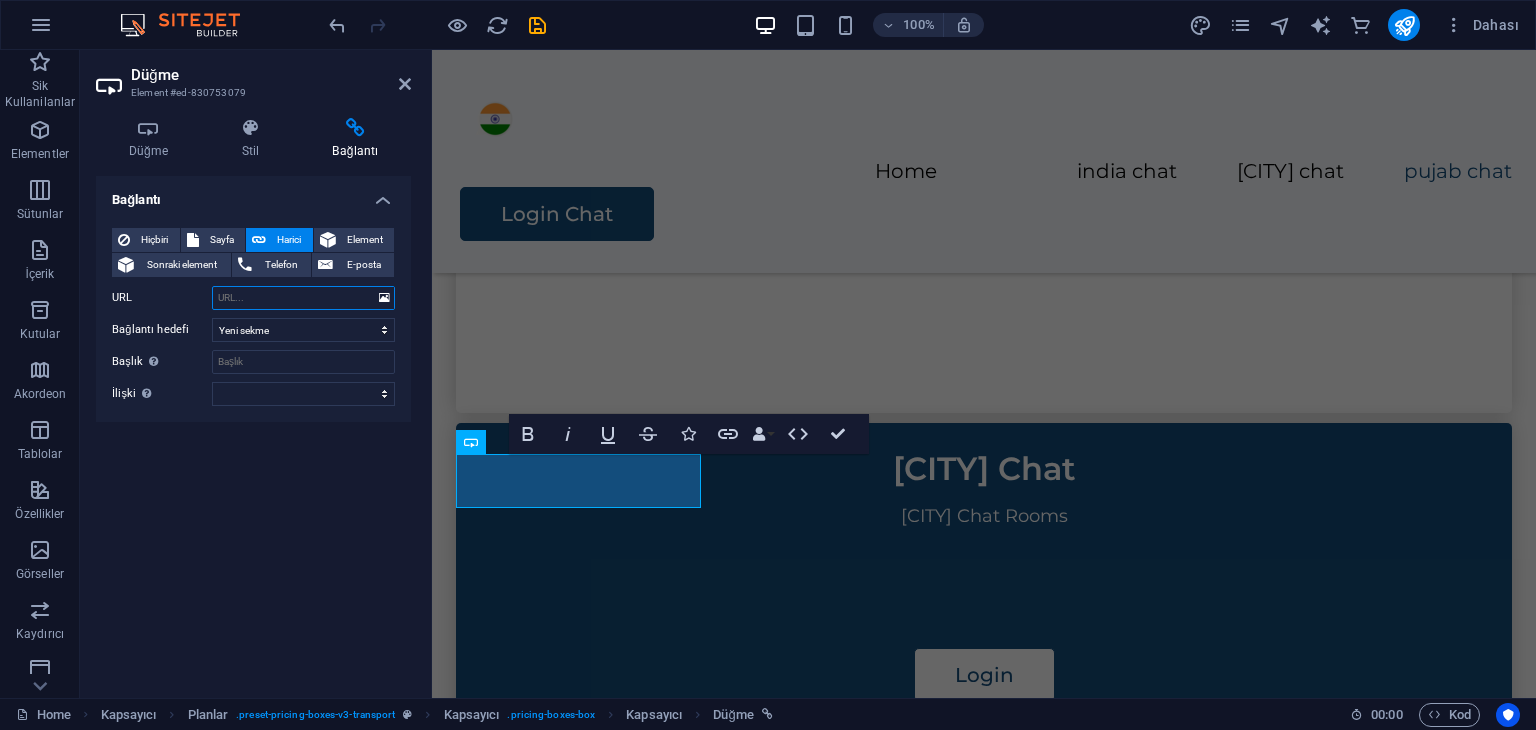 scroll, scrollTop: 1648, scrollLeft: 0, axis: vertical 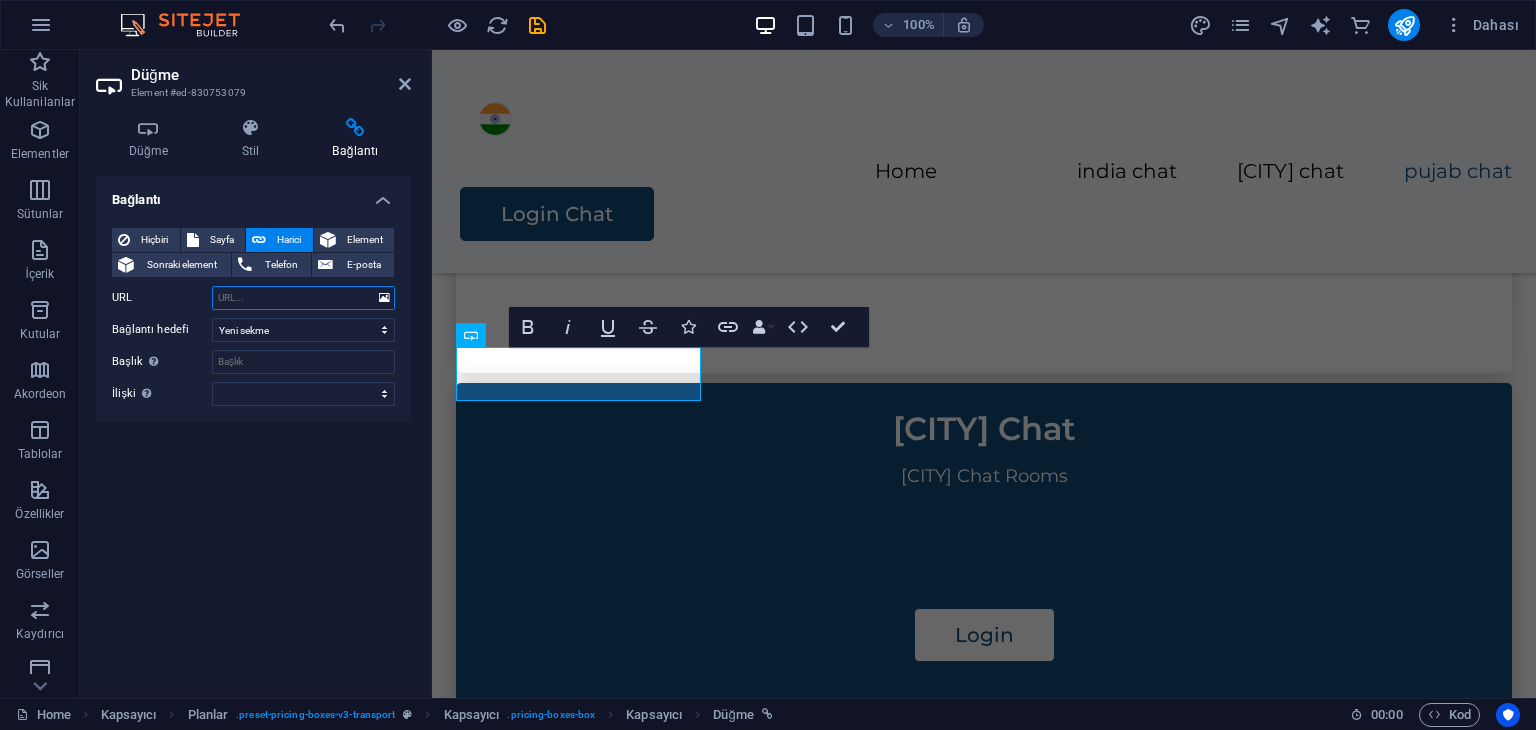 click on "URL" at bounding box center [303, 298] 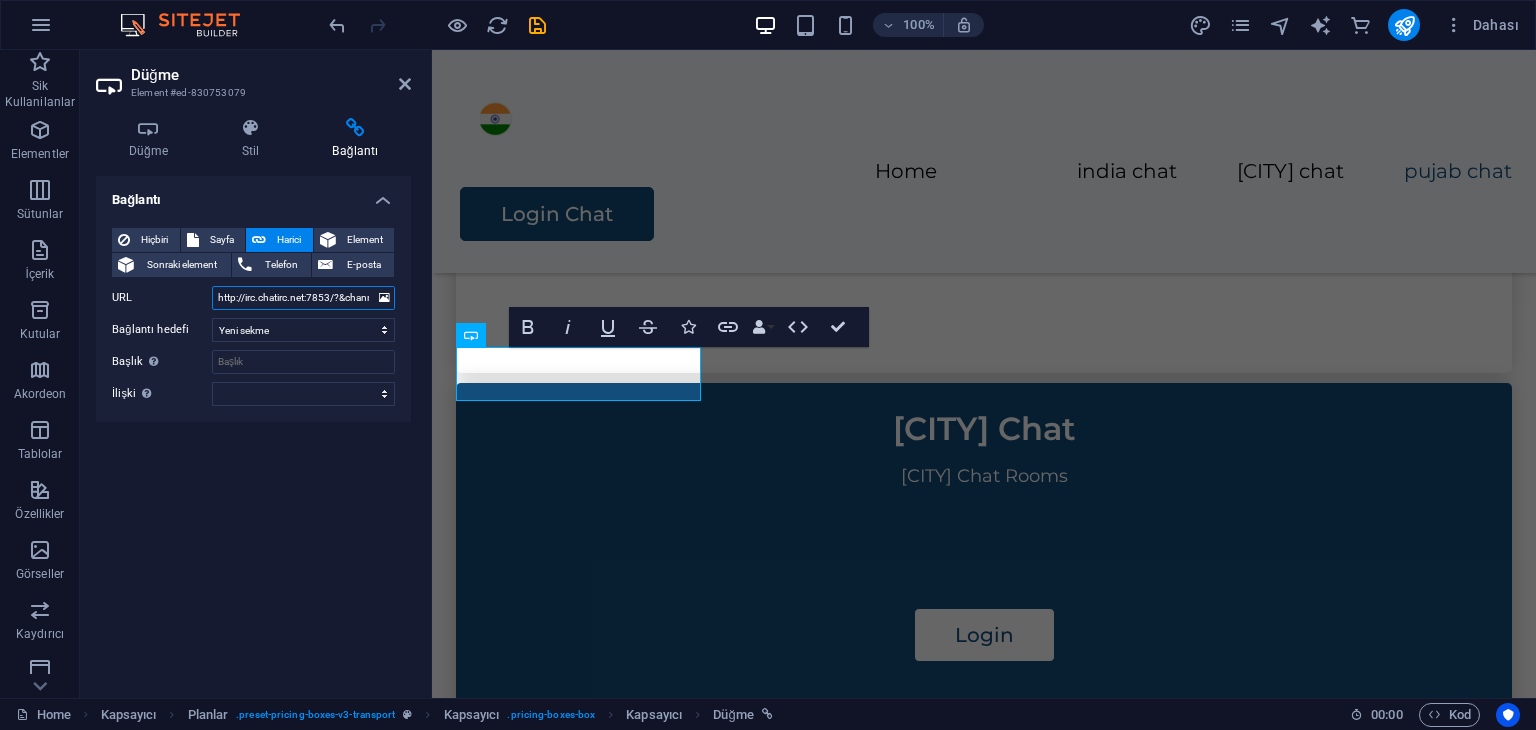 scroll, scrollTop: 0, scrollLeft: 96, axis: horizontal 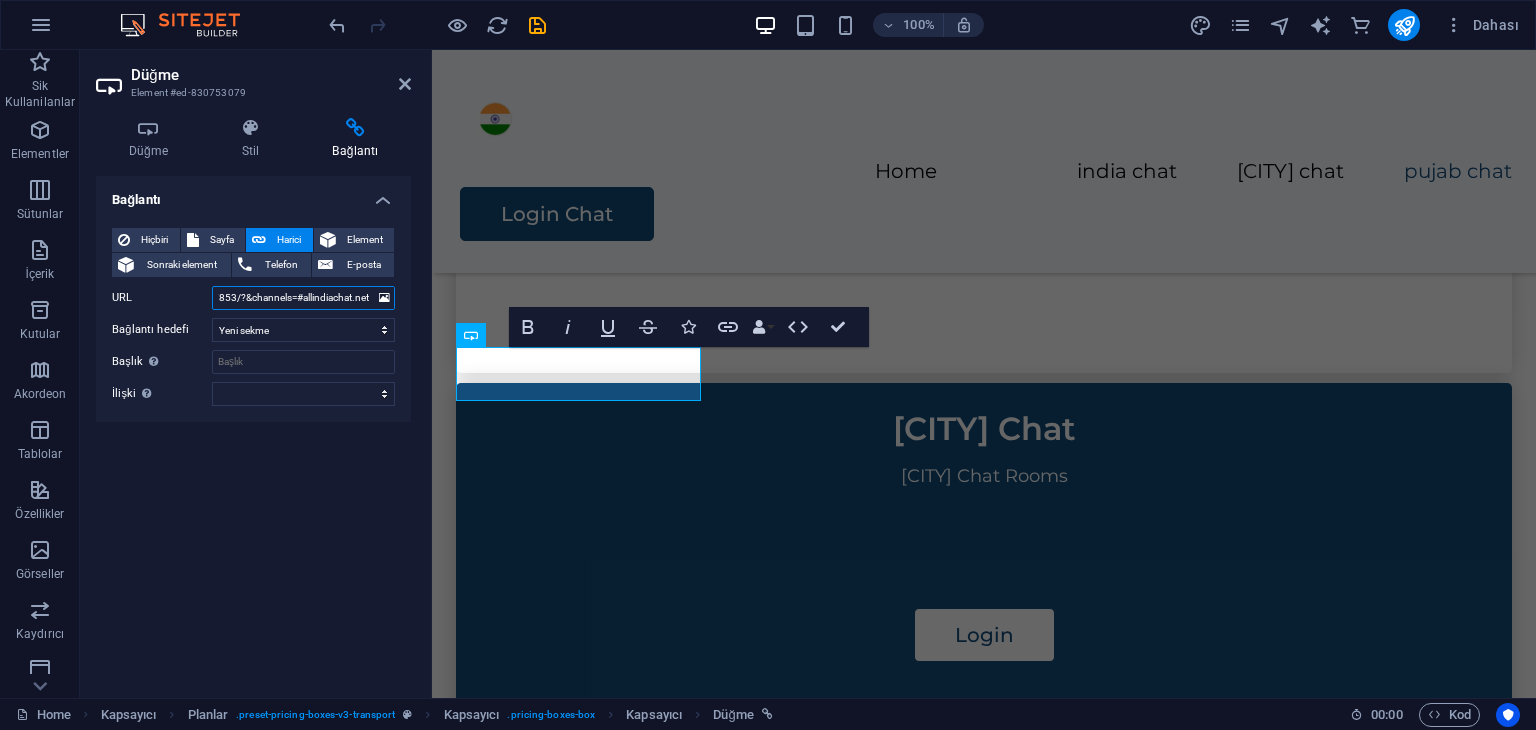 type on "http://irc.chatirc.net:7853/?&channels=#allindiachat.net" 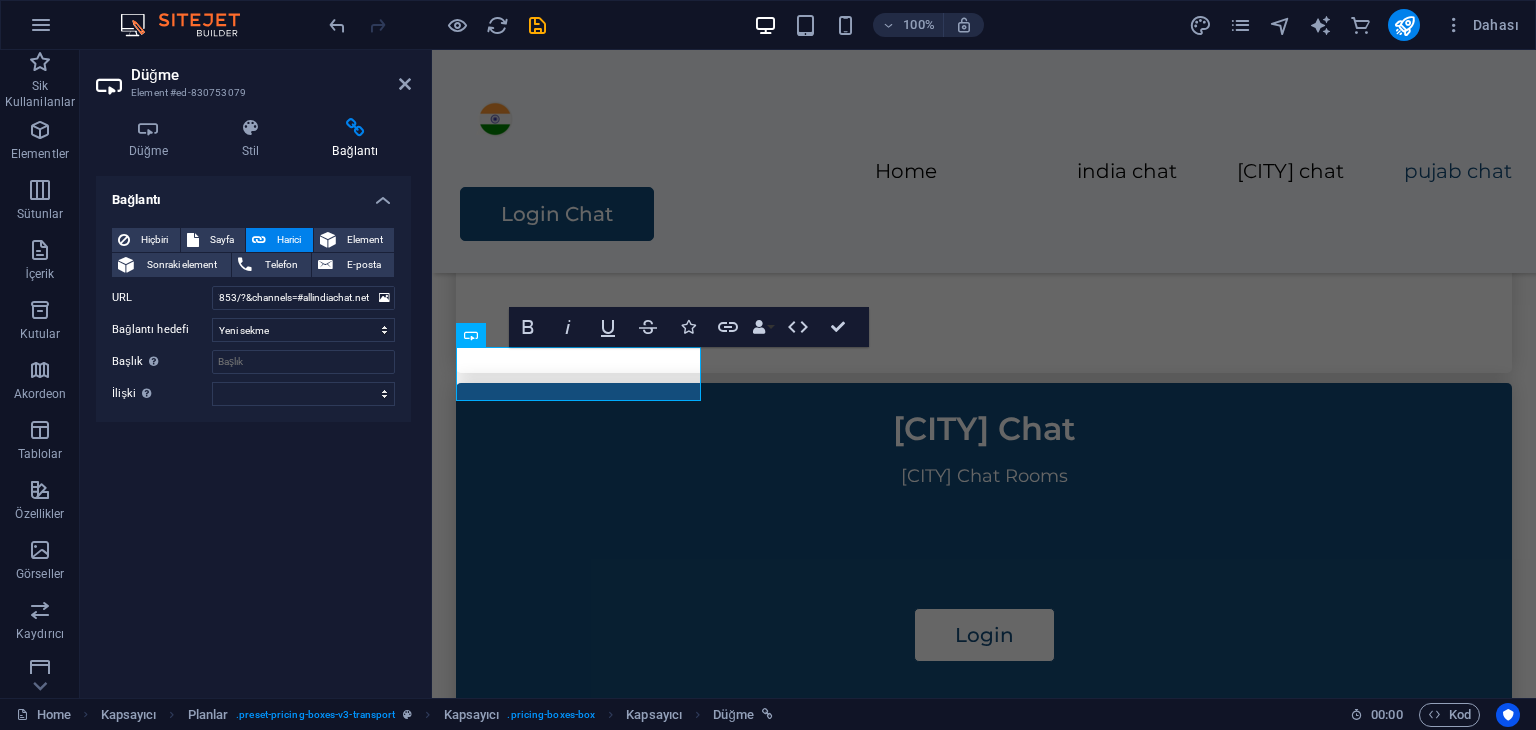 scroll, scrollTop: 0, scrollLeft: 0, axis: both 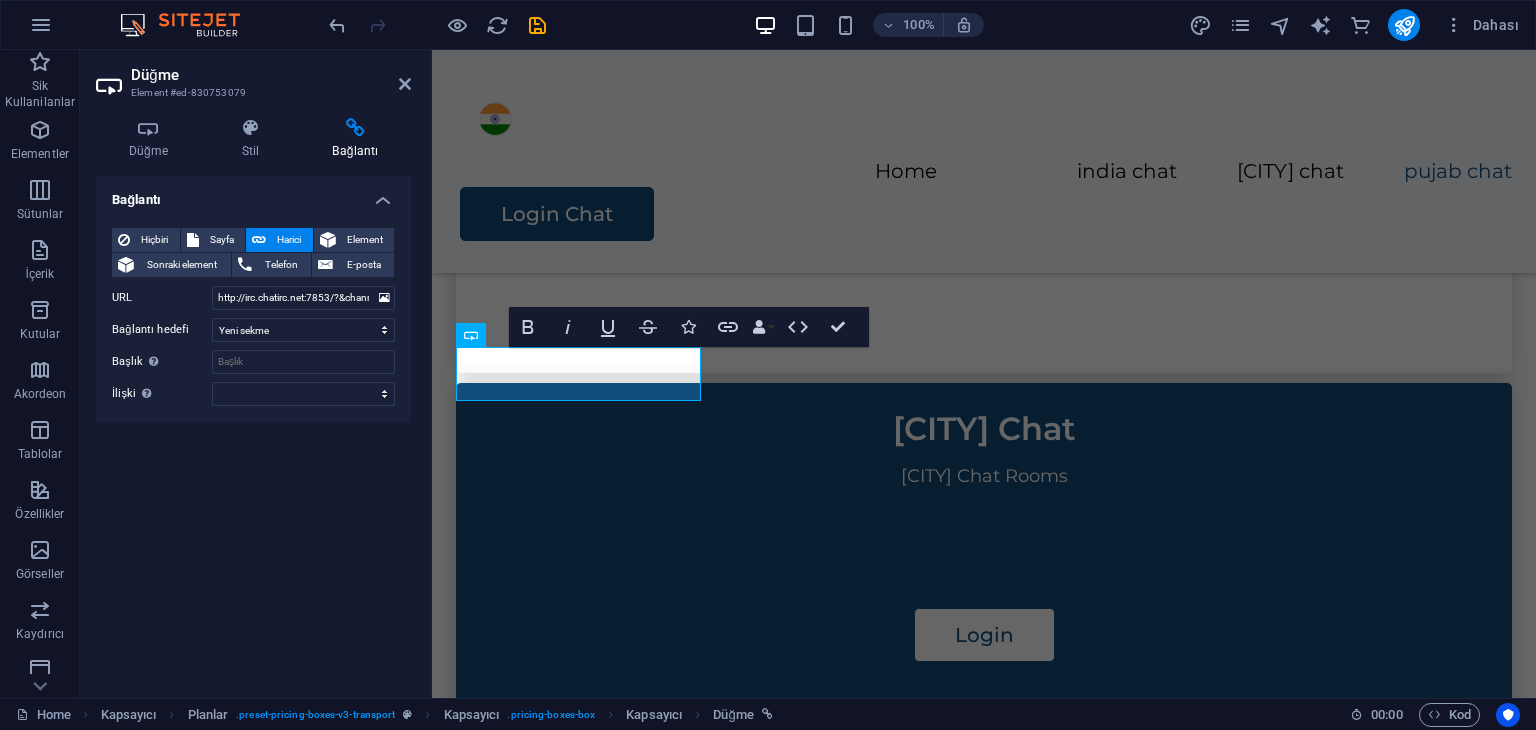 click on "Bağlantı Hiçbiri Sayfa Harici Element Sonraki element Telefon E-posta Sayfa Home Legal Notice Privacy Subpage Element
URL http://irc.chatirc.net:7853/?&channels=#allindiachat.net Telefon E-posta Bağlantı hedefi Yeni sekme Aynı sekme Kaplama Başlık Ek bağlantı tanımının bağlantı metniyle aynı olmaması gerekir. Başlık, genellikle fare elementin üzerine geldiğinde bir araç ipucu metni olarak gösterilir. Belirsizse boş bırak. İlişki Bu bağlantının bağlantı hedefiyle ilişkisini  ayarlar. Örneğin; "nofollow" (izleme) değeri, arama motorlarına bağlantıyı izleme talimatı verir. Boş bırakılabilir. alternate oluşturan bookmark harici yardım lisans ileri nofollow noreferrer noopener önceki arayın etiket" at bounding box center [253, 429] 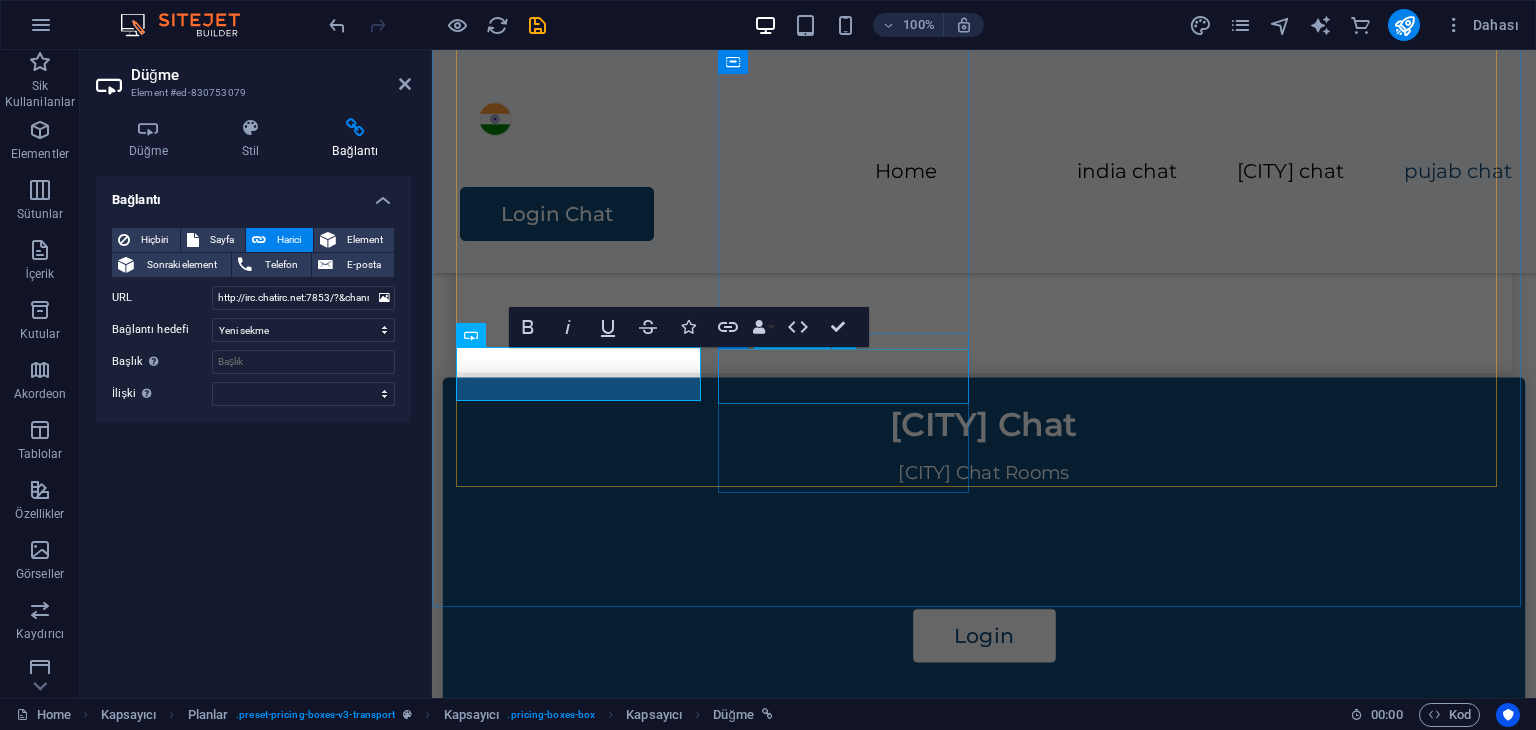 click on "Login" at bounding box center (984, 635) 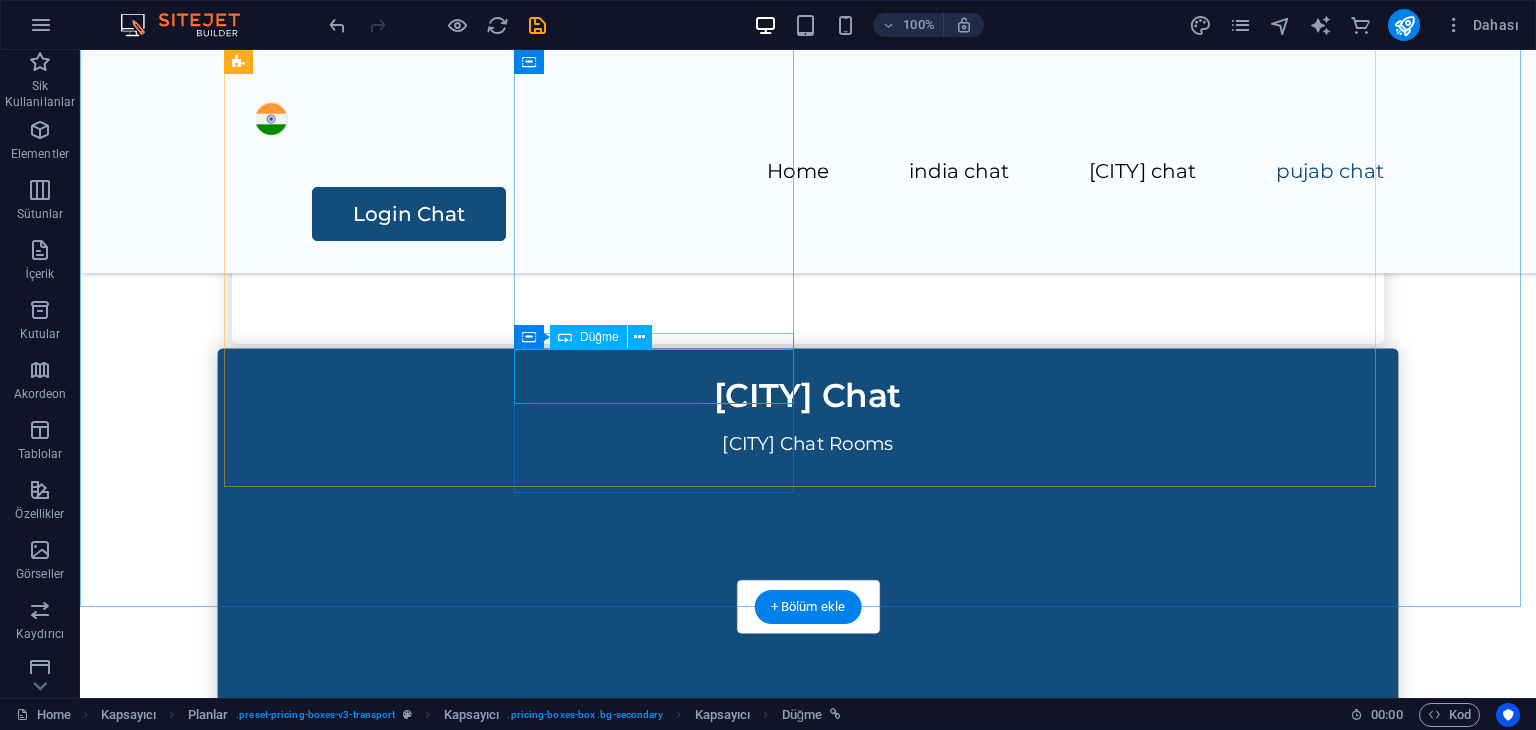 click on "Login" at bounding box center [808, 606] 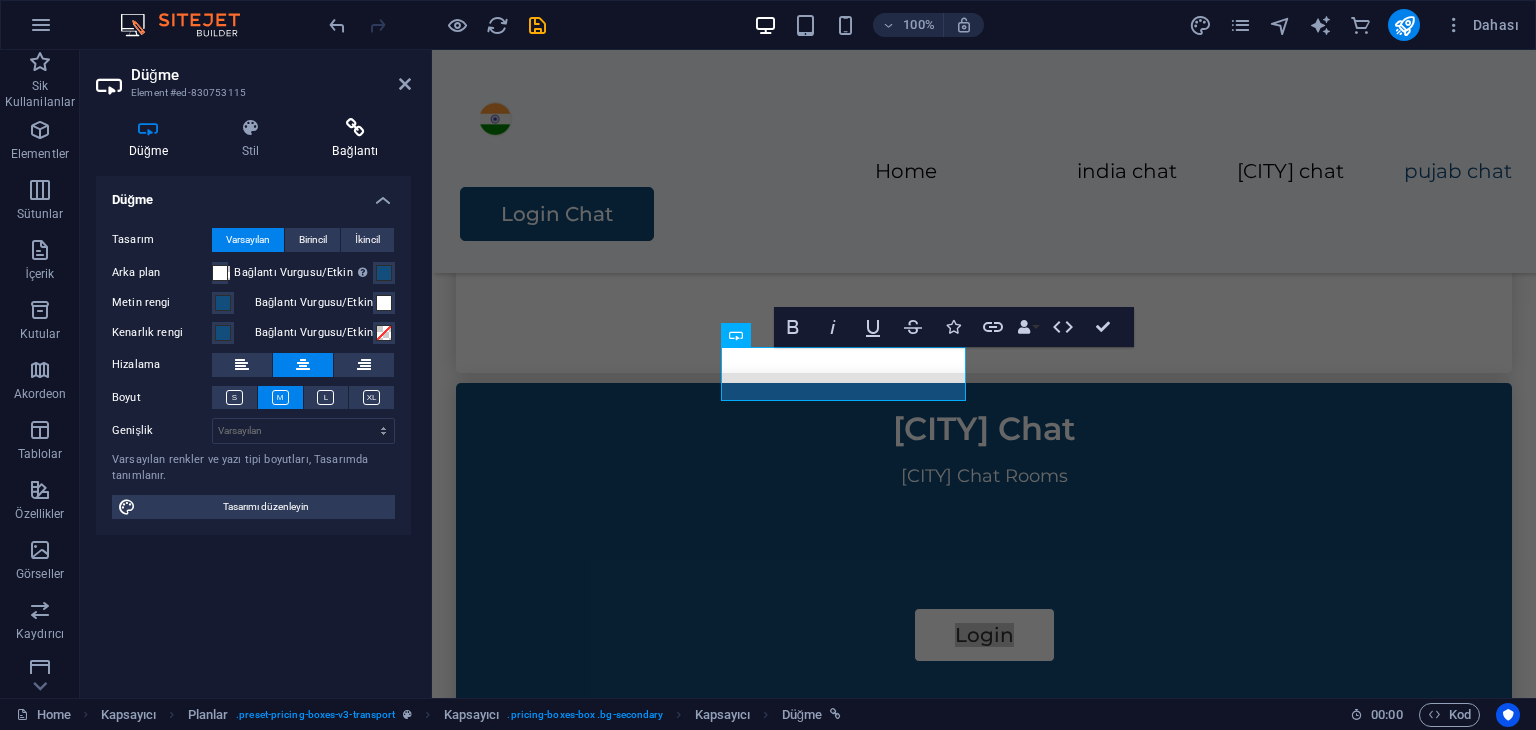 click on "Bağlantı" at bounding box center (355, 139) 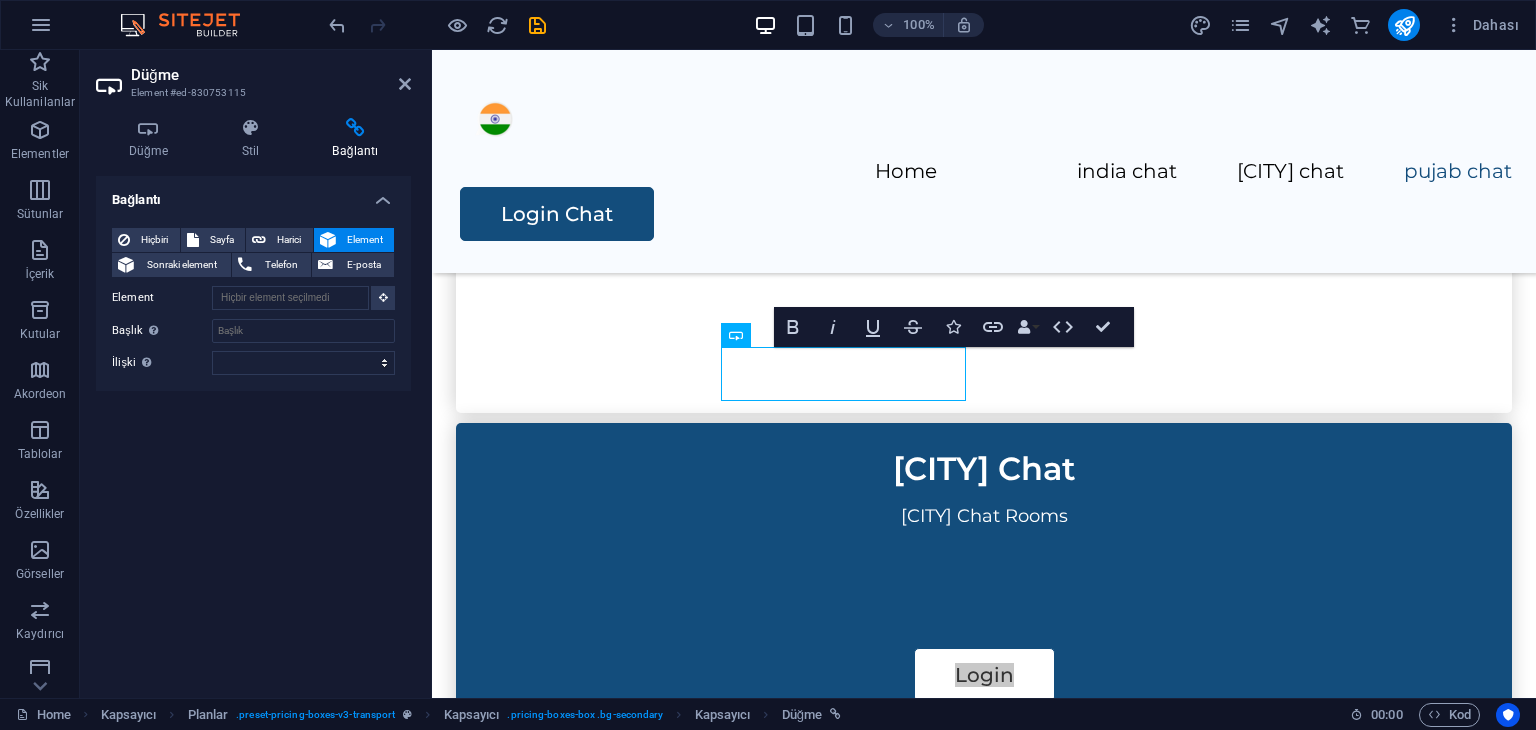 scroll, scrollTop: 1508, scrollLeft: 0, axis: vertical 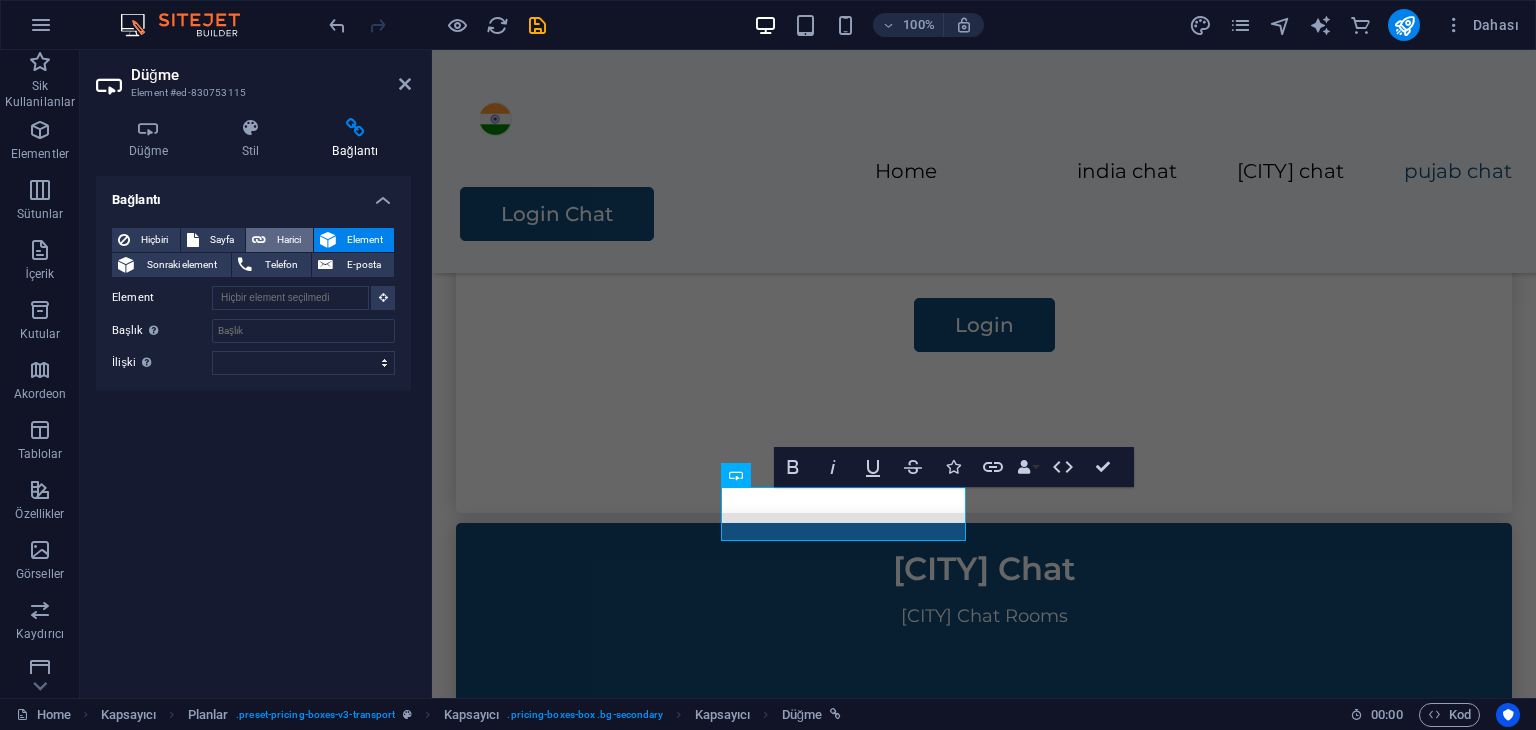 click on "Harici" at bounding box center [289, 240] 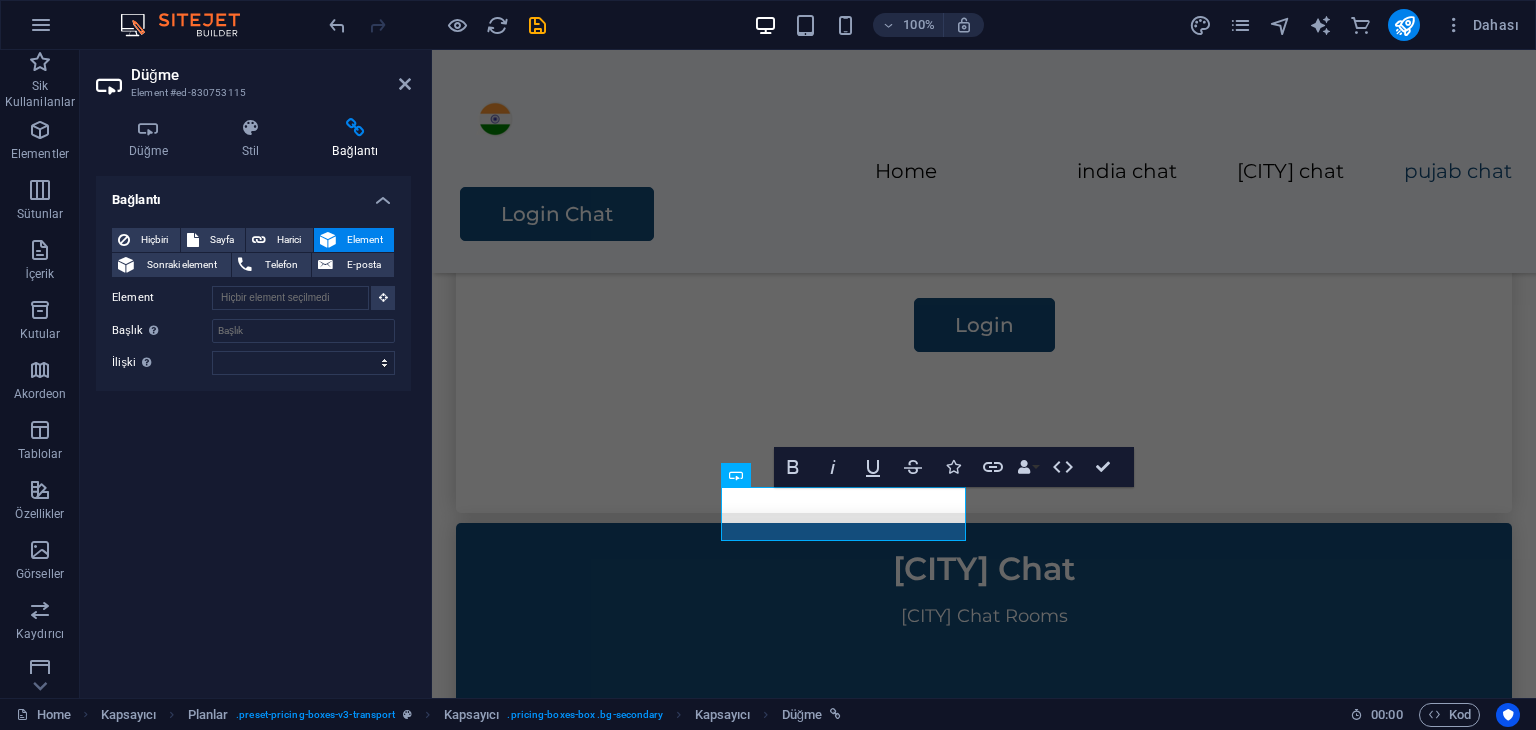 select on "blank" 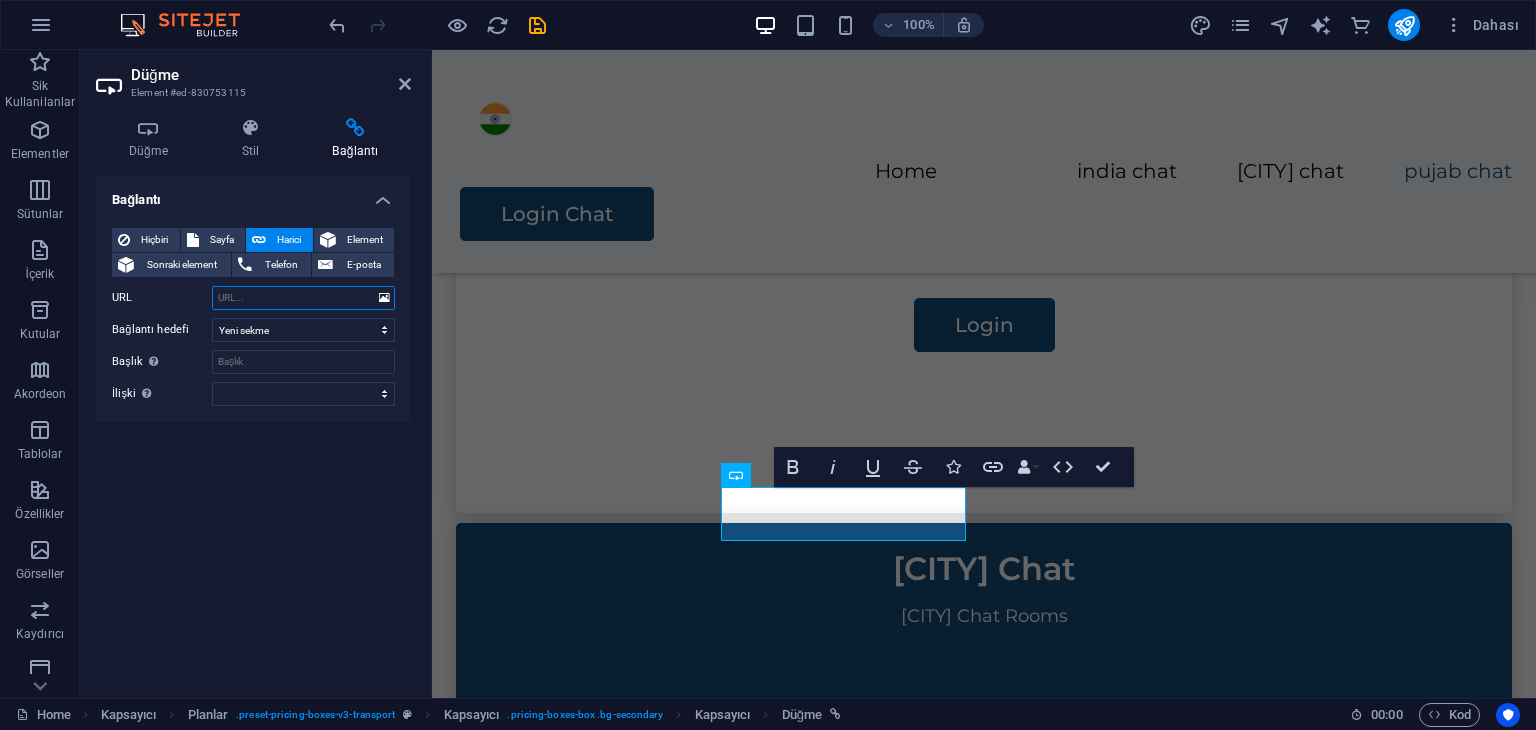 click on "URL" at bounding box center [303, 298] 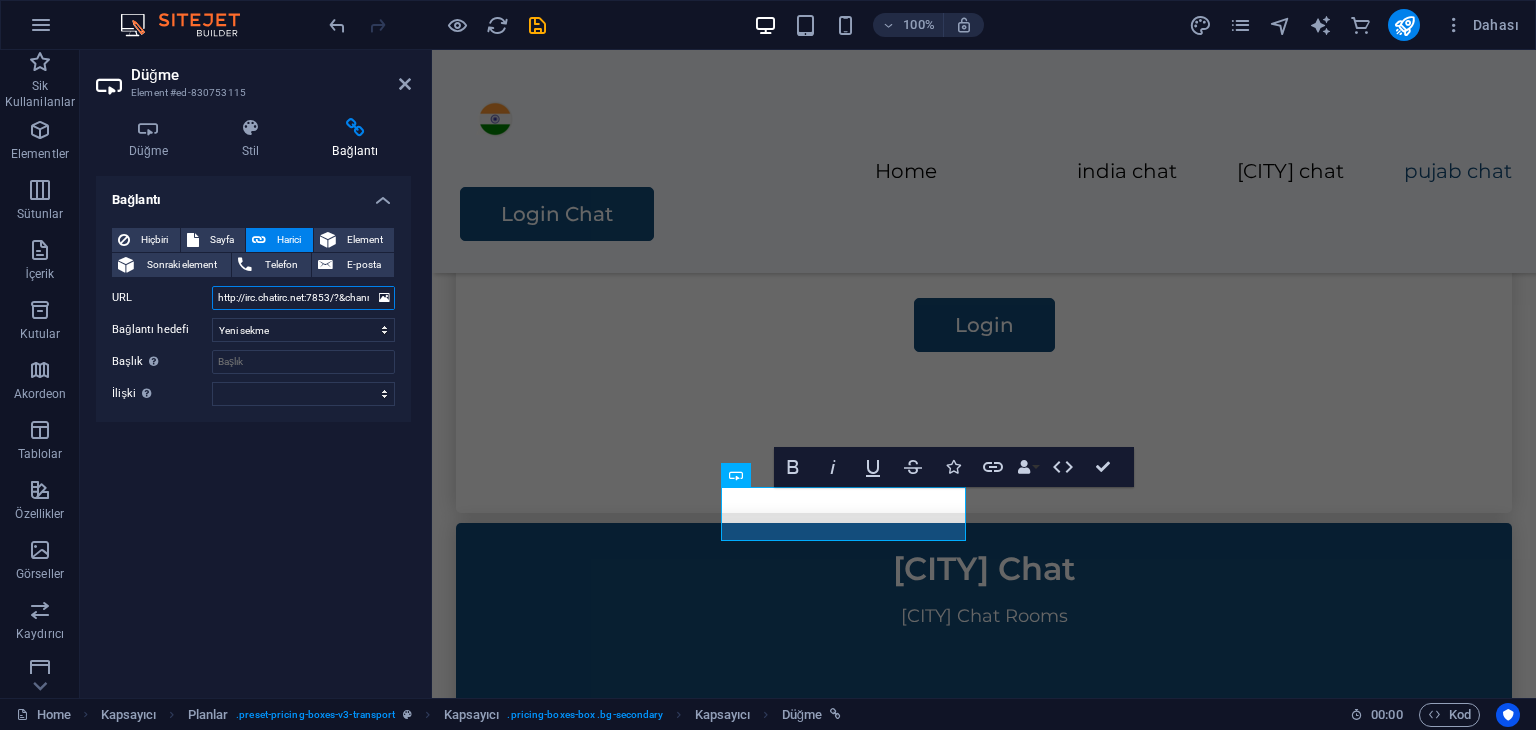 scroll, scrollTop: 0, scrollLeft: 96, axis: horizontal 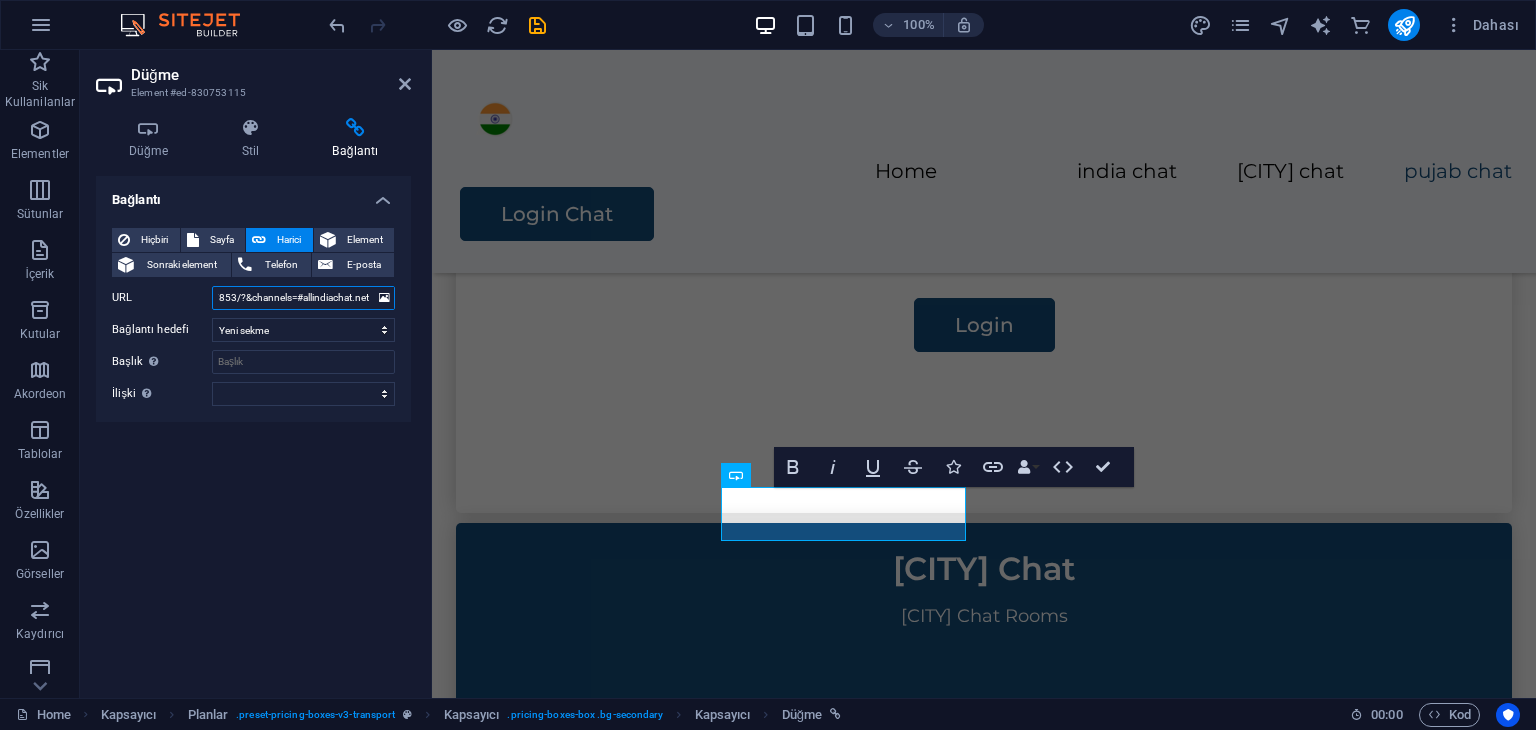 type on "http://irc.chatirc.net:7853/?&channels=#allindiachat.net" 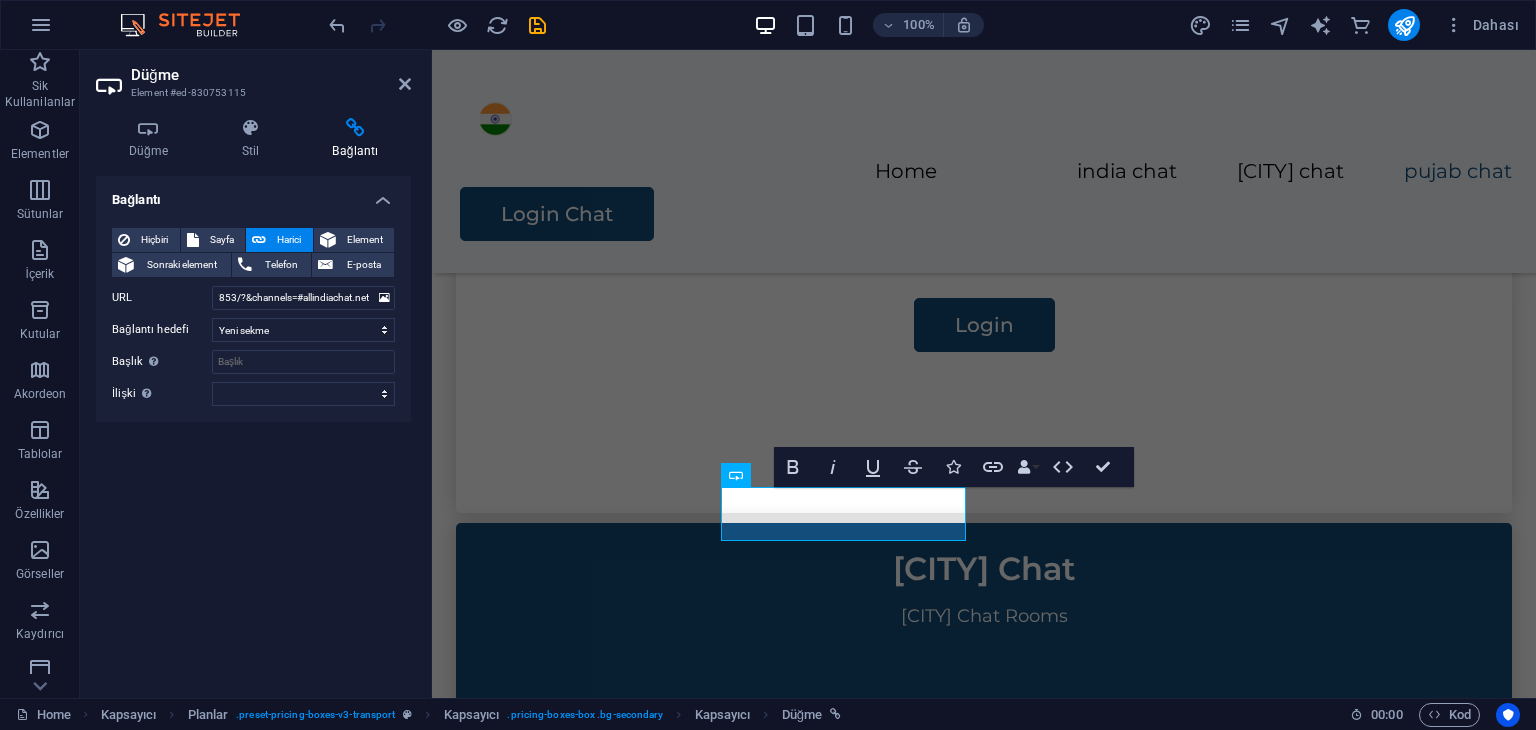 scroll, scrollTop: 0, scrollLeft: 0, axis: both 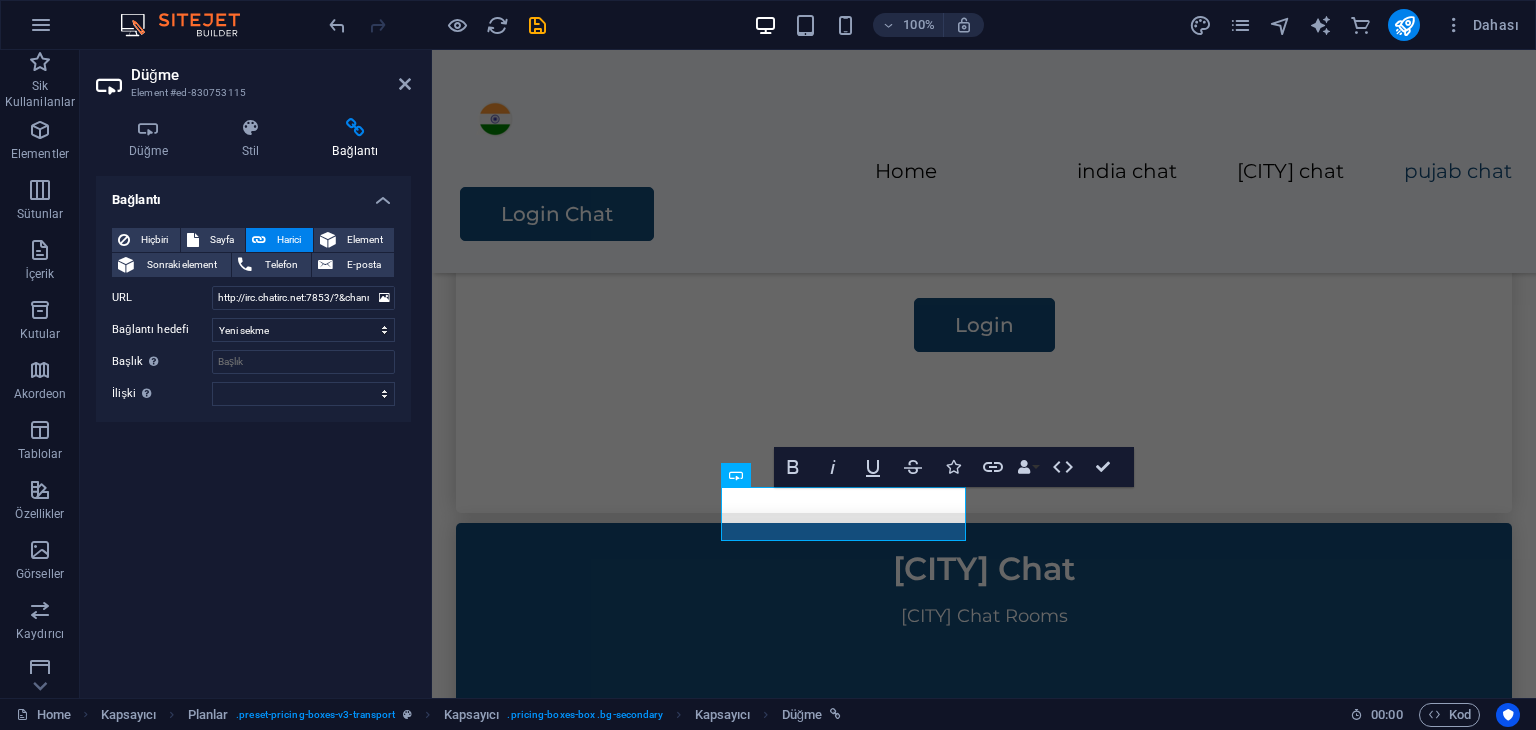 click on "Bağlantı Hiçbiri Sayfa Harici Element Sonraki element Telefon E-posta Sayfa Home Legal Notice Privacy Subpage Element
URL http://irc.chatirc.net:7853/?&channels=#allindiachat.net Telefon E-posta Bağlantı hedefi Yeni sekme Aynı sekme Kaplama Başlık Ek bağlantı tanımının bağlantı metniyle aynı olmaması gerekir. Başlık, genellikle fare elementin üzerine geldiğinde bir araç ipucu metni olarak gösterilir. Belirsizse boş bırak. İlişki Bu bağlantının bağlantı hedefiyle ilişkisini  ayarlar. Örneğin; "nofollow" (izleme) değeri, arama motorlarına bağlantıyı izleme talimatı verir. Boş bırakılabilir. alternate oluşturan bookmark harici yardım lisans ileri nofollow noreferrer noopener önceki arayın etiket" at bounding box center [253, 429] 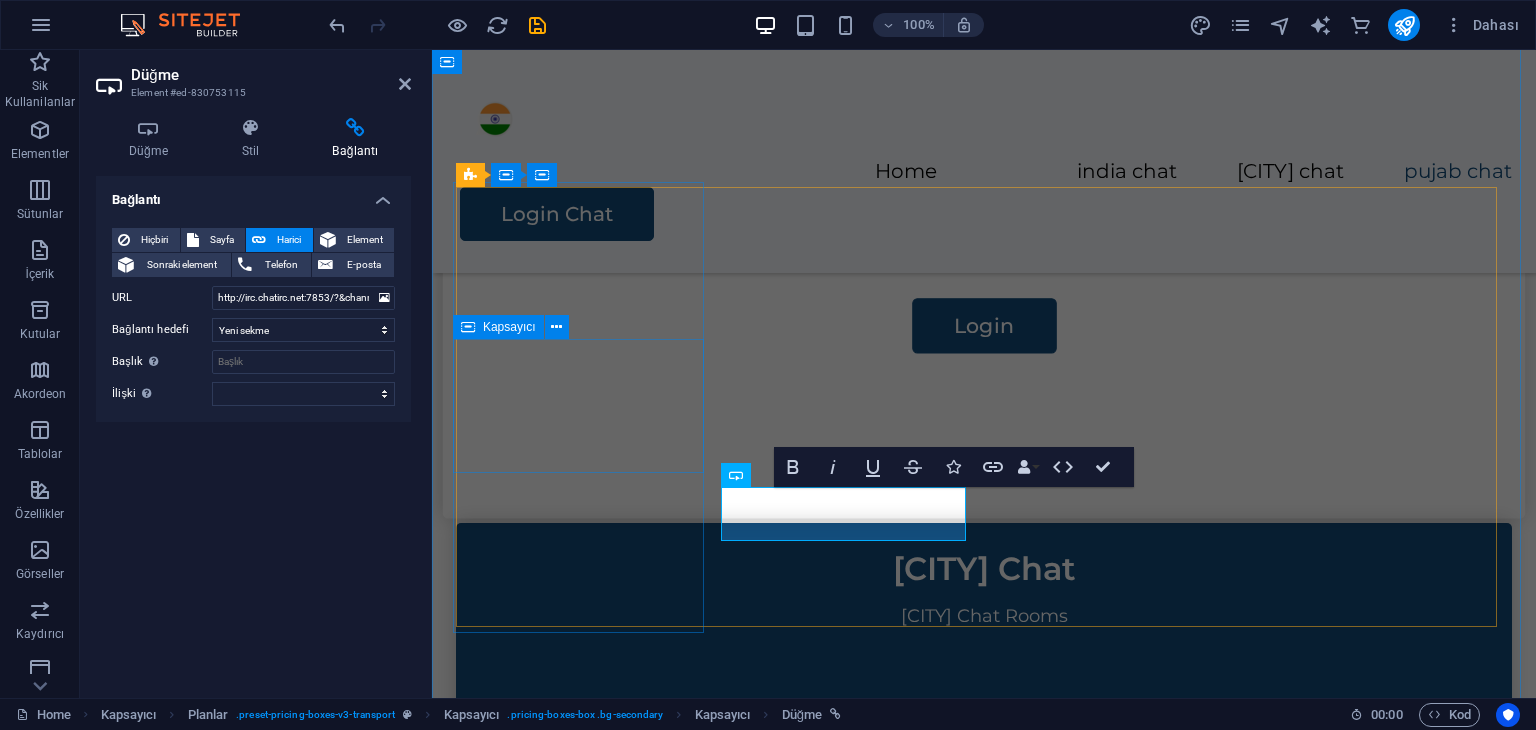 click on "Delhi Chat Rooms" at bounding box center [984, 214] 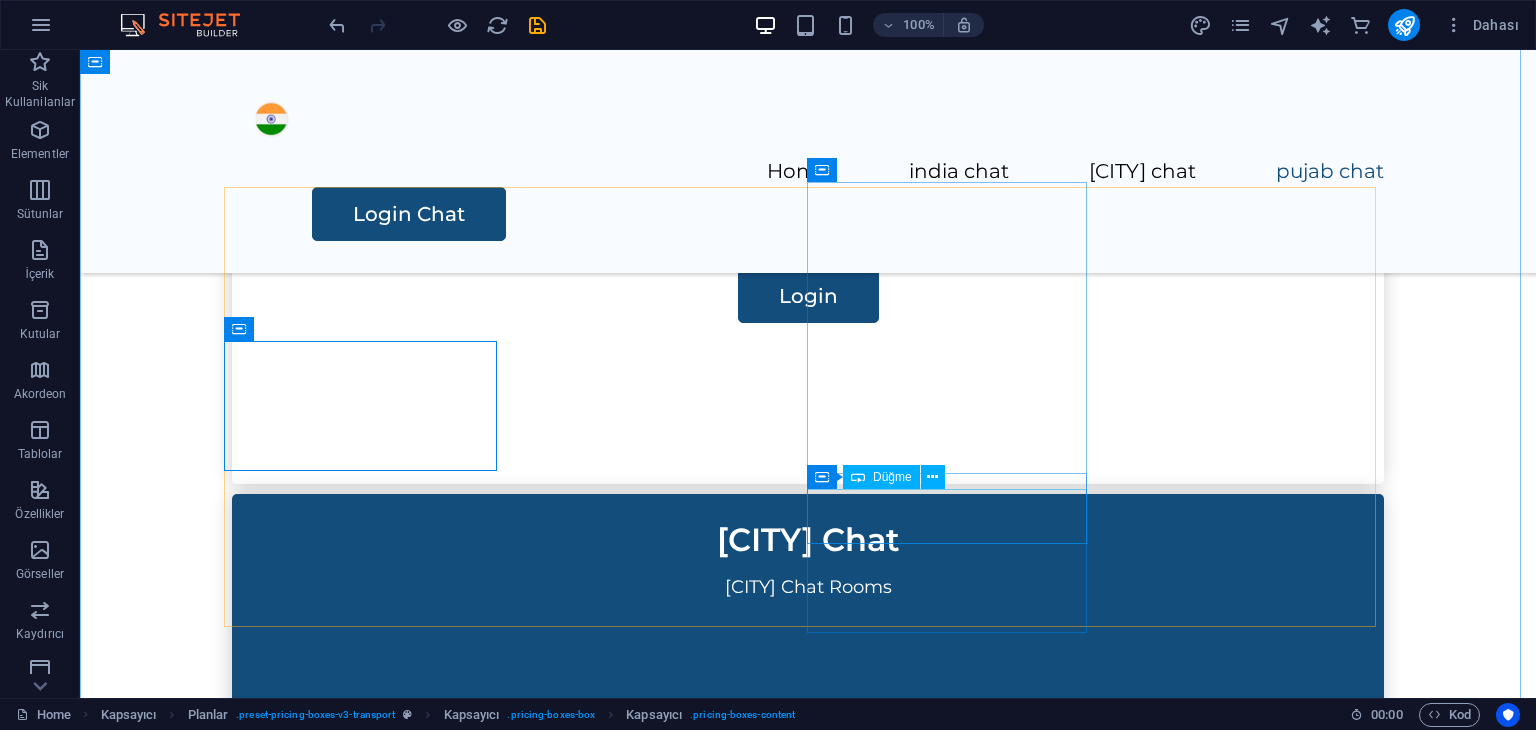 click on "Login" at bounding box center [808, 1196] 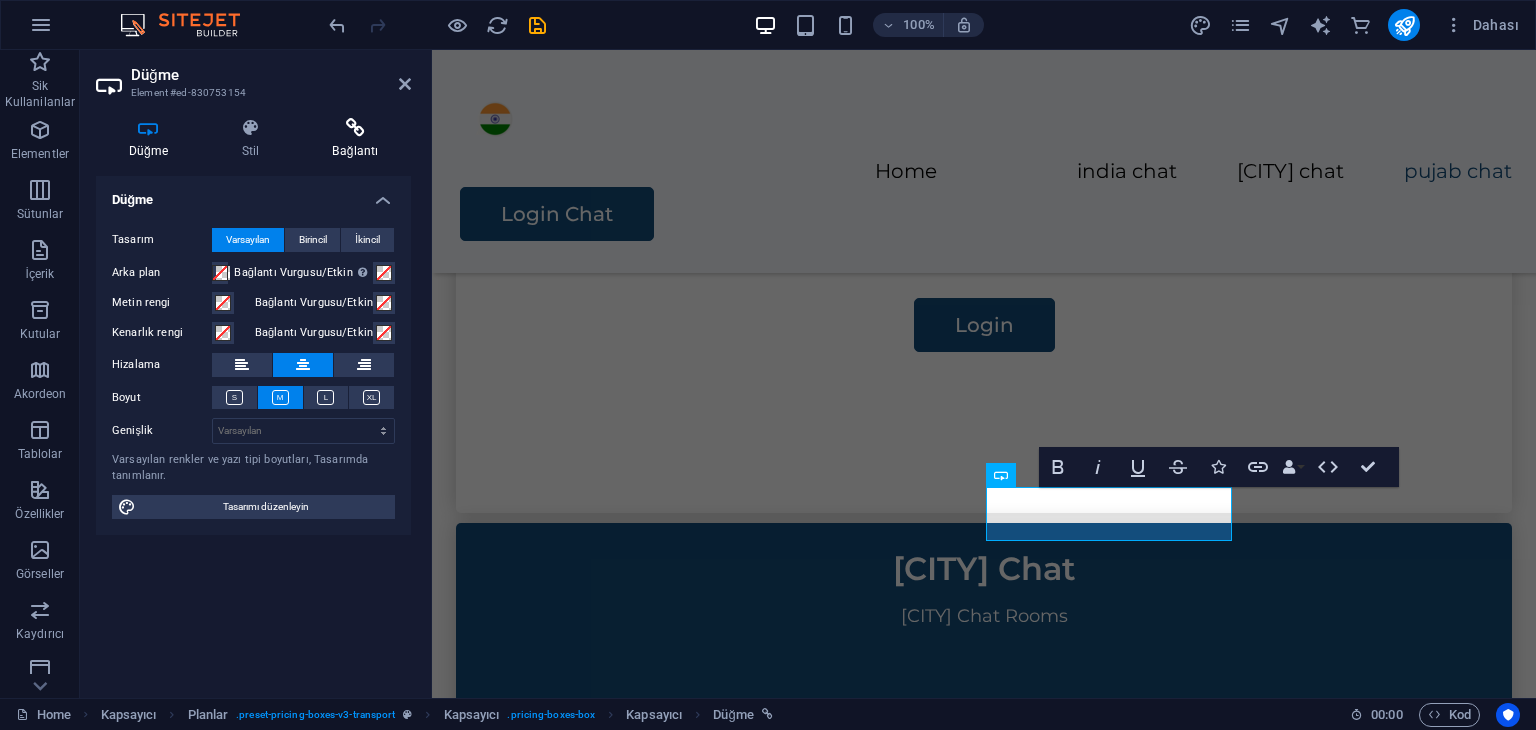 click at bounding box center (355, 128) 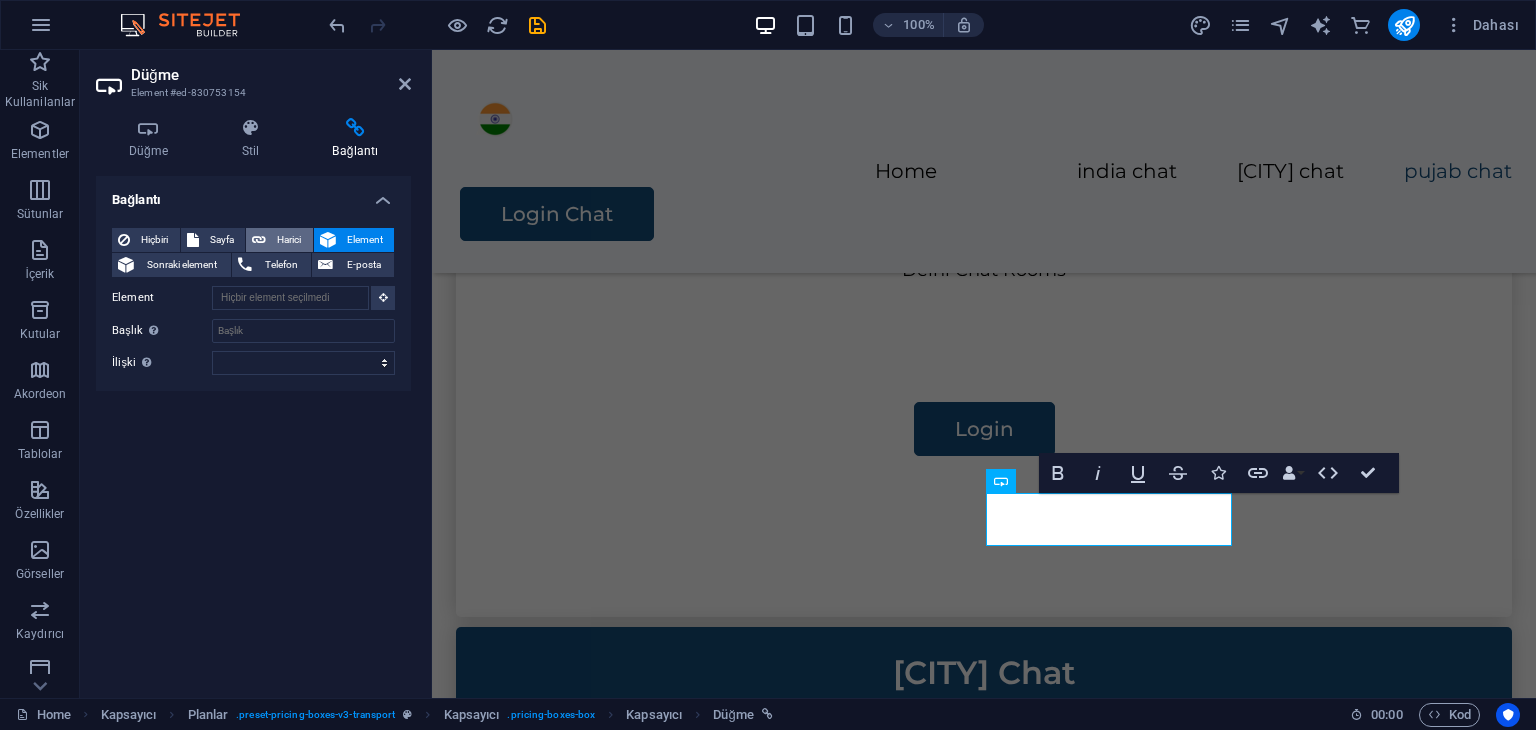 scroll, scrollTop: 1368, scrollLeft: 0, axis: vertical 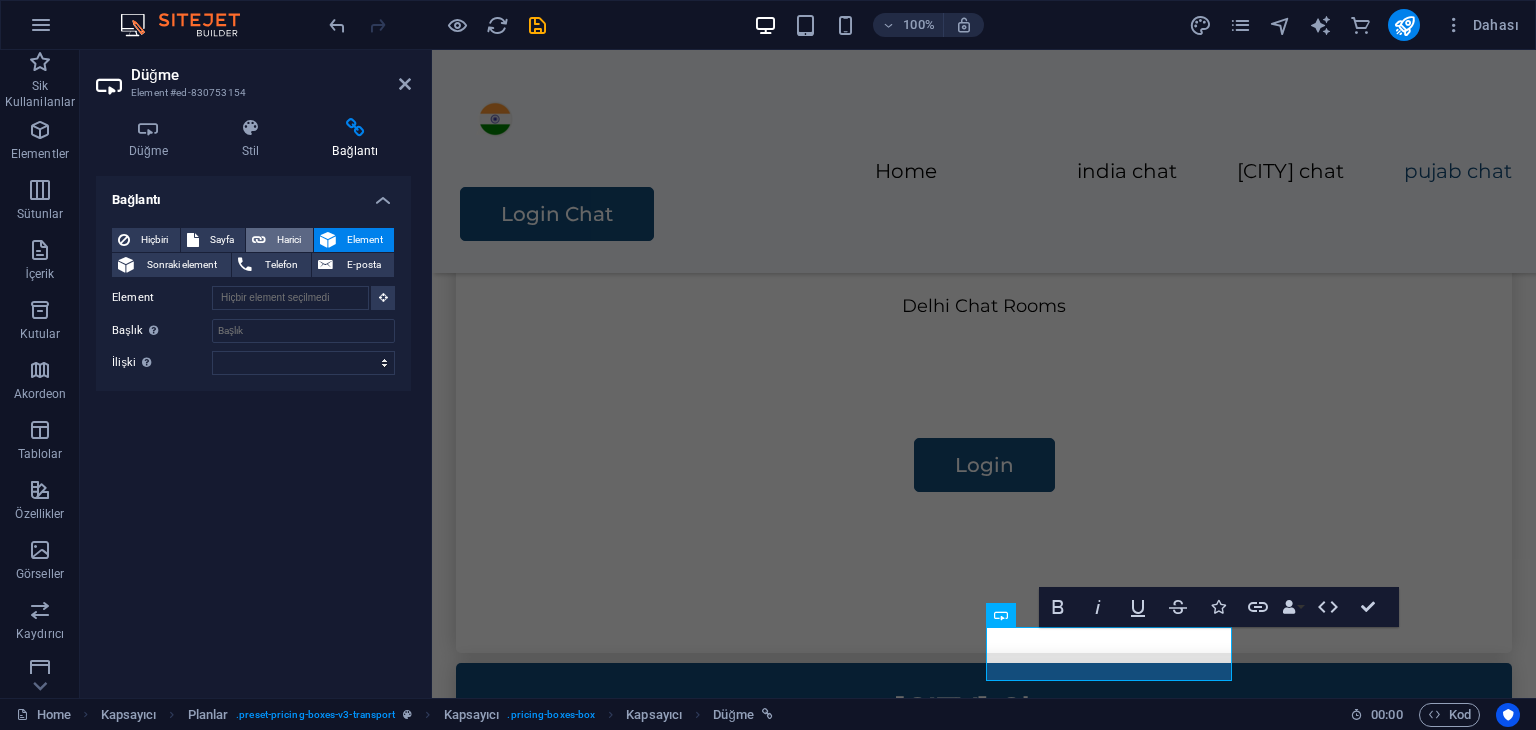 click at bounding box center [259, 240] 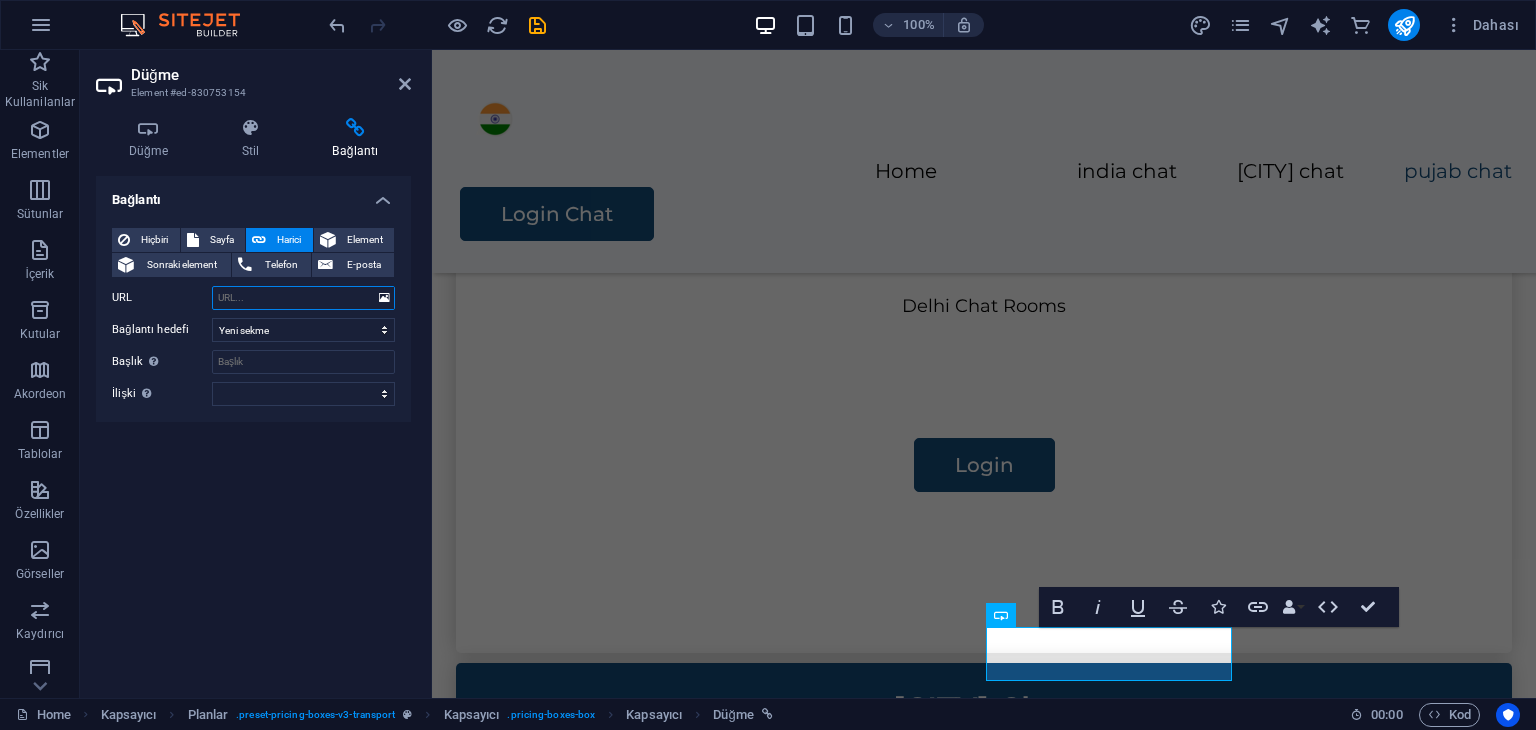 click on "URL" at bounding box center (303, 298) 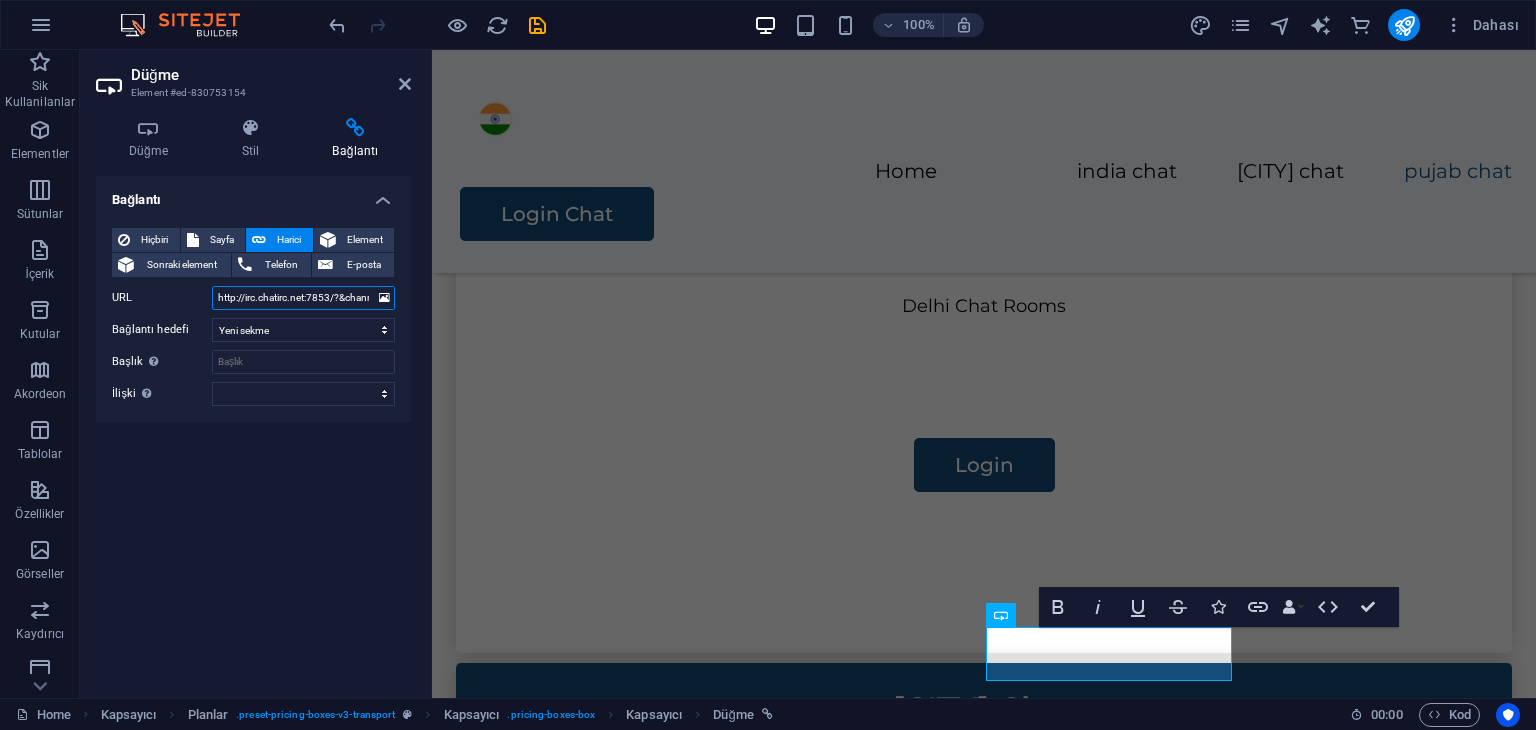 scroll, scrollTop: 0, scrollLeft: 96, axis: horizontal 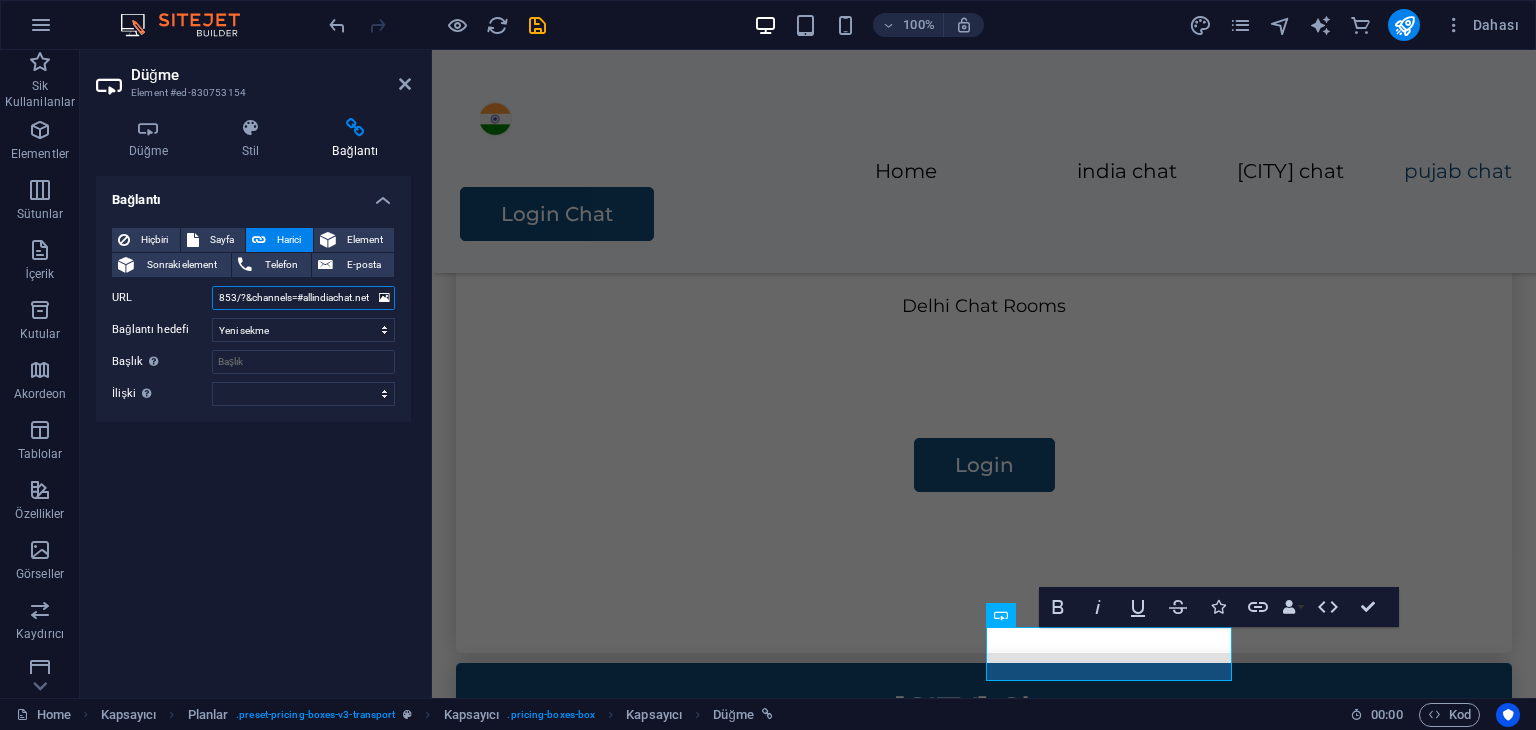 type on "http://irc.chatirc.net:7853/?&channels=#allindiachat.net" 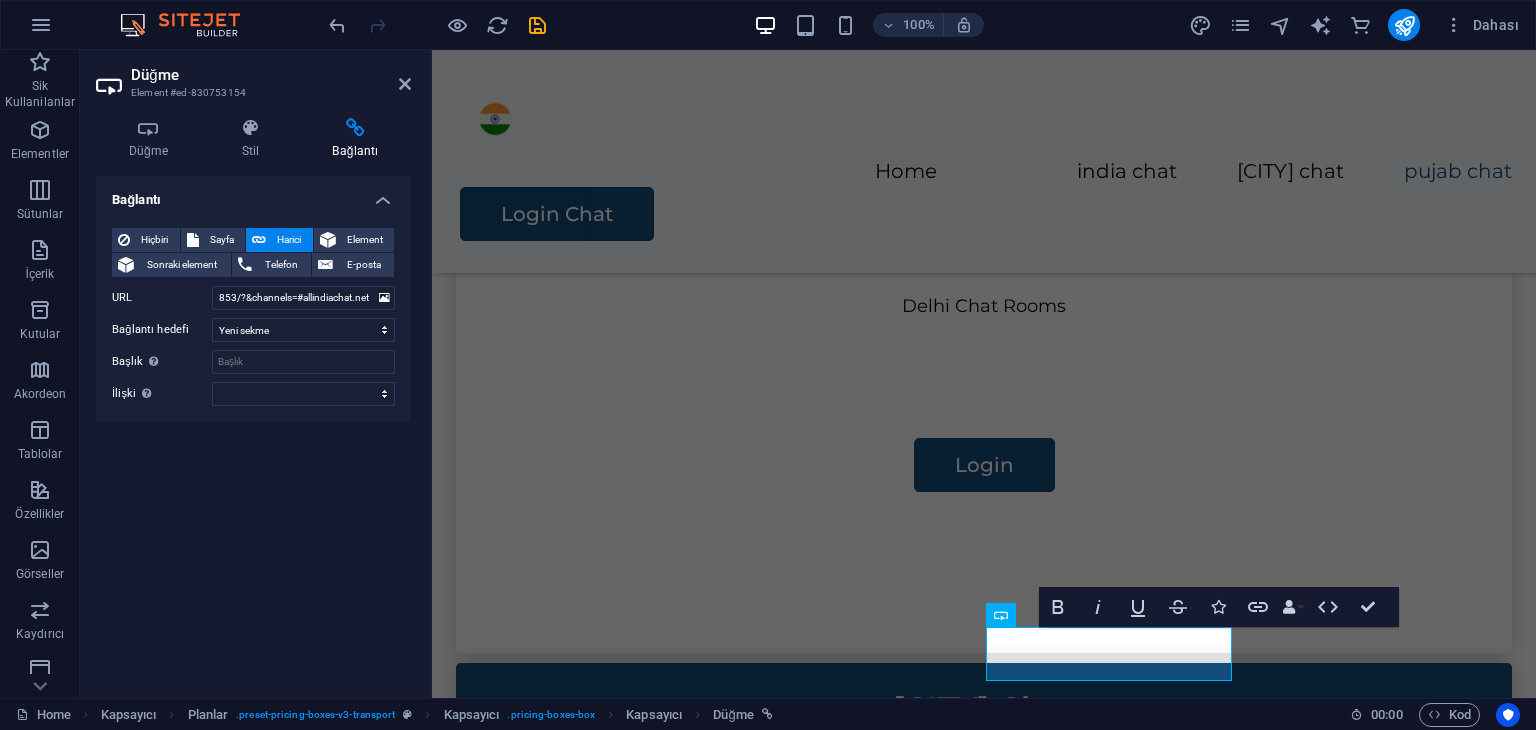 scroll, scrollTop: 0, scrollLeft: 0, axis: both 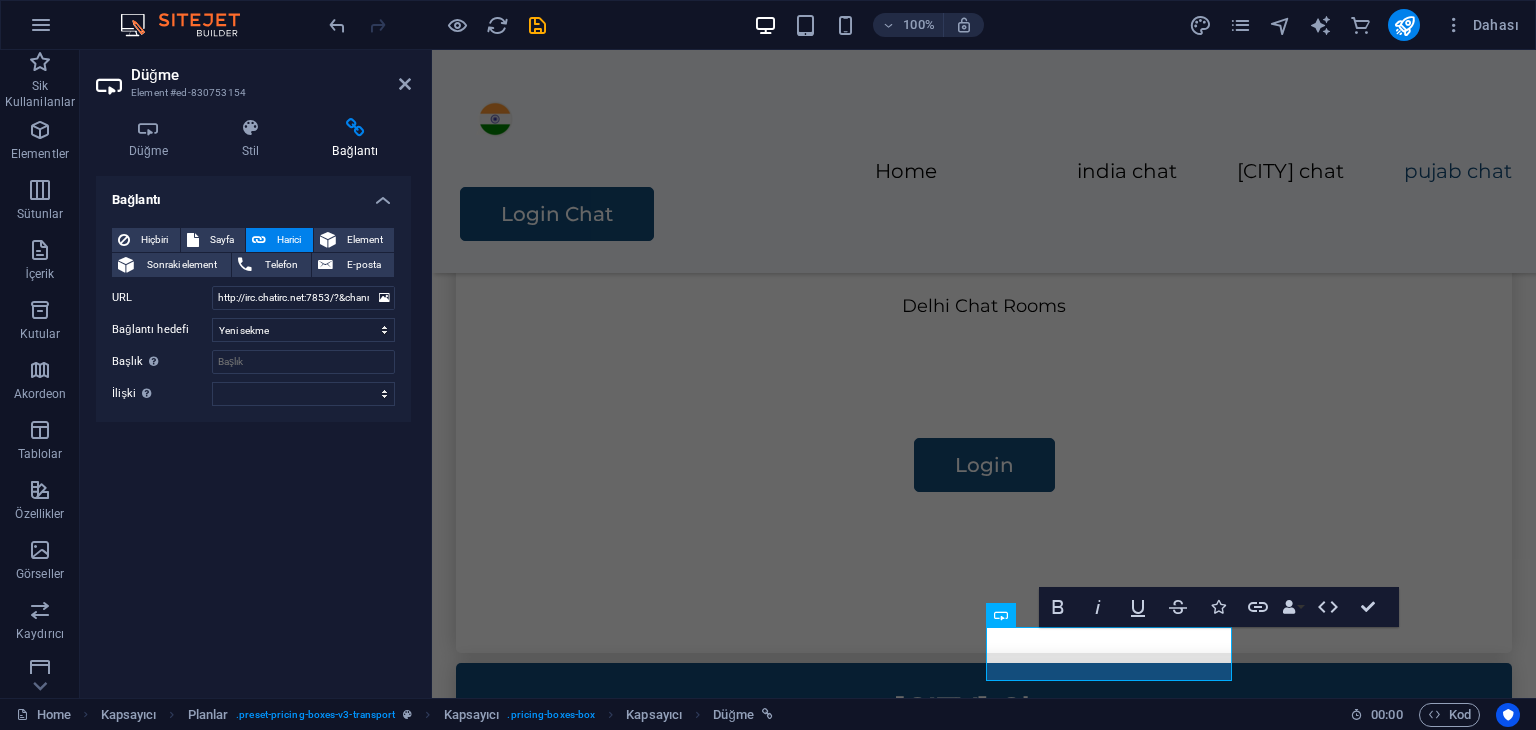 click on "Bağlantı Hiçbiri Sayfa Harici Element Sonraki element Telefon E-posta Sayfa Home Legal Notice Privacy Subpage Element
URL http://irc.chatirc.net:7853/?&channels=#allindiachat.net Telefon E-posta Bağlantı hedefi Yeni sekme Aynı sekme Kaplama Başlık Ek bağlantı tanımının bağlantı metniyle aynı olmaması gerekir. Başlık, genellikle fare elementin üzerine geldiğinde bir araç ipucu metni olarak gösterilir. Belirsizse boş bırak. İlişki Bu bağlantının bağlantı hedefiyle ilişkisini  ayarlar. Örneğin; "nofollow" (izleme) değeri, arama motorlarına bağlantıyı izleme talimatı verir. Boş bırakılabilir. alternate oluşturan bookmark harici yardım lisans ileri nofollow noreferrer noopener önceki arayın etiket" at bounding box center (253, 429) 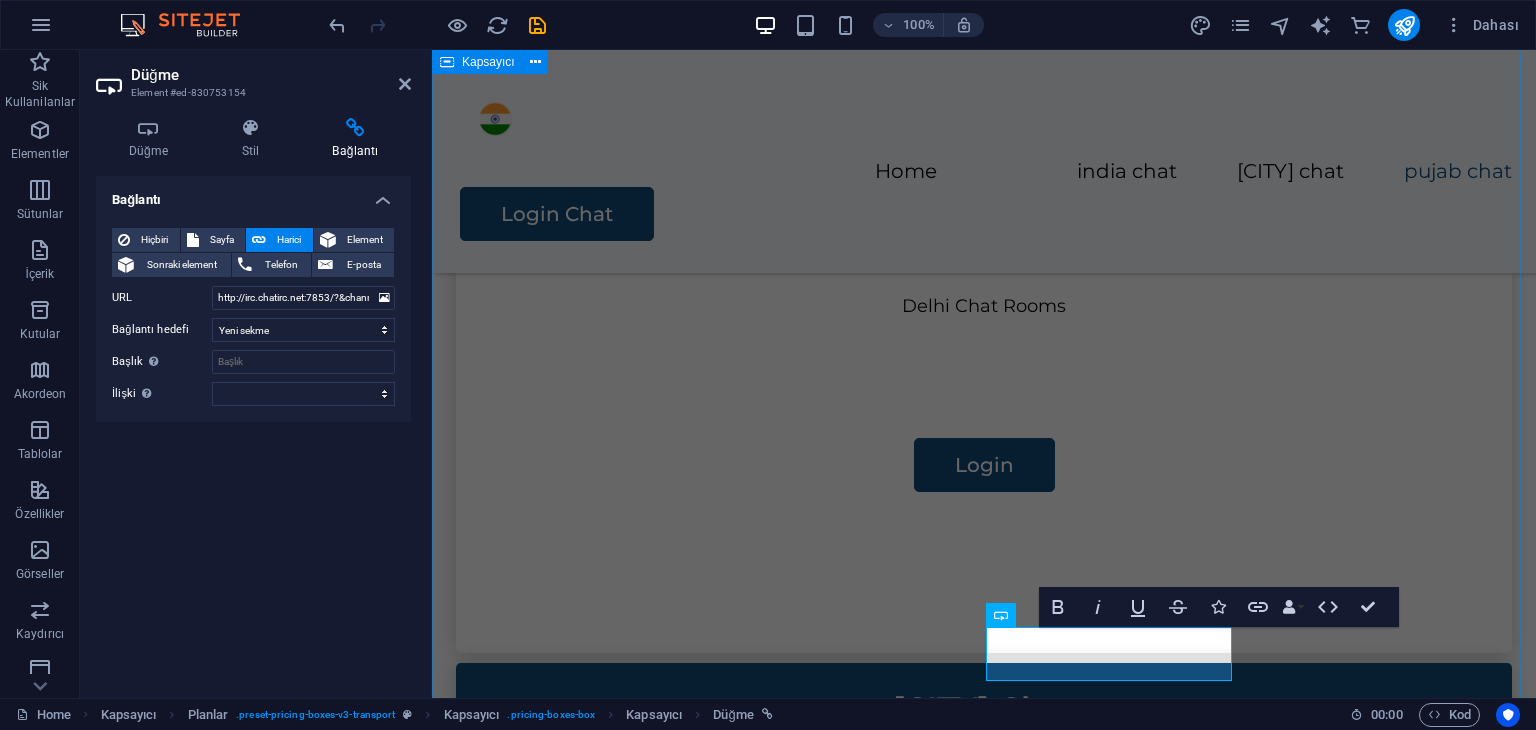 click on "india Rooms Delhi Chat, Mumbai Chat, Kolkata Chat, Chennai Chat, Gujarat Chat, Punjab Chat, Bangalore Chat and all over India and world free.  Delhi Chat Delhi Chat Rooms Login Mumbai Chat Mumbai Chat Rooms Login Punjab Chat Punjab Chat Rooms Login Bangalore Chat Bangalore Chat Rooms Login" at bounding box center [984, 1011] 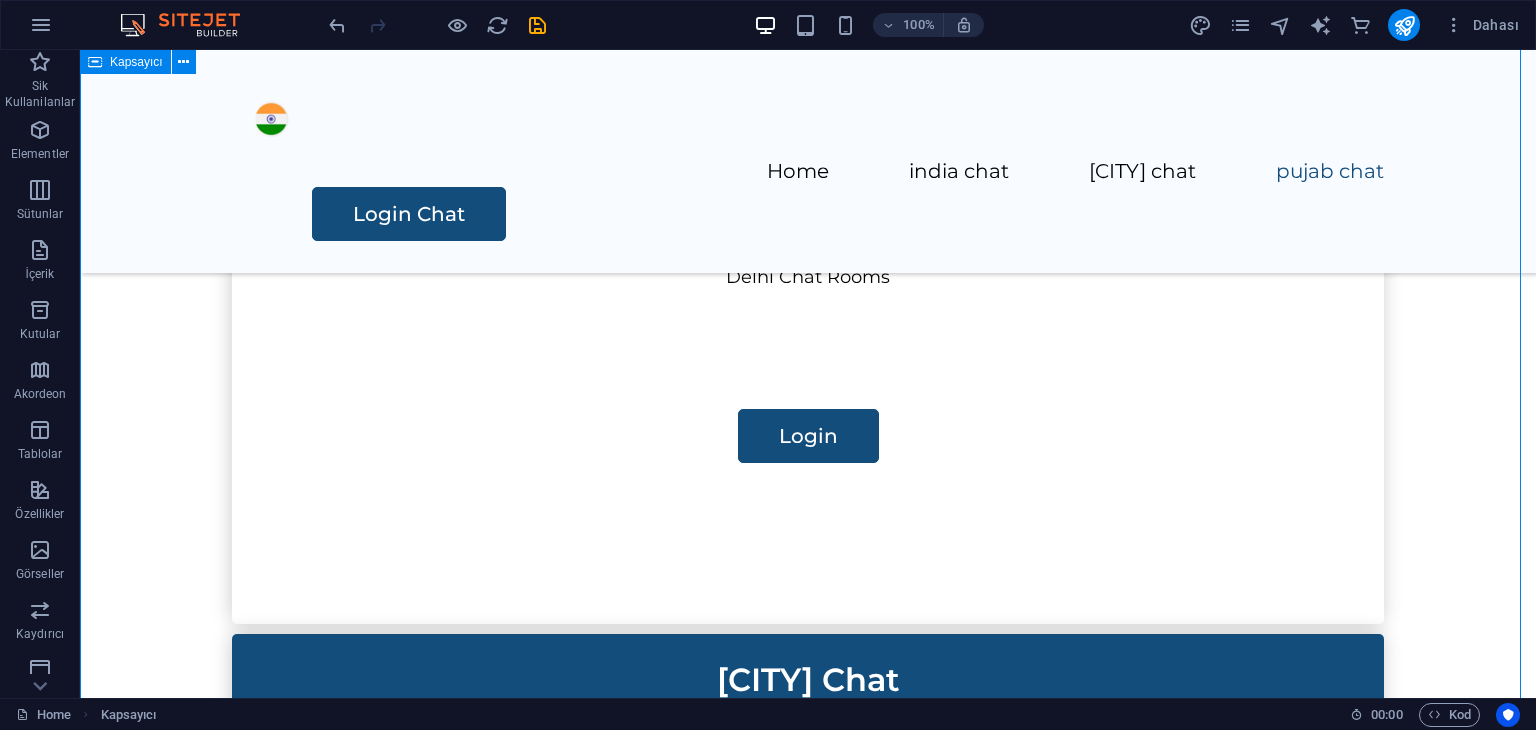 scroll, scrollTop: 1568, scrollLeft: 0, axis: vertical 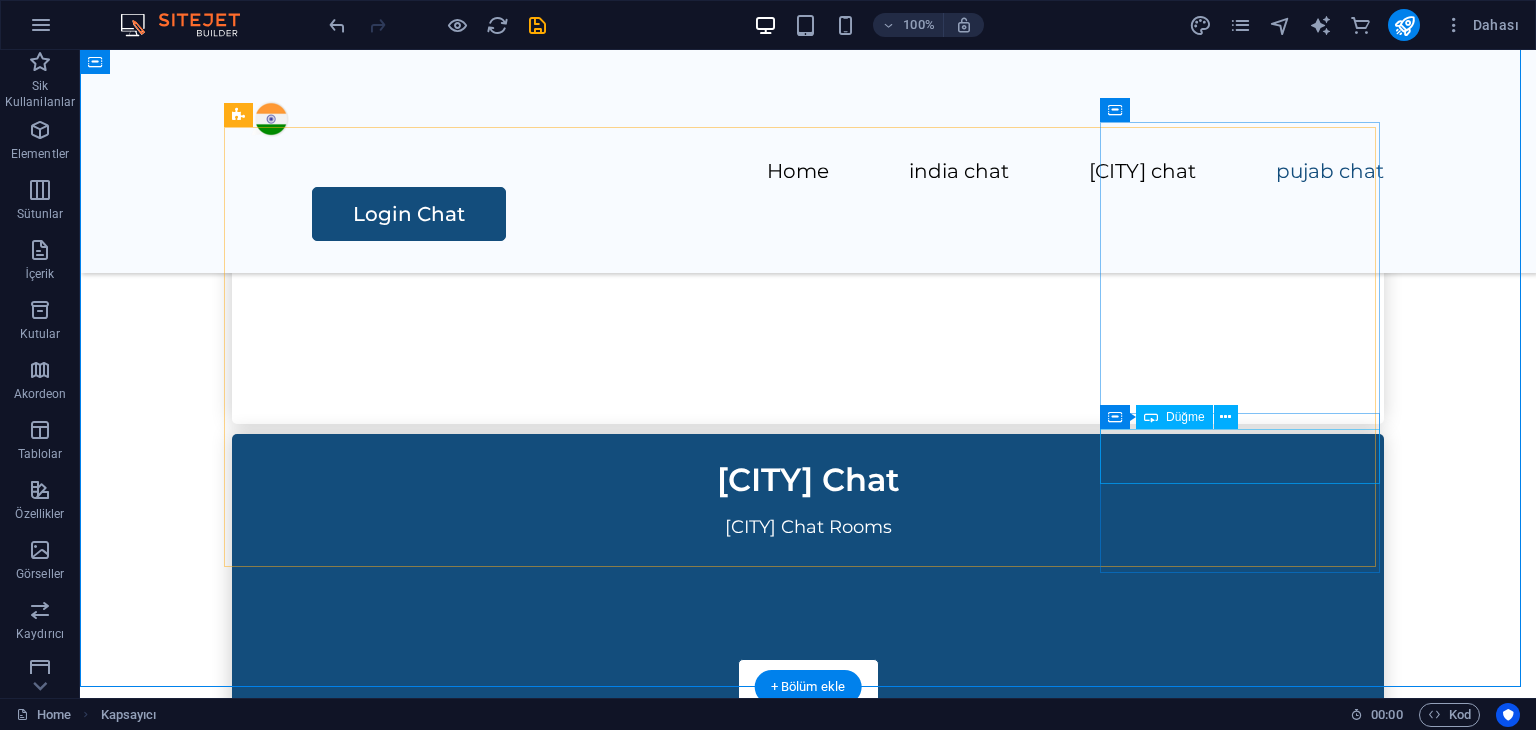 click on "Login" at bounding box center (808, 1586) 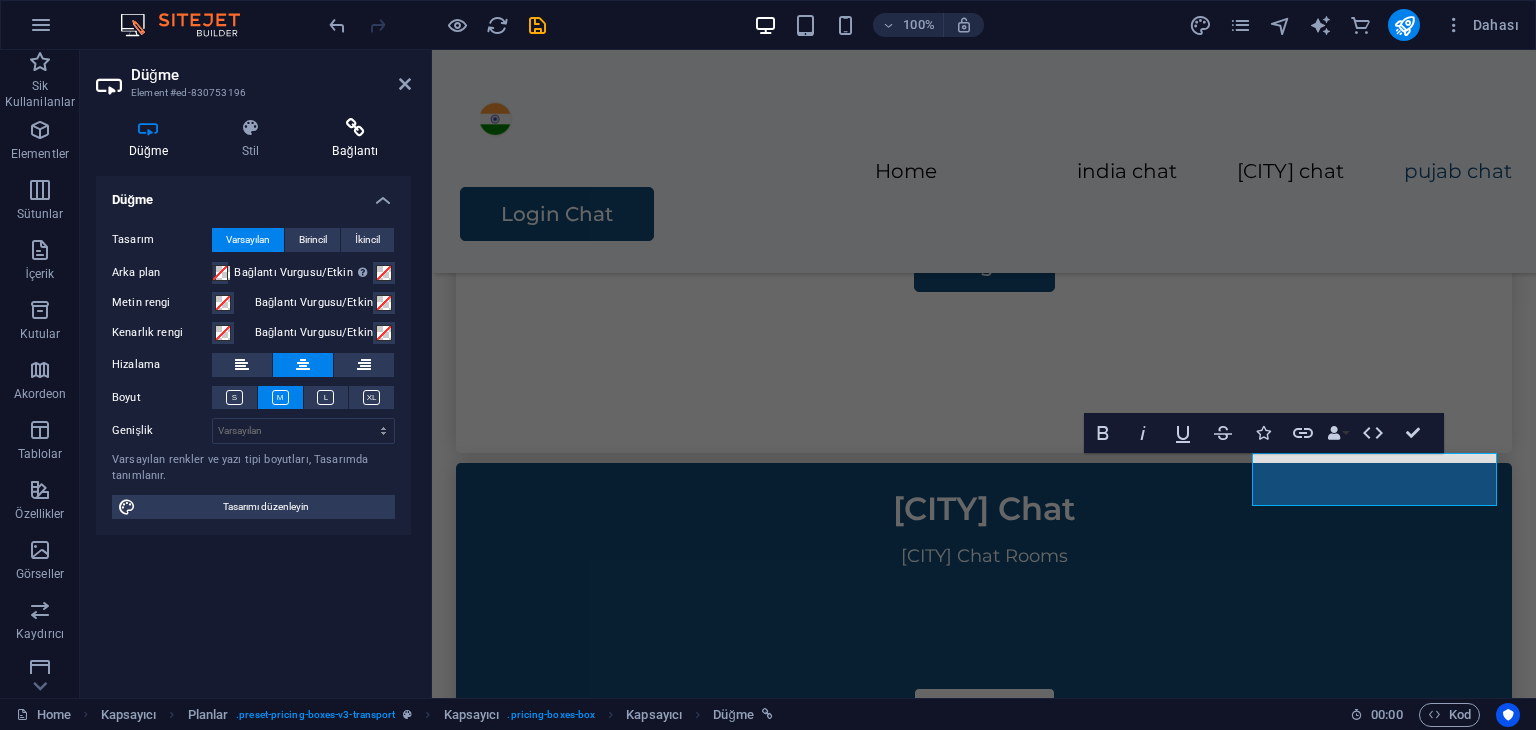 click at bounding box center (355, 128) 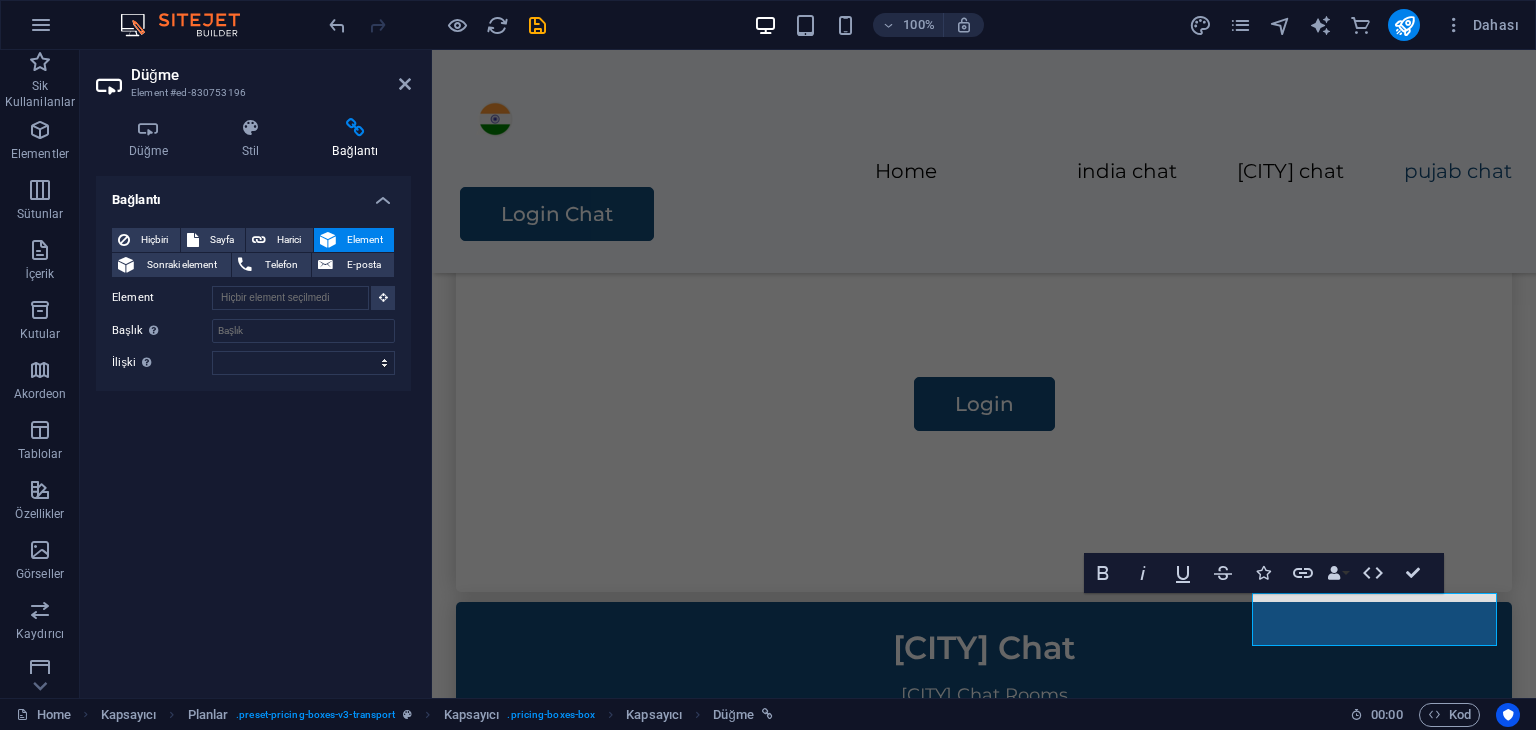 scroll, scrollTop: 1428, scrollLeft: 0, axis: vertical 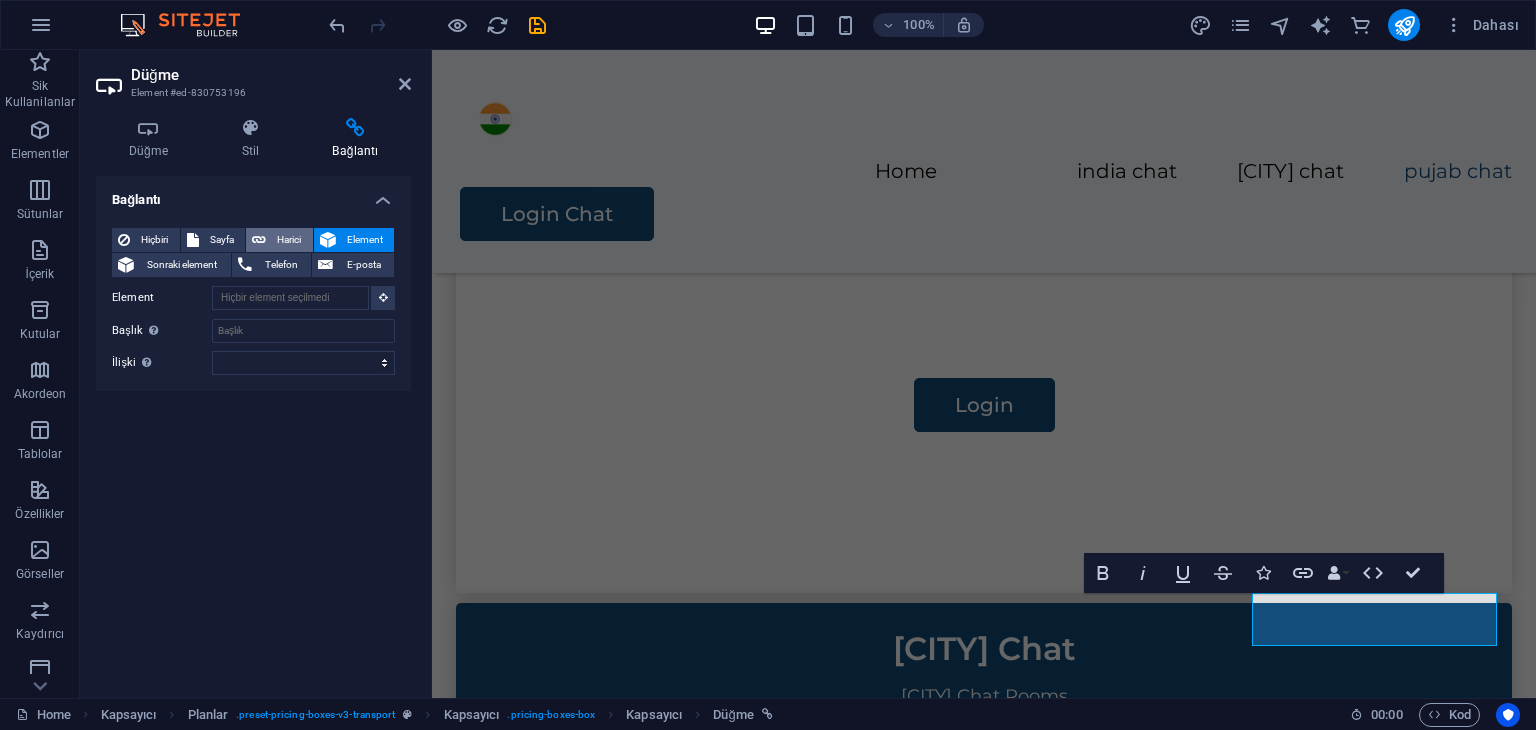 click on "Harici" at bounding box center [289, 240] 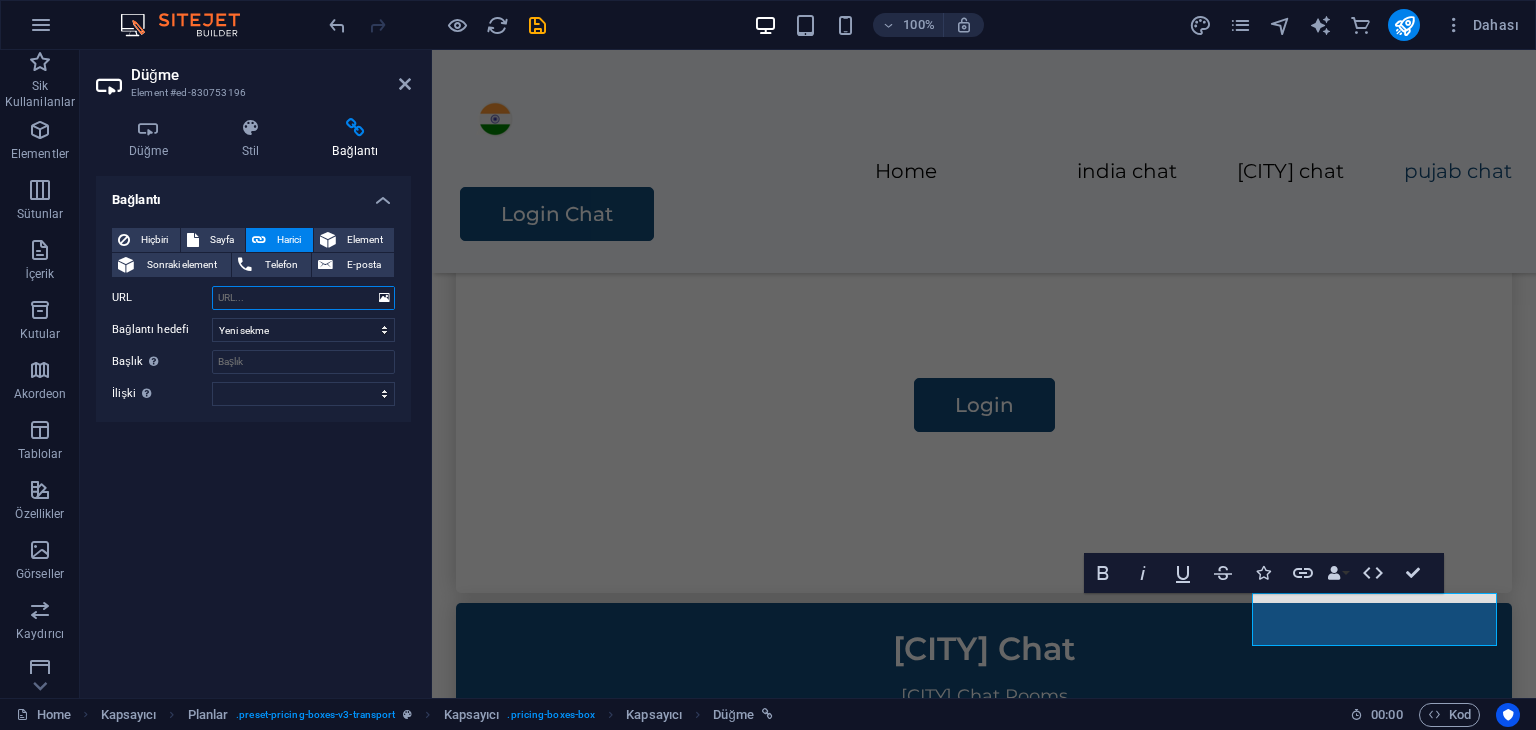 paste on "http://irc.chatirc.net:7853/?&channels=#allindiachat.net" 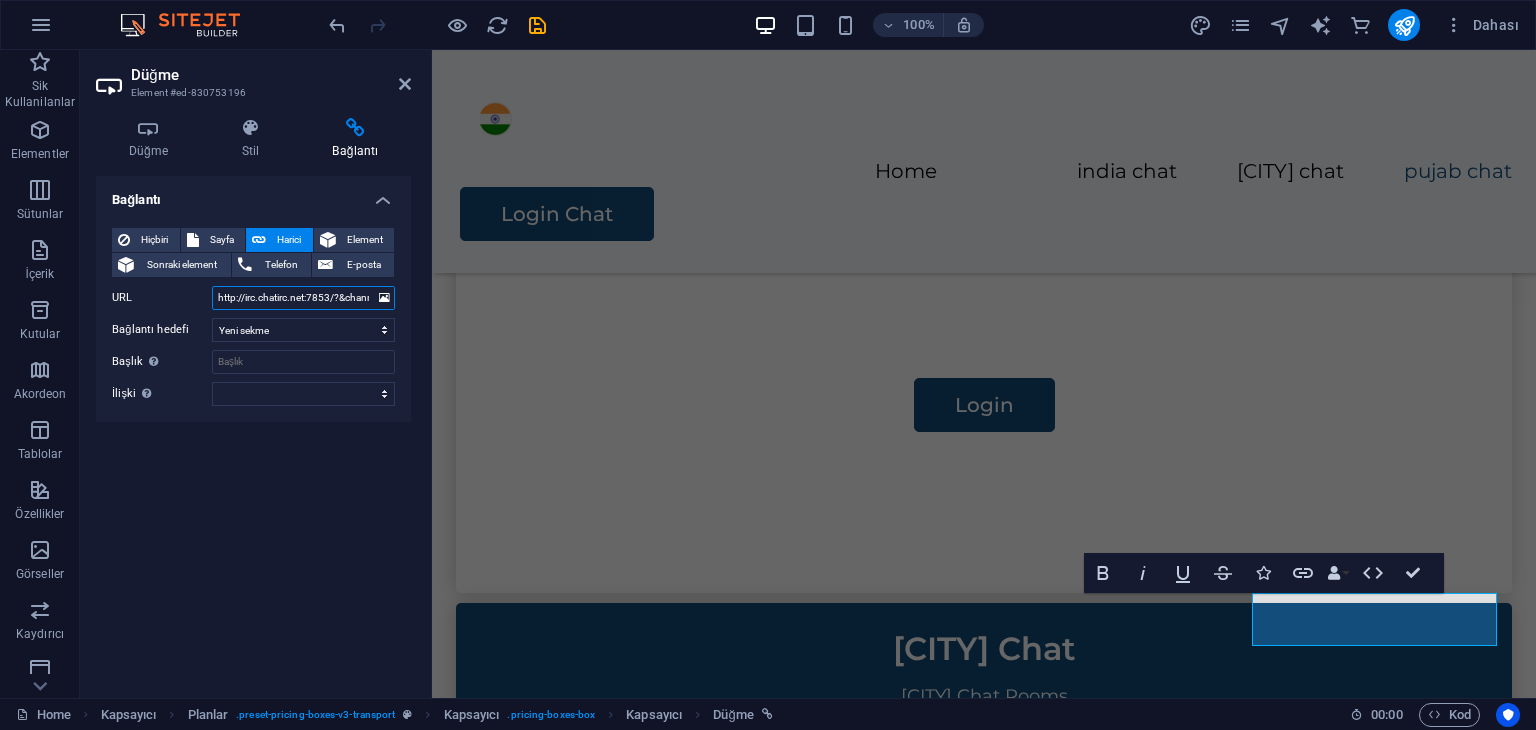 scroll, scrollTop: 0, scrollLeft: 96, axis: horizontal 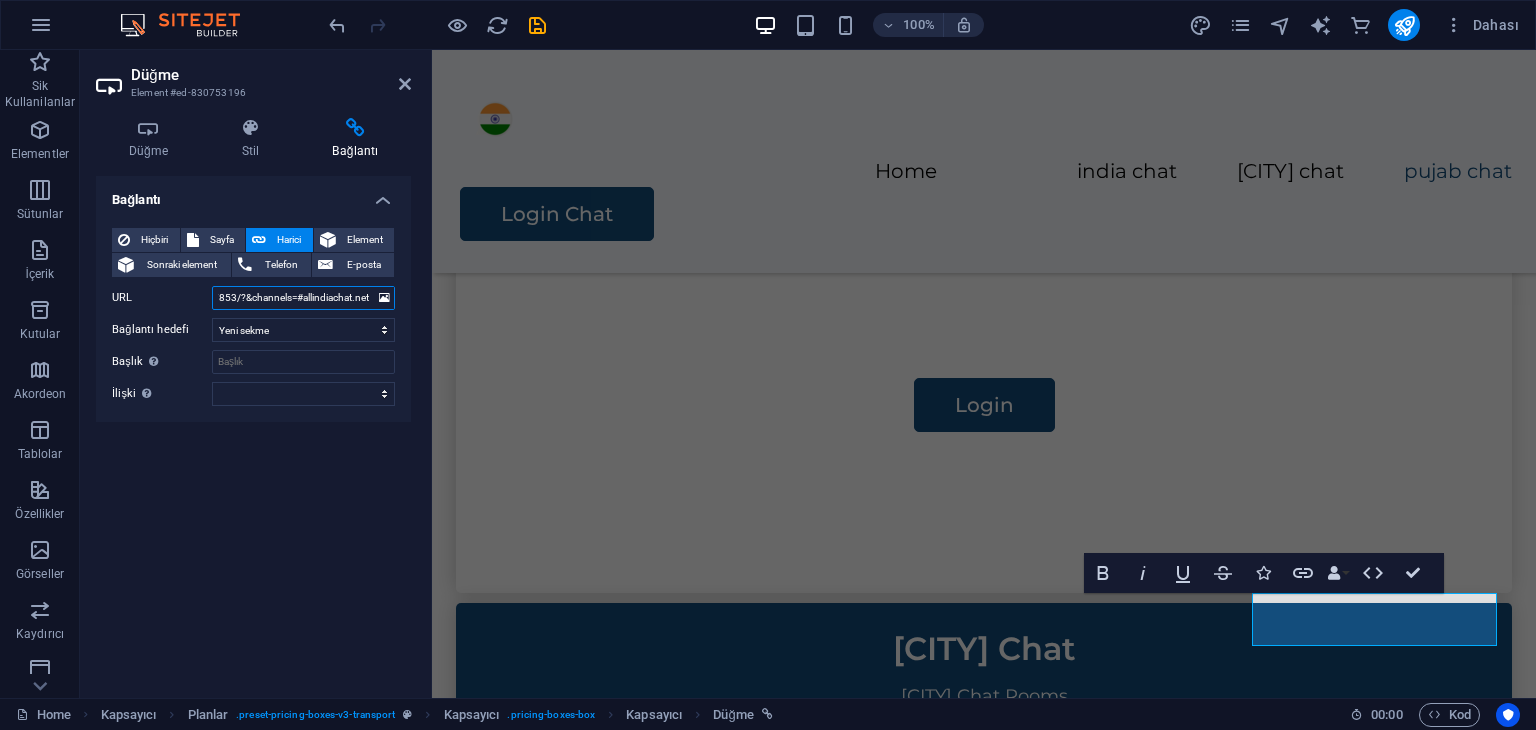 type on "http://irc.chatirc.net:7853/?&channels=#allindiachat.net" 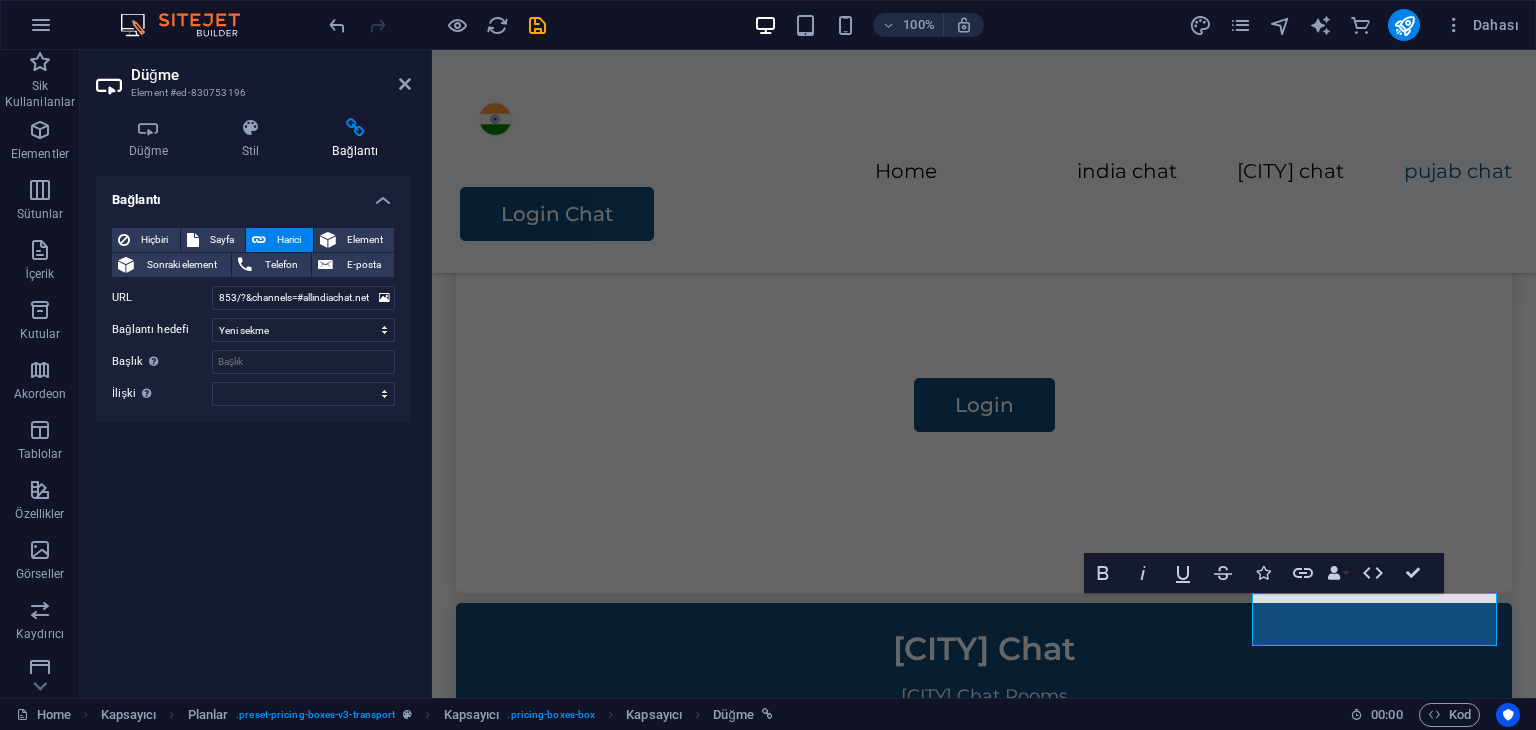 scroll, scrollTop: 0, scrollLeft: 0, axis: both 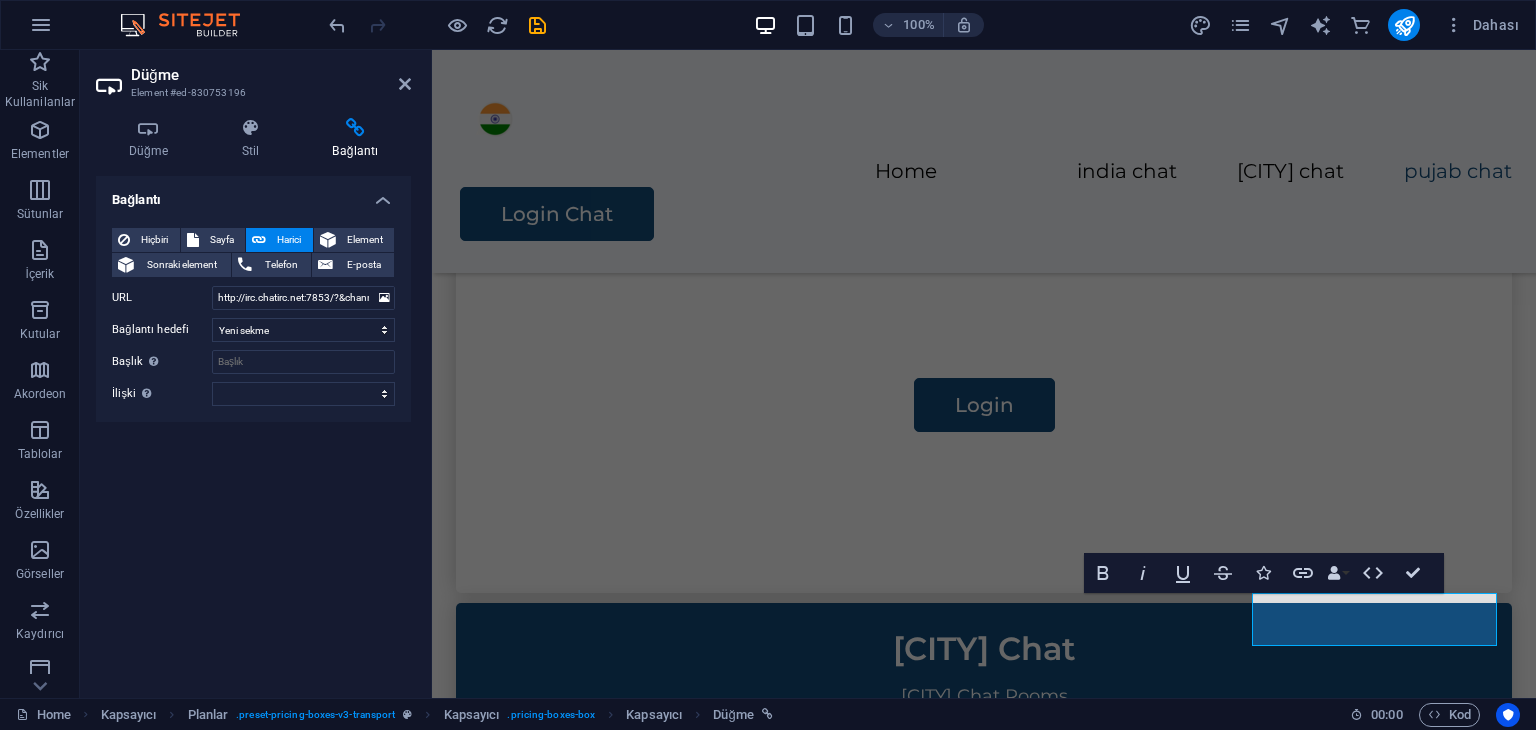 click on "Bağlantı Hiçbiri Sayfa Harici Element Sonraki element Telefon E-posta Sayfa Home Legal Notice Privacy Subpage Element
URL http://irc.chatirc.net:7853/?&channels=#allindiachat.net Telefon E-posta Bağlantı hedefi Yeni sekme Aynı sekme Kaplama Başlık Ek bağlantı tanımının bağlantı metniyle aynı olmaması gerekir. Başlık, genellikle fare elementin üzerine geldiğinde bir araç ipucu metni olarak gösterilir. Belirsizse boş bırak. İlişki Bu bağlantının bağlantı hedefiyle ilişkisini  ayarlar. Örneğin; "nofollow" (izleme) değeri, arama motorlarına bağlantıyı izleme talimatı verir. Boş bırakılabilir. alternate oluşturan bookmark harici yardım lisans ileri nofollow noreferrer noopener önceki arayın etiket" at bounding box center (253, 429) 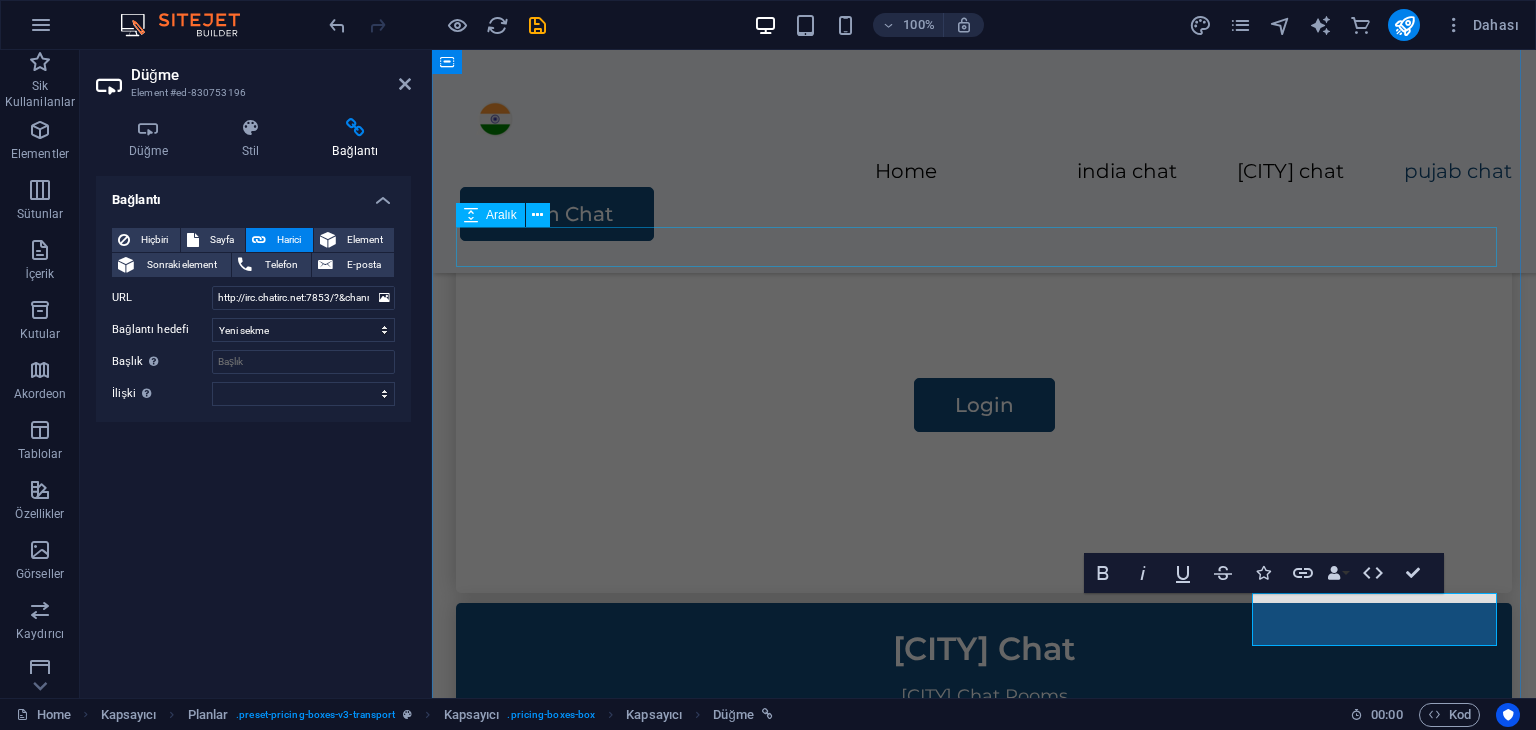 click at bounding box center (984, 133) 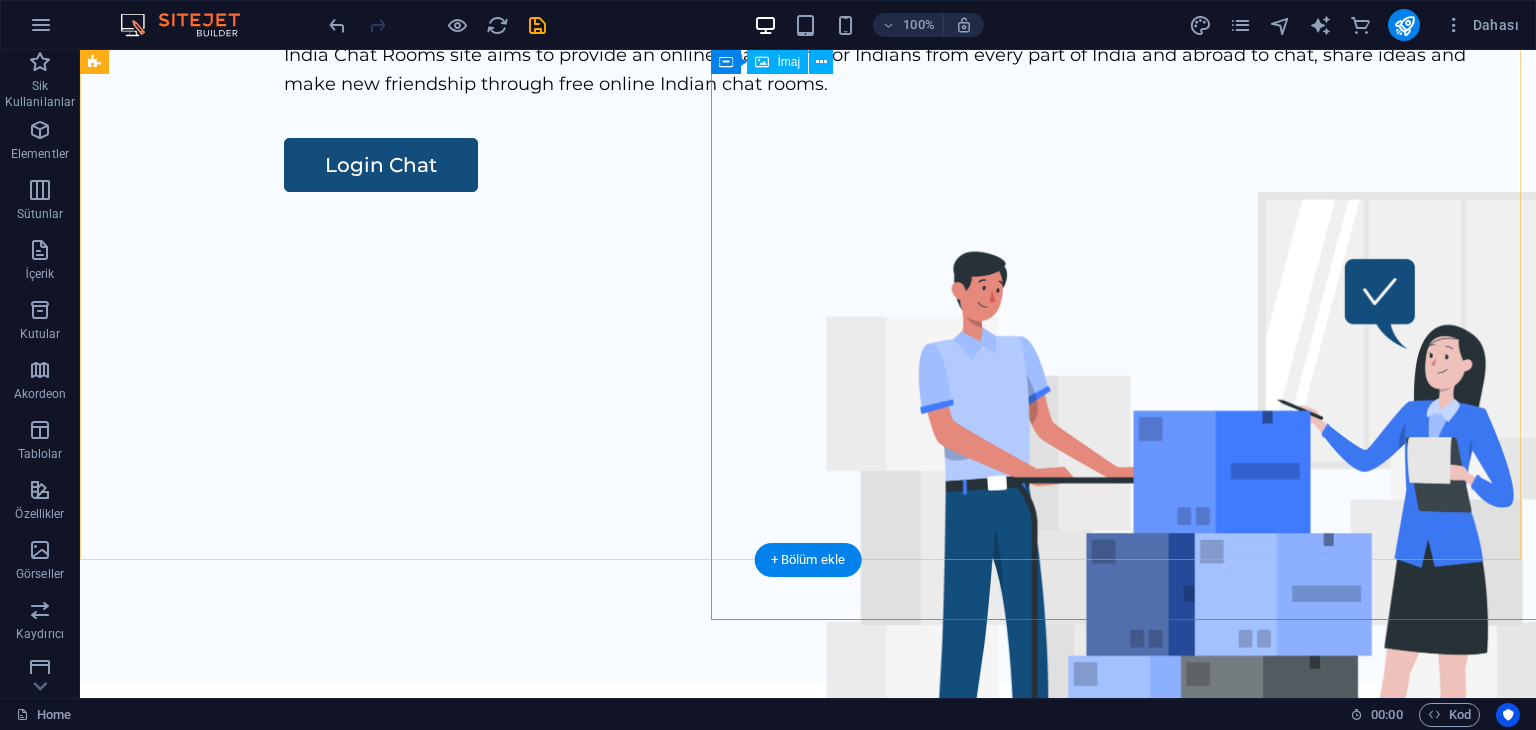 scroll, scrollTop: 0, scrollLeft: 0, axis: both 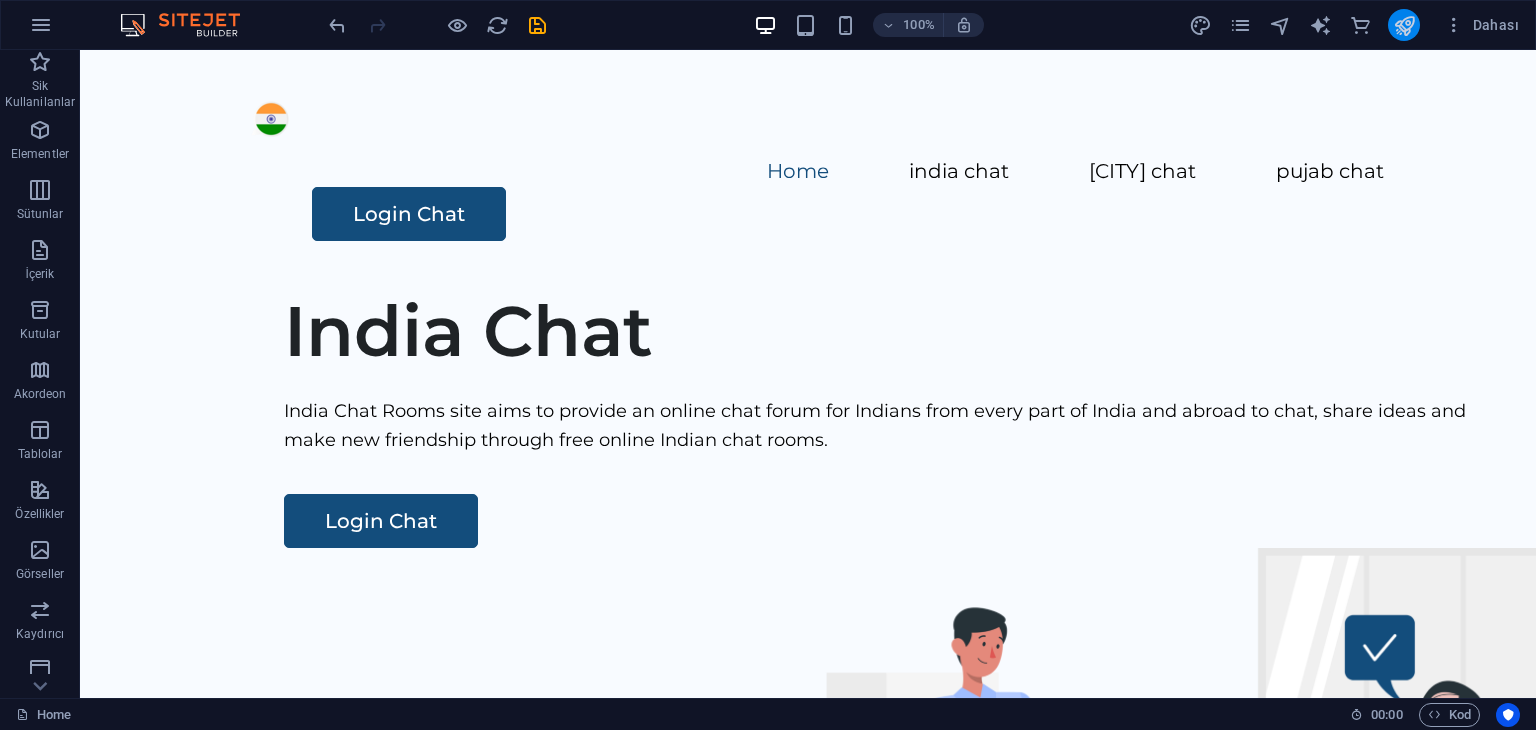 click at bounding box center (1404, 25) 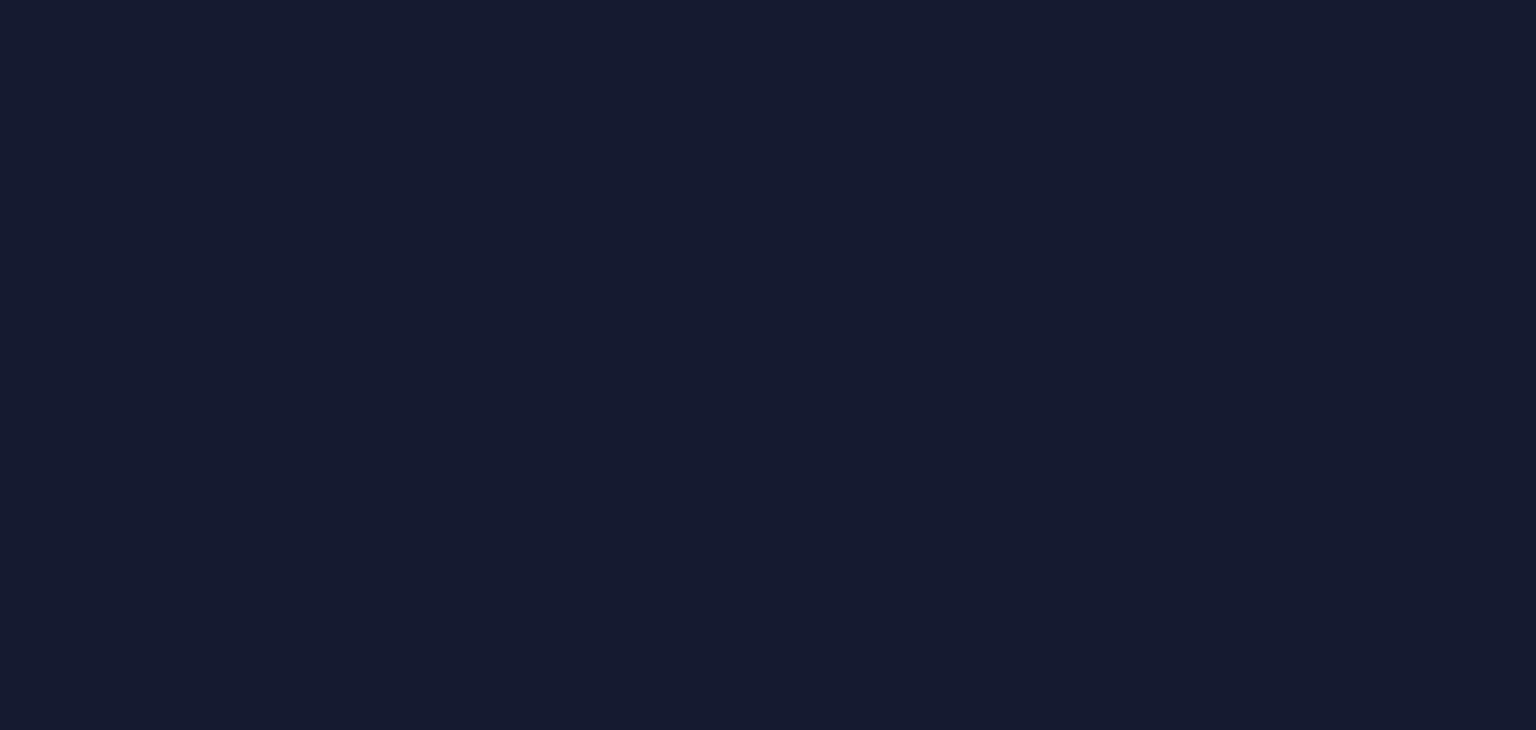scroll, scrollTop: 0, scrollLeft: 0, axis: both 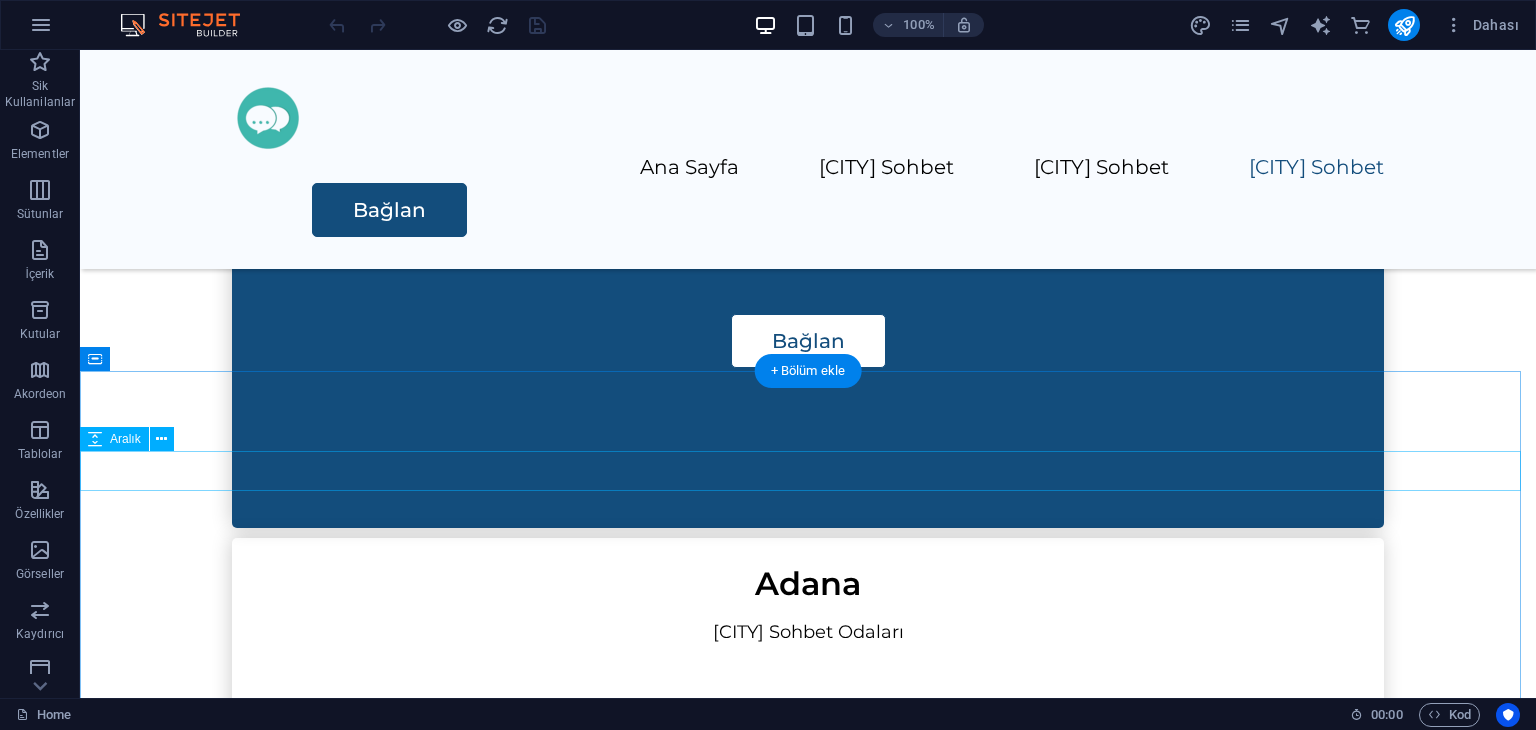 click at bounding box center [808, 1648] 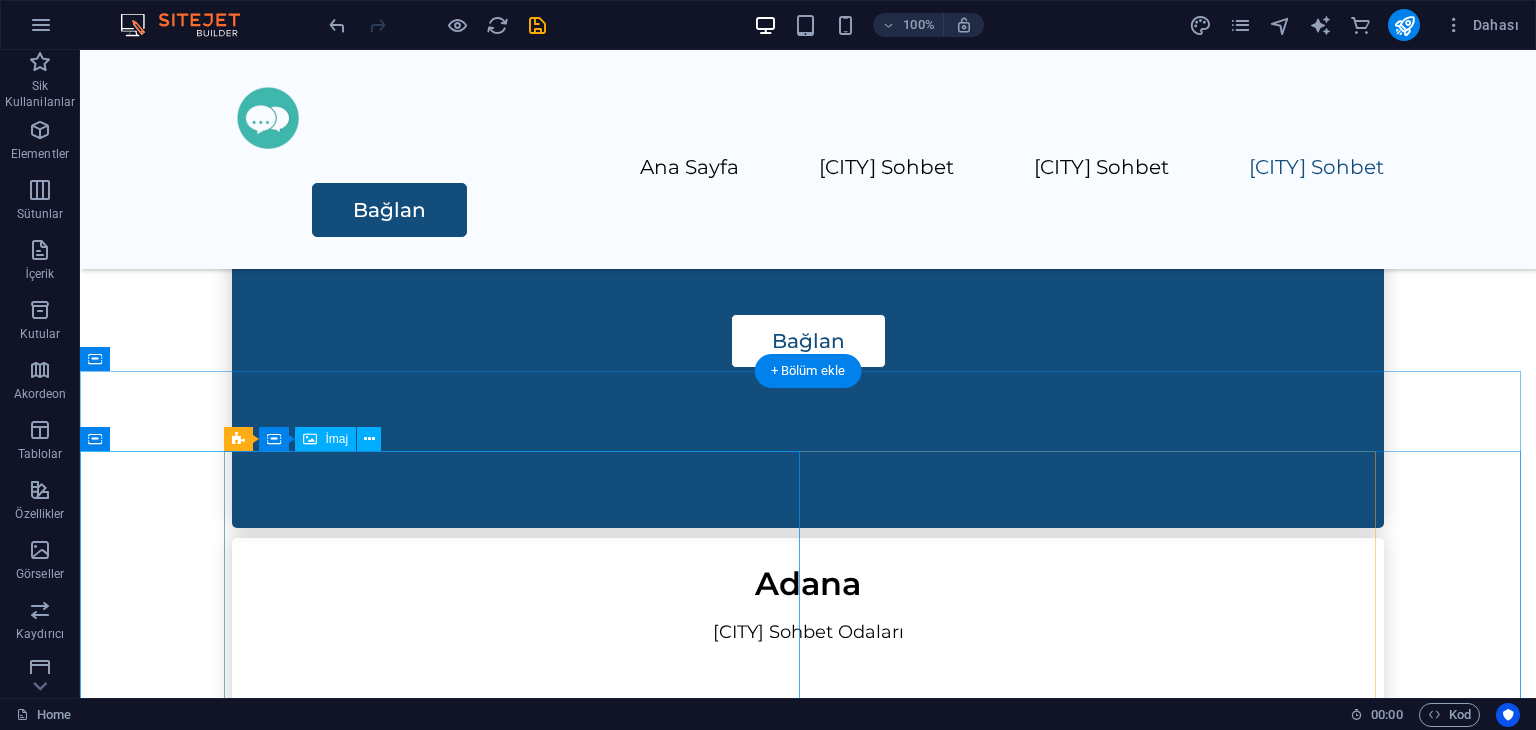 click at bounding box center [-66, 2568] 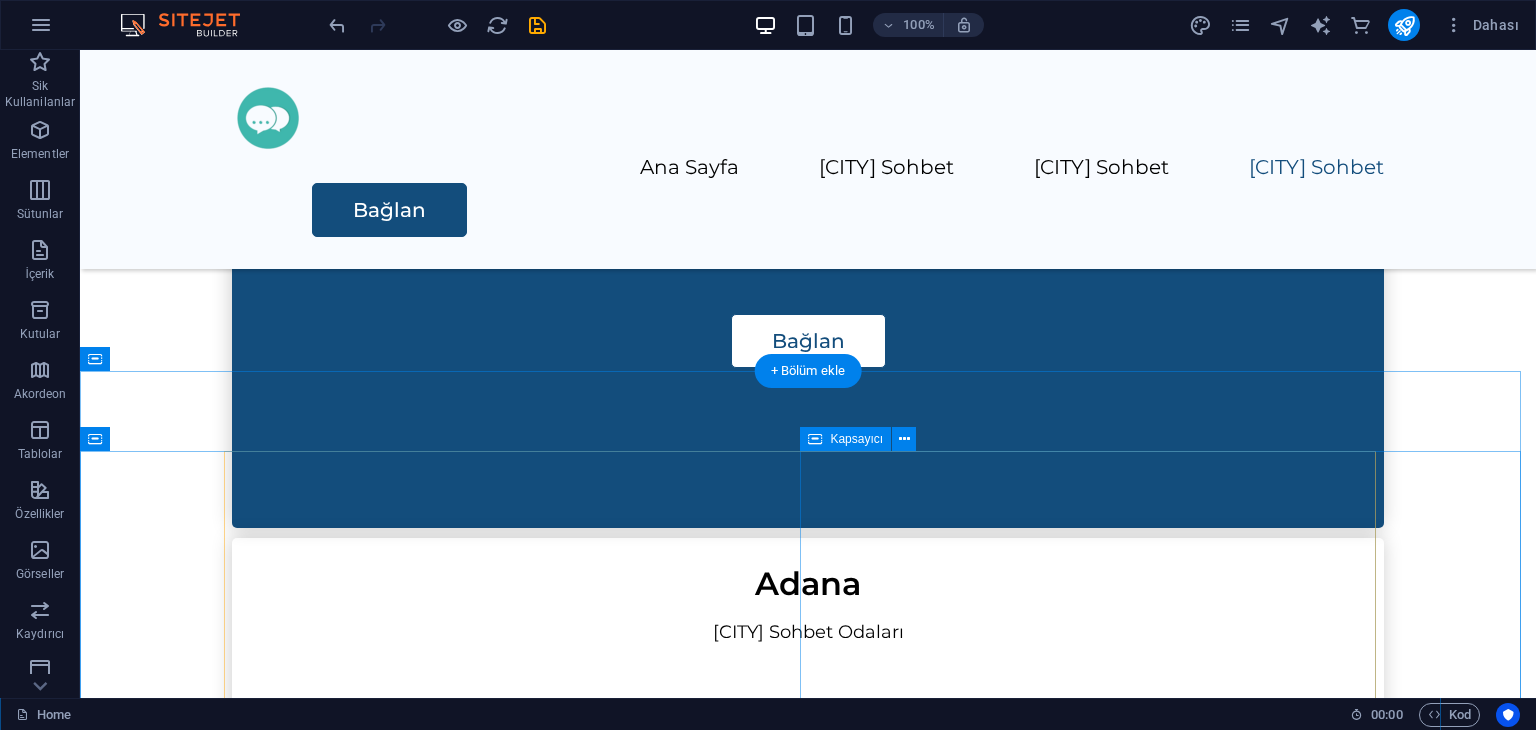 click on "İletişim   I have read and understand the privacy policy. Okunaksız mı? Yeni yükle Submit" at bounding box center (808, 1928) 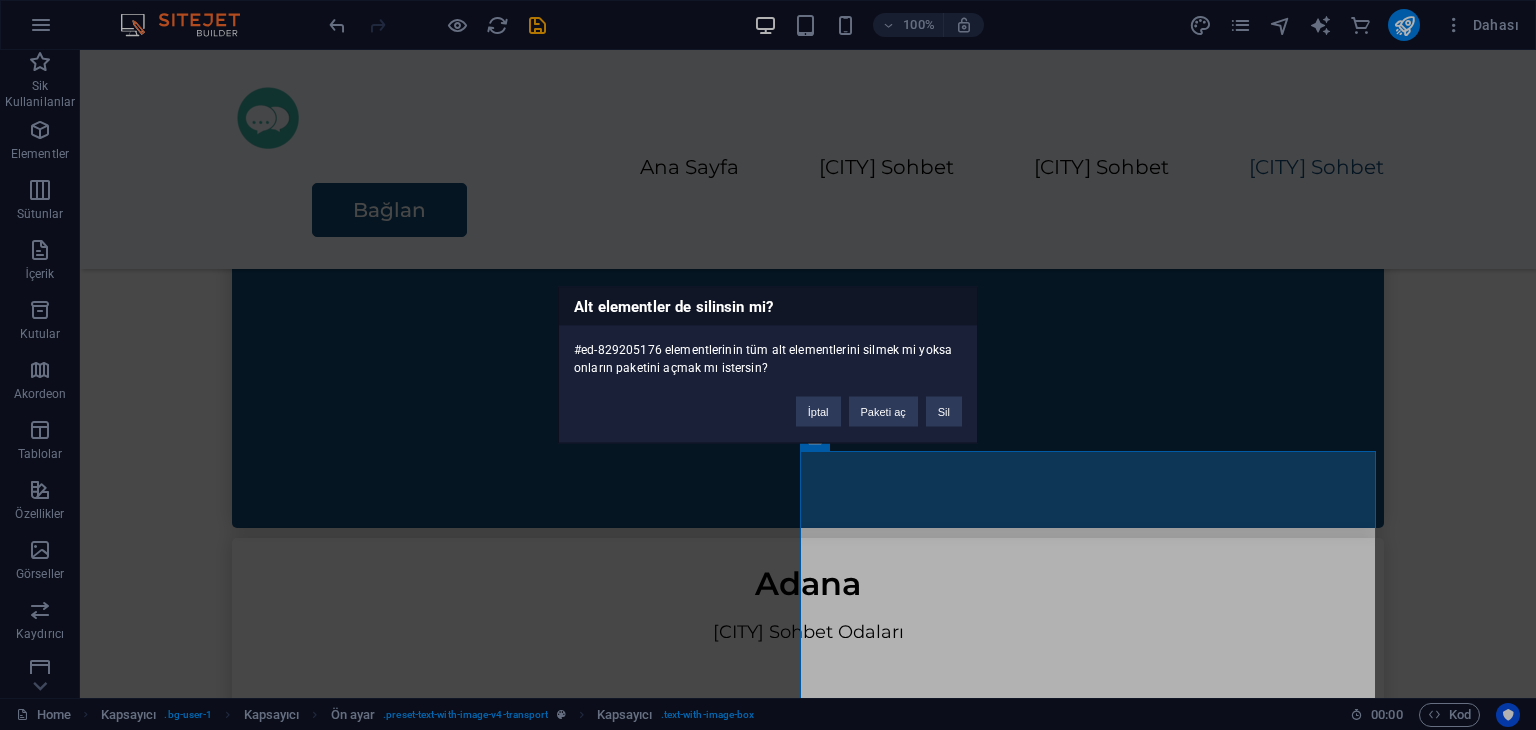 type 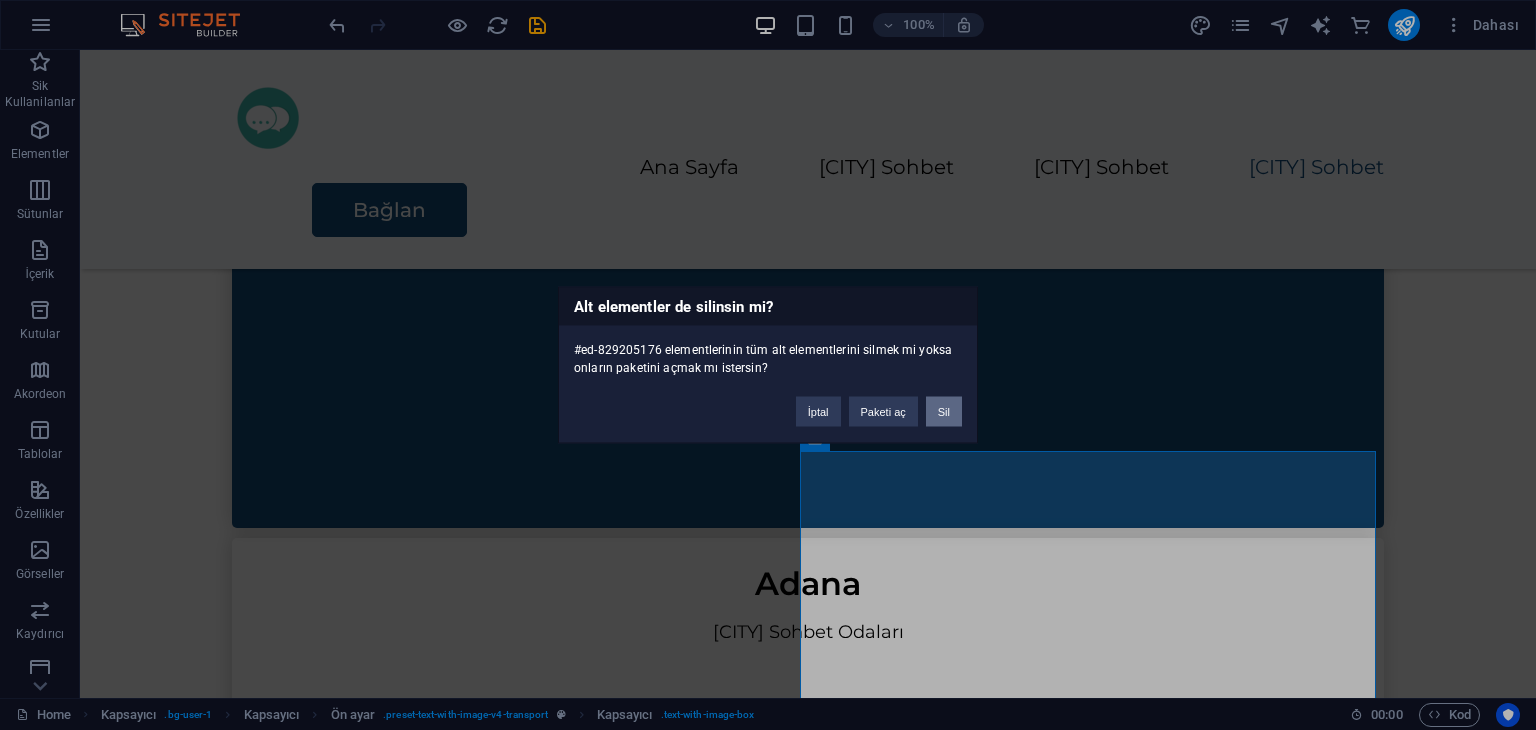 click on "Sil" at bounding box center [944, 412] 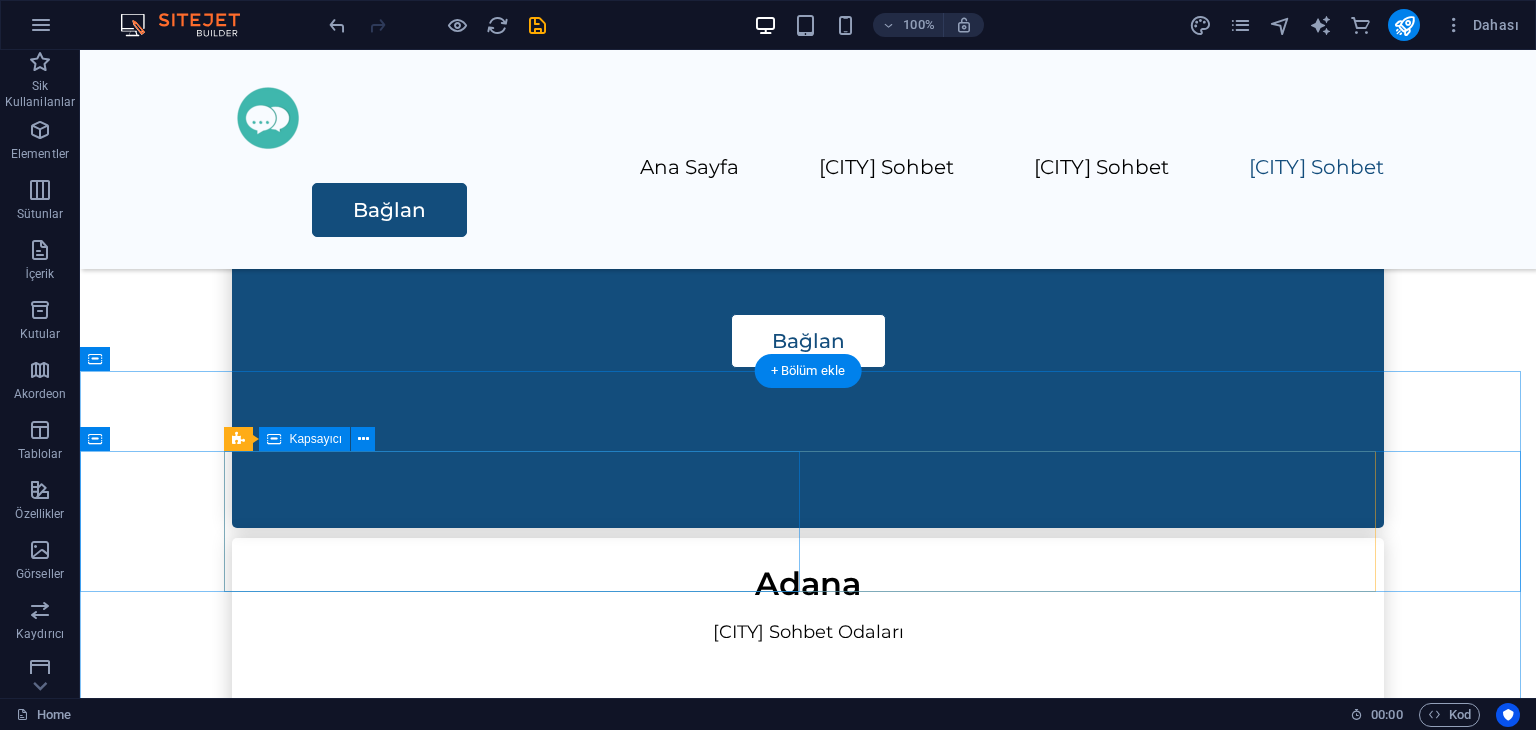 click on "İçeriği buraya bırak veya  Element ekle  Panoyu yapıştır" at bounding box center (808, 1699) 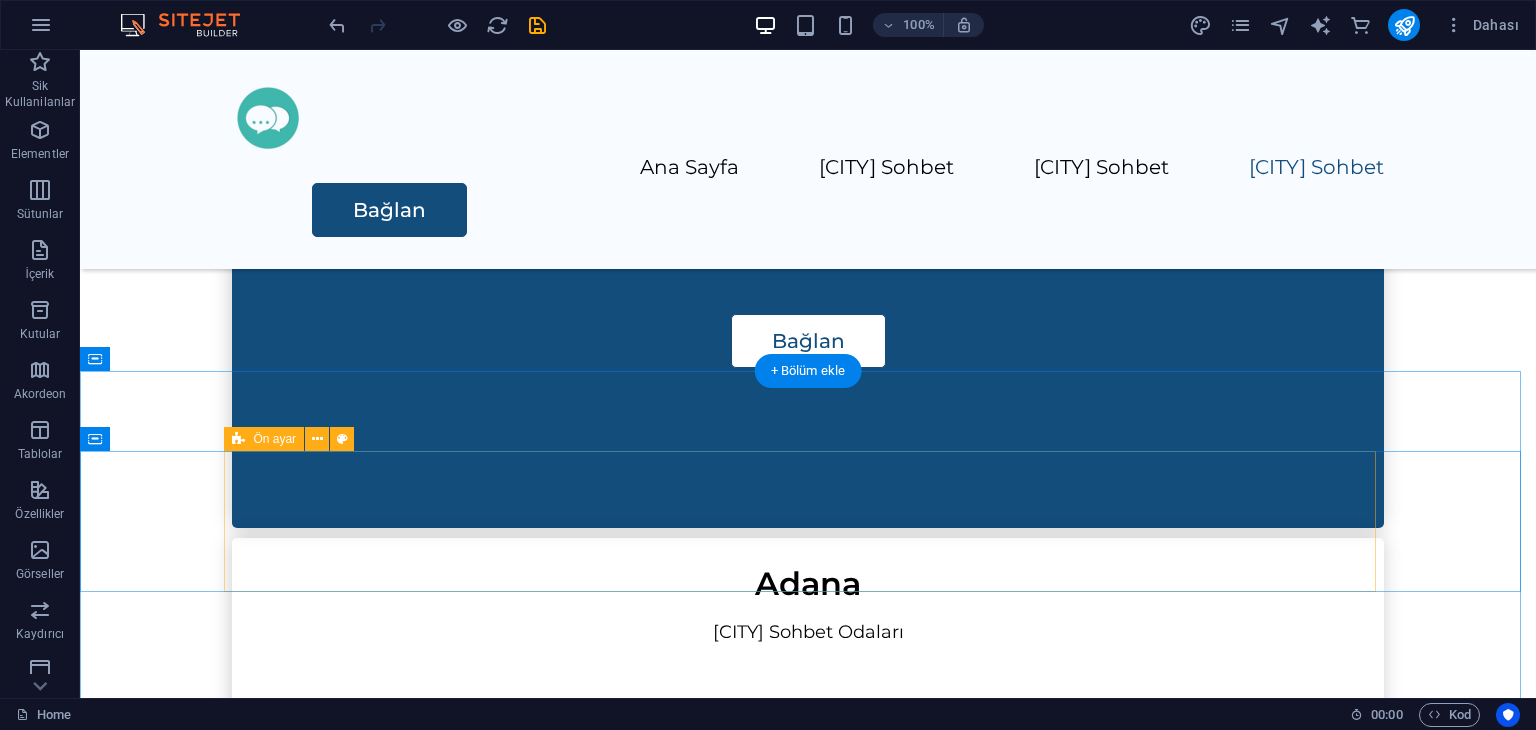 click on "İçeriği buraya bırak veya  Element ekle  Panoyu yapıştır" at bounding box center [808, 1699] 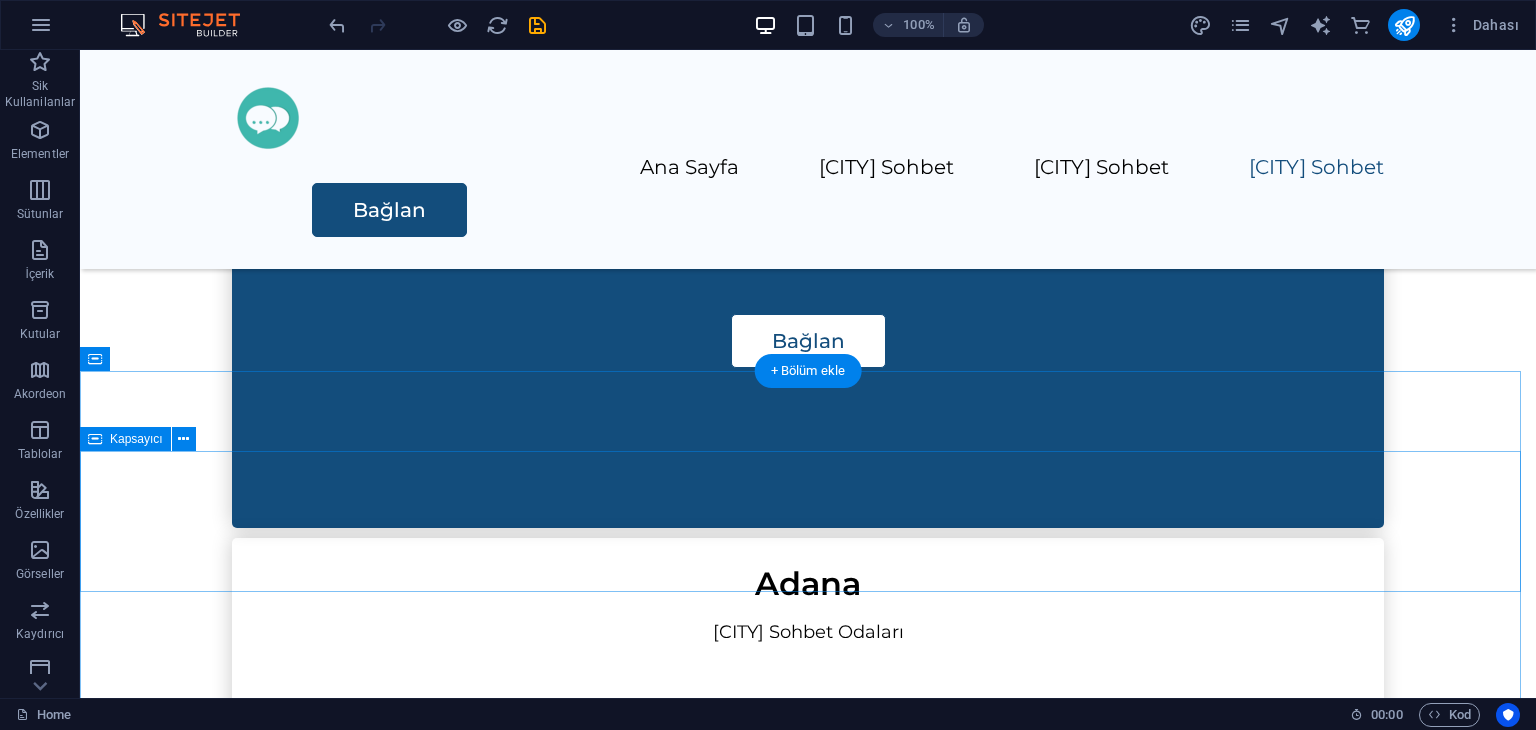 click on "İçeriği buraya bırak veya  Element ekle  Panoyu yapıştır" at bounding box center [808, 1699] 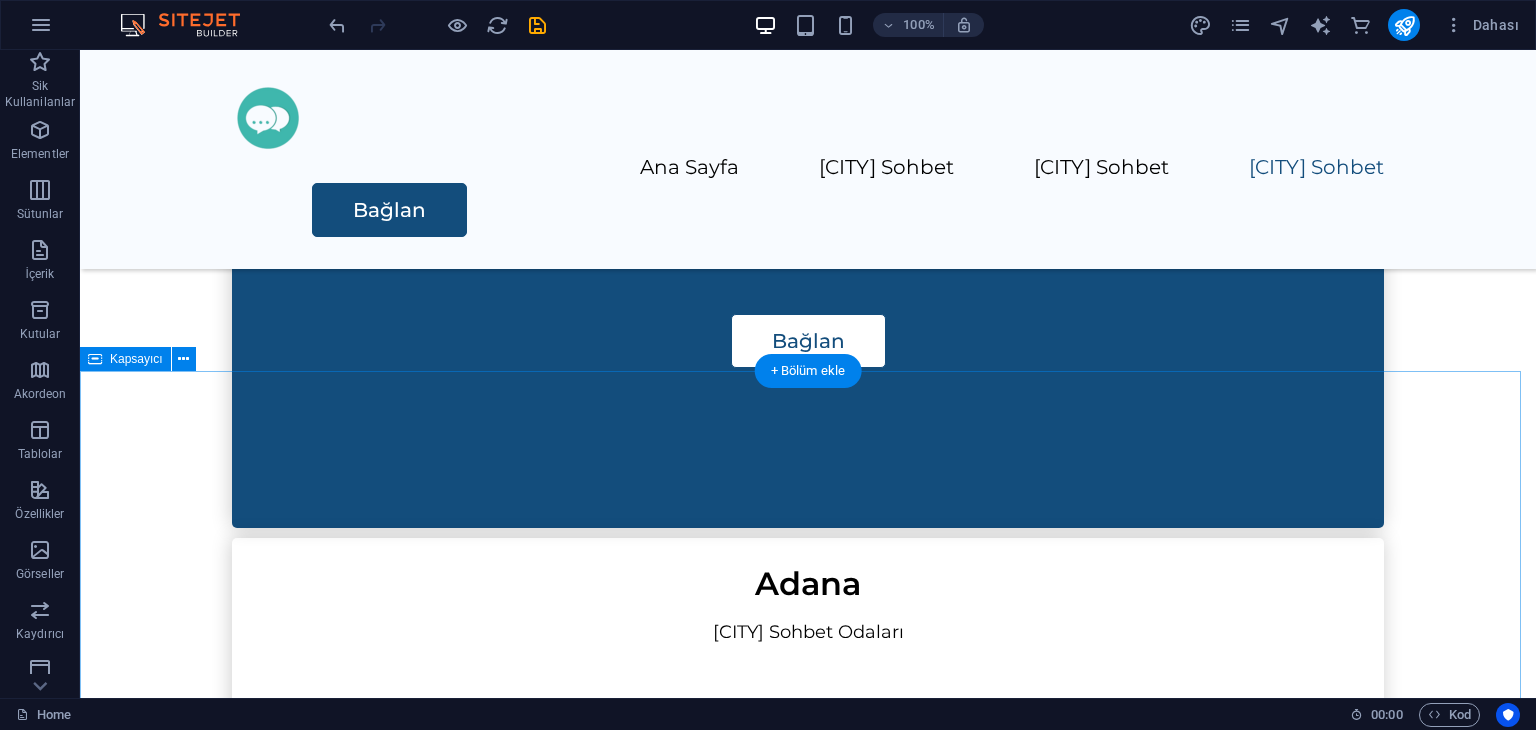 click on "İçeriği buraya bırak veya  Element ekle  Panoyu yapıştır" at bounding box center (808, 1699) 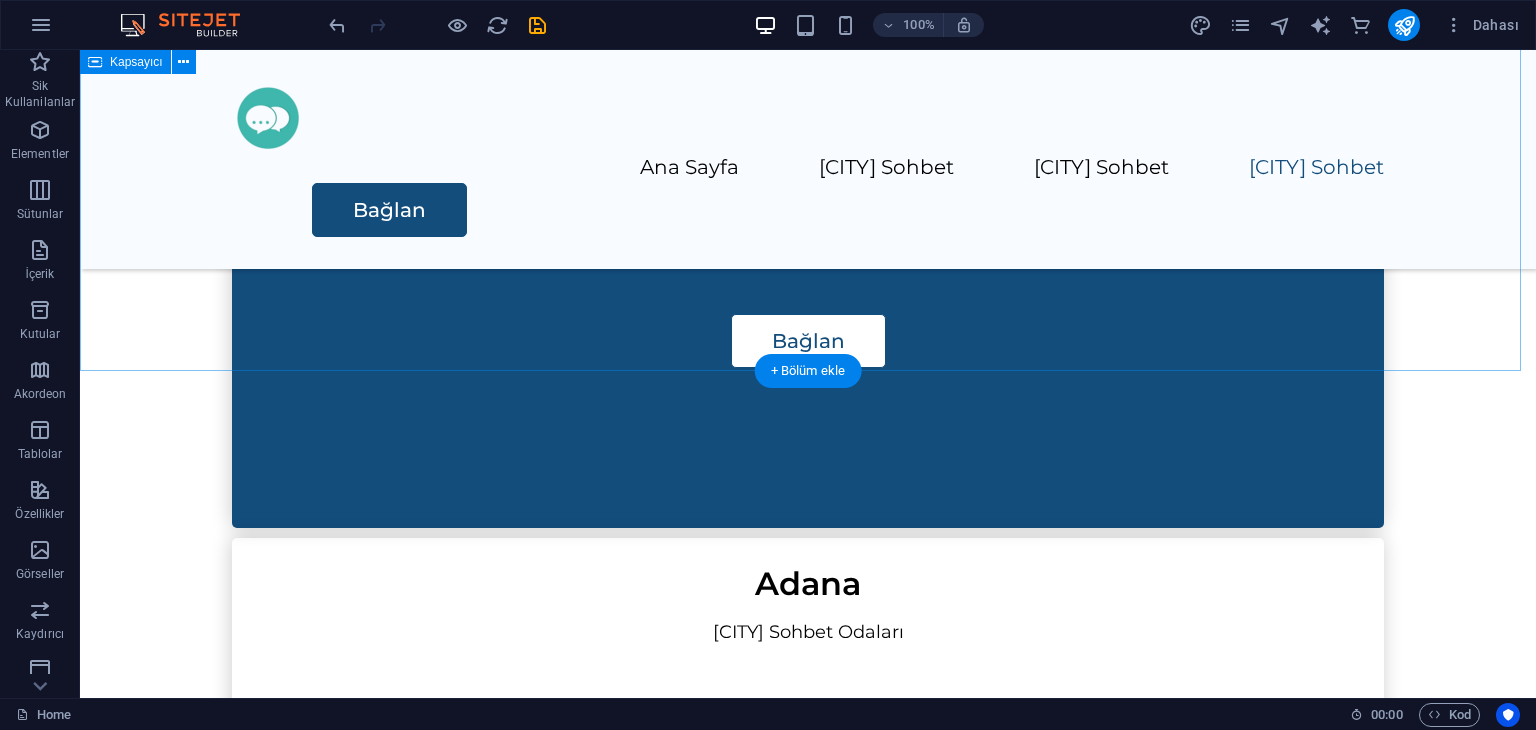 click on "Sohbet Odaları Sohbet Odalarımıza Bağlanın! İstanbul İstanbul Sohbet Odaları Bağlan Ankara Ankara Sohbet Odaları Bağlan Adana Adana Sohbet Odaları Bağlan Bursa Bursa Sohbet Odaları Bağlan" at bounding box center (808, 451) 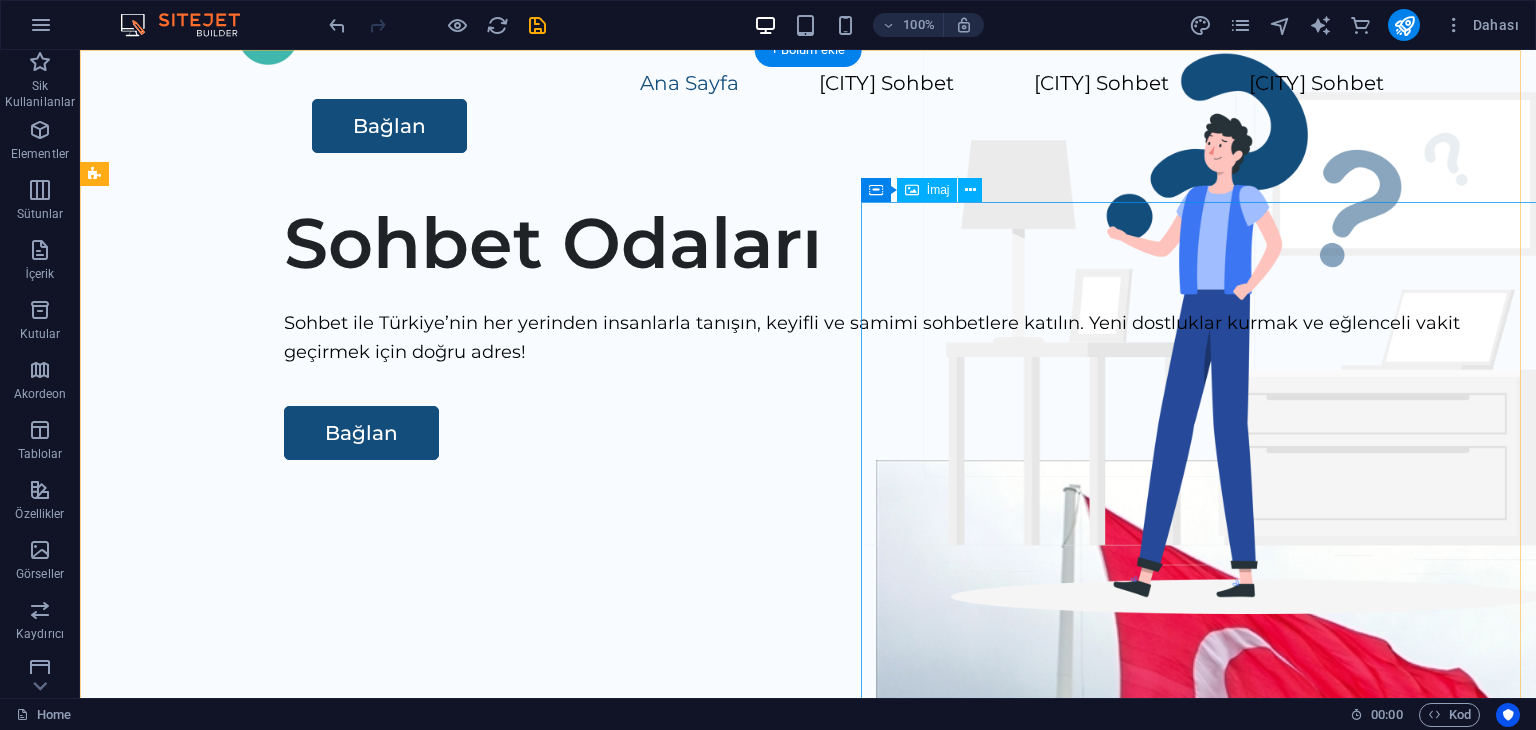 scroll, scrollTop: 0, scrollLeft: 0, axis: both 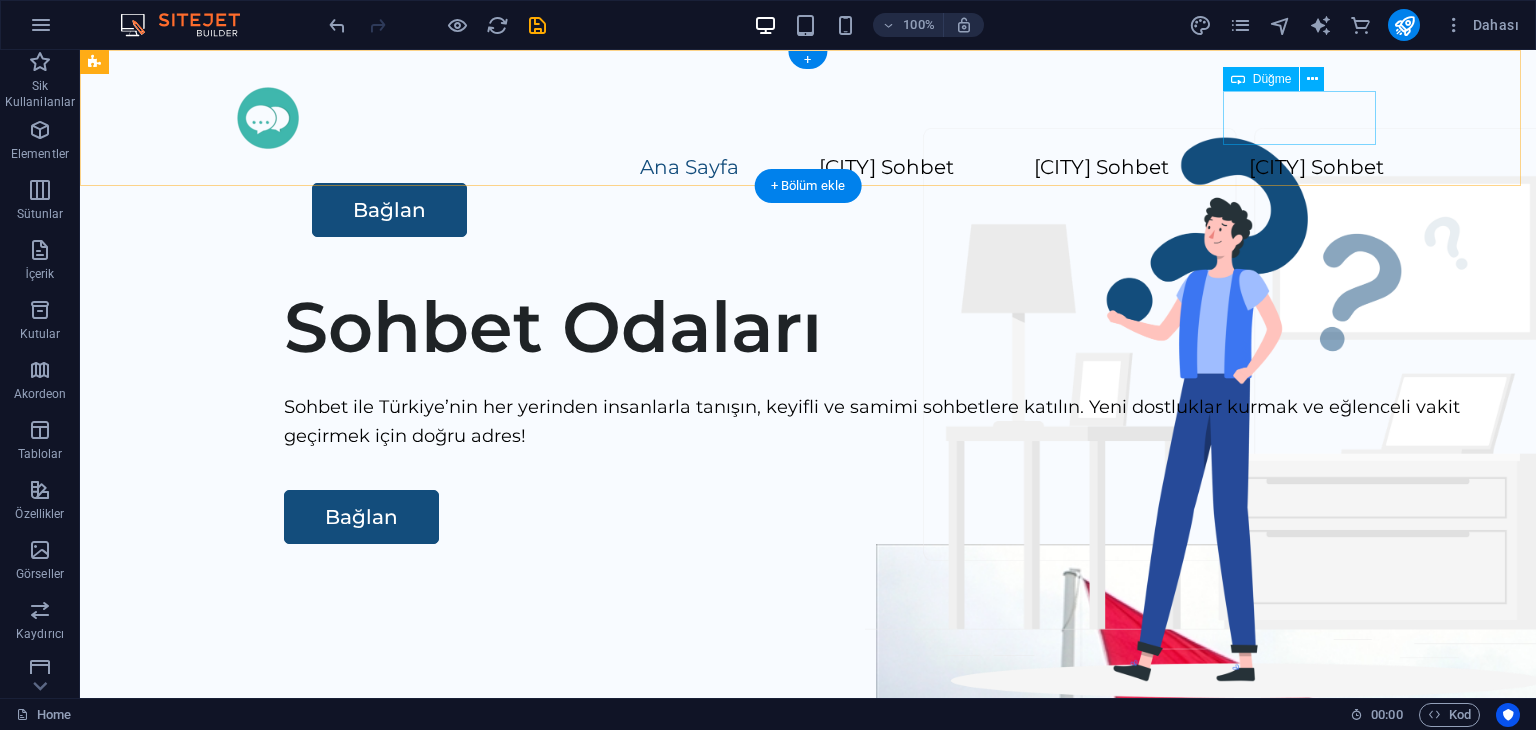 click on "Bağlan" at bounding box center (848, 210) 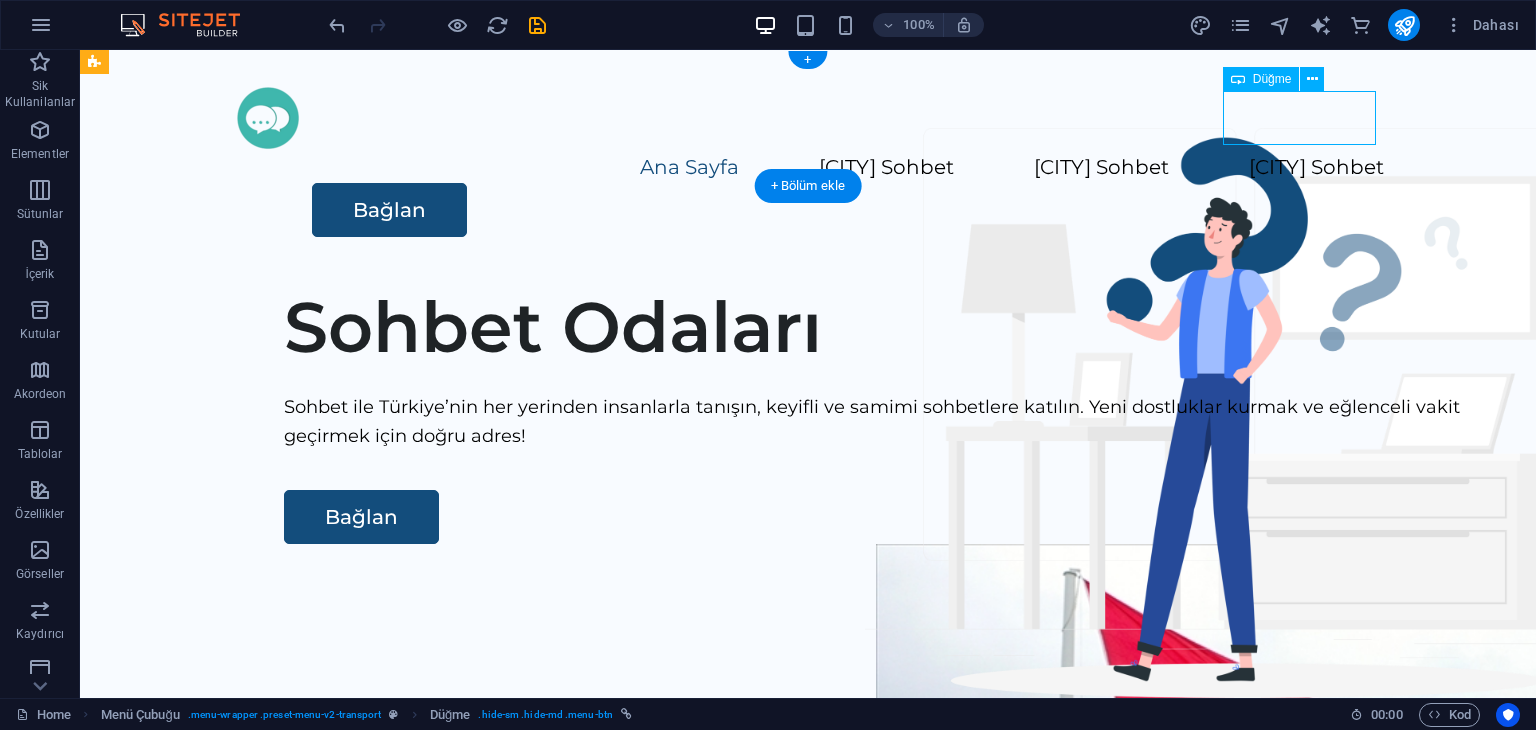 click on "Bağlan" at bounding box center (848, 210) 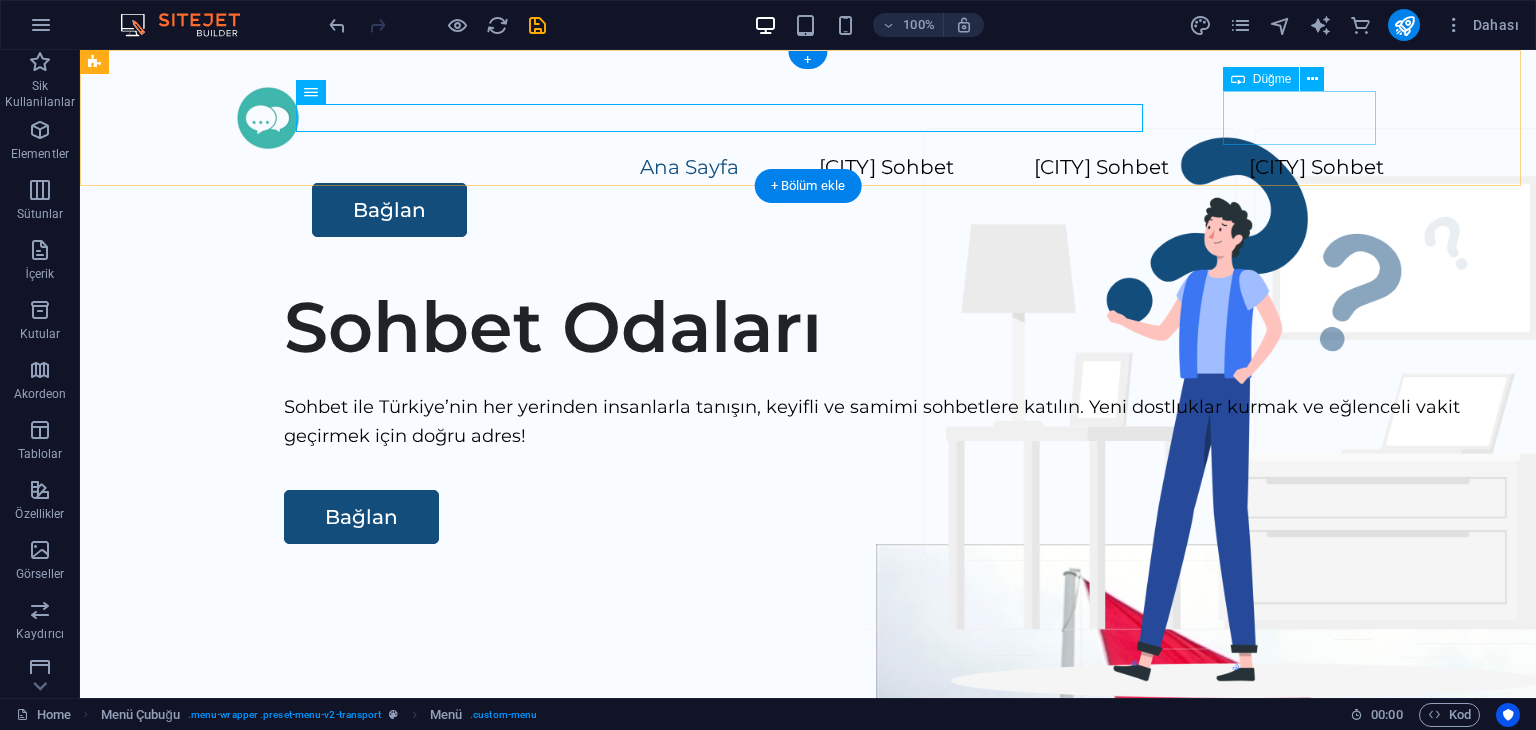 click on "Bağlan" at bounding box center (848, 210) 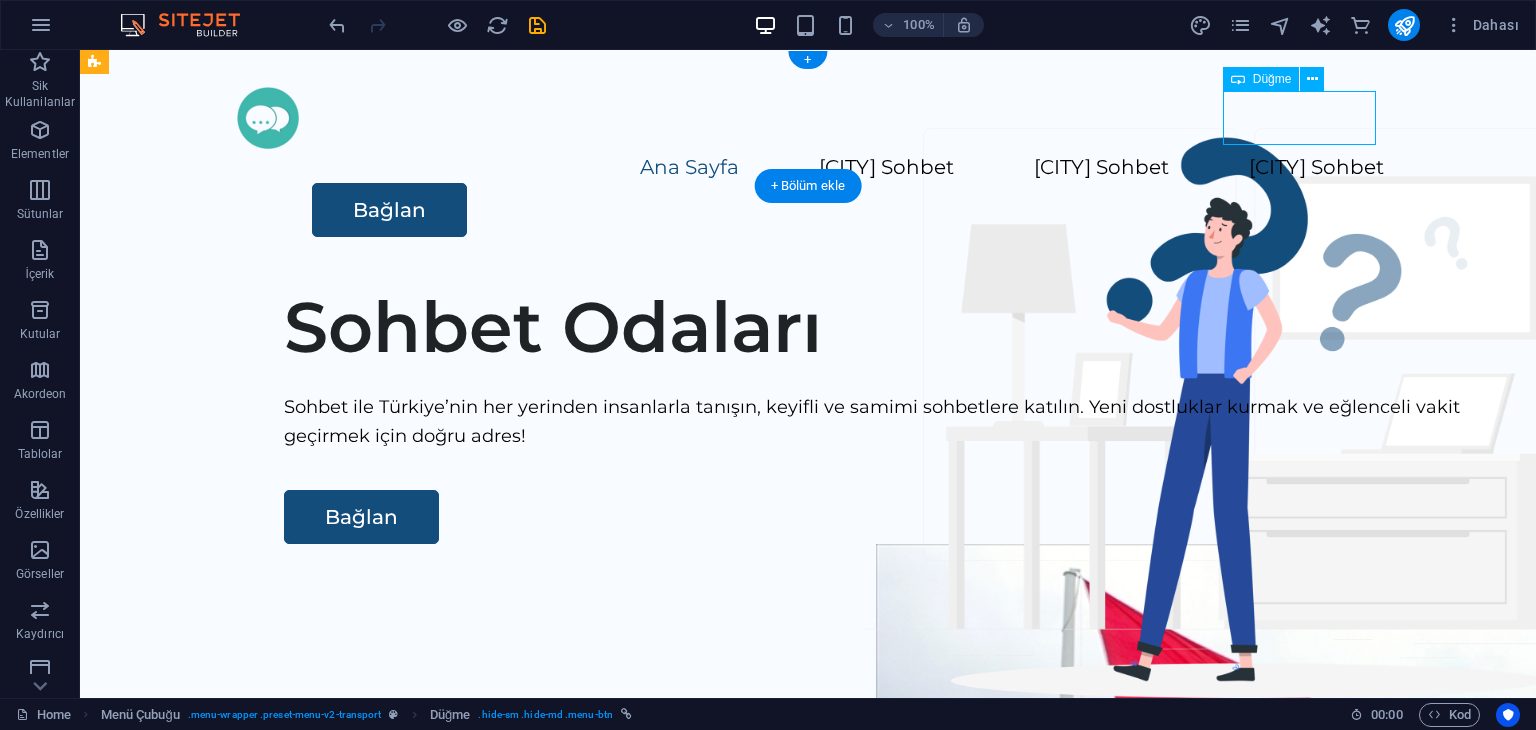 drag, startPoint x: 1268, startPoint y: 121, endPoint x: 917, endPoint y: 121, distance: 351 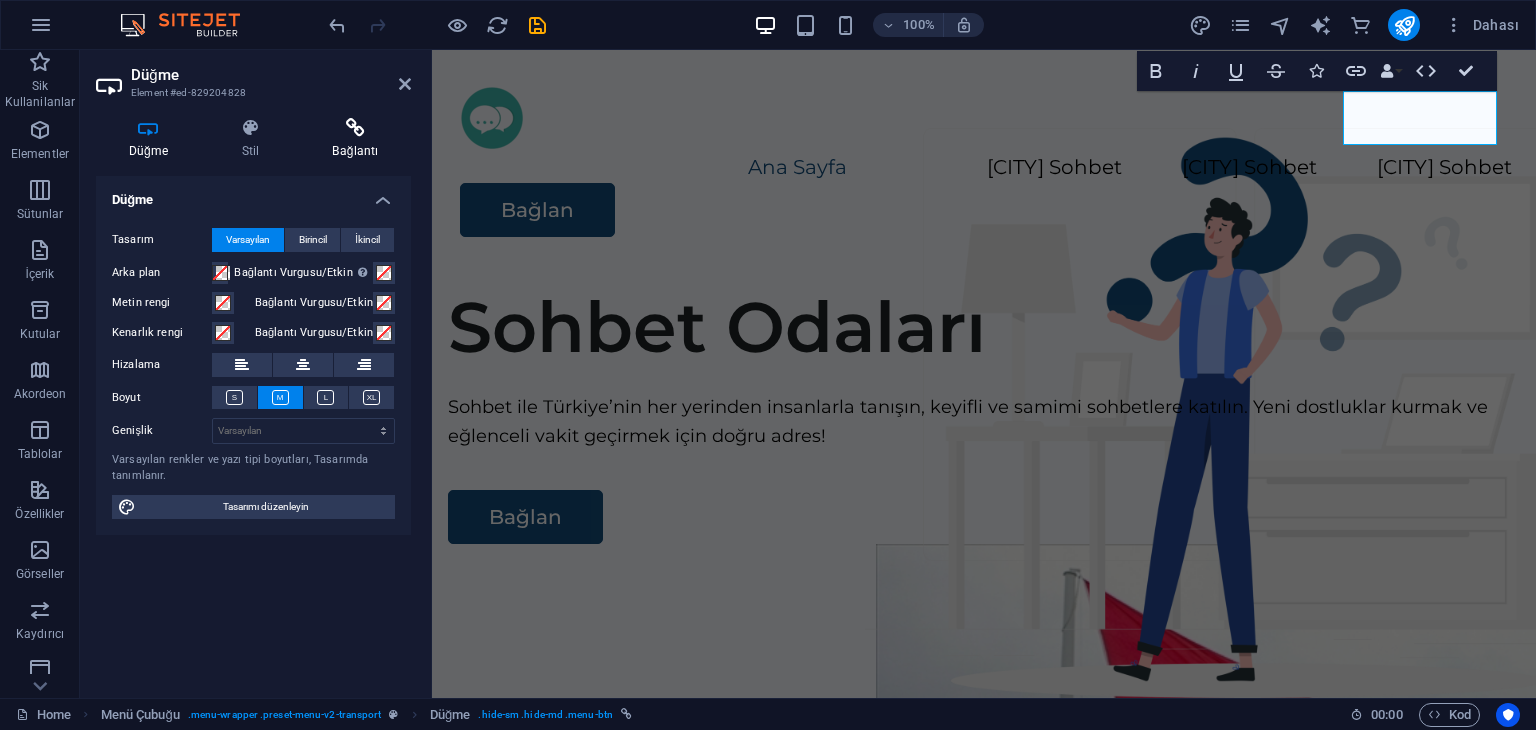 click at bounding box center [355, 128] 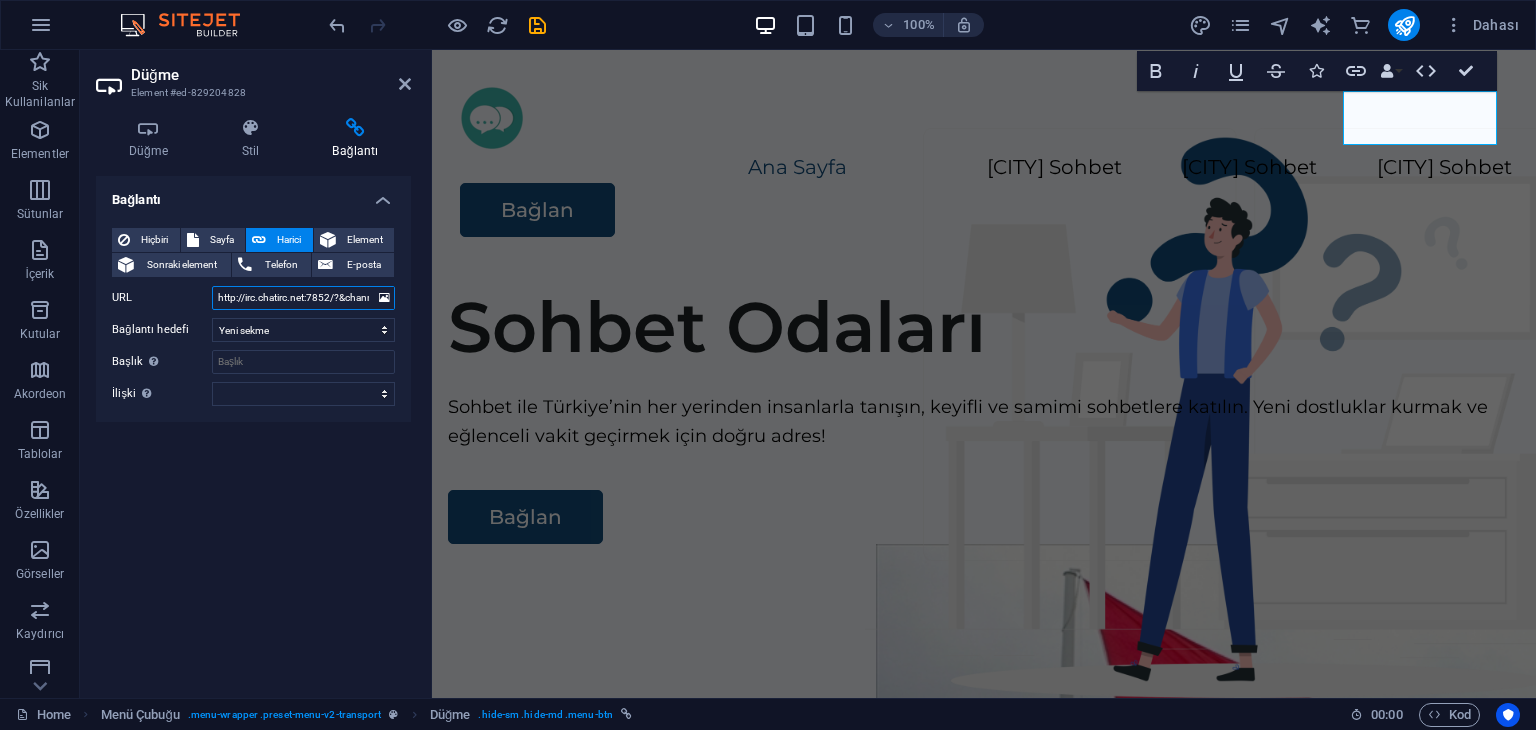 scroll, scrollTop: 0, scrollLeft: 55, axis: horizontal 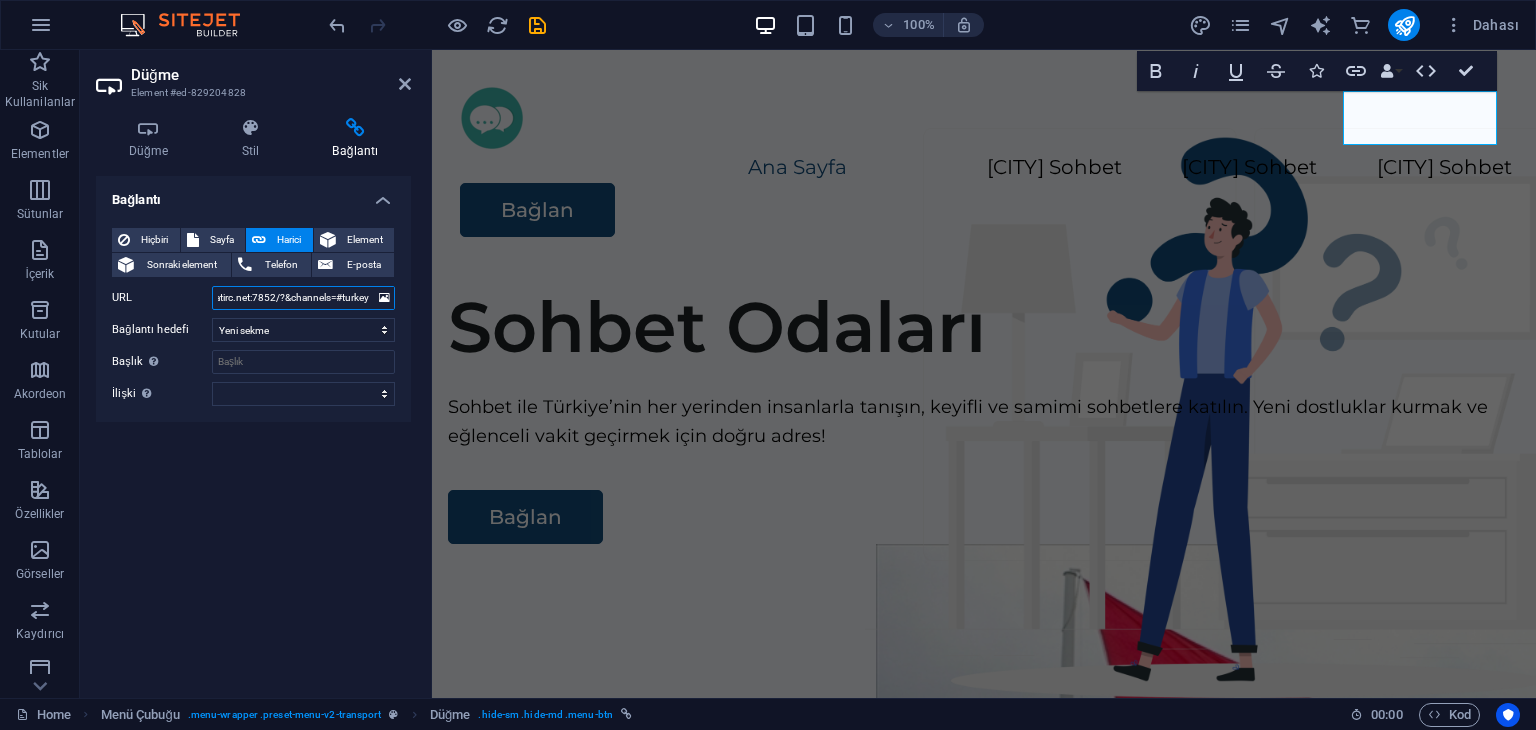 drag, startPoint x: 316, startPoint y: 300, endPoint x: 400, endPoint y: 307, distance: 84.29116 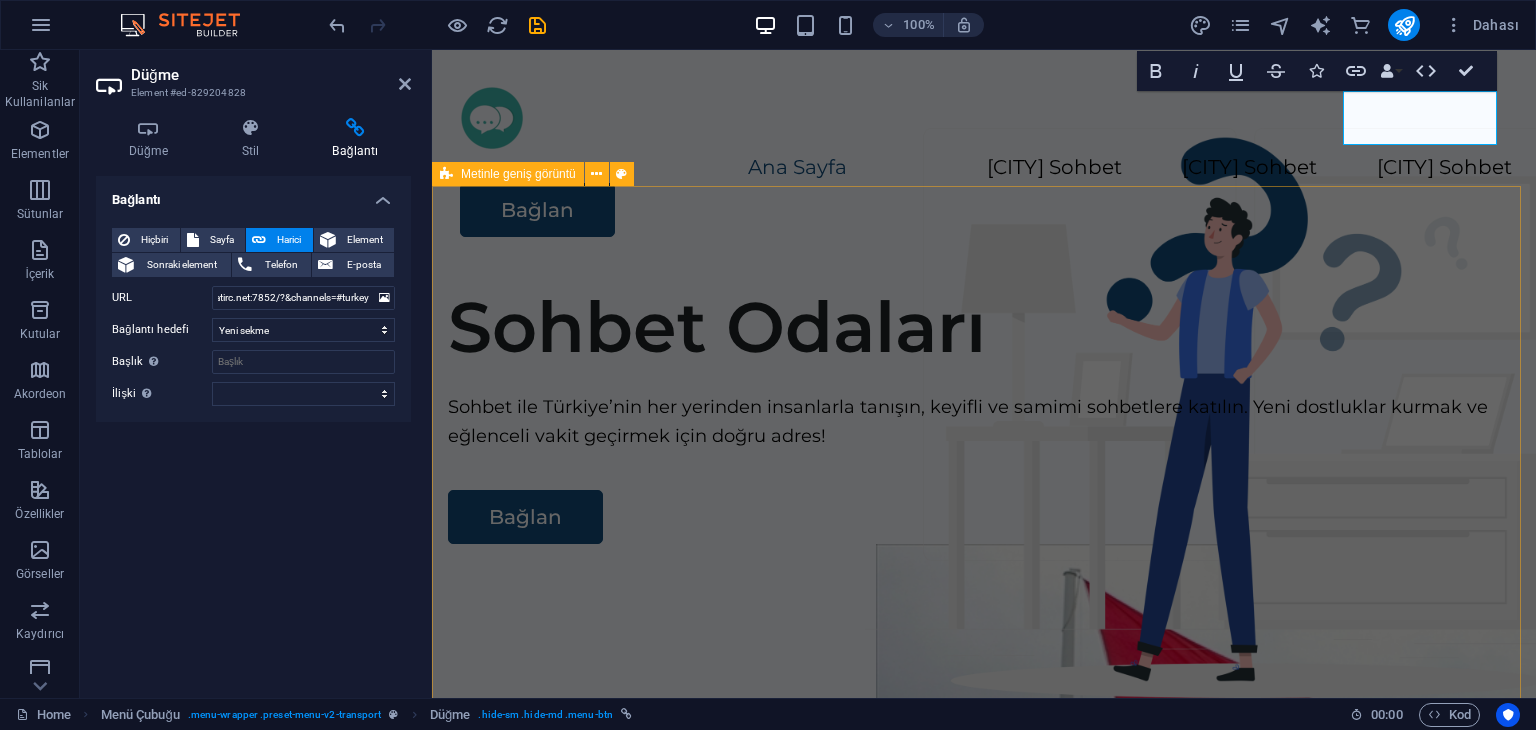 click on "Sohbet Odaları Sohbet ile Türkiye’nin her yerinden insanlarla tanışın, keyifli ve samimi sohbetlere katılın. Yeni dostluklar kurmak ve eğlenceli vakit geçirmek için doğru adres! Bağlan" at bounding box center [984, 652] 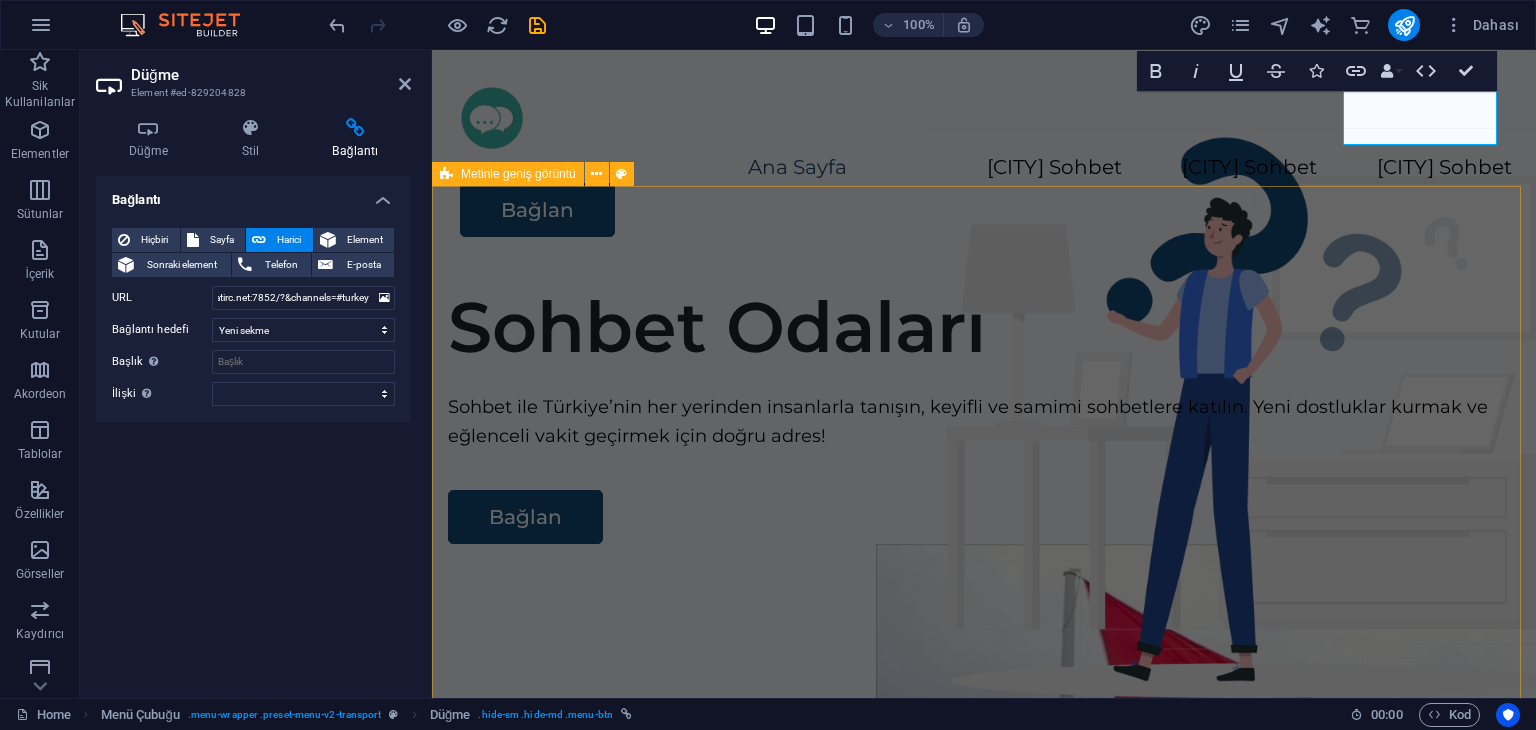scroll, scrollTop: 0, scrollLeft: 0, axis: both 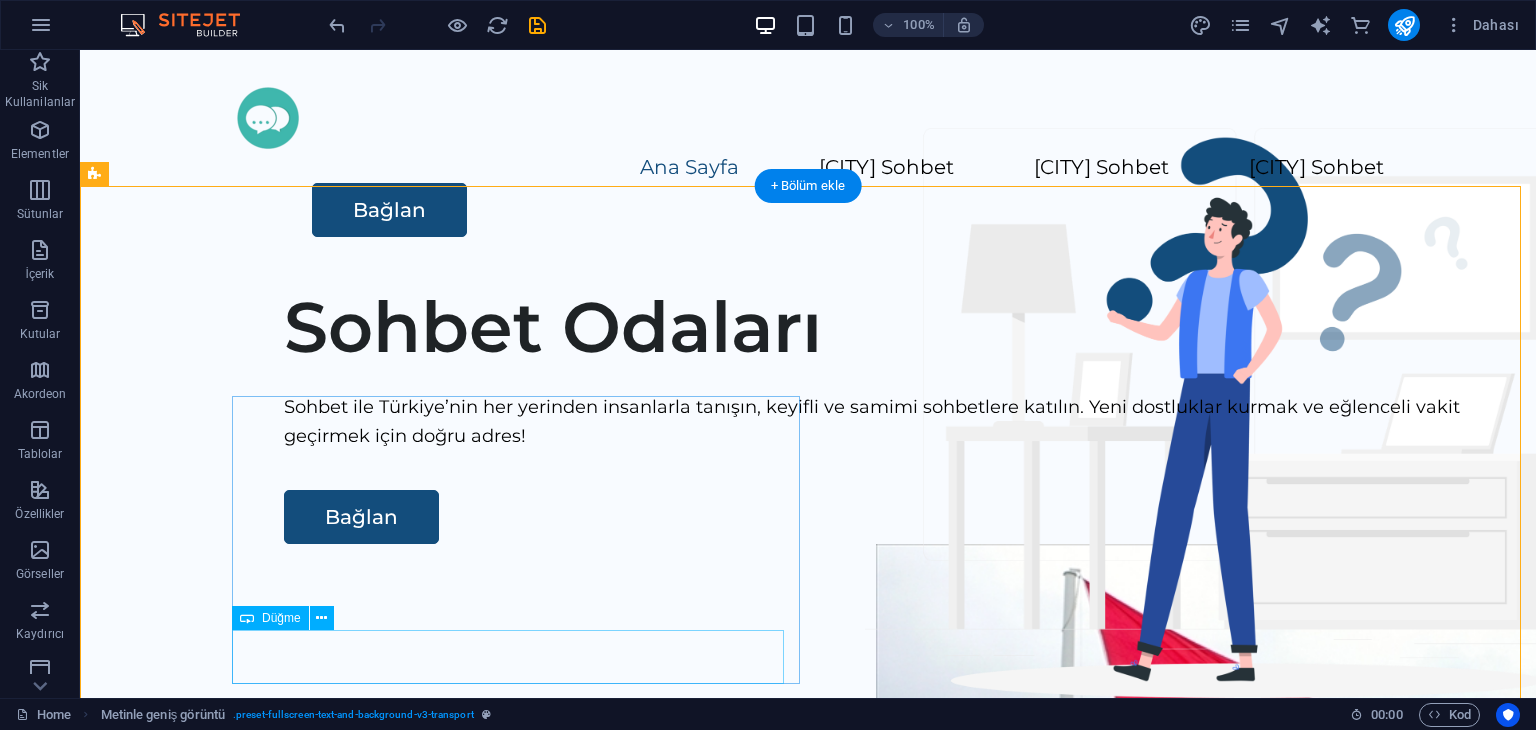 click on "Bağlan" at bounding box center [876, 517] 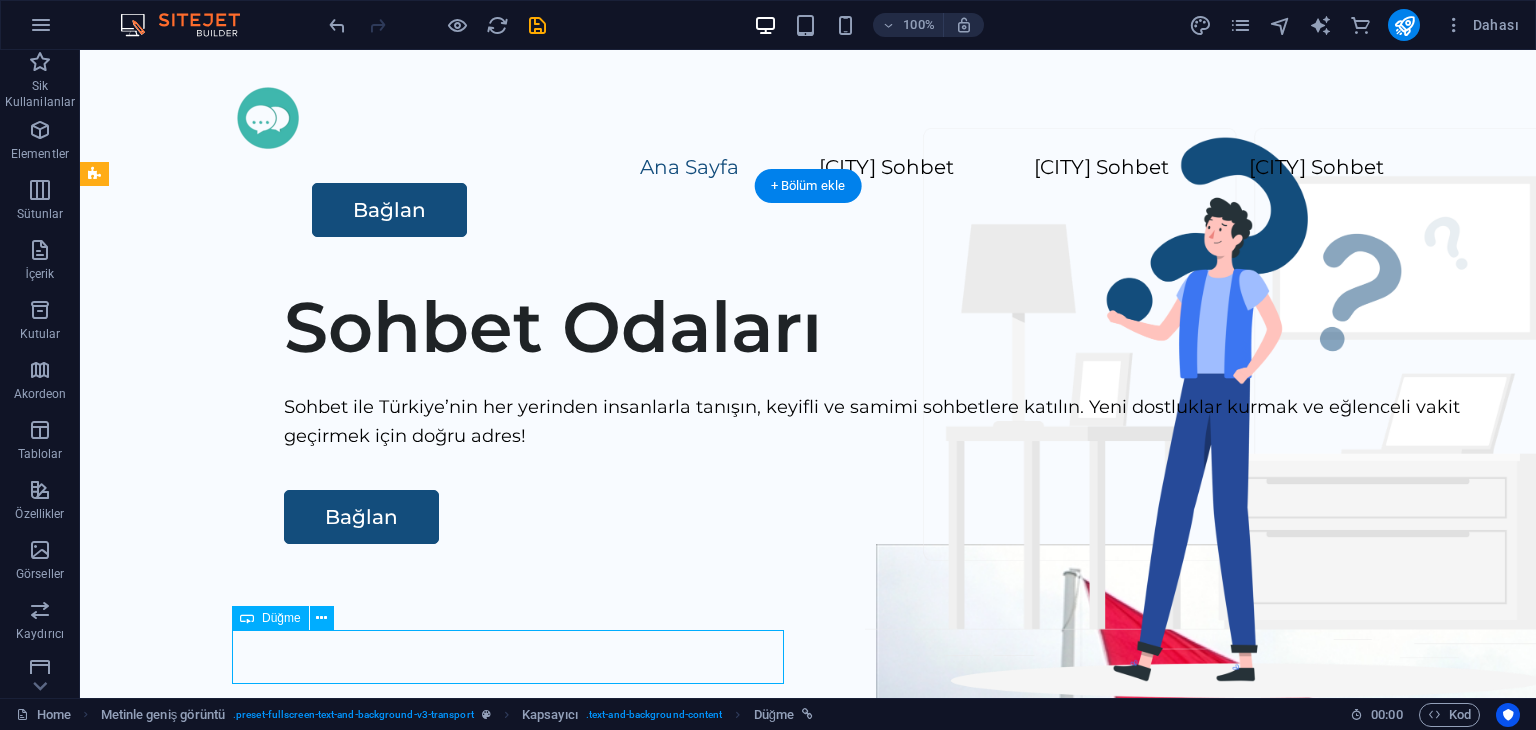 click on "Bağlan" at bounding box center (876, 517) 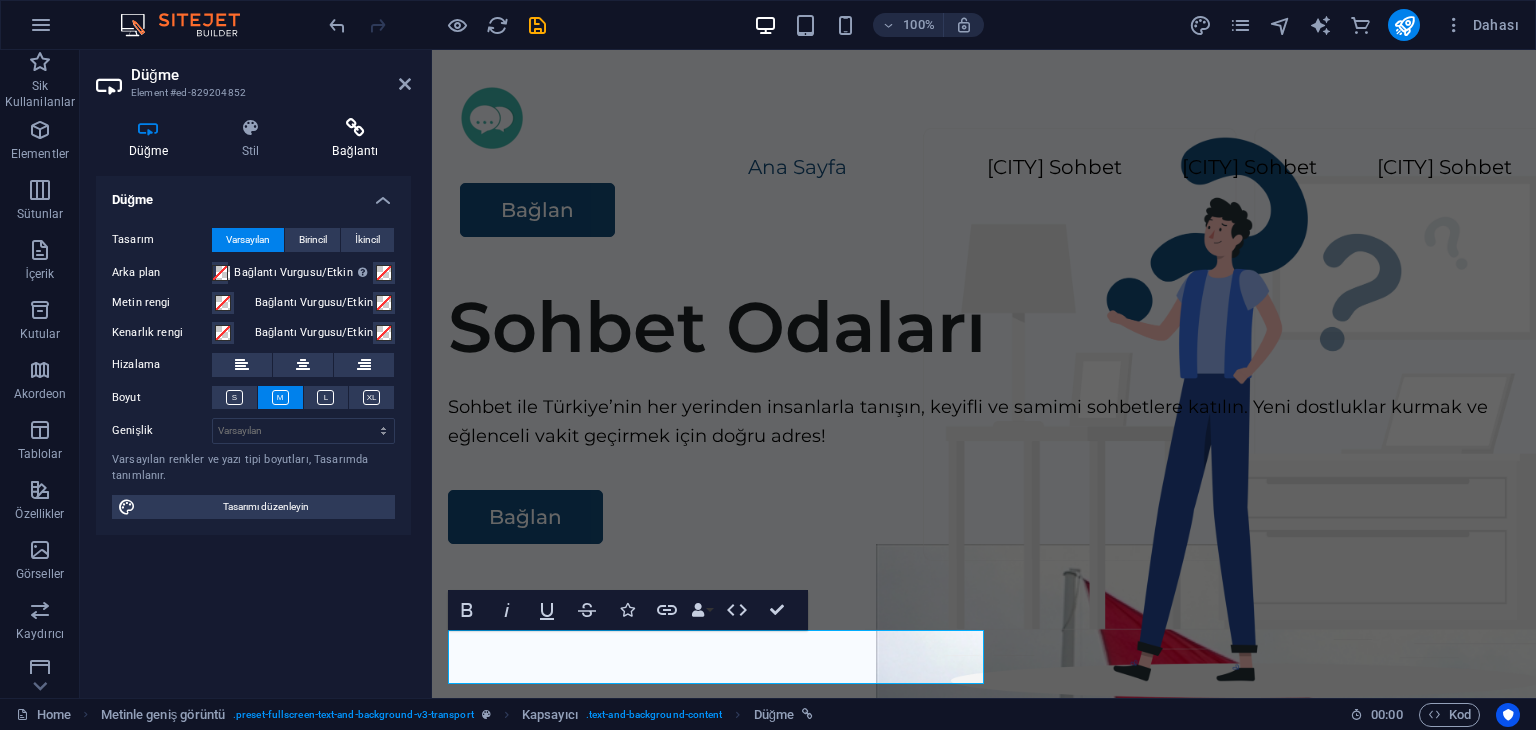 click on "Bağlantı" at bounding box center [355, 139] 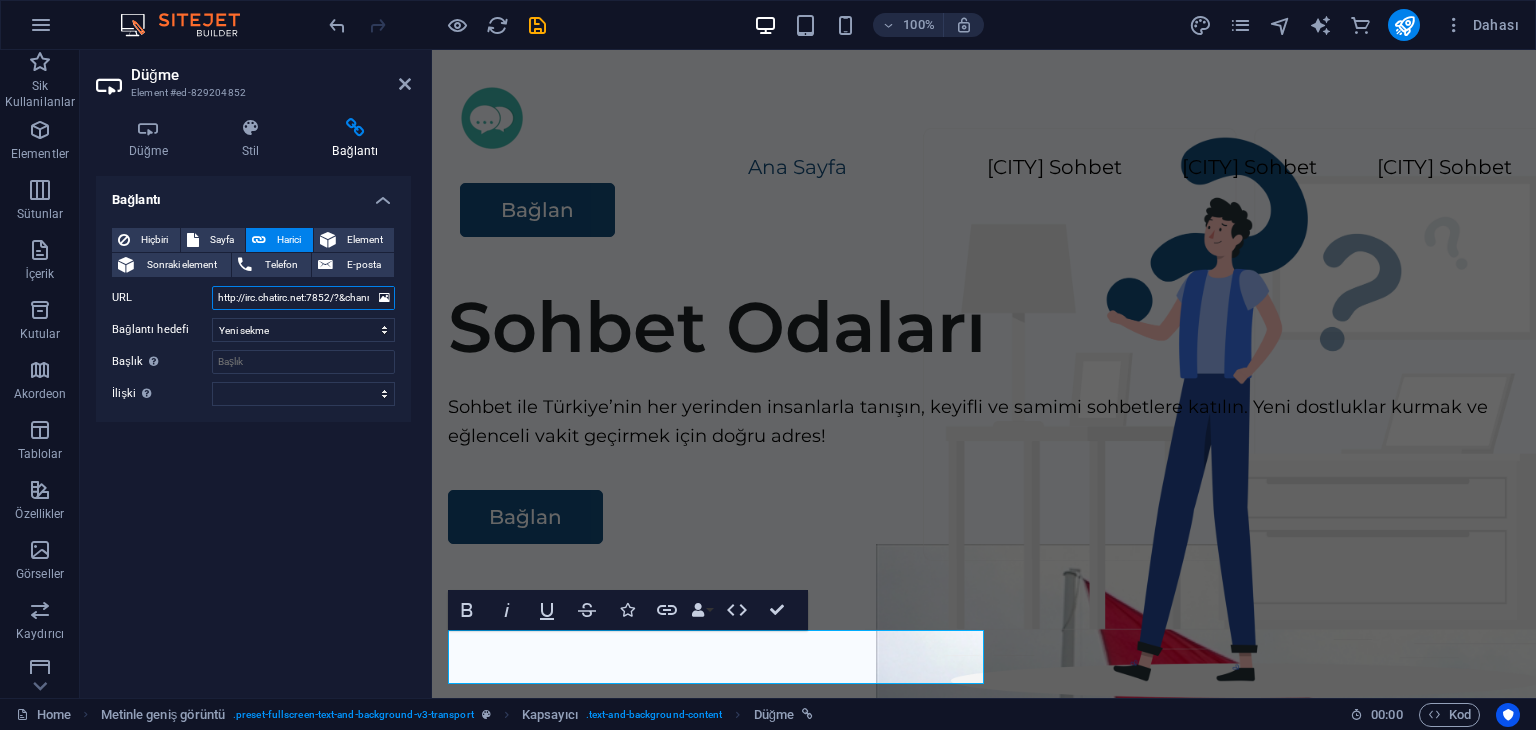 scroll, scrollTop: 0, scrollLeft: 55, axis: horizontal 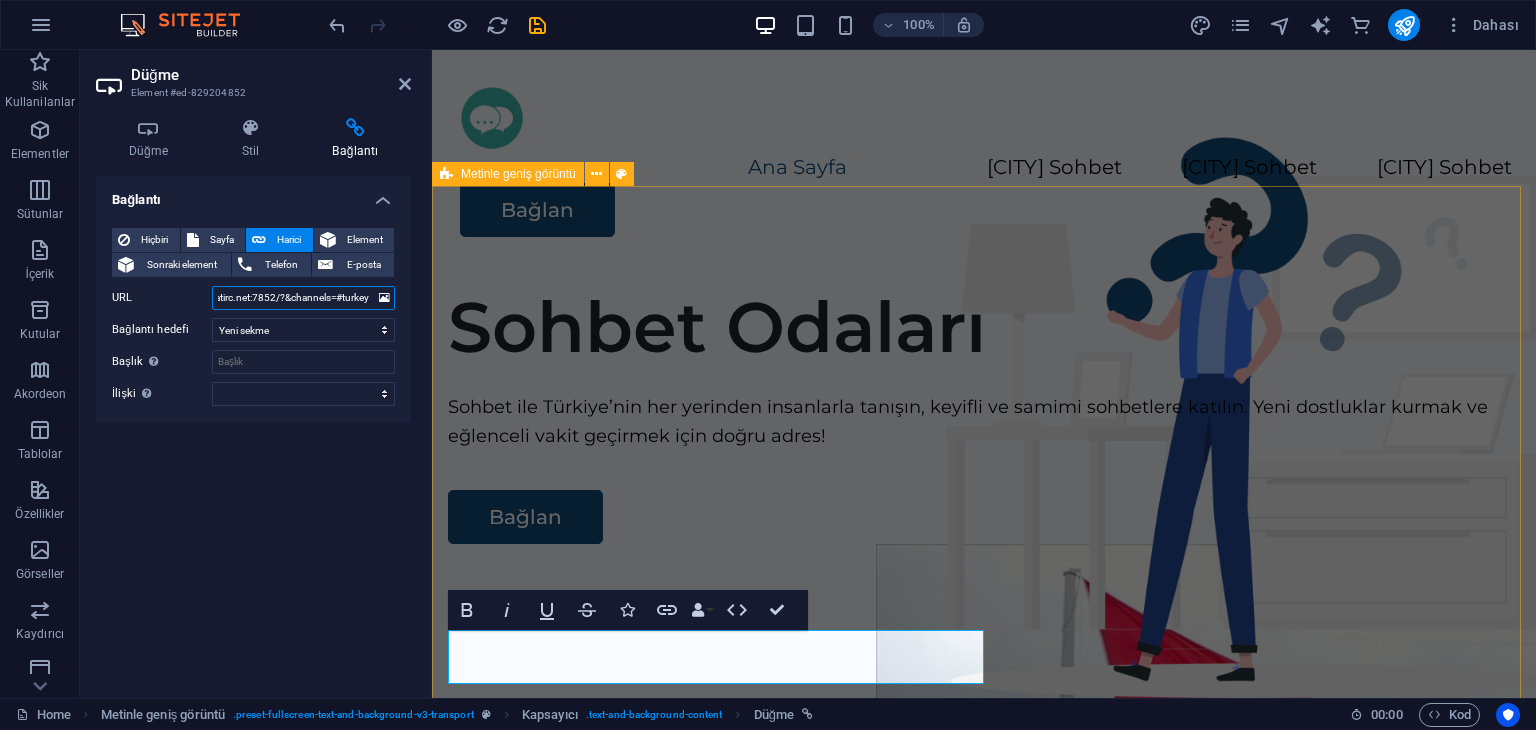 drag, startPoint x: 772, startPoint y: 349, endPoint x: 446, endPoint y: 301, distance: 329.5148 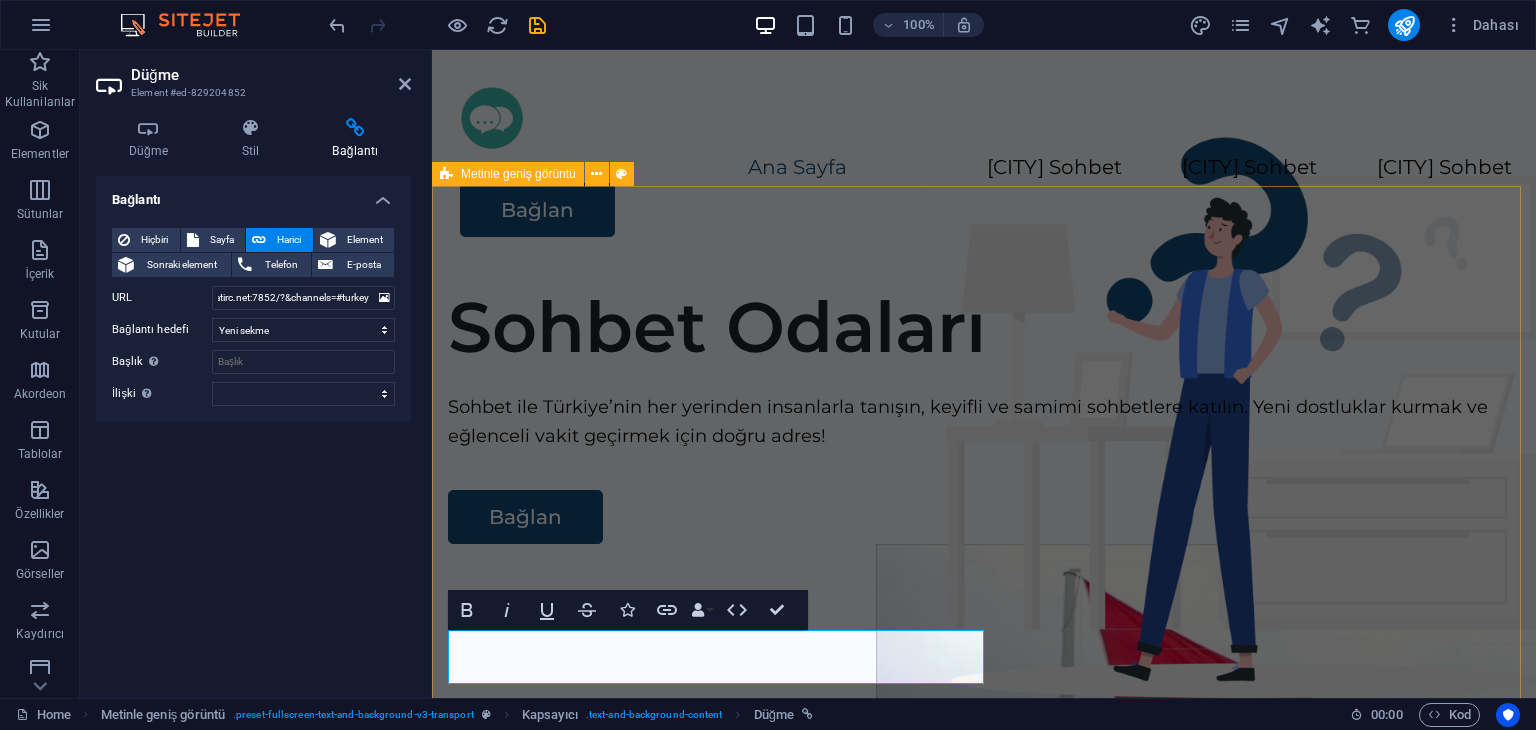 scroll, scrollTop: 0, scrollLeft: 0, axis: both 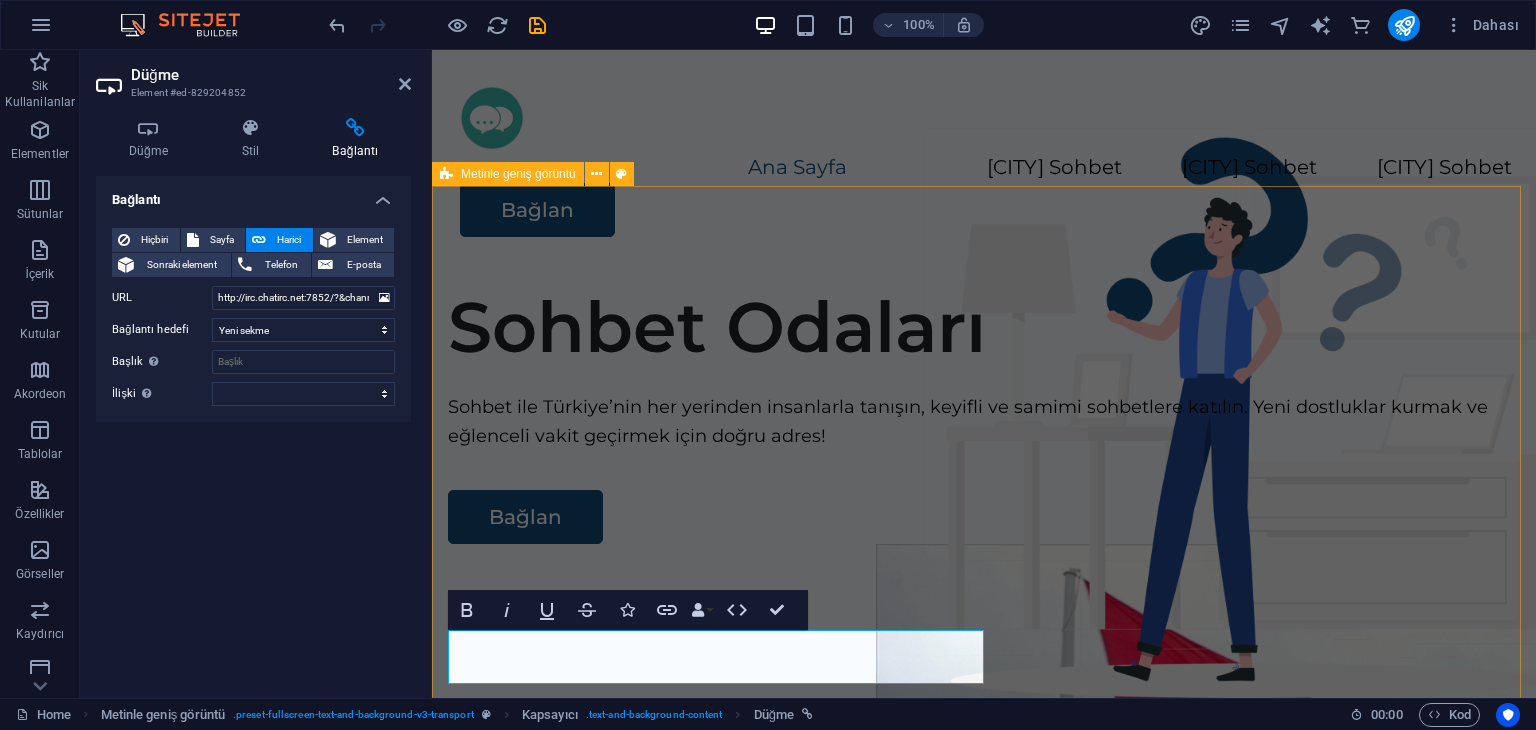 click on "Sohbet Odaları Sohbet ile Türkiye’nin her yerinden insanlarla tanışın, keyifli ve samimi sohbetlere katılın. Yeni dostluklar kurmak ve eğlenceli vakit geçirmek için doğru adres! Bağlan" at bounding box center [984, 652] 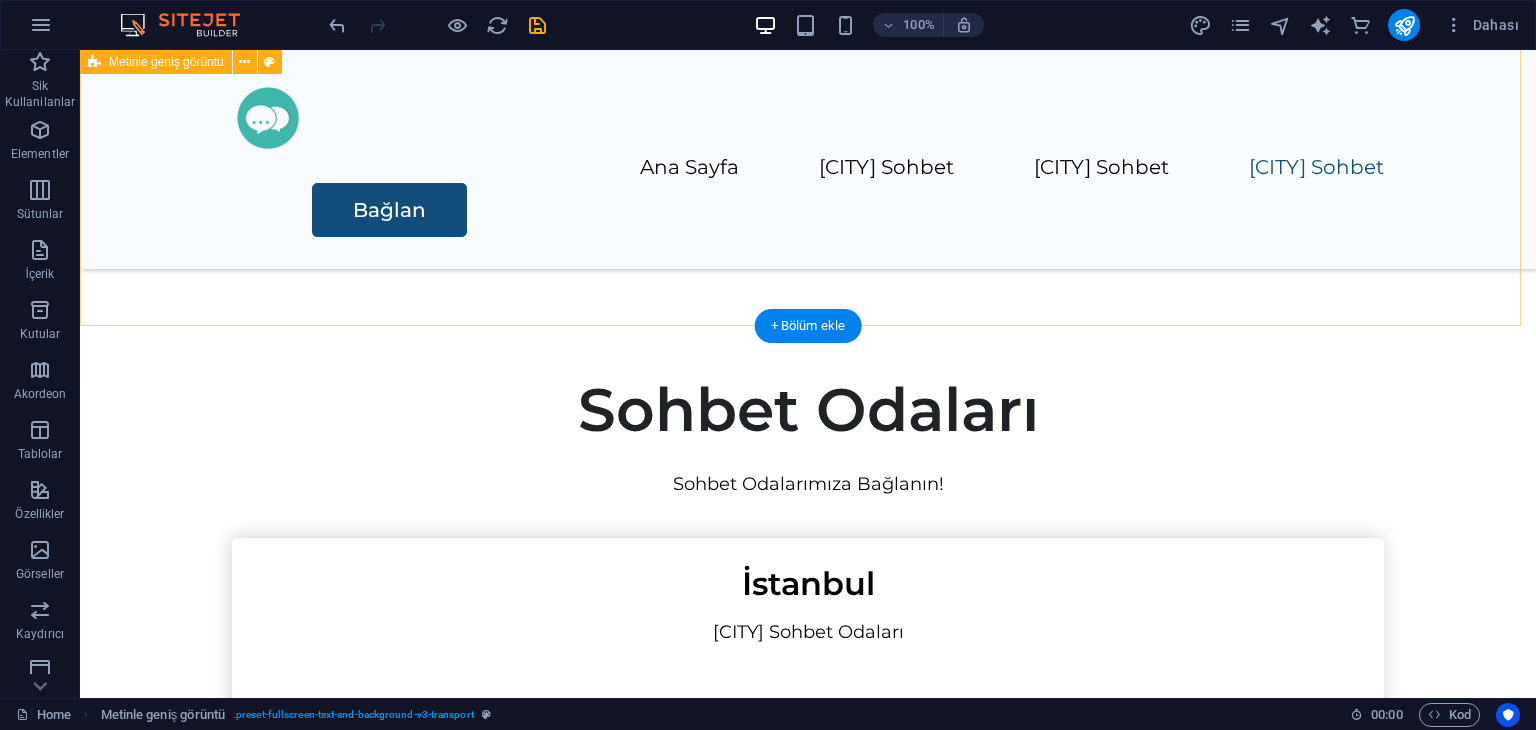 scroll, scrollTop: 2400, scrollLeft: 0, axis: vertical 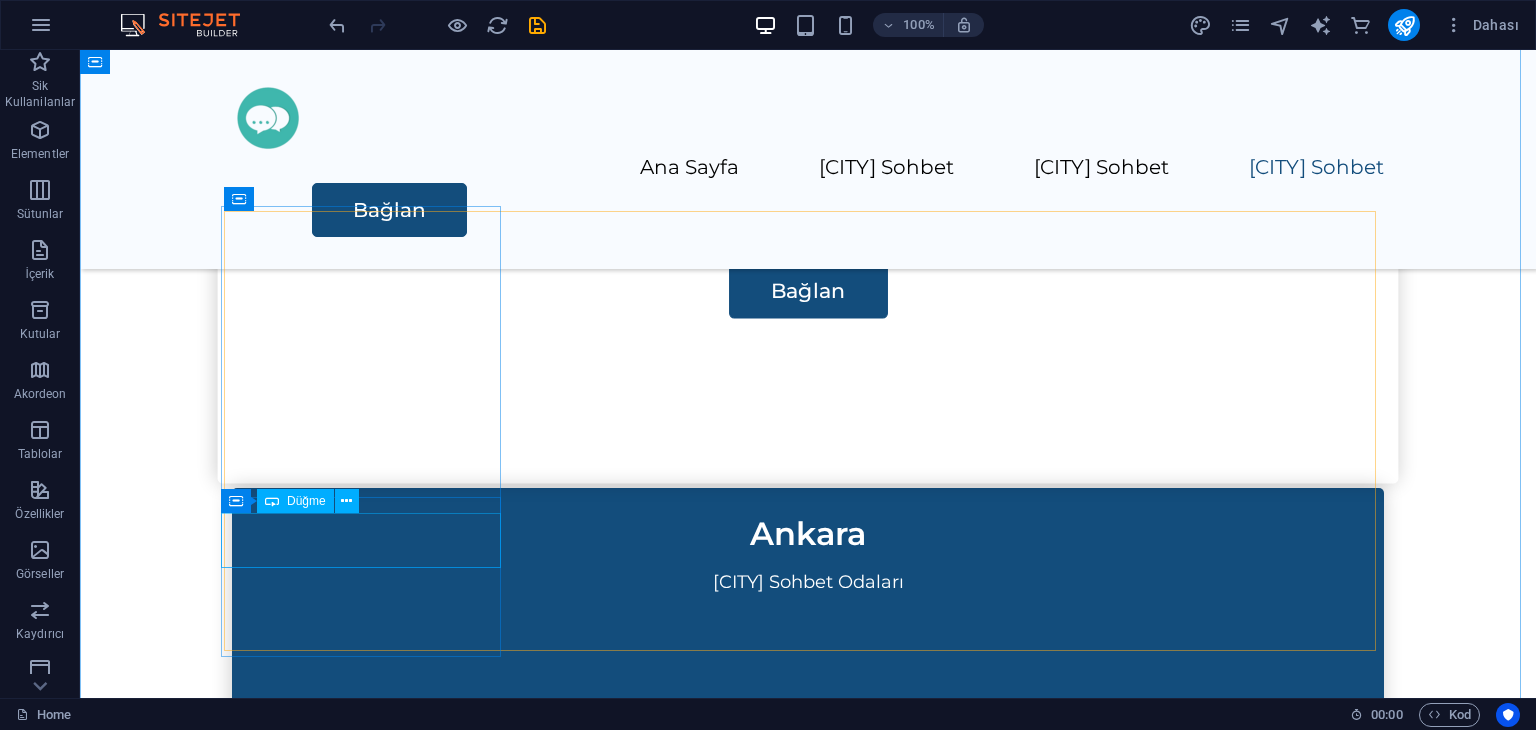 click on "Bağlan" at bounding box center [808, 291] 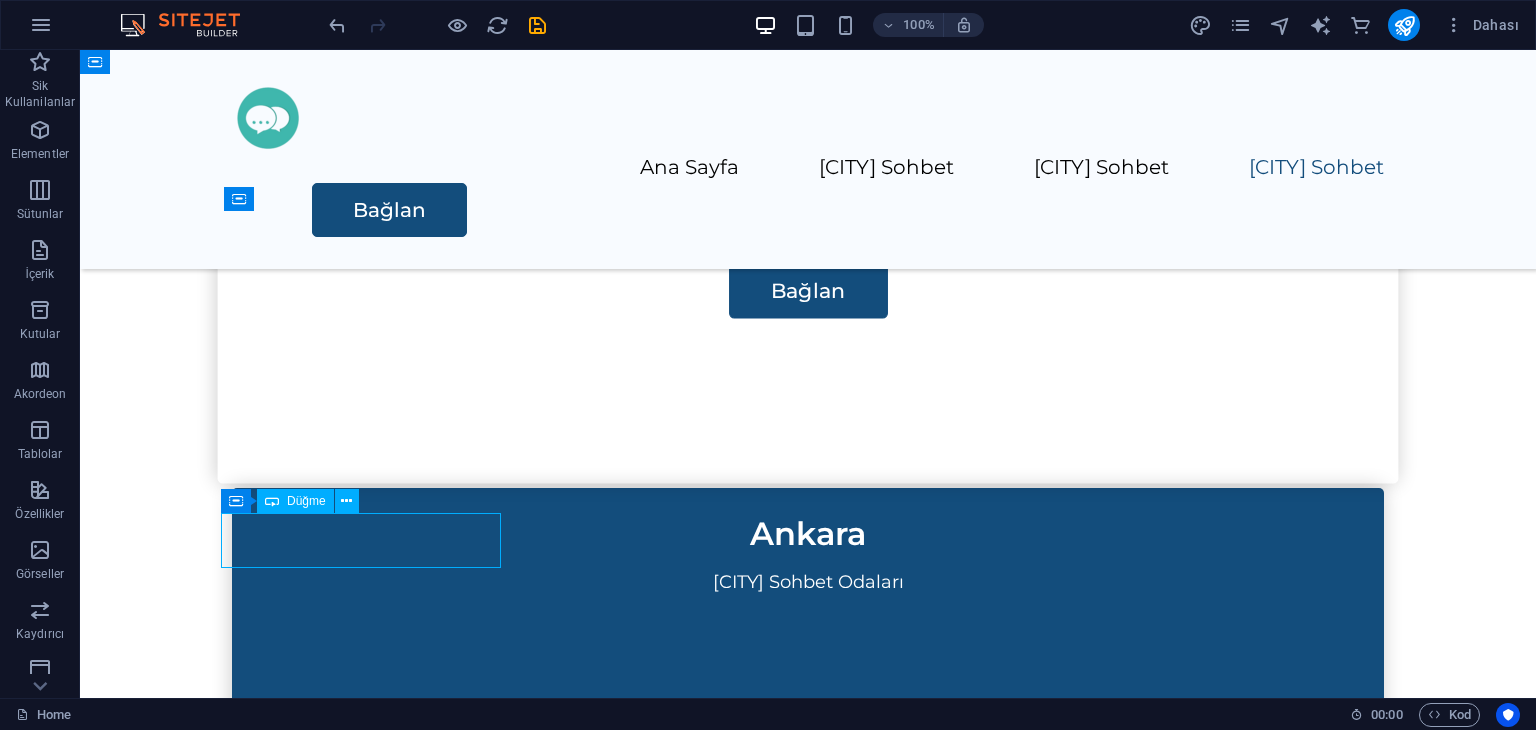 click on "Bağlan" at bounding box center [808, 291] 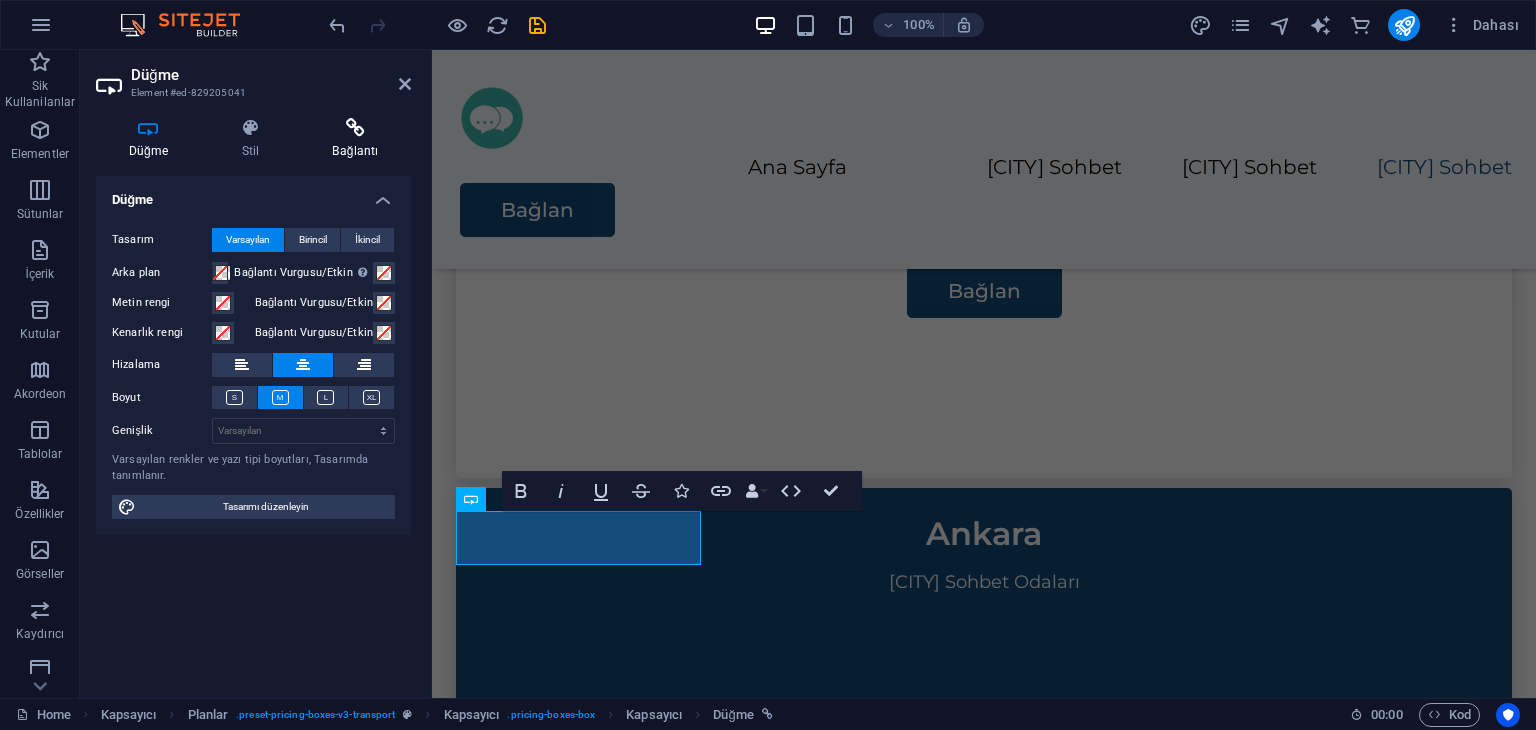 click at bounding box center (355, 128) 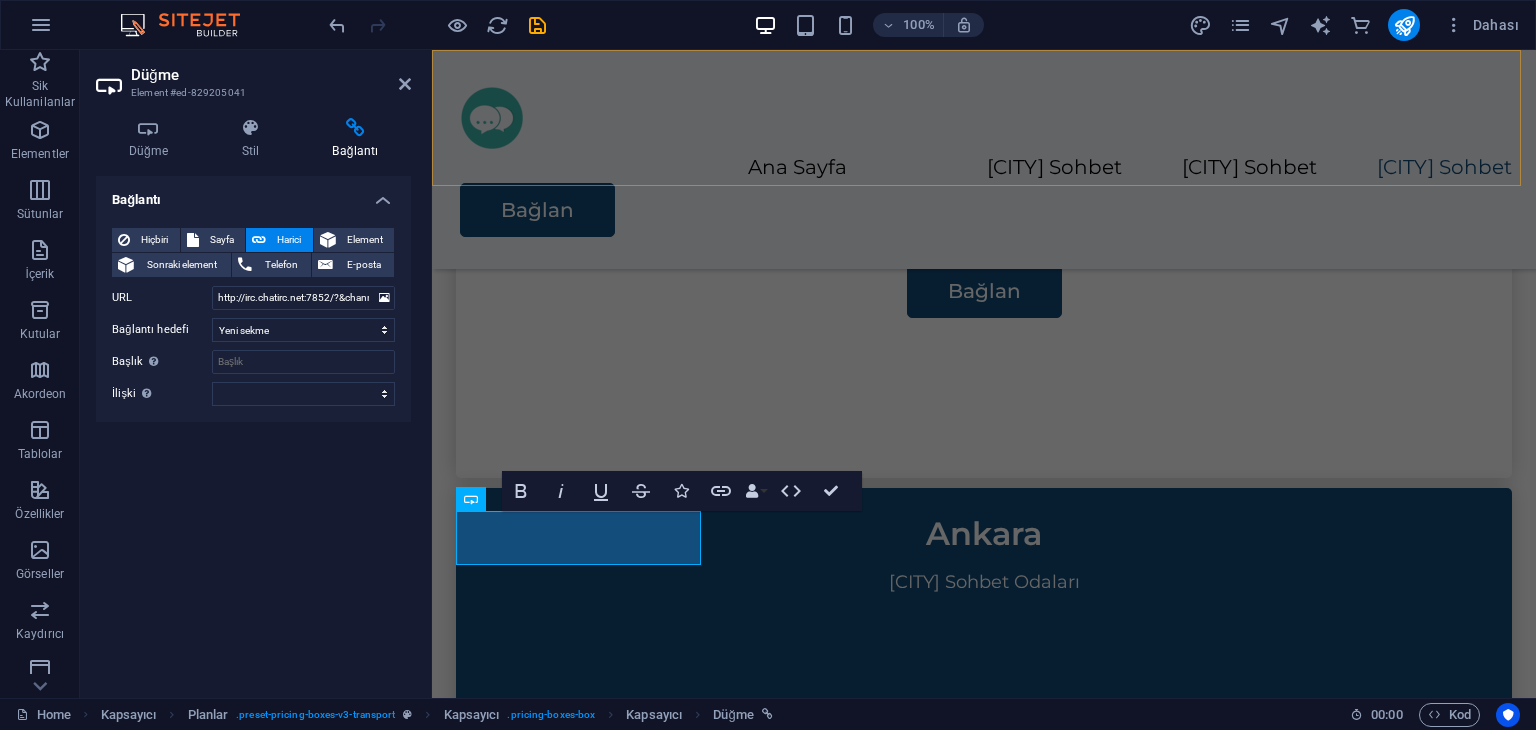 click on "Ana Sayfa Istanbul Sohbet Adana Sohbet Ankara Sohbet Bağlan" at bounding box center (984, 159) 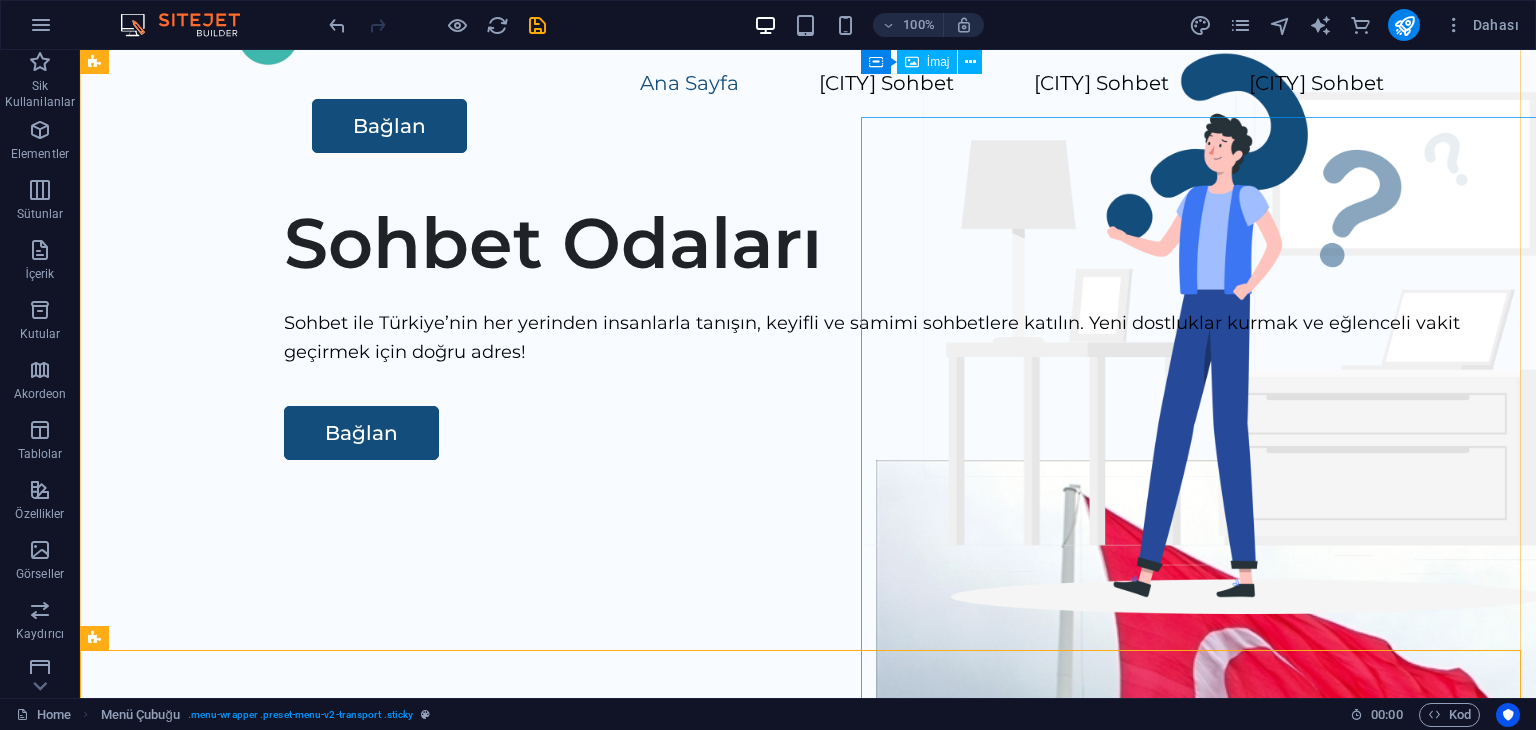 scroll, scrollTop: 0, scrollLeft: 0, axis: both 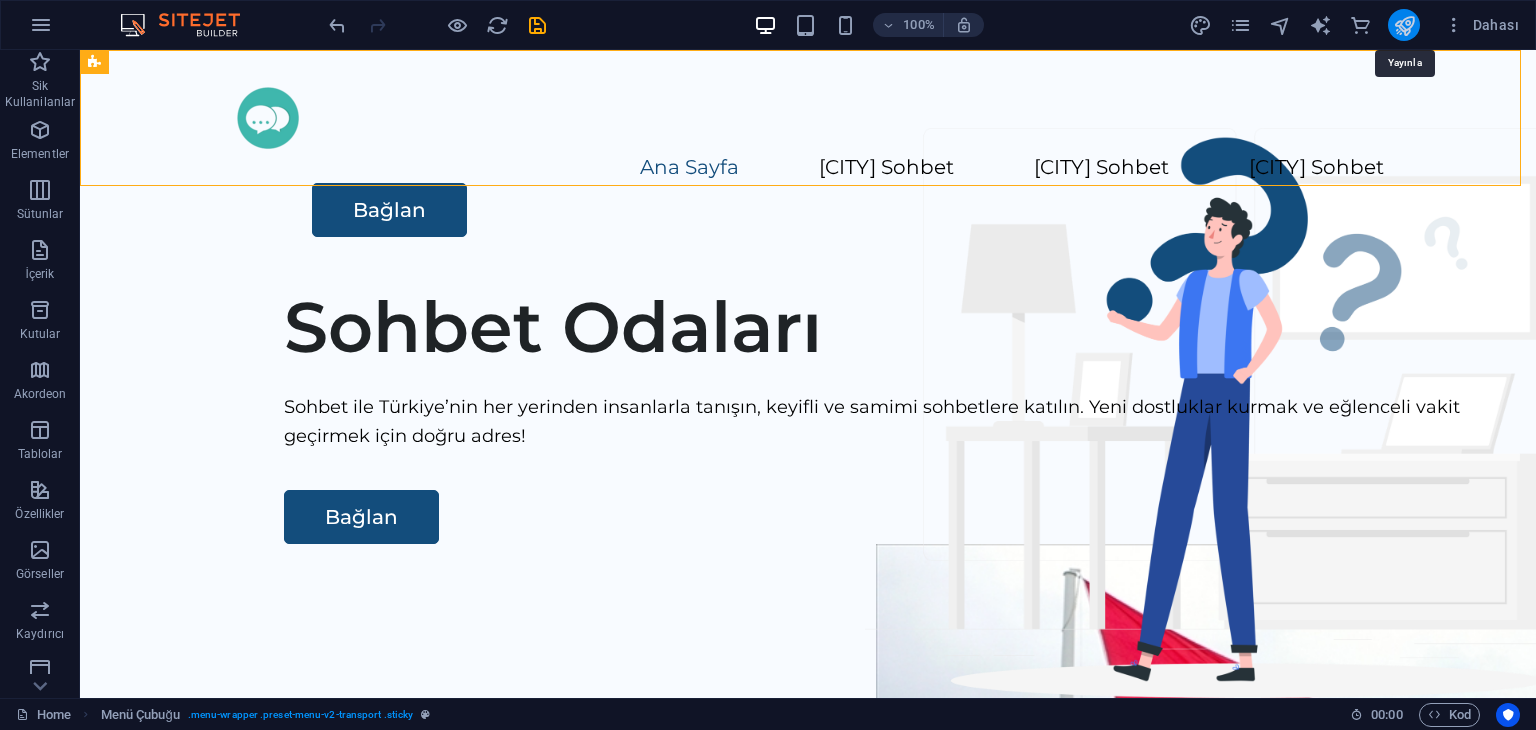 click at bounding box center (1404, 25) 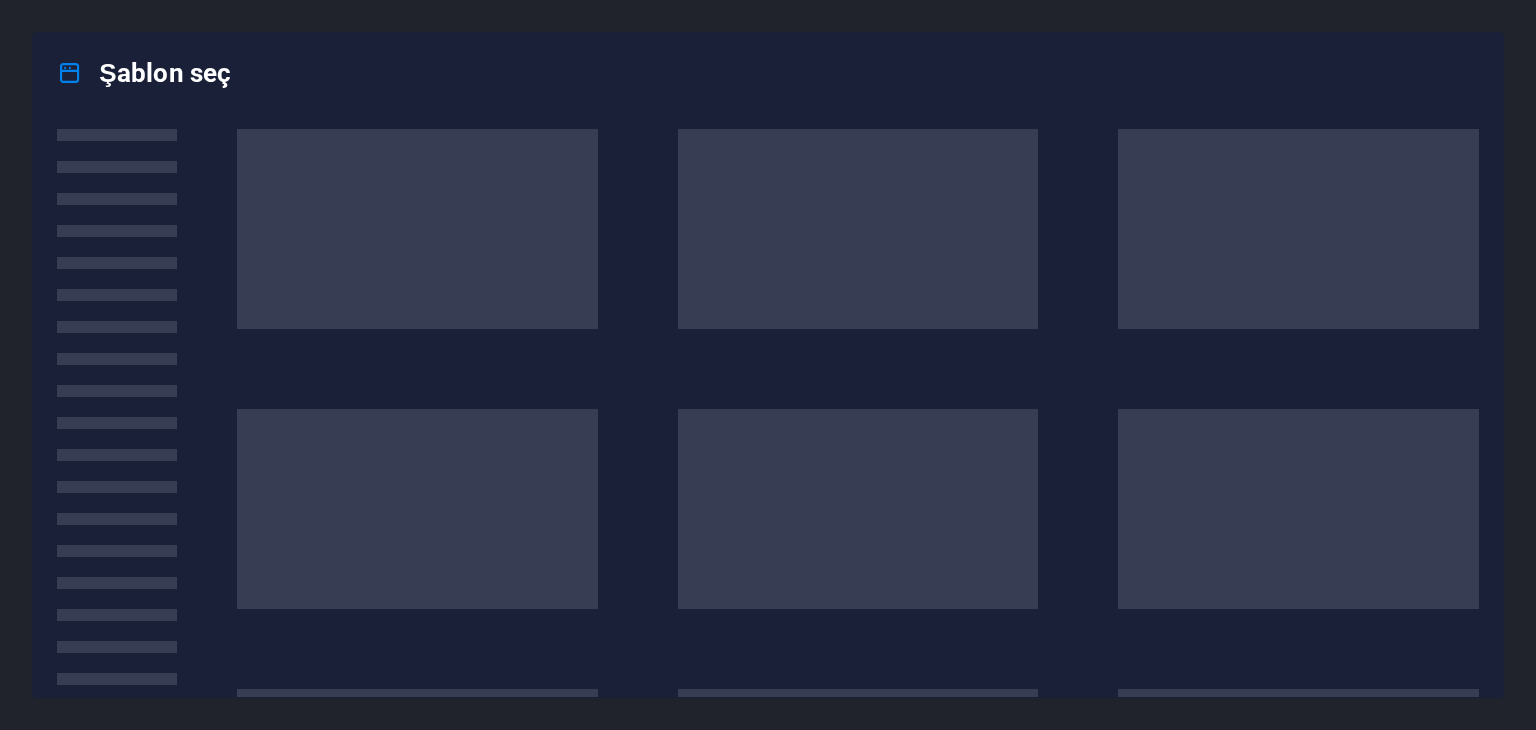 scroll, scrollTop: 0, scrollLeft: 0, axis: both 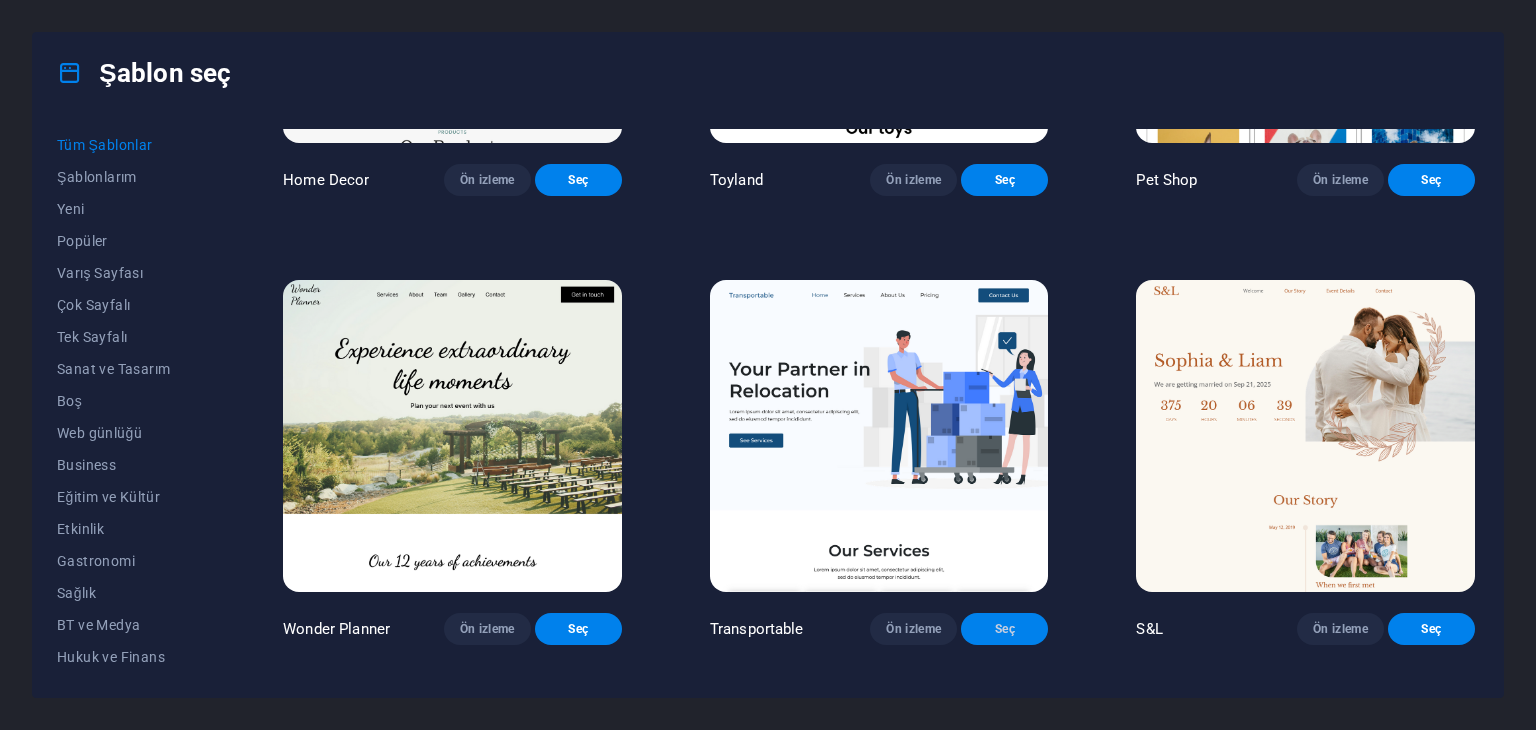 click on "Seç" at bounding box center [1004, 629] 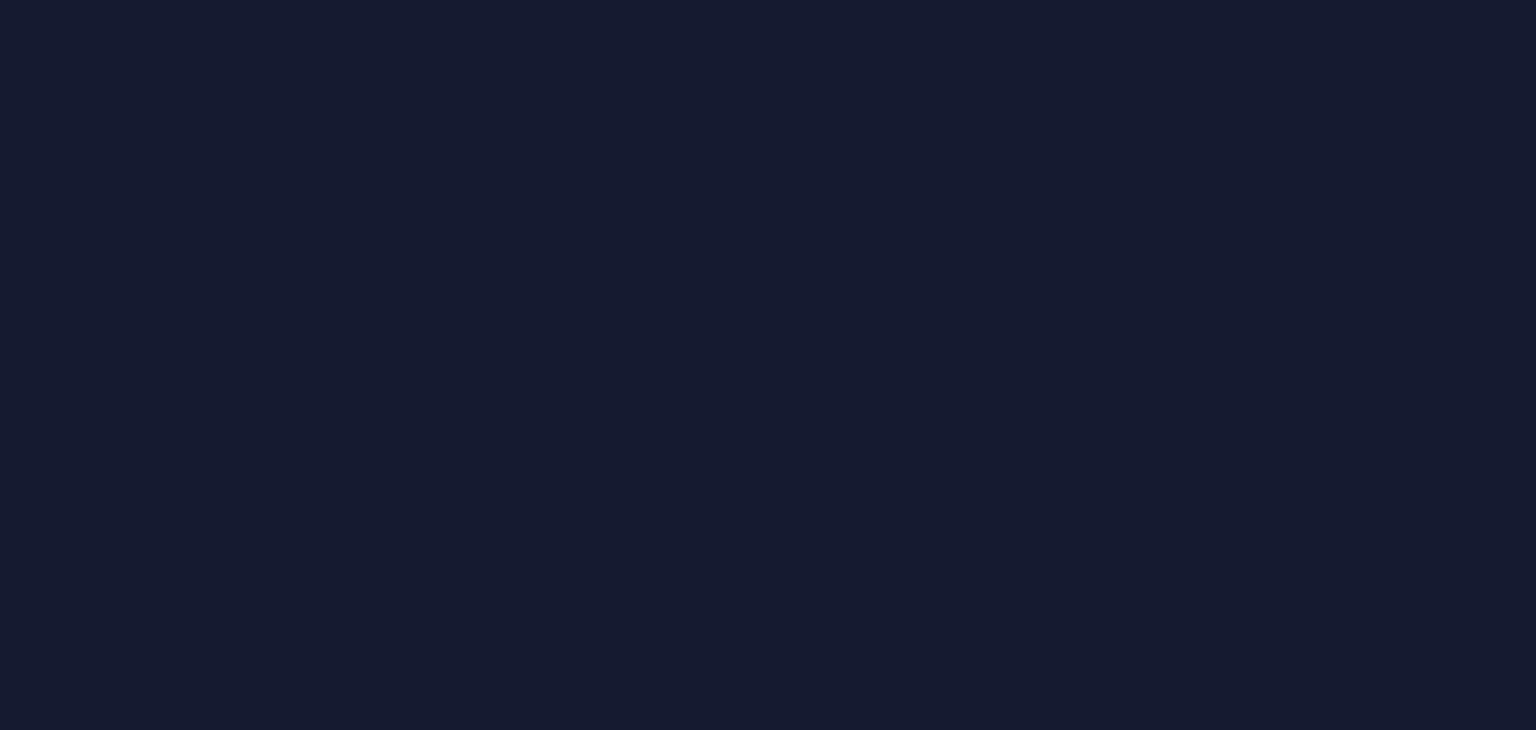 scroll, scrollTop: 0, scrollLeft: 0, axis: both 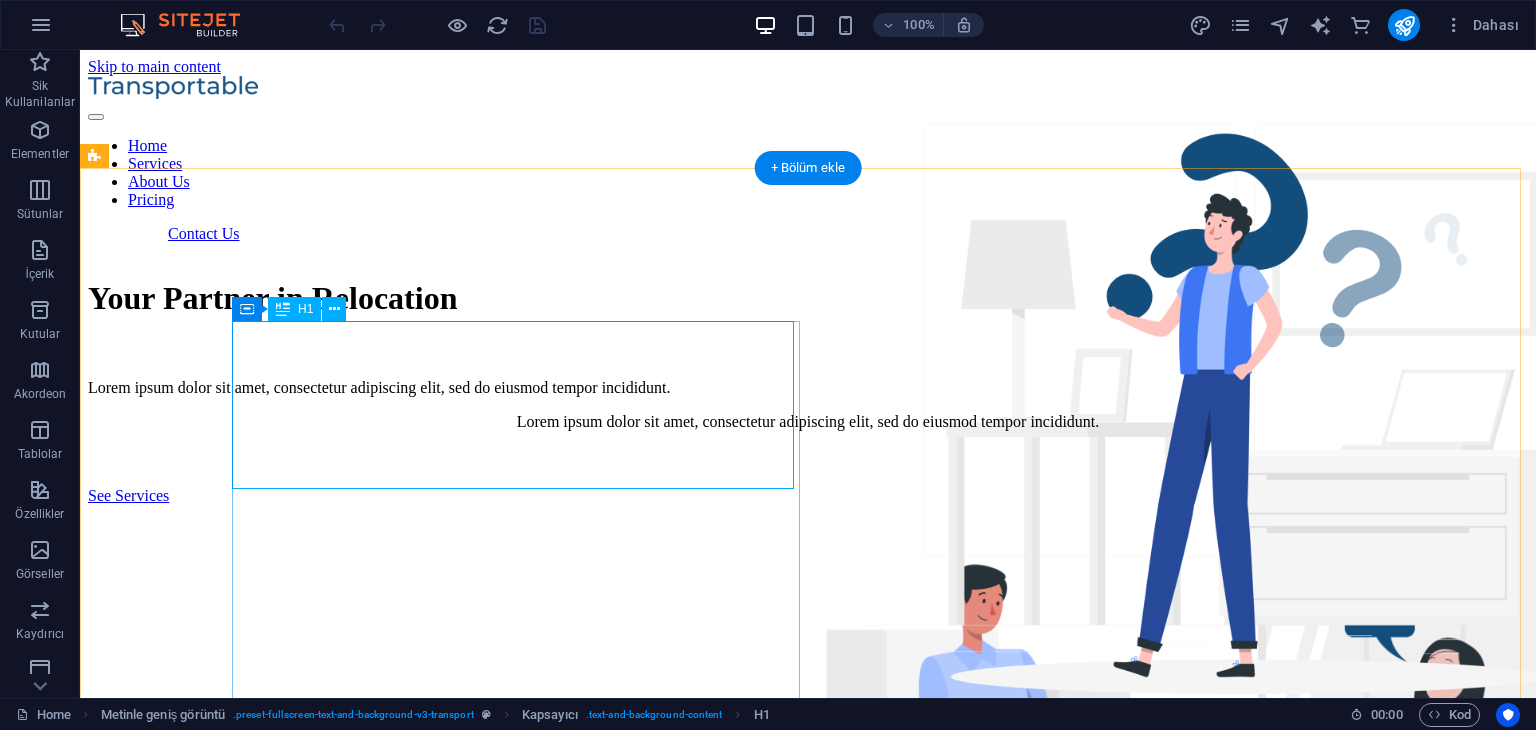 click on "Your Partner in Relocation" at bounding box center (808, 298) 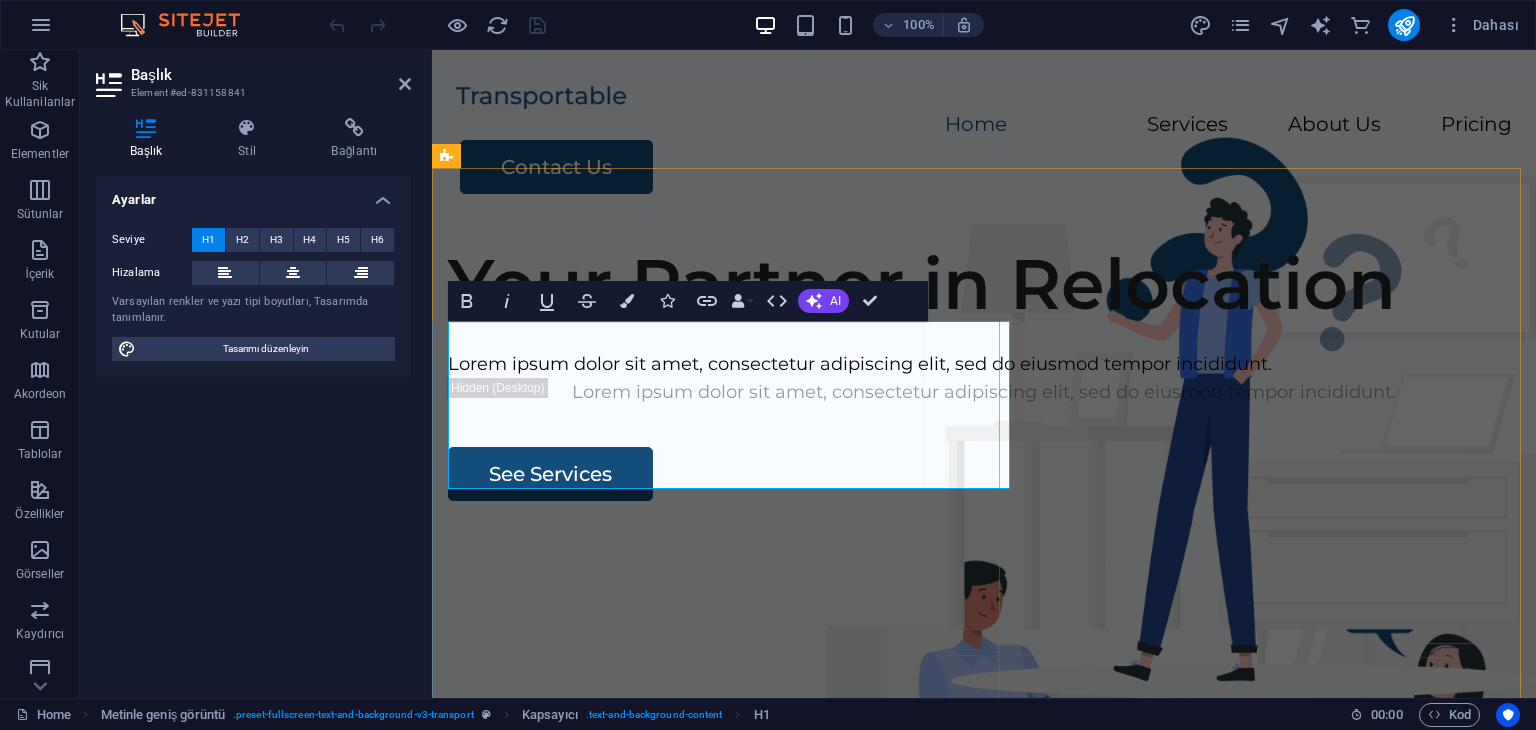 type 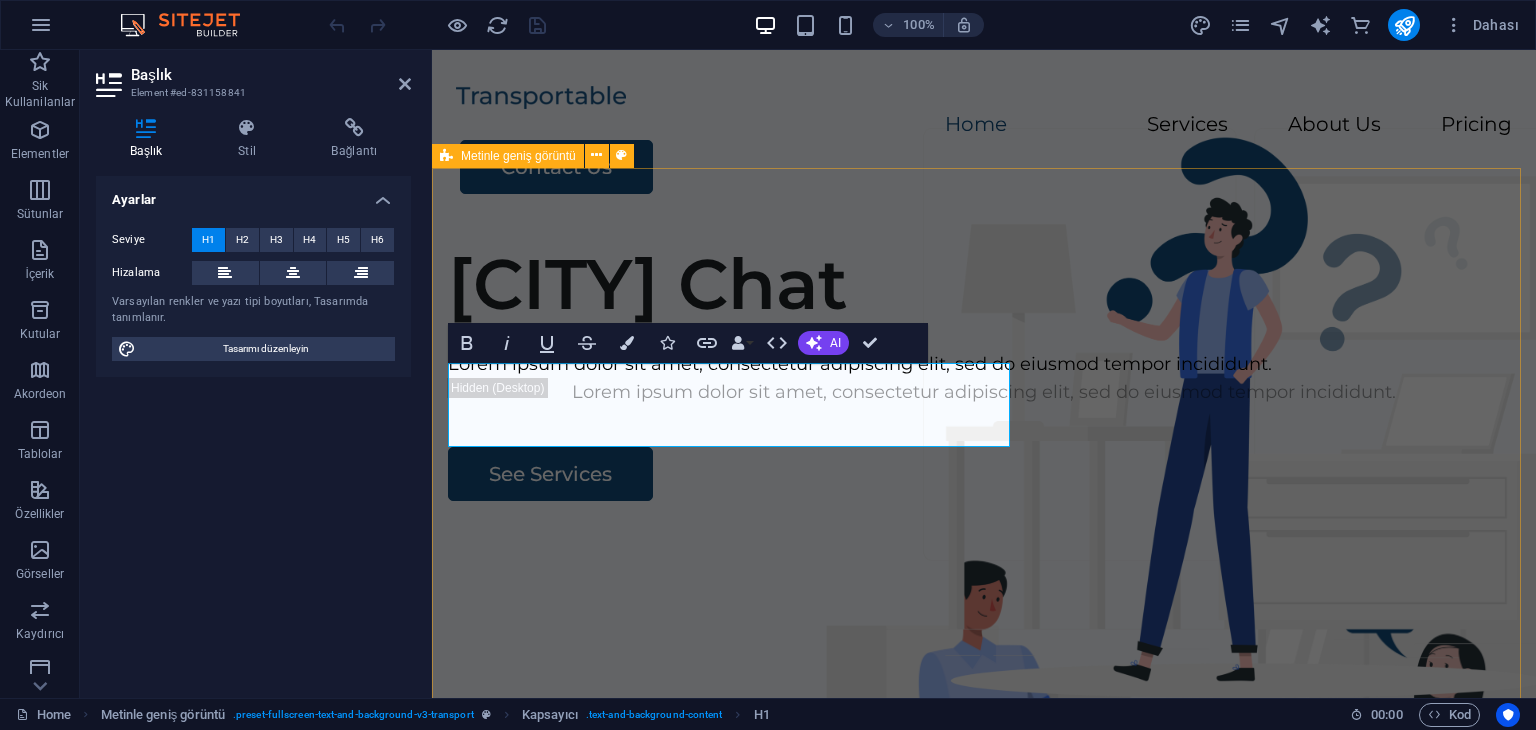 click on "Jakarta Chat Lorem ipsum dolor sit amet, consectetur adipiscing elit, sed do eiusmod tempor incididunt.  Lorem ipsum dolor sit amet, consectetur adipiscing elit, sed do eiusmod tempor incididunt.  See Services" at bounding box center (984, 609) 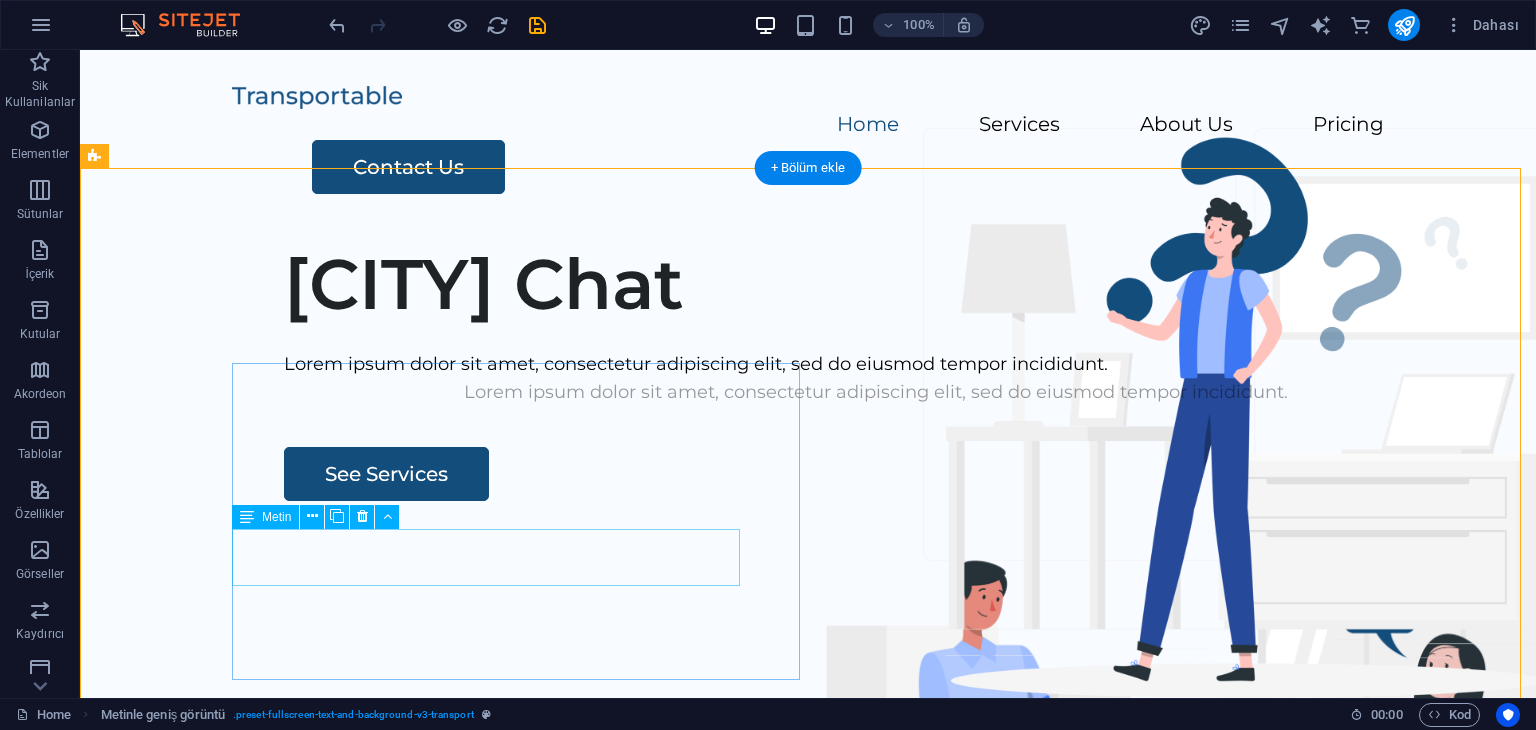click on "Lorem ipsum dolor sit amet, consectetur adipiscing elit, sed do eiusmod tempor incididunt." at bounding box center (876, 392) 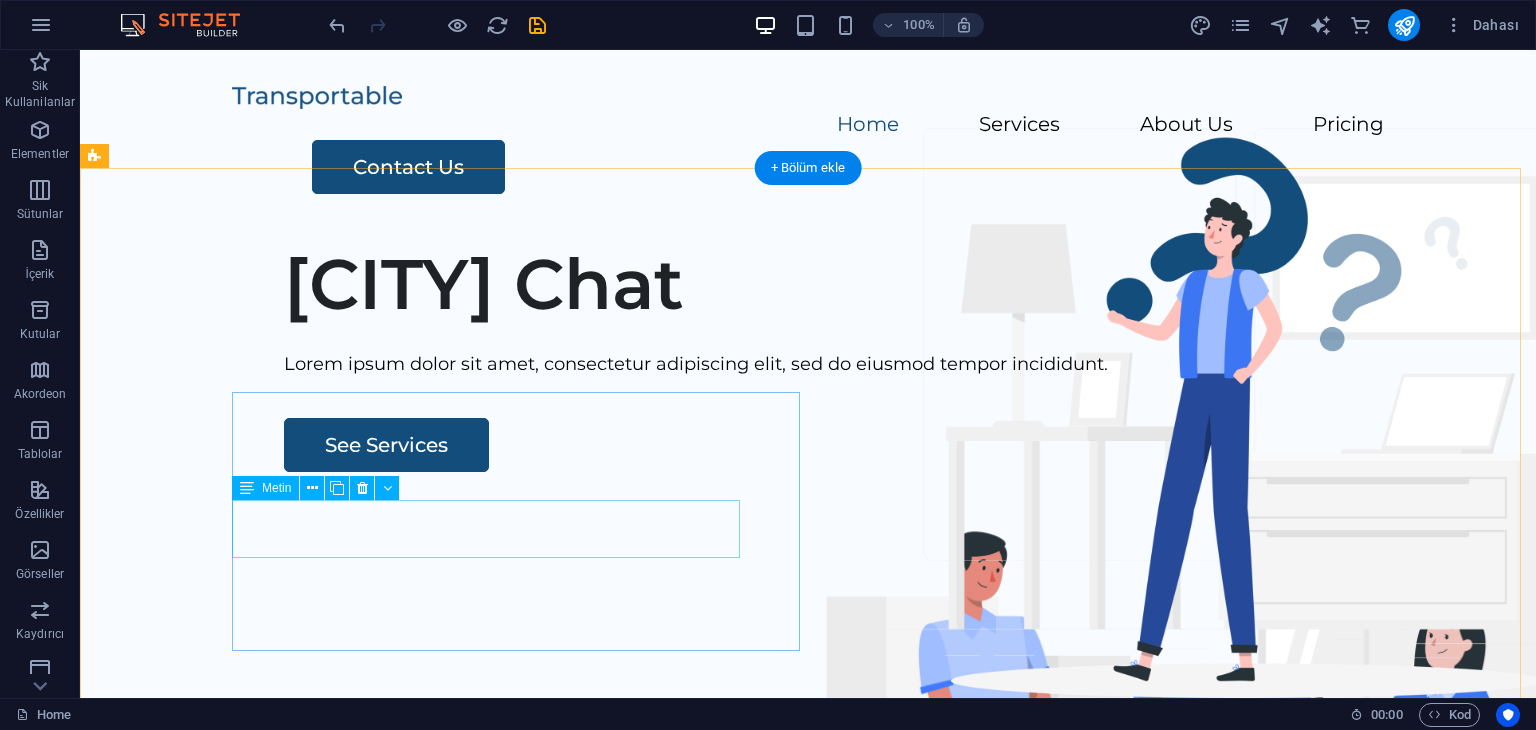 click on "Lorem ipsum dolor sit amet, consectetur adipiscing elit, sed do eiusmod tempor incididunt." at bounding box center [876, 364] 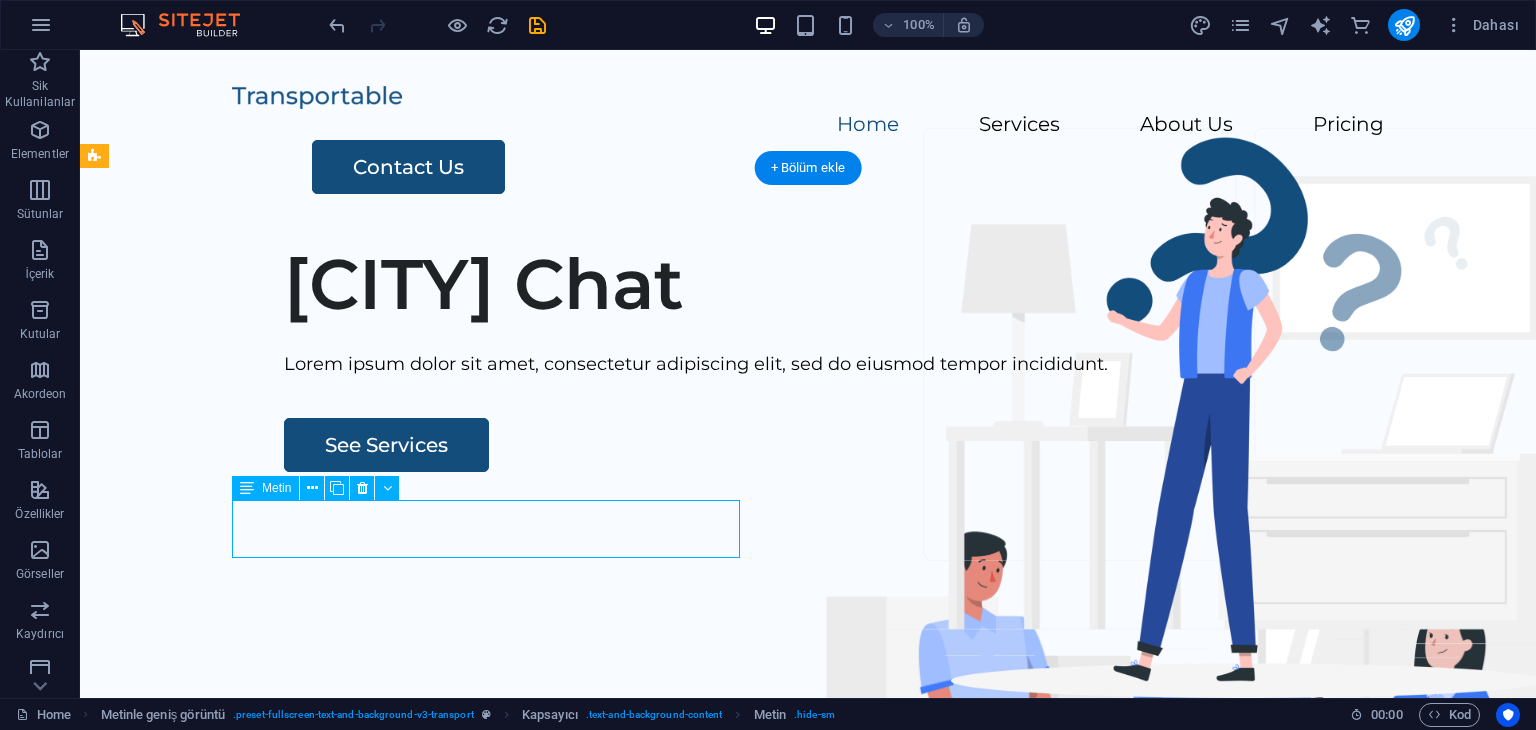 click on "Lorem ipsum dolor sit amet, consectetur adipiscing elit, sed do eiusmod tempor incididunt." at bounding box center [876, 364] 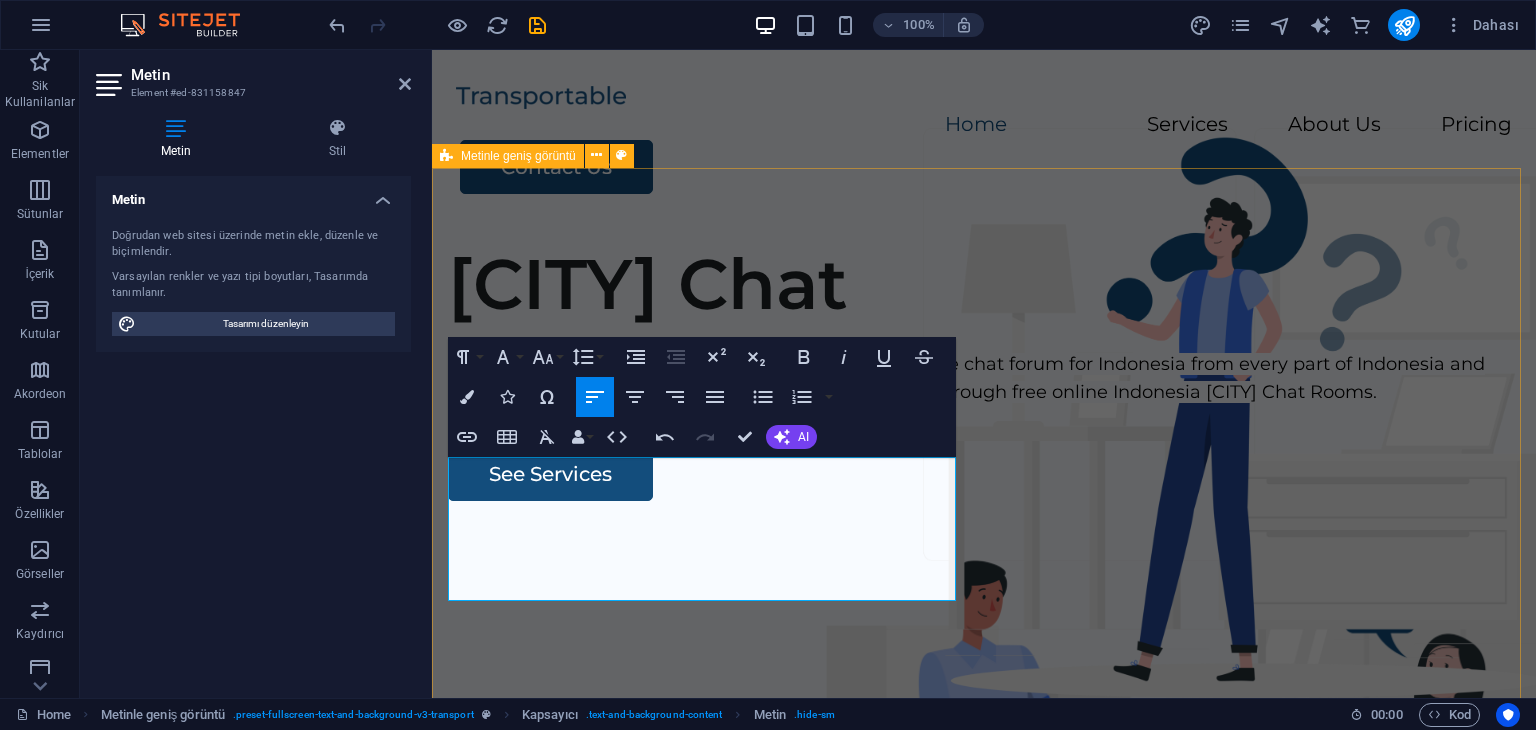 click on "Jakarta Chat Jakarta & Cakarta Chat Rooms site aims to provide an online chat forum for Indonesia from every part of Indonesia and abroad to chat, share ideas and make new friendship through free online Indonesia Jakarta Chat Rooms. See Services" at bounding box center (984, 609) 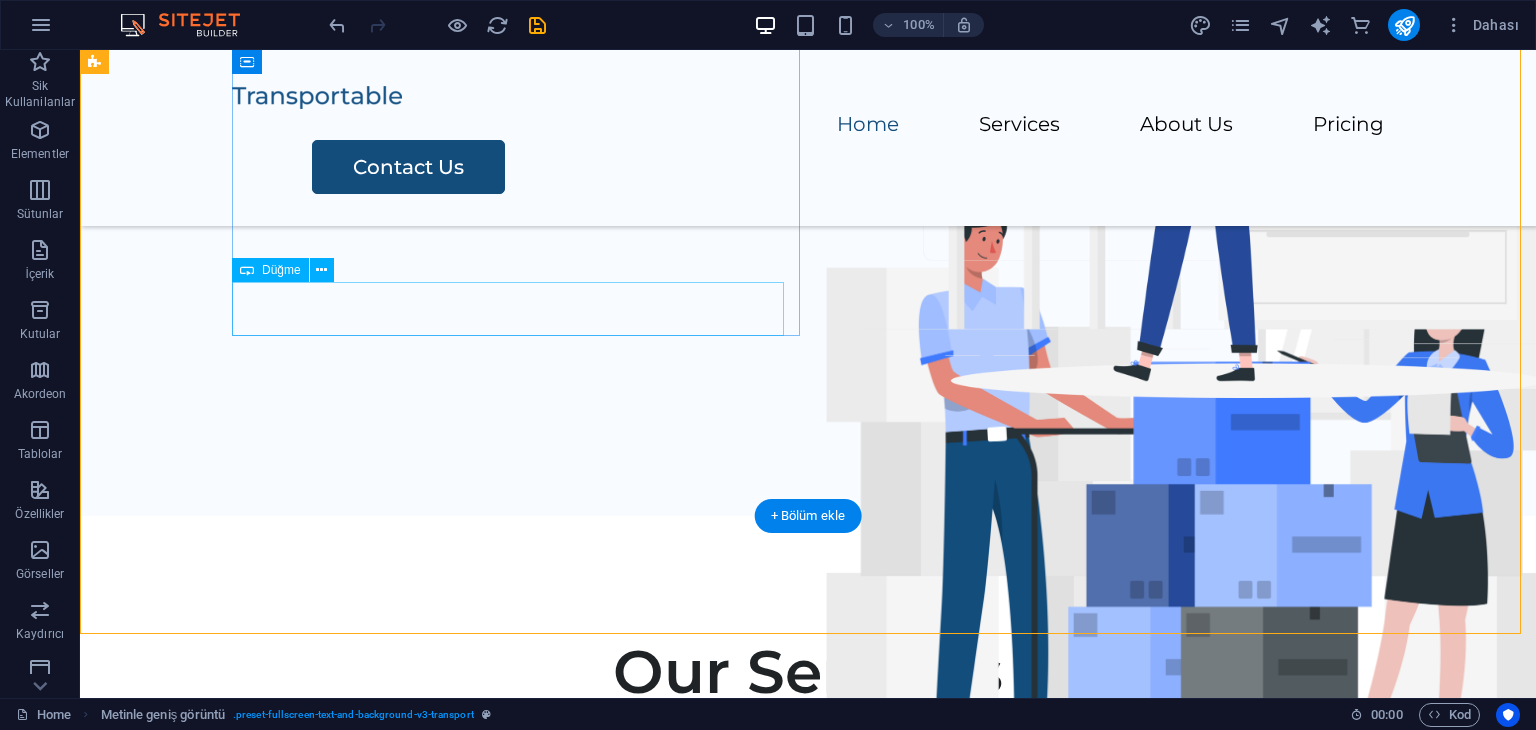 scroll, scrollTop: 500, scrollLeft: 0, axis: vertical 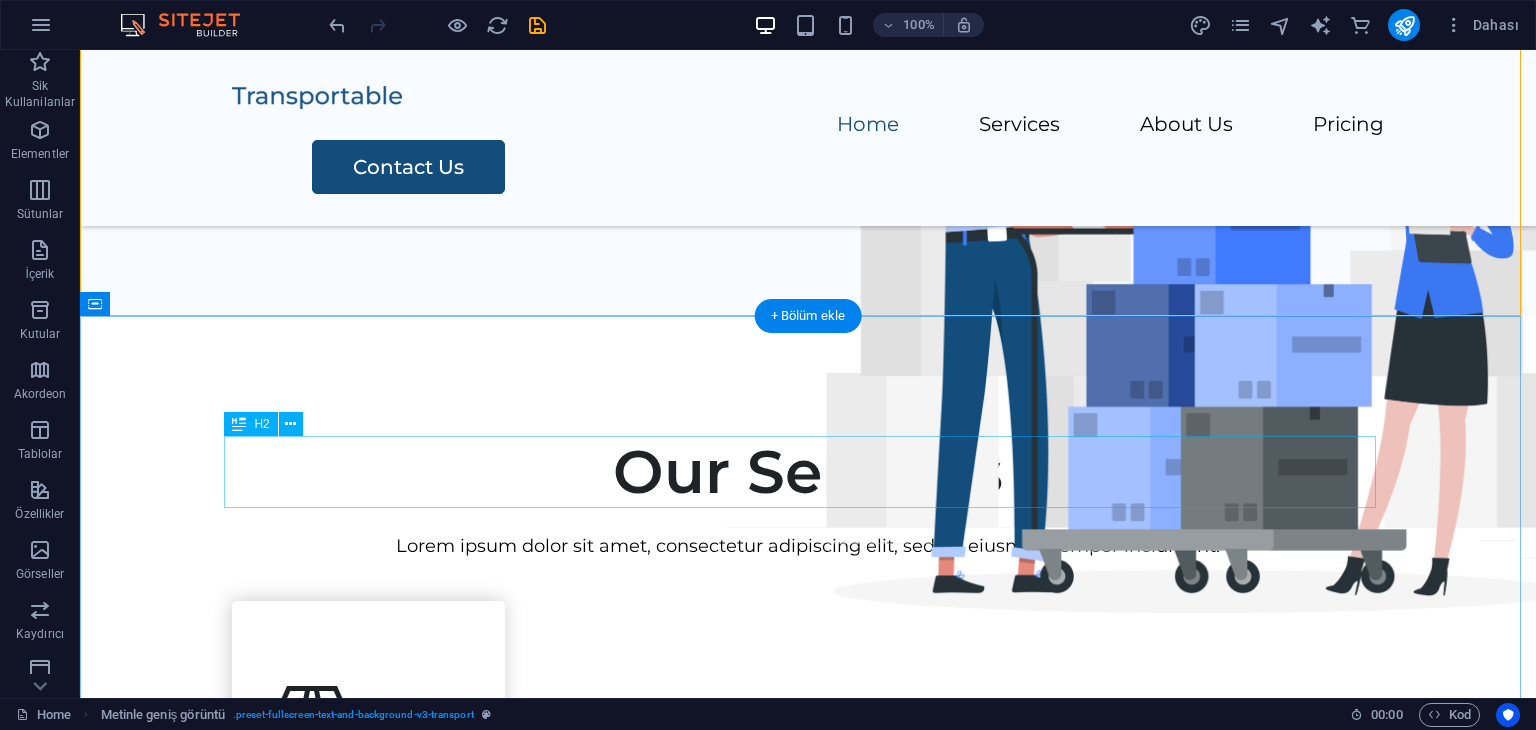 click on "Our Services" at bounding box center [808, 472] 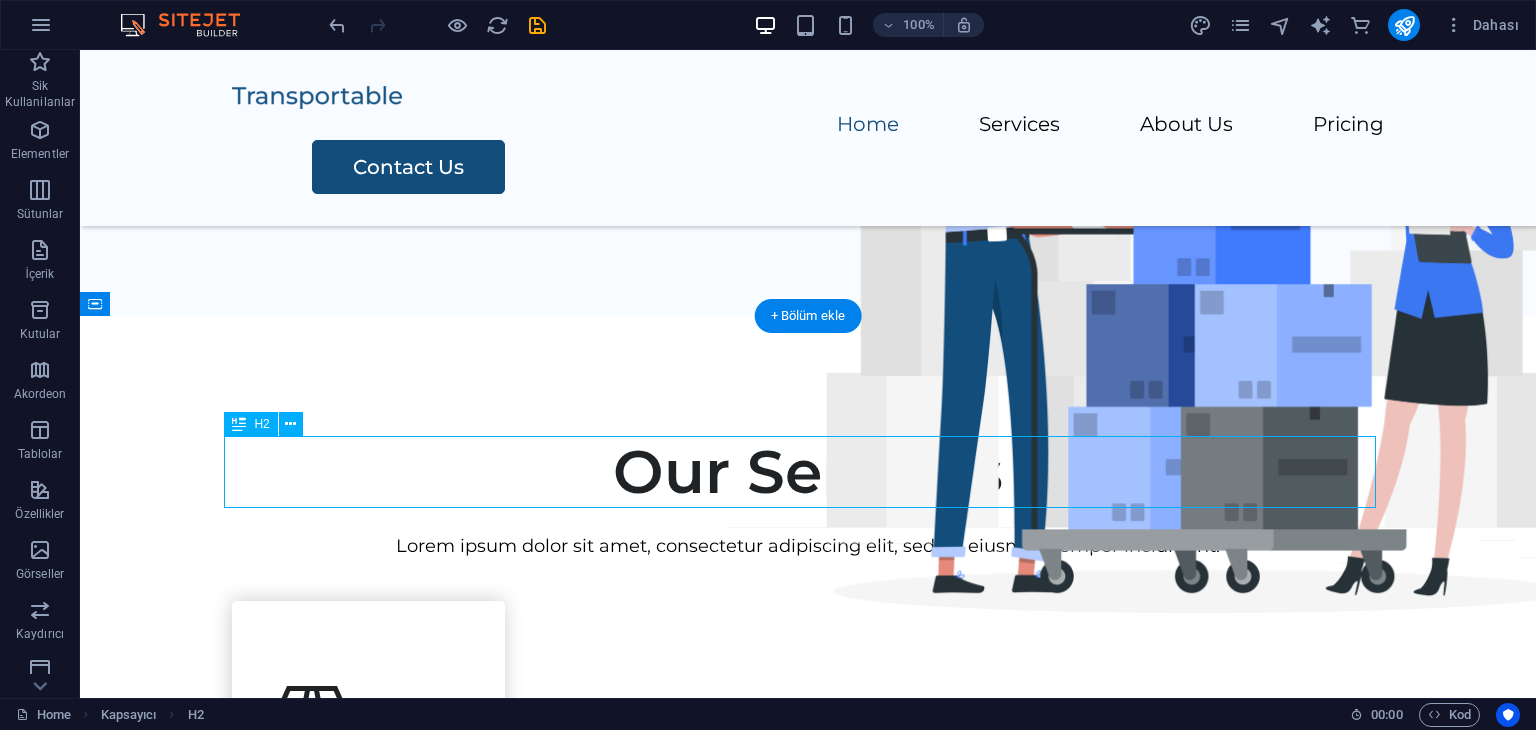 click on "Our Services" at bounding box center [808, 472] 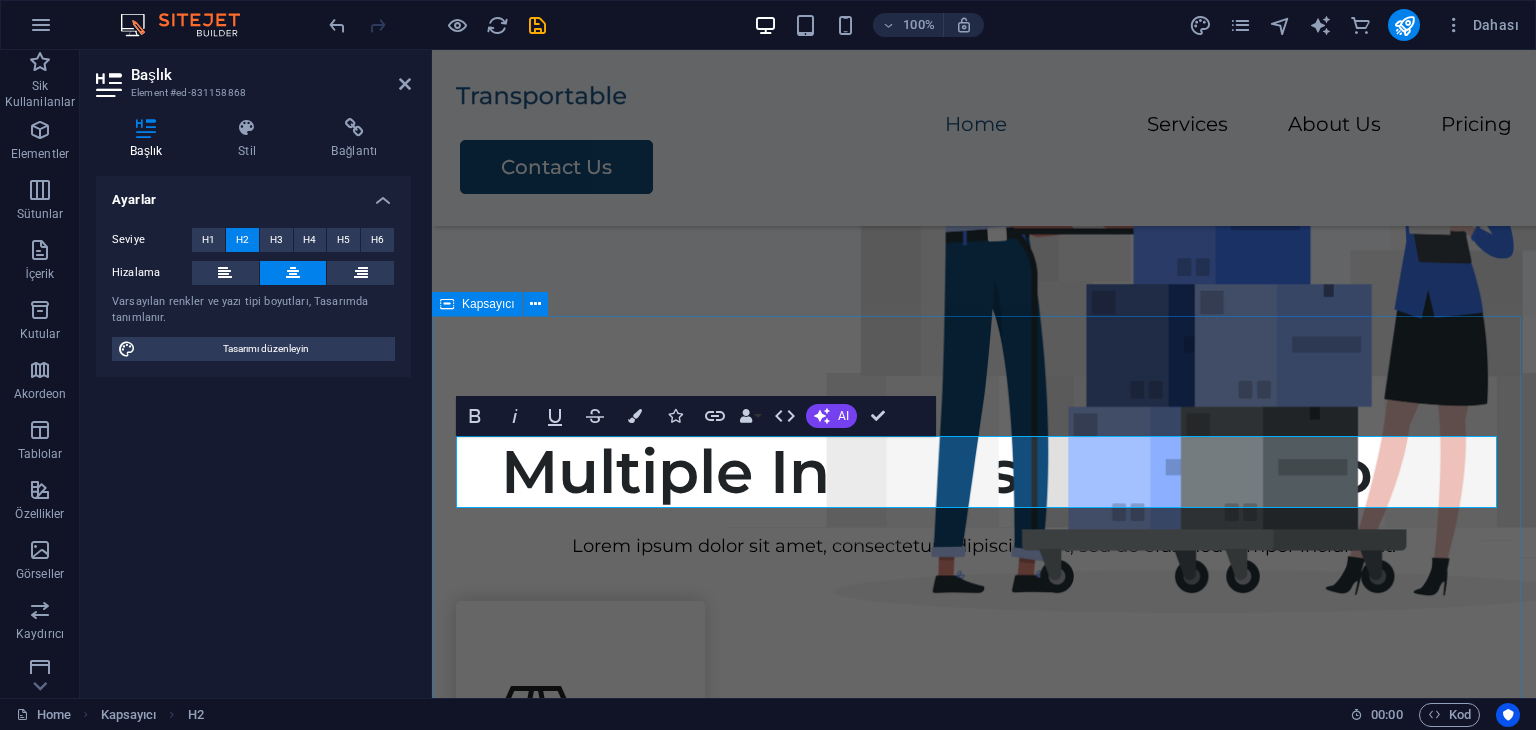click on "Multiple Indonesia Chat Rooms Lorem ipsum dolor sit amet, consectetur adipiscing elit, sed do eiusmod tempor incididunt. Packing Lorem ipsum dolor sit amet, consectetur adipiscing elit. Transportation Lorem ipsum dolor sit amet, consectetur adipiscing elit. Storage Lorem ipsum dolor sit amet, consectetur adipiscing elit. Assembly Lorem ipsum dolor sit amet, consectetur adipiscing elit." at bounding box center (984, 1432) 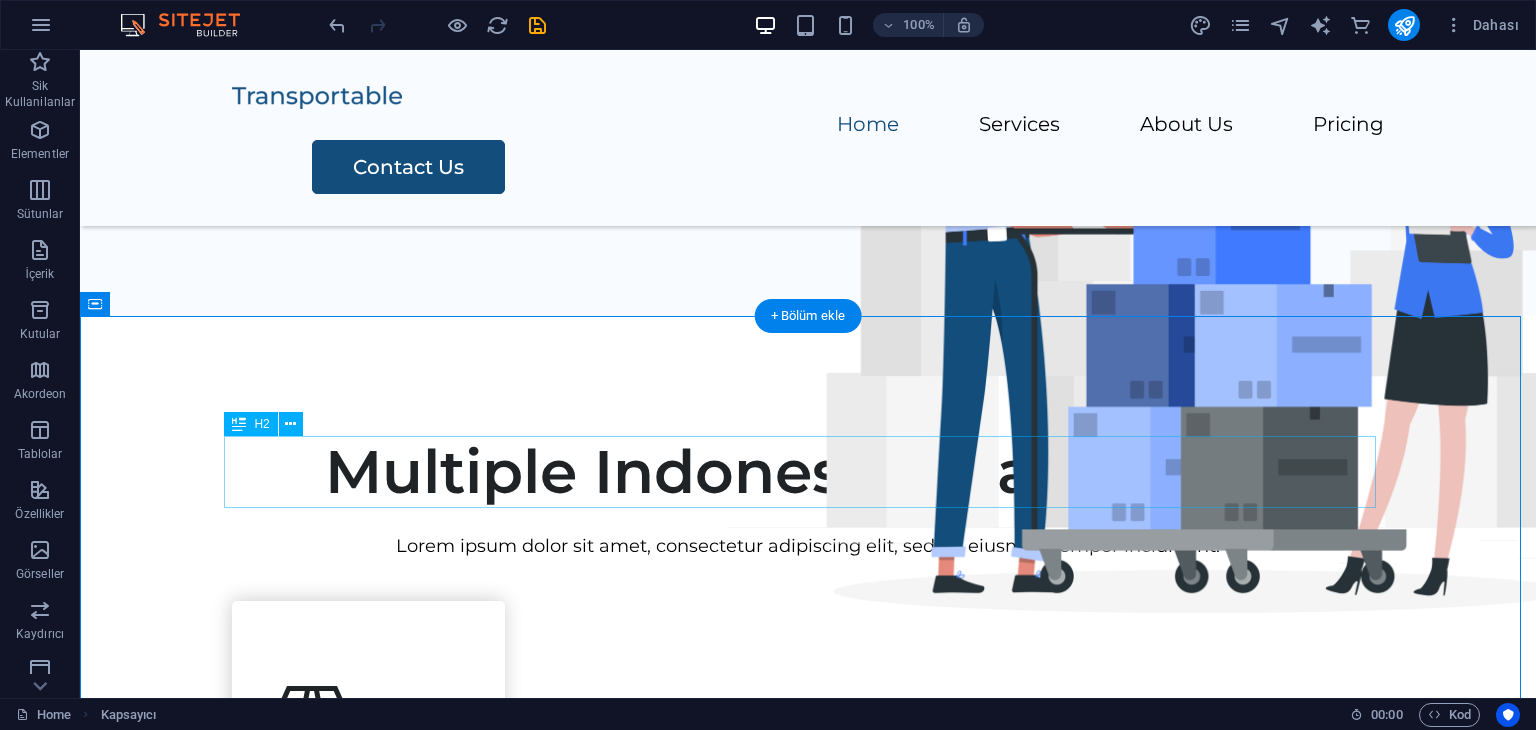 click on "Multiple Indonesia Chat Rooms" at bounding box center (808, 472) 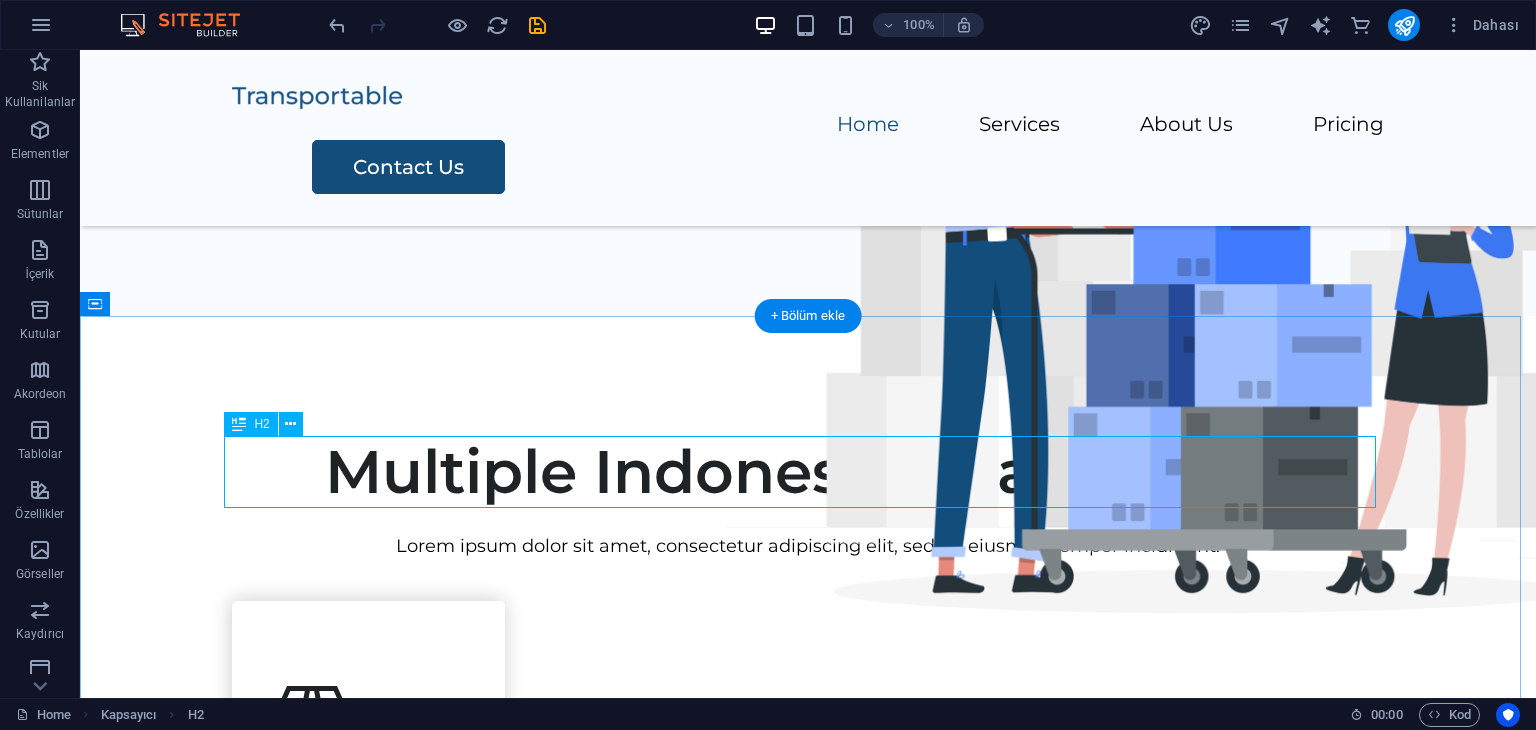click on "Multiple Indonesia Chat Rooms" at bounding box center [808, 472] 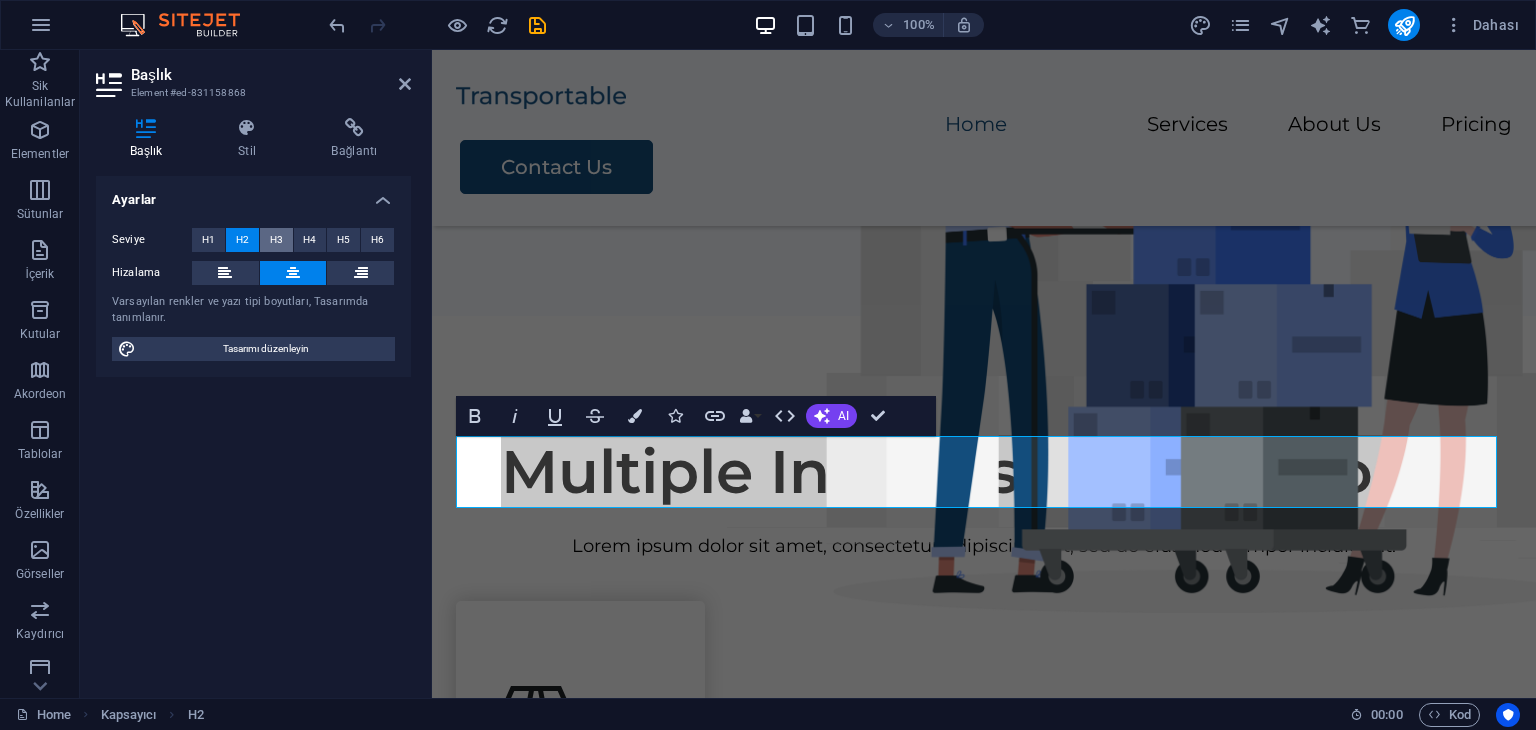 click on "H3" at bounding box center [276, 240] 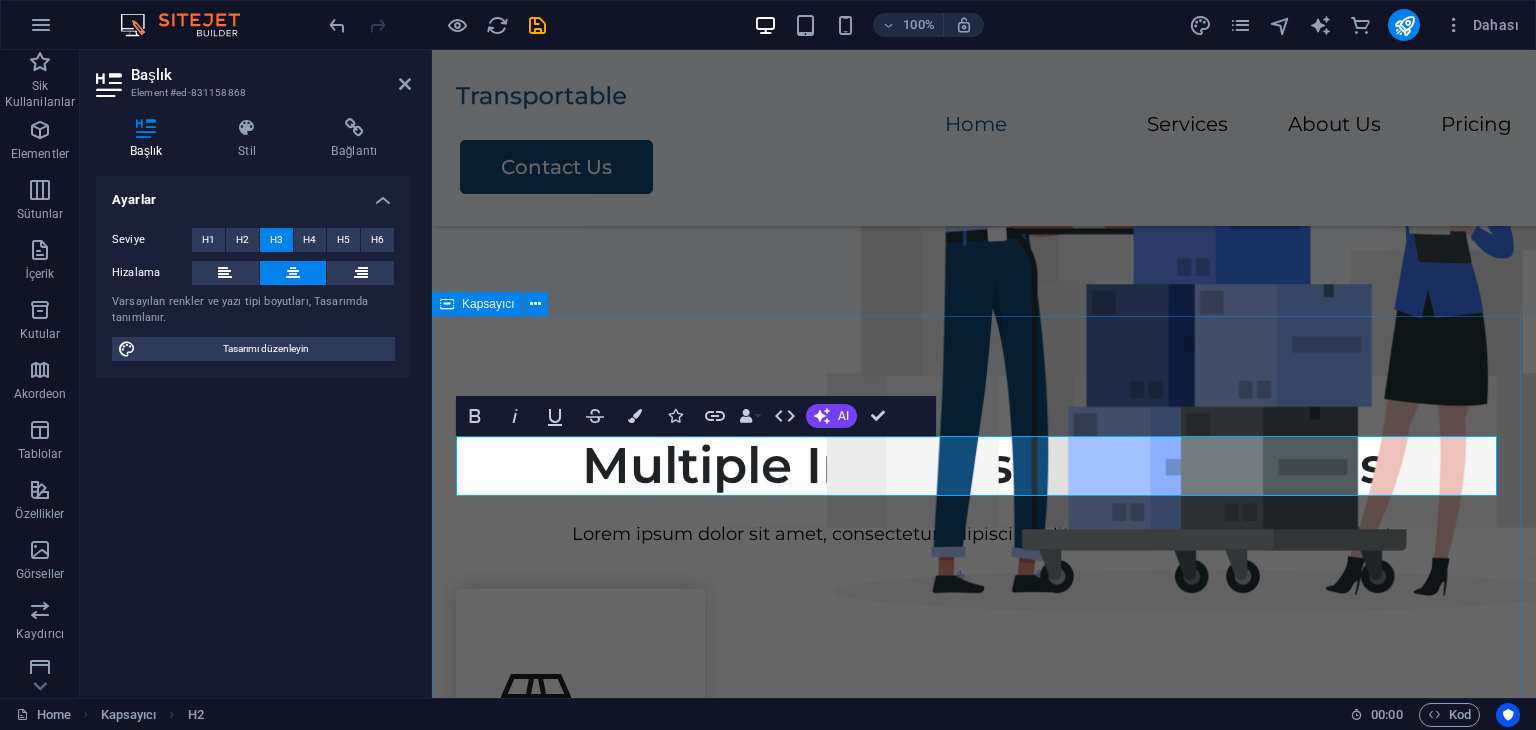 click on "Multiple Indonesia Chat Rooms Lorem ipsum dolor sit amet, consectetur adipiscing elit, sed do eiusmod tempor incididunt. Packing Lorem ipsum dolor sit amet, consectetur adipiscing elit. Transportation Lorem ipsum dolor sit amet, consectetur adipiscing elit. Storage Lorem ipsum dolor sit amet, consectetur adipiscing elit. Assembly Lorem ipsum dolor sit amet, consectetur adipiscing elit." at bounding box center (984, 1426) 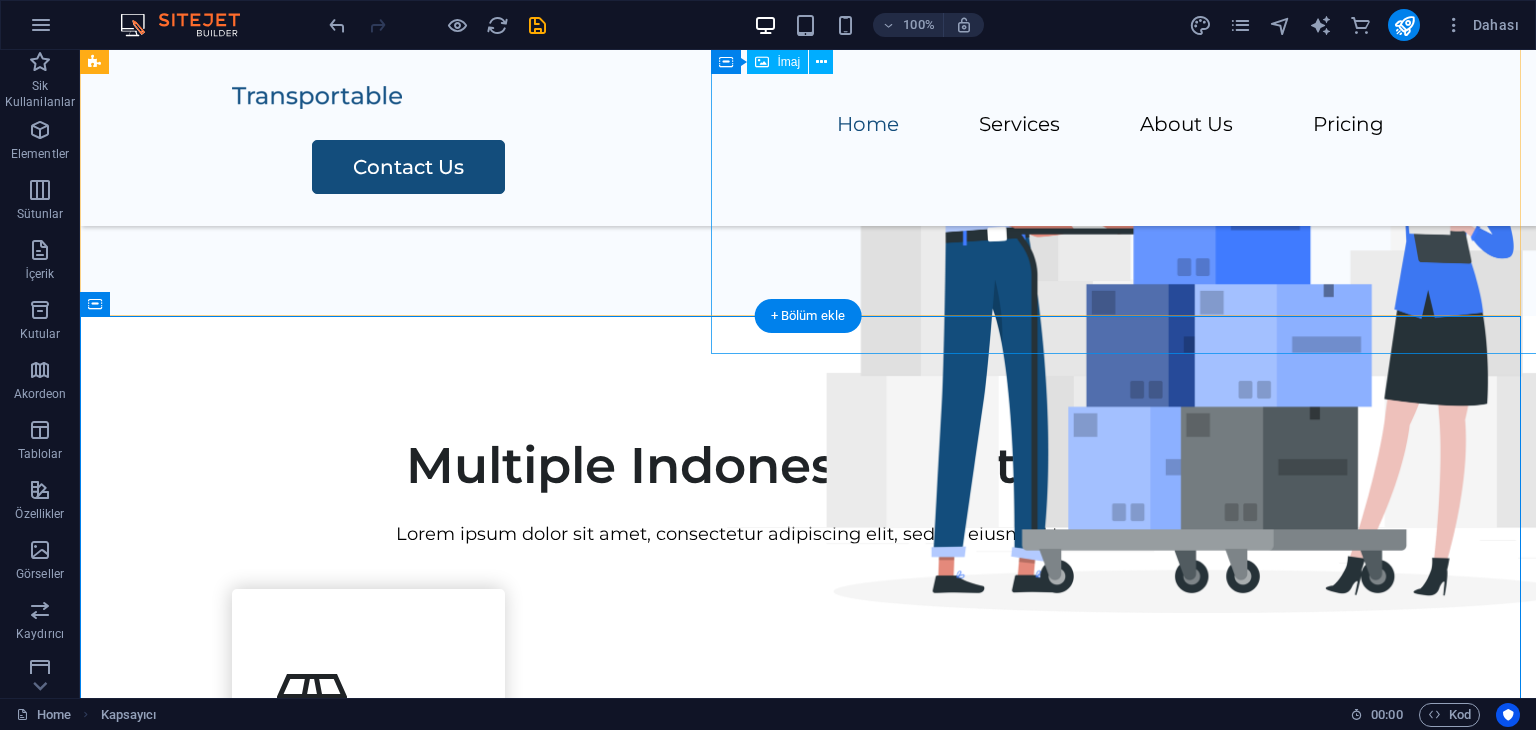 scroll, scrollTop: 800, scrollLeft: 0, axis: vertical 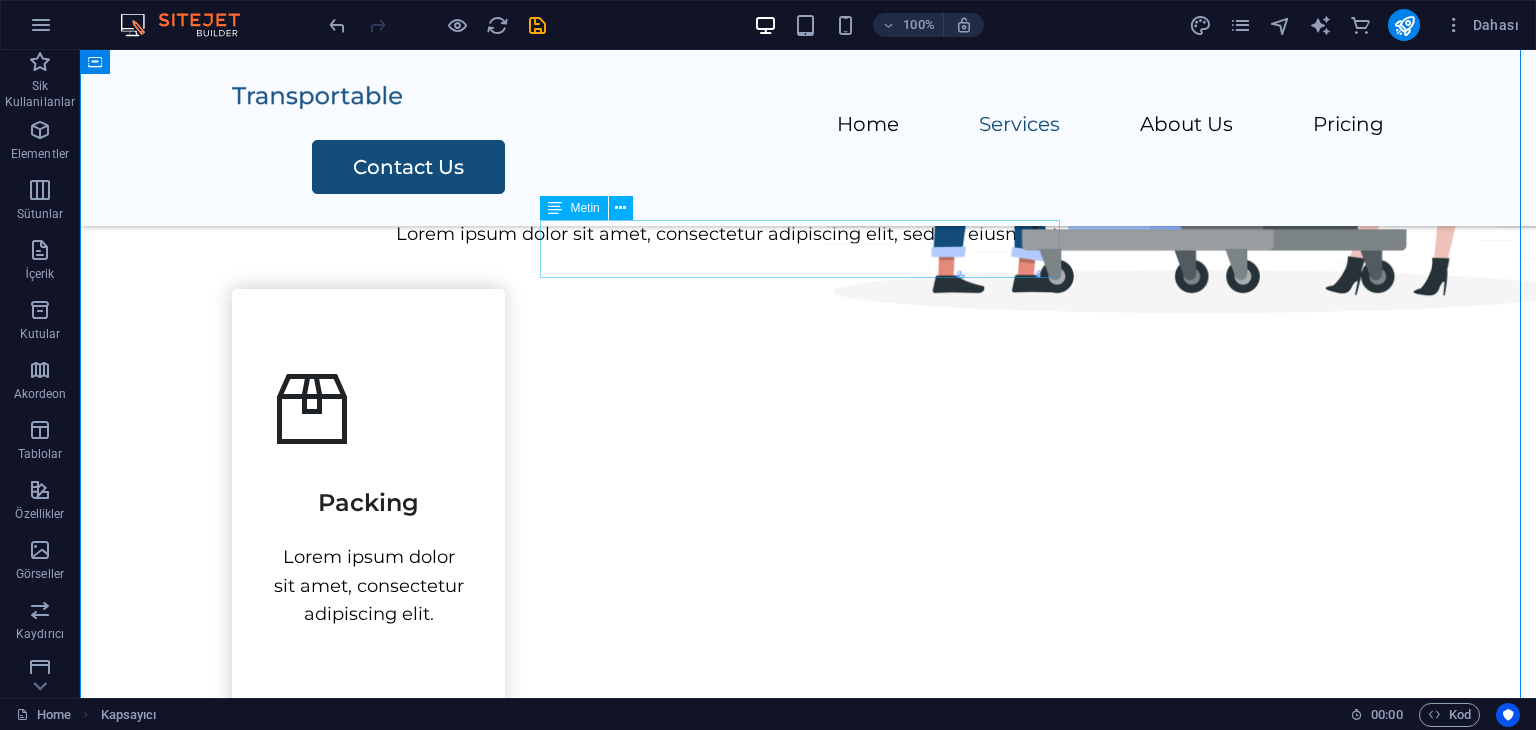 click on "Lorem ipsum dolor sit amet, consectetur adipiscing elit, sed do eiusmod tempor incididunt." at bounding box center (808, 234) 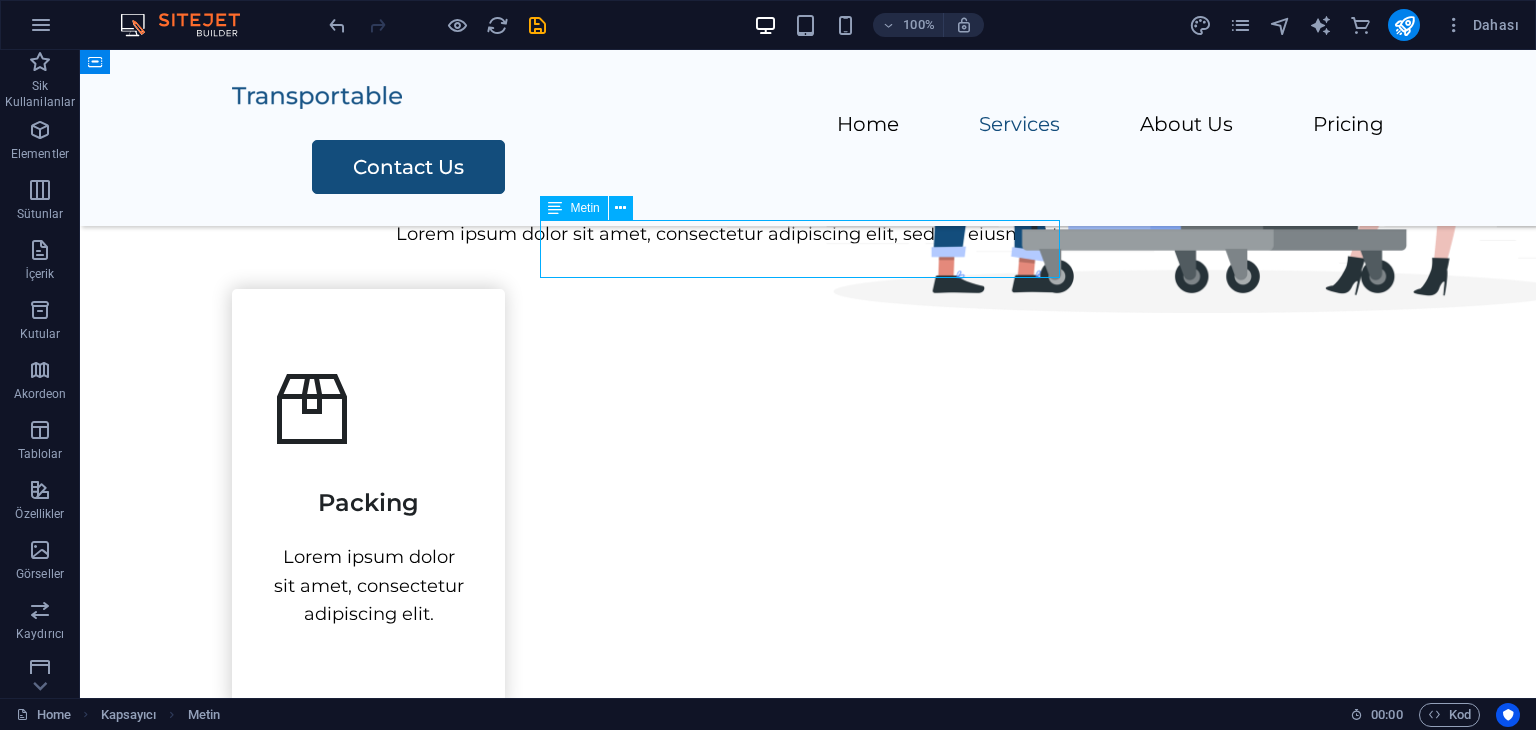 click on "Lorem ipsum dolor sit amet, consectetur adipiscing elit, sed do eiusmod tempor incididunt." at bounding box center (808, 234) 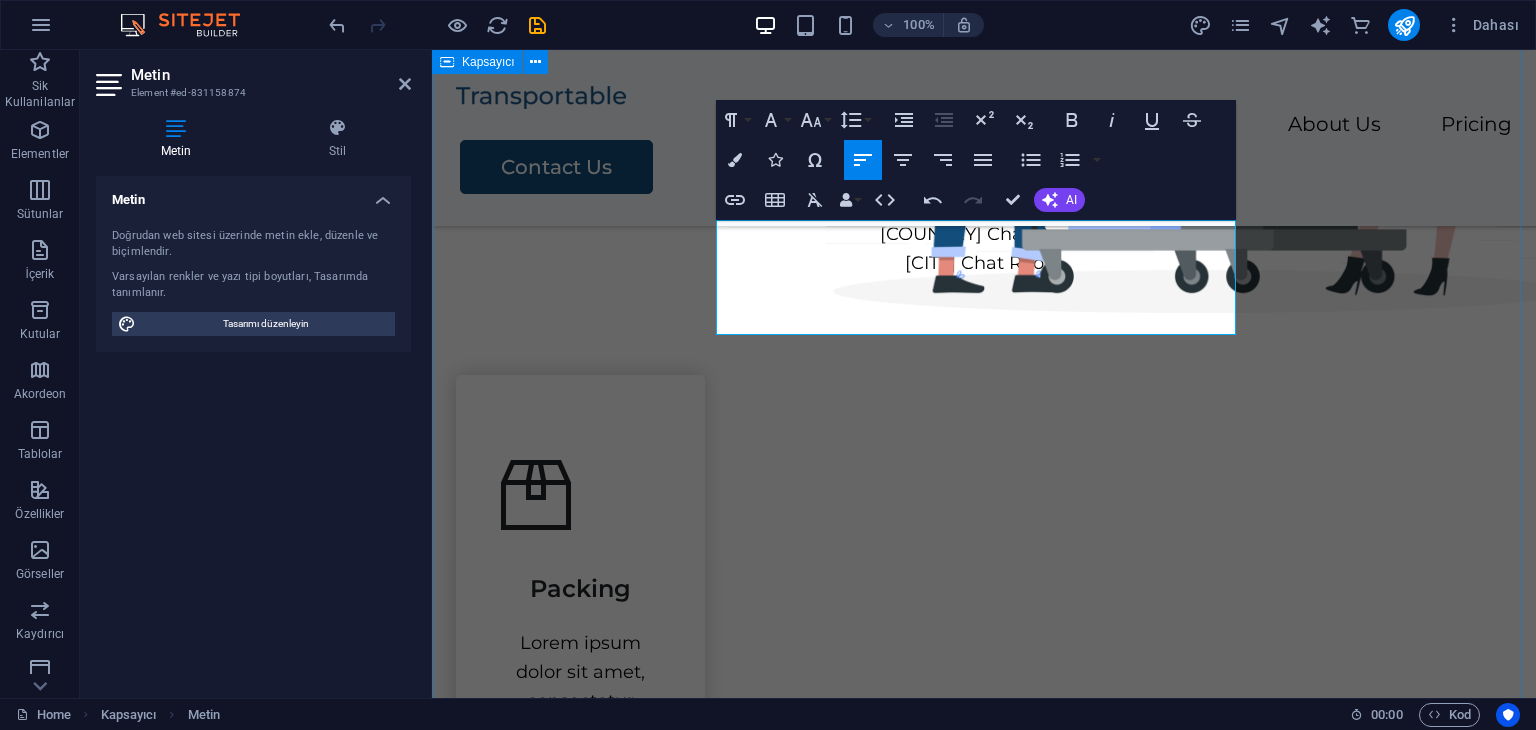 click on "Multiple Indonesia Chat Rooms Indonesia Chat Room Jakarta Chat Room Cakarta Chat Room Packing Lorem ipsum dolor sit amet, consectetur adipiscing elit. Transportation Lorem ipsum dolor sit amet, consectetur adipiscing elit. Storage Lorem ipsum dolor sit amet, consectetur adipiscing elit. Assembly Lorem ipsum dolor sit amet, consectetur adipiscing elit." at bounding box center [984, 1169] 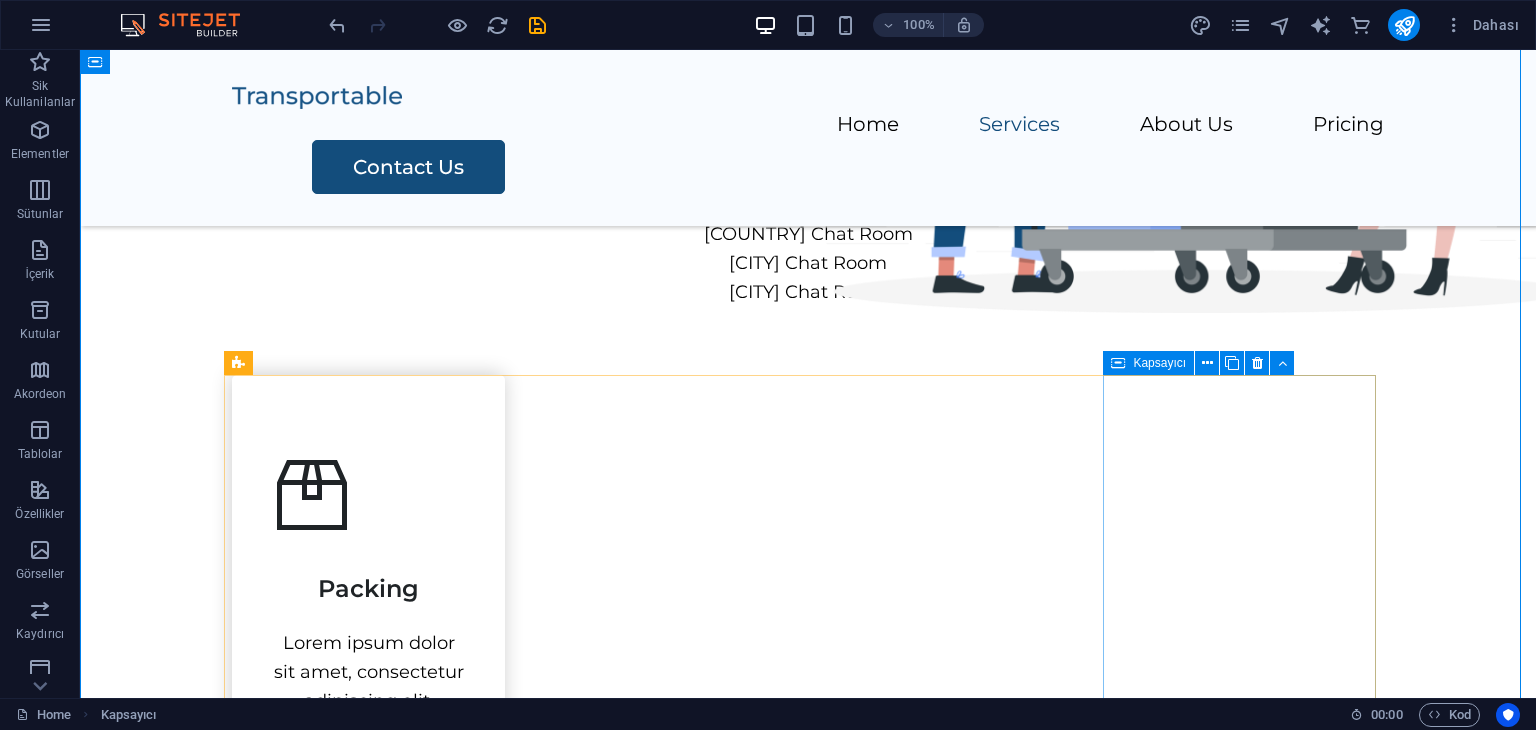 click on "Assembly Lorem ipsum dolor sit amet, consectetur adipiscing elit." at bounding box center [368, 1876] 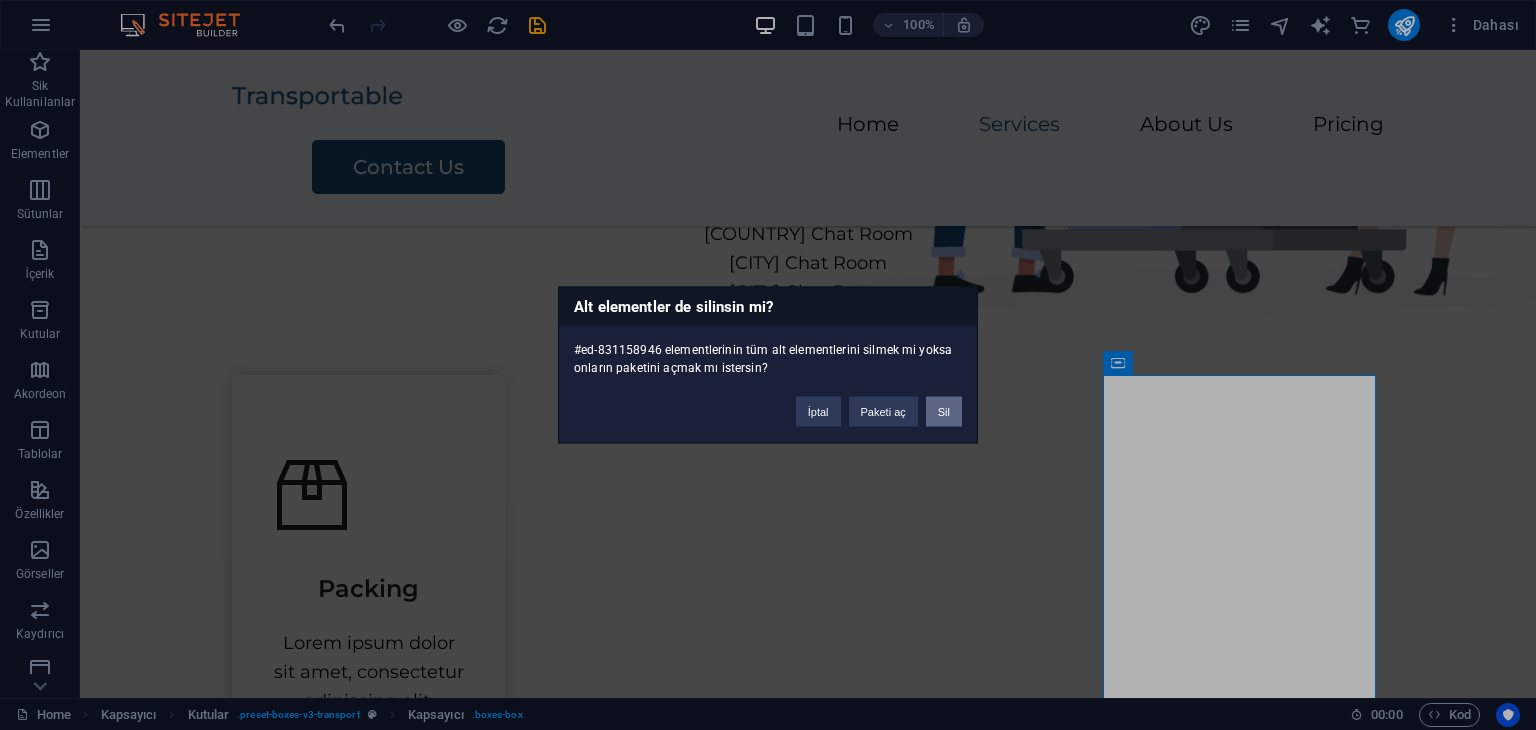 click on "Sil" at bounding box center (944, 412) 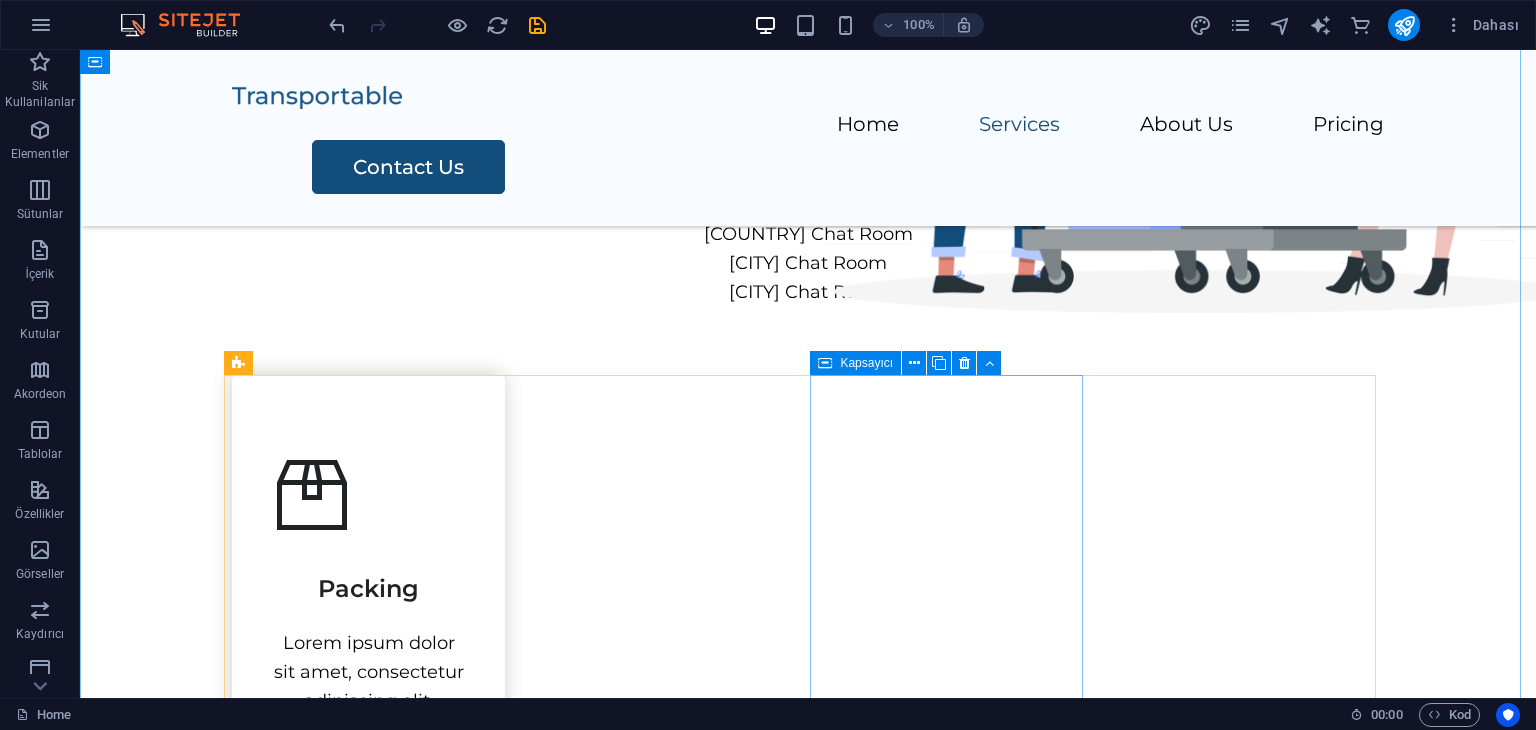 click on "Storage Lorem ipsum dolor sit amet, consectetur adipiscing elit." at bounding box center [368, 1446] 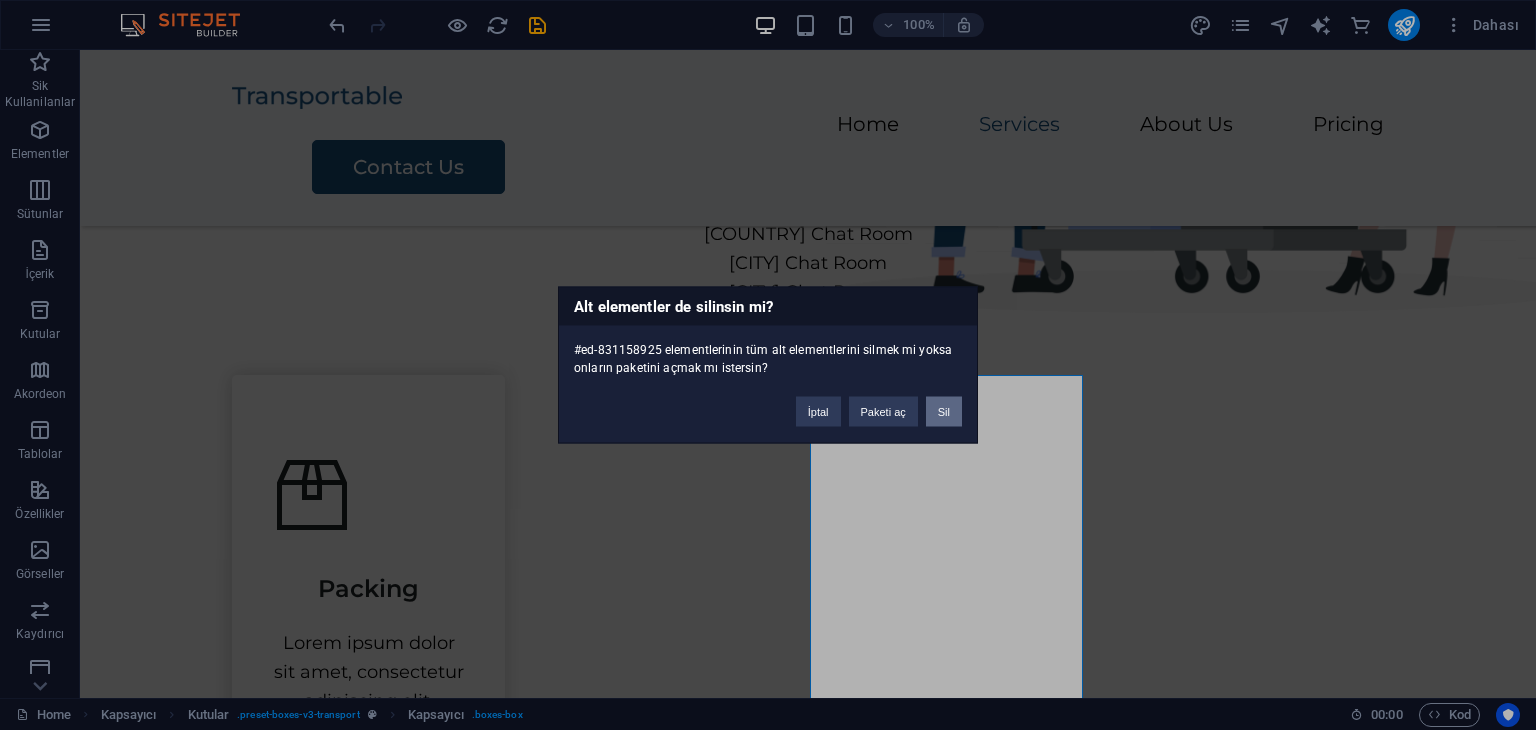 click on "Sil" at bounding box center (944, 412) 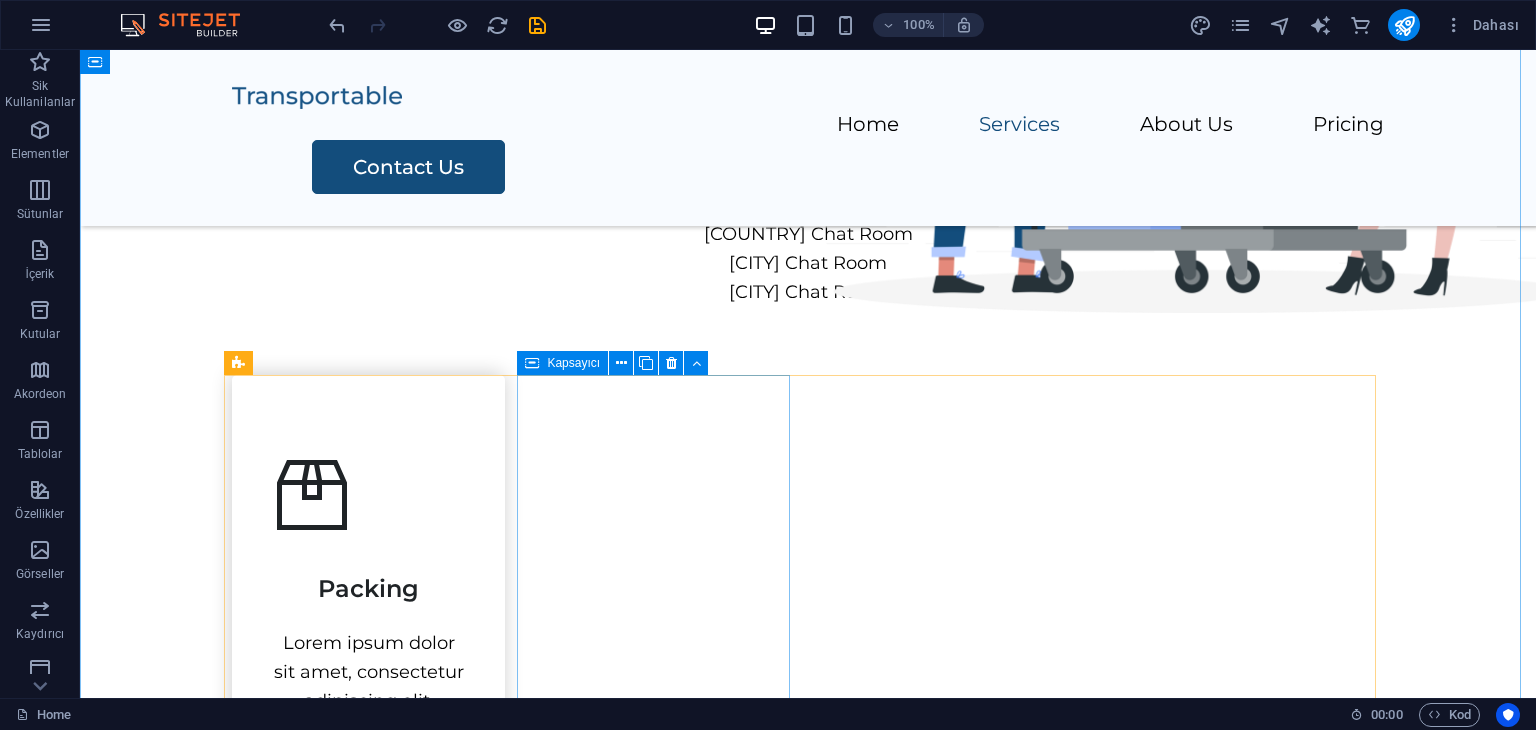 click on "Transportation Lorem ipsum dolor sit amet, consectetur adipiscing elit." at bounding box center [368, 1016] 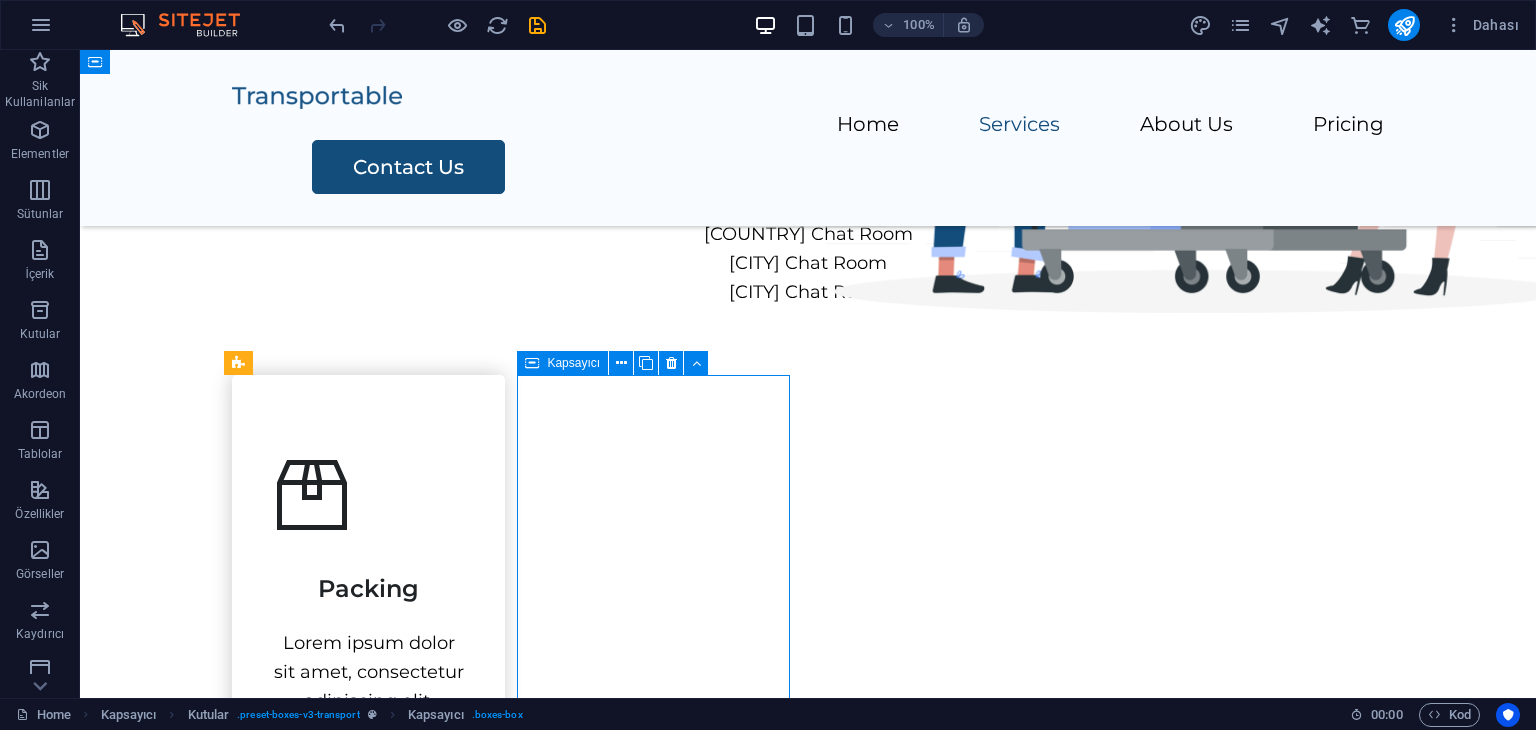 click on "Transportation Lorem ipsum dolor sit amet, consectetur adipiscing elit." at bounding box center (368, 1016) 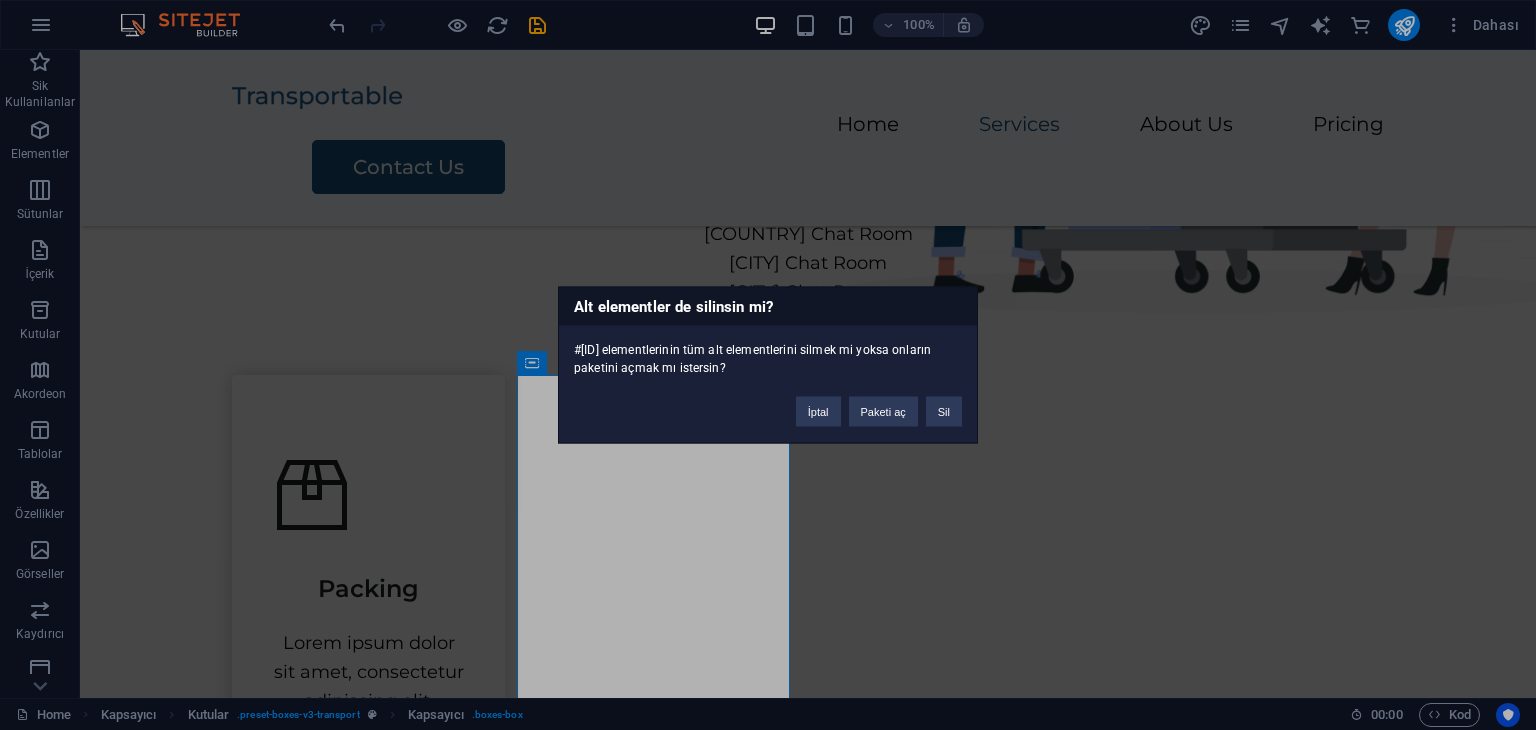 type 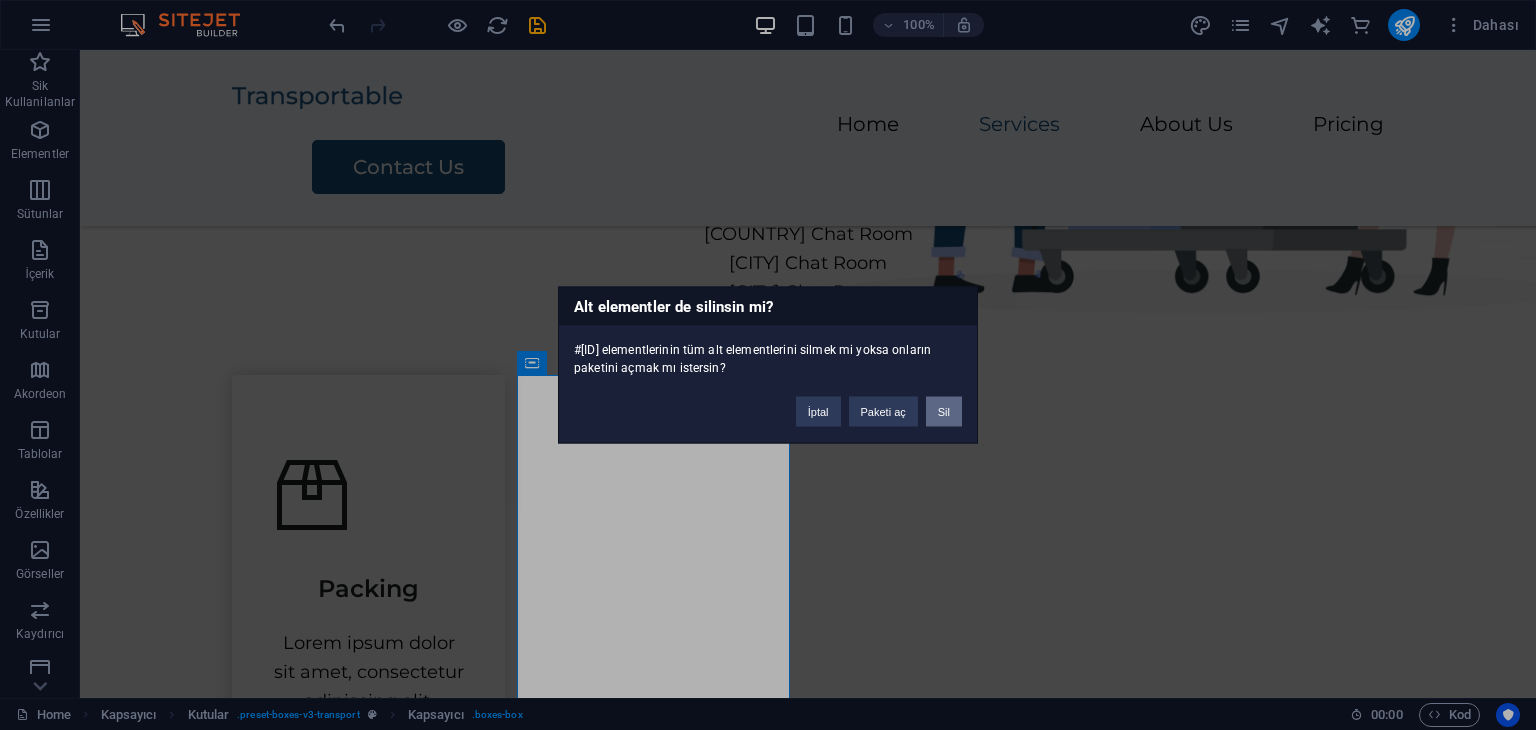 click on "Sil" at bounding box center (944, 412) 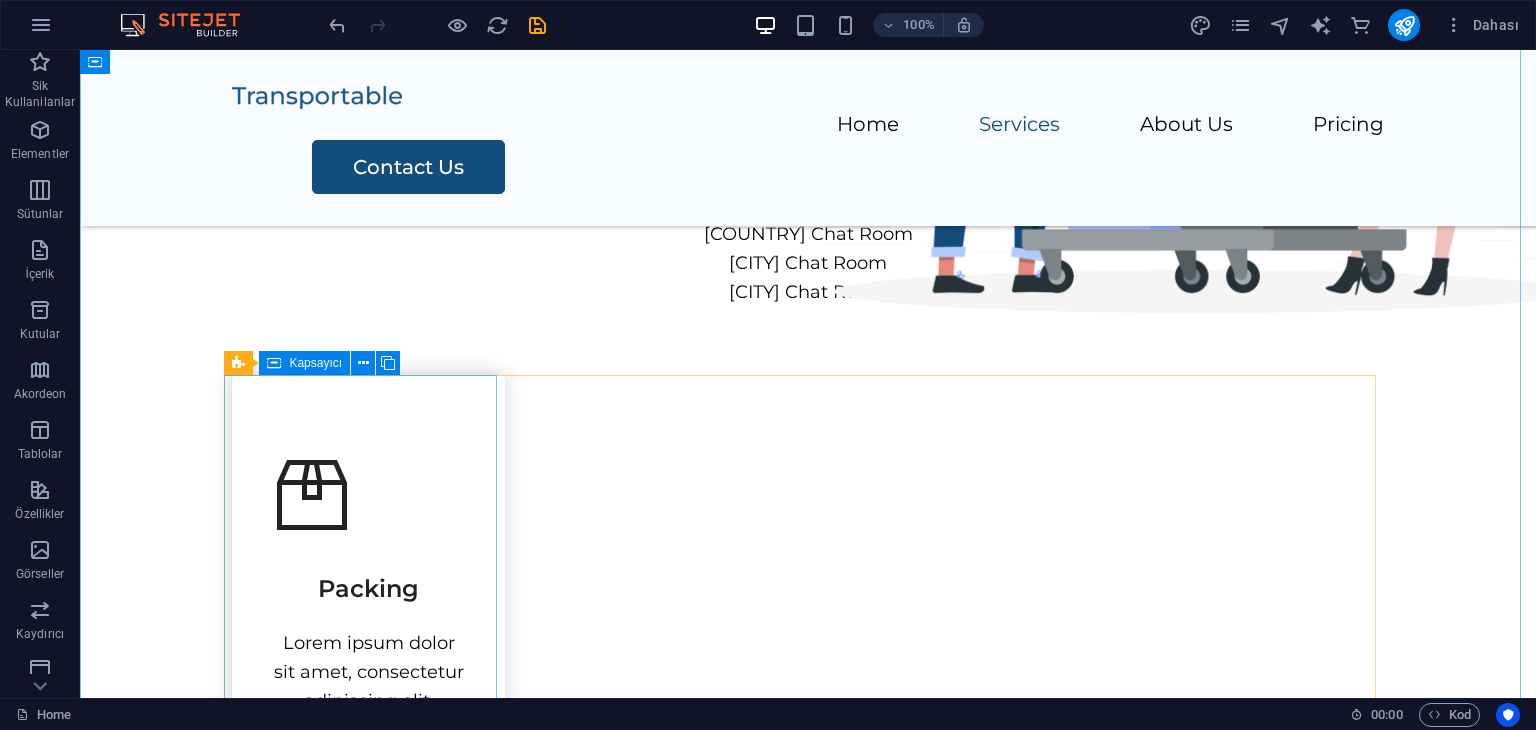 click on "Packing Lorem ipsum dolor sit amet, consectetur adipiscing elit." at bounding box center [368, 585] 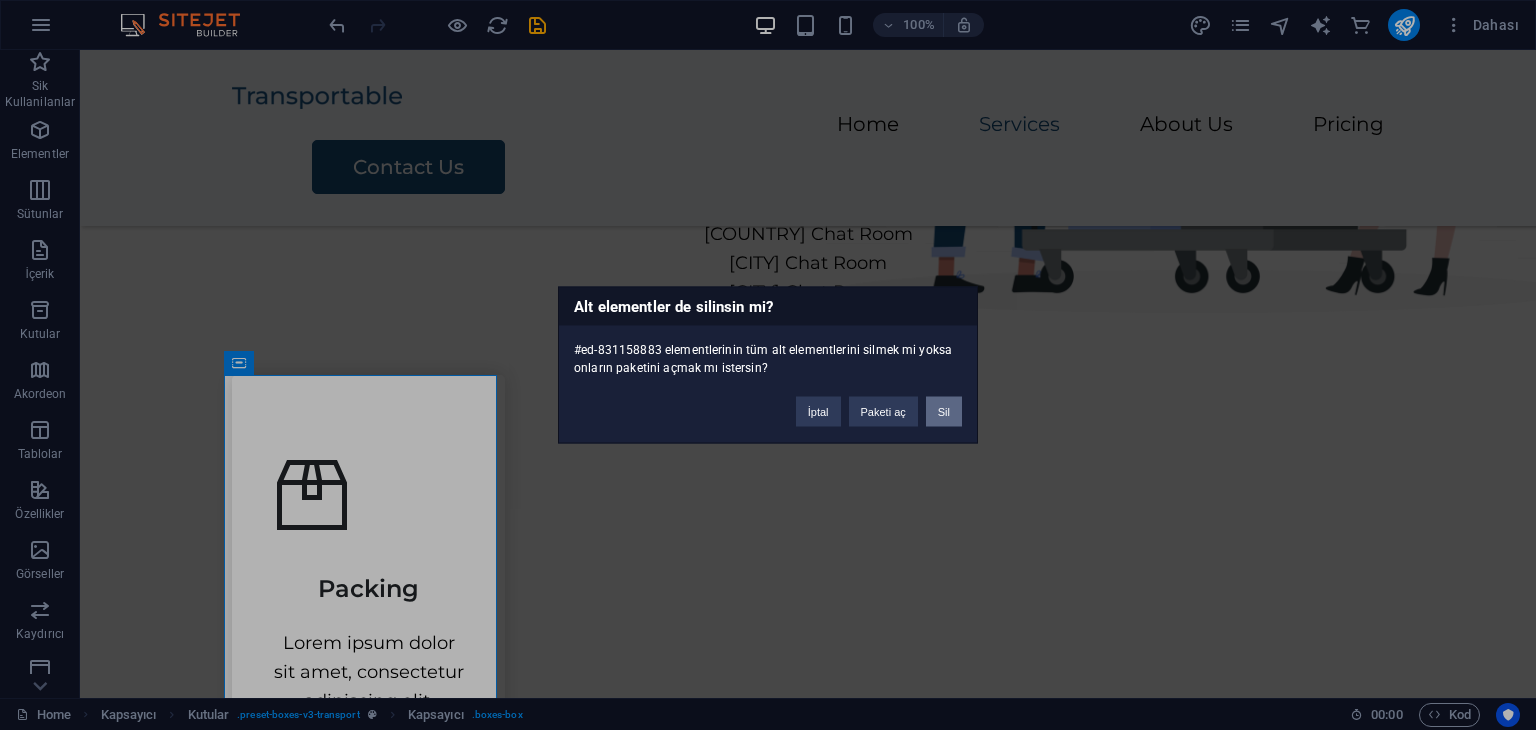 type 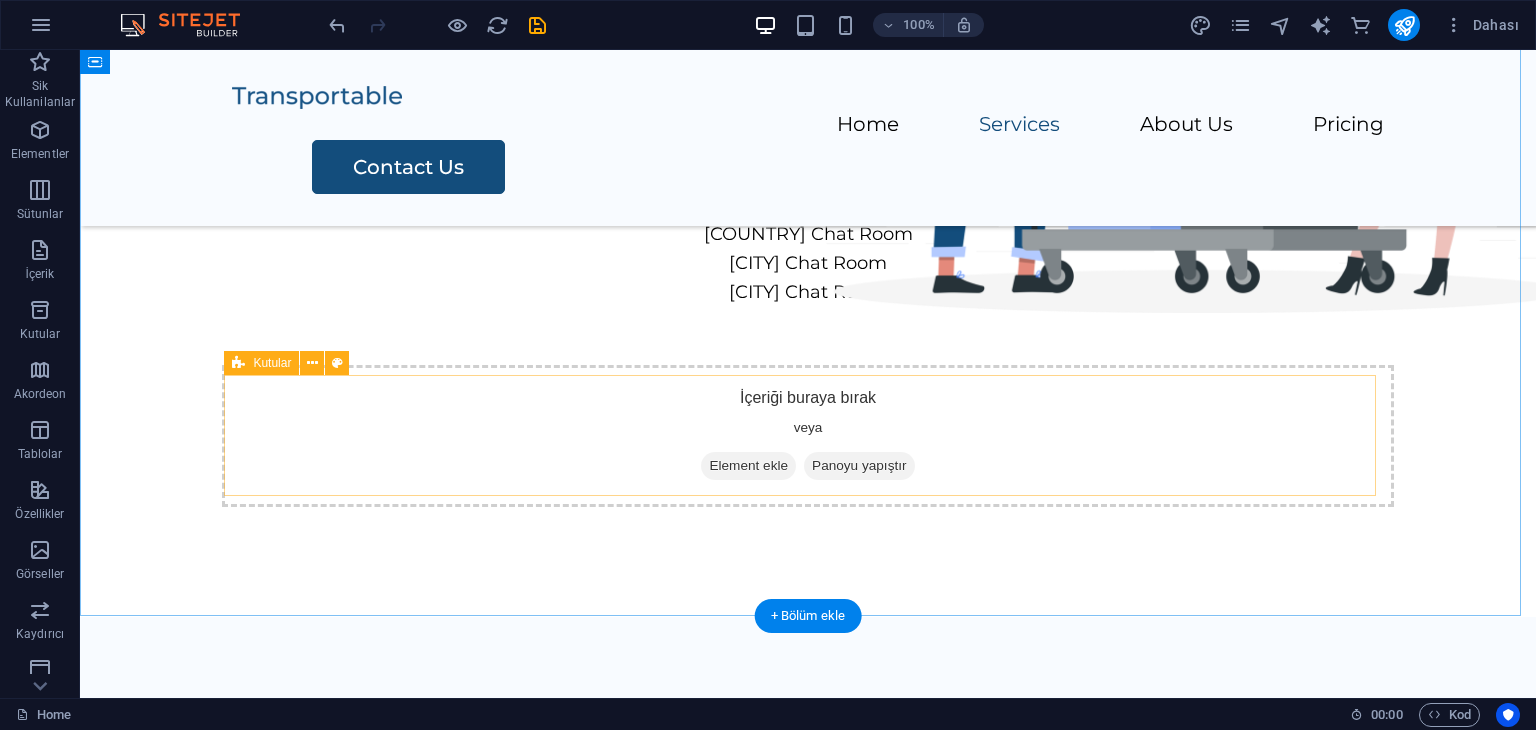 click on "İçeriği buraya bırak veya  Element ekle  Panoyu yapıştır" at bounding box center [808, 436] 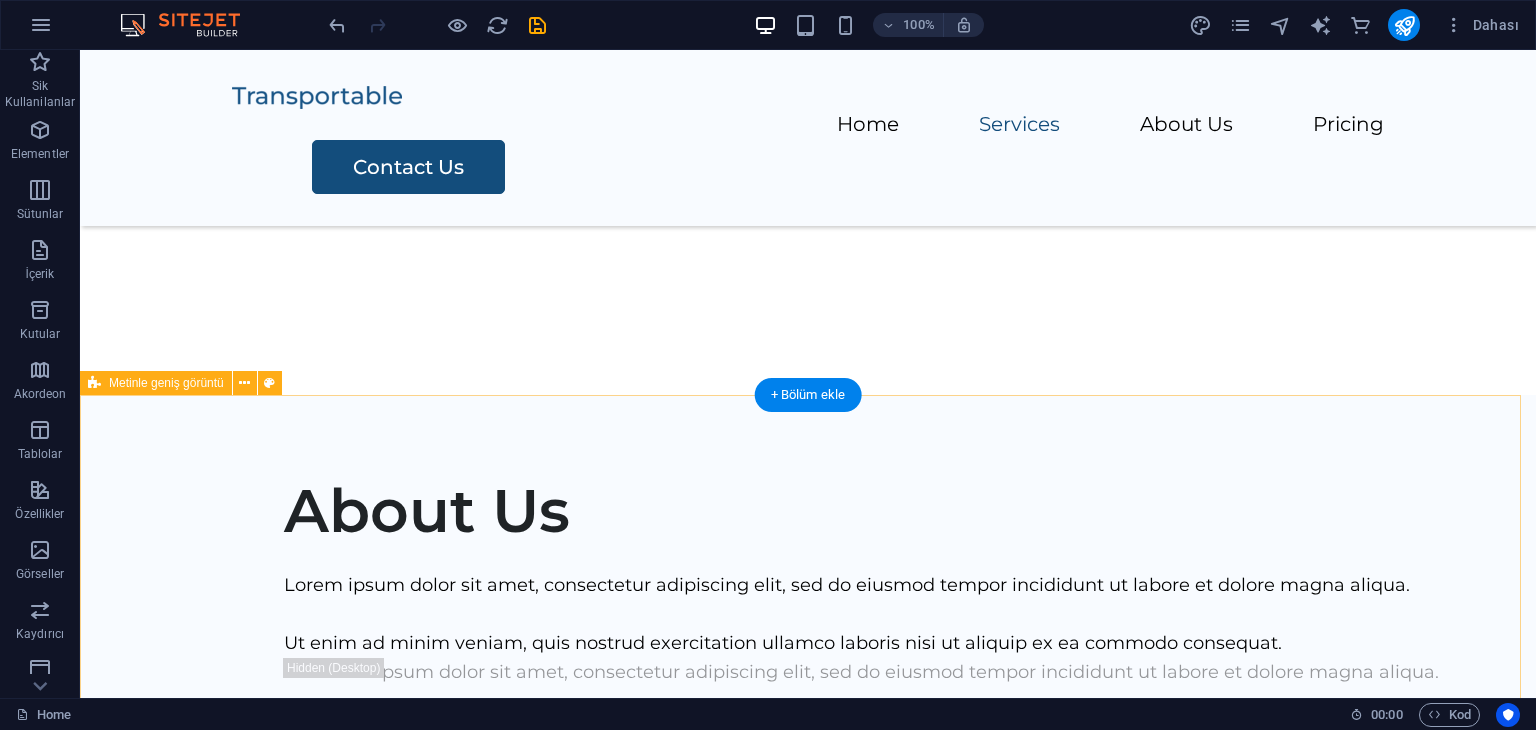 scroll, scrollTop: 1300, scrollLeft: 0, axis: vertical 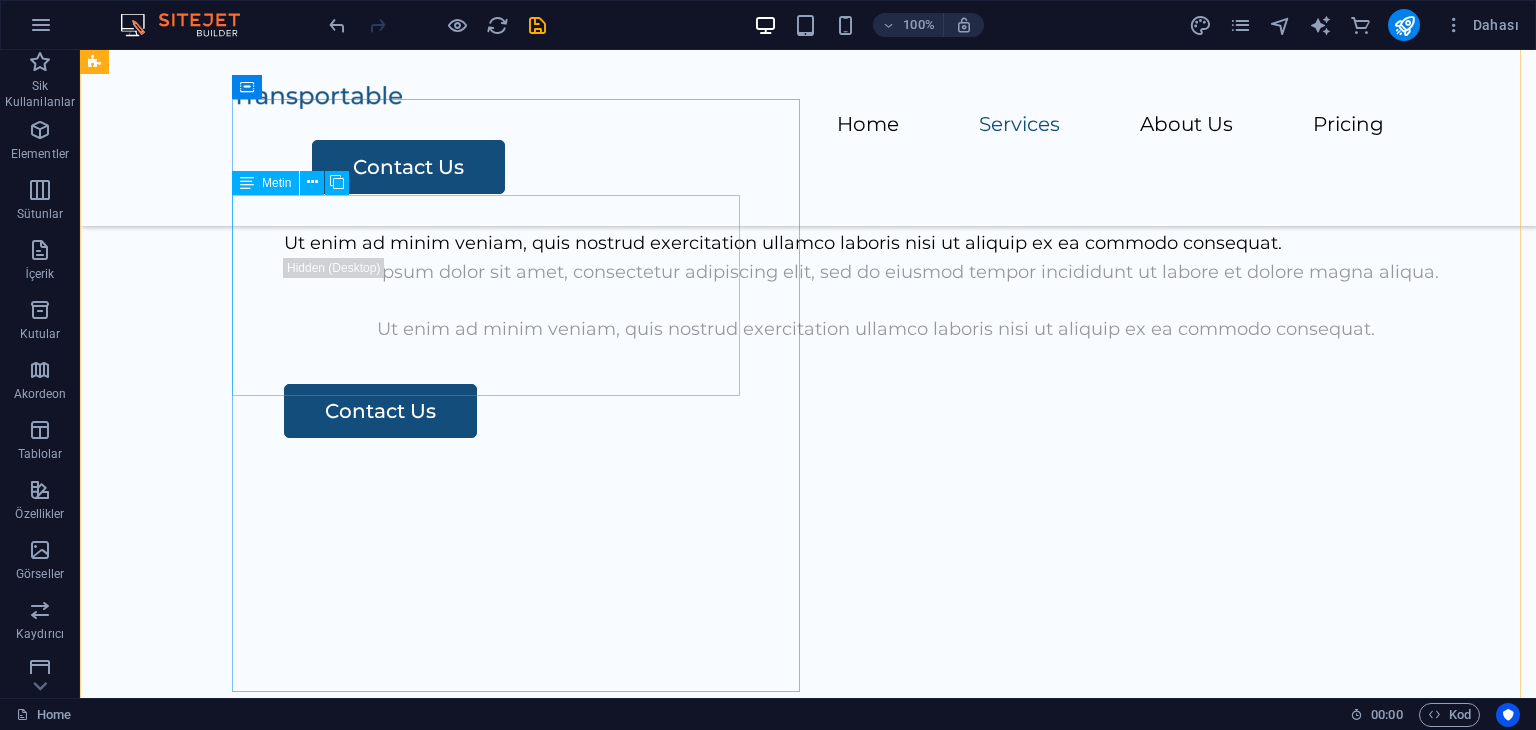 click on "Lorem ipsum dolor sit amet, consectetur adipiscing elit, sed do eiusmod tempor incididunt ut labore et dolore magna aliqua. Ut enim ad minim veniam, quis nostrud exercitation ullamco laboris nisi ut aliquip ex ea commodo consequat." at bounding box center (876, 214) 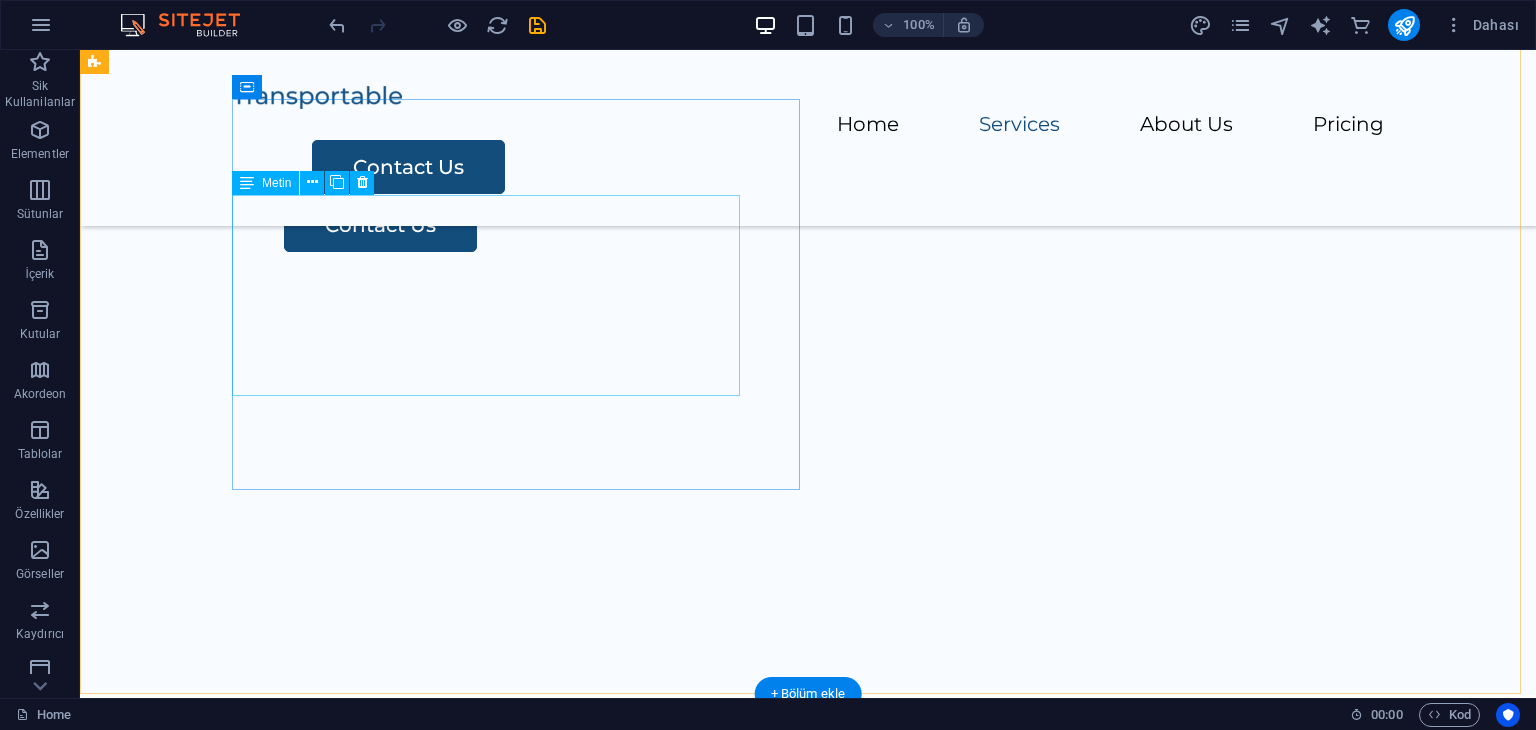 click on "Lorem ipsum dolor sit amet, consectetur adipiscing elit, sed do eiusmod tempor incididunt ut labore et dolore magna aliqua. Ut enim ad minim veniam, quis nostrud exercitation ullamco laboris nisi ut aliquip ex ea commodo consequat." at bounding box center [876, 114] 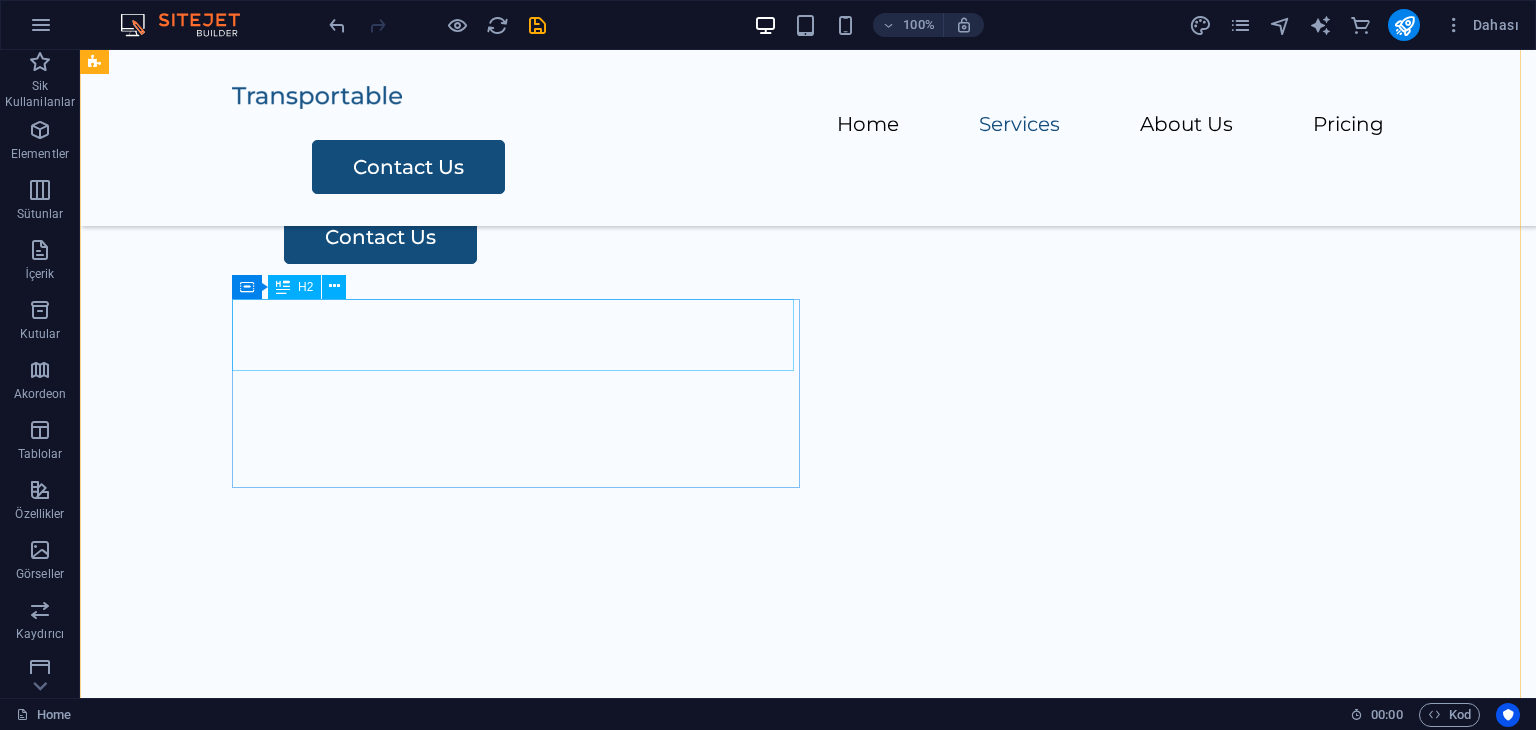 click on "About Us" at bounding box center (876, 110) 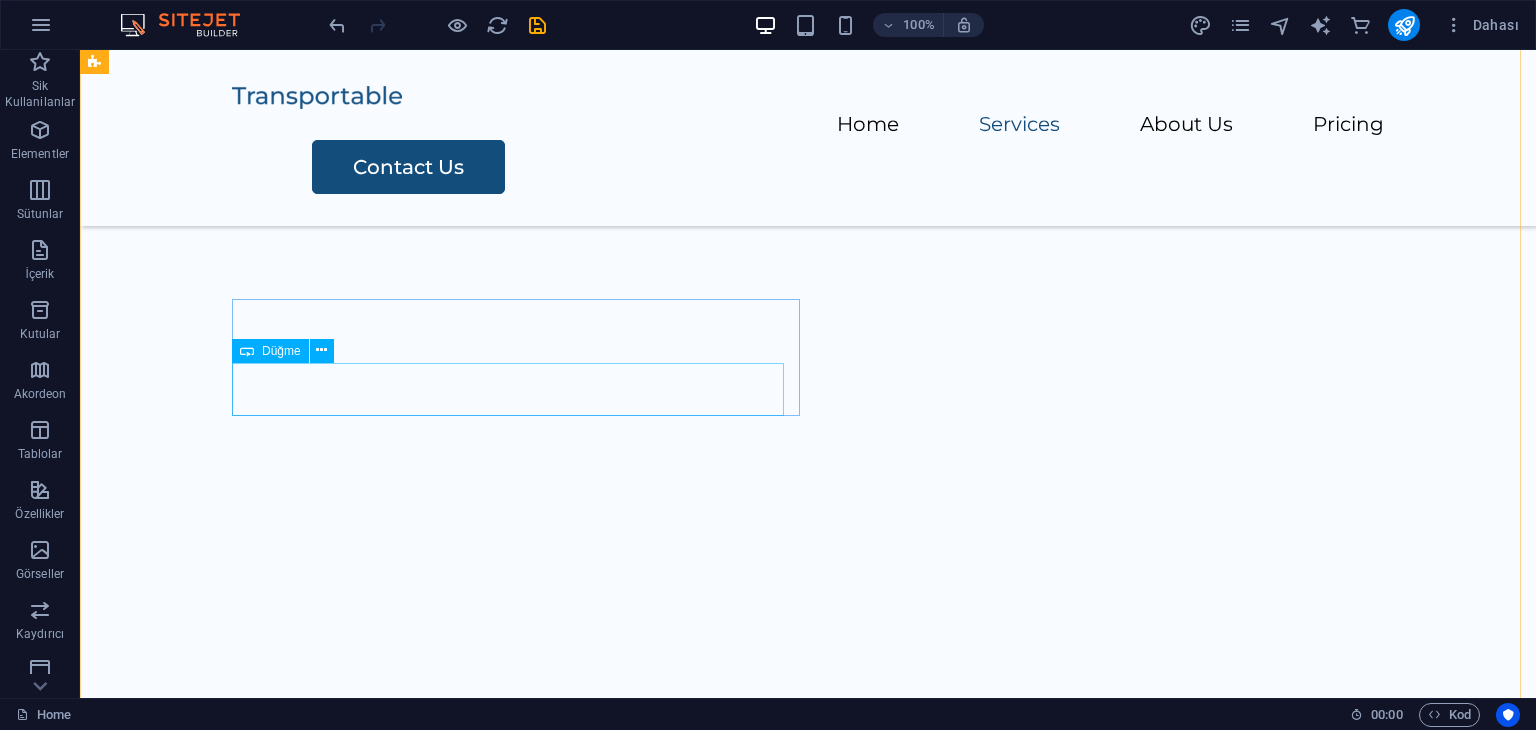 click on "Contact Us" at bounding box center (876, 129) 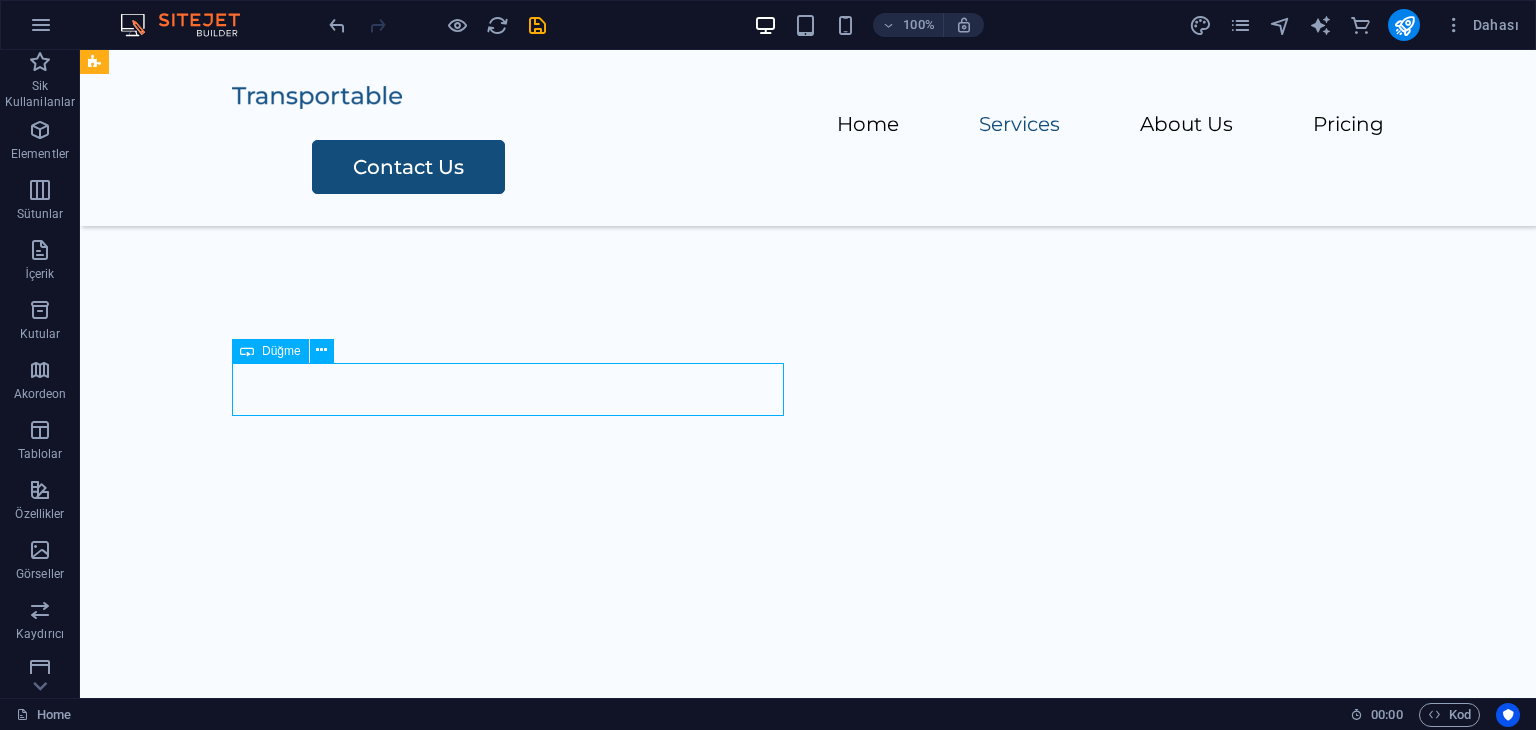 scroll, scrollTop: 1364, scrollLeft: 0, axis: vertical 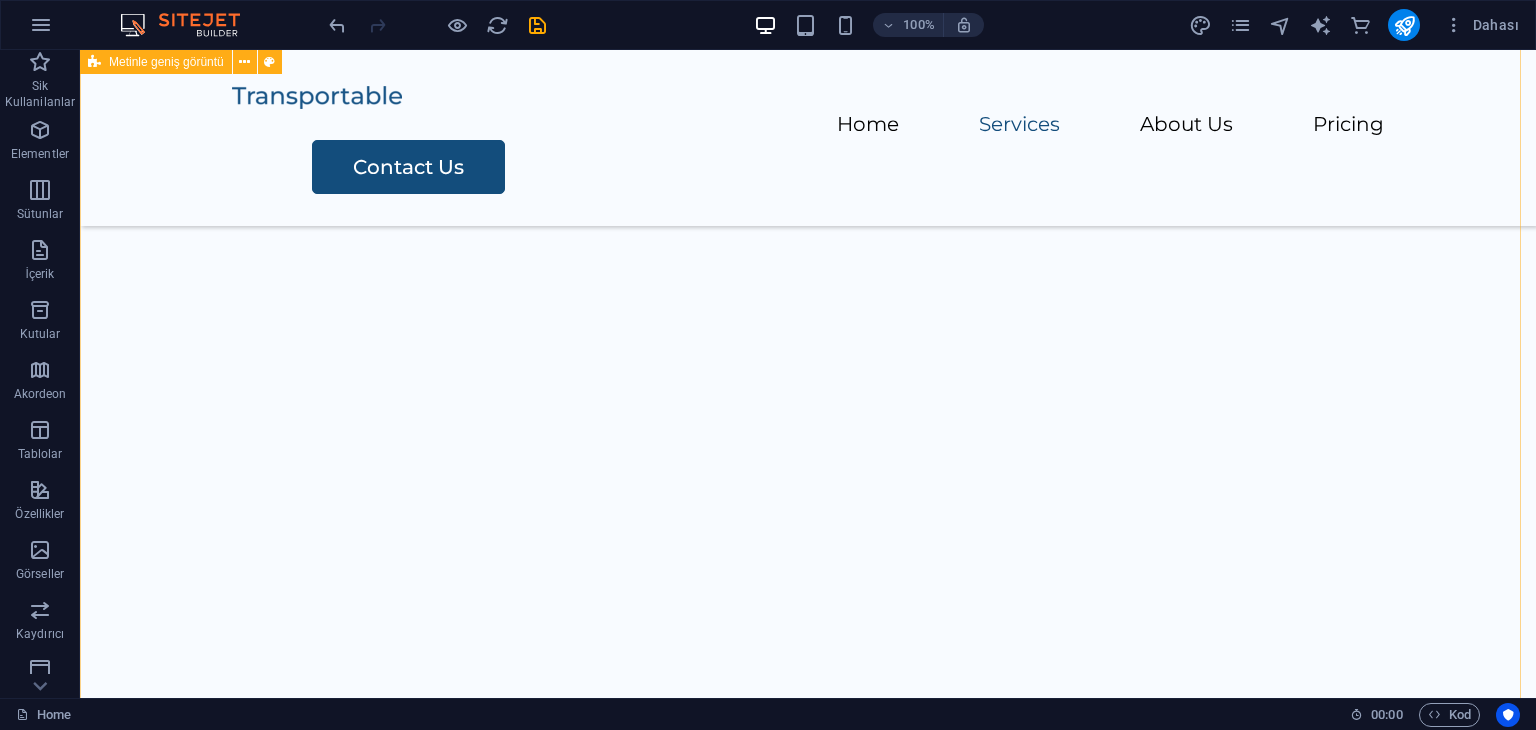 drag, startPoint x: 548, startPoint y: 369, endPoint x: 551, endPoint y: 357, distance: 12.369317 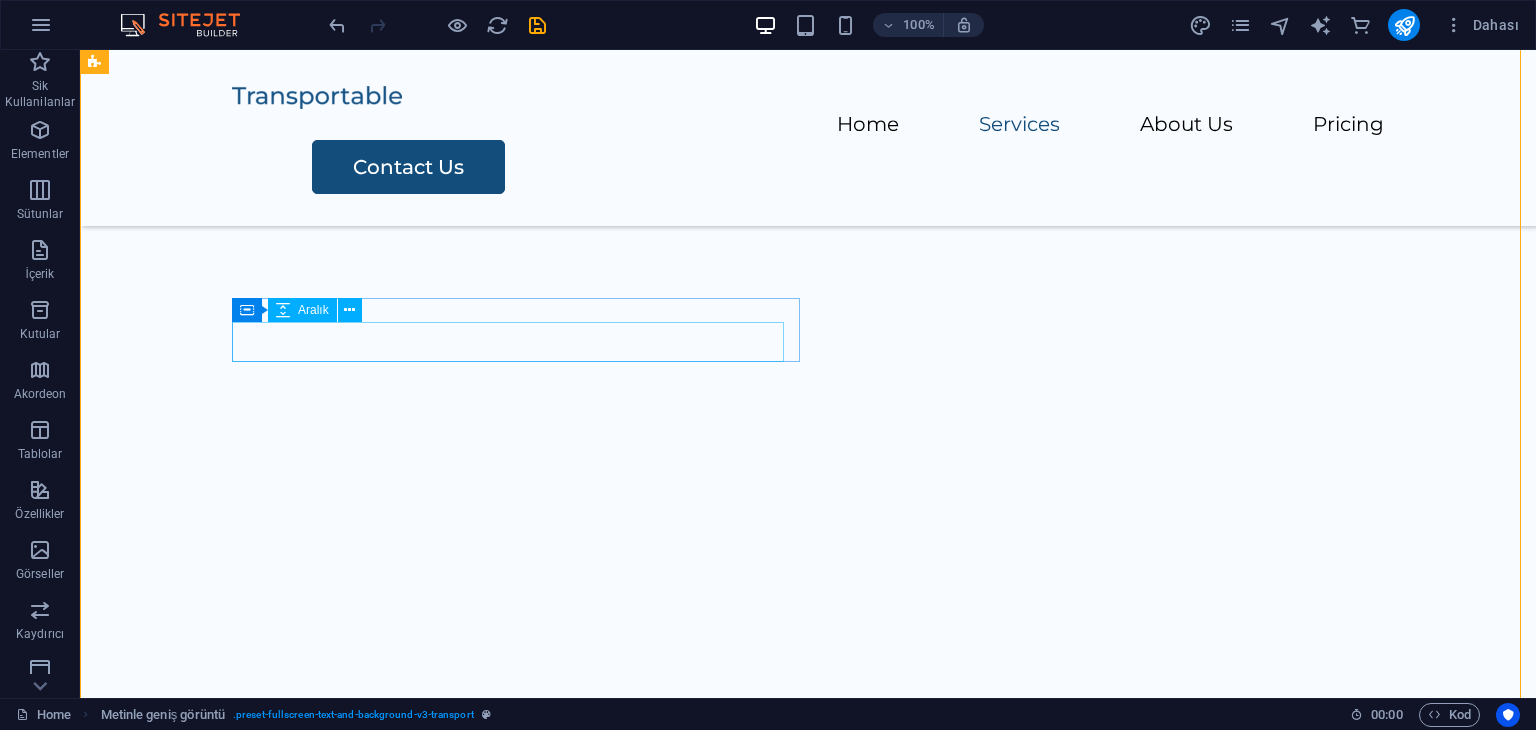 click at bounding box center [876, 55] 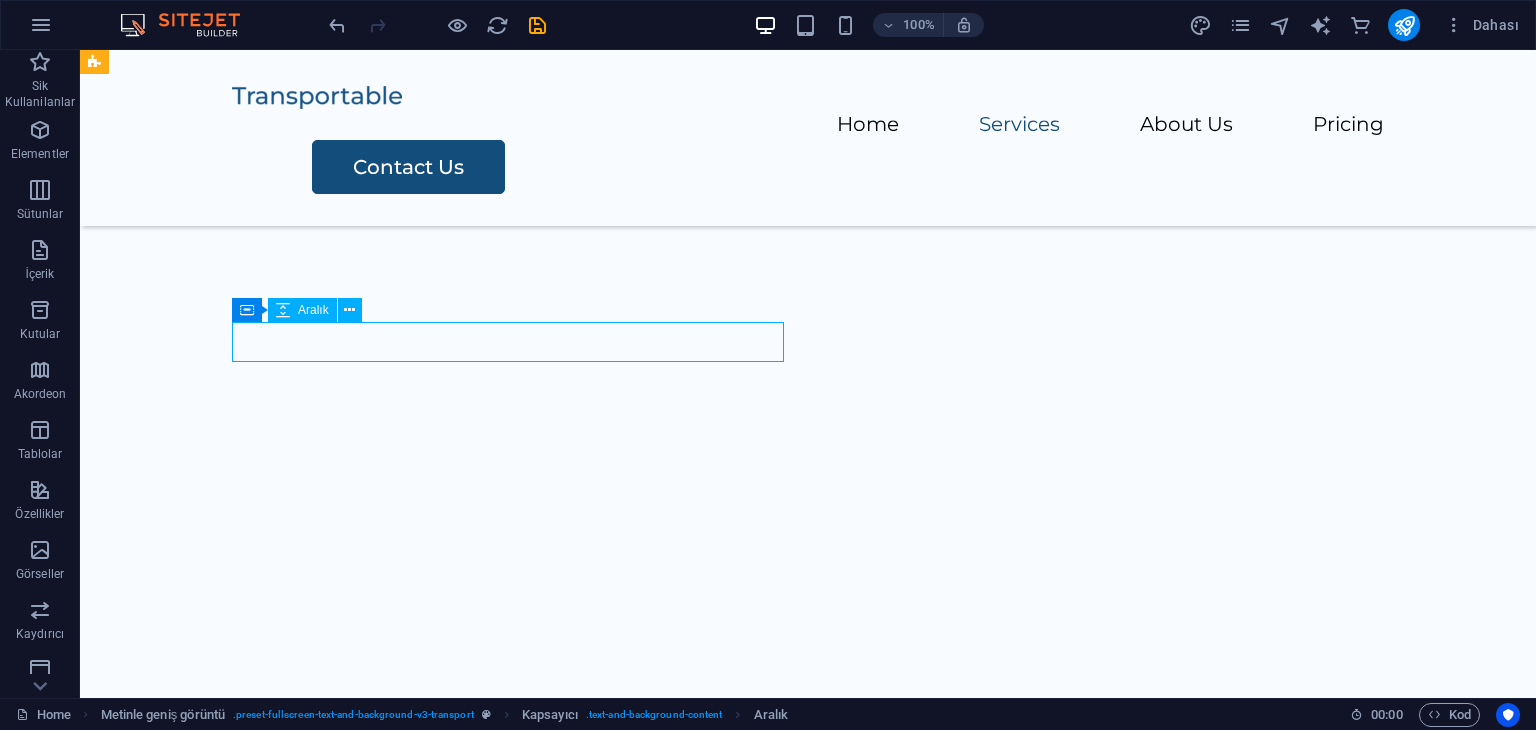 scroll, scrollTop: 1384, scrollLeft: 0, axis: vertical 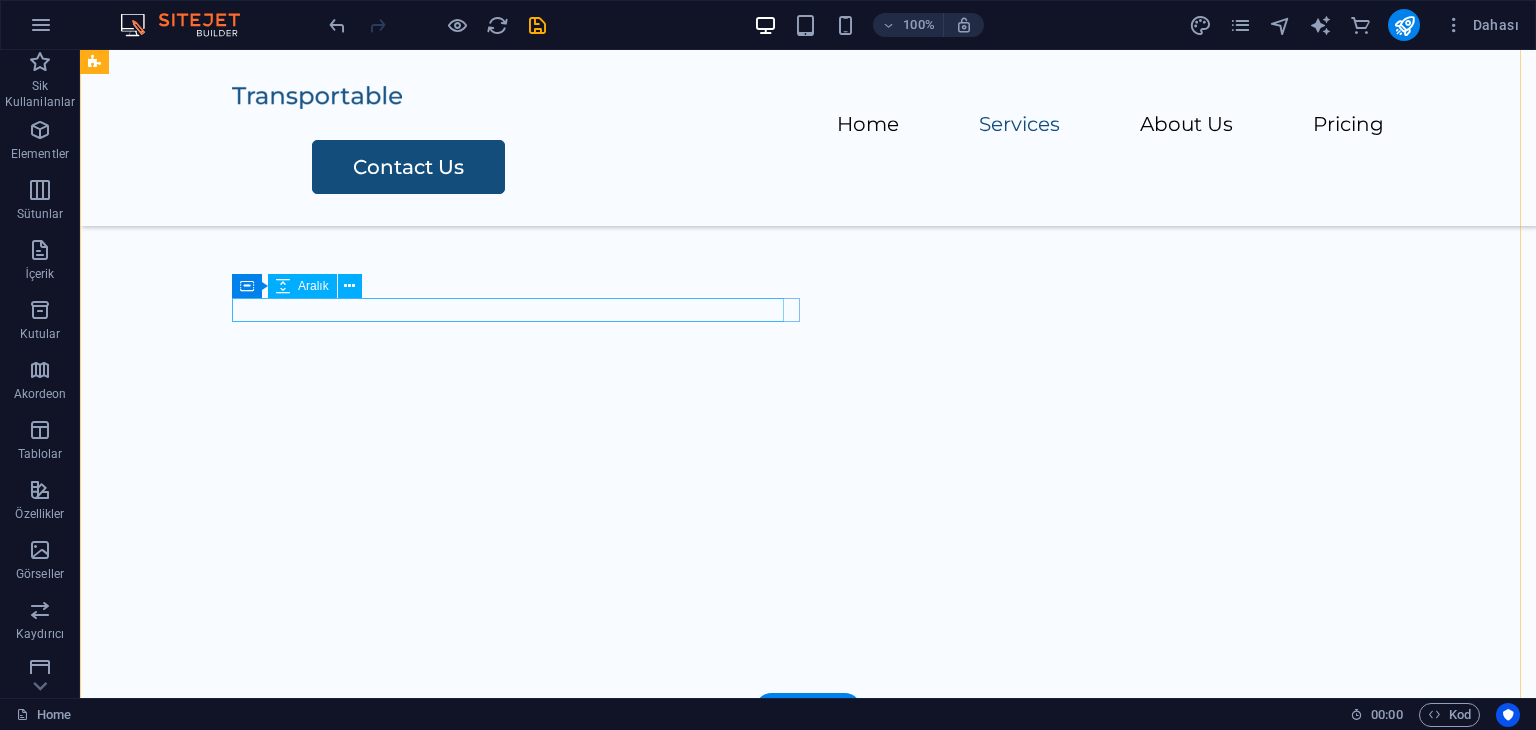 click at bounding box center (876, 3) 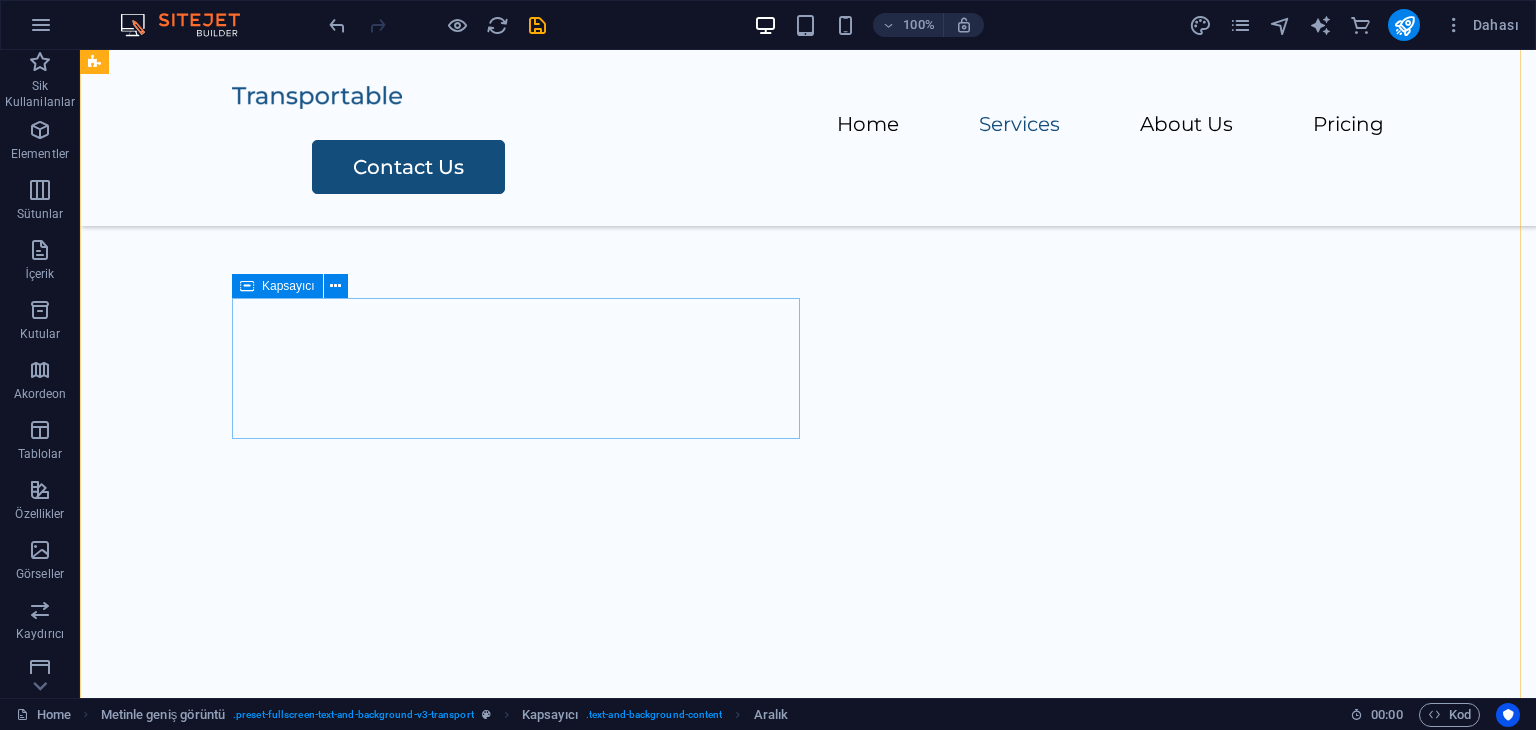 scroll, scrollTop: 1326, scrollLeft: 0, axis: vertical 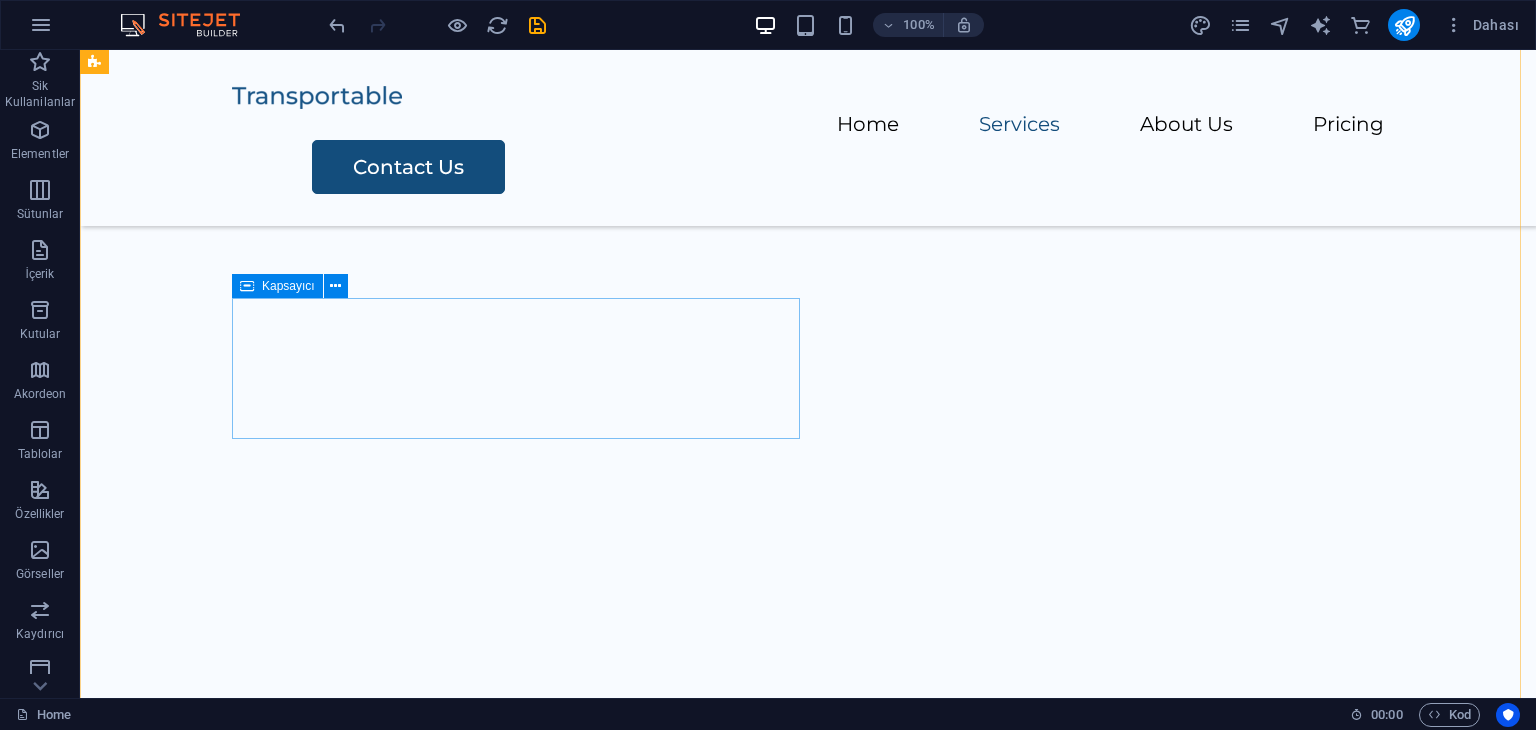 click on "İçeriği buraya bırak veya  Element ekle  Panoyu yapıştır" at bounding box center (876, 120) 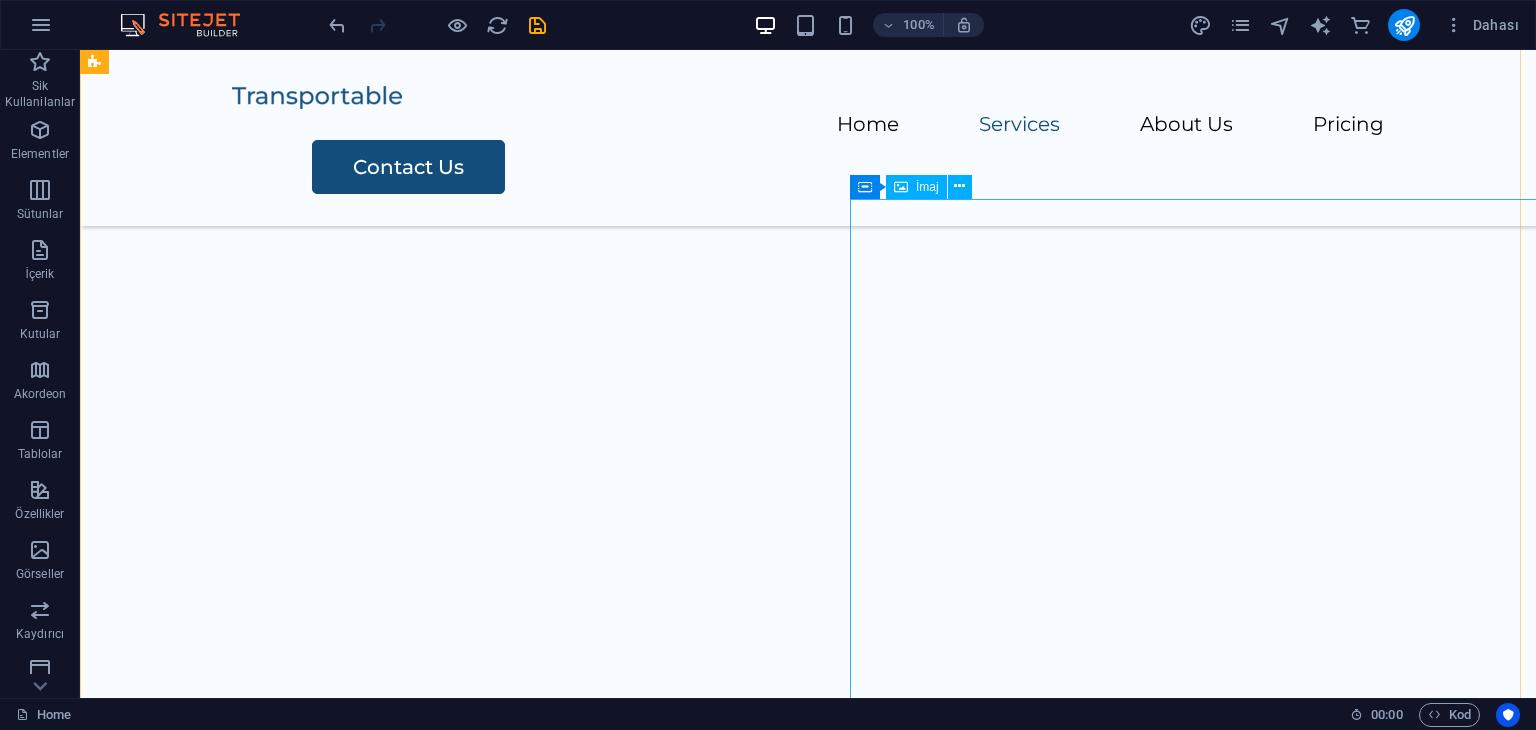 click at bounding box center [1247, -913] 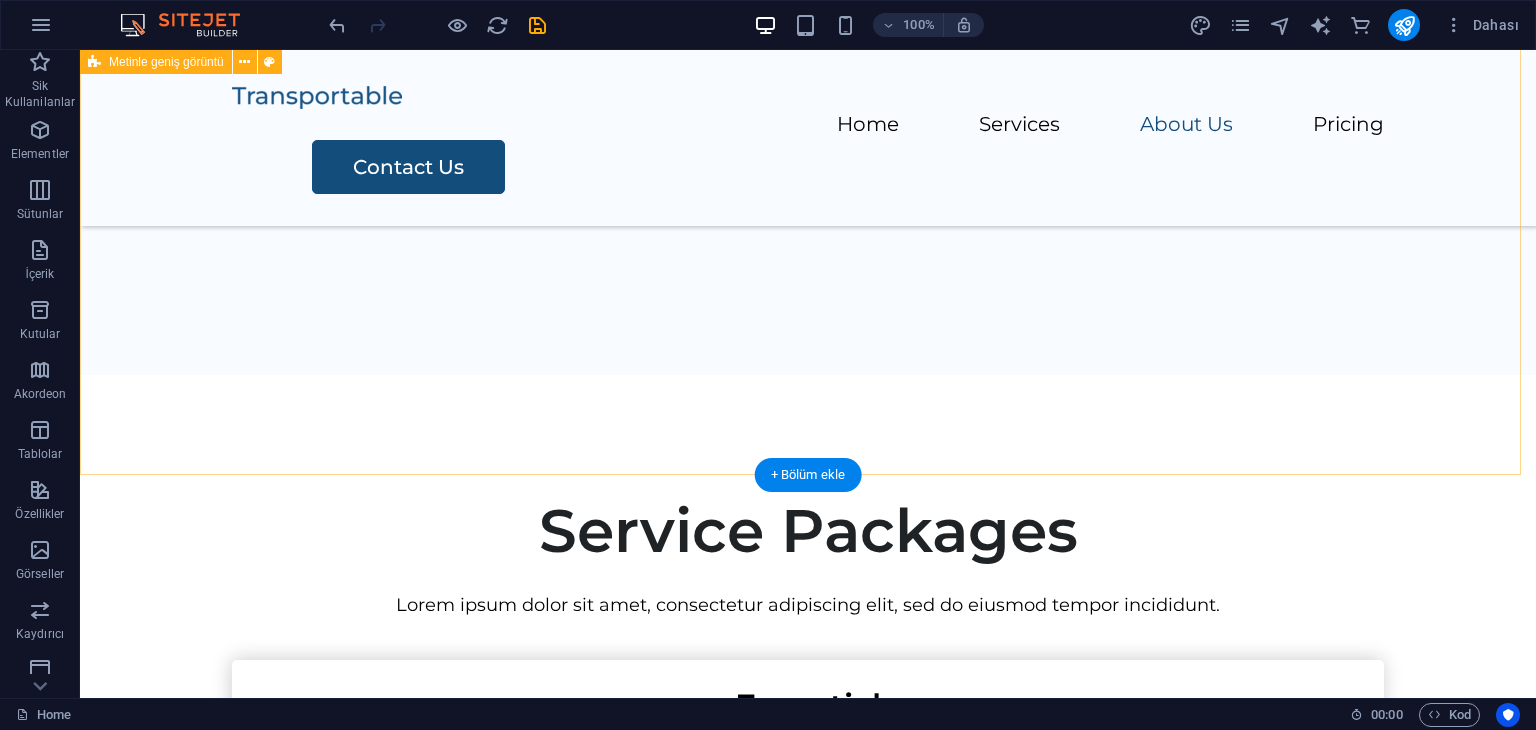 scroll, scrollTop: 1520, scrollLeft: 0, axis: vertical 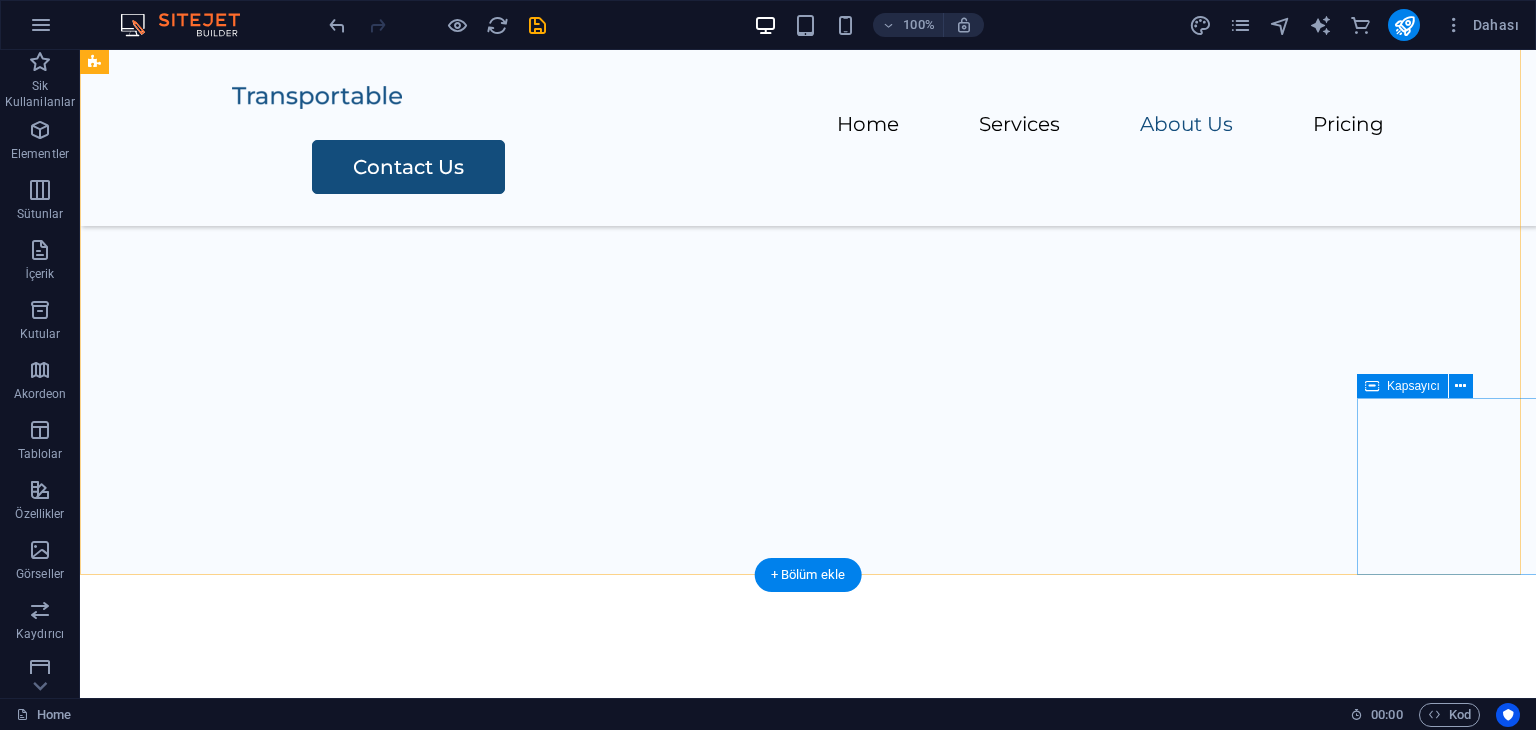 click on "İçeriği buraya bırak veya  Element ekle  Panoyu yapıştır" at bounding box center (1516, -911) 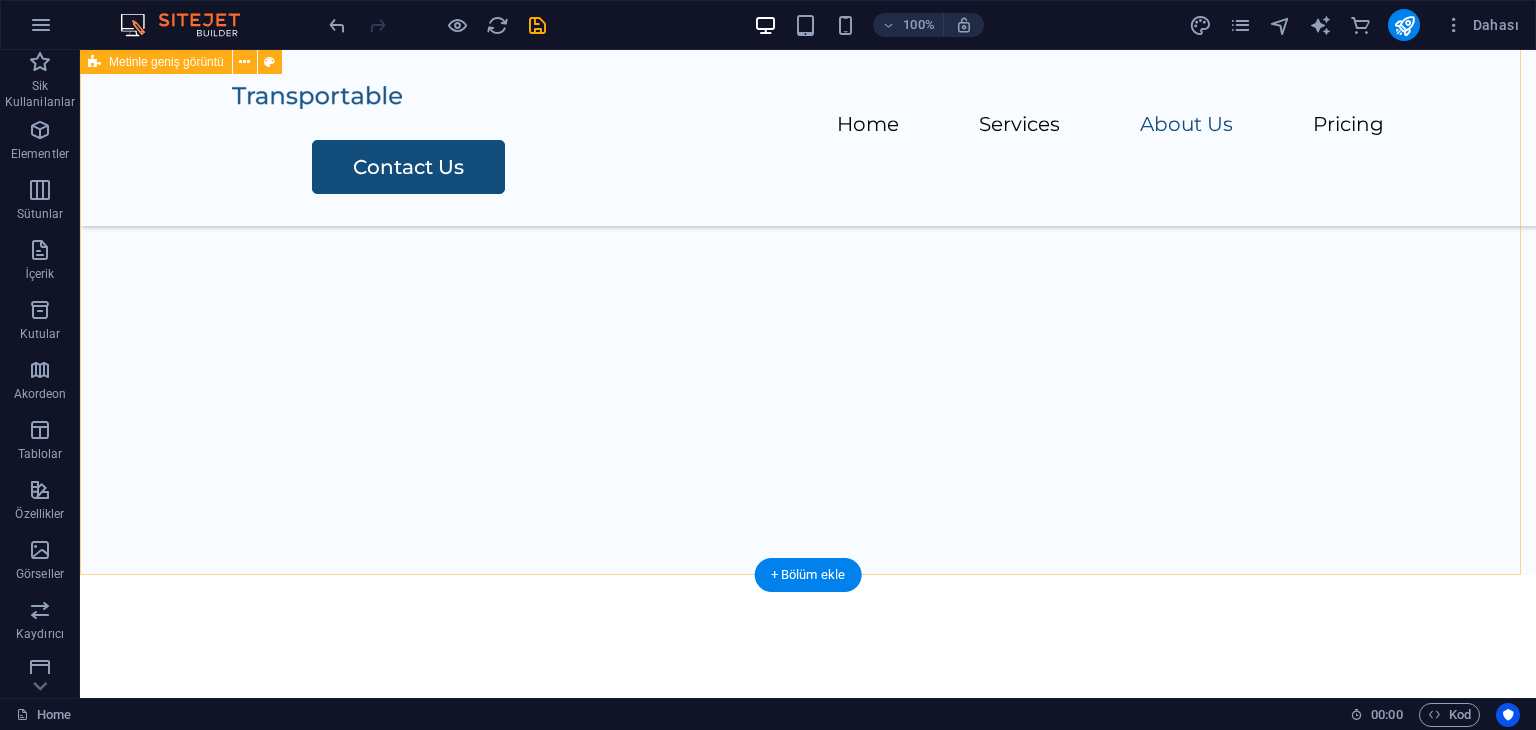 click on "İçeriği buraya bırak veya  Element ekle  Panoyu yapıştır" at bounding box center (808, 175) 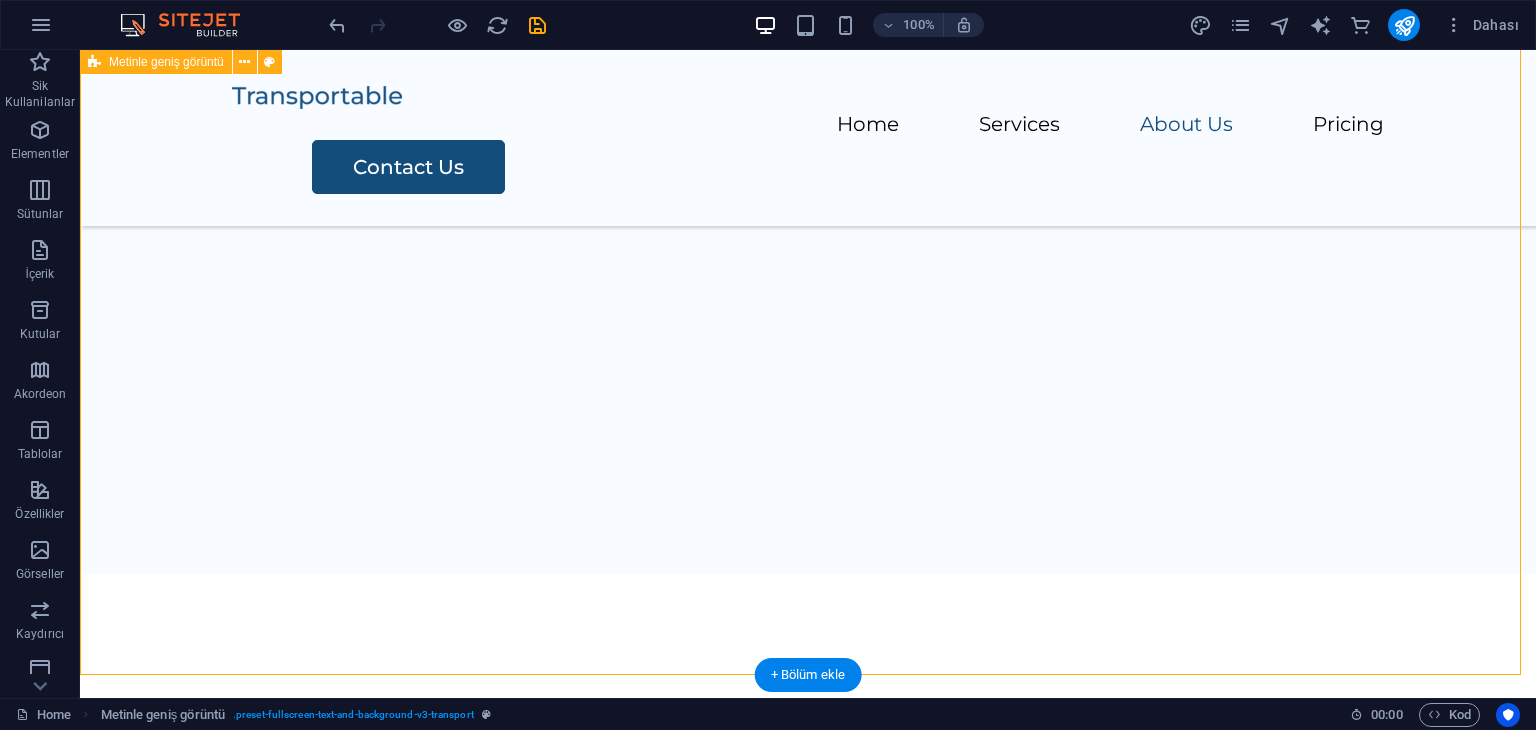 scroll, scrollTop: 1320, scrollLeft: 0, axis: vertical 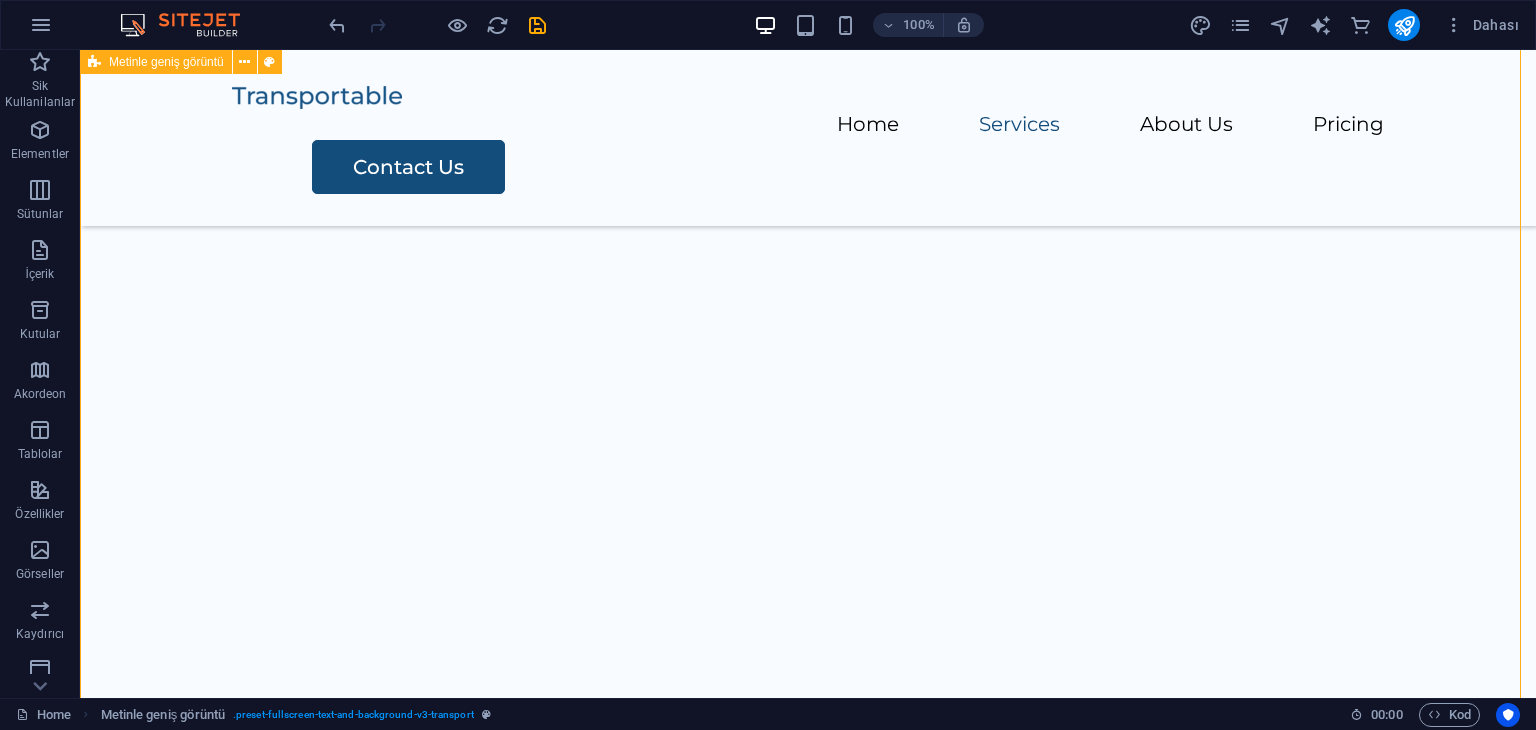 click on "İçeriği buraya bırak veya  Element ekle  Panoyu yapıştır" at bounding box center [808, 126] 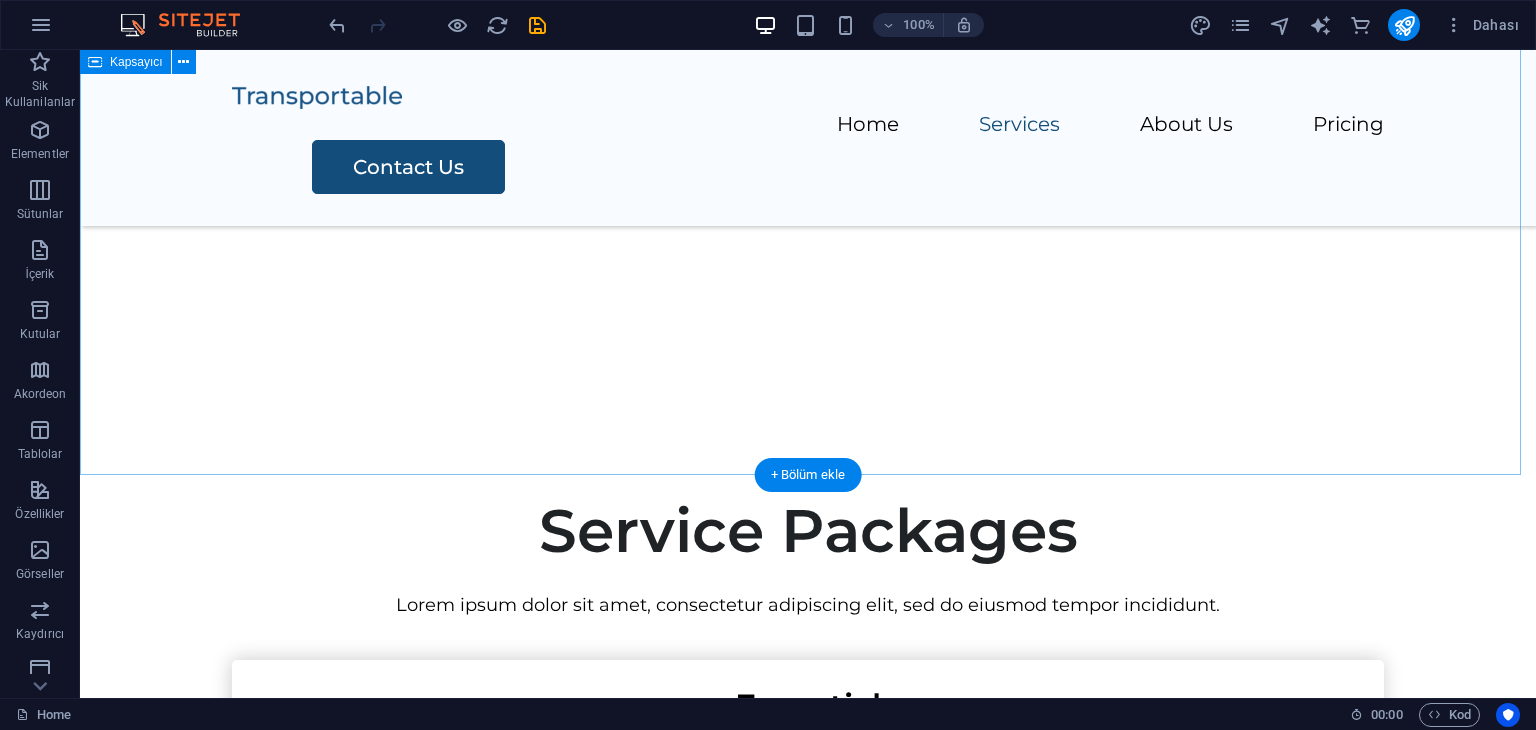 scroll, scrollTop: 720, scrollLeft: 0, axis: vertical 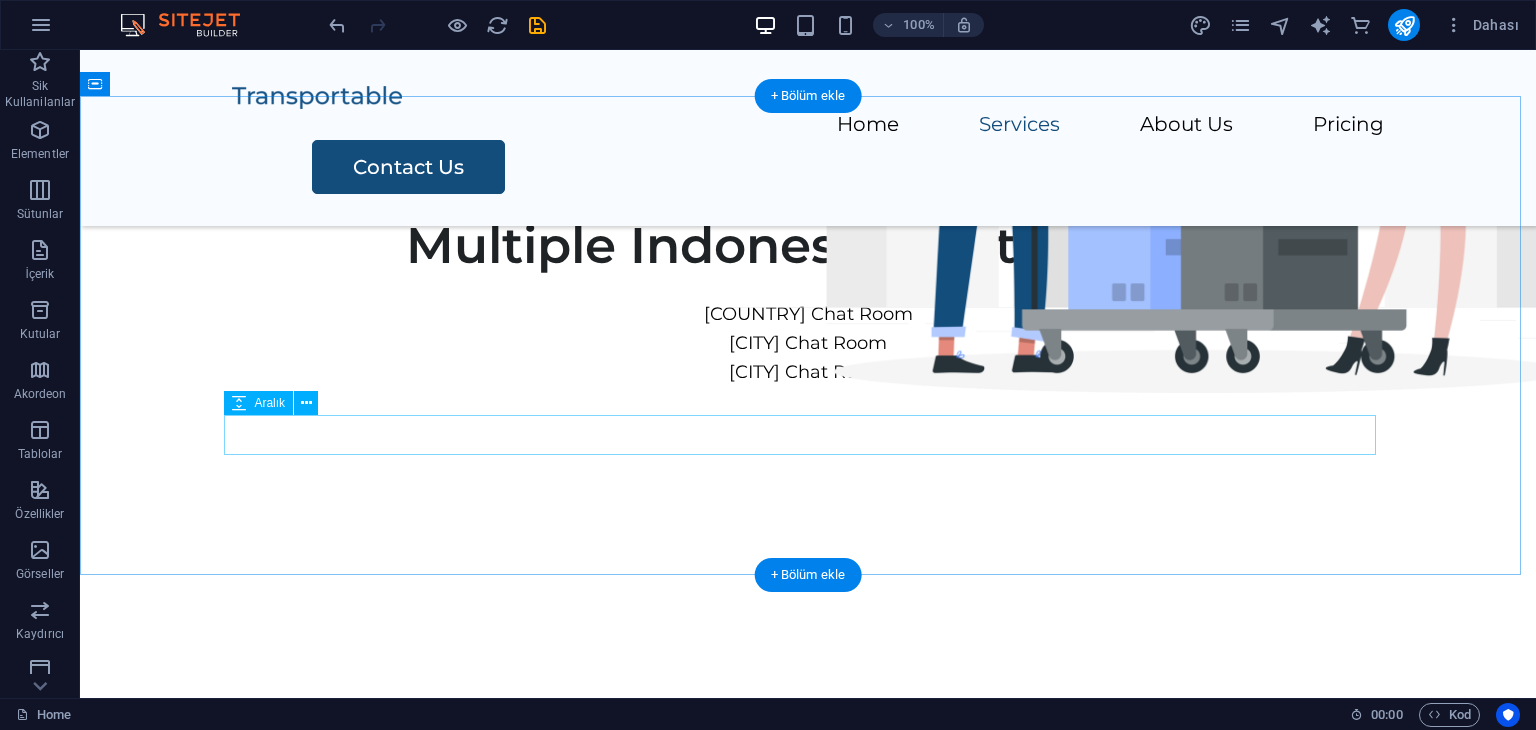 click at bounding box center [808, 435] 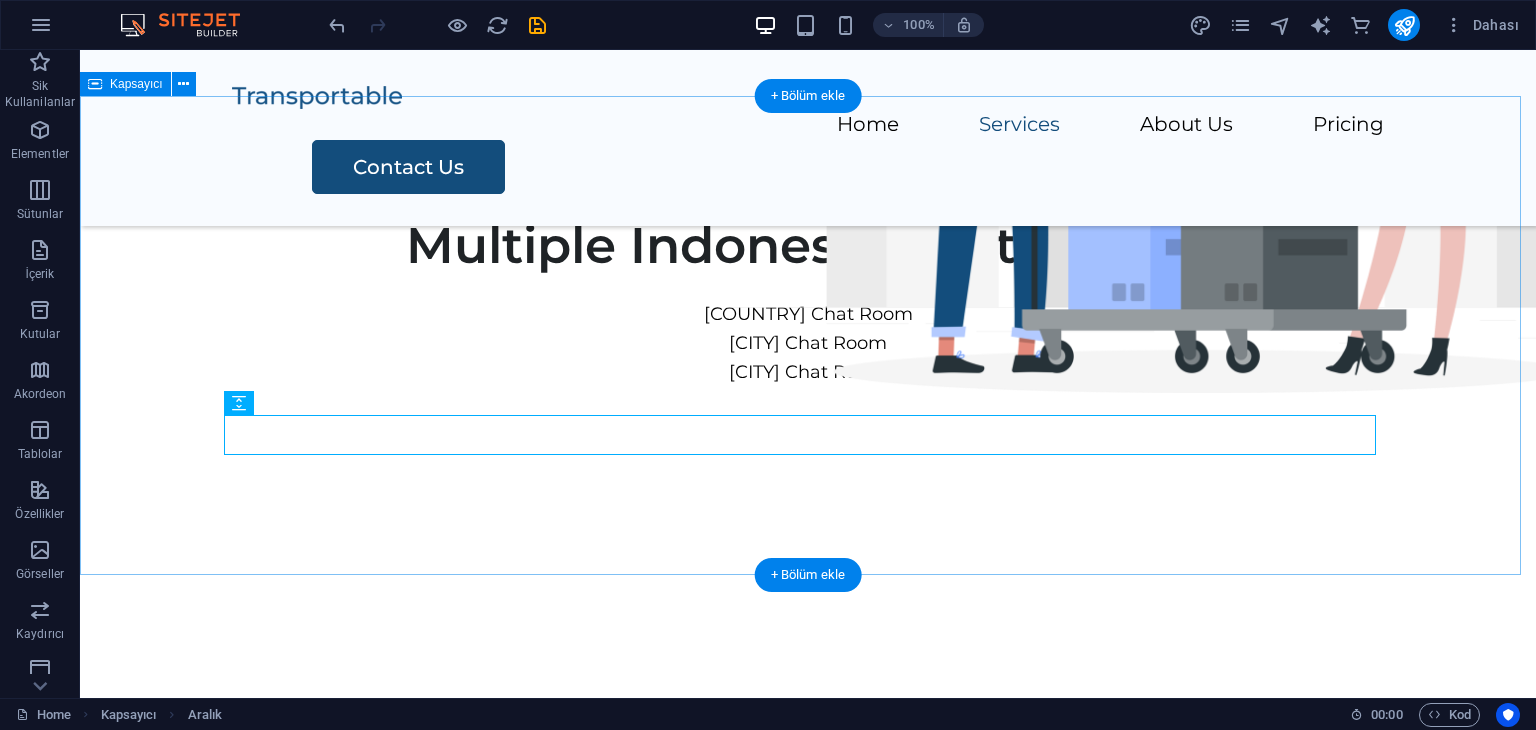click on "Multiple Indonesia Chat Rooms Indonesia Chat Room Jakarta Chat Room Cakarta Chat Room" at bounding box center (808, 335) 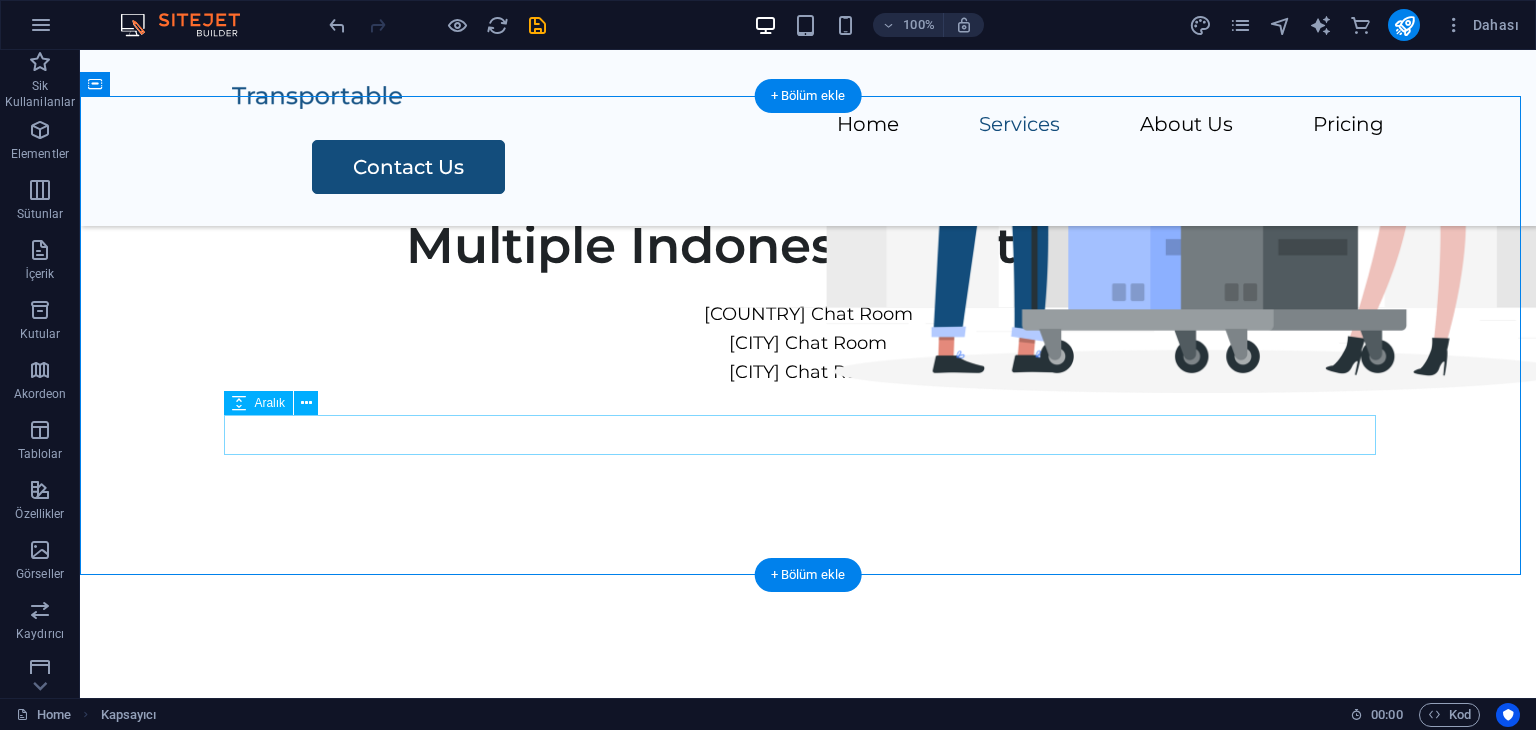 click at bounding box center (808, 435) 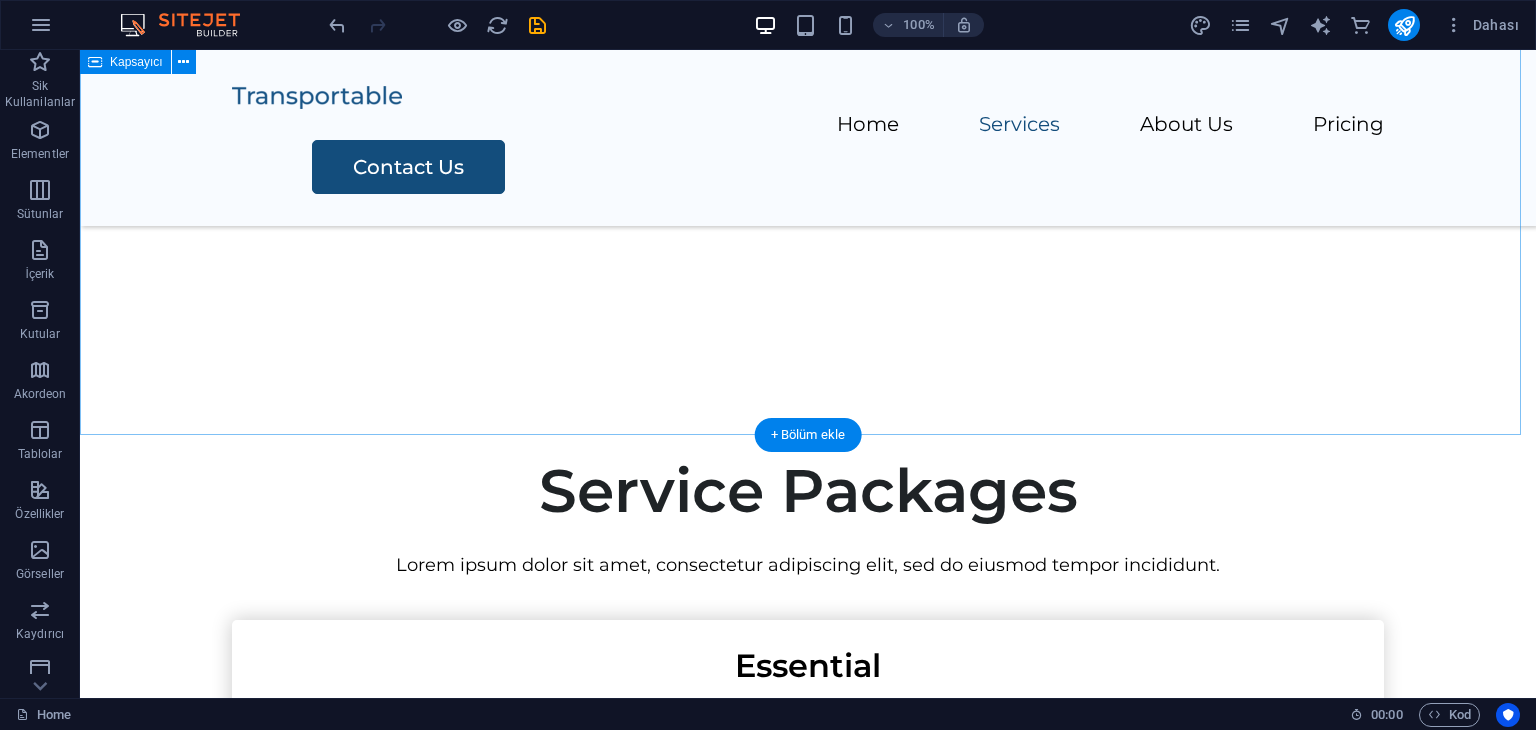 scroll, scrollTop: 720, scrollLeft: 0, axis: vertical 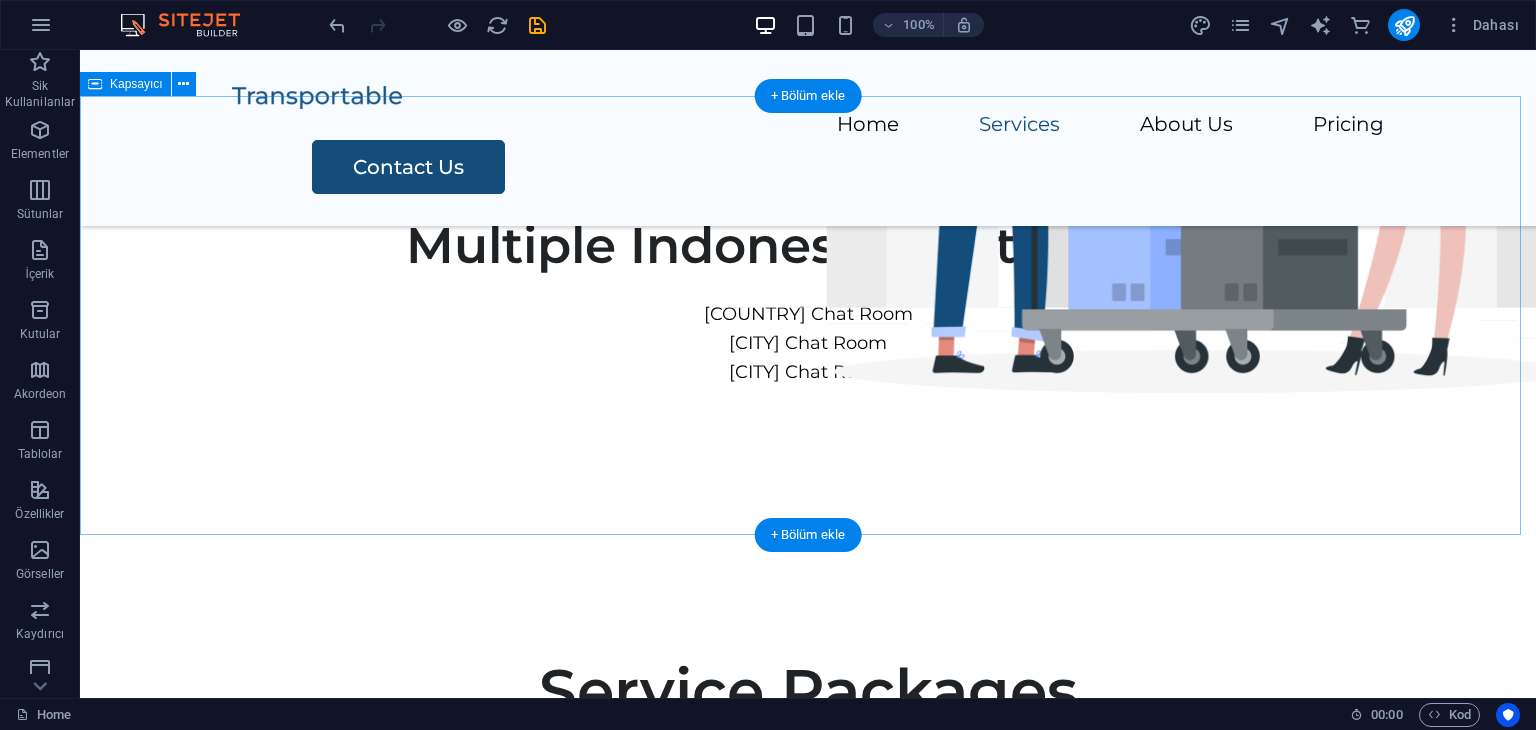 click on "Multiple Indonesia Chat Rooms Indonesia Chat Room Jakarta Chat Room Cakarta Chat Room" at bounding box center (808, 315) 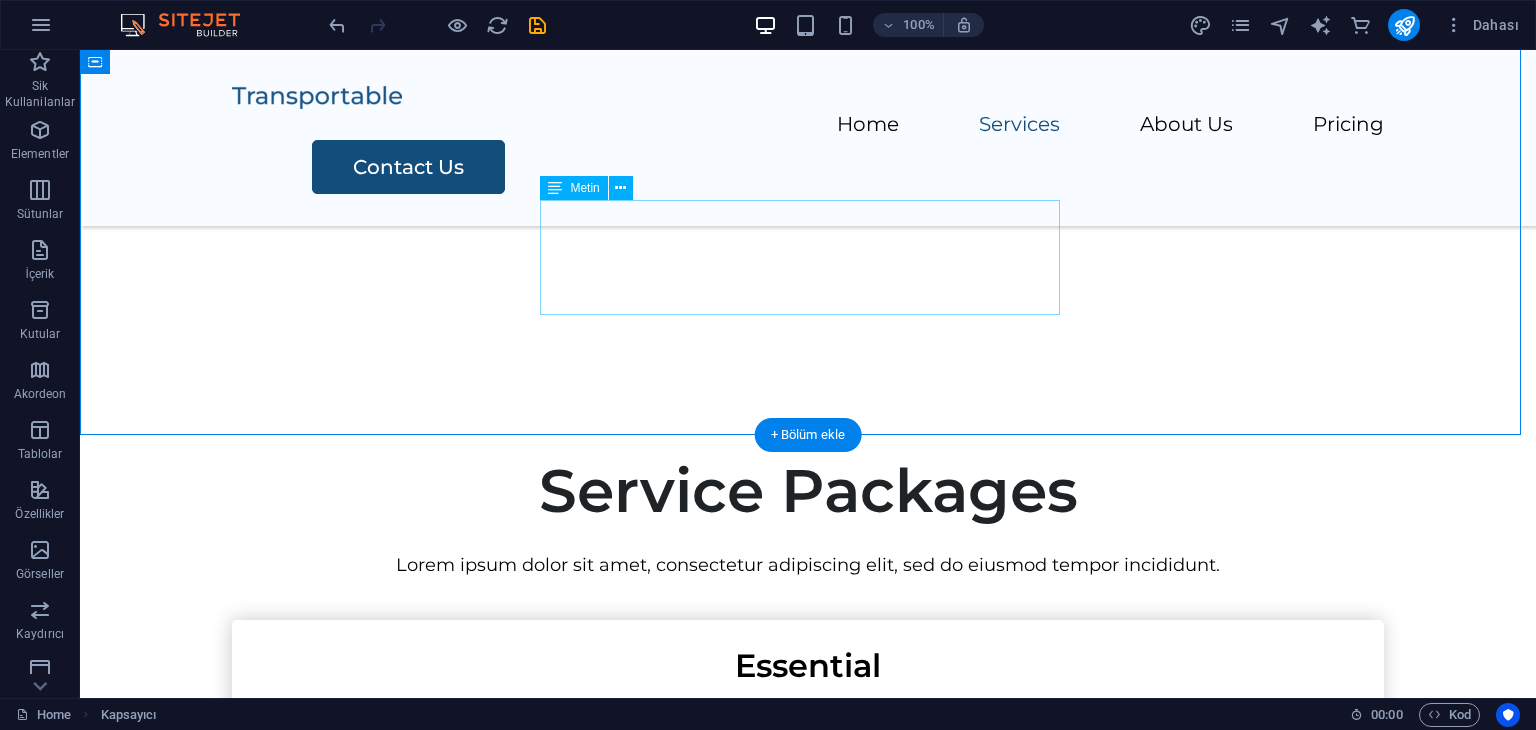 scroll, scrollTop: 820, scrollLeft: 0, axis: vertical 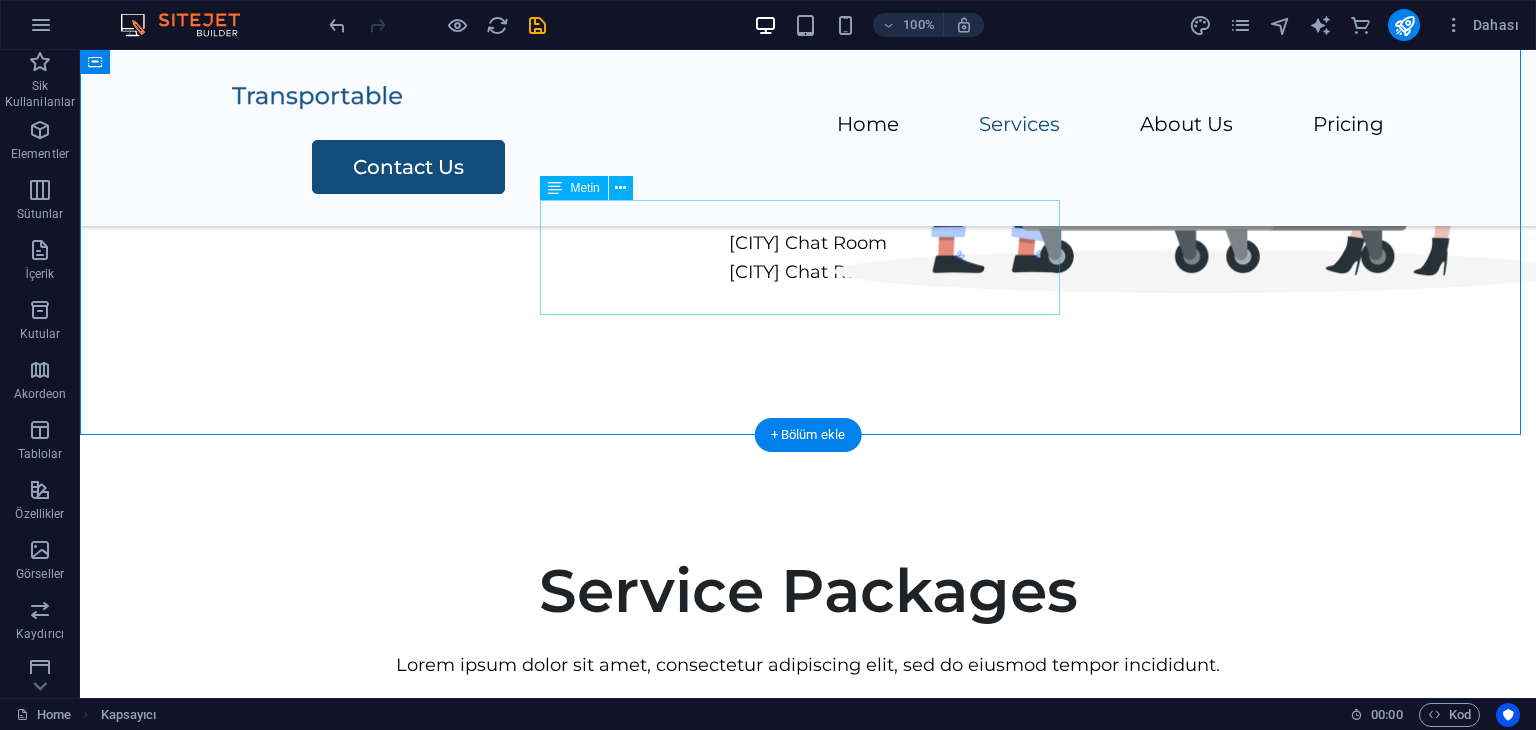 click on "Indonesia Chat Room" at bounding box center (808, 214) 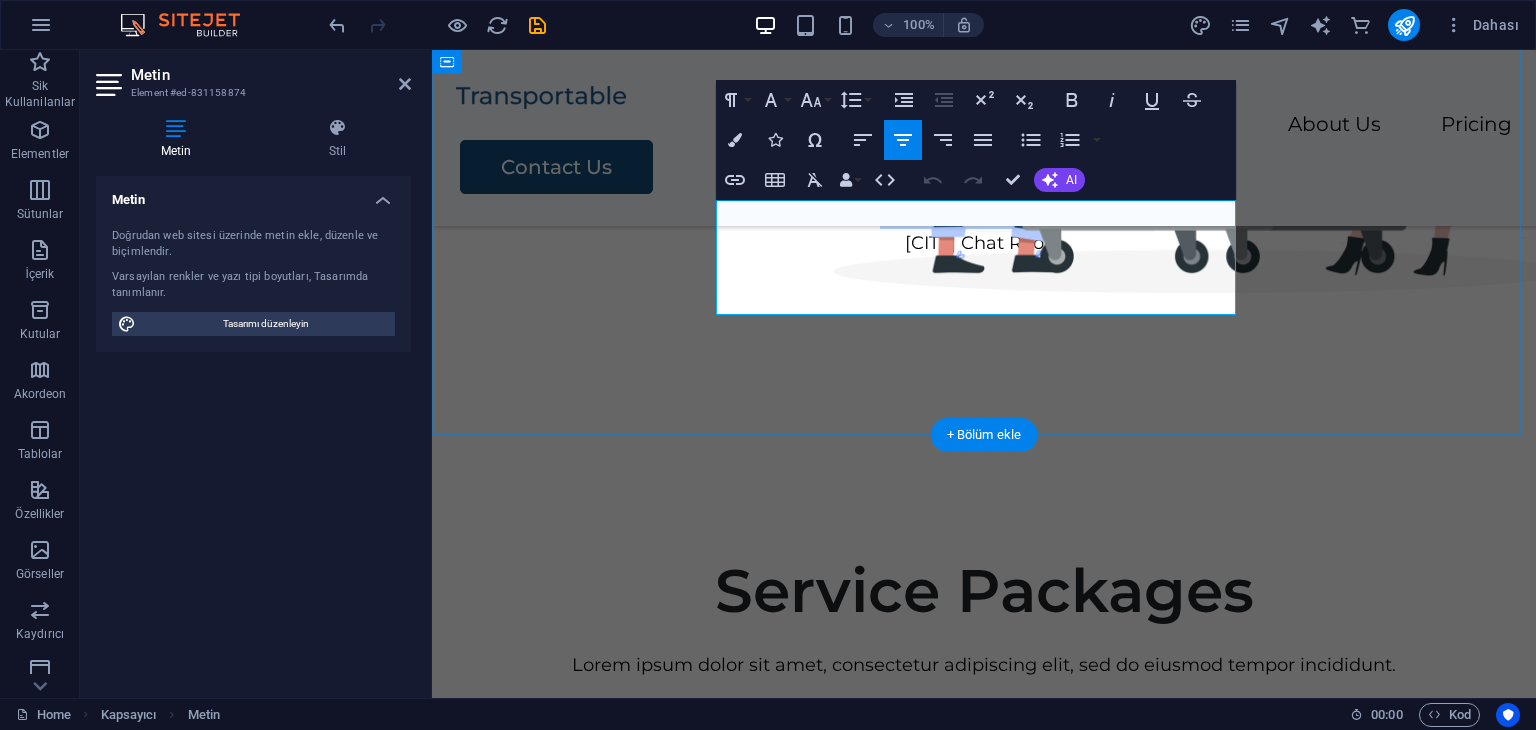 drag, startPoint x: 1079, startPoint y: 219, endPoint x: 878, endPoint y: 219, distance: 201 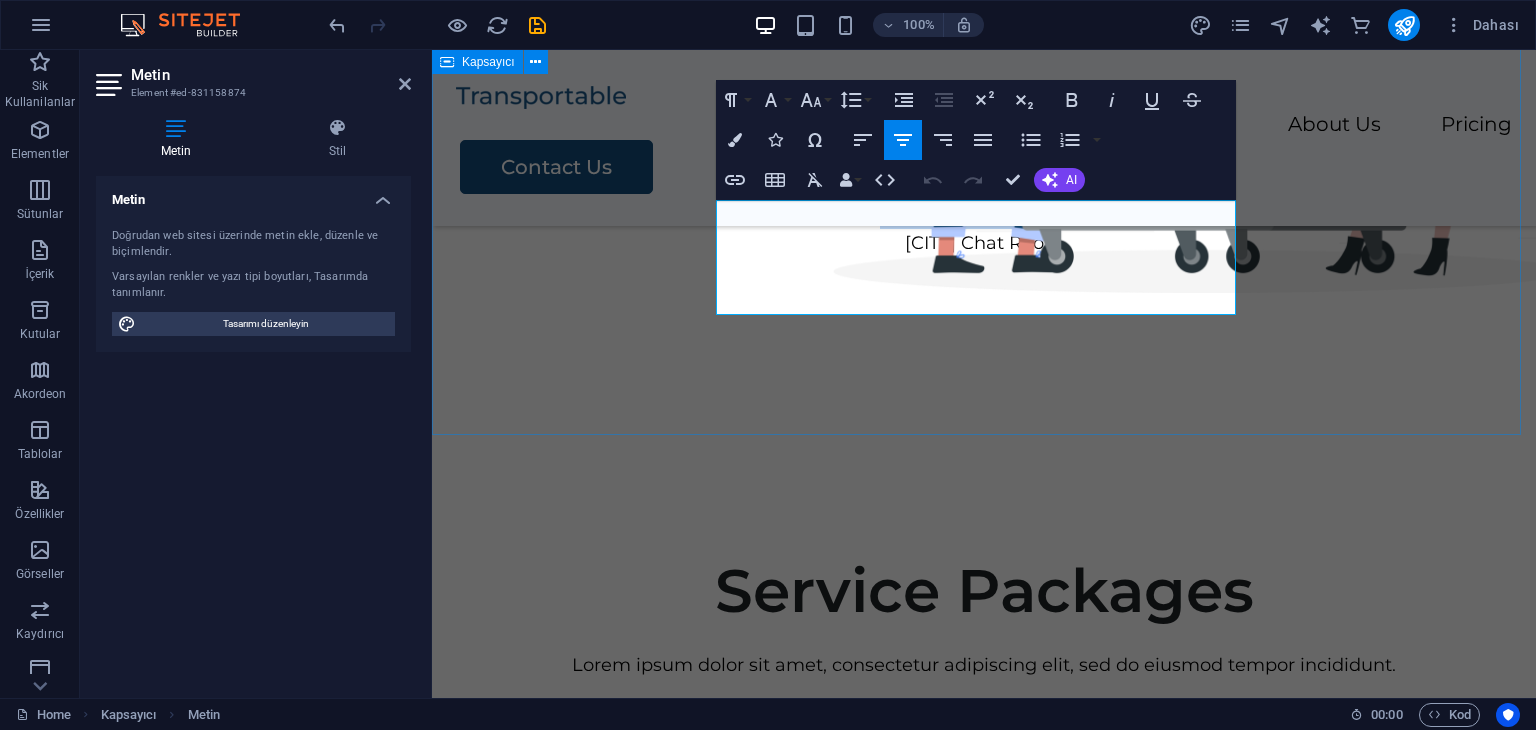 click on "Multiple Indonesia Chat Rooms Indonesia Chat Room Jakarta Chat Room Cakarta Chat Room" at bounding box center (984, 215) 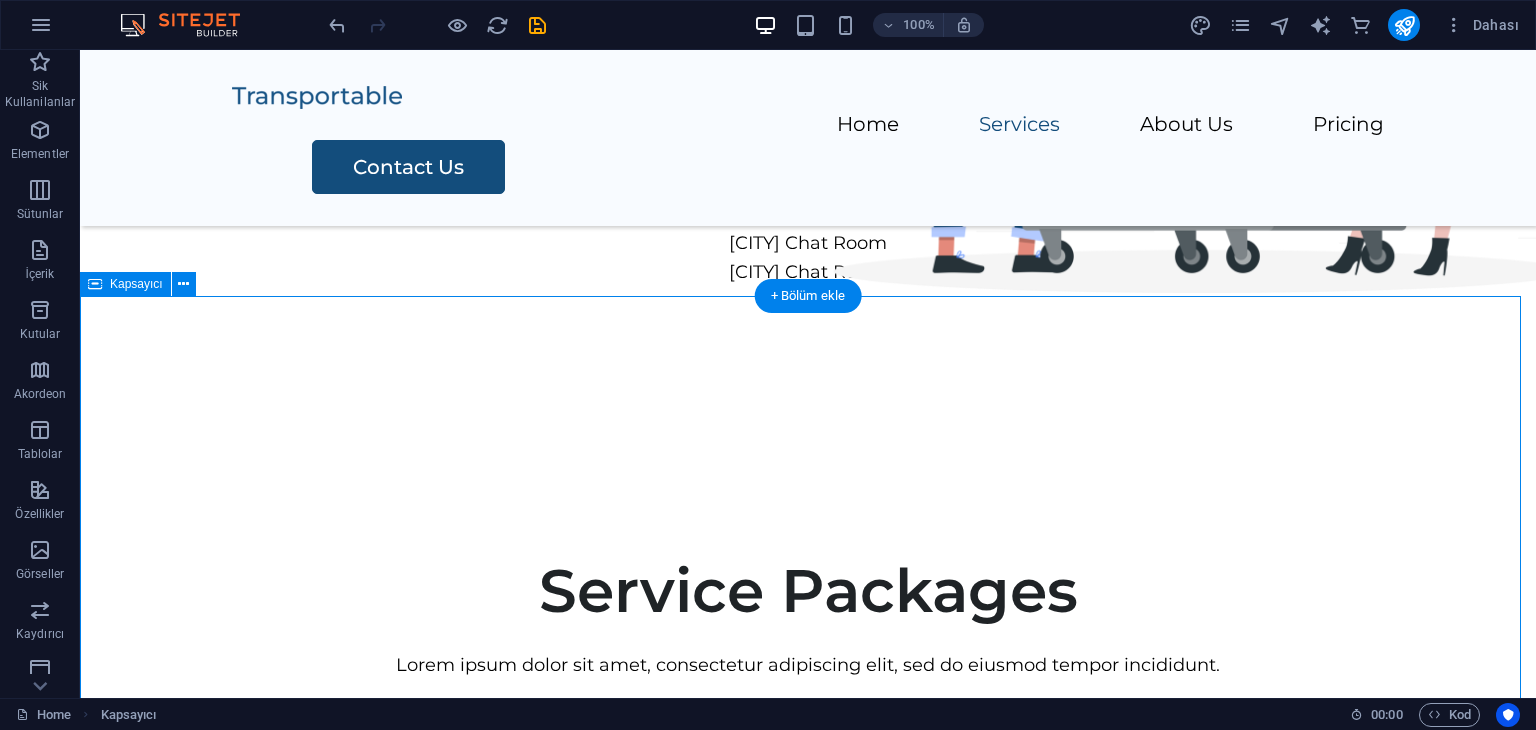 scroll, scrollTop: 920, scrollLeft: 0, axis: vertical 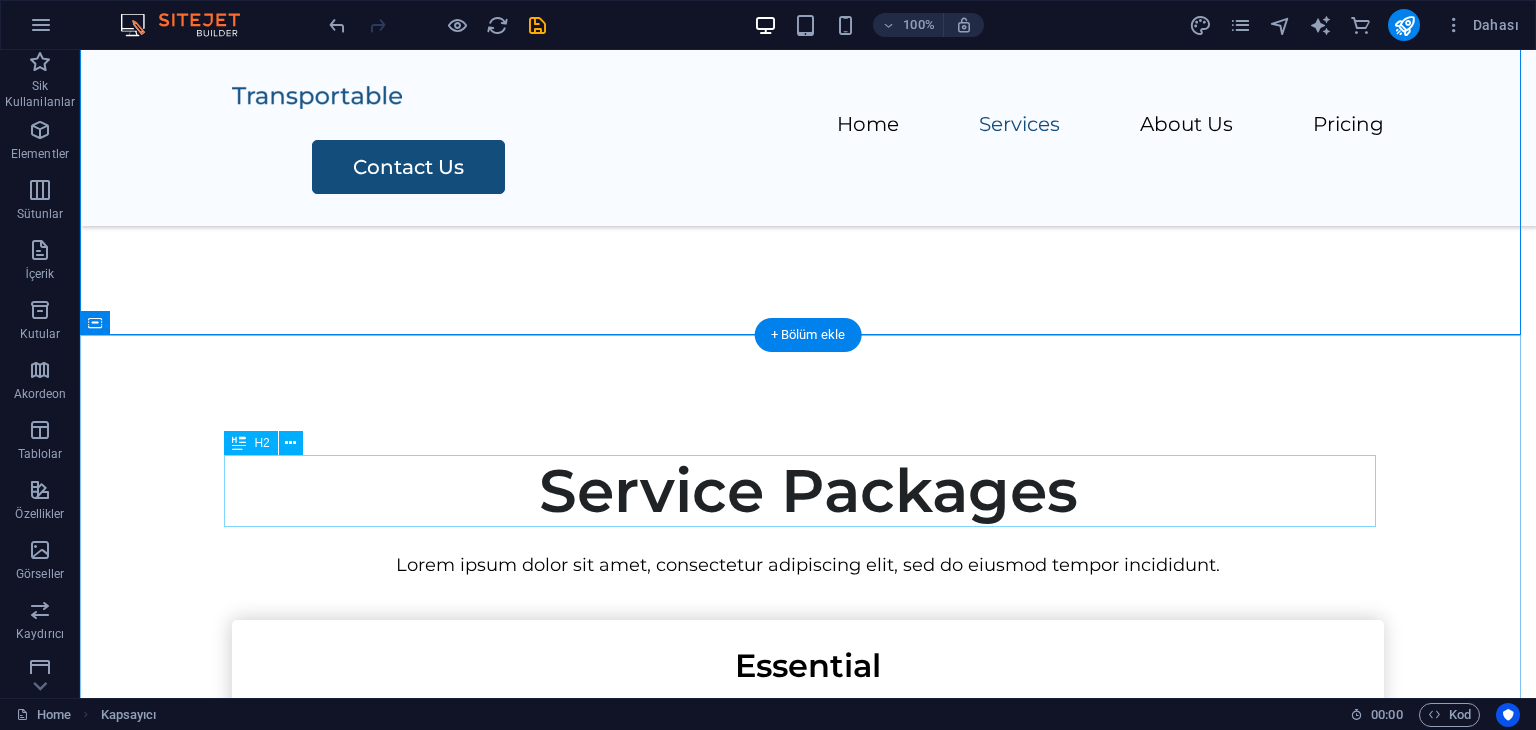 click on "Service Packages" at bounding box center [808, 491] 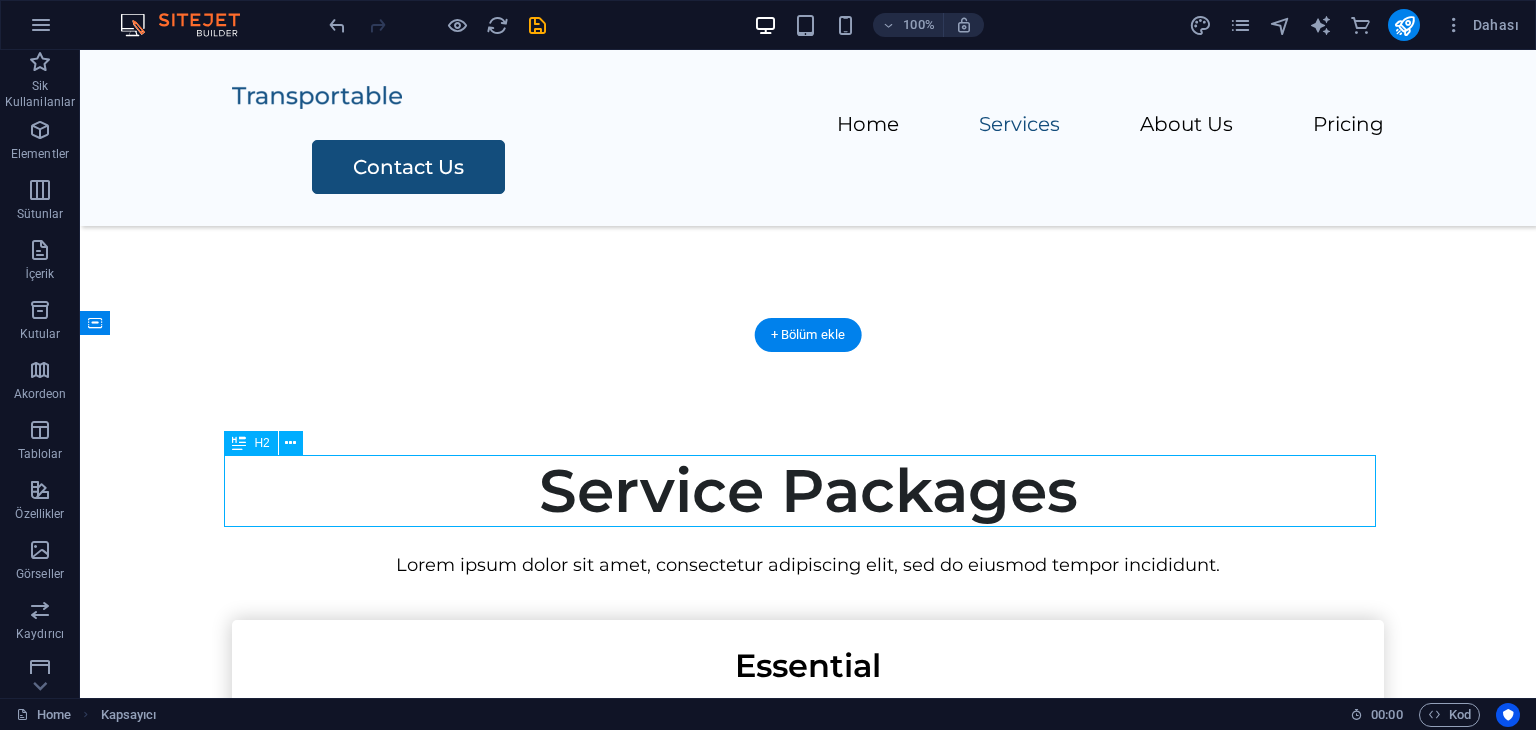 click on "Service Packages" at bounding box center [808, 491] 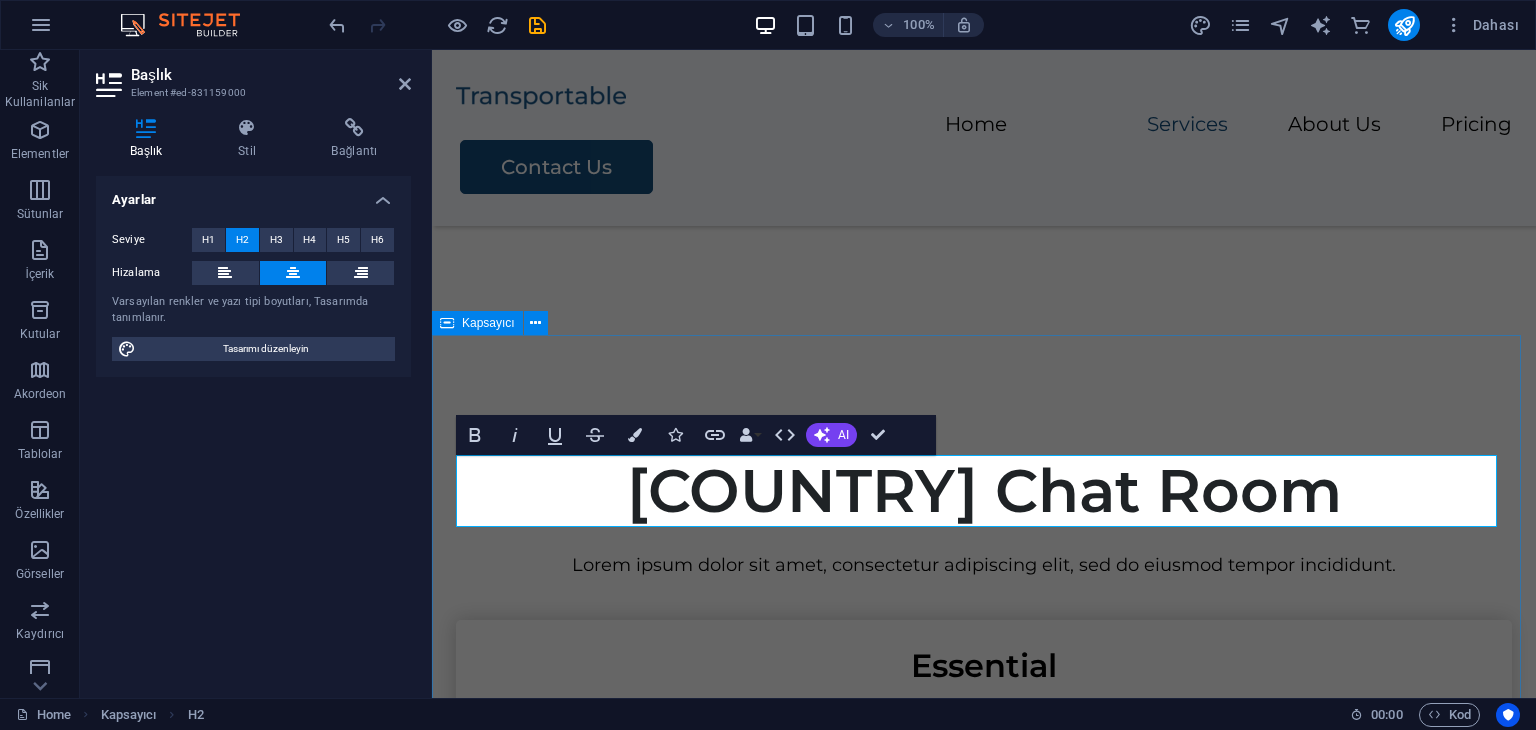 click on "Indonesia Chat Room Lorem ipsum dolor sit amet, consectetur adipiscing elit, sed do eiusmod tempor incididunt. Essential Transport $300 Contact Us Standard Packing Transport $400 Contact Us Complete Packing Transport Assembly $500 Contact Us Premium Packing Transport Assembly Storage Solution $600 Contact Us" at bounding box center (984, 1432) 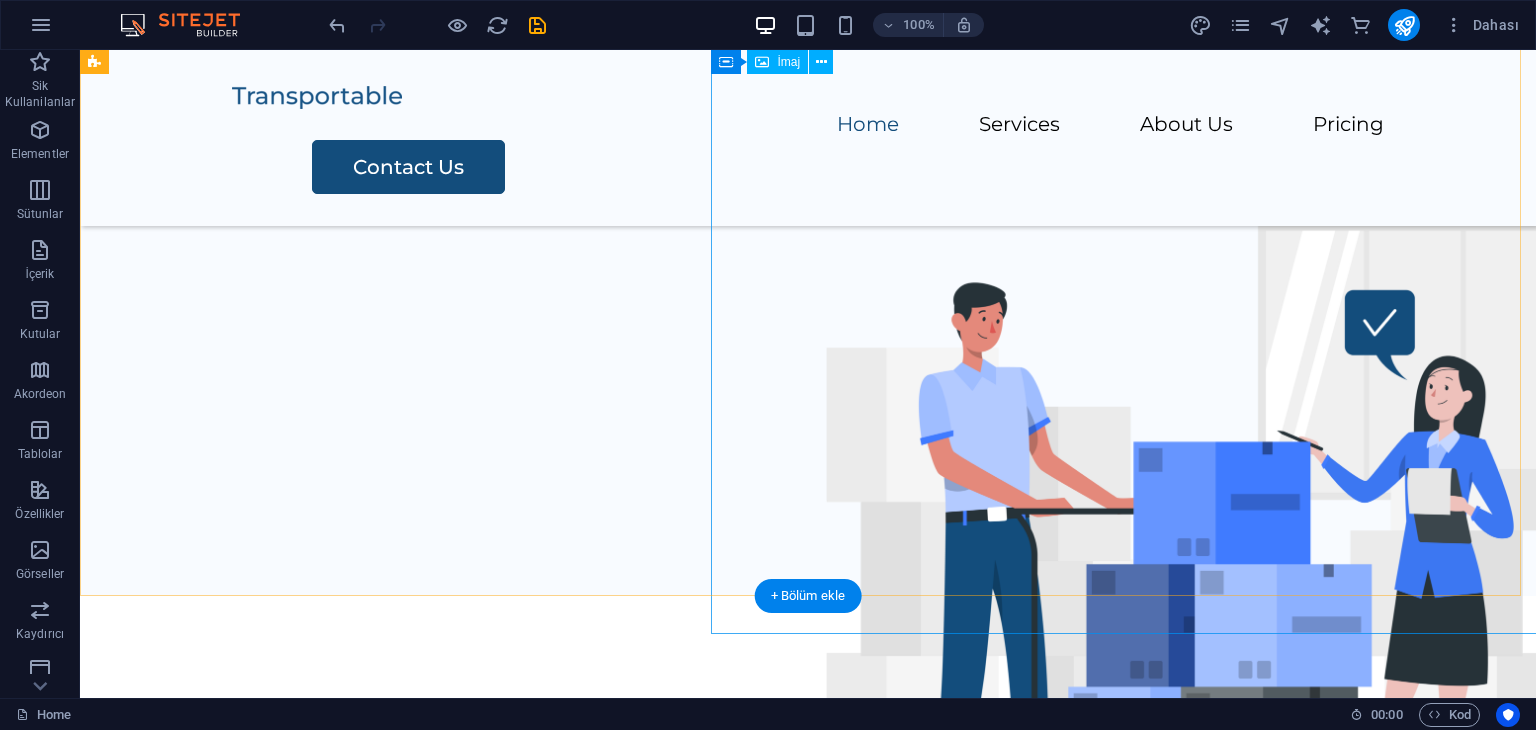 scroll, scrollTop: 20, scrollLeft: 0, axis: vertical 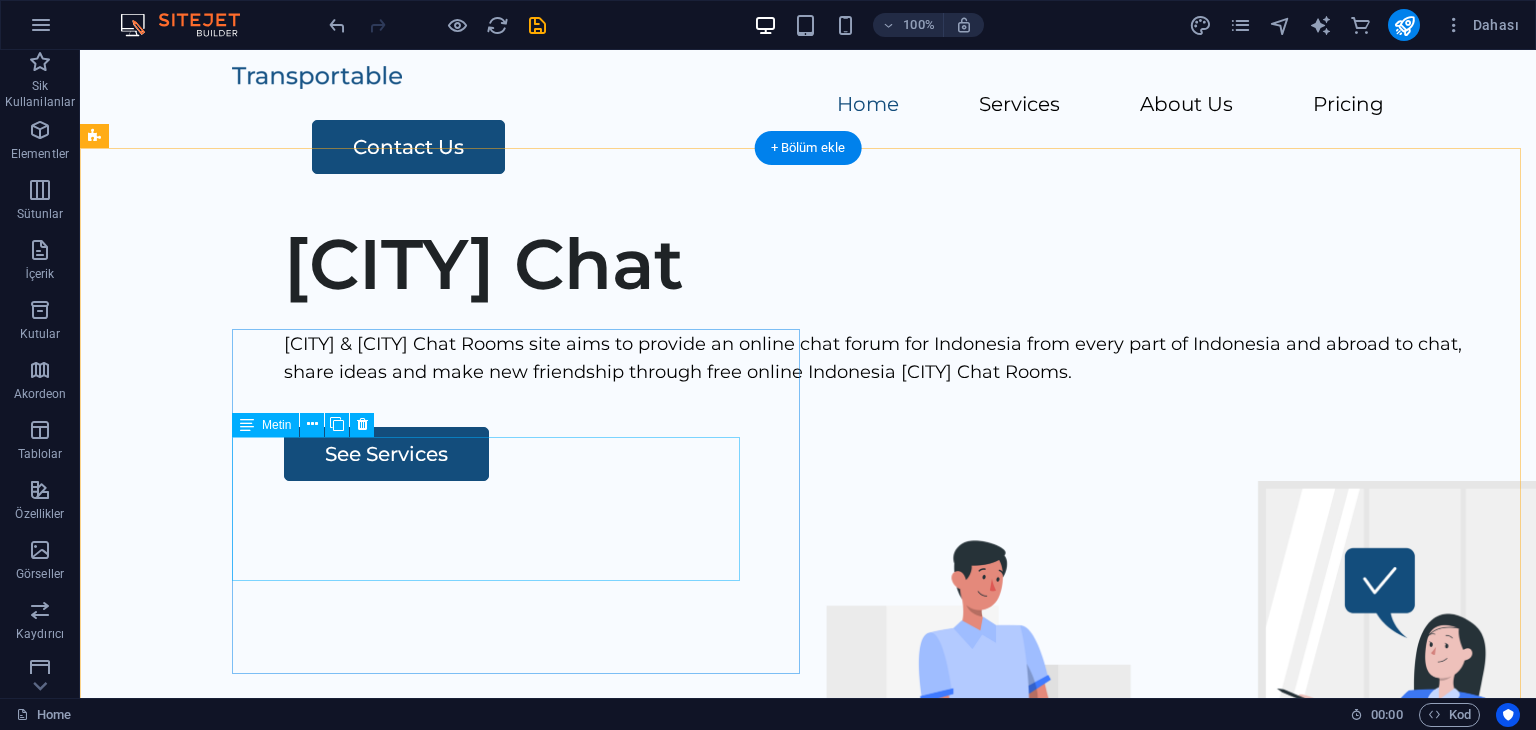 click on "Jakarta & Cakarta Chat Rooms site aims to provide an online chat forum for Indonesia from every part of Indonesia and abroad to chat, share ideas and make new friendship through free online Indonesia Jakarta Chat Rooms." at bounding box center [876, 359] 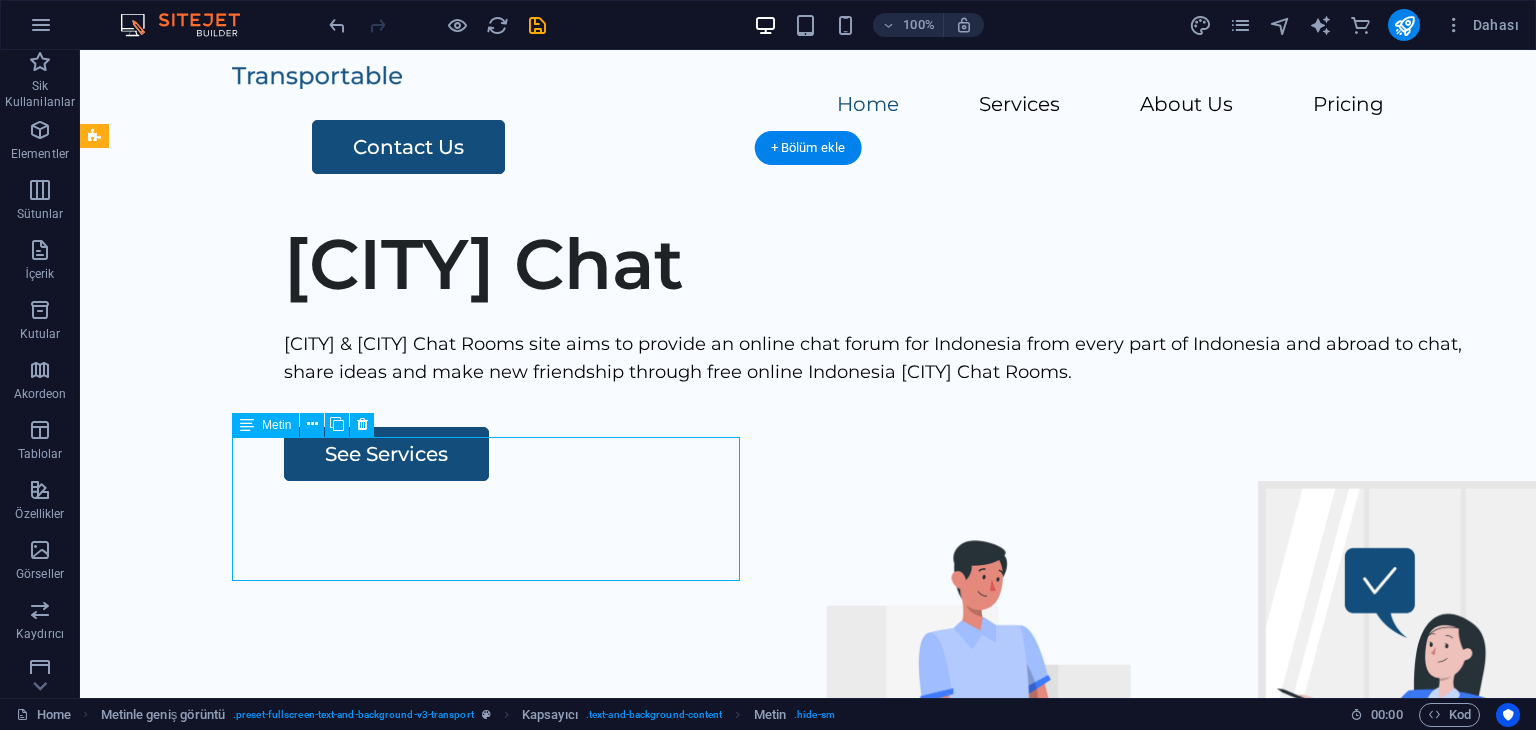 click on "Jakarta & Cakarta Chat Rooms site aims to provide an online chat forum for Indonesia from every part of Indonesia and abroad to chat, share ideas and make new friendship through free online Indonesia Jakarta Chat Rooms." at bounding box center [876, 359] 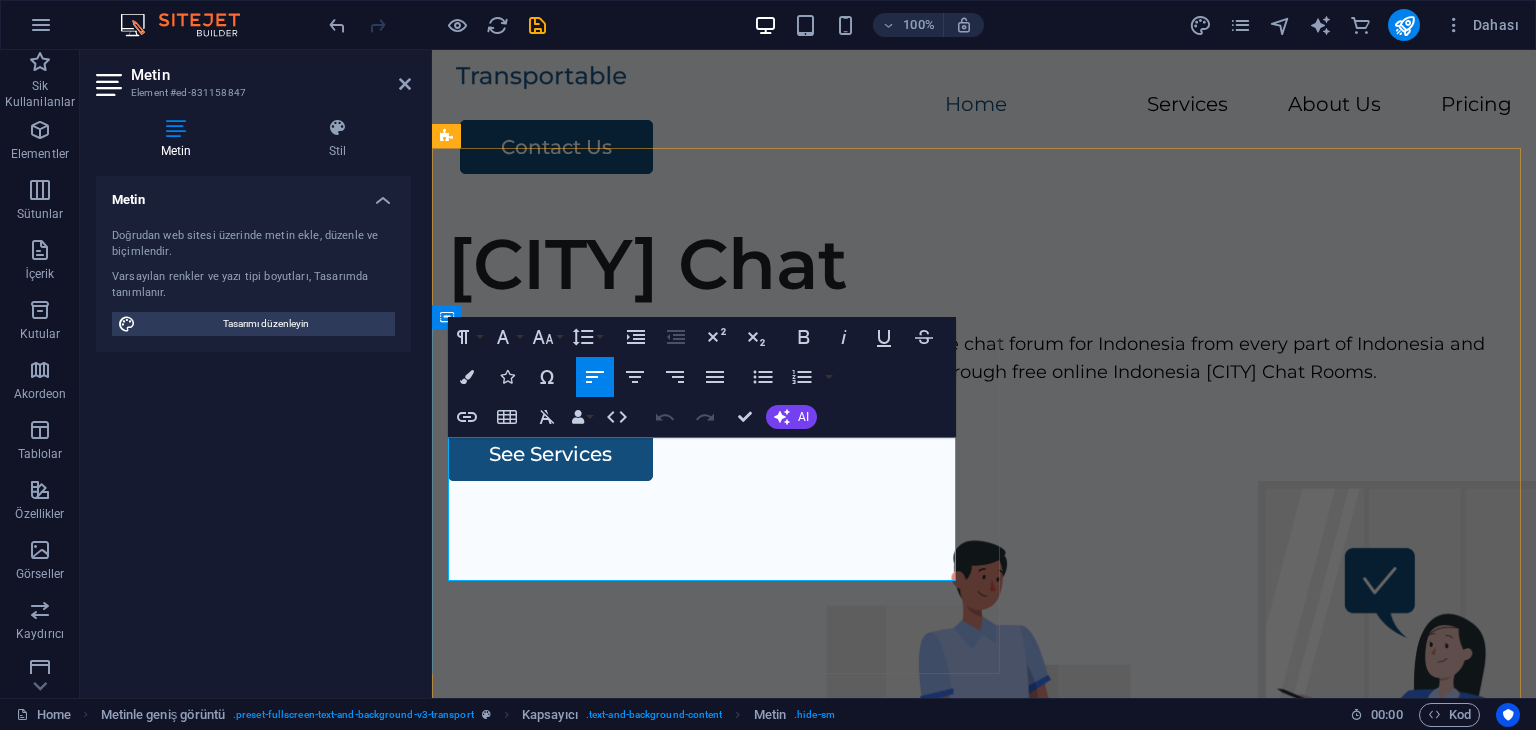 drag, startPoint x: 718, startPoint y: 453, endPoint x: 451, endPoint y: 453, distance: 267 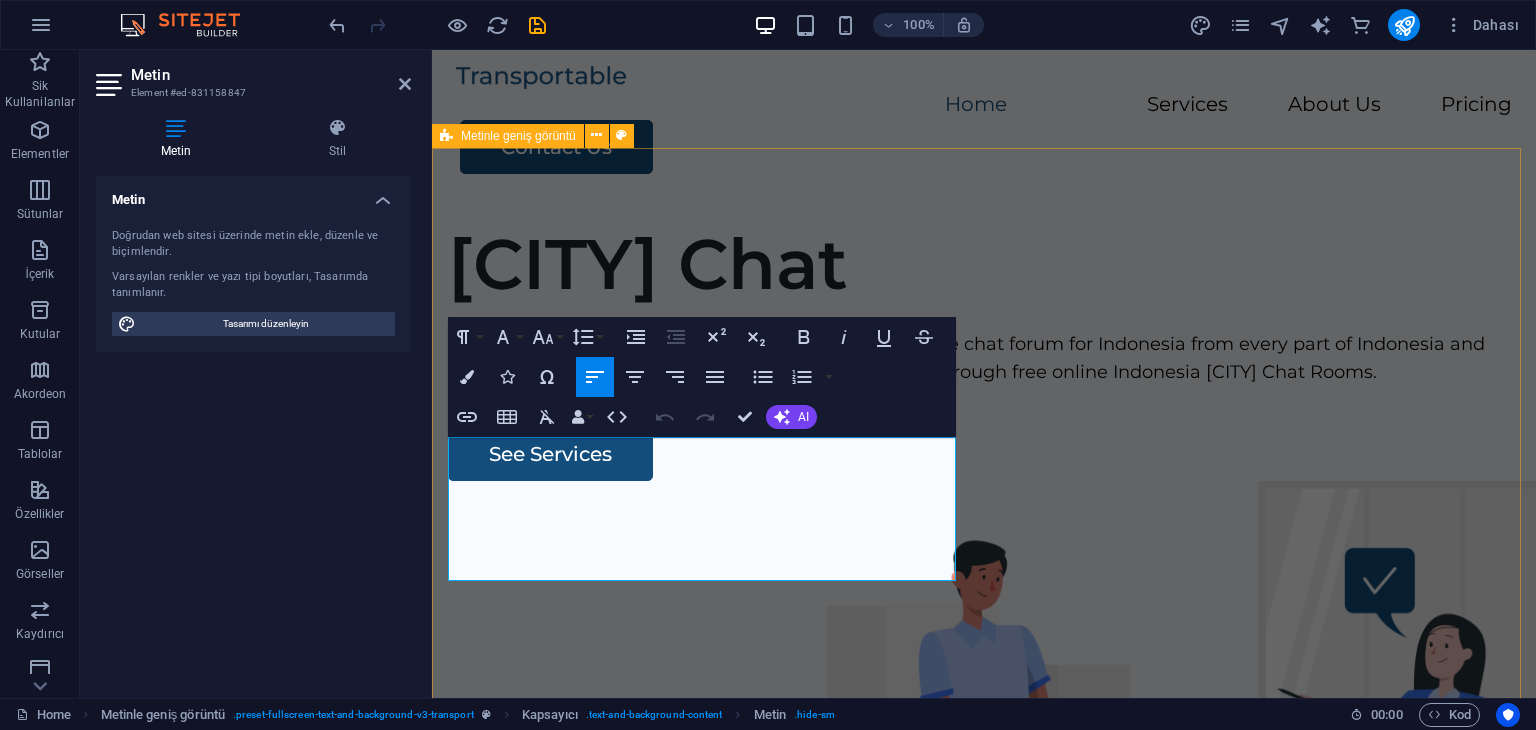 click on "Jakarta Chat Jakarta & Cakarta Chat Rooms site aims to provide an online chat forum for Indonesia from every part of Indonesia and abroad to chat, share ideas and make new friendship through free online Indonesia Jakarta Chat Rooms. See Services" at bounding box center (984, 589) 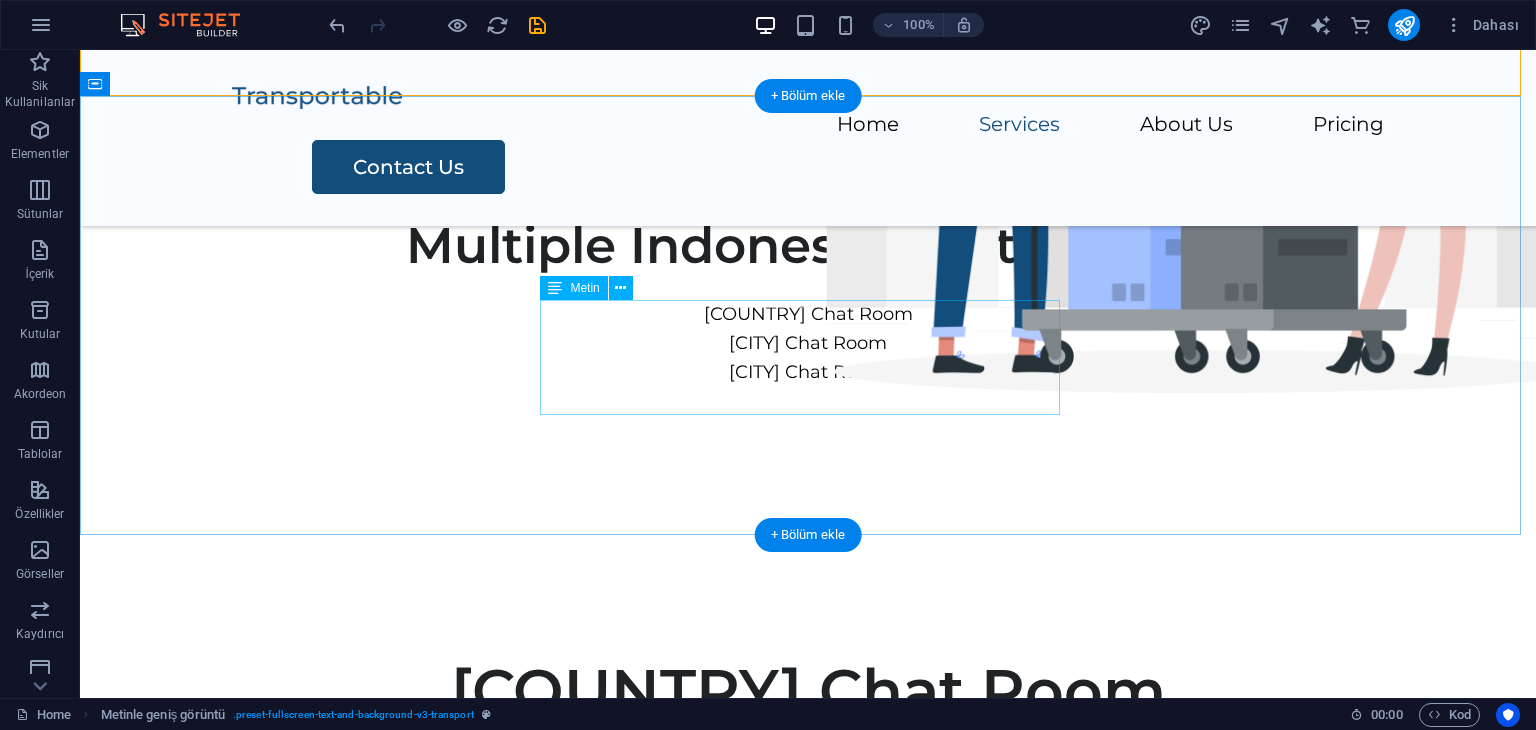 scroll, scrollTop: 1120, scrollLeft: 0, axis: vertical 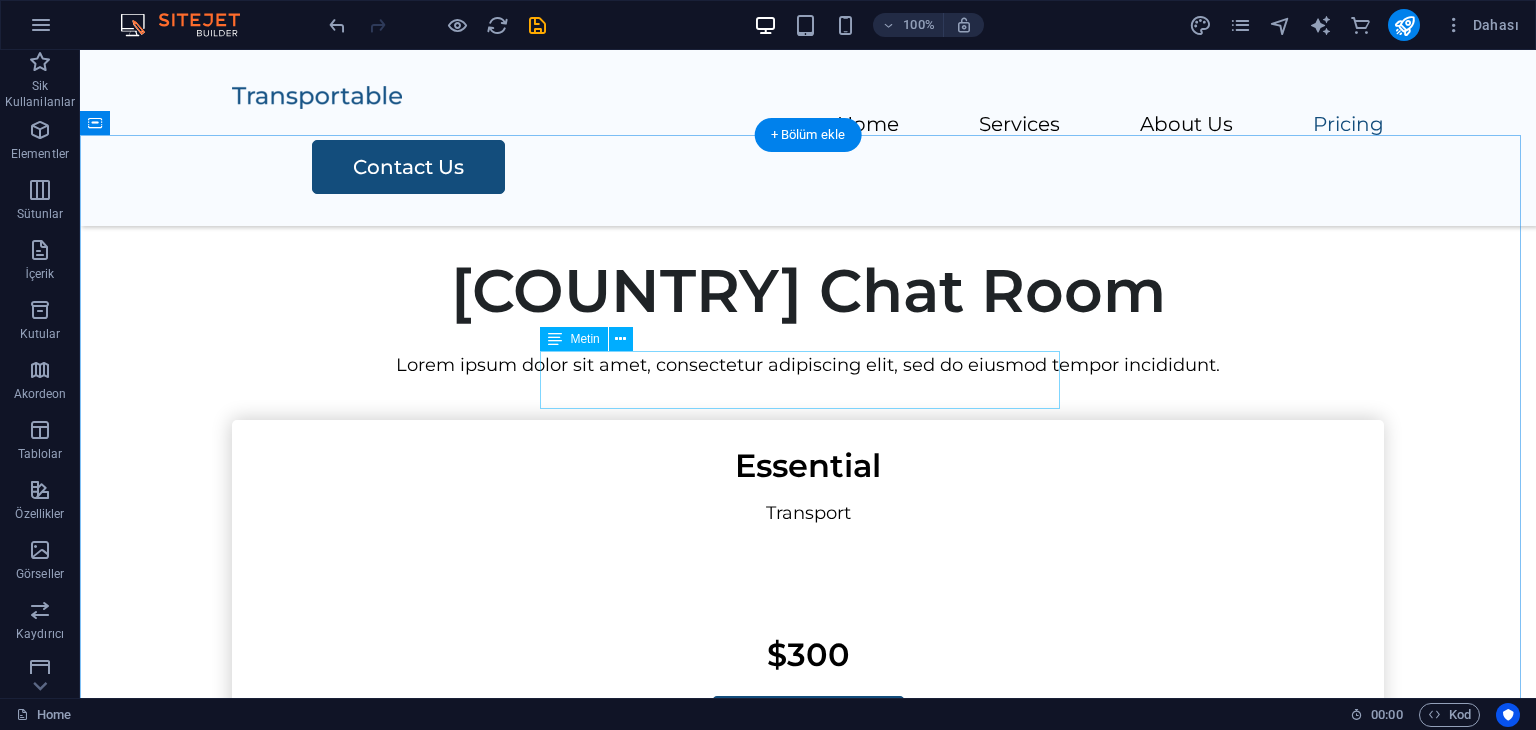 click on "Lorem ipsum dolor sit amet, consectetur adipiscing elit, sed do eiusmod tempor incididunt." at bounding box center (808, 365) 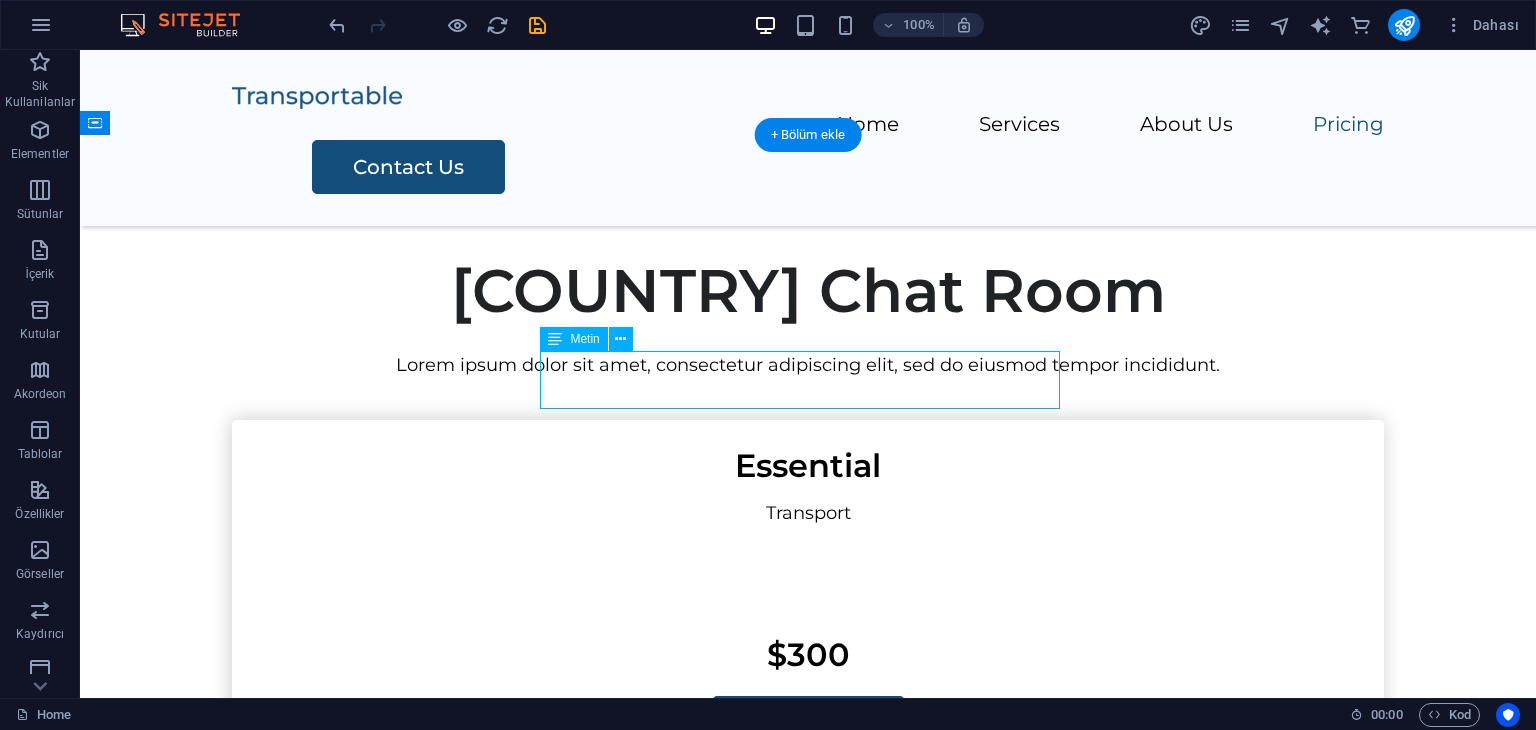 click on "Lorem ipsum dolor sit amet, consectetur adipiscing elit, sed do eiusmod tempor incididunt." at bounding box center [808, 365] 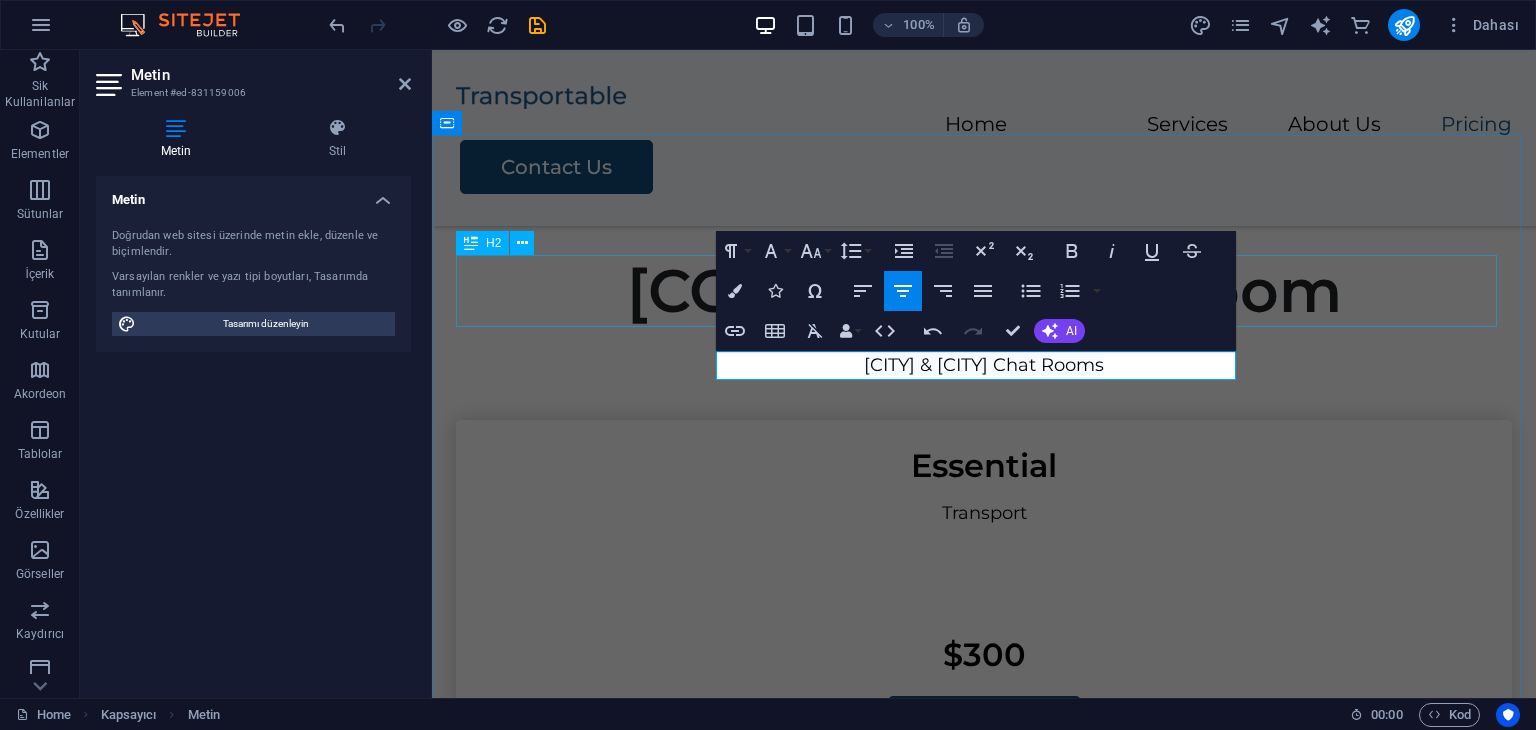 click on "Indonesia Chat Room" at bounding box center (984, 291) 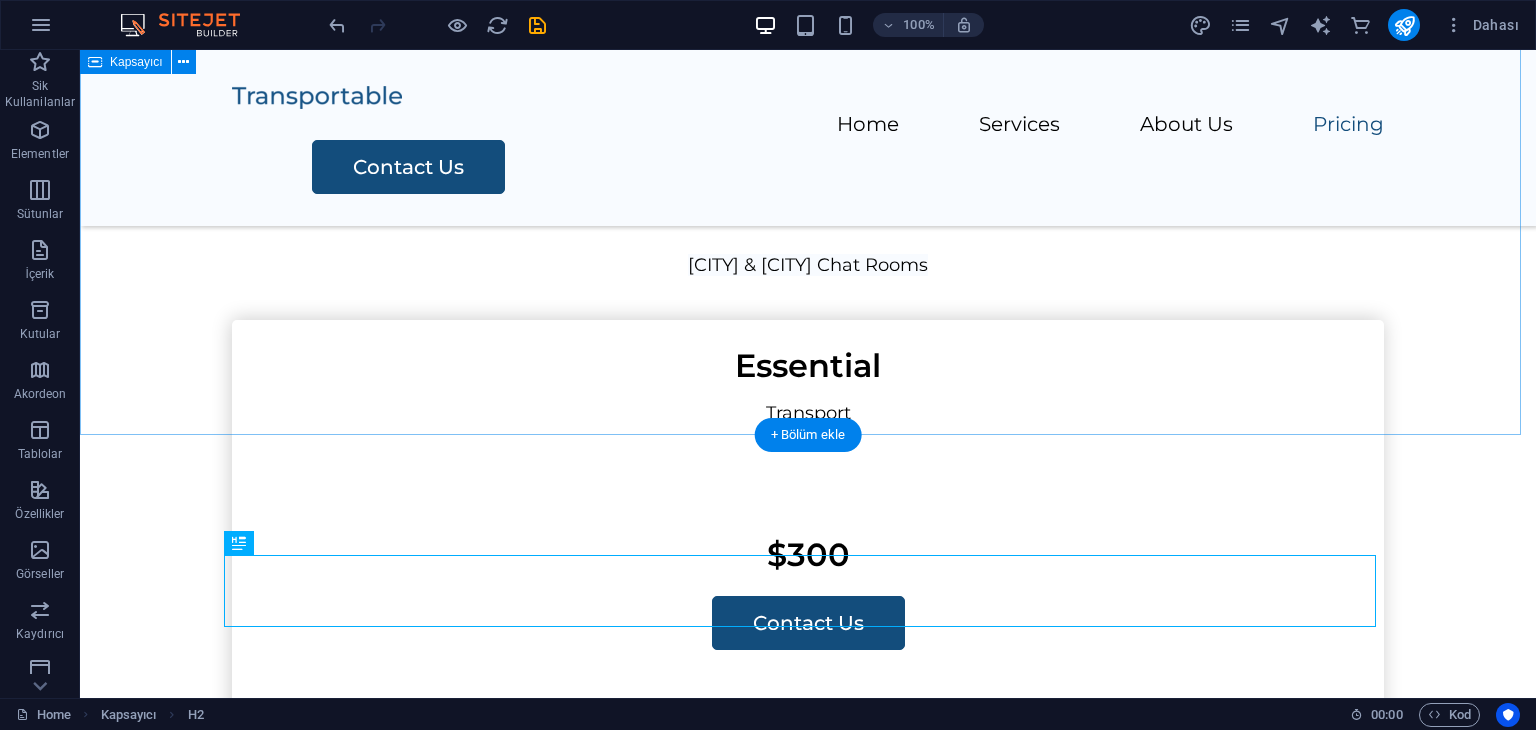 scroll, scrollTop: 1320, scrollLeft: 0, axis: vertical 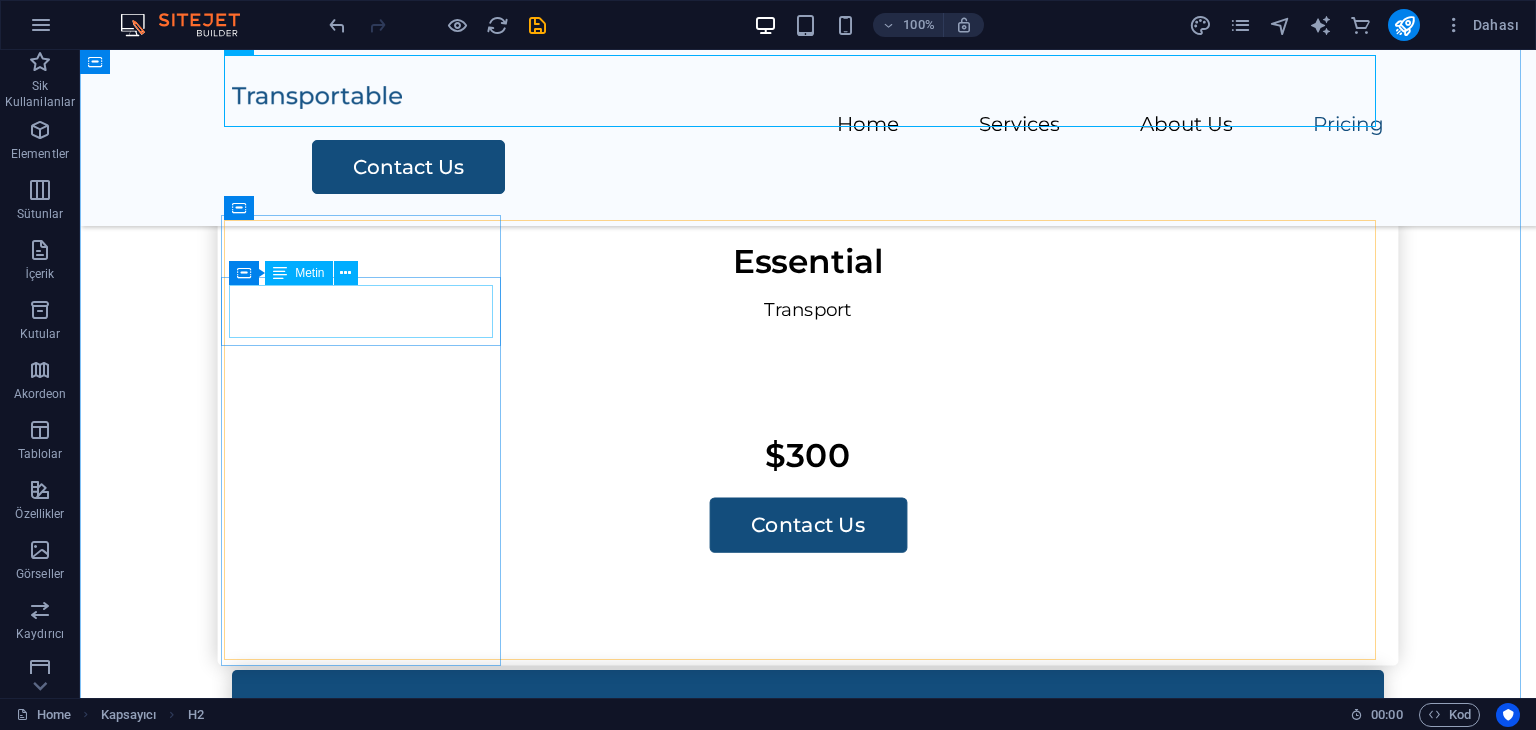 click on "Essential" at bounding box center [808, 261] 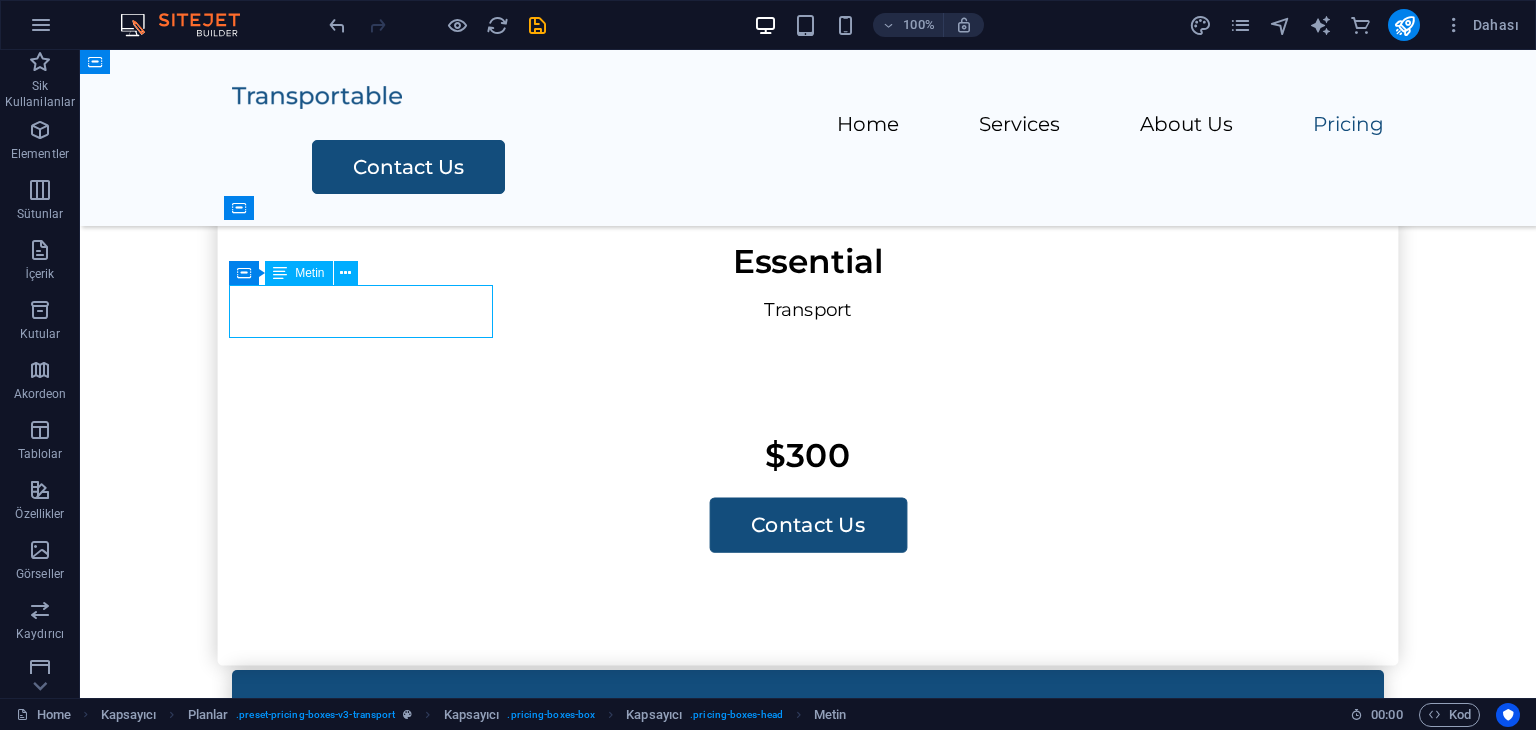 click on "Essential" at bounding box center (808, 261) 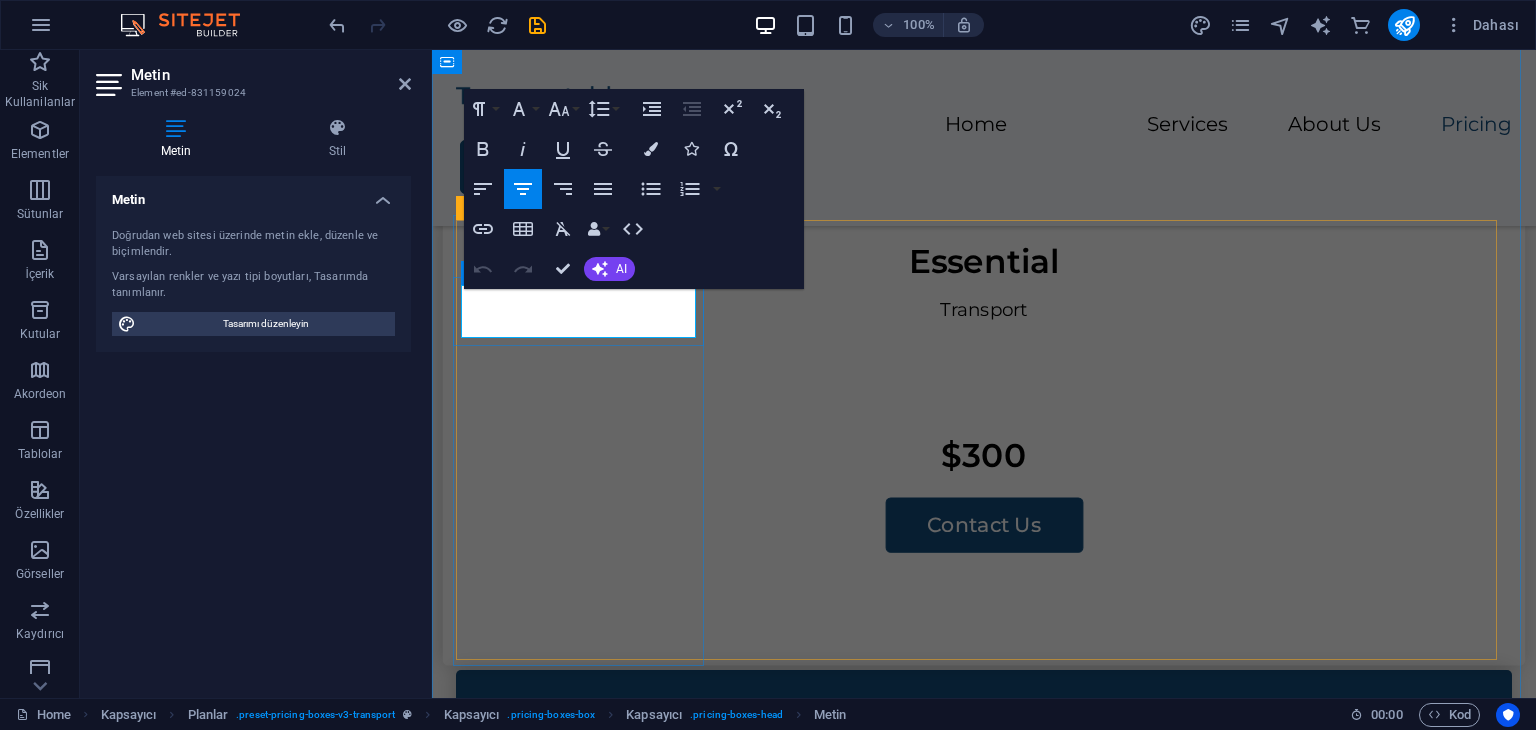 click on "Essential" at bounding box center (984, 261) 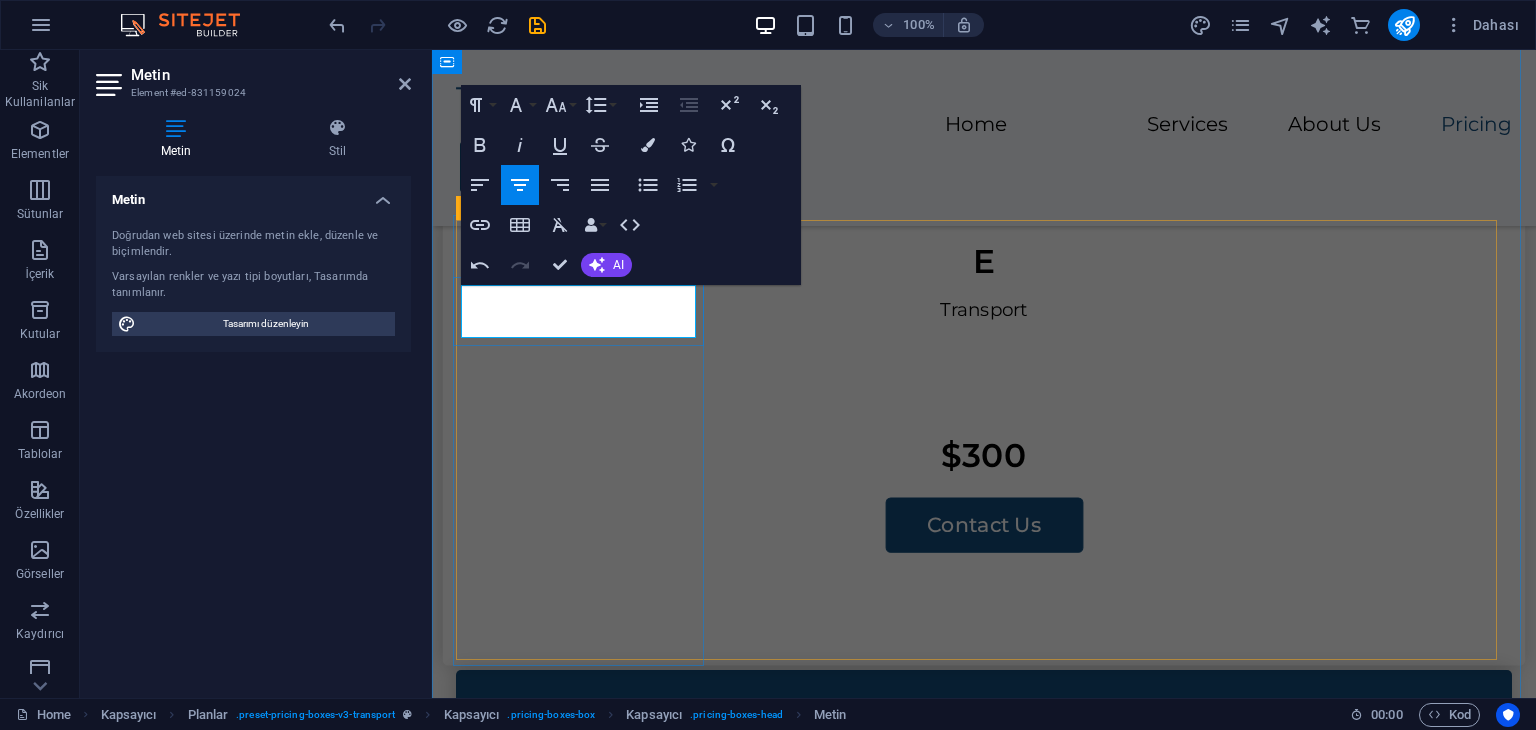 type 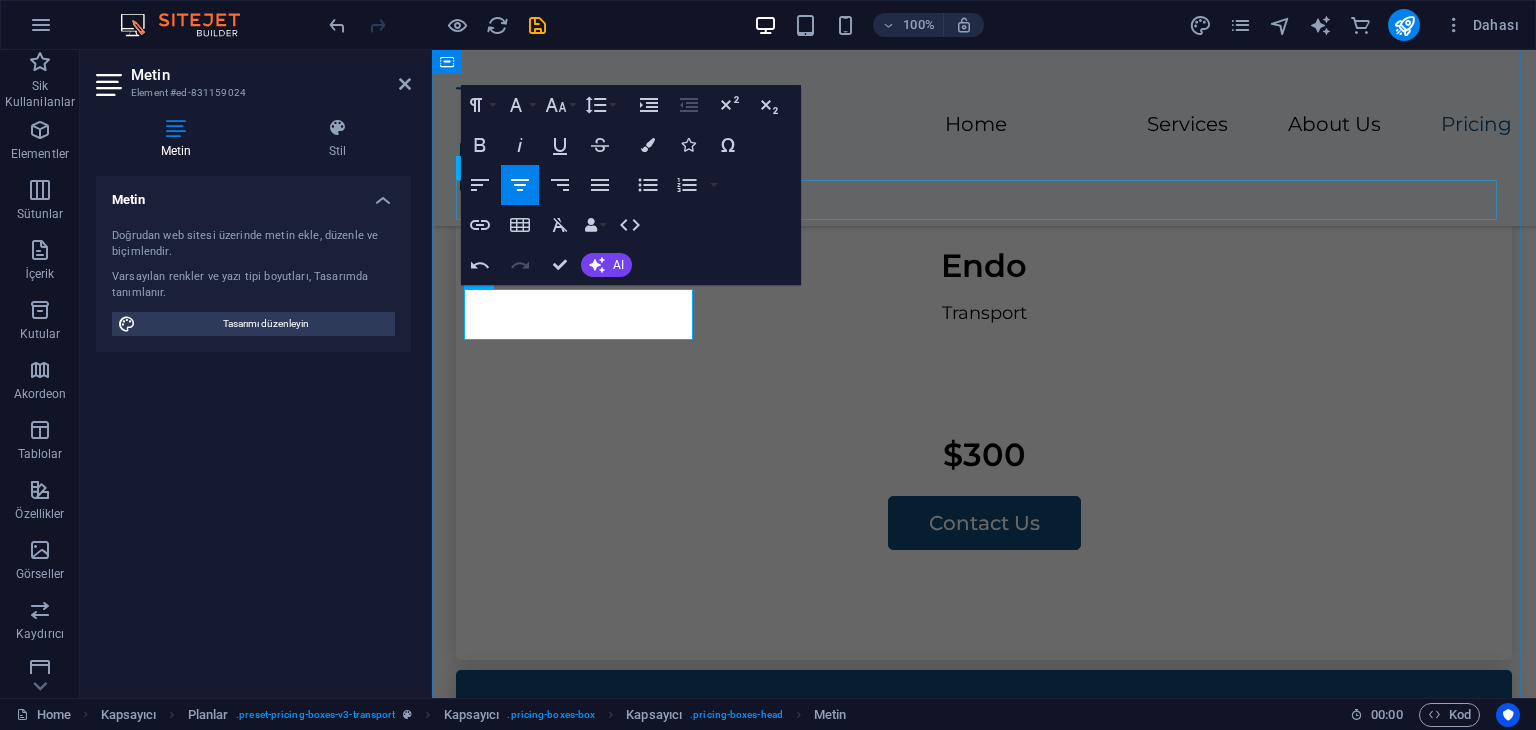 click at bounding box center (984, 200) 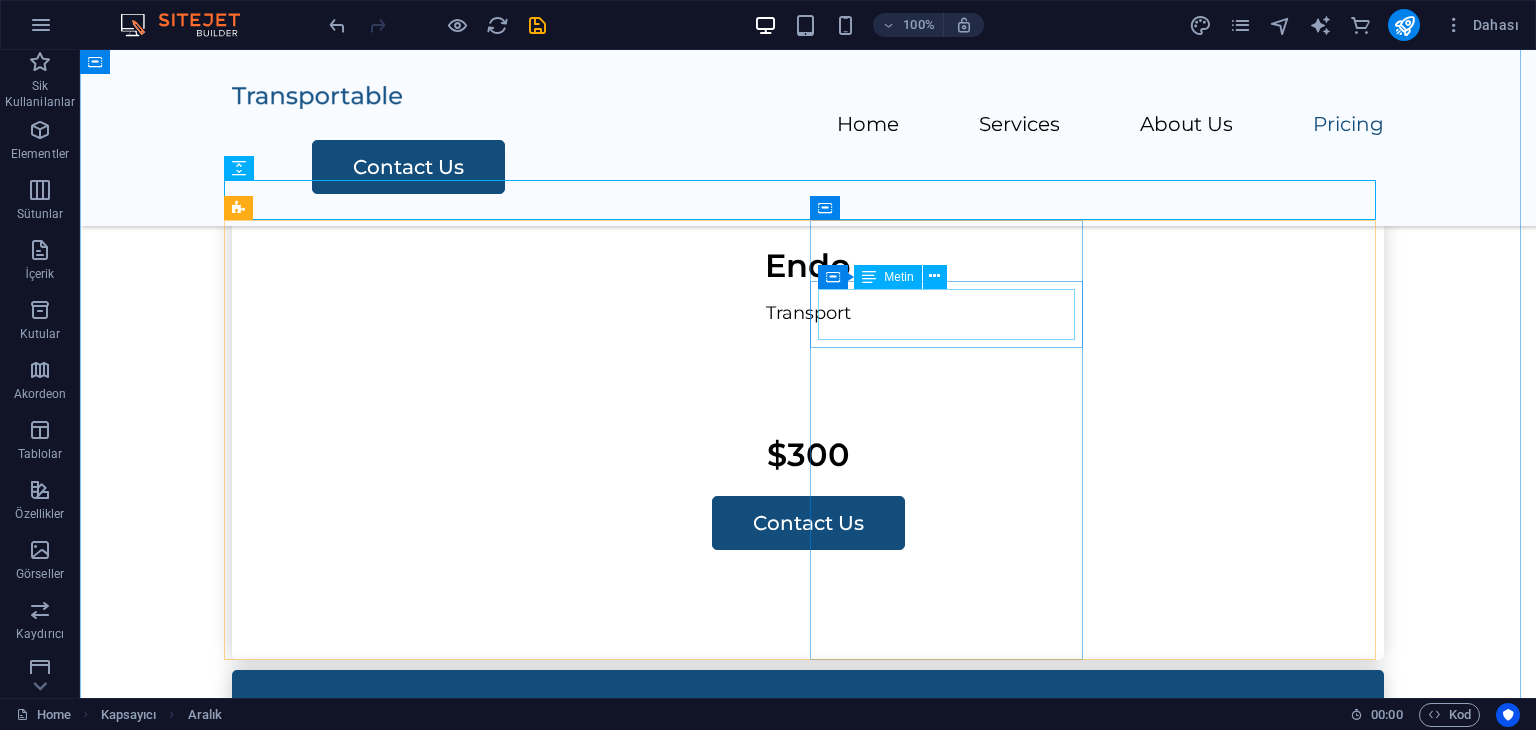 scroll, scrollTop: 1420, scrollLeft: 0, axis: vertical 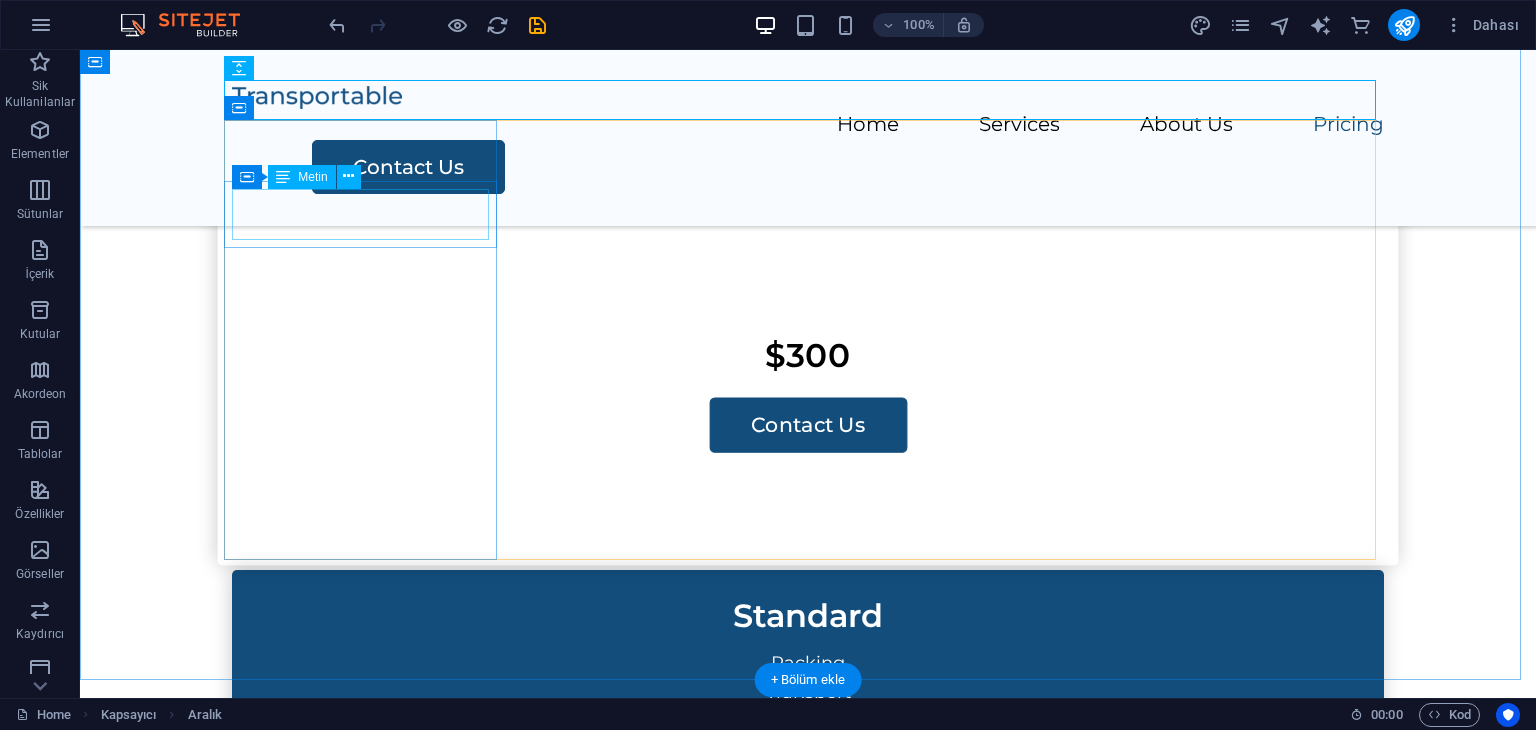 click on "Endo" at bounding box center (808, 161) 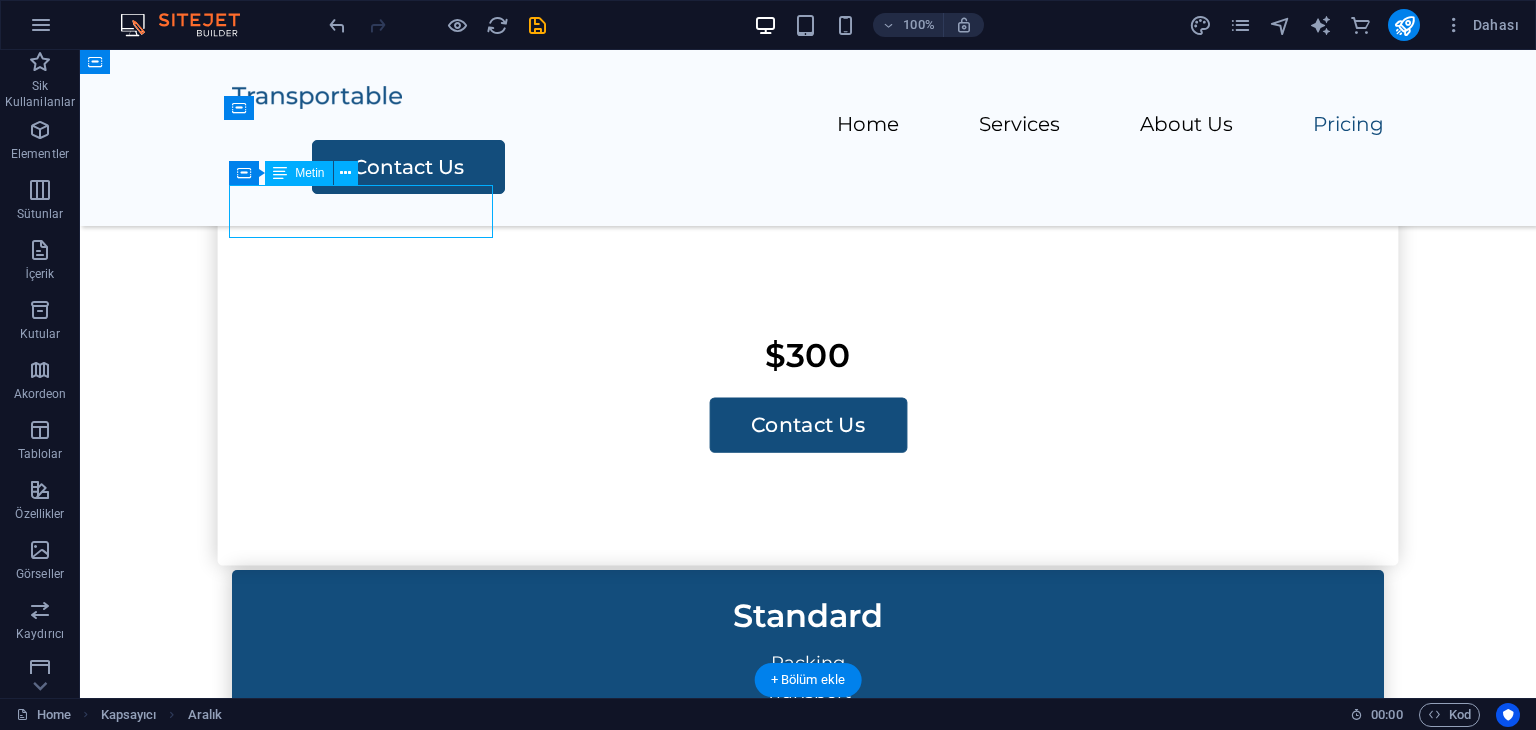 click on "Endo" at bounding box center (808, 161) 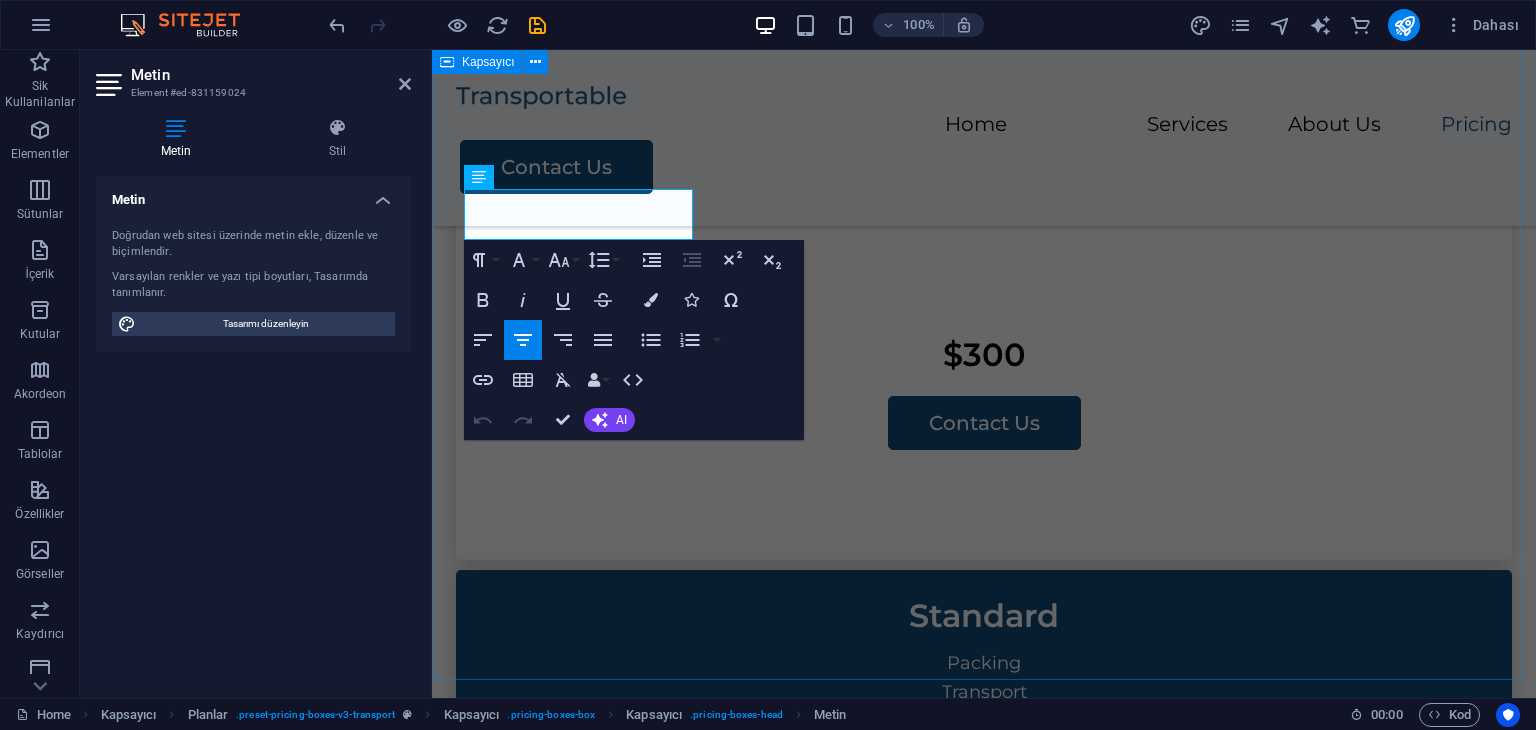 type 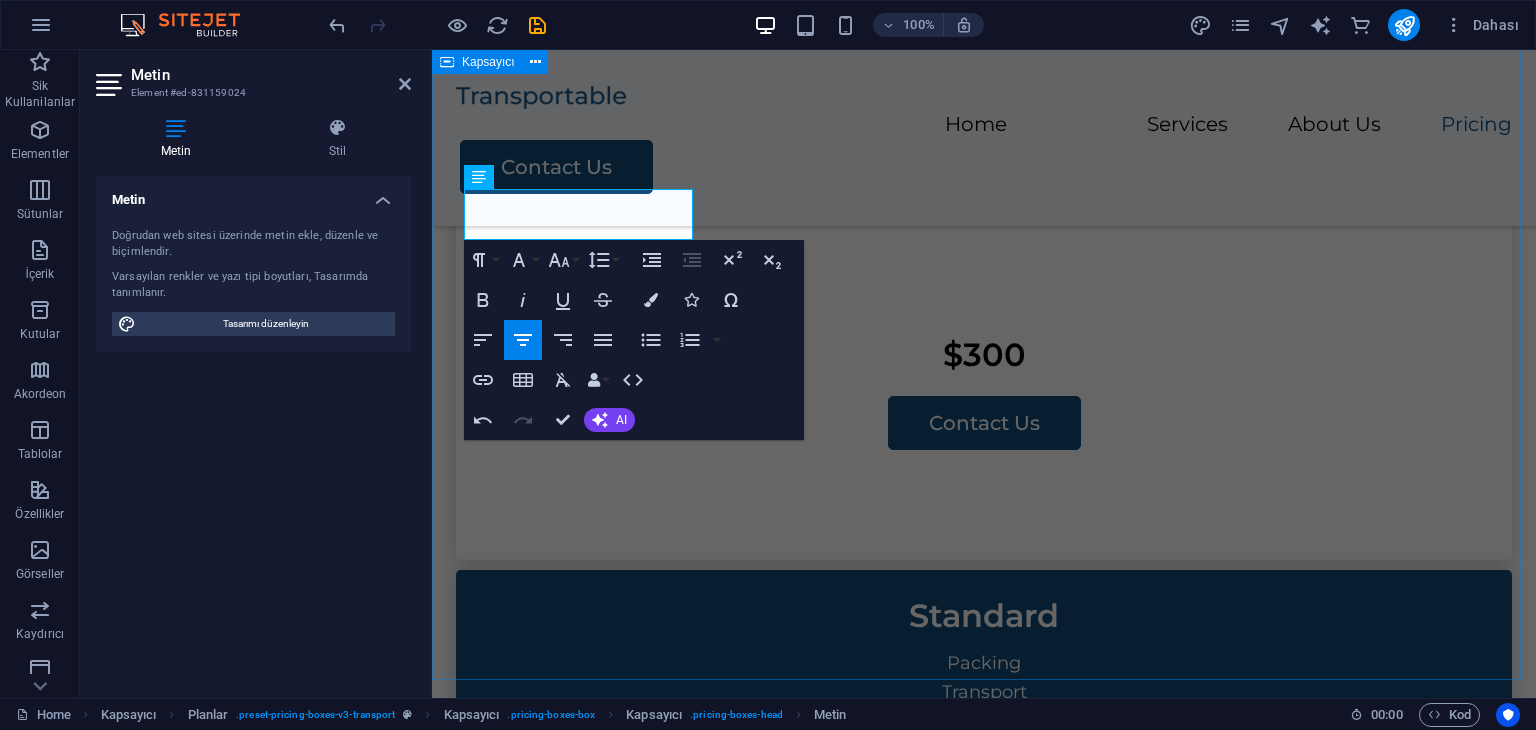 scroll, scrollTop: 1394, scrollLeft: 0, axis: vertical 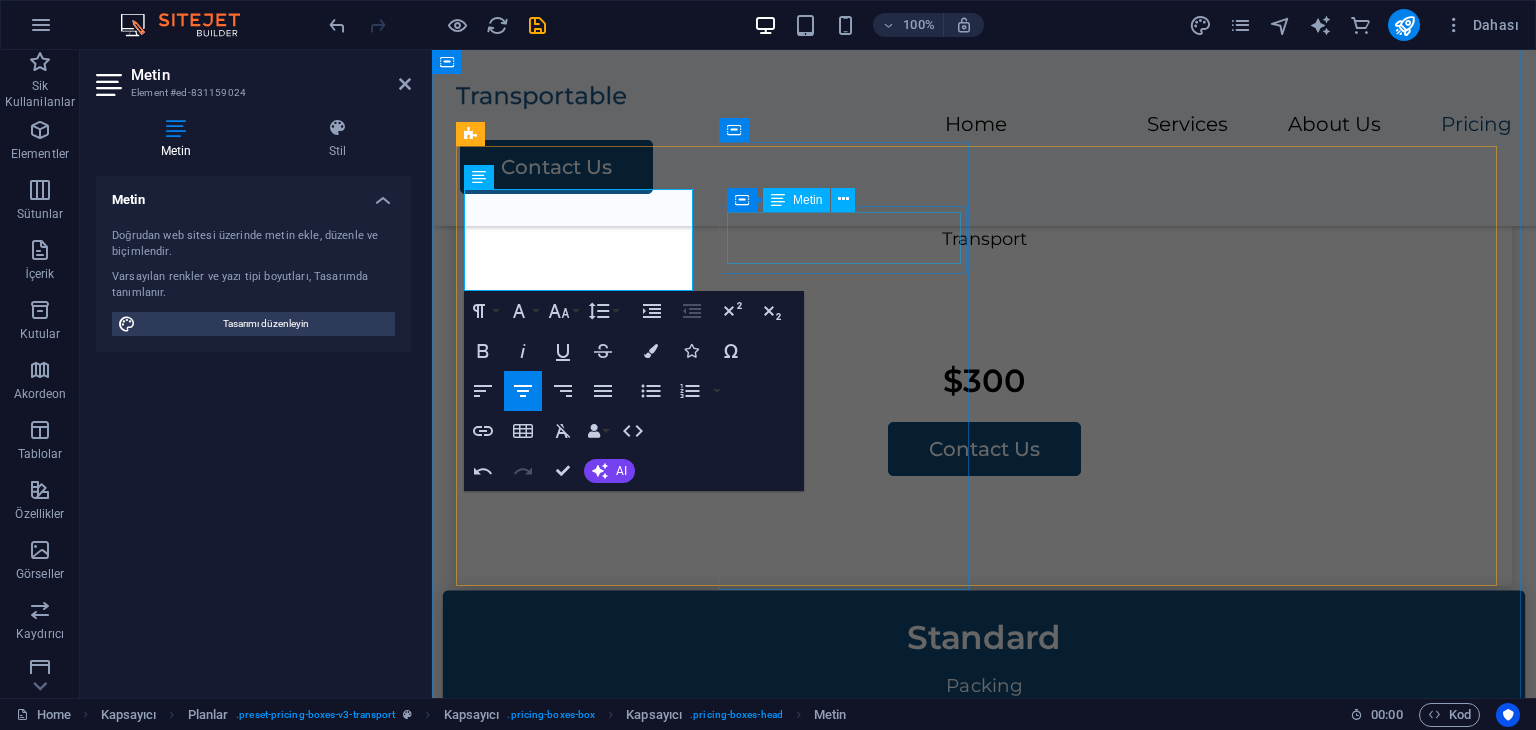 click on "Standard" at bounding box center [984, 637] 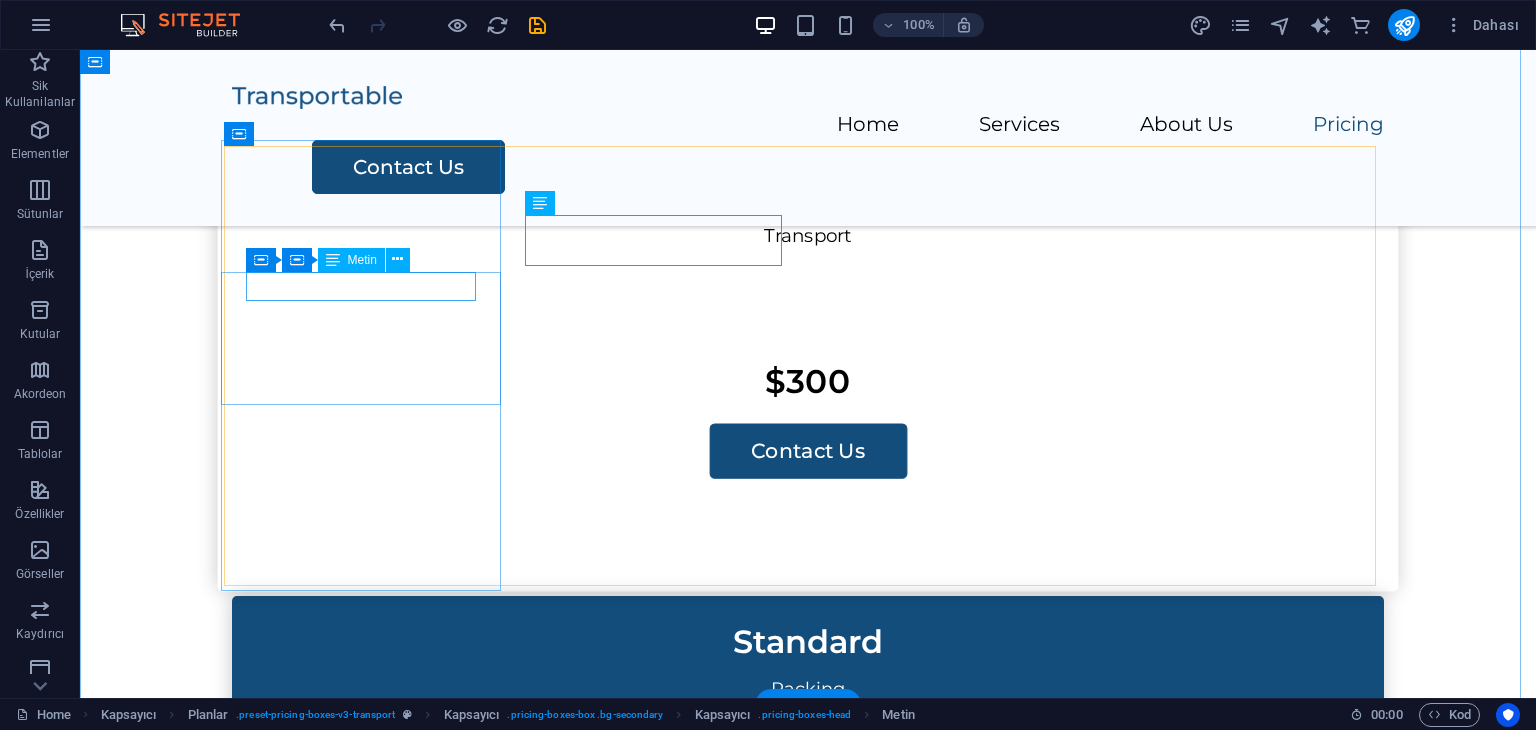 click on "Transport" at bounding box center [808, 237] 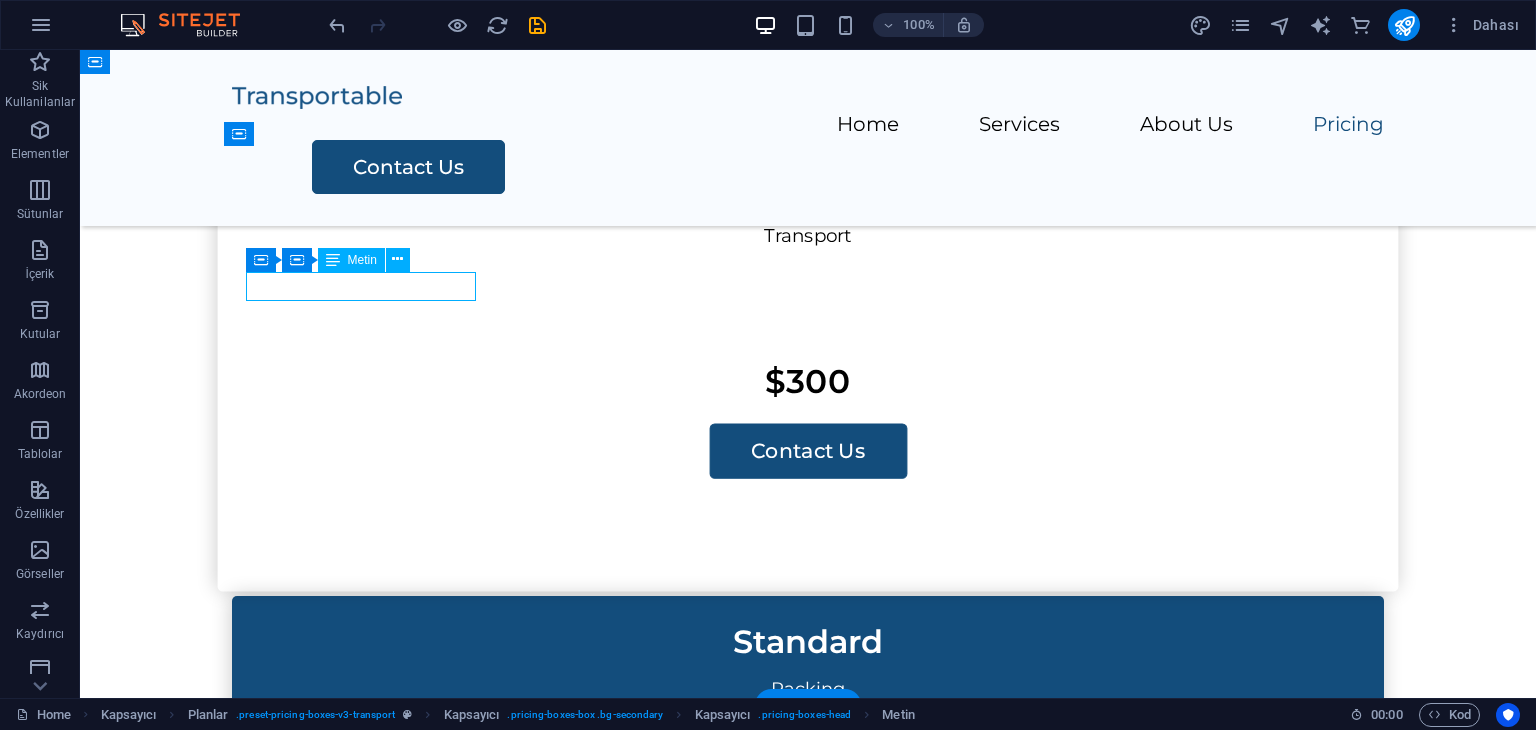 click on "Transport" at bounding box center [808, 237] 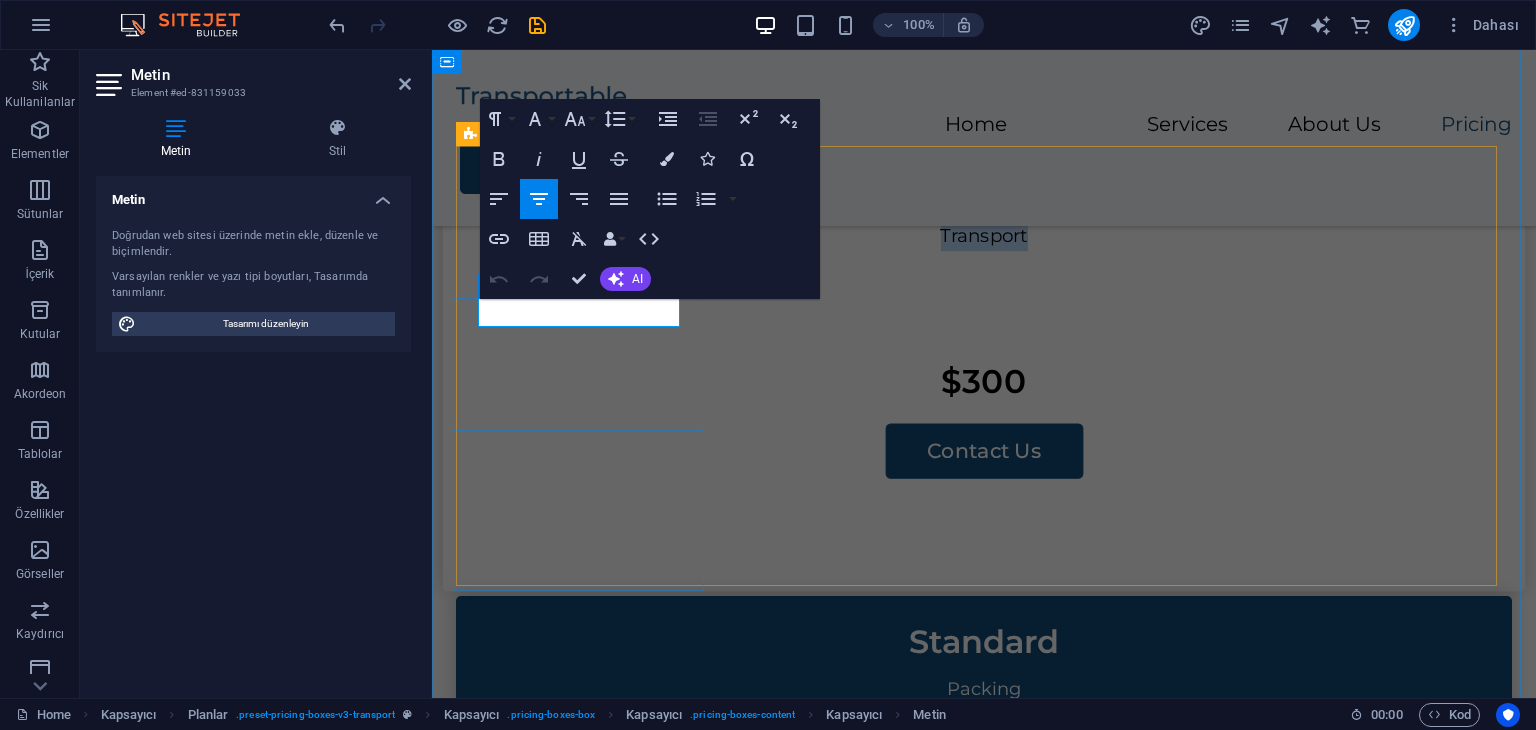 drag, startPoint x: 635, startPoint y: 313, endPoint x: 500, endPoint y: 310, distance: 135.03333 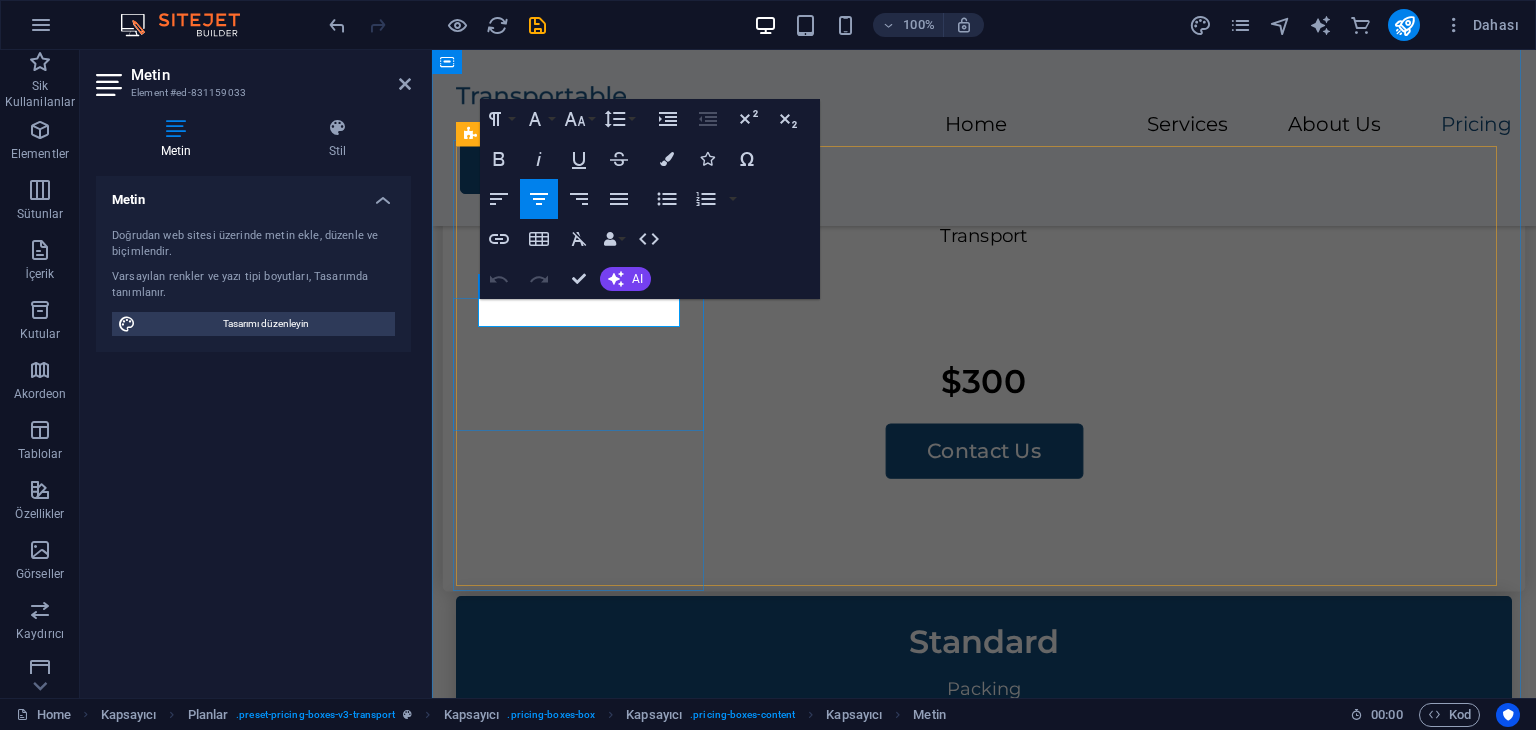 type 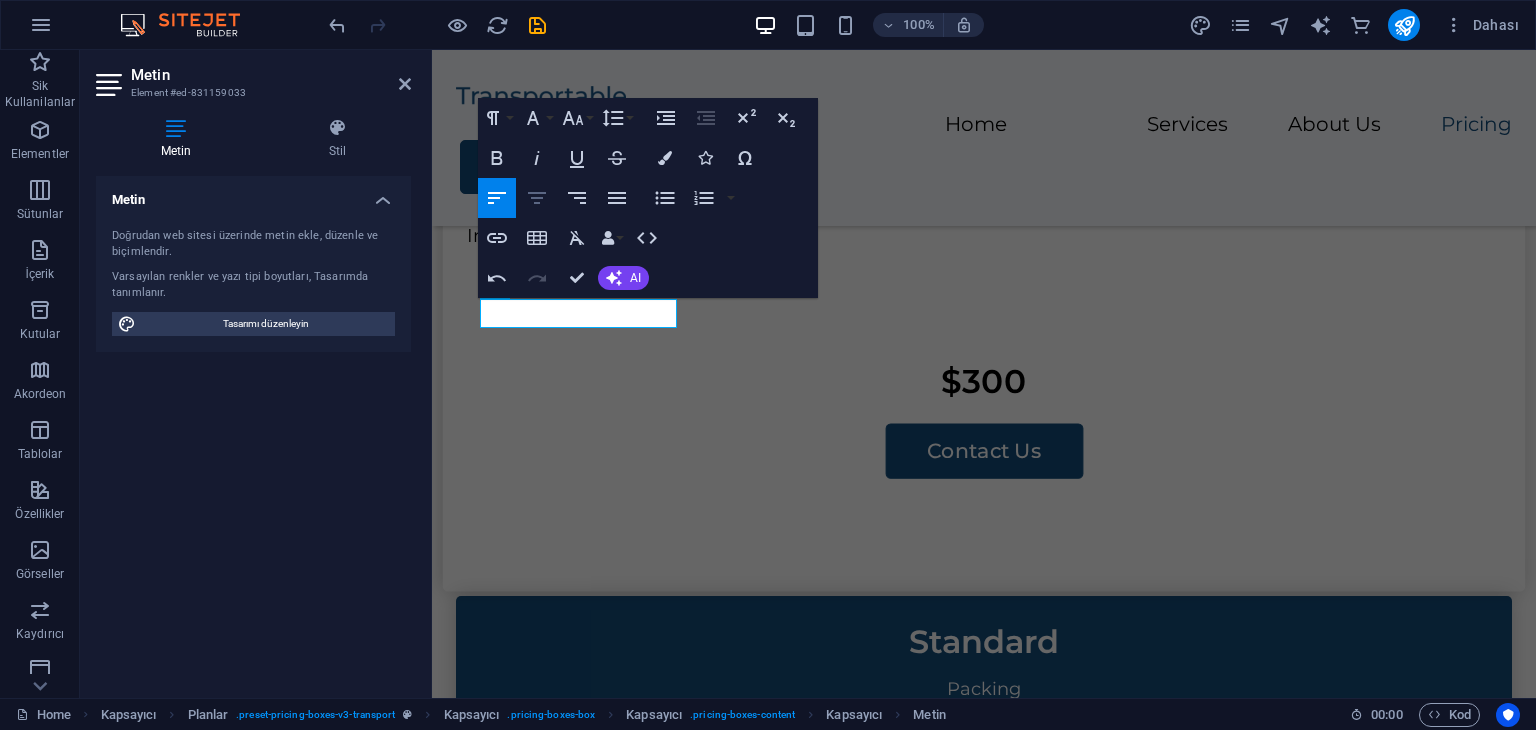click 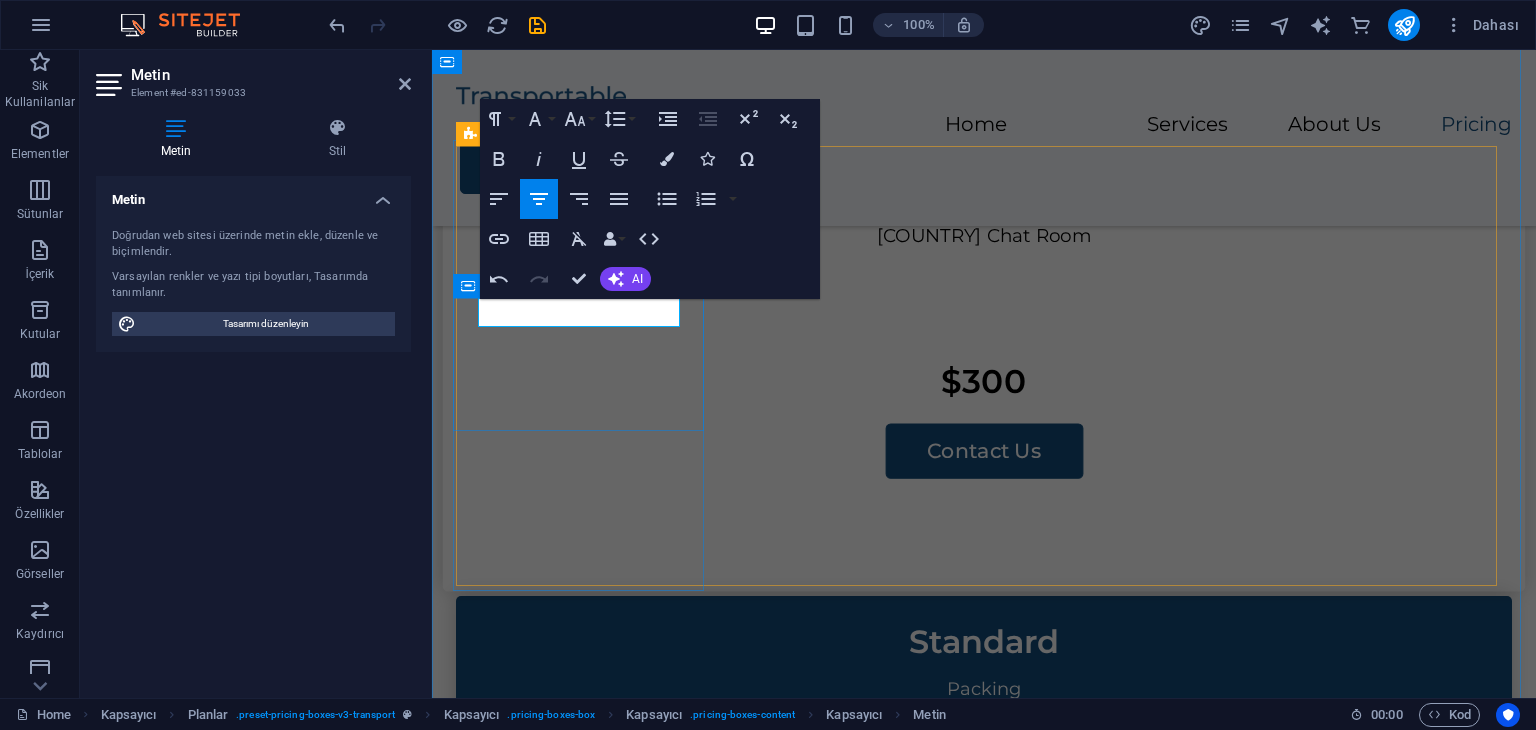 click on "Indonesia Chat Room" at bounding box center (984, 288) 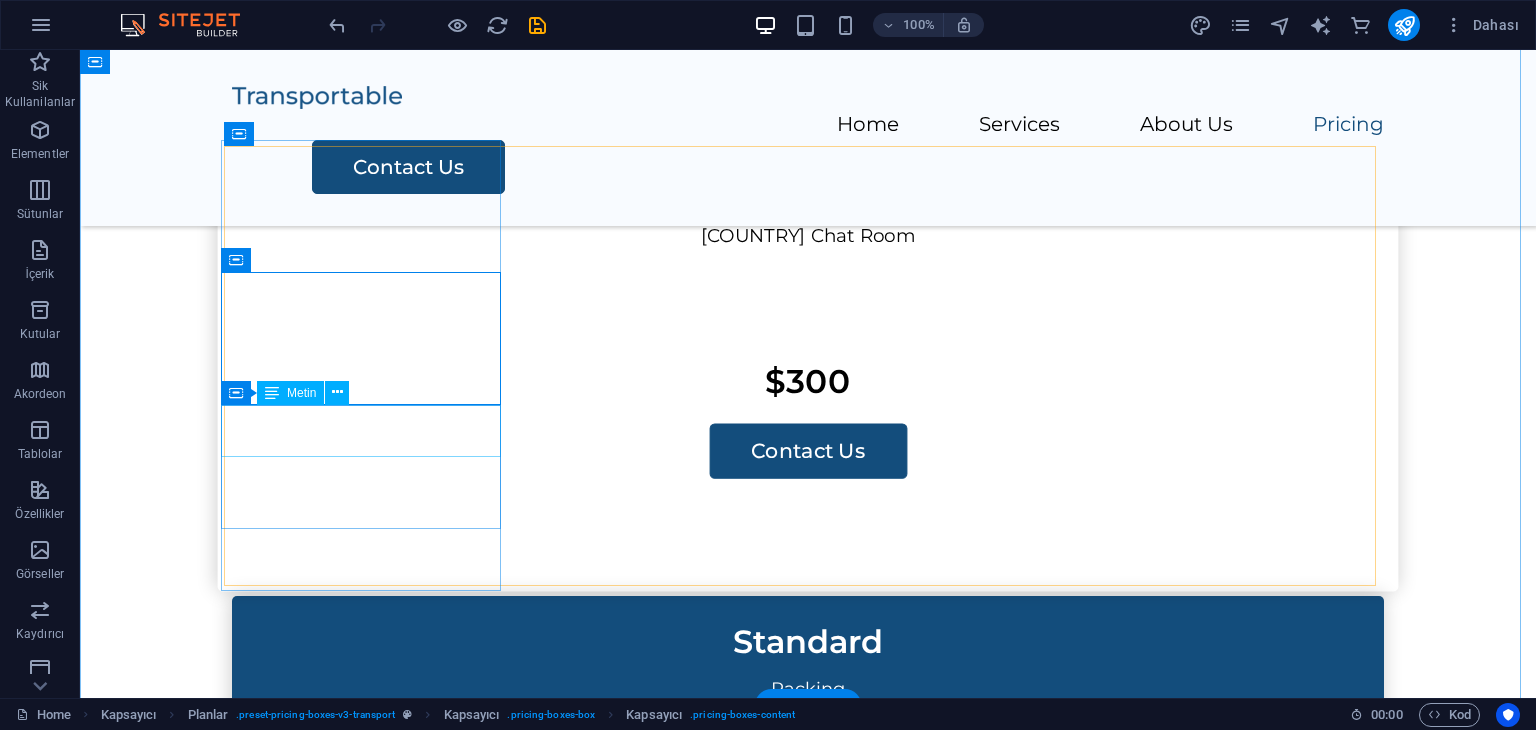 click on "$300" at bounding box center (808, 381) 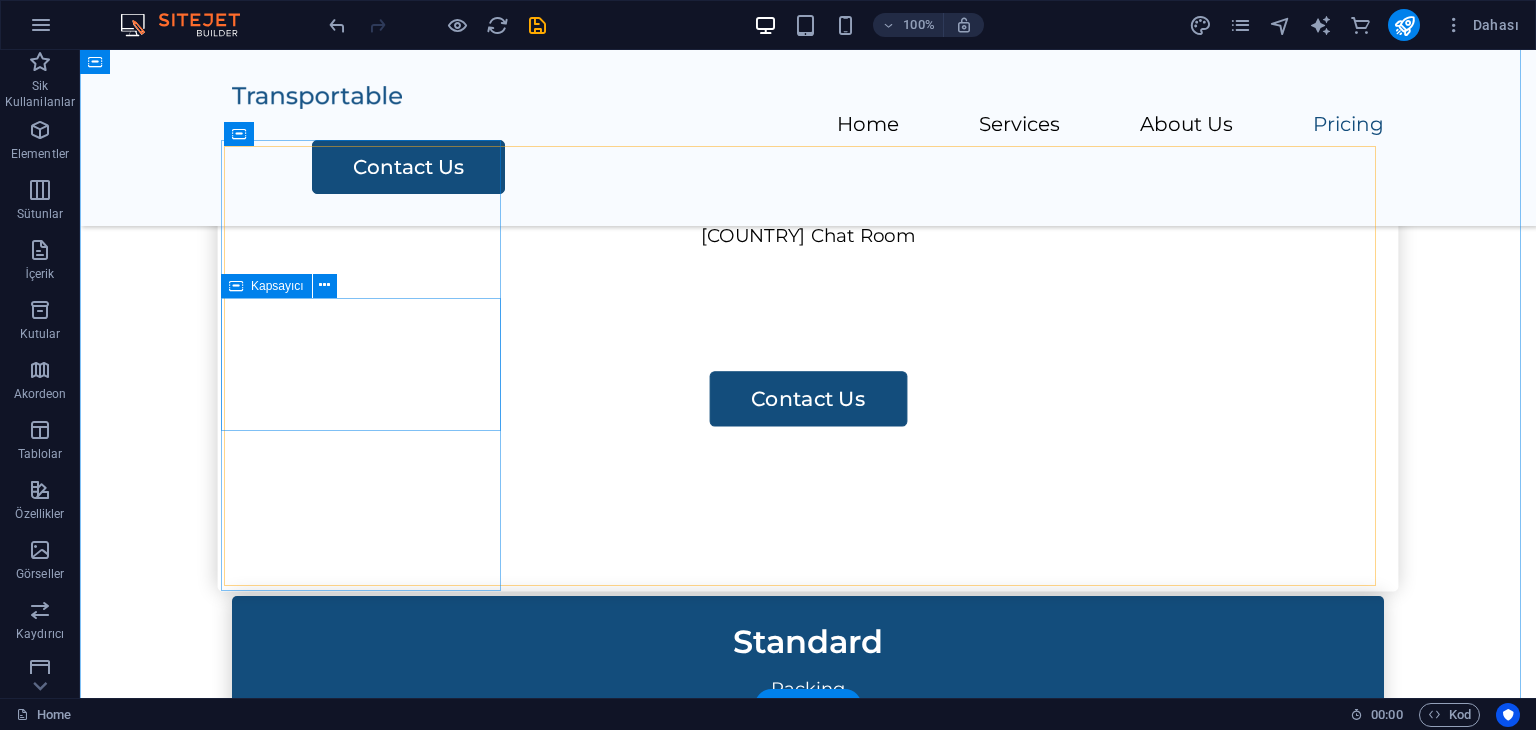click on "Indonesia Chat Room" at bounding box center [808, 288] 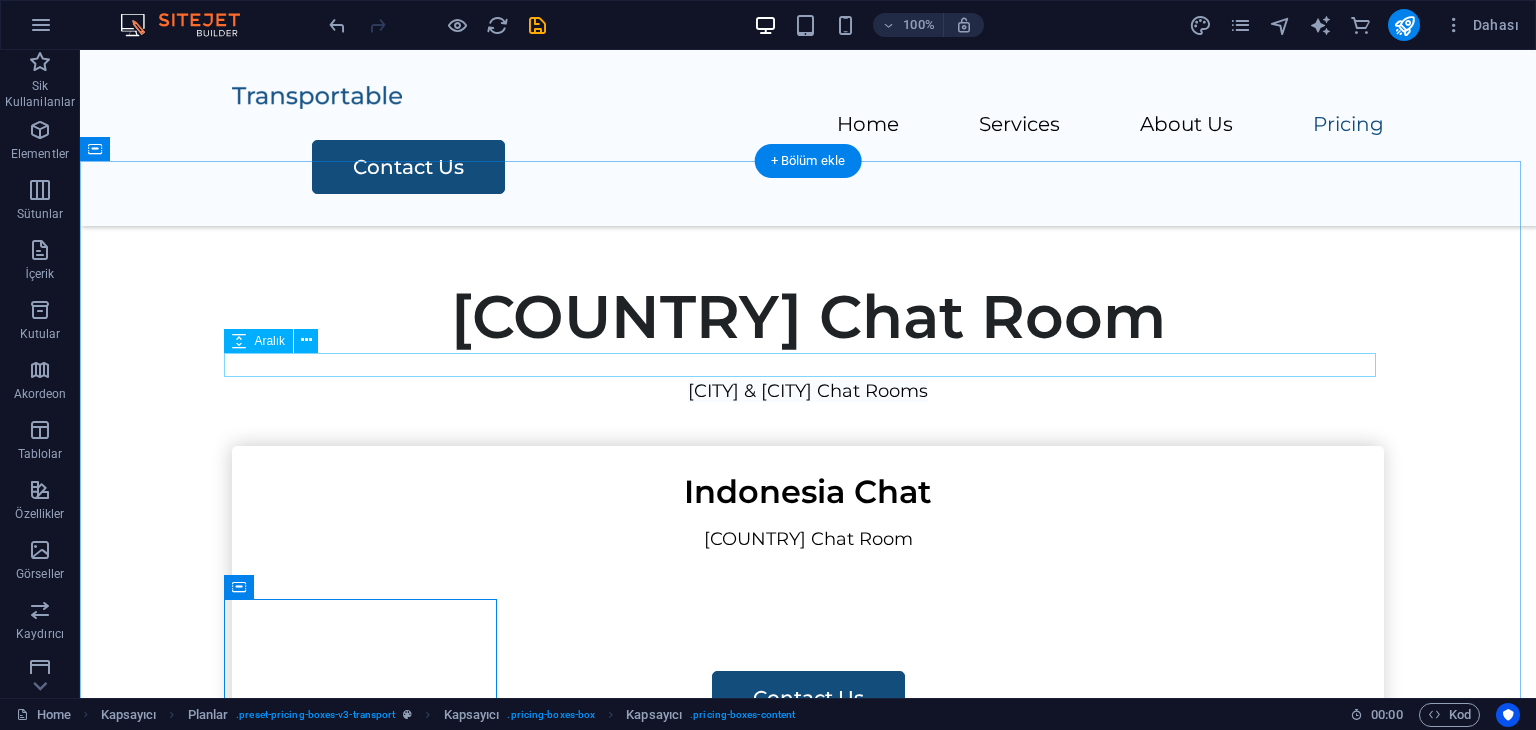scroll, scrollTop: 1194, scrollLeft: 0, axis: vertical 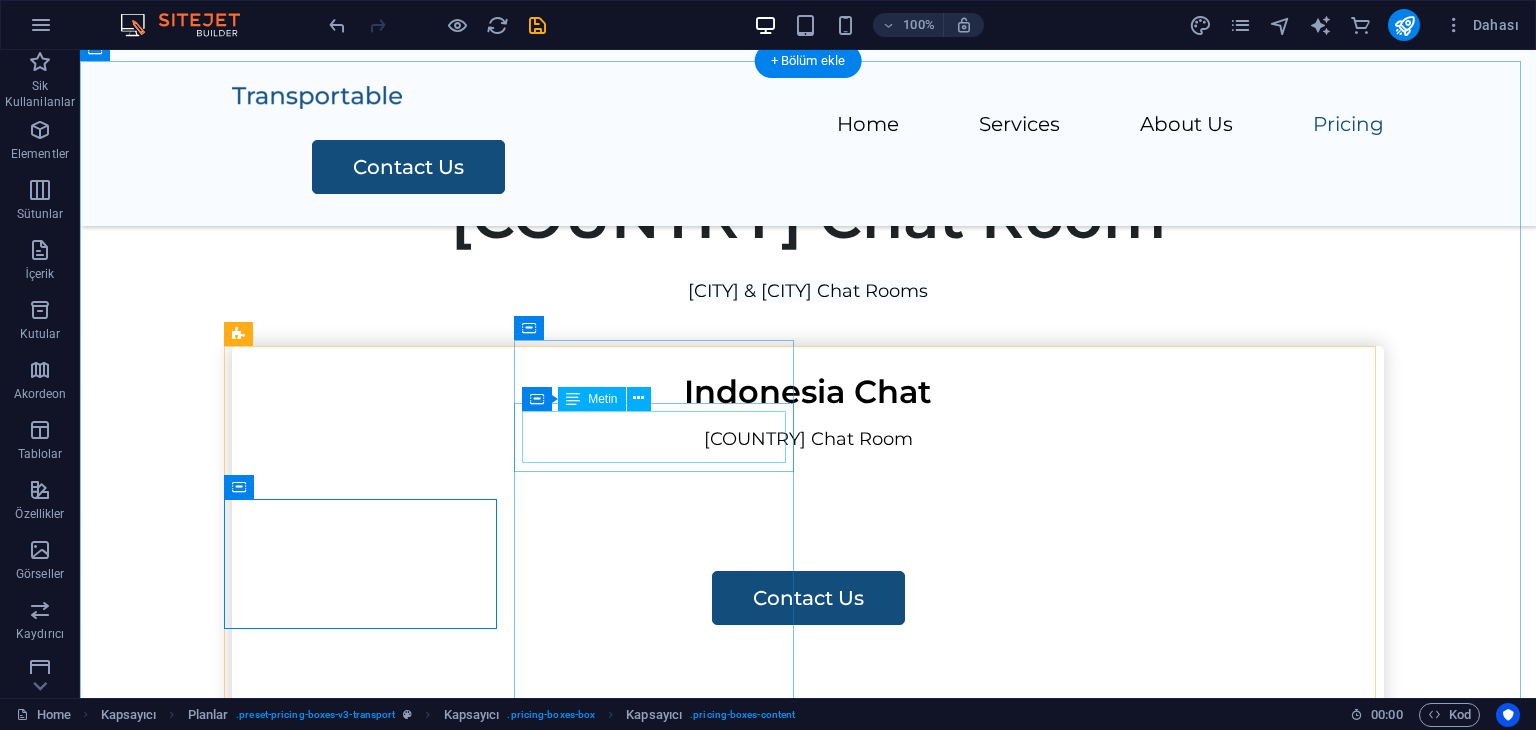 click on "Standard" at bounding box center (808, 837) 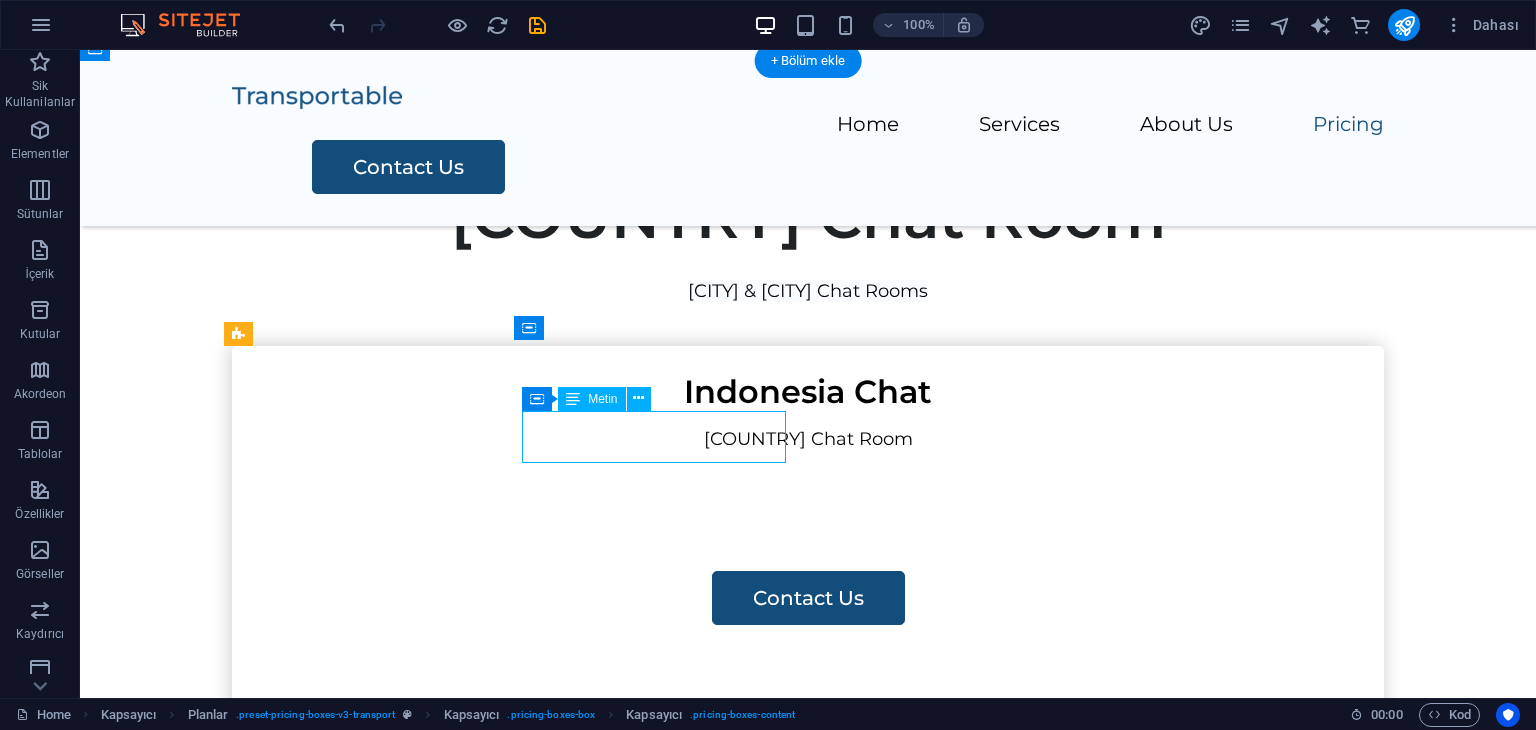 click on "Standard" at bounding box center (808, 837) 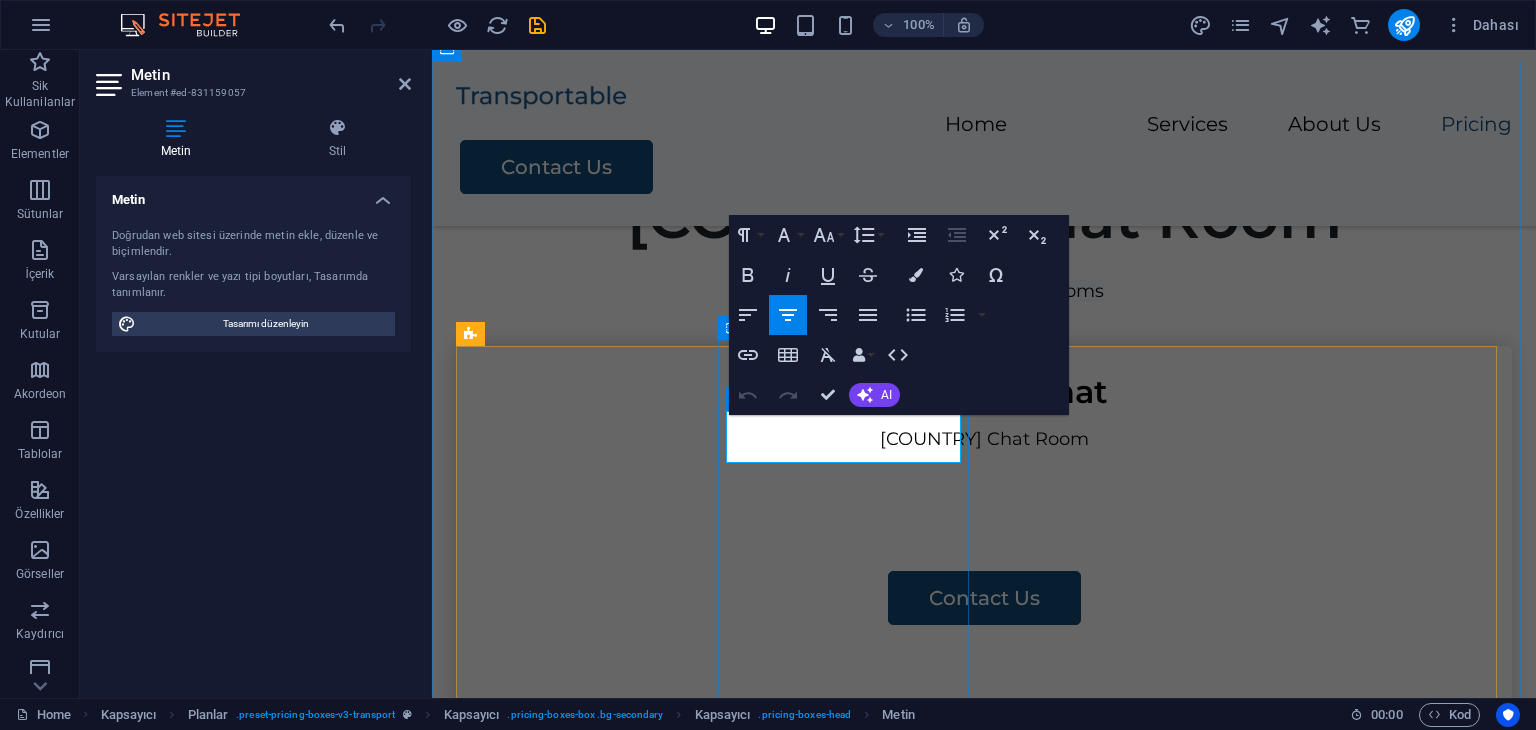 click on "Standard" at bounding box center (984, 837) 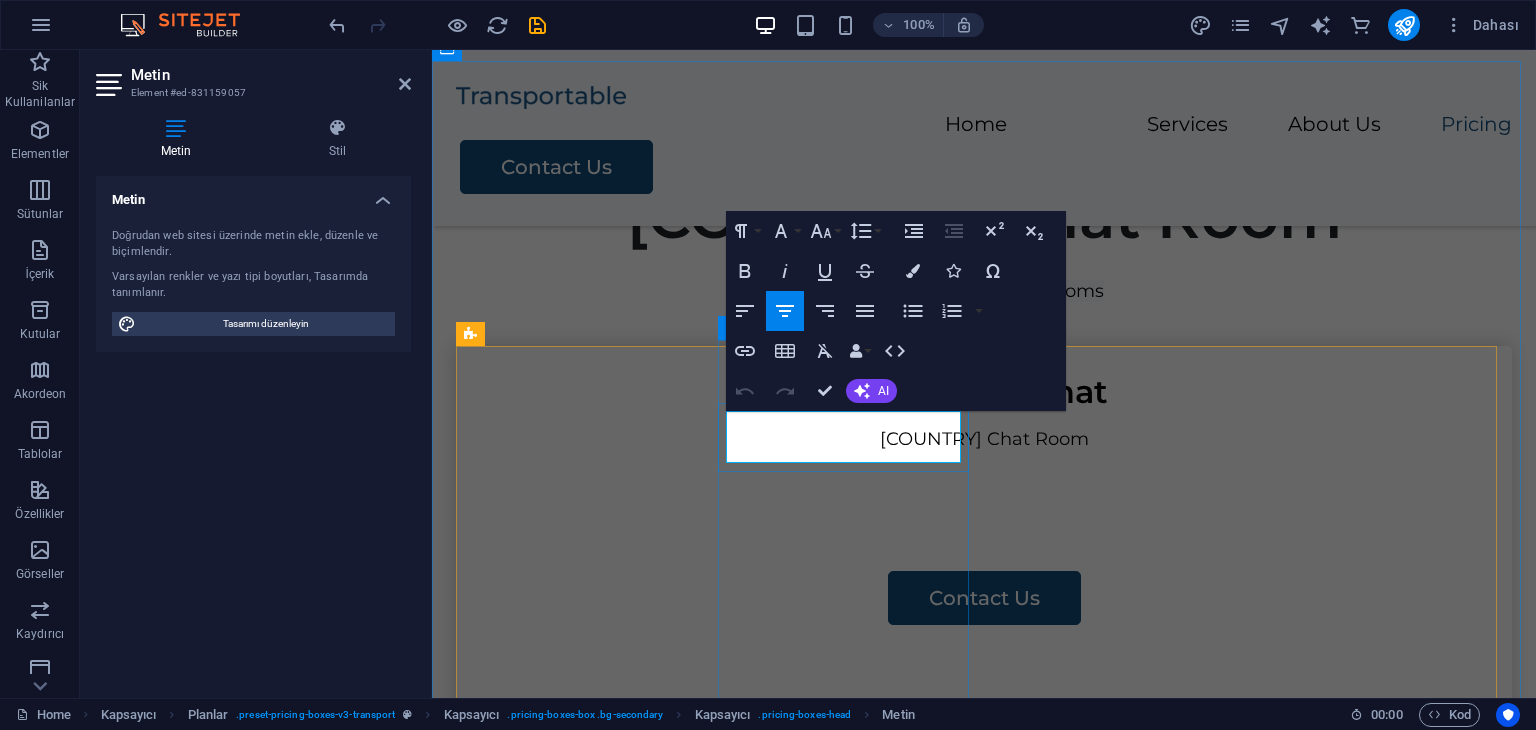 type 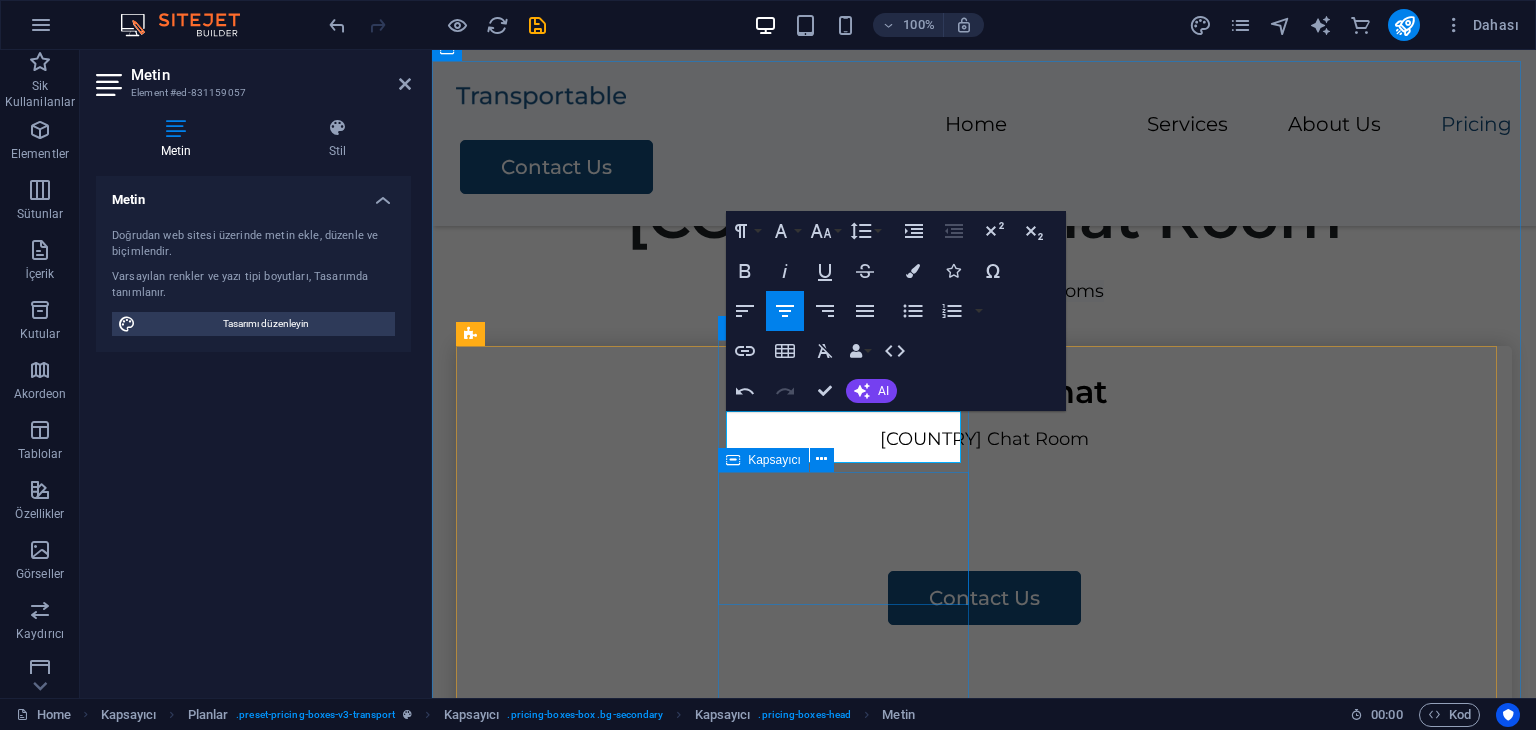 drag, startPoint x: 906, startPoint y: 549, endPoint x: 1248, endPoint y: 540, distance: 342.1184 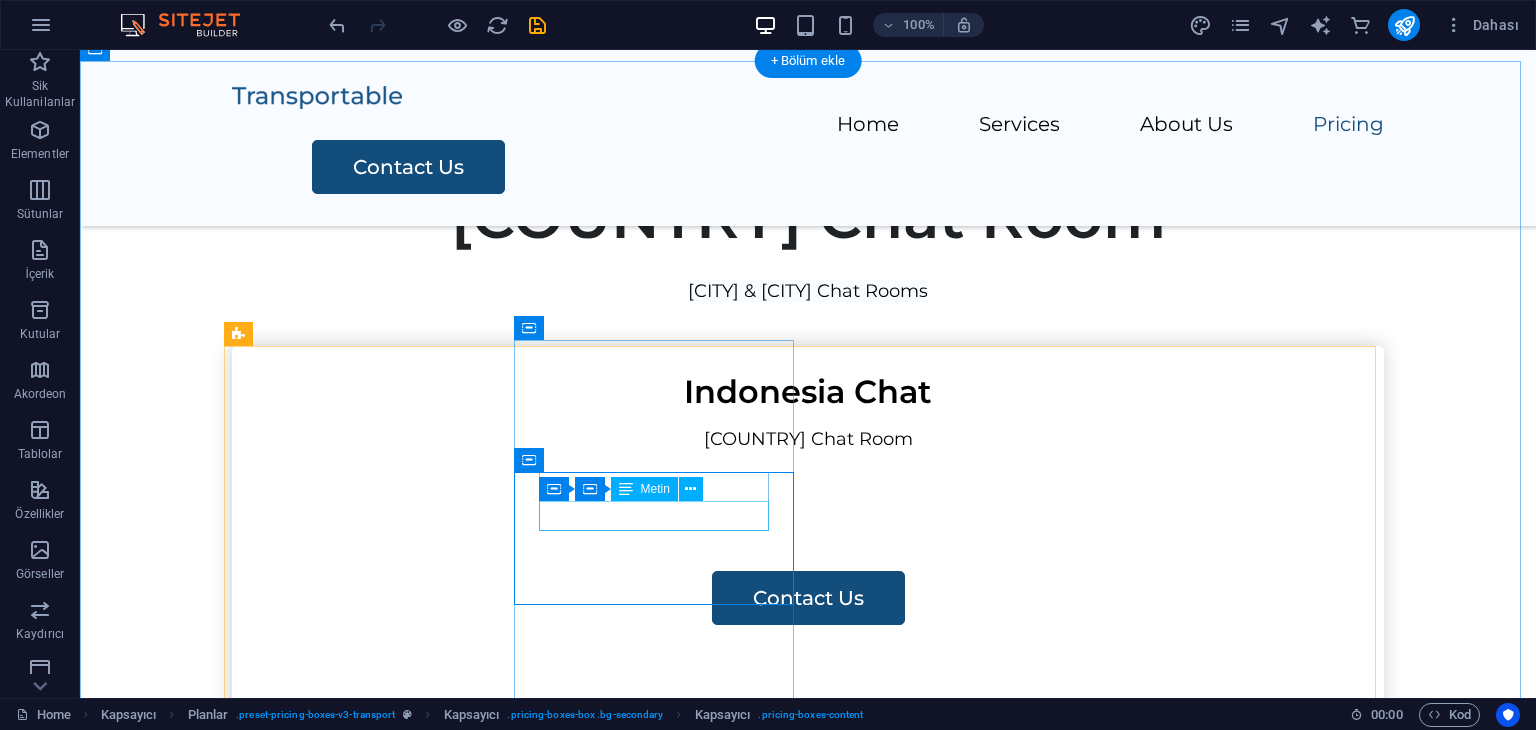 click on "Transport" at bounding box center [808, 916] 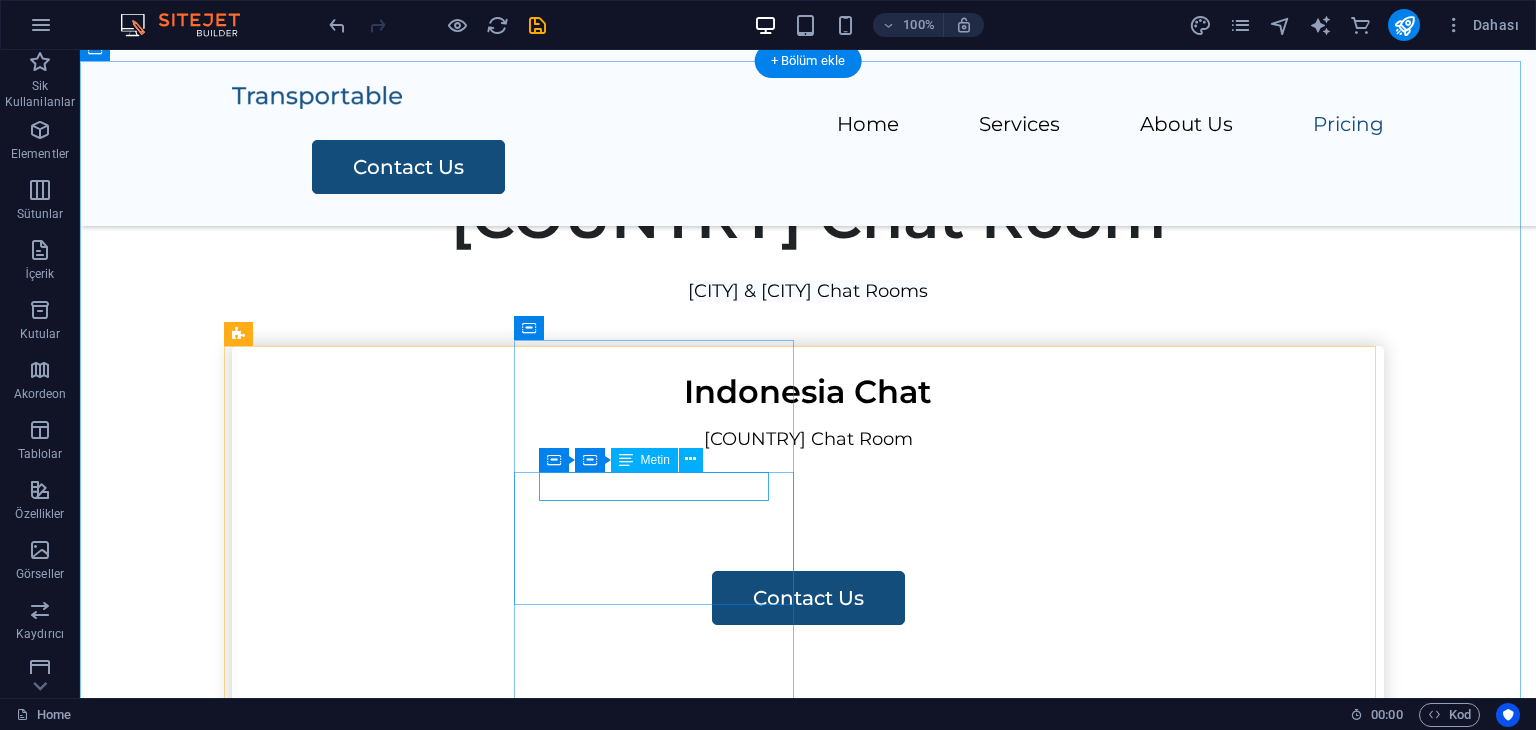 click on "Packing" at bounding box center [808, 887] 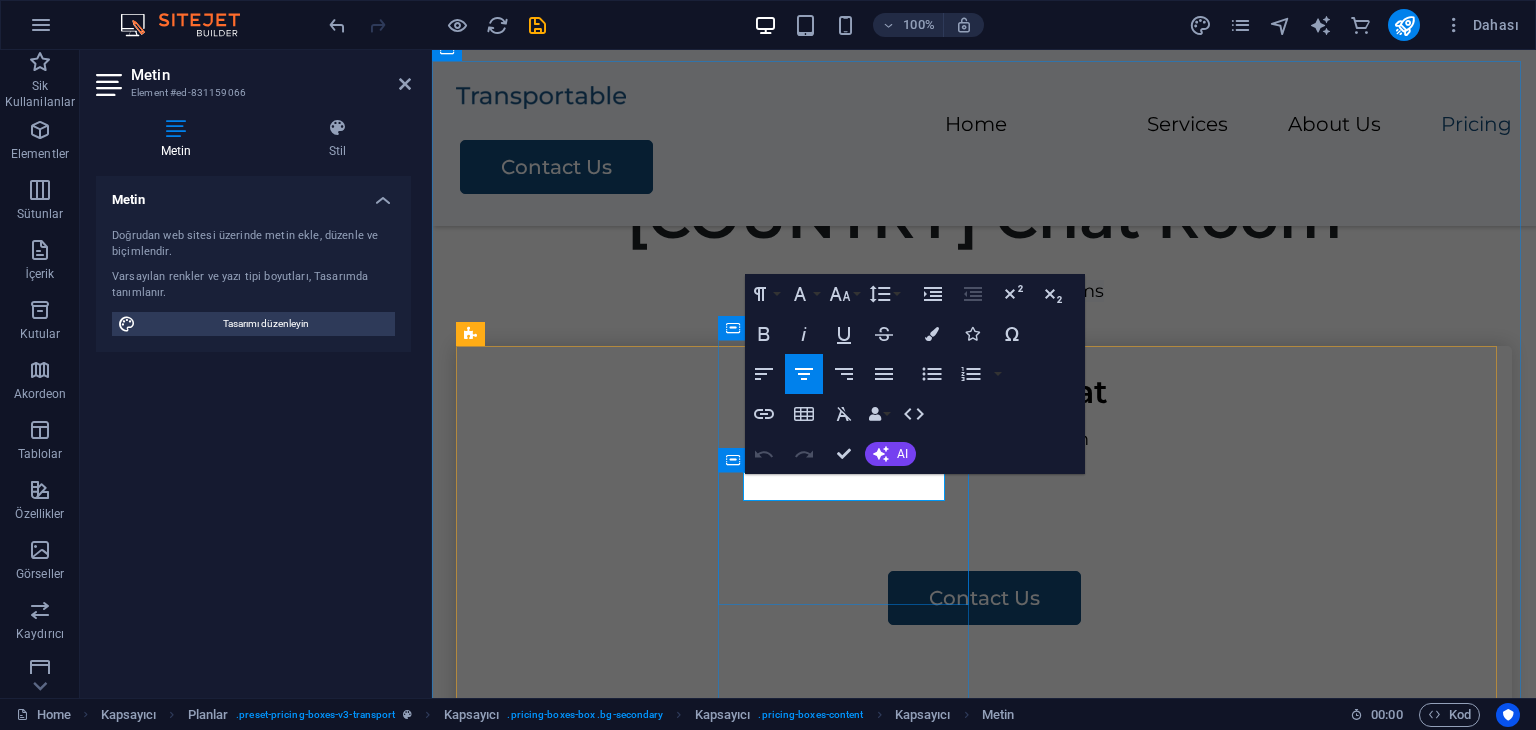 click on "Packing" at bounding box center (983, 887) 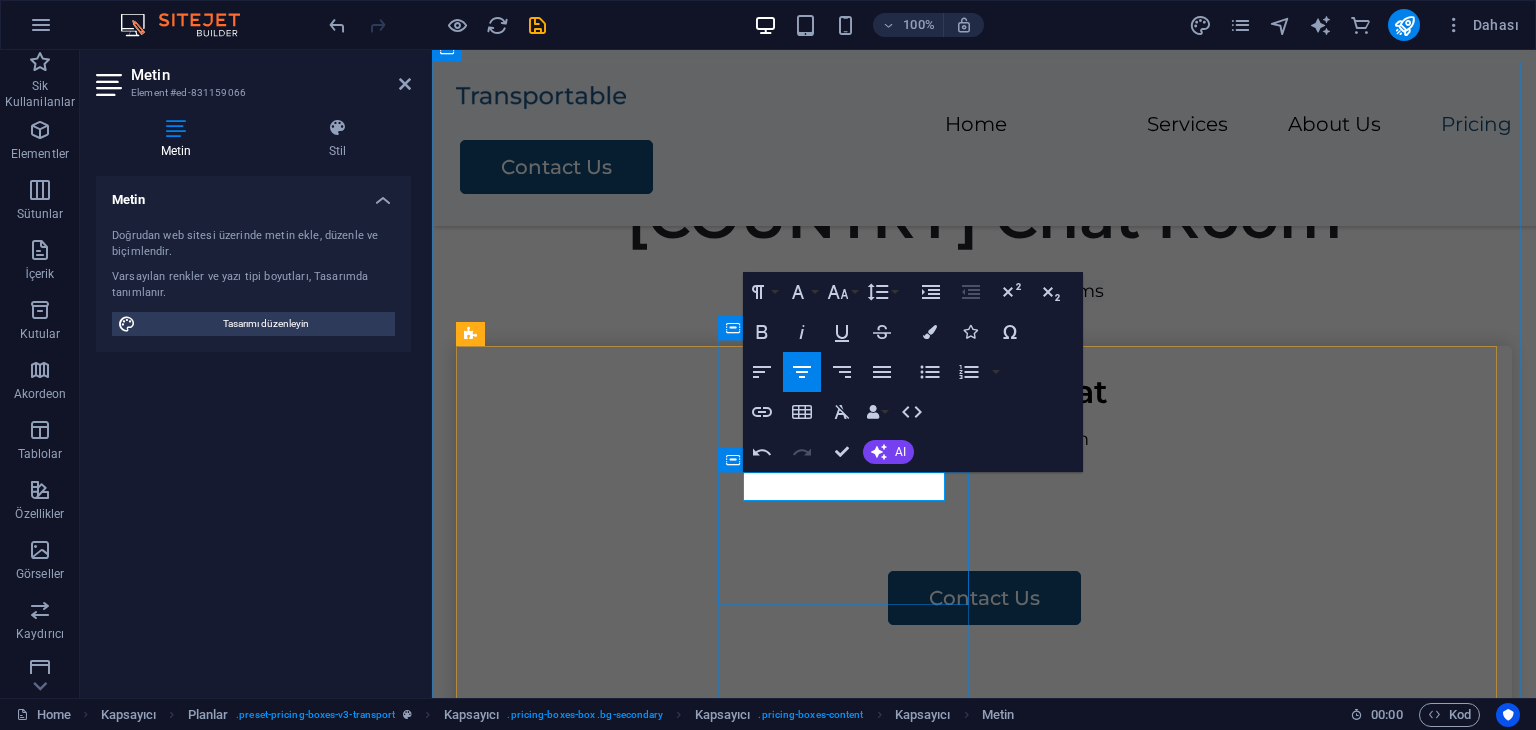 type 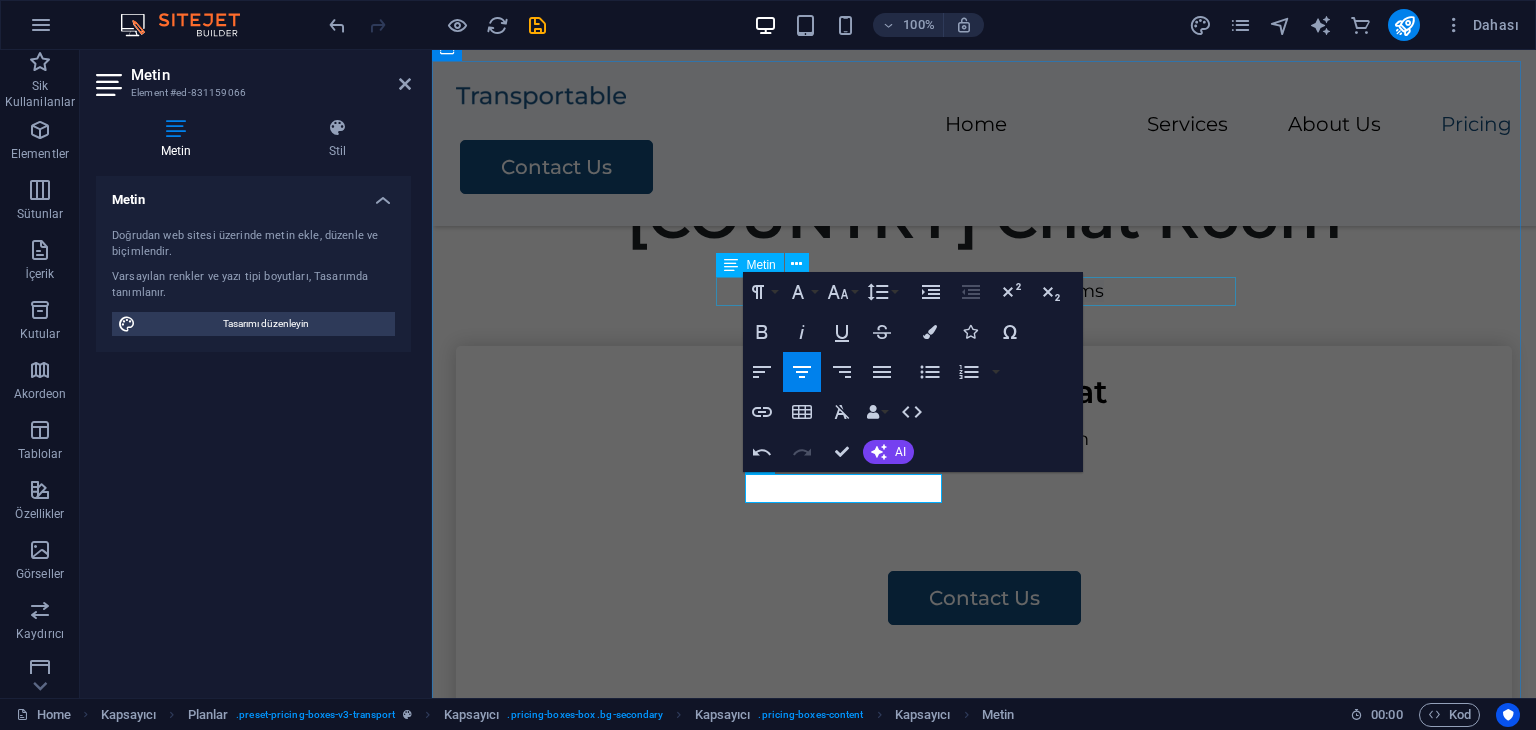 click on "Jakarta & Cakarta Chat Rooms" at bounding box center (984, 291) 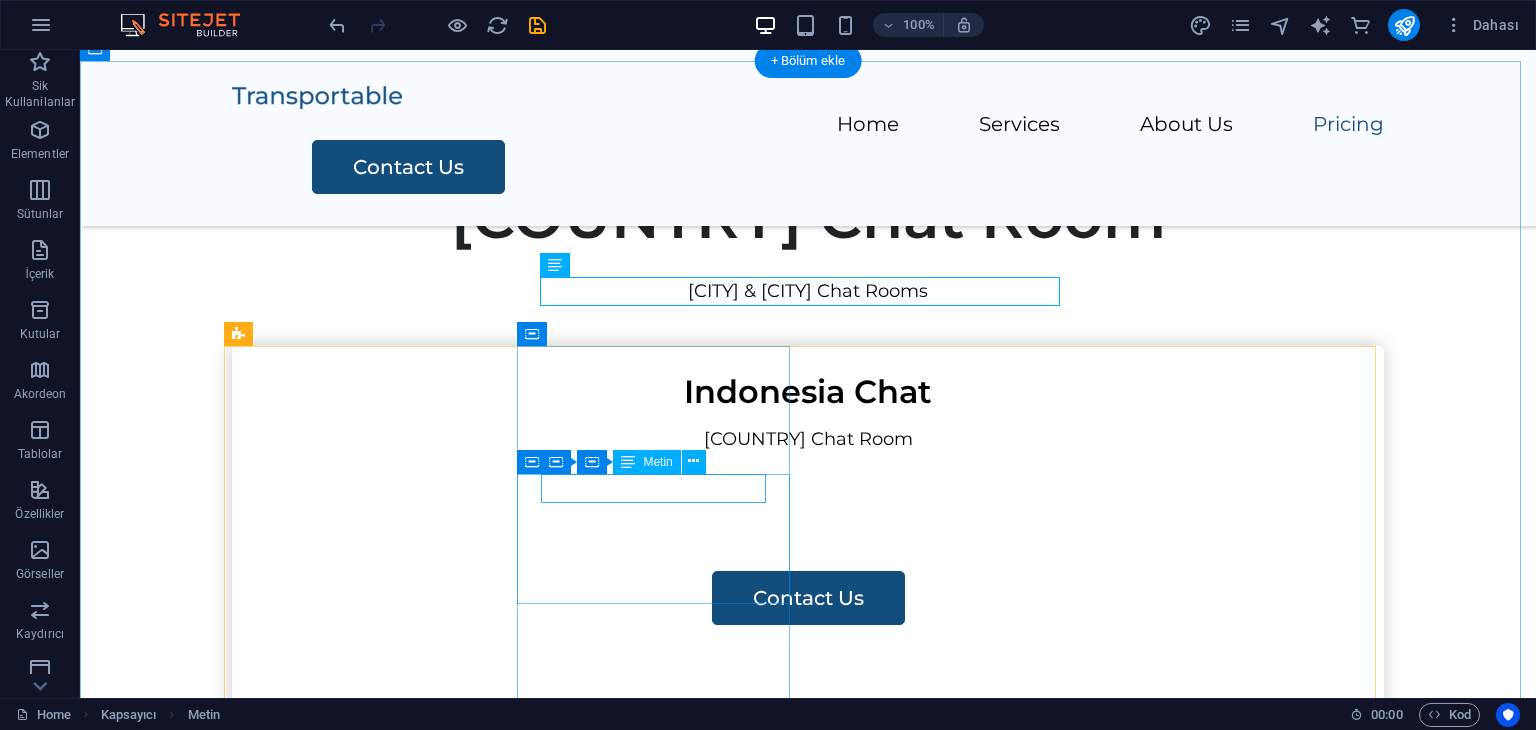 scroll, scrollTop: 1294, scrollLeft: 0, axis: vertical 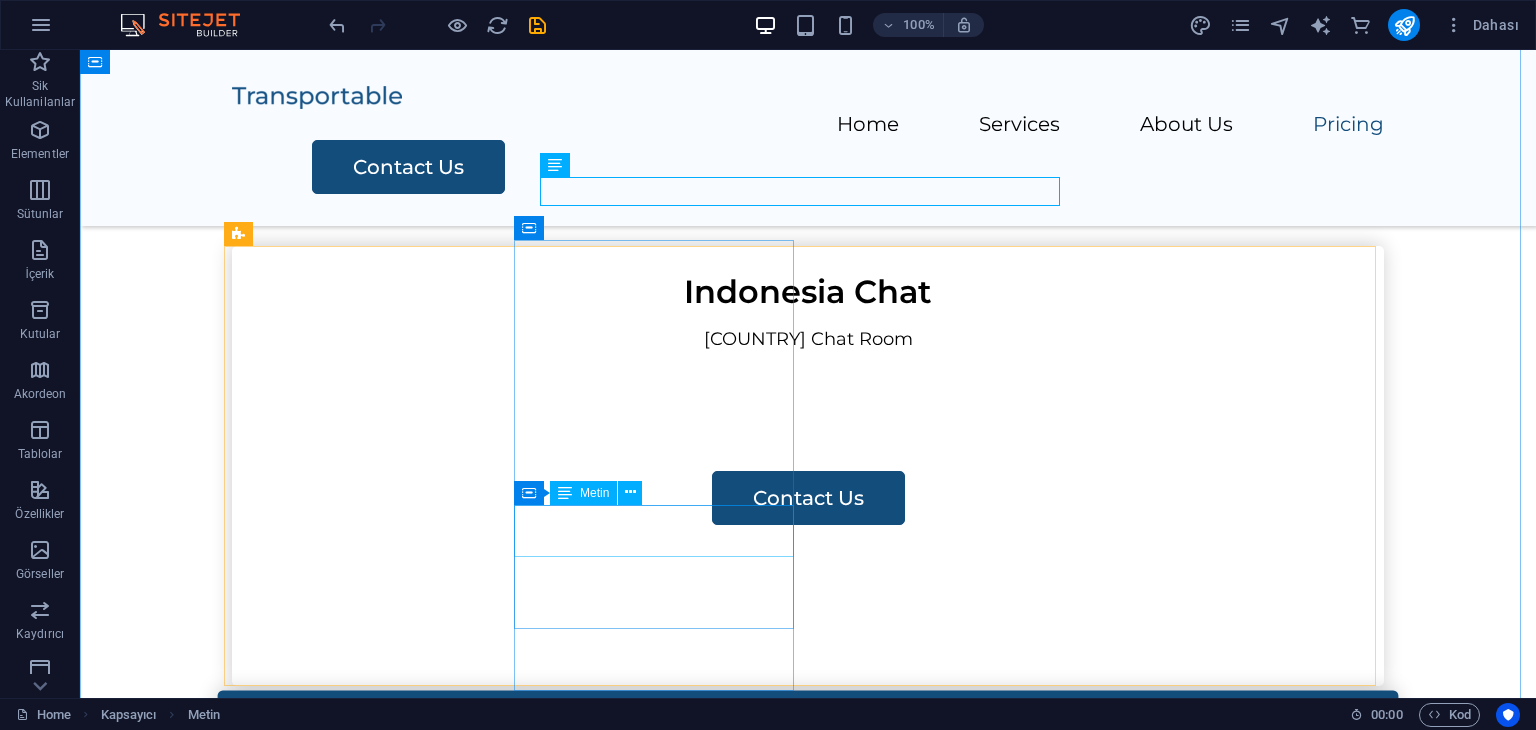 click on "$400" at bounding box center (808, 931) 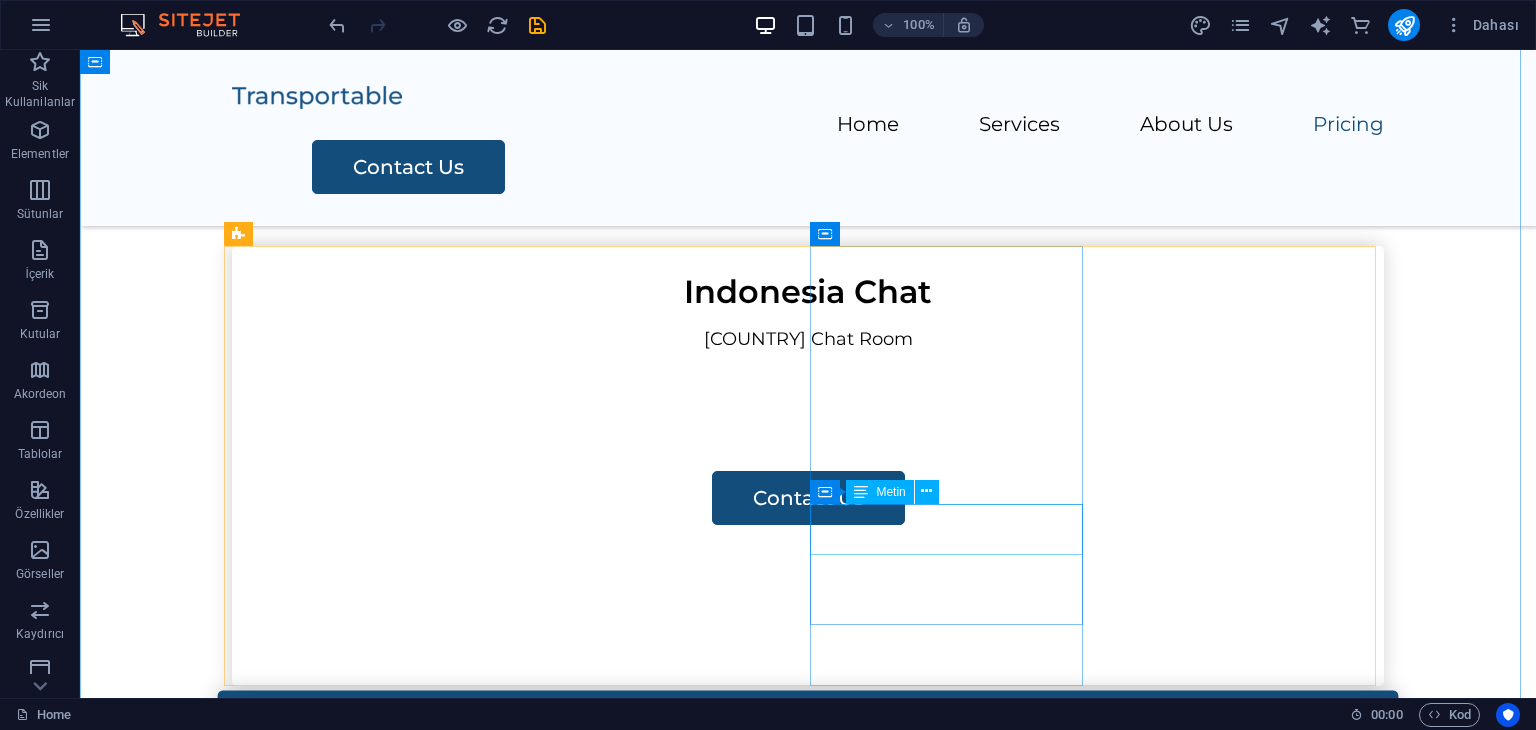 click on "$500" at bounding box center [808, 1381] 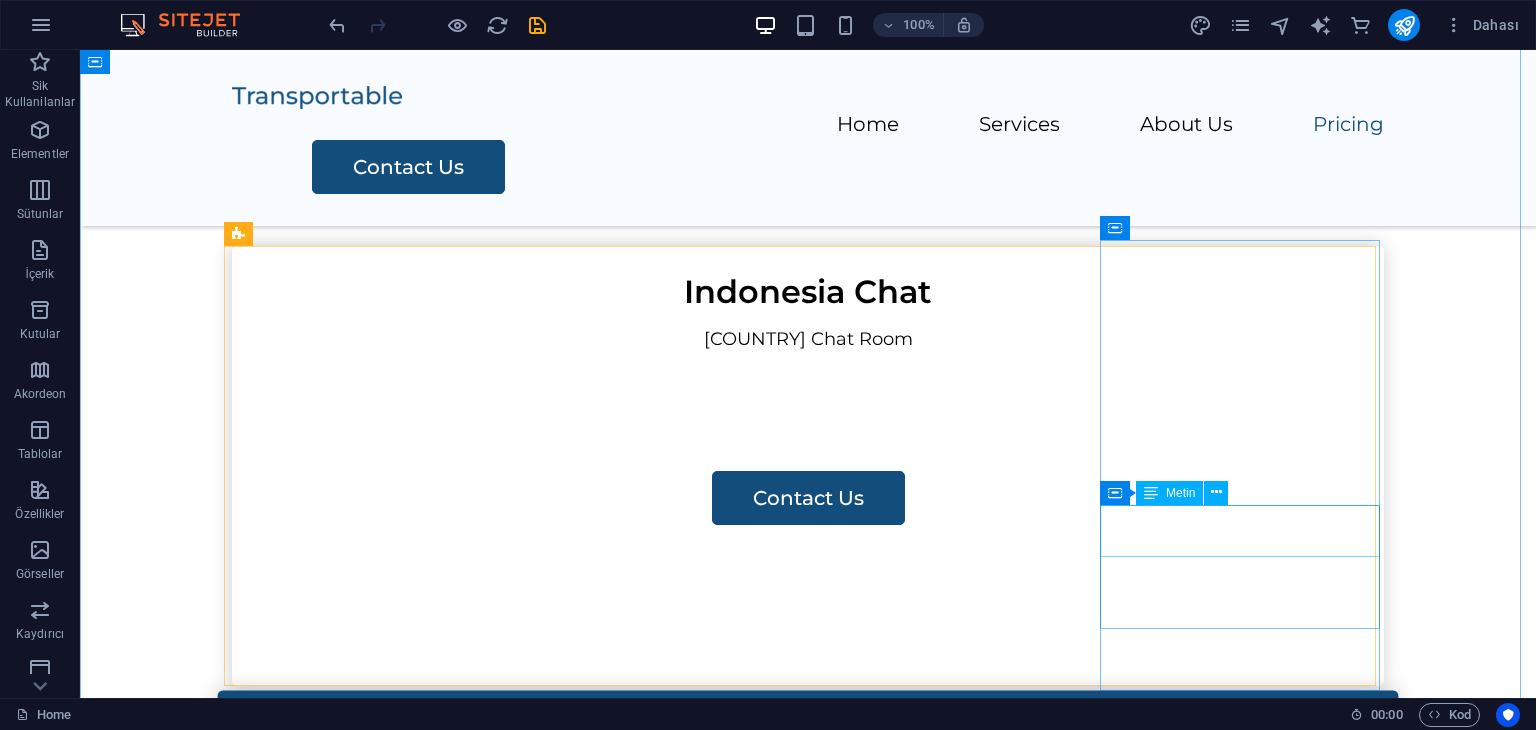 click on "$600" at bounding box center (808, 1831) 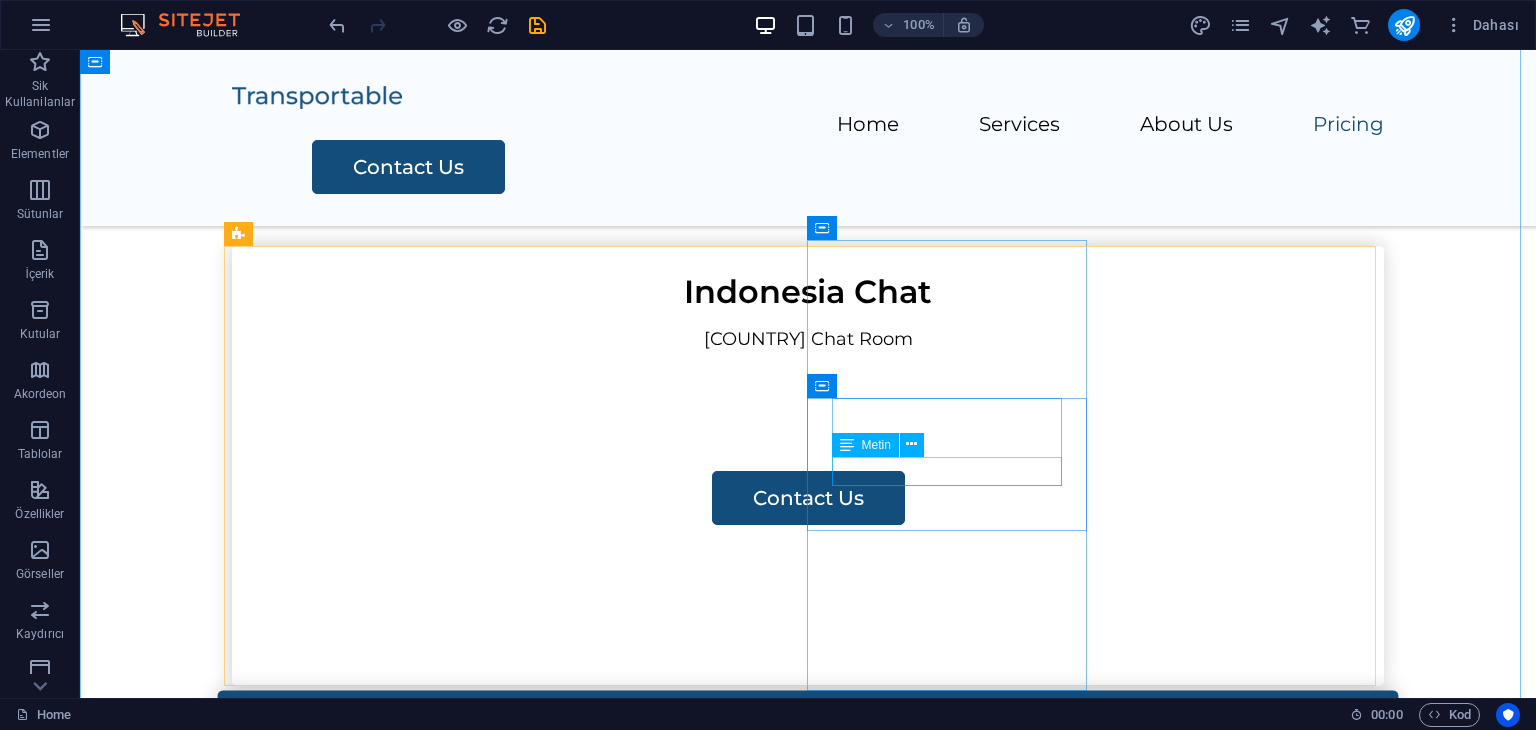 click on "Assembly" at bounding box center (808, 1296) 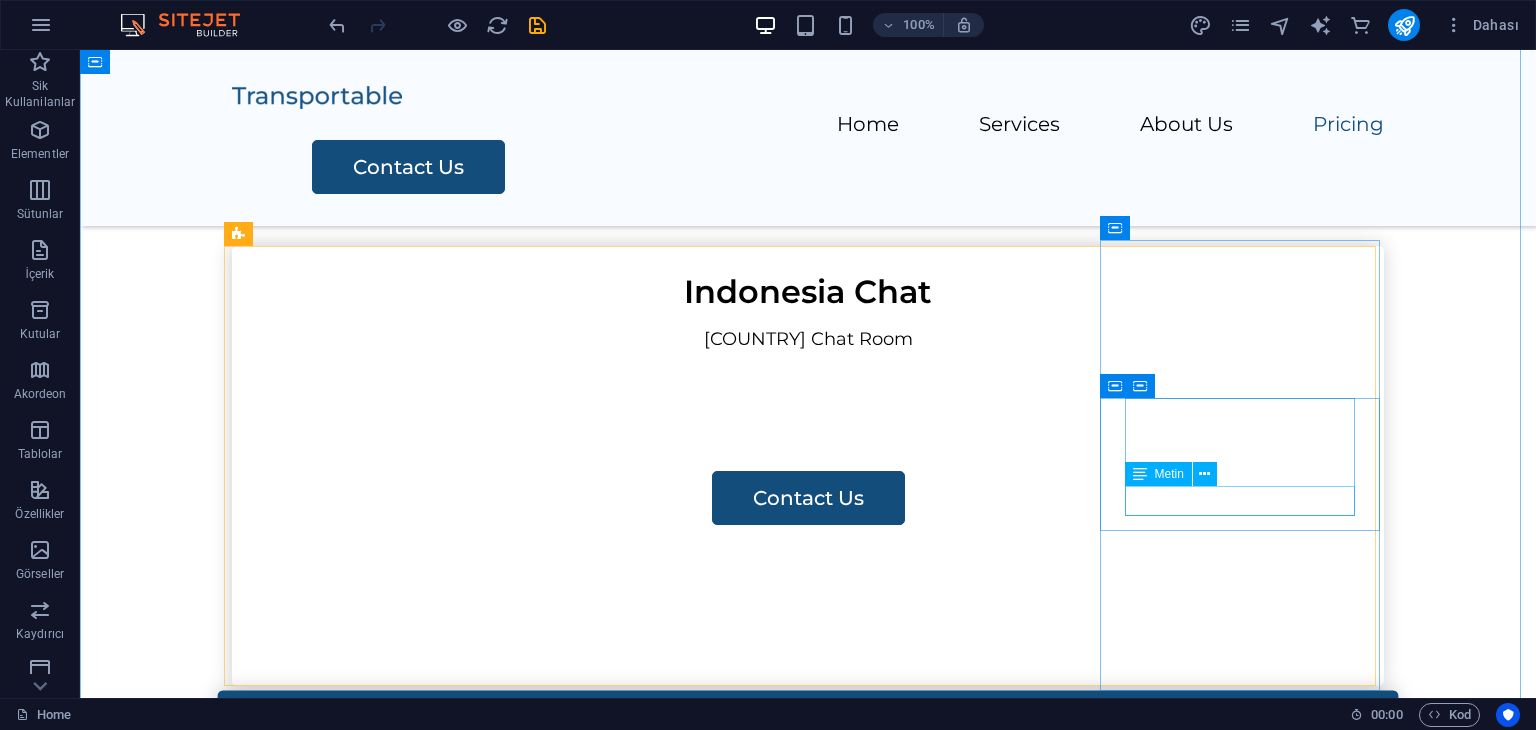 click on "Storage Solution" at bounding box center [808, 1775] 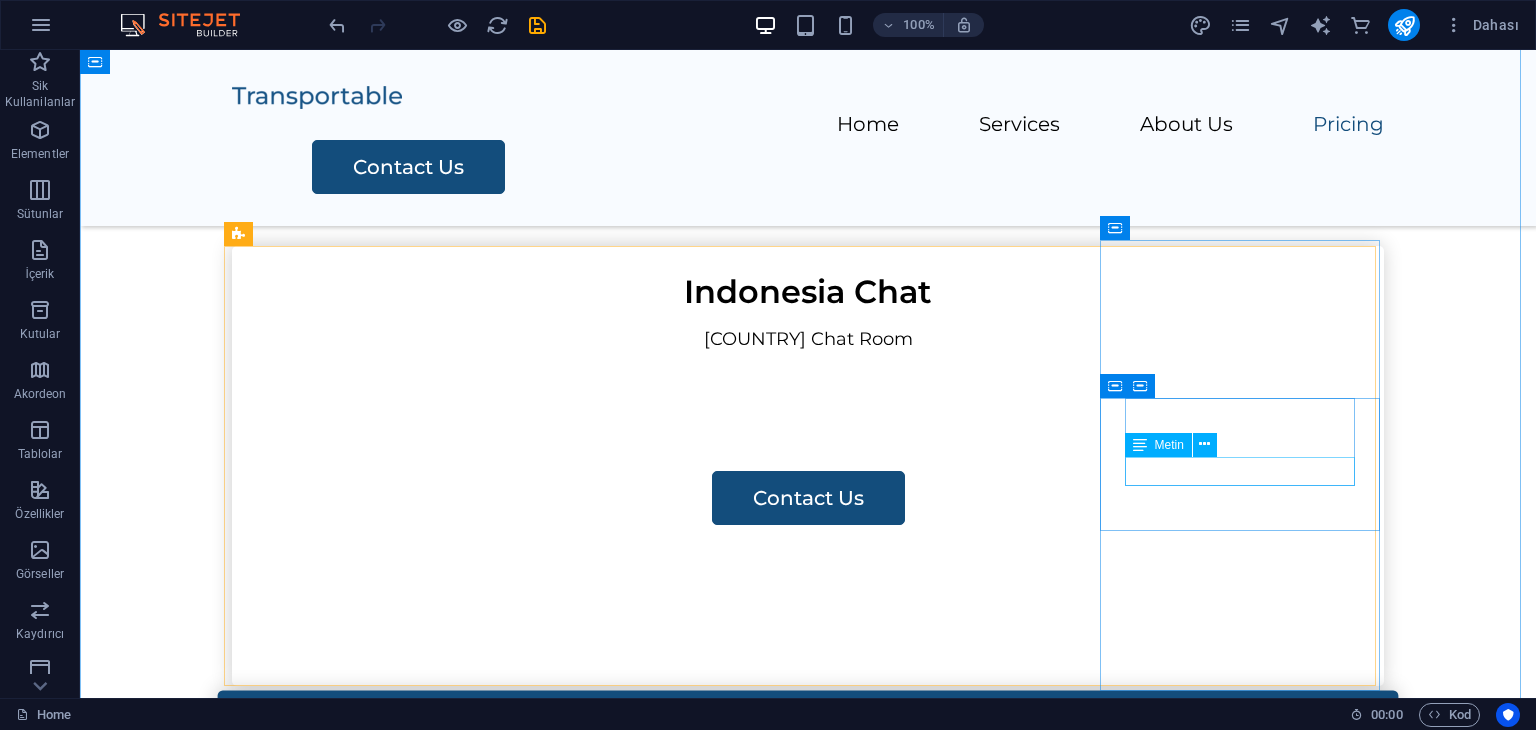 click on "Assembly" at bounding box center [808, 1746] 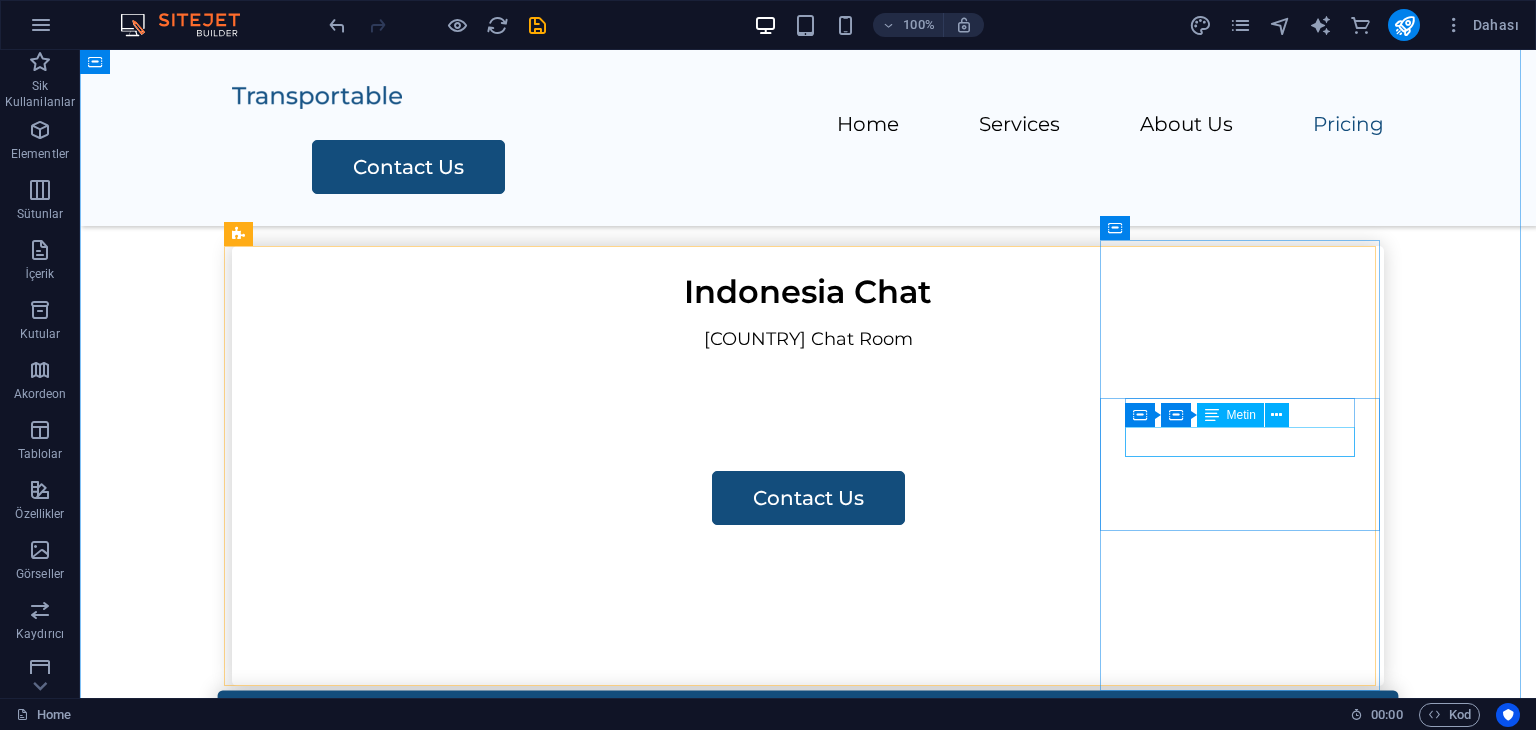 click on "Transport" at bounding box center (808, 1716) 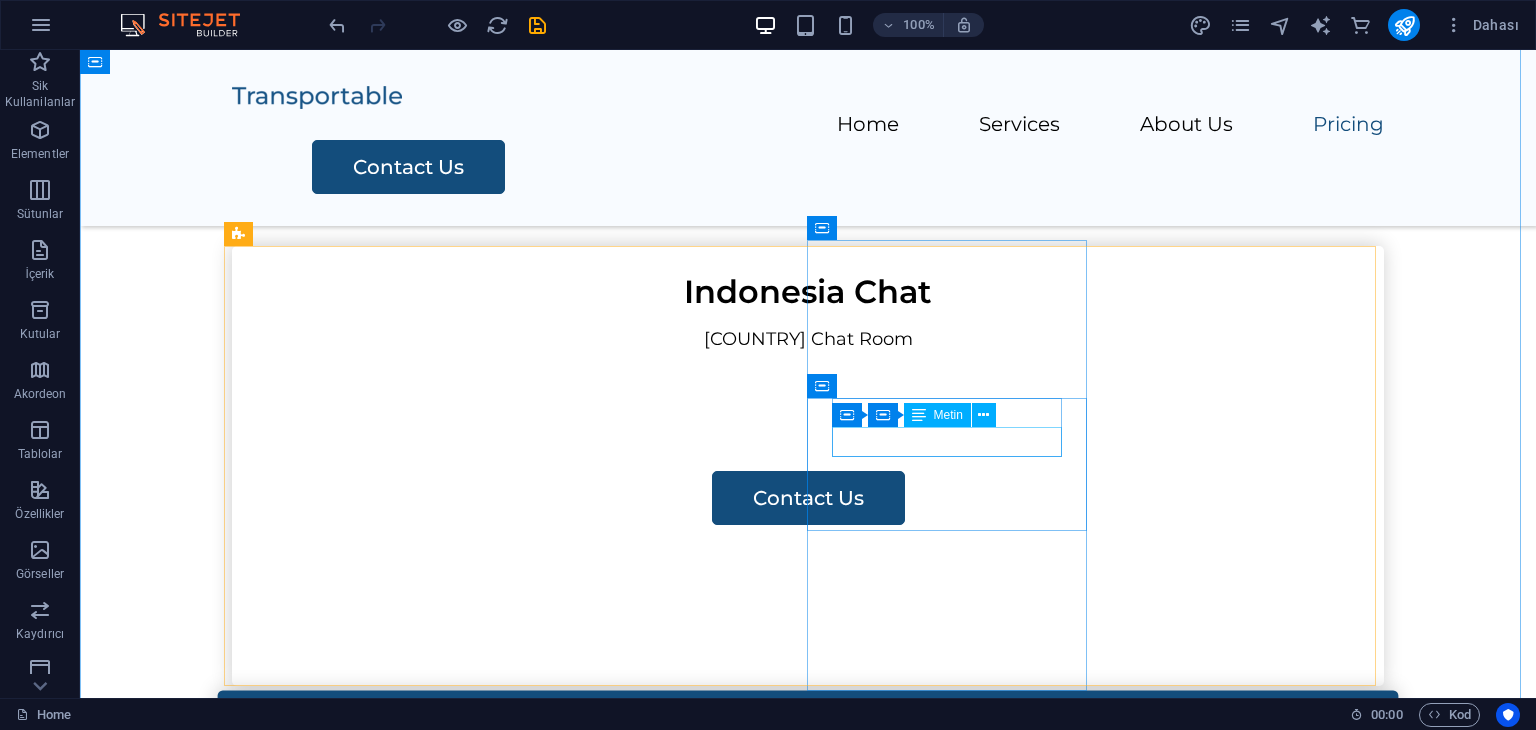 click on "Transport" at bounding box center (808, 1266) 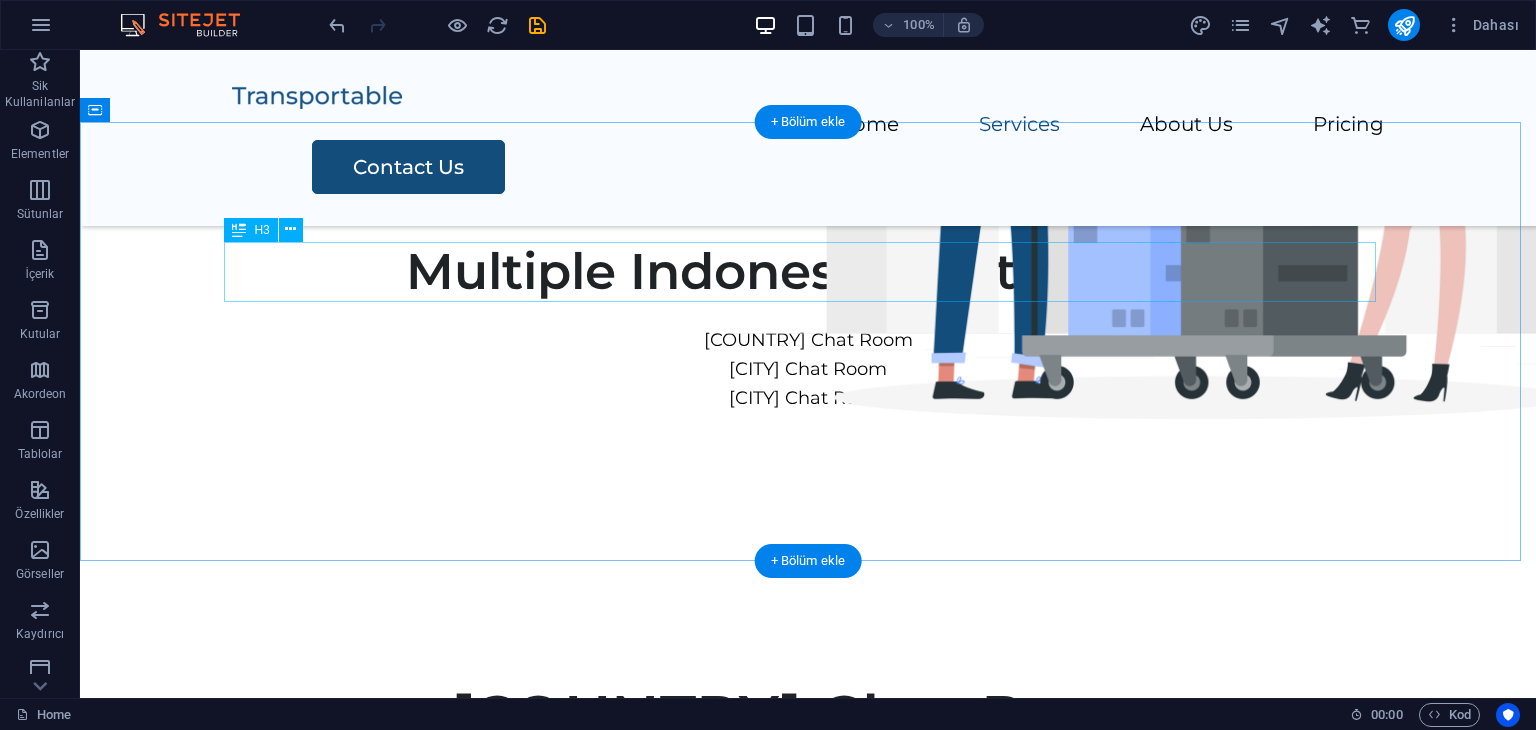 scroll, scrollTop: 1194, scrollLeft: 0, axis: vertical 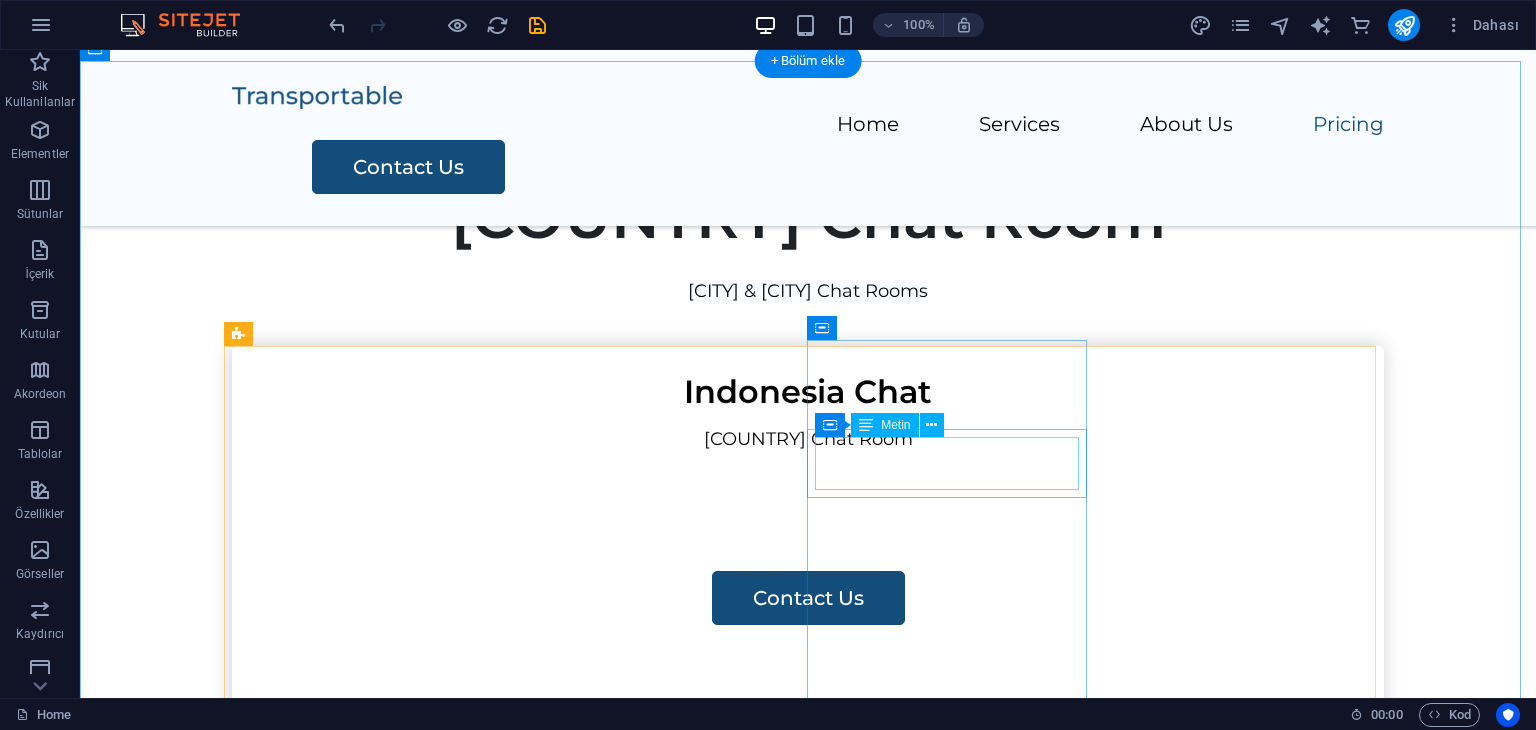 click on "Complete" at bounding box center (808, 1287) 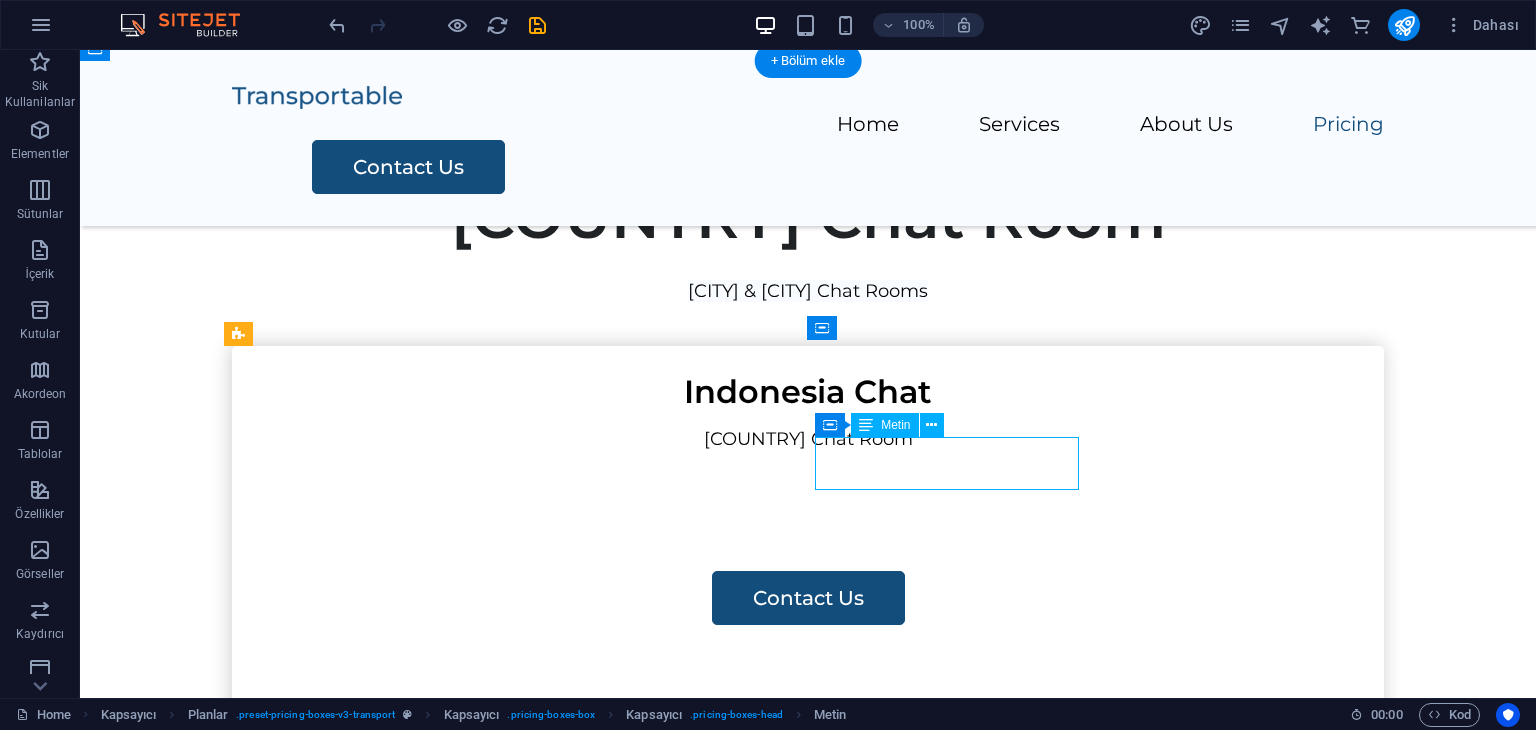 click on "Complete" at bounding box center (808, 1287) 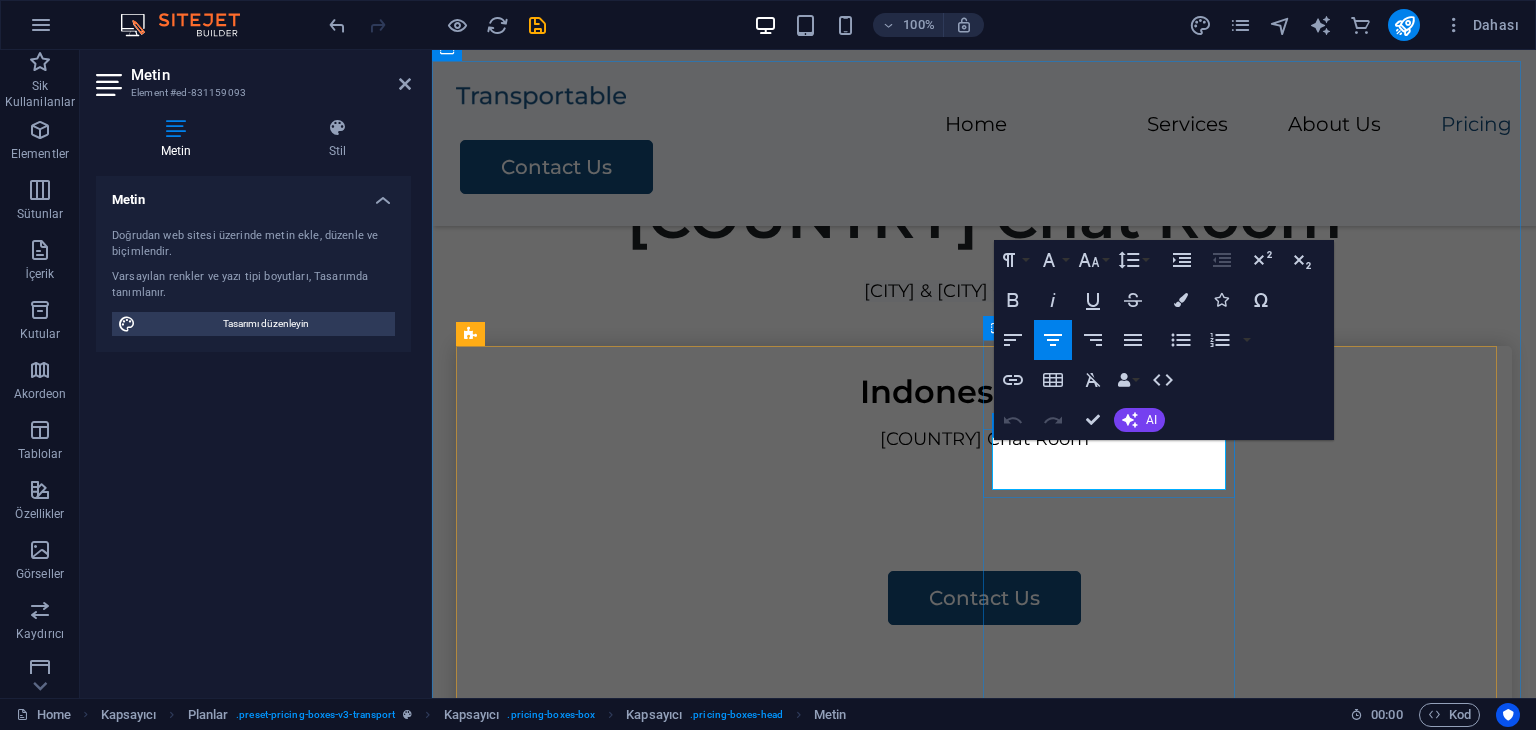 click on "Complete" at bounding box center (984, 1287) 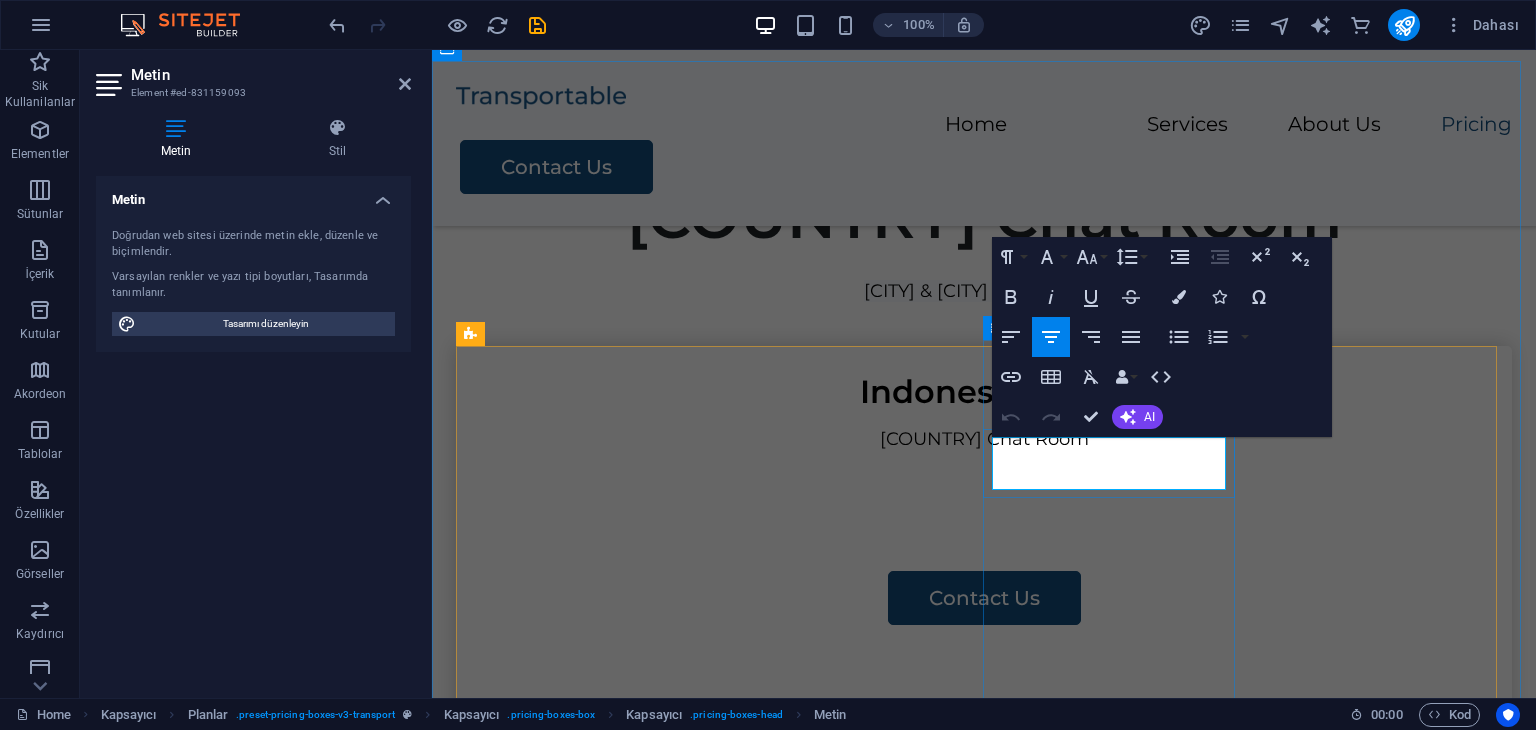 type 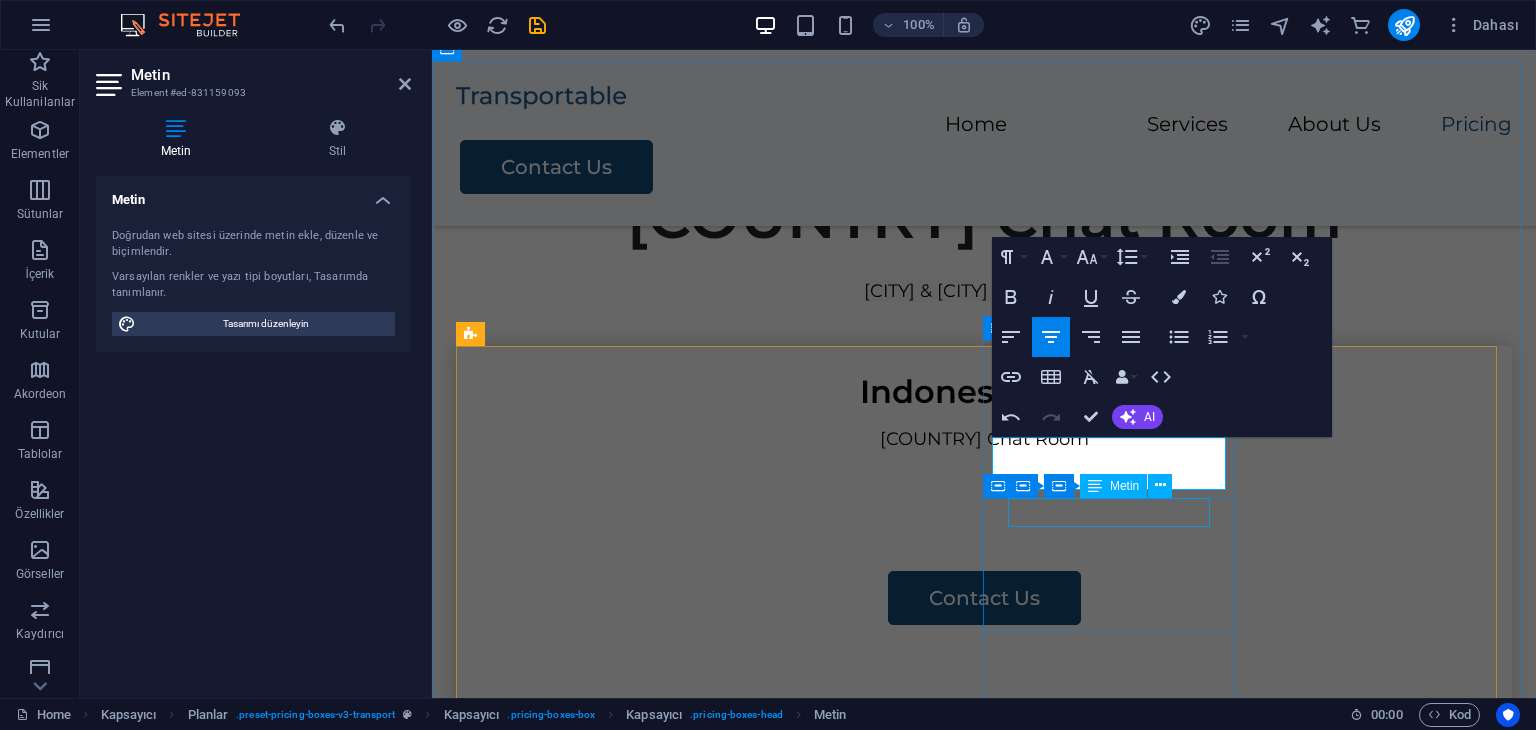 click on "Packing" at bounding box center [984, 1339] 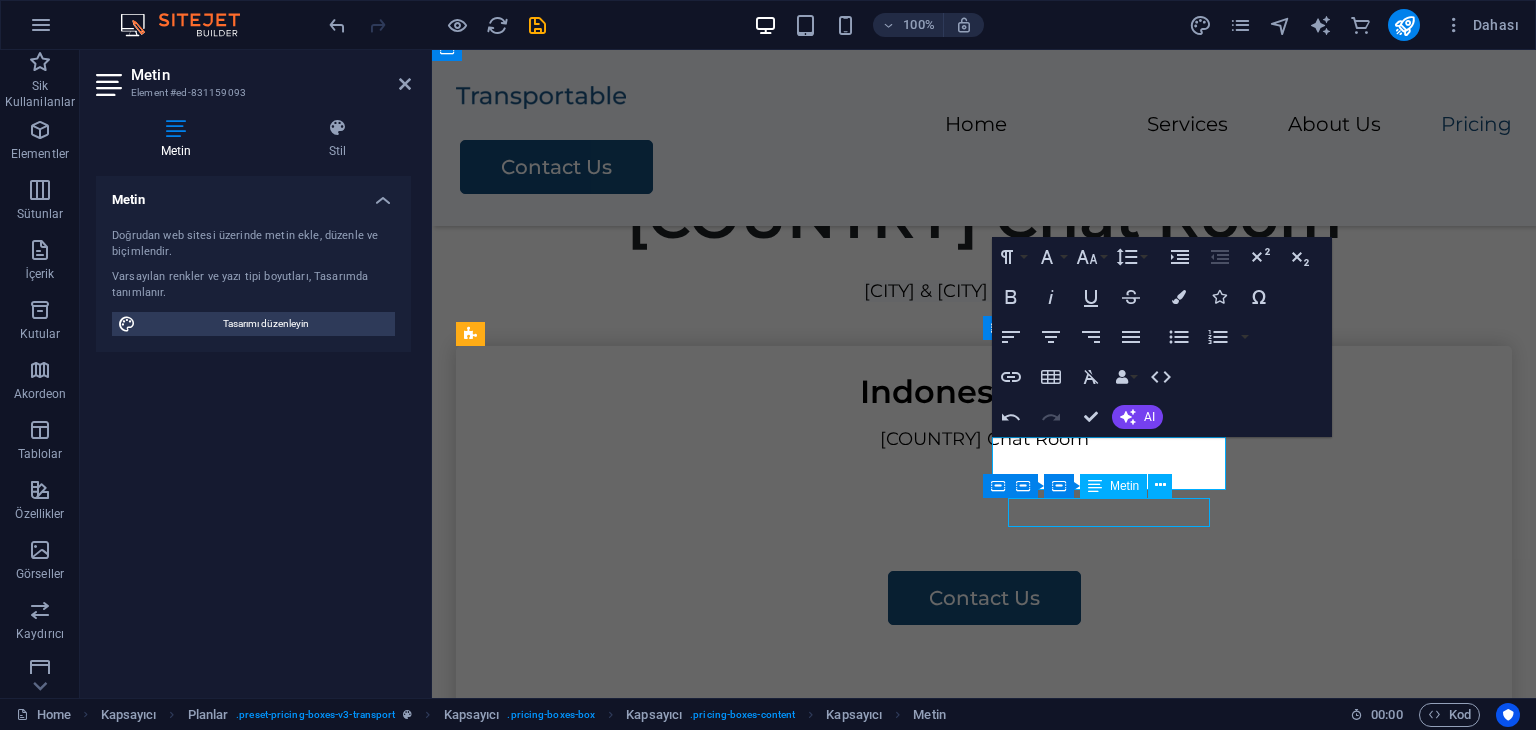 click on "Packing" at bounding box center [984, 1339] 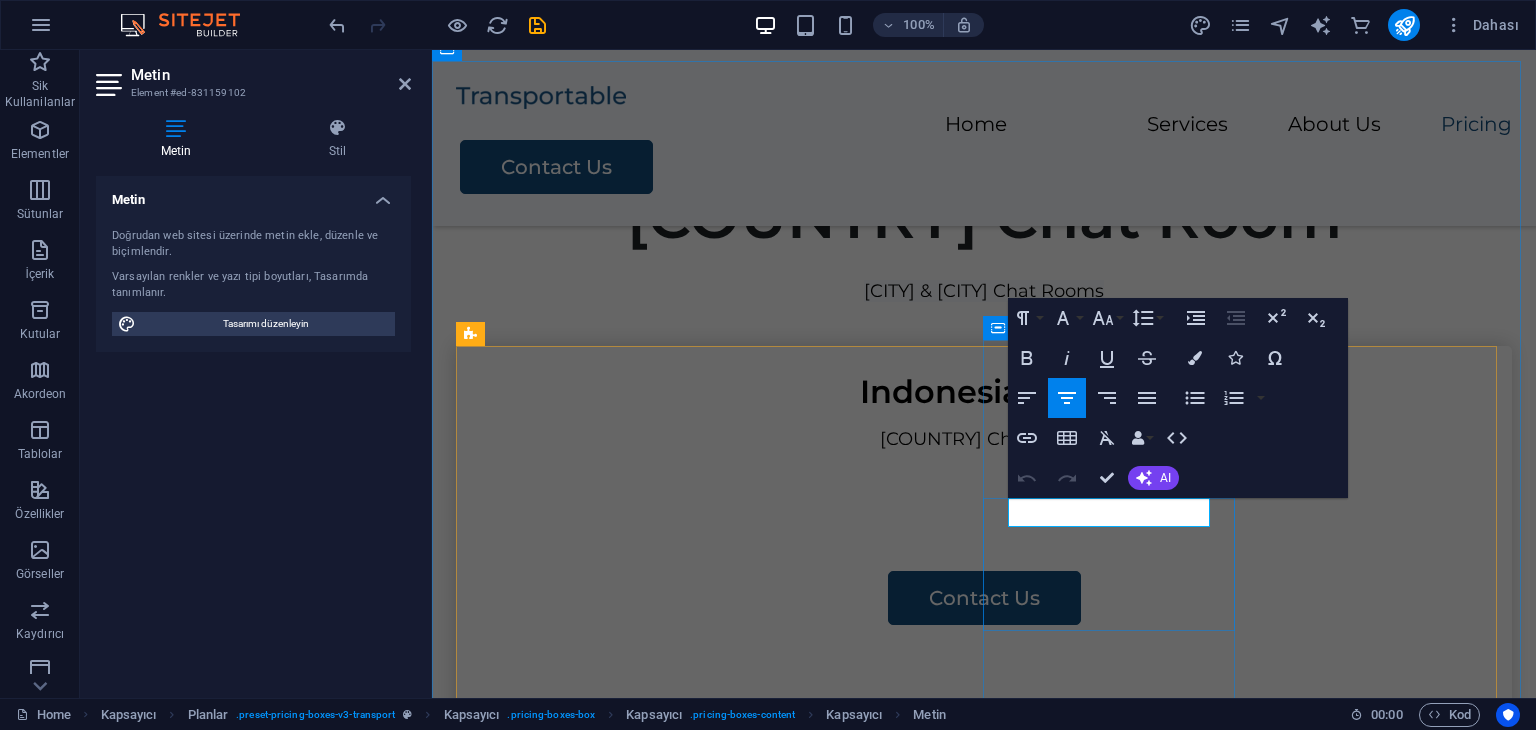 type 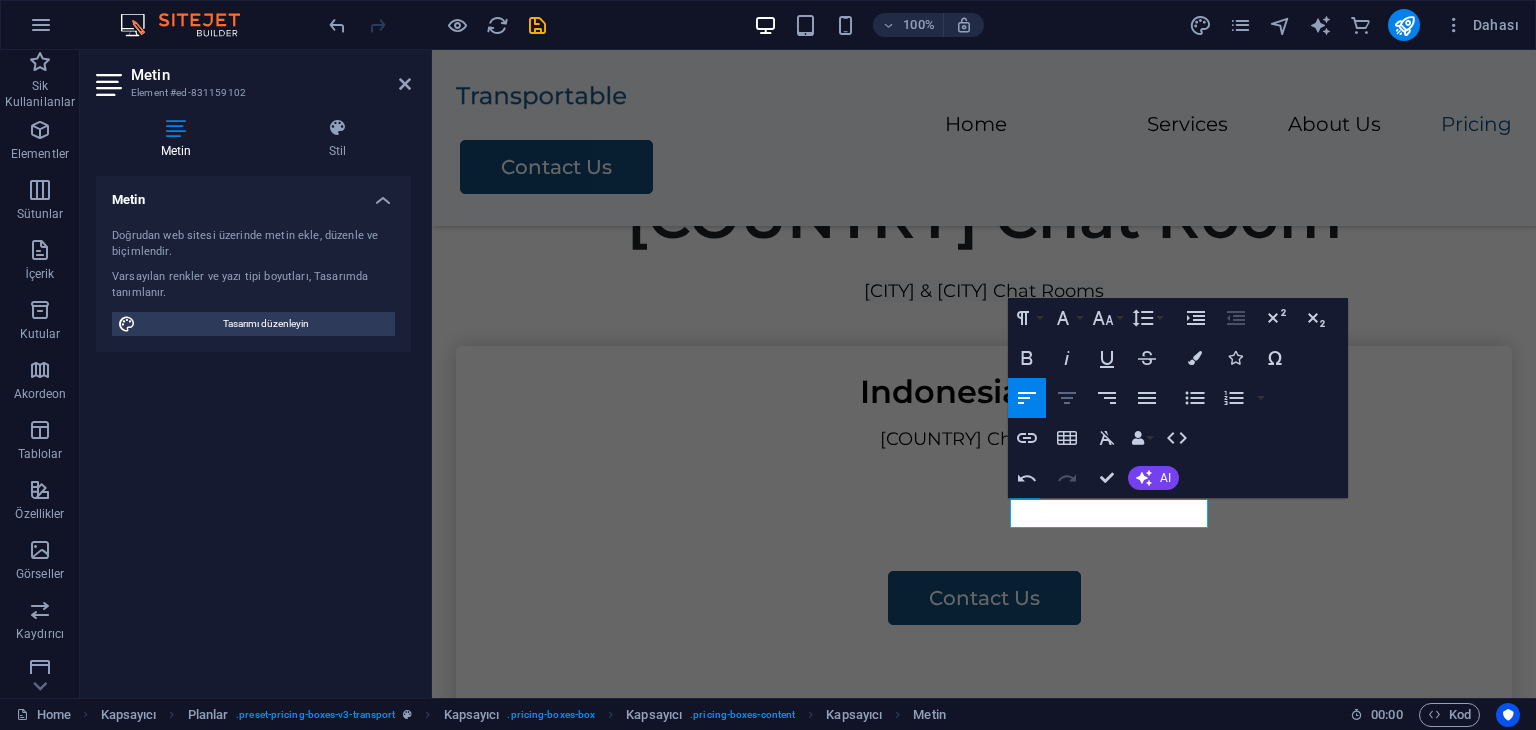 click 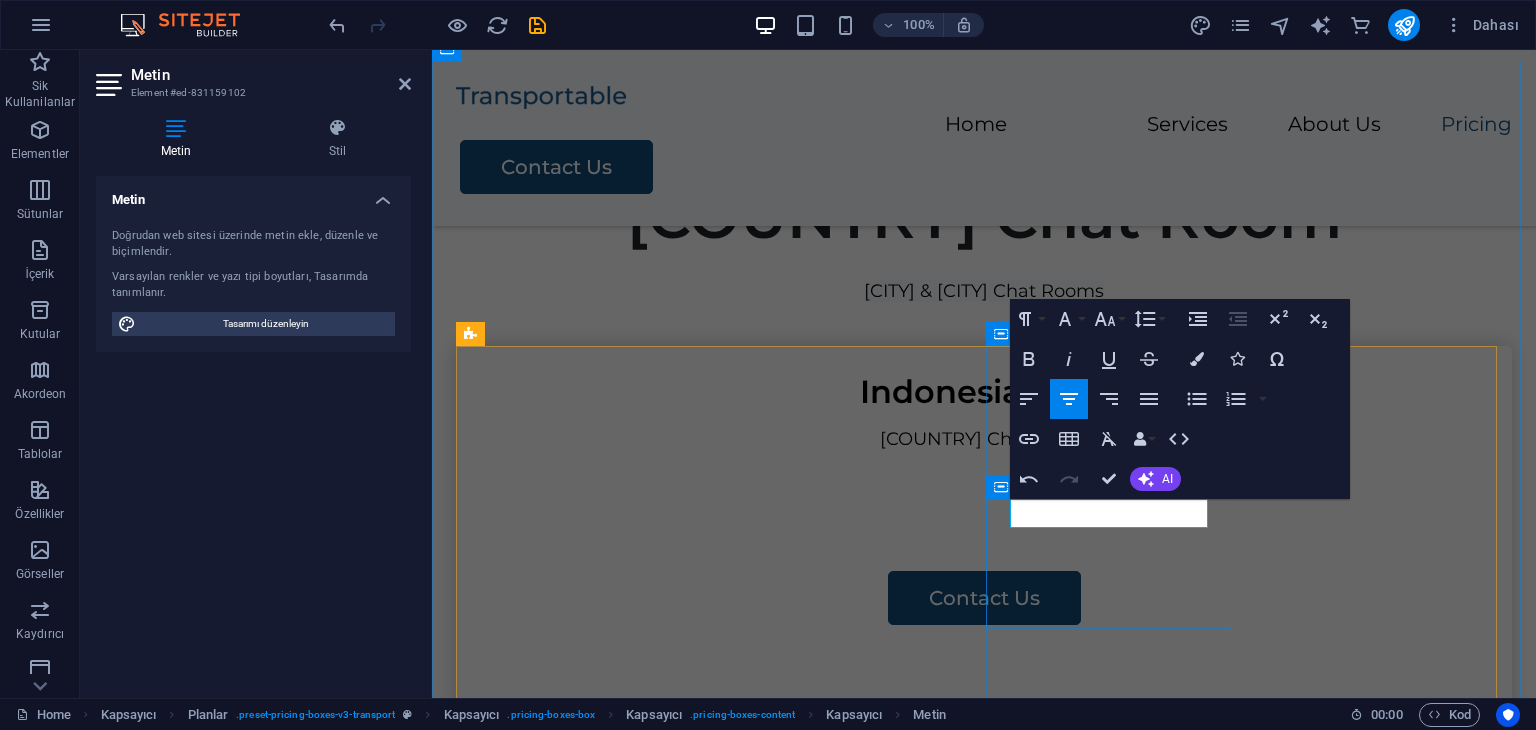 click on "Cakarta Chat Room" at bounding box center (984, 1388) 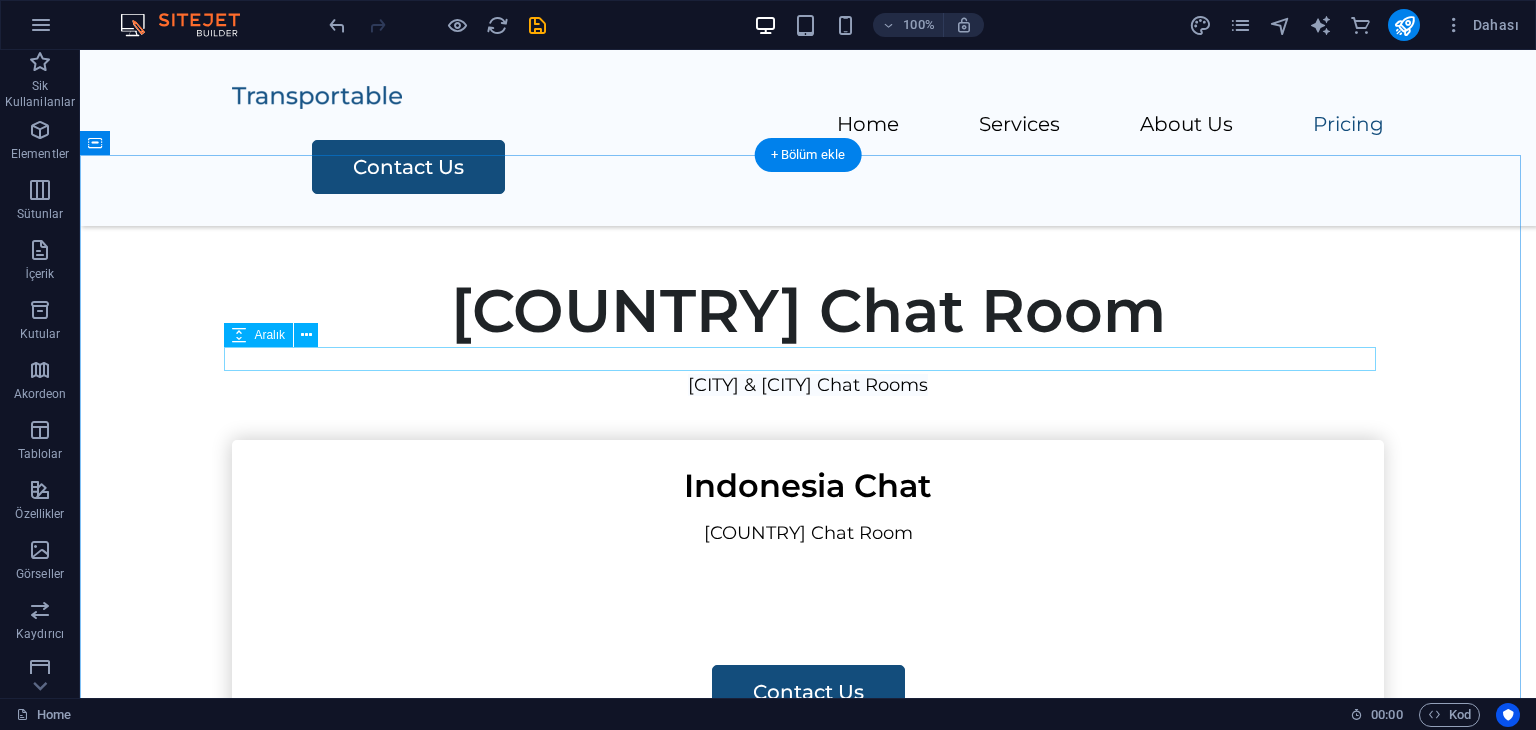 scroll, scrollTop: 1400, scrollLeft: 0, axis: vertical 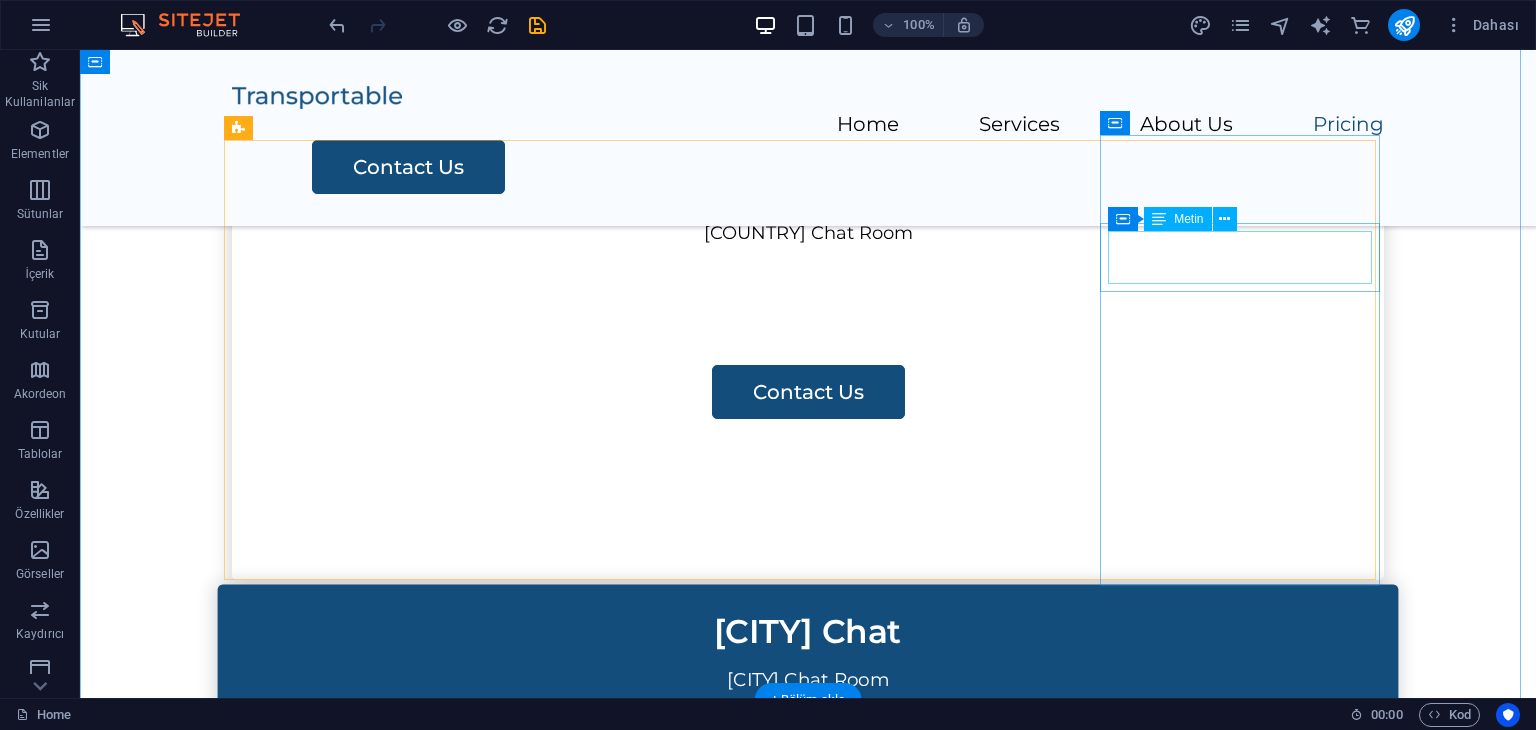 click on "Premium" at bounding box center (808, 1531) 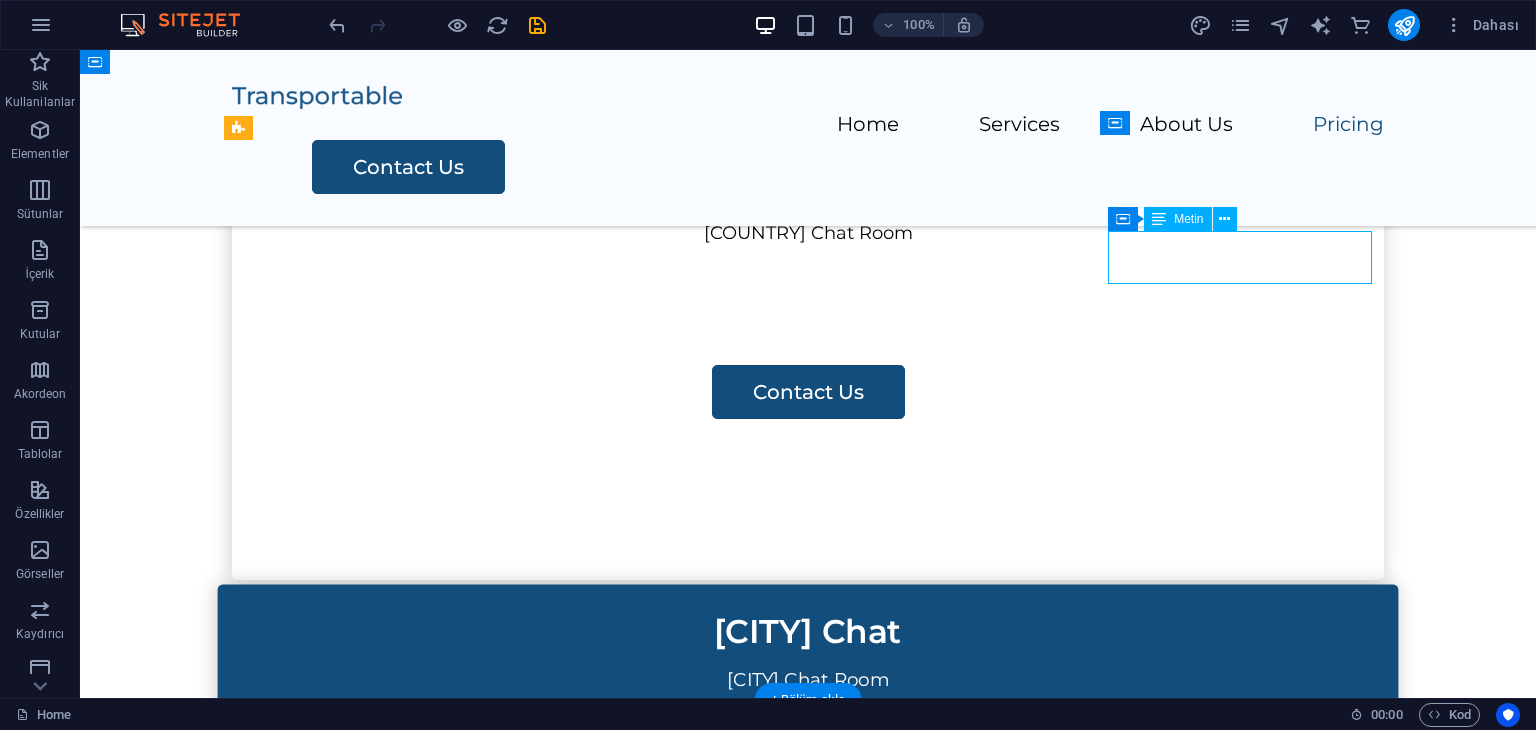 click on "Premium" at bounding box center (808, 1531) 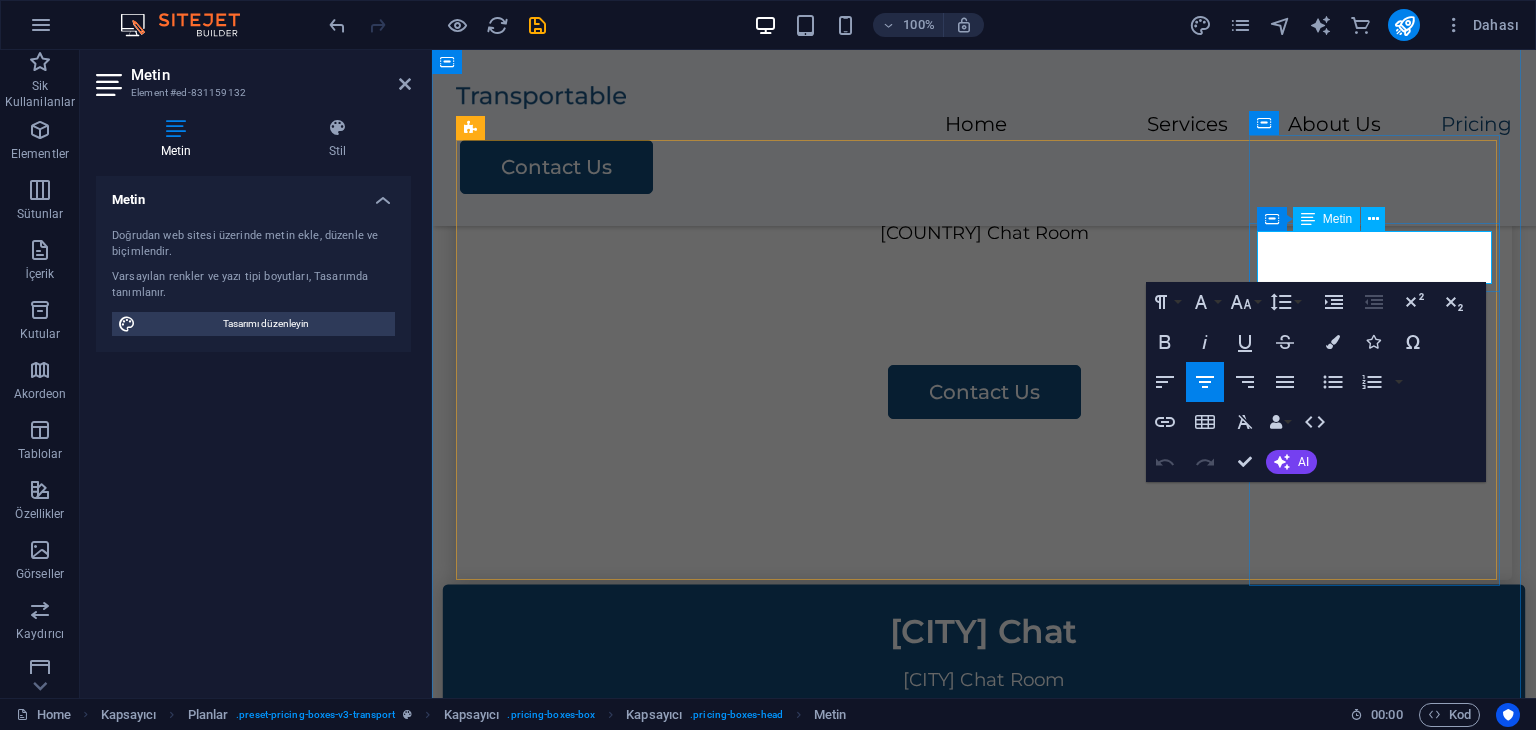 type 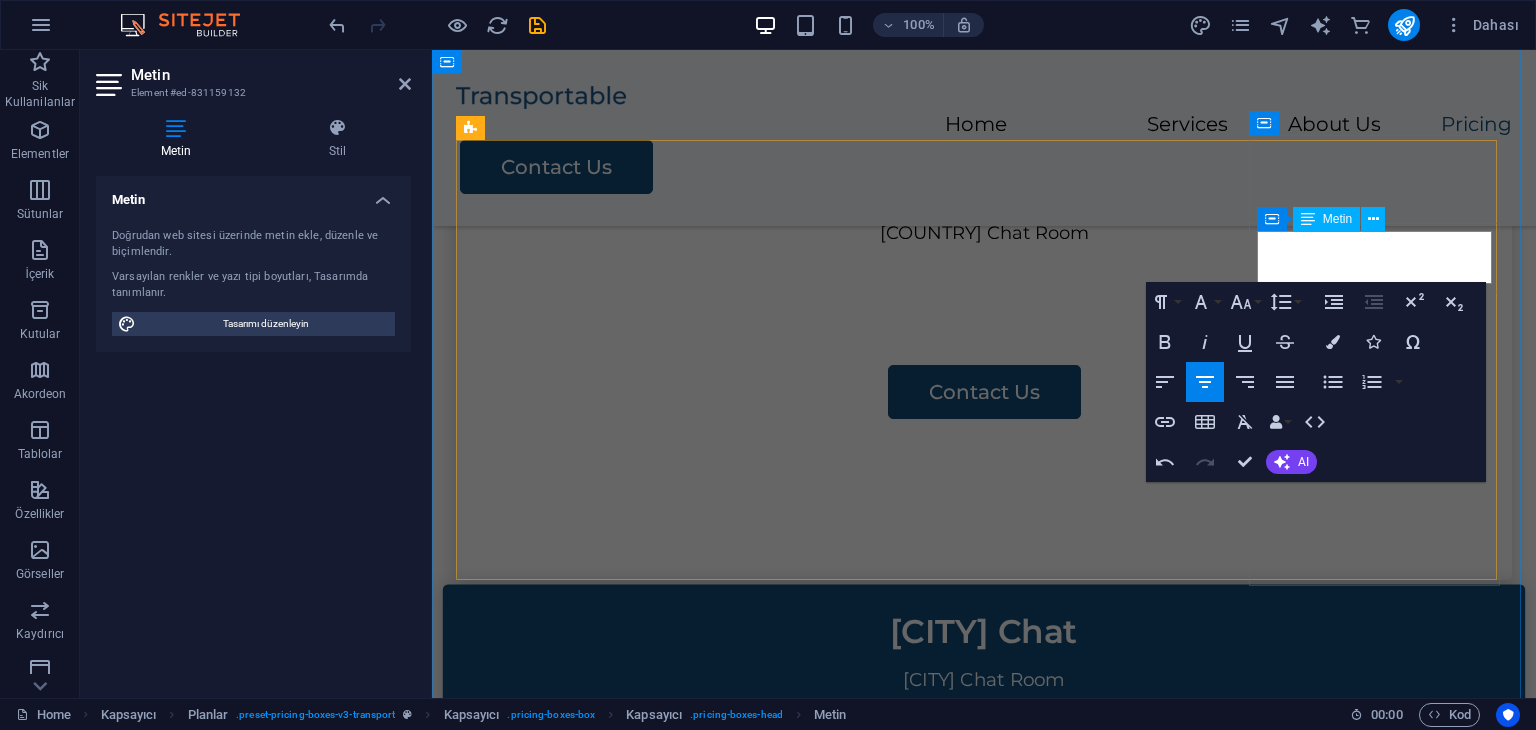 scroll, scrollTop: 1373, scrollLeft: 0, axis: vertical 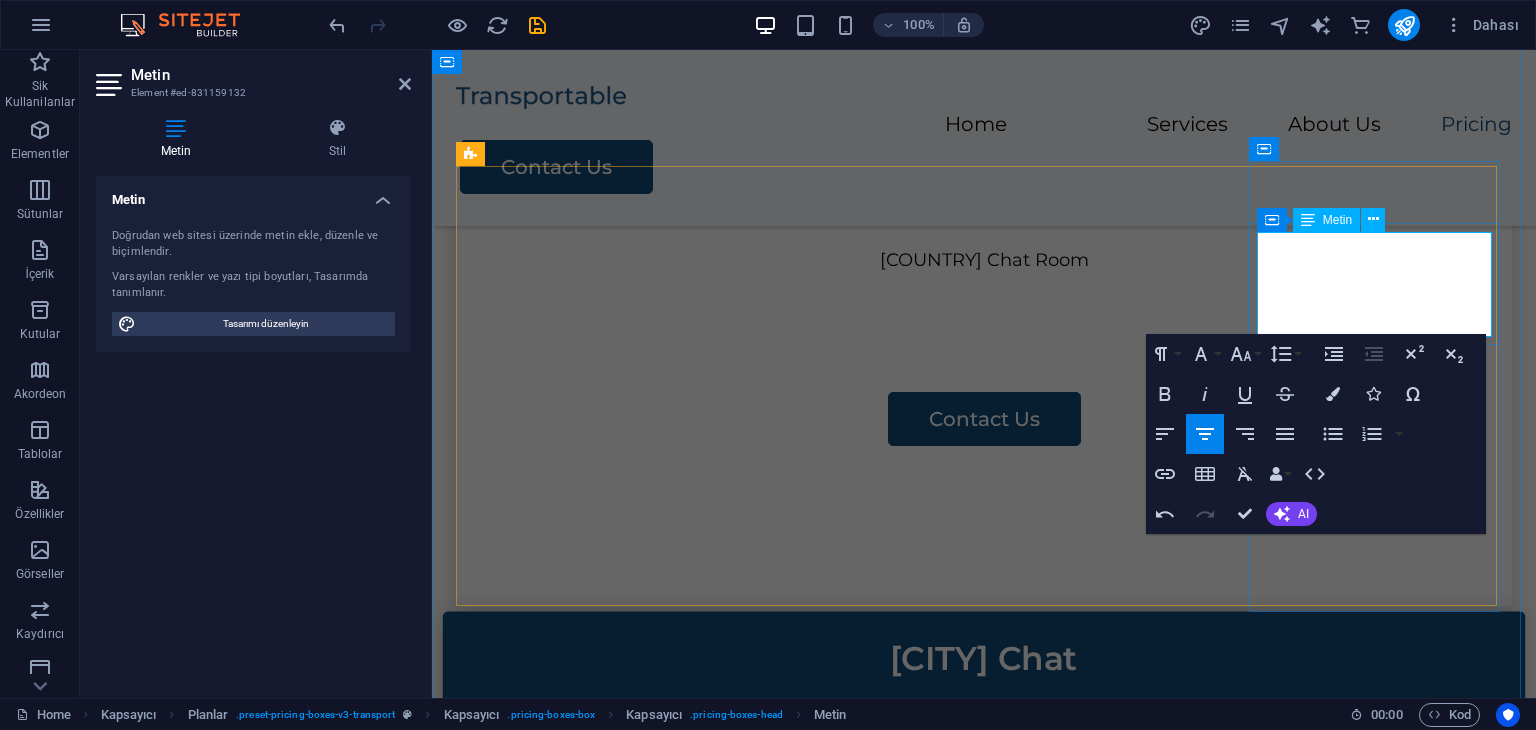click on "PIndonesia All" at bounding box center (984, 1558) 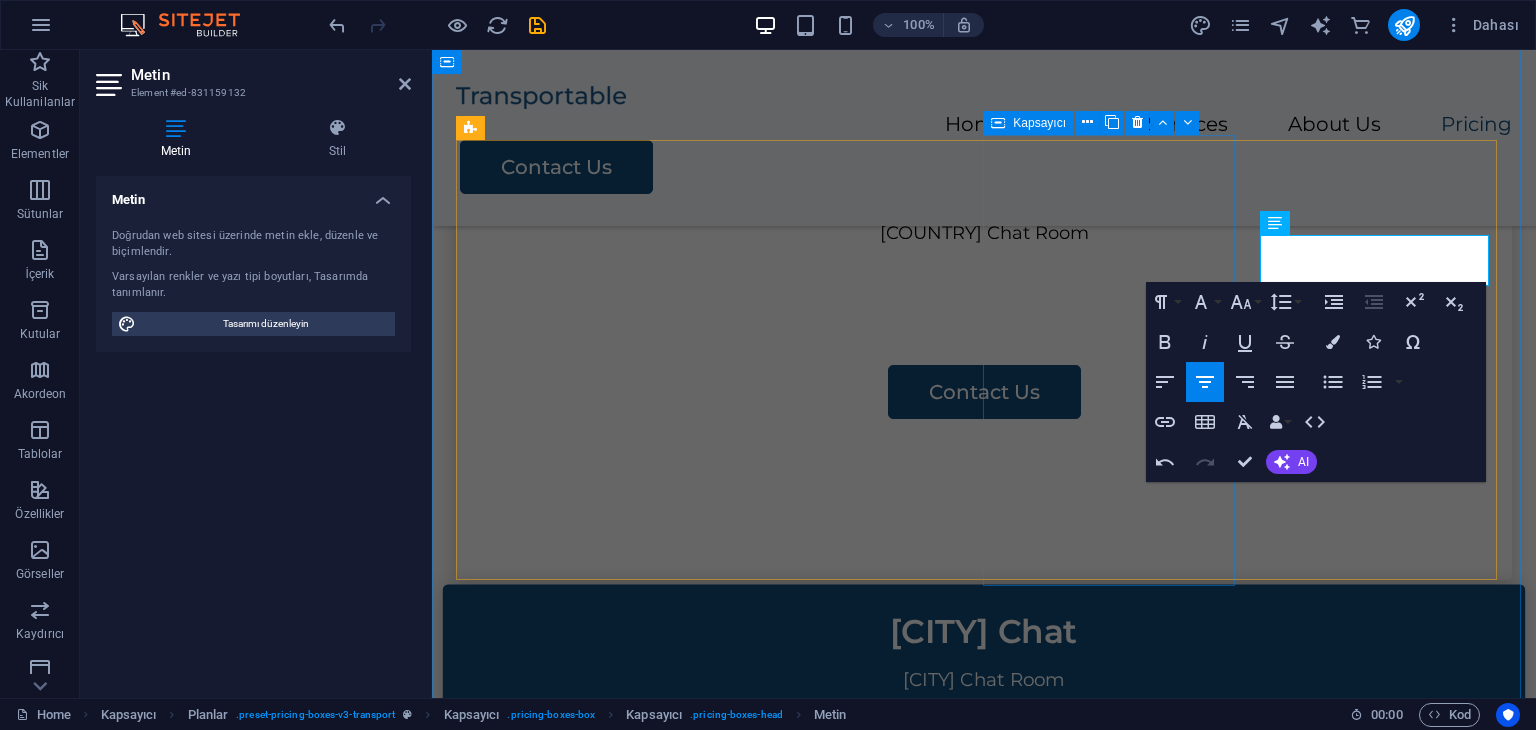 click on "Cakarta Chat Cakarta Chat Room Contact Us" at bounding box center [984, 1259] 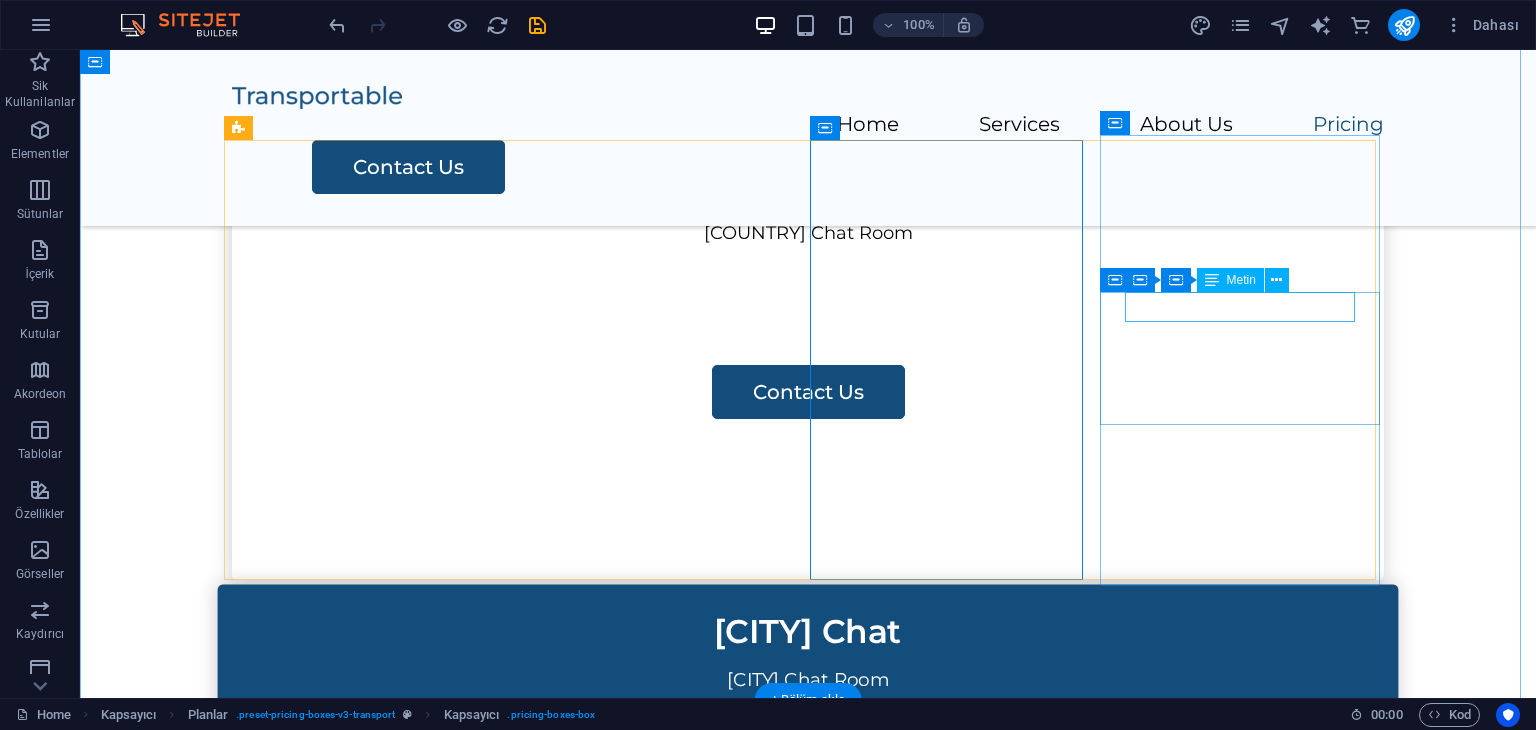 click on "Packing" at bounding box center [808, 1583] 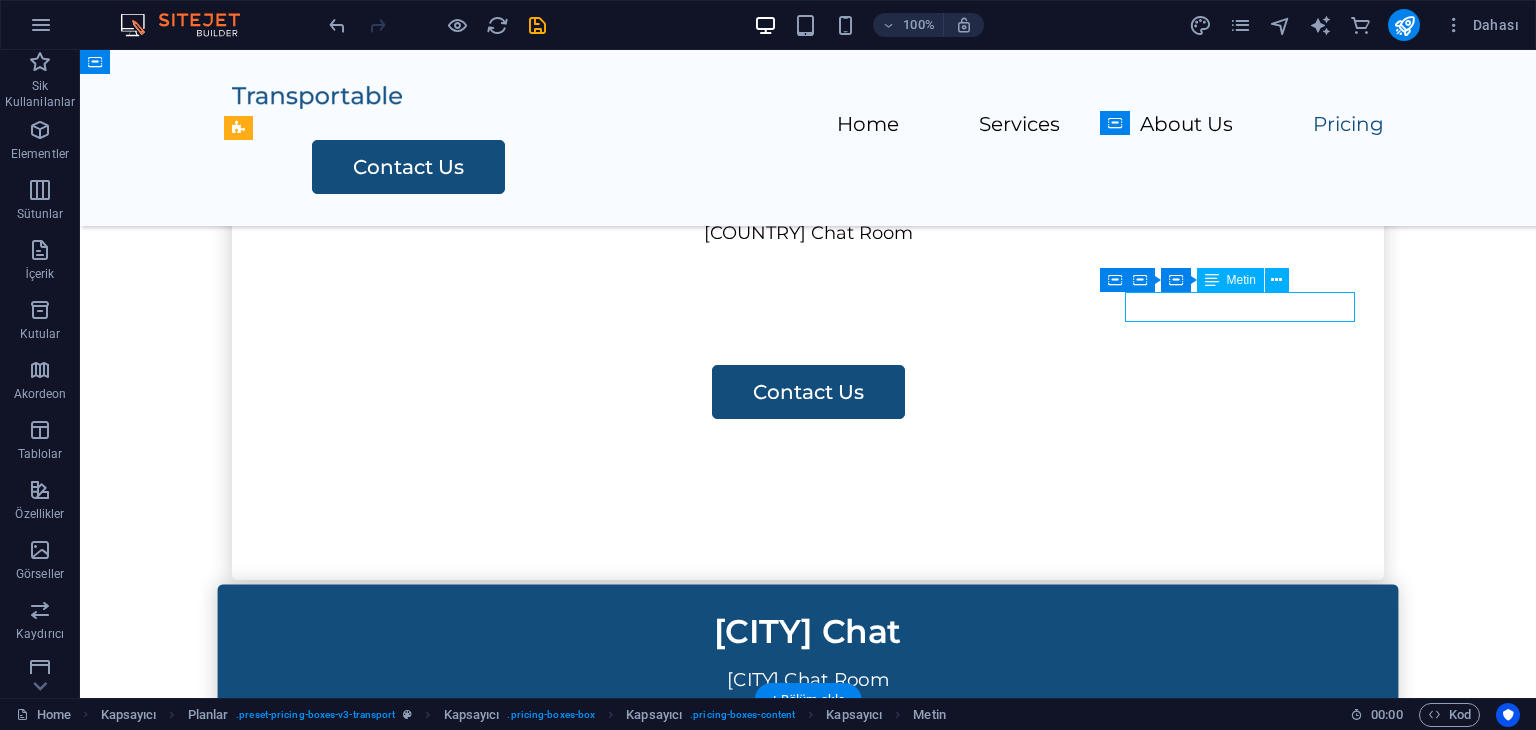 click on "Packing" at bounding box center (808, 1583) 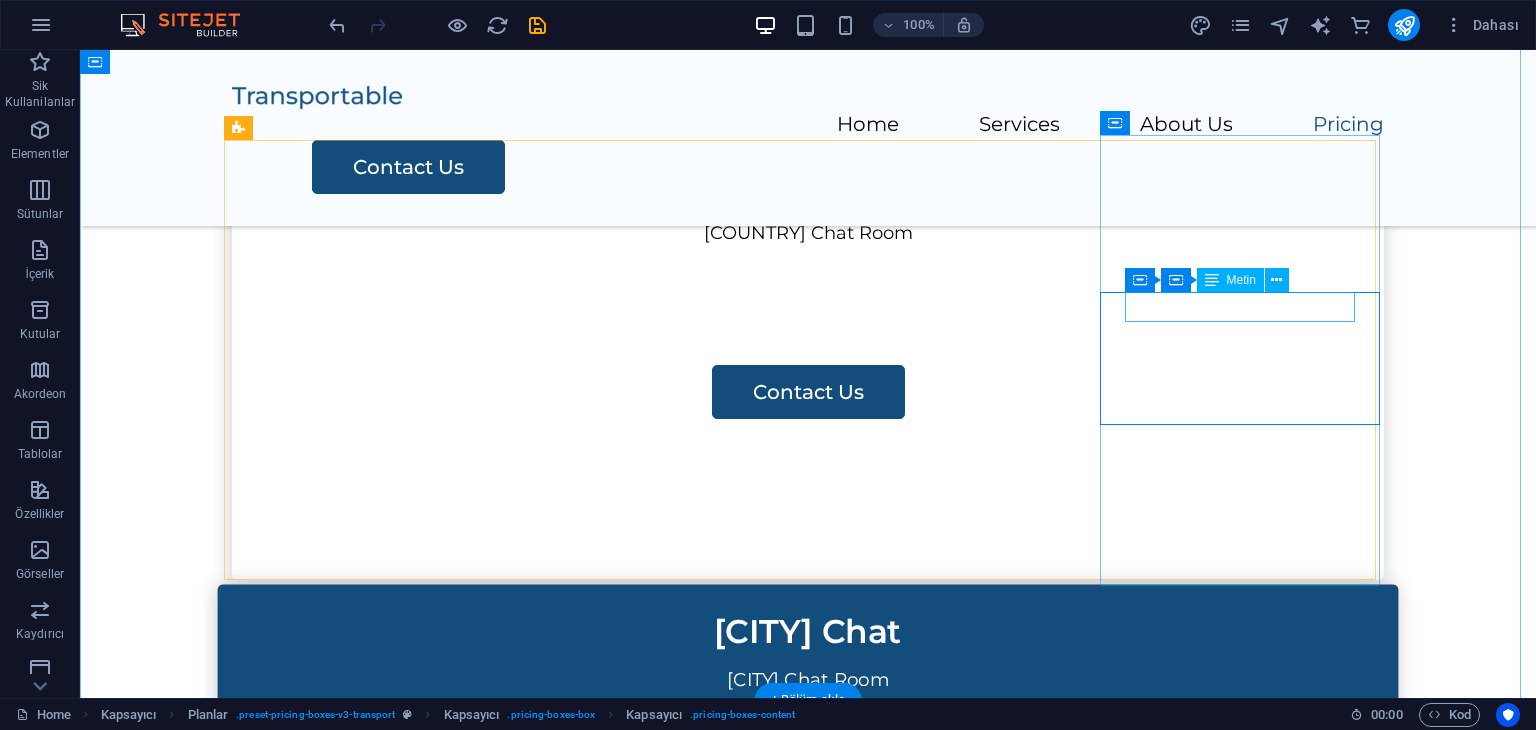 click on "Packing" at bounding box center (808, 1583) 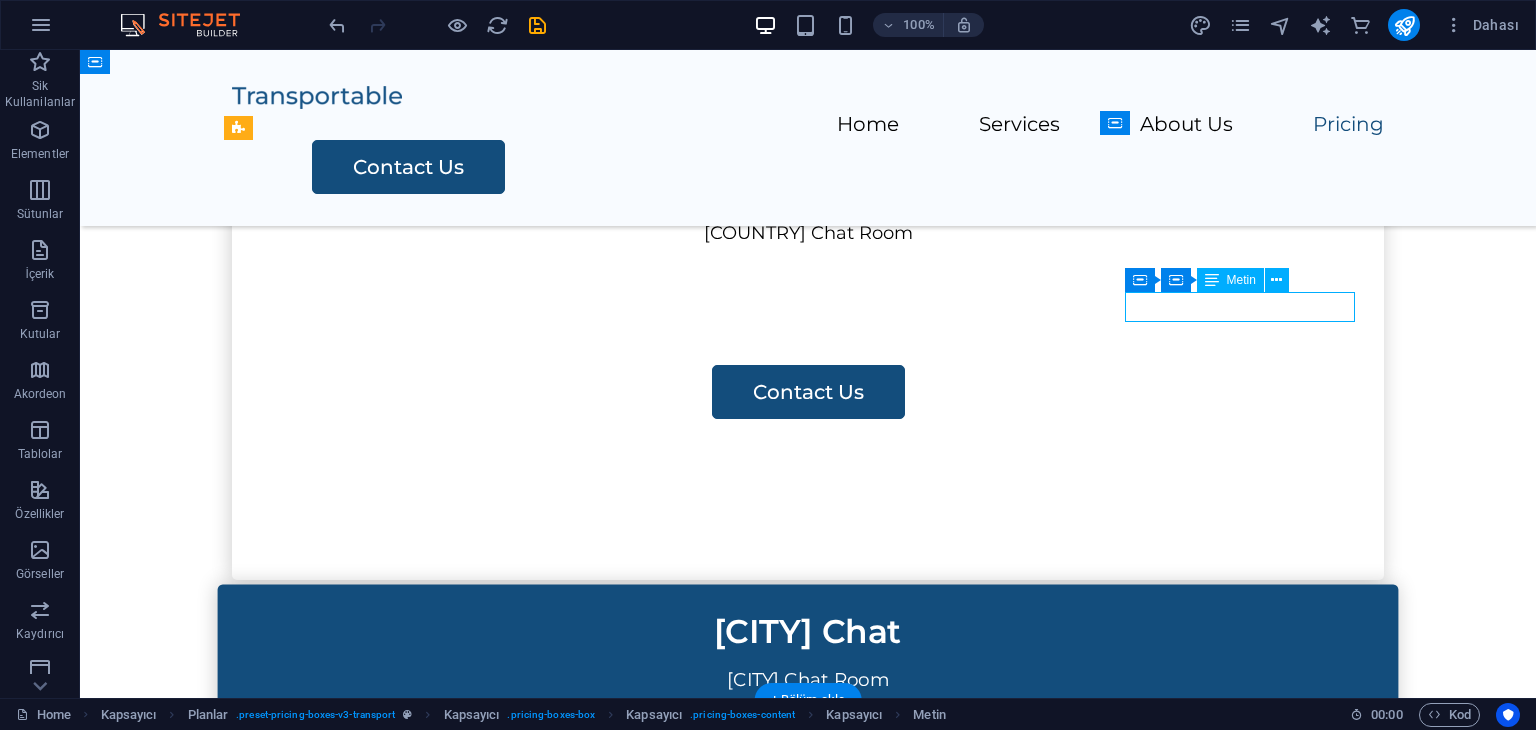 click on "Packing" at bounding box center (808, 1583) 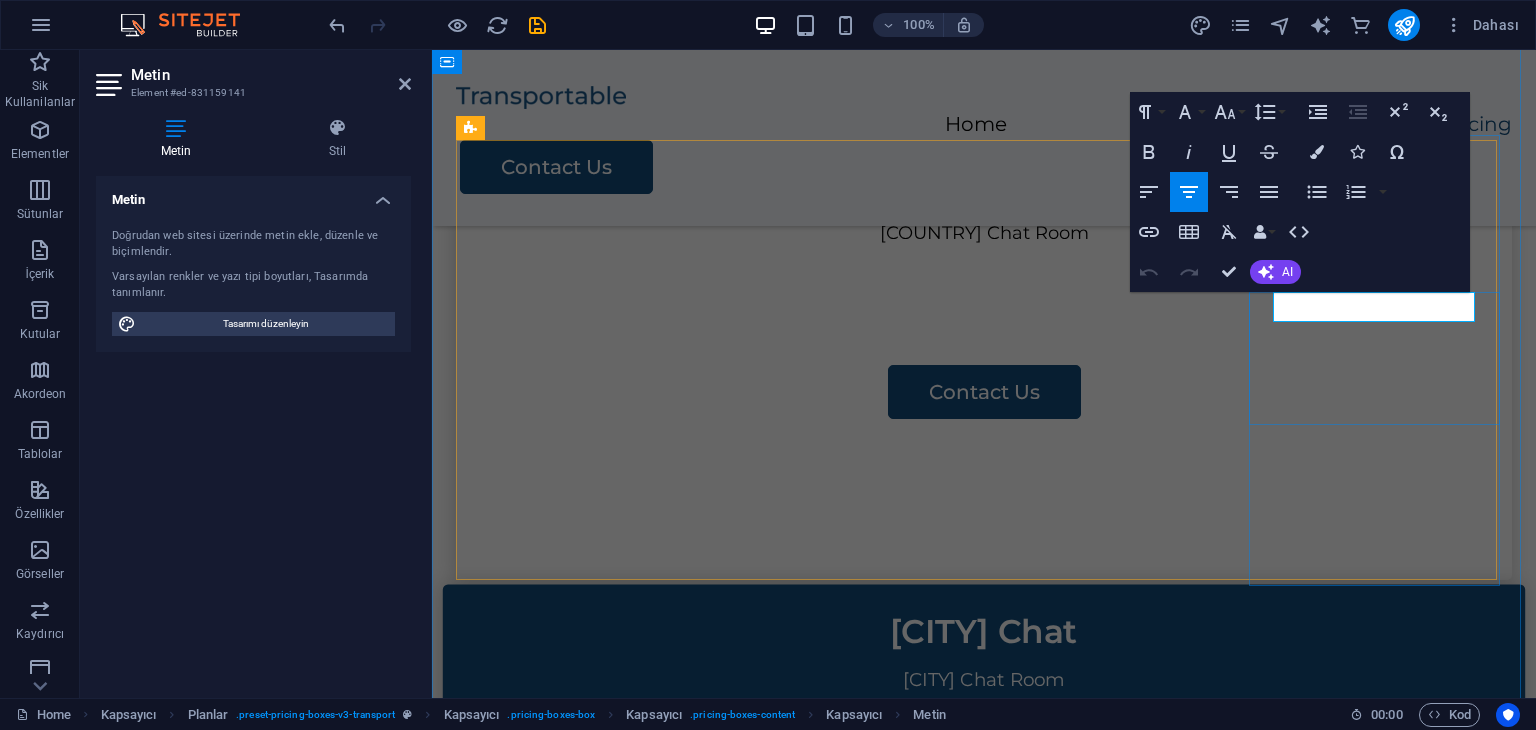 click on "Packing" at bounding box center (984, 1583) 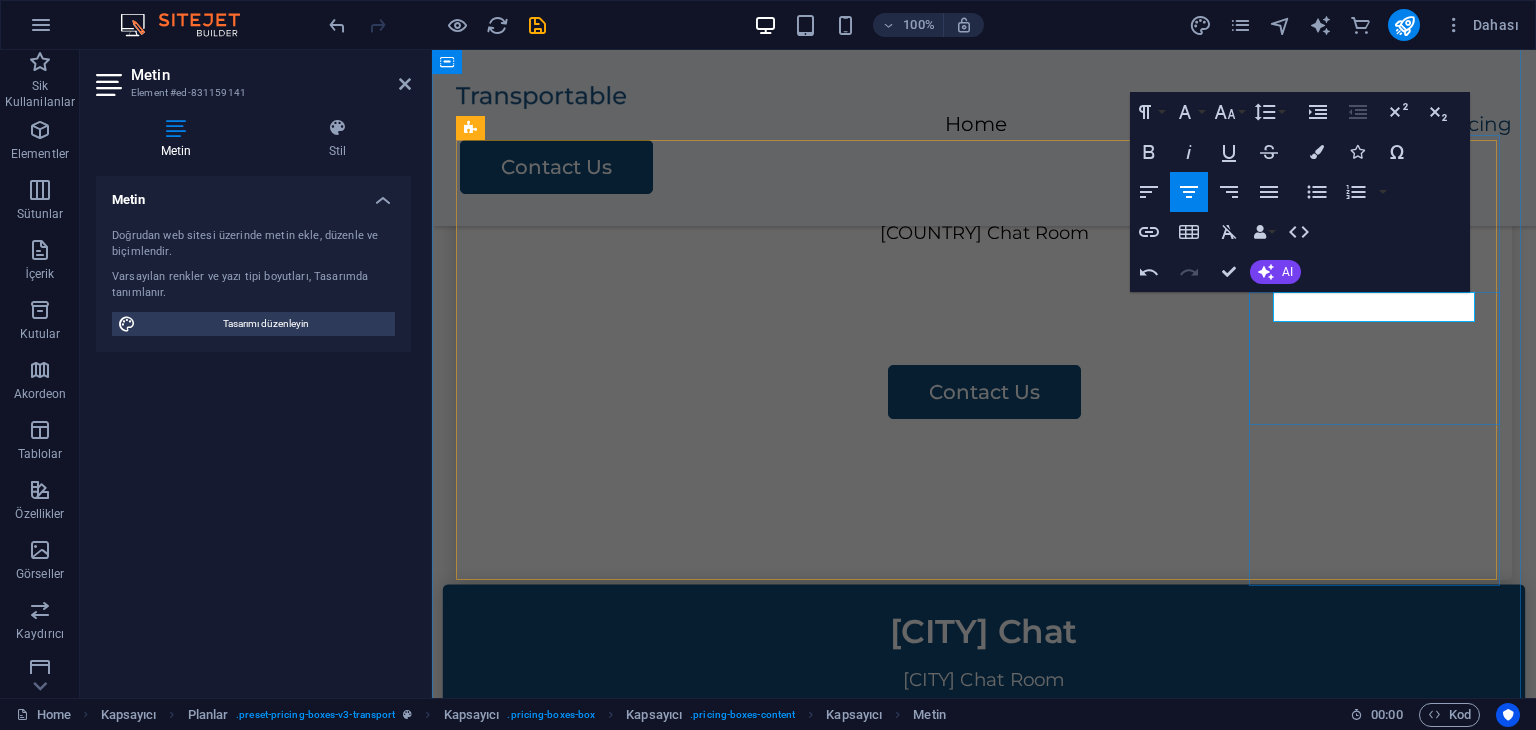 click on "PIndonesia All Room" at bounding box center [984, 1583] 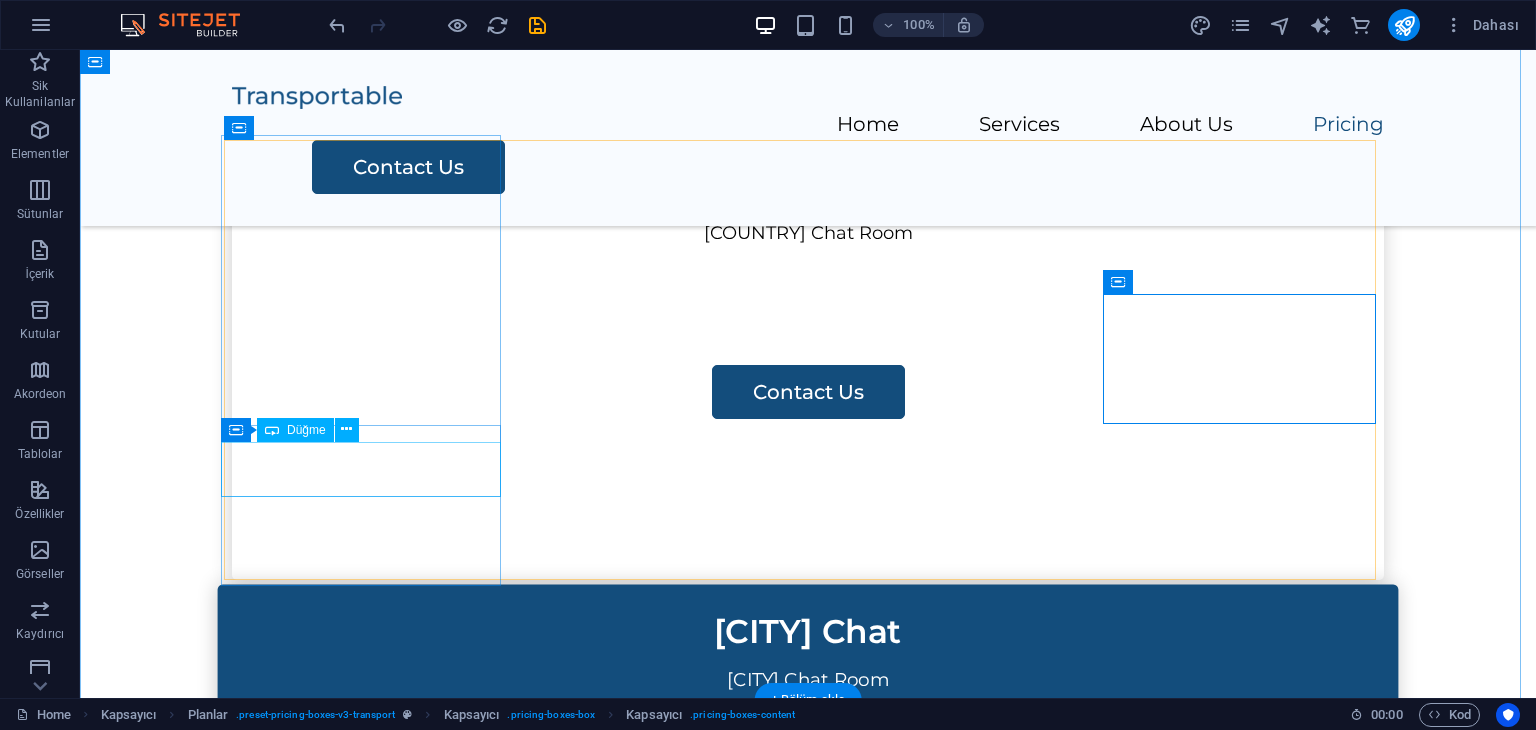 click on "Contact Us" at bounding box center (808, 392) 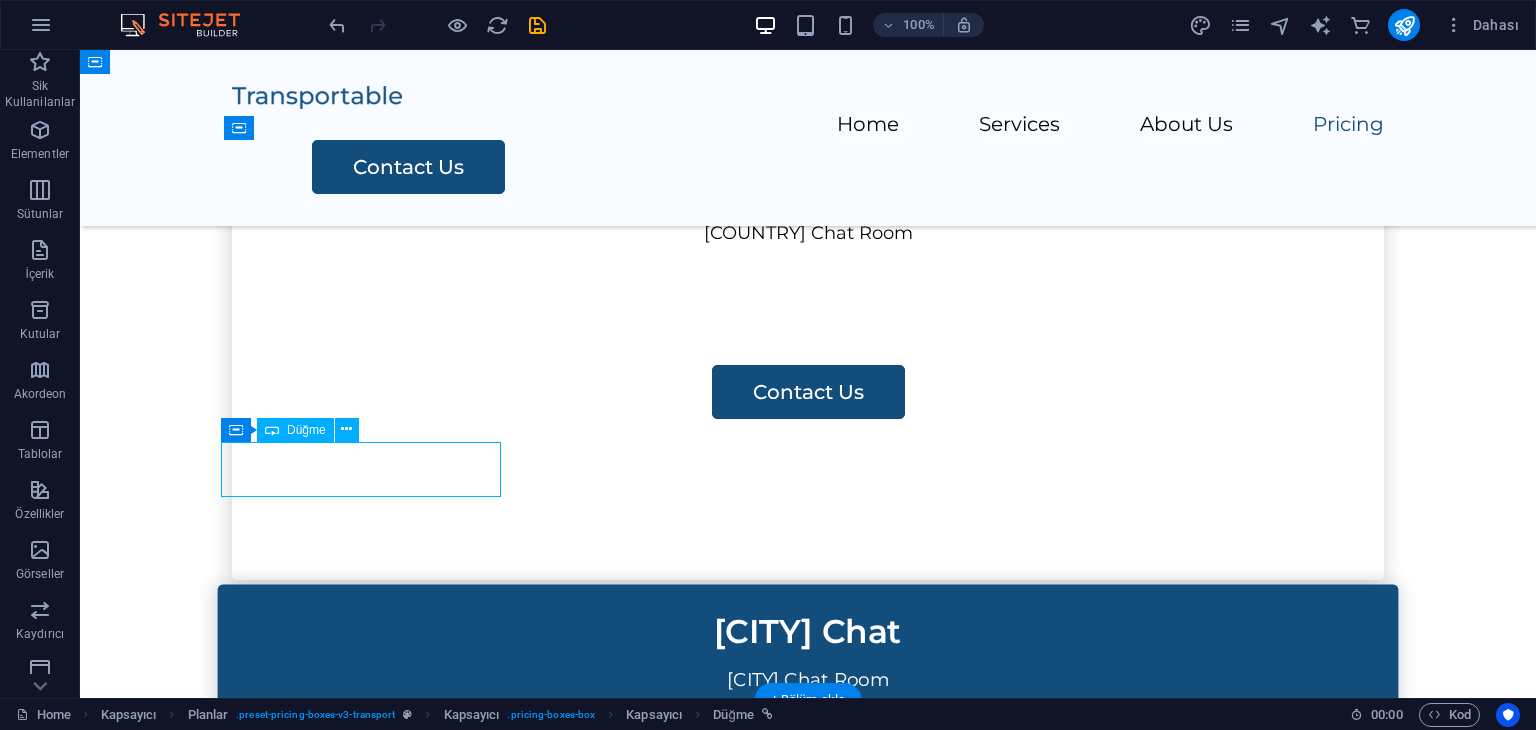 click on "Contact Us" at bounding box center (808, 392) 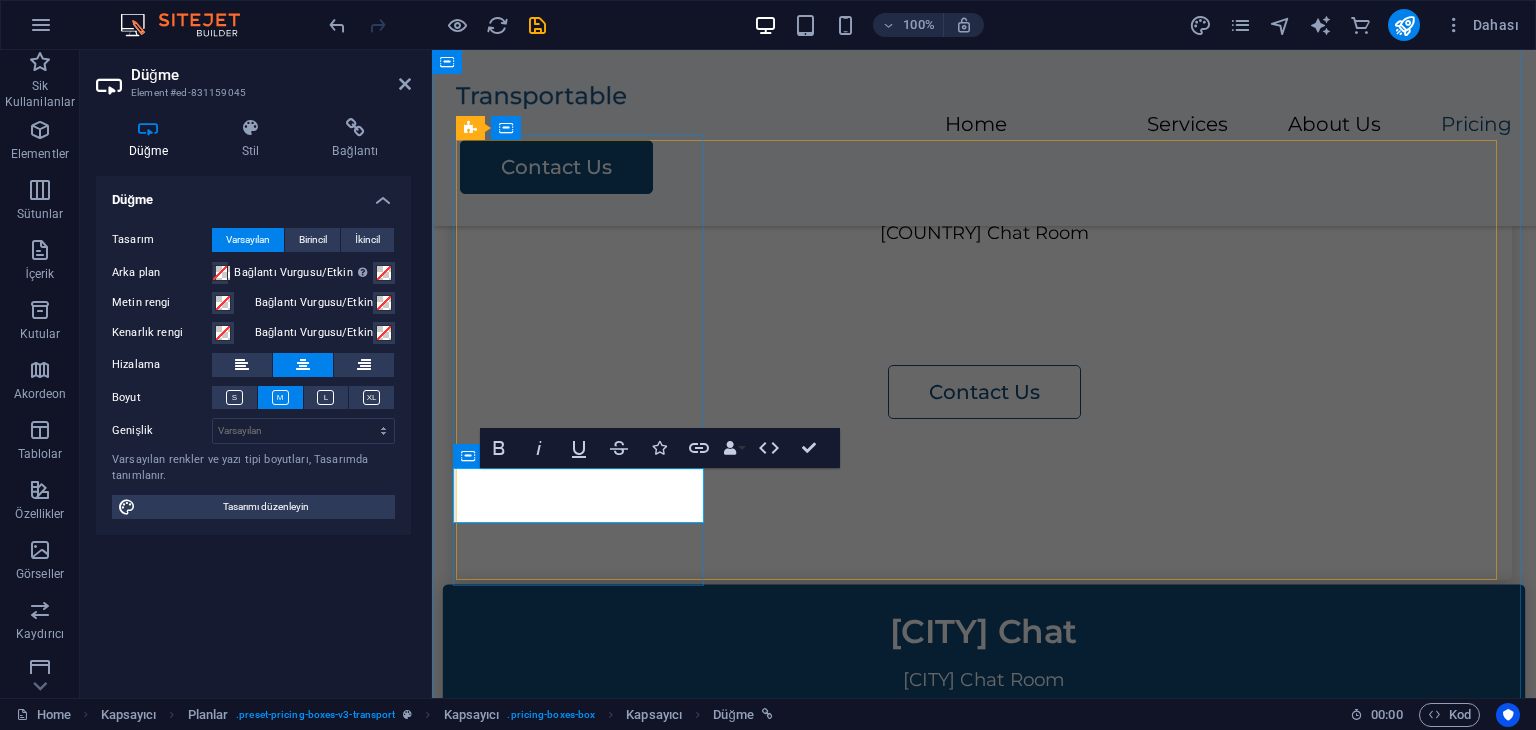 type 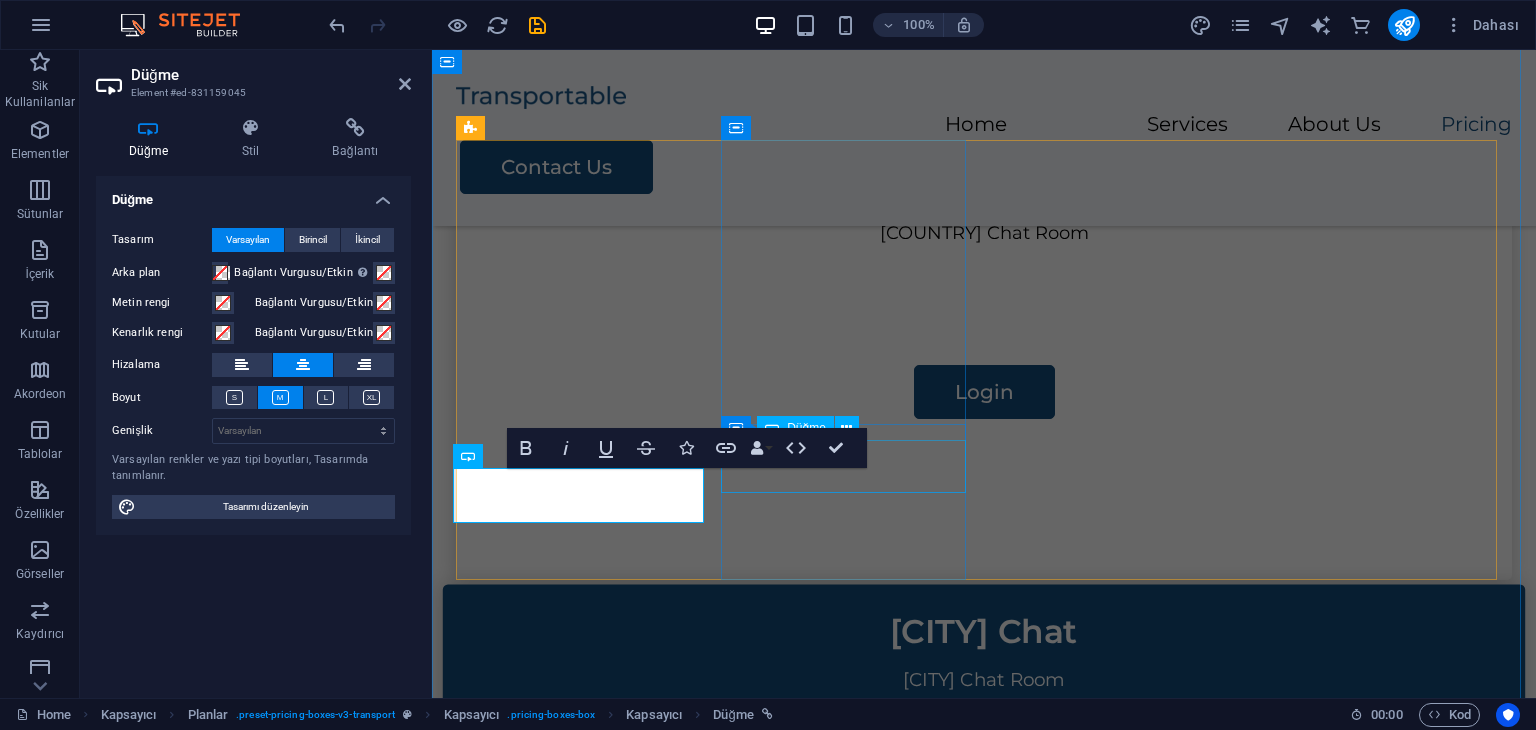 click on "Contact Us" at bounding box center [984, 842] 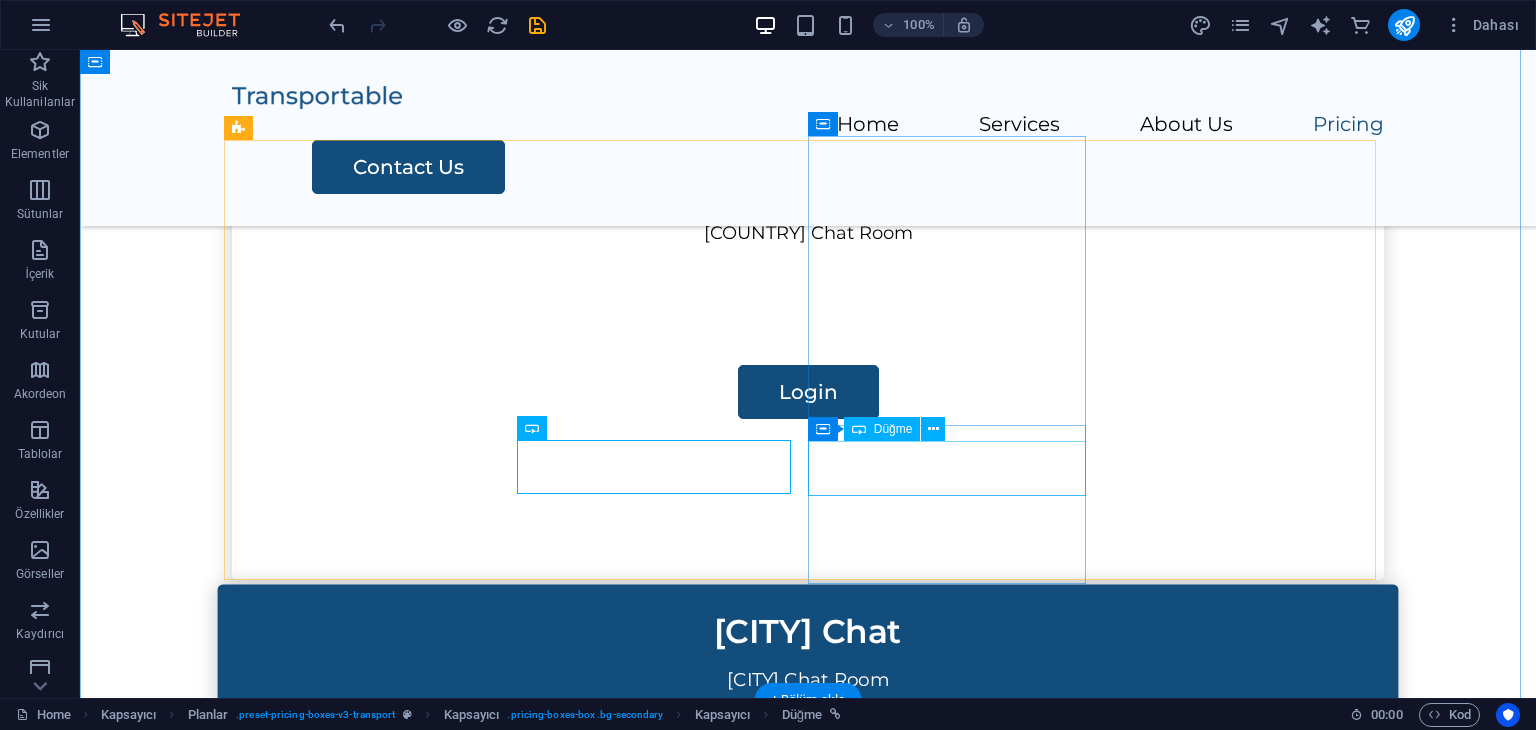 click on "Contact Us" at bounding box center [808, 1292] 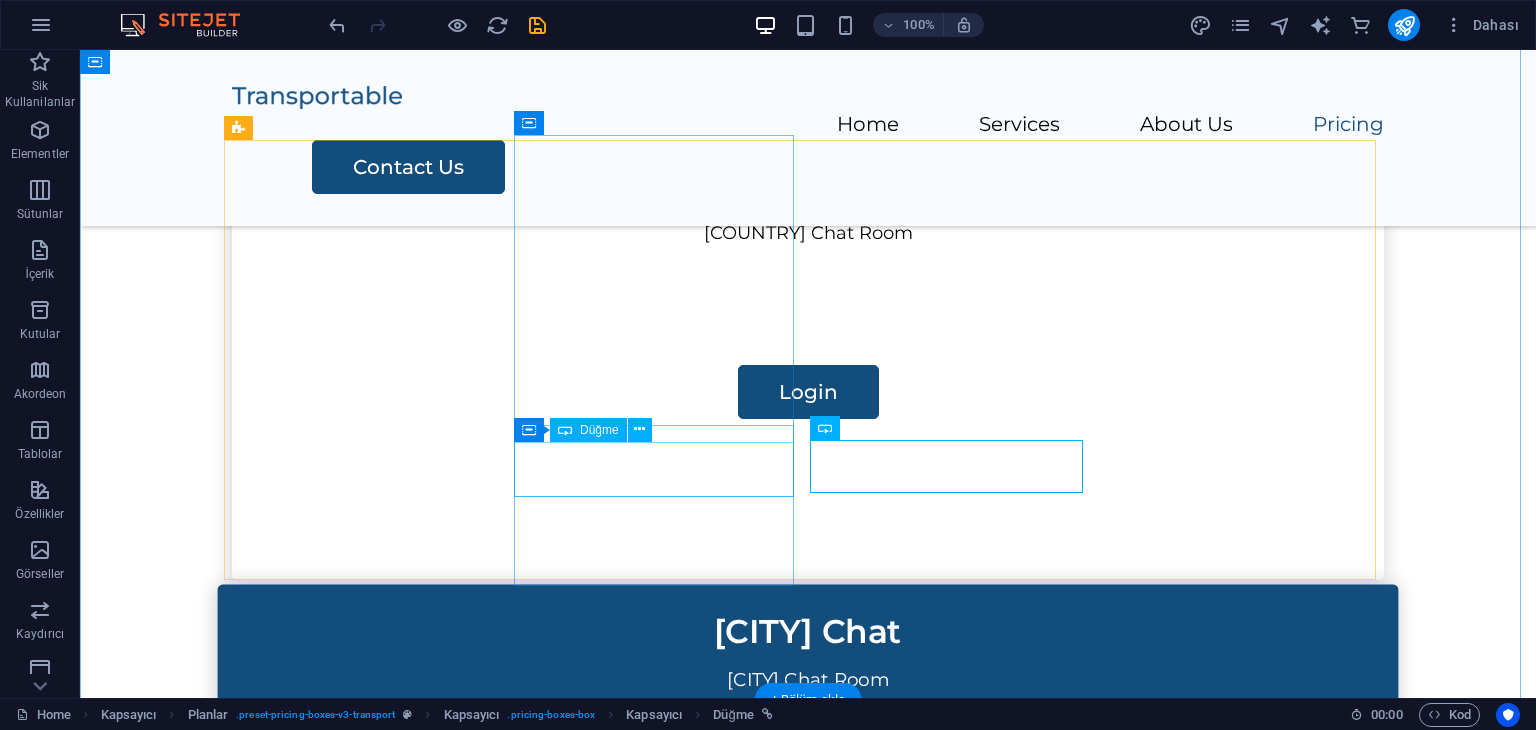 click on "Contact Us" at bounding box center [808, 842] 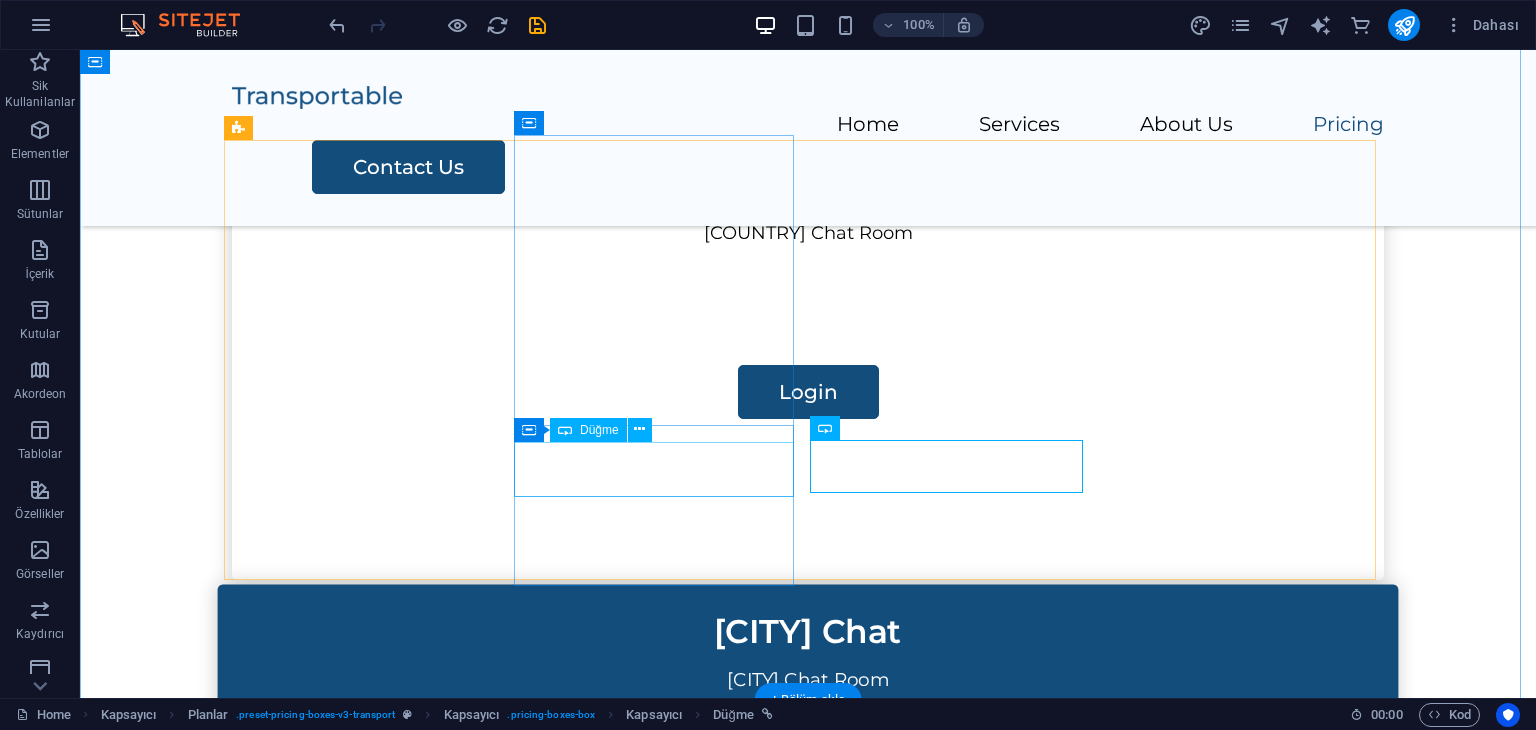click on "Contact Us" at bounding box center [808, 842] 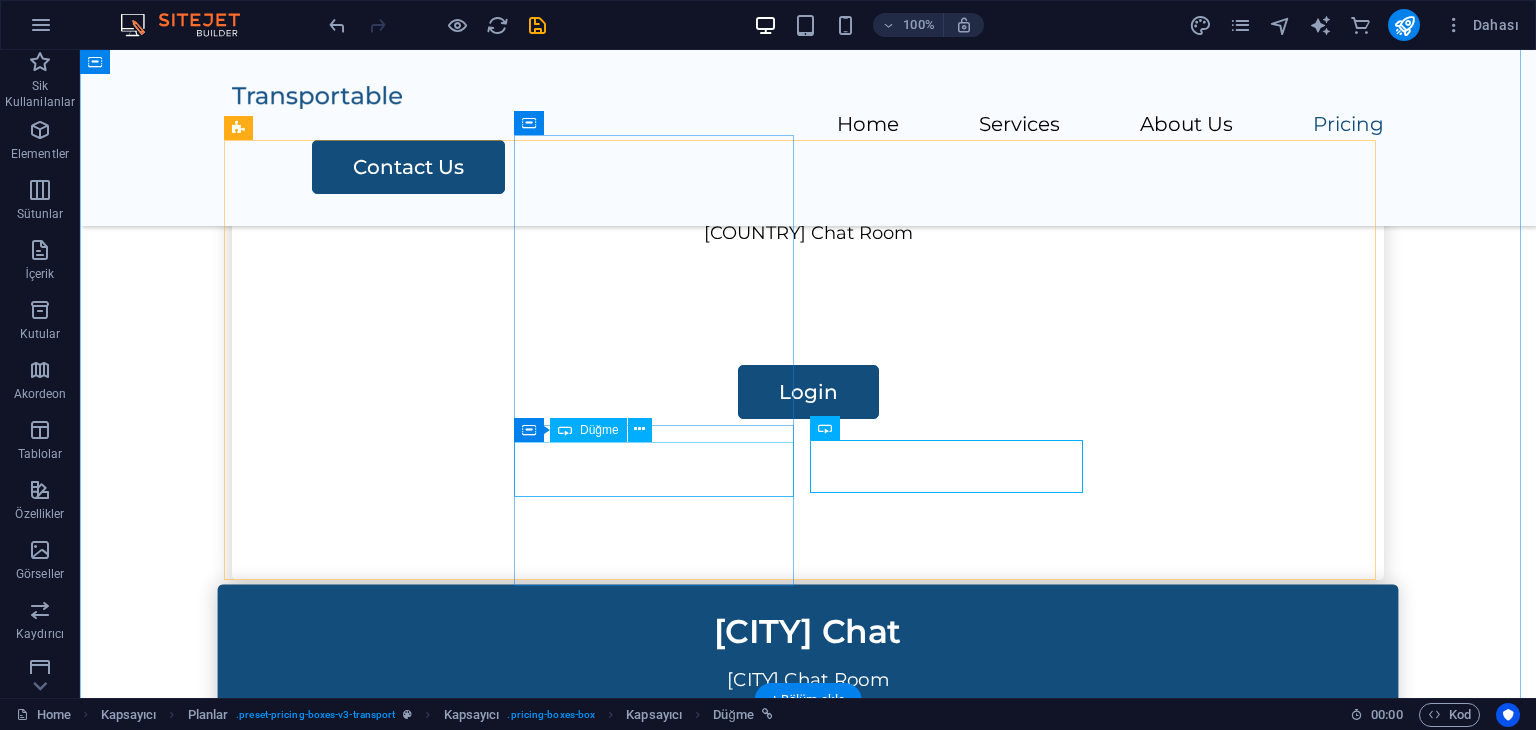 click on "Login" at bounding box center (808, 392) 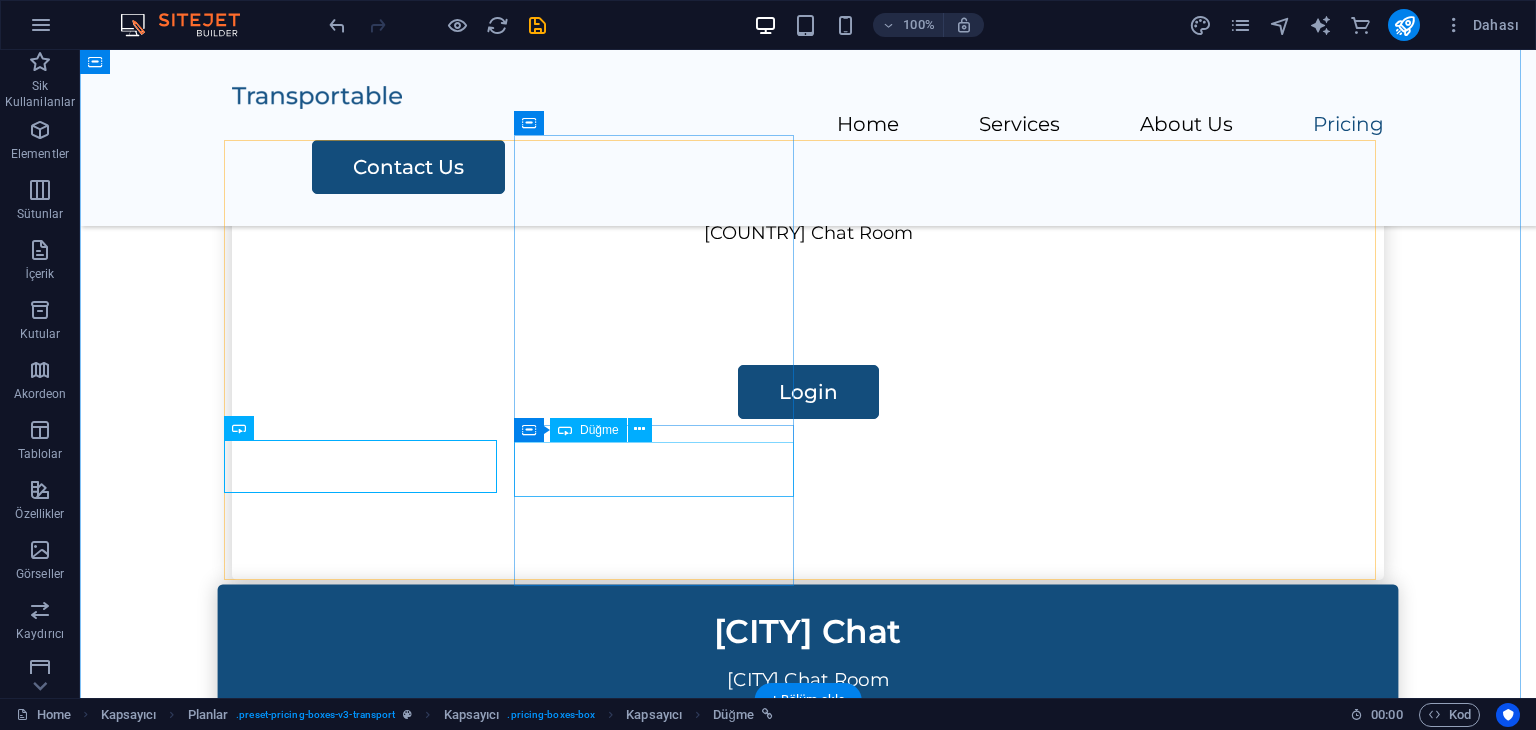 click on "Contact Us" at bounding box center [808, 842] 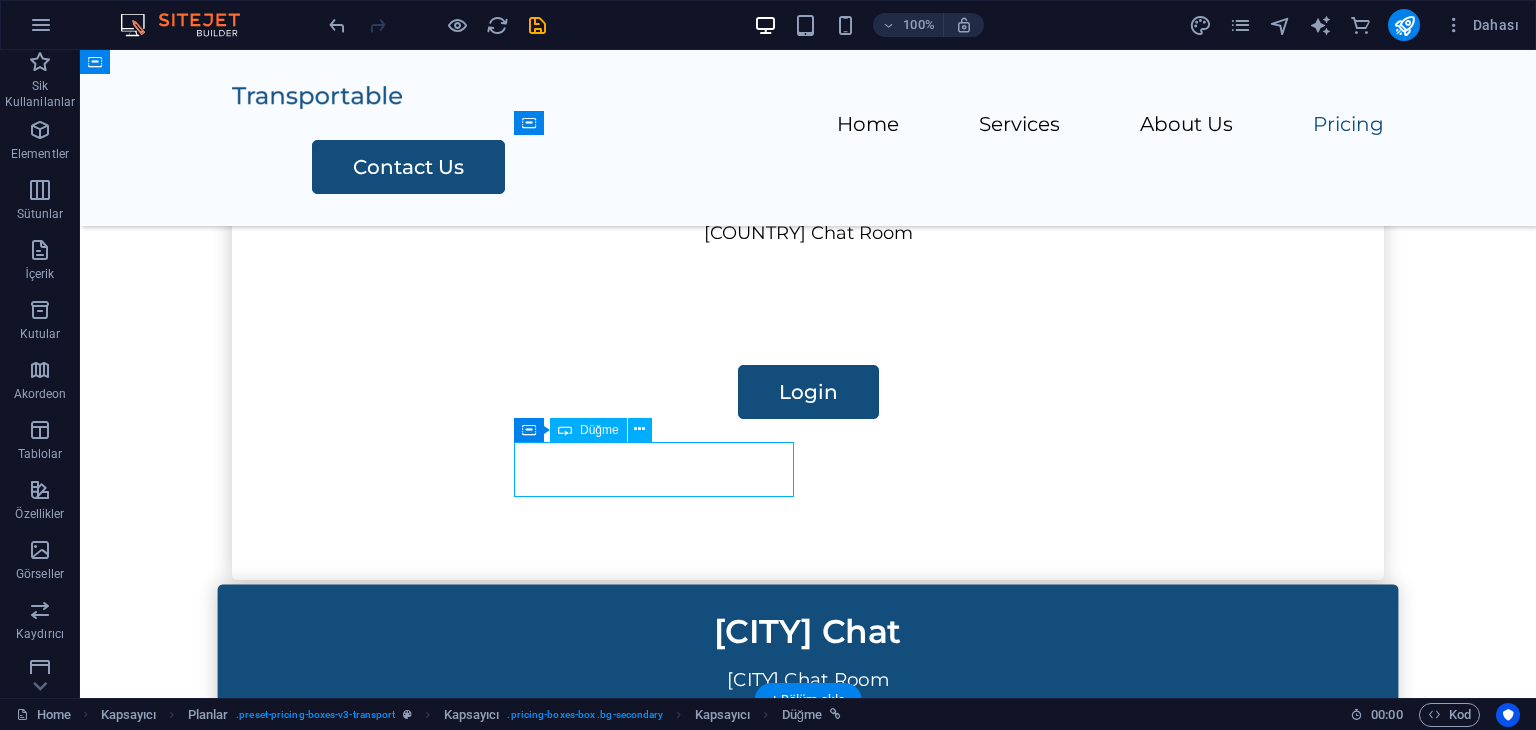click on "Contact Us" at bounding box center (808, 842) 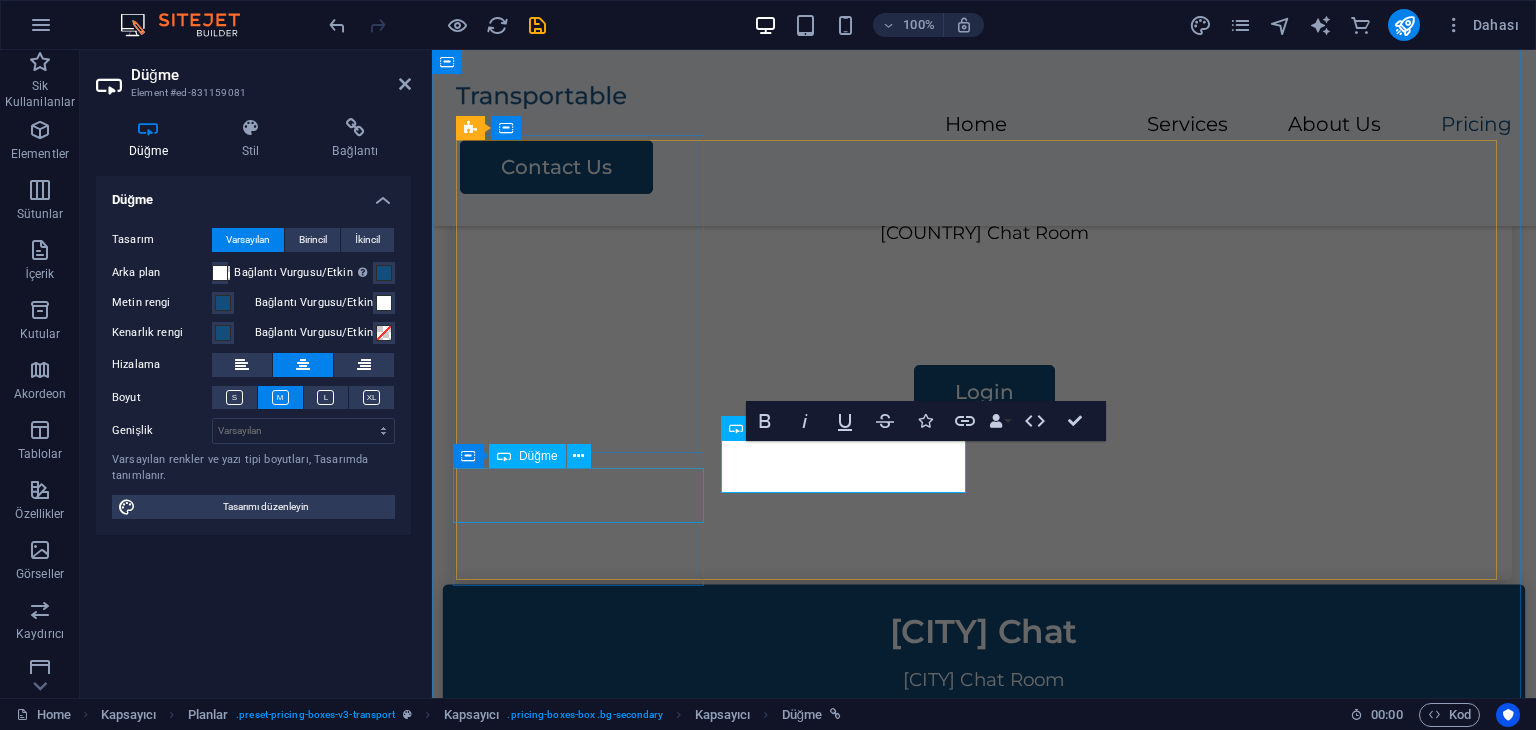 type 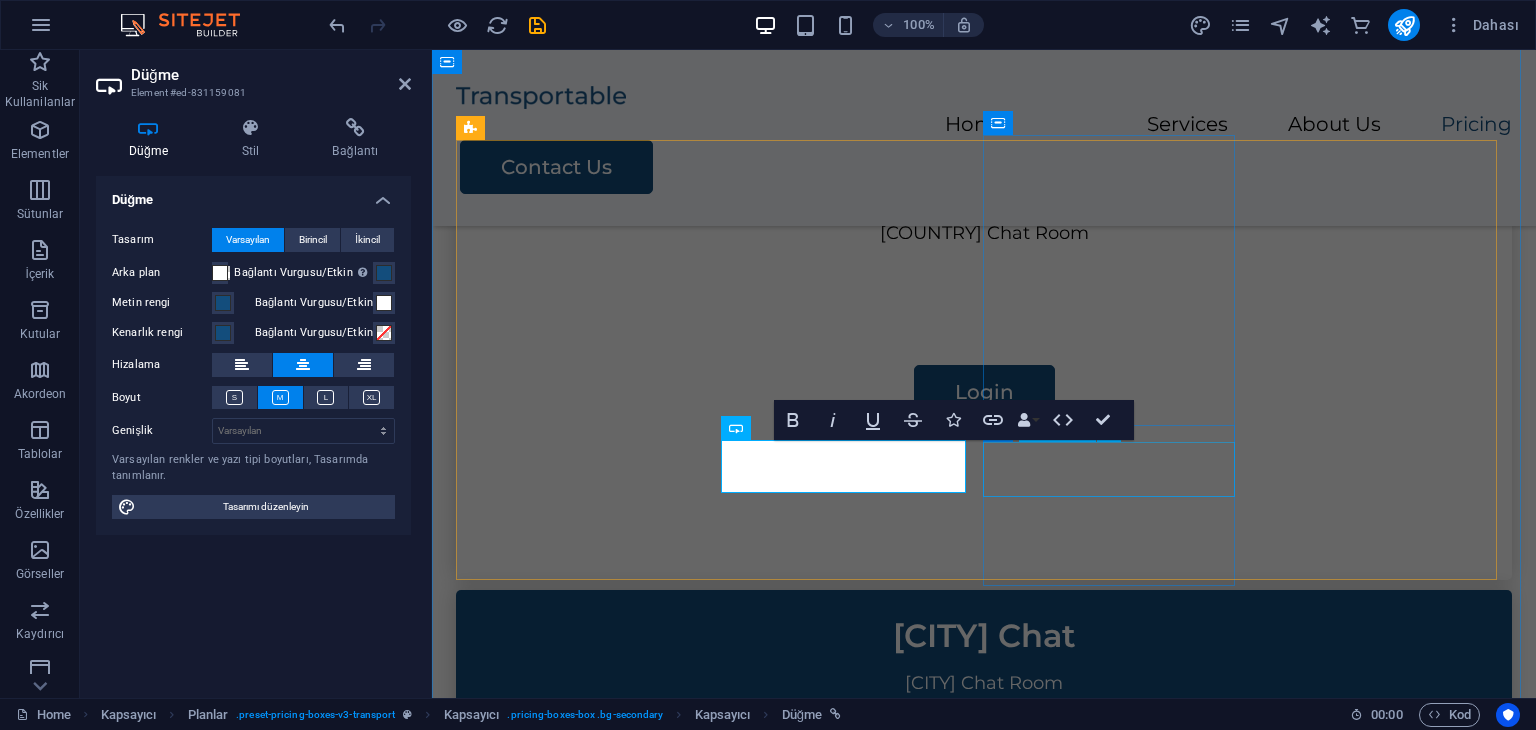 click on "Contact Us" at bounding box center (984, 1292) 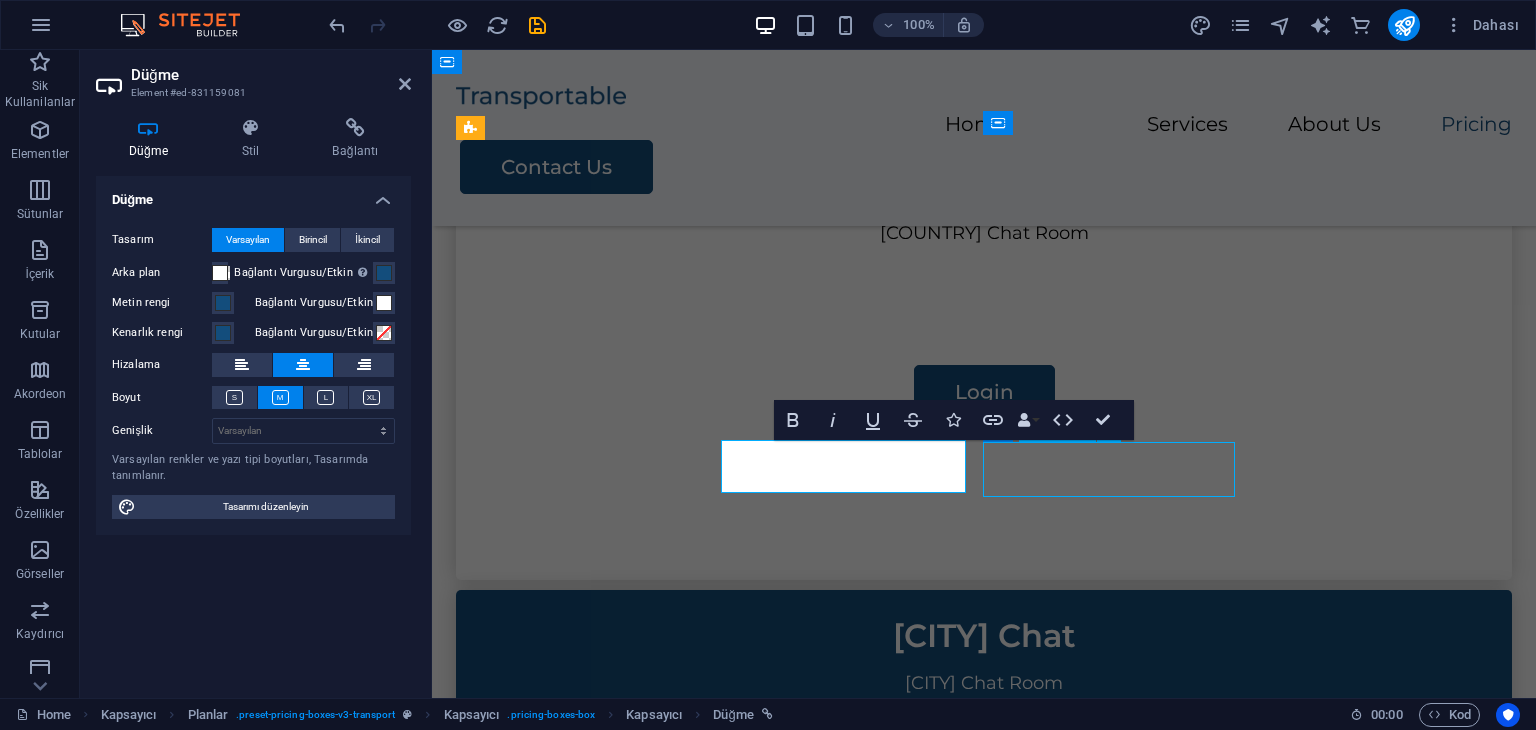 click on "Contact Us" at bounding box center [984, 1292] 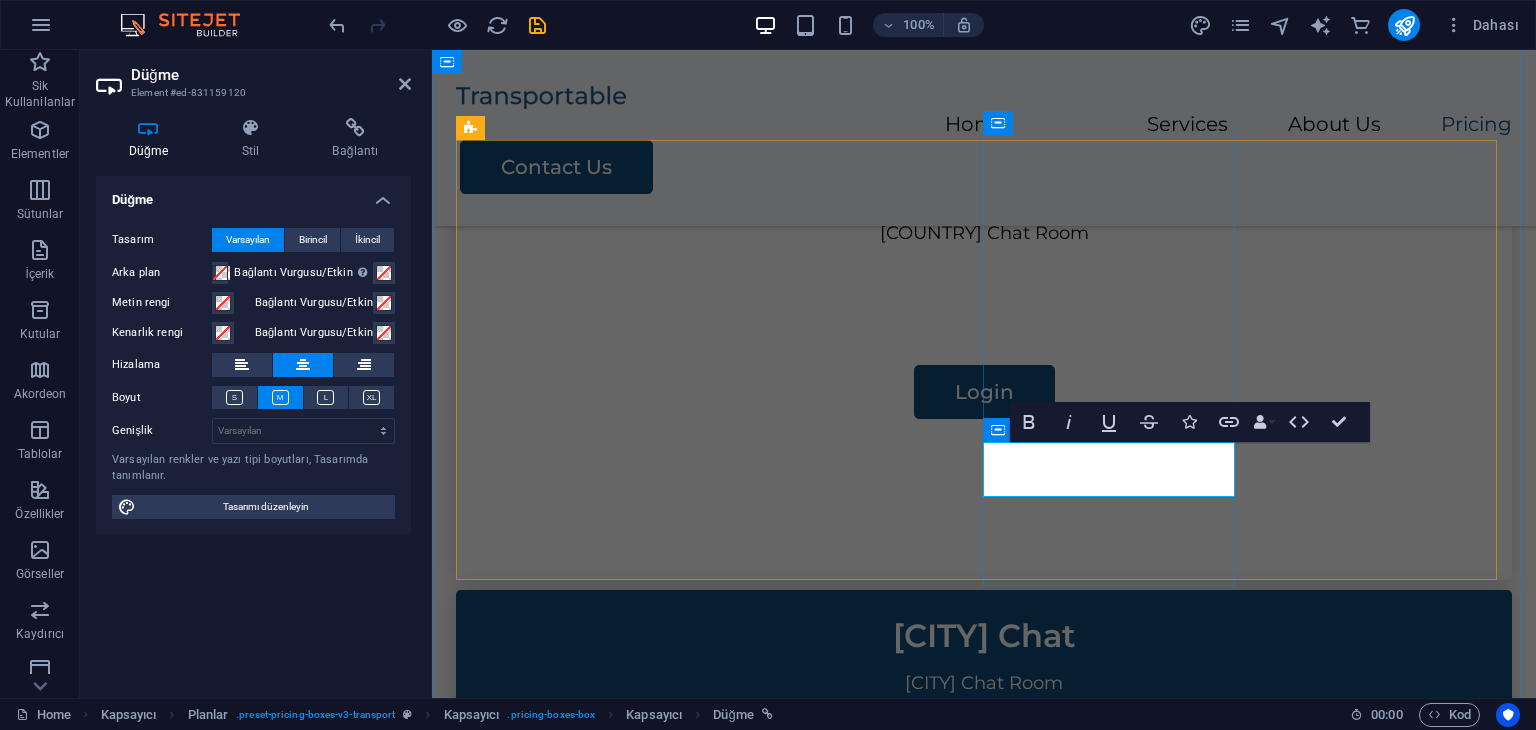 type 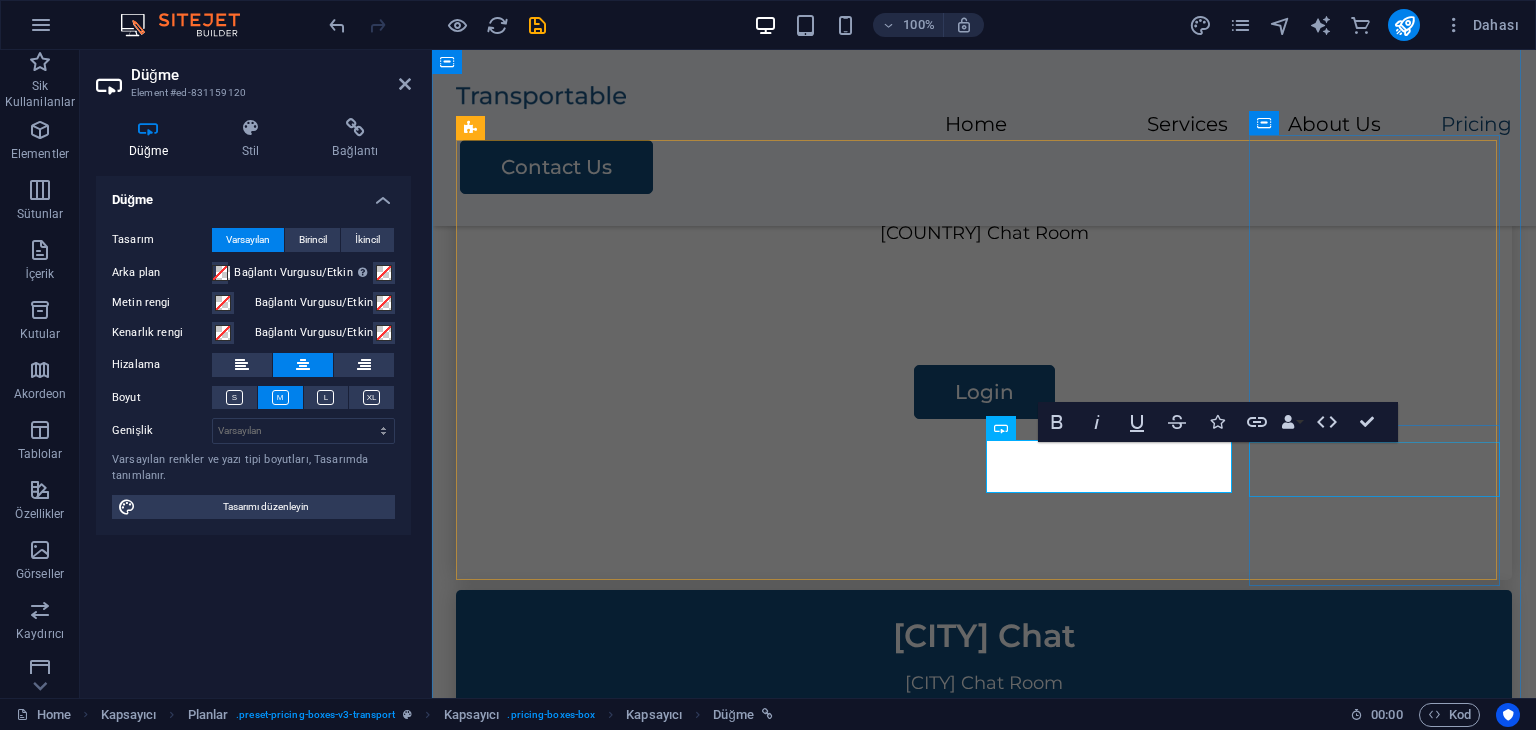 click on "Contact Us" at bounding box center (984, 1742) 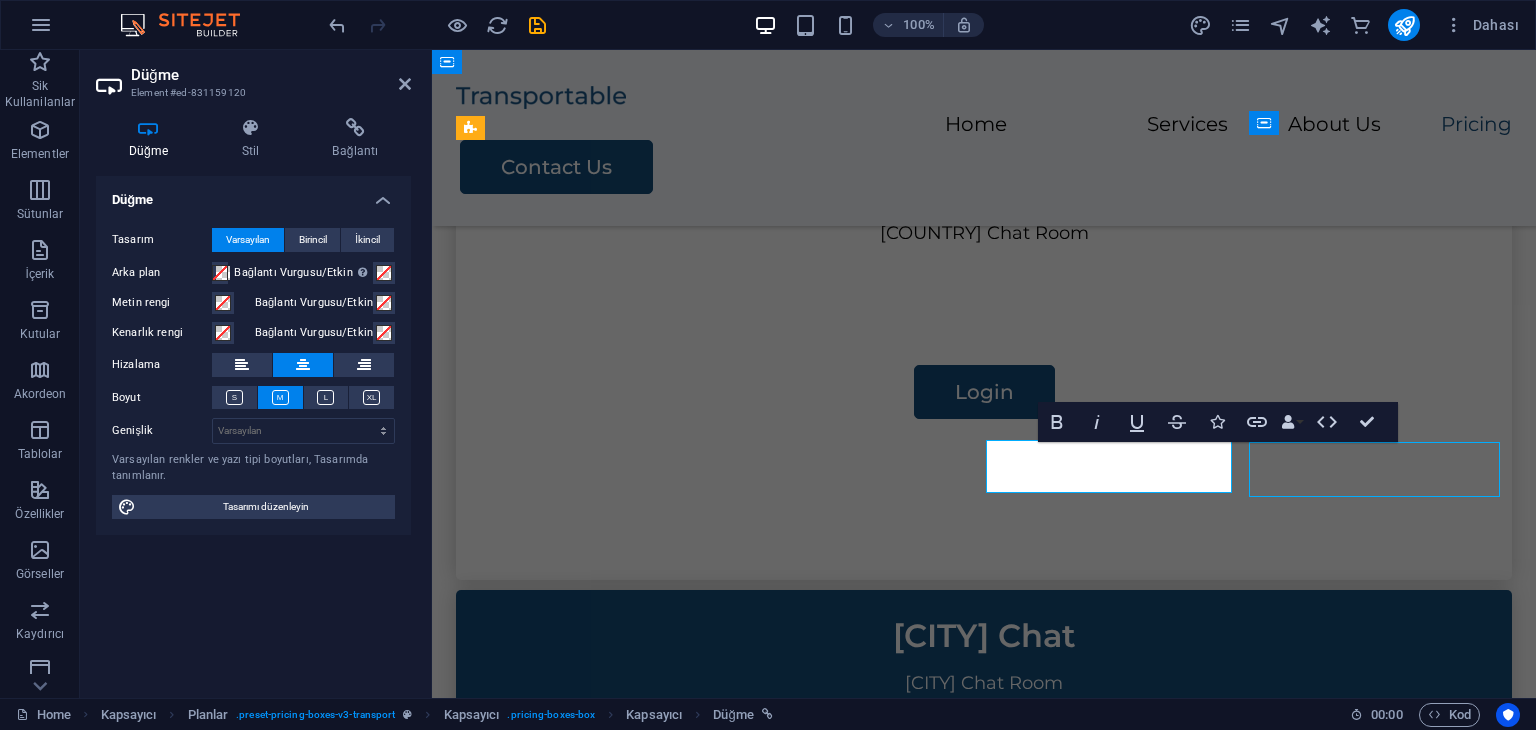 click on "Contact Us" at bounding box center (984, 1742) 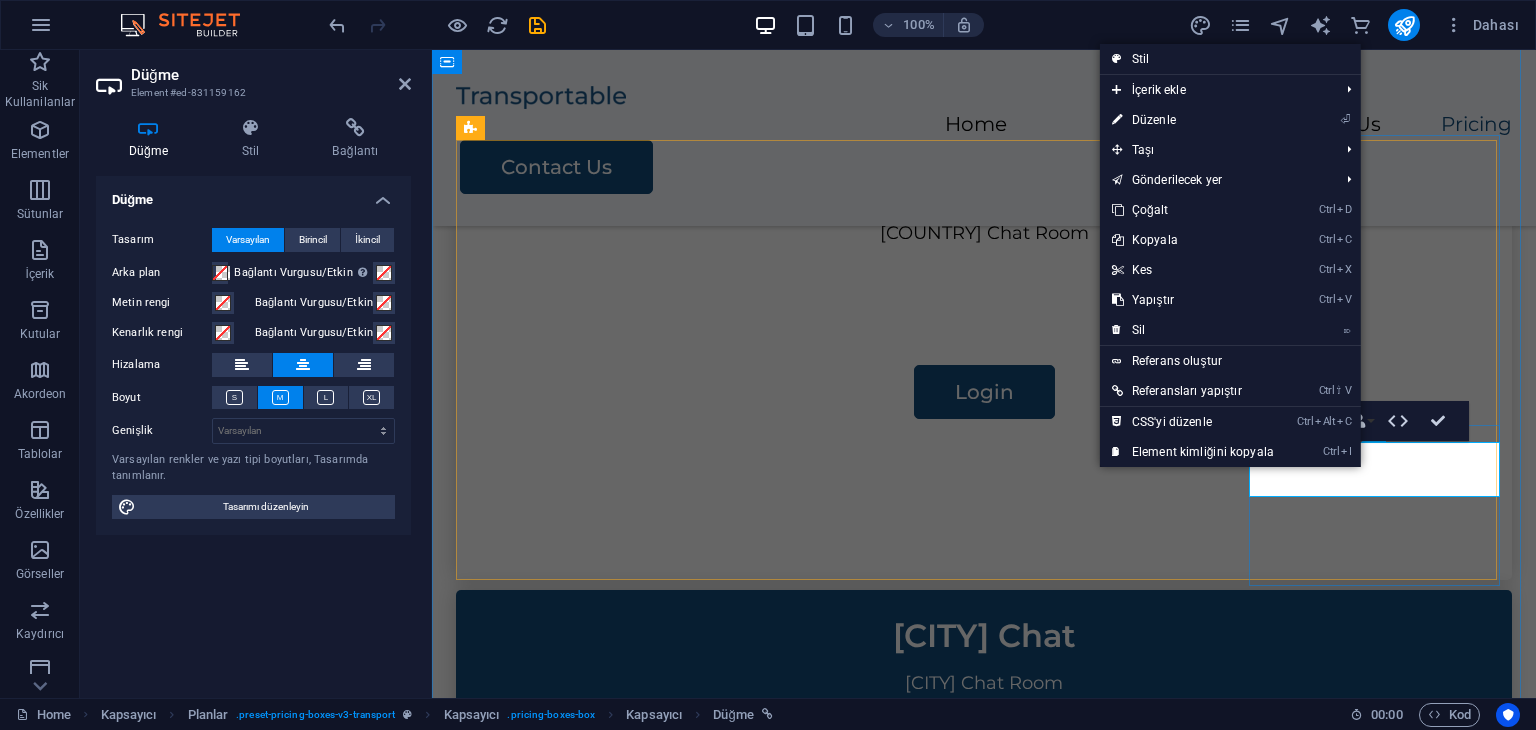 type 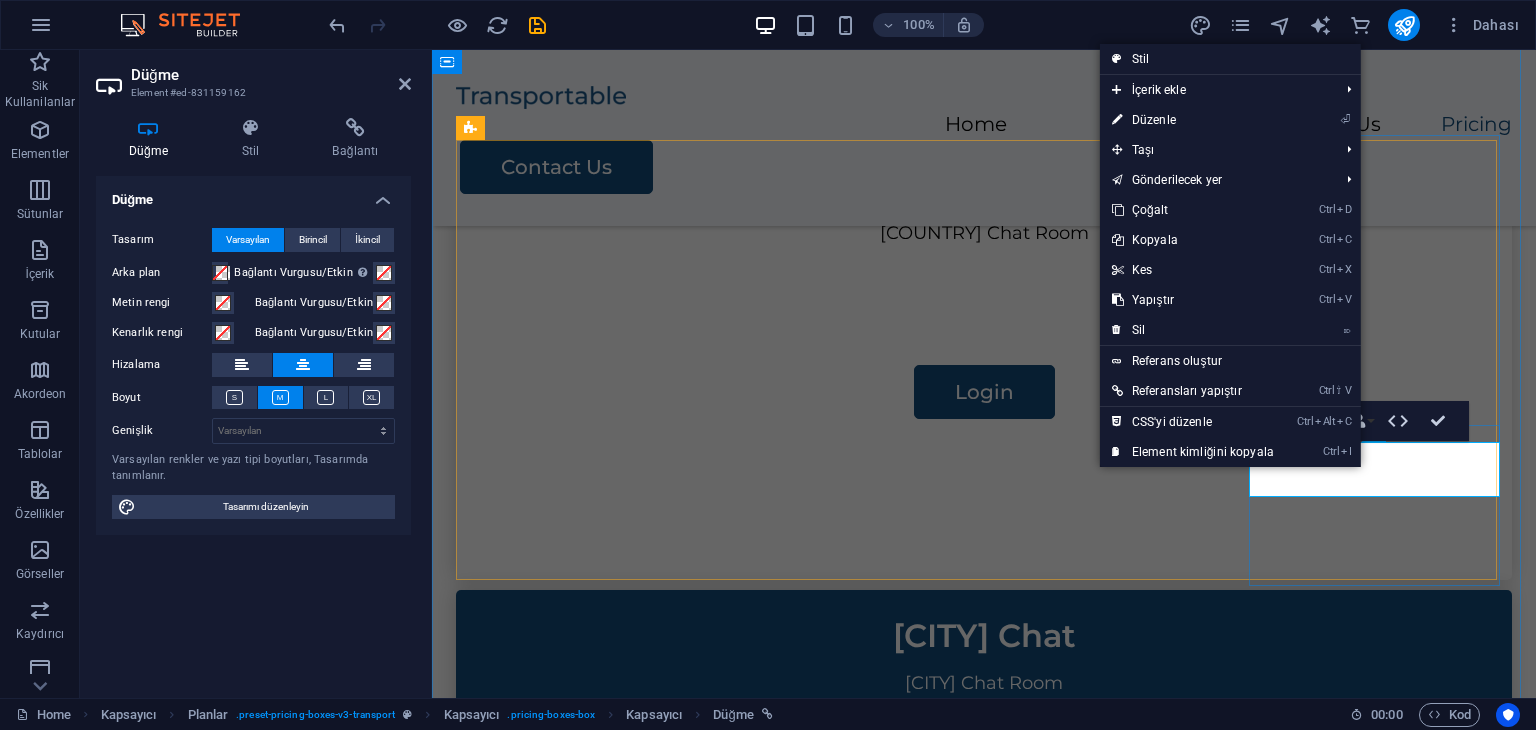 click on "Contact Us" at bounding box center (984, 1742) 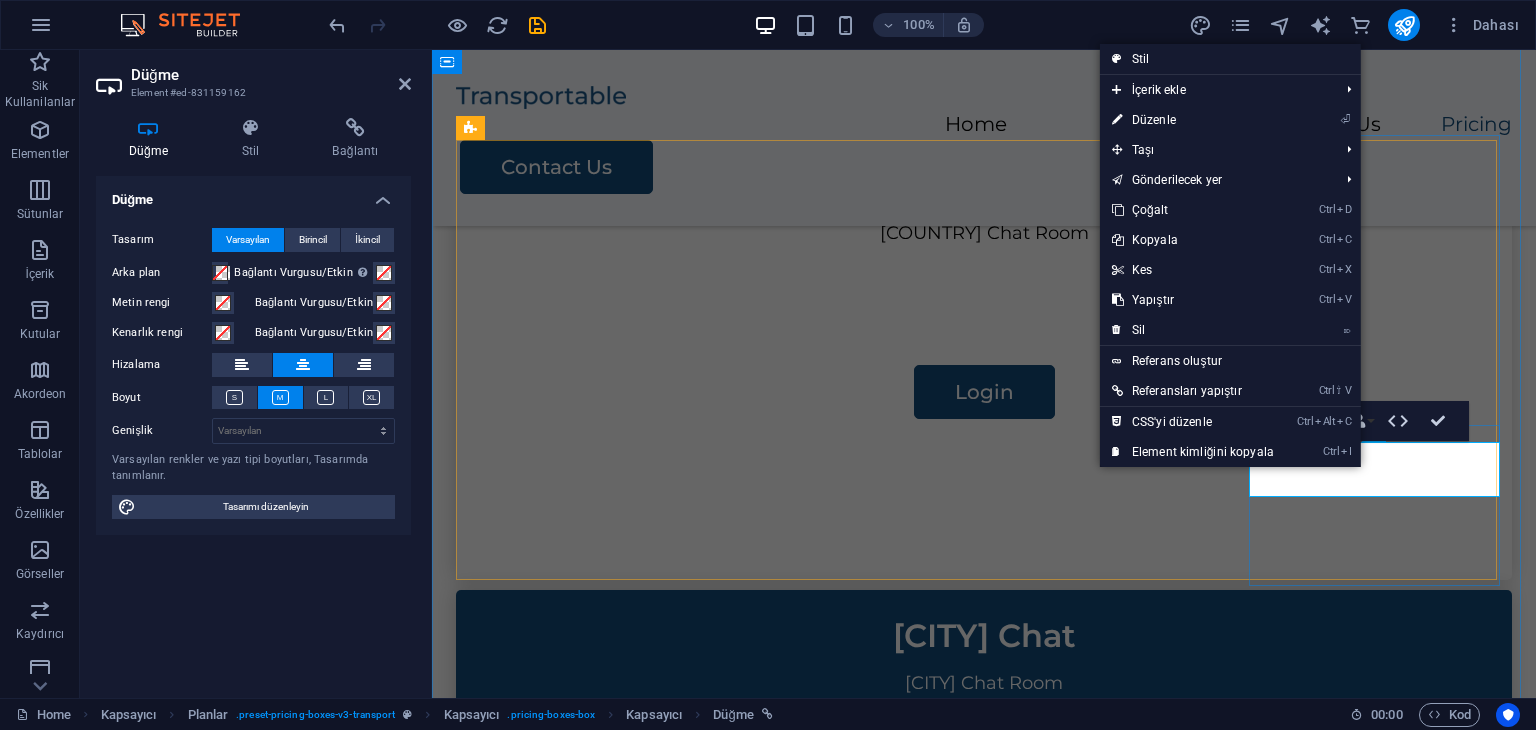 drag, startPoint x: 1436, startPoint y: 469, endPoint x: 1317, endPoint y: 471, distance: 119.01681 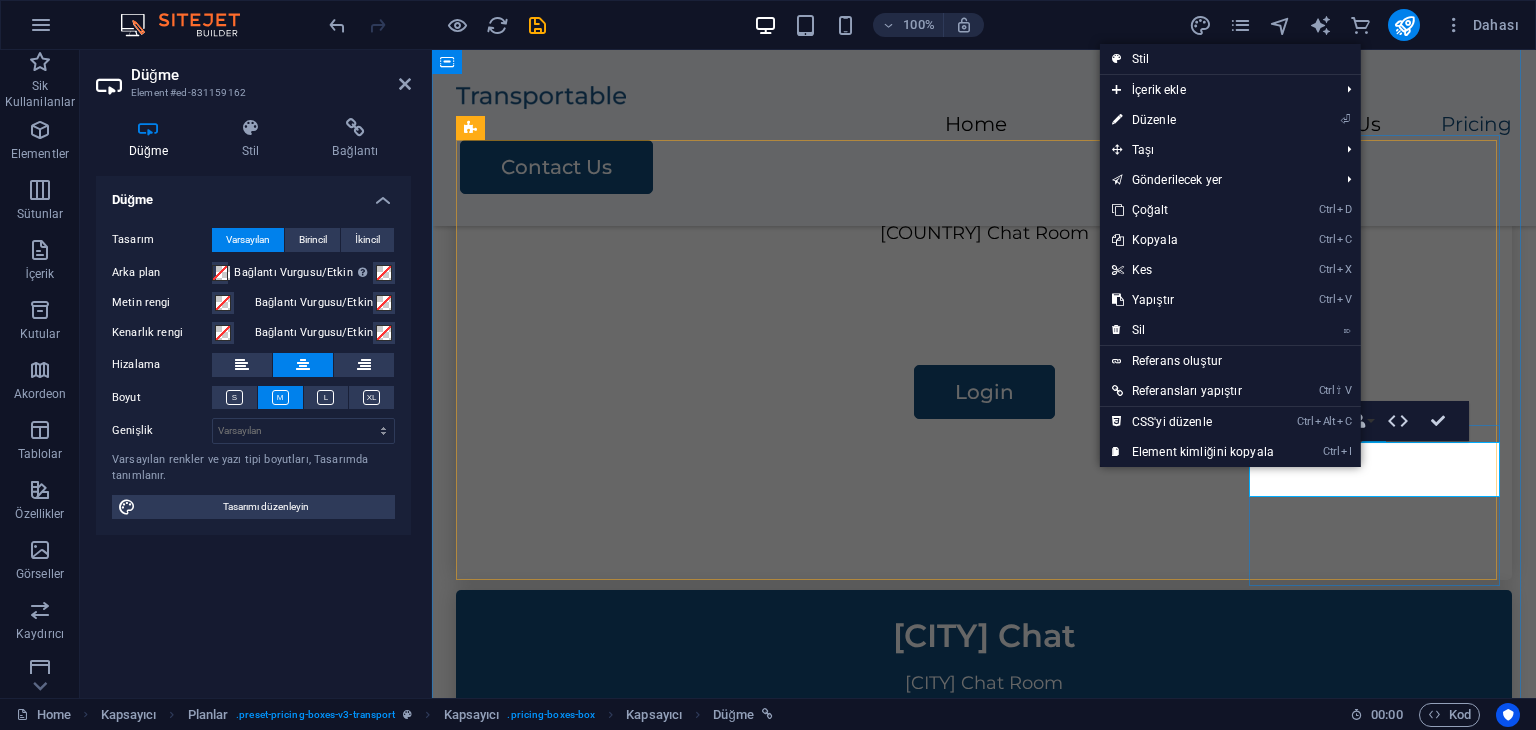 click on "Contact Us" at bounding box center [984, 1742] 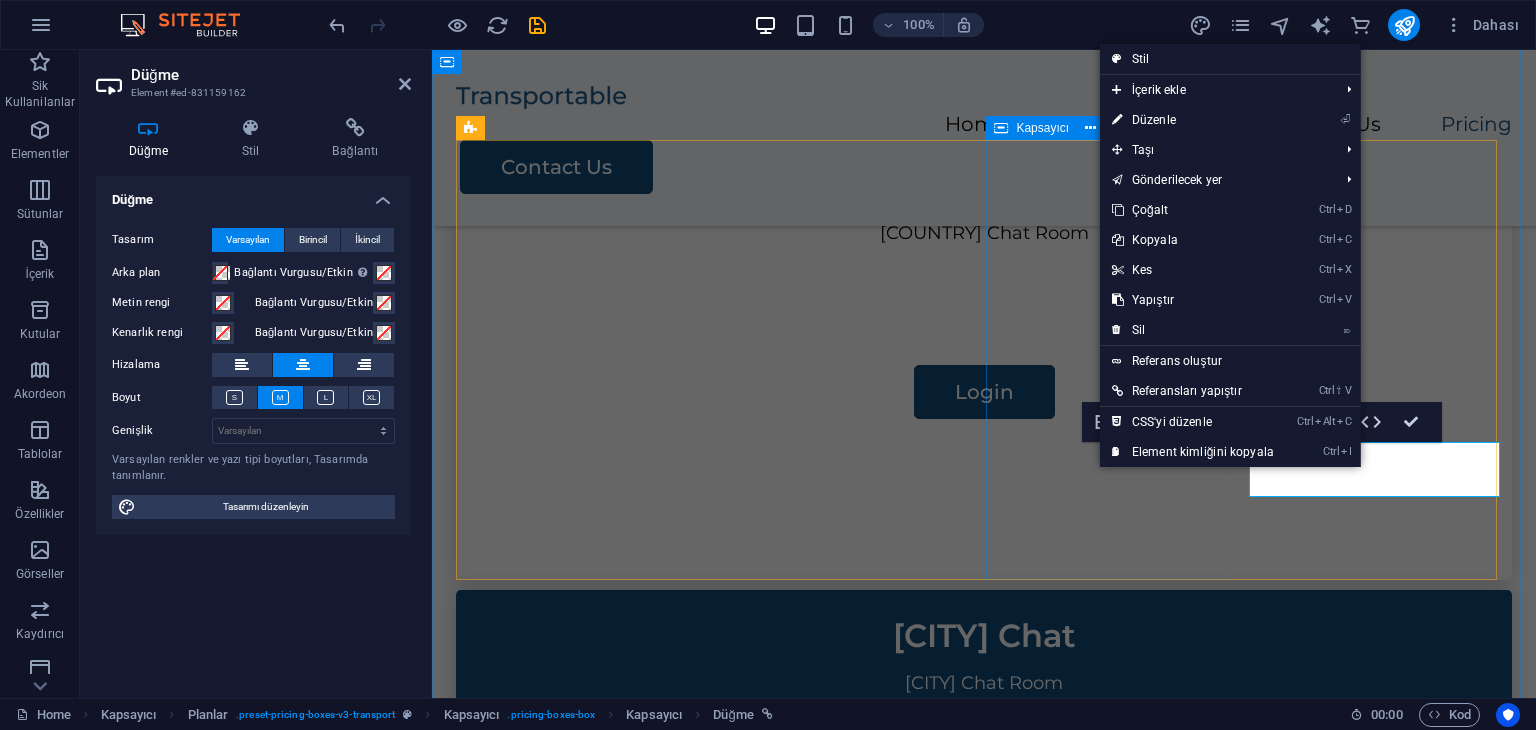 drag, startPoint x: 1165, startPoint y: 507, endPoint x: 1169, endPoint y: 523, distance: 16.492422 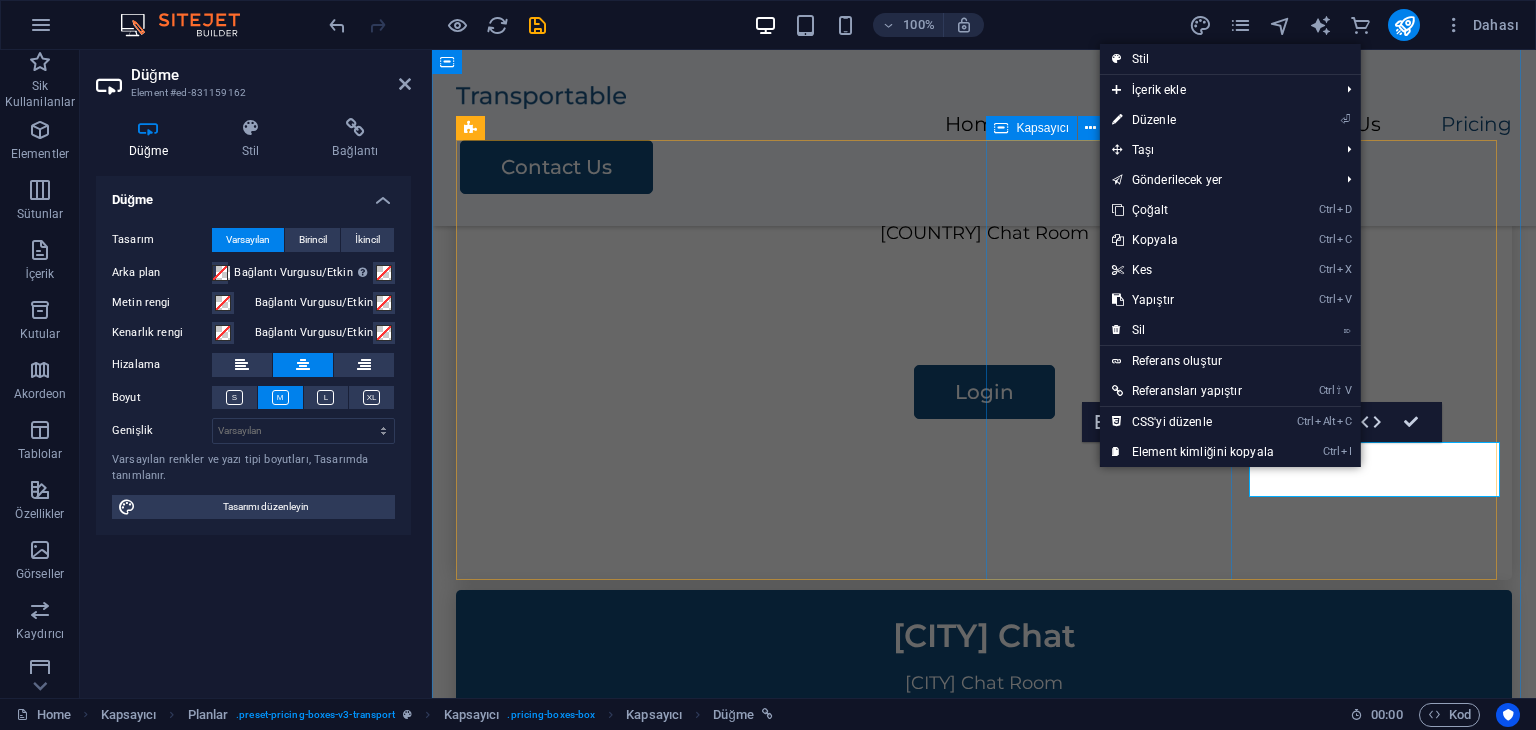 click on "Cakarta Chat Cakarta Chat Room Login" at bounding box center [984, 1259] 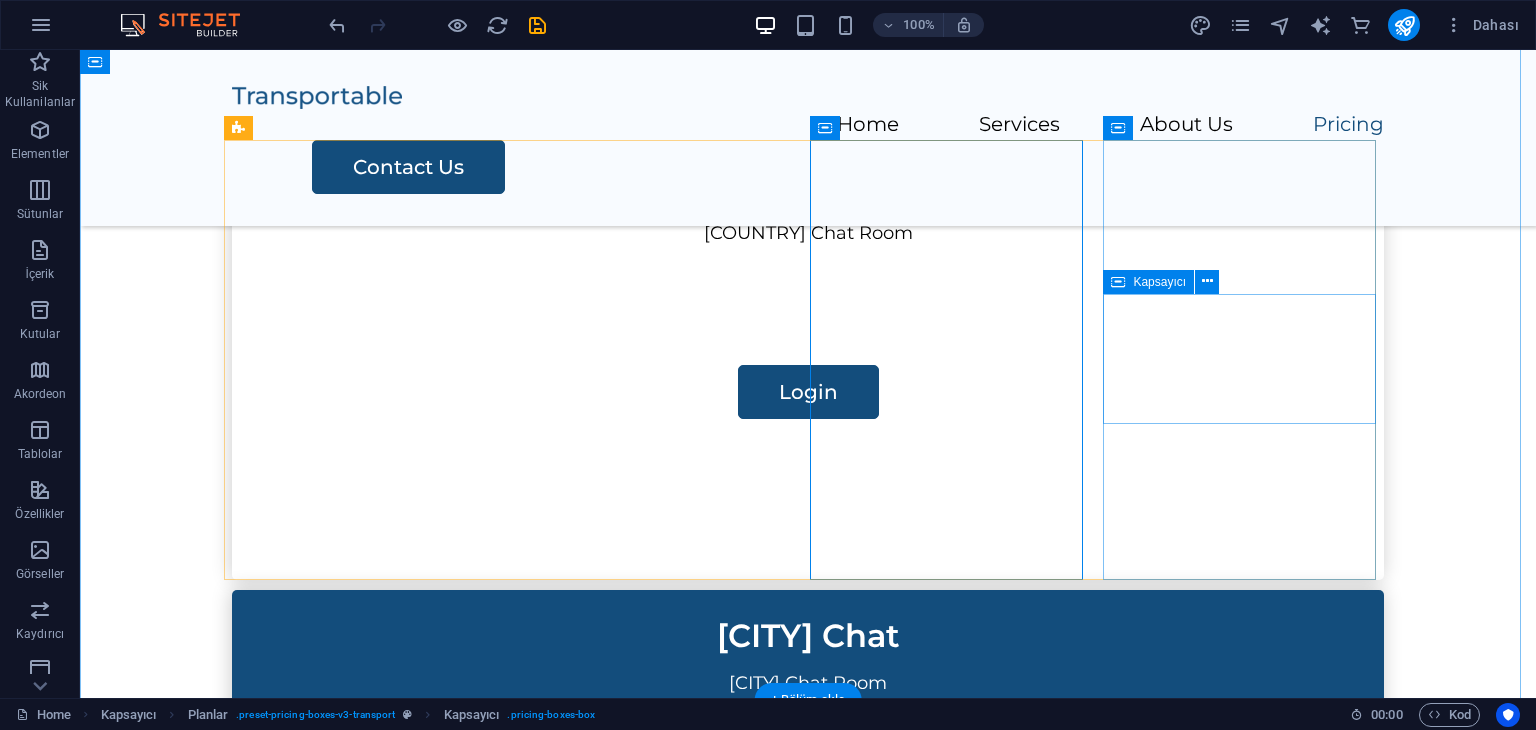 scroll, scrollTop: 1800, scrollLeft: 0, axis: vertical 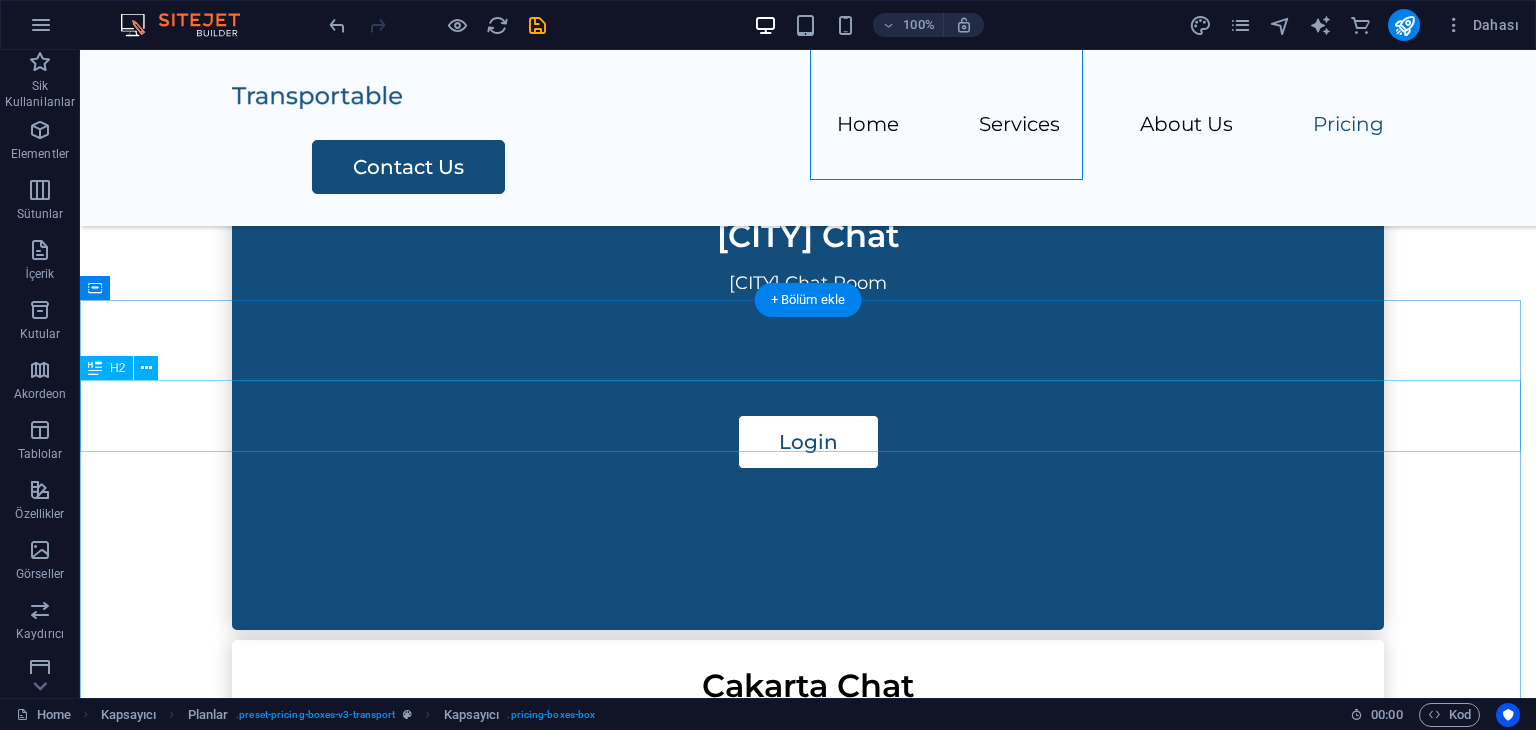 click on "Contact Us" at bounding box center (808, 1766) 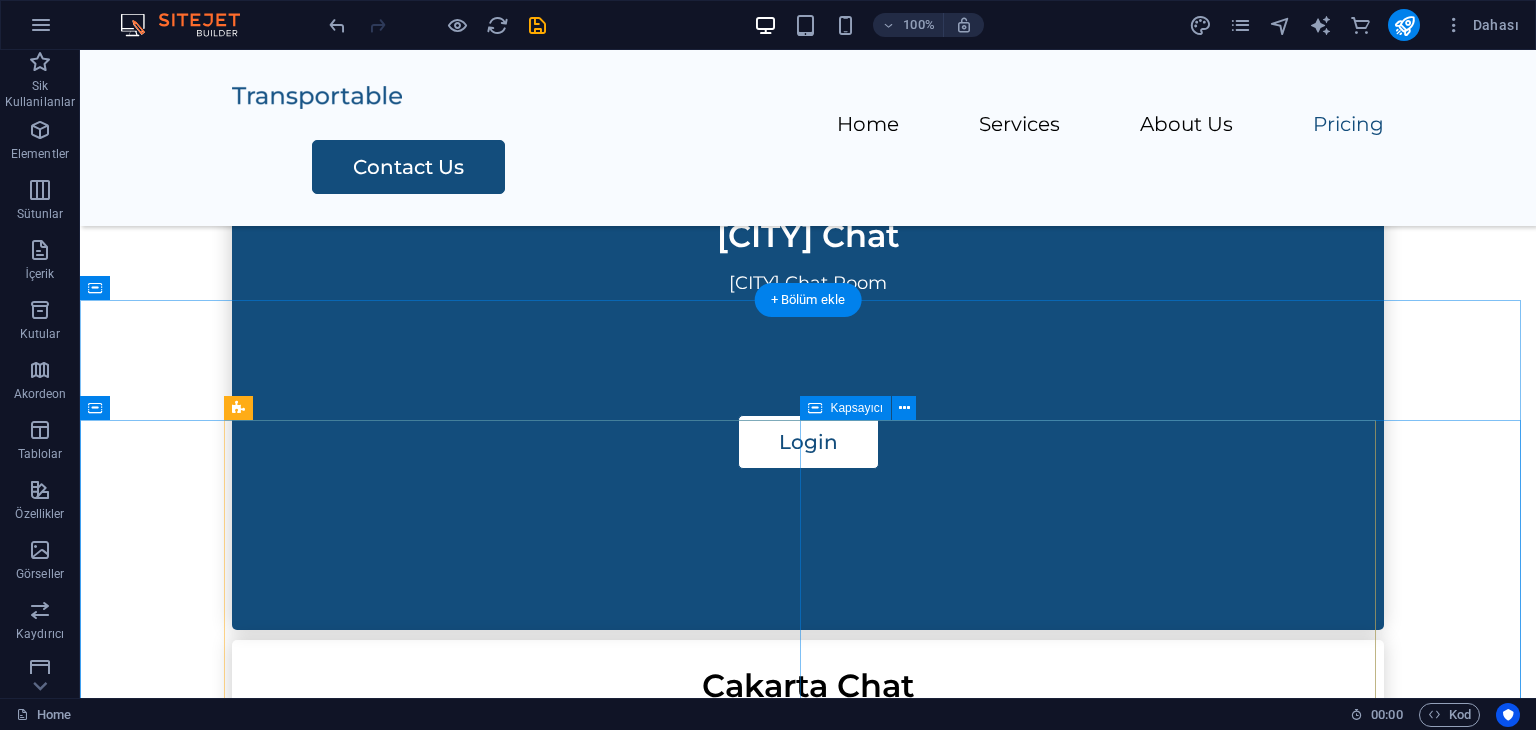 click on "Contact Us   I have read and understand the privacy policy. Okunaksız mı? Yeni yükle Submit" at bounding box center [808, 2070] 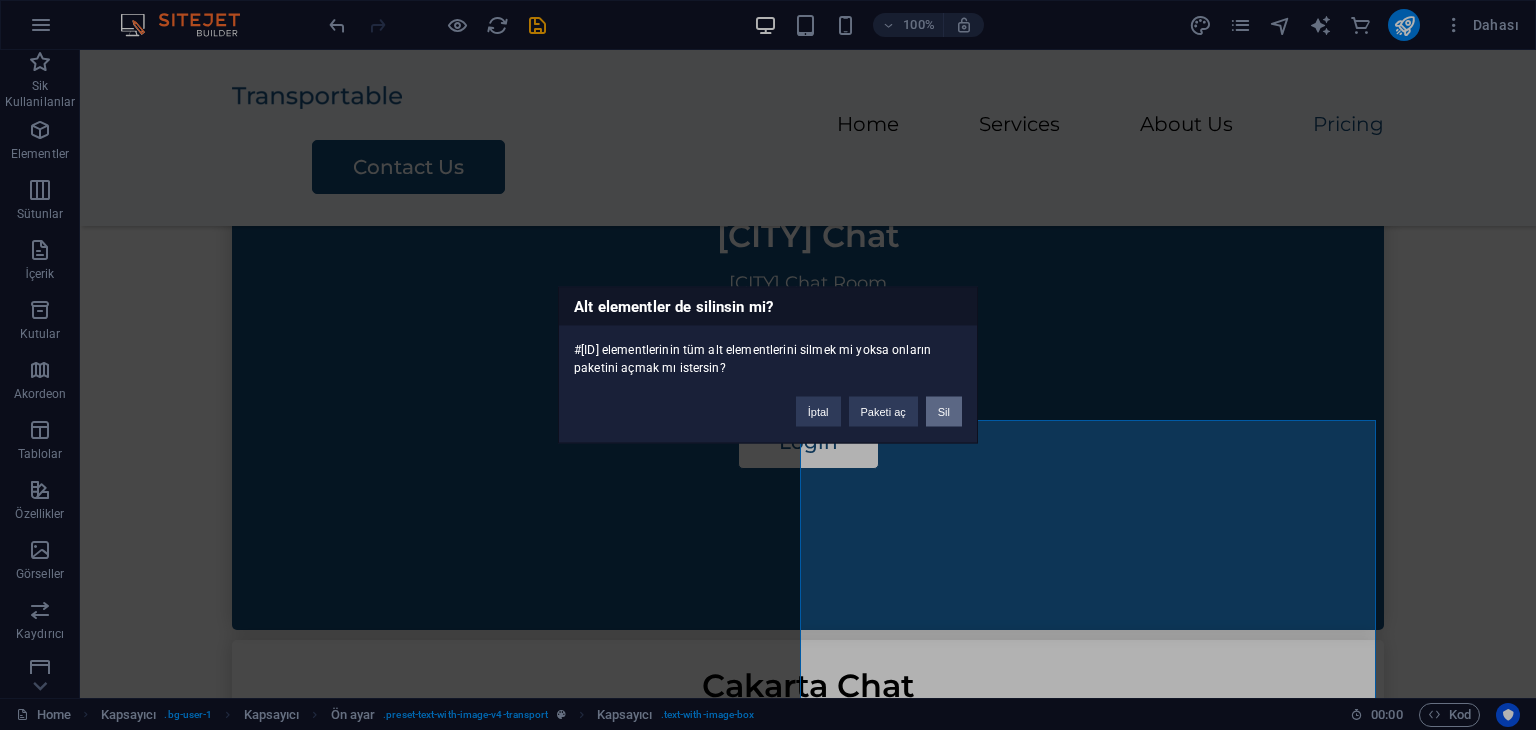 click on "Sil" at bounding box center (944, 412) 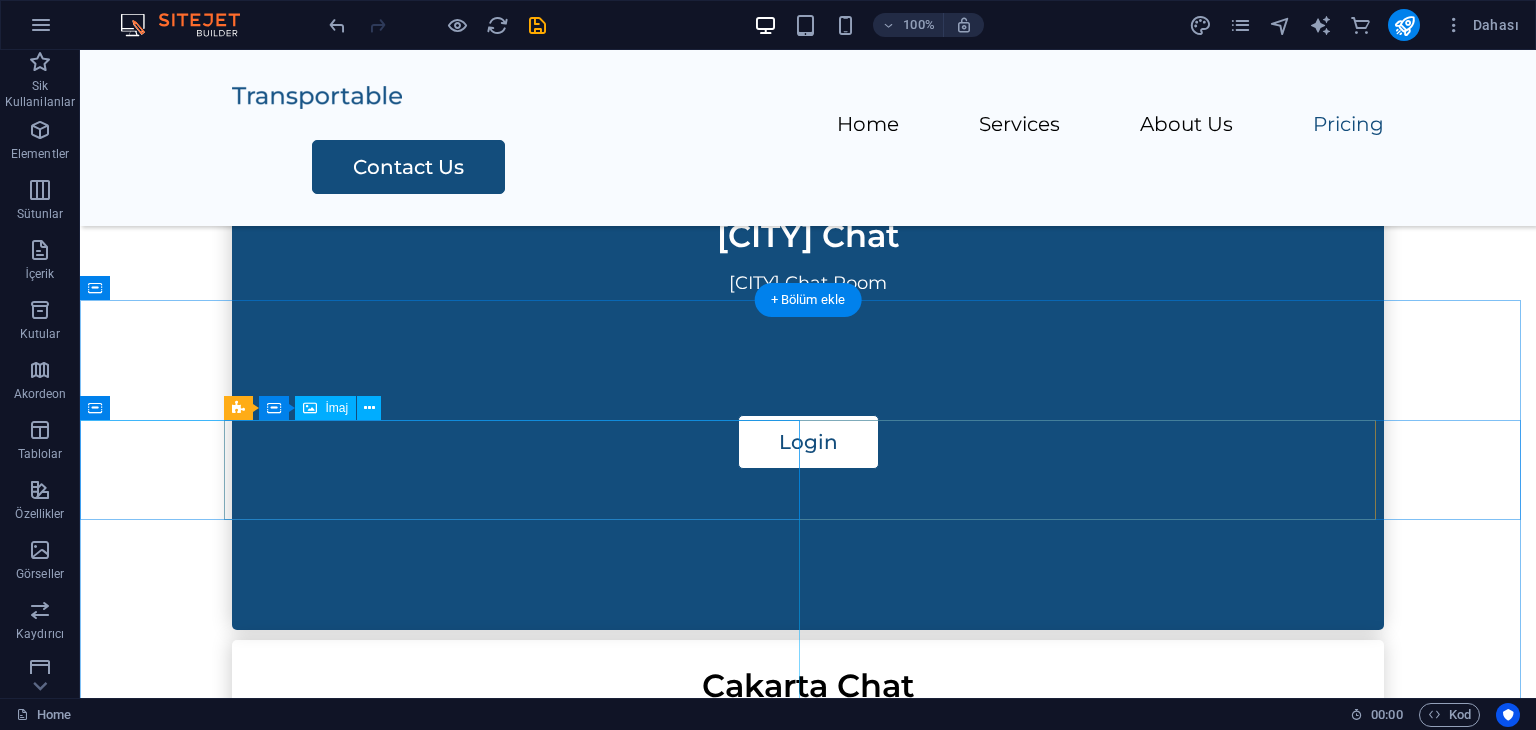 click at bounding box center (-66, 2110) 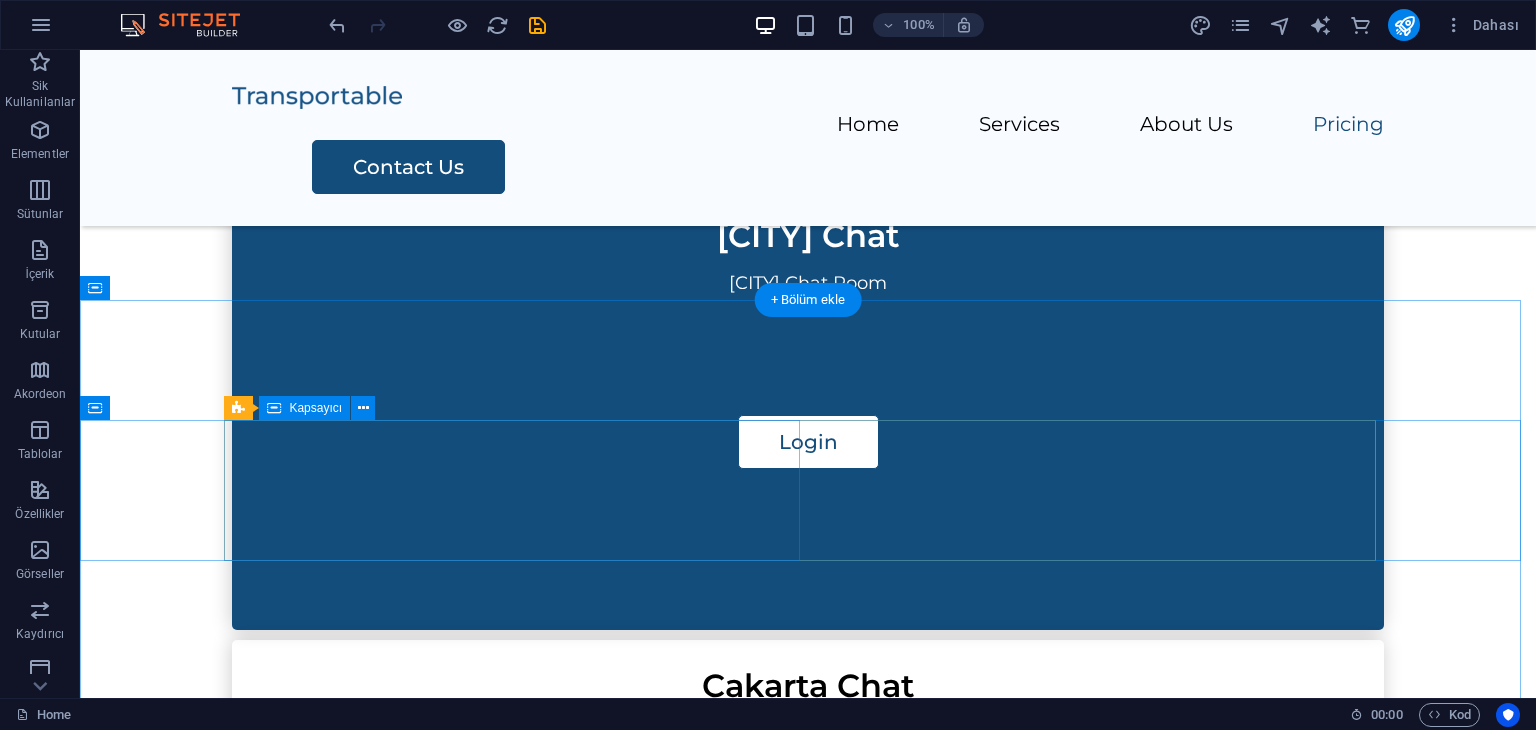 click on "İçeriği buraya bırak veya  Element ekle  Panoyu yapıştır" at bounding box center (808, 1841) 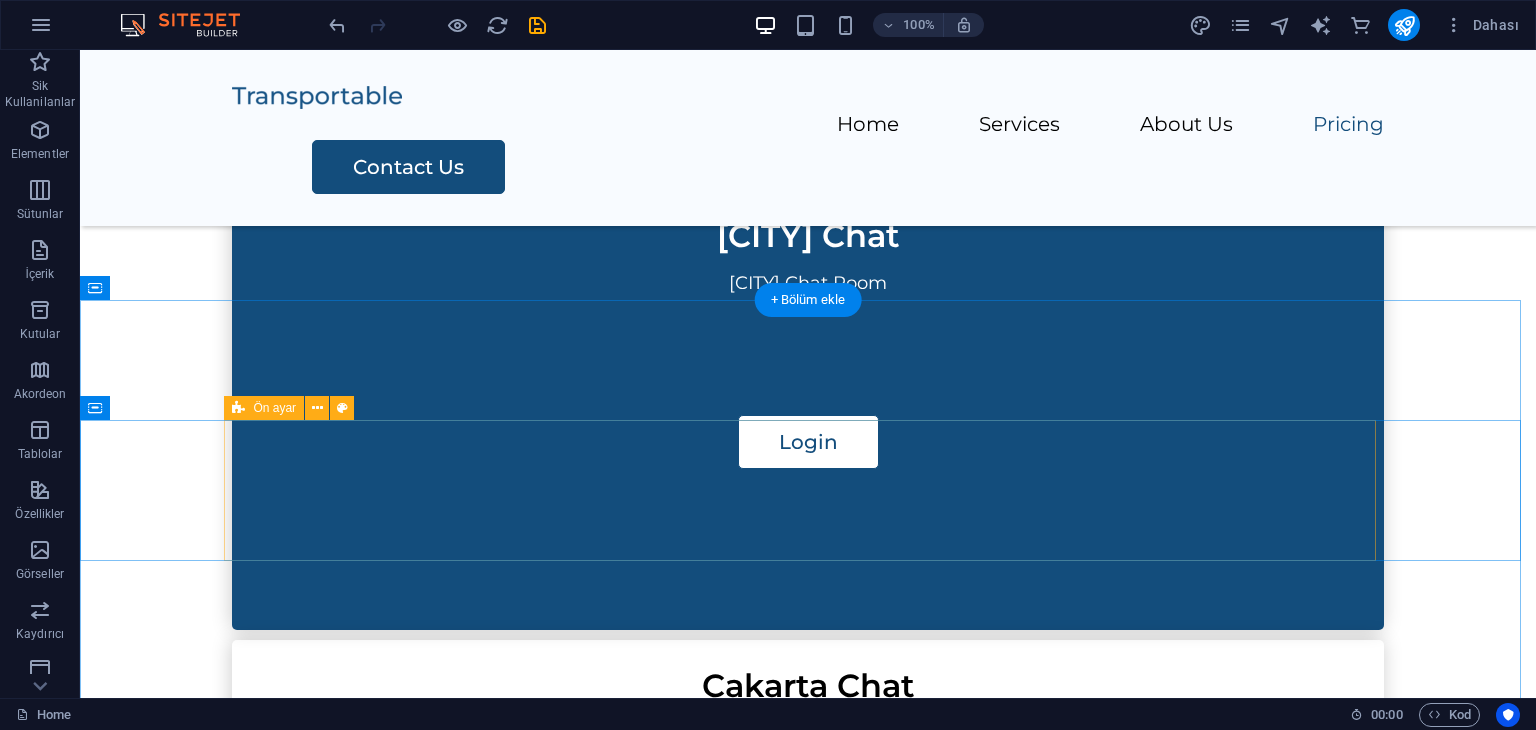 click on "İçeriği buraya bırak veya  Element ekle  Panoyu yapıştır" at bounding box center [808, 1841] 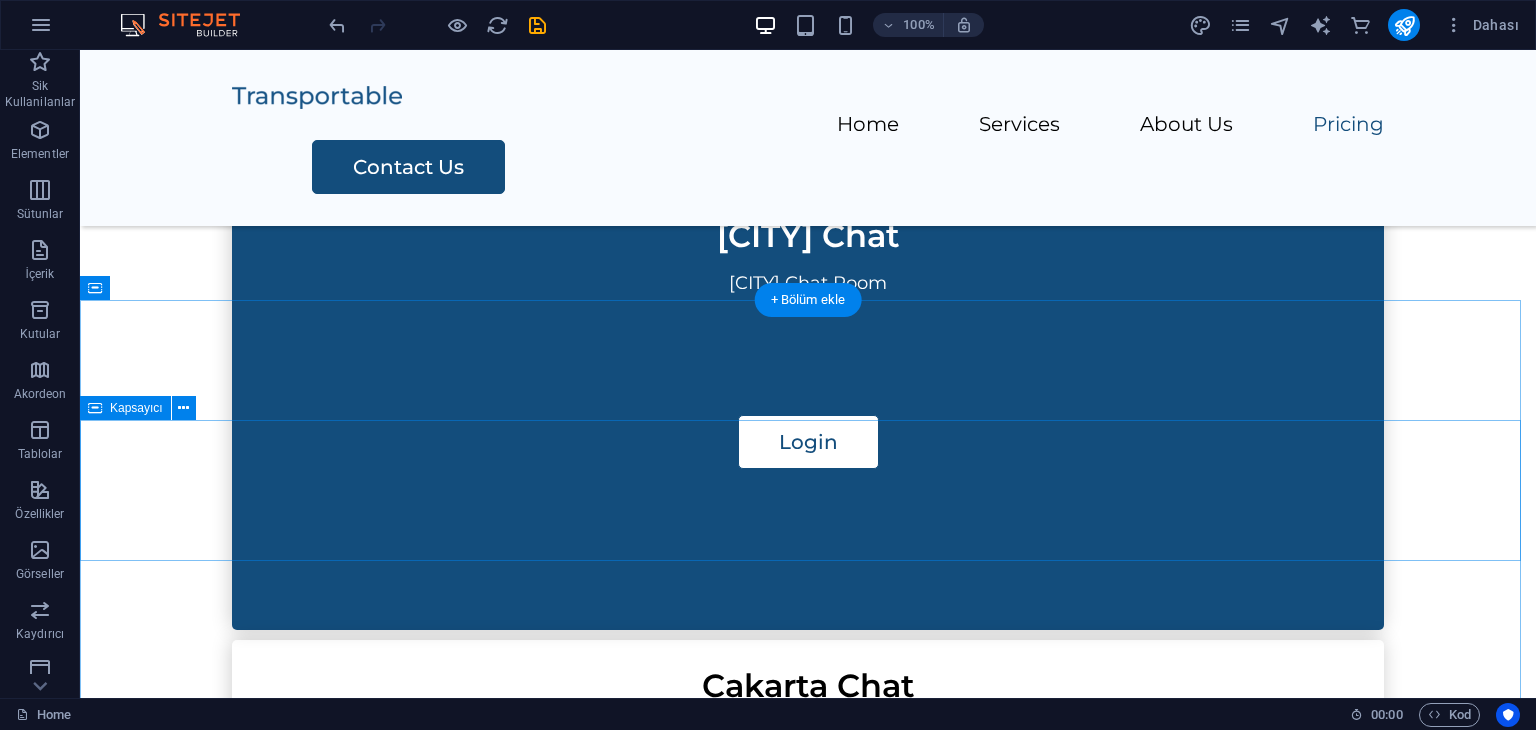 click on "İçeriği buraya bırak veya  Element ekle  Panoyu yapıştır" at bounding box center (808, 1841) 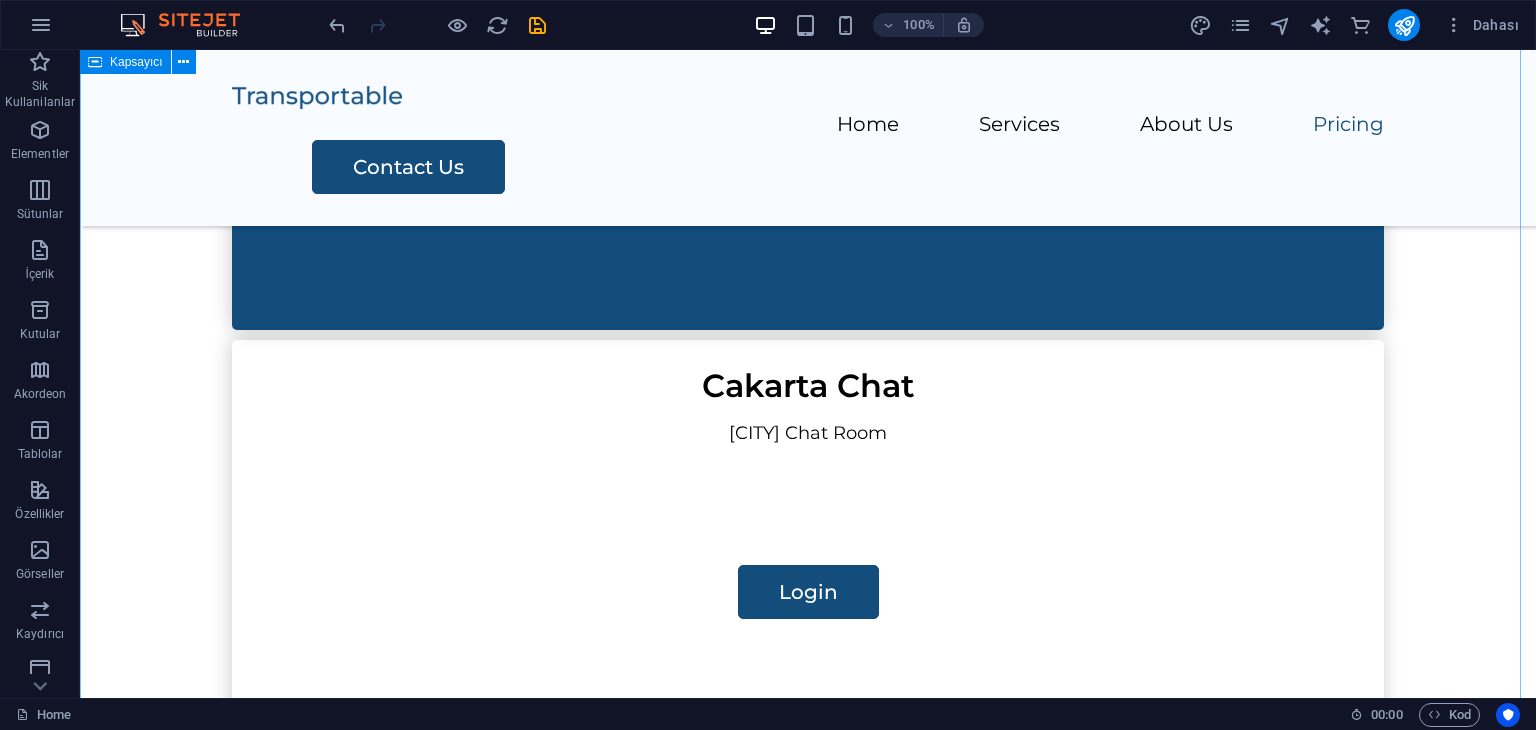 click at bounding box center (808, 1783) 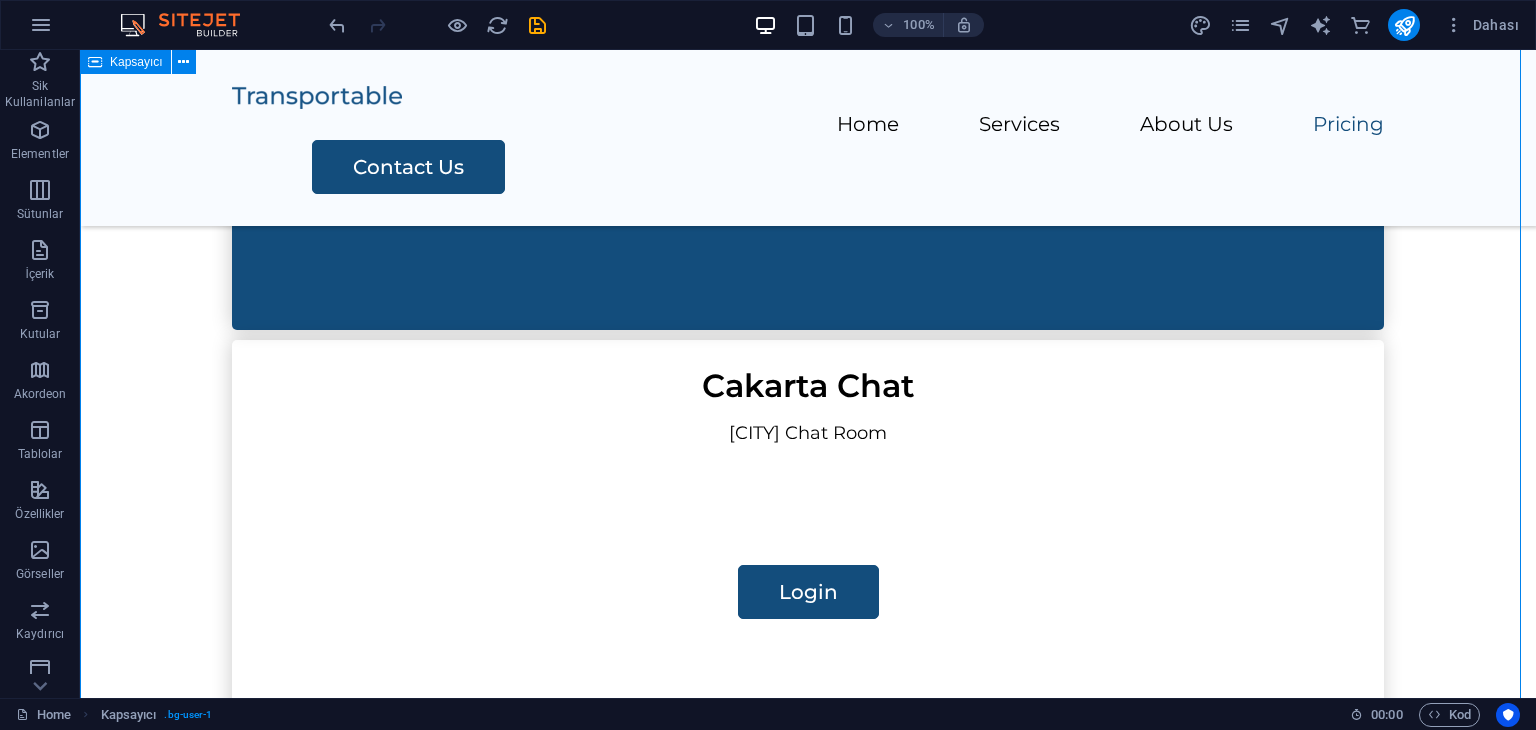 scroll, scrollTop: 1800, scrollLeft: 0, axis: vertical 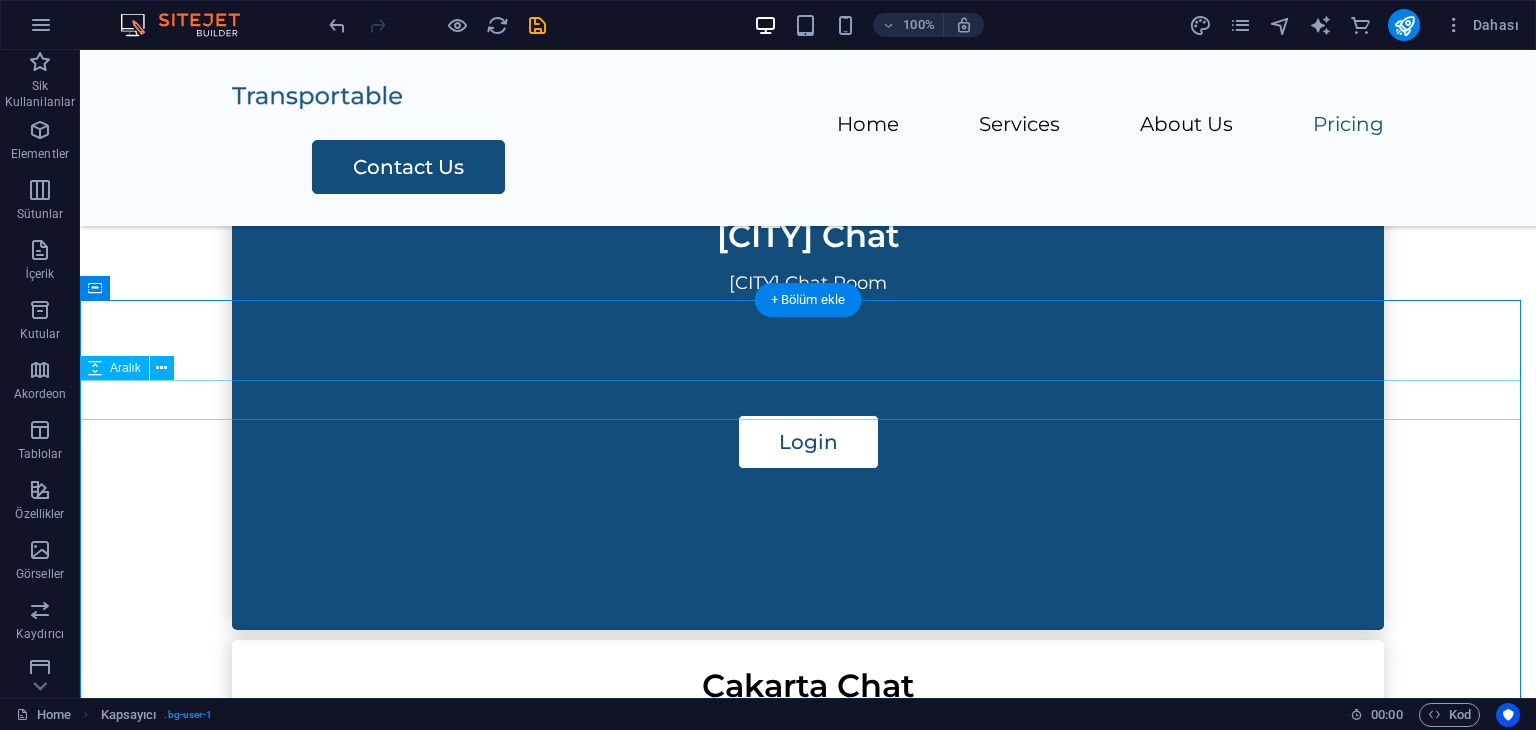 click at bounding box center [808, 1750] 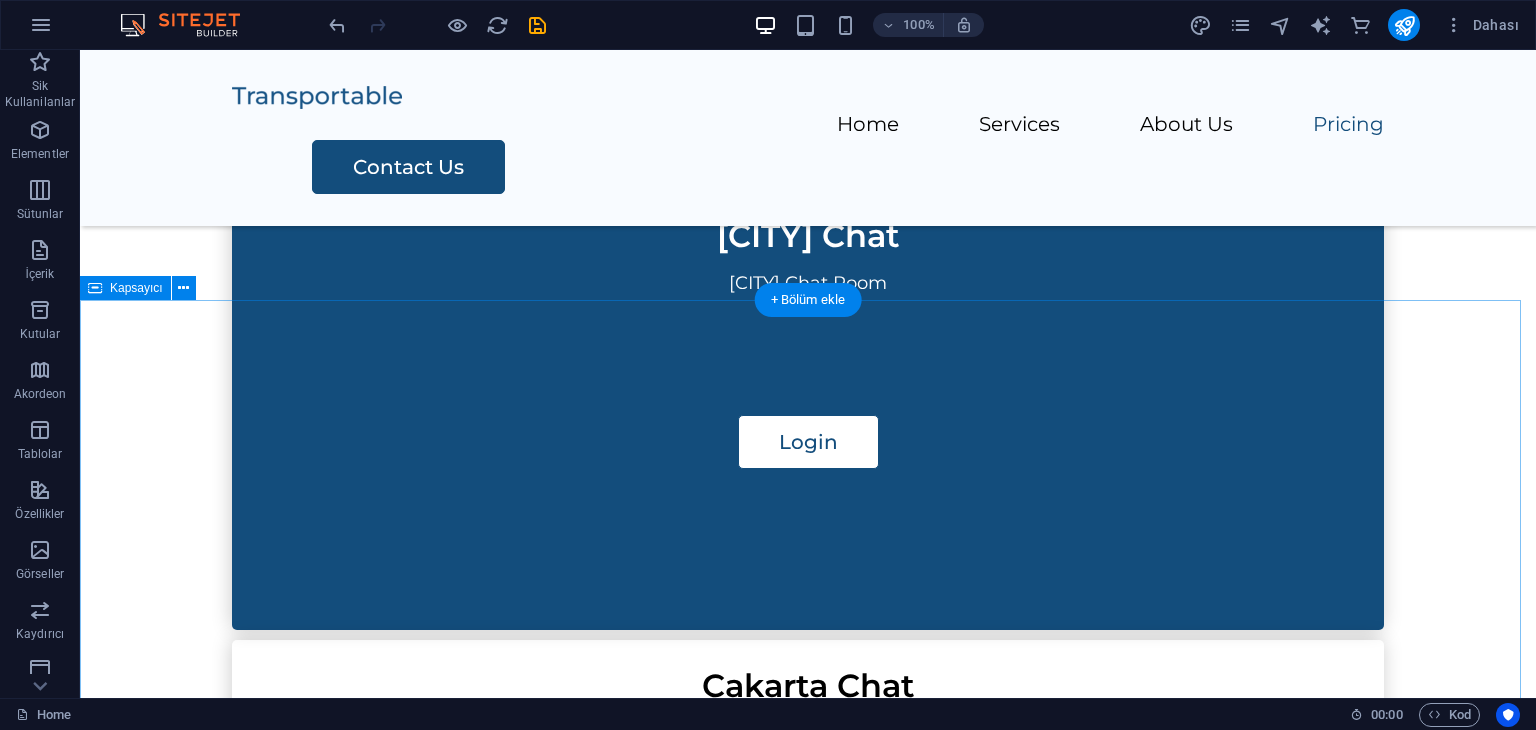 click on "İçeriği buraya bırak veya  Element ekle  Panoyu yapıştır" at bounding box center (808, 1801) 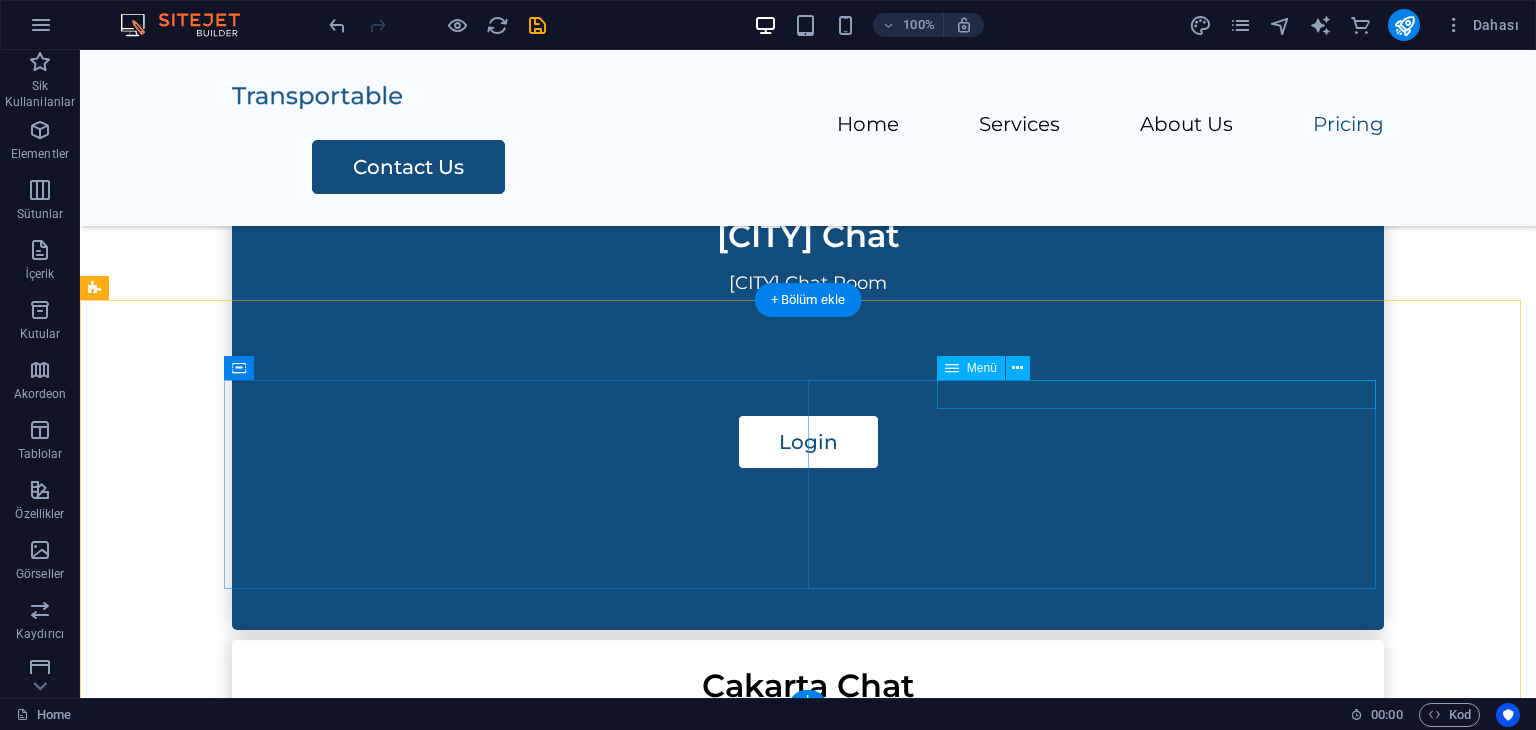 click on "Home Services About Us Pricing Contact Us" at bounding box center [516, 1888] 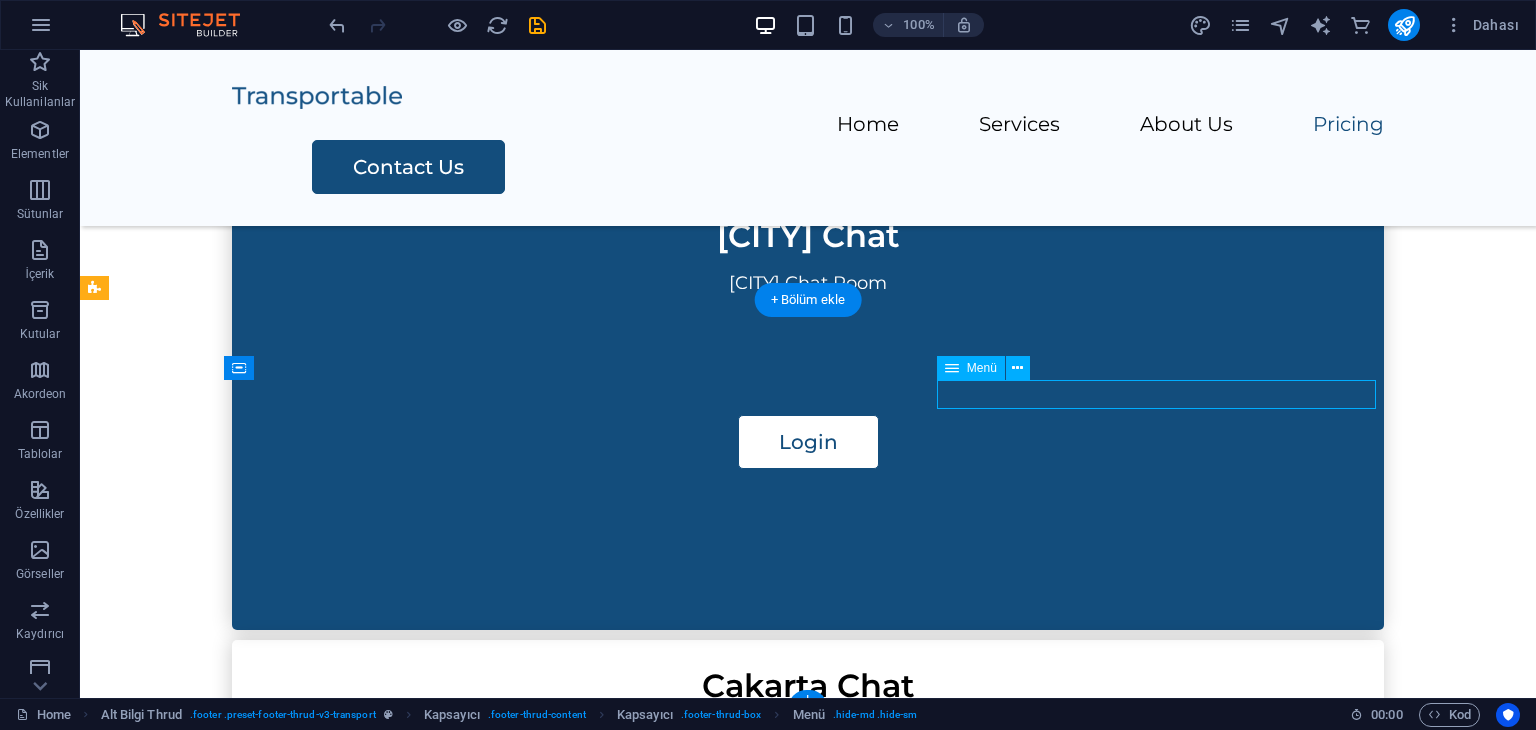 click on "Home Services About Us Pricing Contact Us" at bounding box center [516, 1888] 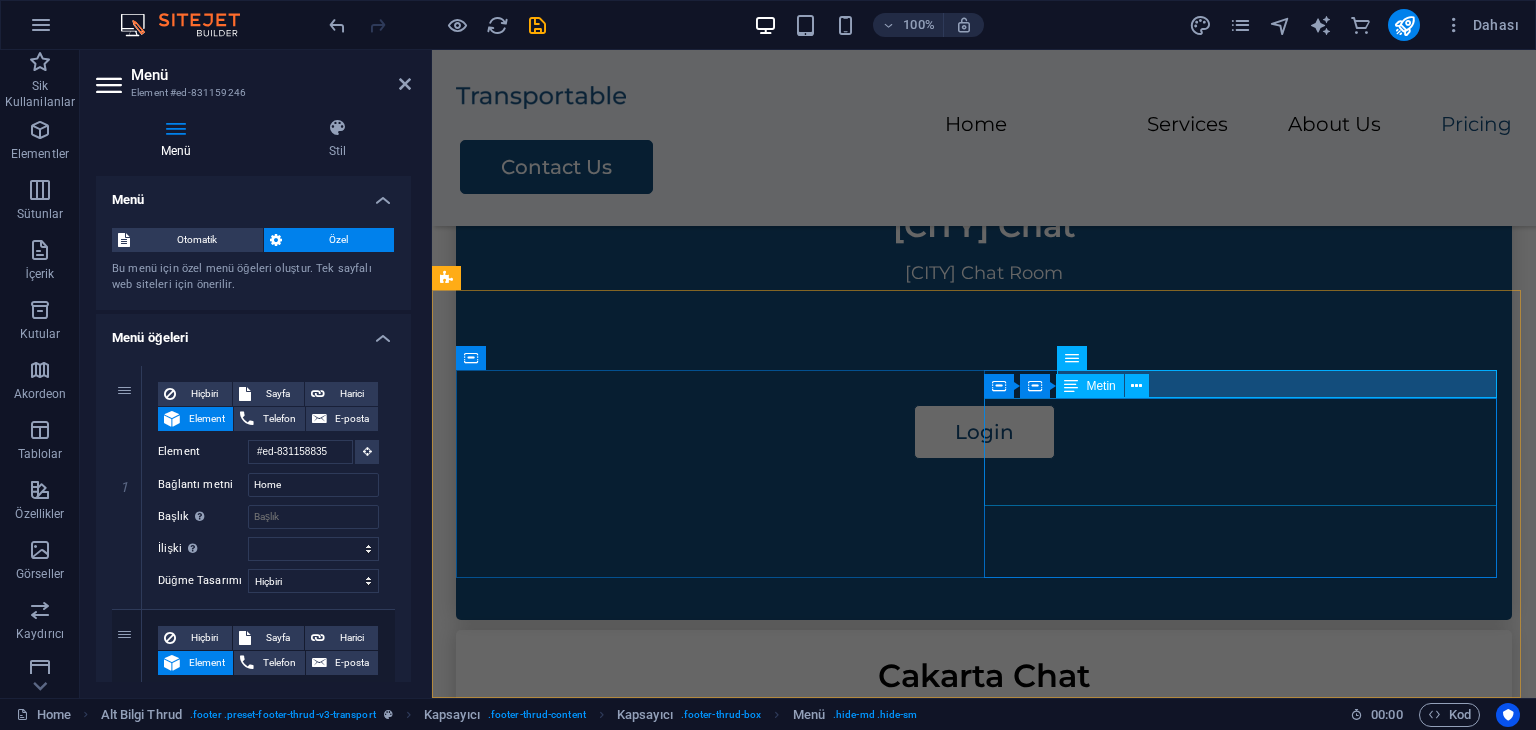 scroll, scrollTop: 1781, scrollLeft: 0, axis: vertical 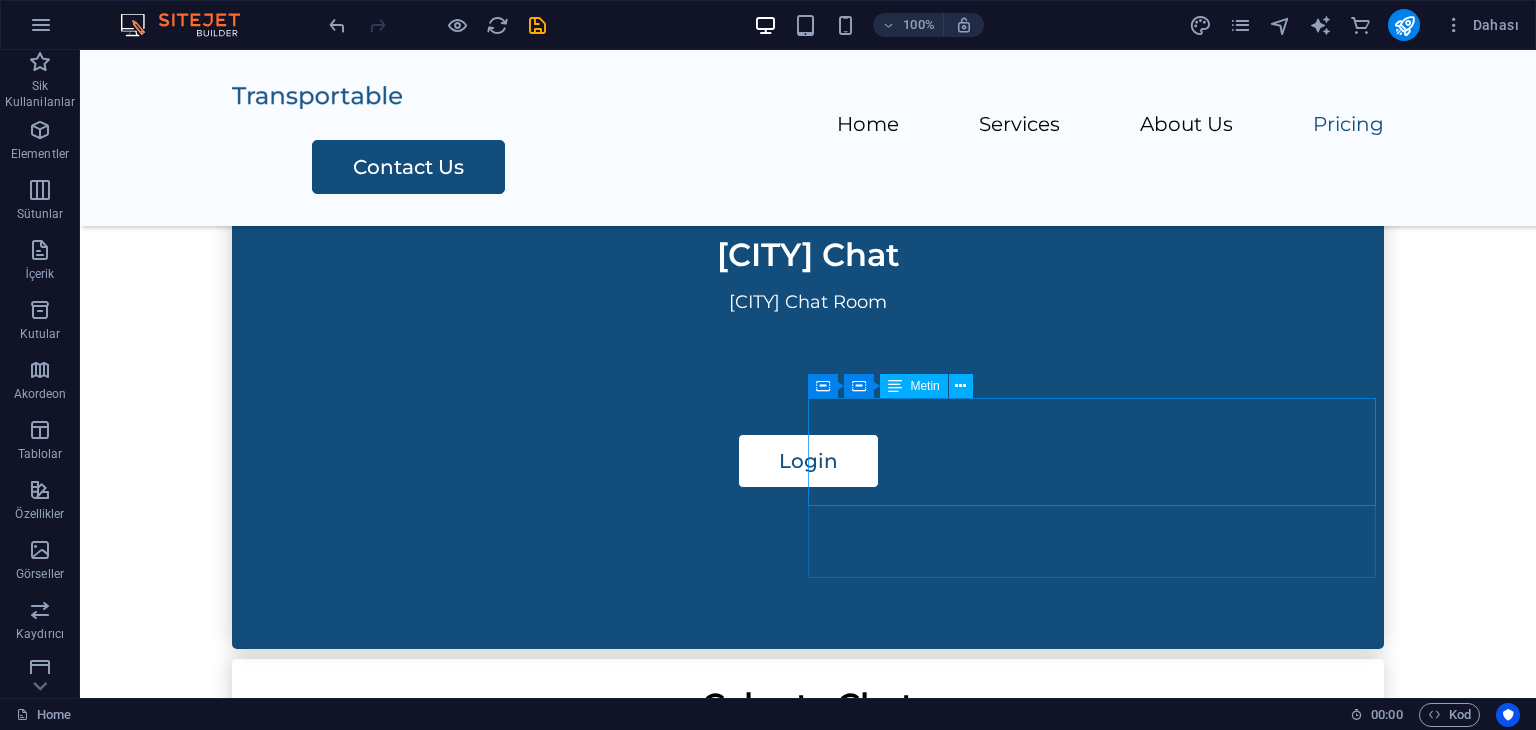 click on "HOME SERVICES ABOUT US" at bounding box center (516, 1947) 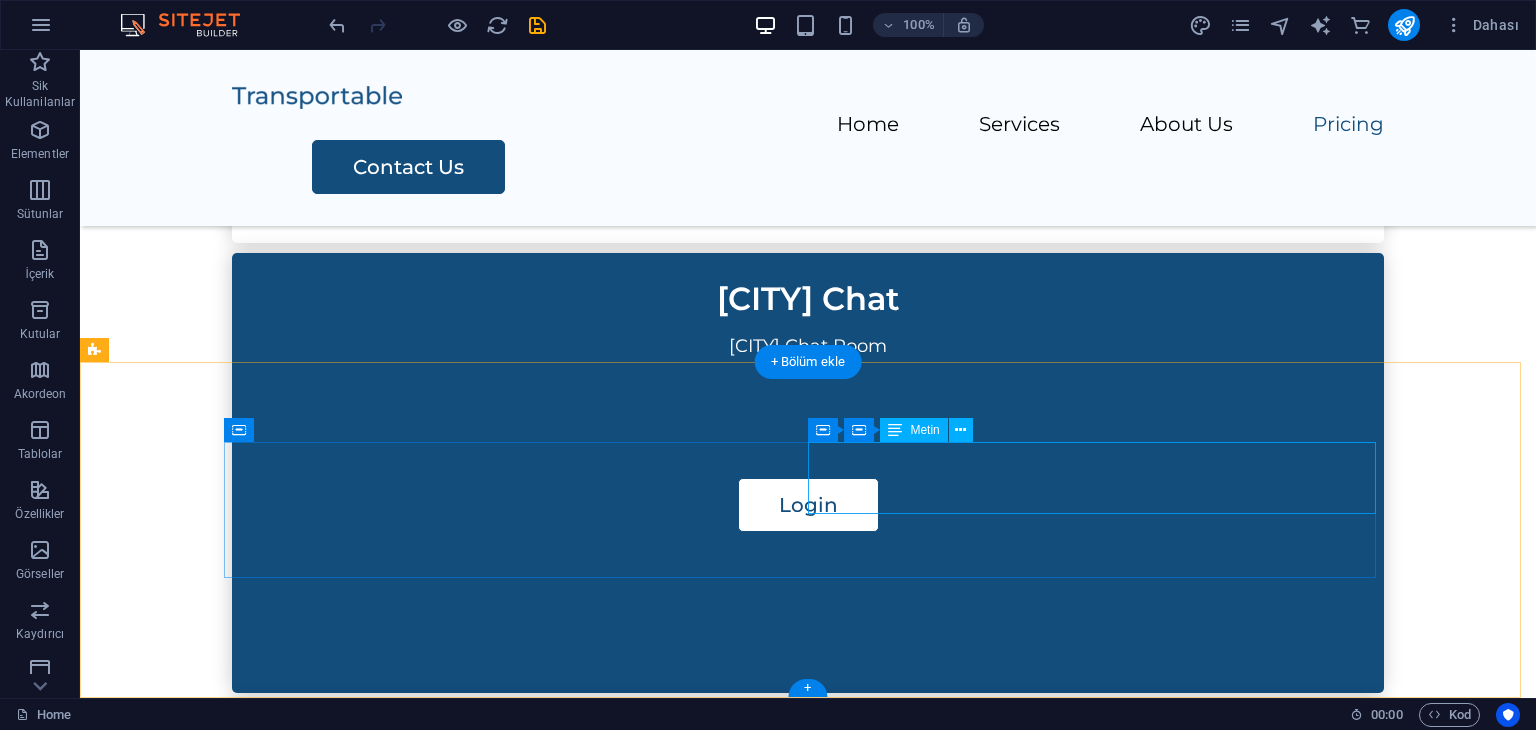 click on "PRICING CONTACT US" at bounding box center (516, 1973) 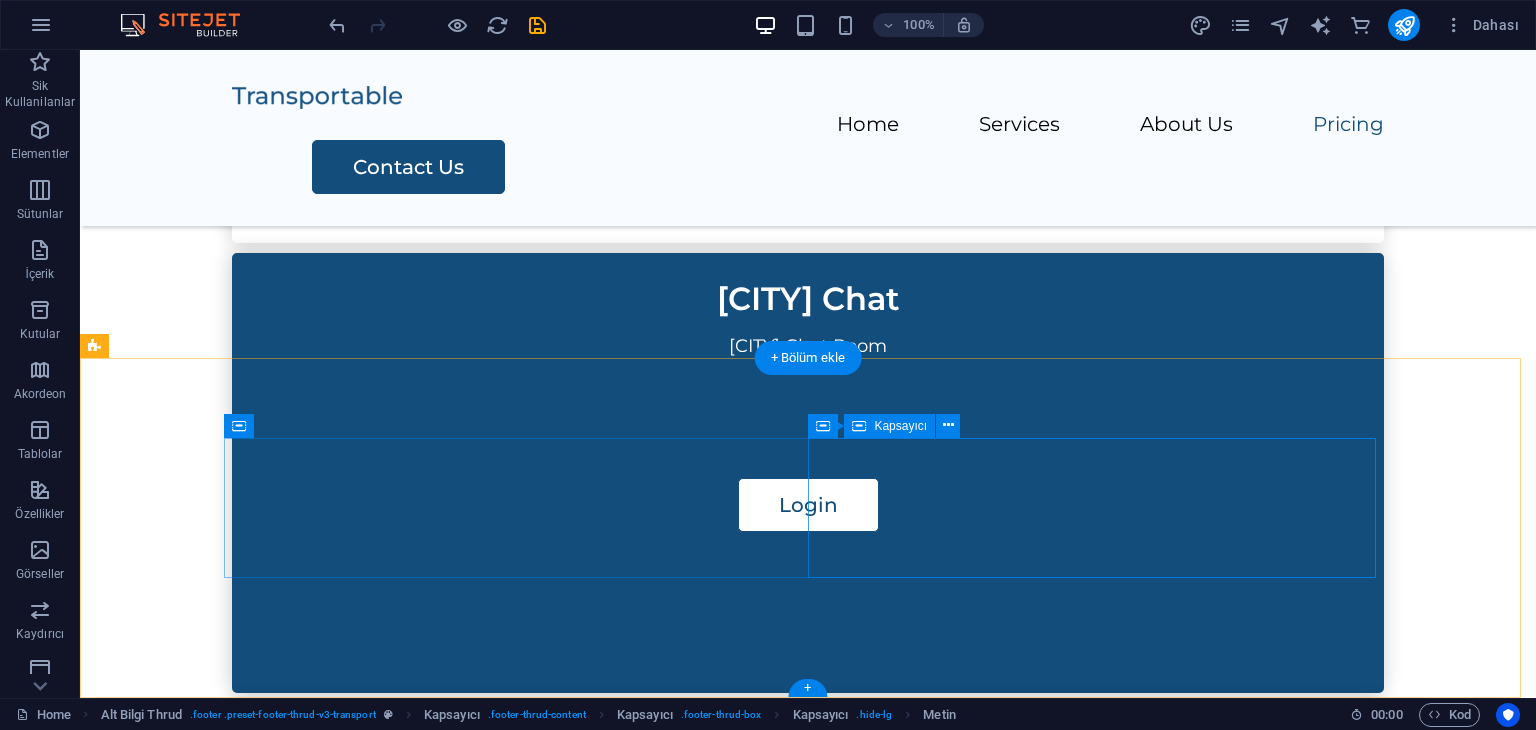 scroll, scrollTop: 1742, scrollLeft: 0, axis: vertical 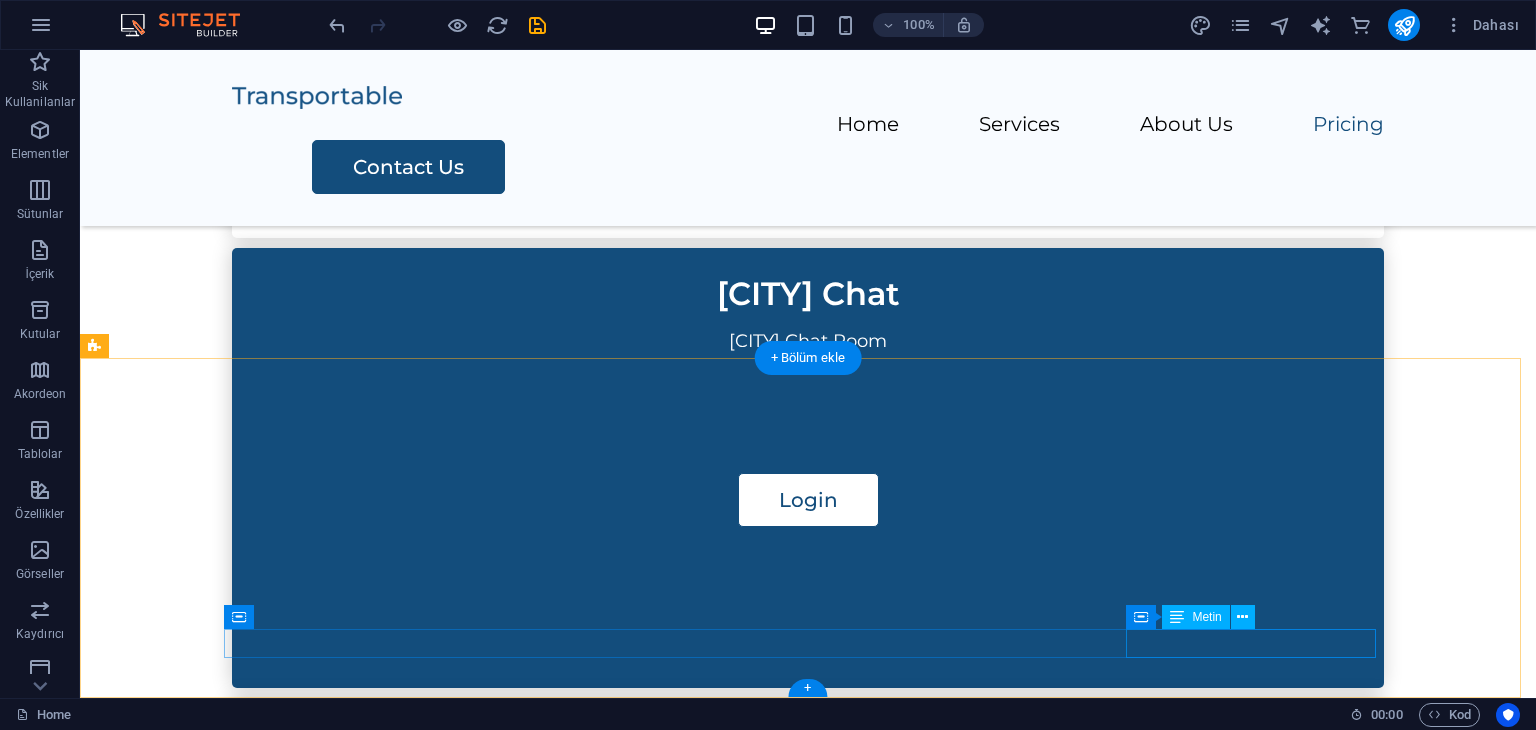 click on "Legal Notice  |  Privacy Policy" at bounding box center [808, 2168] 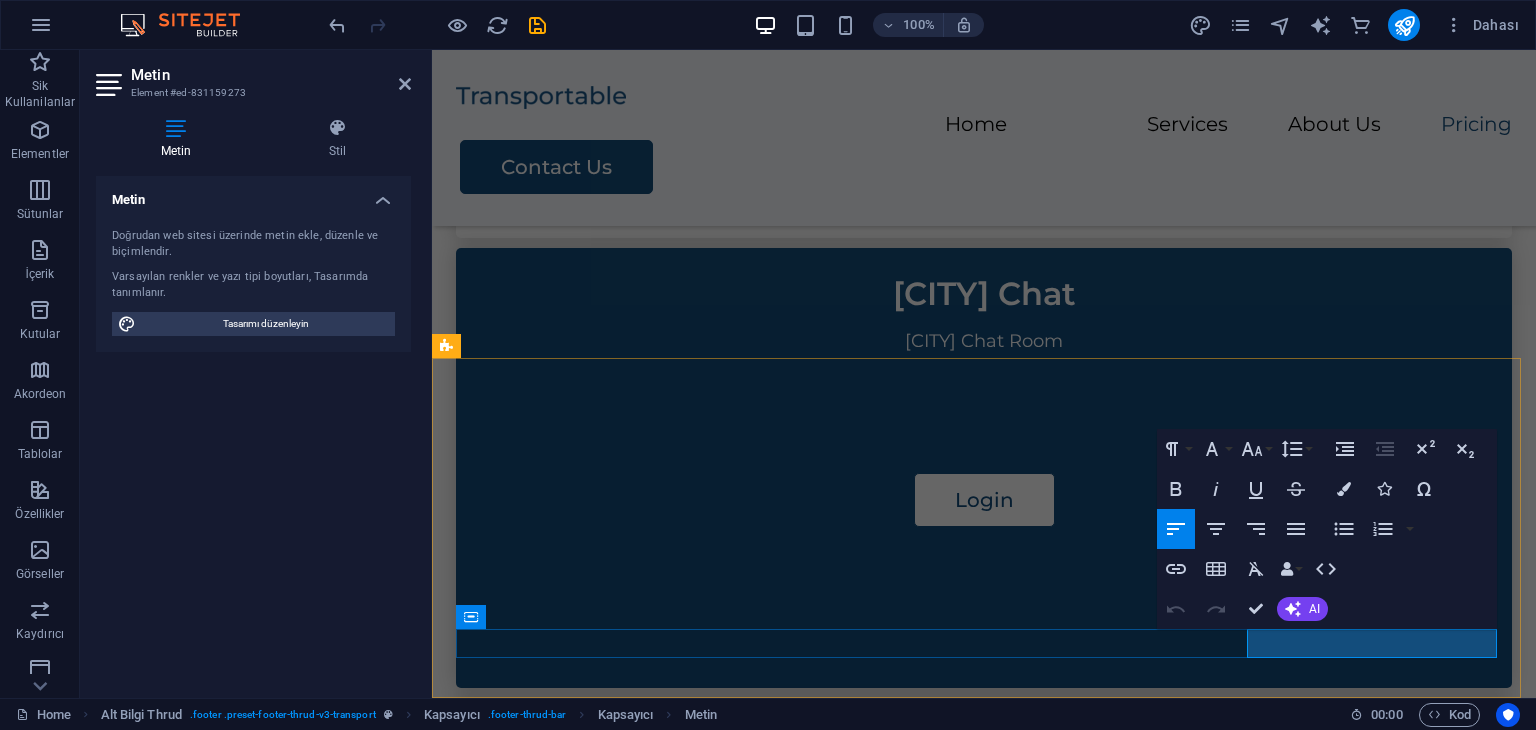 type 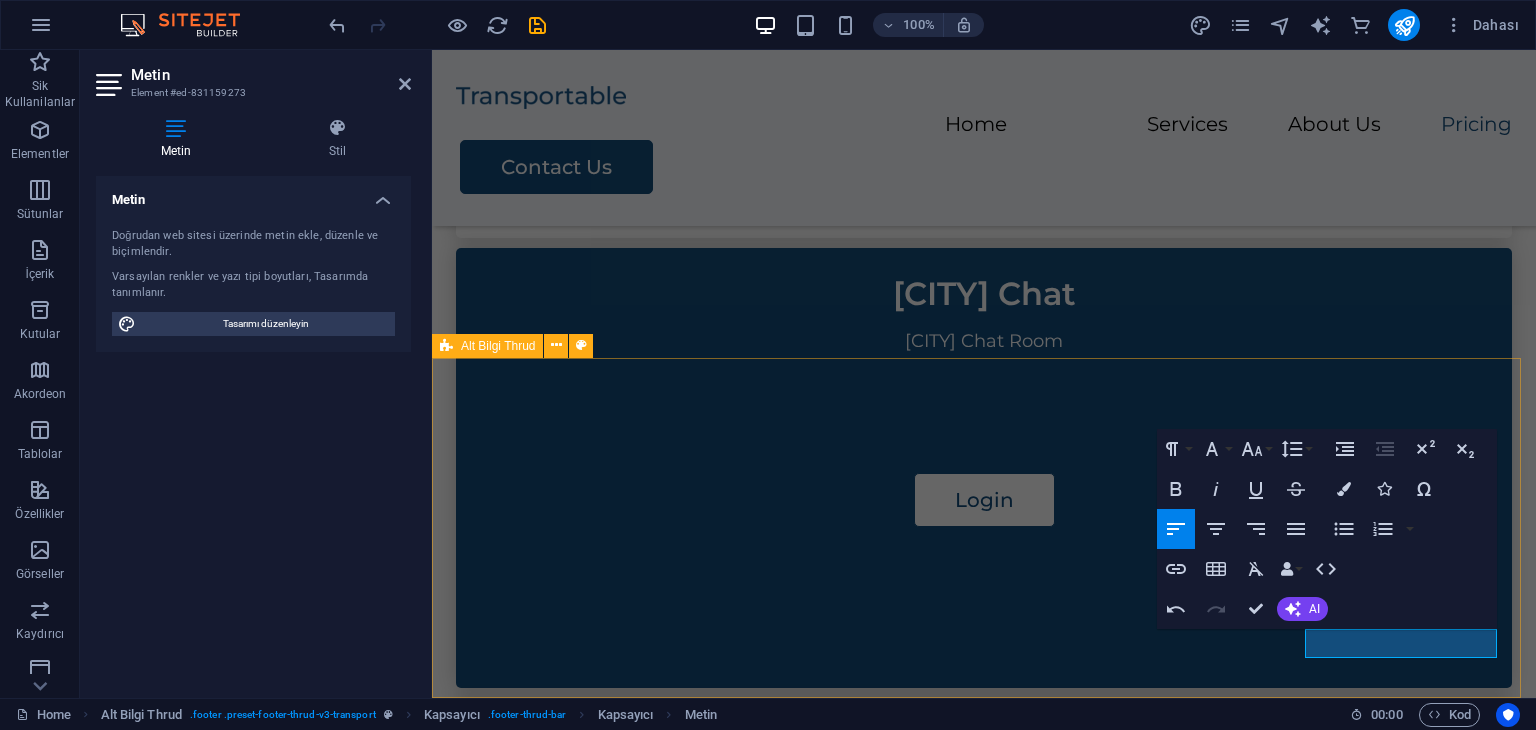 click on "Street ,  Berlin ,  12345
0123 - 456789
d379d2d9b665e1ec29f52e00ea3795@cpanel.local
İçeriği buraya bırak veya  Element ekle  Panoyu yapıştır
jakartachat.chatirc.net   Jakarta Chat Services" at bounding box center (984, 1965) 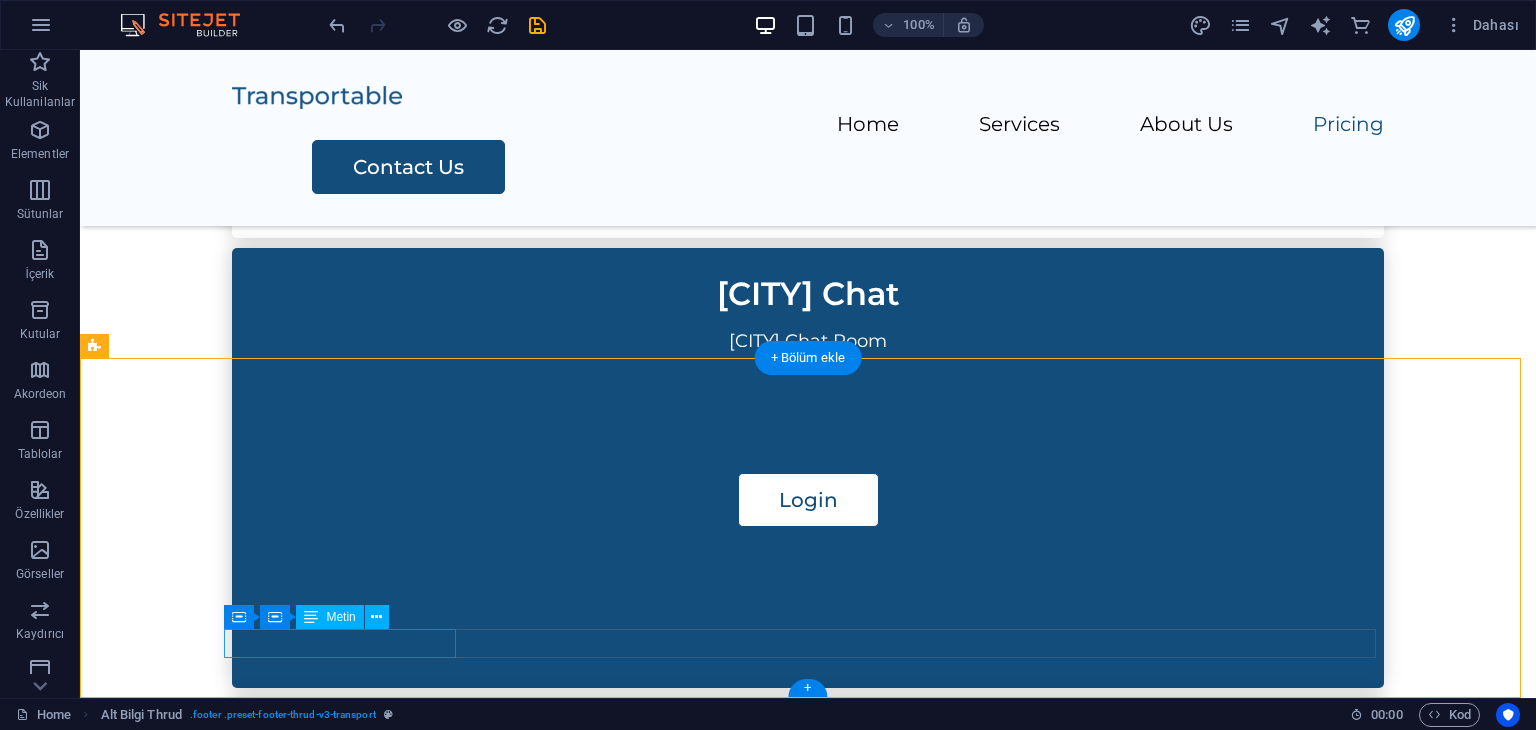 click on "jakartachat.chatirc.net" at bounding box center (804, 2139) 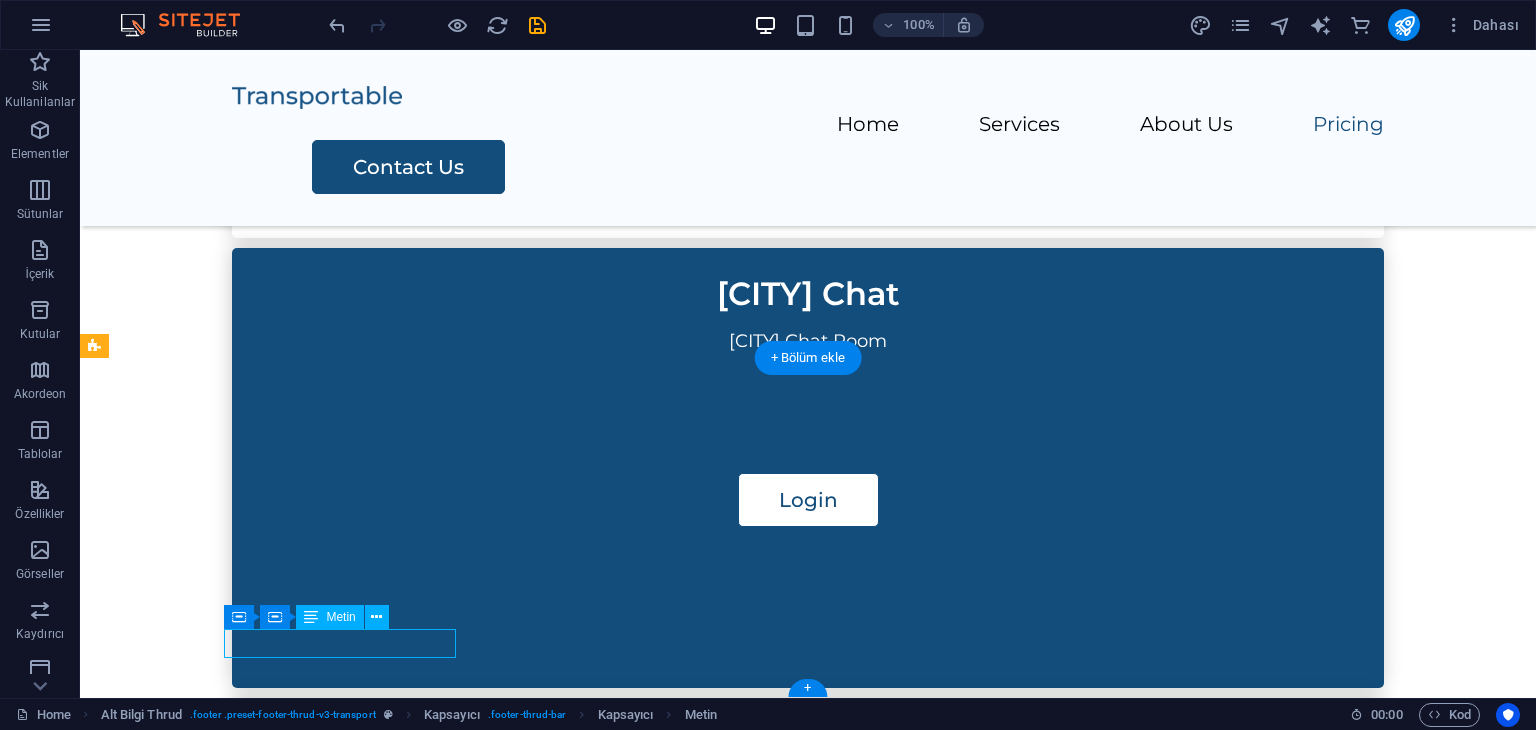 click on "jakartachat.chatirc.net" at bounding box center [804, 2139] 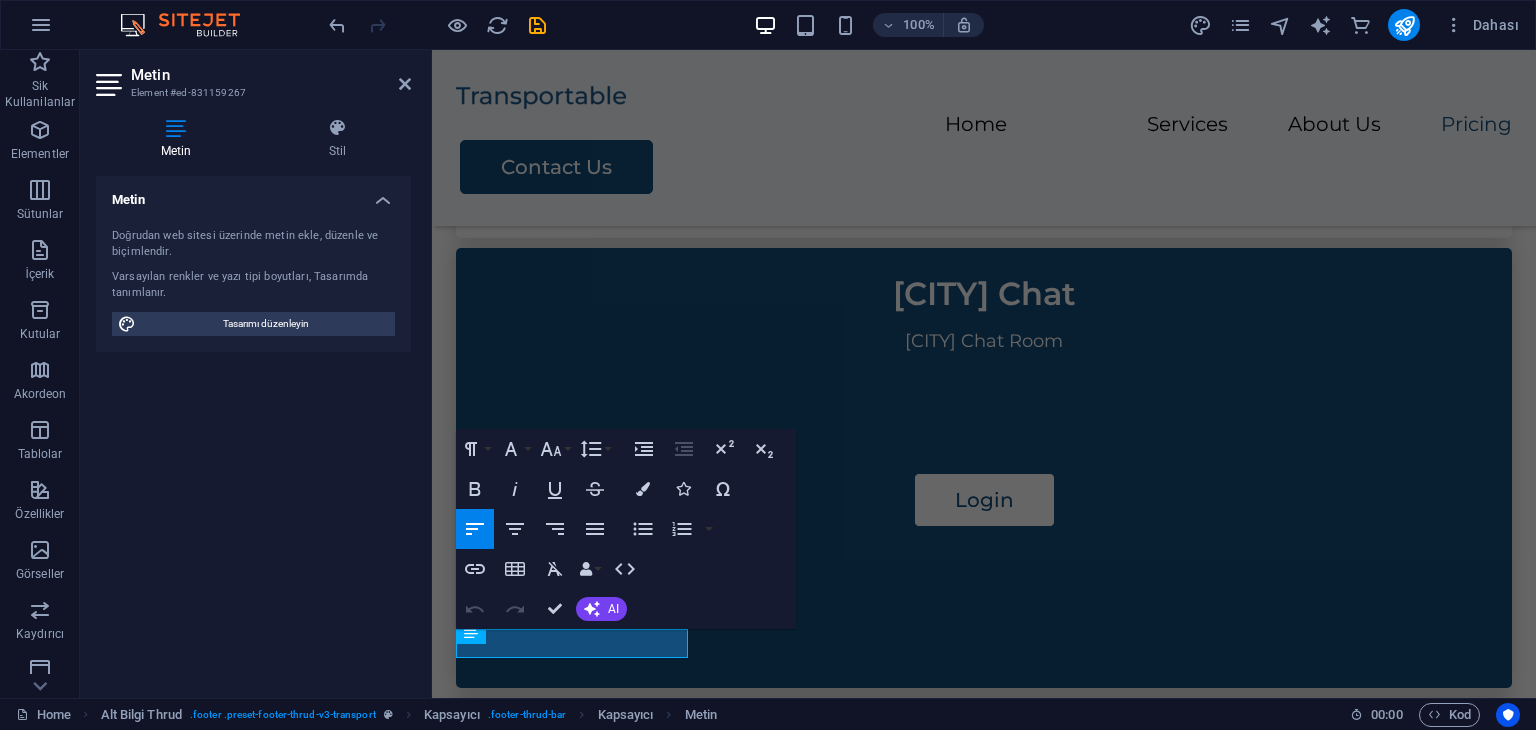 type 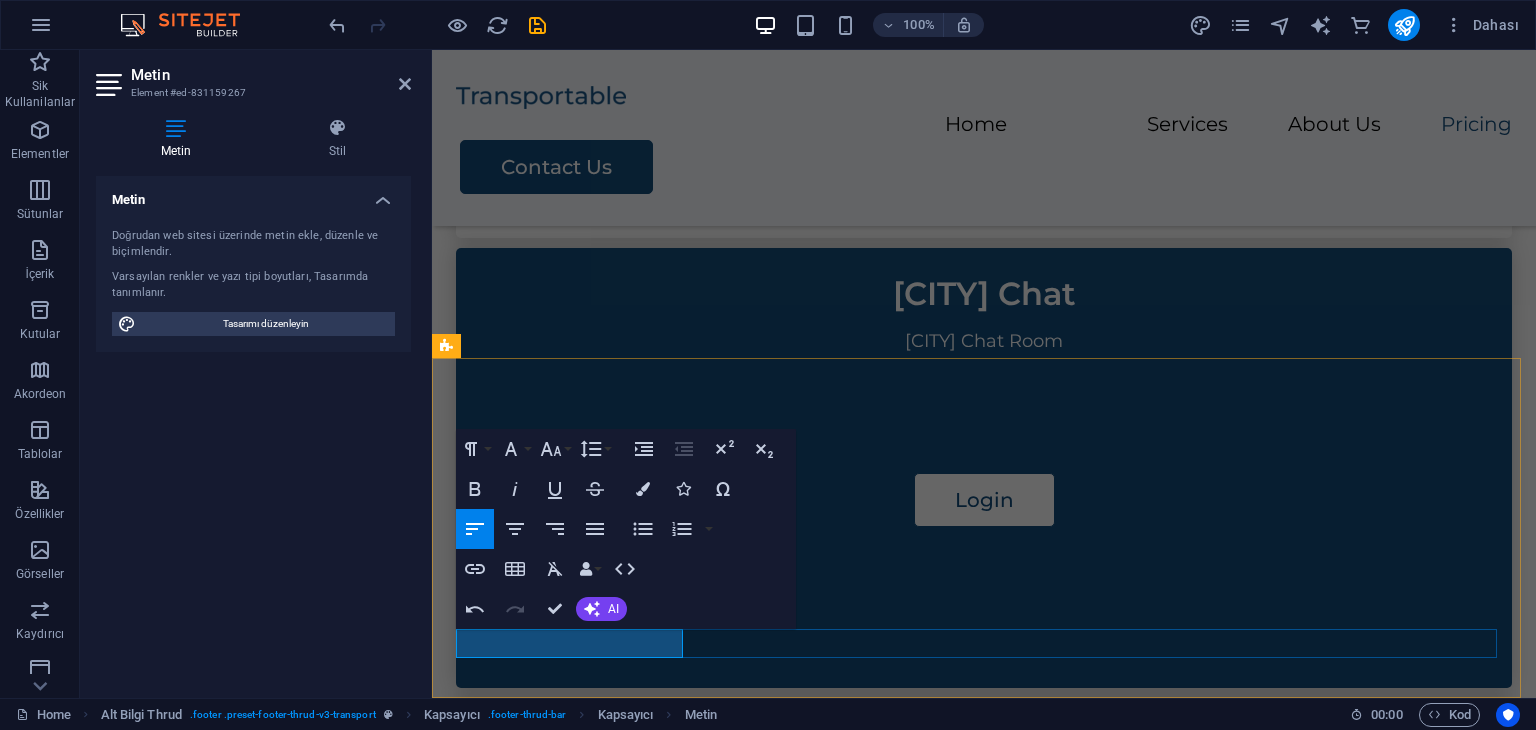 click on "jakartachat.chatirc.net" at bounding box center (502, 2139) 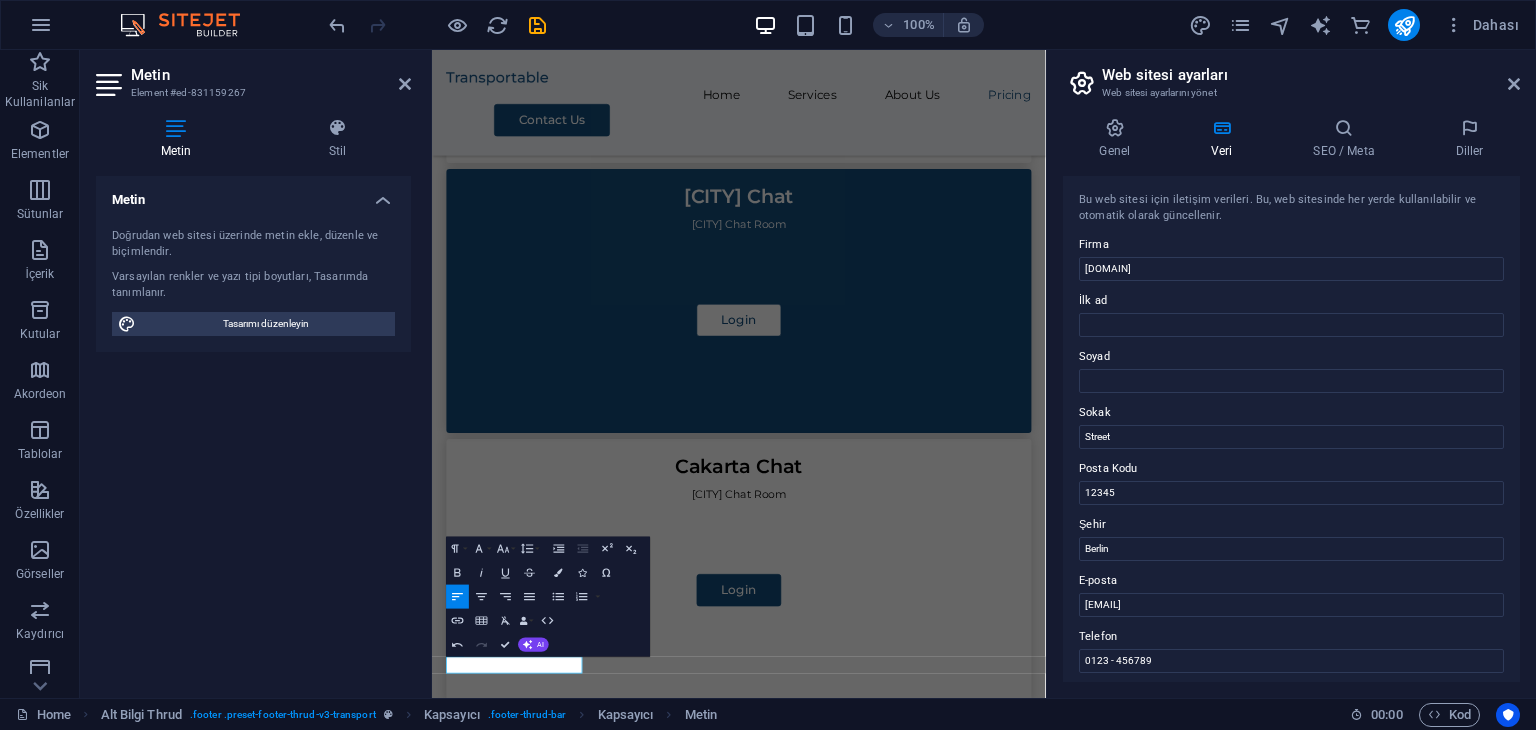 click on "Paragraph Format Normal Heading 1 Heading 2 Heading 3 Heading 4 Heading 5 Heading 6 Code Font Family Arial Georgia Impact Tahoma Times New Roman Verdana Montserrat Font Size 8 9 10 11 12 14 18 24 30 36 48 60 72 96 Line Height Default Single 1.15 1.5 Double Increase Indent Decrease Indent Superscript Subscript Bold Italic Underline Strikethrough Colors Icons Special Characters Align Left Align Center Align Right Align Justify Unordered List   Default Circle Disc Square    Ordered List   Default Lower Alpha Lower Greek Lower Roman Upper Alpha Upper Roman    Insert Link Insert Table Clear Formatting Data Bindings Firma İlk ad Soyad Sokak Posta Kodu Şehir E-posta Telefon Cep Fax Özel alan 1 Özel alan 2 Özel alan 3 Özel alan 4 Özel alan 5 Özel alan 6 HTML Undo Redo Confirm (Ctrl+⏎) AI Geliştir Kısalt Uzat İmlayı ve dil bilgisini düzelt Şu dile çevir: İngilizce Metin üret" at bounding box center [548, 596] 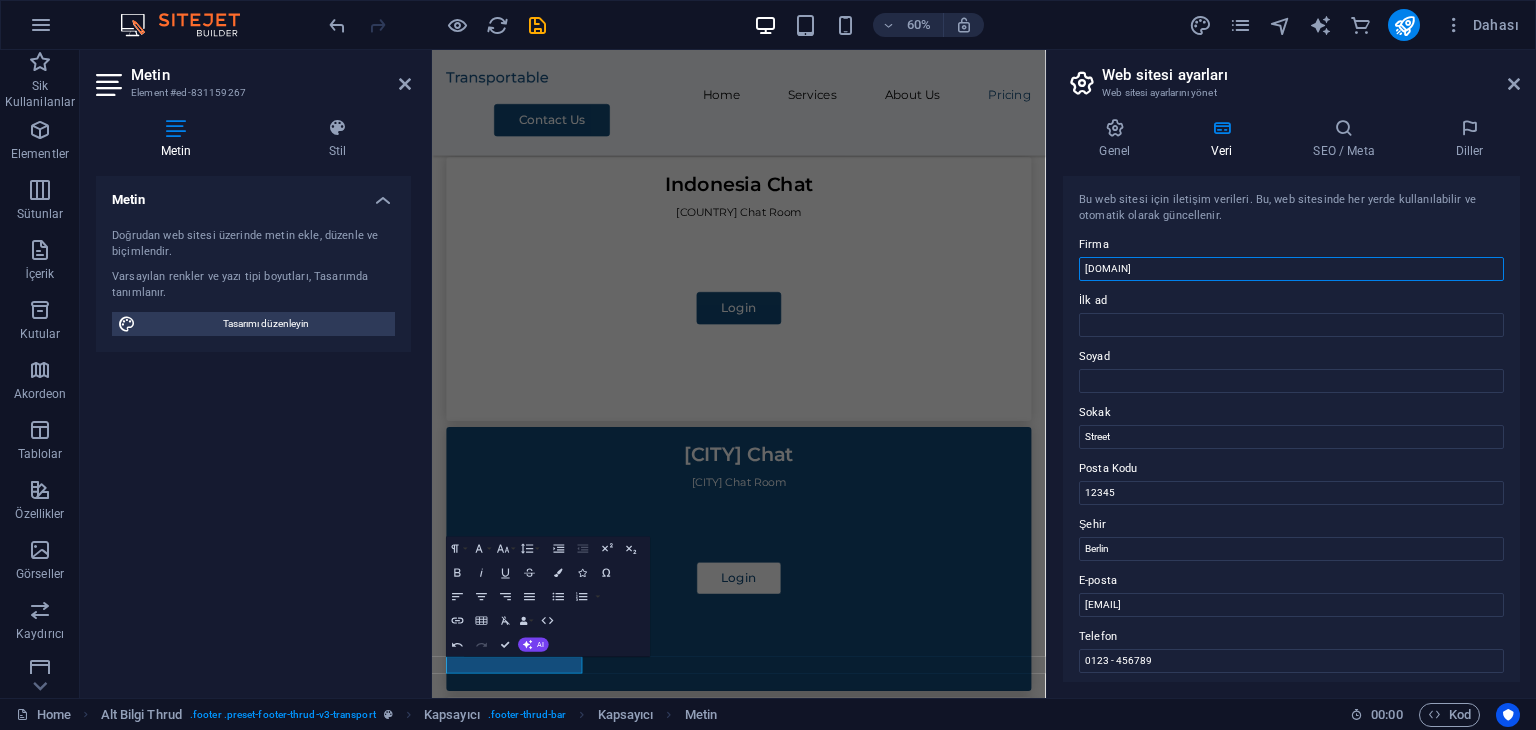 drag, startPoint x: 1092, startPoint y: 272, endPoint x: 1074, endPoint y: 272, distance: 18 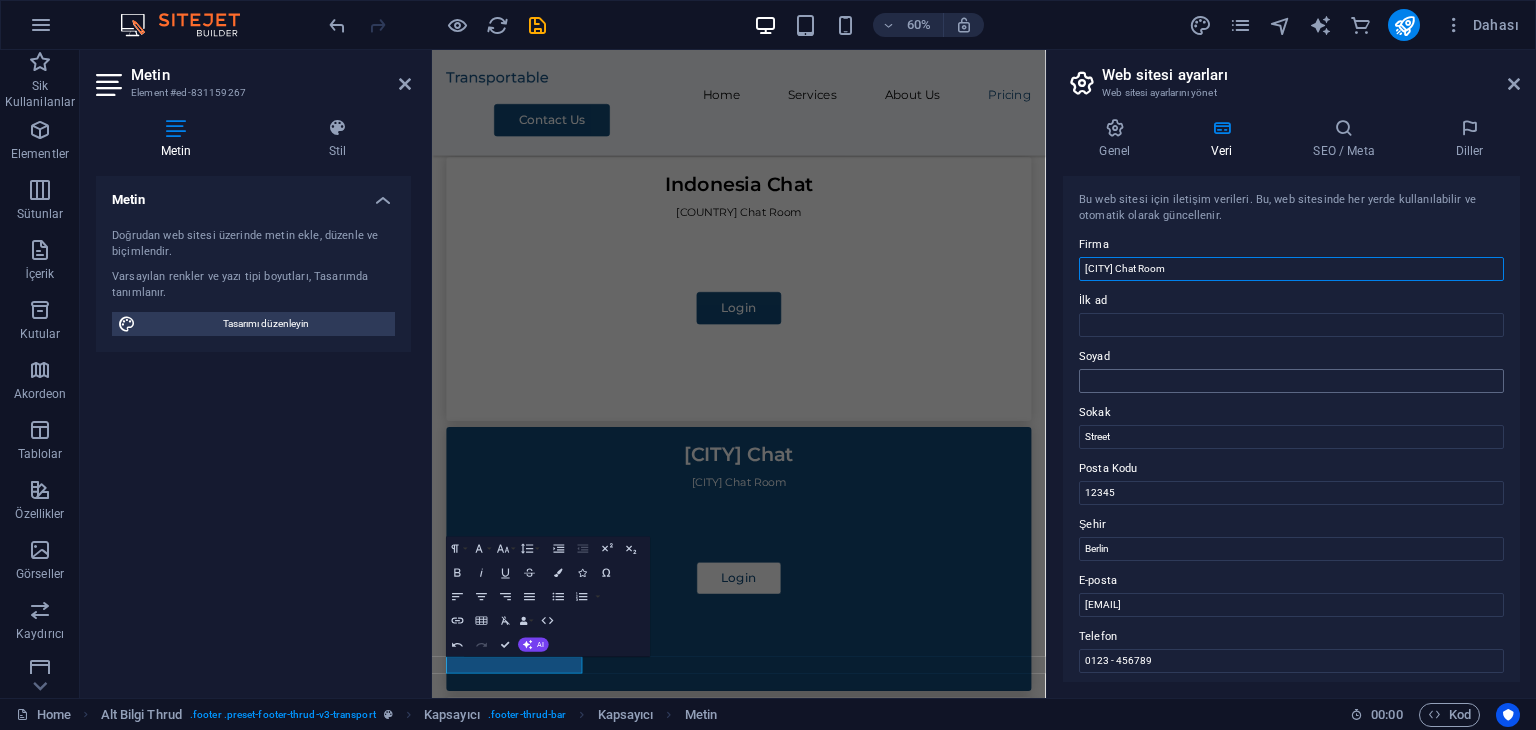 scroll, scrollTop: 200, scrollLeft: 0, axis: vertical 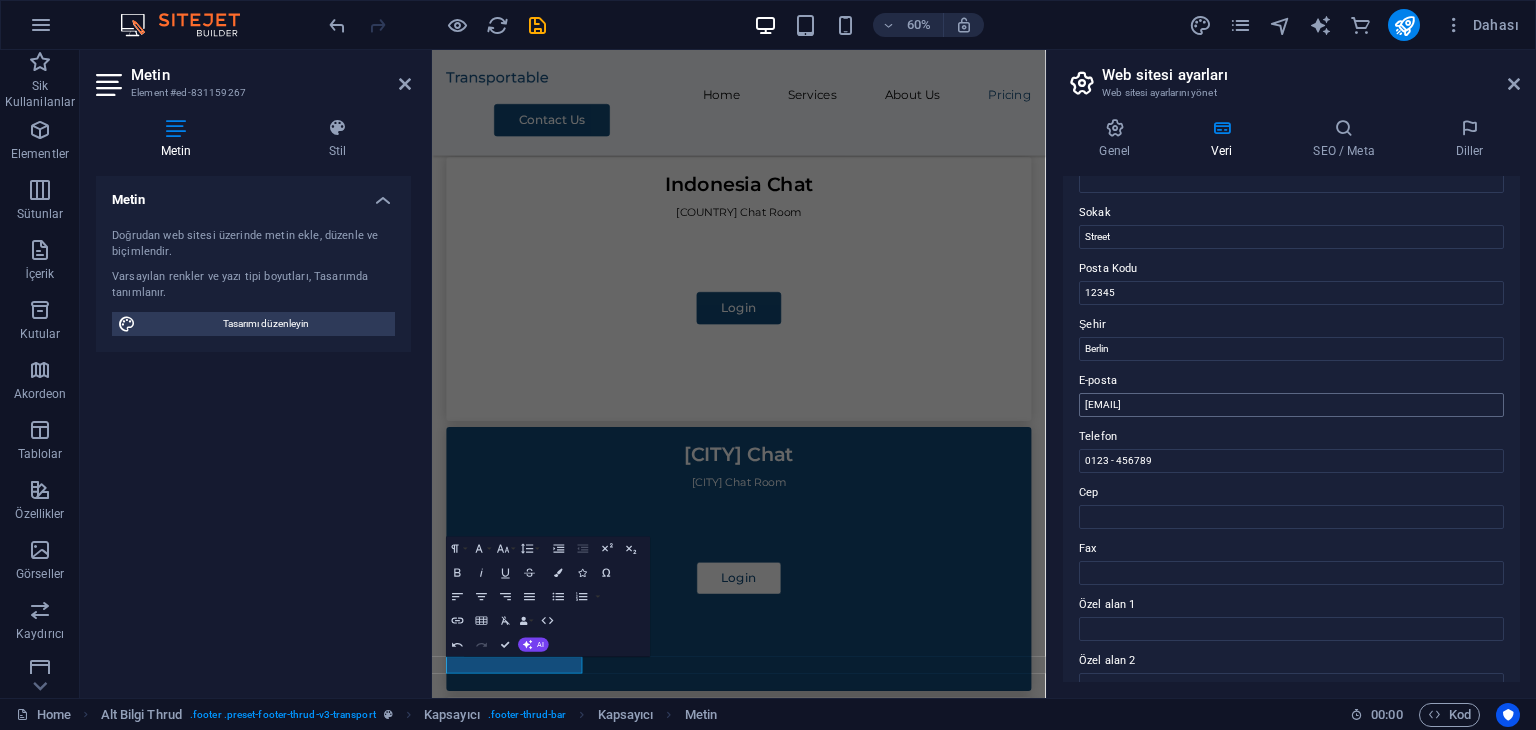 type on "Jakarta Chat Room" 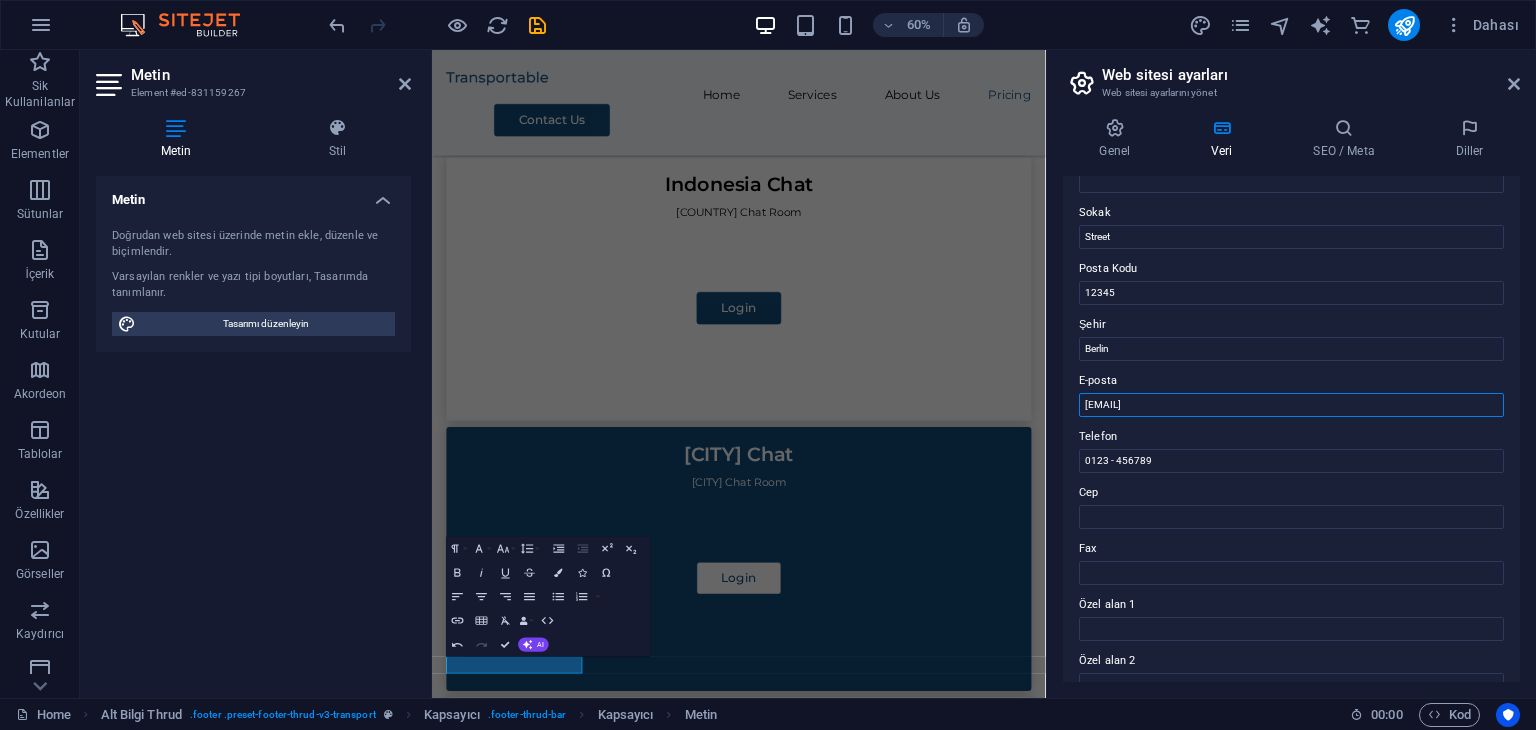 drag, startPoint x: 1360, startPoint y: 405, endPoint x: 1061, endPoint y: 401, distance: 299.02676 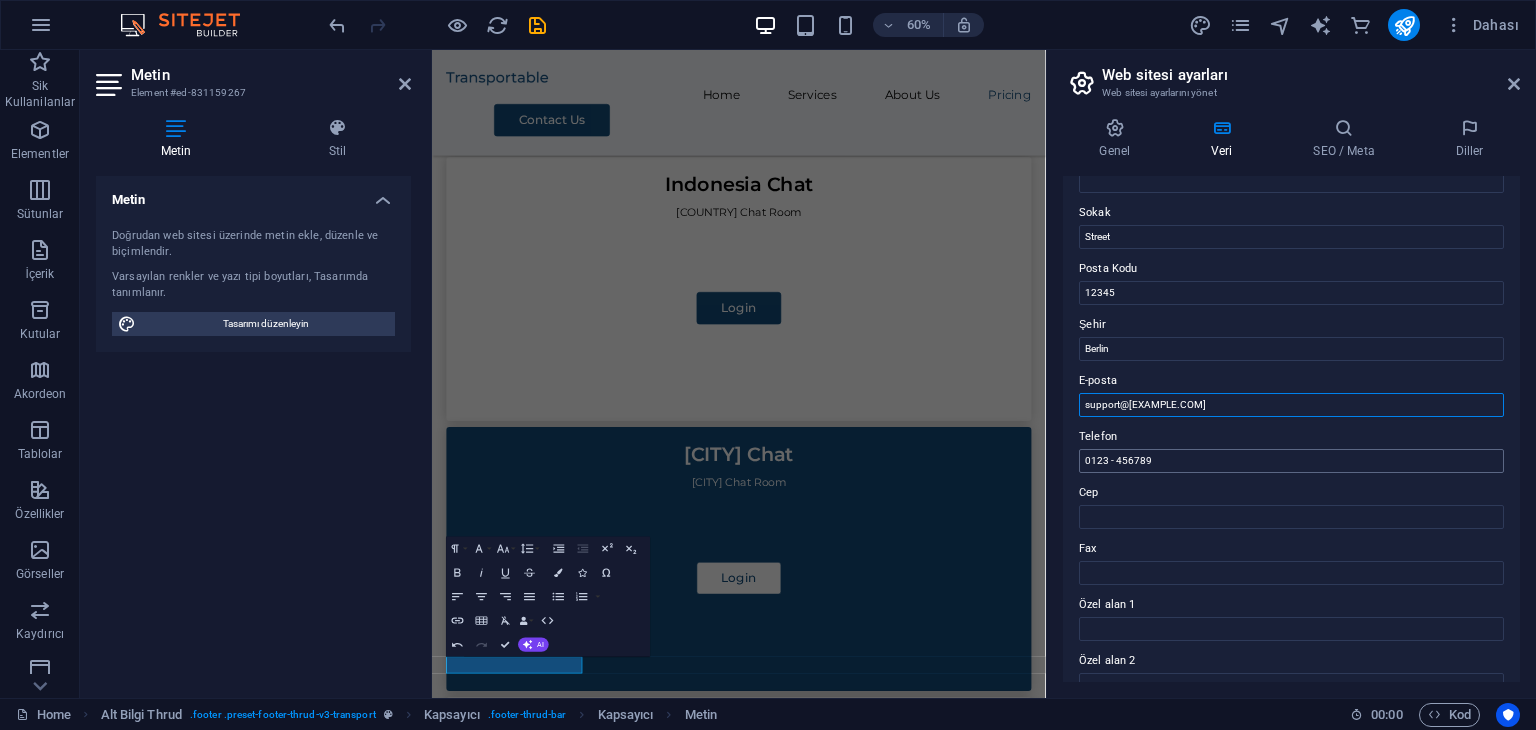 type on "support@jakartachat.net" 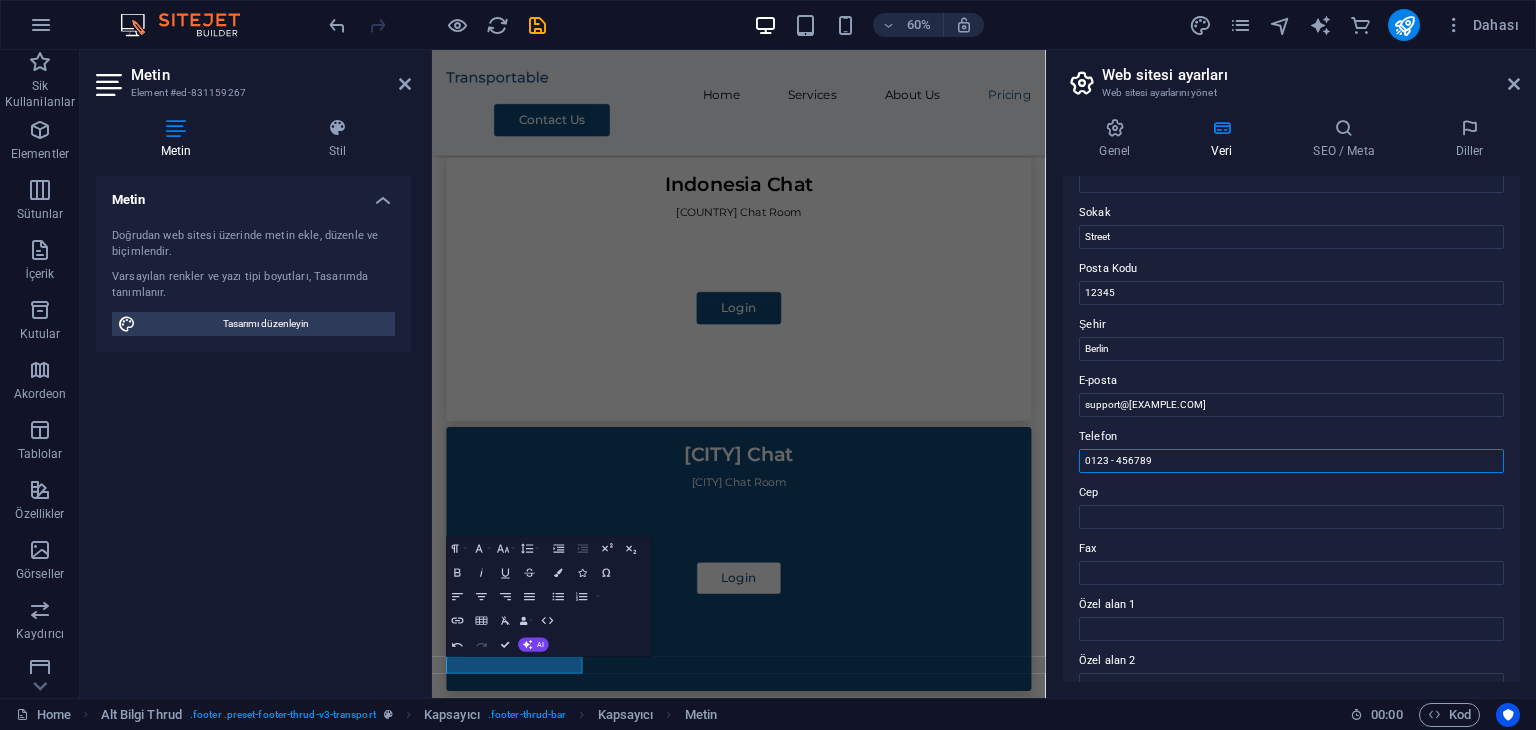 drag, startPoint x: 1180, startPoint y: 459, endPoint x: 1045, endPoint y: 460, distance: 135.00371 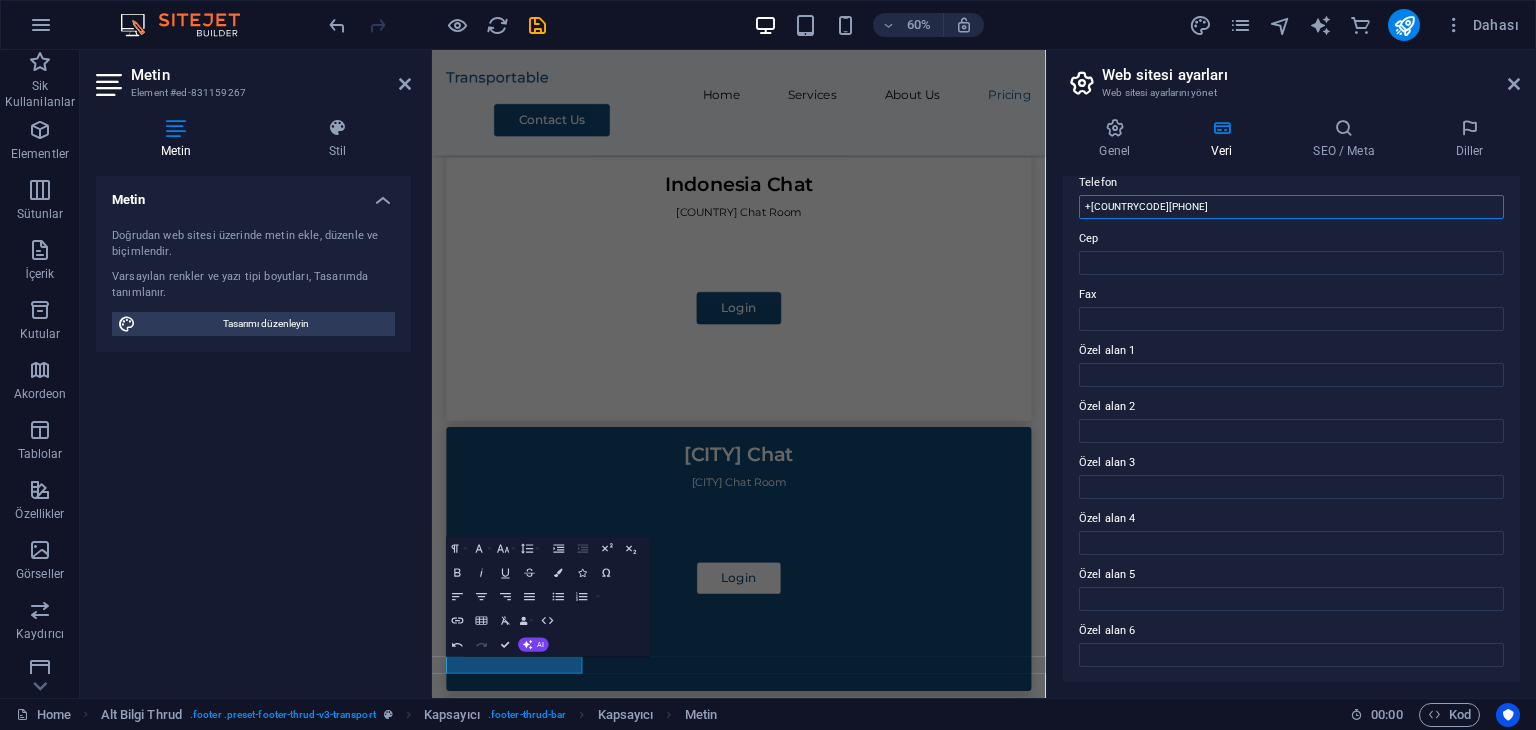 scroll, scrollTop: 0, scrollLeft: 0, axis: both 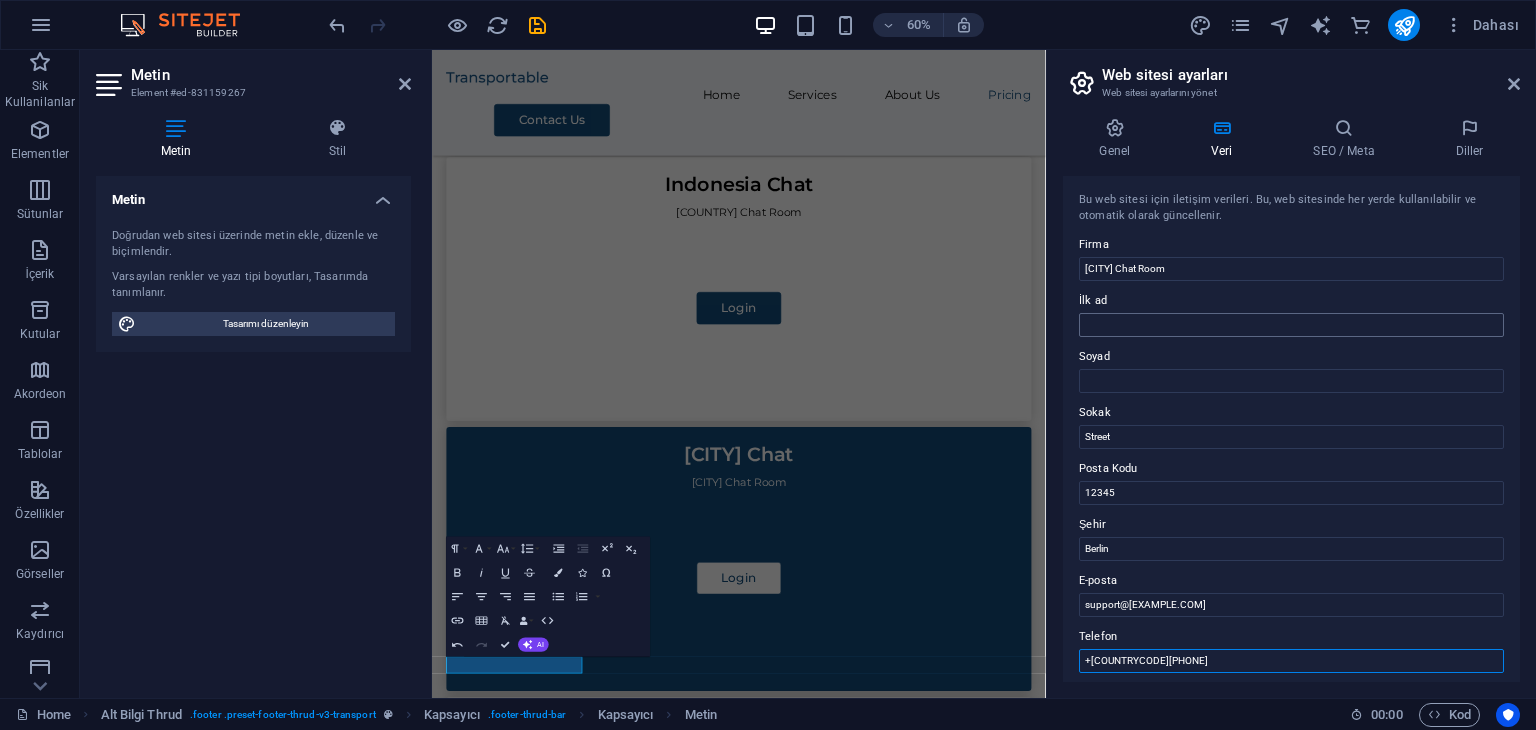 type on "+905428606000" 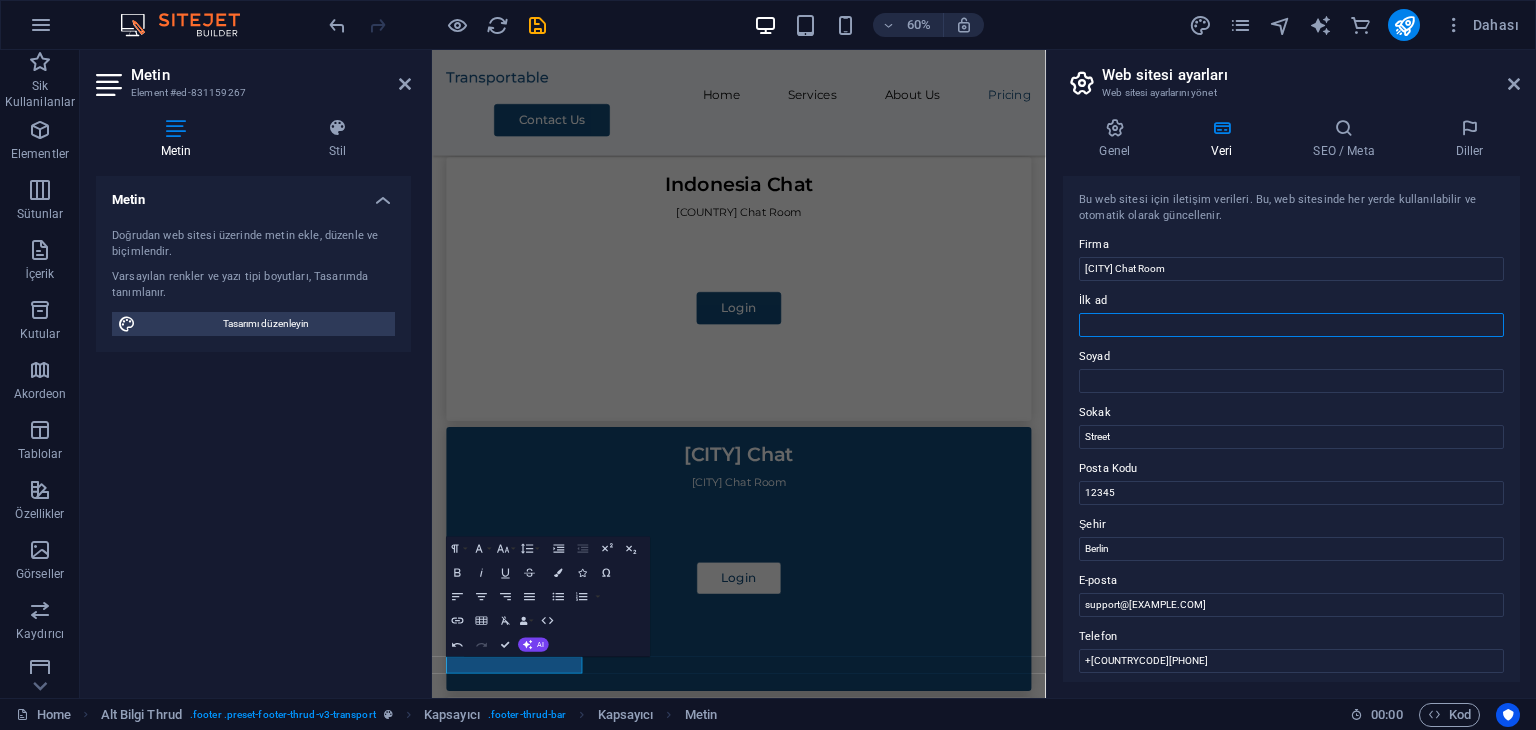 click on "İlk ad" at bounding box center (1291, 325) 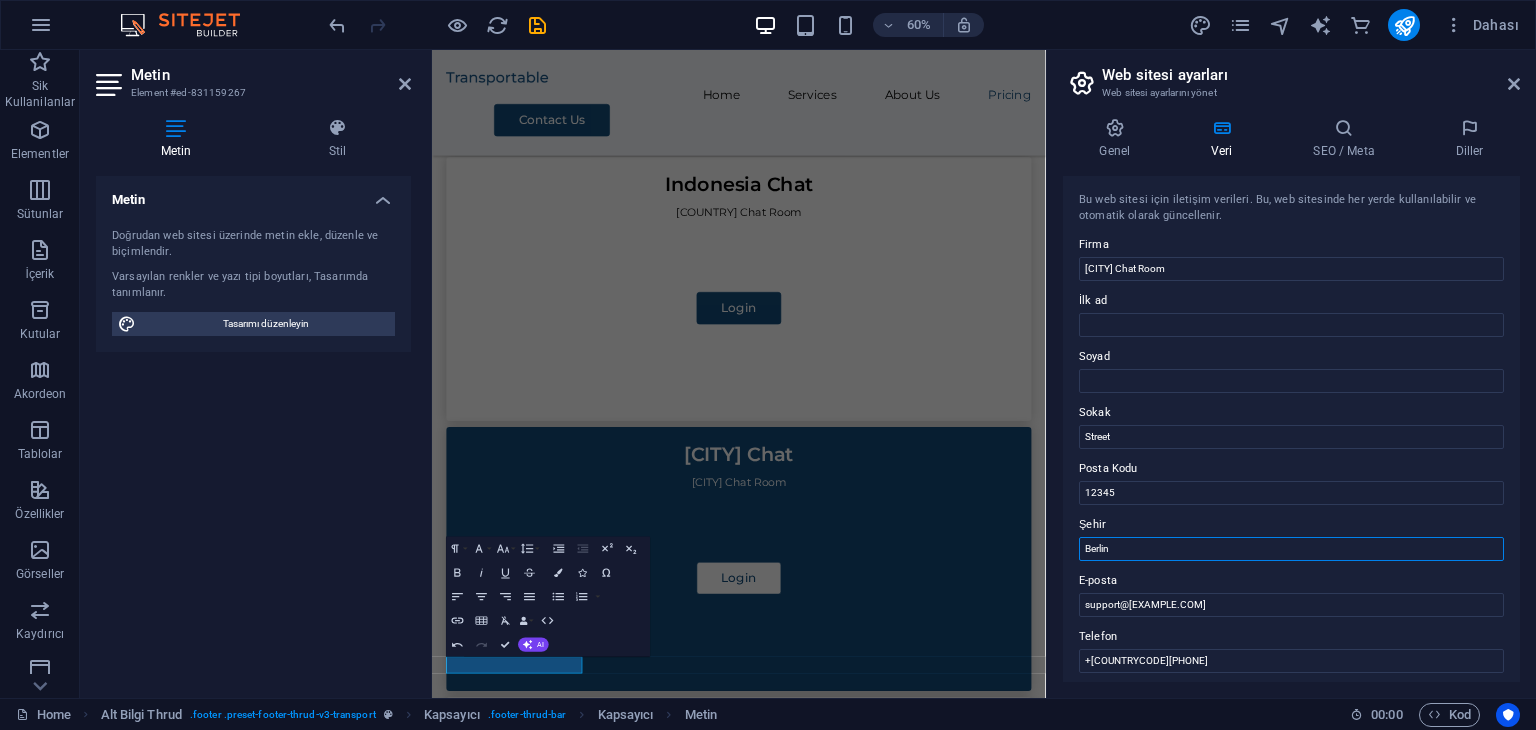 drag, startPoint x: 1130, startPoint y: 546, endPoint x: 1065, endPoint y: 546, distance: 65 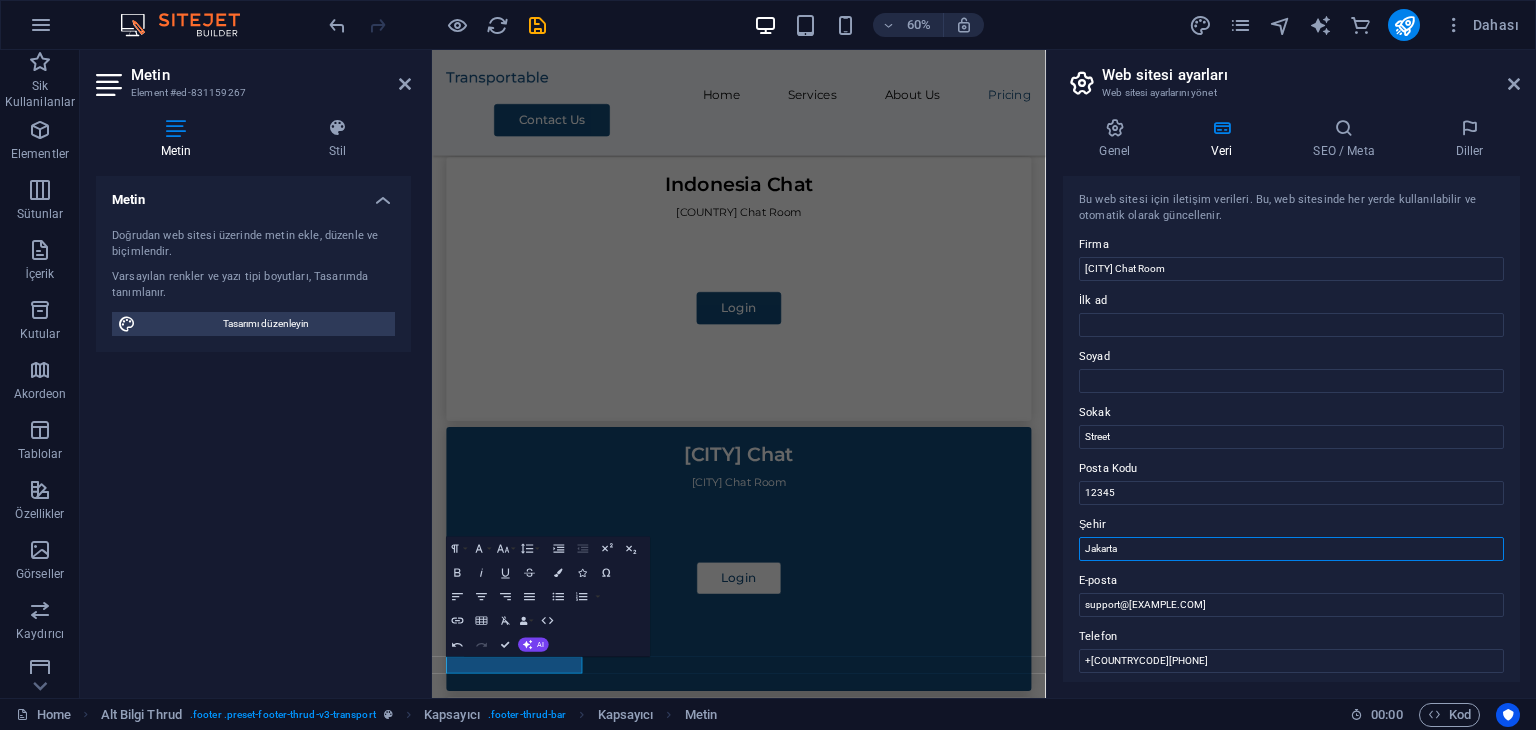 drag, startPoint x: 1143, startPoint y: 545, endPoint x: 1050, endPoint y: 545, distance: 93 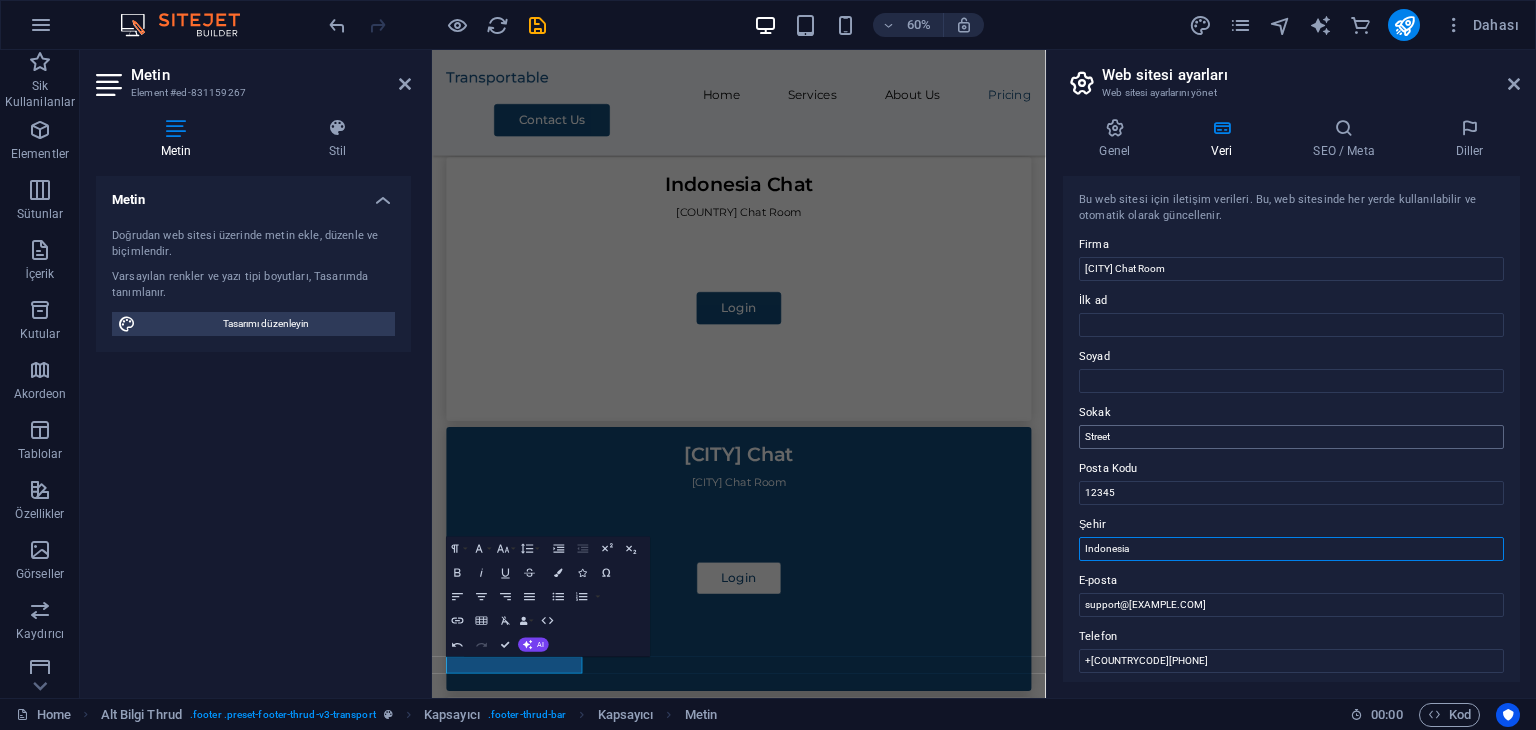 type on "Indonesia" 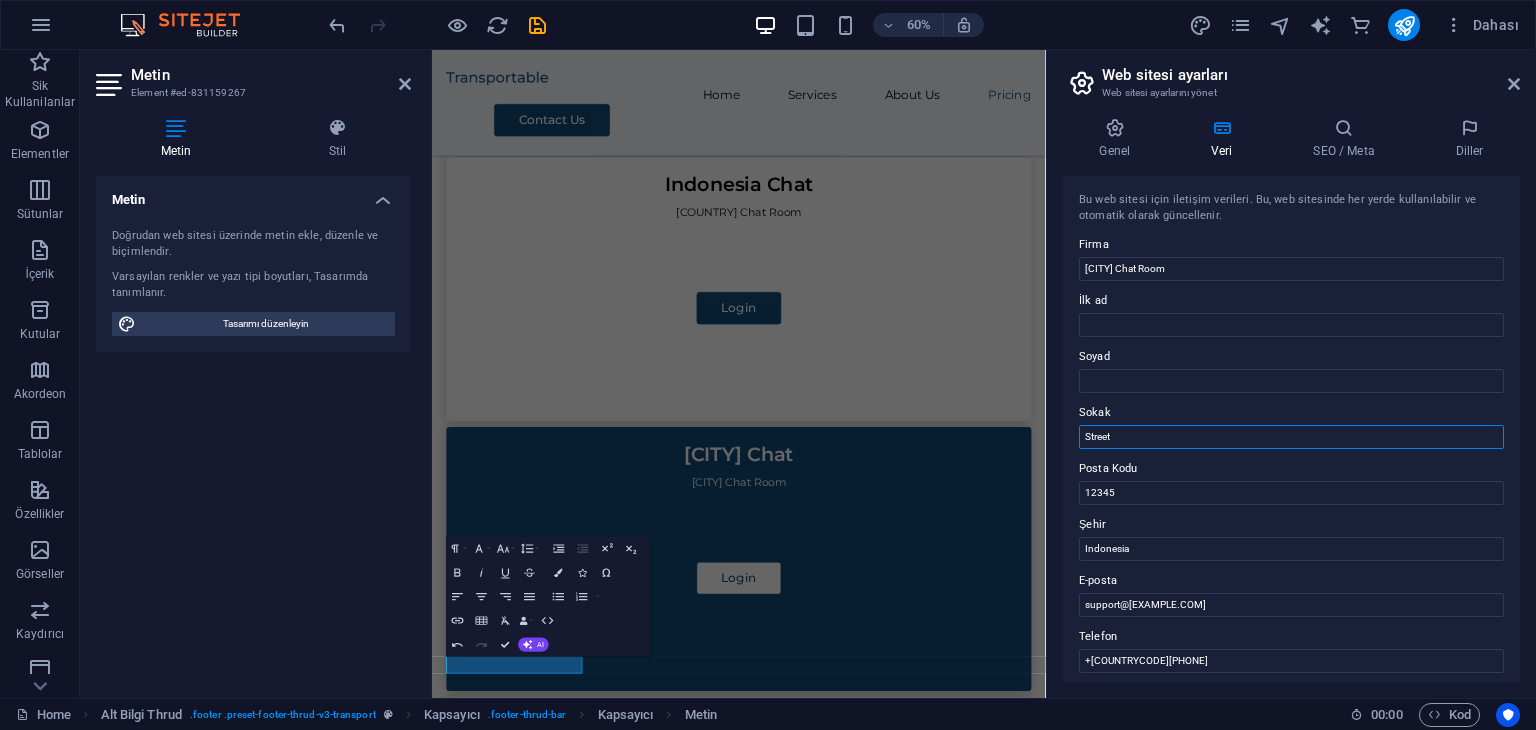 drag, startPoint x: 1149, startPoint y: 433, endPoint x: 1056, endPoint y: 429, distance: 93.08598 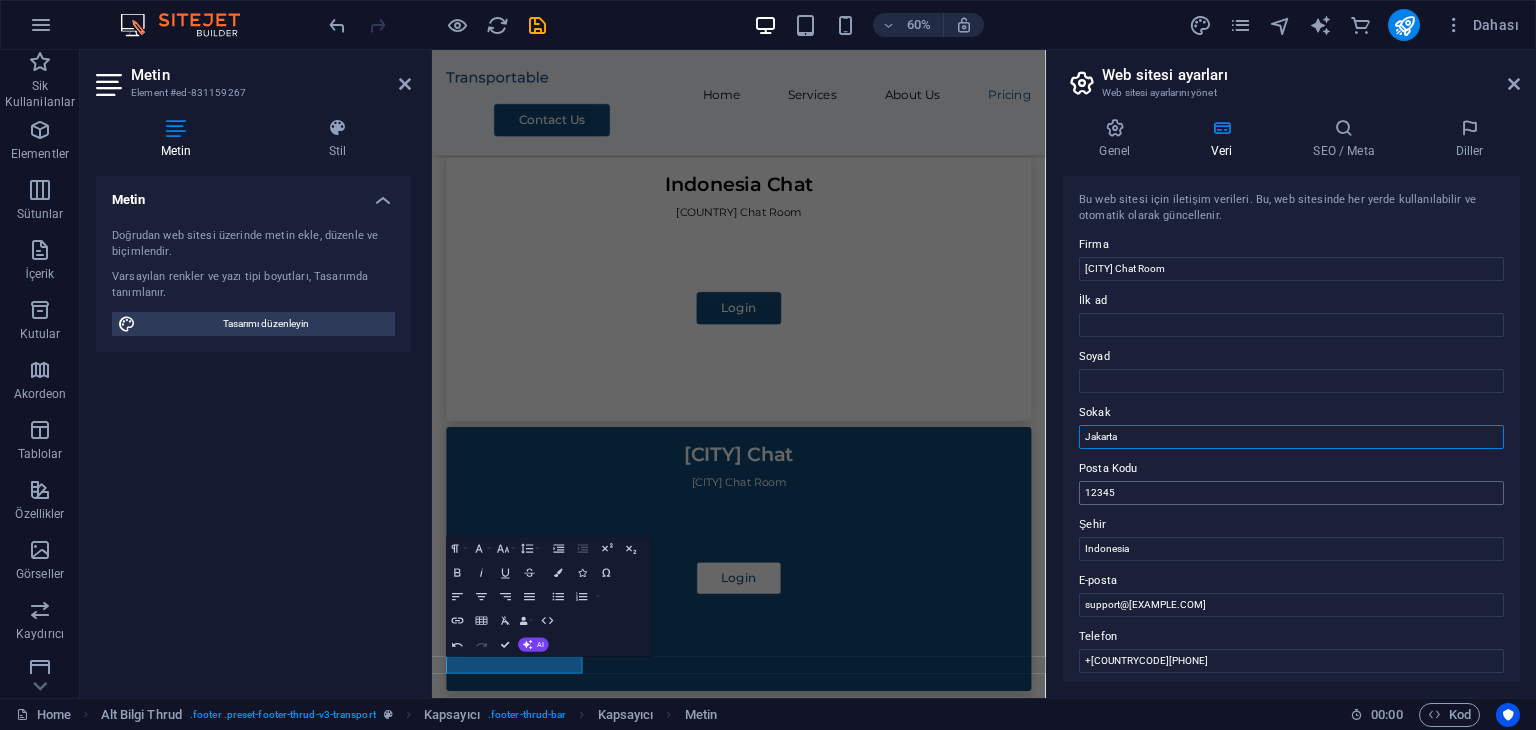 type on "Jakarta" 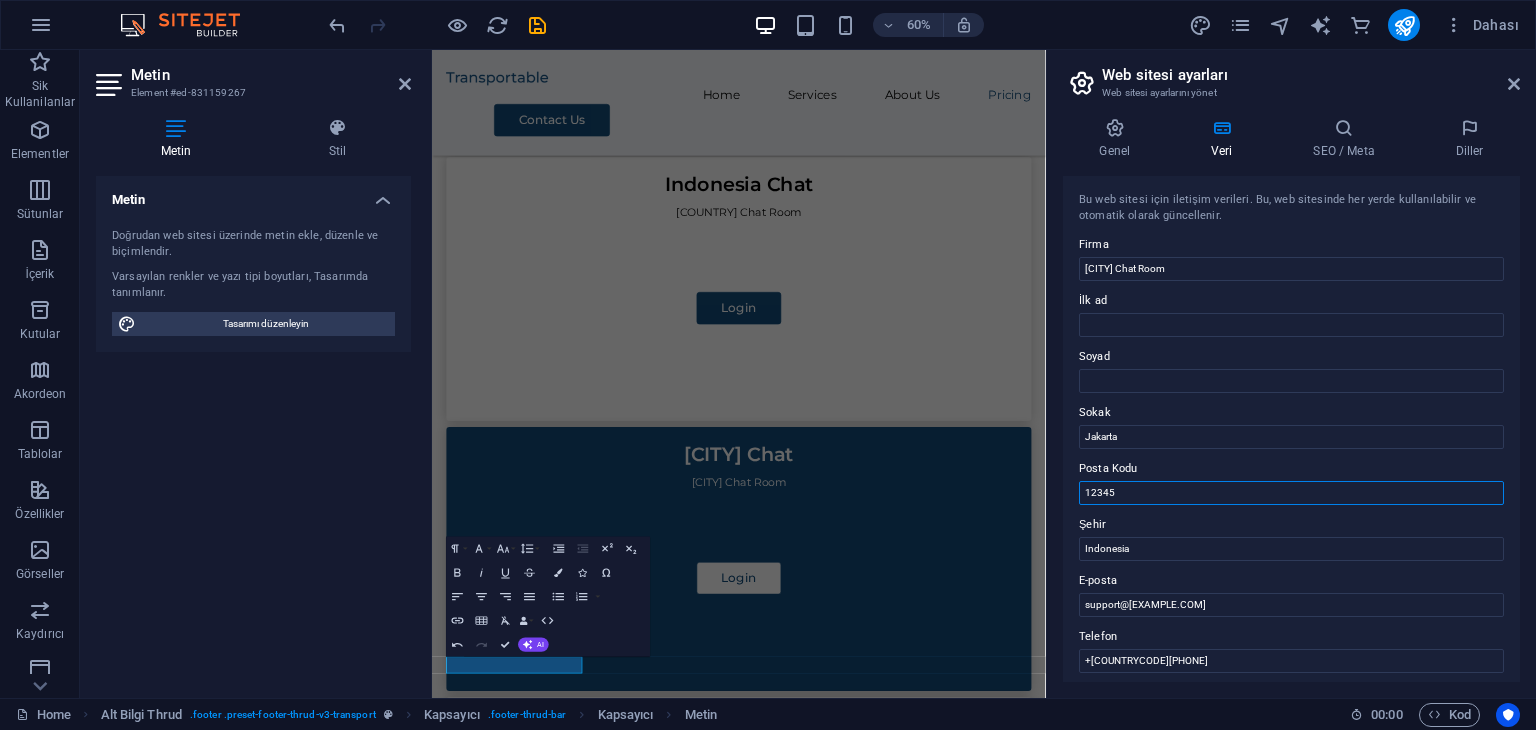 drag, startPoint x: 1520, startPoint y: 538, endPoint x: 1442, endPoint y: 782, distance: 256.164 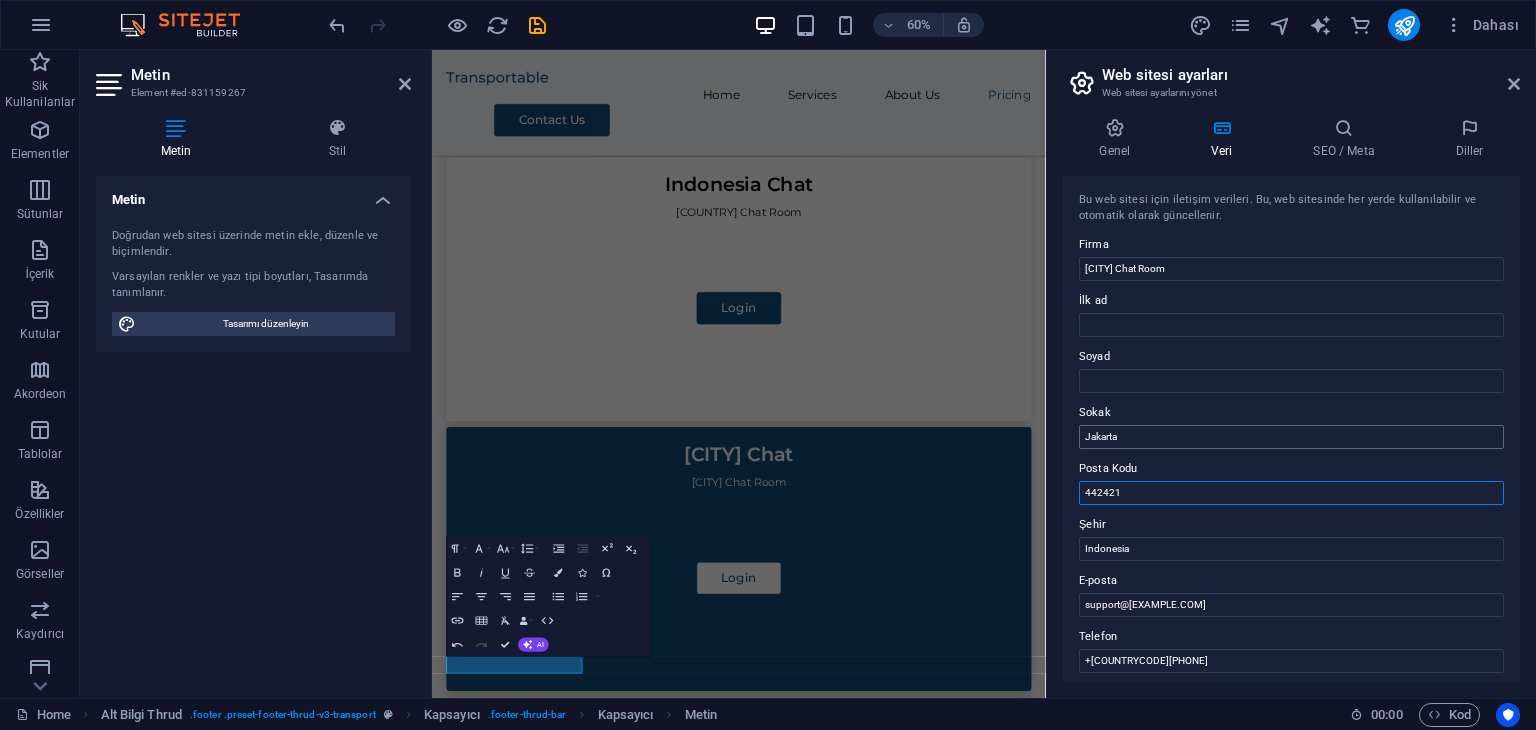 type on "442421" 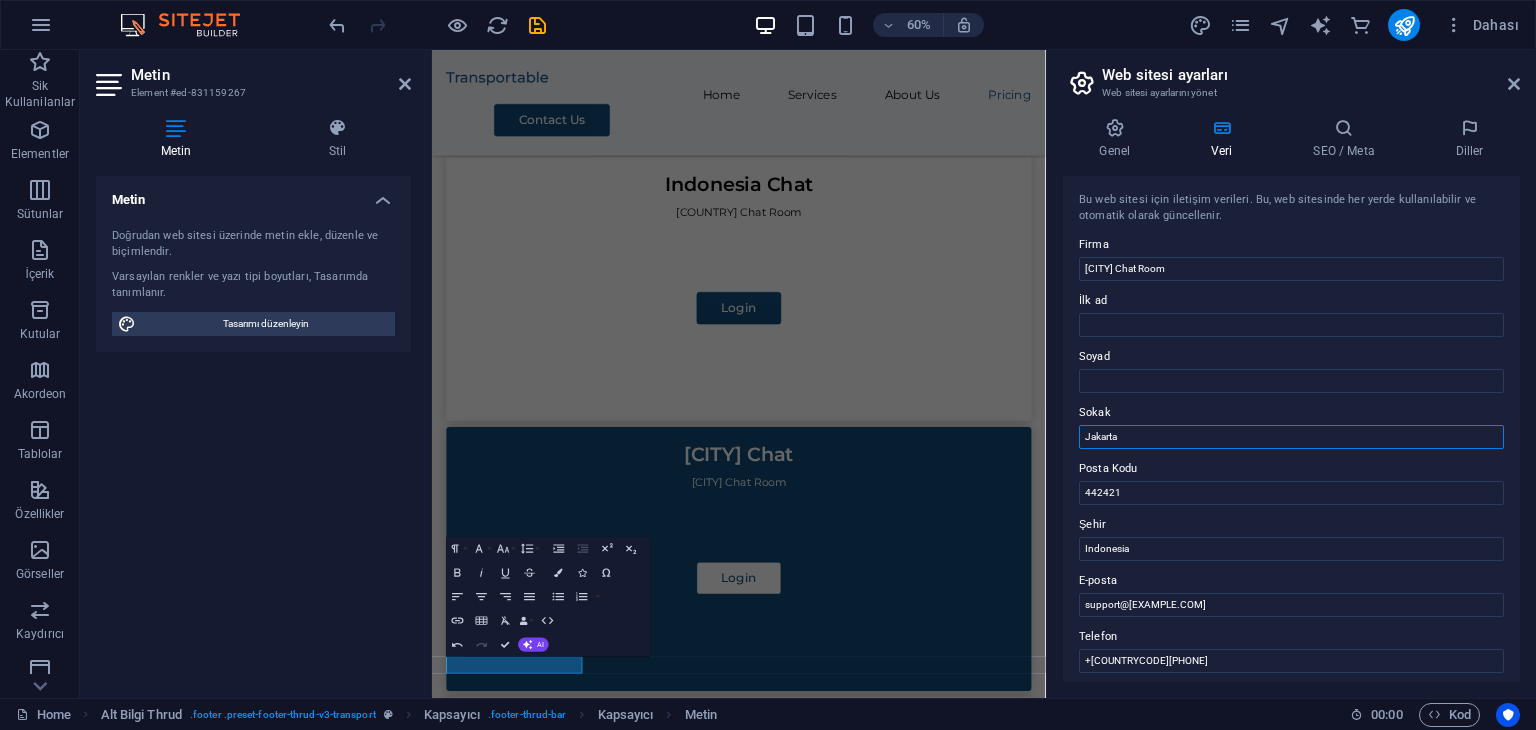 click on "Jakarta" at bounding box center [1291, 437] 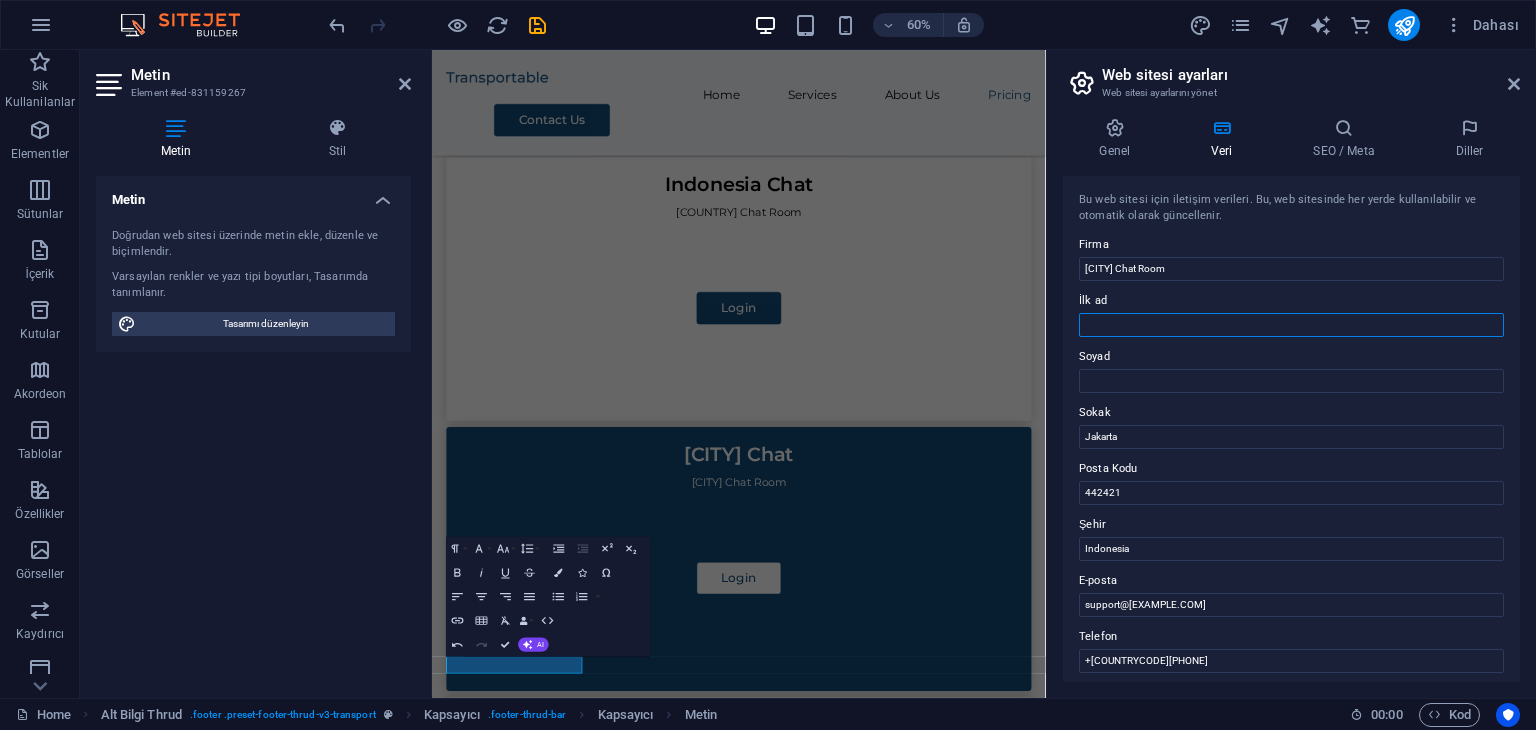 click on "İlk ad" at bounding box center (1291, 325) 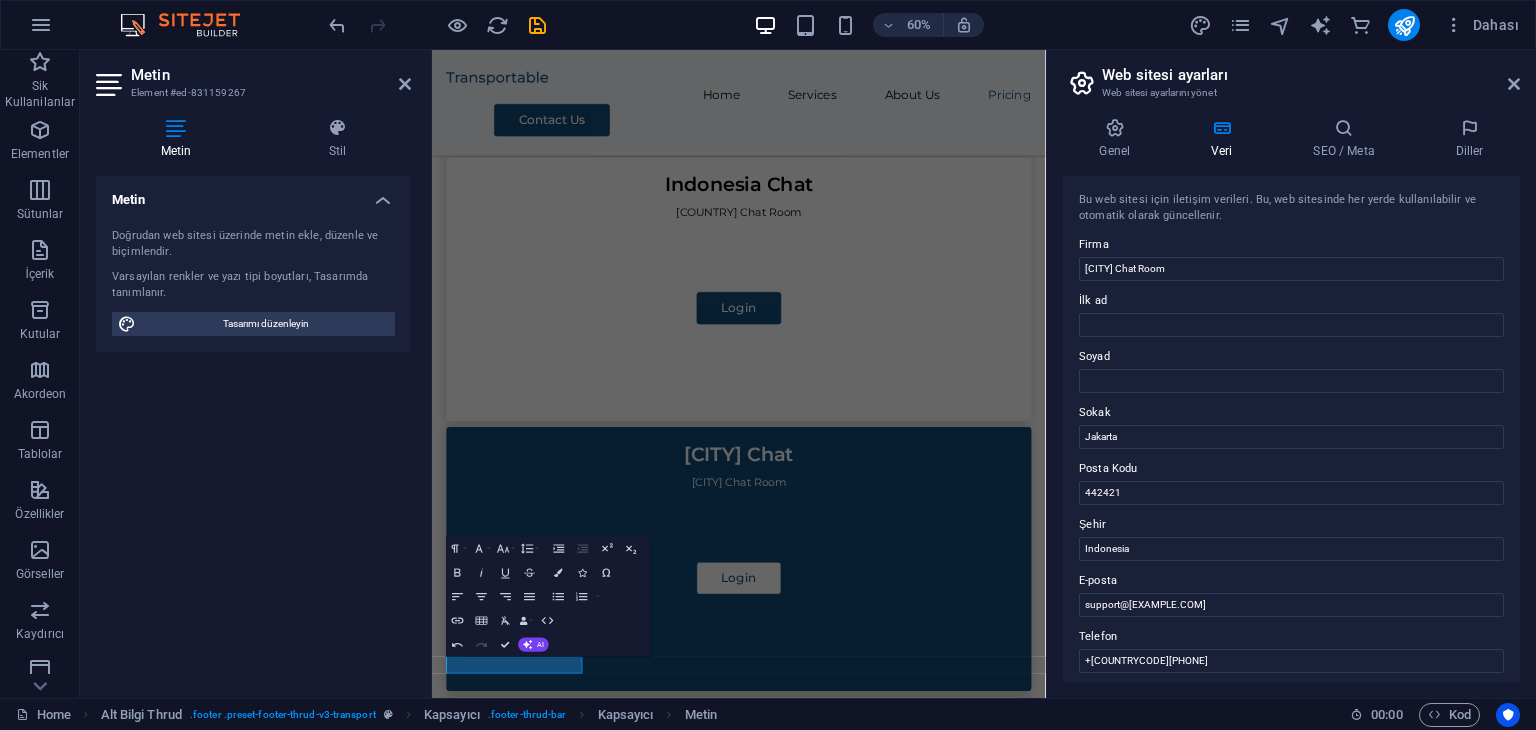click on "Veri" at bounding box center [1226, 139] 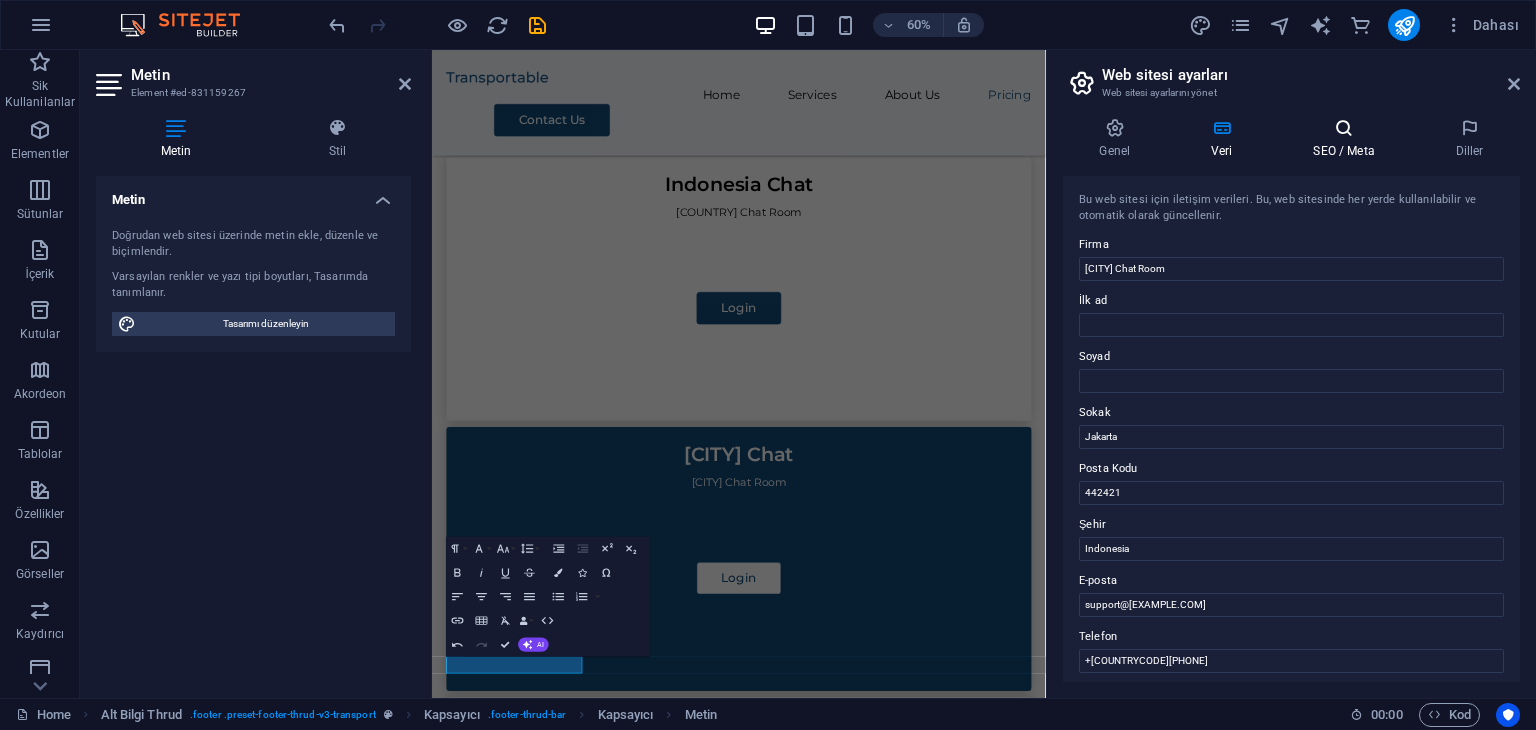 click on "SEO / Meta" at bounding box center [1348, 139] 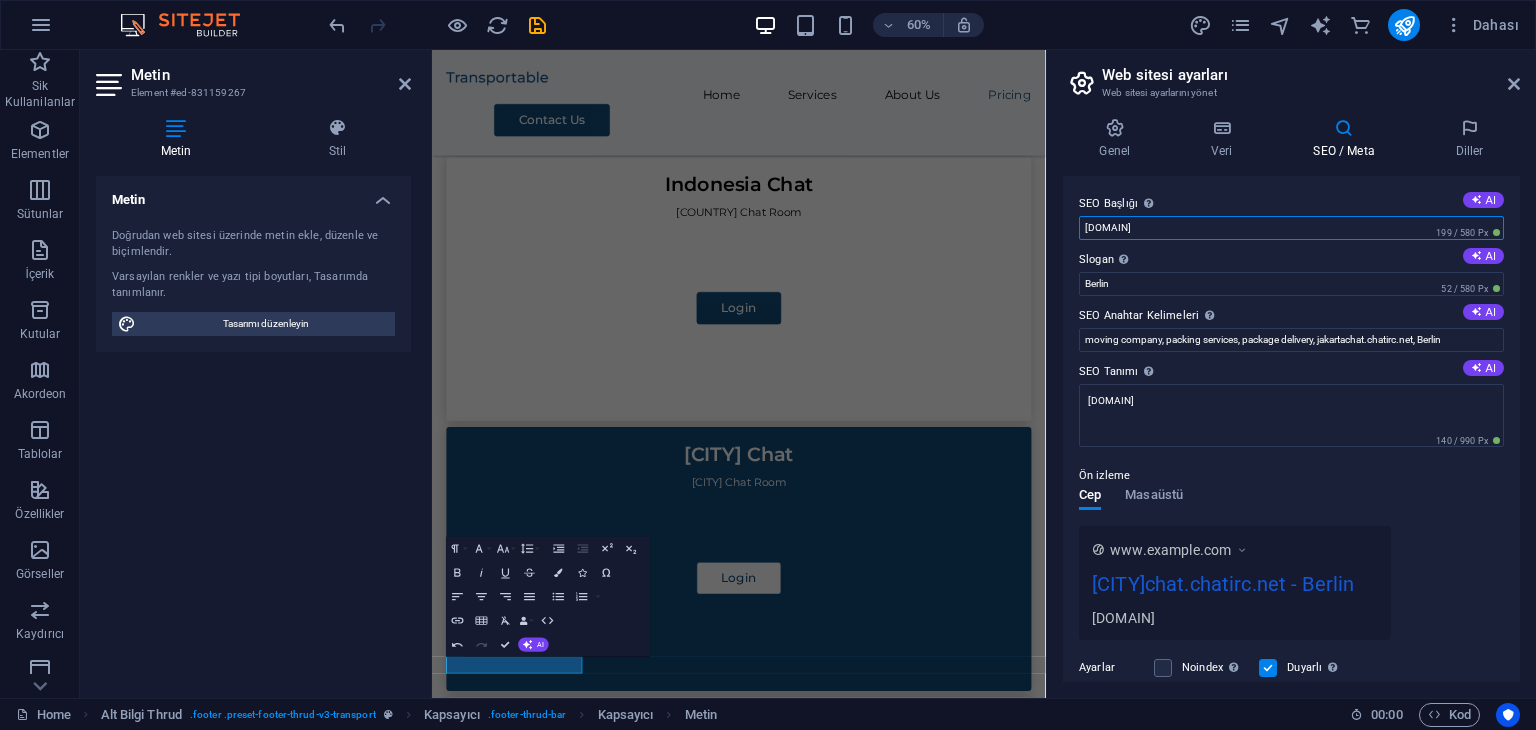 drag, startPoint x: 1220, startPoint y: 233, endPoint x: 1092, endPoint y: 230, distance: 128.03516 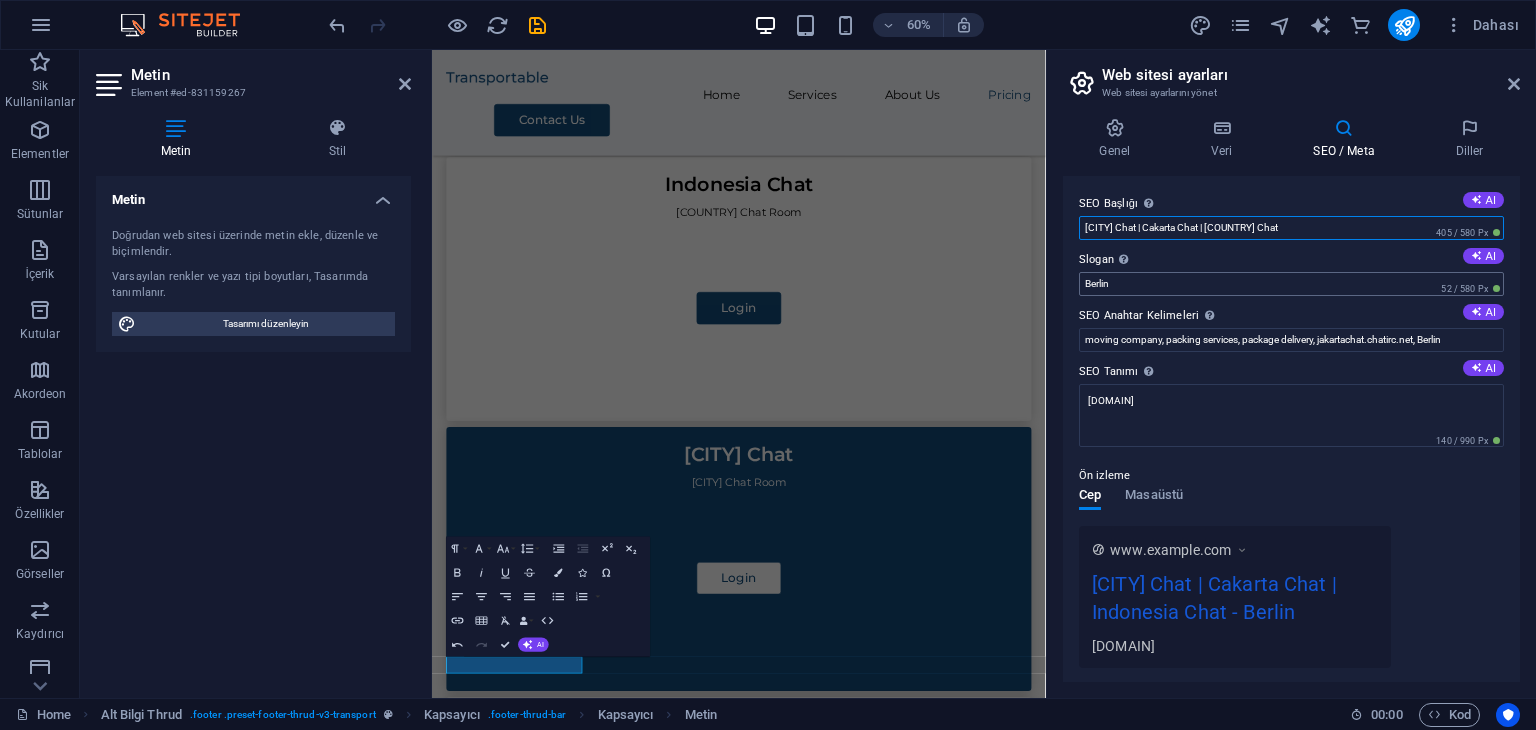 type on "Jakarta Chat | Cakarta Chat | Indonesia Chat" 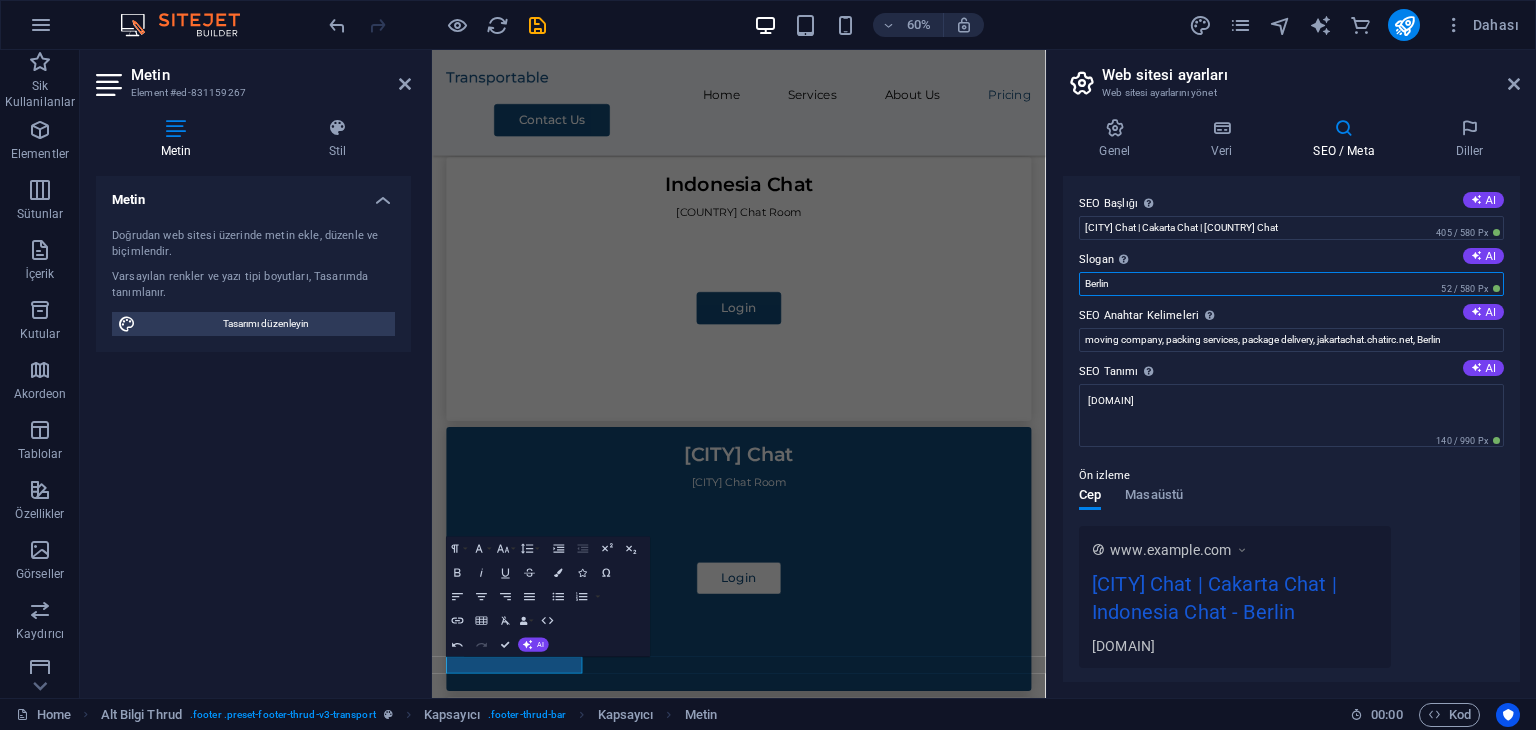 drag, startPoint x: 1155, startPoint y: 286, endPoint x: 1056, endPoint y: 288, distance: 99.0202 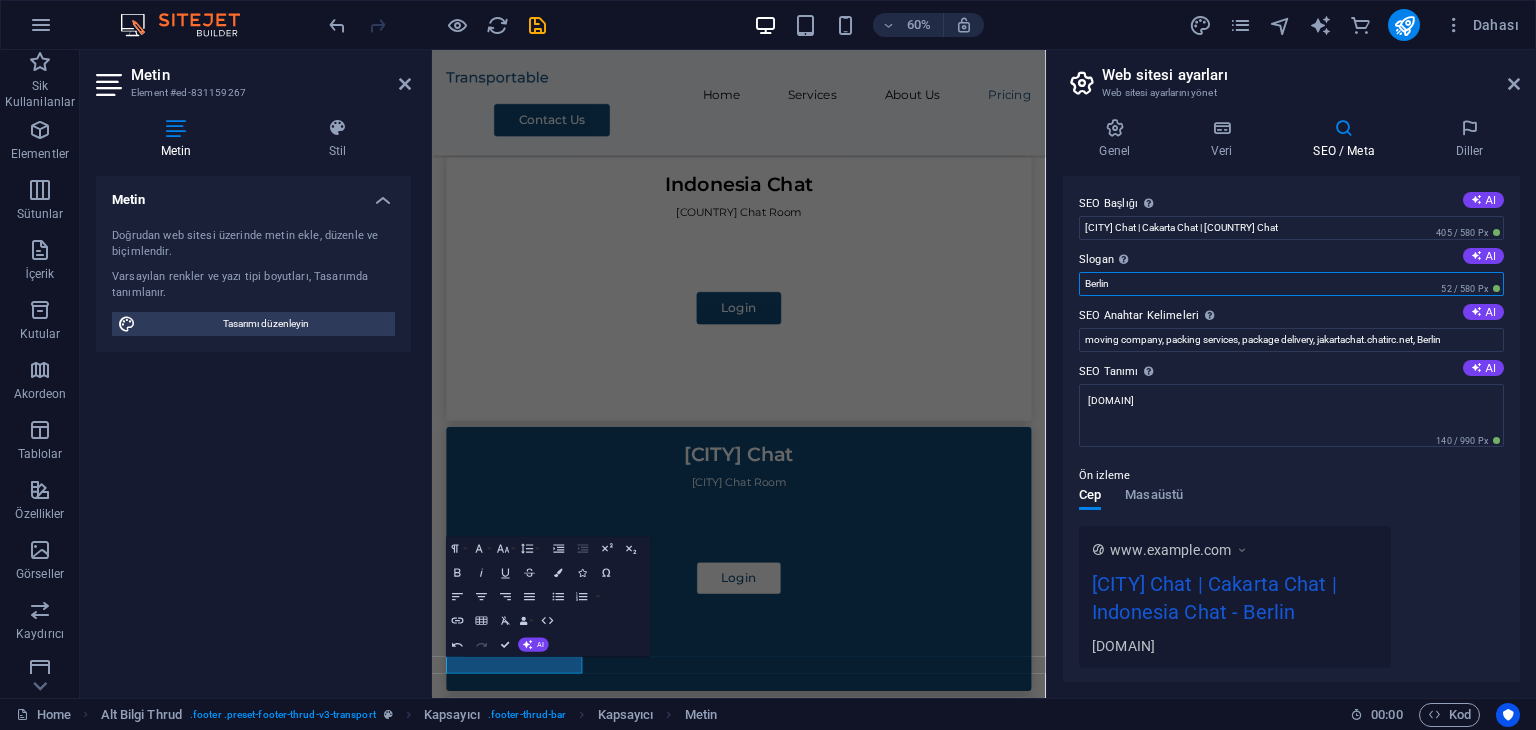 click on "Genel  Veri  SEO / Meta  Diller Web Sitesi Adı jakartachat.chatirc.net Logo Dosyaları buraya sürükleyin, dosyaları seçmek için tıklayın veya Dosyalardan ya da ücretsiz stok fotoğraf ve videolarımızdan dosyalar seçin Dosya yöneticisinden, stok fotoğraflardan dosyalar seçin veya dosya(lar) yükleyin Yükle Favicon Web sitenin favicon'unu buradan ayarla. Favicon, tarayıcı sekmesinde web sitenin başlığının yanında gösterilen küçük bir simgedir. Ziyaretçilerin web siteni tanımlamasına yardımcı olur. Dosyaları buraya sürükleyin, dosyaları seçmek için tıklayın veya Dosyalardan ya da ücretsiz stok fotoğraf ve videolarımızdan dosyalar seçin Dosya yöneticisinden, stok fotoğraflardan dosyalar seçin veya dosya(lar) yükleyin Yükle Ön İzleme Görüntüsü (Açık Grafik) Bu görüntü, web sitesi sosyal ağlarda paylaşıldığında gösterilir Dosyaları buraya sürükleyin, dosyaları seçmek için tıklayın veya Yükle Firma Jakarta Chat Room İlk ad Soyad Sokak AI" at bounding box center [1291, 400] 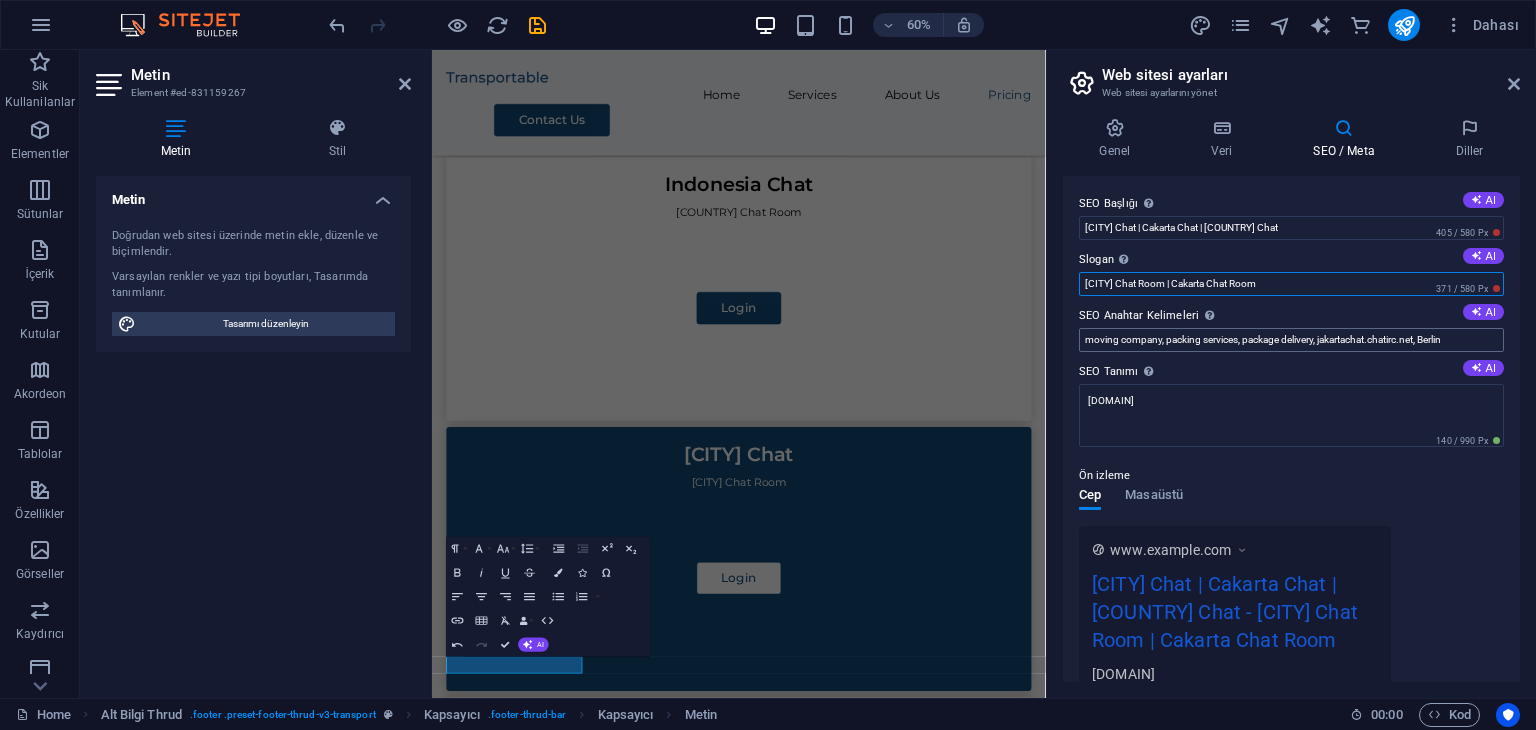 type on "Jakarta Chat Room | Cakarta Chat Room" 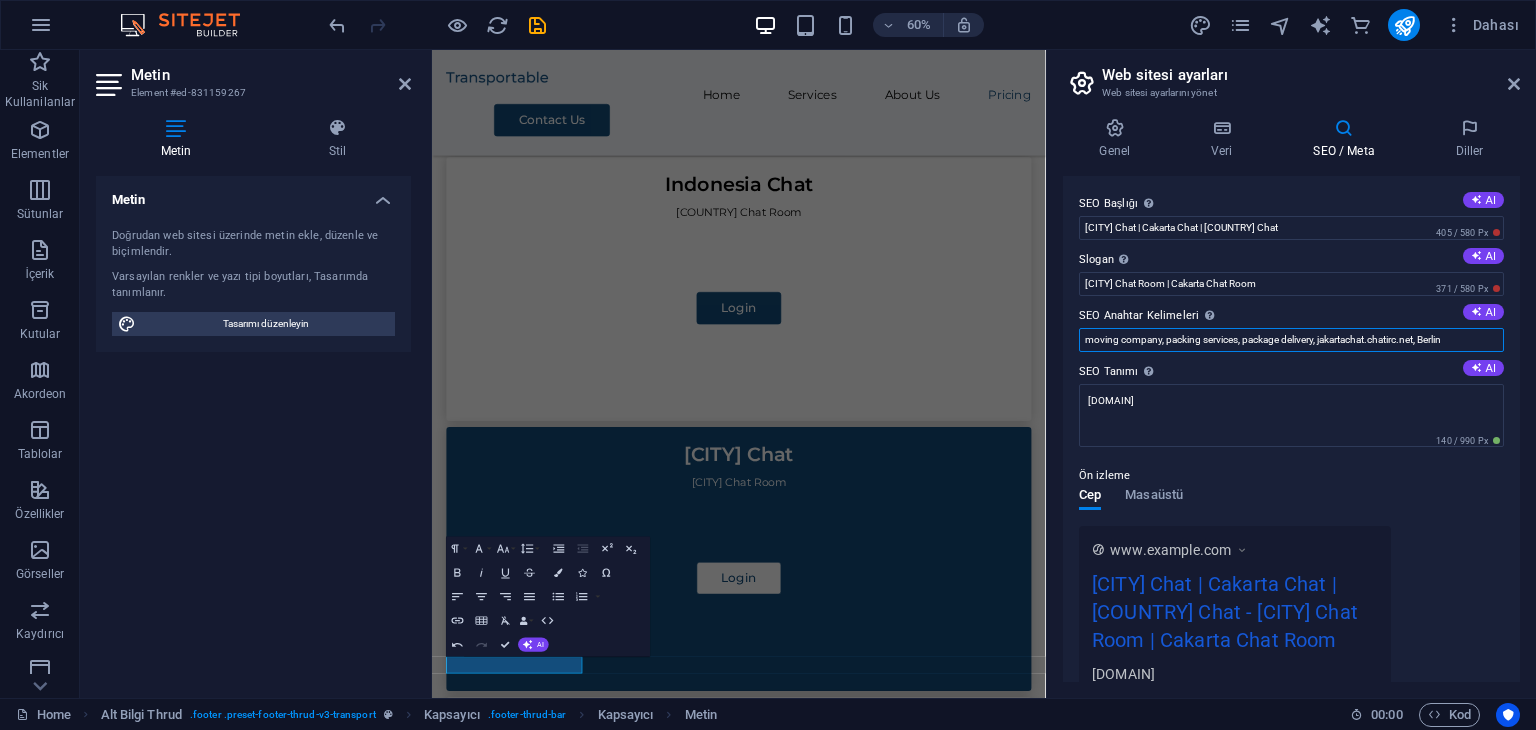 click on "moving company, packing services, package delivery, jakartachat.chatirc.net, Berlin" at bounding box center [1291, 340] 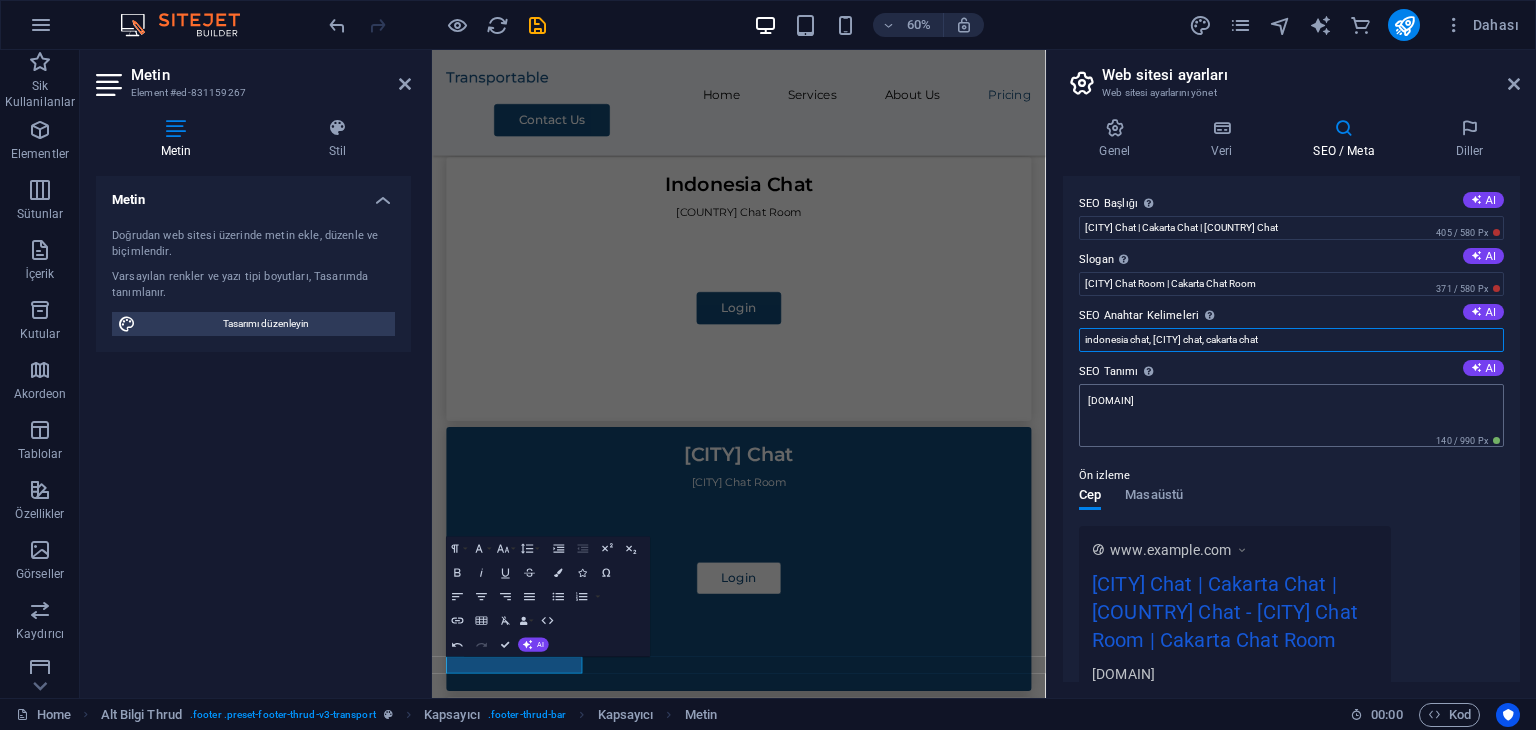 type on "indonesia chat, jakarta chat, cakarta chat" 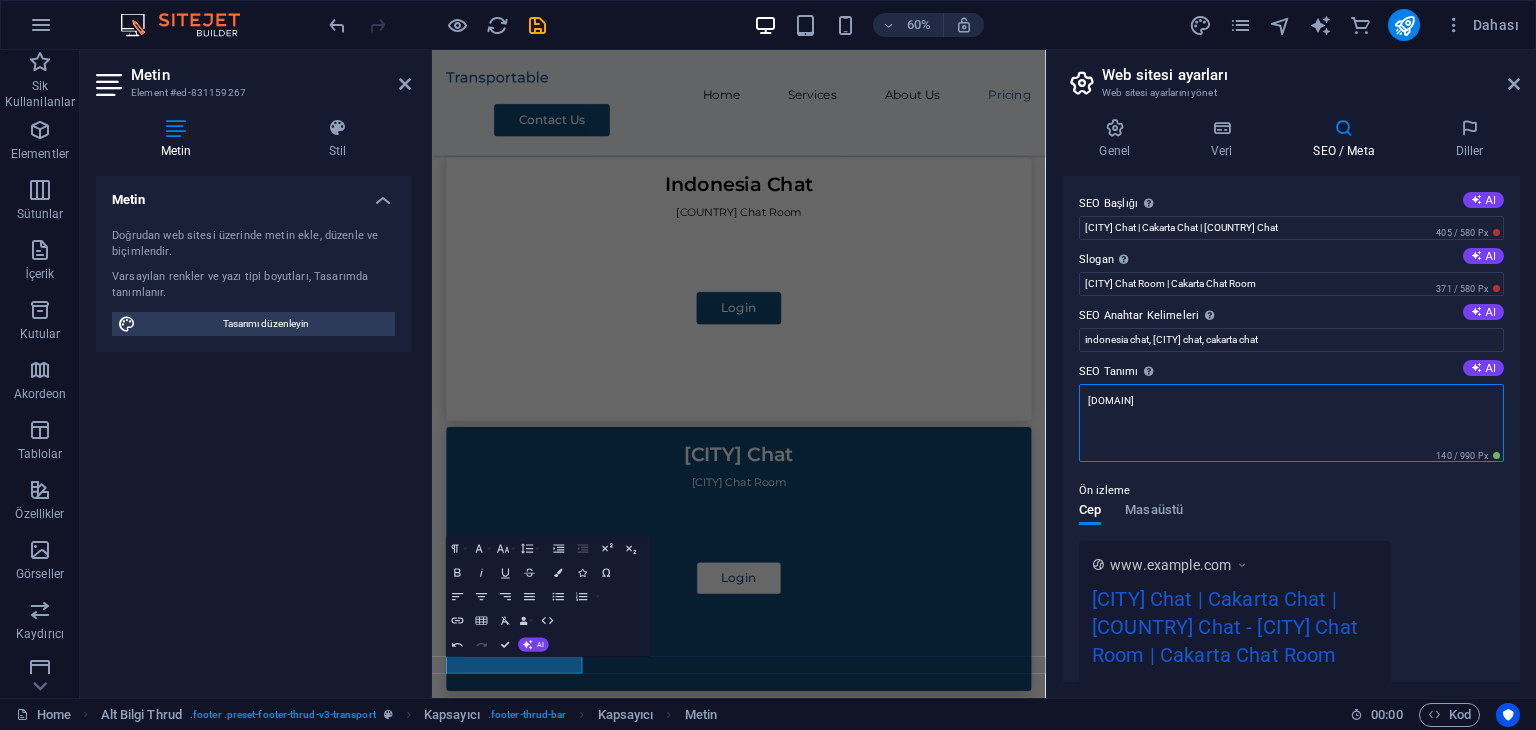 drag, startPoint x: 1169, startPoint y: 410, endPoint x: 1052, endPoint y: 409, distance: 117.00427 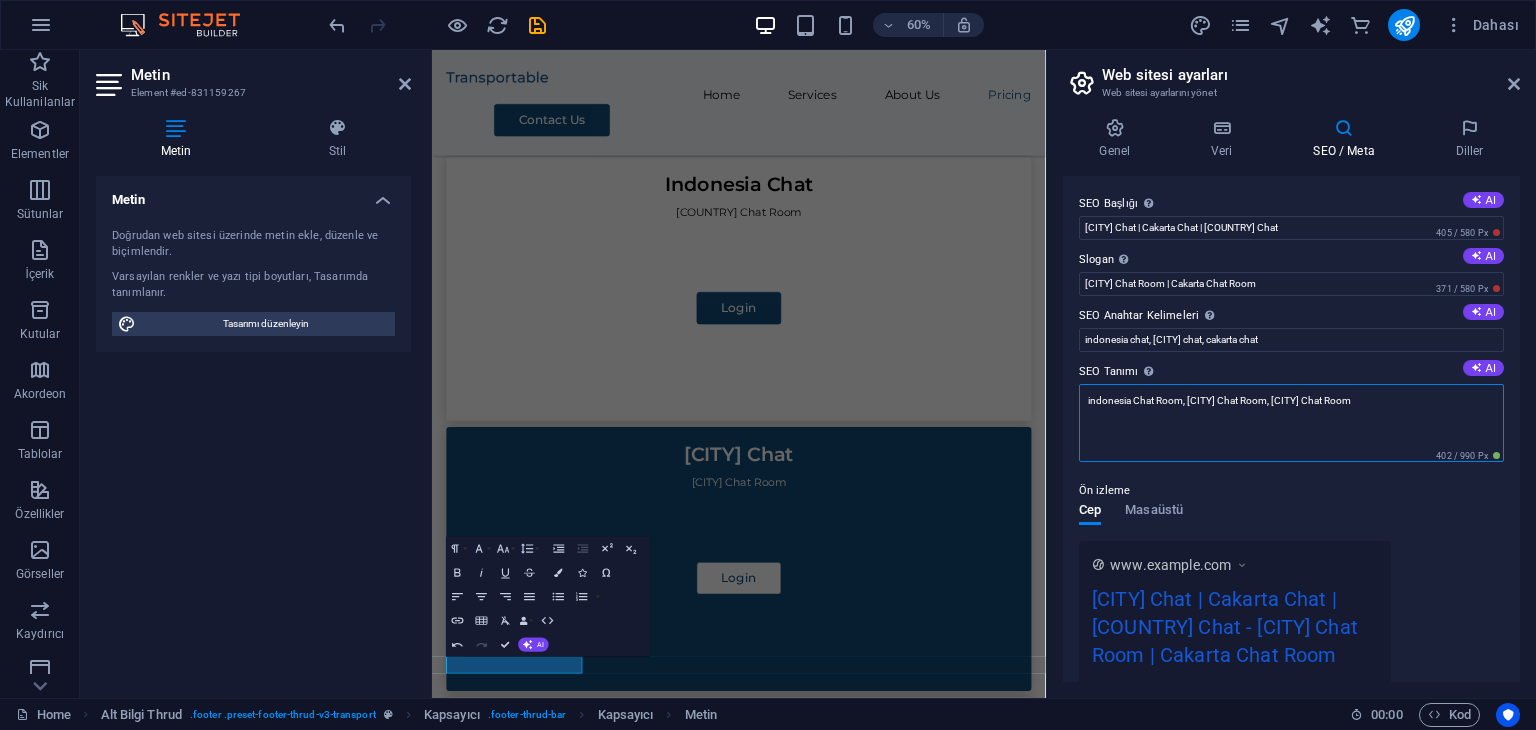 click on "indonesia Chat Room, Jakarta Chat Room, Cakarta Chat Room" at bounding box center [1291, 423] 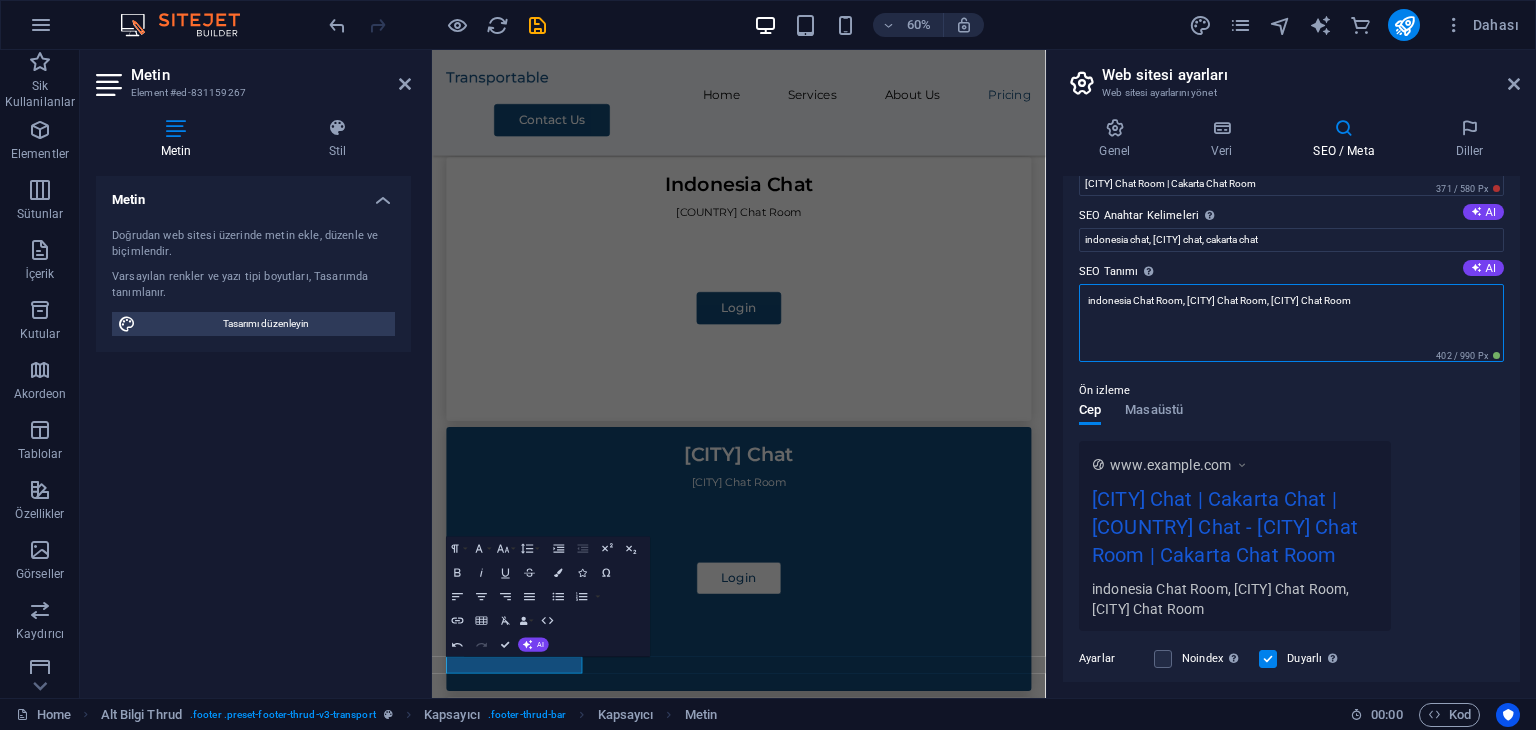 scroll, scrollTop: 0, scrollLeft: 0, axis: both 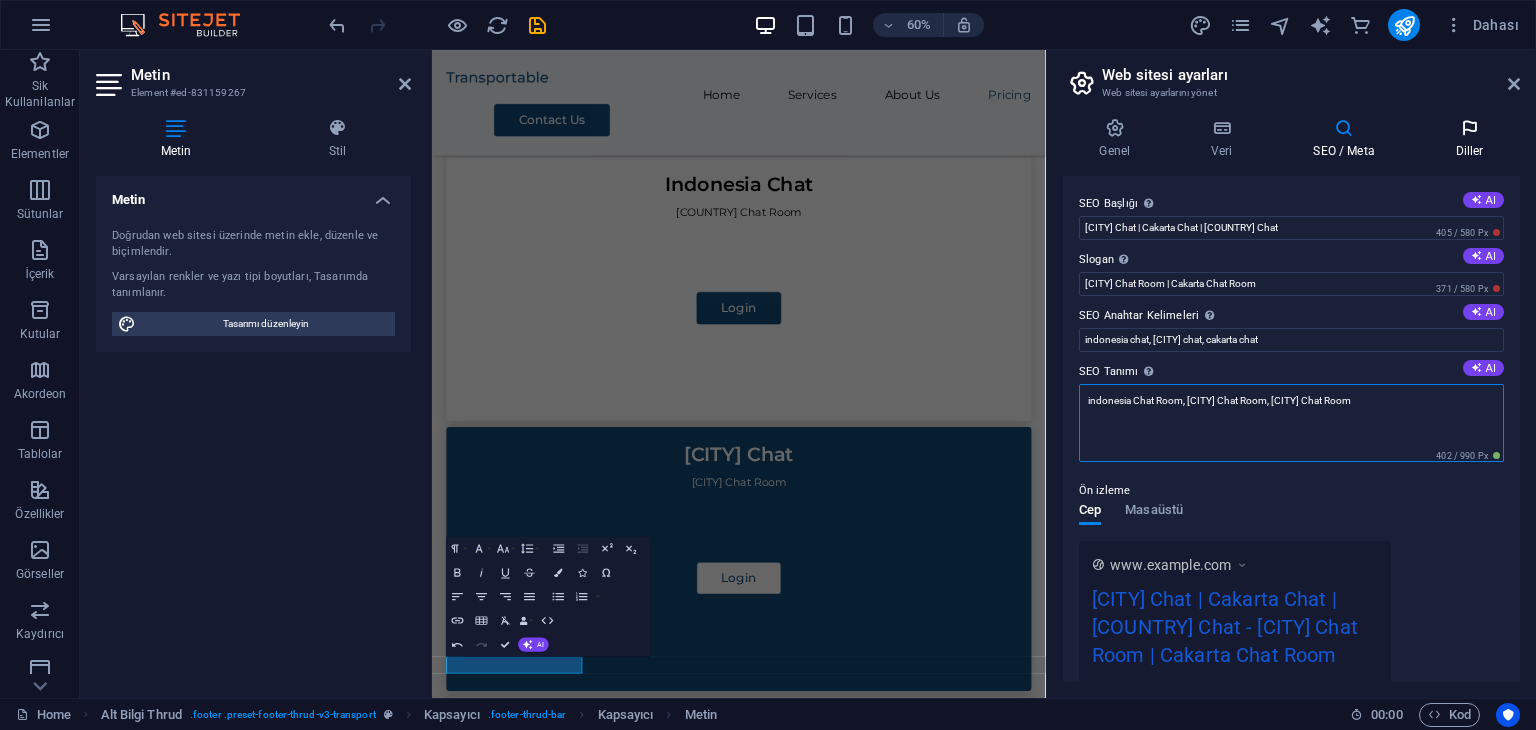 type on "indonesia Chat Room, Jakarta Chat Room, Cakarta Chat Room" 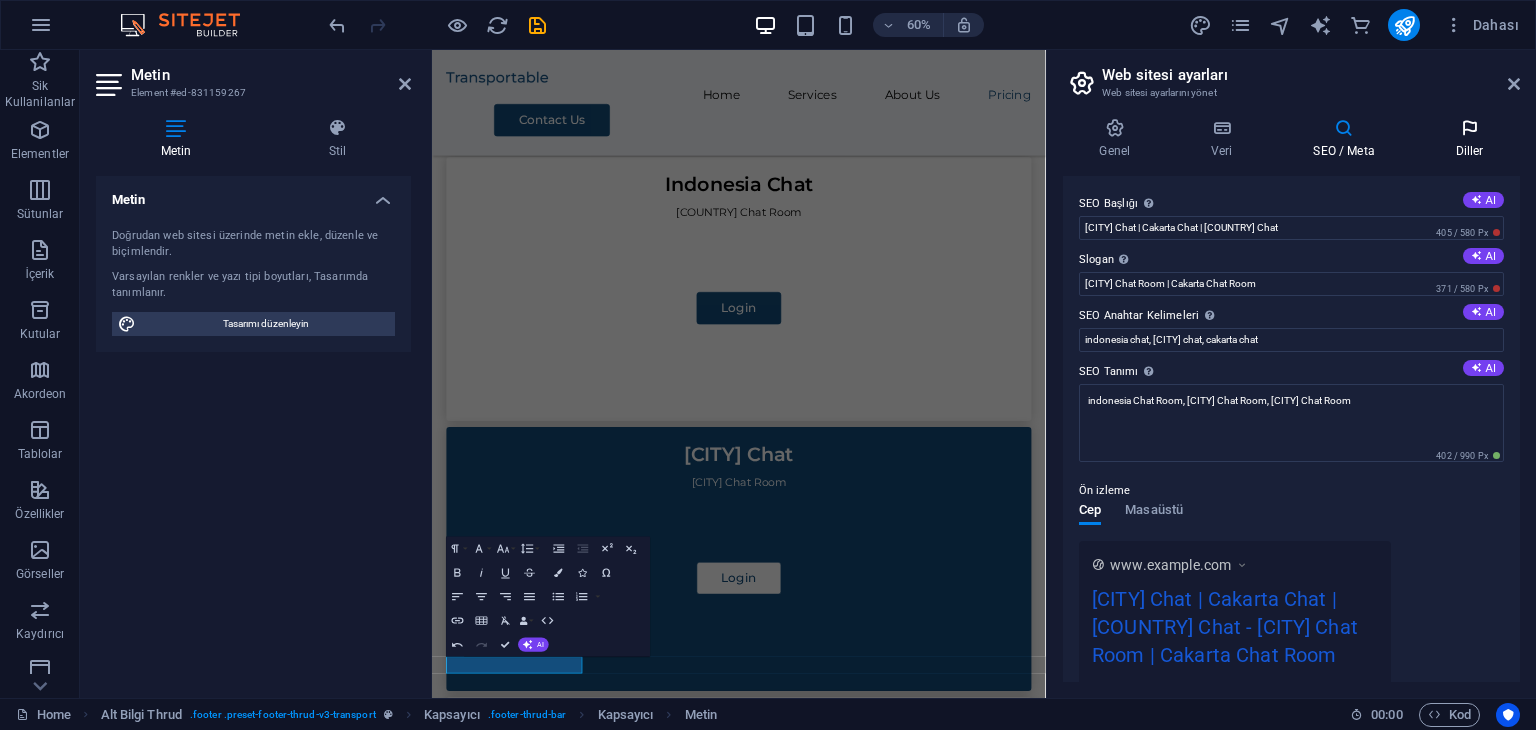 click on "Diller" at bounding box center (1469, 139) 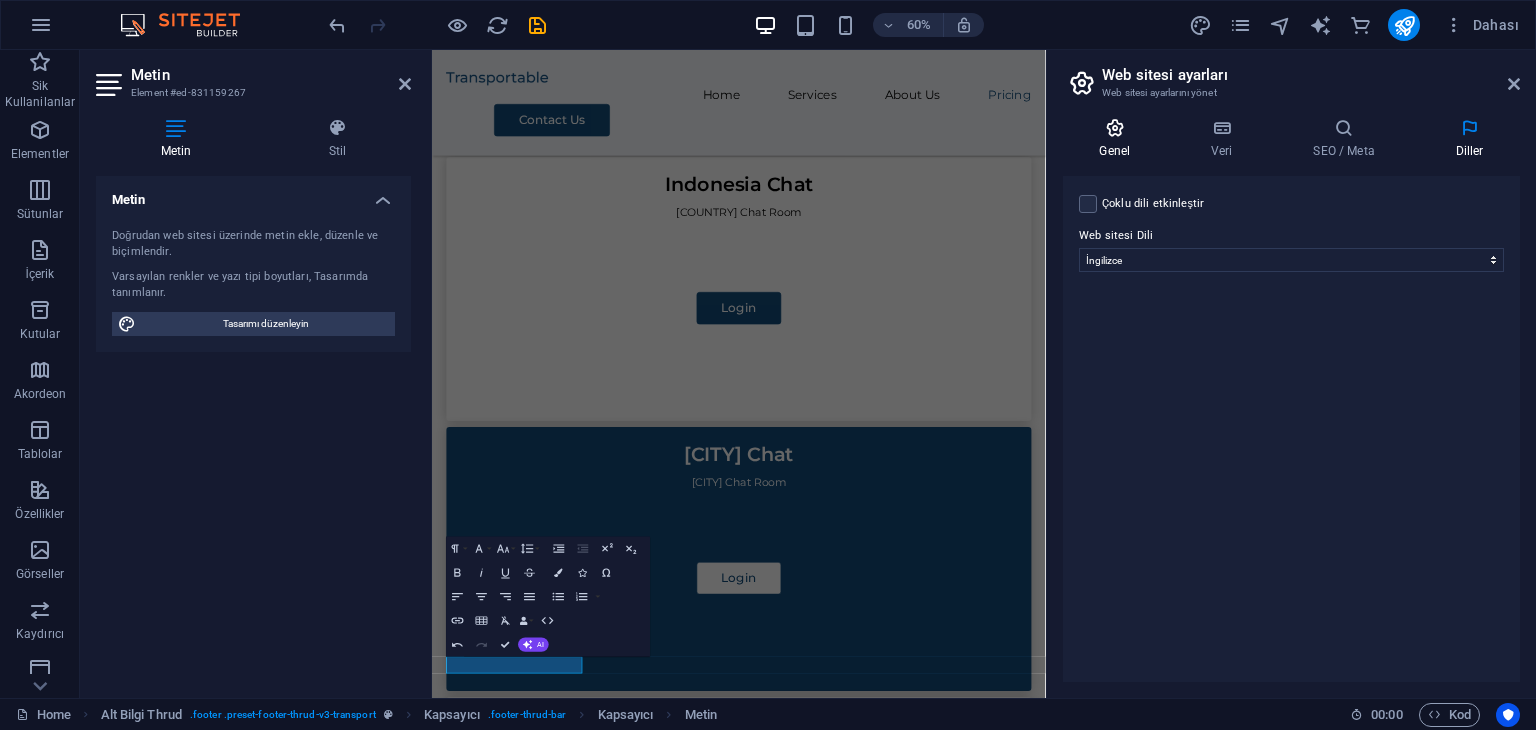 click on "Genel" at bounding box center [1119, 139] 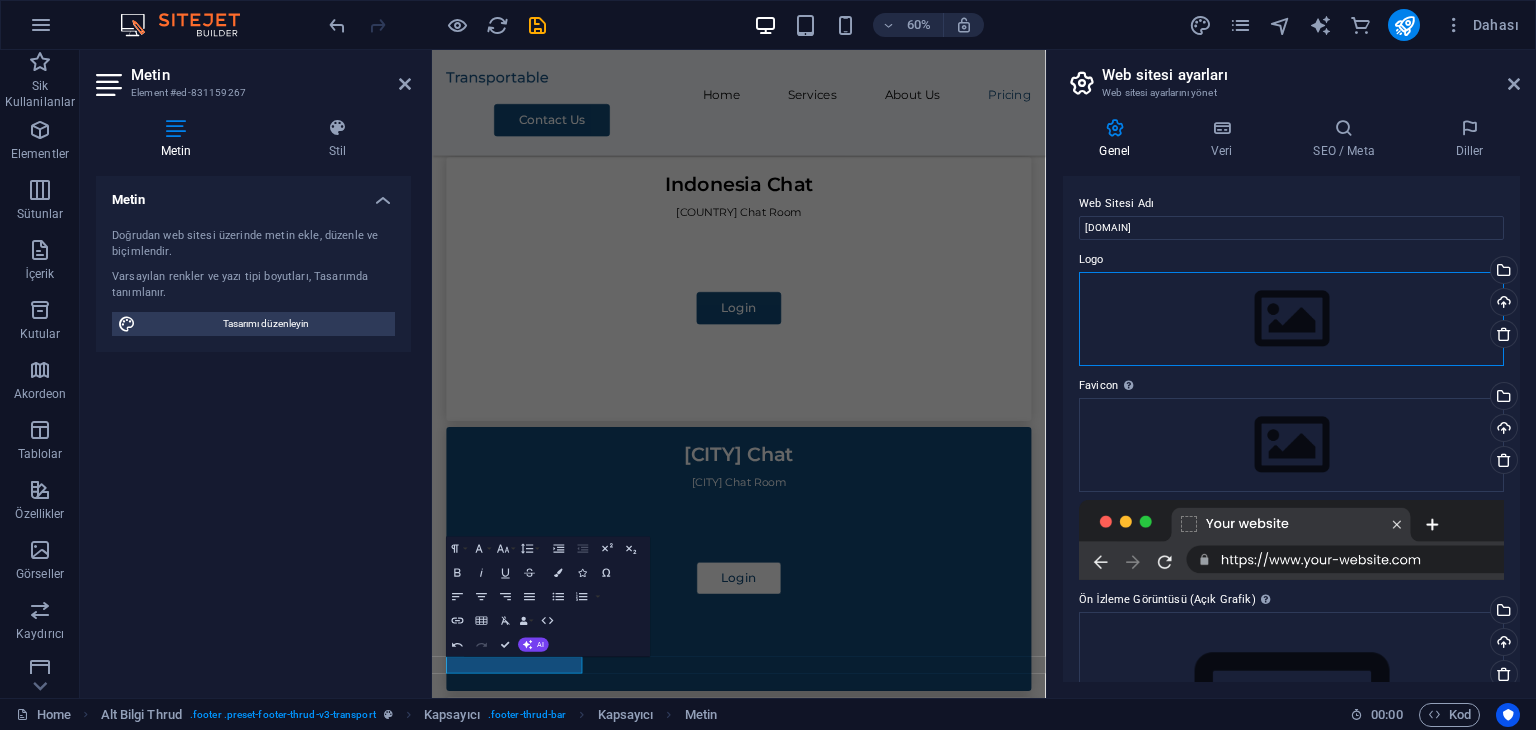 click on "Dosyaları buraya sürükleyin, dosyaları seçmek için tıklayın veya Dosyalardan ya da ücretsiz stok fotoğraf ve videolarımızdan dosyalar seçin" at bounding box center (1291, 319) 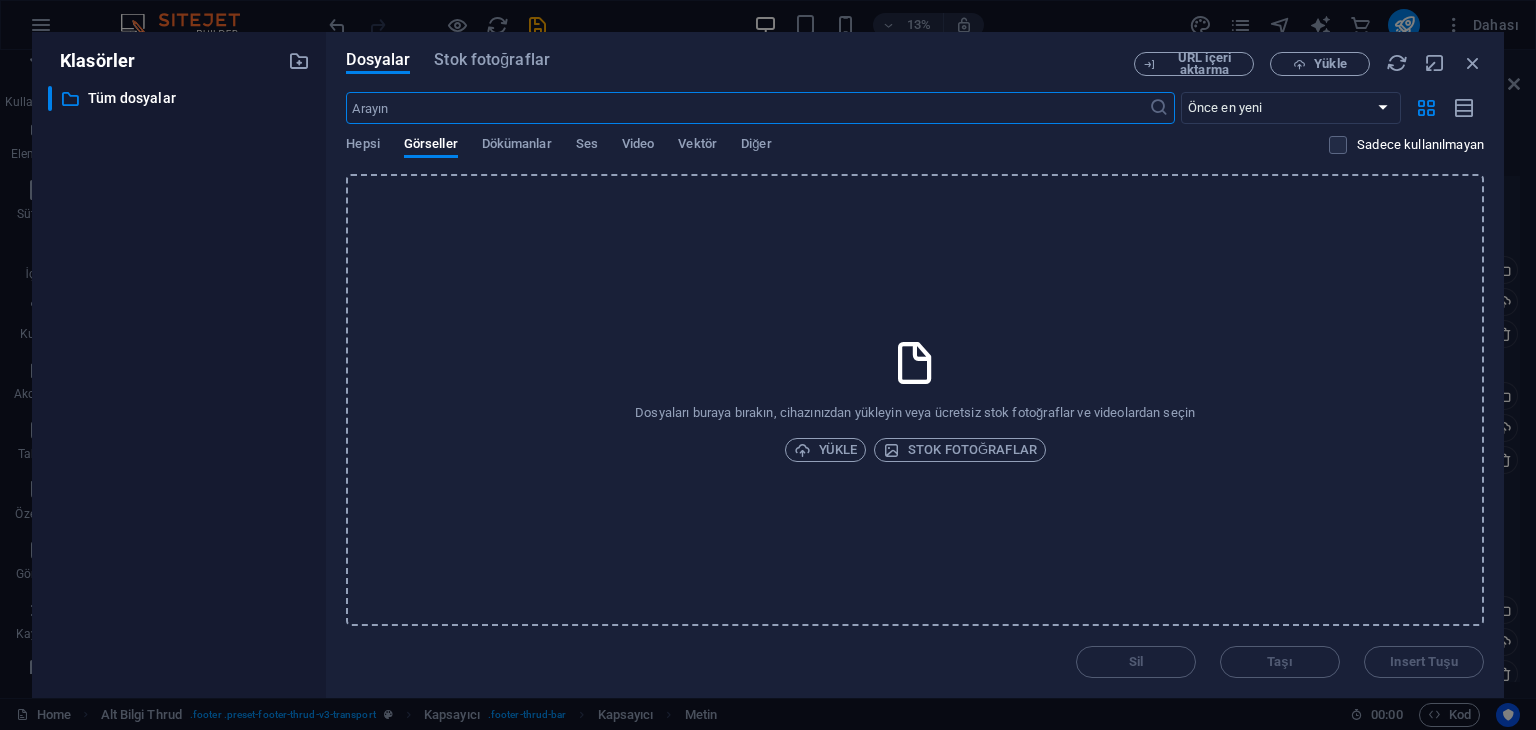 scroll, scrollTop: 0, scrollLeft: 0, axis: both 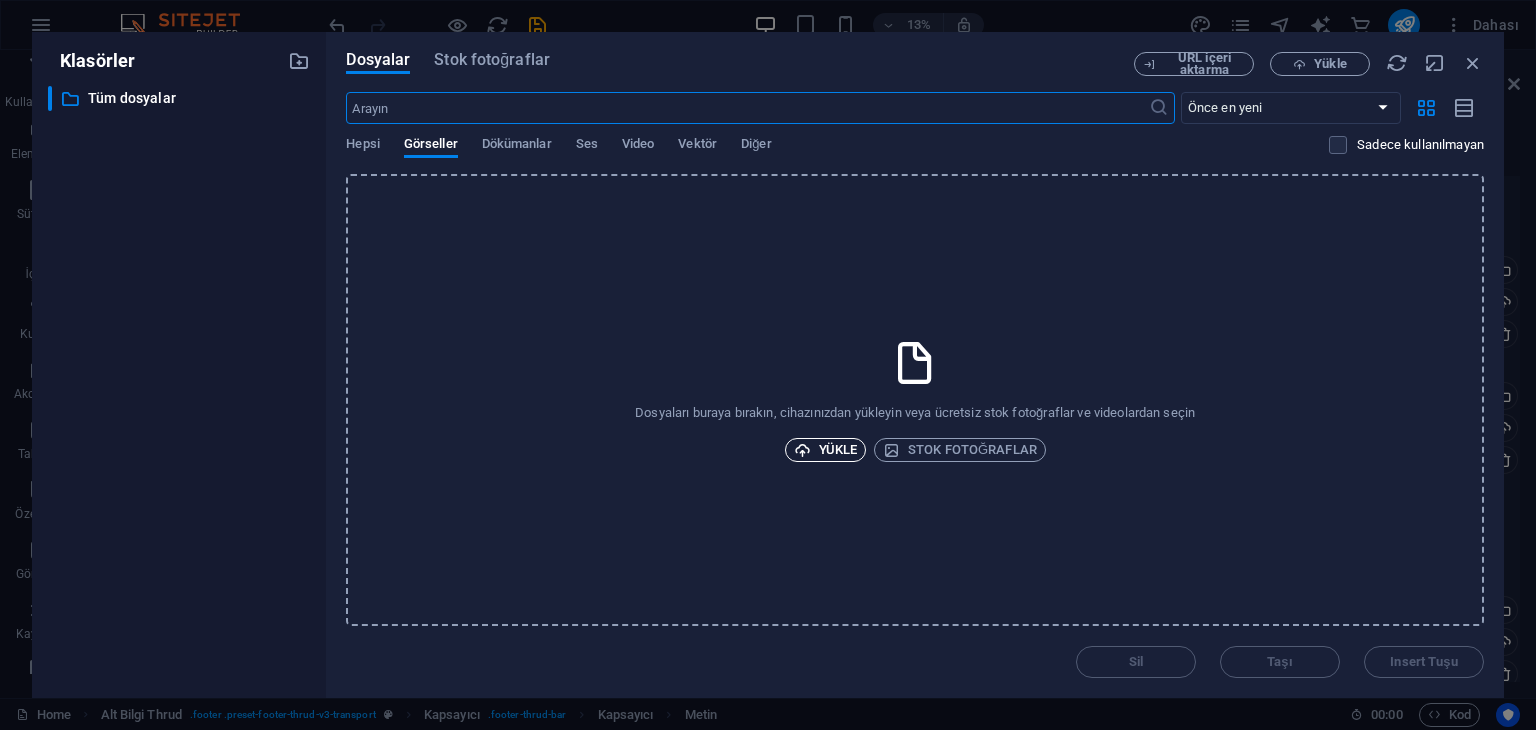 click on "Yükle" at bounding box center (826, 450) 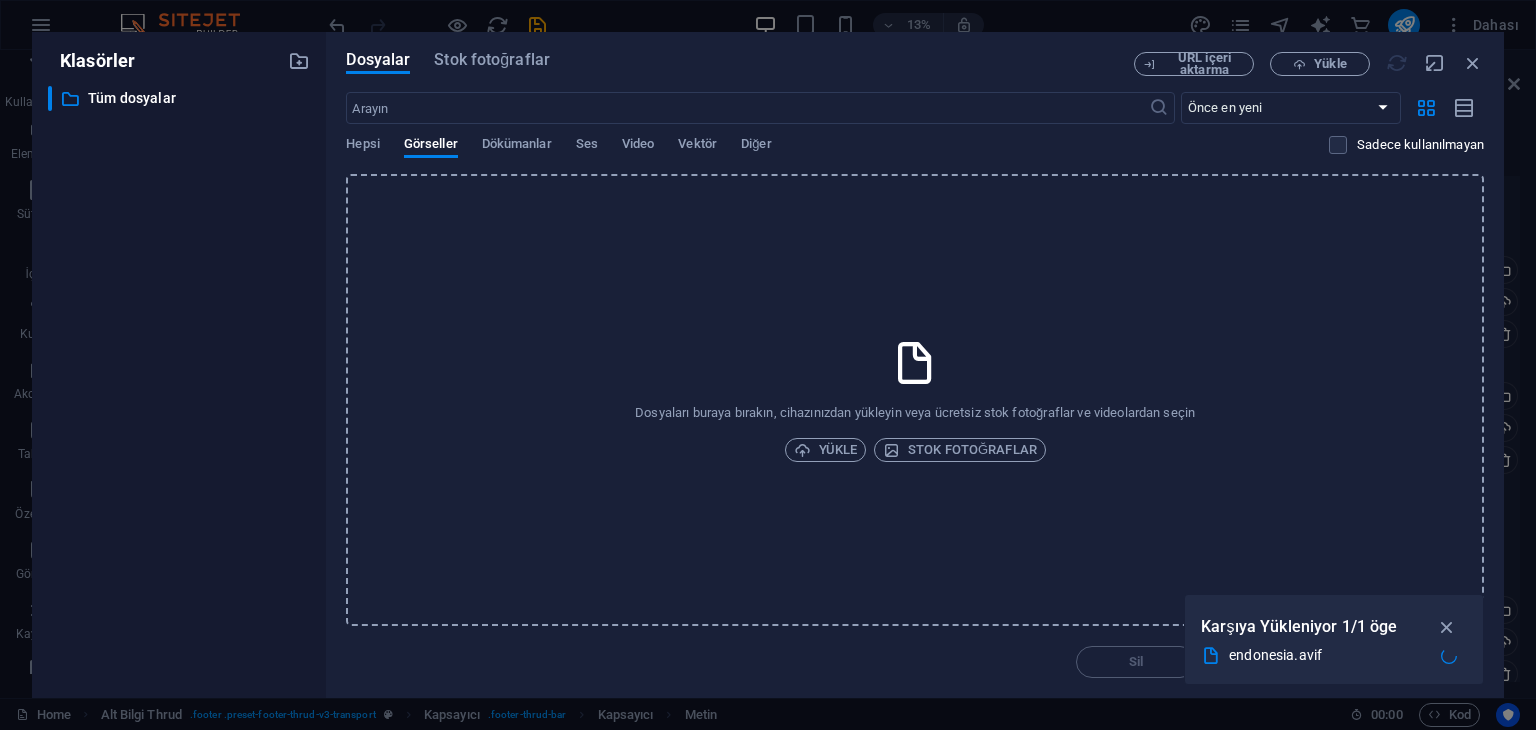 scroll, scrollTop: 1311, scrollLeft: 0, axis: vertical 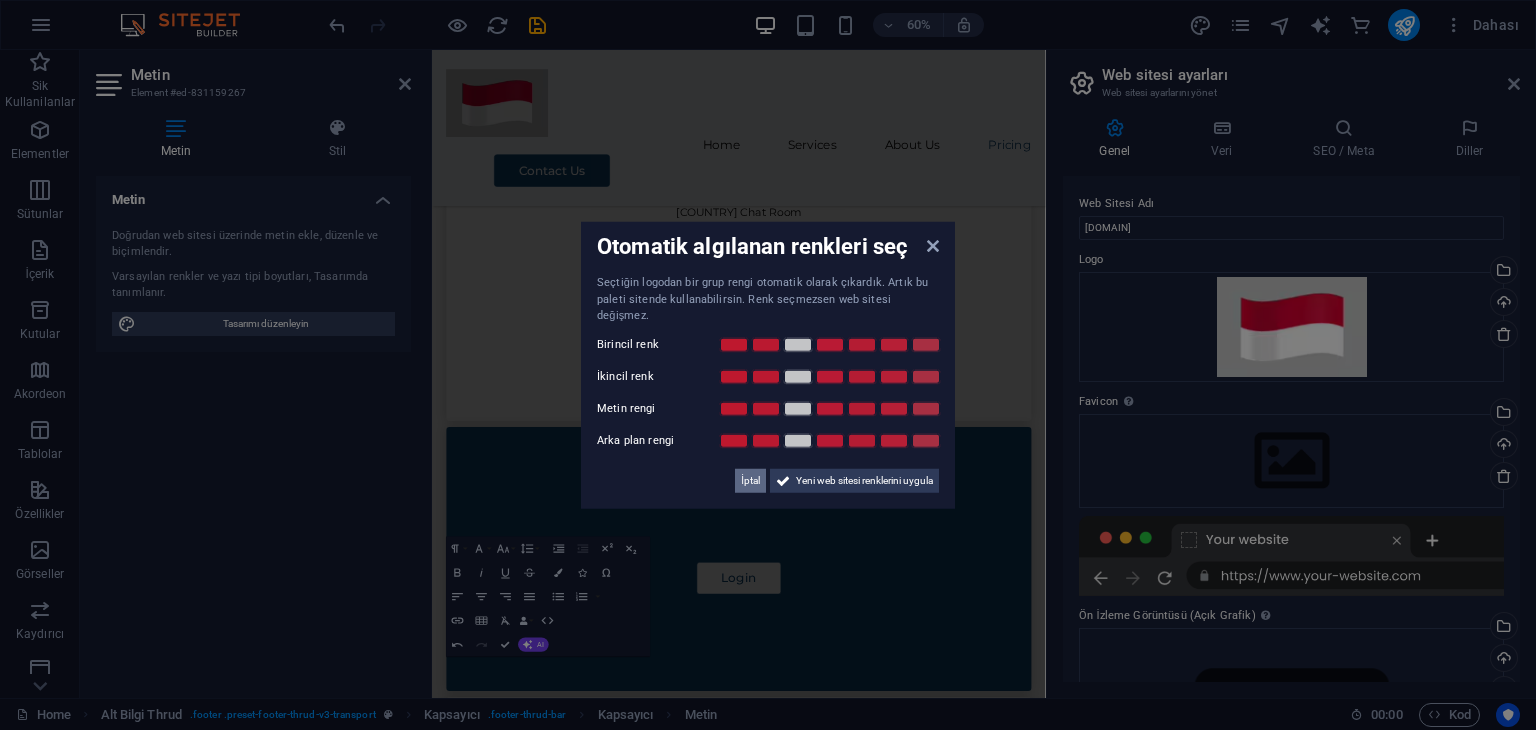 click on "İptal" at bounding box center [750, 480] 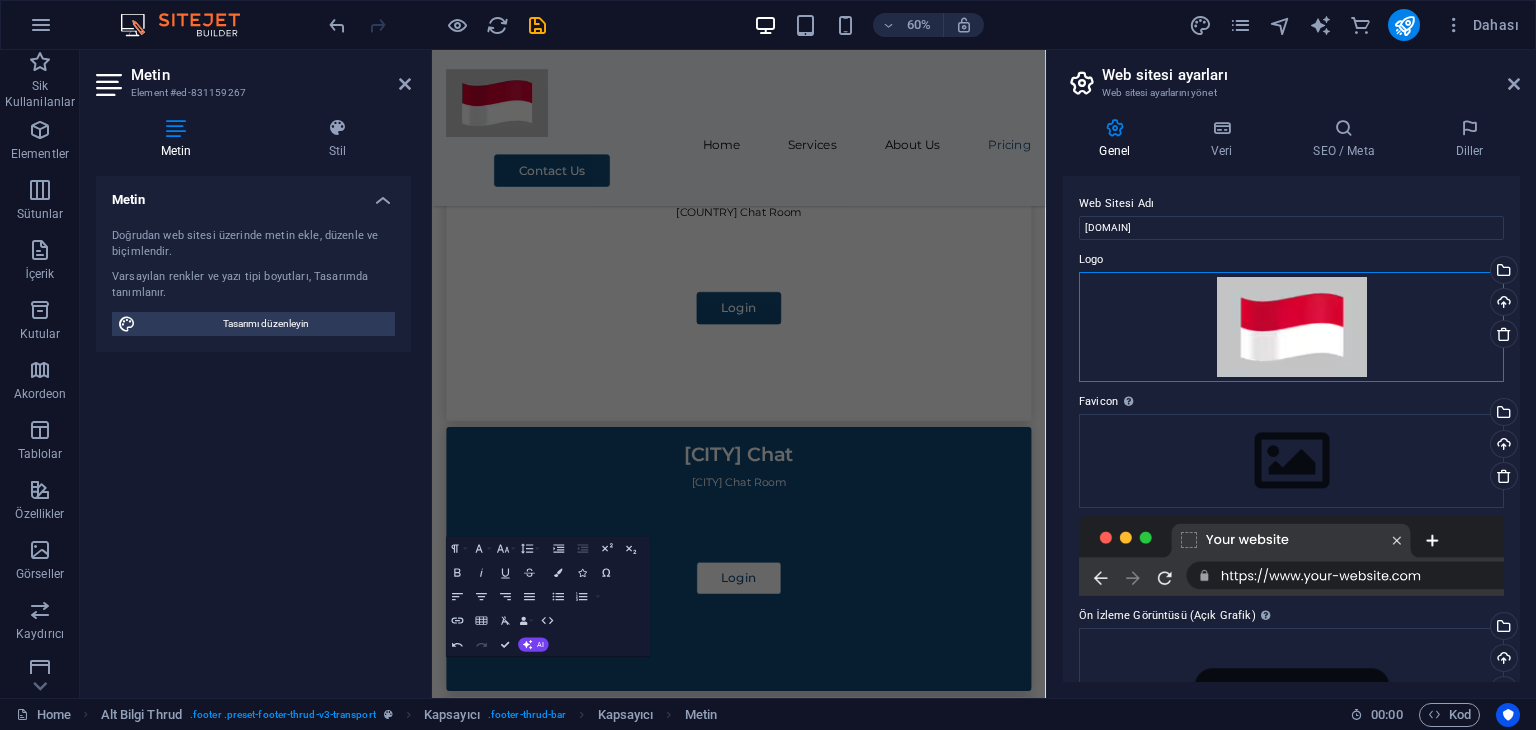 click on "Dosyaları buraya sürükleyin, dosyaları seçmek için tıklayın veya Dosyalardan ya da ücretsiz stok fotoğraf ve videolarımızdan dosyalar seçin" at bounding box center (1291, 327) 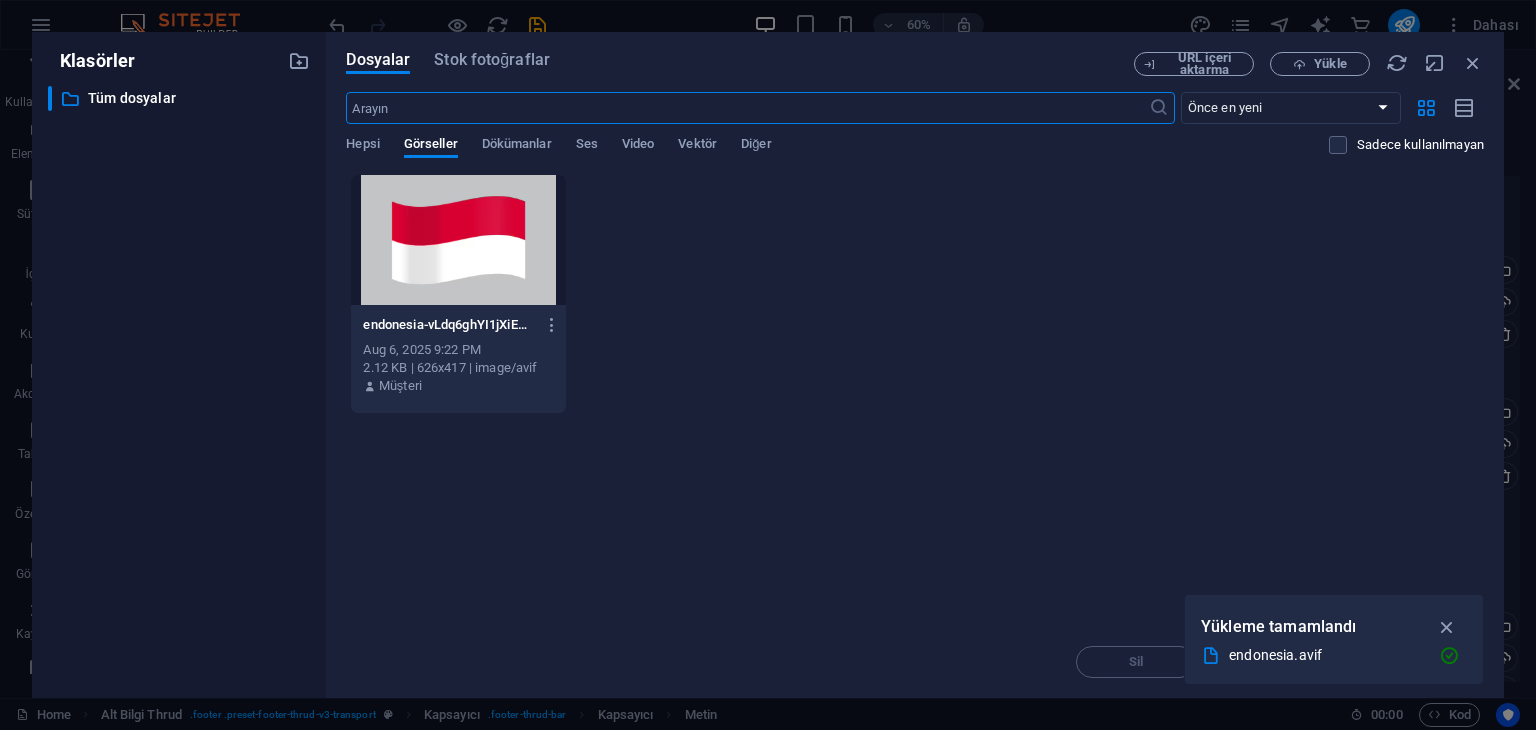 scroll, scrollTop: 0, scrollLeft: 0, axis: both 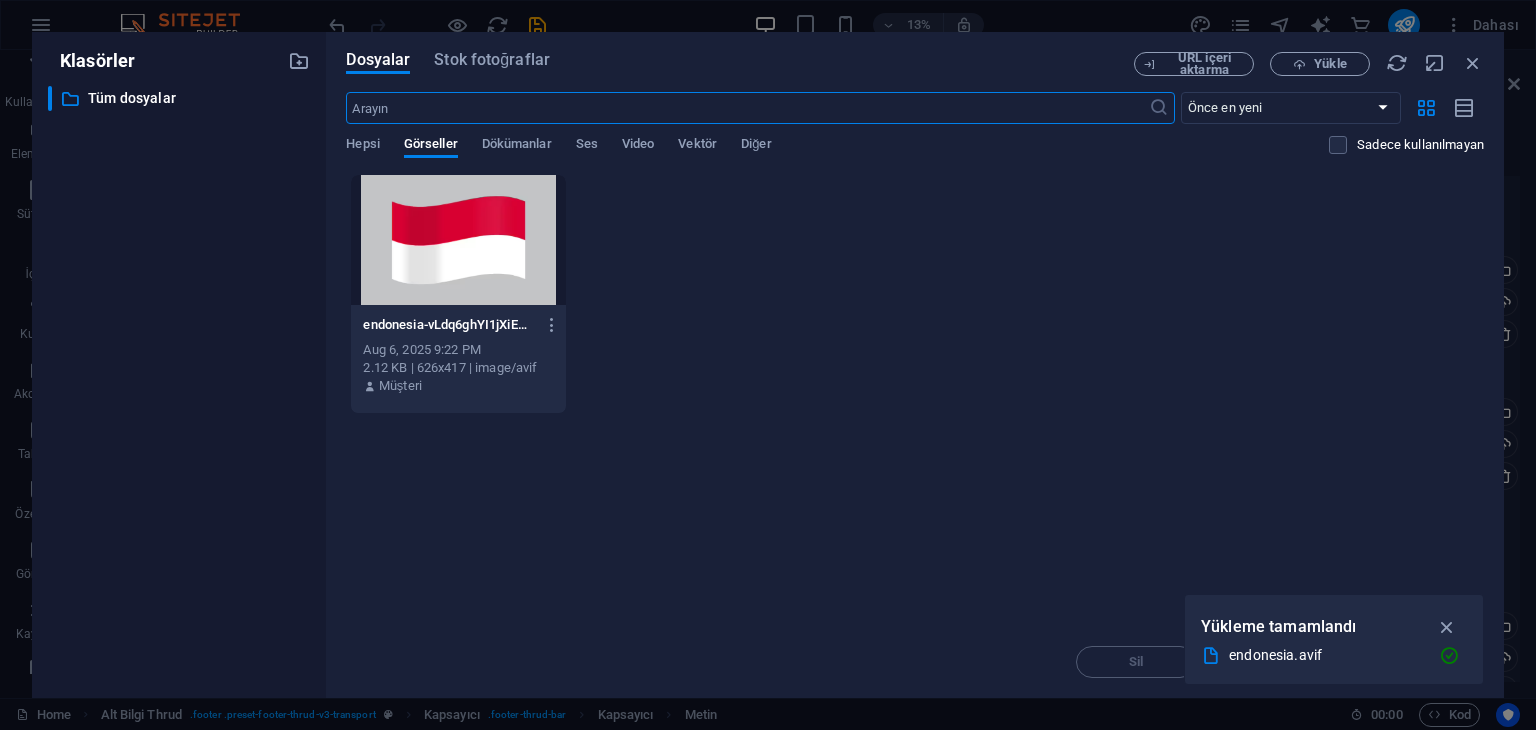 drag, startPoint x: 1446, startPoint y: 619, endPoint x: 1297, endPoint y: 640, distance: 150.4726 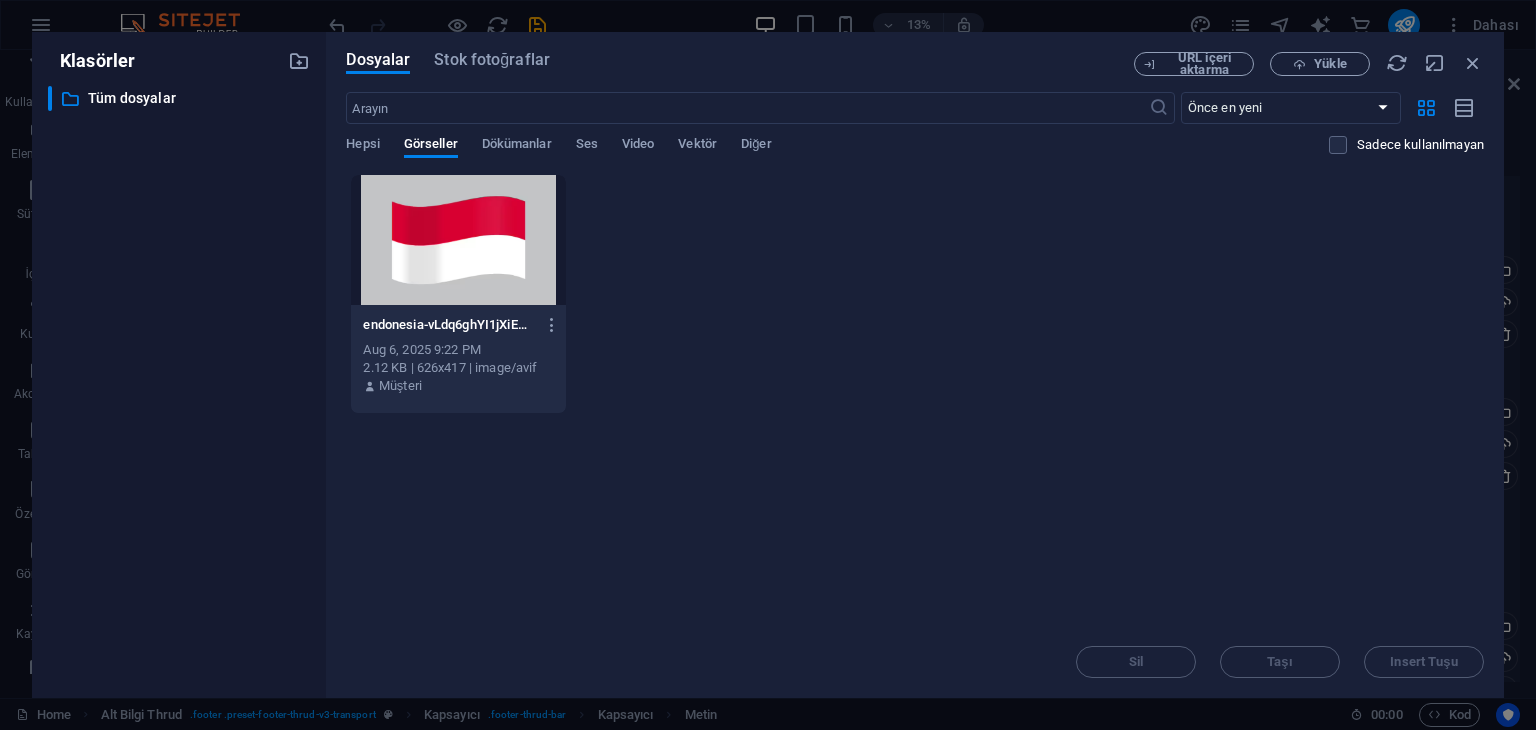 click on "Sil Taşı Insert Tuşu" at bounding box center (915, 652) 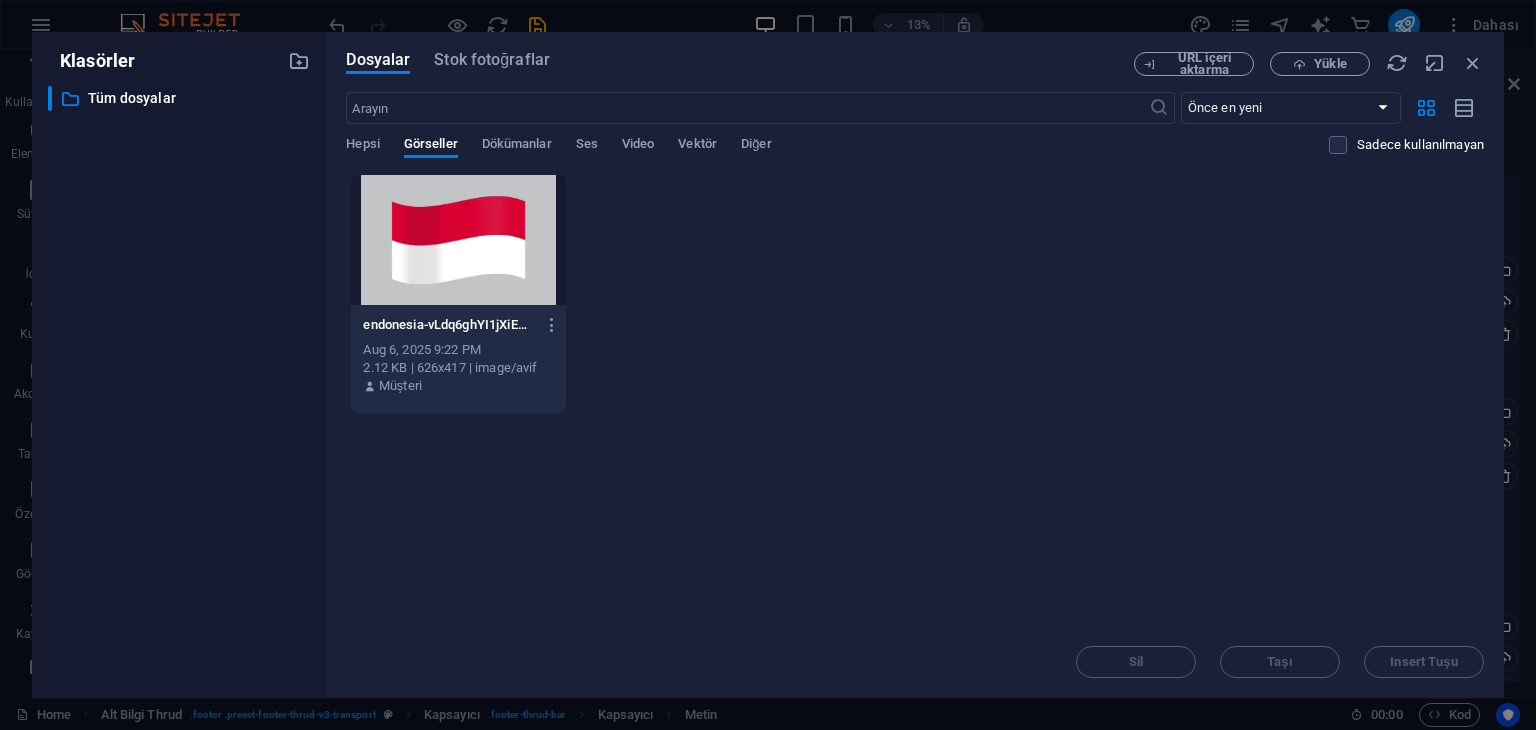 click at bounding box center [458, 240] 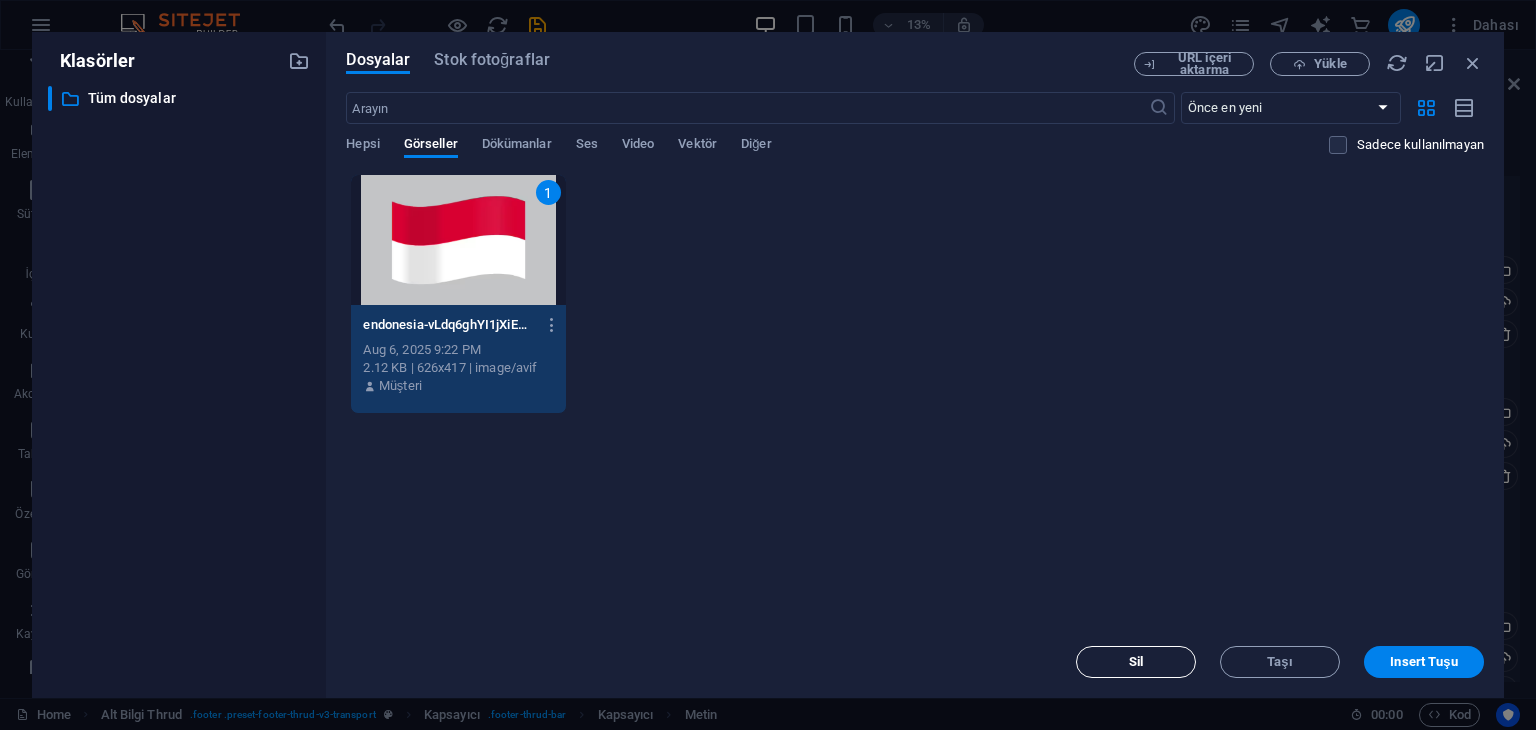 click on "Sil" at bounding box center (1136, 662) 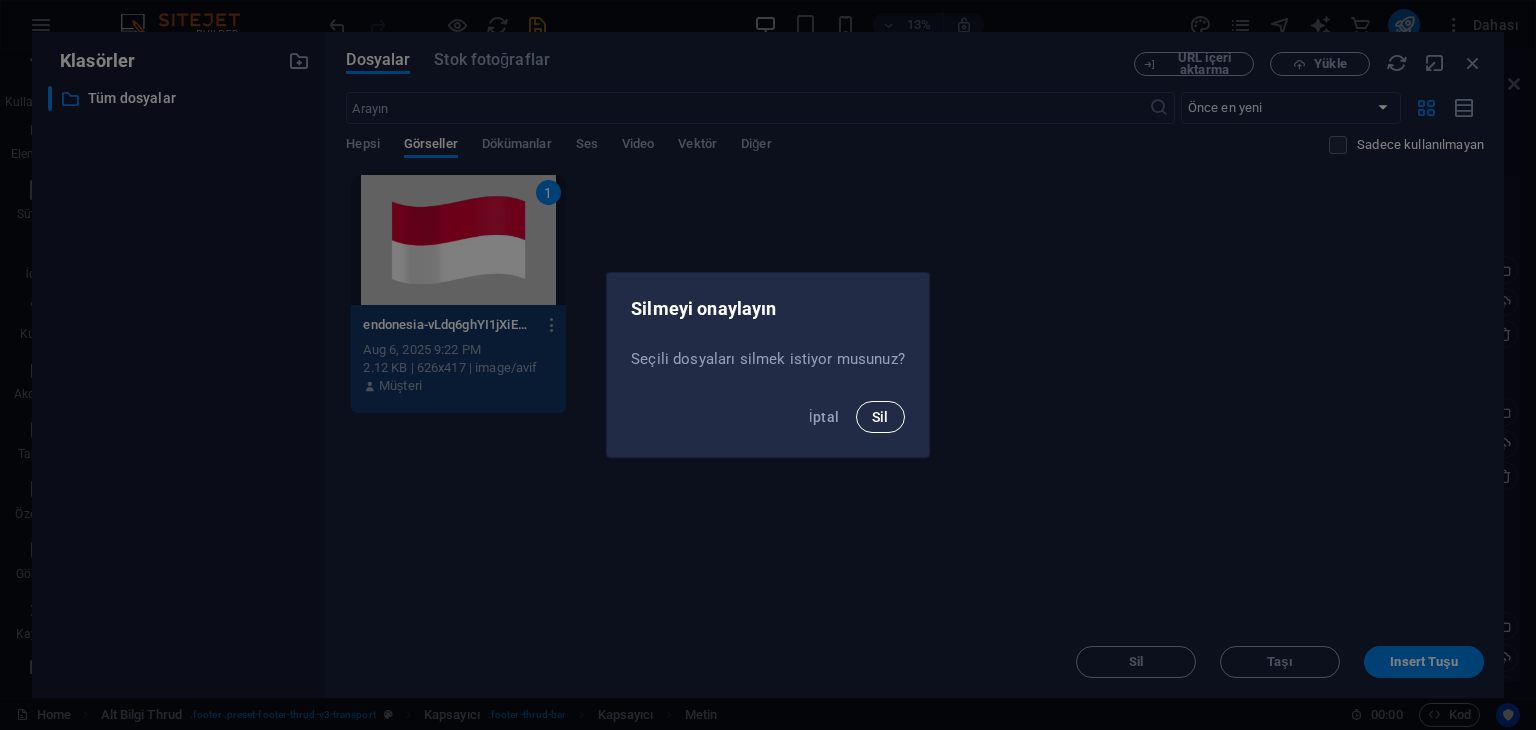 click on "Sil" at bounding box center [880, 417] 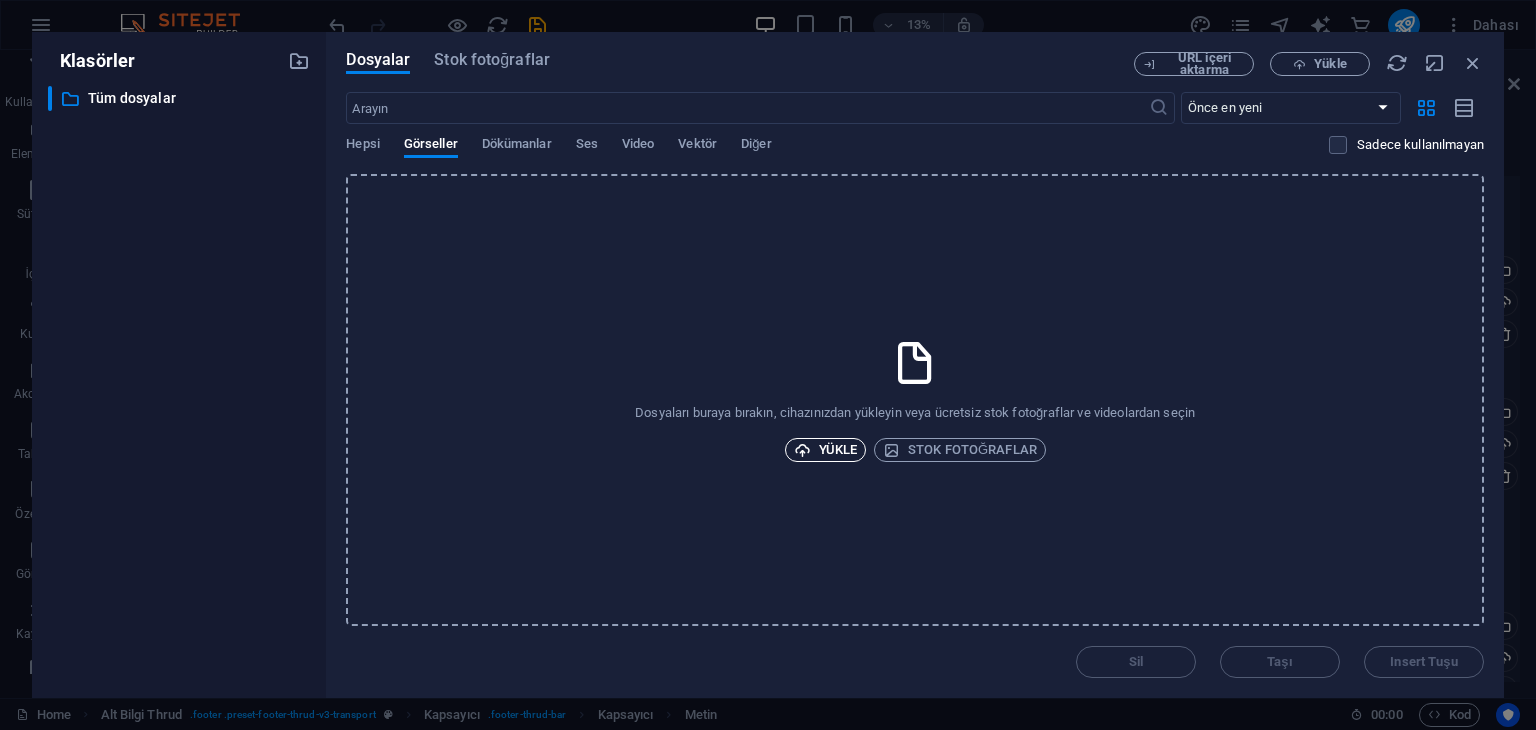 click at bounding box center [802, 450] 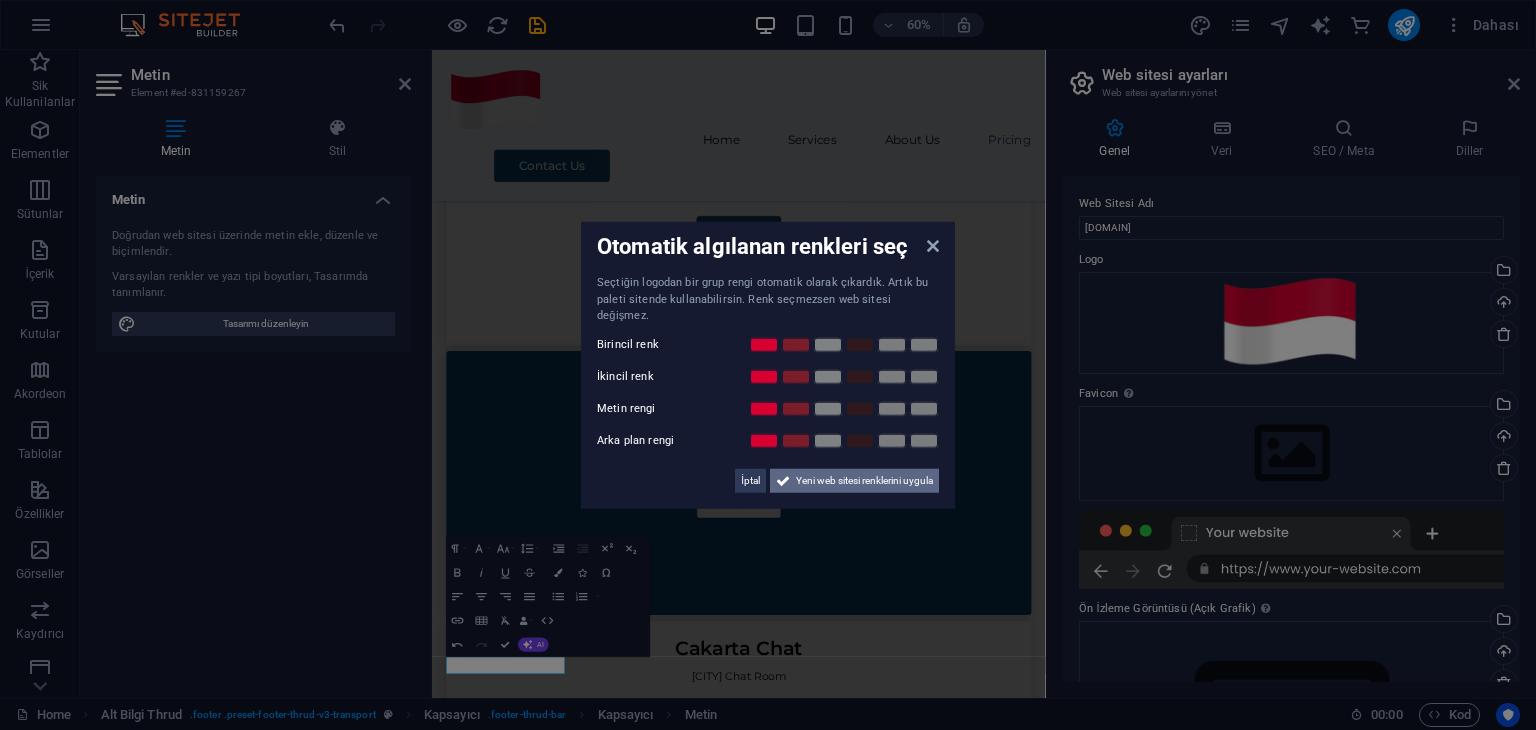 scroll, scrollTop: 1427, scrollLeft: 0, axis: vertical 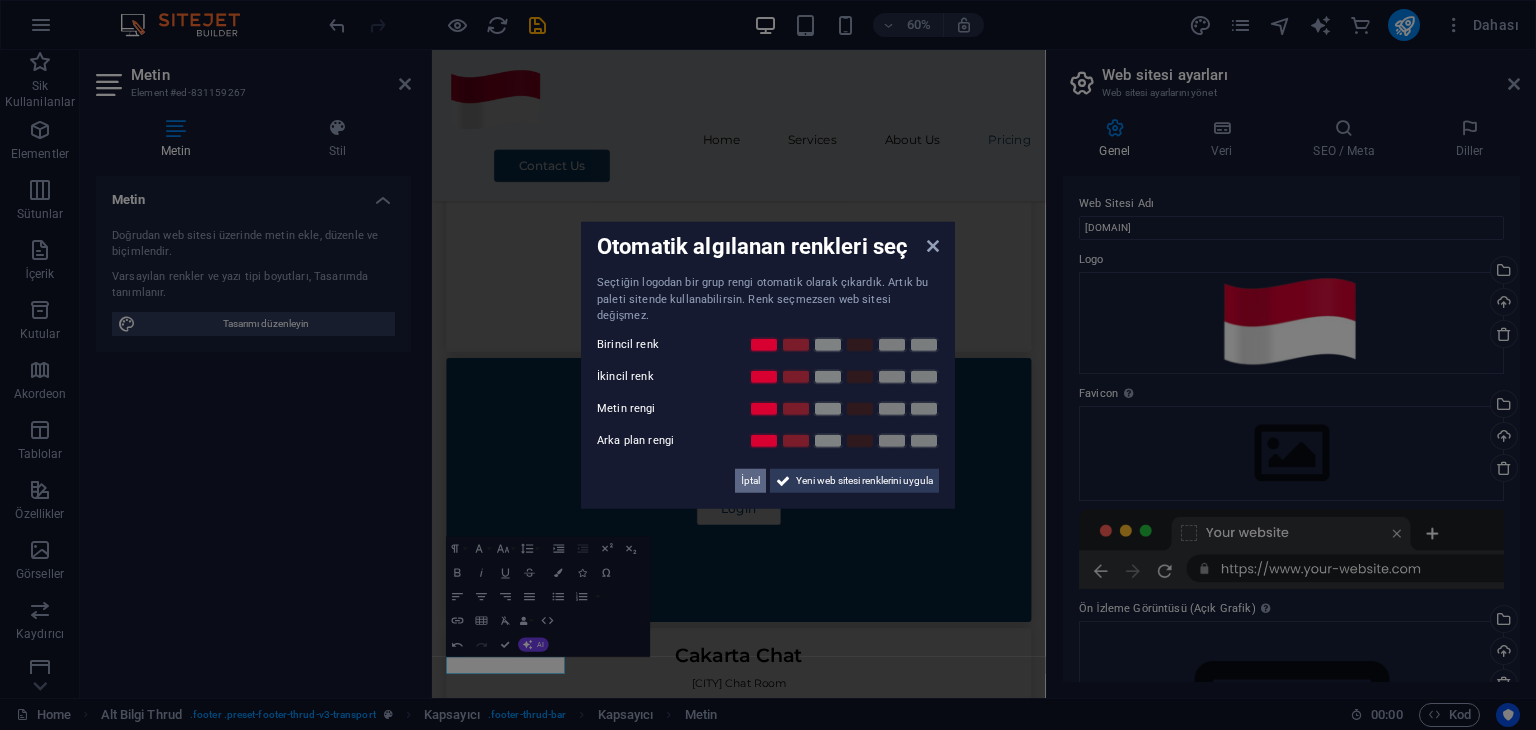 click on "İptal" at bounding box center (750, 480) 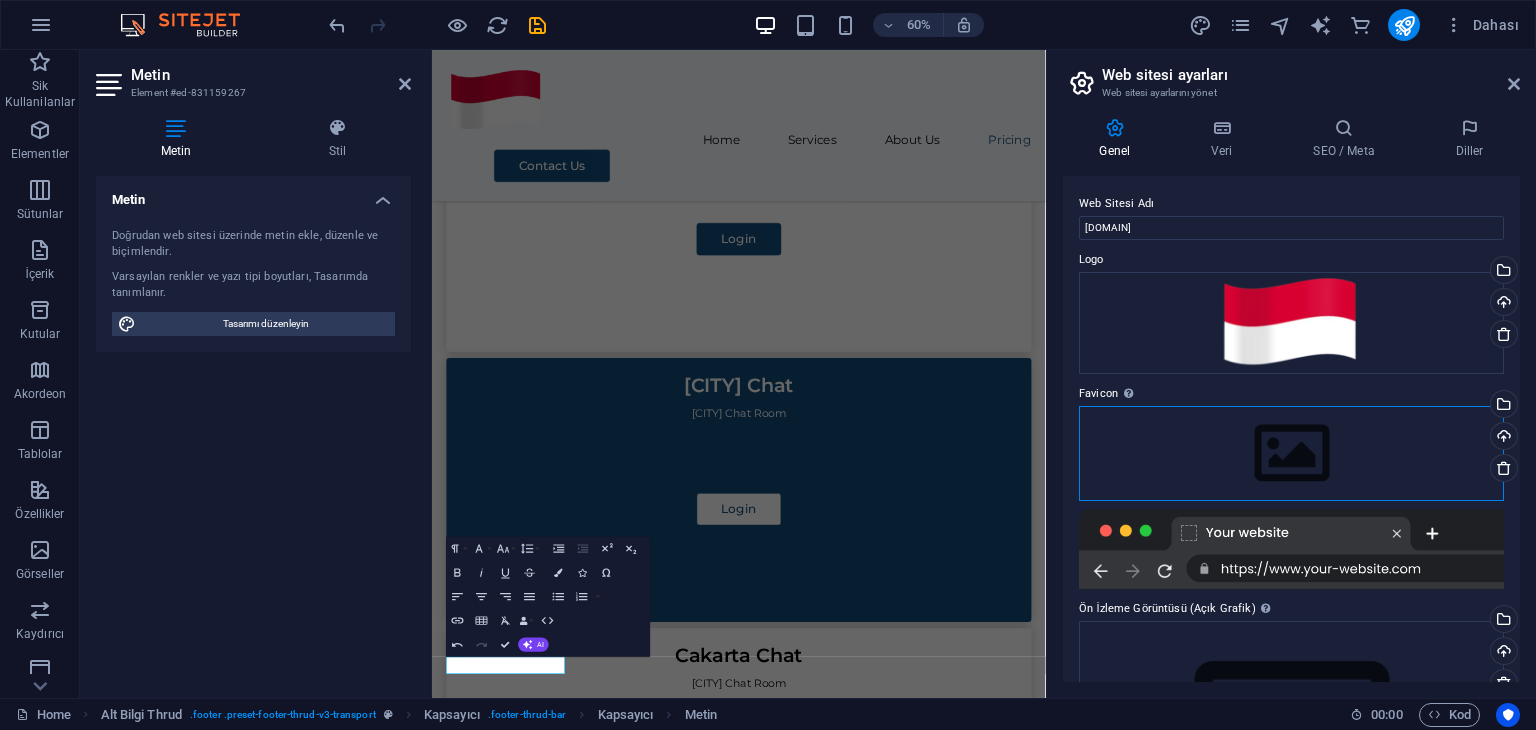 click on "Dosyaları buraya sürükleyin, dosyaları seçmek için tıklayın veya Dosyalardan ya da ücretsiz stok fotoğraf ve videolarımızdan dosyalar seçin" at bounding box center (1291, 453) 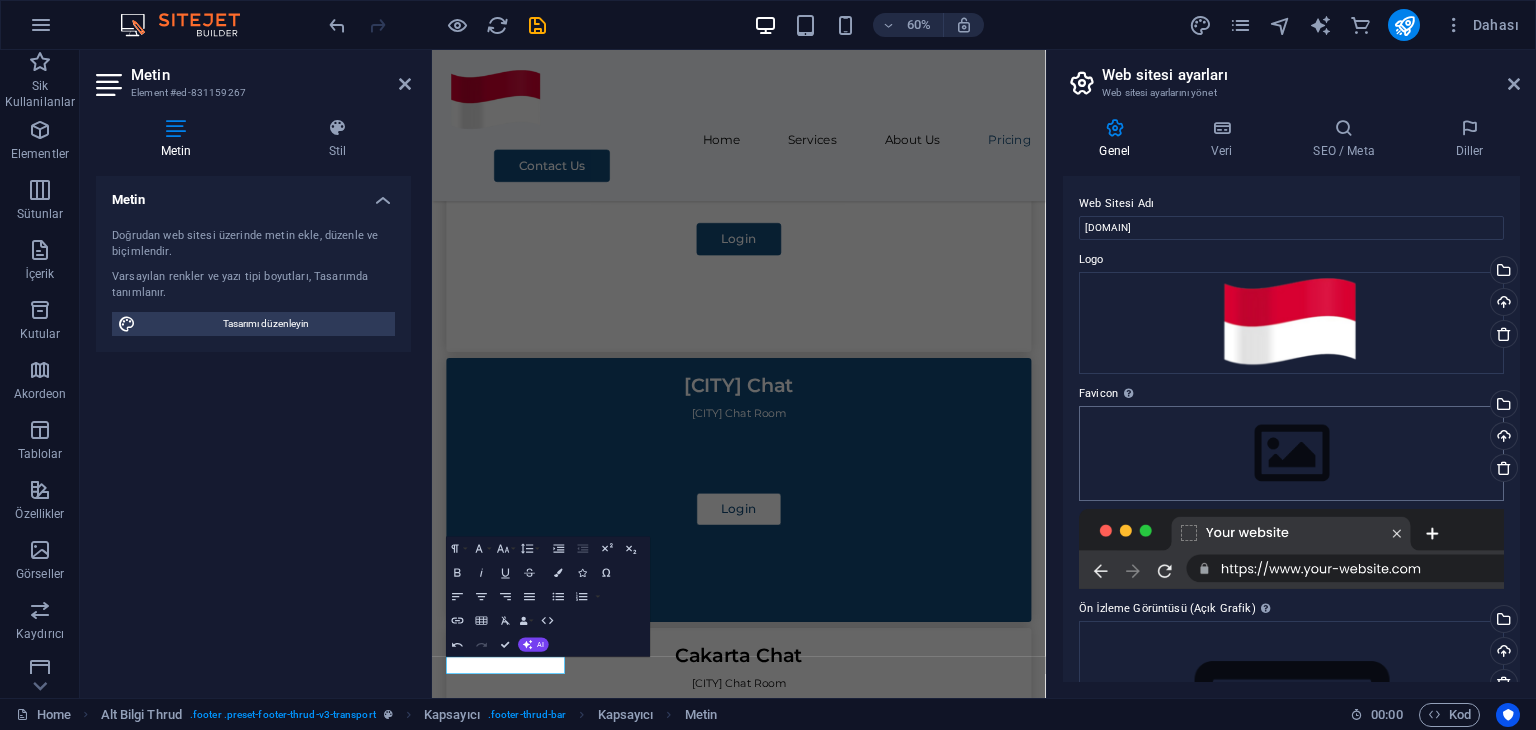 scroll, scrollTop: 0, scrollLeft: 0, axis: both 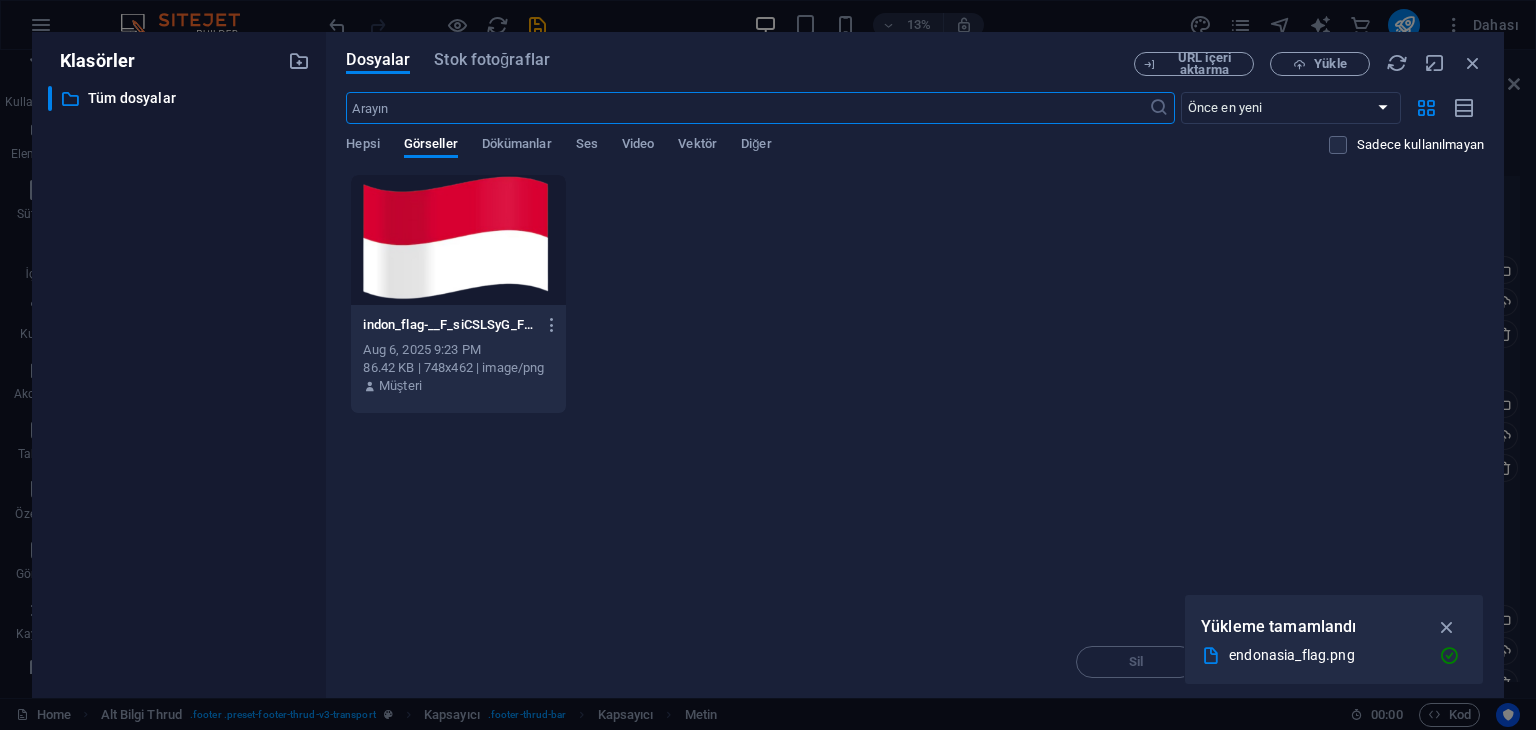 click at bounding box center (458, 240) 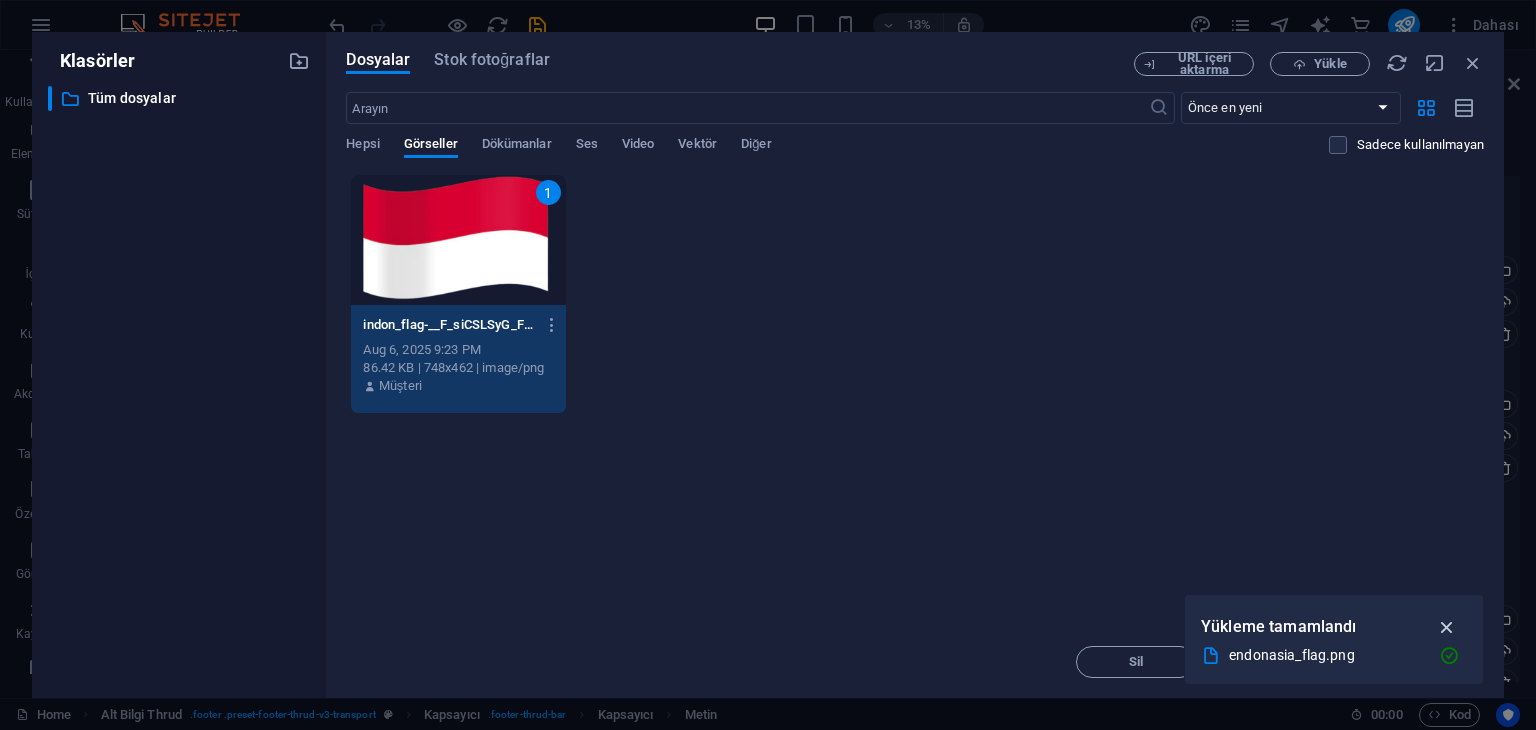 click at bounding box center [1447, 627] 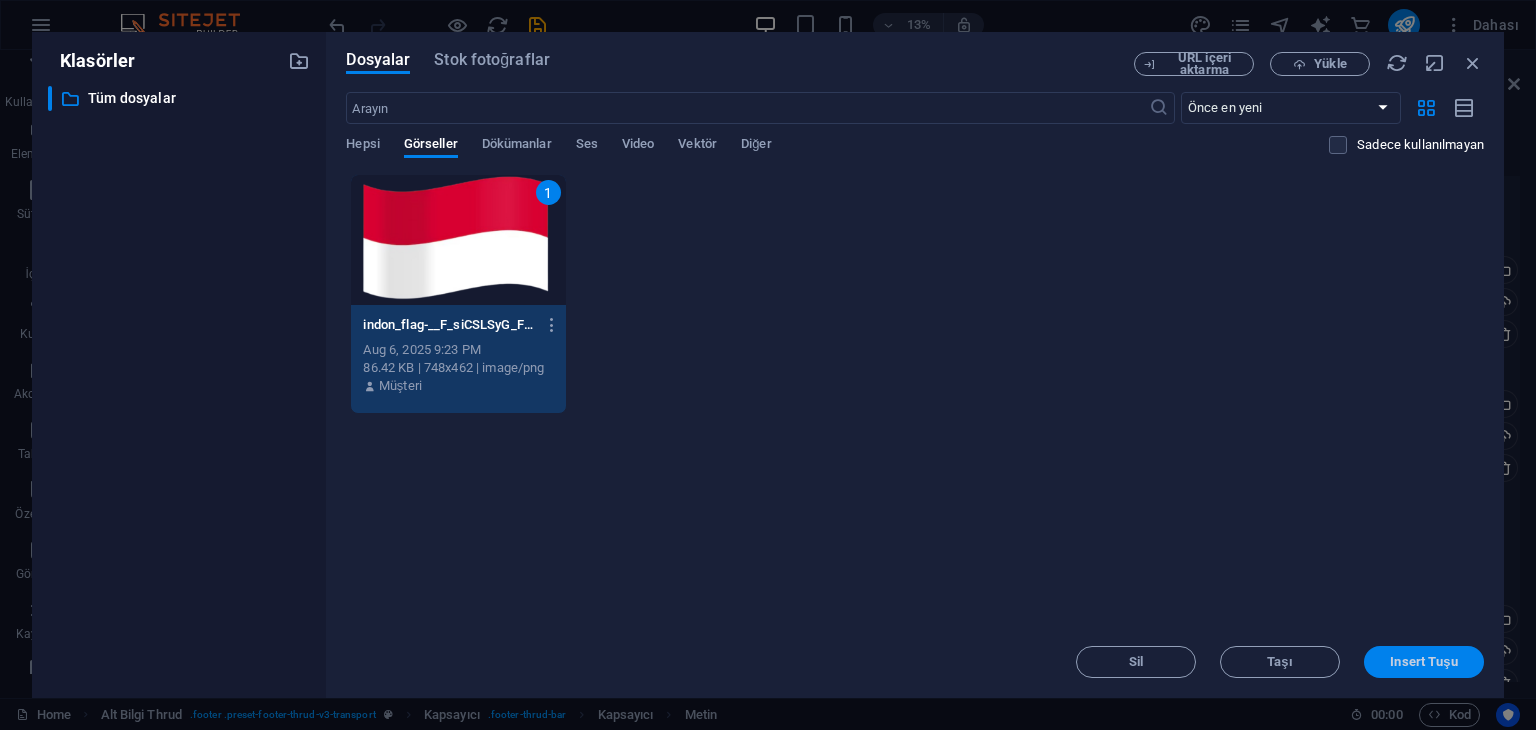 click on "Insert Tuşu" at bounding box center (1424, 662) 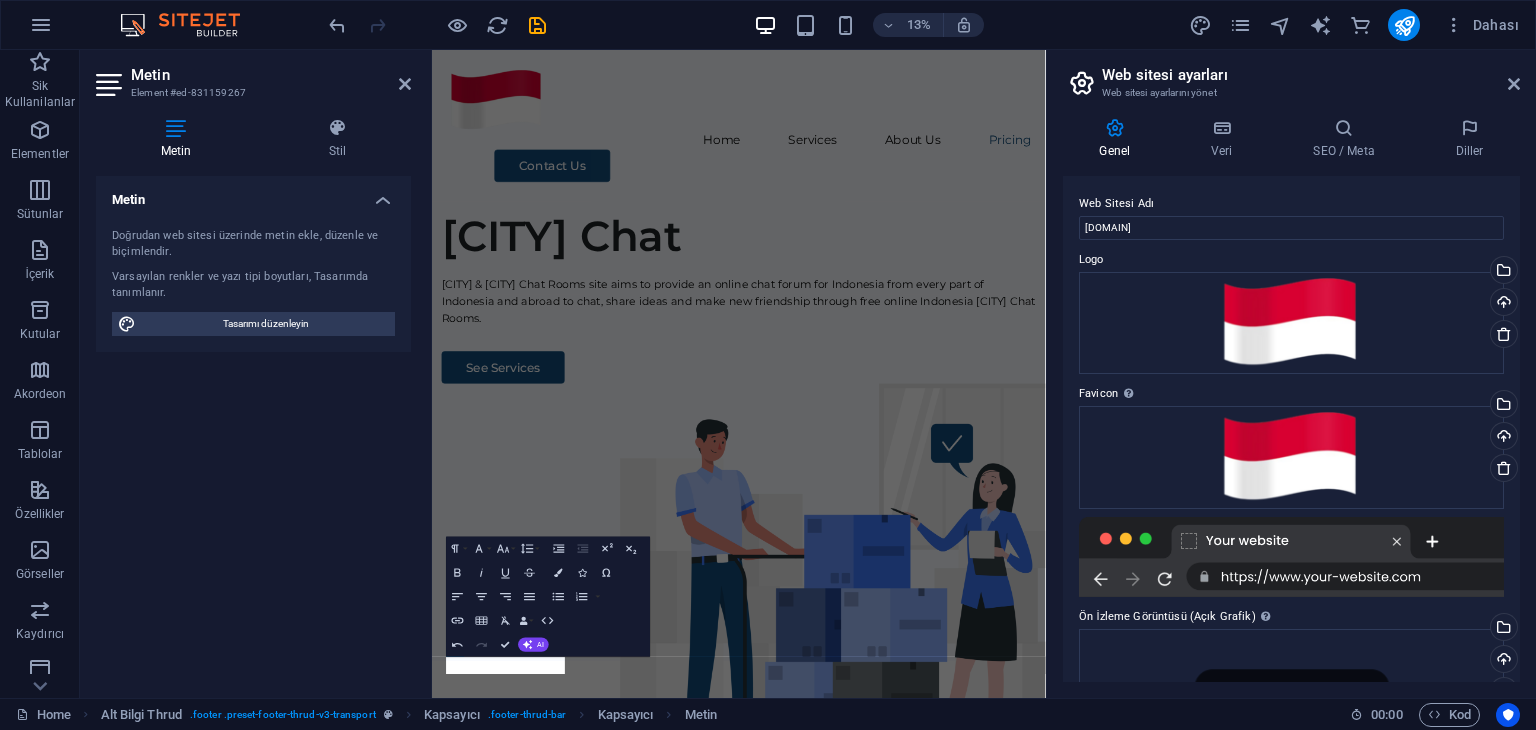 scroll, scrollTop: 1427, scrollLeft: 0, axis: vertical 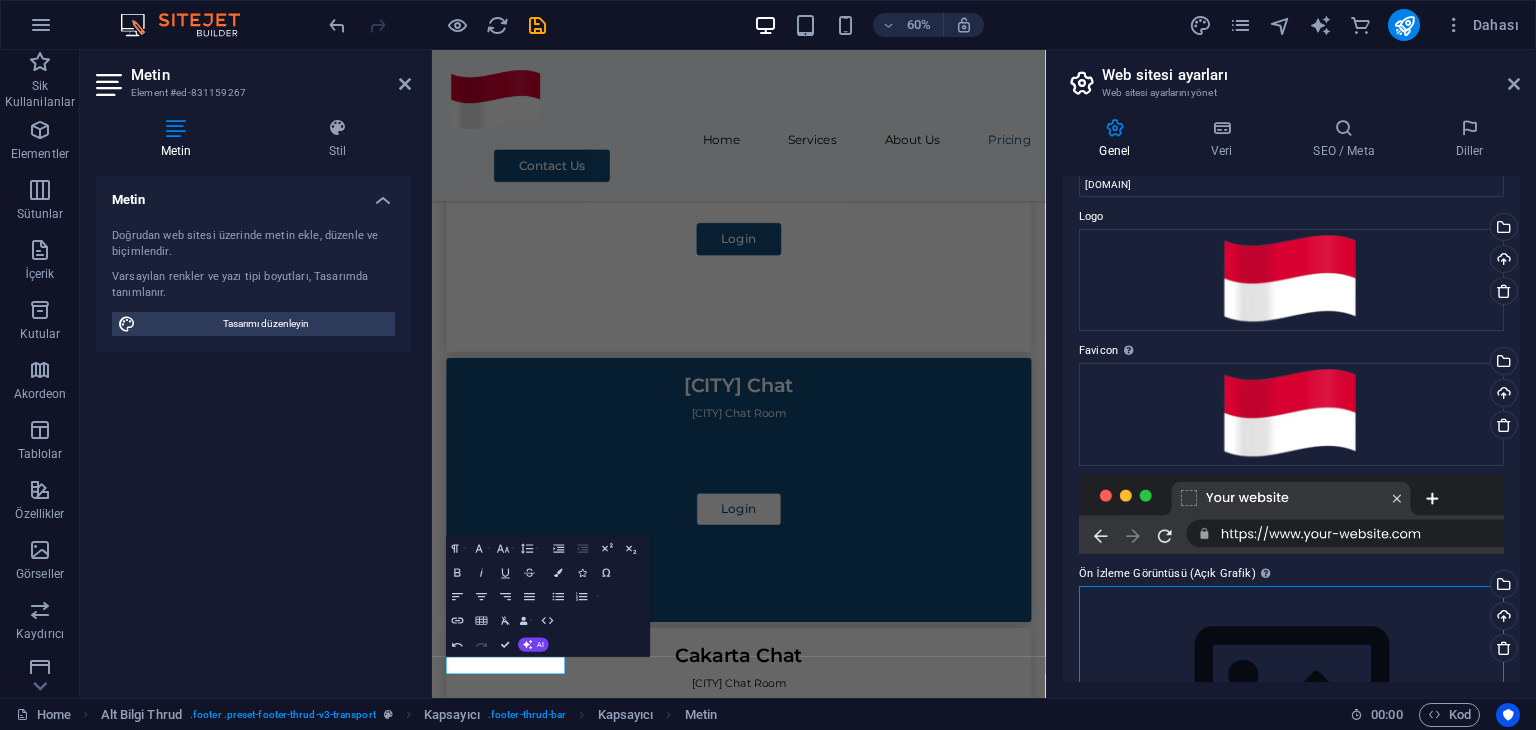 click on "Dosyaları buraya sürükleyin, dosyaları seçmek için tıklayın veya Dosyalardan ya da ücretsiz stok fotoğraf ve videolarımızdan dosyalar seçin" at bounding box center [1291, 700] 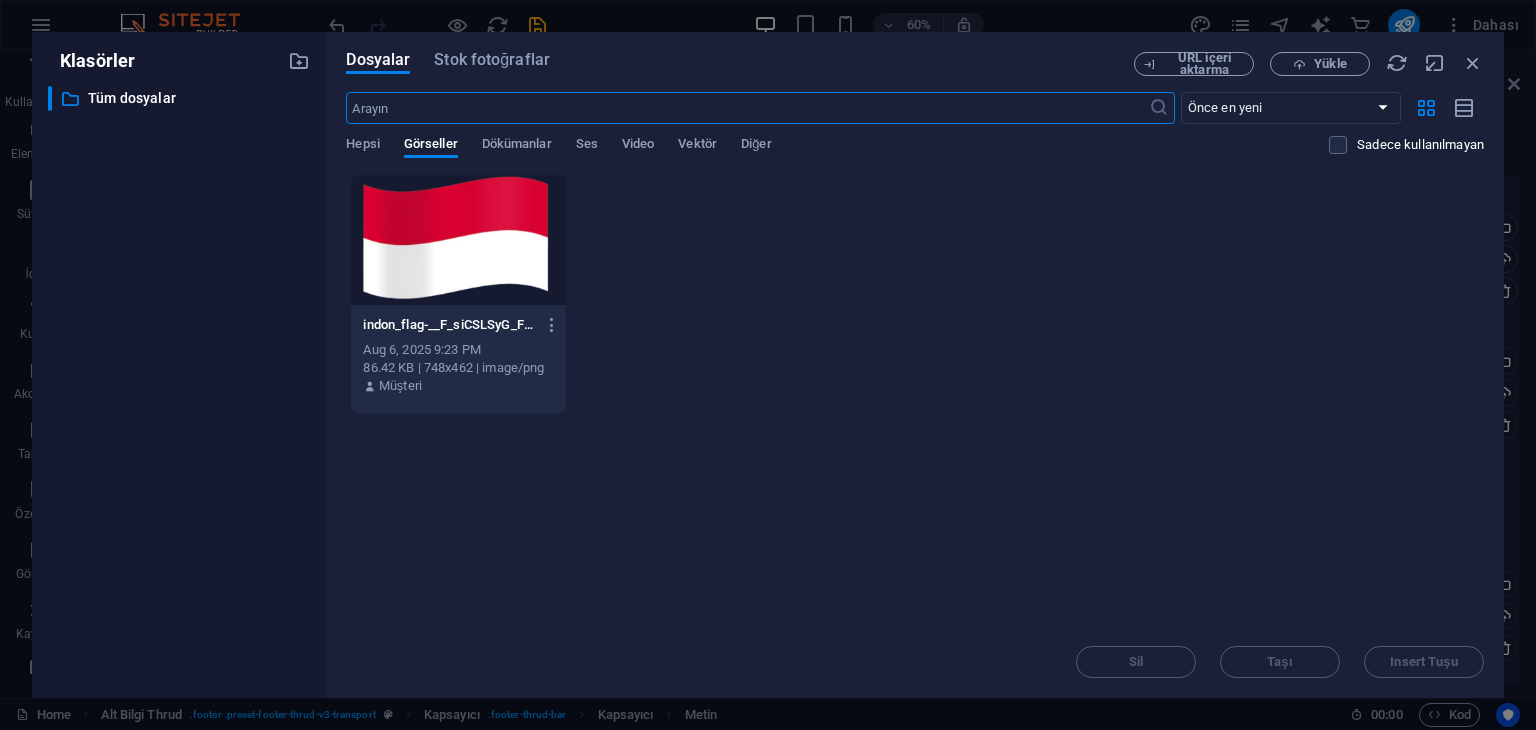 scroll, scrollTop: 0, scrollLeft: 0, axis: both 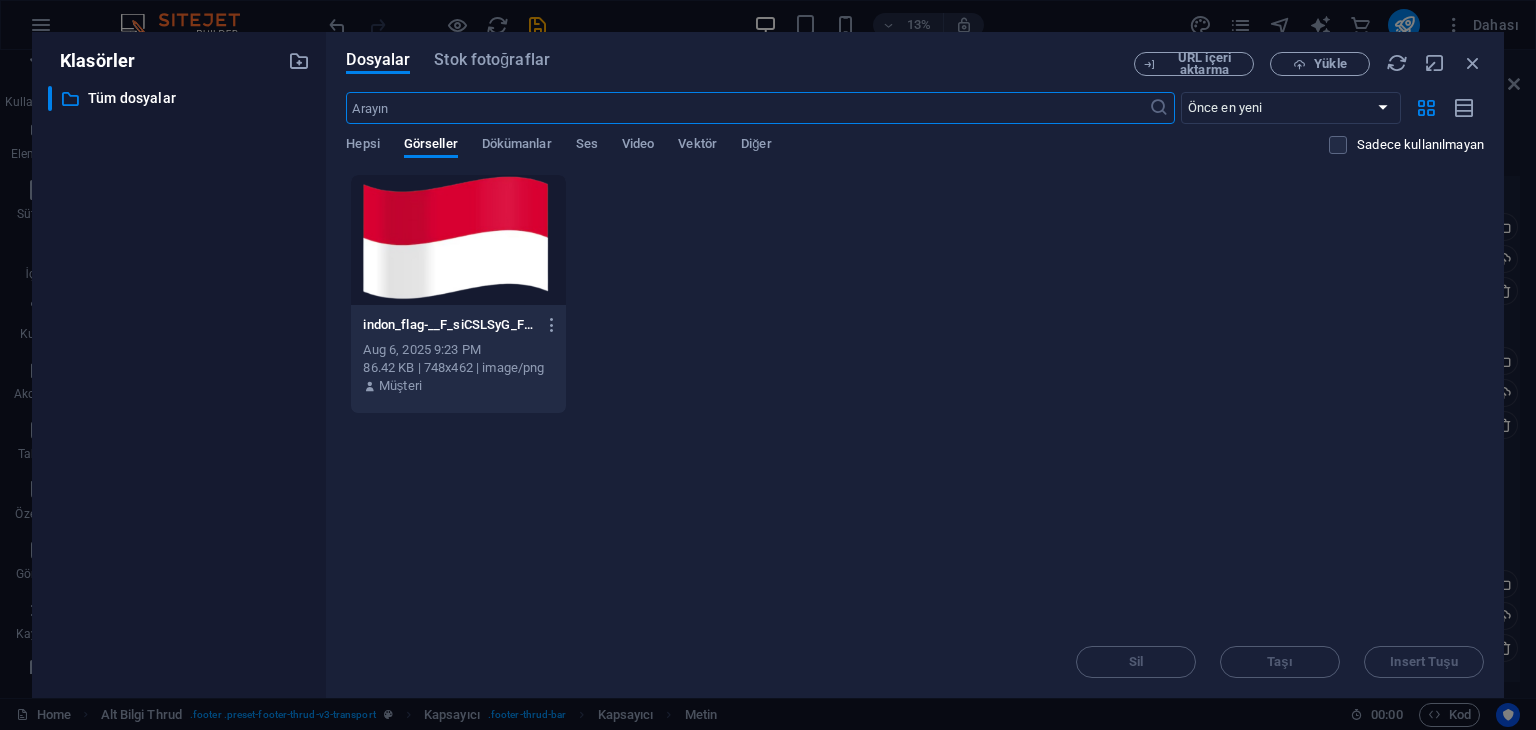 click at bounding box center (458, 240) 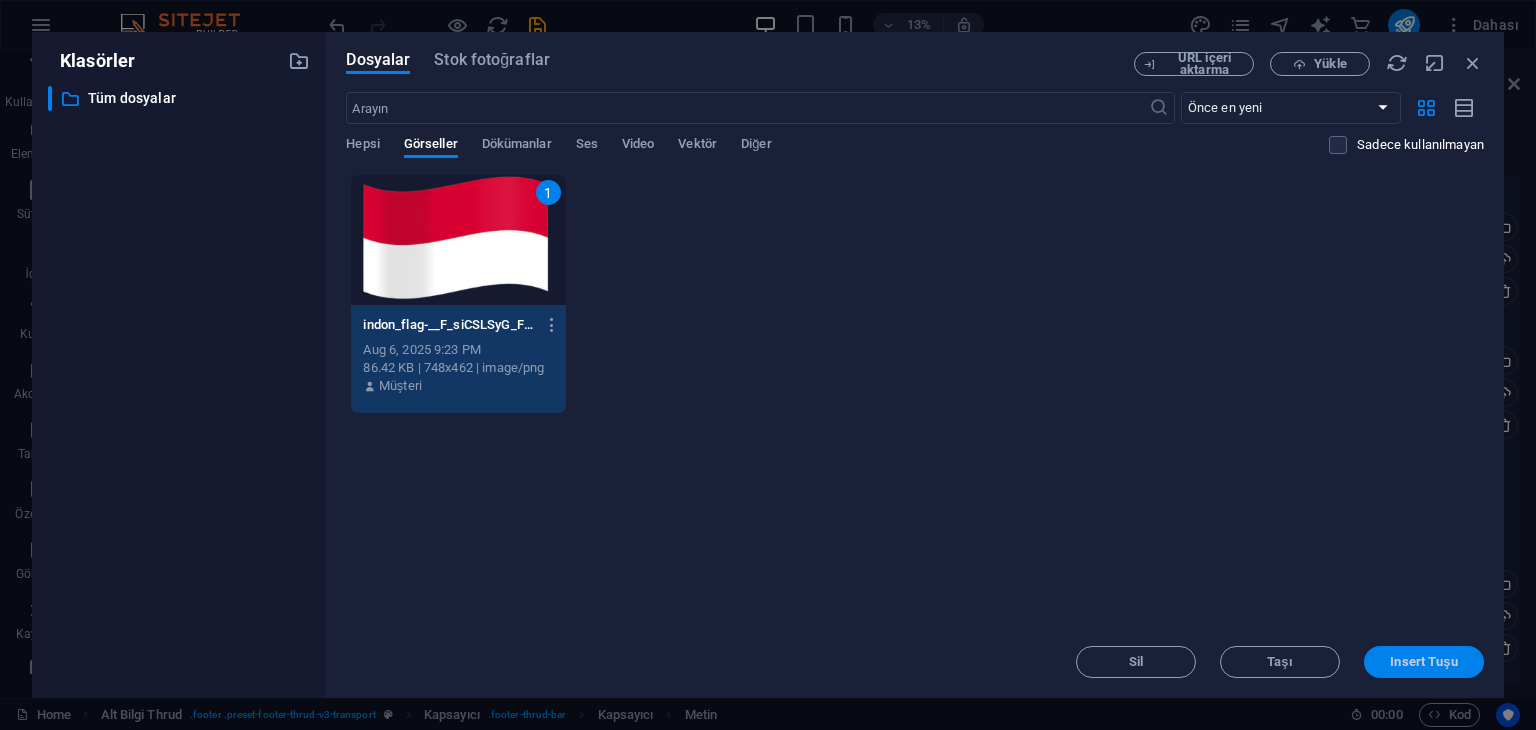 click on "Insert Tuşu" at bounding box center (1423, 662) 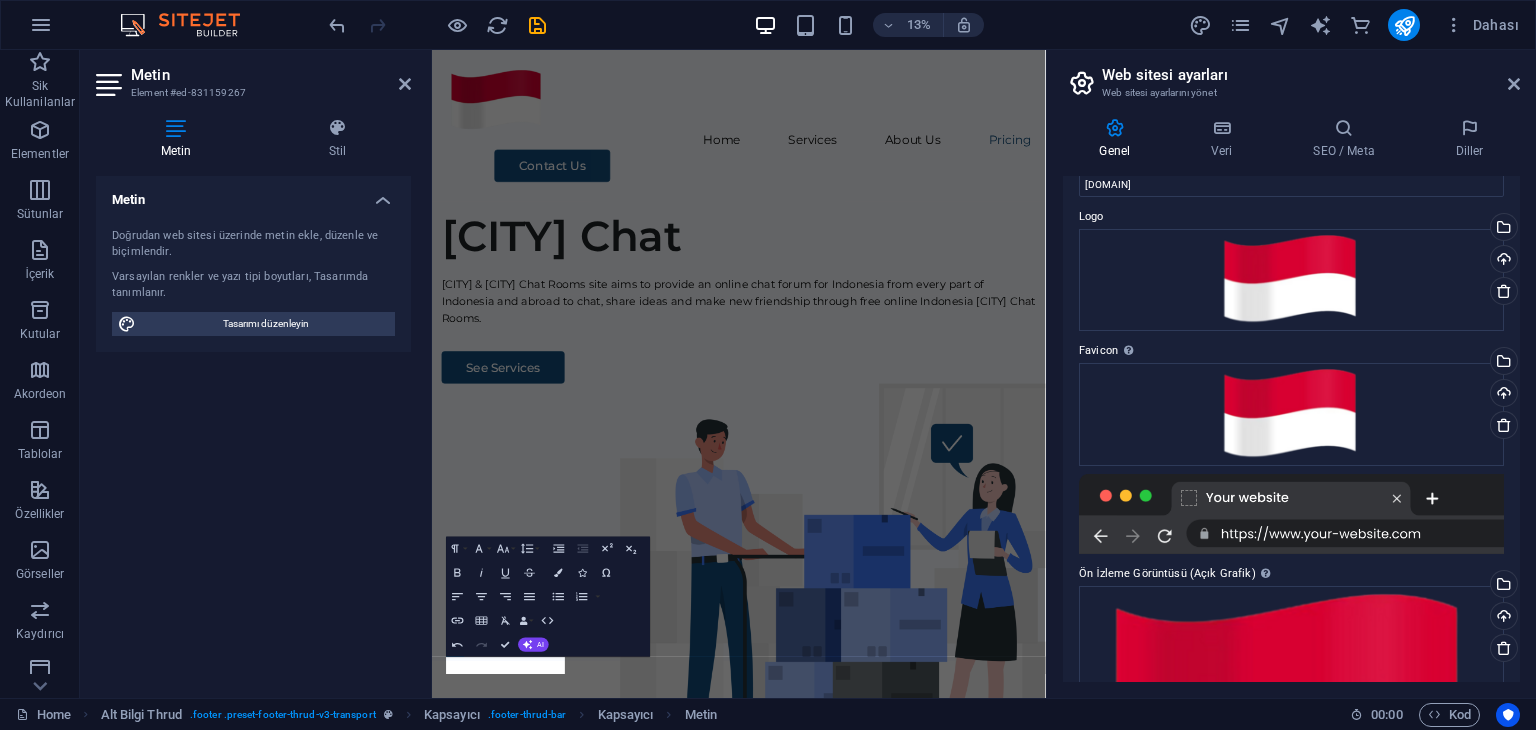scroll, scrollTop: 1427, scrollLeft: 0, axis: vertical 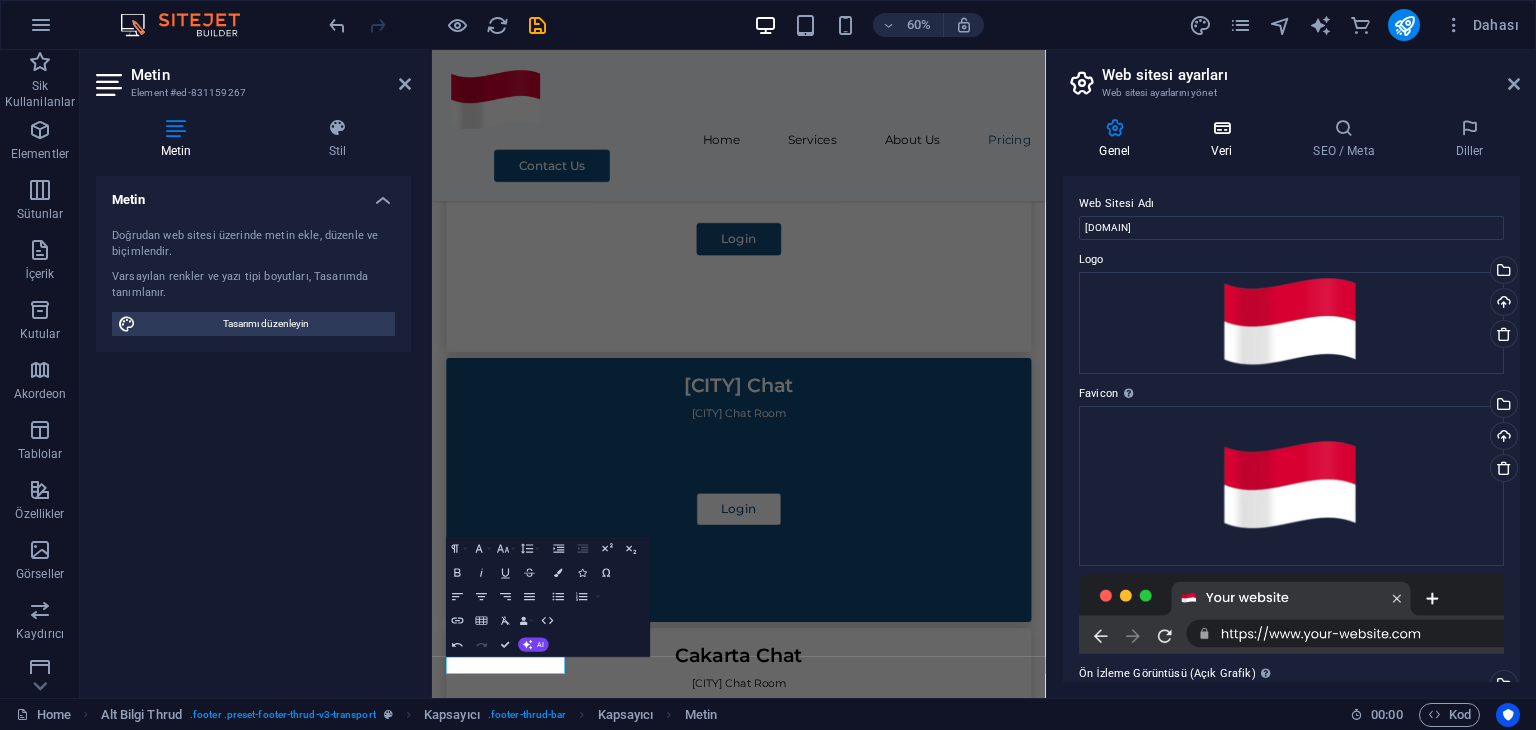 click on "Veri" at bounding box center [1226, 139] 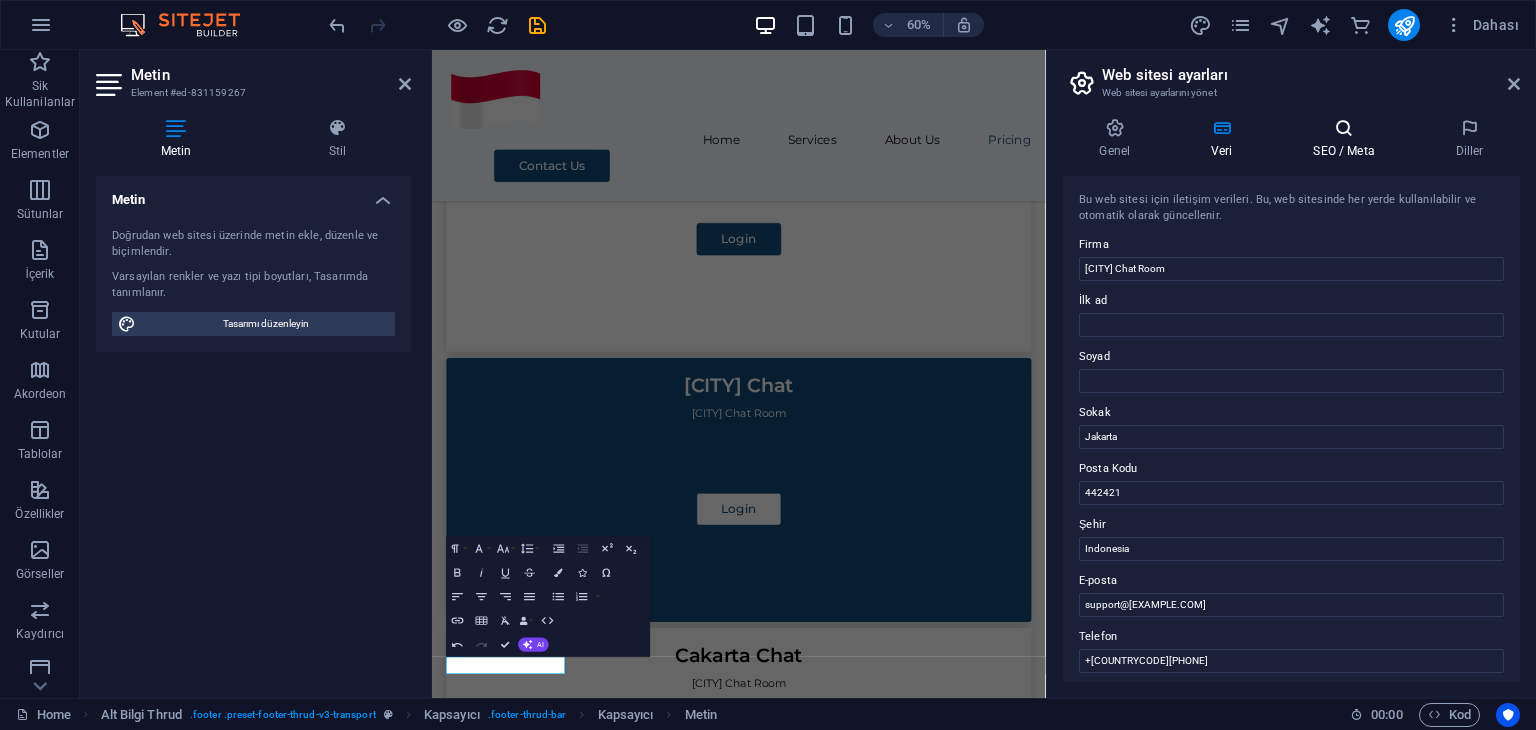 click at bounding box center [1344, 128] 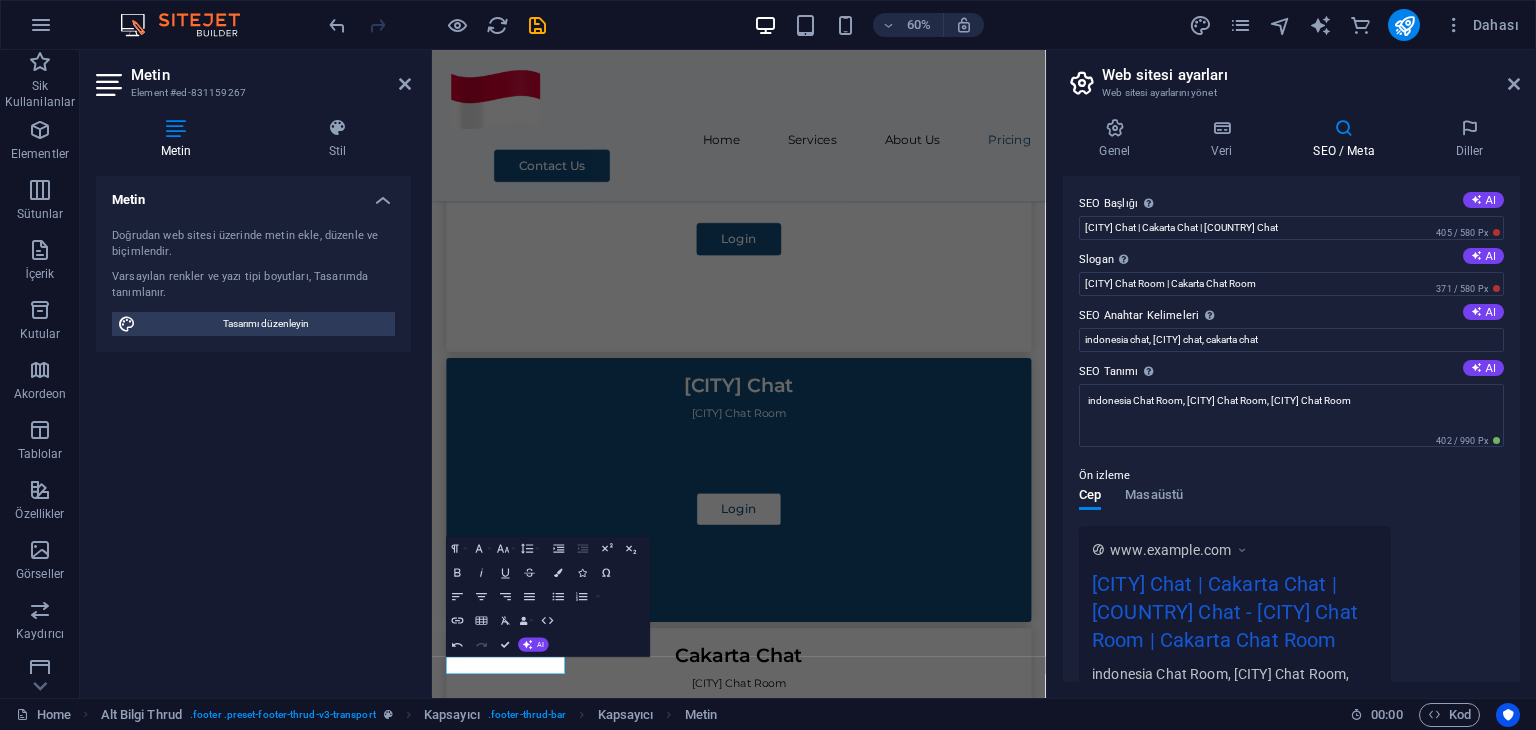 click on "Web sitesi ayarları" at bounding box center (1311, 75) 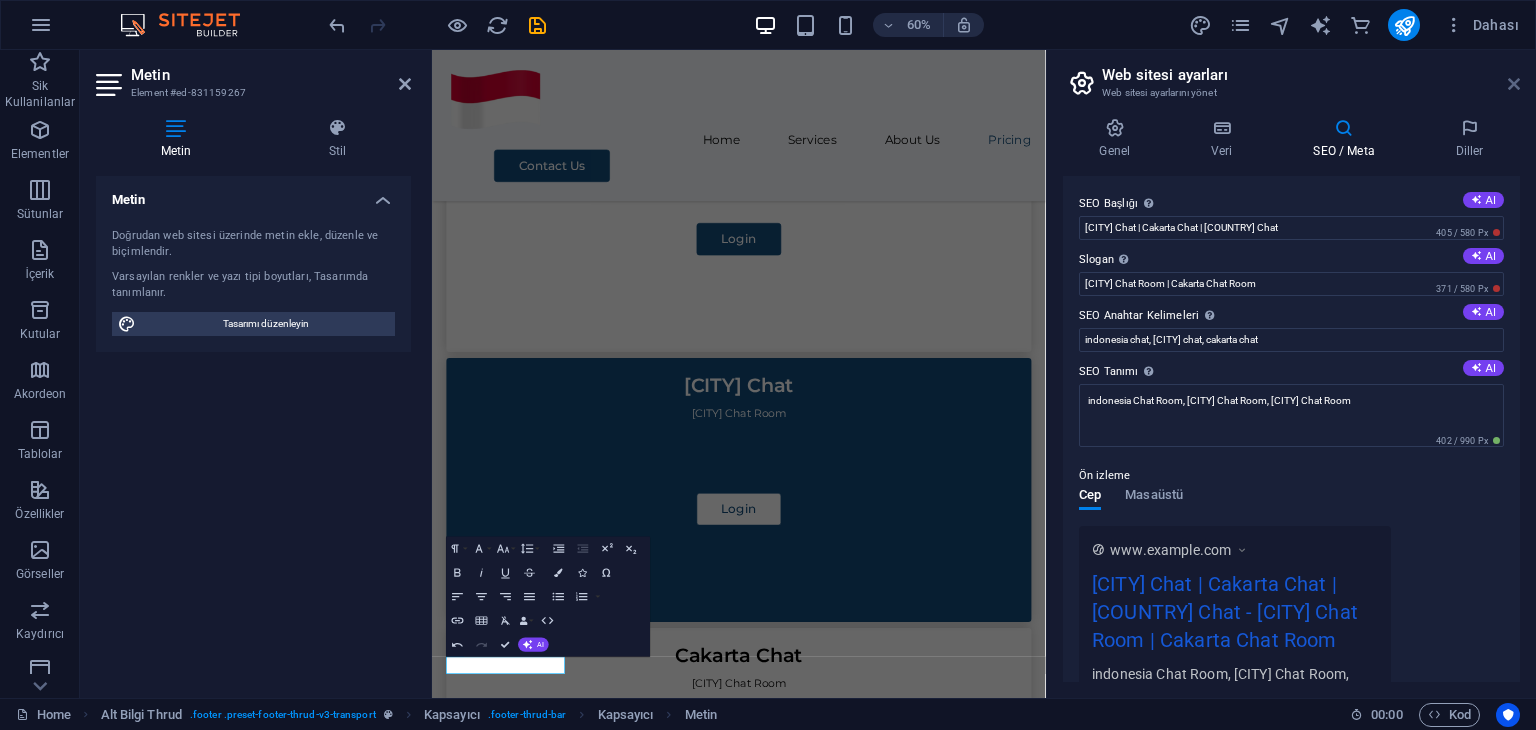 click at bounding box center (1514, 84) 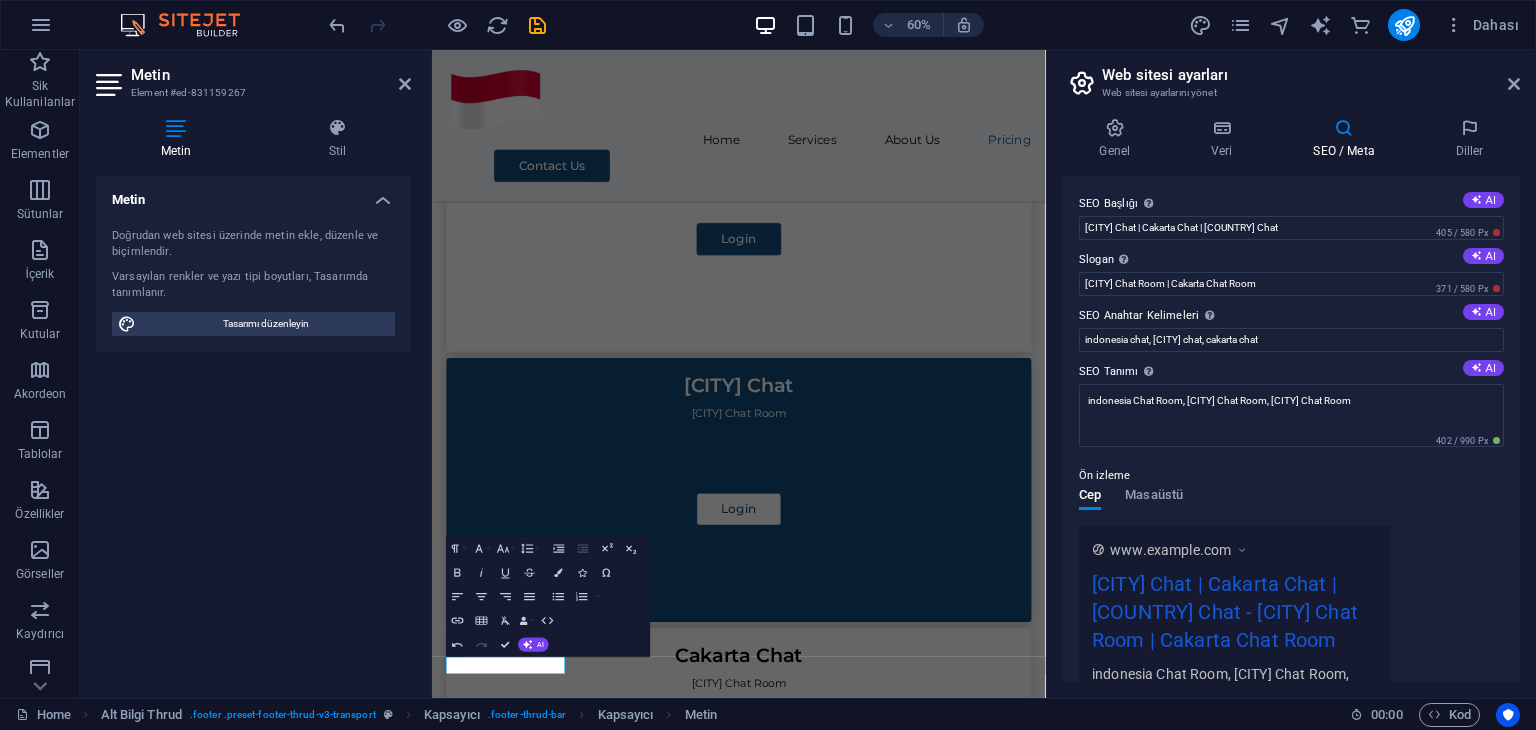 scroll, scrollTop: 1858, scrollLeft: 0, axis: vertical 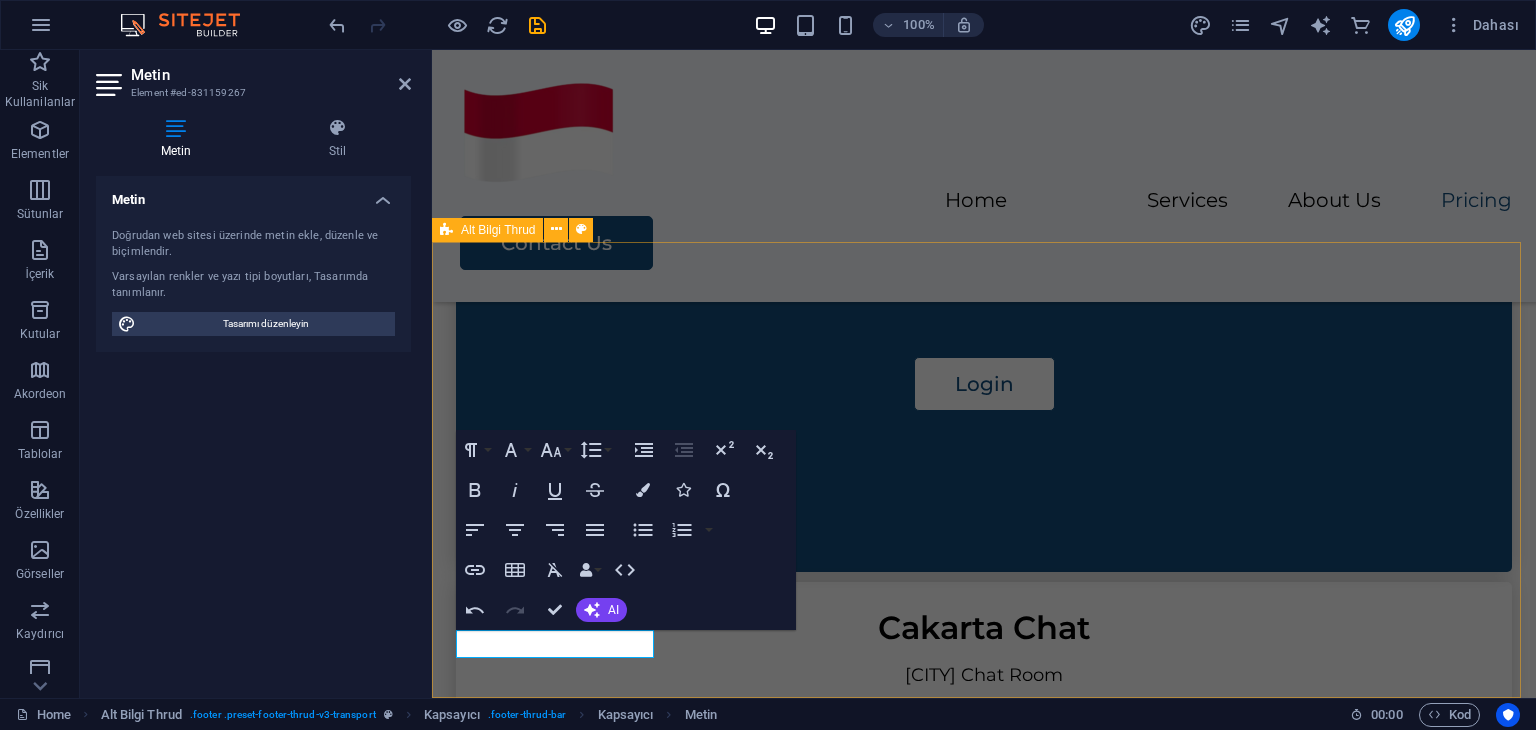 click on "Jakarta ,  Indonesia ,  442421
+905428606000
support@jakartachat.net
İçeriği buraya bırak veya  Element ekle  Panoyu yapıştır
Jakarta Chat Room   Jakarta Chat Services" at bounding box center (984, 1909) 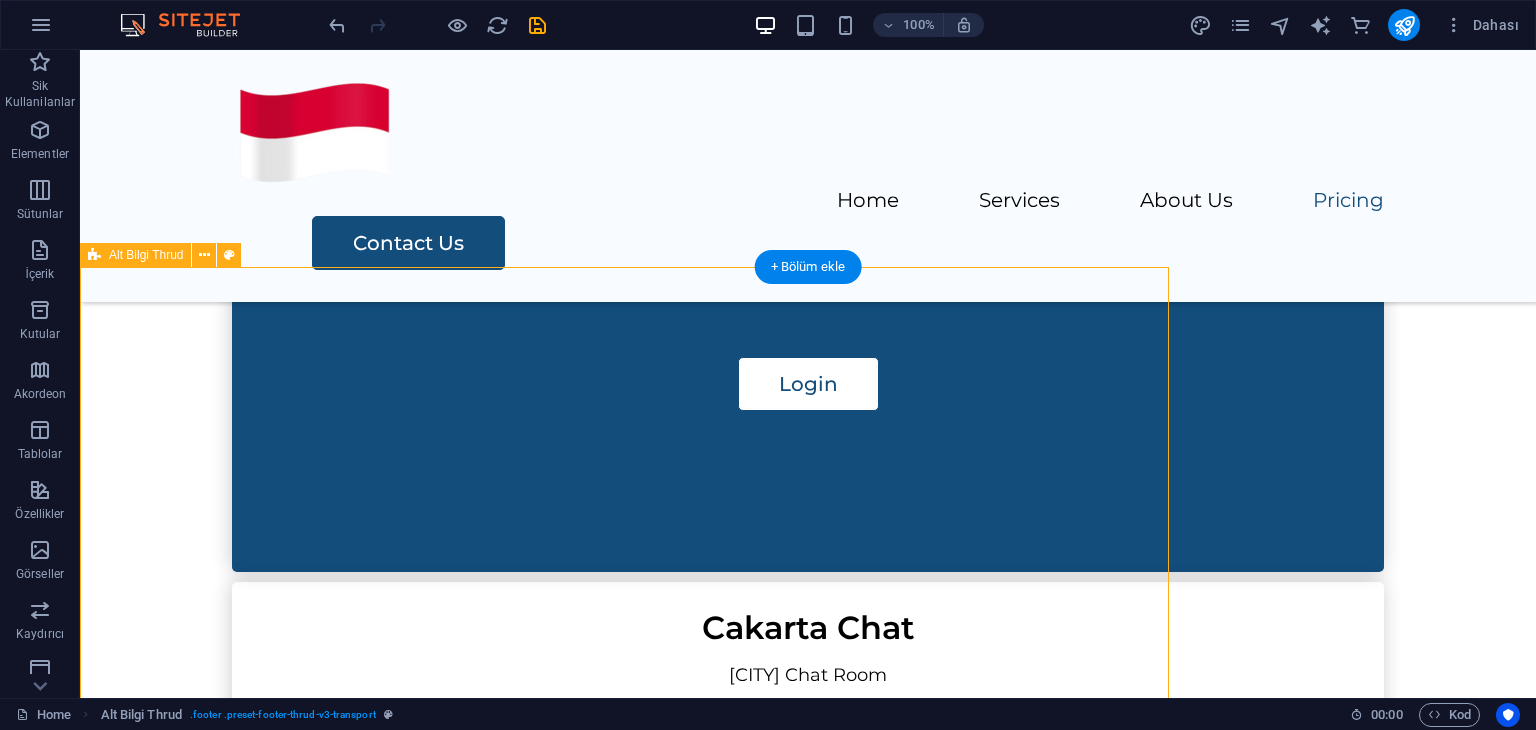 scroll, scrollTop: 1832, scrollLeft: 0, axis: vertical 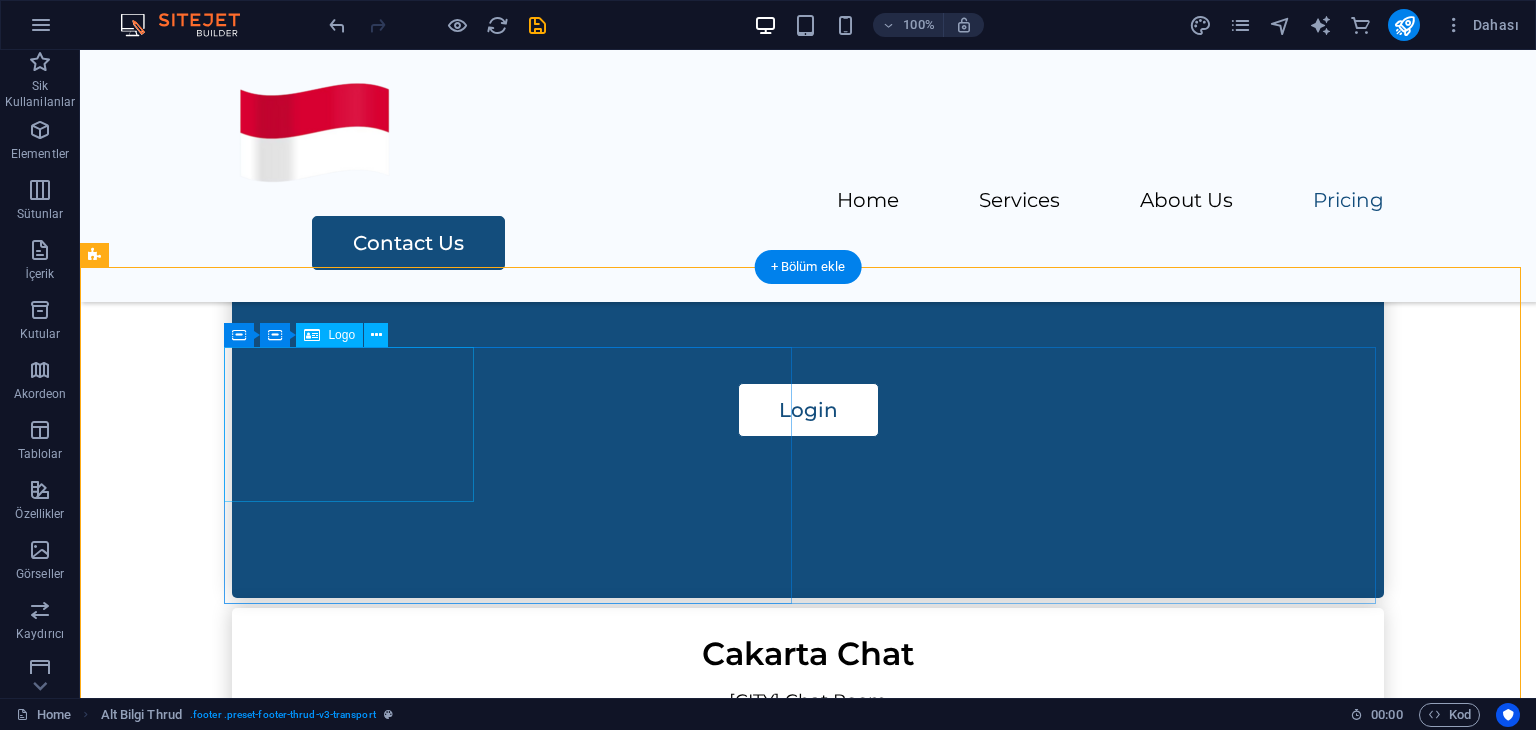 click at bounding box center (516, 1775) 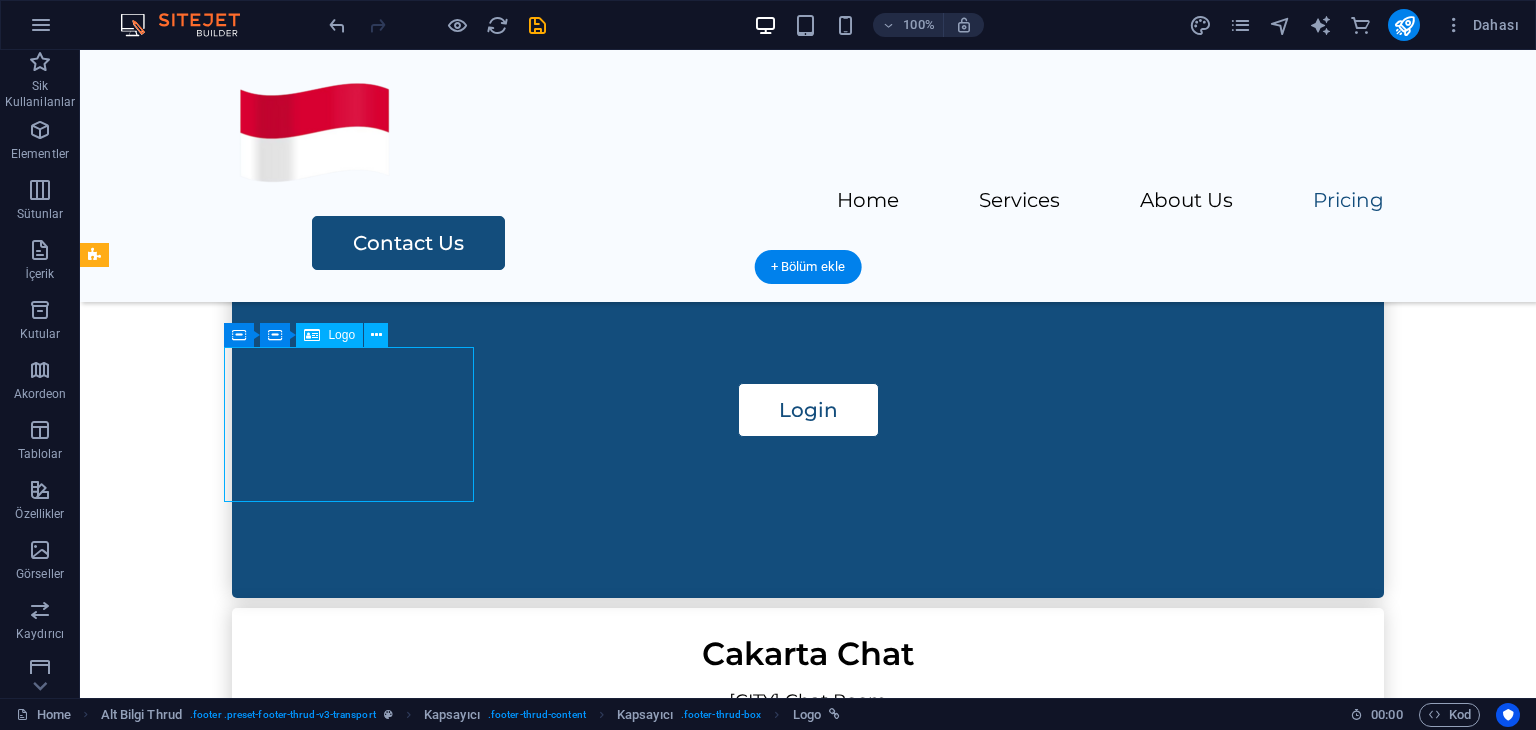 click at bounding box center [516, 1775] 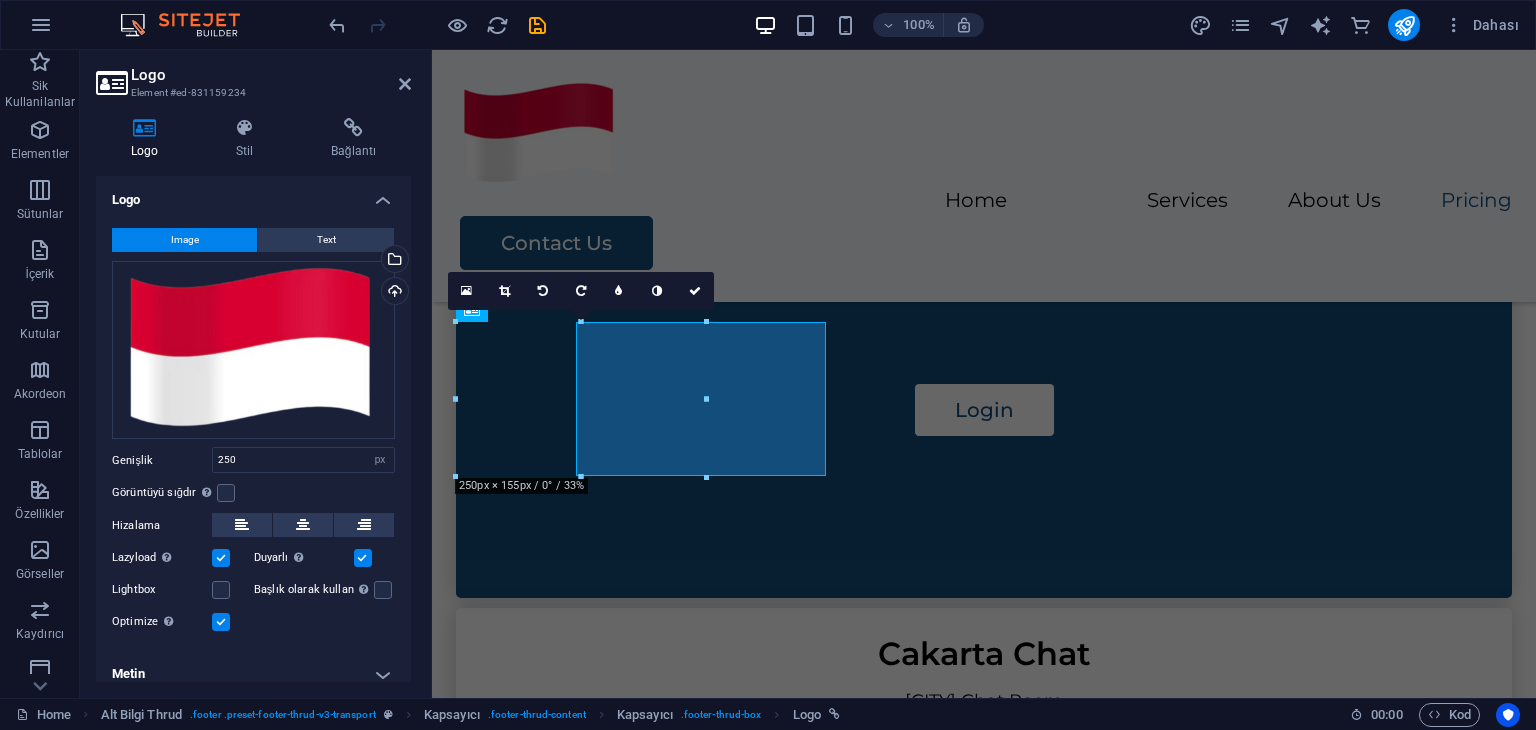 scroll, scrollTop: 1858, scrollLeft: 0, axis: vertical 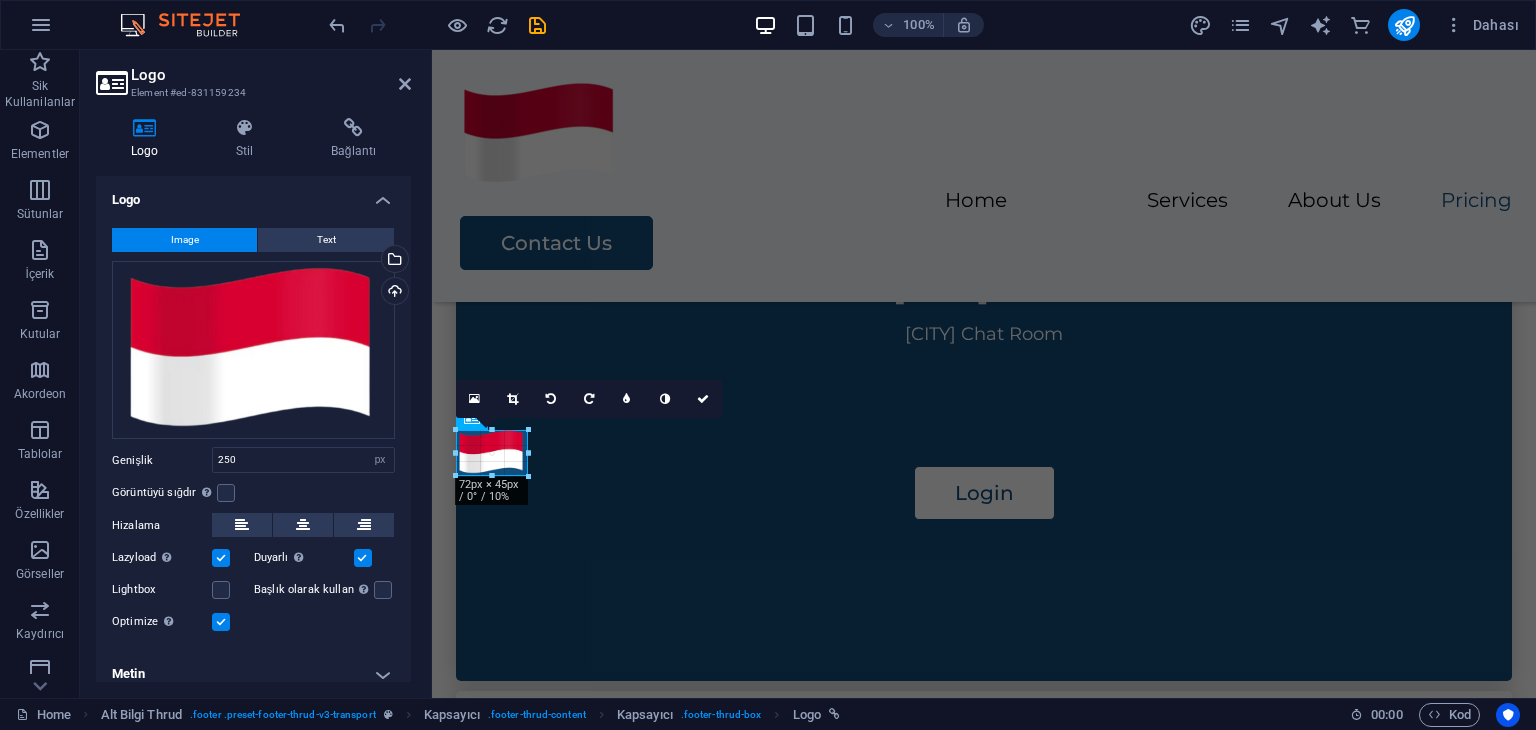 drag, startPoint x: 705, startPoint y: 475, endPoint x: 15, endPoint y: 321, distance: 706.9767 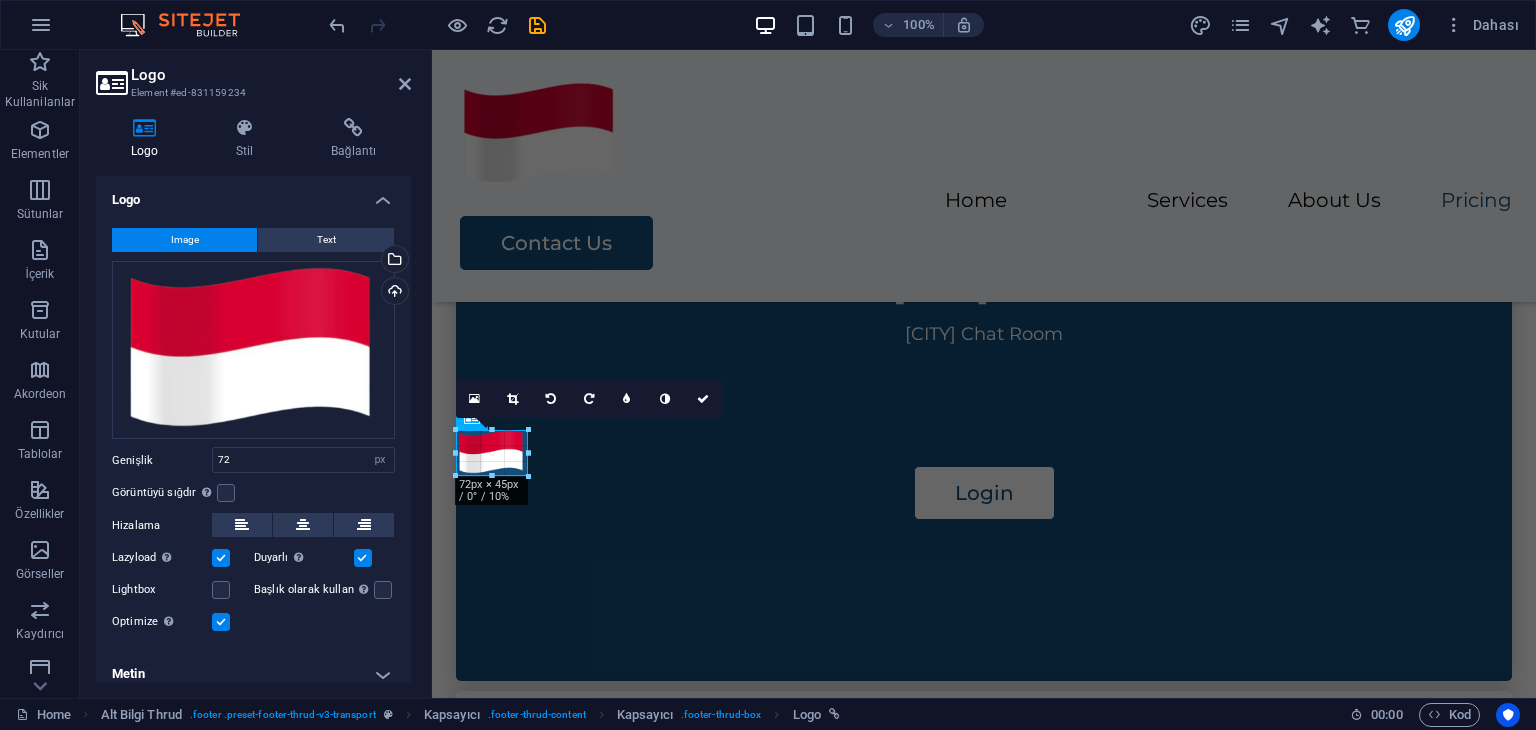scroll, scrollTop: 1748, scrollLeft: 0, axis: vertical 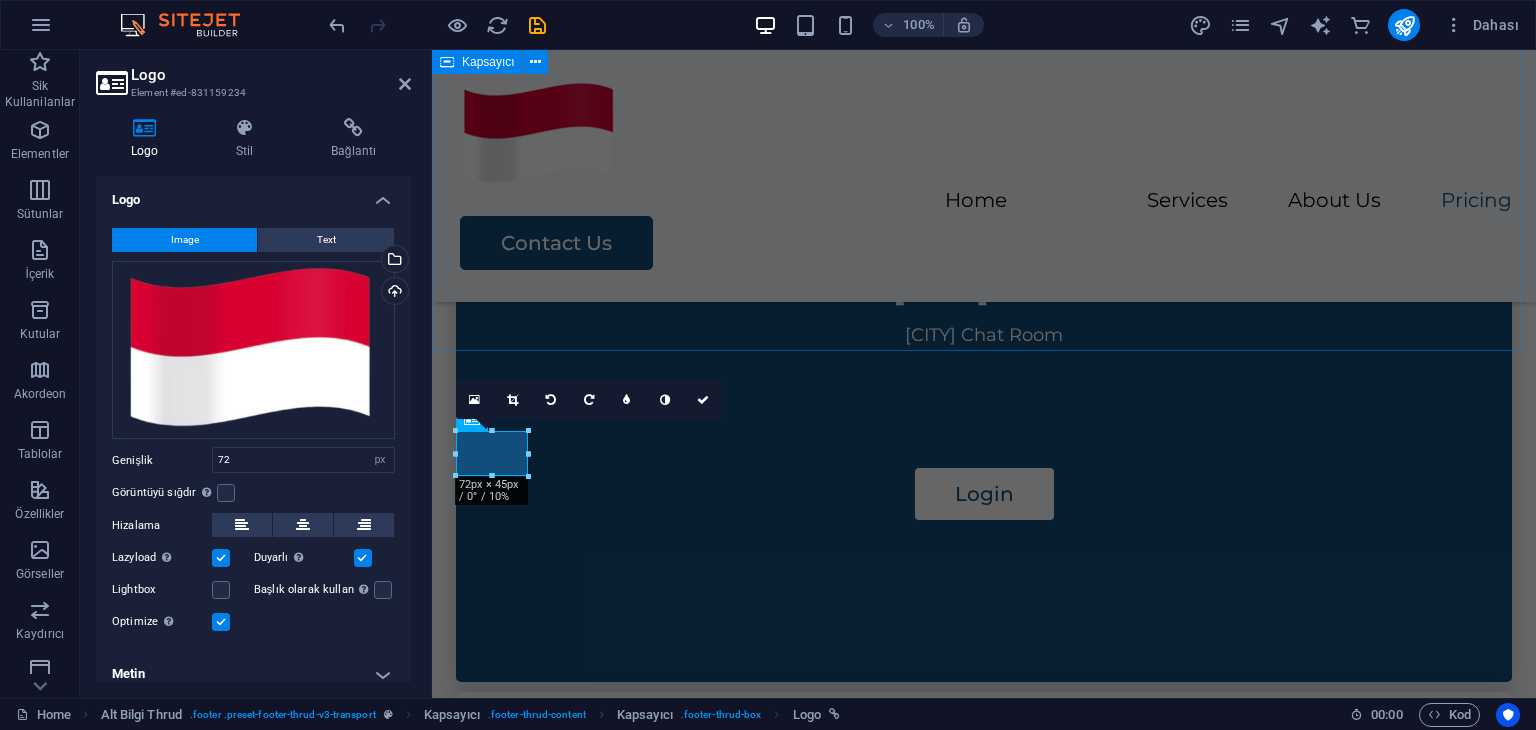 click on "Indonesia Chat Room Jakarta & Cakarta Chat Rooms Indonesia Chat Indonesia Chat Room Login Jakarta Chat Jakarta Chat Room Login Cakarta Chat Cakarta Chat Room Login Indonesia All Indonesia All Room Login" at bounding box center [984, 604] 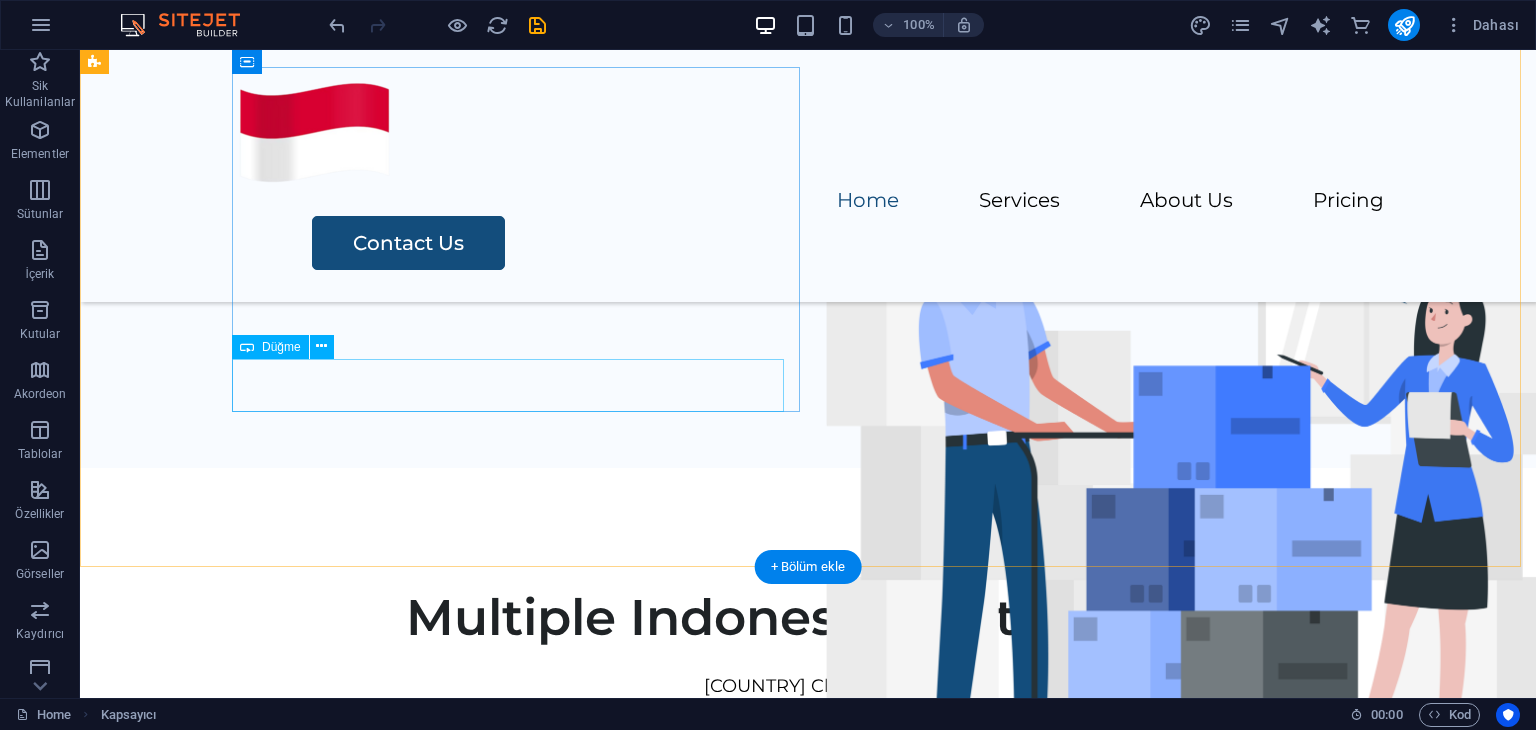 scroll, scrollTop: 0, scrollLeft: 0, axis: both 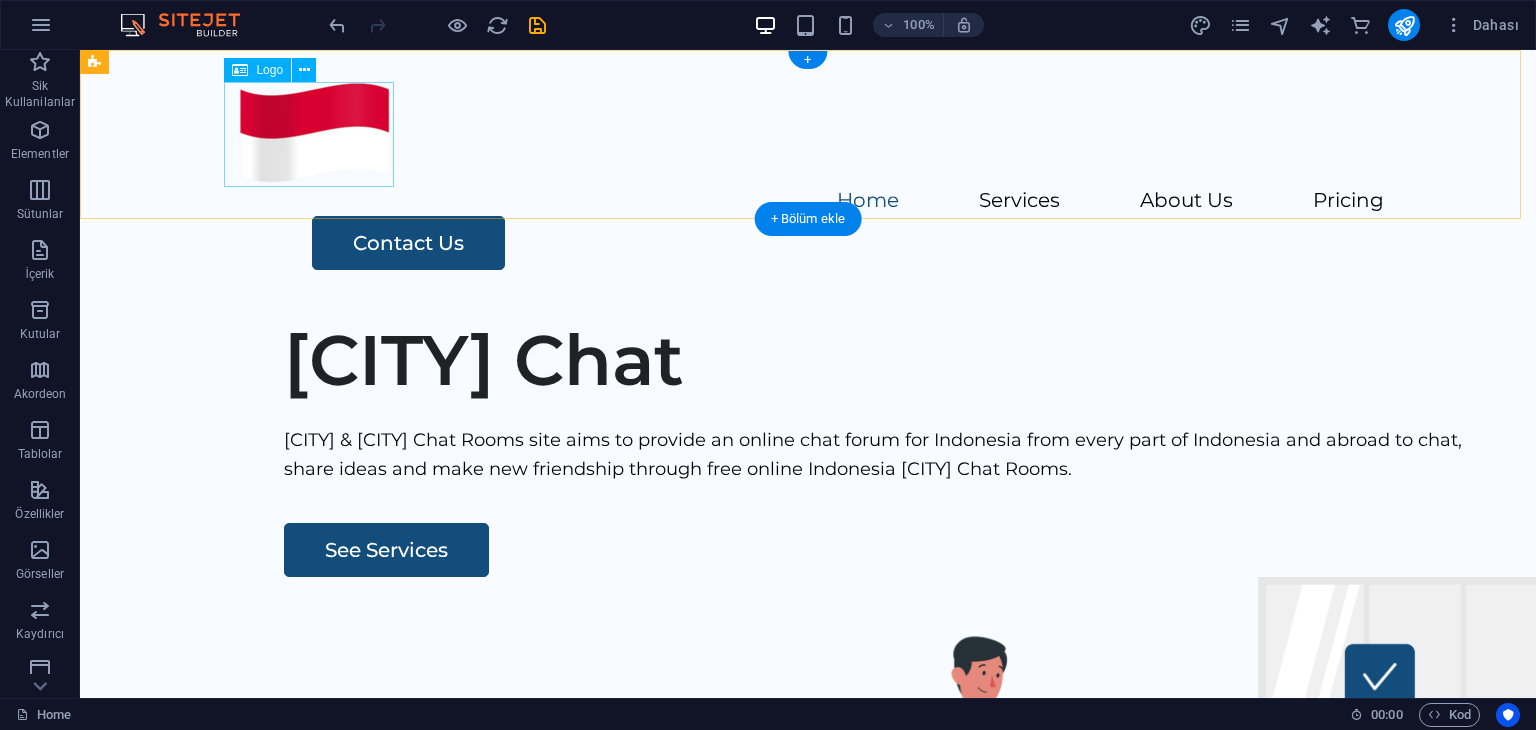 click at bounding box center [808, 134] 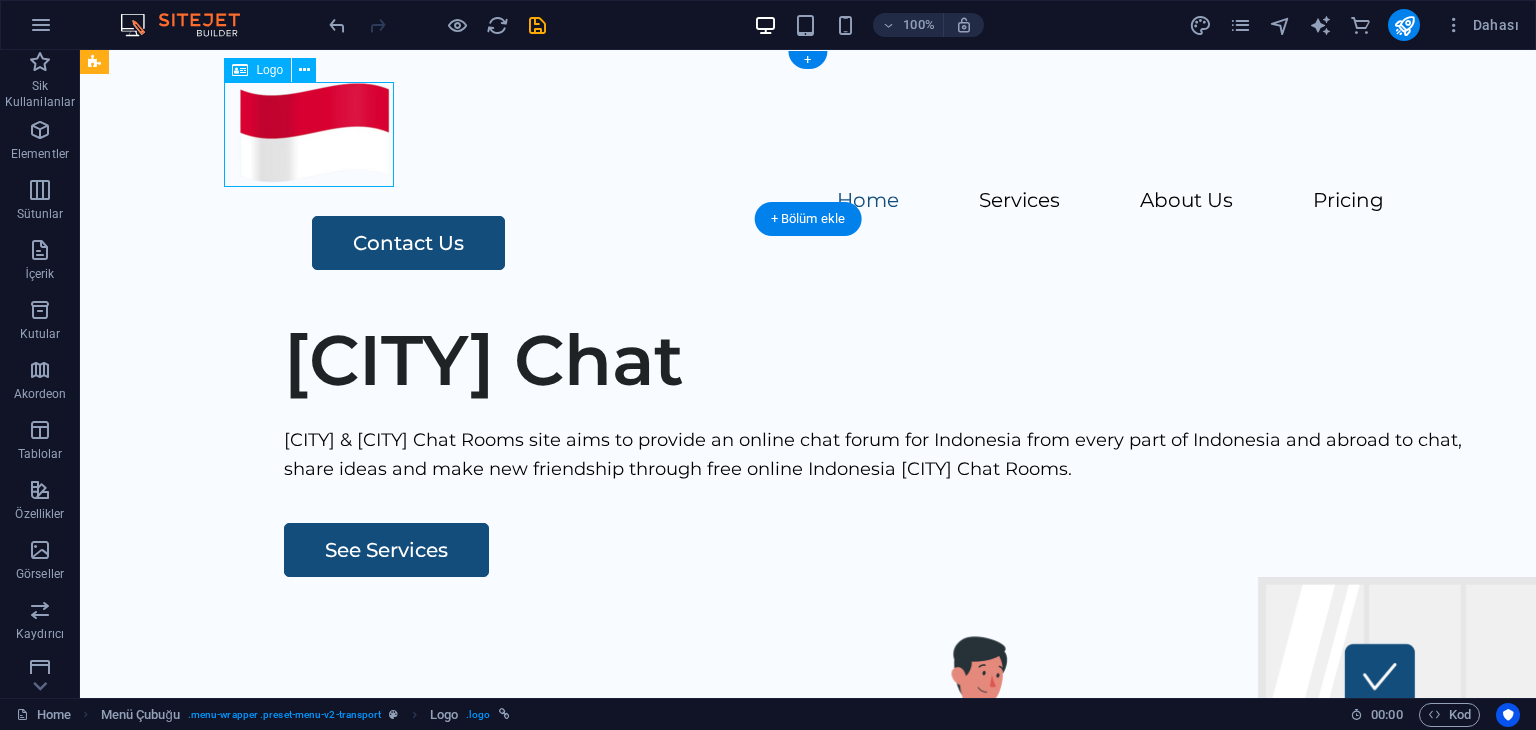 click at bounding box center (808, 134) 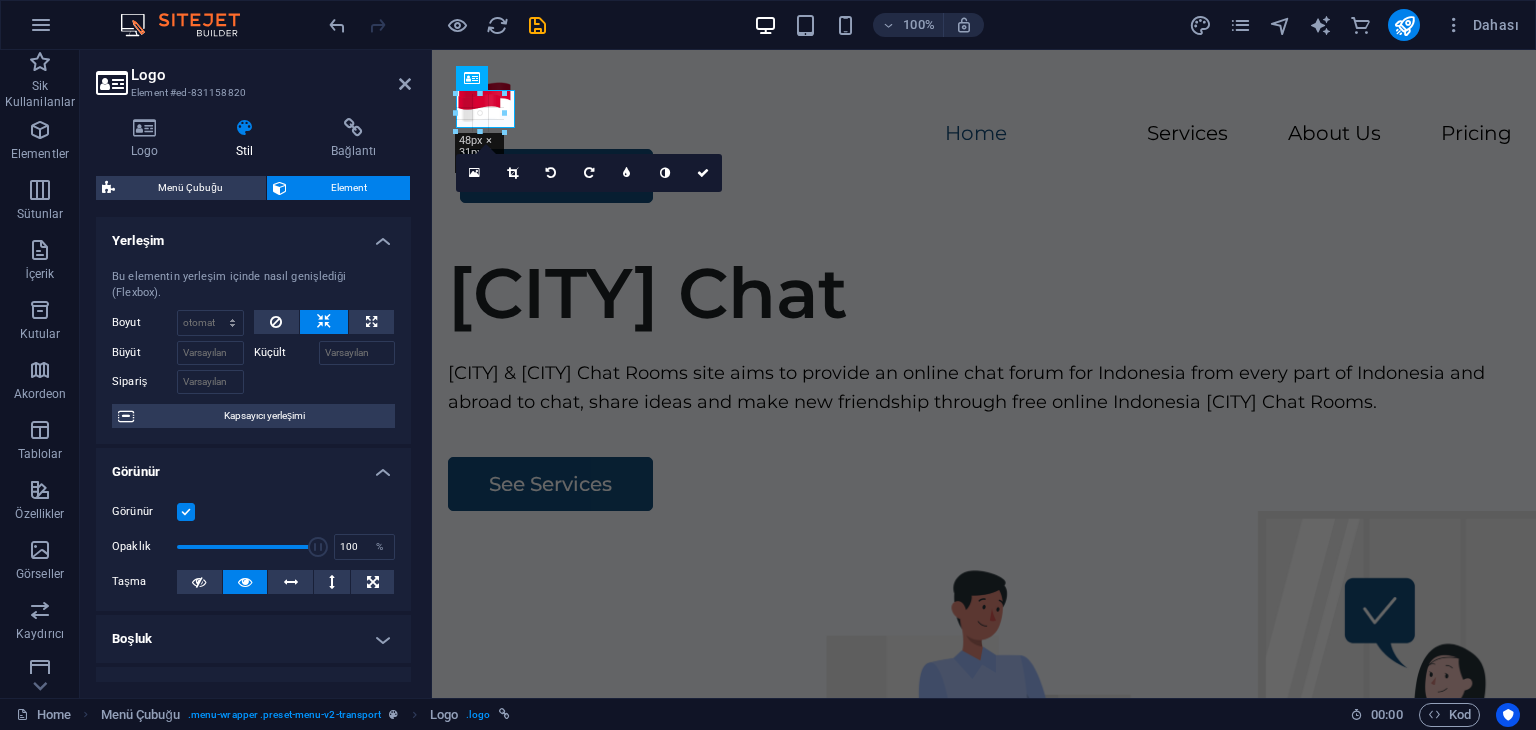 drag, startPoint x: 628, startPoint y: 188, endPoint x: 168, endPoint y: 160, distance: 460.85138 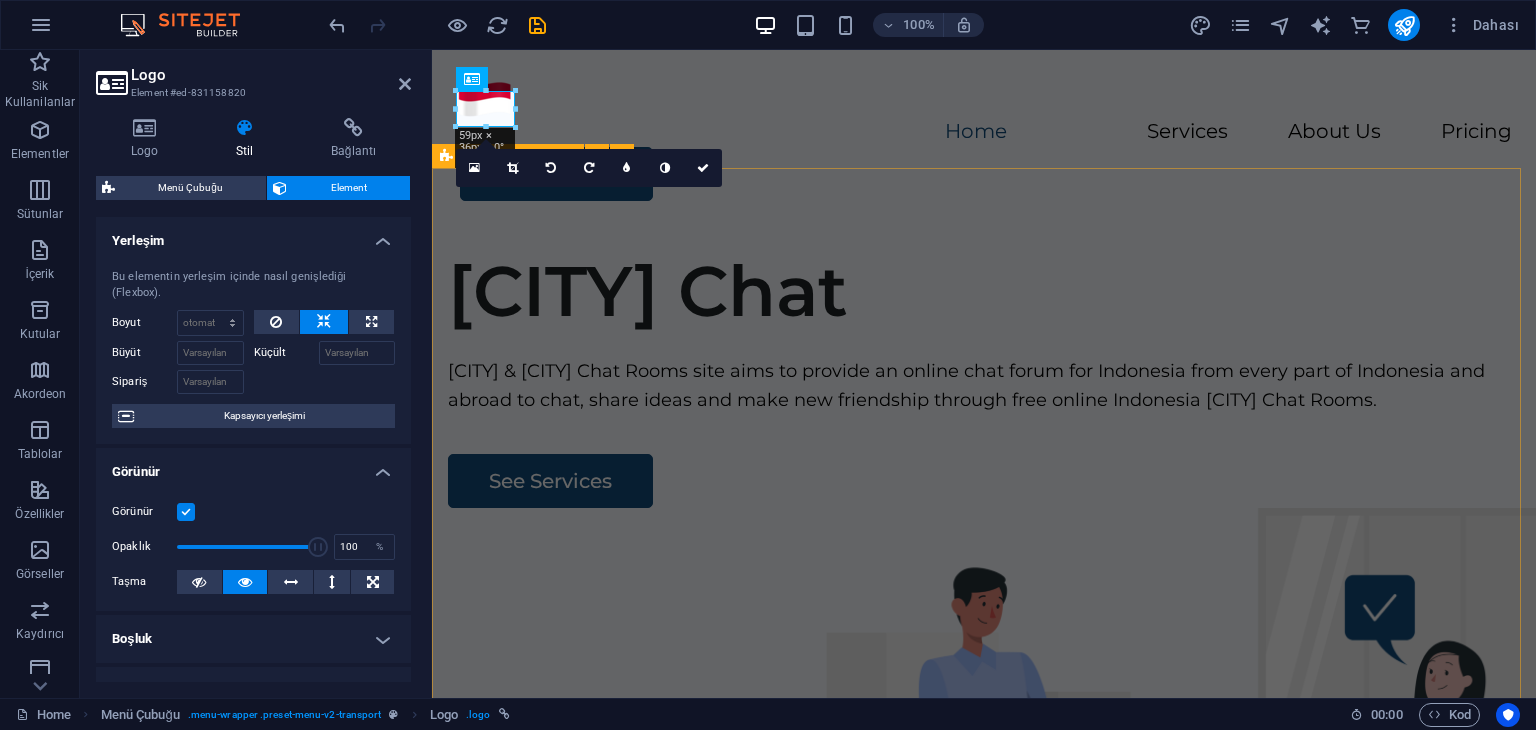 click on "Jakarta Chat Jakarta & Cakarta Chat Rooms site aims to provide an online chat forum for Indonesia from every part of Indonesia and abroad to chat, share ideas and make new friendship through free online Indonesia Jakarta Chat Rooms. See Services" at bounding box center [984, 616] 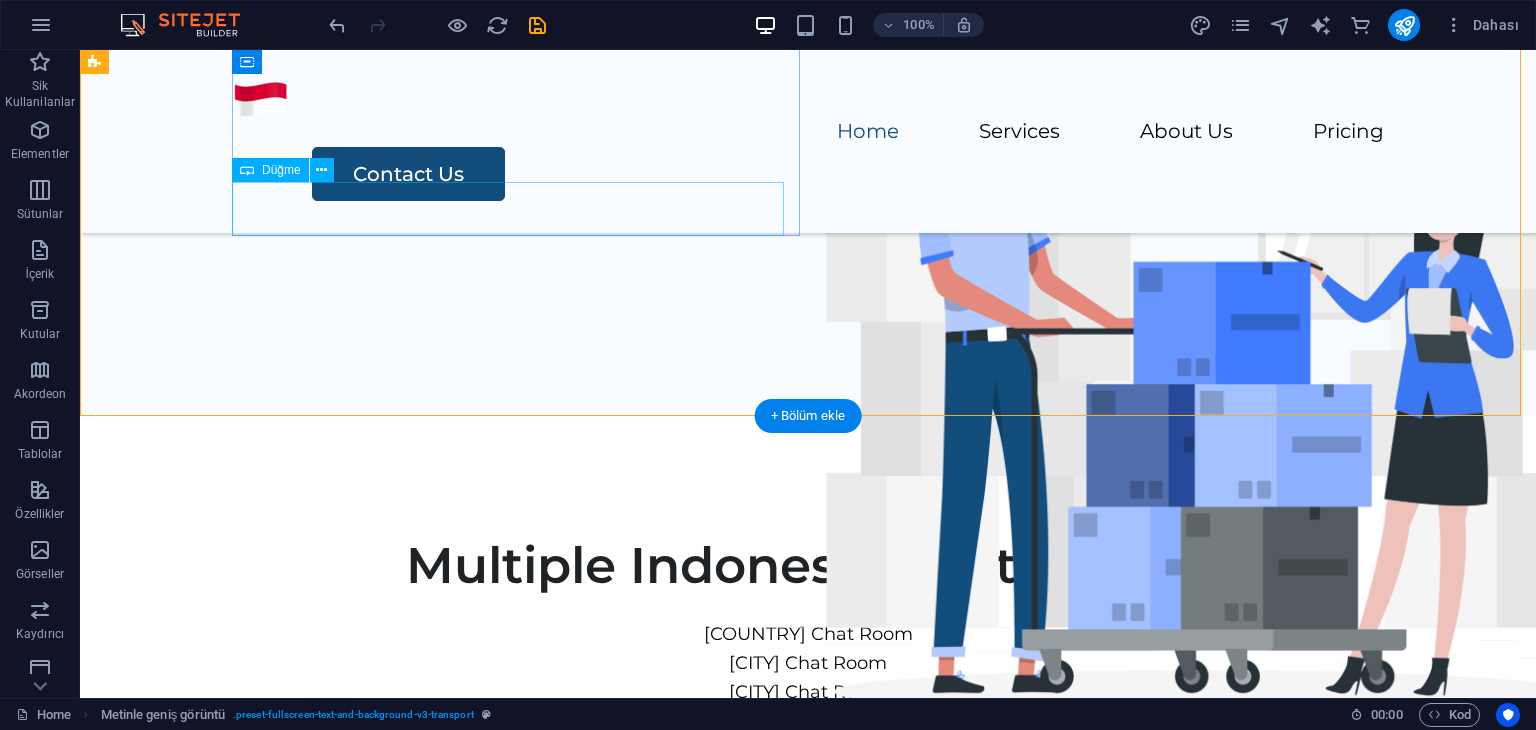 scroll, scrollTop: 0, scrollLeft: 0, axis: both 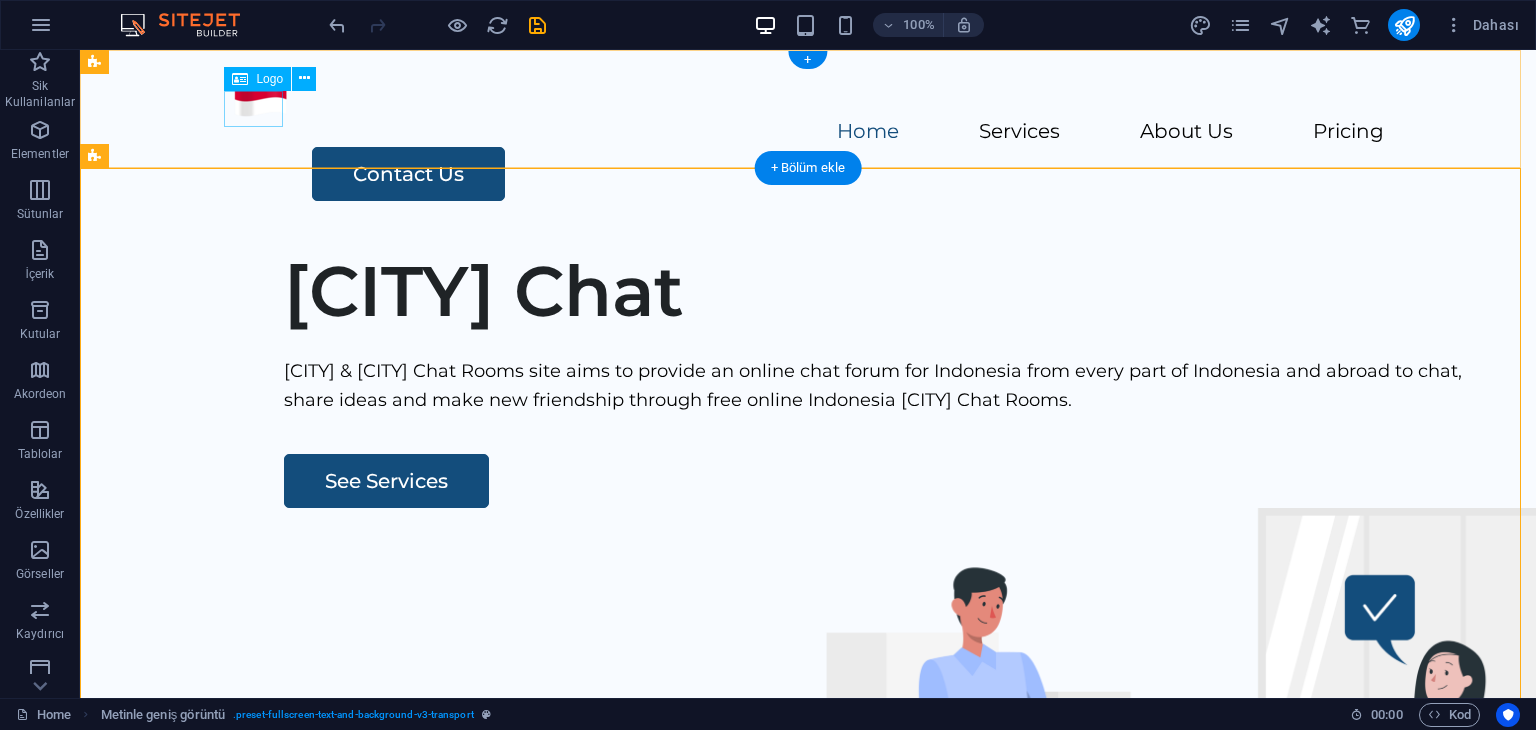 click at bounding box center (808, 100) 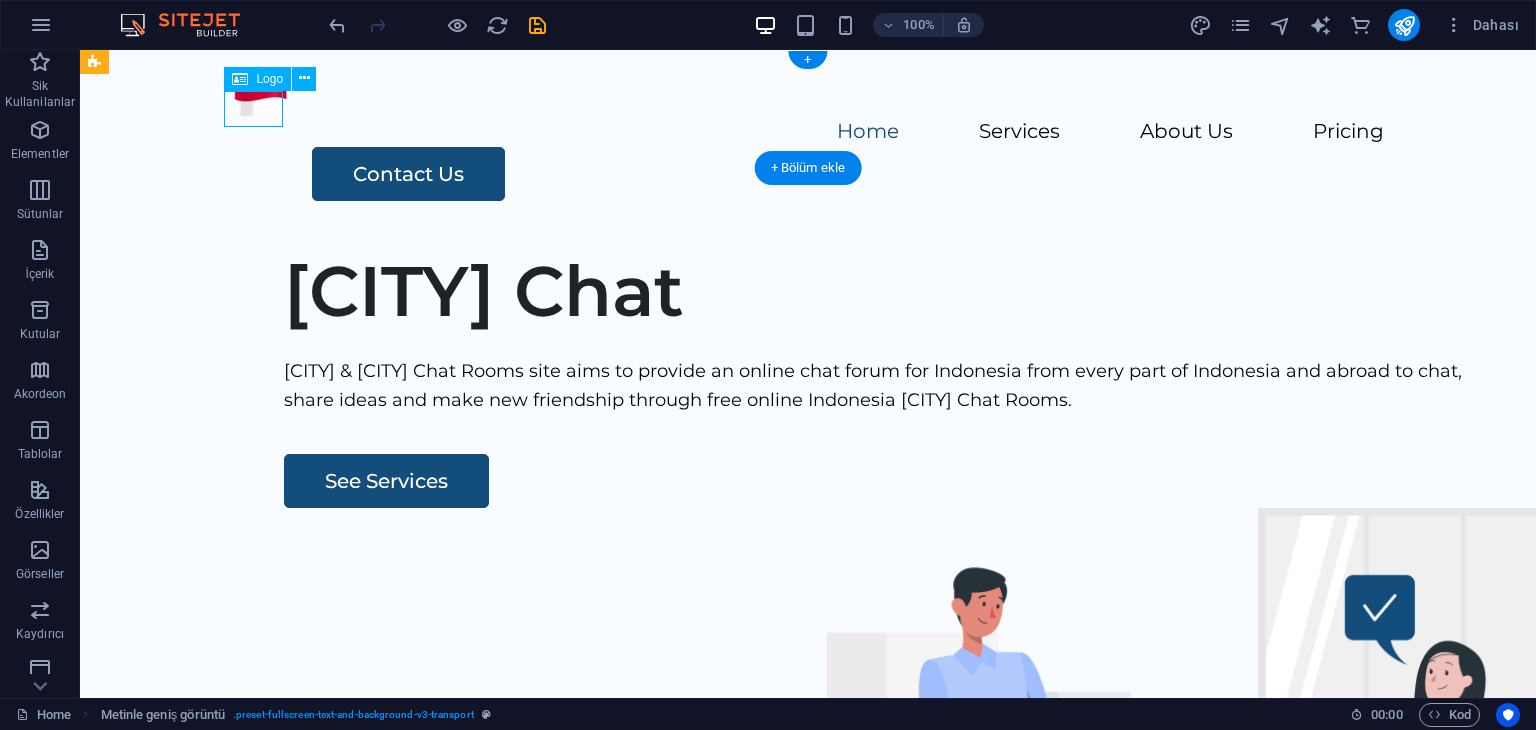 click at bounding box center (808, 100) 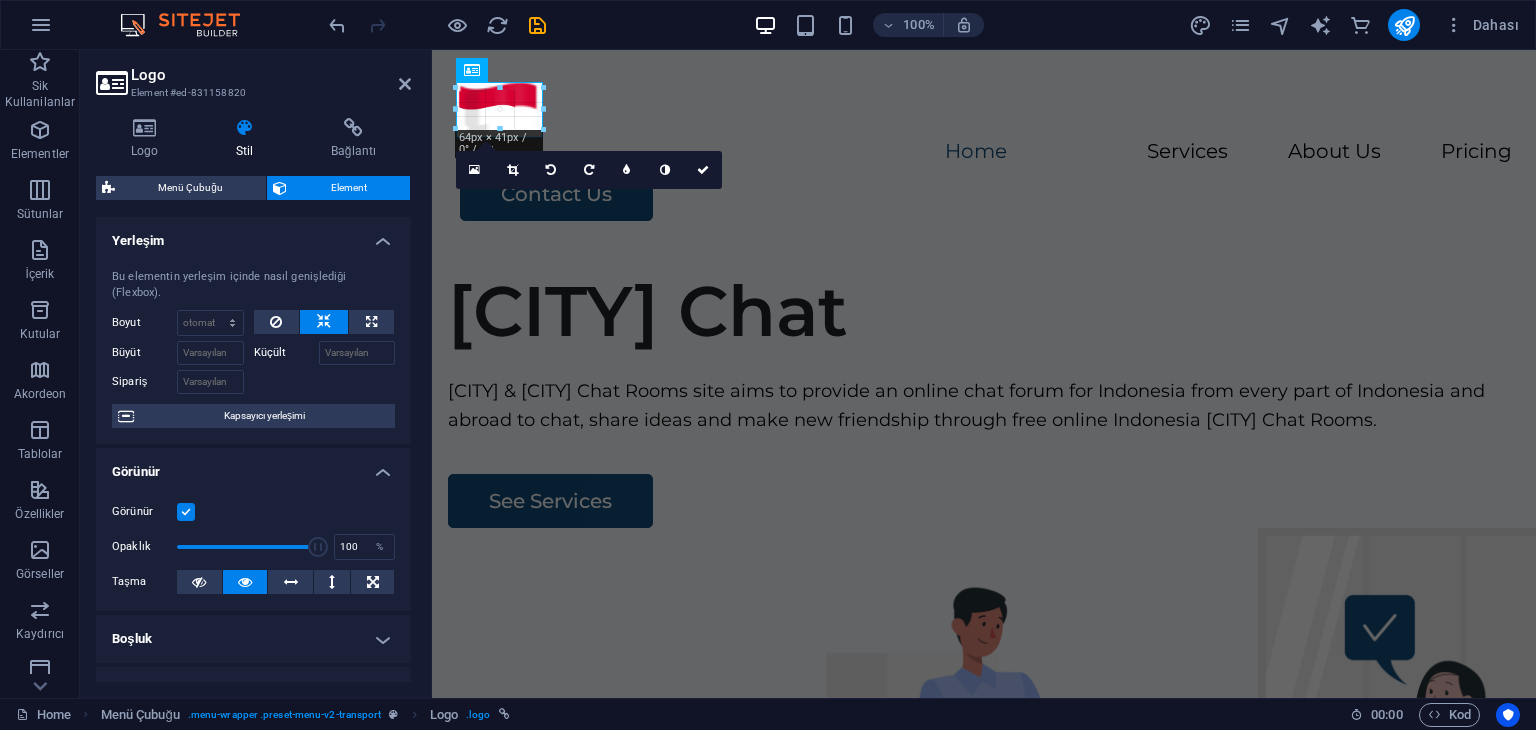 drag, startPoint x: 513, startPoint y: 129, endPoint x: 104, endPoint y: 98, distance: 410.17313 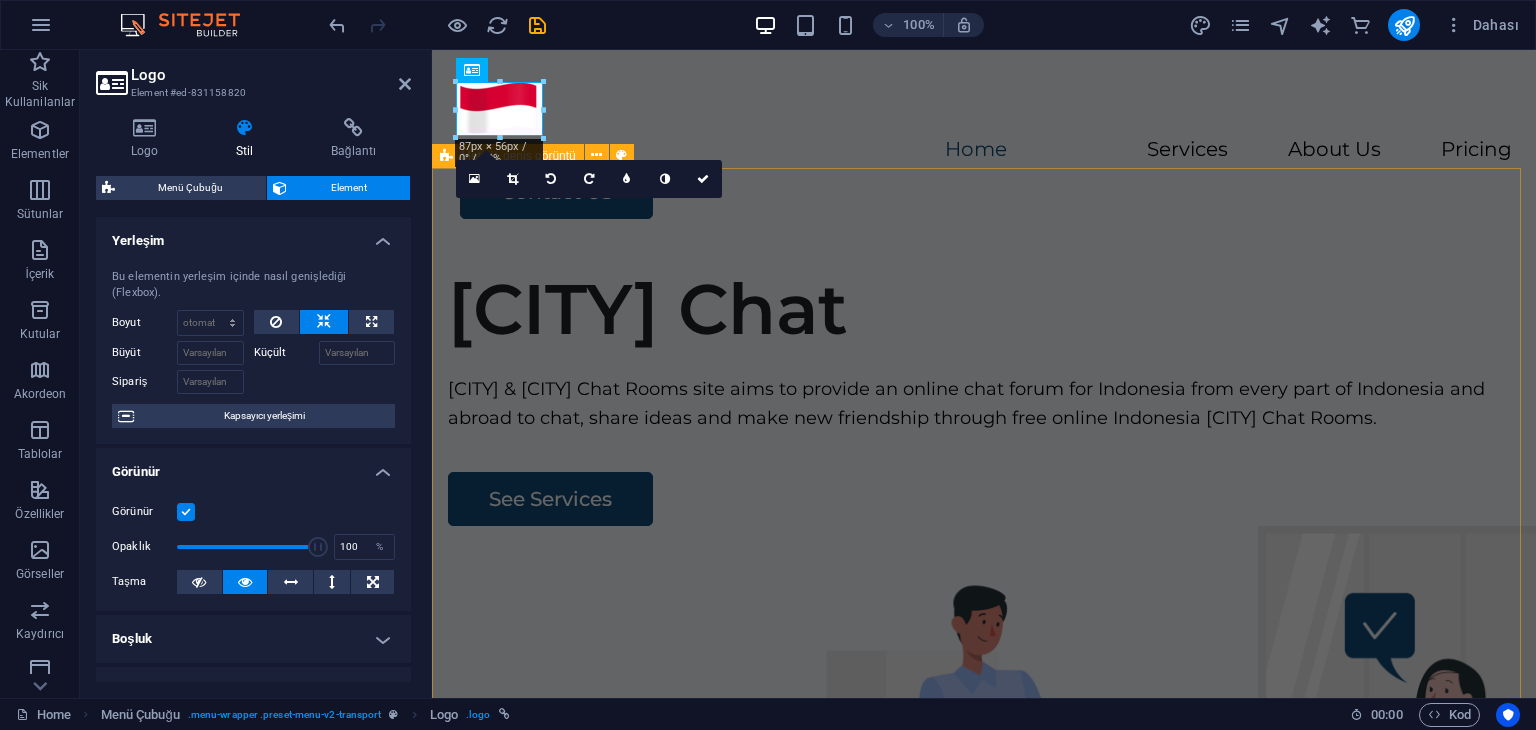 click on "Jakarta Chat Jakarta & Cakarta Chat Rooms site aims to provide an online chat forum for Indonesia from every part of Indonesia and abroad to chat, share ideas and make new friendship through free online Indonesia Jakarta Chat Rooms. See Services" at bounding box center (984, 634) 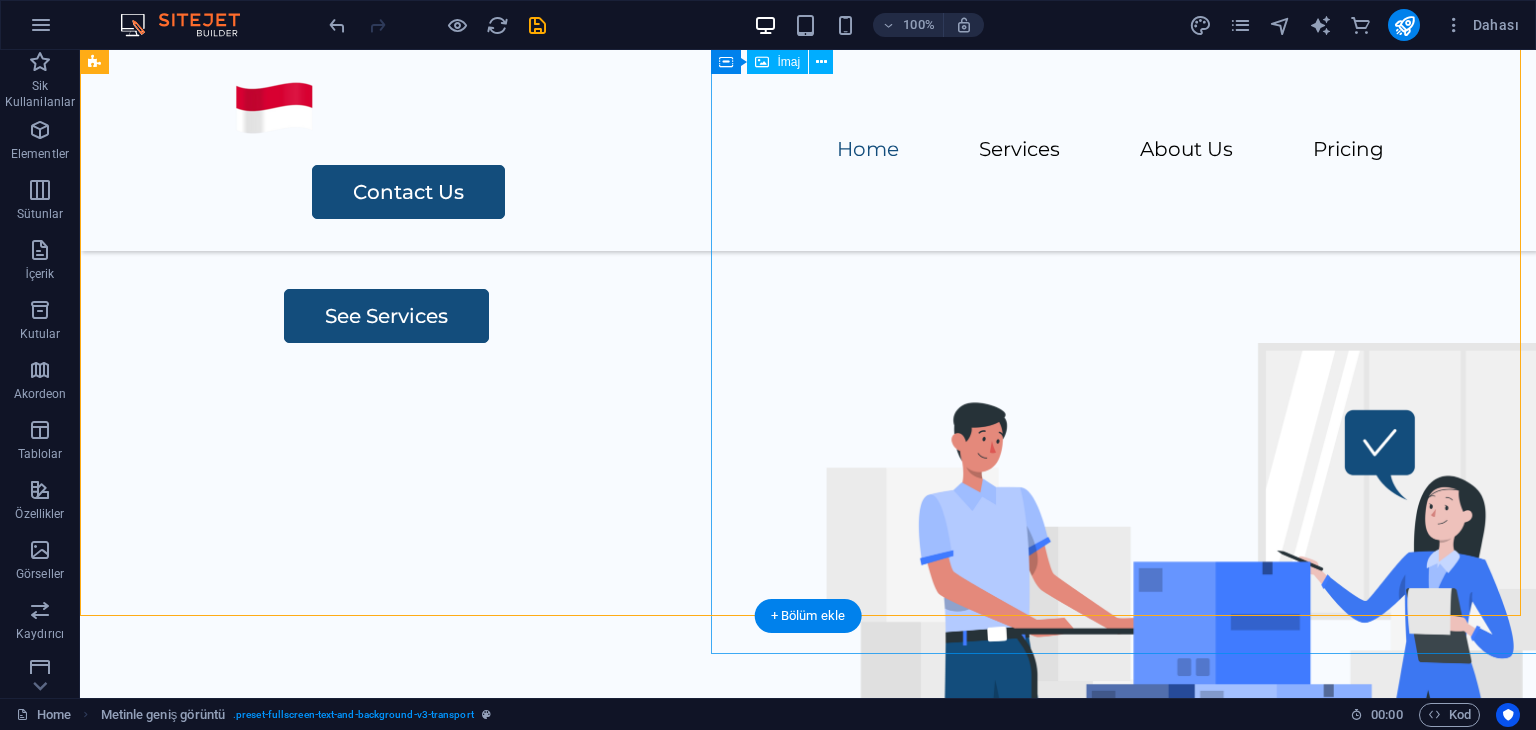 scroll, scrollTop: 0, scrollLeft: 0, axis: both 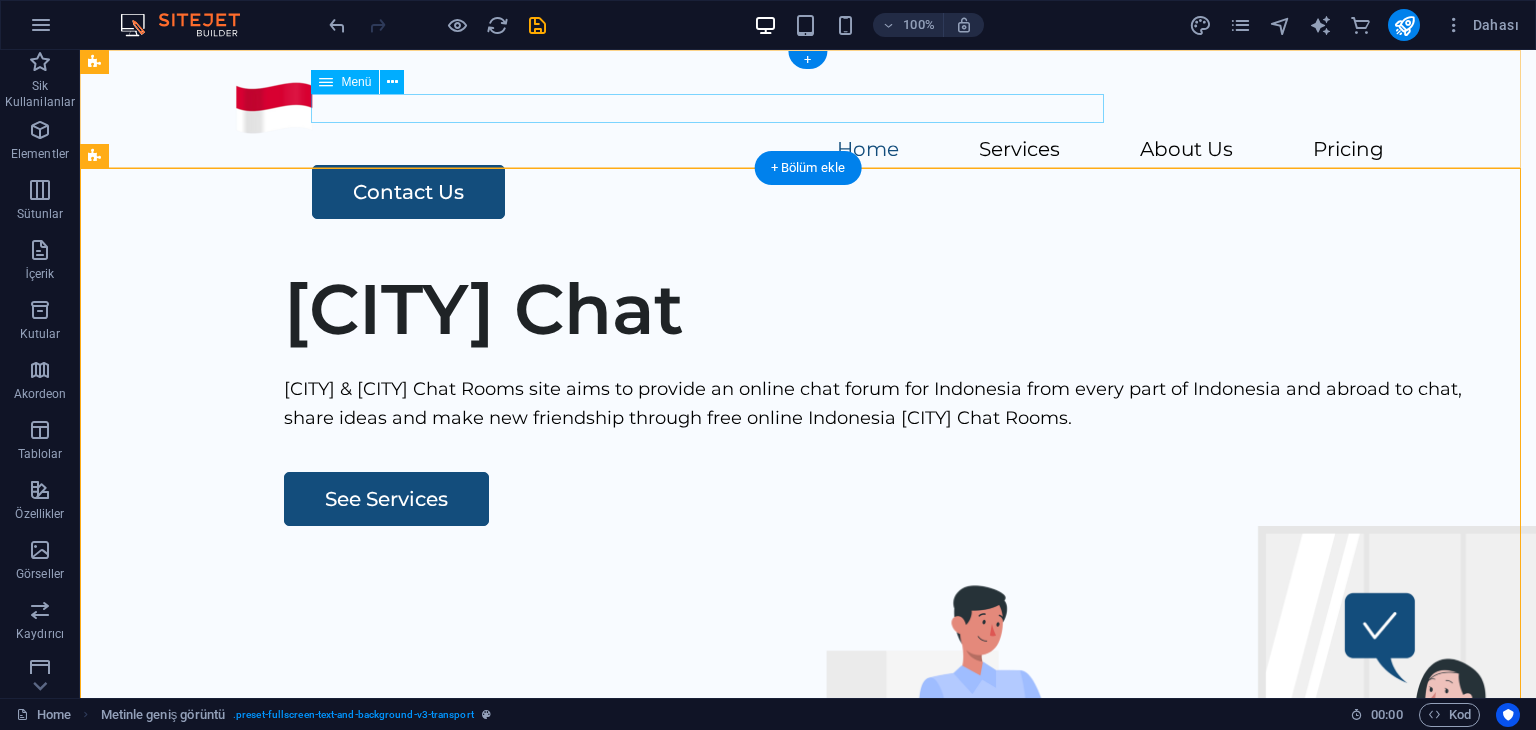 click on "Home Services About Us Pricing" at bounding box center [808, 150] 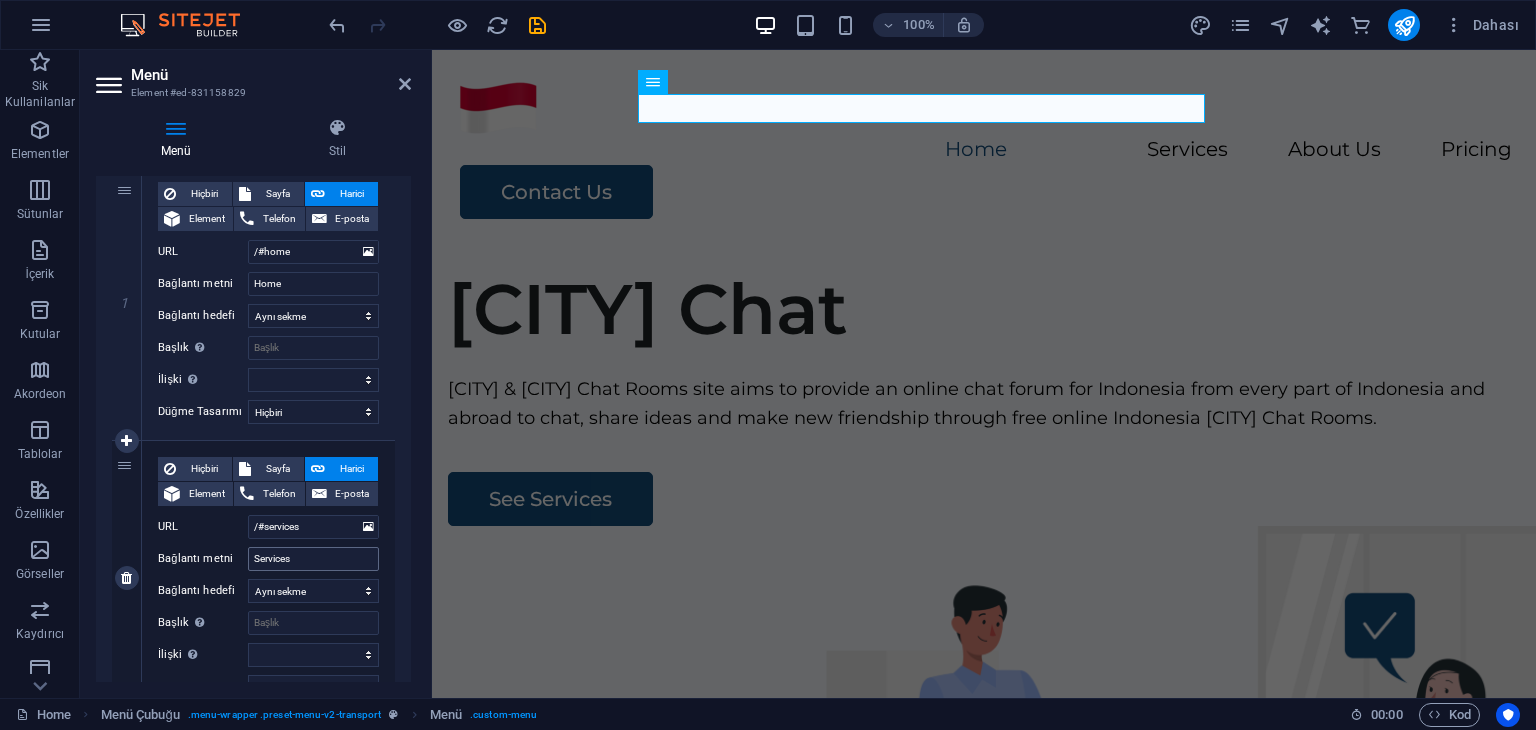 scroll, scrollTop: 300, scrollLeft: 0, axis: vertical 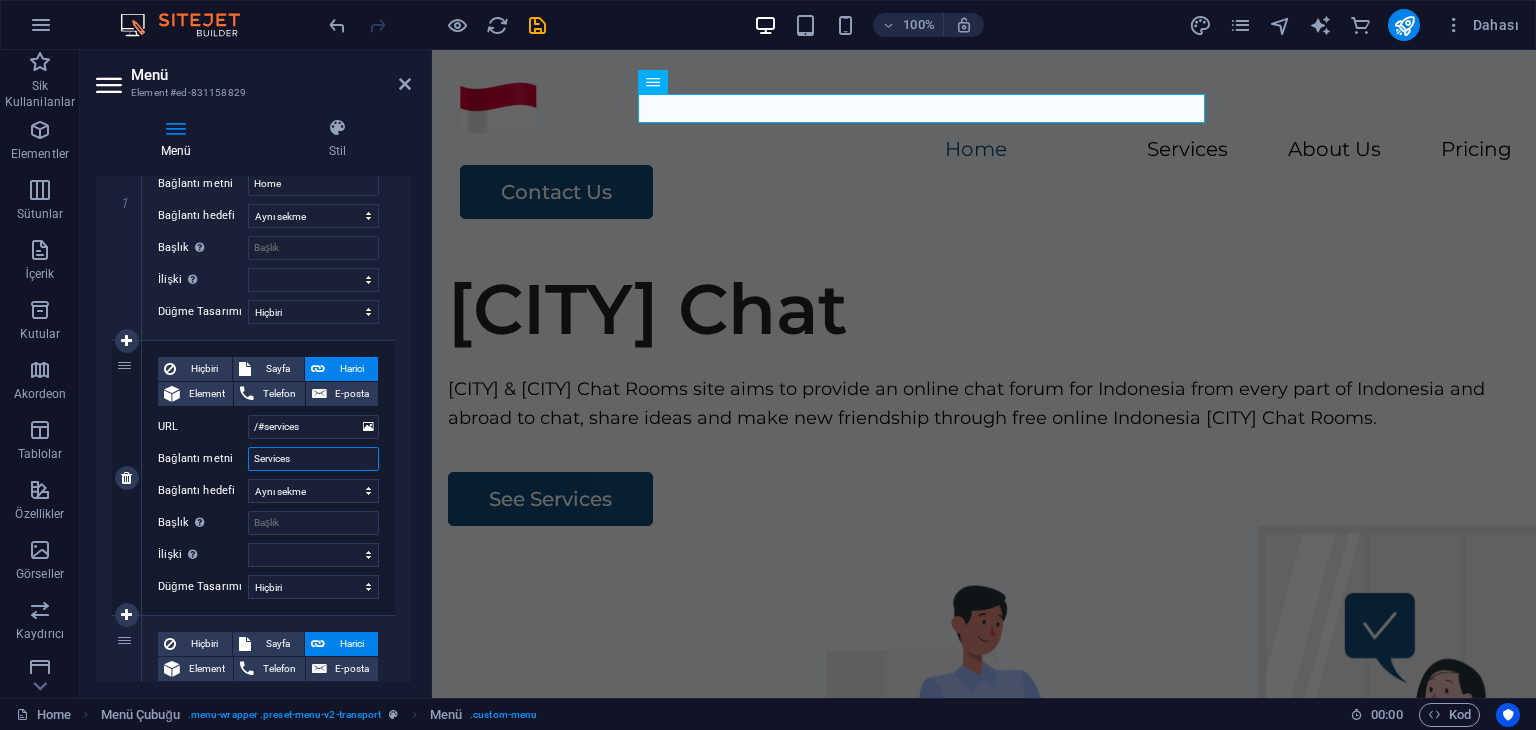 drag, startPoint x: 323, startPoint y: 461, endPoint x: 238, endPoint y: 457, distance: 85.09406 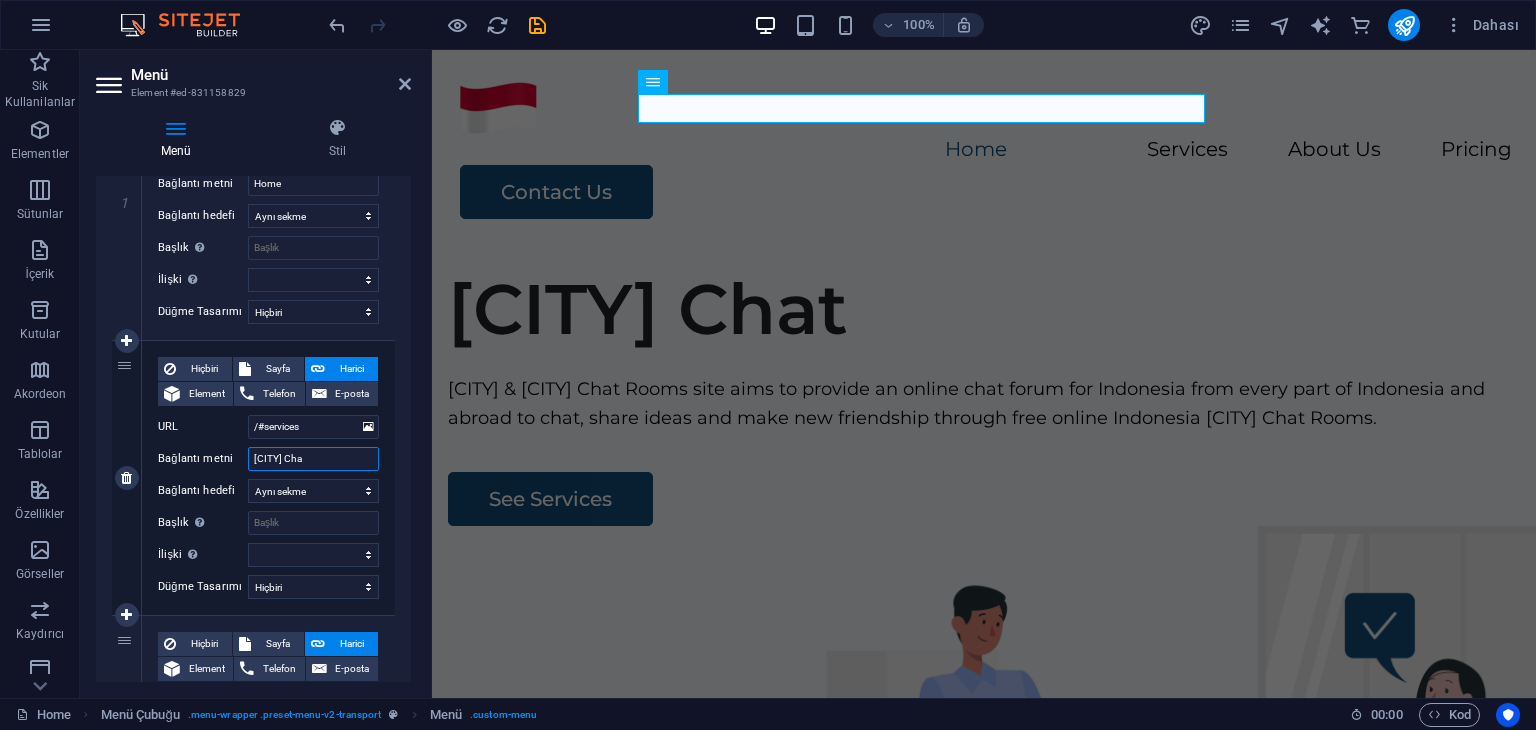 type on "Jakara Chat" 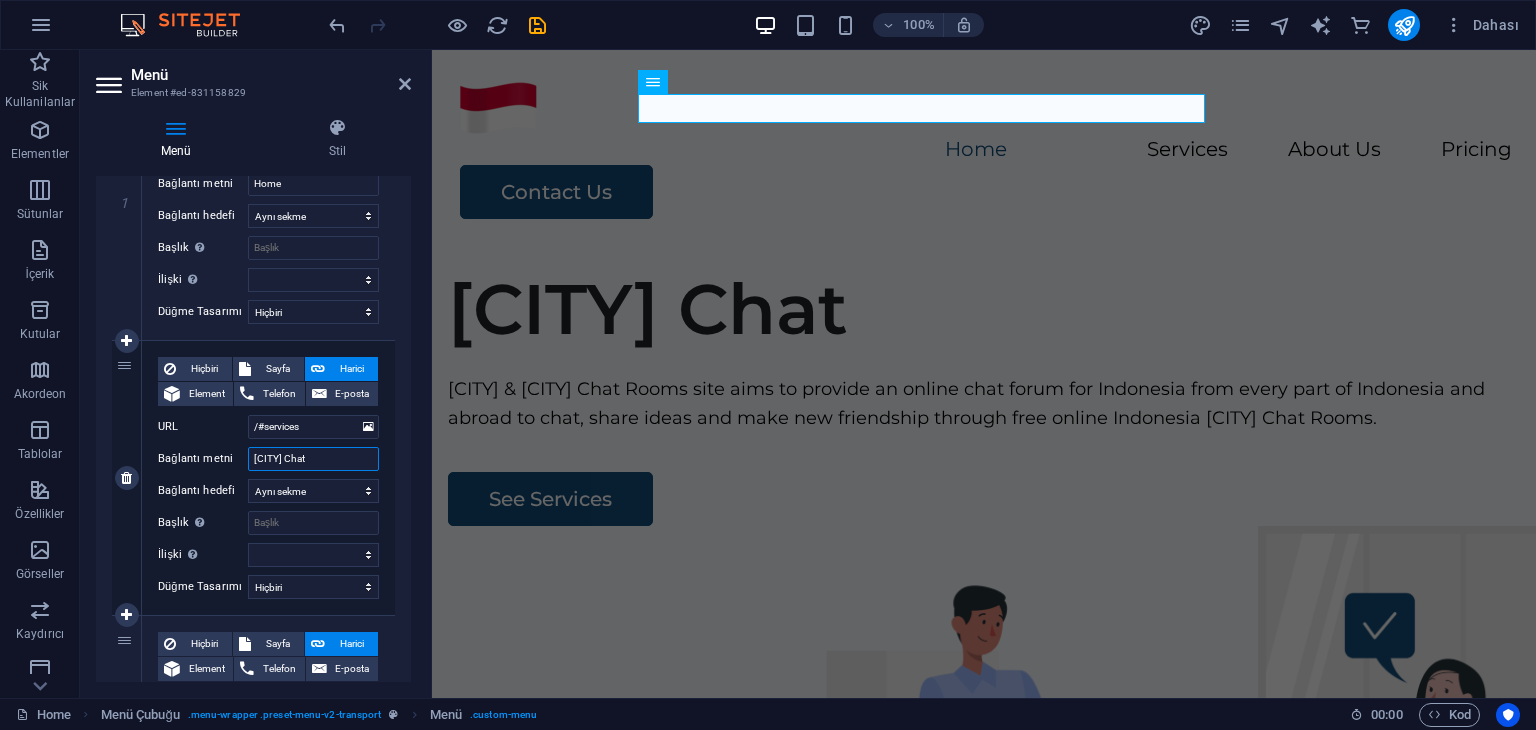 select 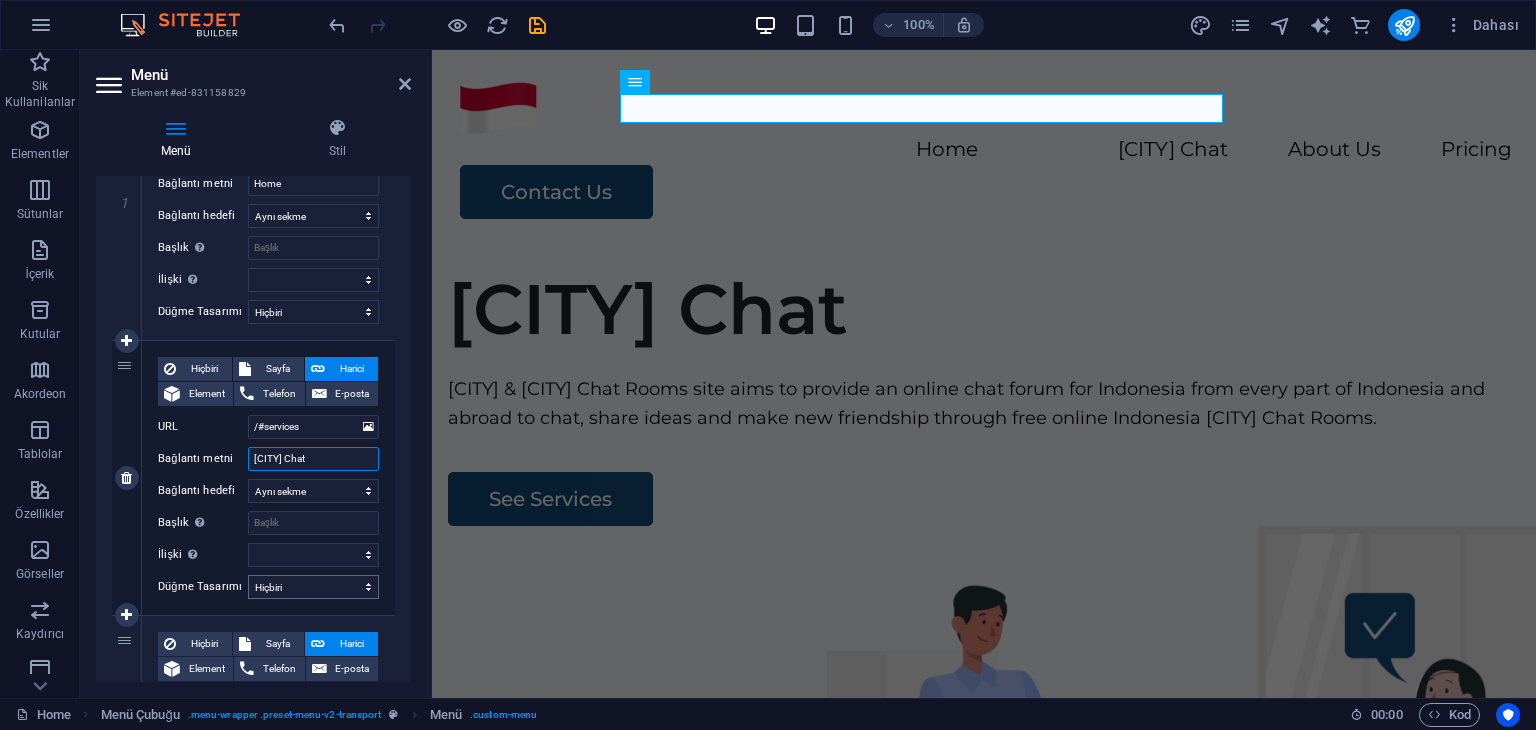 scroll, scrollTop: 500, scrollLeft: 0, axis: vertical 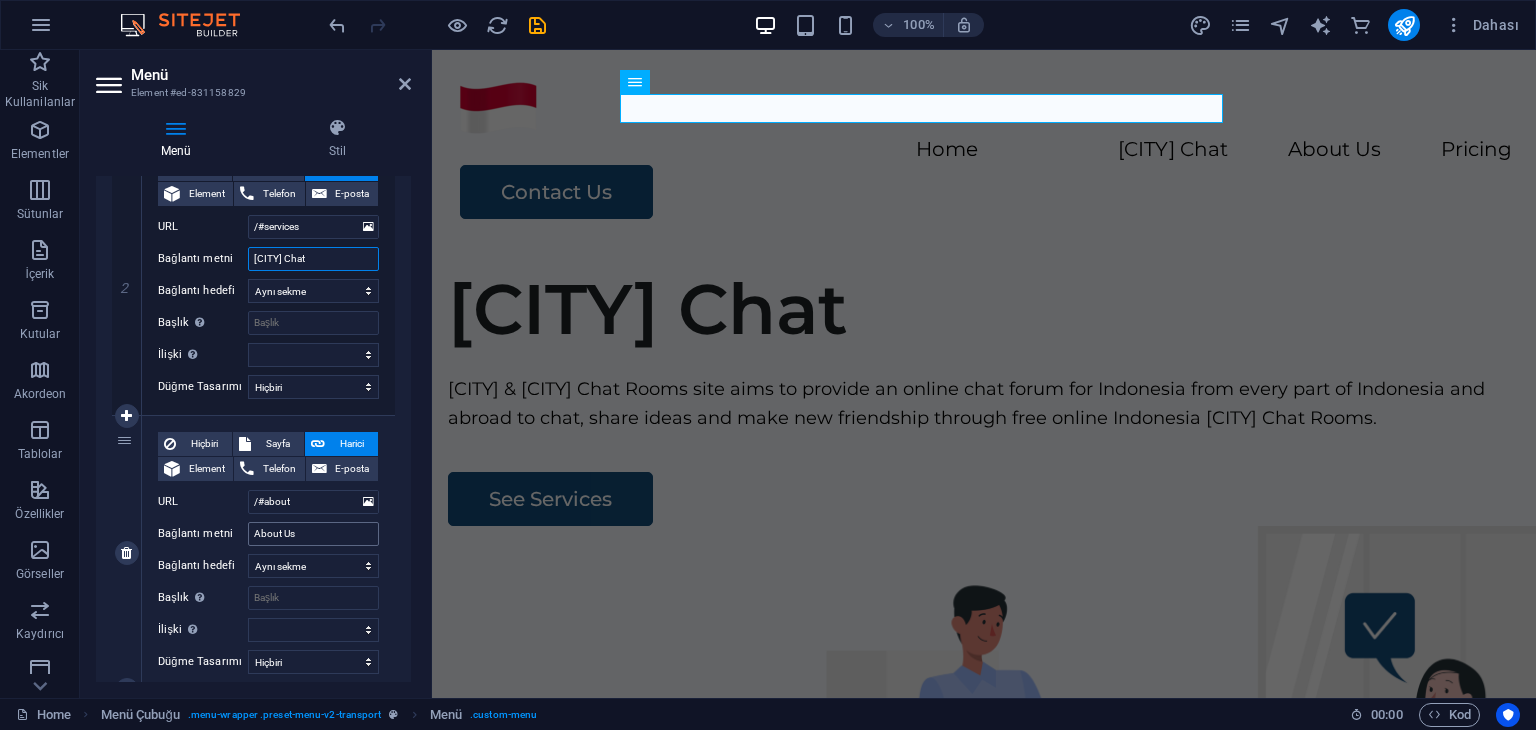 type on "Jakara Chat" 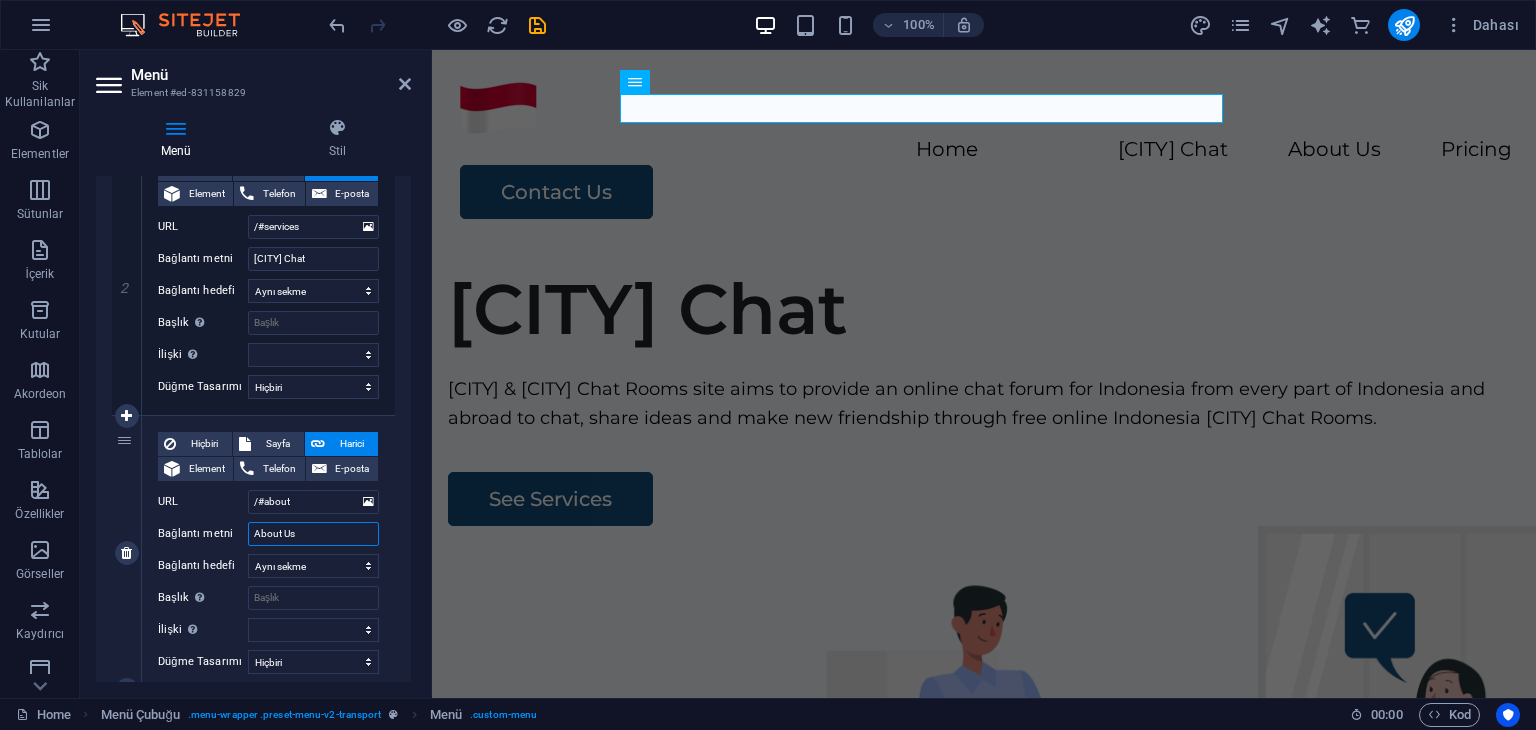 drag, startPoint x: 320, startPoint y: 539, endPoint x: 227, endPoint y: 539, distance: 93 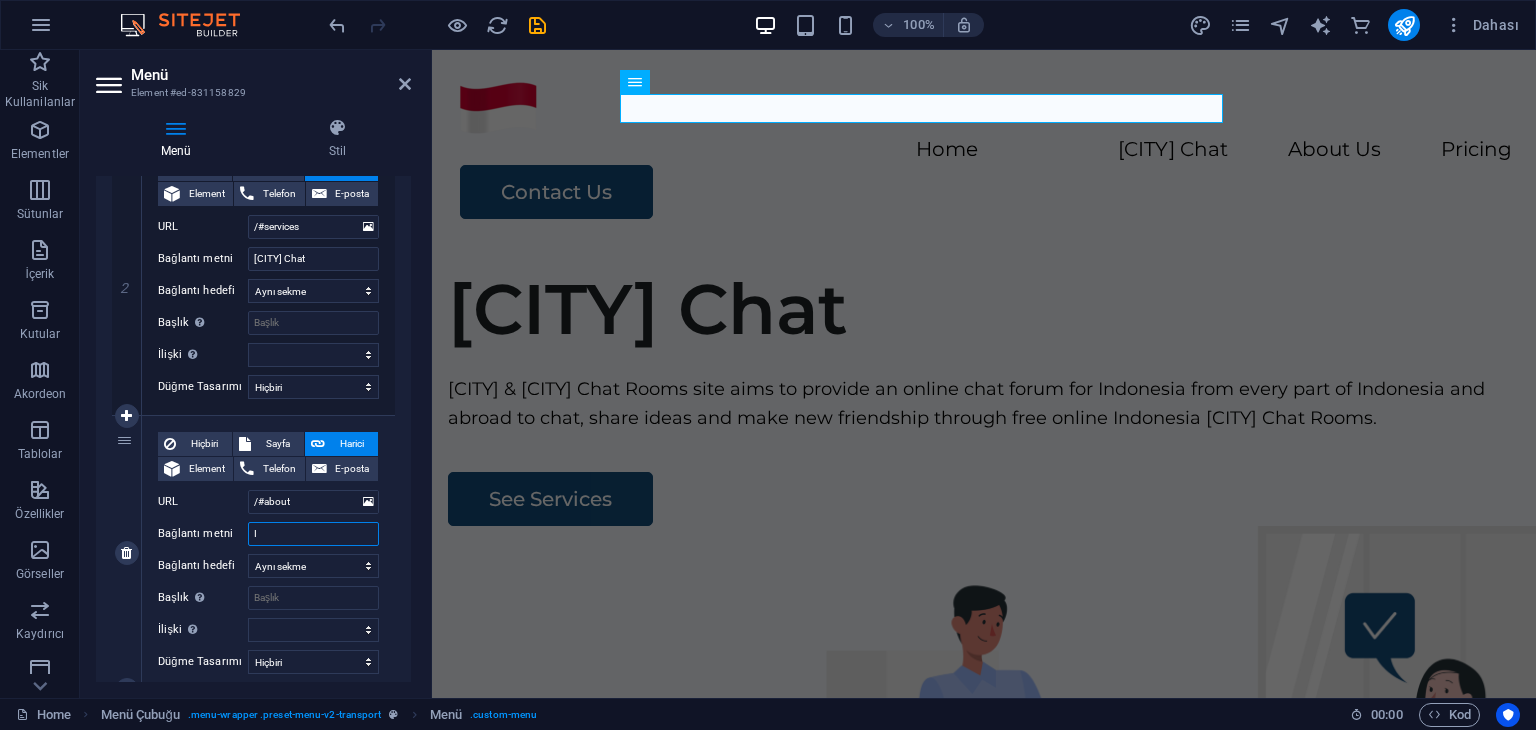 type on "In" 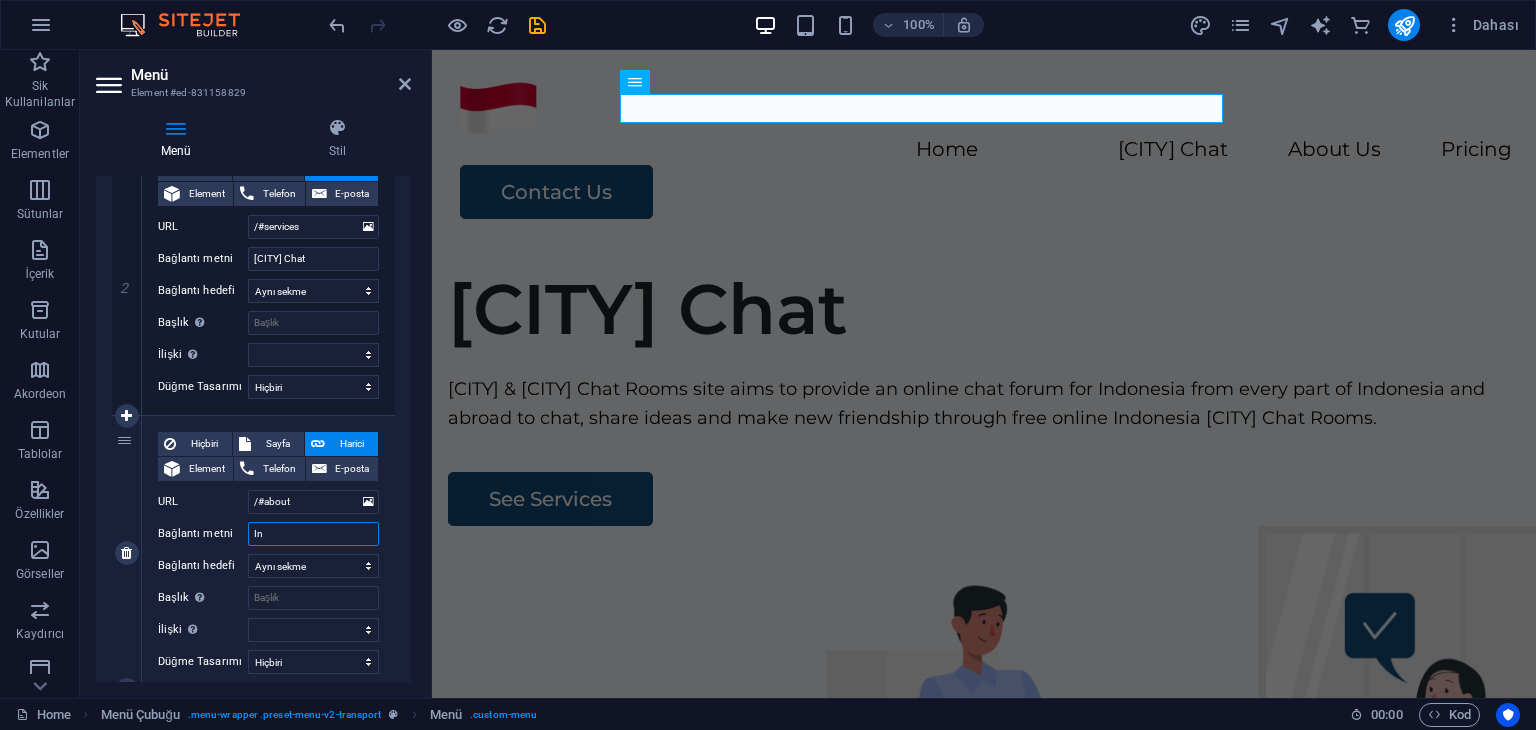 select 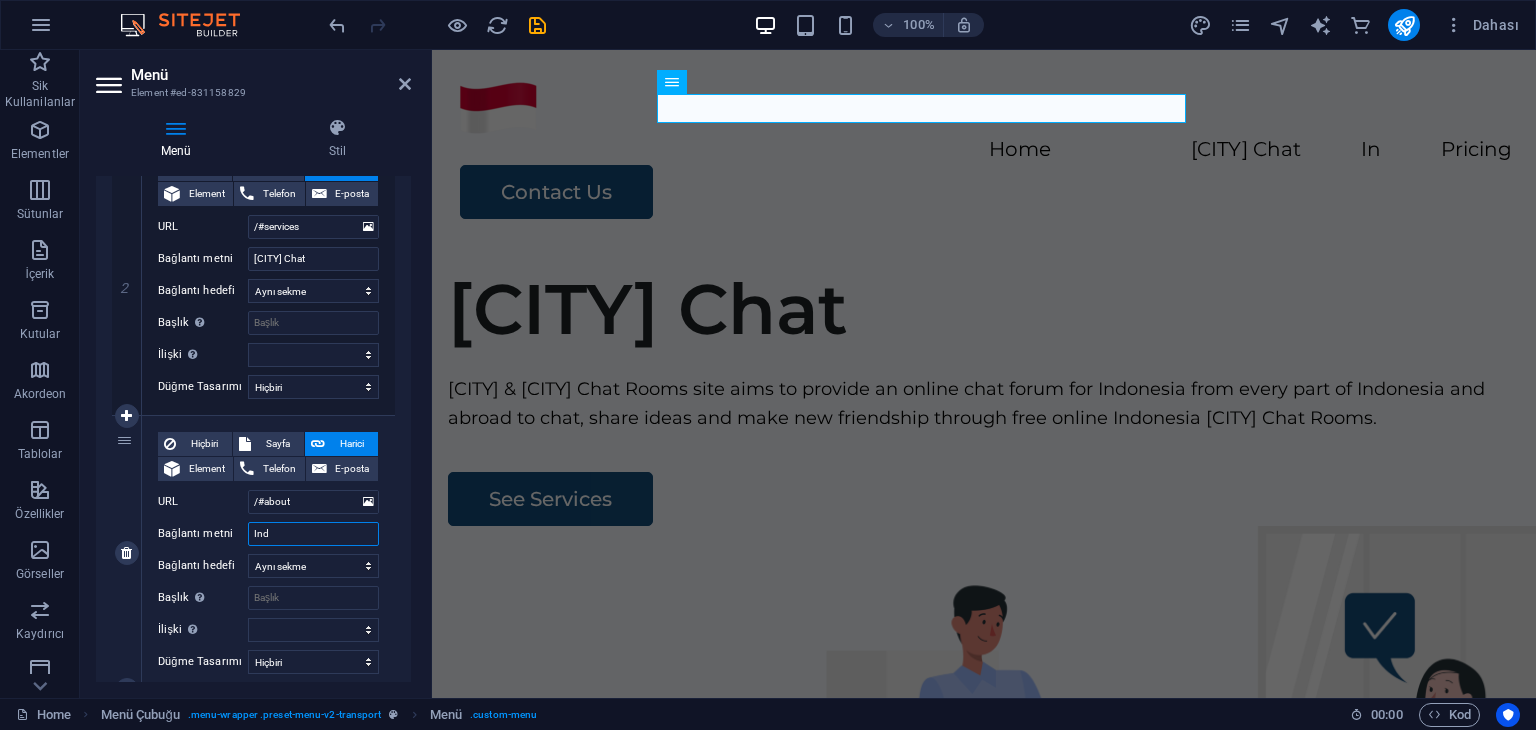 type on "Indo" 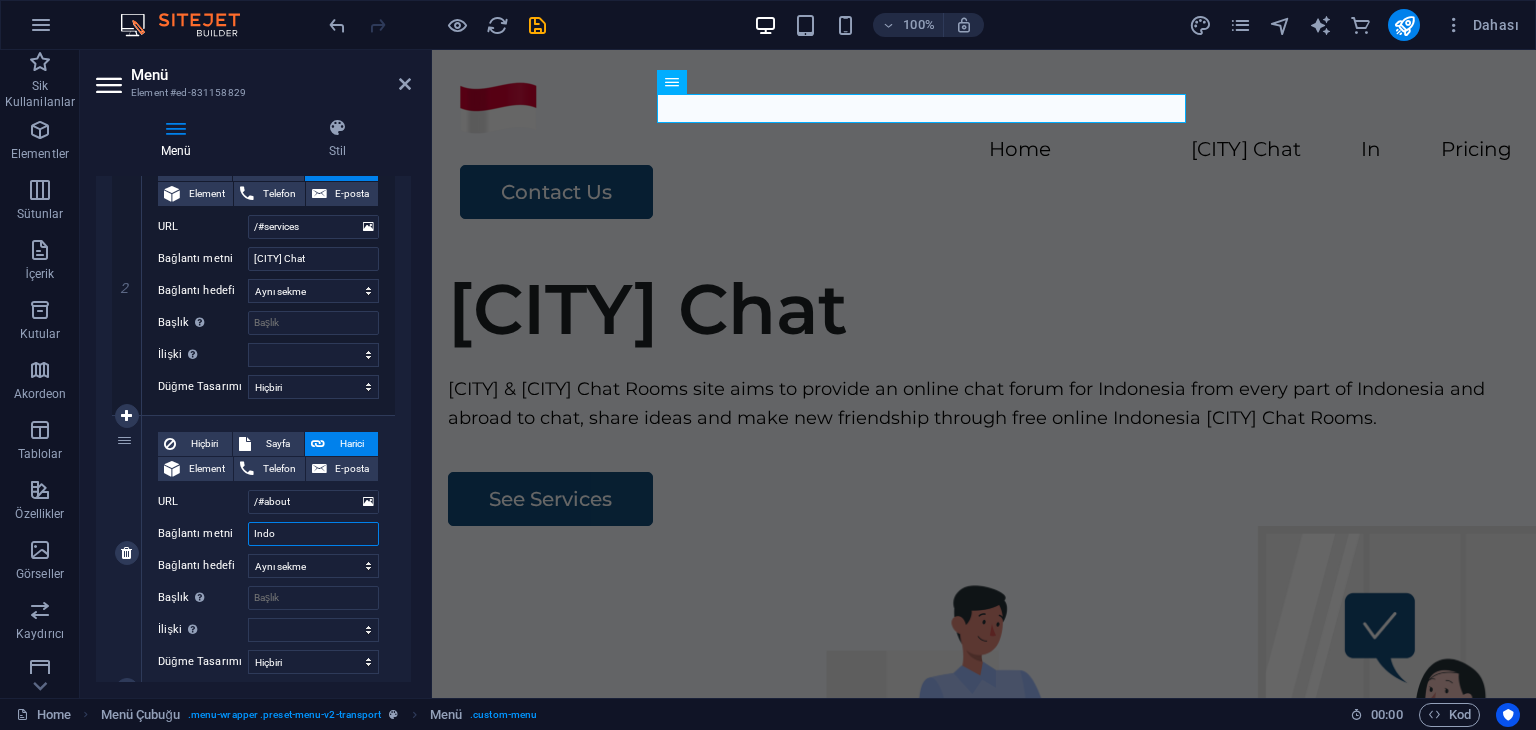 select 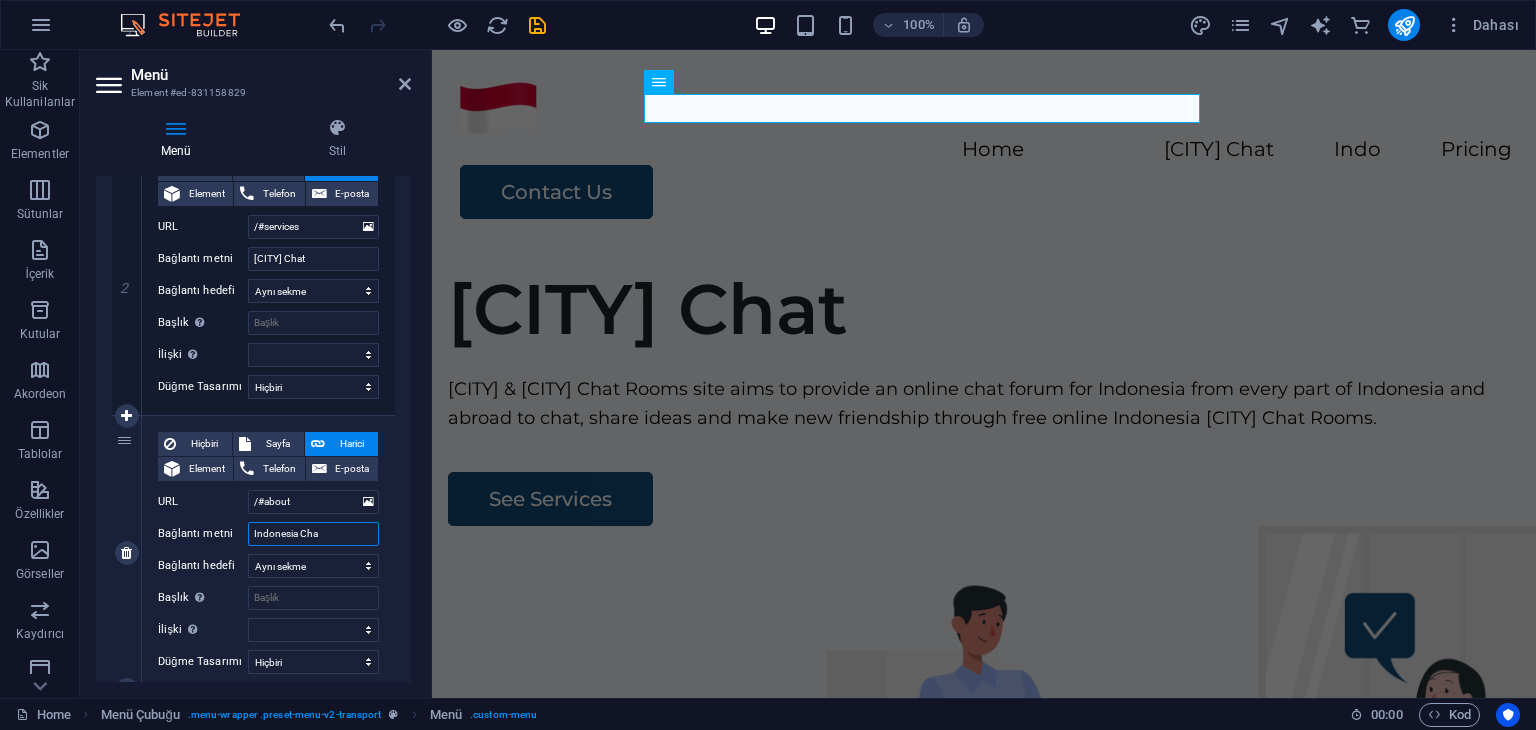 type on "Indonesia Chat" 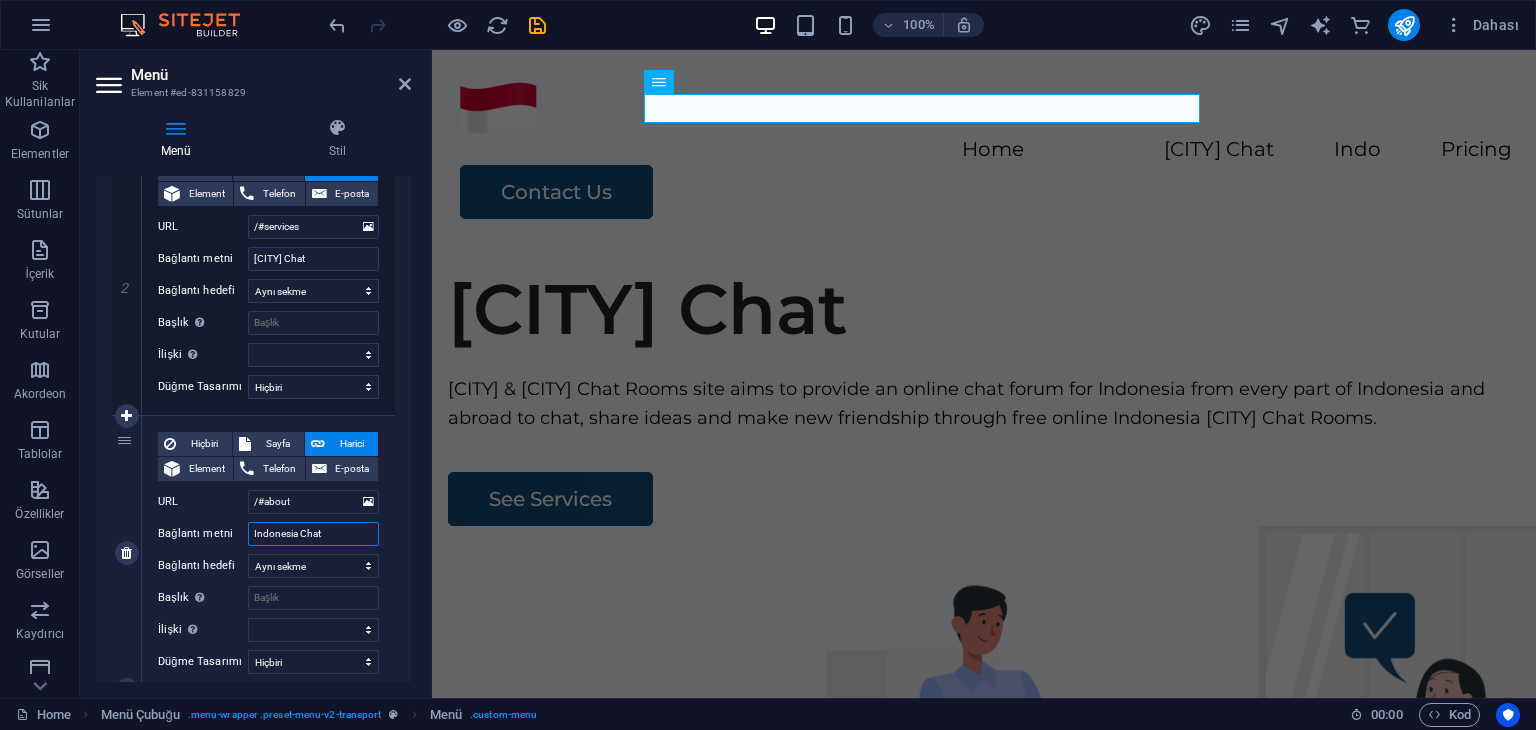 select 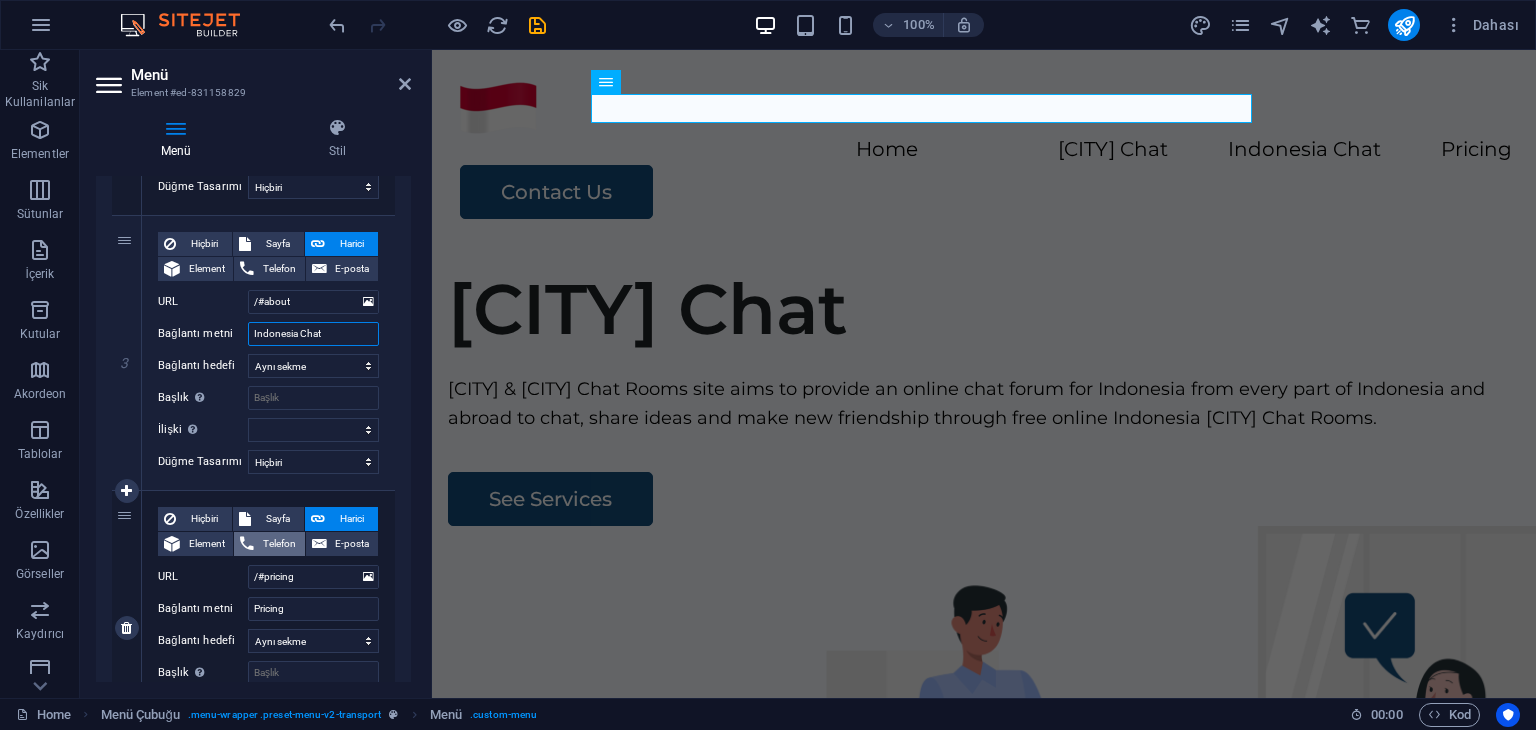 scroll, scrollTop: 800, scrollLeft: 0, axis: vertical 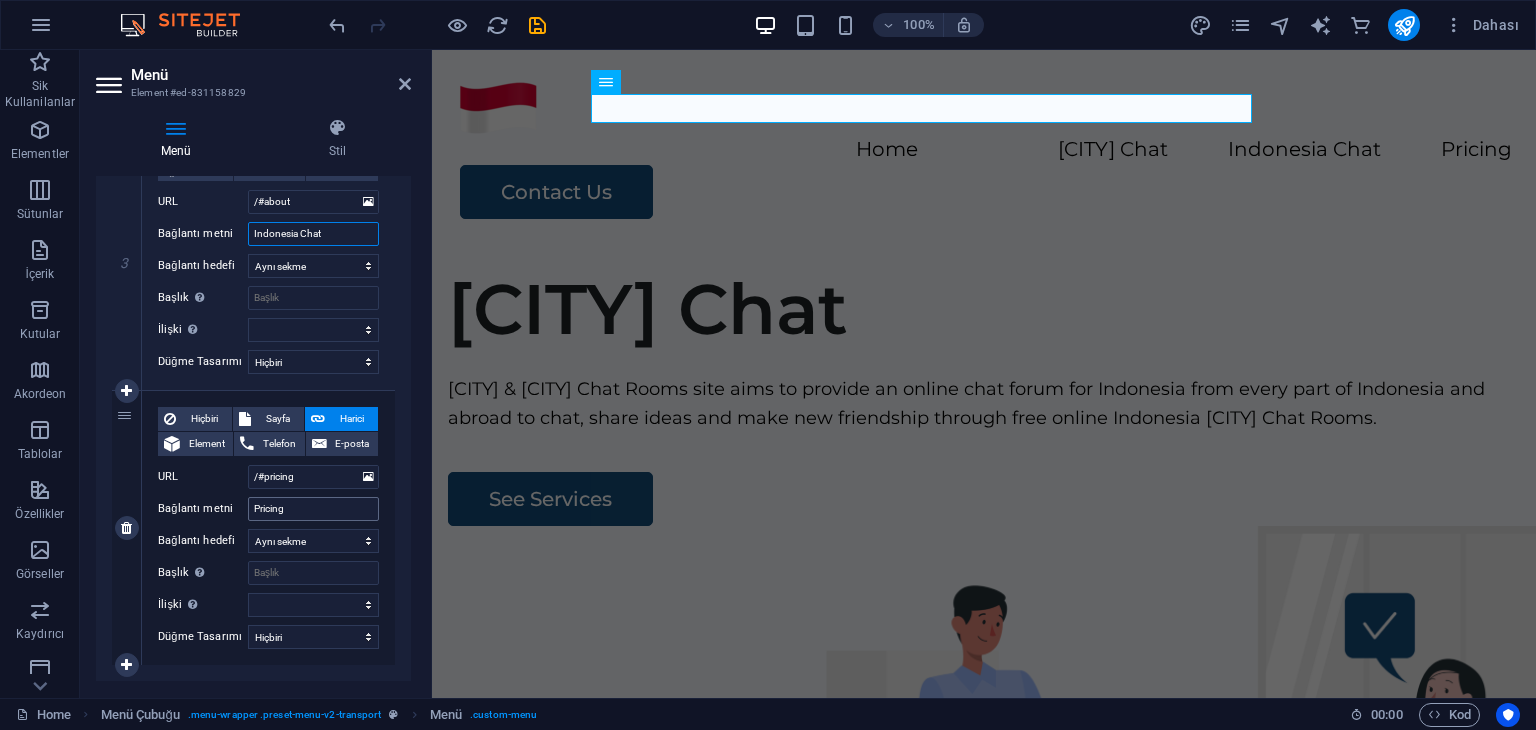 type on "Indonesia Chat" 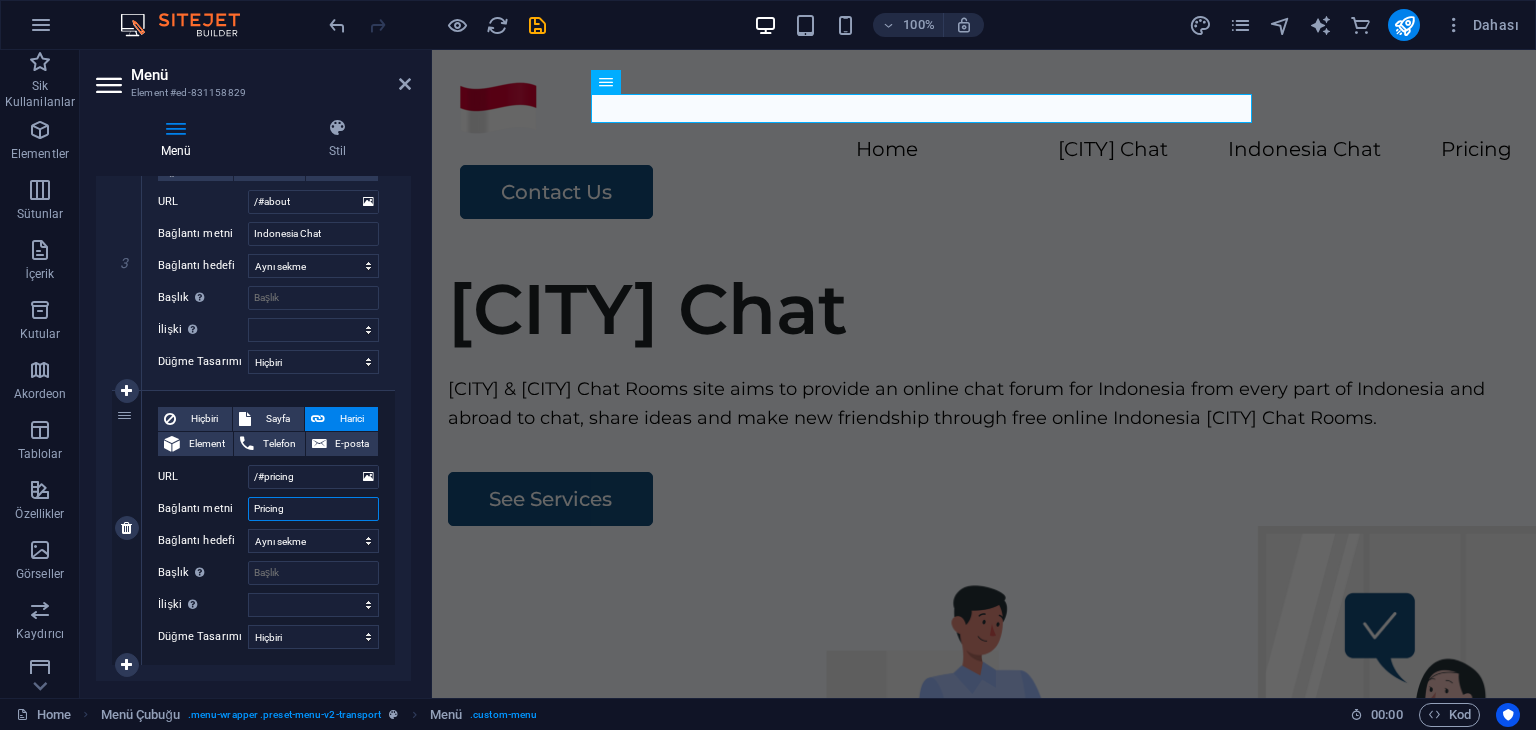 drag, startPoint x: 311, startPoint y: 503, endPoint x: 218, endPoint y: 505, distance: 93.0215 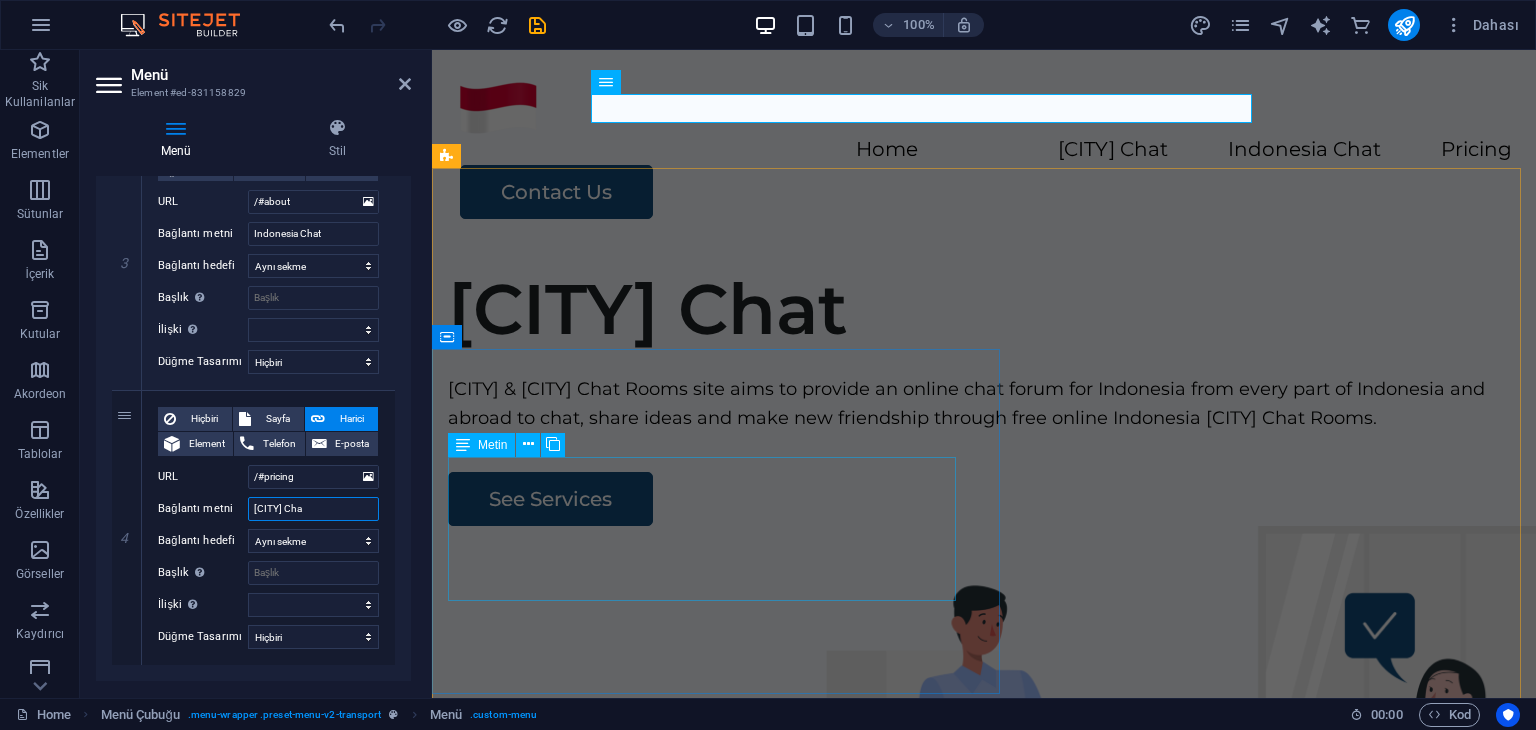 type on "Cakarta Chat" 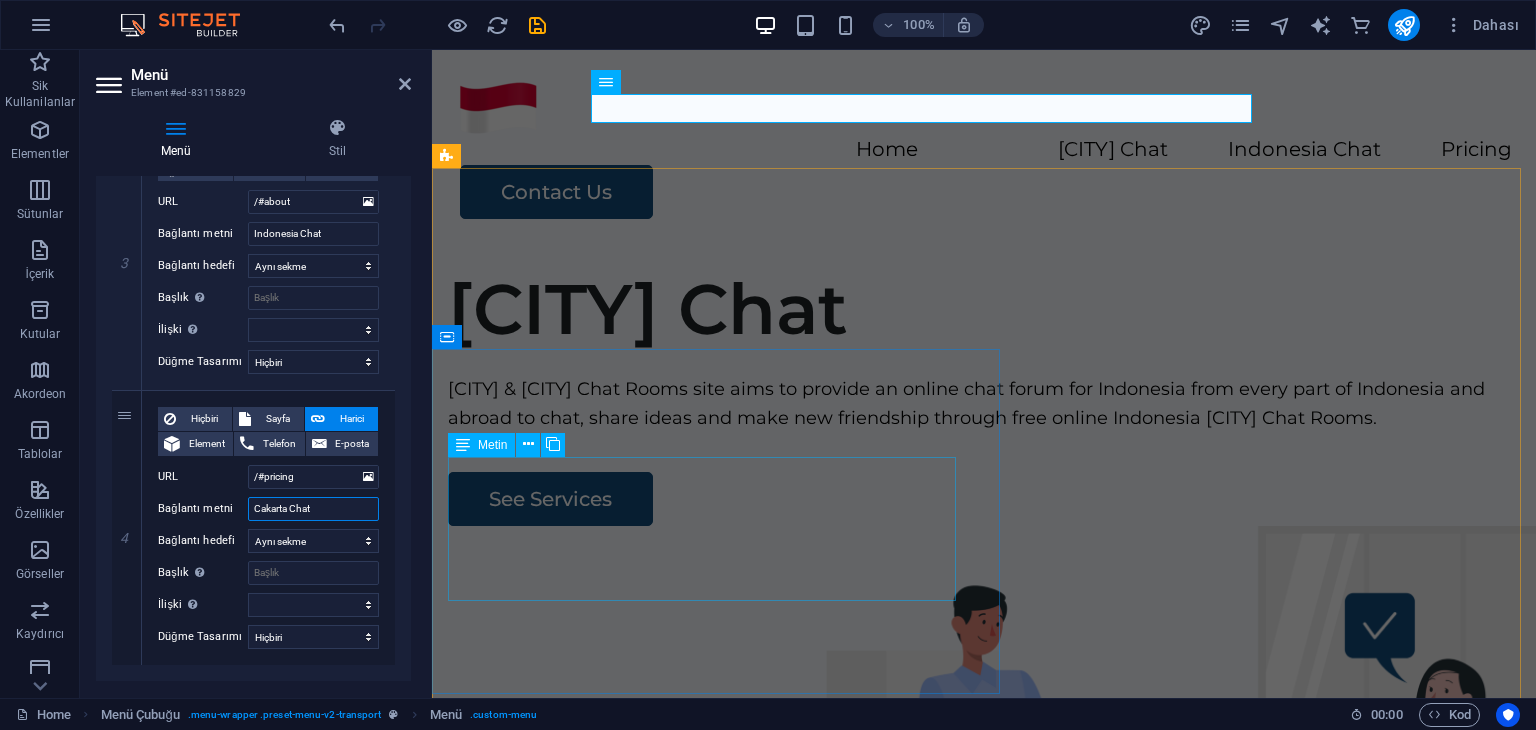 select 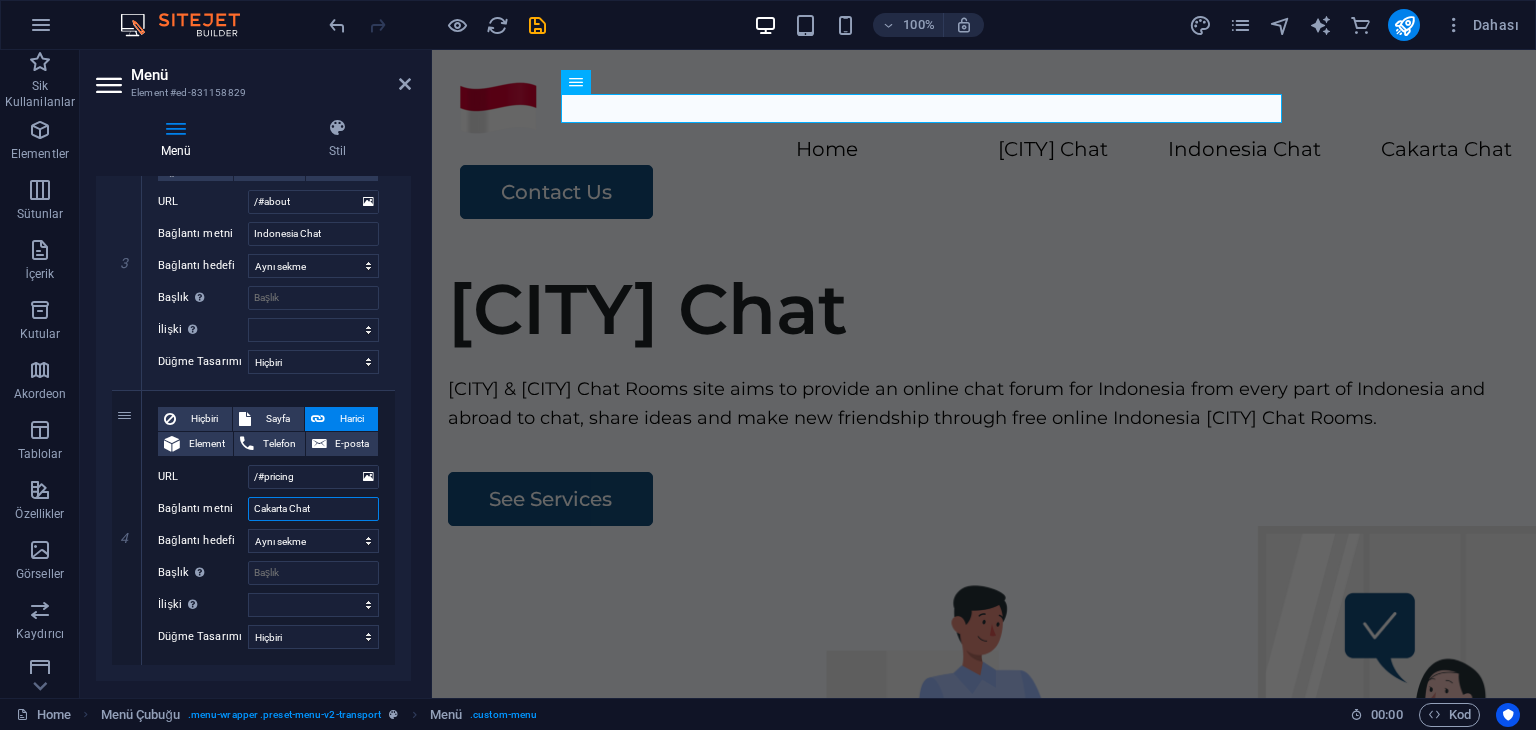 type on "Cakarta Chat" 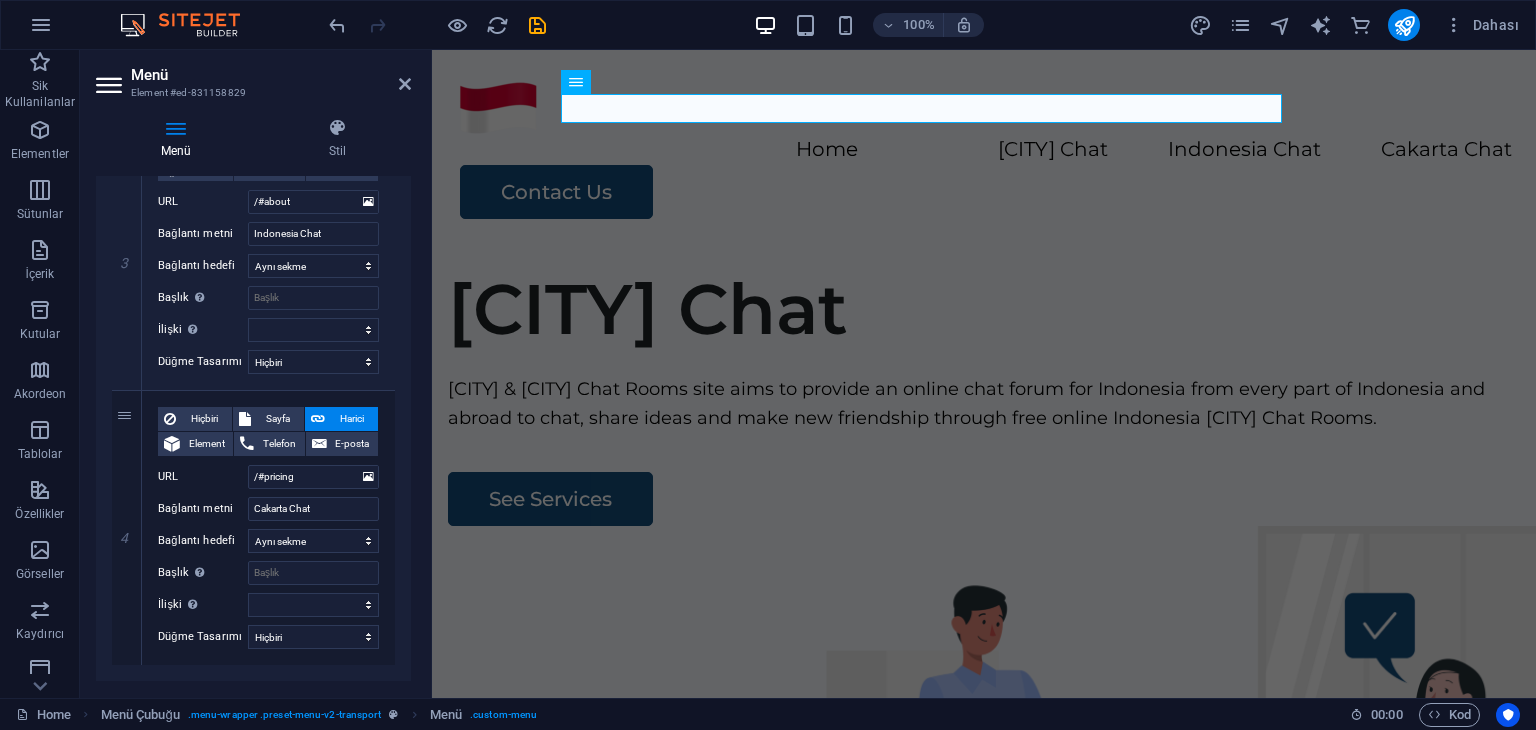 click on "1 Hiçbiri Sayfa Harici Element Telefon E-posta Sayfa Home Legal Notice Privacy Subpage Element
URL /#home Telefon E-posta Bağlantı metni Home Bağlantı hedefi Yeni sekme Aynı sekme Kaplama Başlık Ek bağlantı tanımının bağlantı metniyle aynı olmaması gerekir. Başlık, genellikle fare elementin üzerine geldiğinde bir araç ipucu metni olarak gösterilir. Belirsizse boş bırak. İlişki Bu bağlantının bağlantı hedefiyle ilişkisini  ayarlar. Örneğin; "nofollow" (izleme) değeri, arama motorlarına bağlantıyı izleme talimatı verir. Boş bırakılabilir. alternate oluşturan bookmark harici yardım lisans ileri nofollow noreferrer noopener önceki arayın etiket Düğme Tasarımı Hiçbiri Varsayılan Birincil İkincil 2 Hiçbiri Sayfa Harici Element Telefon E-posta Sayfa Home Legal Notice Privacy Subpage Element
URL /#services Telefon E-posta Bağlantı metni Jakara Chat Bağlantı hedefi Yeni sekme Aynı sekme Kaplama Başlık harici" at bounding box center [253, 115] 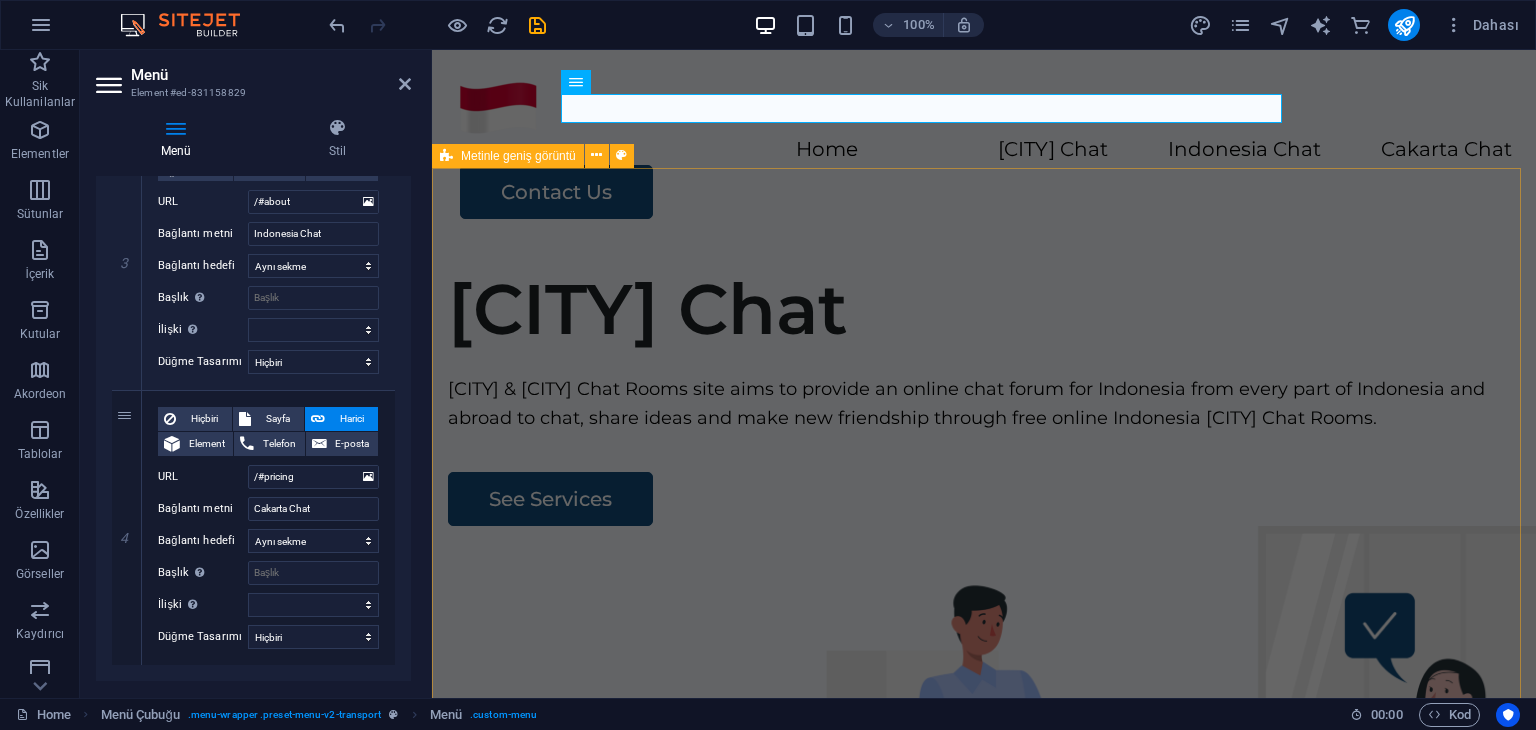 click on "Jakarta Chat Jakarta & Cakarta Chat Rooms site aims to provide an online chat forum for Indonesia from every part of Indonesia and abroad to chat, share ideas and make new friendship through free online Indonesia Jakarta Chat Rooms. See Services" at bounding box center [984, 634] 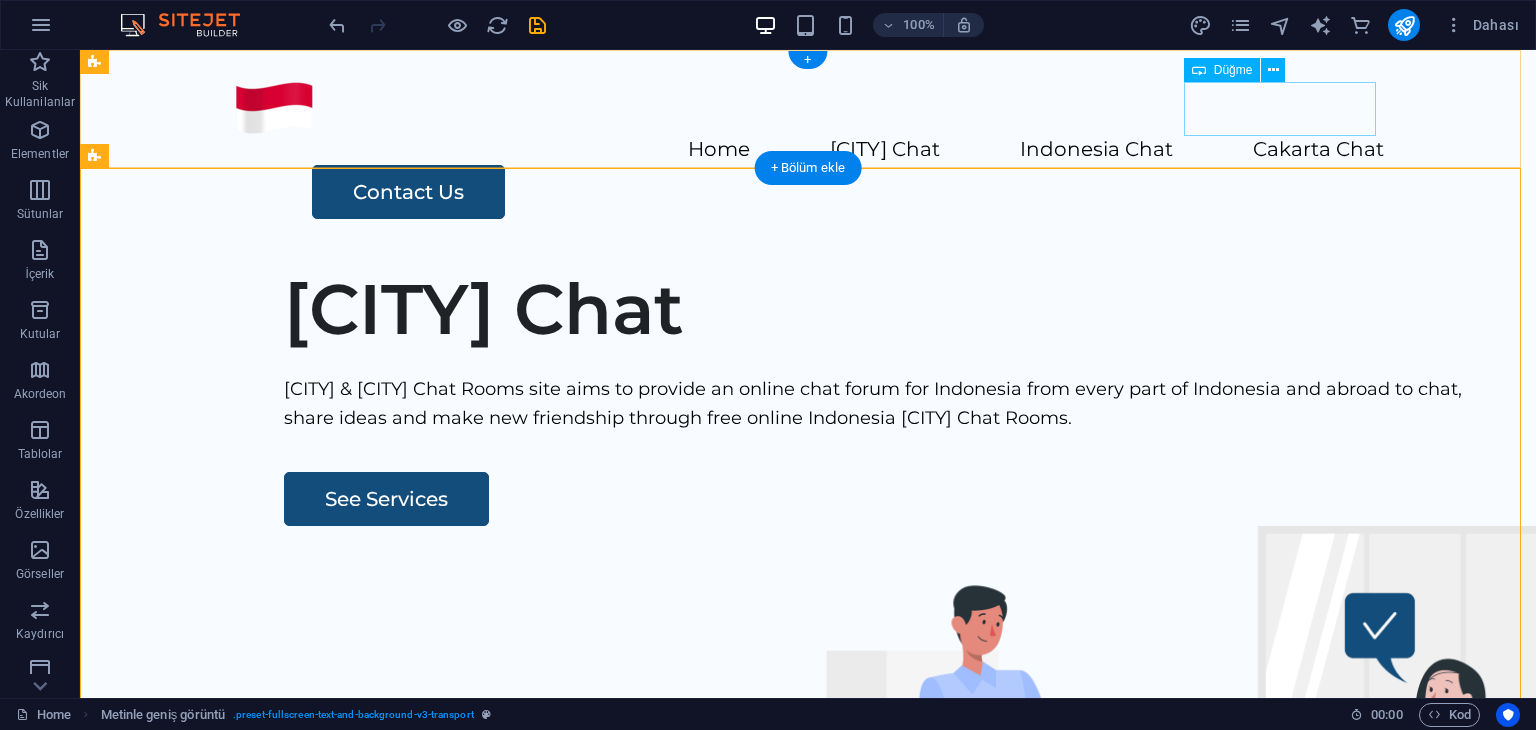 click on "Contact Us" at bounding box center (848, 192) 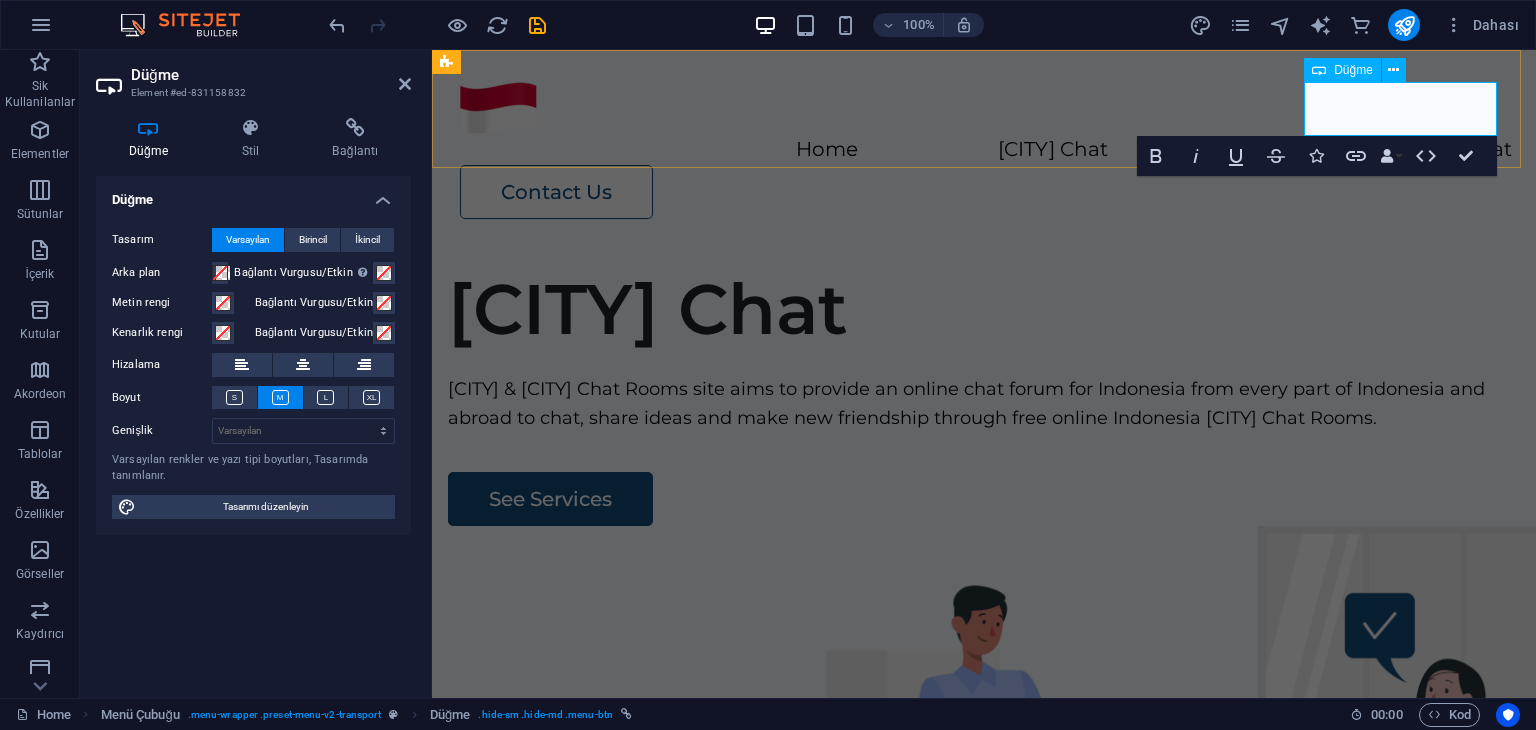 type 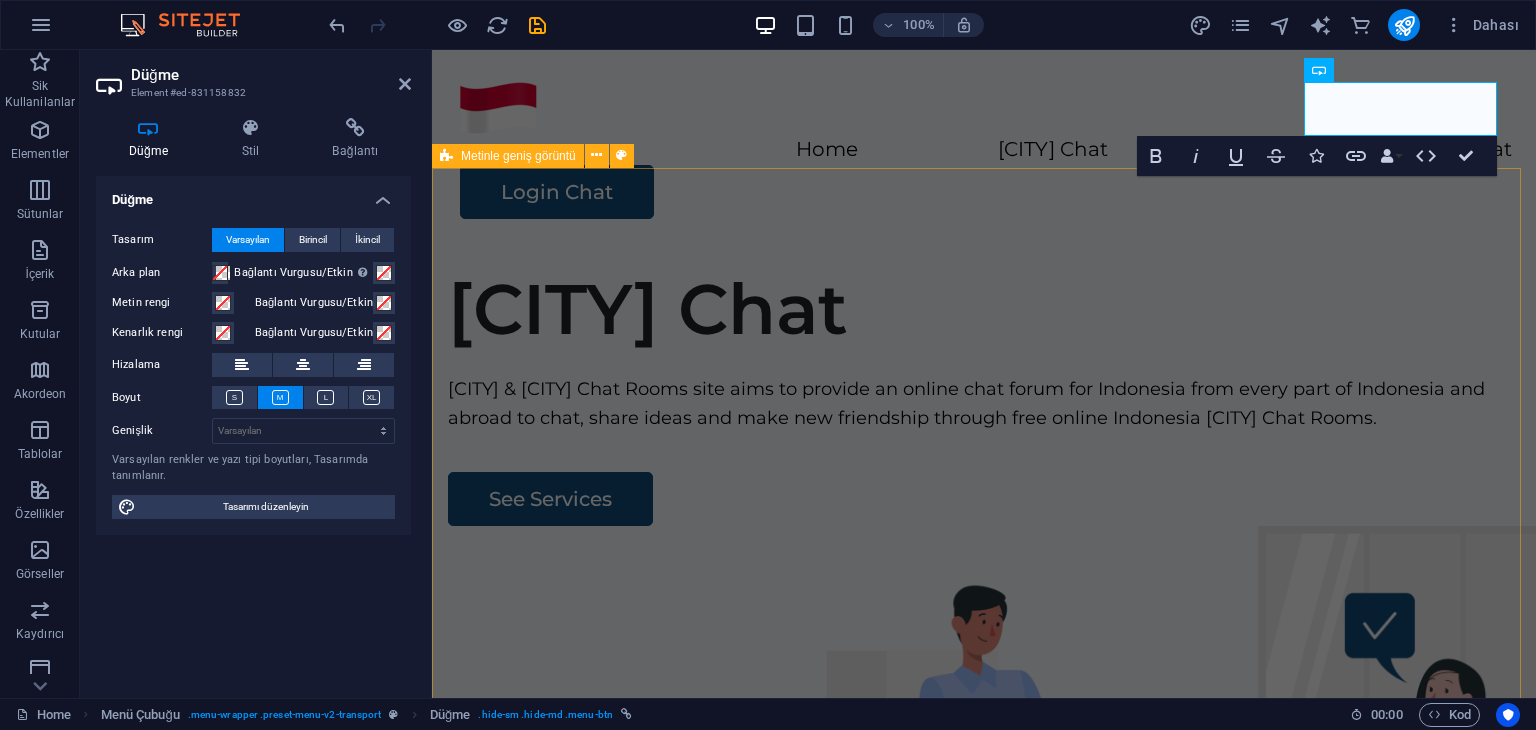 click on "Jakarta Chat Jakarta & Cakarta Chat Rooms site aims to provide an online chat forum for Indonesia from every part of Indonesia and abroad to chat, share ideas and make new friendship through free online Indonesia Jakarta Chat Rooms. See Services" at bounding box center [984, 634] 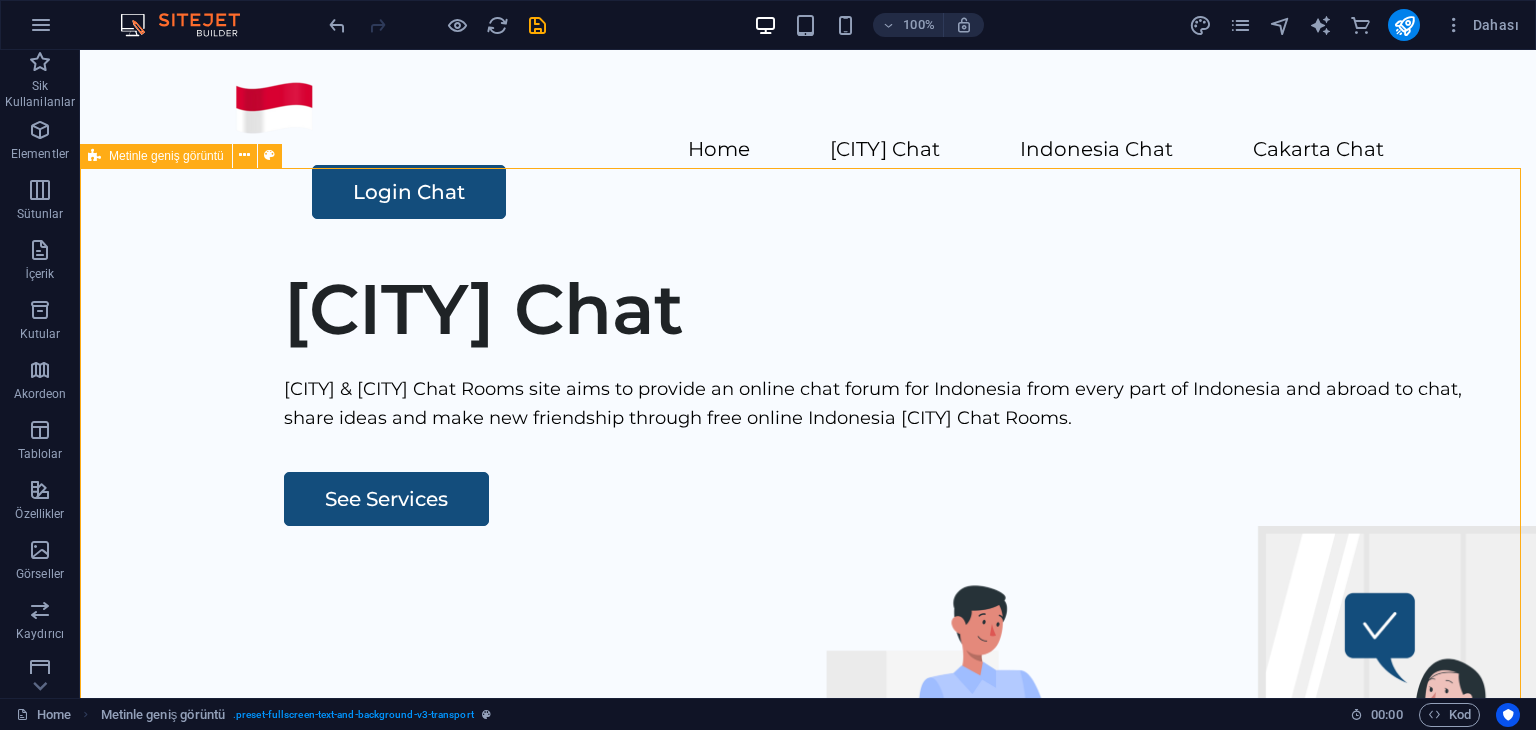 scroll, scrollTop: 100, scrollLeft: 0, axis: vertical 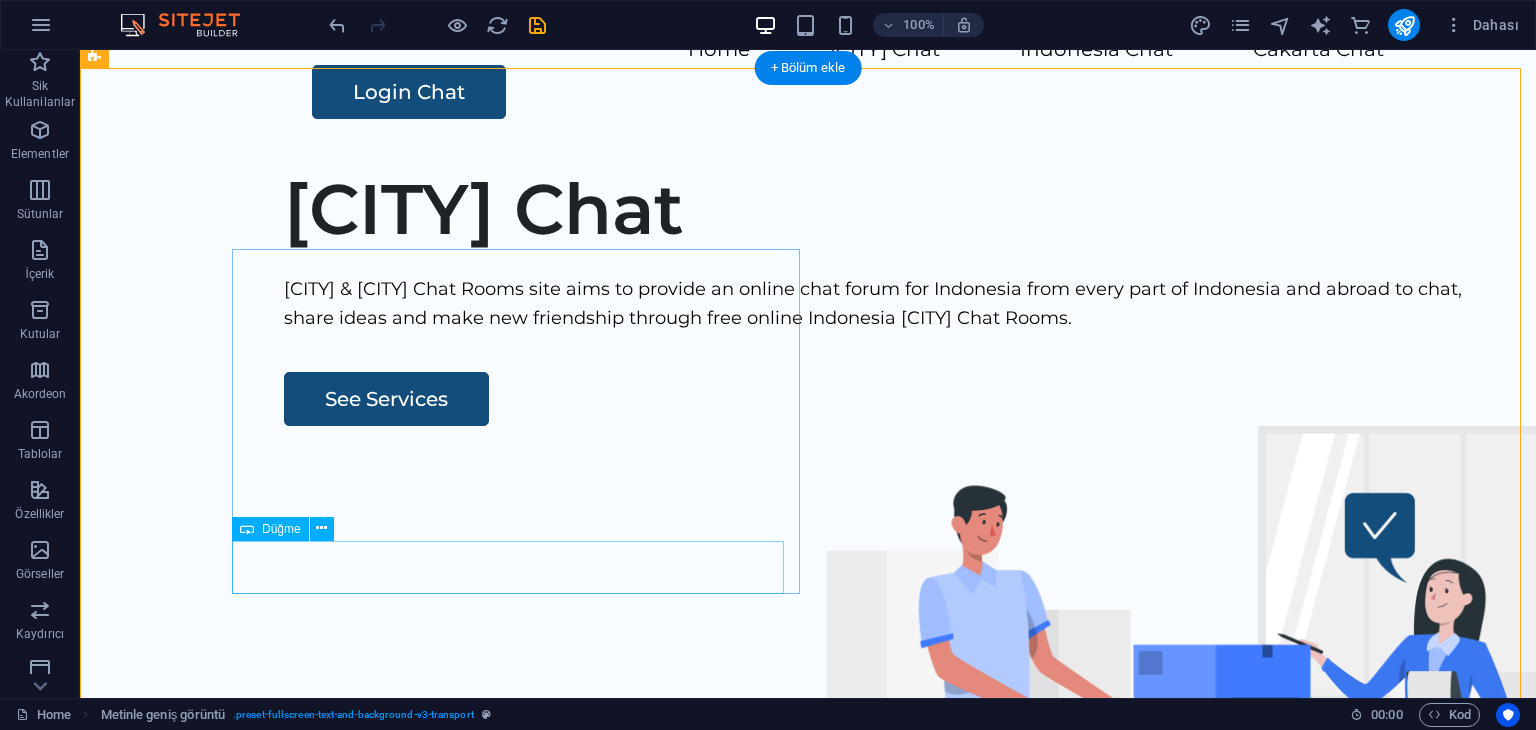 click on "See Services" at bounding box center (876, 399) 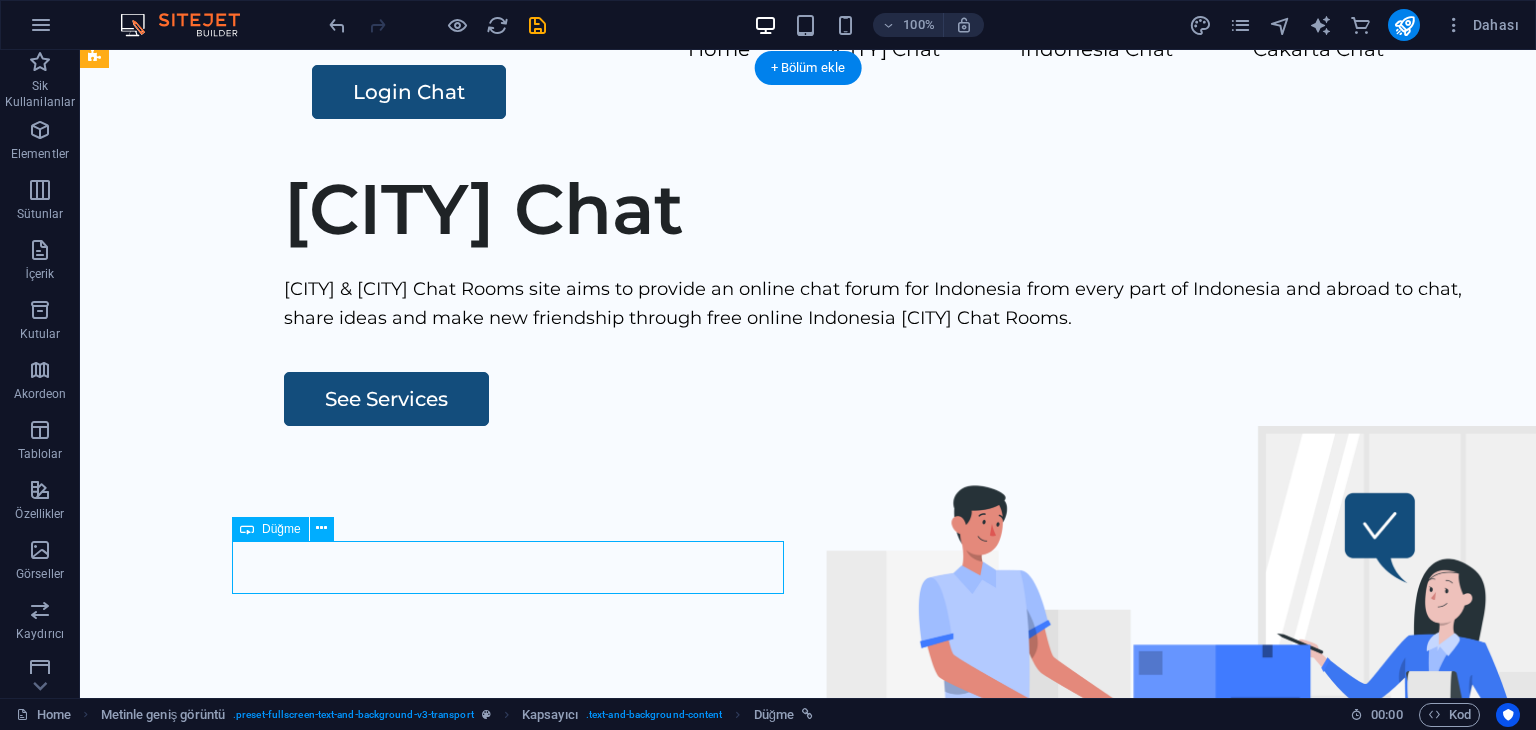 click on "See Services" at bounding box center [876, 399] 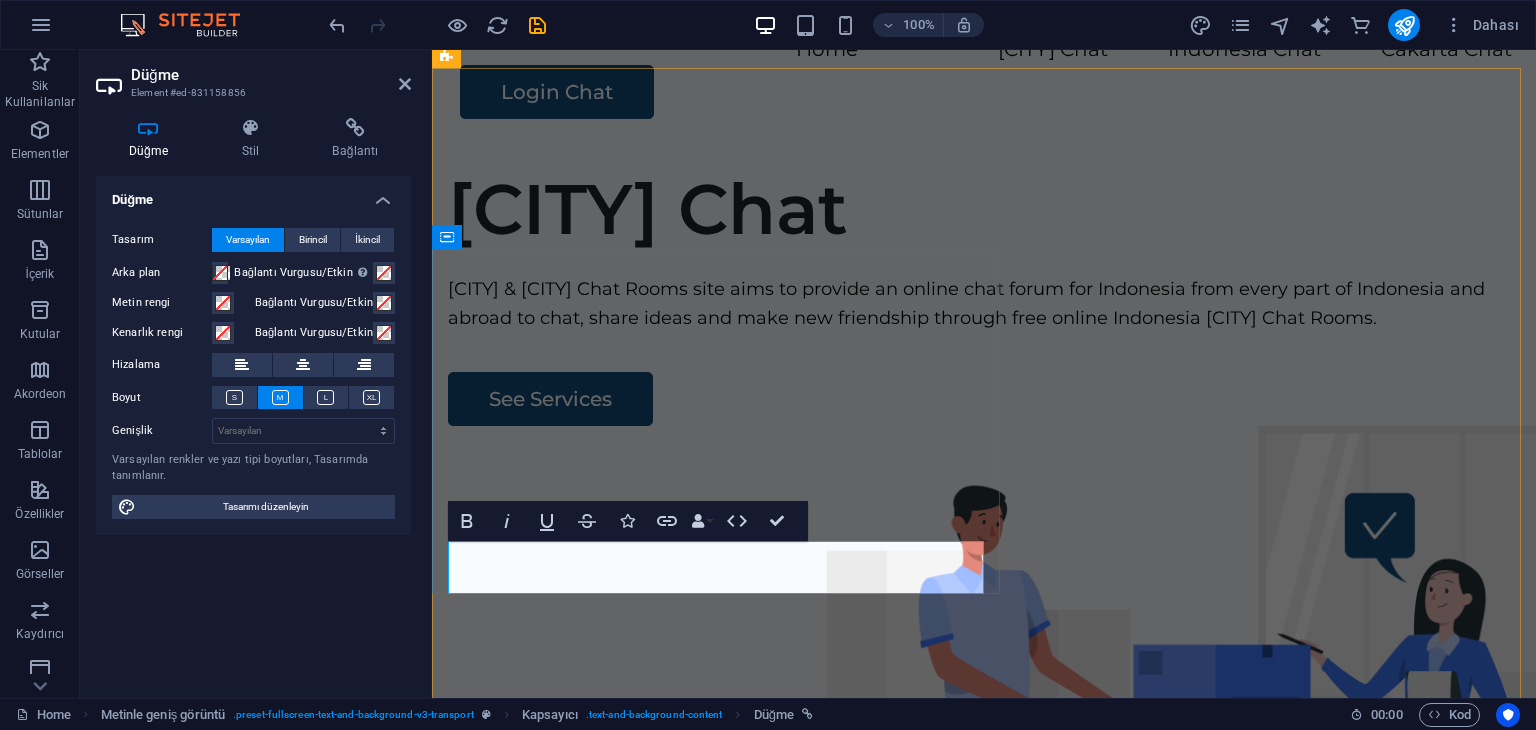 type 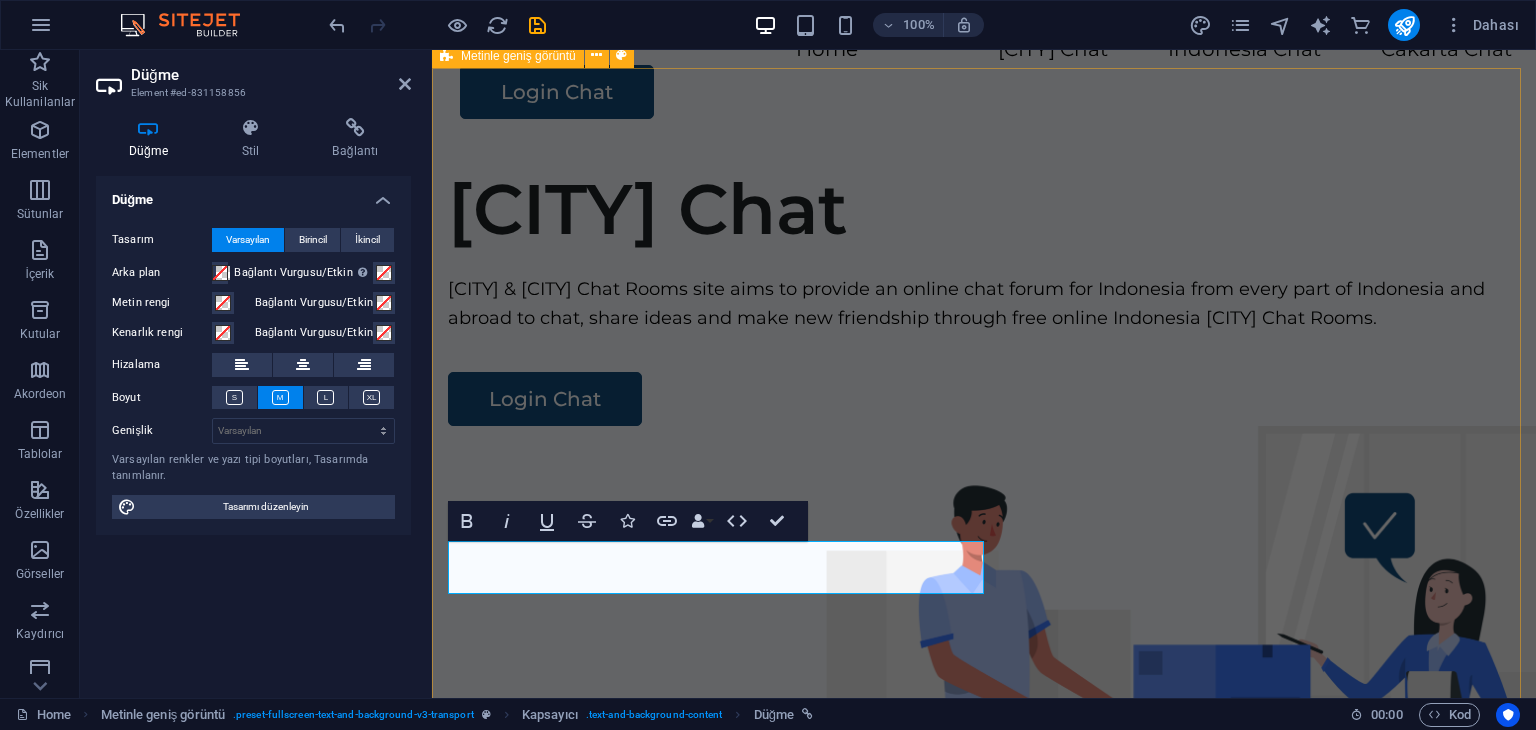click on "Jakarta Chat Jakarta & Cakarta Chat Rooms site aims to provide an online chat forum for Indonesia from every part of Indonesia and abroad to chat, share ideas and make new friendship through free online Indonesia Jakarta Chat Rooms. Login Chat" at bounding box center [984, 534] 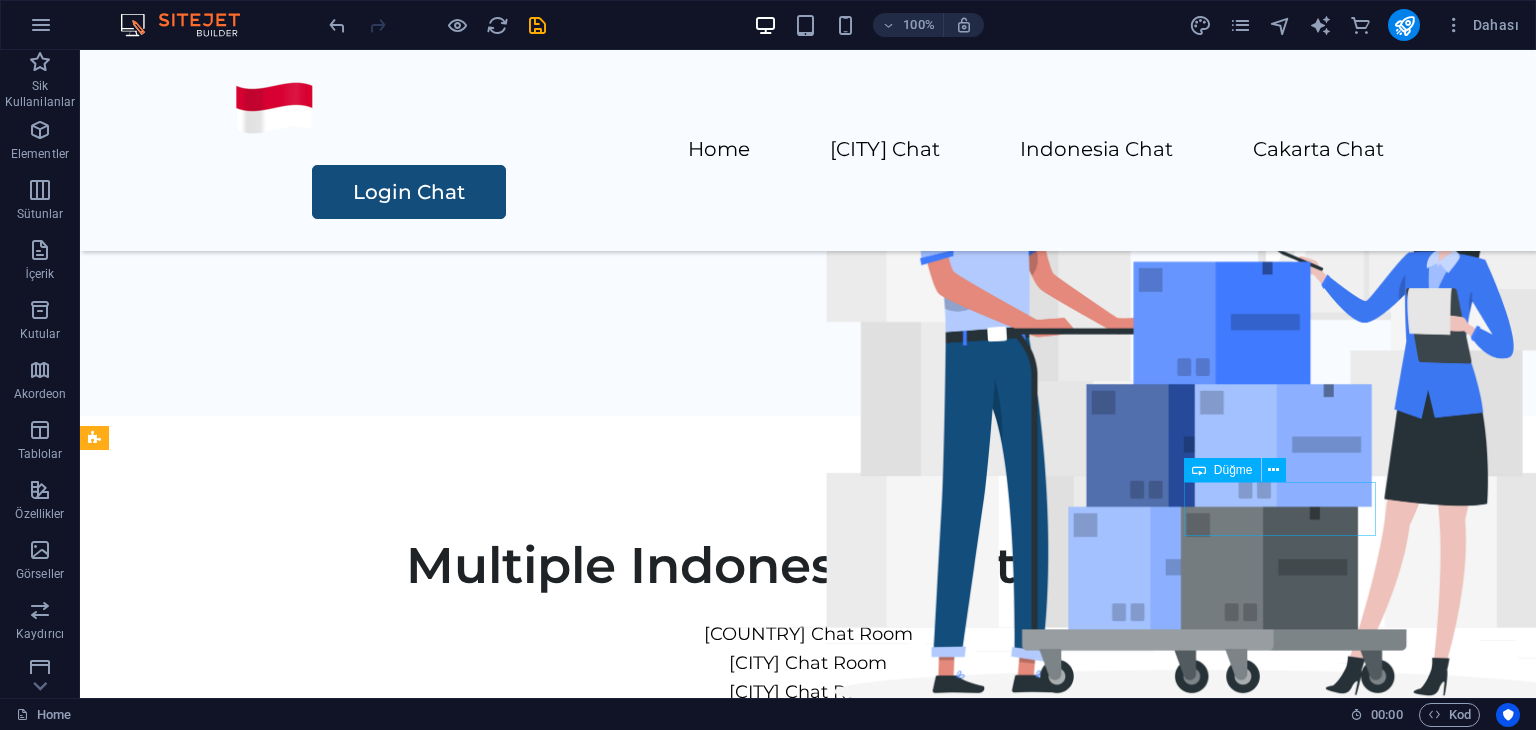 scroll, scrollTop: 300, scrollLeft: 0, axis: vertical 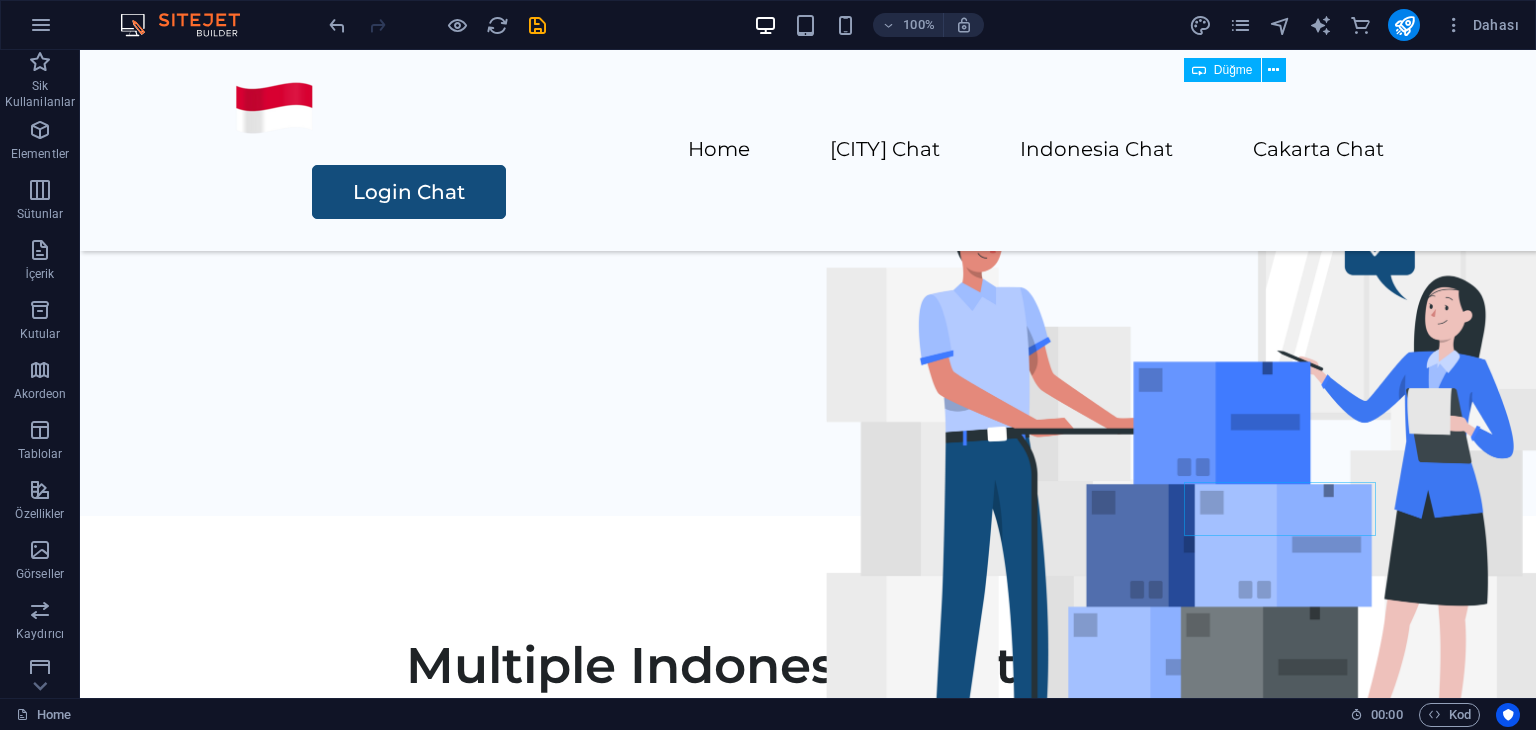 click on "Login Chat" at bounding box center [848, 192] 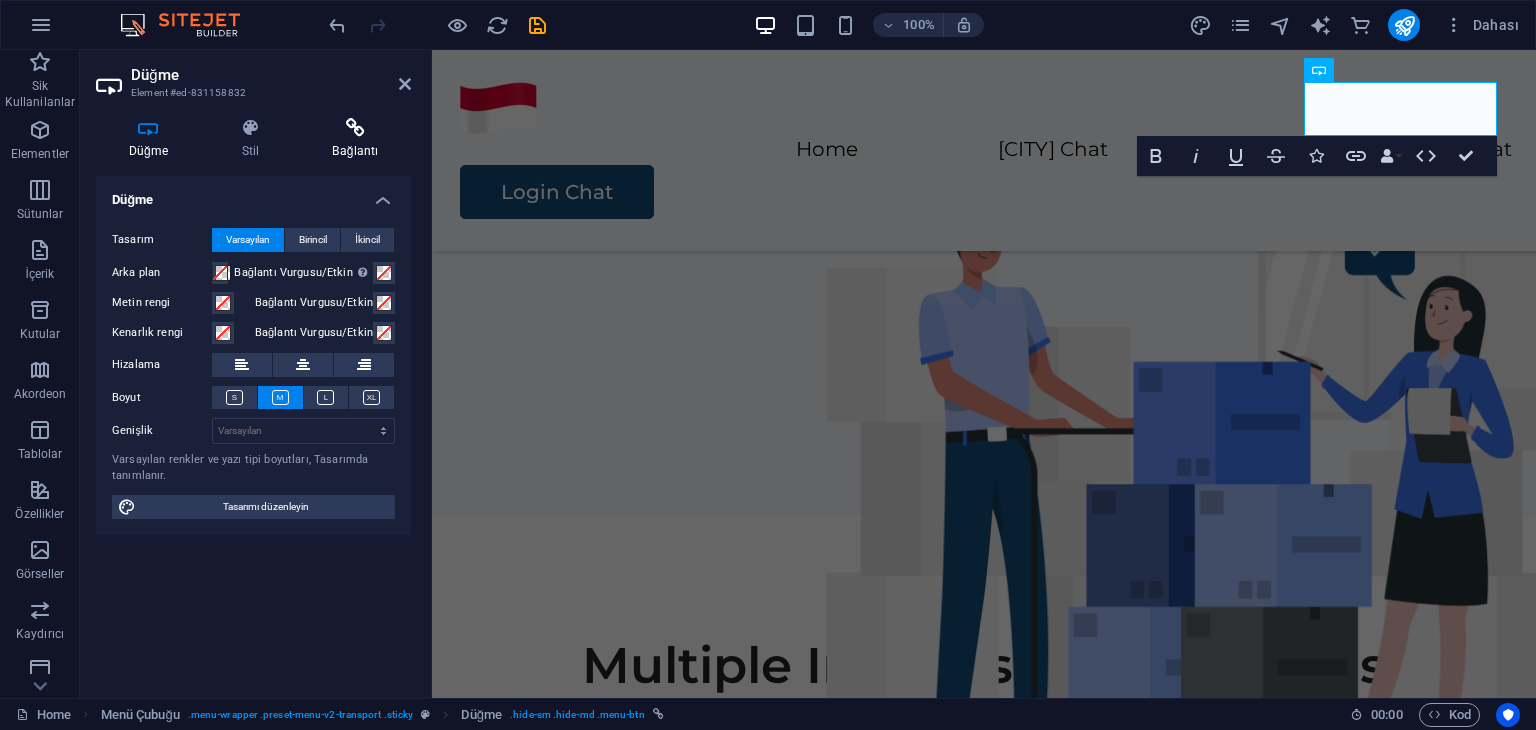 click on "Bağlantı" at bounding box center (355, 139) 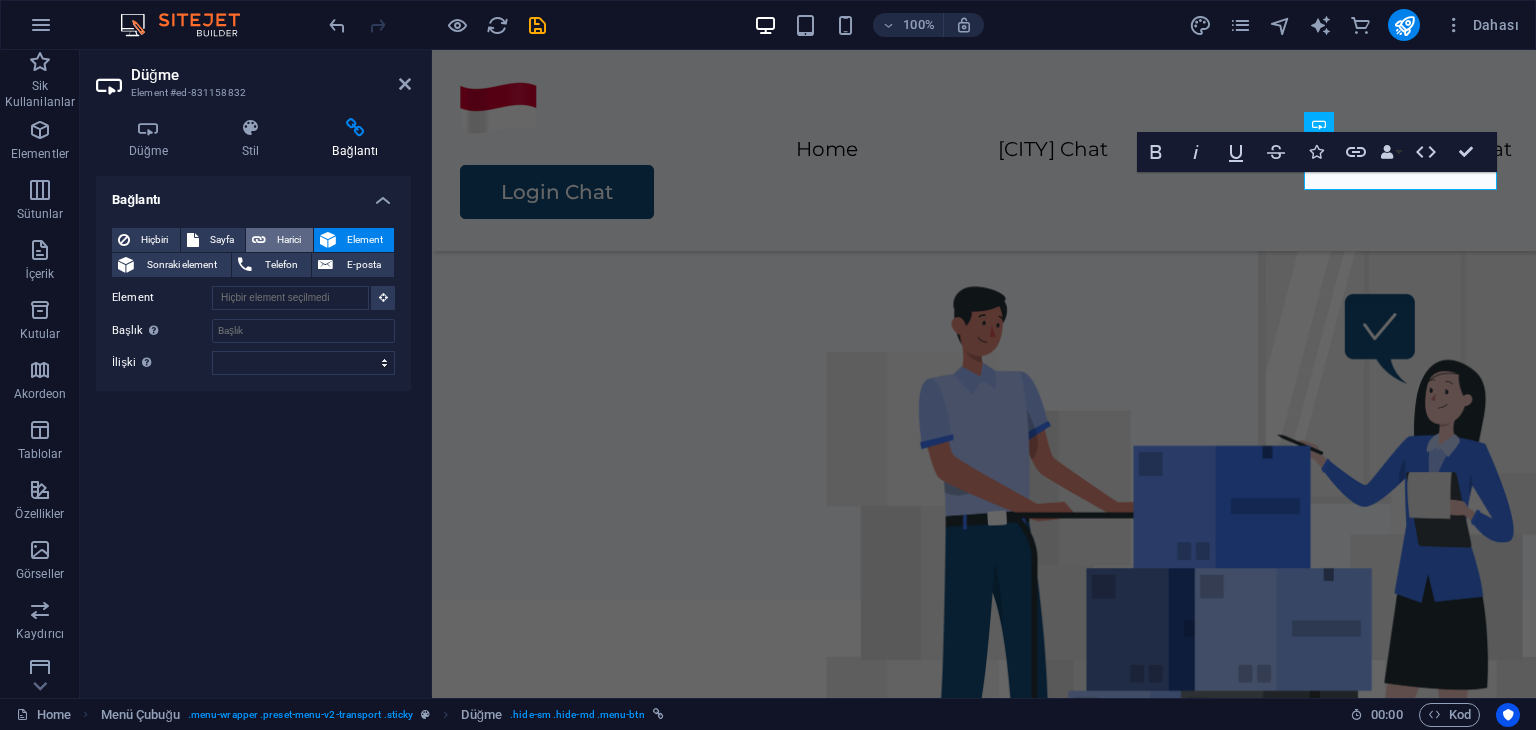scroll, scrollTop: 182, scrollLeft: 0, axis: vertical 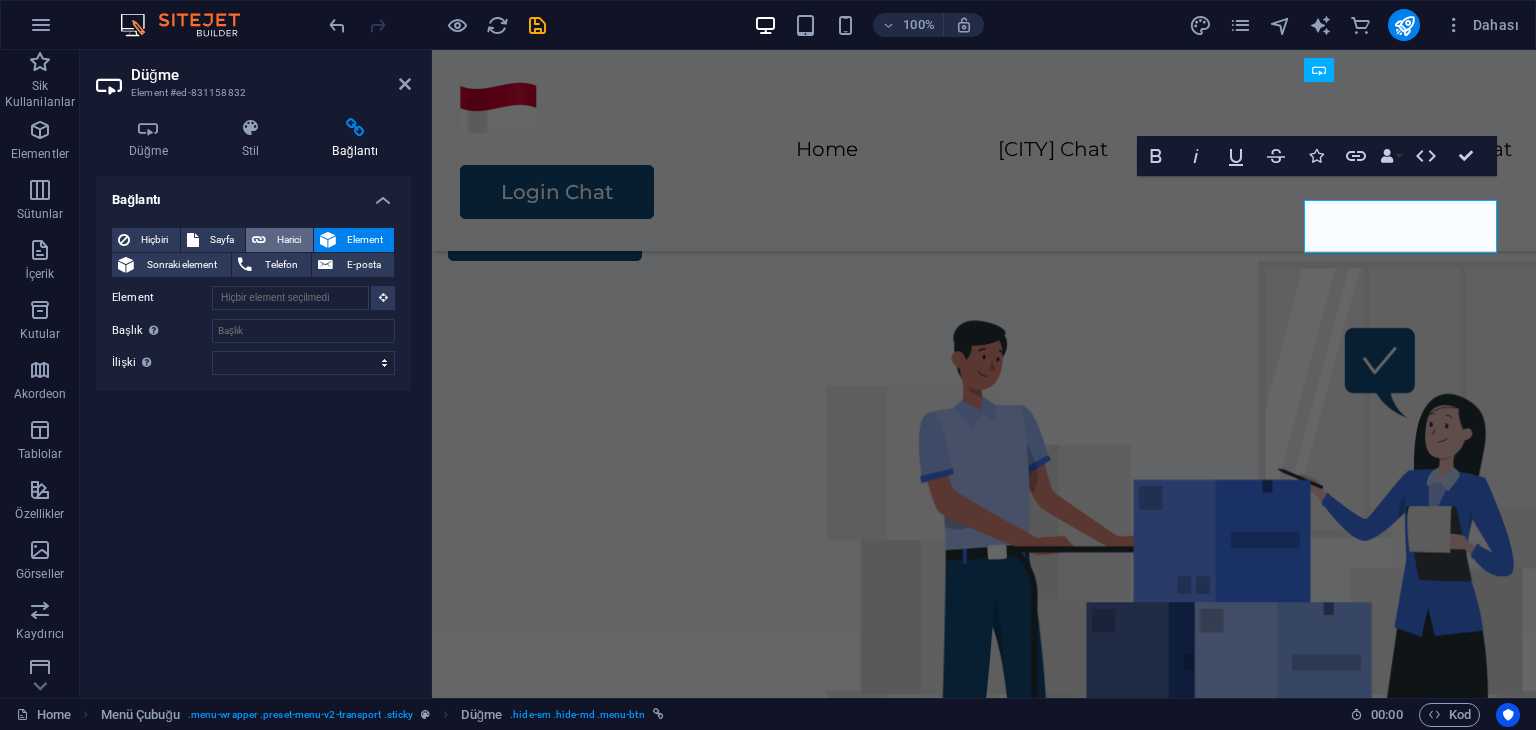 click on "Harici" at bounding box center (279, 240) 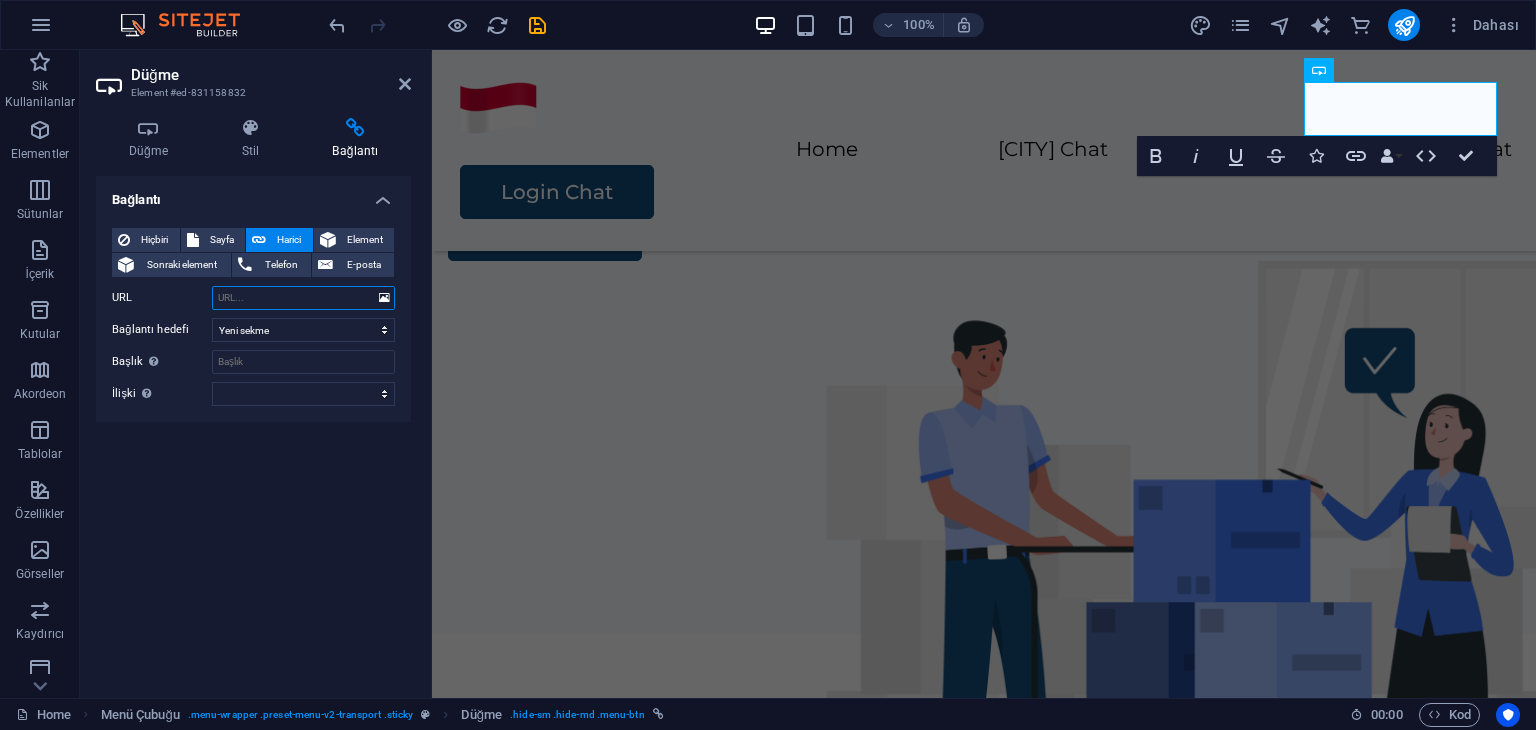 click on "URL" at bounding box center [303, 298] 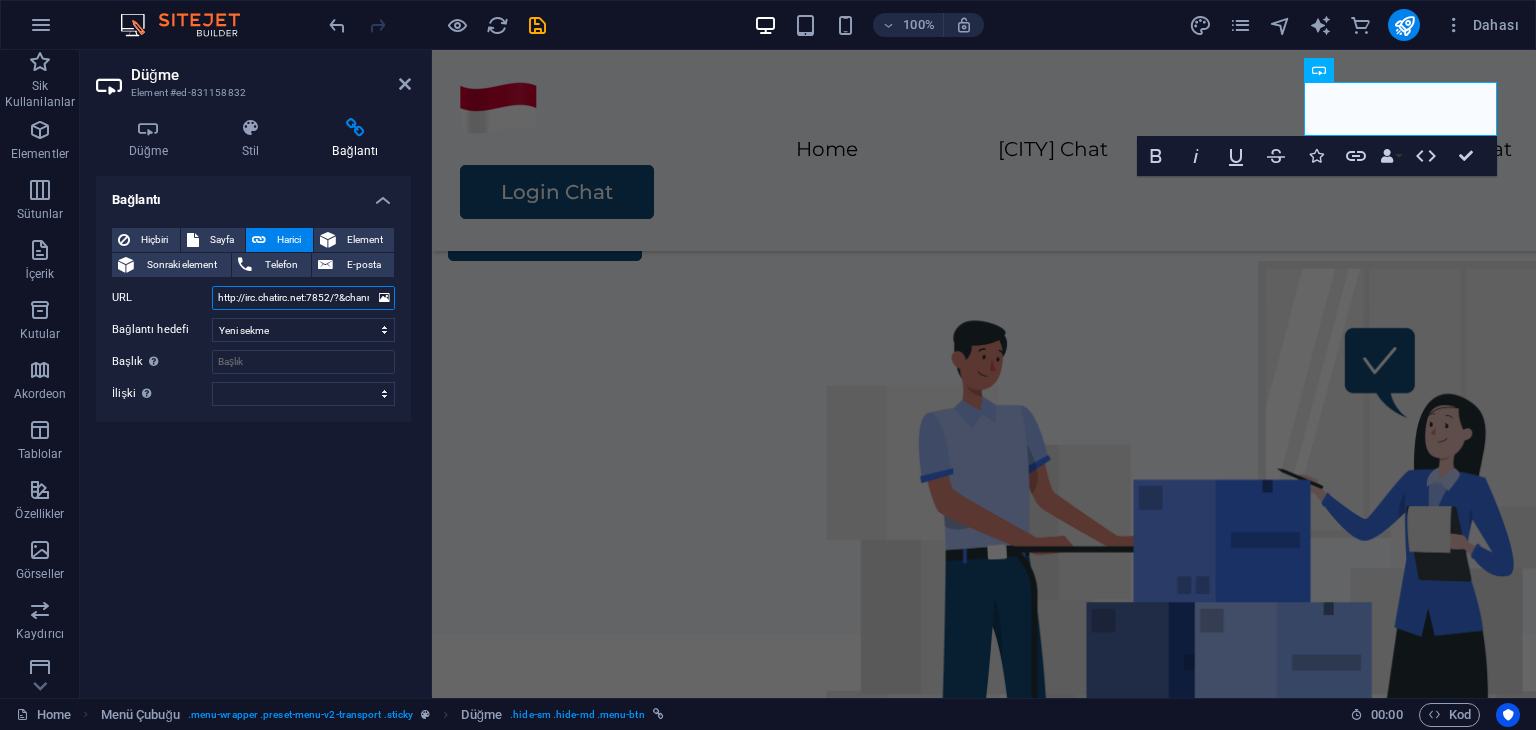 scroll, scrollTop: 0, scrollLeft: 58, axis: horizontal 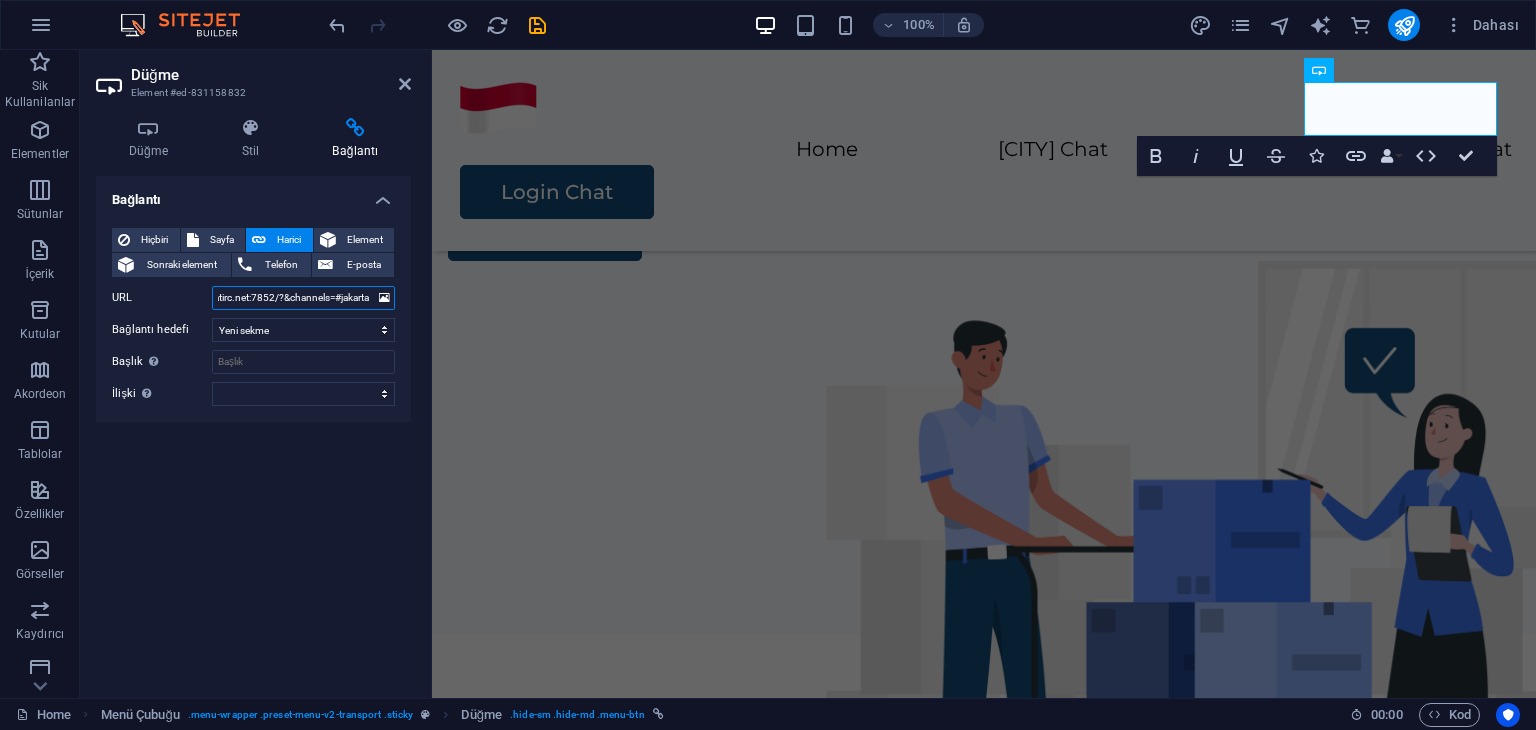 type on "http://irc.chatirc.net:7852/?&channels=#jakarta" 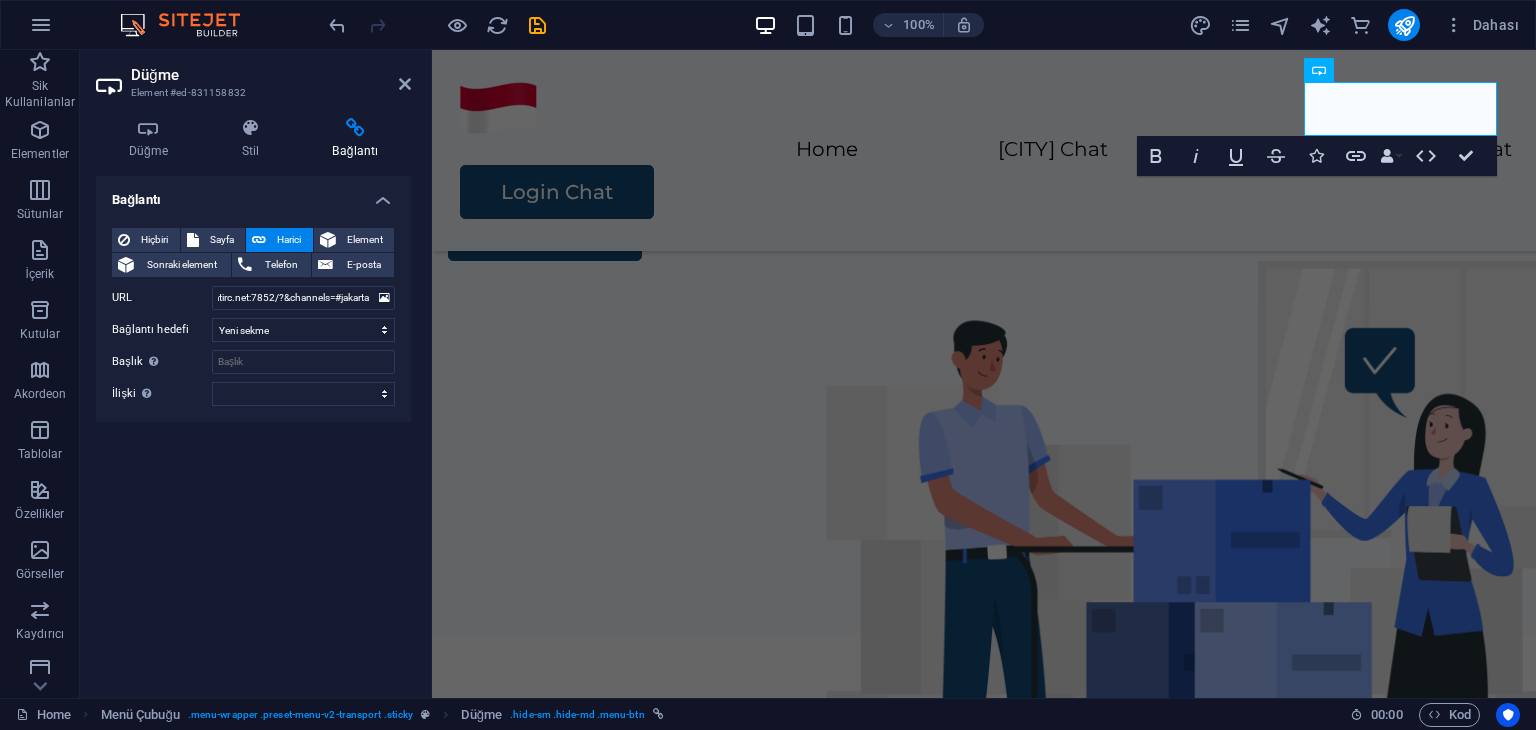 scroll, scrollTop: 0, scrollLeft: 0, axis: both 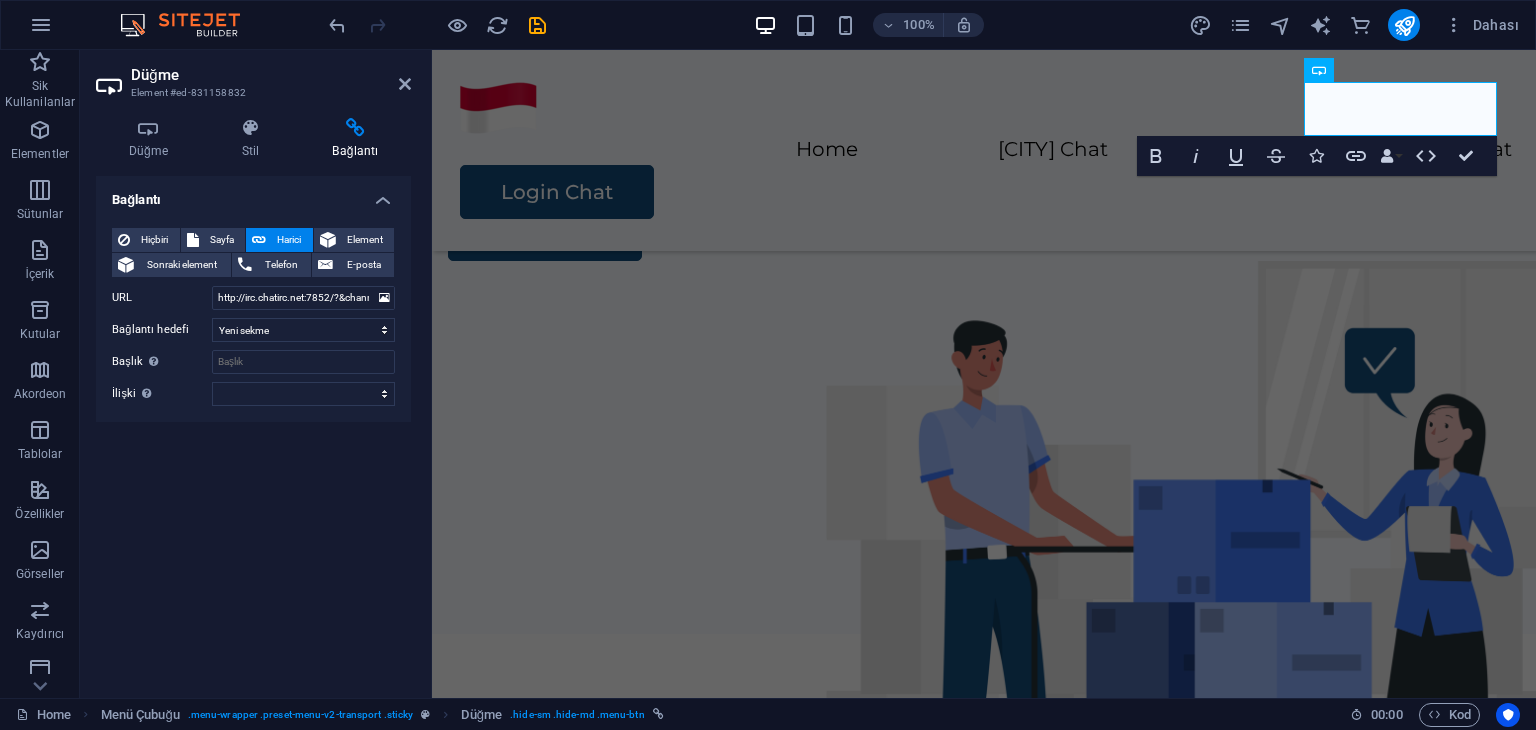 click on "Bağlantı Hiçbiri Sayfa Harici Element Sonraki element Telefon E-posta Sayfa Home Legal Notice Privacy Subpage Element
URL http://irc.chatirc.net:7852/?&channels=#jakarta Telefon E-posta Bağlantı hedefi Yeni sekme Aynı sekme Kaplama Başlık Ek bağlantı tanımının bağlantı metniyle aynı olmaması gerekir. Başlık, genellikle fare elementin üzerine geldiğinde bir araç ipucu metni olarak gösterilir. Belirsizse boş bırak. İlişki Bu bağlantının bağlantı hedefiyle ilişkisini  ayarlar. Örneğin; "nofollow" (izleme) değeri, arama motorlarına bağlantıyı izleme talimatı verir. Boş bırakılabilir. alternate oluşturan bookmark harici yardım lisans ileri nofollow noreferrer noopener önceki arayın etiket" at bounding box center (253, 429) 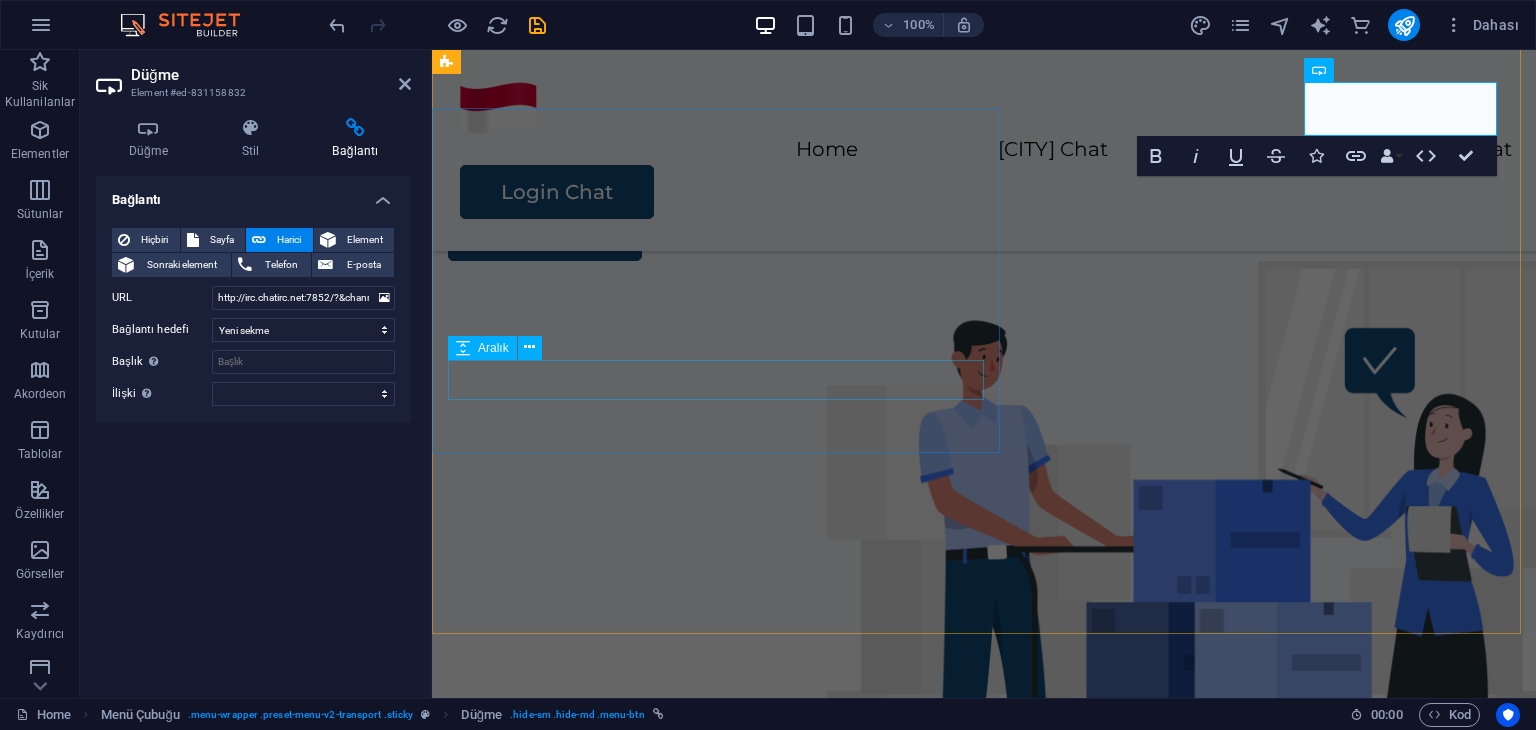 click at bounding box center [984, 187] 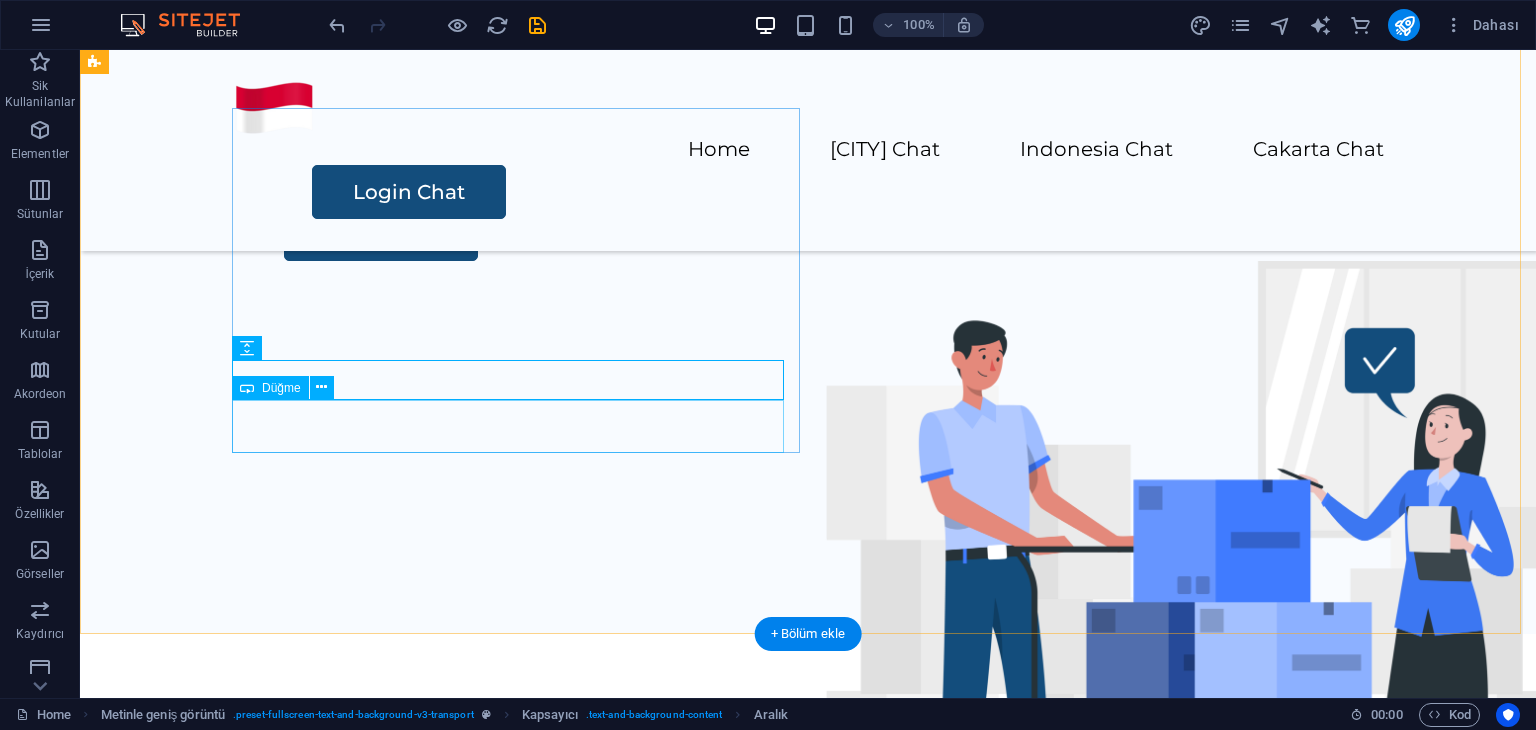click on "Login Chat" at bounding box center (876, 234) 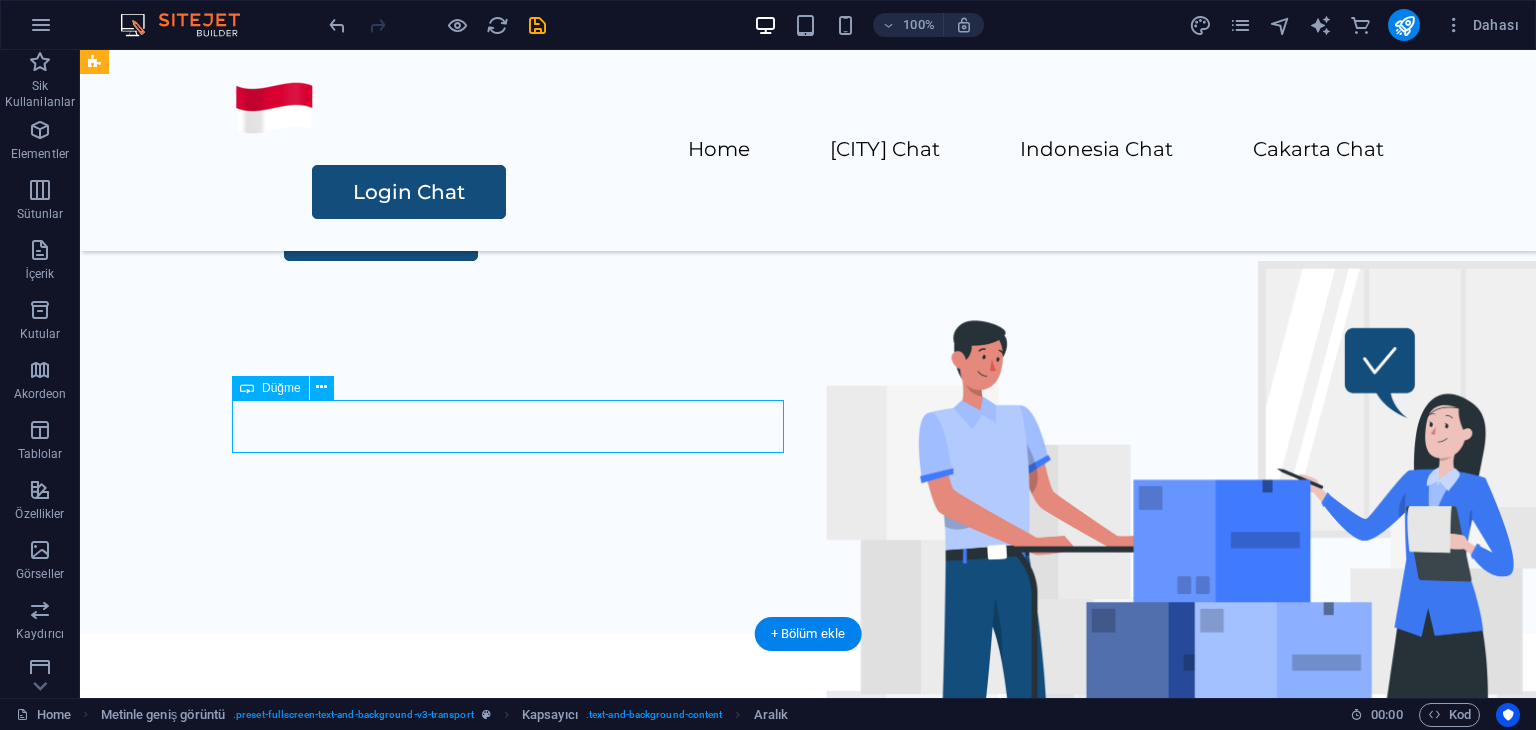 click on "Login Chat" at bounding box center [876, 234] 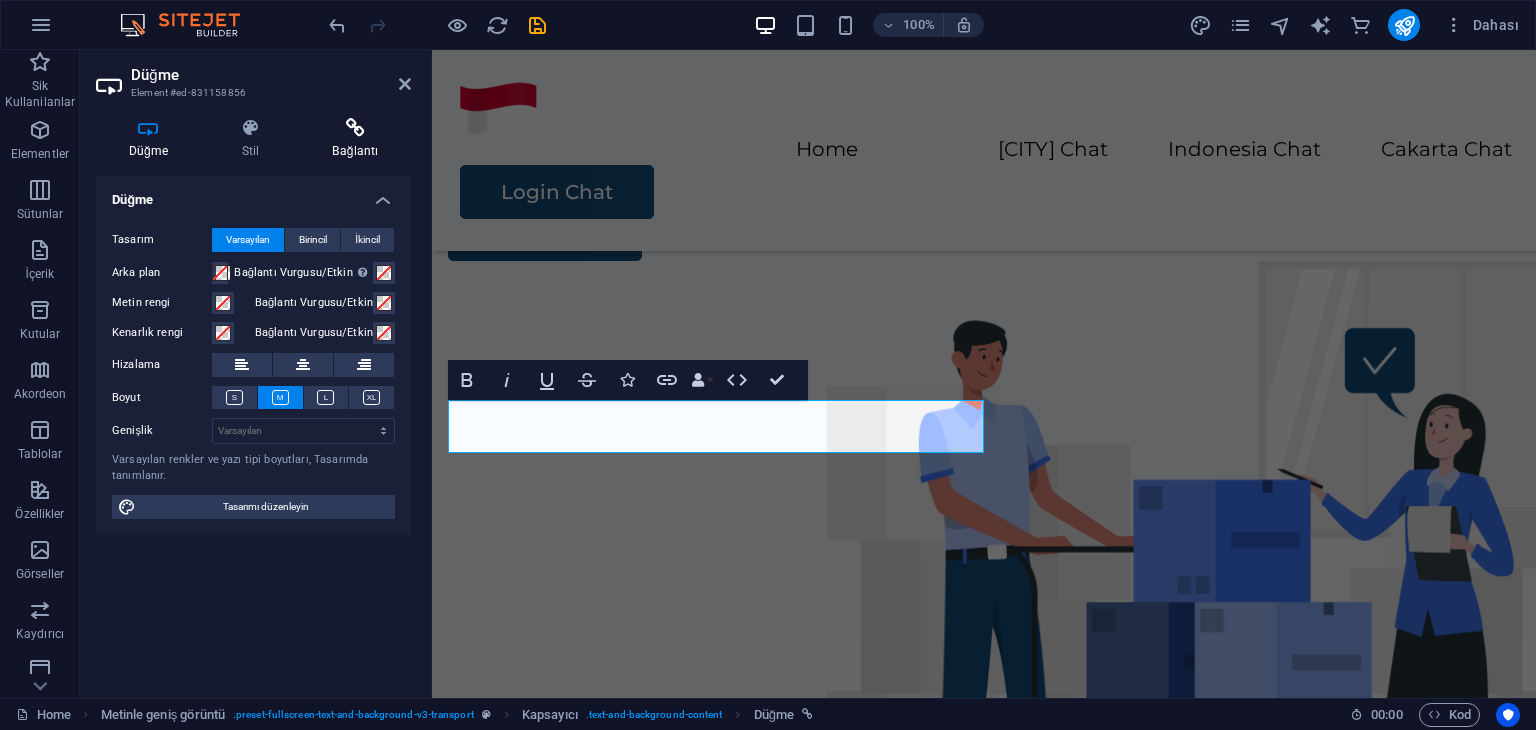 click at bounding box center (355, 128) 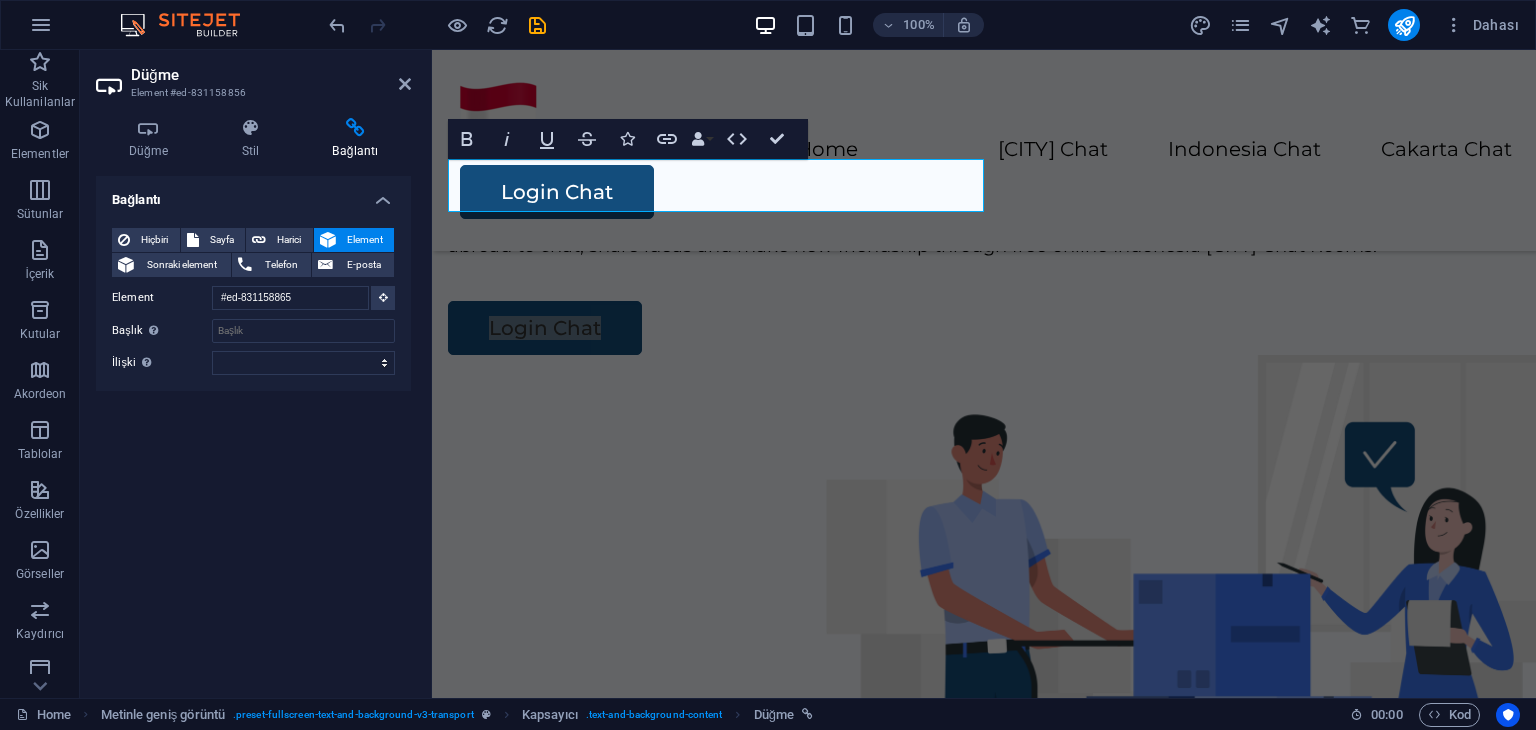 scroll, scrollTop: 182, scrollLeft: 0, axis: vertical 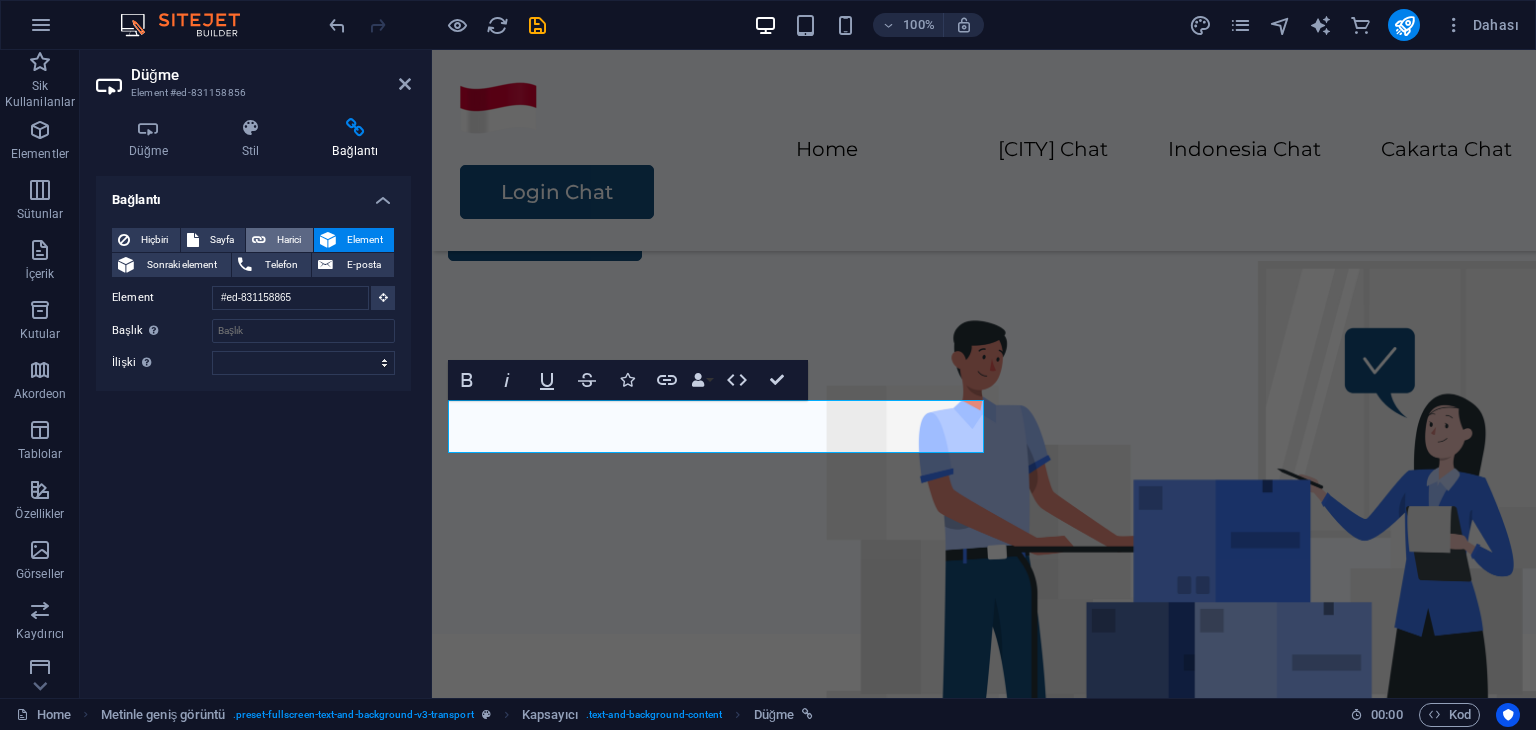 click on "Harici" at bounding box center (289, 240) 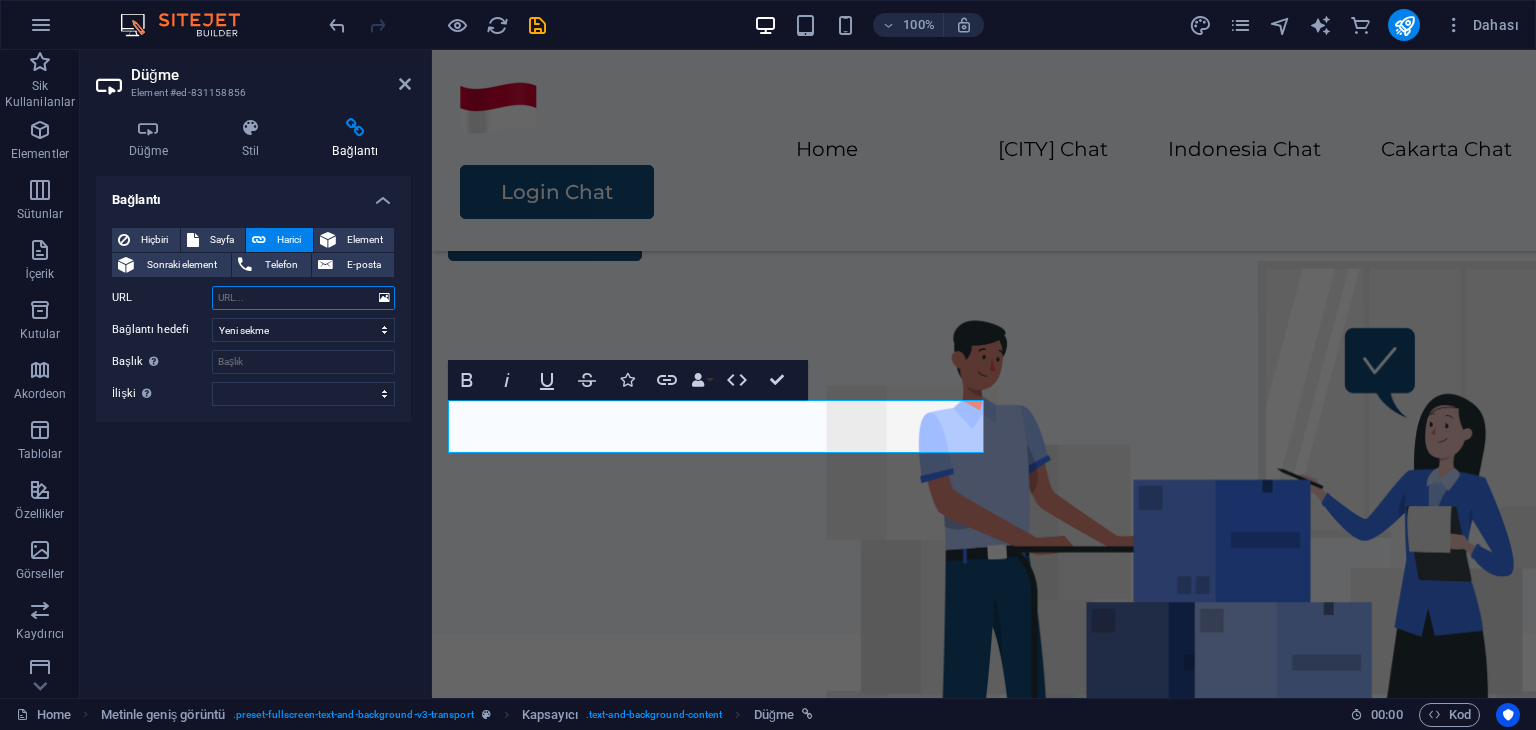 paste on "http://irc.chatirc.net:7852/?&channels=#jakarta" 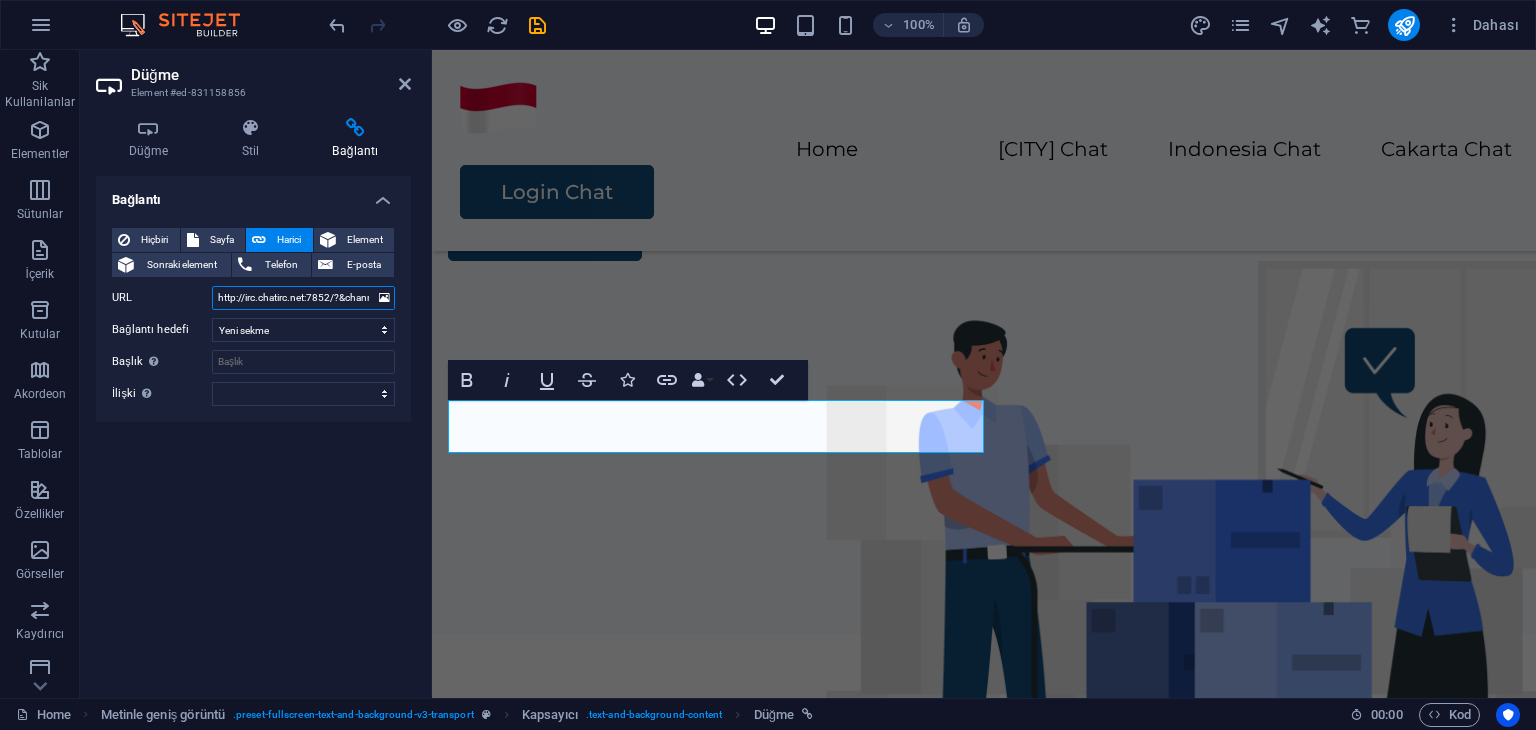 scroll, scrollTop: 0, scrollLeft: 58, axis: horizontal 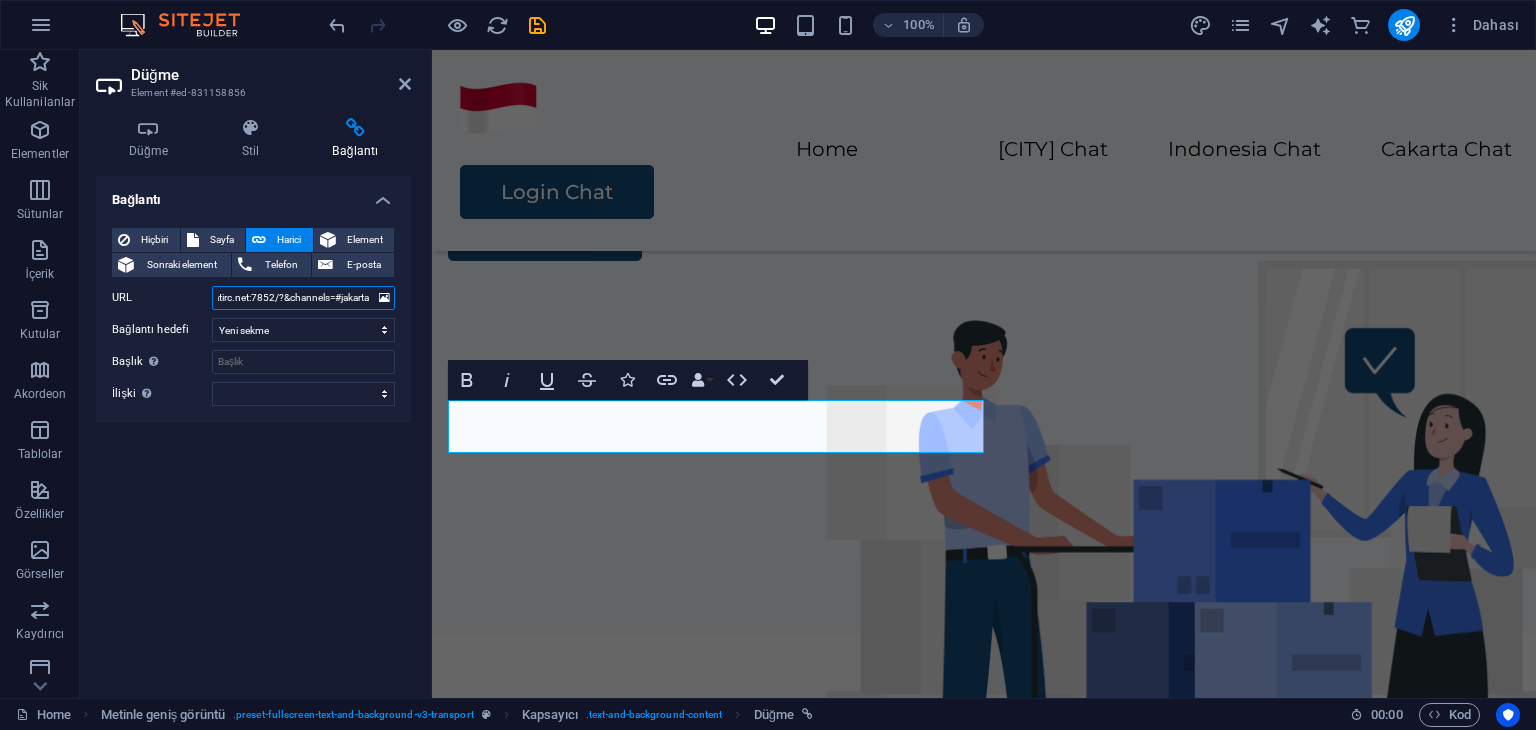 type on "http://irc.chatirc.net:7852/?&channels=#jakarta" 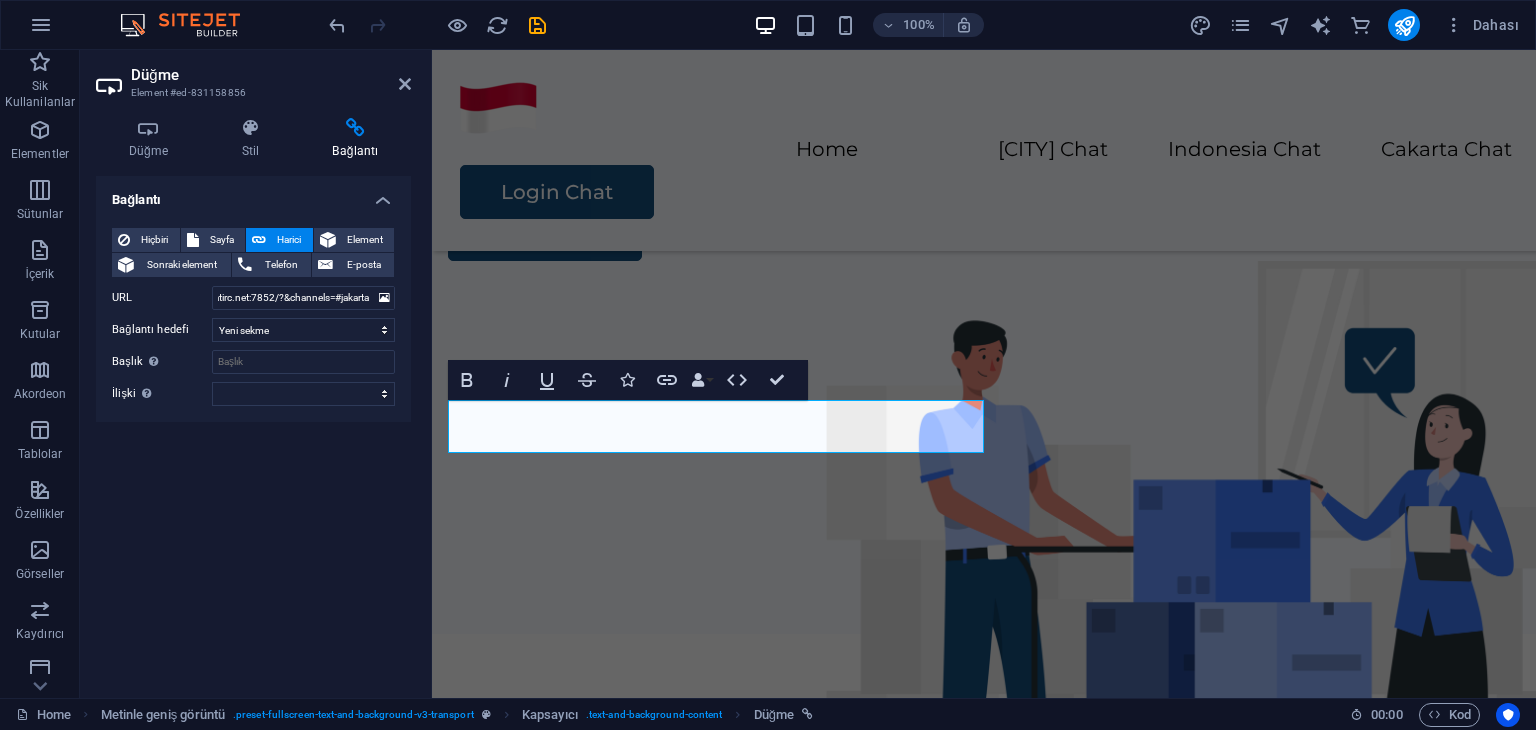scroll, scrollTop: 0, scrollLeft: 0, axis: both 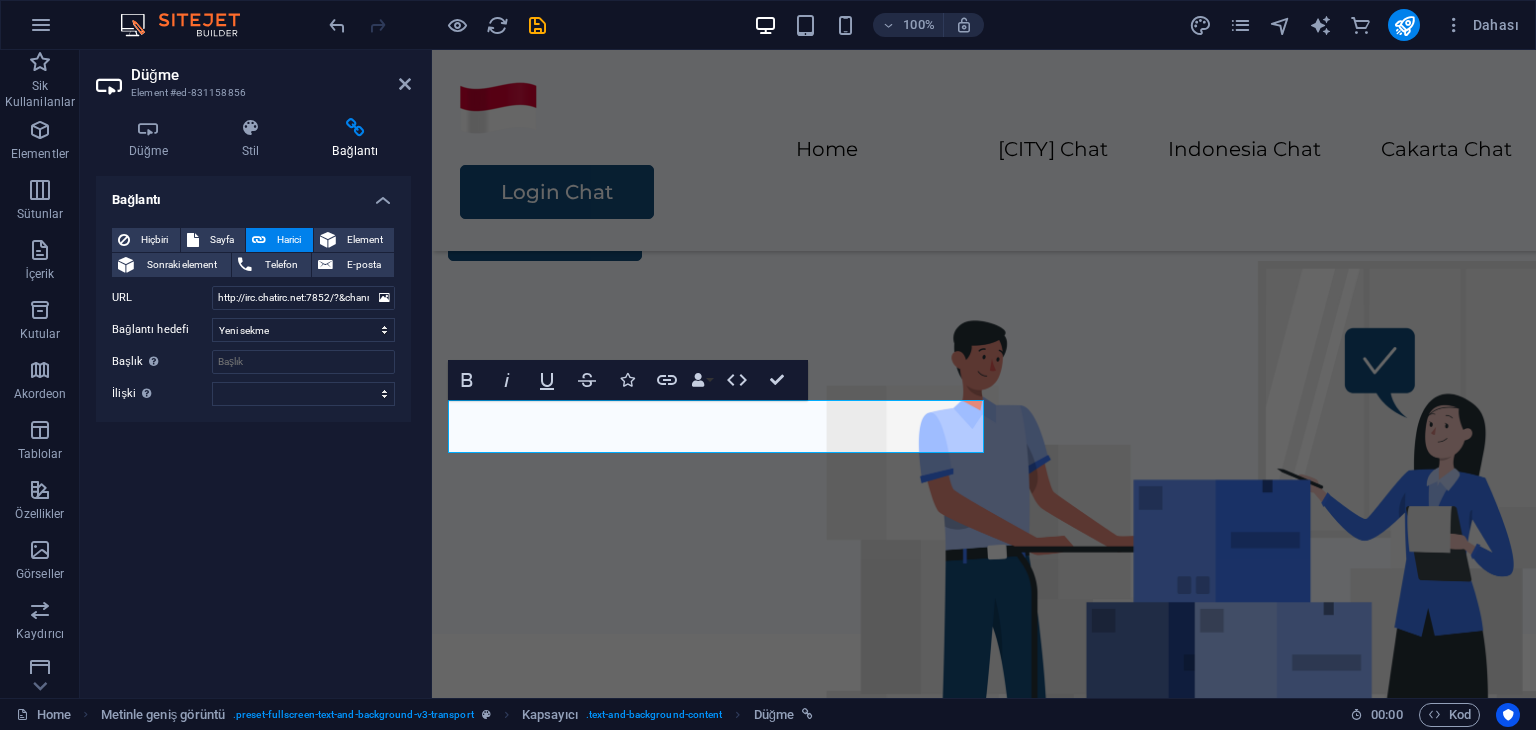 click on "Bağlantı Hiçbiri Sayfa Harici Element Sonraki element Telefon E-posta Sayfa Home Legal Notice Privacy Subpage Element #ed-831158865
URL http://irc.chatirc.net:7852/?&channels=#jakarta Telefon E-posta Bağlantı hedefi Yeni sekme Aynı sekme Kaplama Başlık Ek bağlantı tanımının bağlantı metniyle aynı olmaması gerekir. Başlık, genellikle fare elementin üzerine geldiğinde bir araç ipucu metni olarak gösterilir. Belirsizse boş bırak. İlişki Bu bağlantının bağlantı hedefiyle ilişkisini  ayarlar. Örneğin; "nofollow" (izleme) değeri, arama motorlarına bağlantıyı izleme talimatı verir. Boş bırakılabilir. alternate oluşturan bookmark harici yardım lisans ileri nofollow noreferrer noopener önceki arayın etiket" at bounding box center (253, 429) 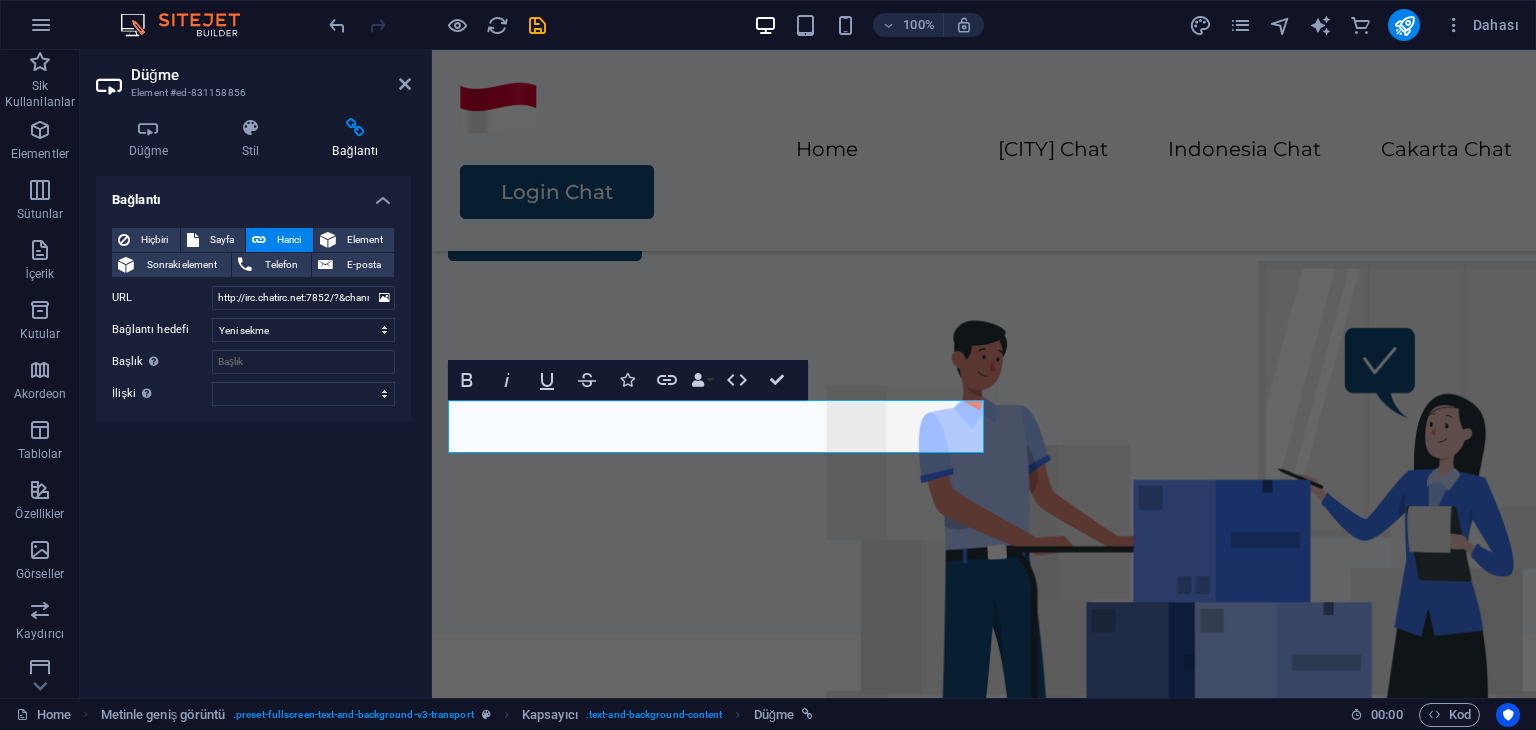click on "Bağlantı Hiçbiri Sayfa Harici Element Sonraki element Telefon E-posta Sayfa Home Legal Notice Privacy Subpage Element #ed-831158865
URL http://irc.chatirc.net:7852/?&channels=#jakarta Telefon E-posta Bağlantı hedefi Yeni sekme Aynı sekme Kaplama Başlık Ek bağlantı tanımının bağlantı metniyle aynı olmaması gerekir. Başlık, genellikle fare elementin üzerine geldiğinde bir araç ipucu metni olarak gösterilir. Belirsizse boş bırak. İlişki Bu bağlantının bağlantı hedefiyle ilişkisini  ayarlar. Örneğin; "nofollow" (izleme) değeri, arama motorlarına bağlantıyı izleme talimatı verir. Boş bırakılabilir. alternate oluşturan bookmark harici yardım lisans ileri nofollow noreferrer noopener önceki arayın etiket" at bounding box center (253, 429) 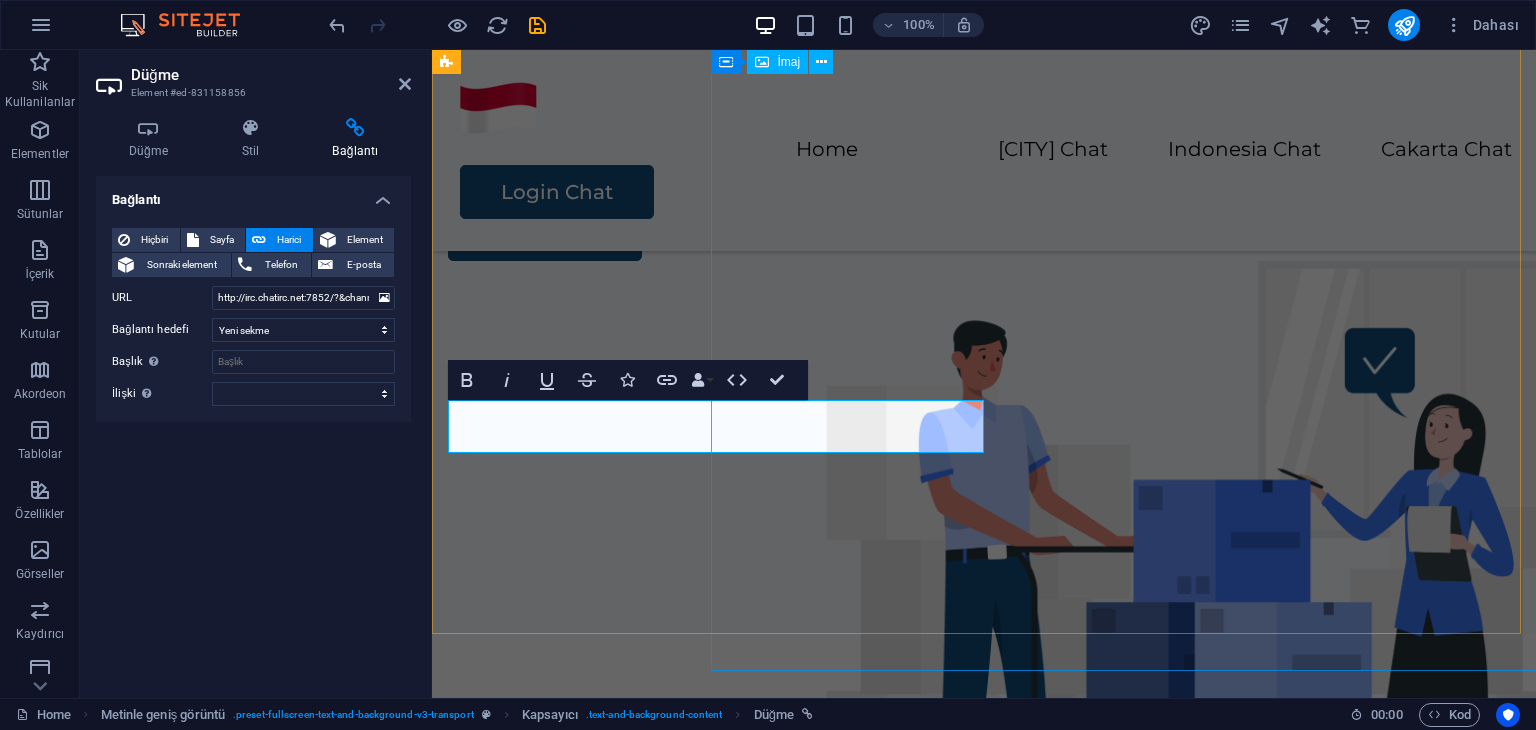 click at bounding box center [1201, 596] 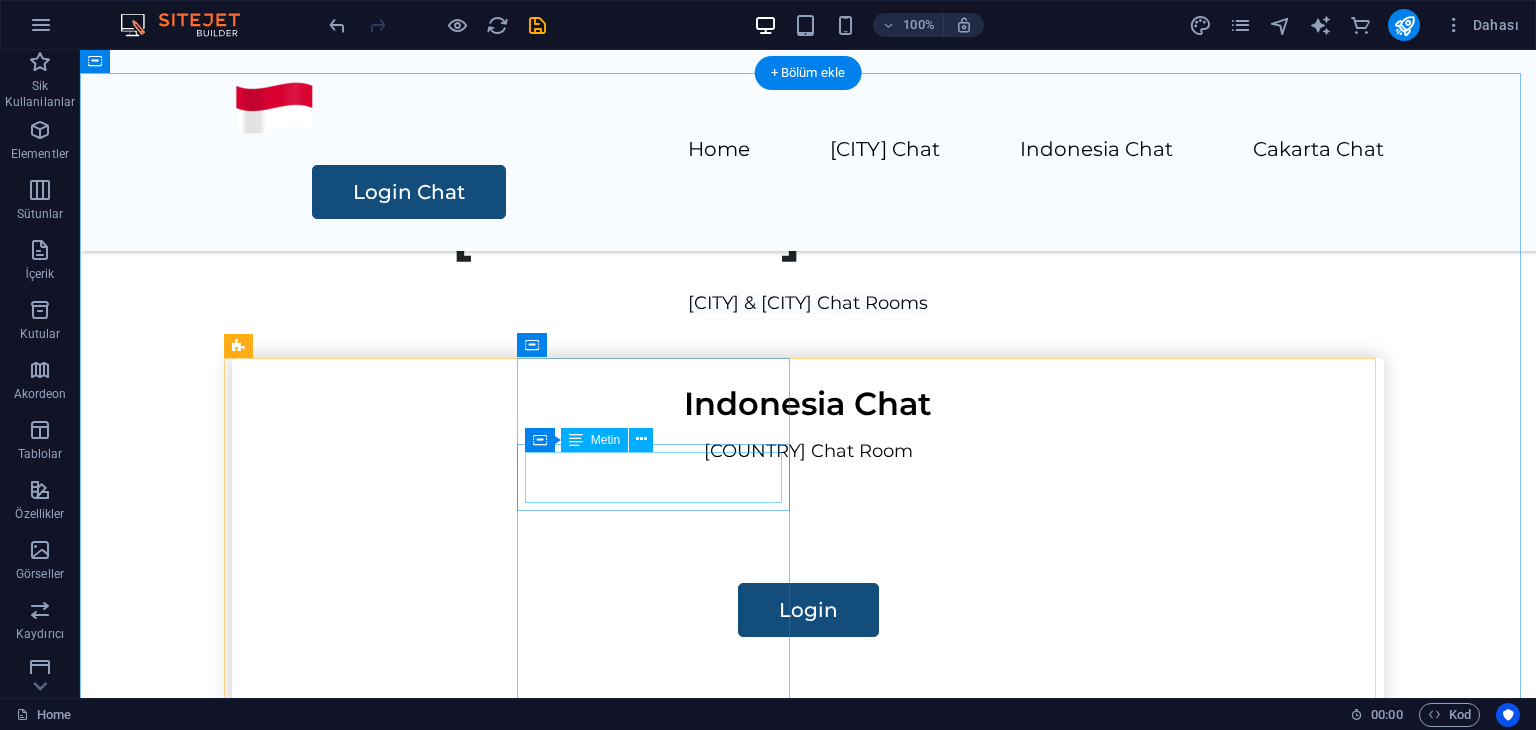 scroll, scrollTop: 1382, scrollLeft: 0, axis: vertical 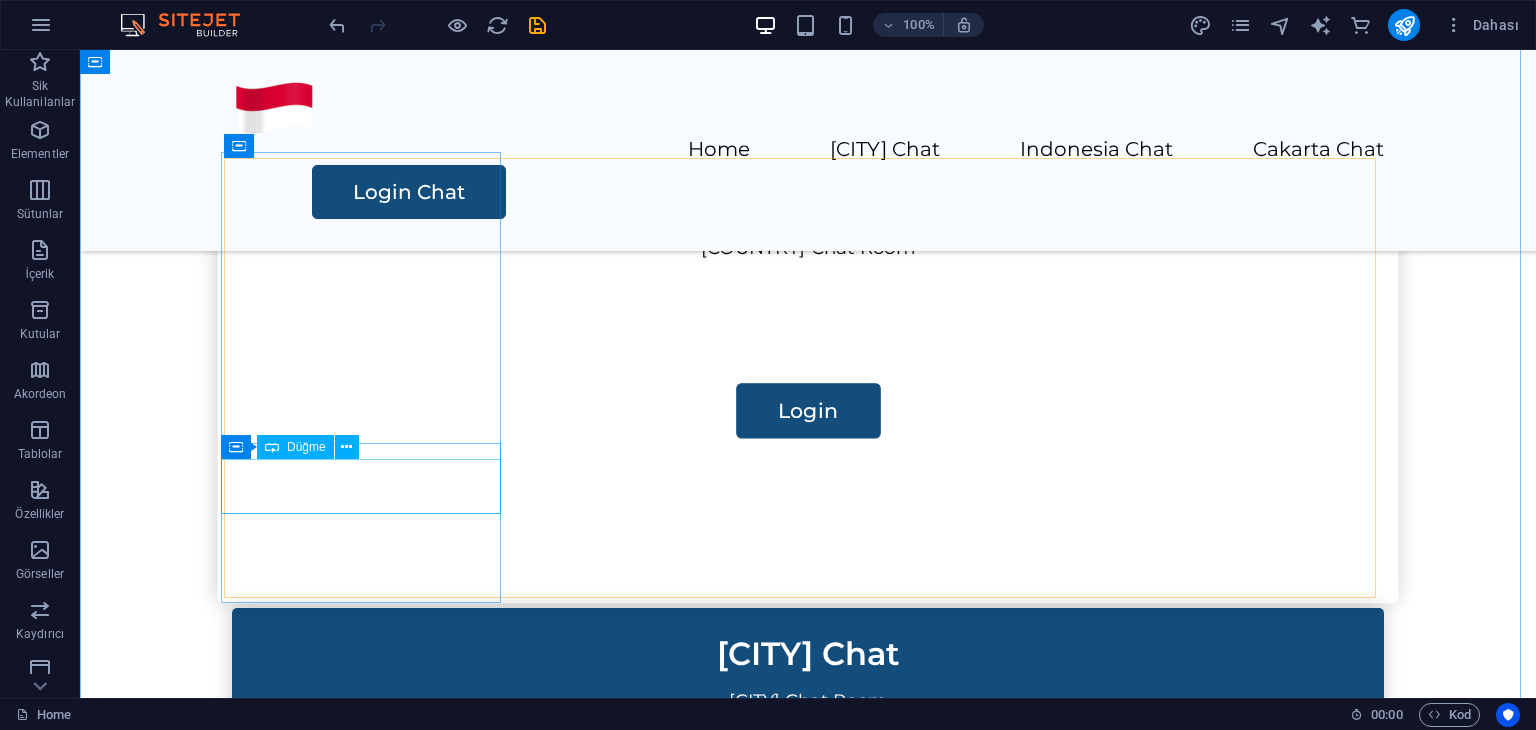 click on "Login" at bounding box center (808, 410) 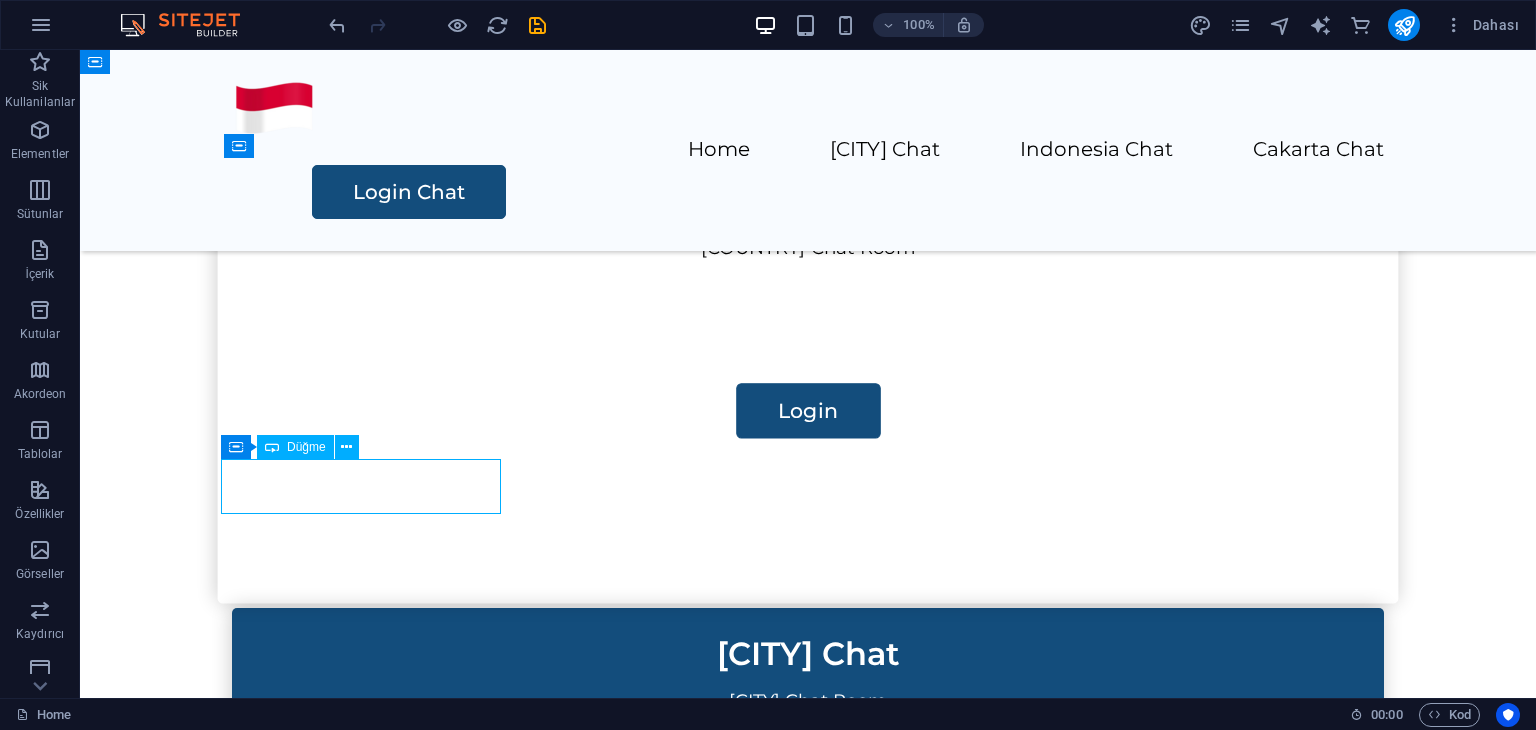click on "Login" at bounding box center (808, 410) 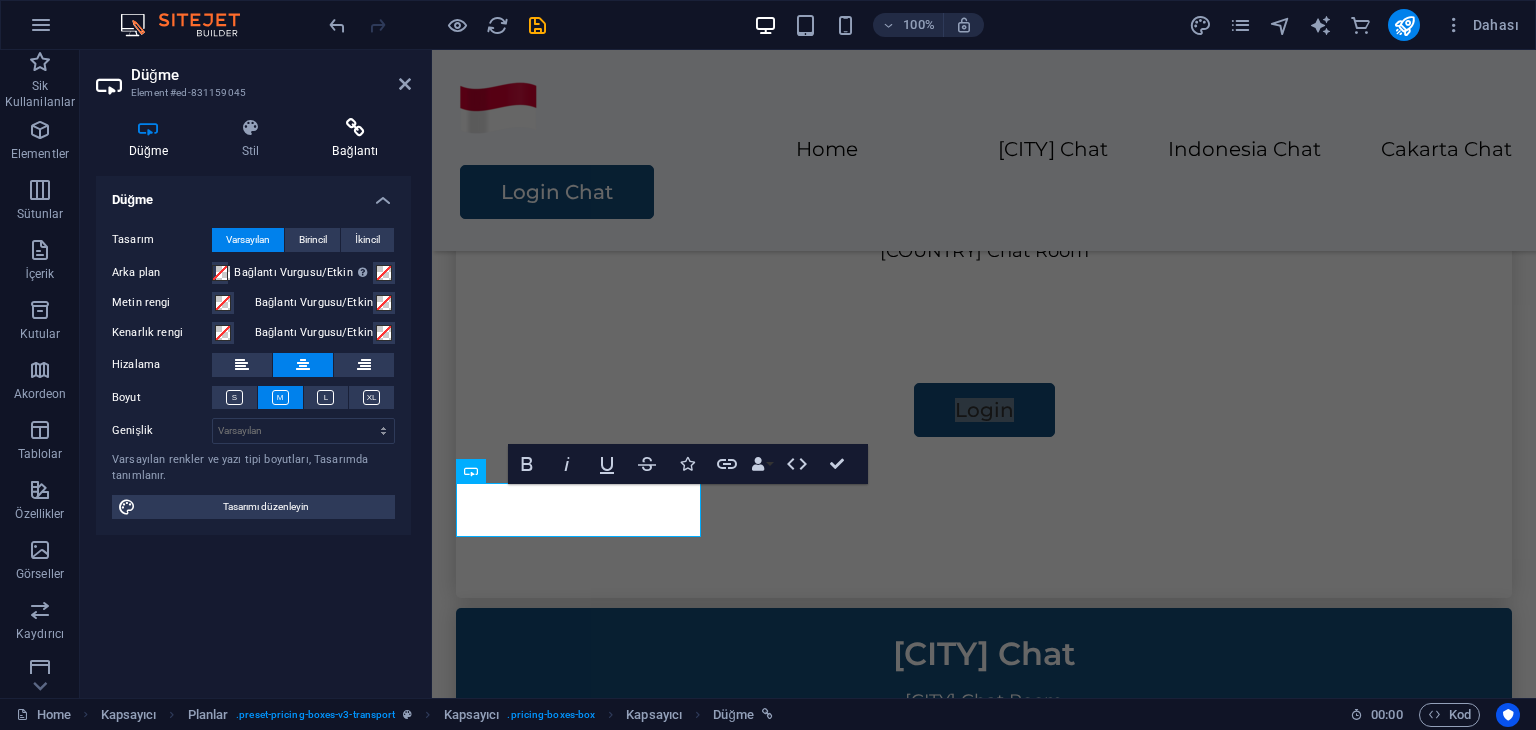 click on "Bağlantı" at bounding box center [355, 139] 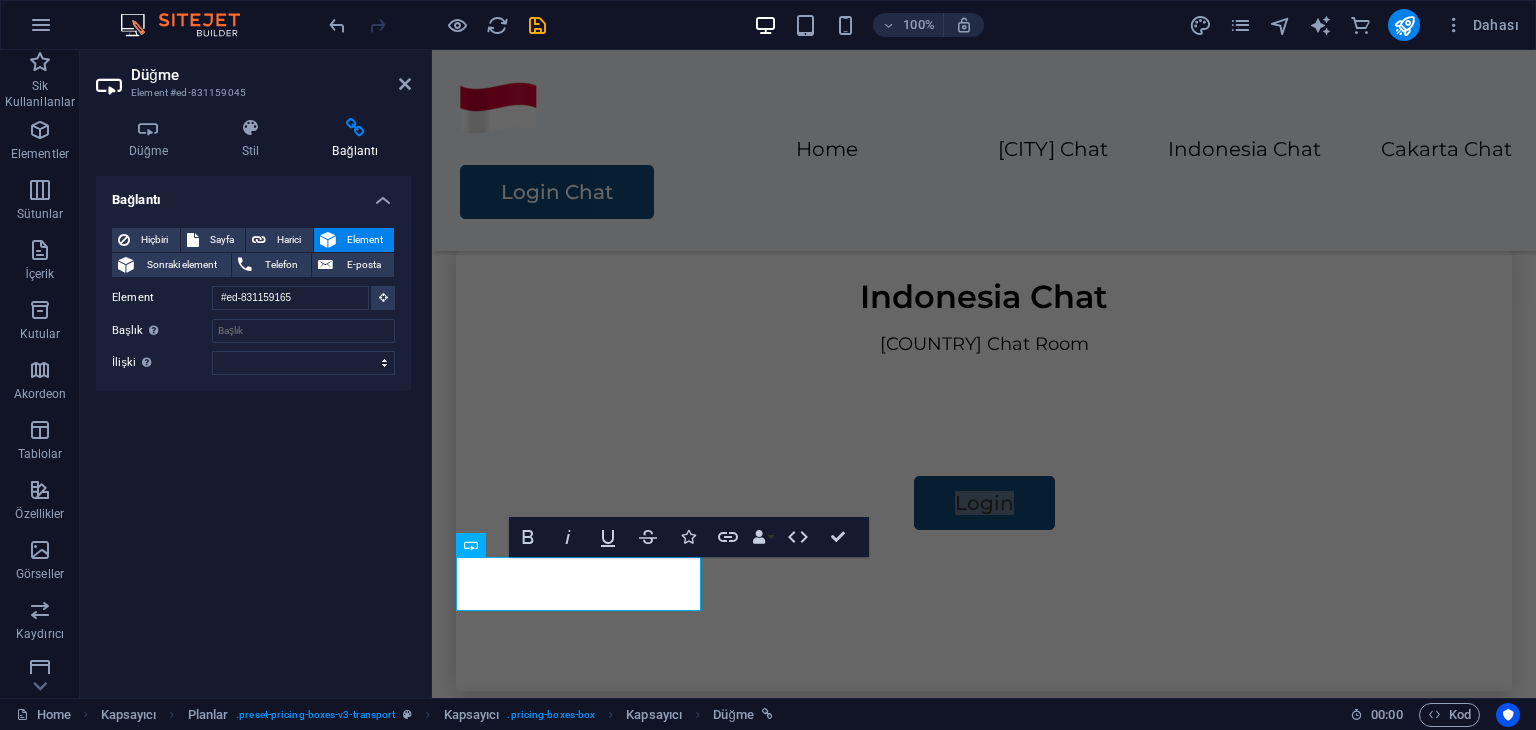 scroll, scrollTop: 1264, scrollLeft: 0, axis: vertical 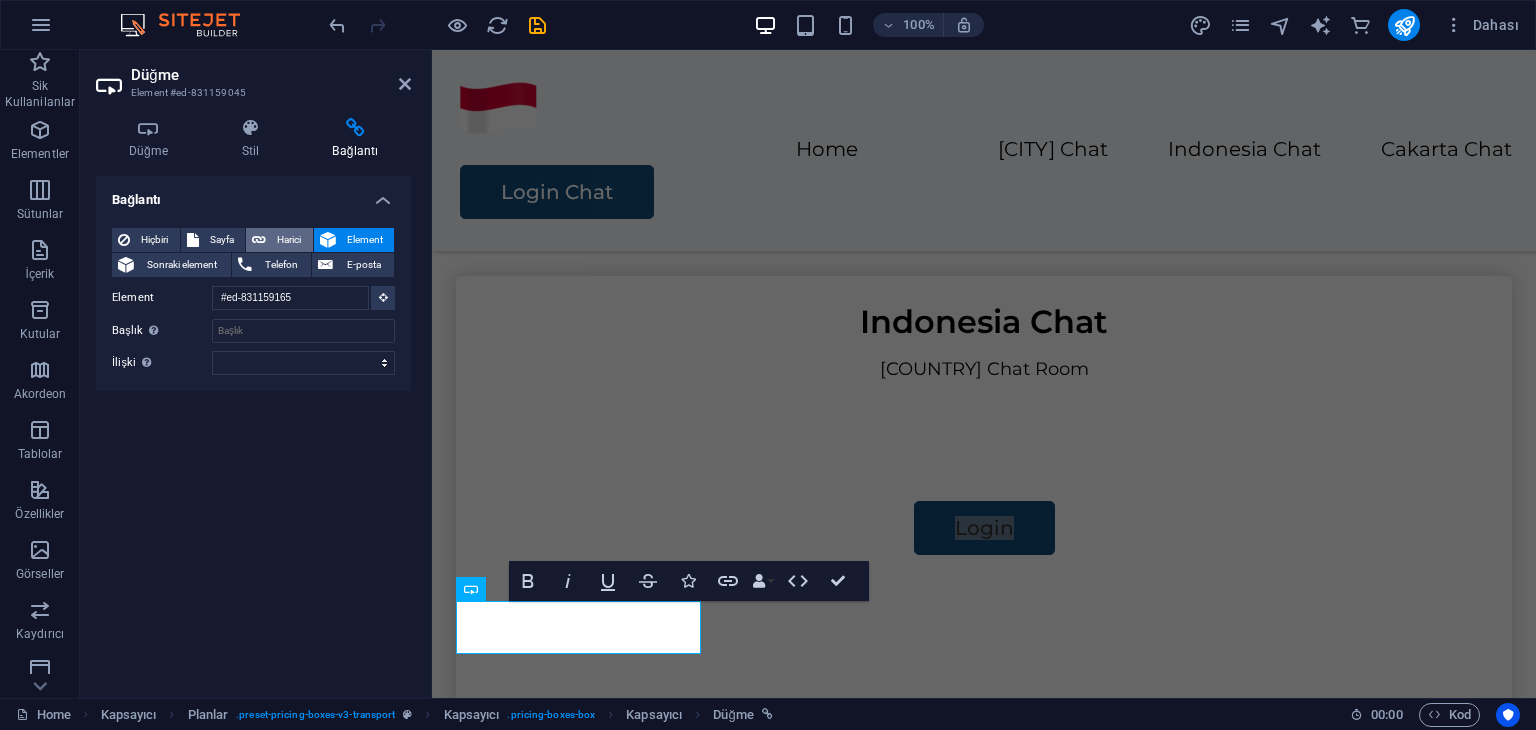 click on "Harici" at bounding box center [289, 240] 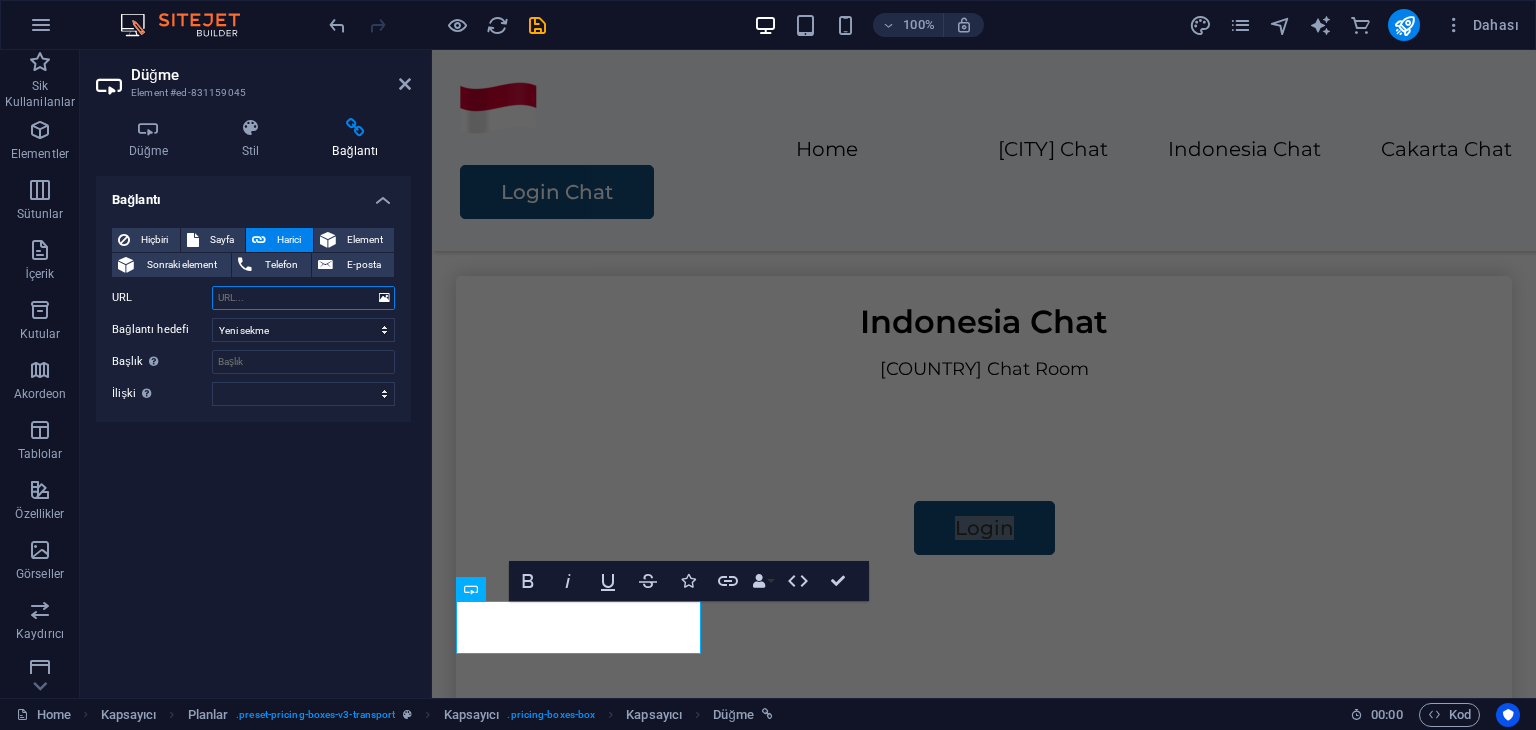 paste on "http://irc.chatirc.net:7852/?&channels=#jakarta" 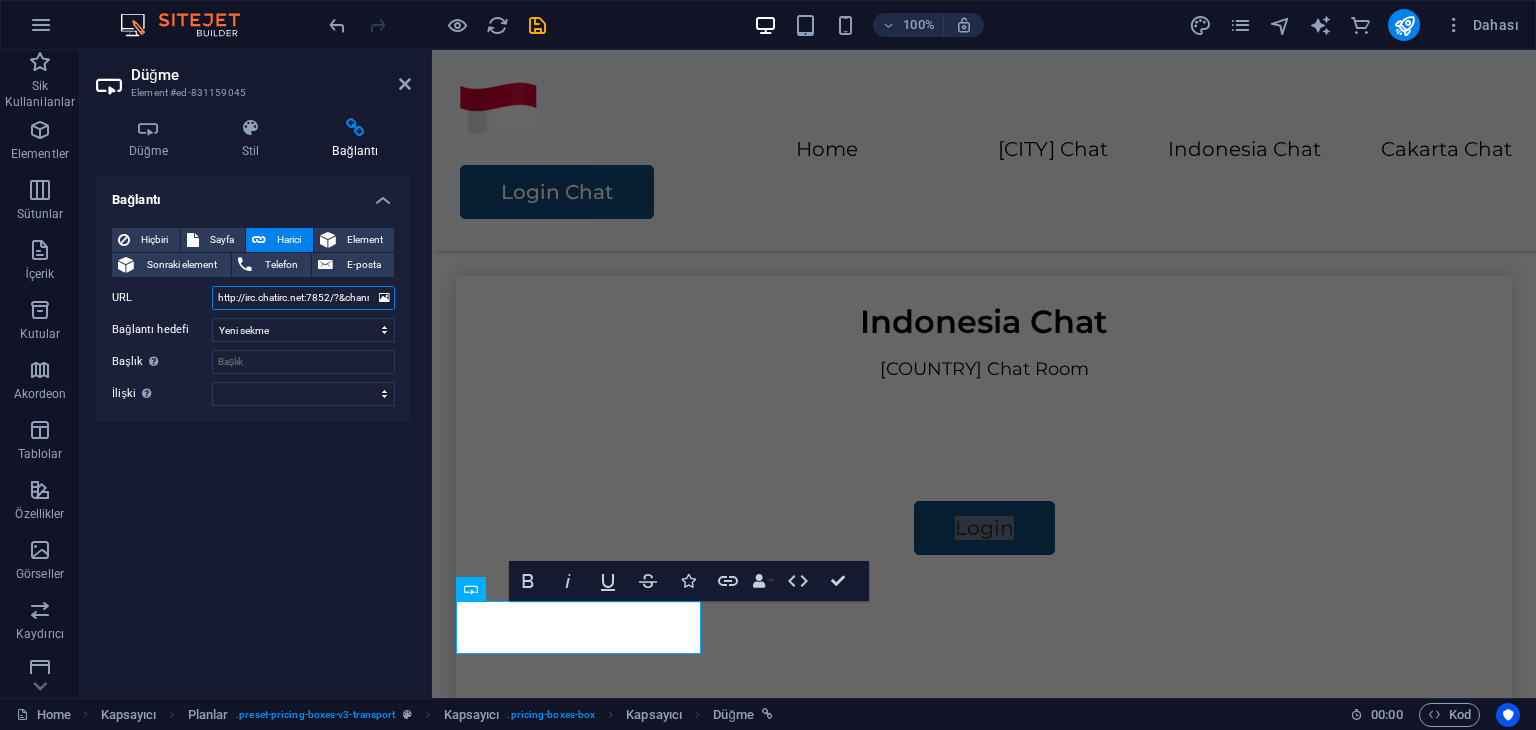 scroll, scrollTop: 0, scrollLeft: 58, axis: horizontal 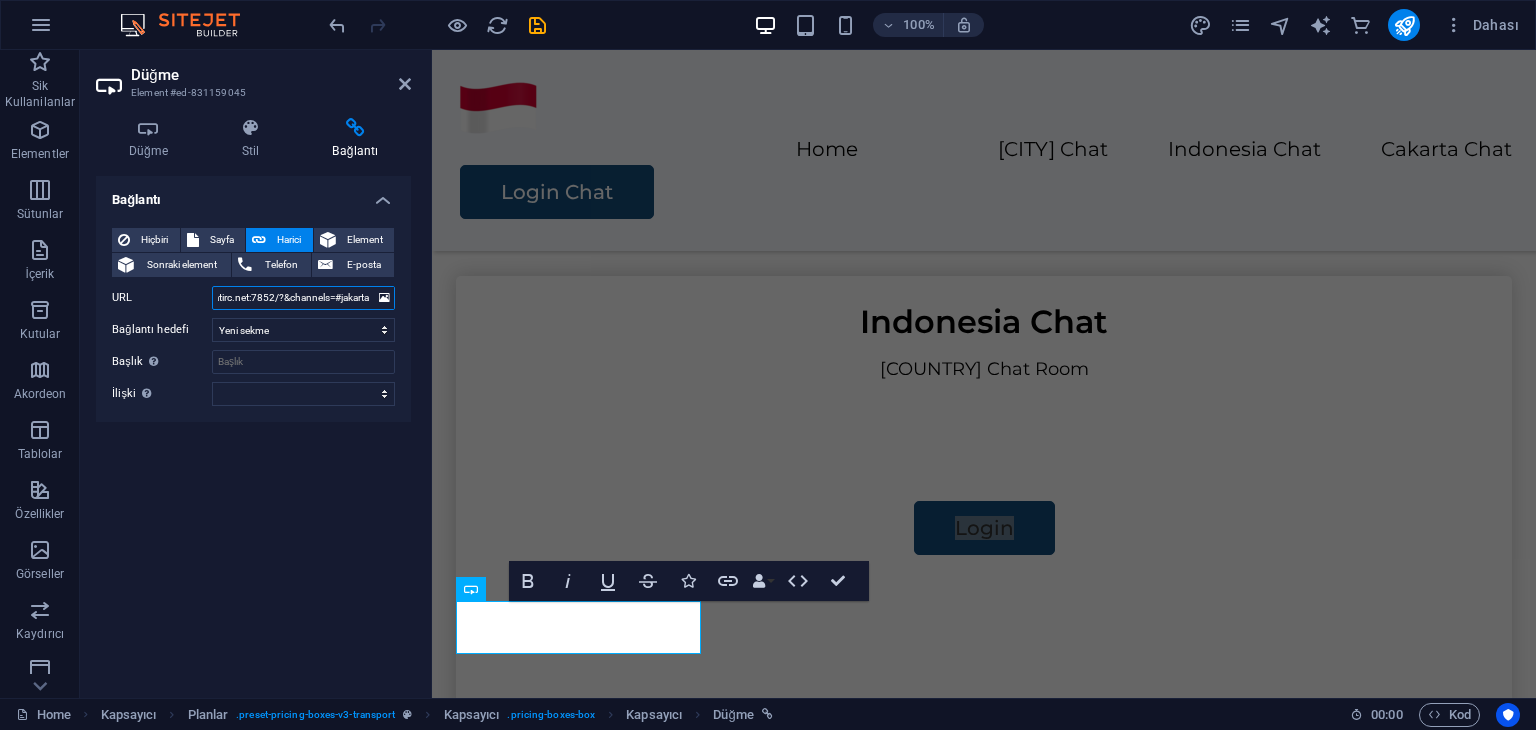 type on "http://irc.chatirc.net:7852/?&channels=#jakarta" 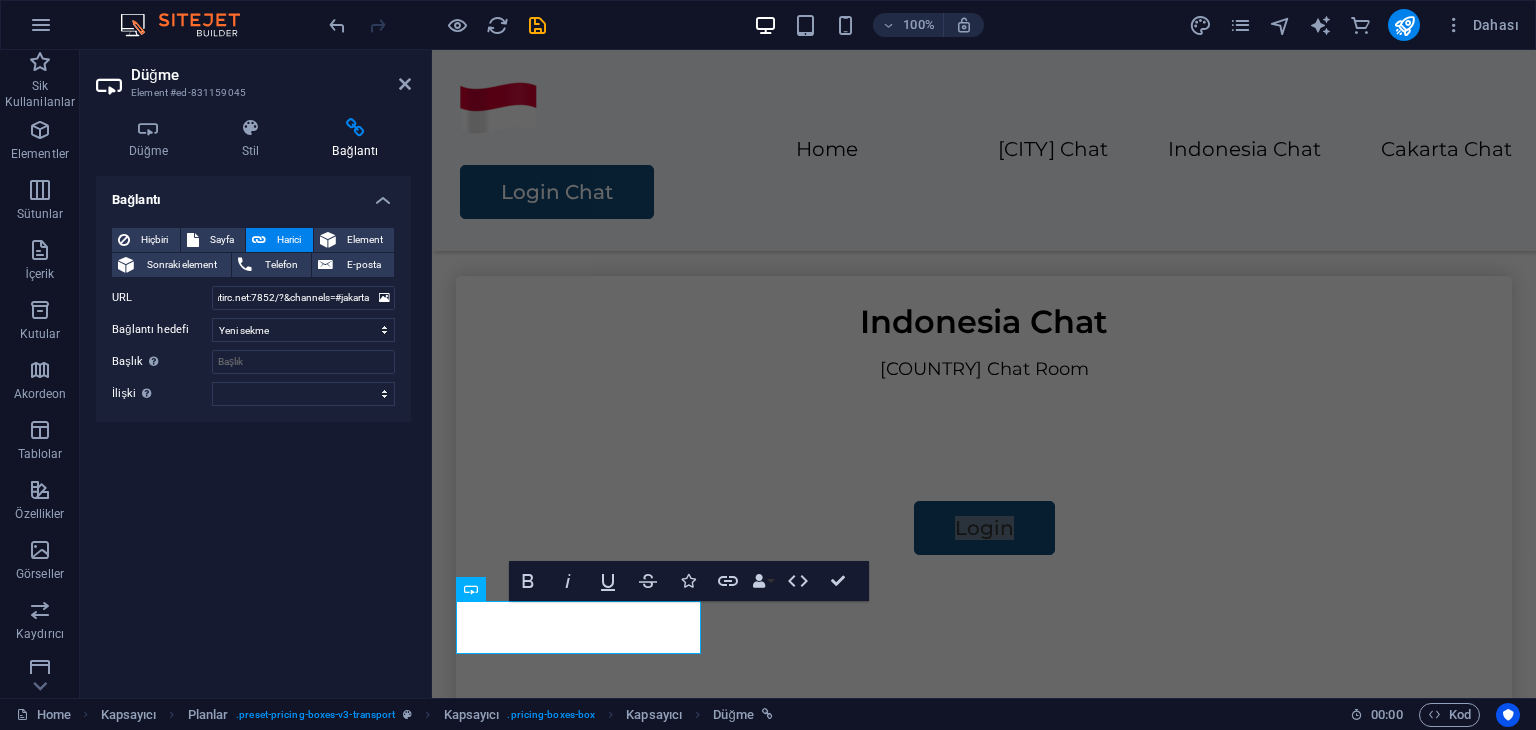 scroll, scrollTop: 0, scrollLeft: 0, axis: both 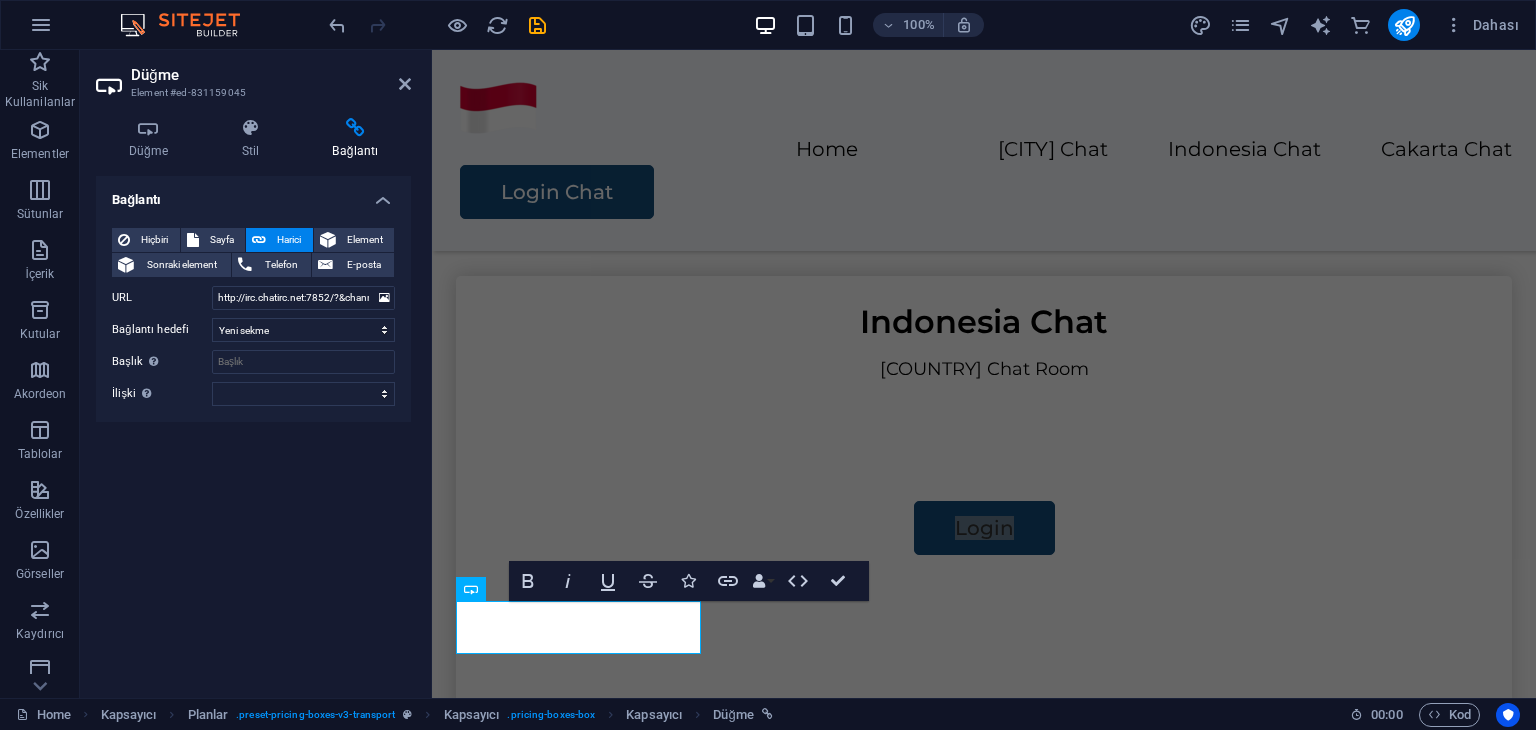 click on "Bağlantı Hiçbiri Sayfa Harici Element Sonraki element Telefon E-posta Sayfa Home Legal Notice Privacy Subpage Element #ed-831159165
URL http://irc.chatirc.net:7852/?&channels=#jakarta Telefon E-posta Bağlantı hedefi Yeni sekme Aynı sekme Kaplama Başlık Ek bağlantı tanımının bağlantı metniyle aynı olmaması gerekir. Başlık, genellikle fare elementin üzerine geldiğinde bir araç ipucu metni olarak gösterilir. Belirsizse boş bırak. İlişki Bu bağlantının bağlantı hedefiyle ilişkisini  ayarlar. Örneğin; "nofollow" (izleme) değeri, arama motorlarına bağlantıyı izleme talimatı verir. Boş bırakılabilir. alternate oluşturan bookmark harici yardım lisans ileri nofollow noreferrer noopener önceki arayın etiket" at bounding box center (253, 429) 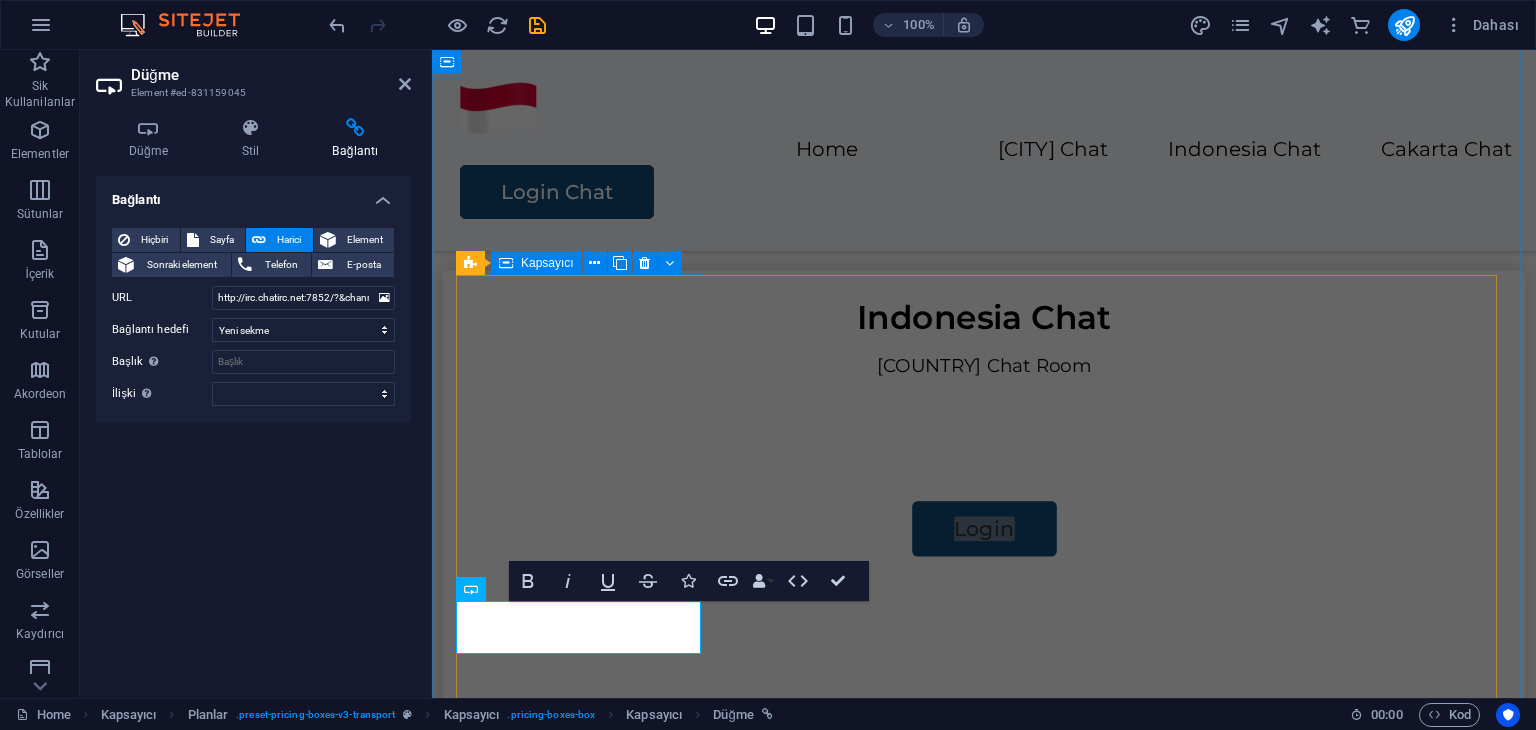 click on "Indonesia Chat Indonesia Chat Room Login" at bounding box center [984, 495] 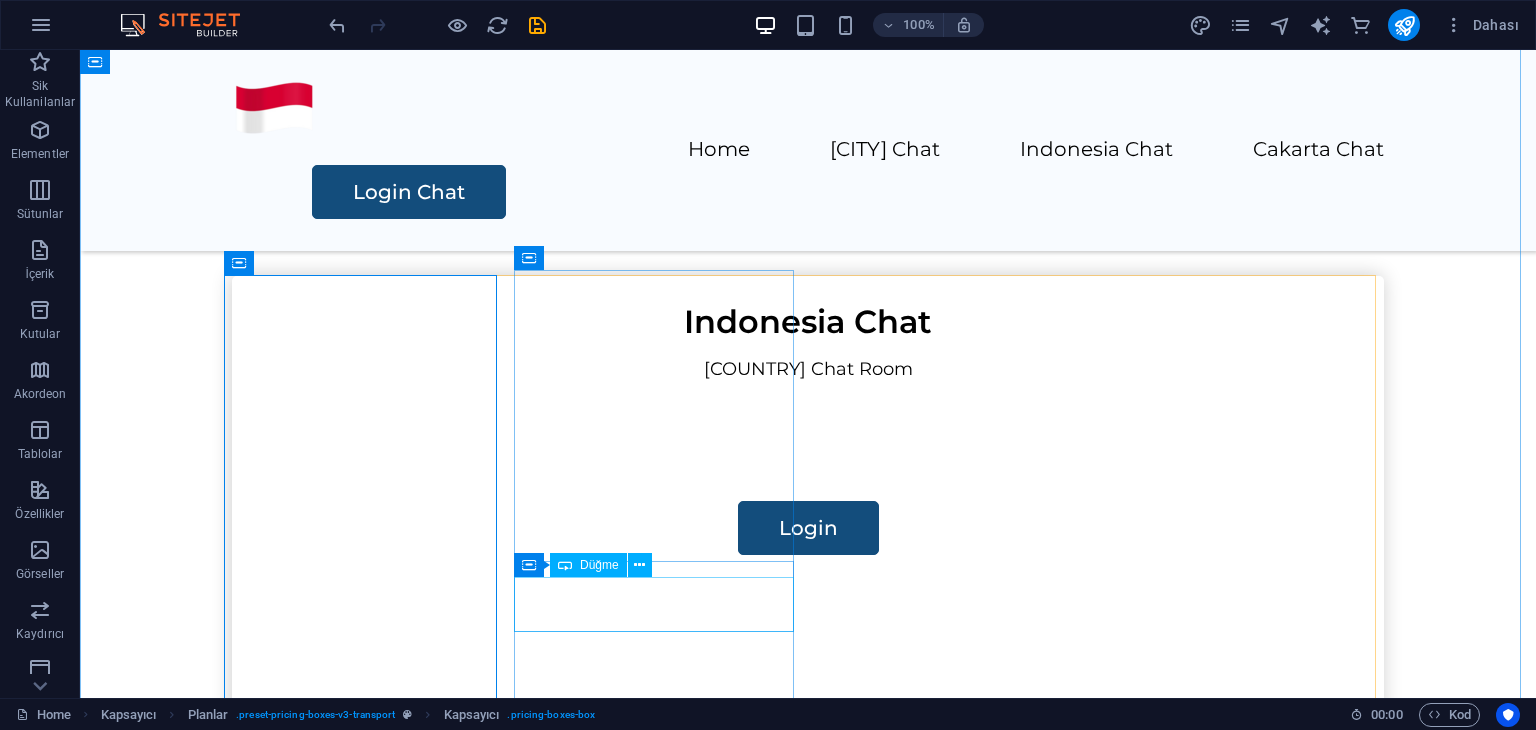 click on "Login" at bounding box center [808, 978] 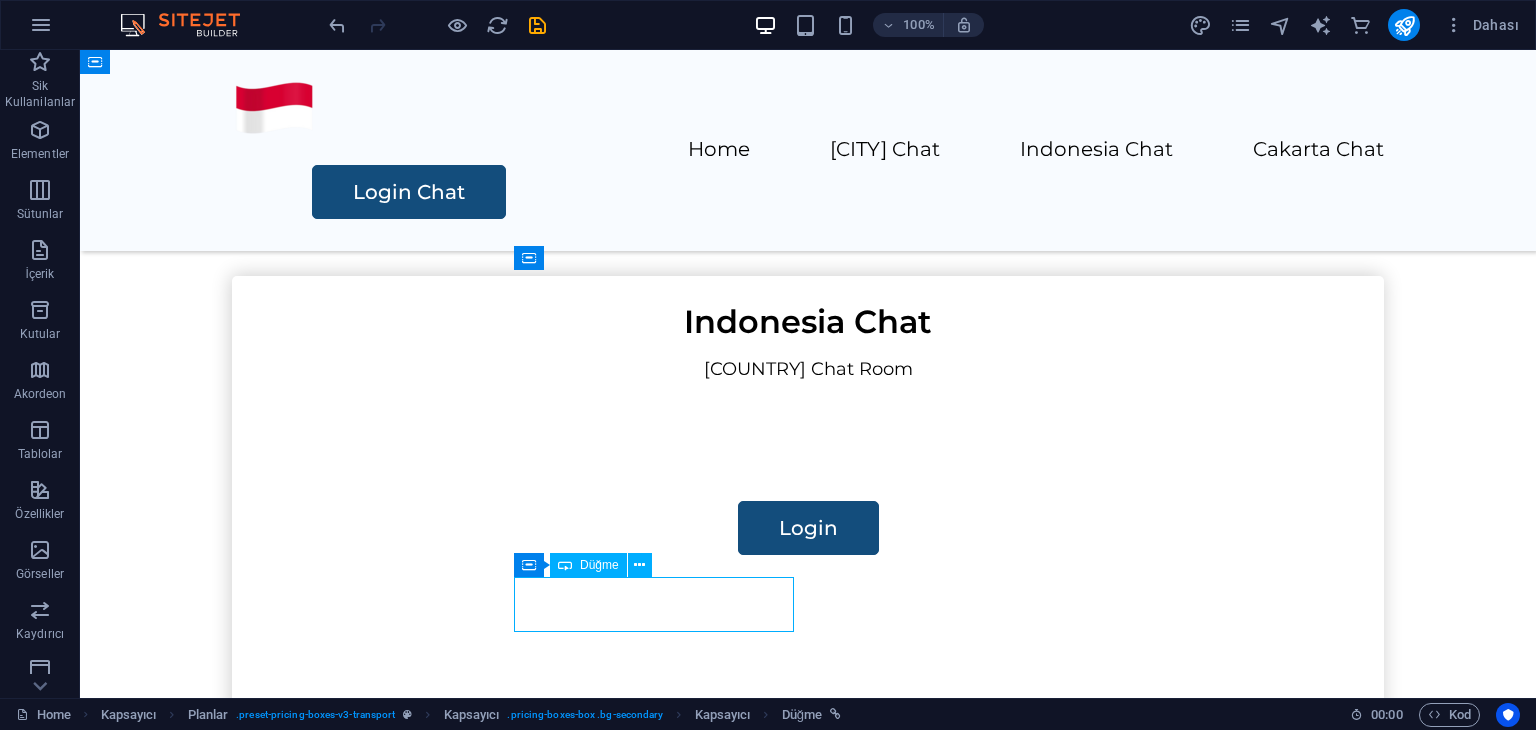 click on "Login" at bounding box center (808, 978) 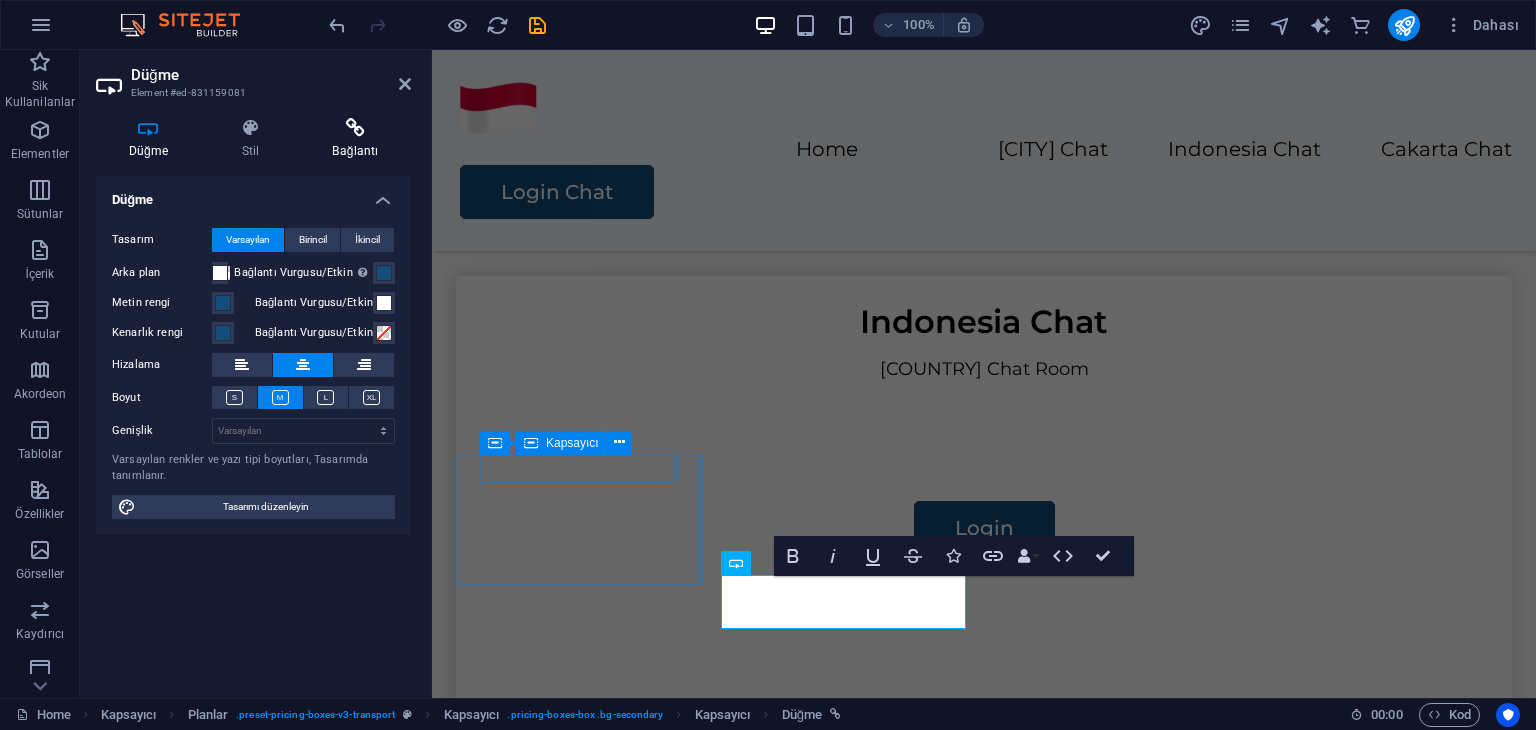 click at bounding box center [355, 128] 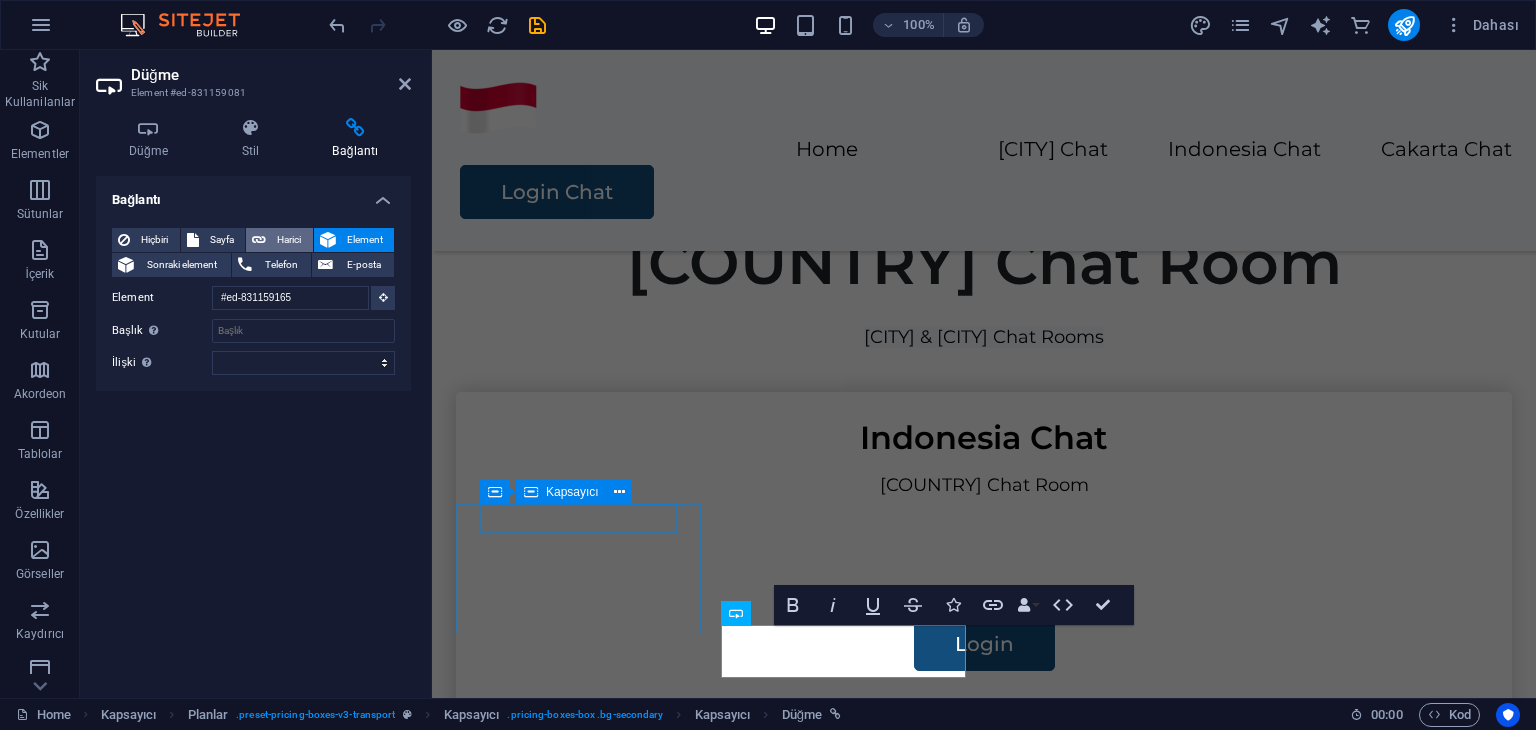 scroll, scrollTop: 1147, scrollLeft: 0, axis: vertical 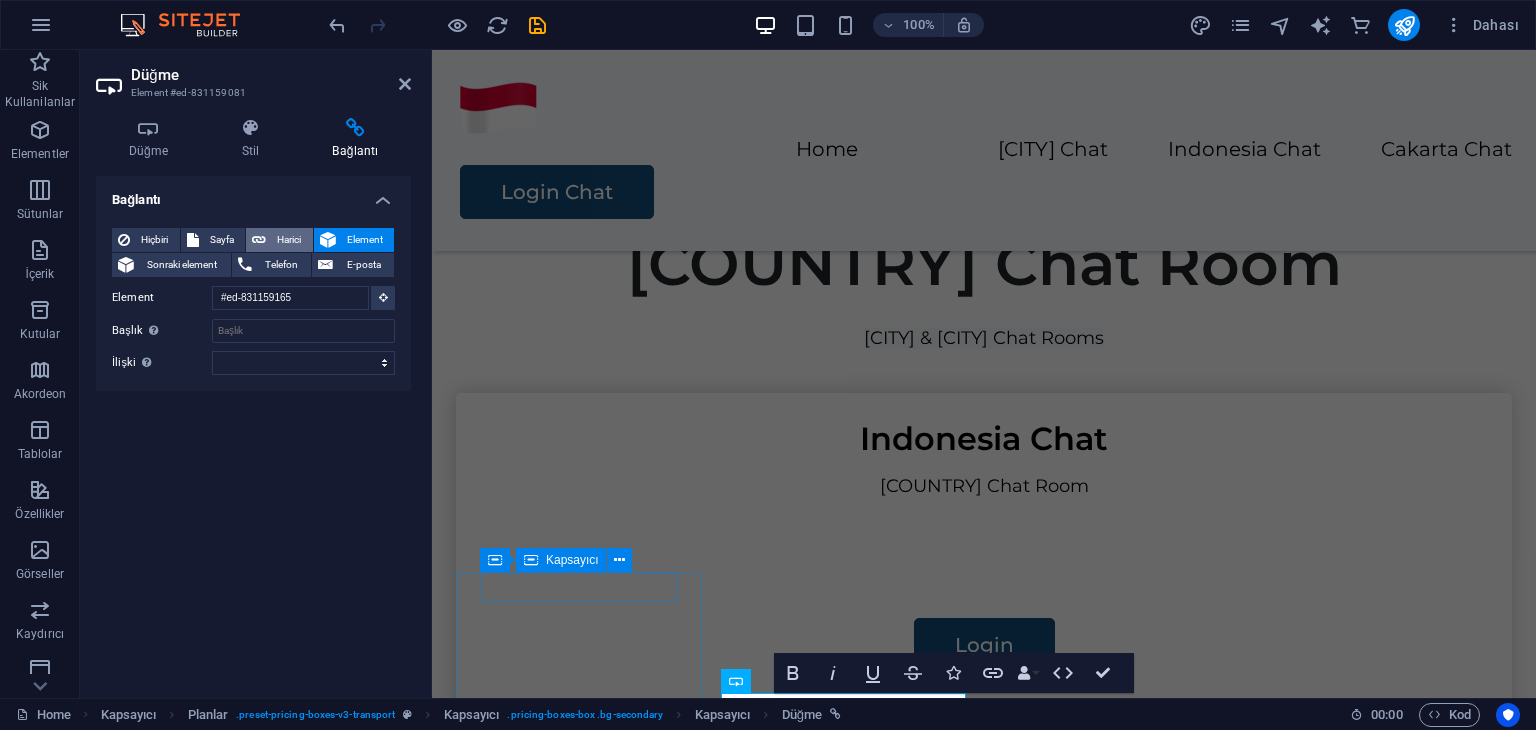 click on "Harici" at bounding box center [289, 240] 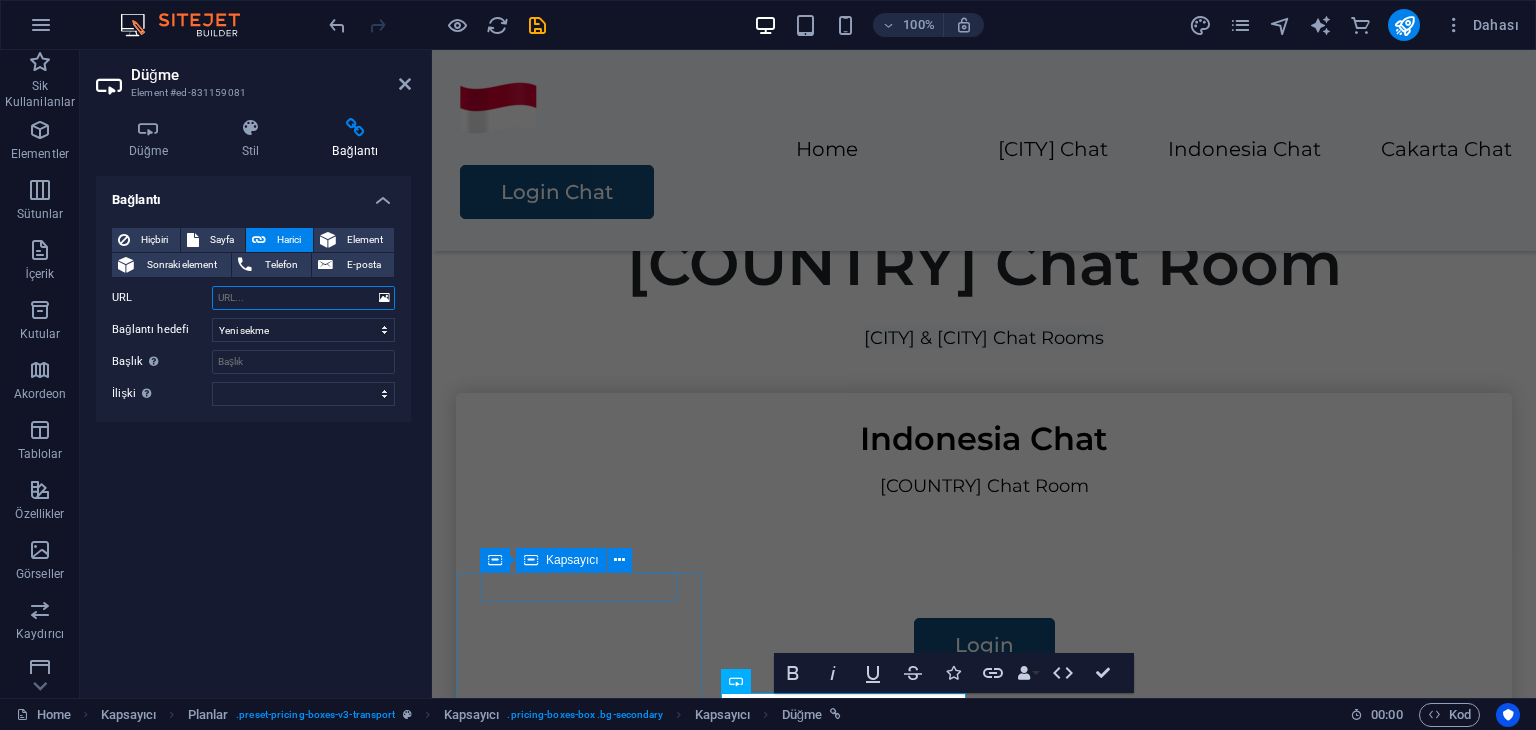paste on "http://irc.chatirc.net:7852/?&channels=#jakarta" 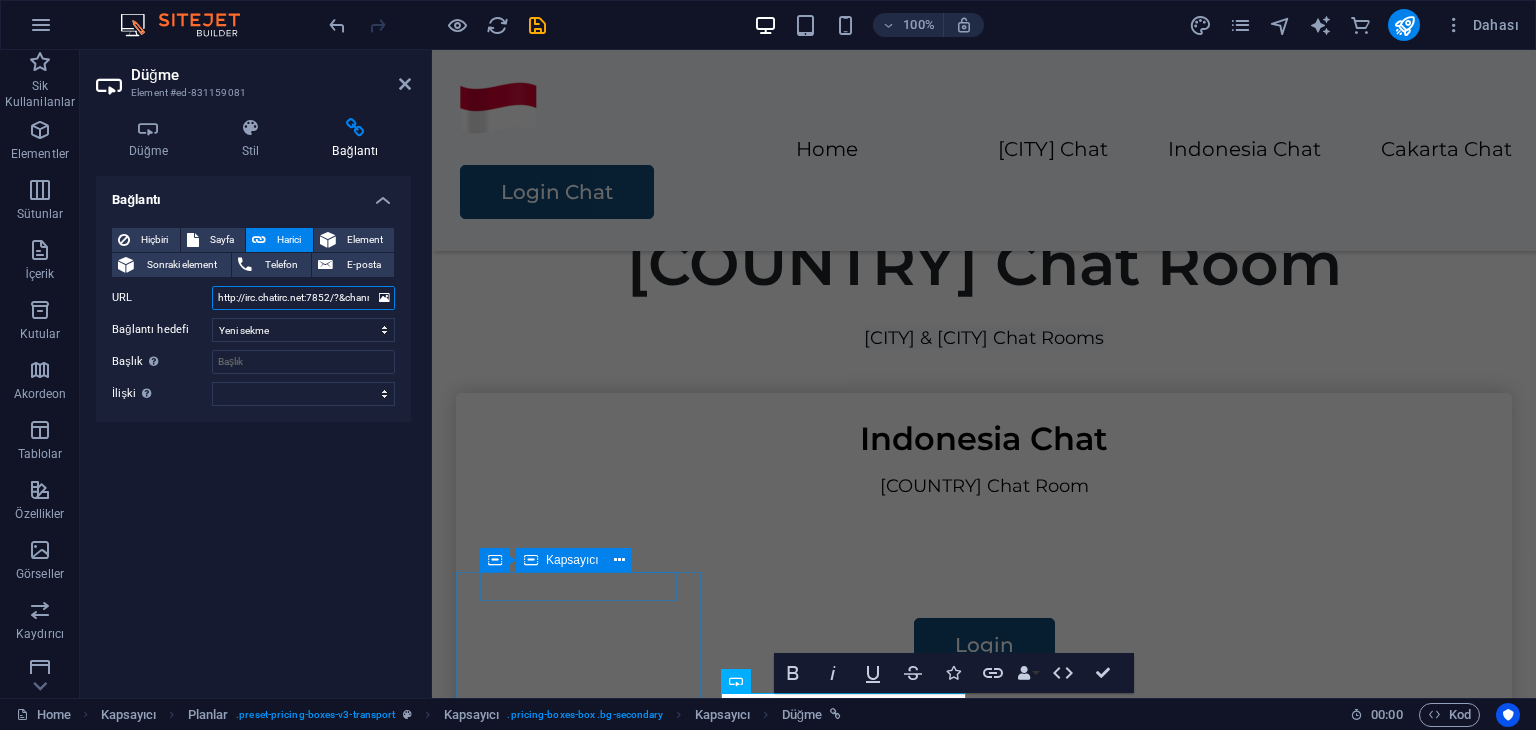 scroll, scrollTop: 0, scrollLeft: 58, axis: horizontal 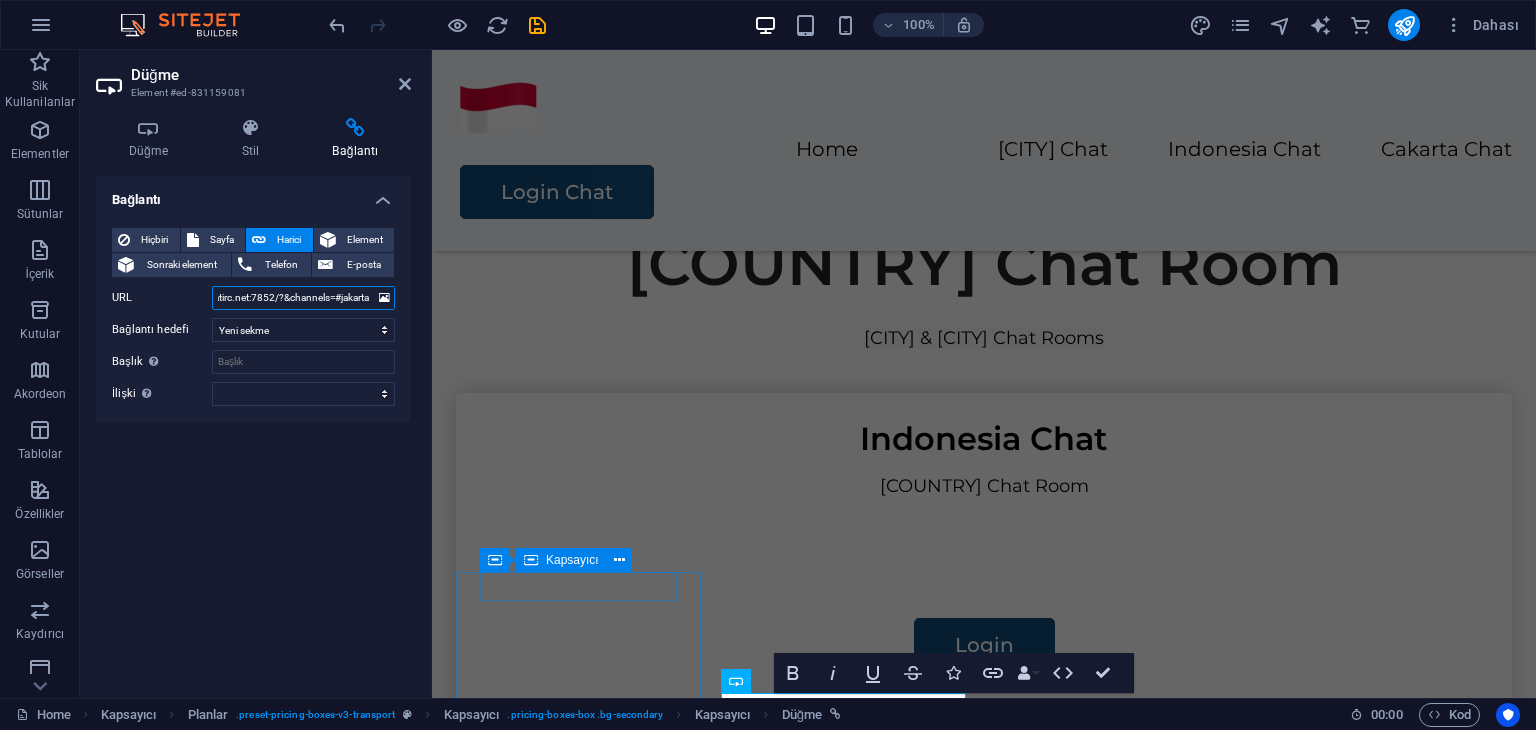 type on "http://irc.chatirc.net:7852/?&channels=#jakarta" 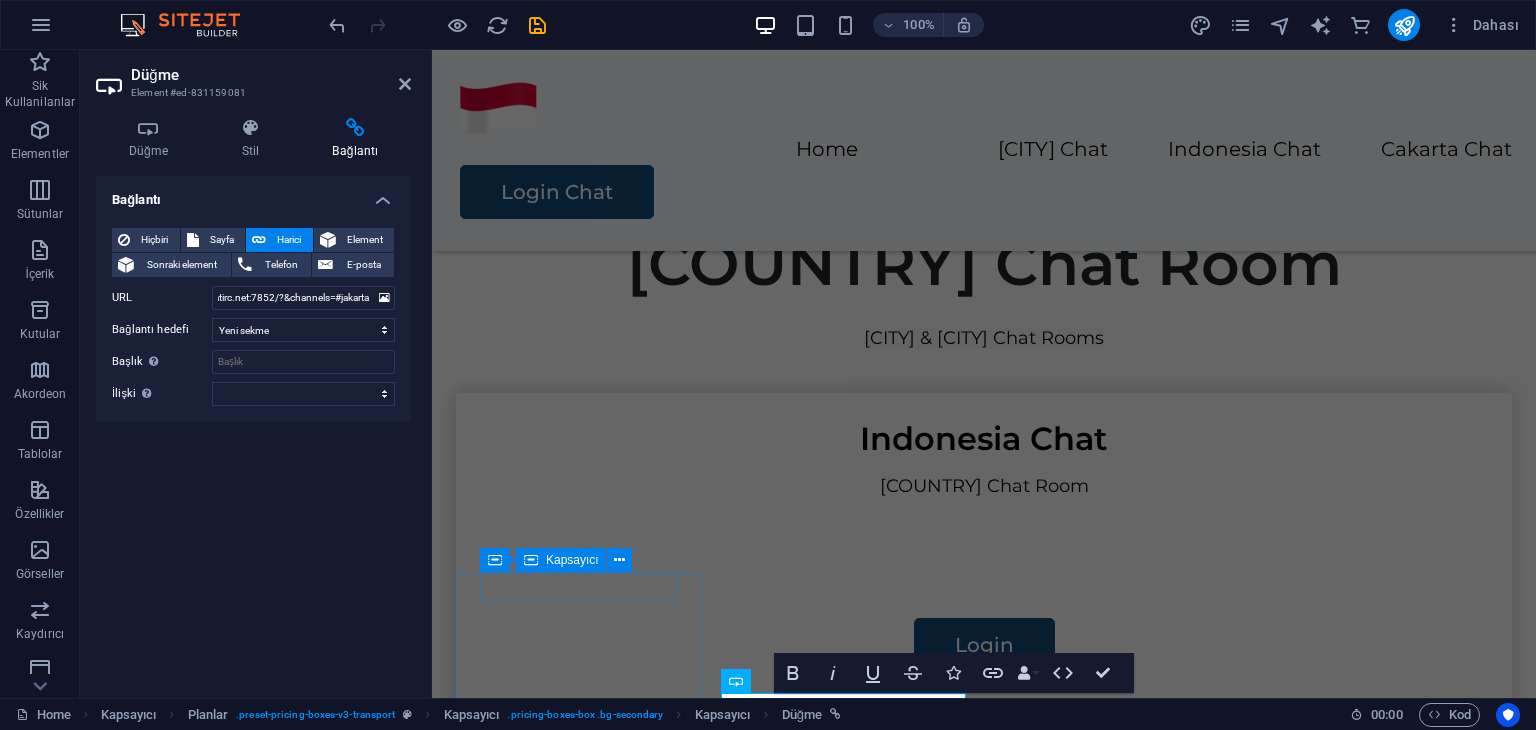 scroll, scrollTop: 0, scrollLeft: 0, axis: both 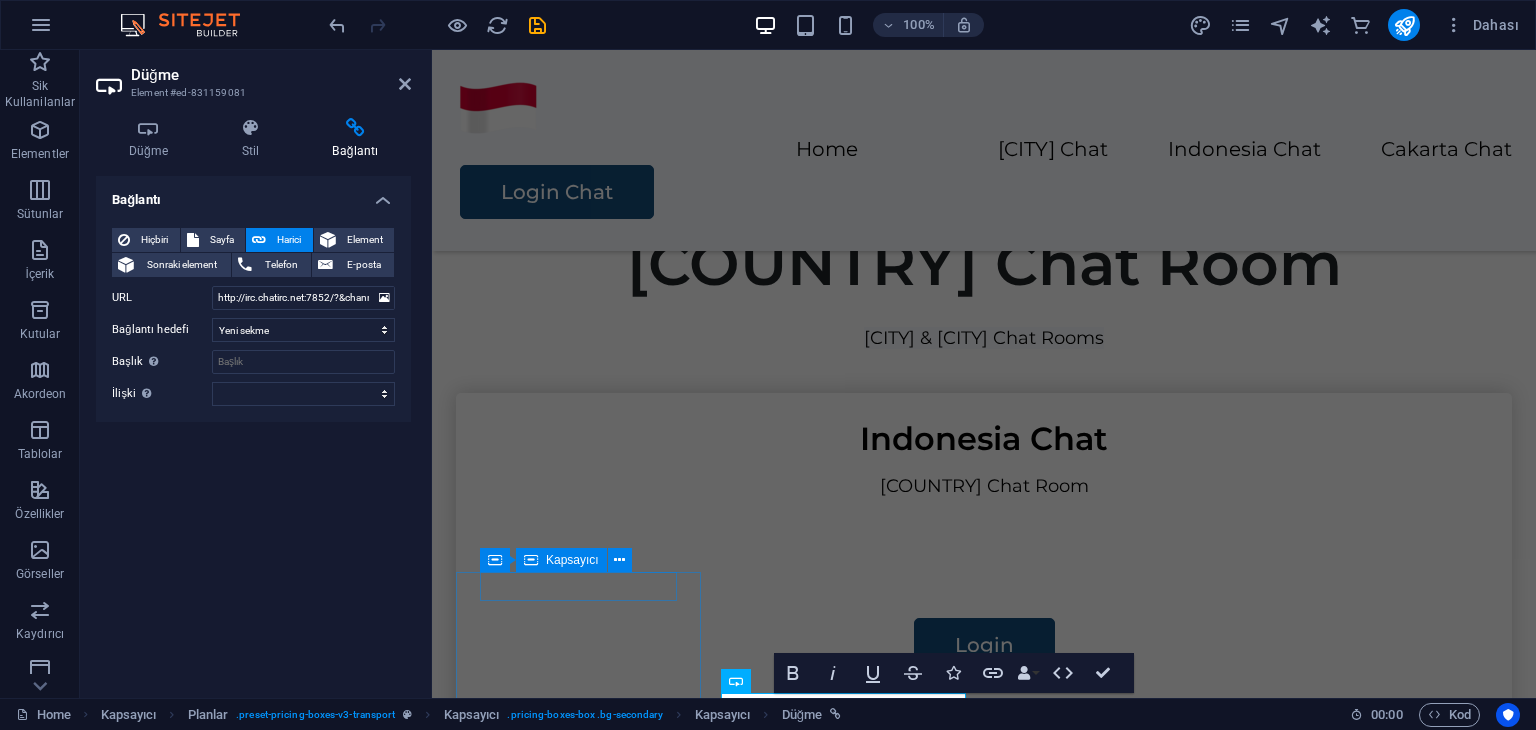 click on "Bağlantı Hiçbiri Sayfa Harici Element Sonraki element Telefon E-posta Sayfa Home Legal Notice Privacy Subpage Element #ed-831159165
URL http://irc.chatirc.net:7852/?&channels=#jakarta Telefon E-posta Bağlantı hedefi Yeni sekme Aynı sekme Kaplama Başlık Ek bağlantı tanımının bağlantı metniyle aynı olmaması gerekir. Başlık, genellikle fare elementin üzerine geldiğinde bir araç ipucu metni olarak gösterilir. Belirsizse boş bırak. İlişki Bu bağlantının bağlantı hedefiyle ilişkisini  ayarlar. Örneğin; "nofollow" (izleme) değeri, arama motorlarına bağlantıyı izleme talimatı verir. Boş bırakılabilir. alternate oluşturan bookmark harici yardım lisans ileri nofollow noreferrer noopener önceki arayın etiket" at bounding box center [253, 429] 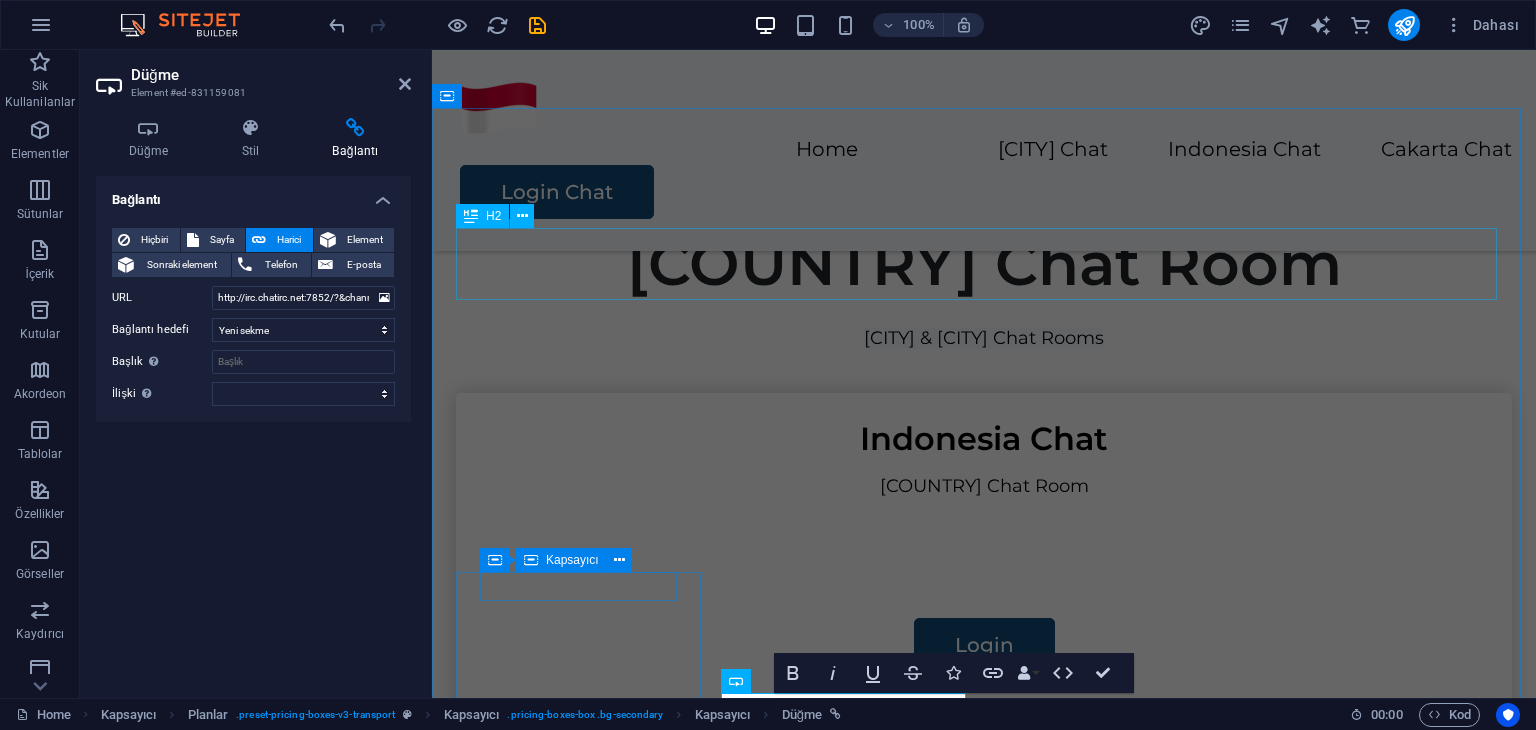 click on "Indonesia Chat Room" at bounding box center (984, 264) 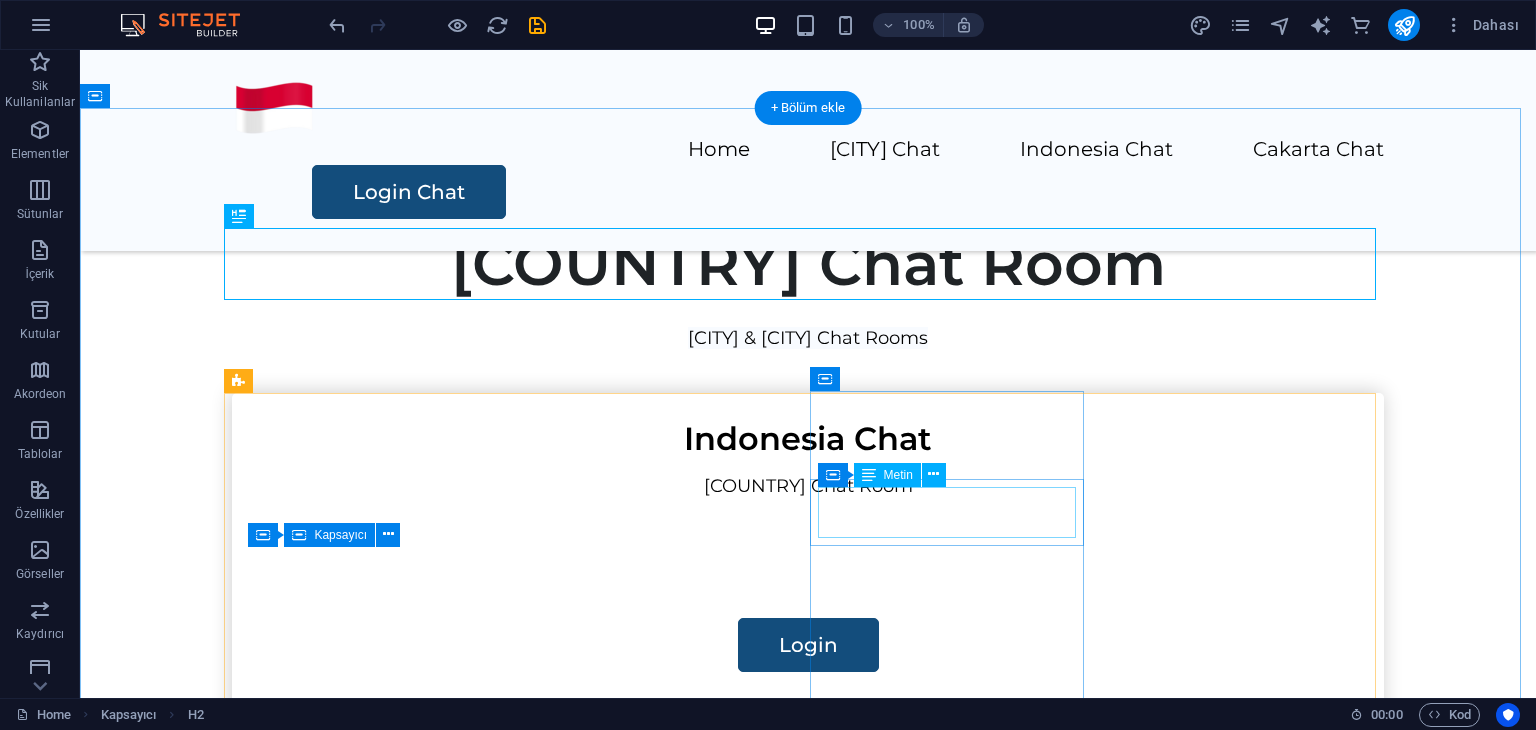scroll, scrollTop: 1447, scrollLeft: 0, axis: vertical 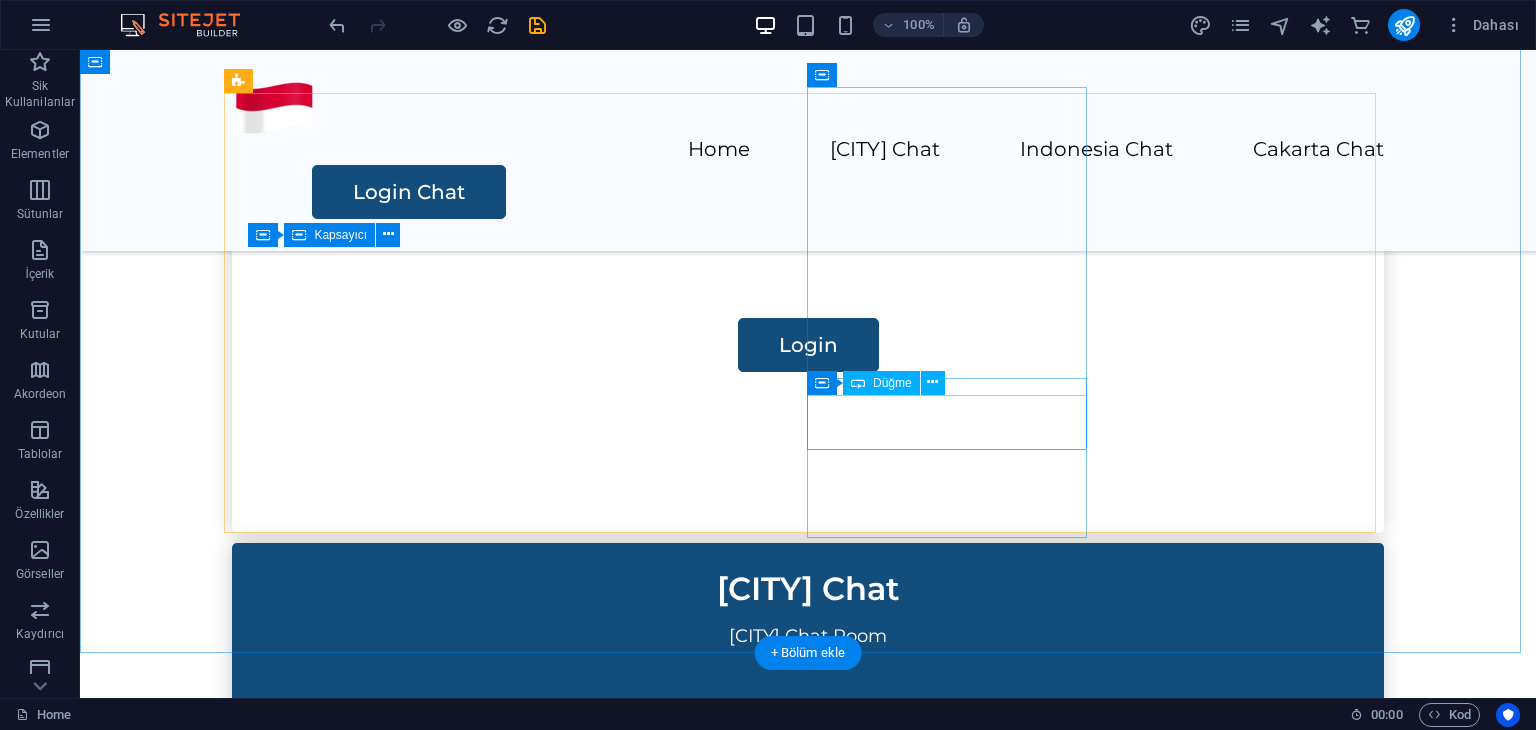 click on "Login" at bounding box center [808, 1245] 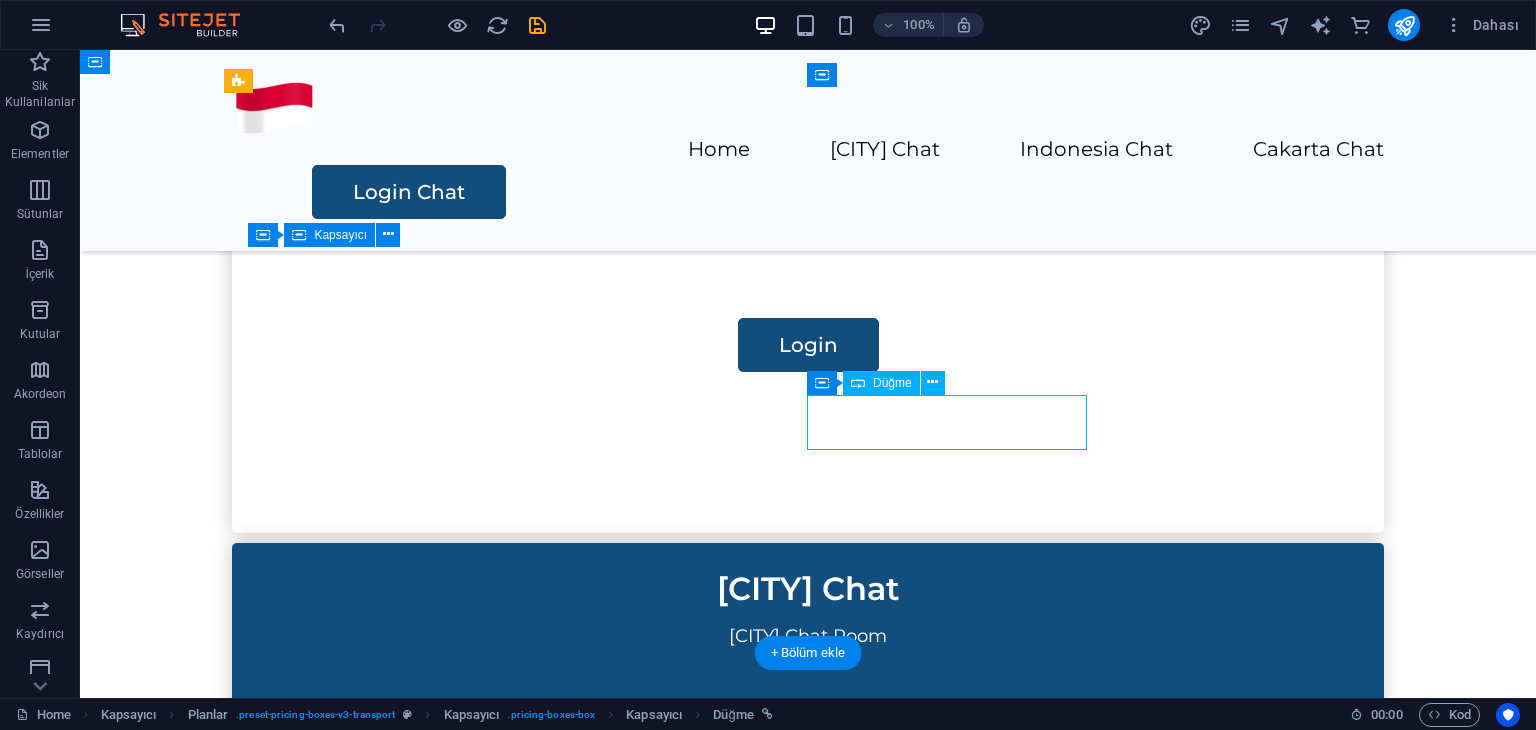 click on "Login" at bounding box center (808, 1245) 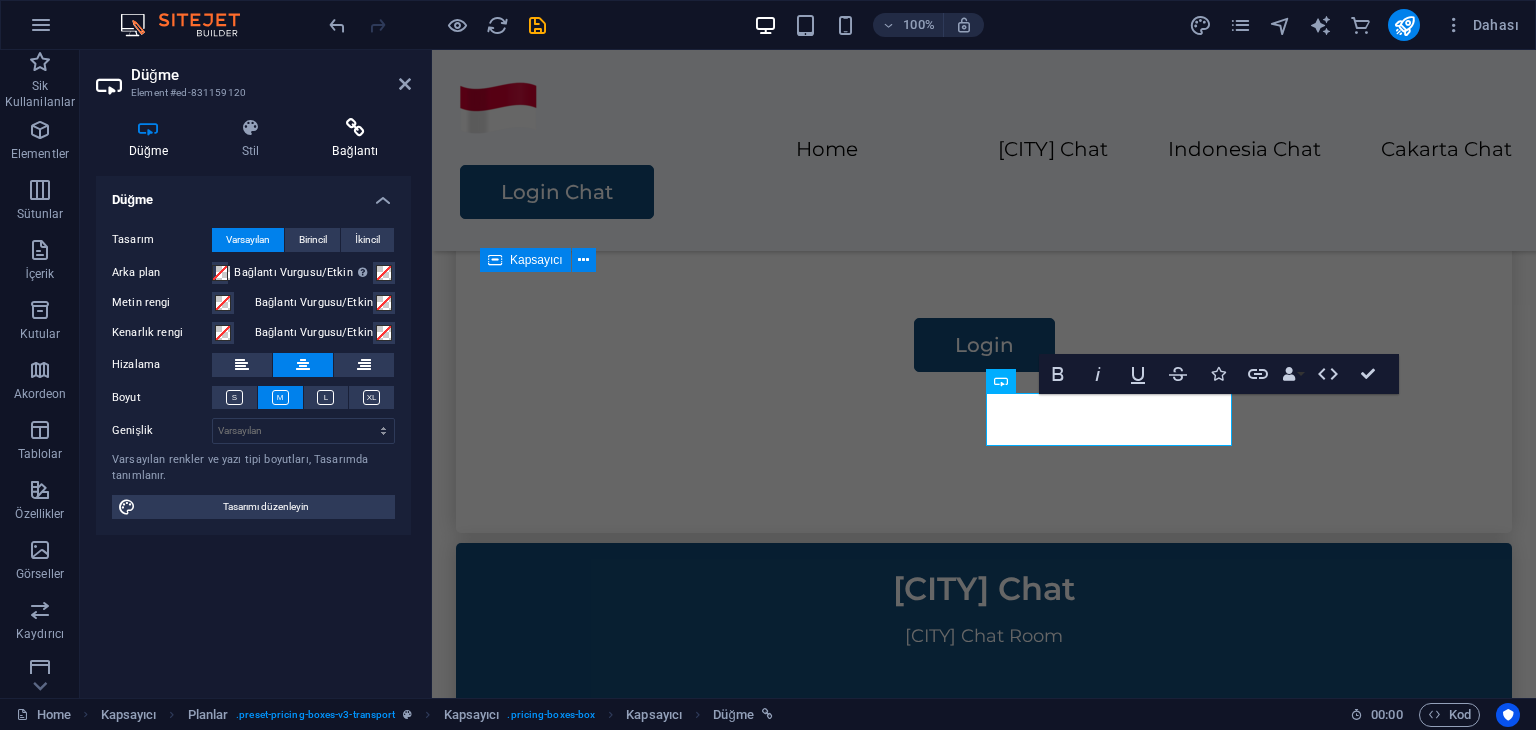 click at bounding box center (355, 128) 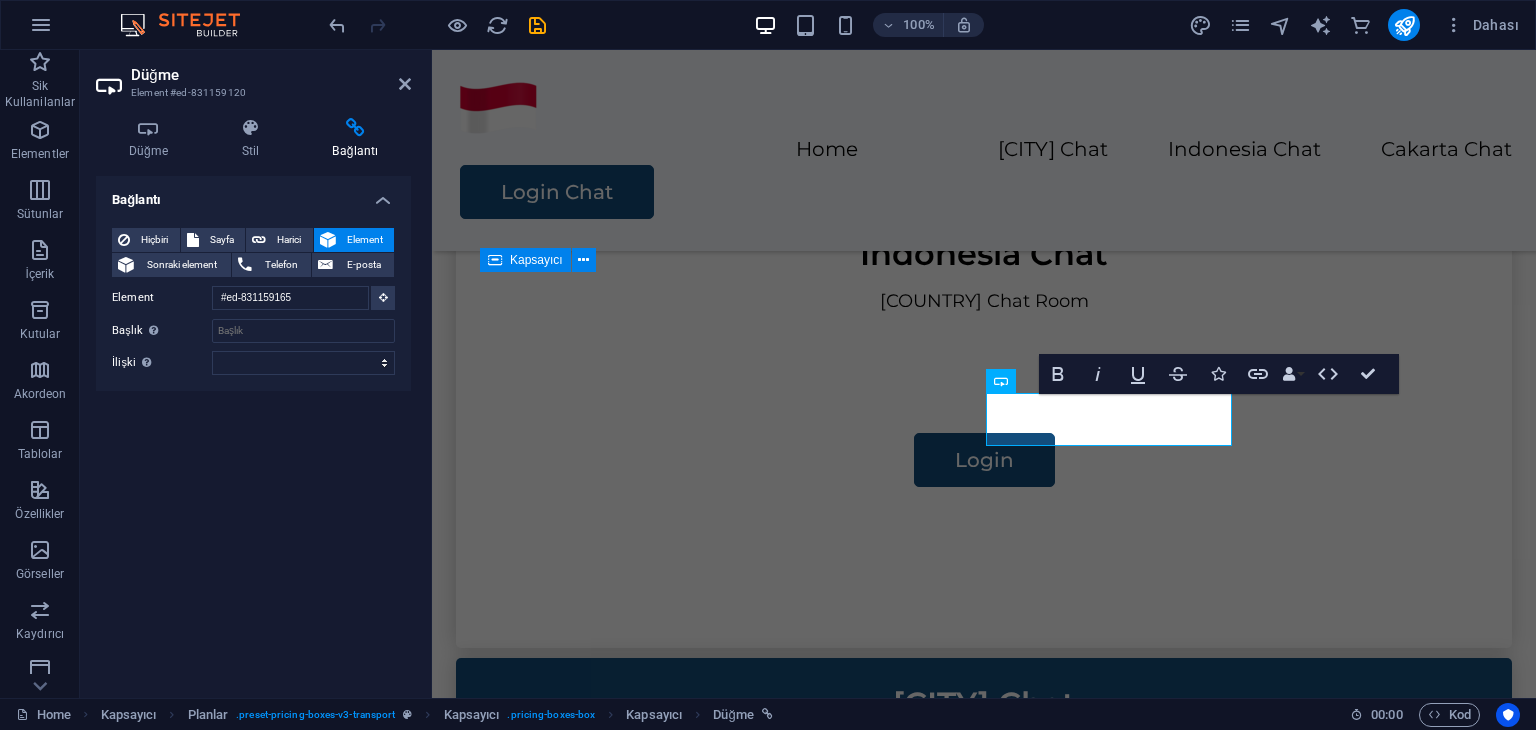 scroll, scrollTop: 1329, scrollLeft: 0, axis: vertical 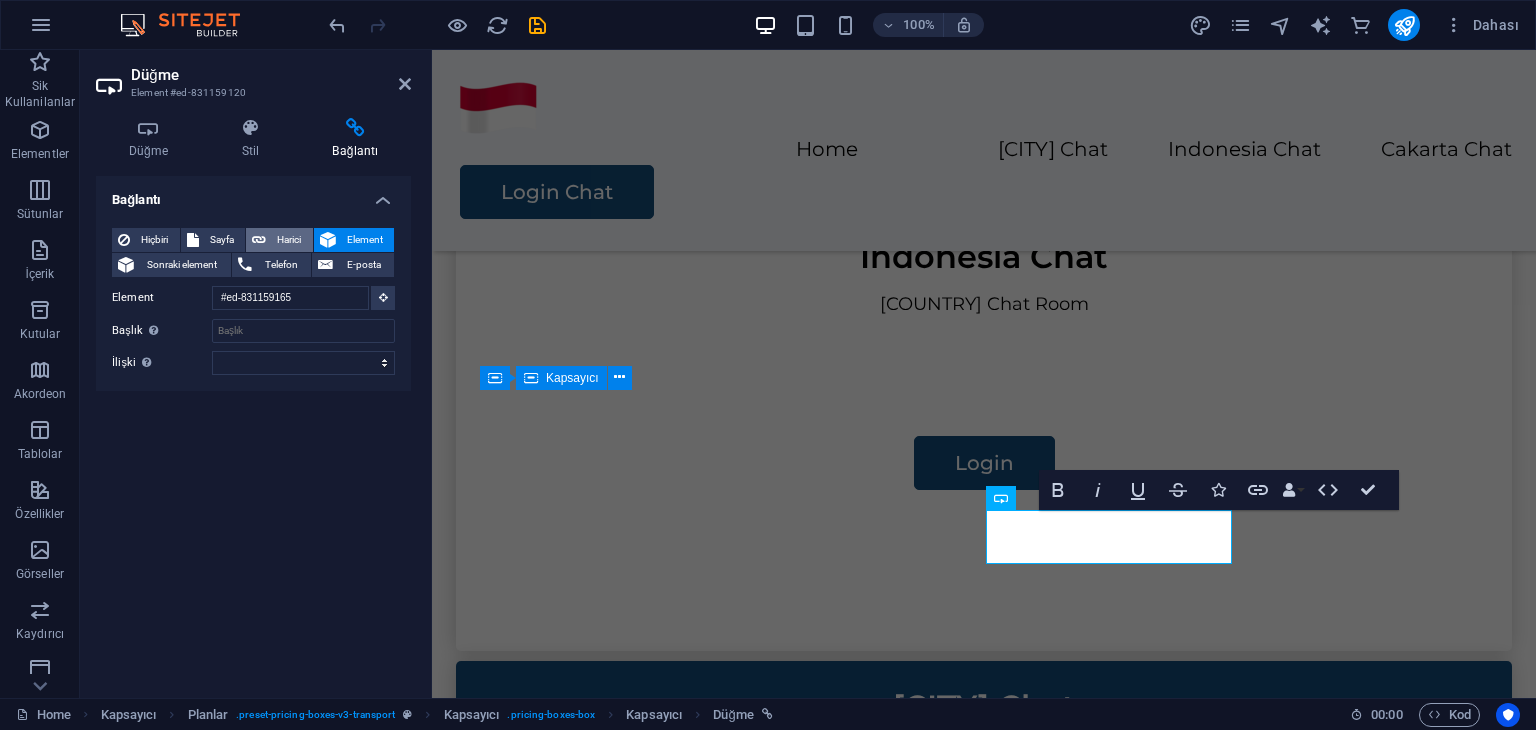 click on "Harici" at bounding box center (289, 240) 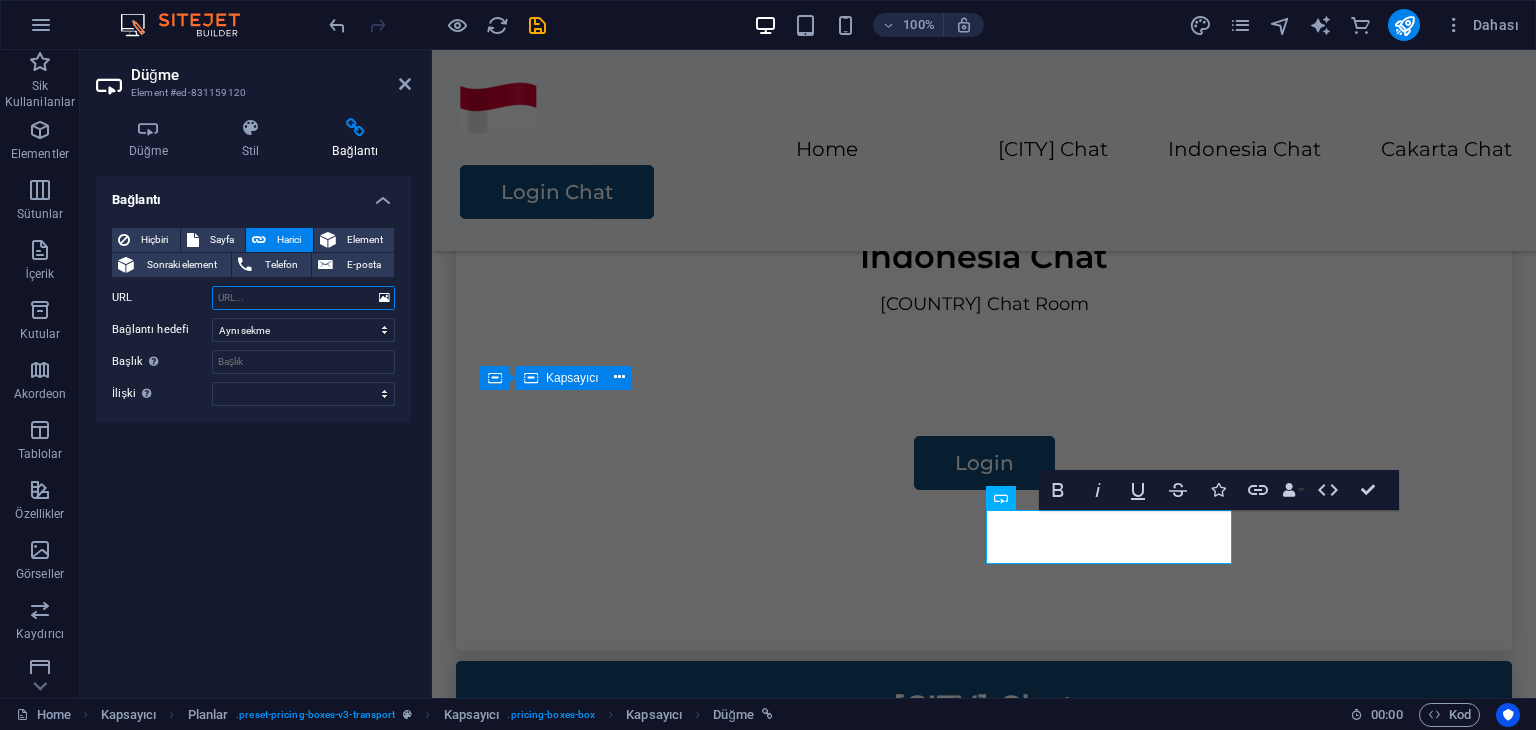 select on "blank" 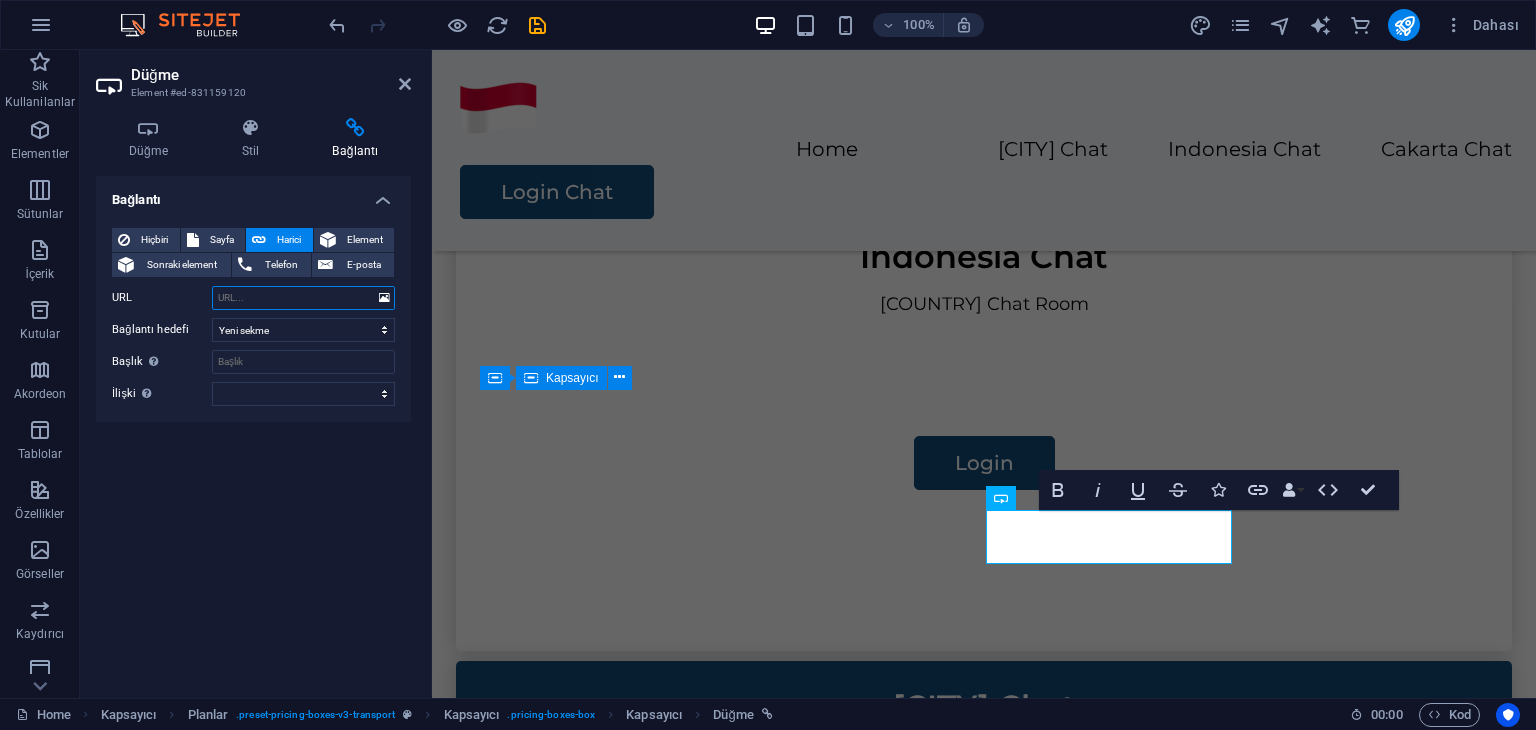 paste on "http://irc.chatirc.net:7852/?&channels=#jakarta" 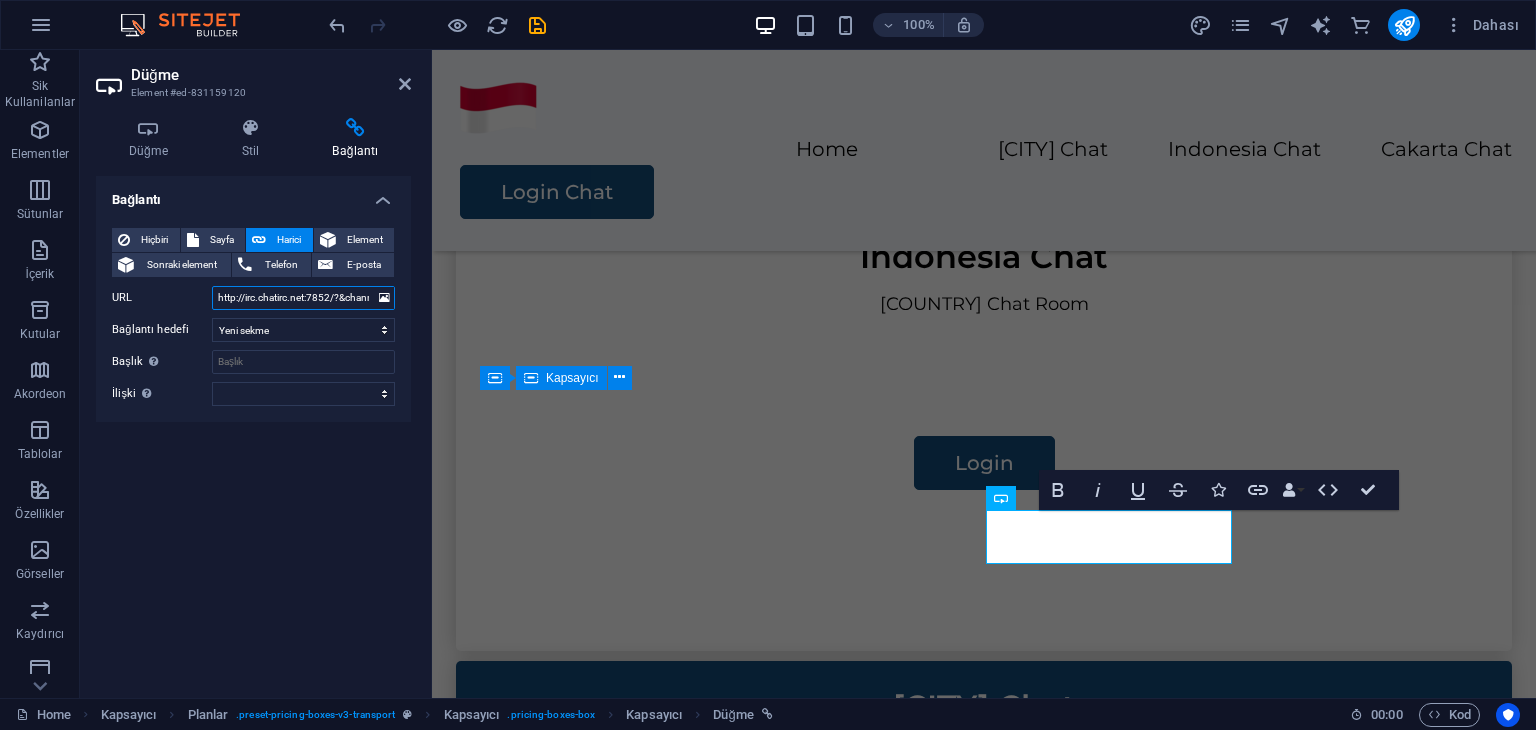 scroll, scrollTop: 0, scrollLeft: 58, axis: horizontal 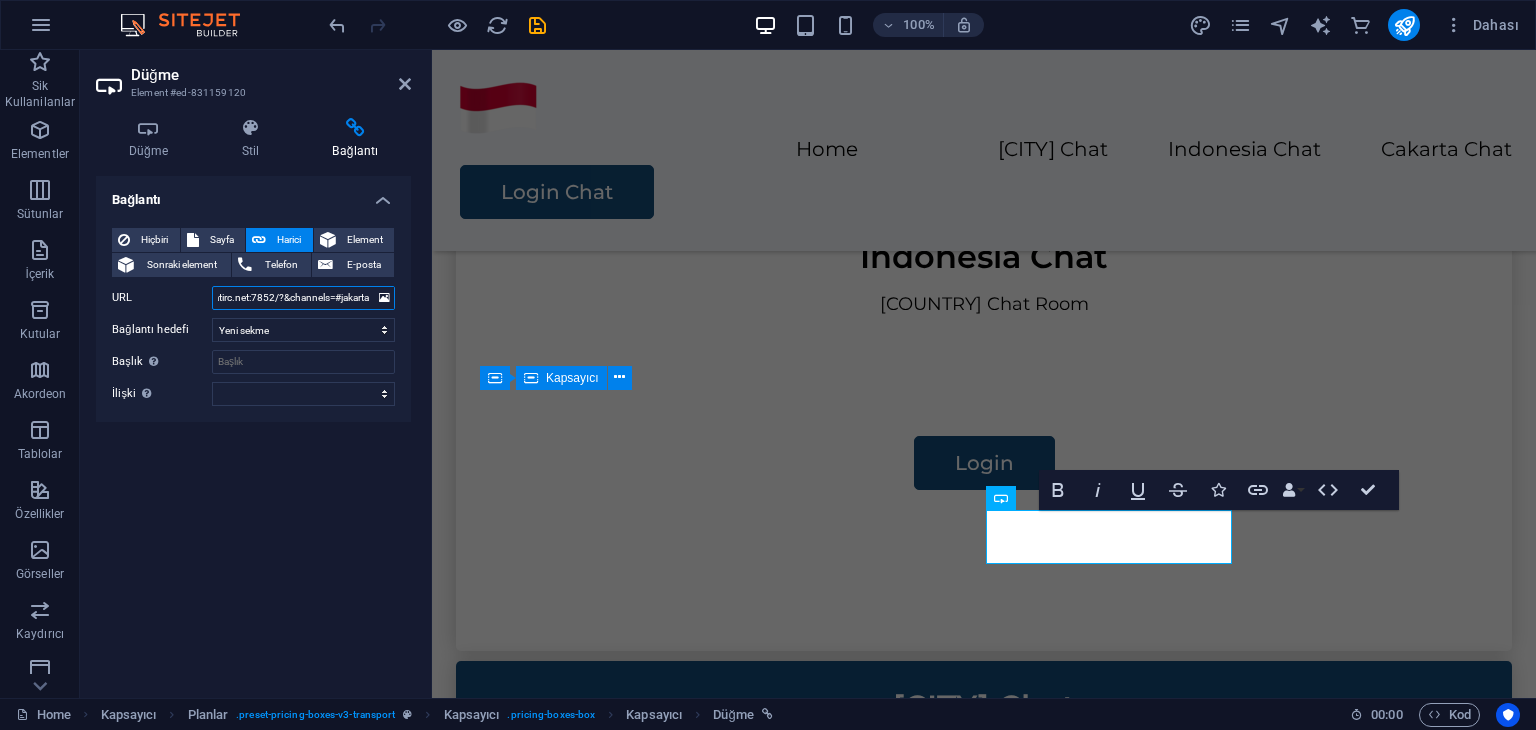 type on "http://irc.chatirc.net:7852/?&channels=#jakarta" 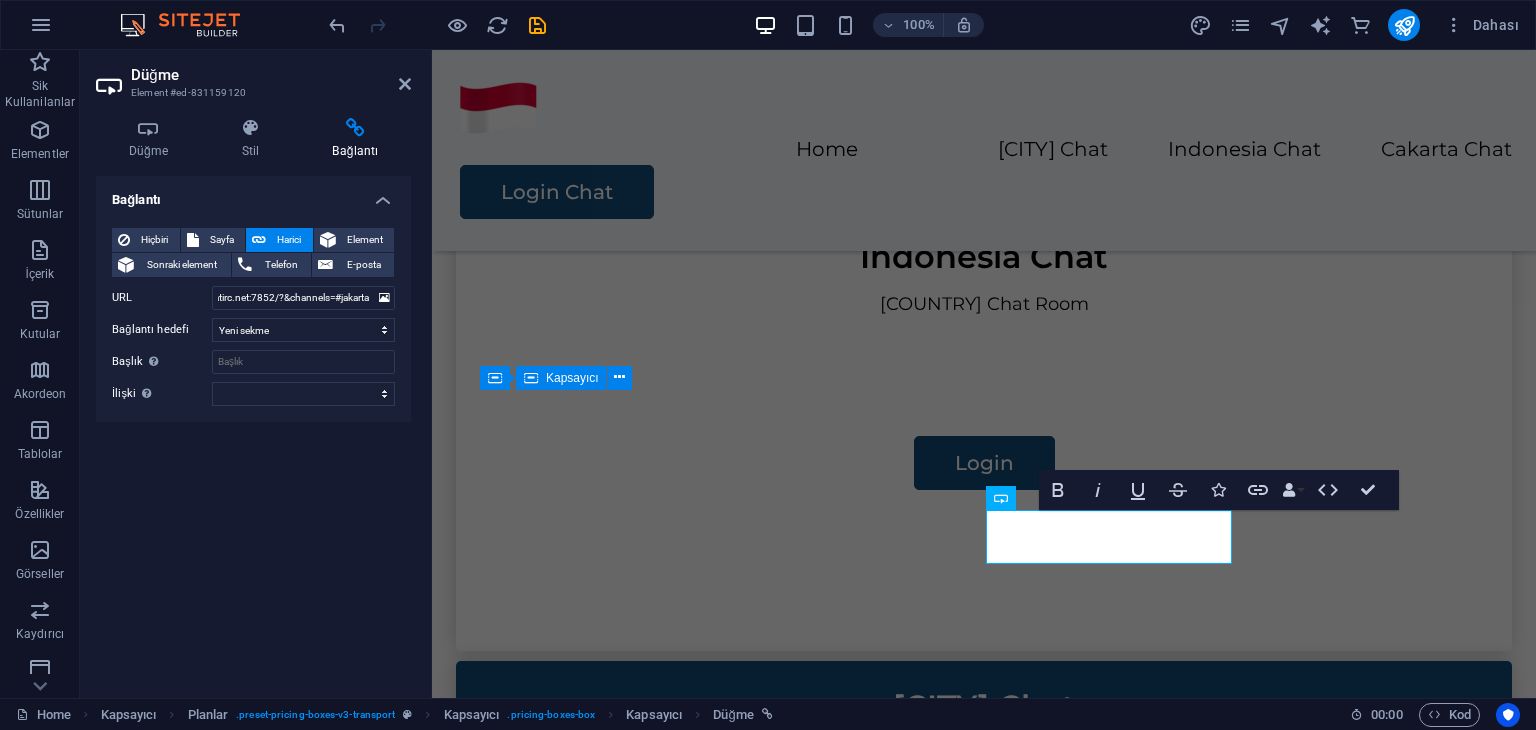 scroll, scrollTop: 0, scrollLeft: 0, axis: both 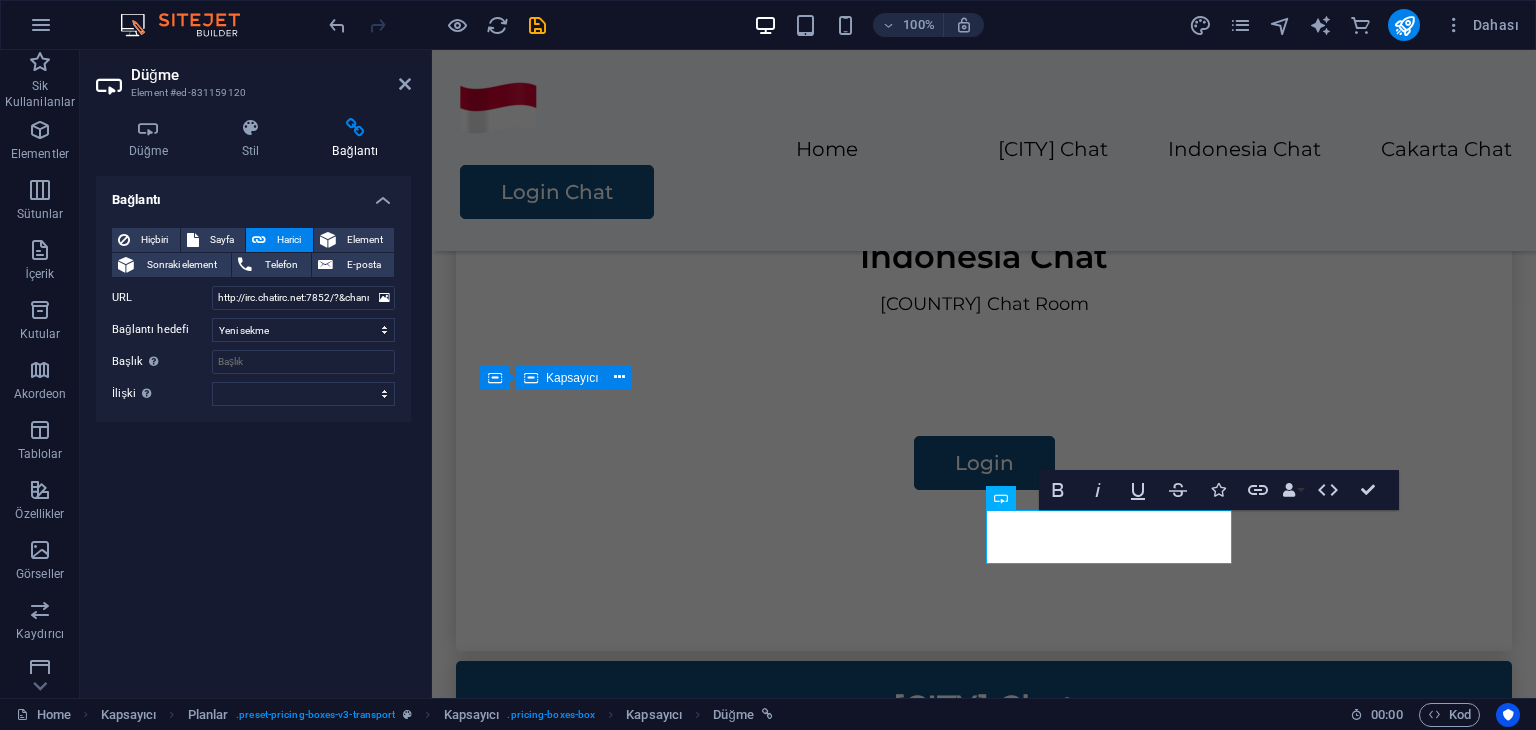 click on "Bağlantı Hiçbiri Sayfa Harici Element Sonraki element Telefon E-posta Sayfa Home Legal Notice Privacy Subpage Element #ed-831159165
URL http://irc.chatirc.net:7852/?&channels=#jakarta Telefon E-posta Bağlantı hedefi Yeni sekme Aynı sekme Kaplama Başlık Ek bağlantı tanımının bağlantı metniyle aynı olmaması gerekir. Başlık, genellikle fare elementin üzerine geldiğinde bir araç ipucu metni olarak gösterilir. Belirsizse boş bırak. İlişki Bu bağlantının bağlantı hedefiyle ilişkisini  ayarlar. Örneğin; "nofollow" (izleme) değeri, arama motorlarına bağlantıyı izleme talimatı verir. Boş bırakılabilir. alternate oluşturan bookmark harici yardım lisans ileri nofollow noreferrer noopener önceki arayın etiket" at bounding box center (253, 429) 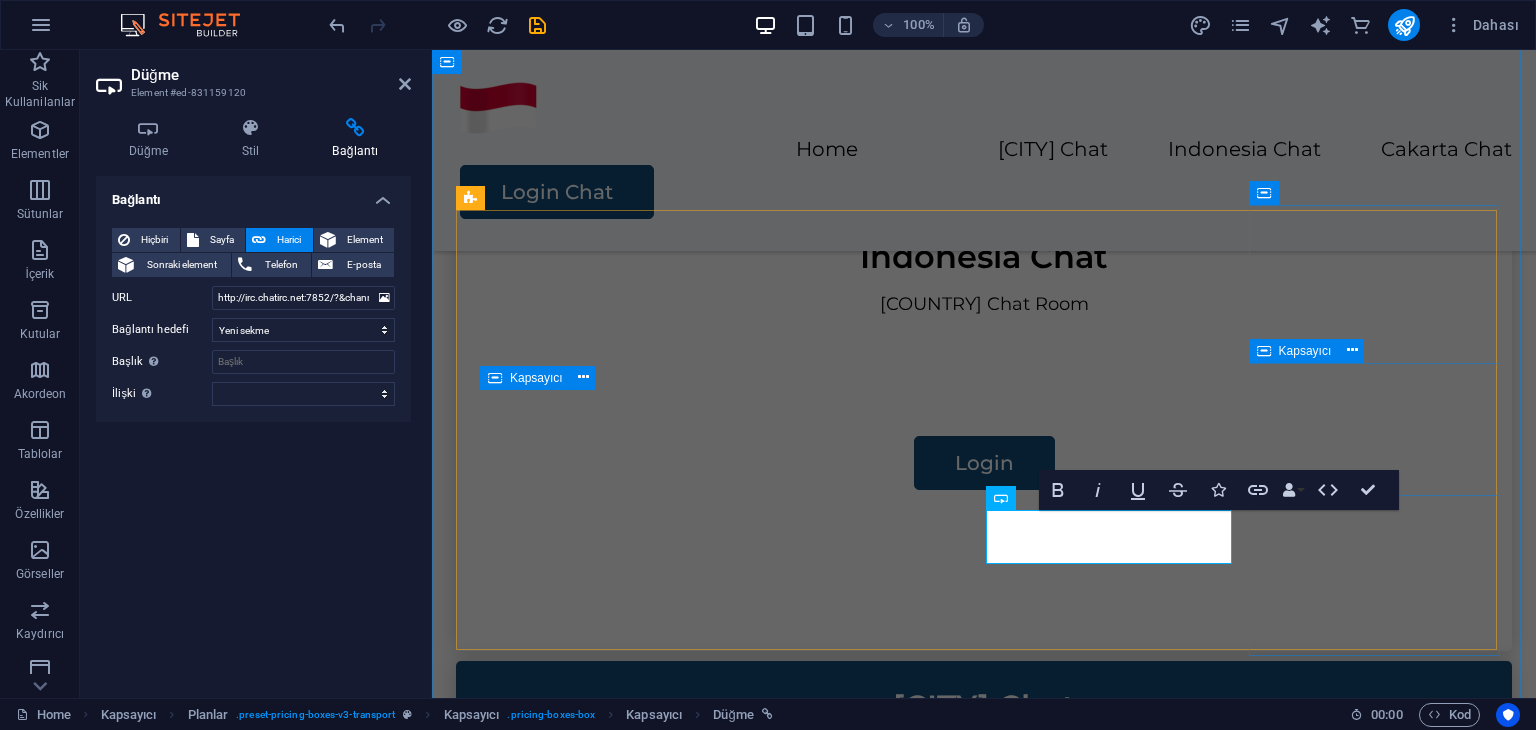 click on "Indonesia All Room" at bounding box center [984, 1703] 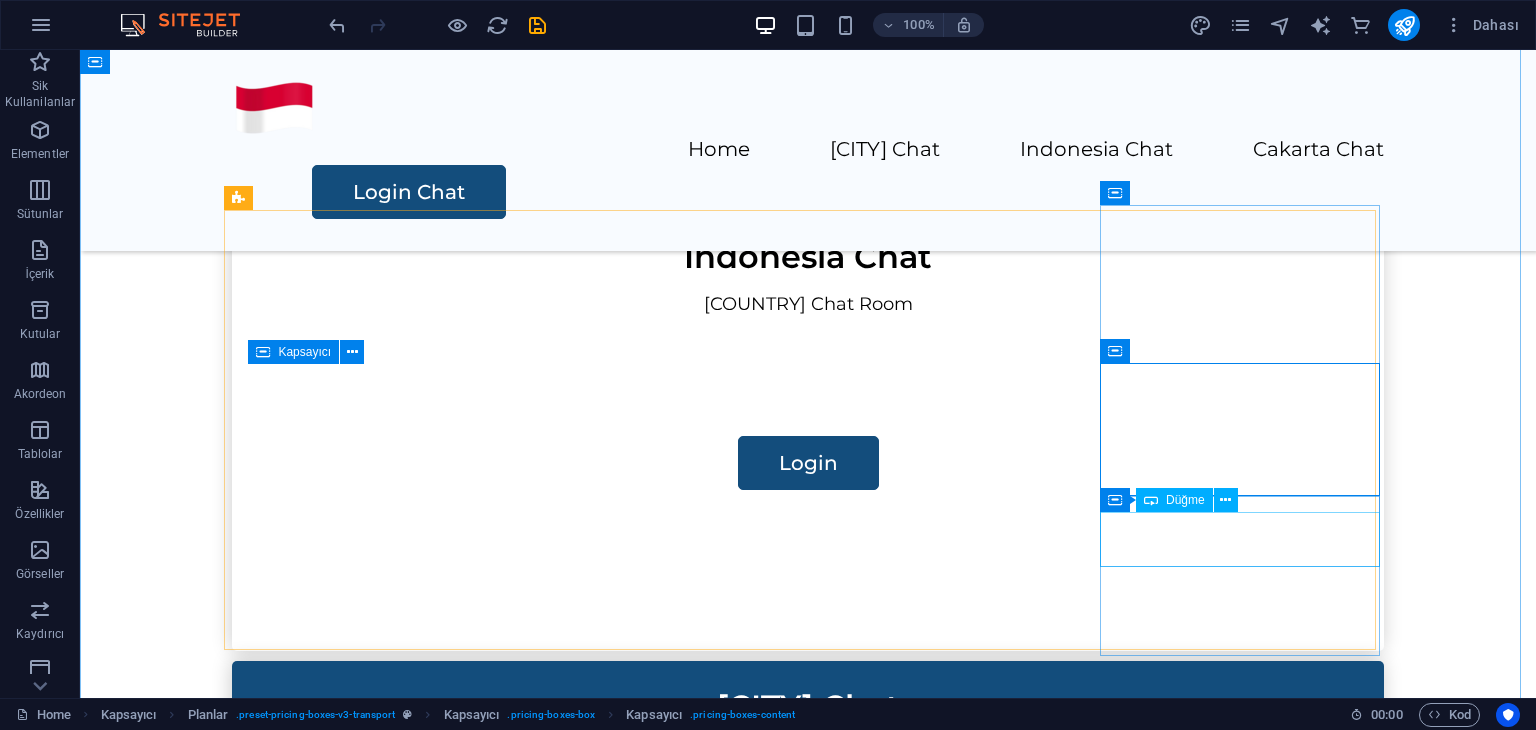 click on "Login" at bounding box center (808, 1813) 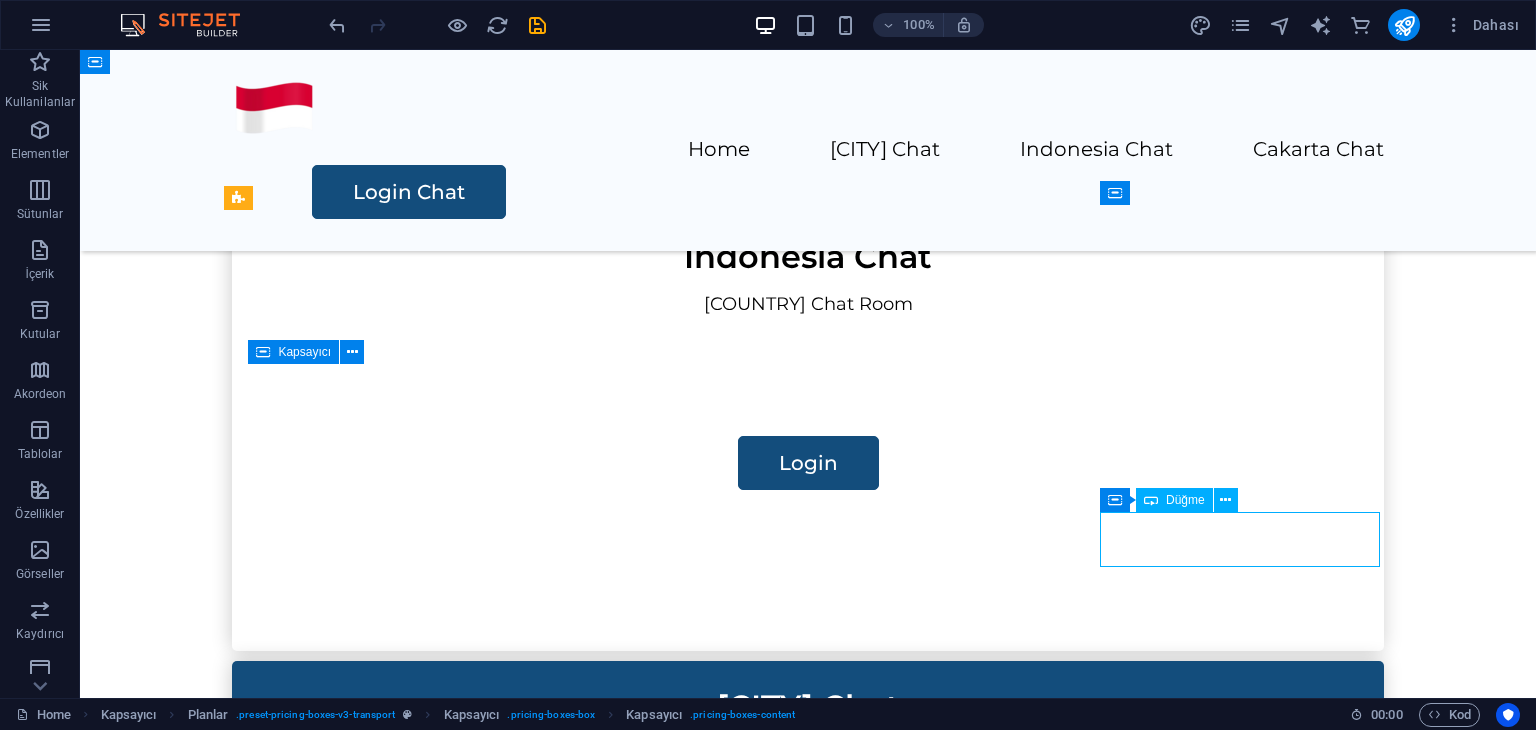 click on "Login" at bounding box center [808, 1813] 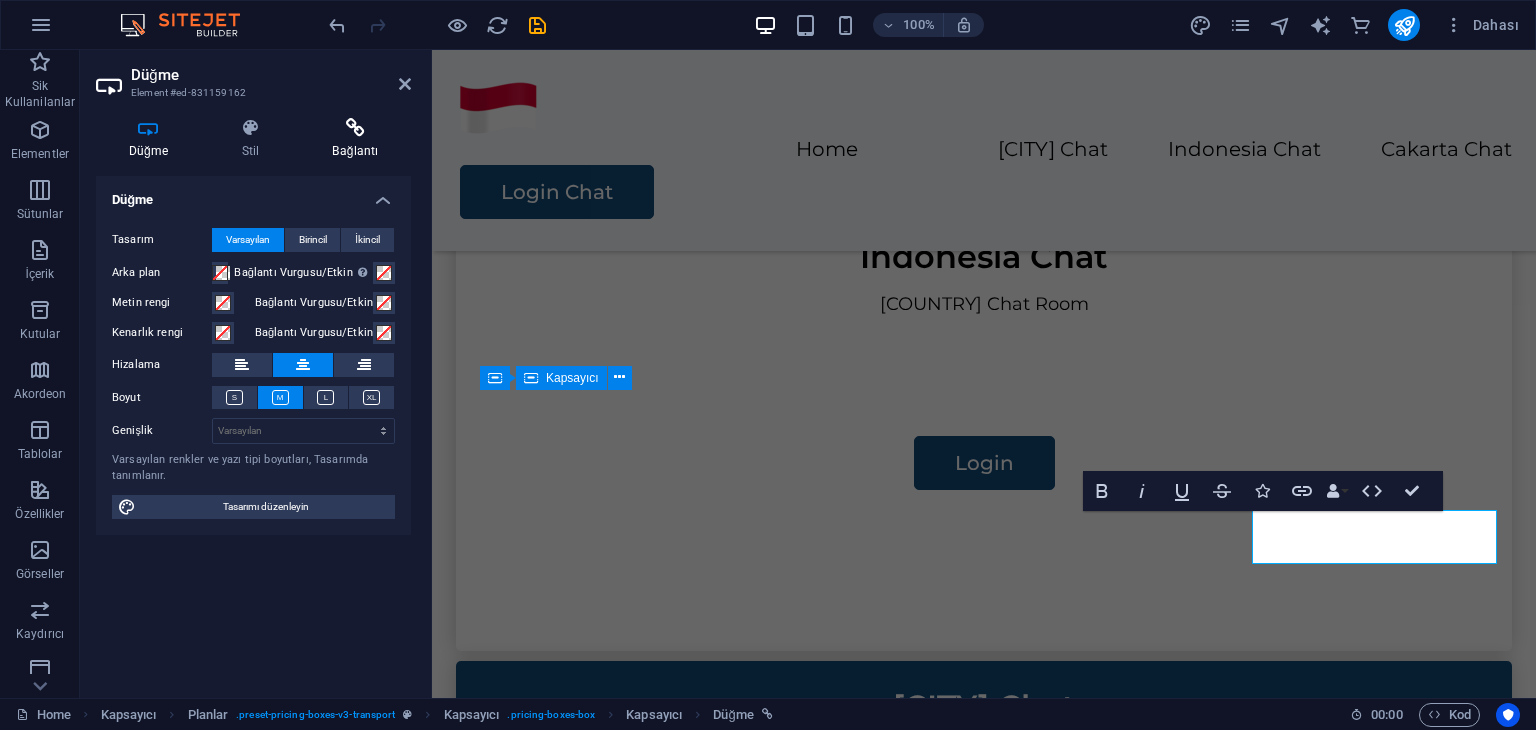 click at bounding box center (355, 128) 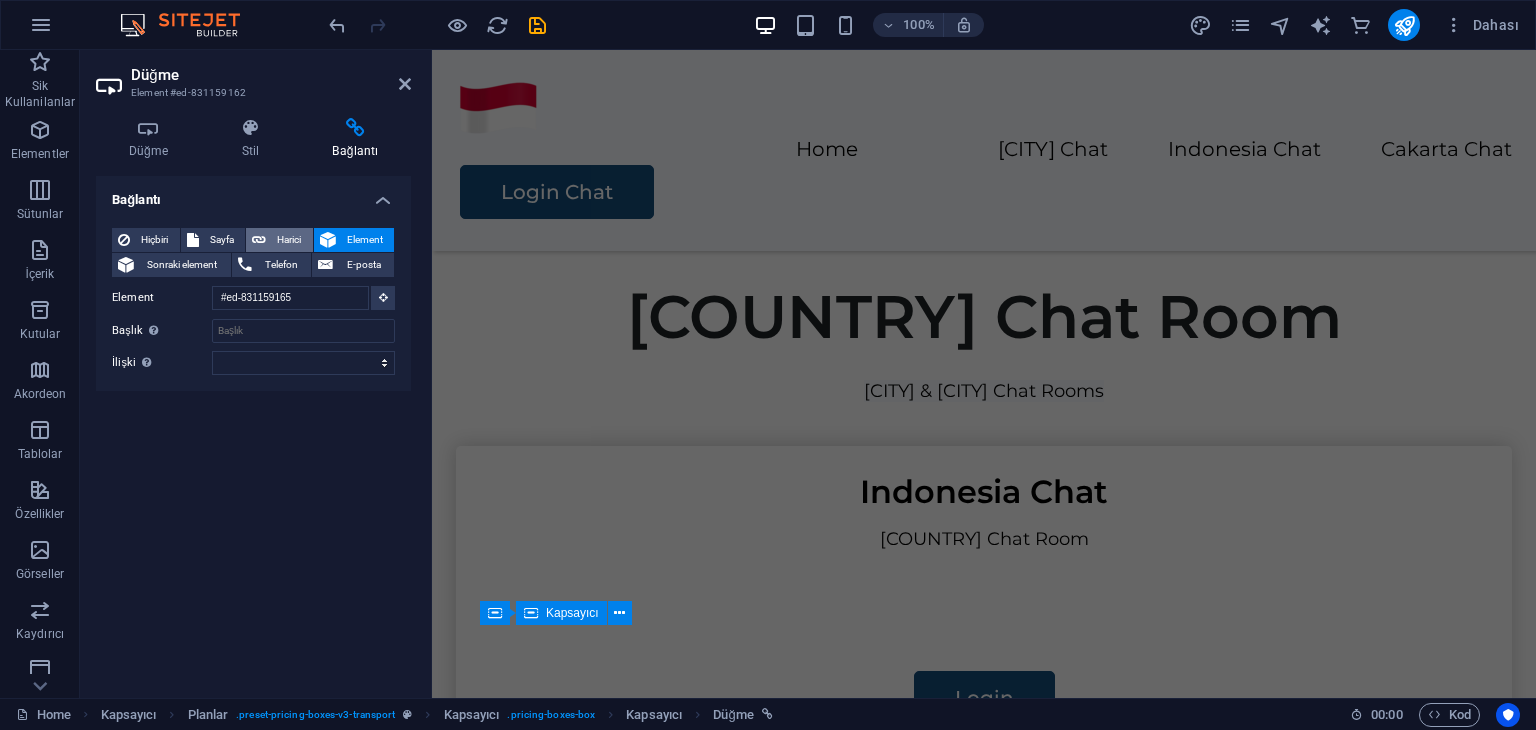 click on "Harici" at bounding box center (289, 240) 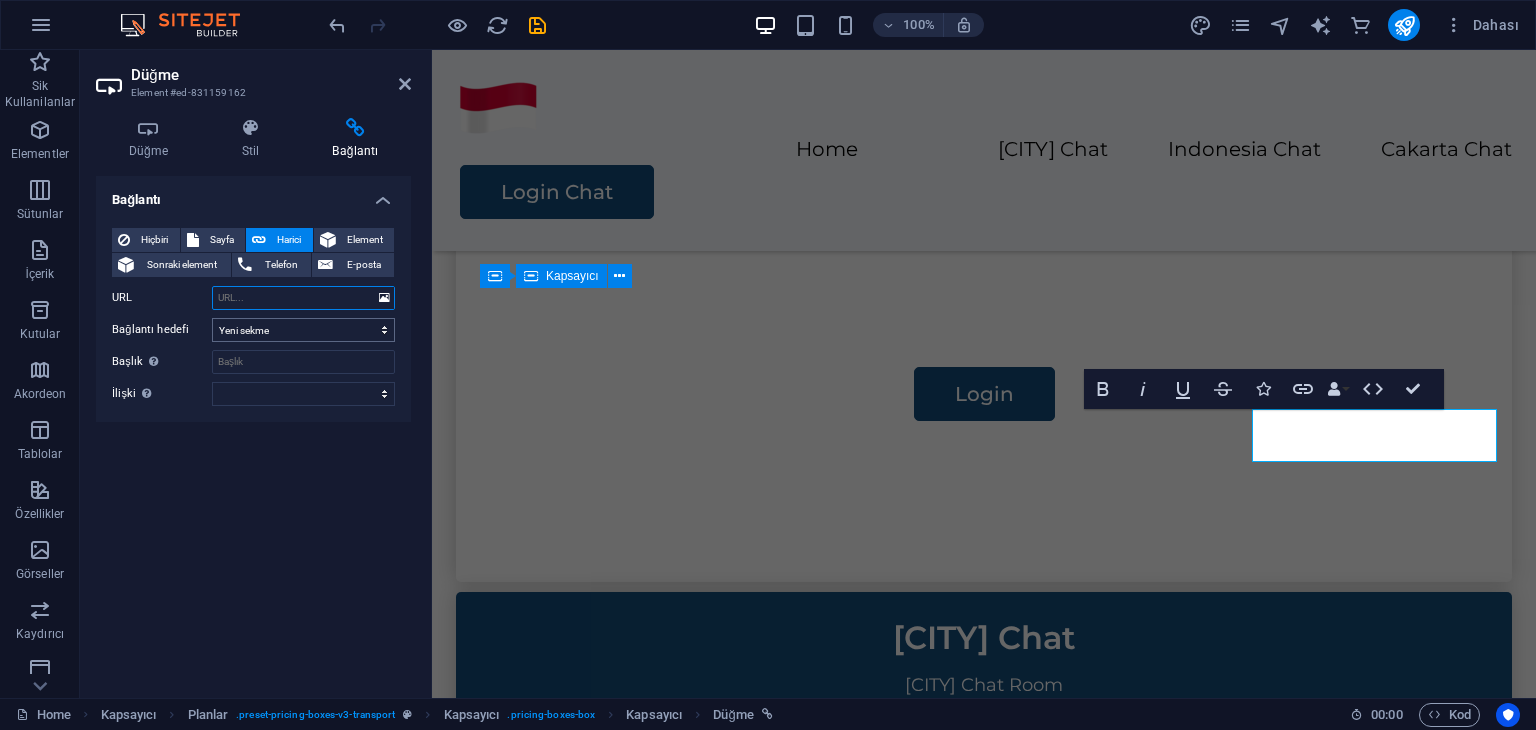 scroll, scrollTop: 1492, scrollLeft: 0, axis: vertical 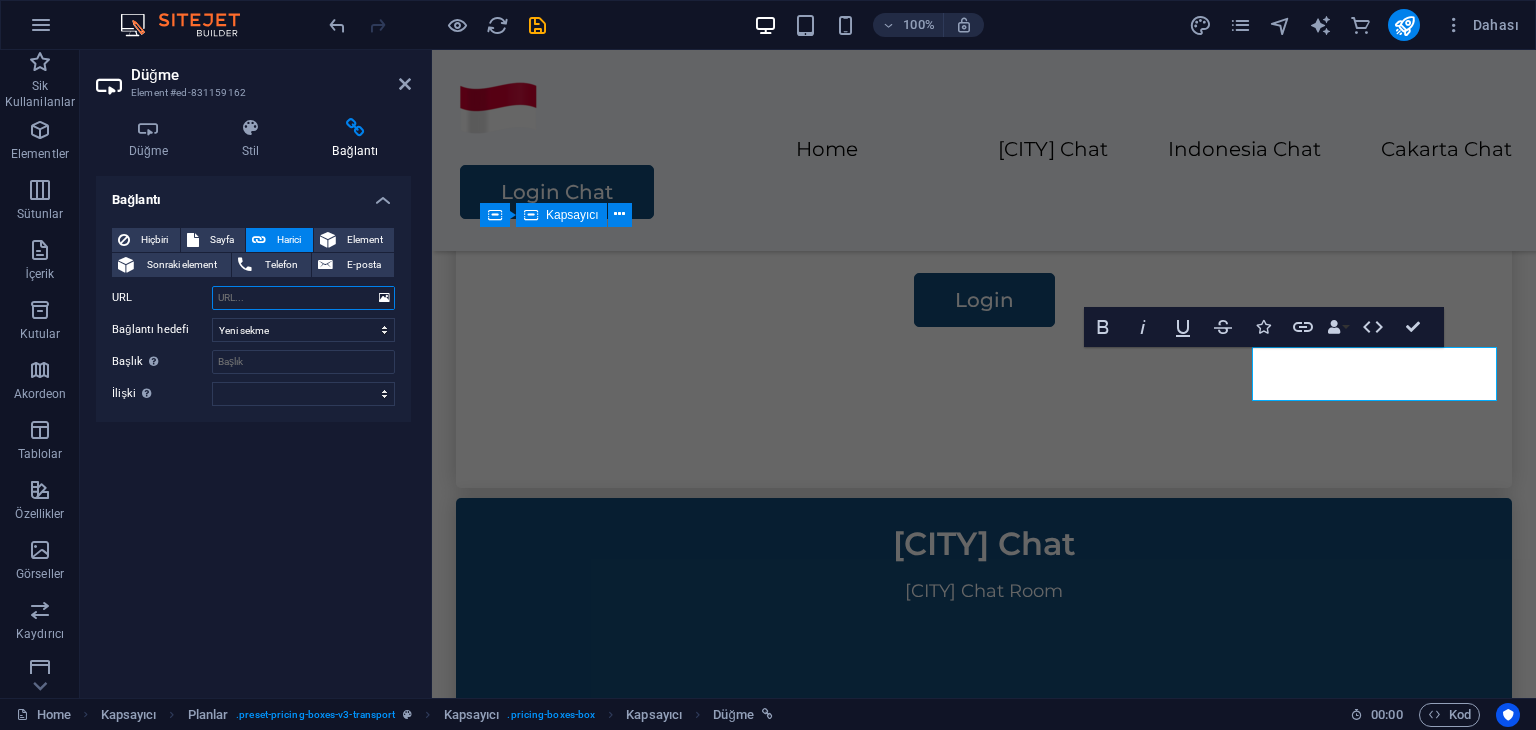 paste on "http://irc.chatirc.net:7852/?&channels=#jakarta" 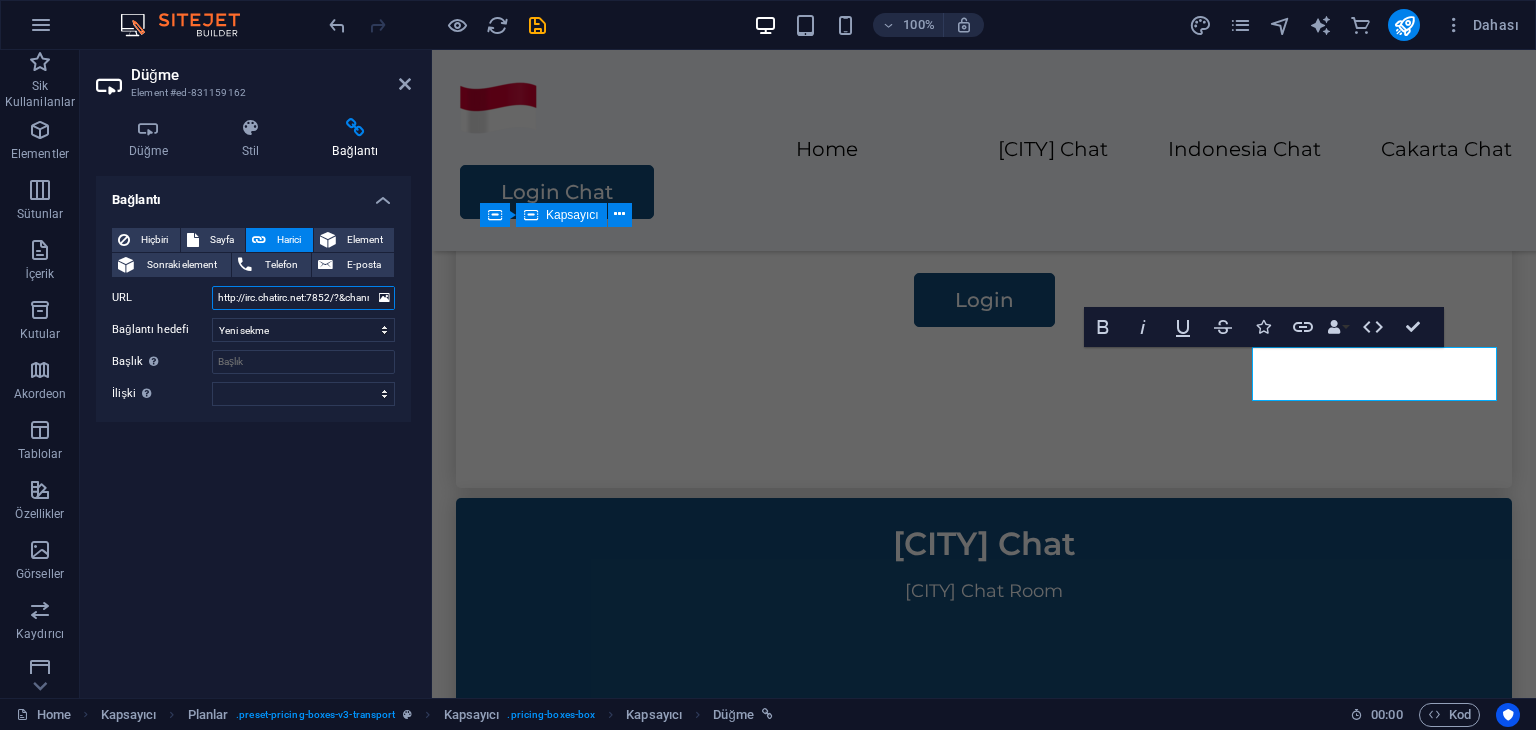 scroll, scrollTop: 0, scrollLeft: 58, axis: horizontal 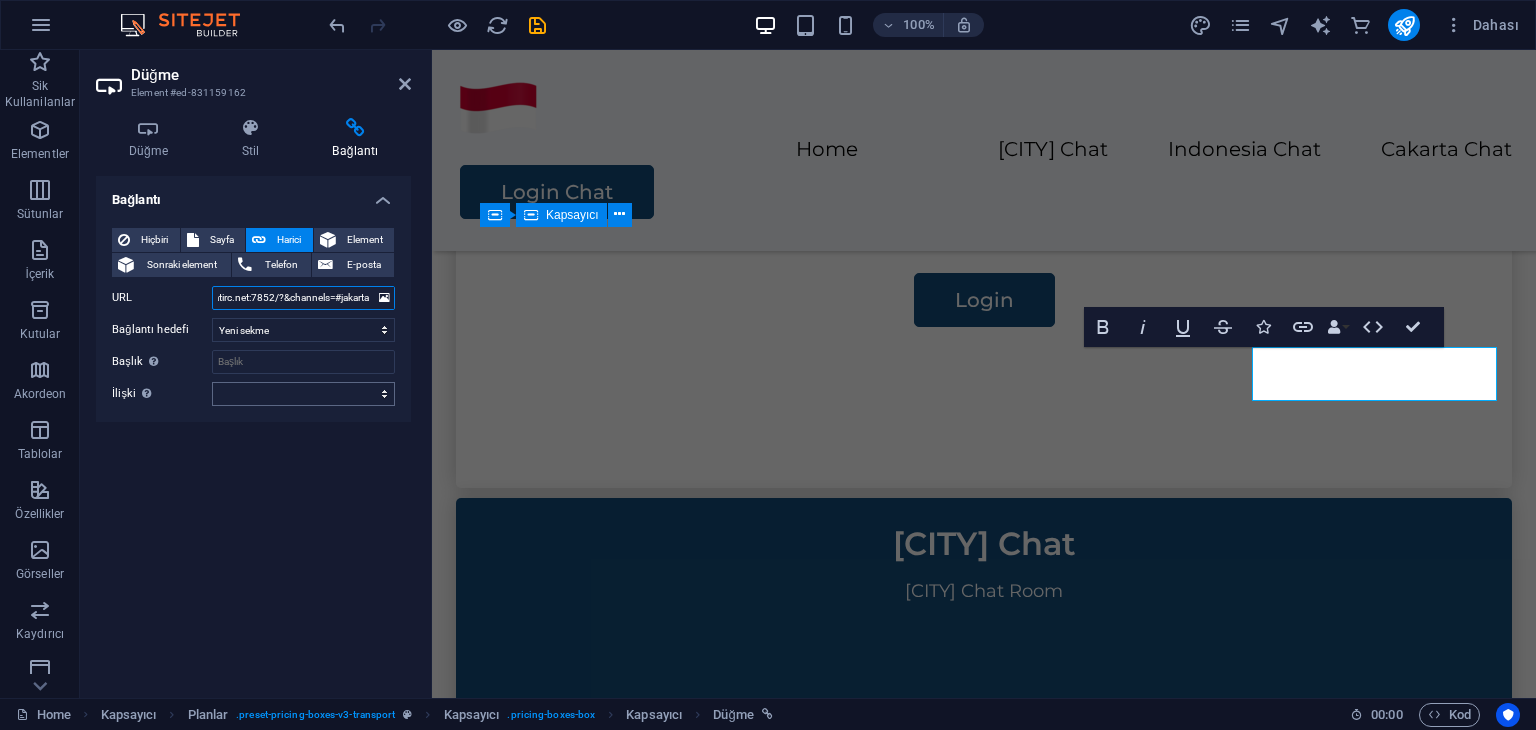 drag, startPoint x: 290, startPoint y: 304, endPoint x: 278, endPoint y: 387, distance: 83.86298 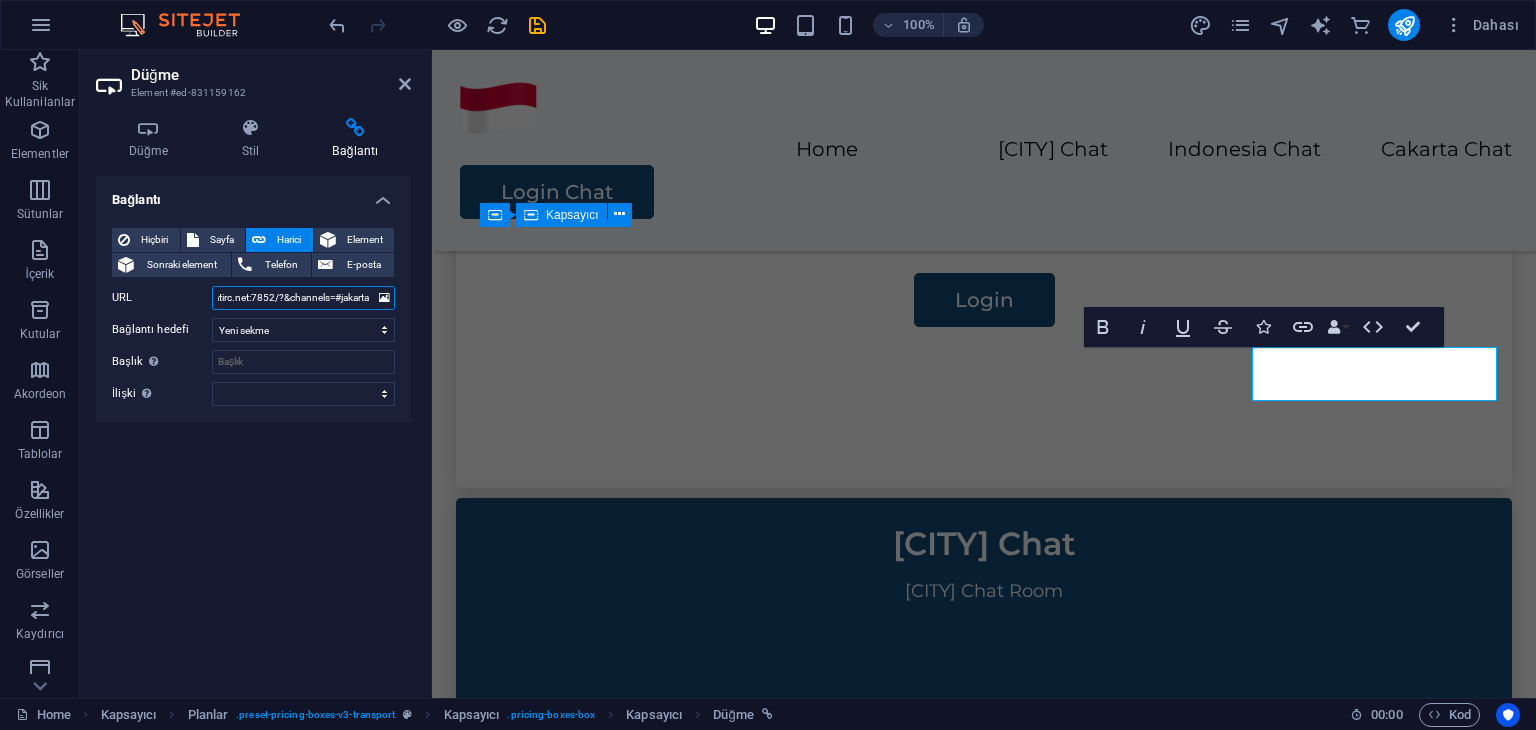 type on "http://irc.chatirc.net:7852/?&channels=#jakarta" 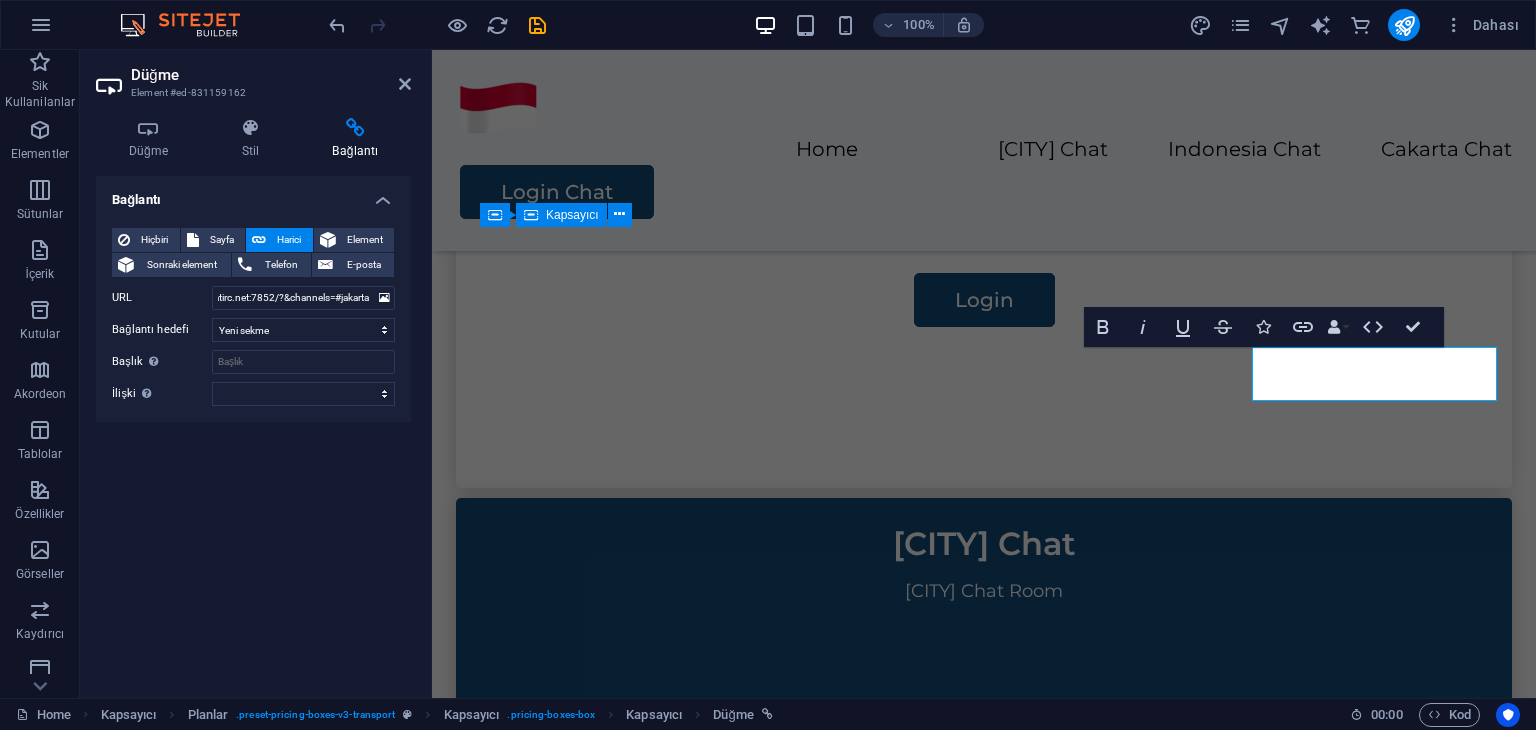 scroll, scrollTop: 0, scrollLeft: 0, axis: both 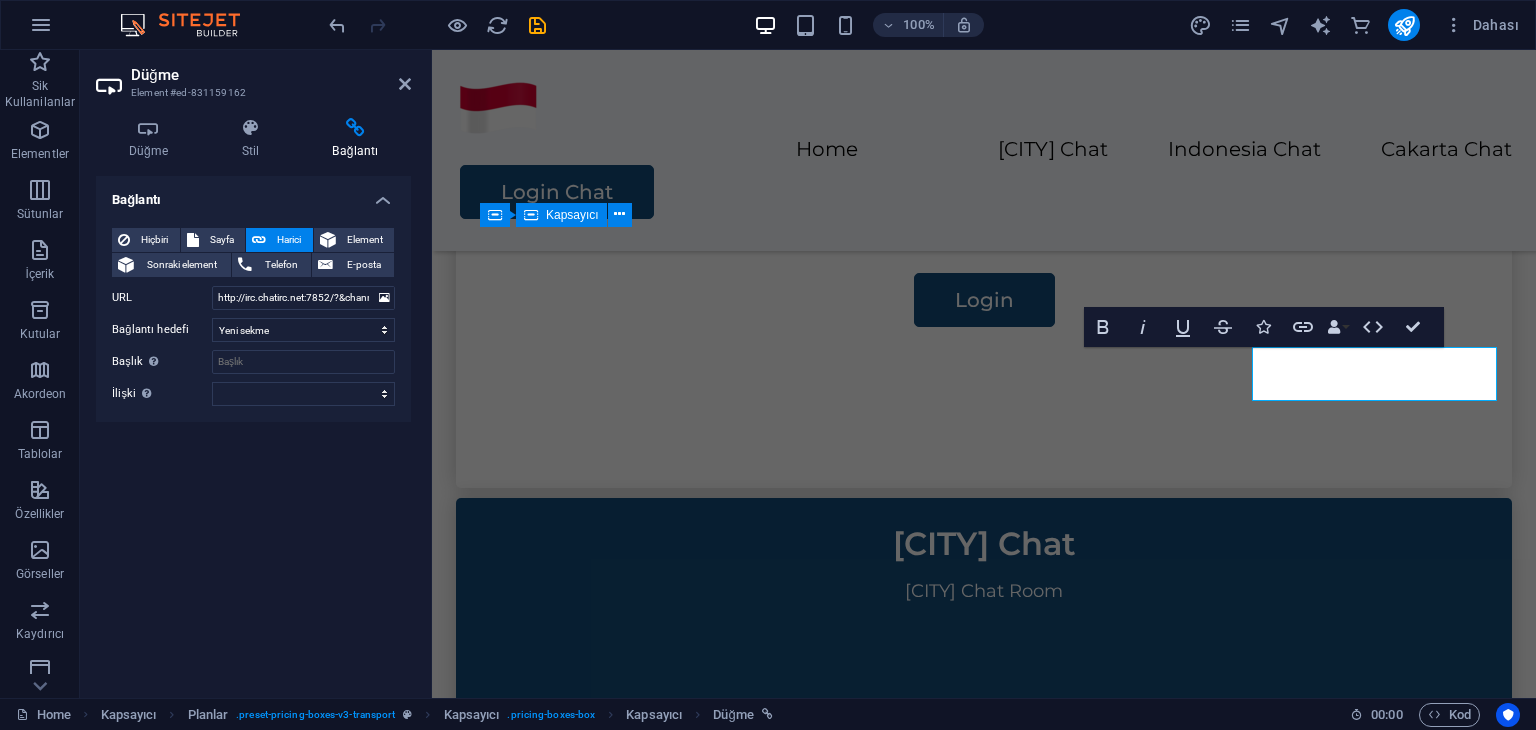 click on "Bağlantı Hiçbiri Sayfa Harici Element Sonraki element Telefon E-posta Sayfa Home Legal Notice Privacy Subpage Element #ed-831159165
URL http://irc.chatirc.net:7852/?&channels=#jakarta Telefon E-posta Bağlantı hedefi Yeni sekme Aynı sekme Kaplama Başlık Ek bağlantı tanımının bağlantı metniyle aynı olmaması gerekir. Başlık, genellikle fare elementin üzerine geldiğinde bir araç ipucu metni olarak gösterilir. Belirsizse boş bırak. İlişki Bu bağlantının bağlantı hedefiyle ilişkisini  ayarlar. Örneğin; "nofollow" (izleme) değeri, arama motorlarına bağlantıyı izleme talimatı verir. Boş bırakılabilir. alternate oluşturan bookmark harici yardım lisans ileri nofollow noreferrer noopener önceki arayın etiket" at bounding box center (253, 429) 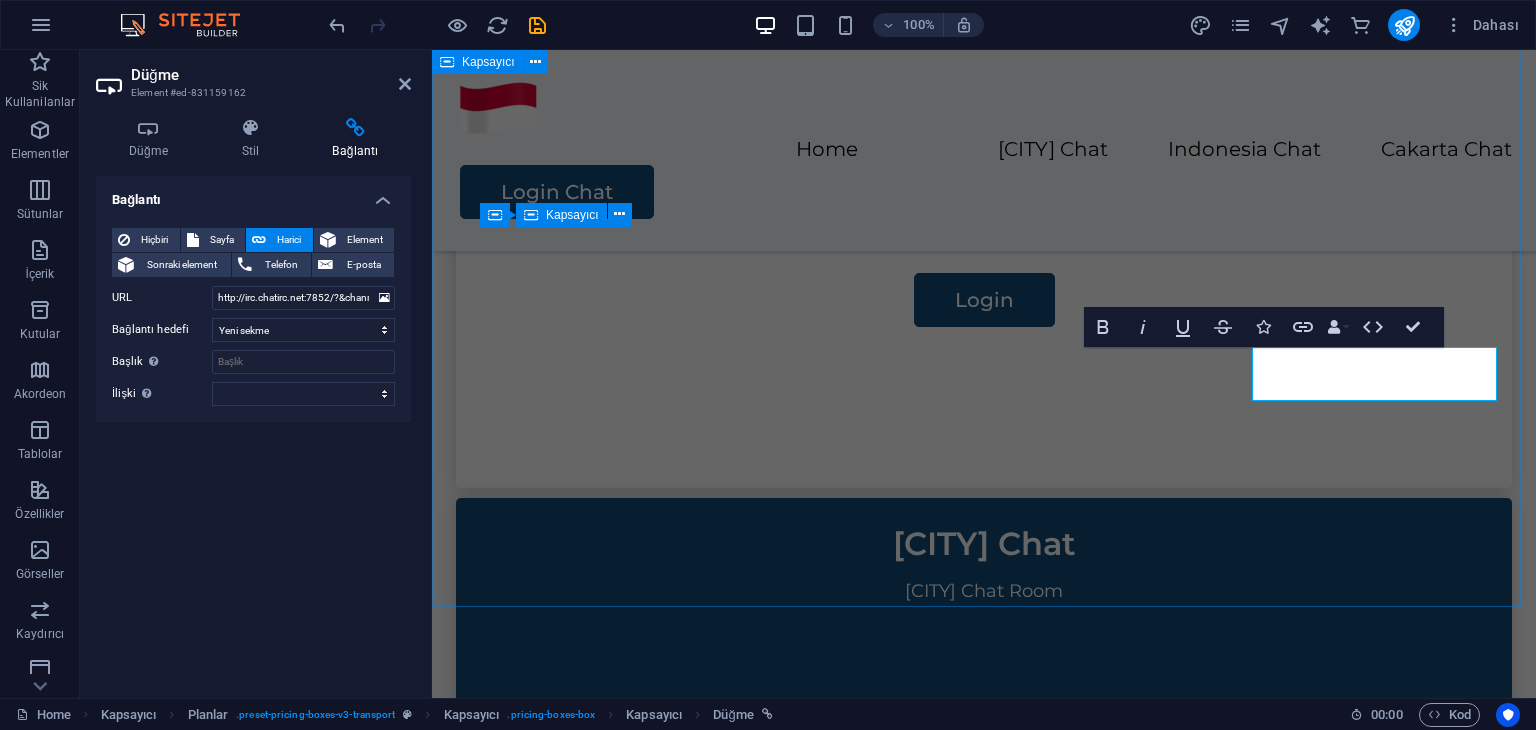 click on "Indonesia Chat Room Jakarta & Cakarta Chat Rooms Indonesia Chat Indonesia Chat Room Login Jakarta Chat Jakarta Chat Room Login Cakarta Chat Cakarta Chat Room Login Indonesia All Indonesia All Room Login" at bounding box center [984, 860] 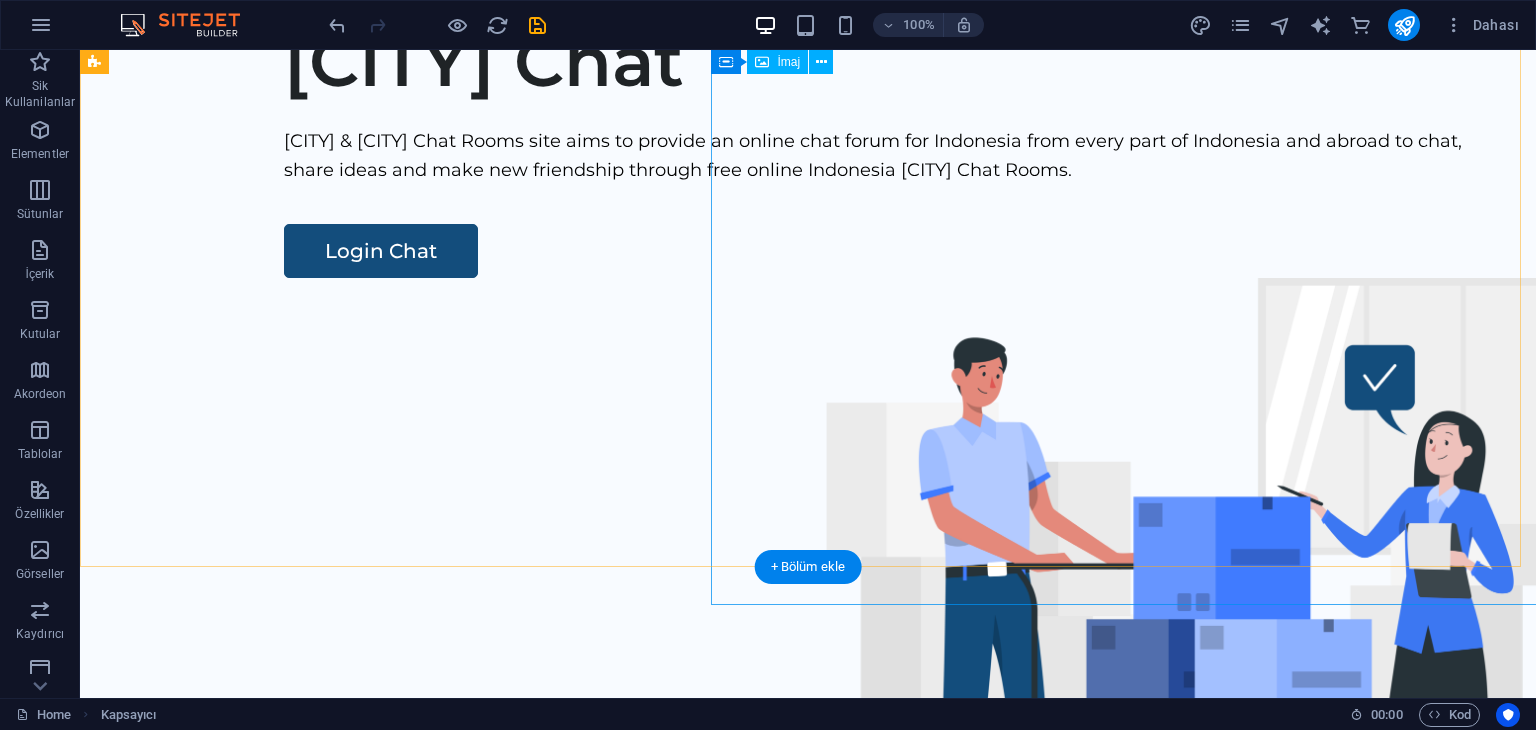 scroll, scrollTop: 0, scrollLeft: 0, axis: both 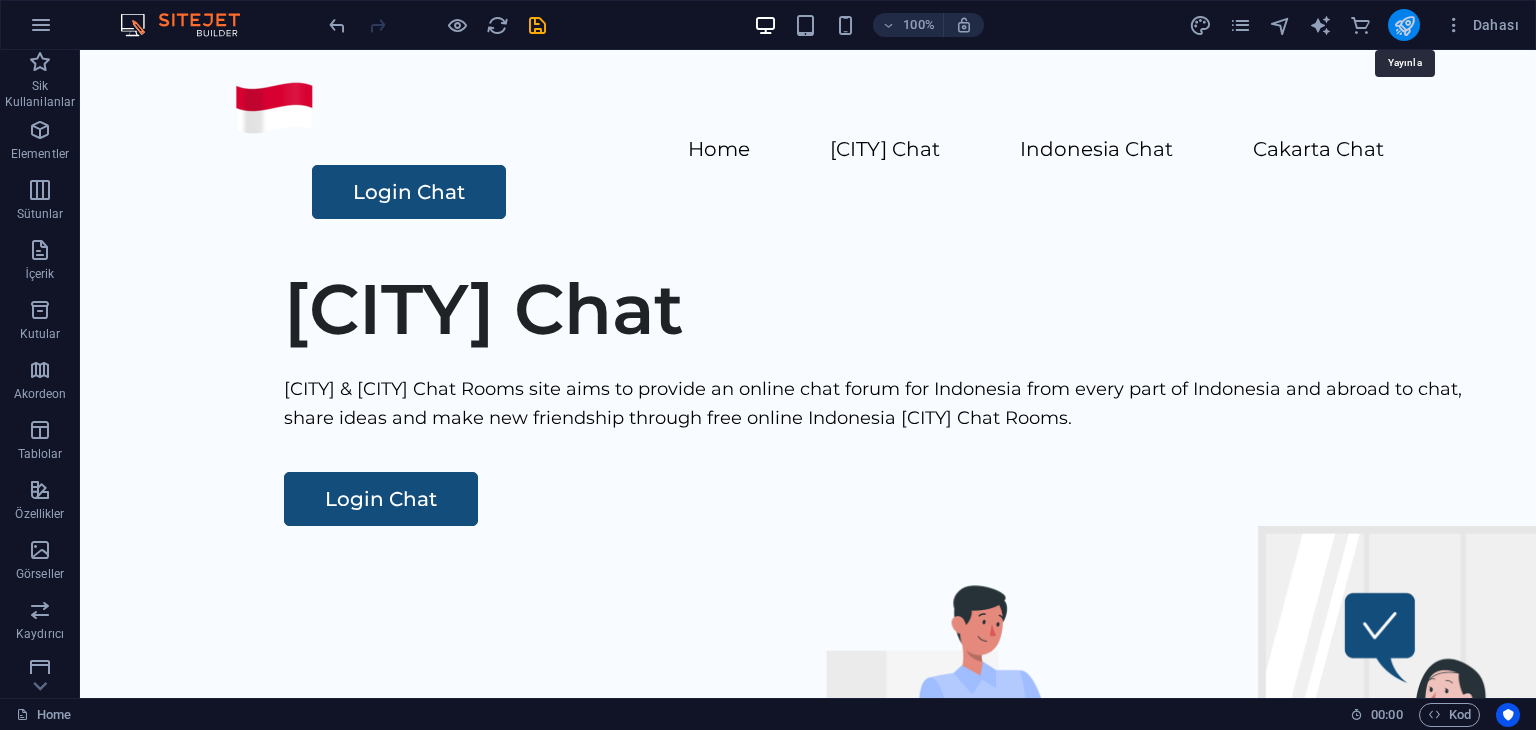 click at bounding box center [1404, 25] 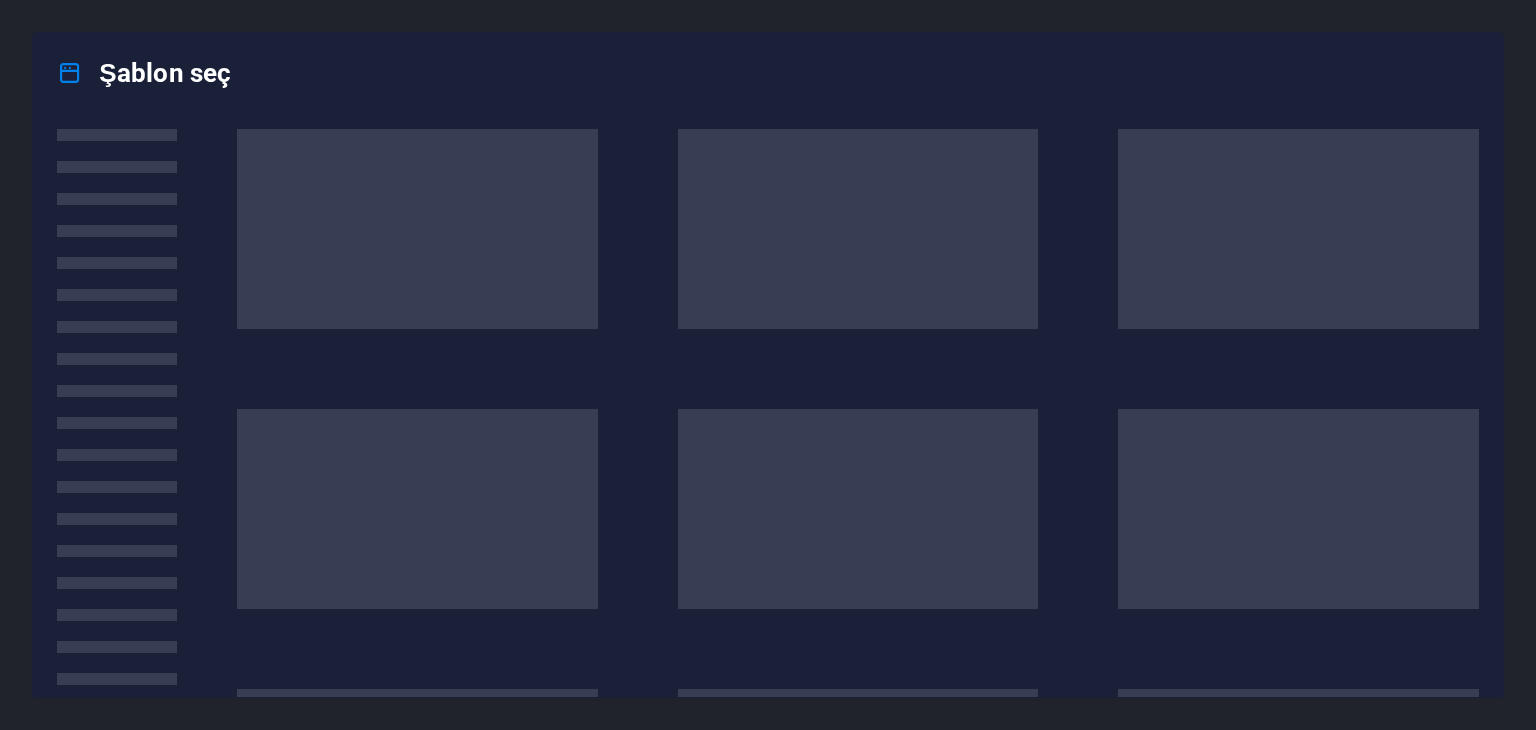 scroll, scrollTop: 0, scrollLeft: 0, axis: both 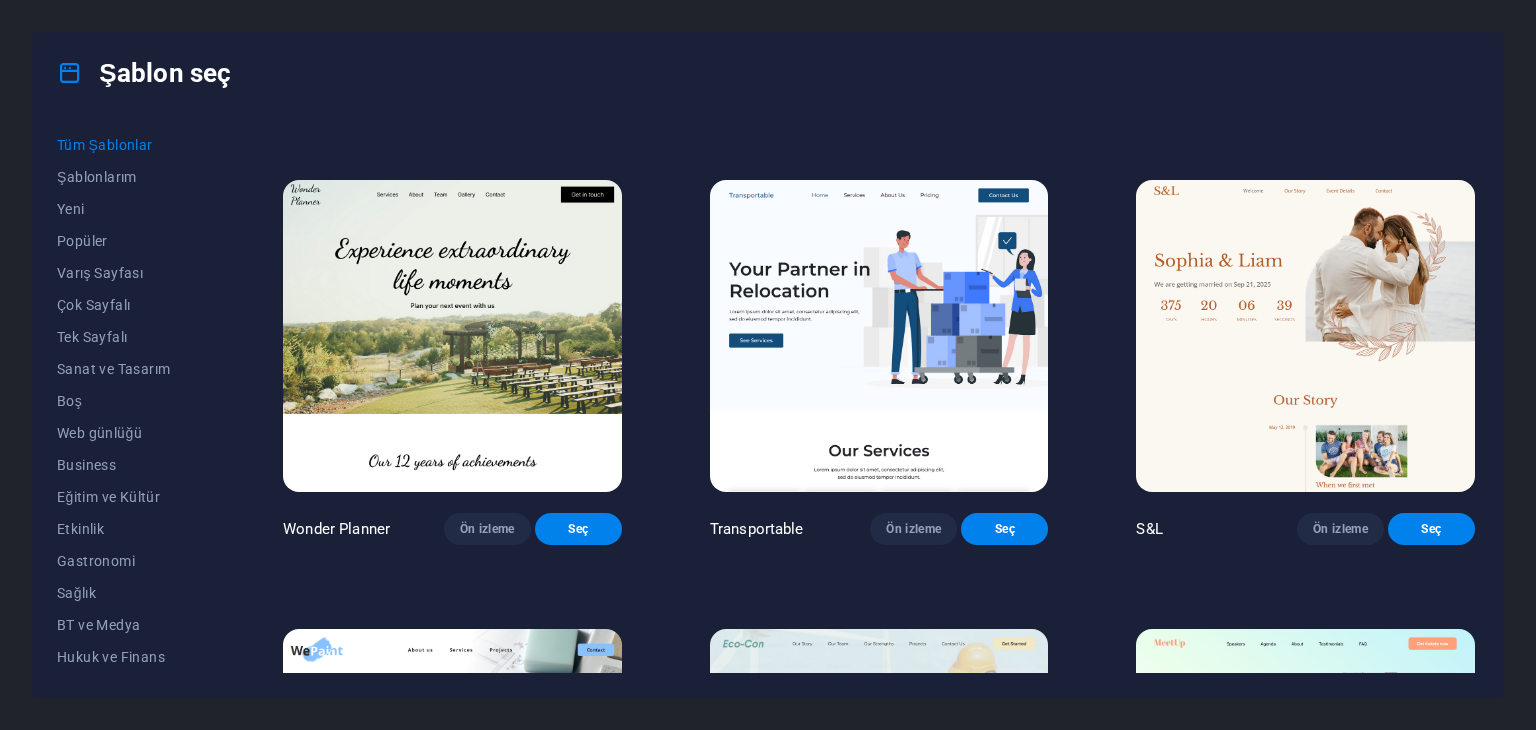 click at bounding box center [879, 336] 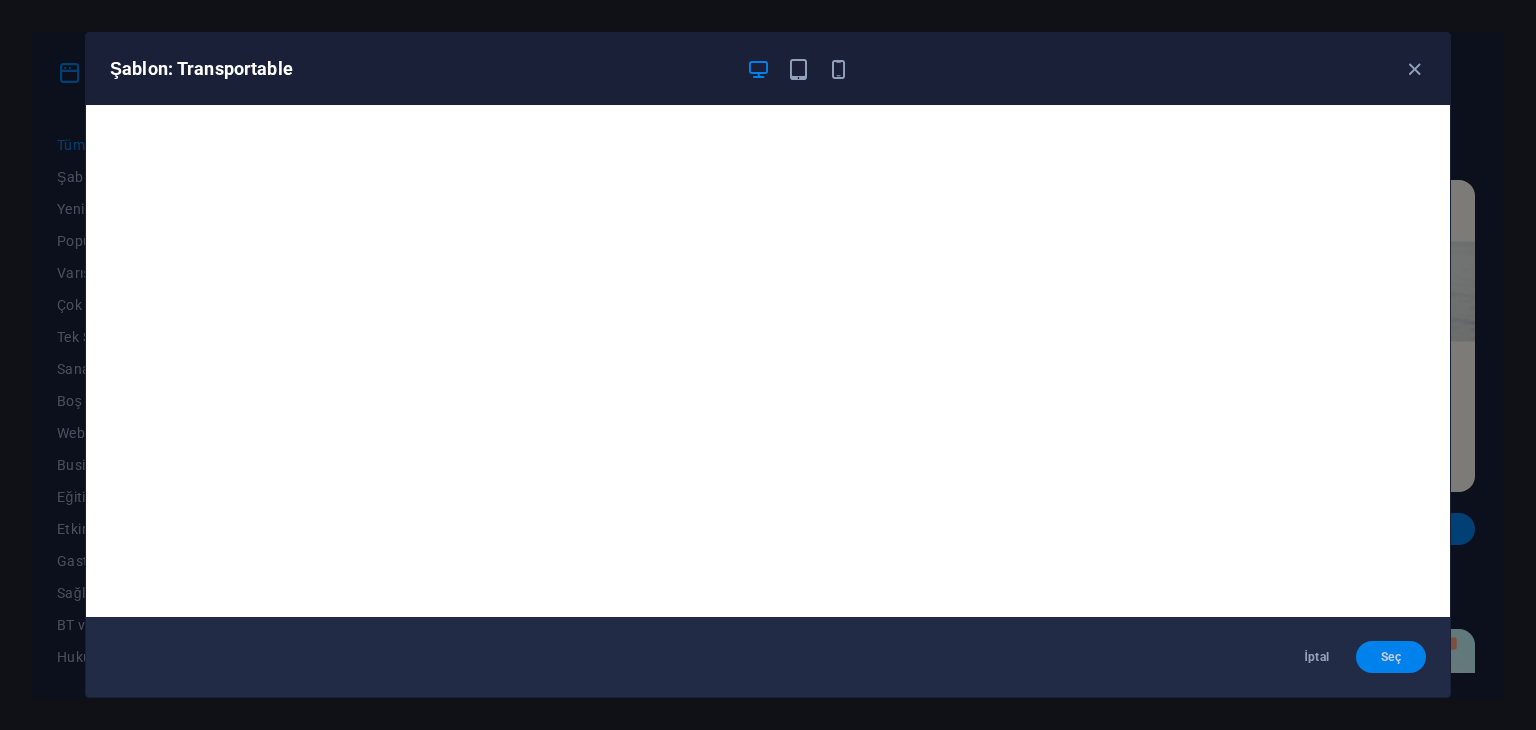 click on "Seç" at bounding box center [1391, 657] 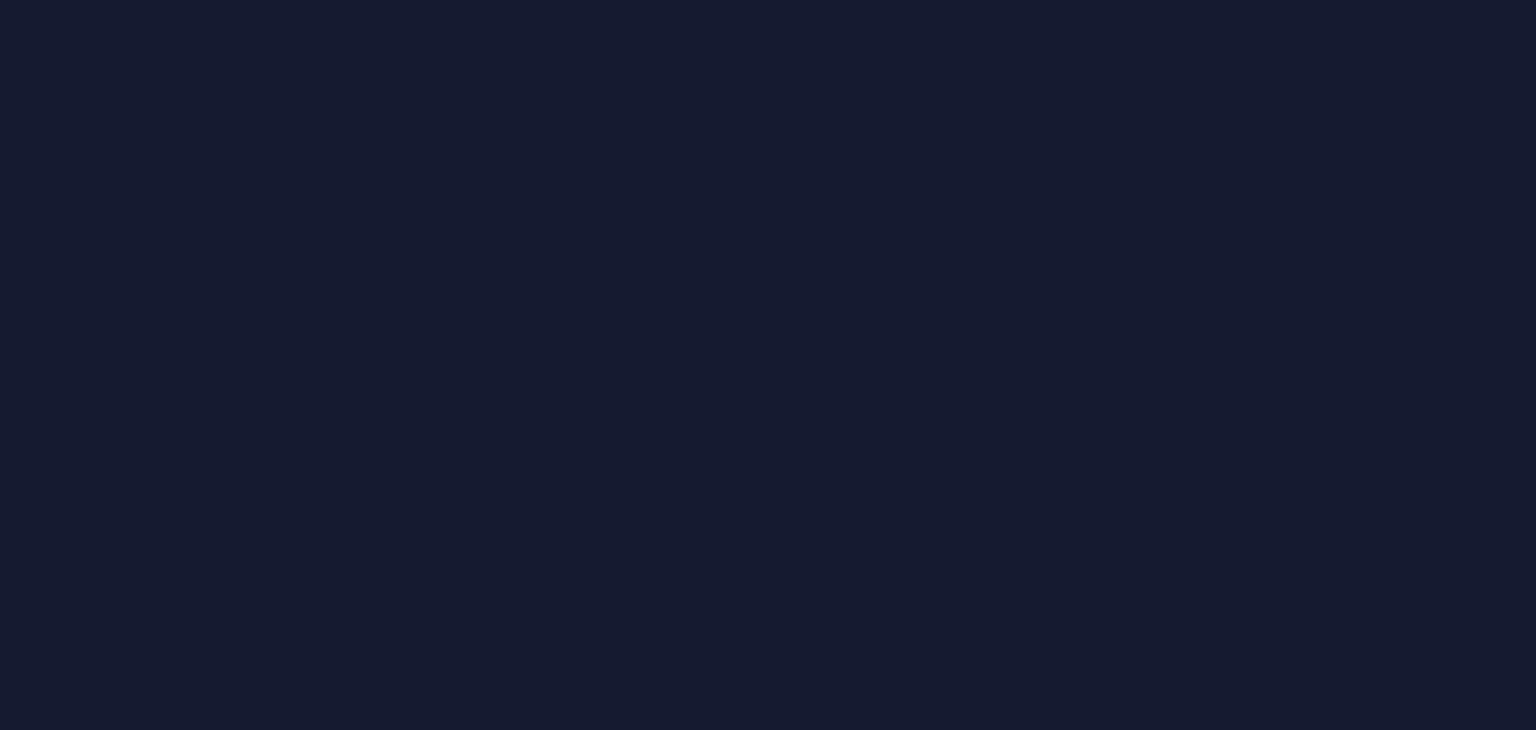 scroll, scrollTop: 0, scrollLeft: 0, axis: both 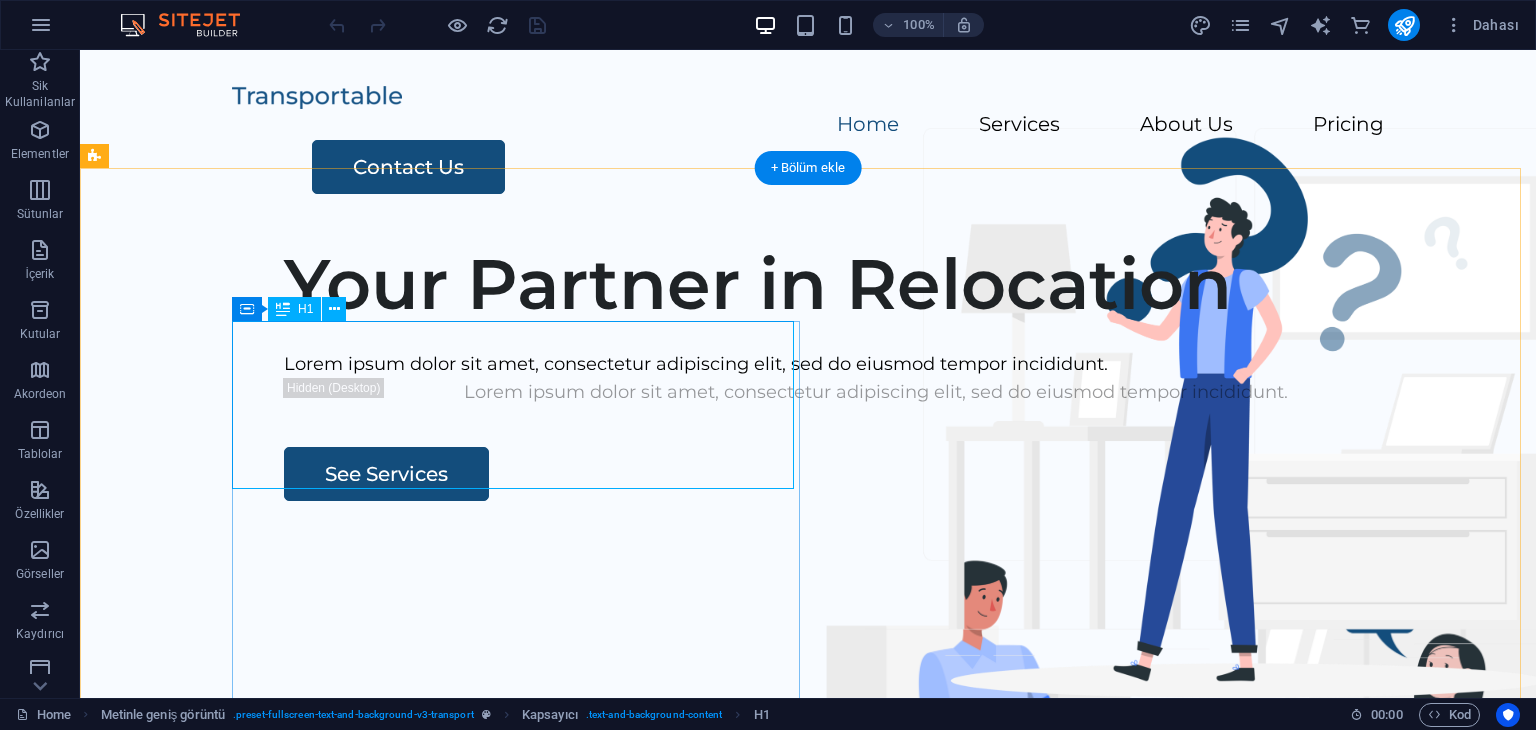 click on "Your Partner in Relocation" at bounding box center [876, 284] 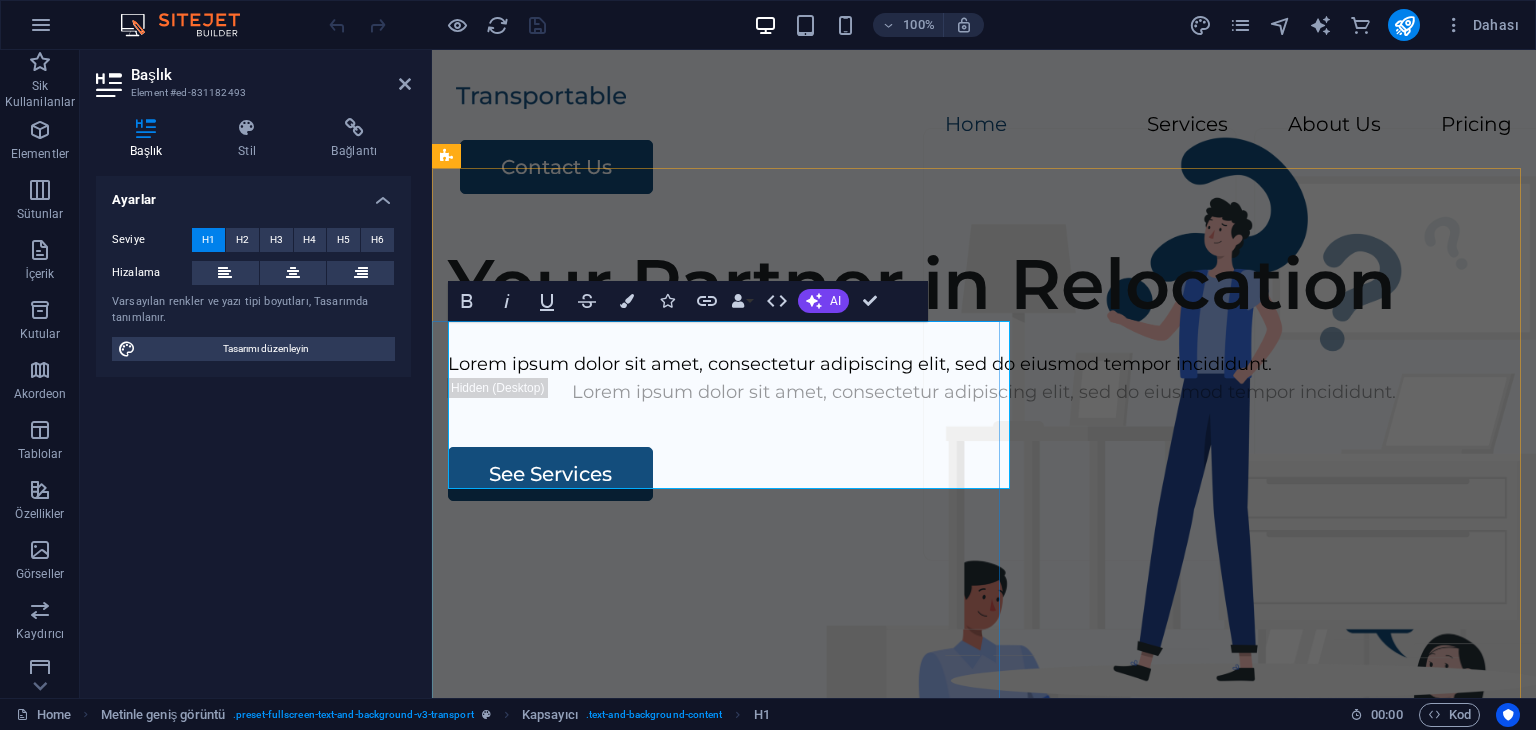 type 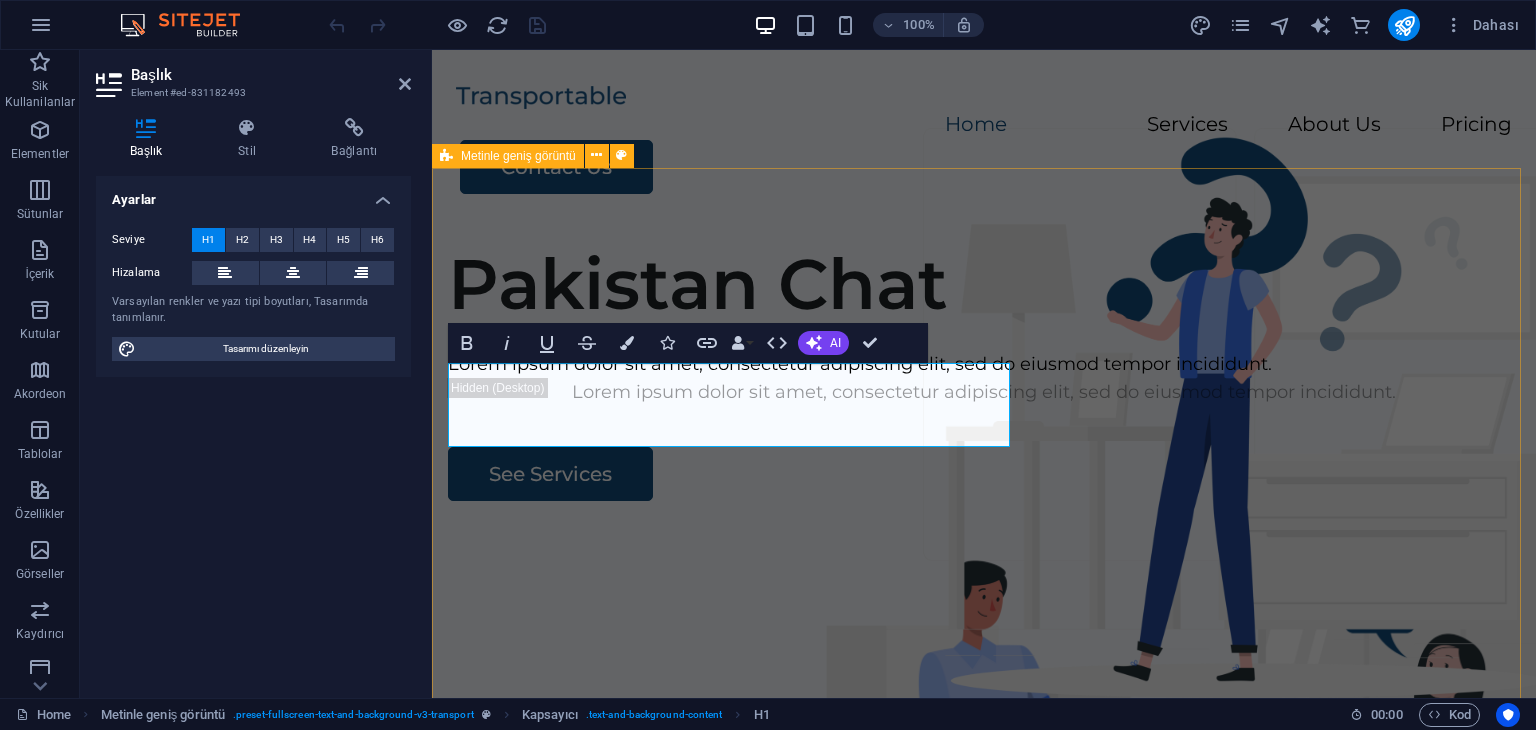 click on "[COUNTRY] Chat Lorem ipsum dolor sit amet, consectetur adipiscing elit, sed do eiusmod tempor incididunt.  Lorem ipsum dolor sit amet, consectetur adipiscing elit, sed do eiusmod tempor incididunt.  See Services" at bounding box center (984, 609) 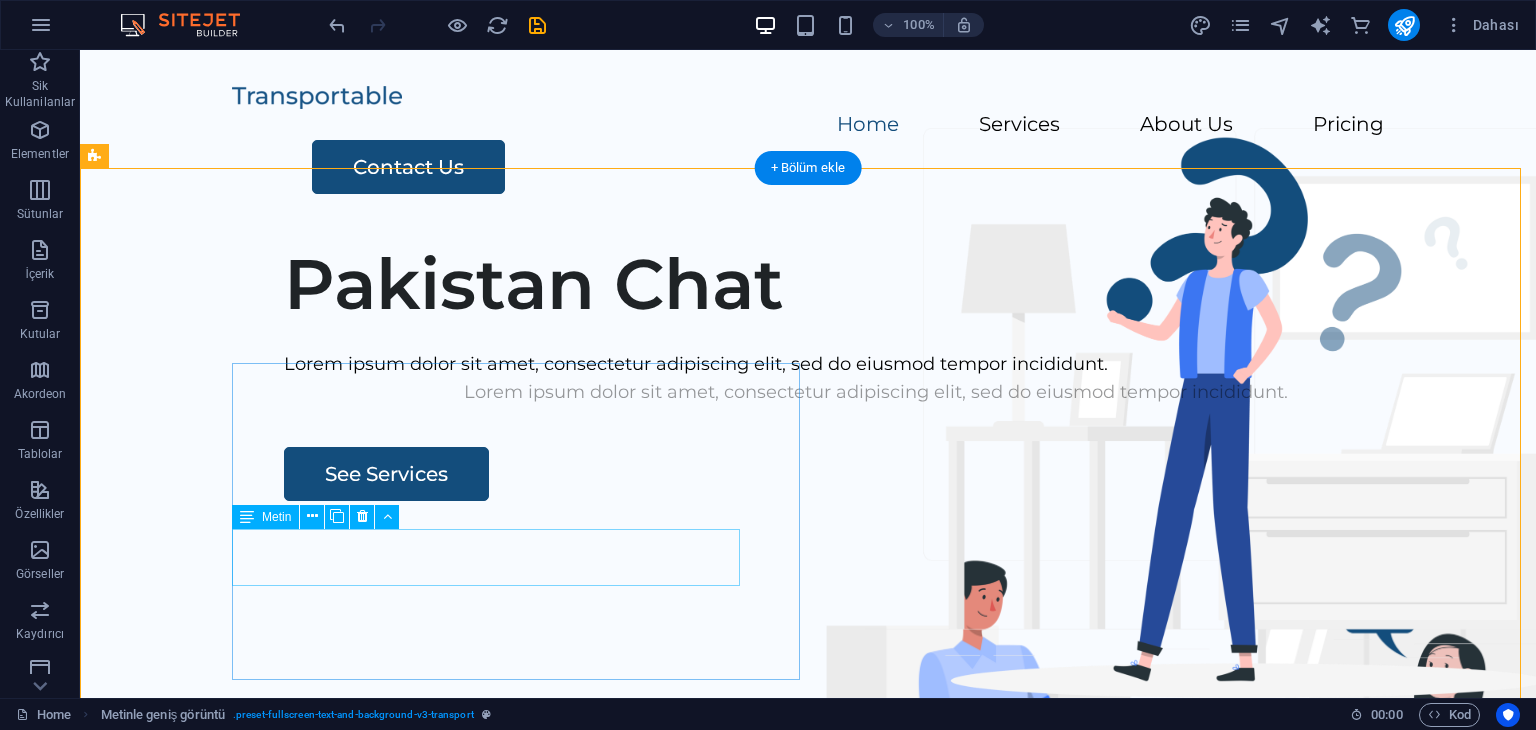 click on "Lorem ipsum dolor sit amet, consectetur adipiscing elit, sed do eiusmod tempor incididunt." at bounding box center (876, 392) 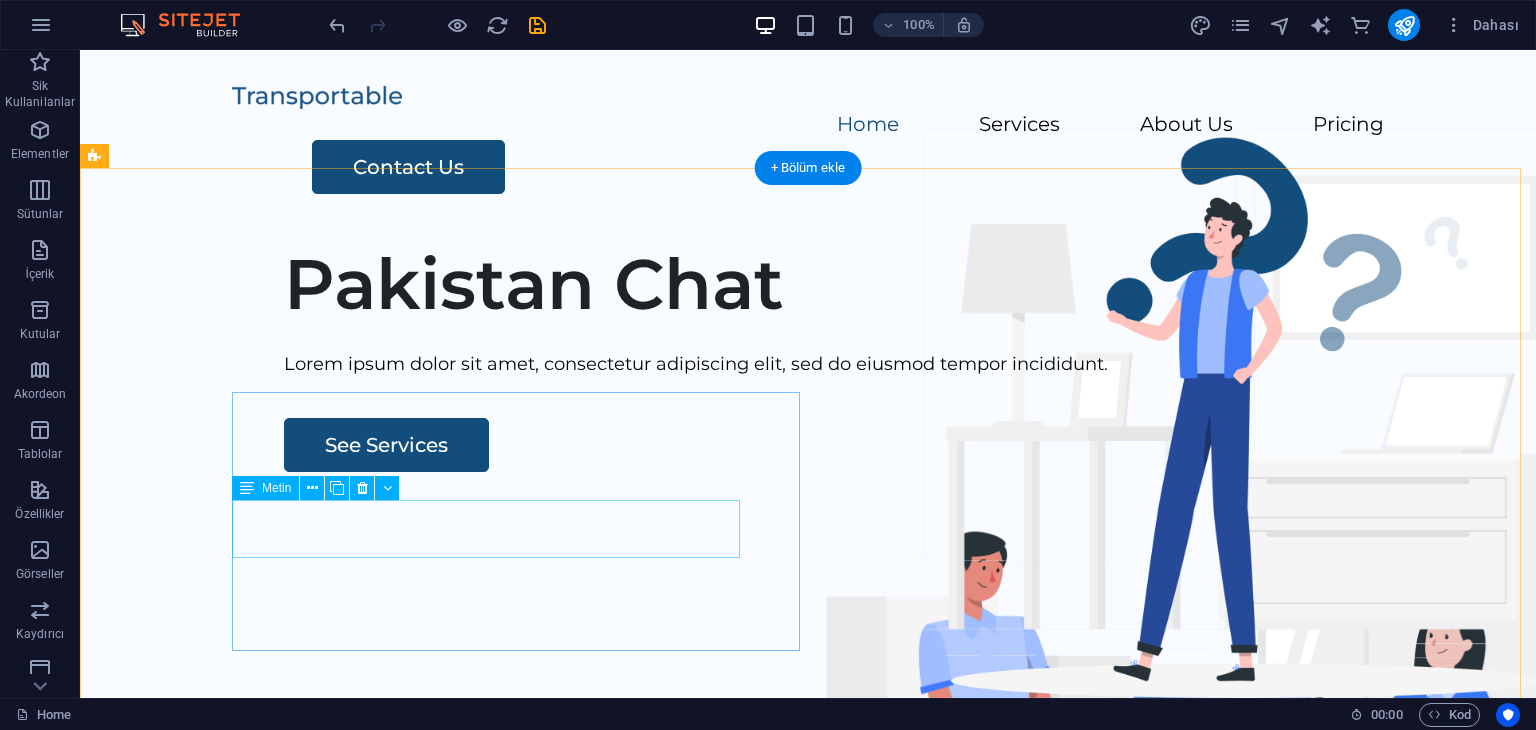 click on "Lorem ipsum dolor sit amet, consectetur adipiscing elit, sed do eiusmod tempor incididunt." at bounding box center [876, 364] 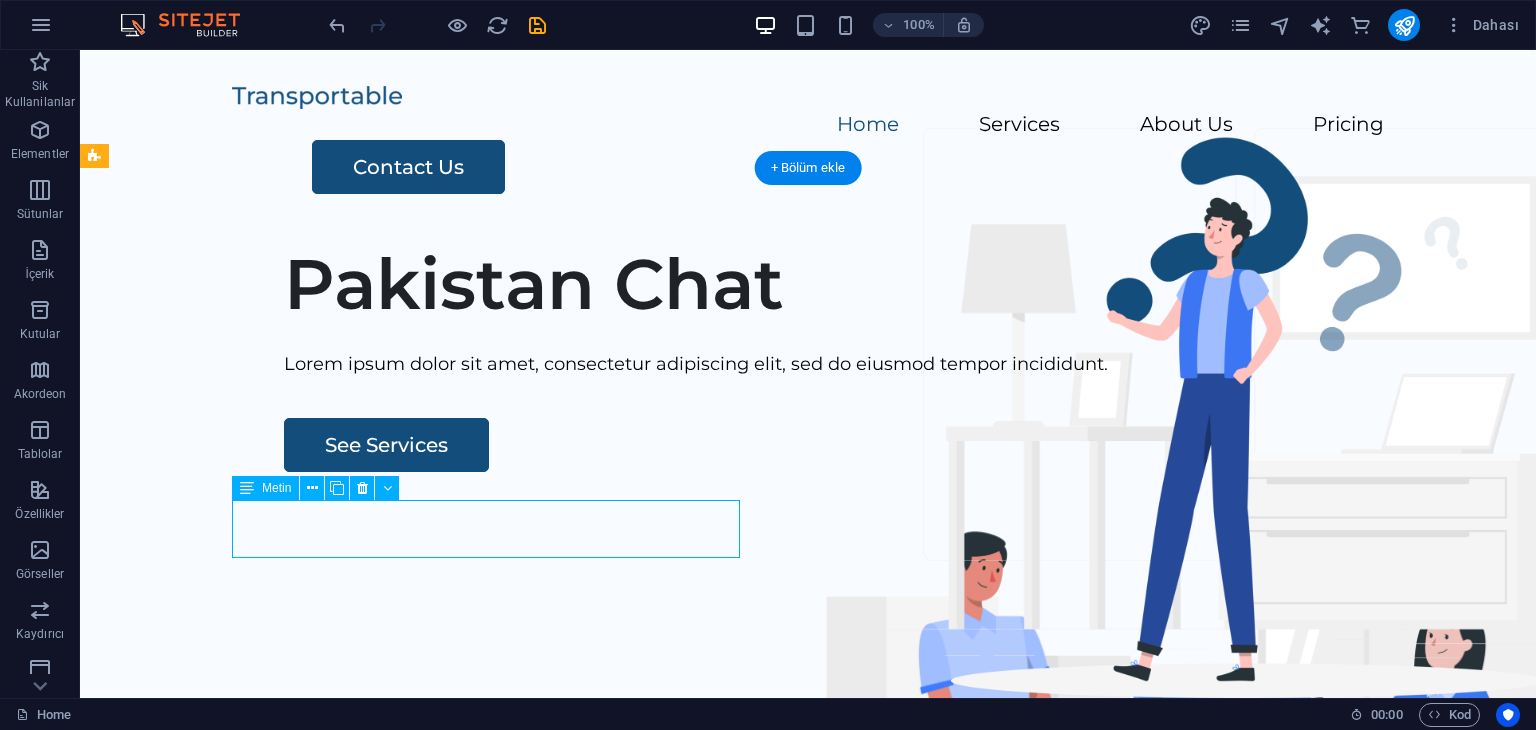 click on "Lorem ipsum dolor sit amet, consectetur adipiscing elit, sed do eiusmod tempor incididunt." at bounding box center [876, 364] 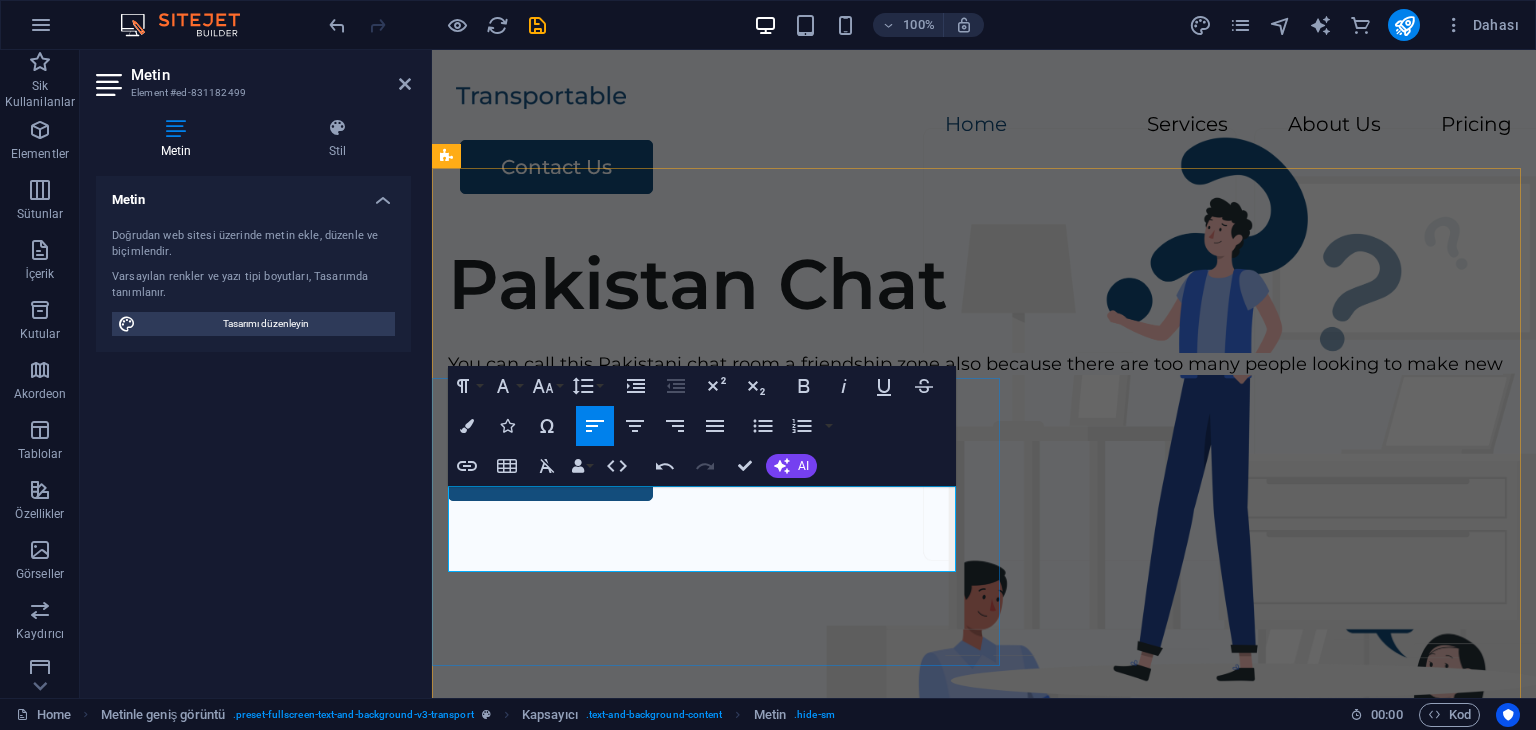 click on "You can call this Pakistani chat room a friendship zone also because there are too many people looking to make new friends online here." at bounding box center [975, 378] 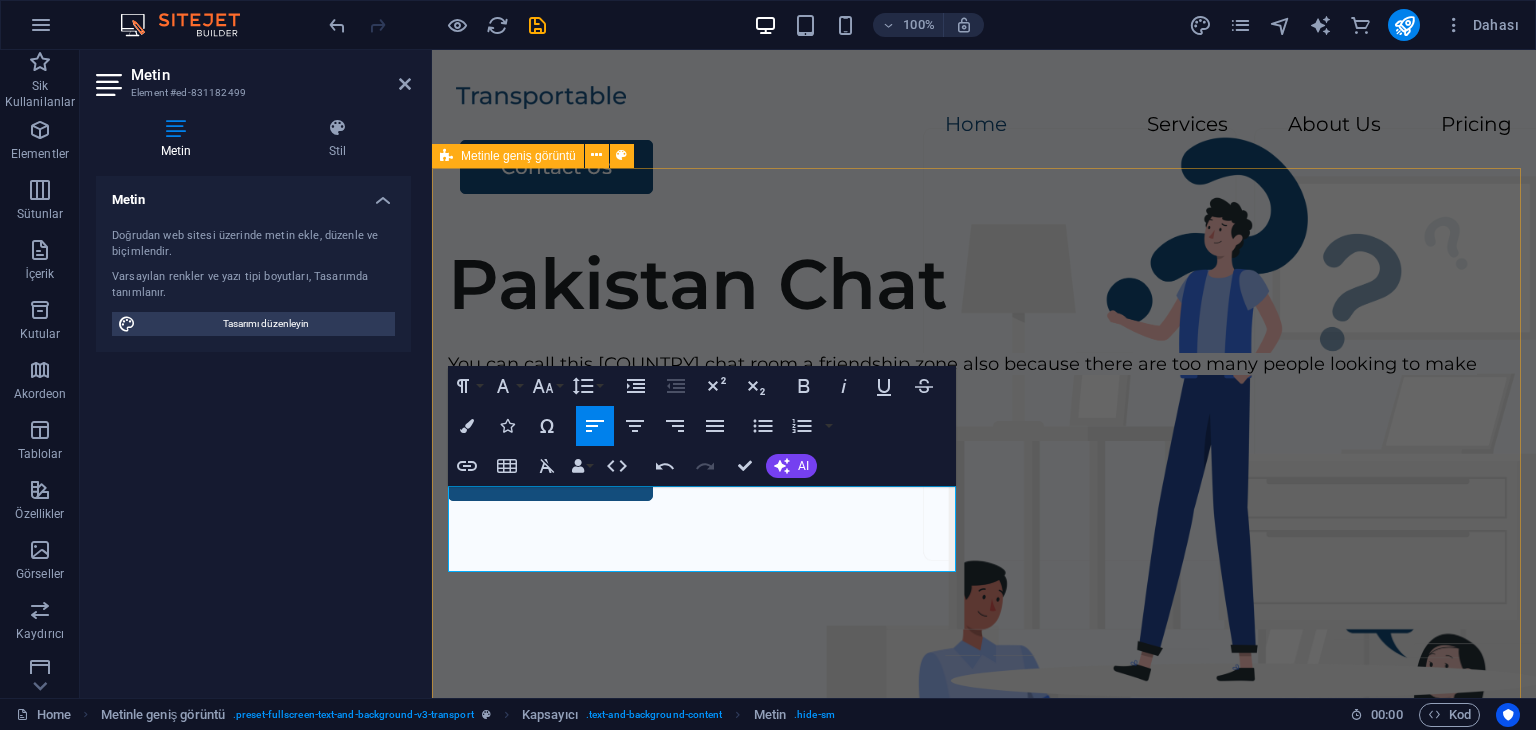 click on "[COUNTRY] Chat You can call this [COUNTRY] chat room a friendship zone also because there are too many people looking to make new friends online here. See Services" at bounding box center [984, 609] 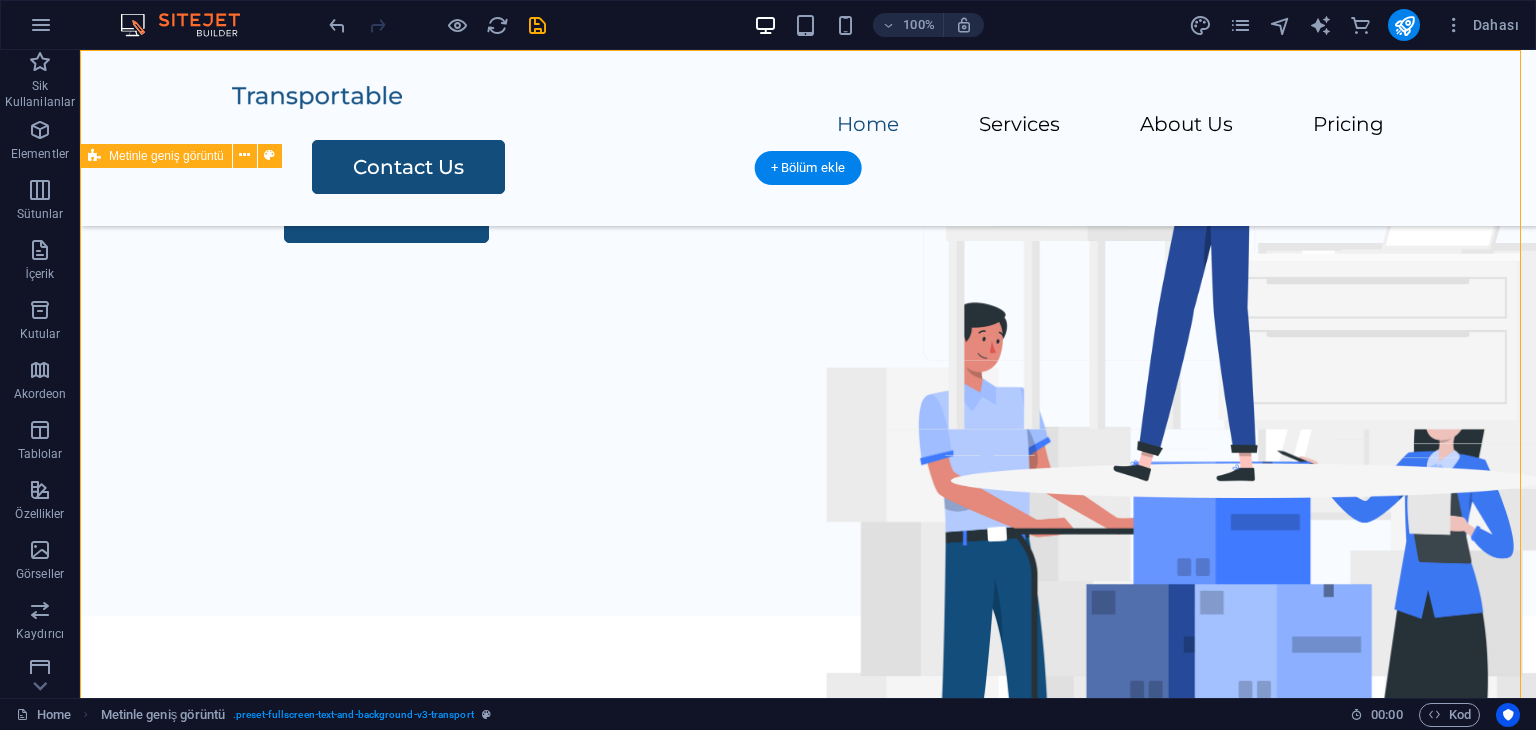 scroll, scrollTop: 0, scrollLeft: 0, axis: both 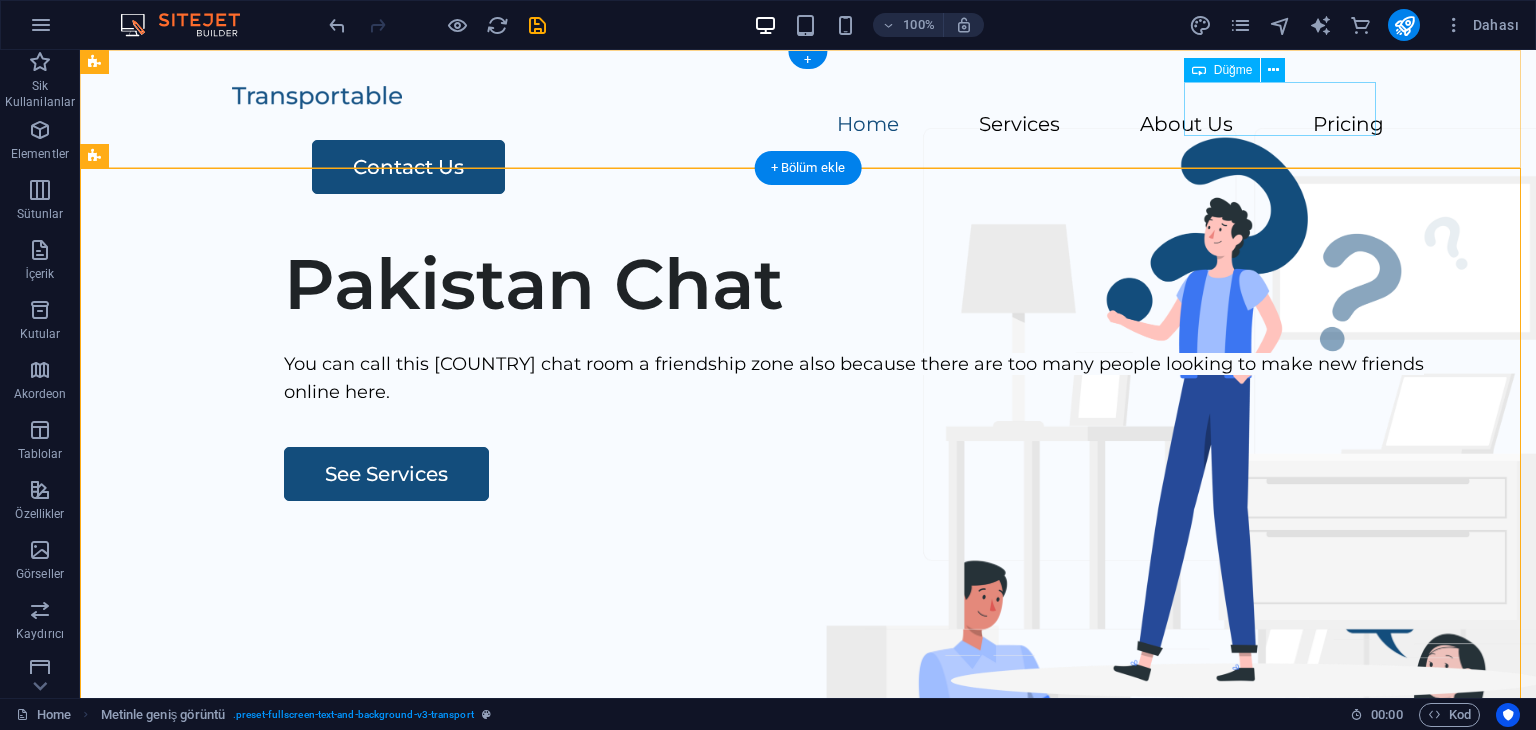 click on "Contact Us" at bounding box center [848, 167] 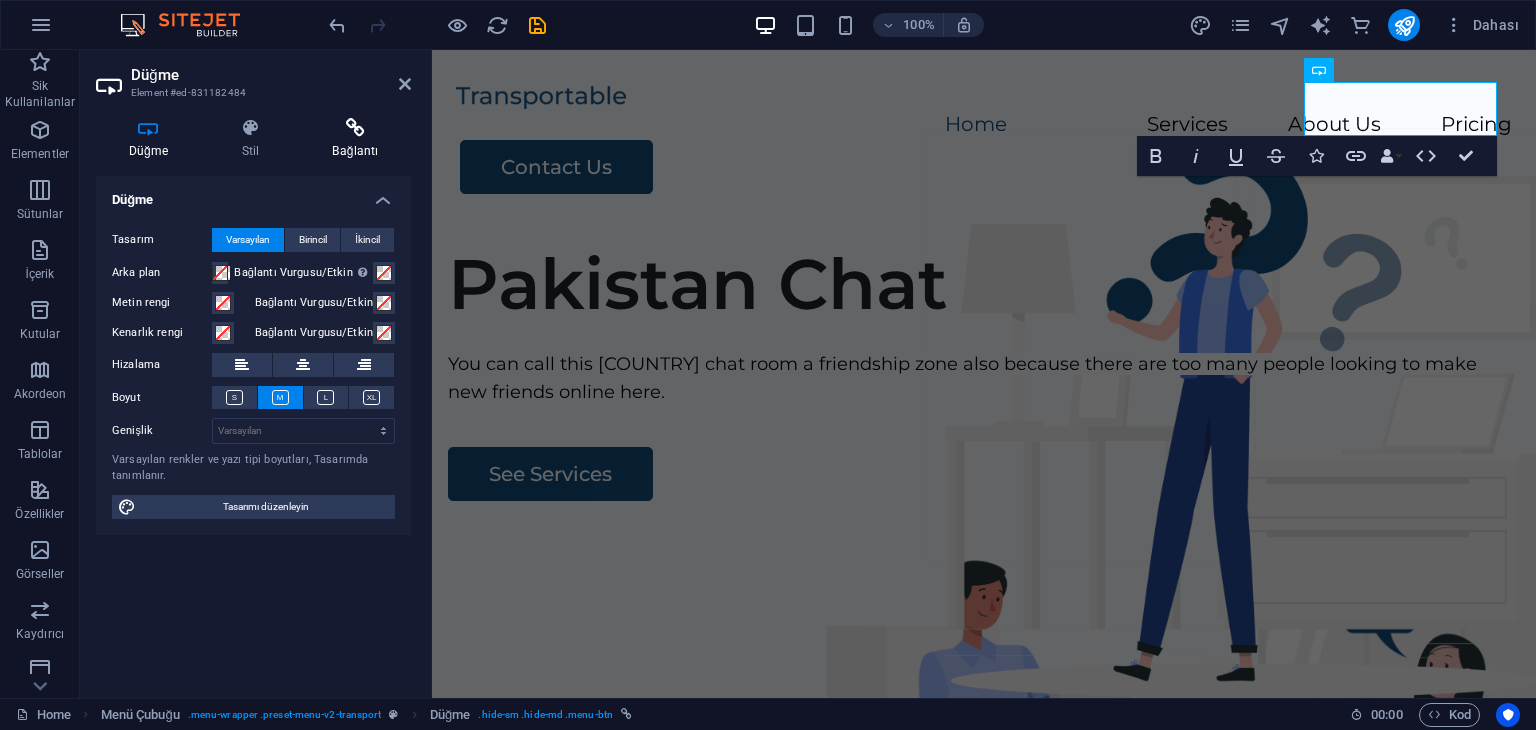 click on "Bağlantı" at bounding box center (355, 139) 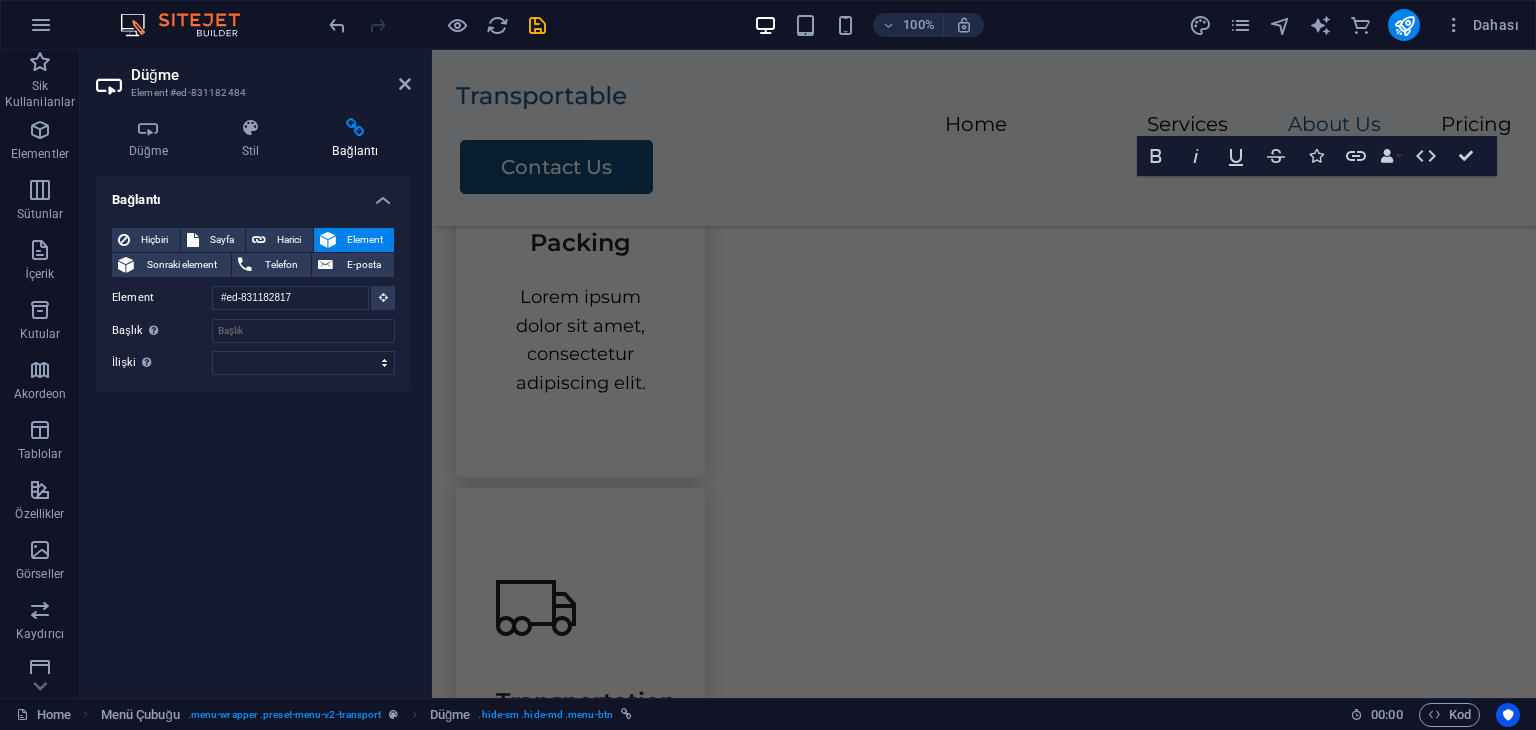 scroll, scrollTop: 1035, scrollLeft: 0, axis: vertical 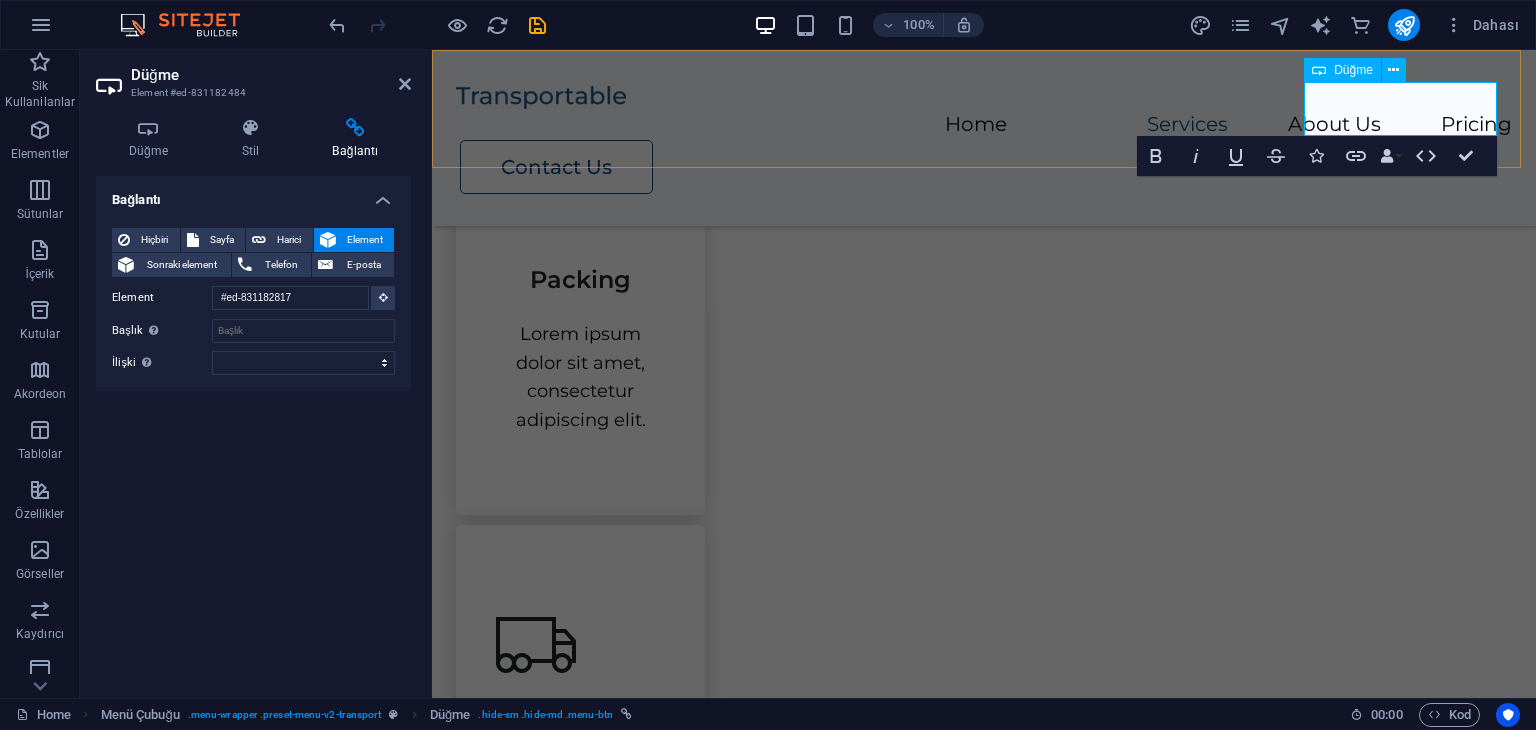 click on "Contact Us" at bounding box center [556, 167] 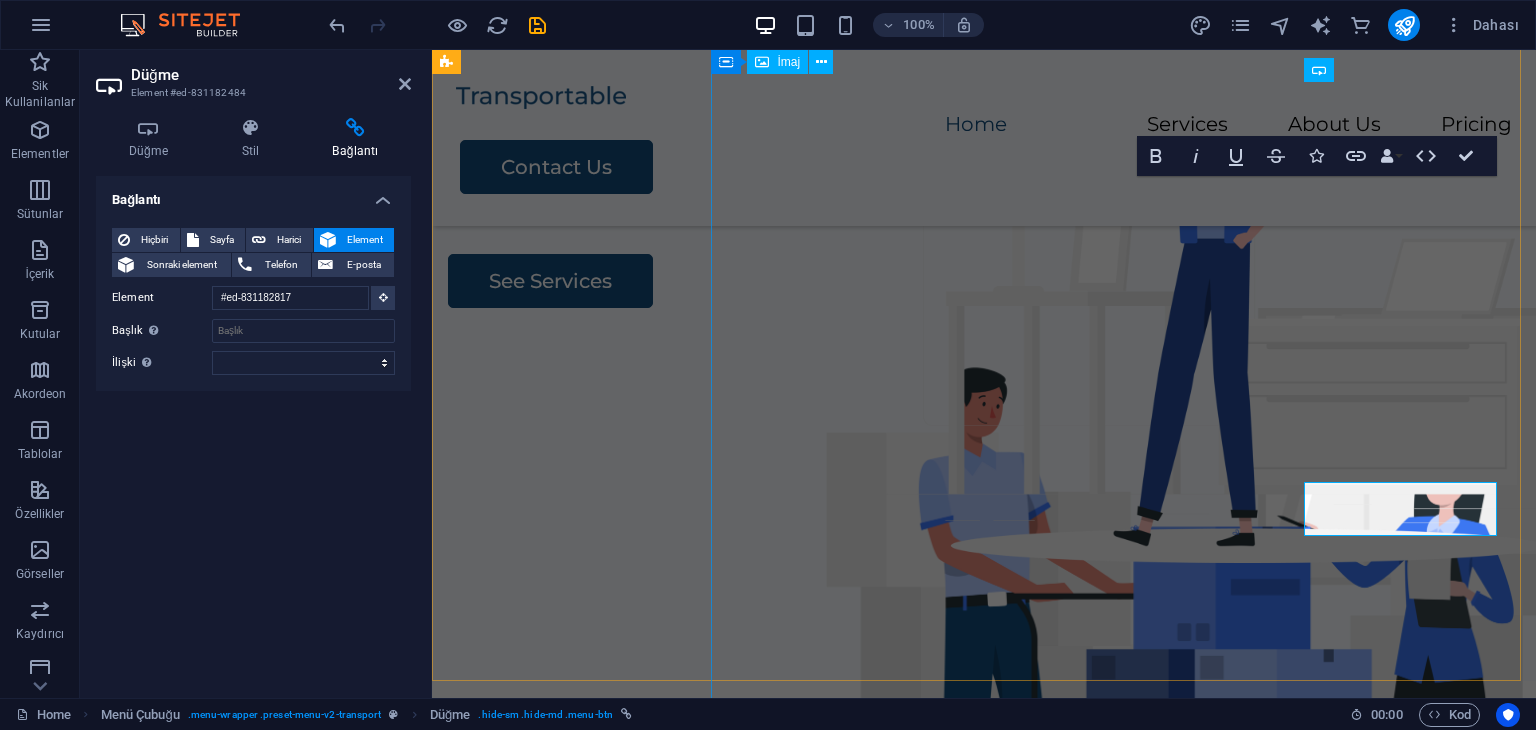 scroll, scrollTop: 0, scrollLeft: 0, axis: both 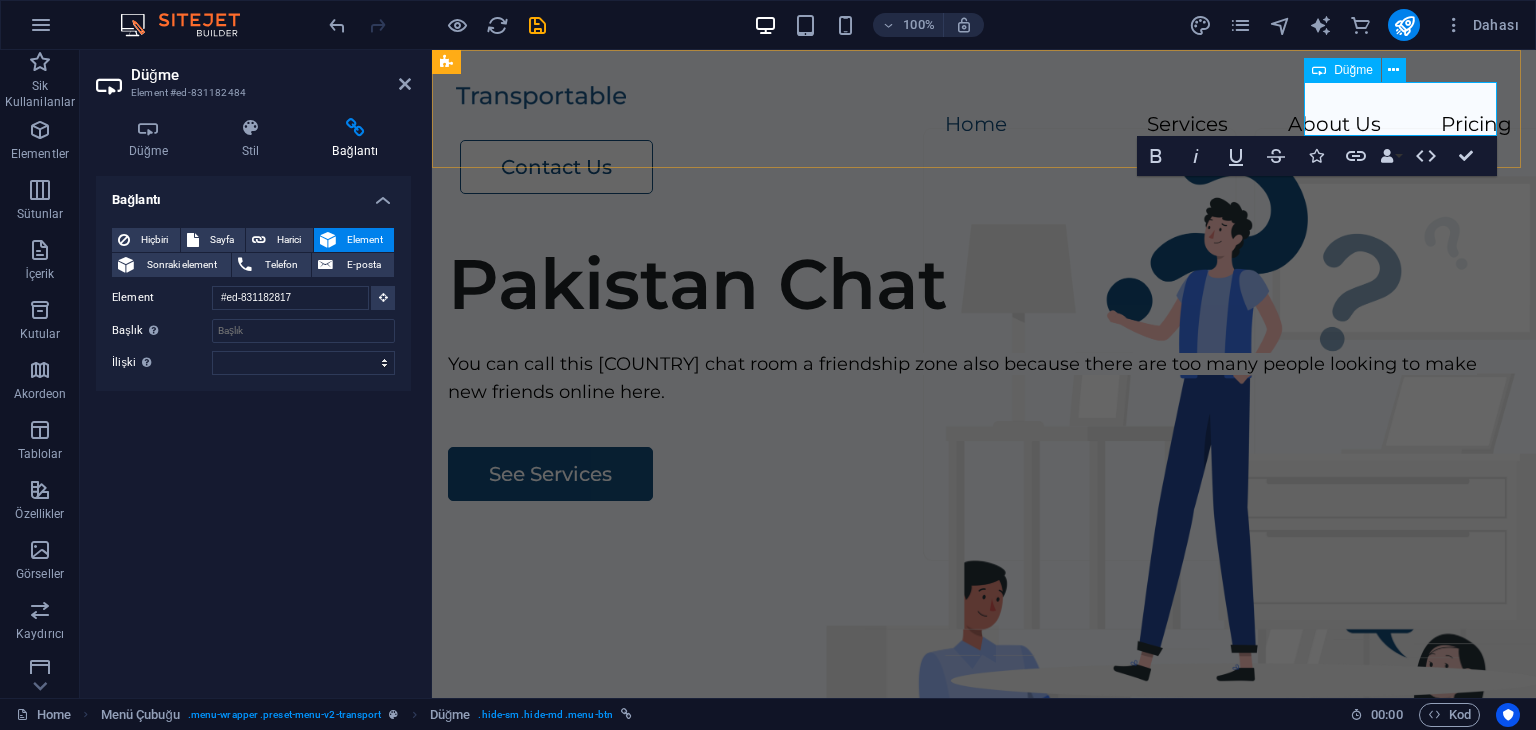click on "Contact Us" at bounding box center (556, 167) 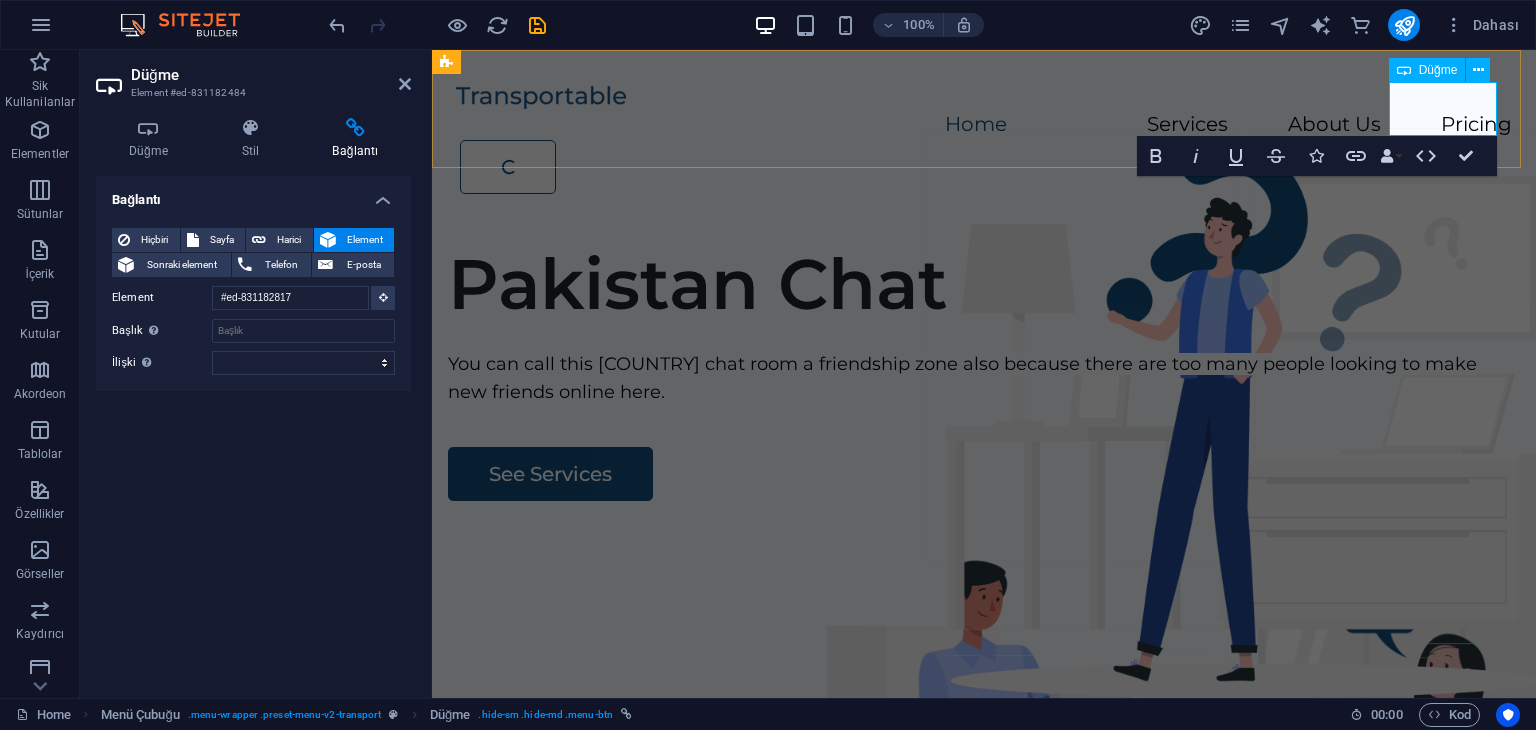 type 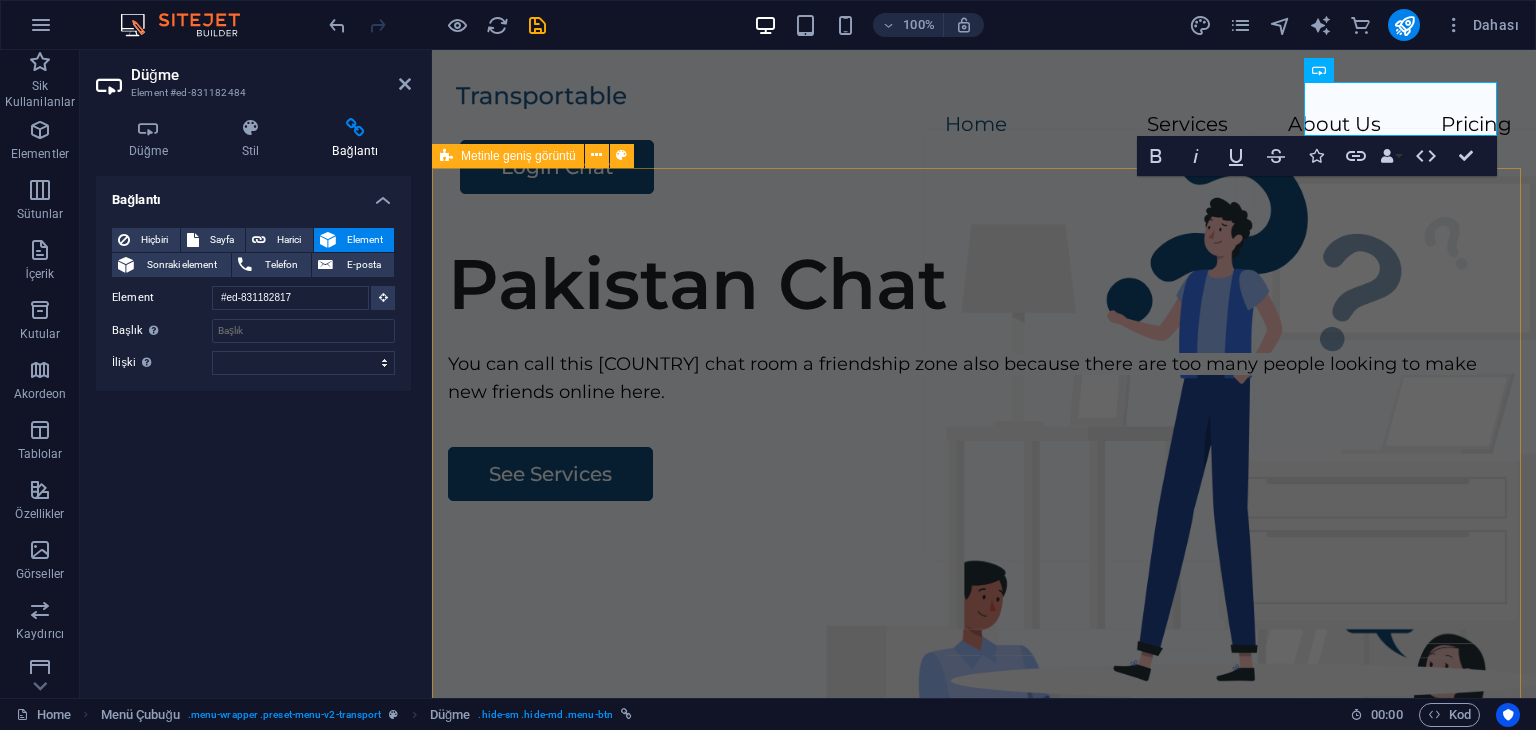 click on "Pakistan Chat You can call this Pakistan chat room a friendship zone also because there are too many people looking to make new friends online here. See Services" at bounding box center [984, 609] 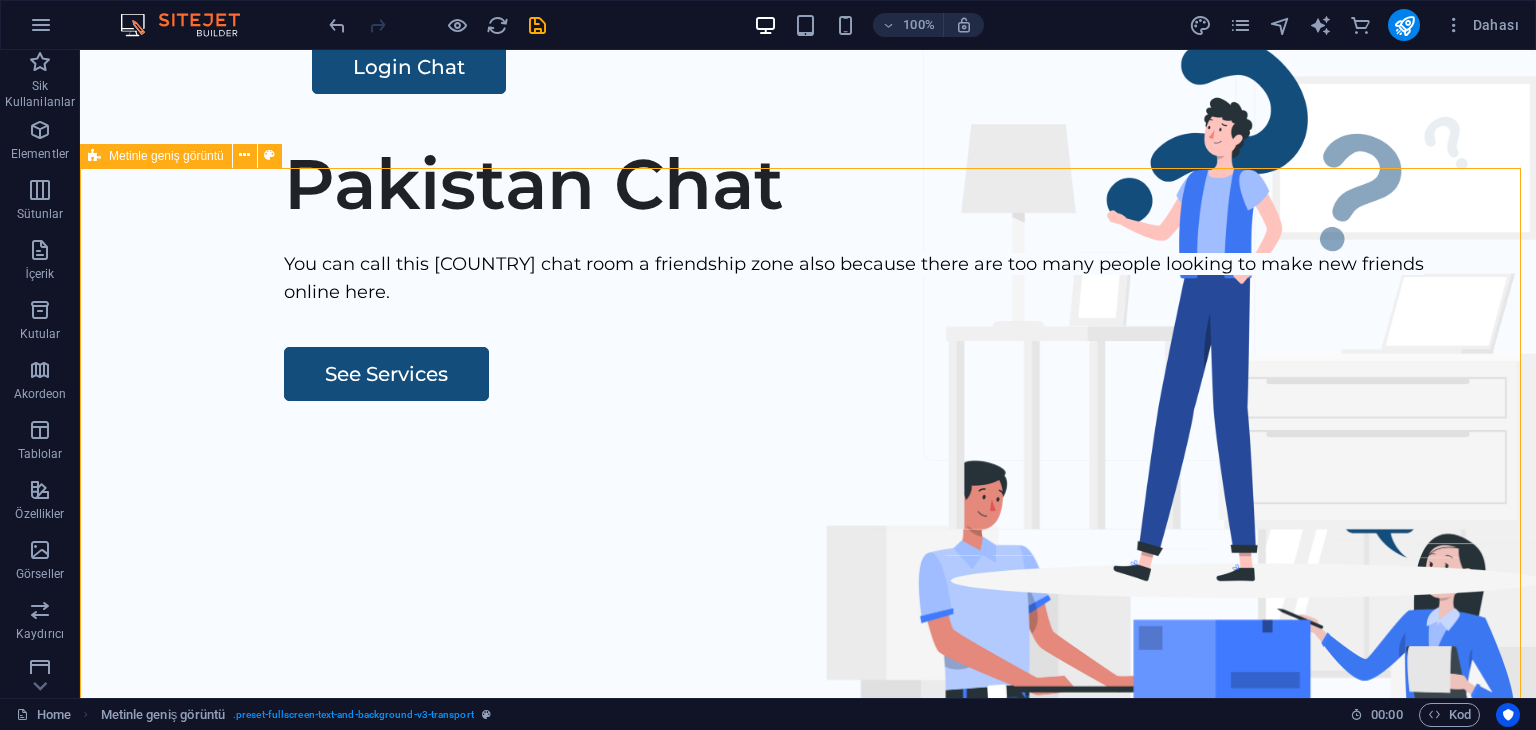 scroll, scrollTop: 200, scrollLeft: 0, axis: vertical 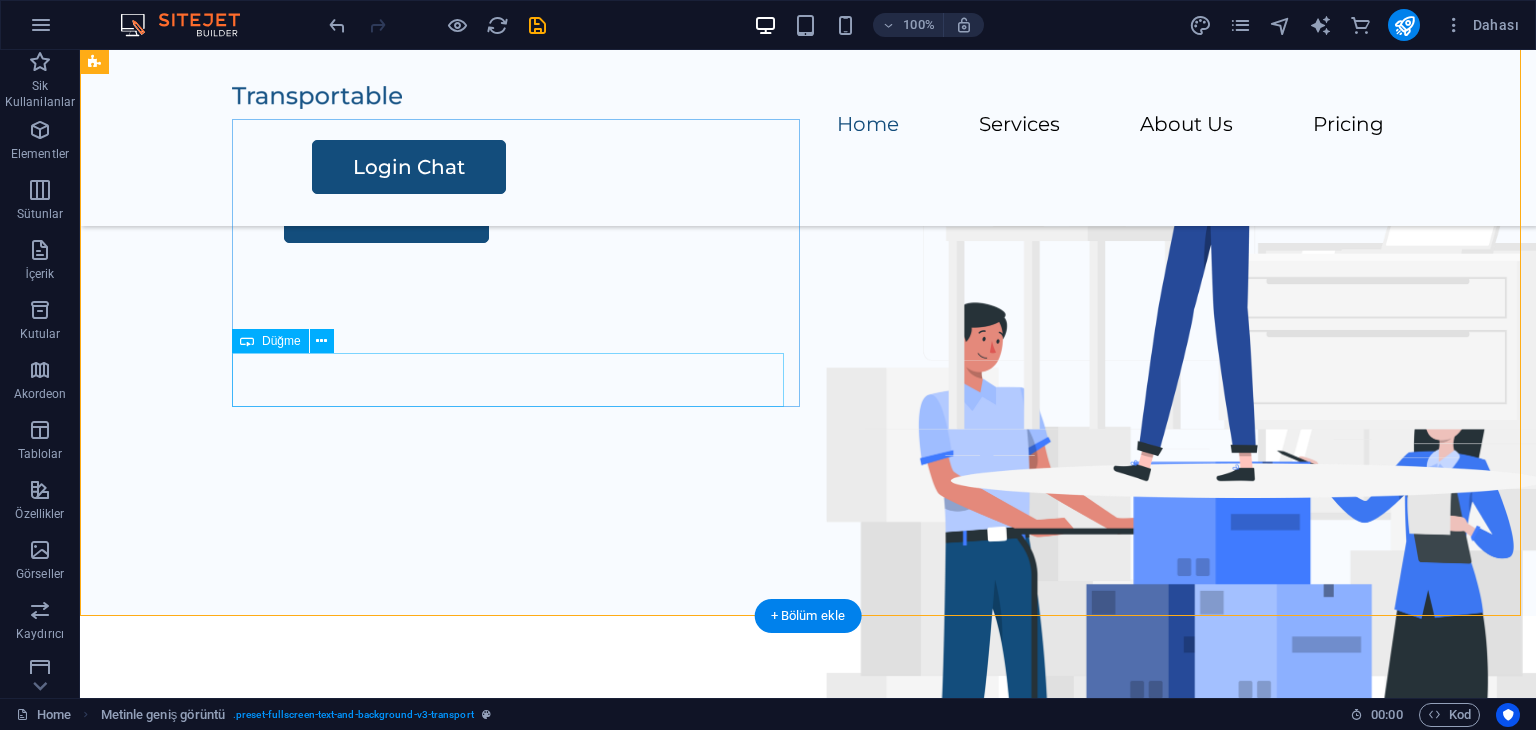 click on "See Services" at bounding box center [876, 216] 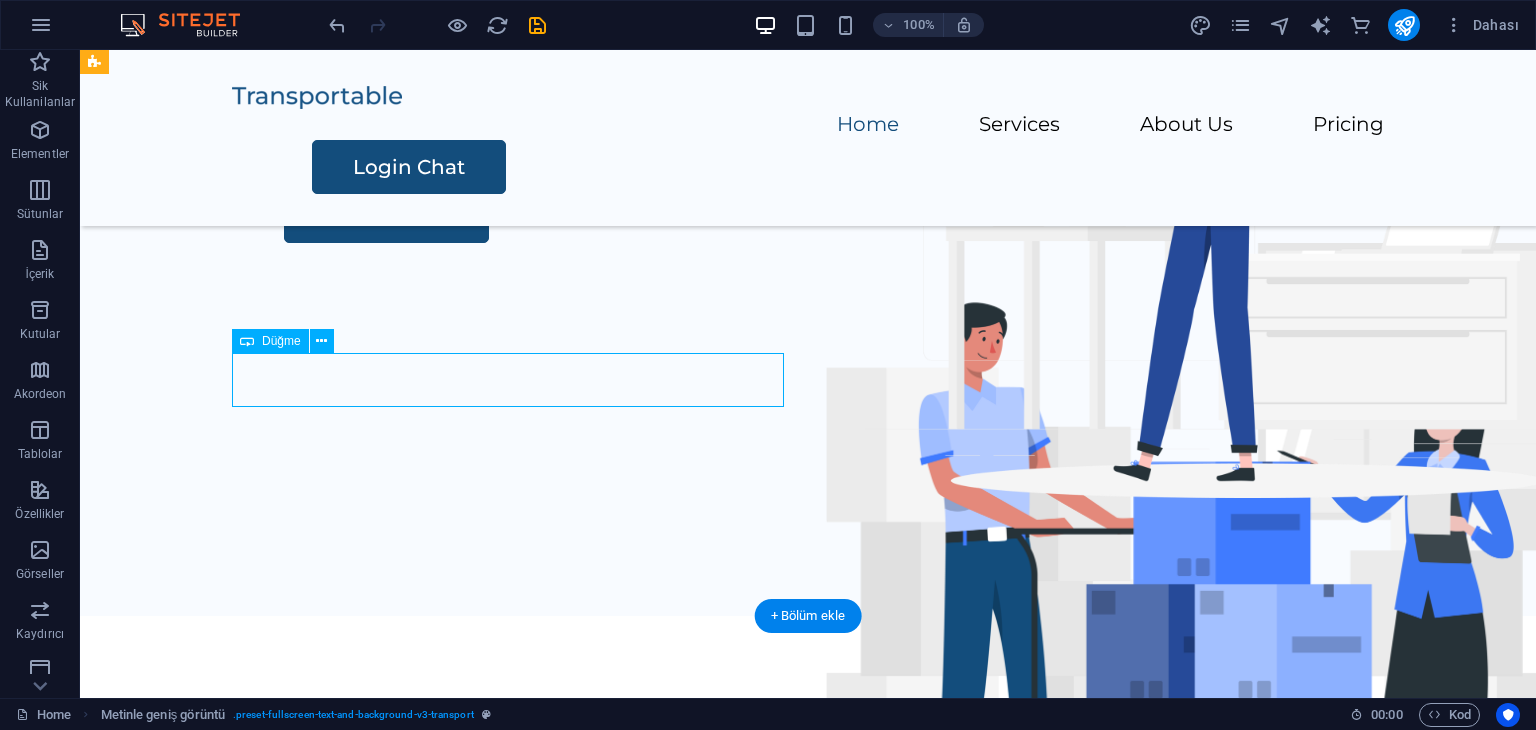 click on "See Services" at bounding box center (876, 216) 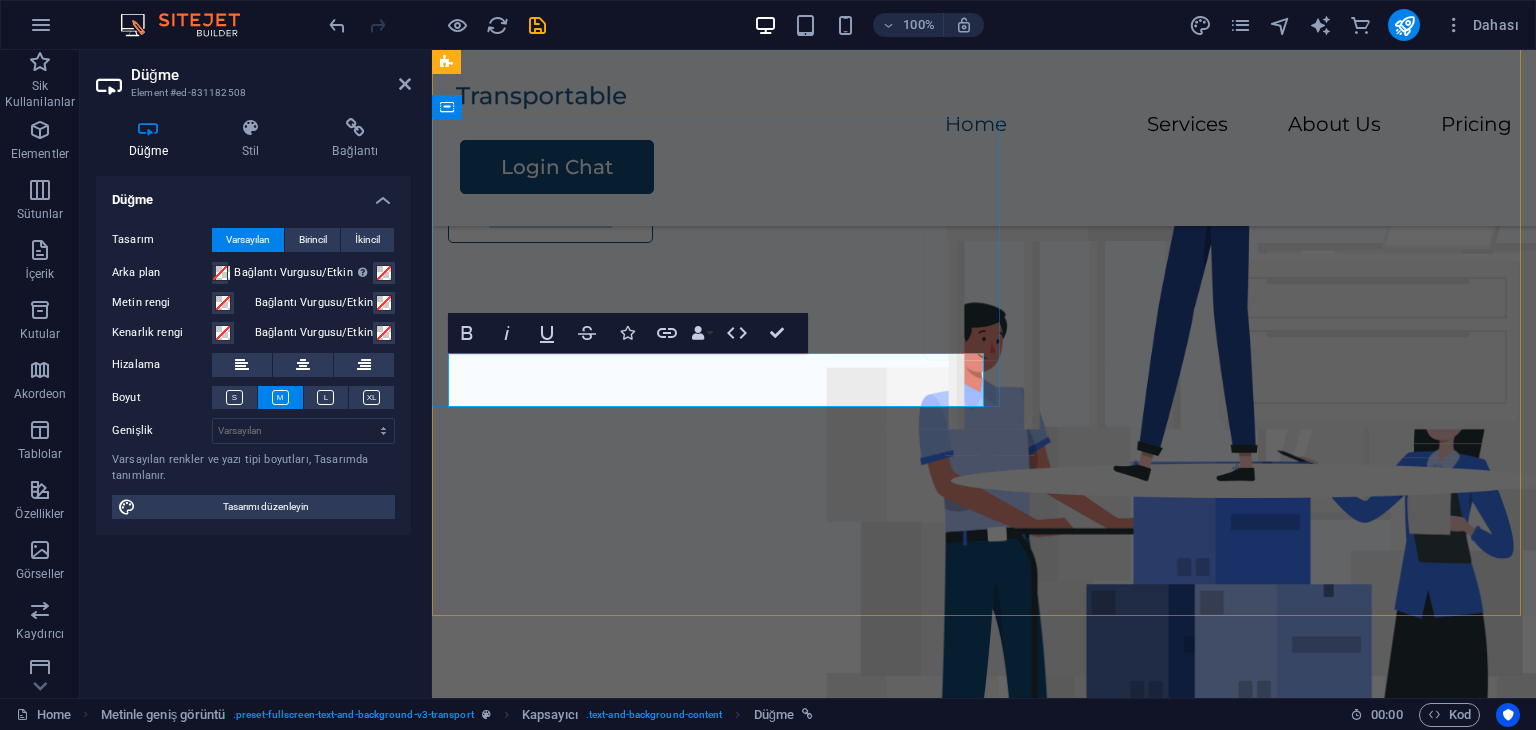 type 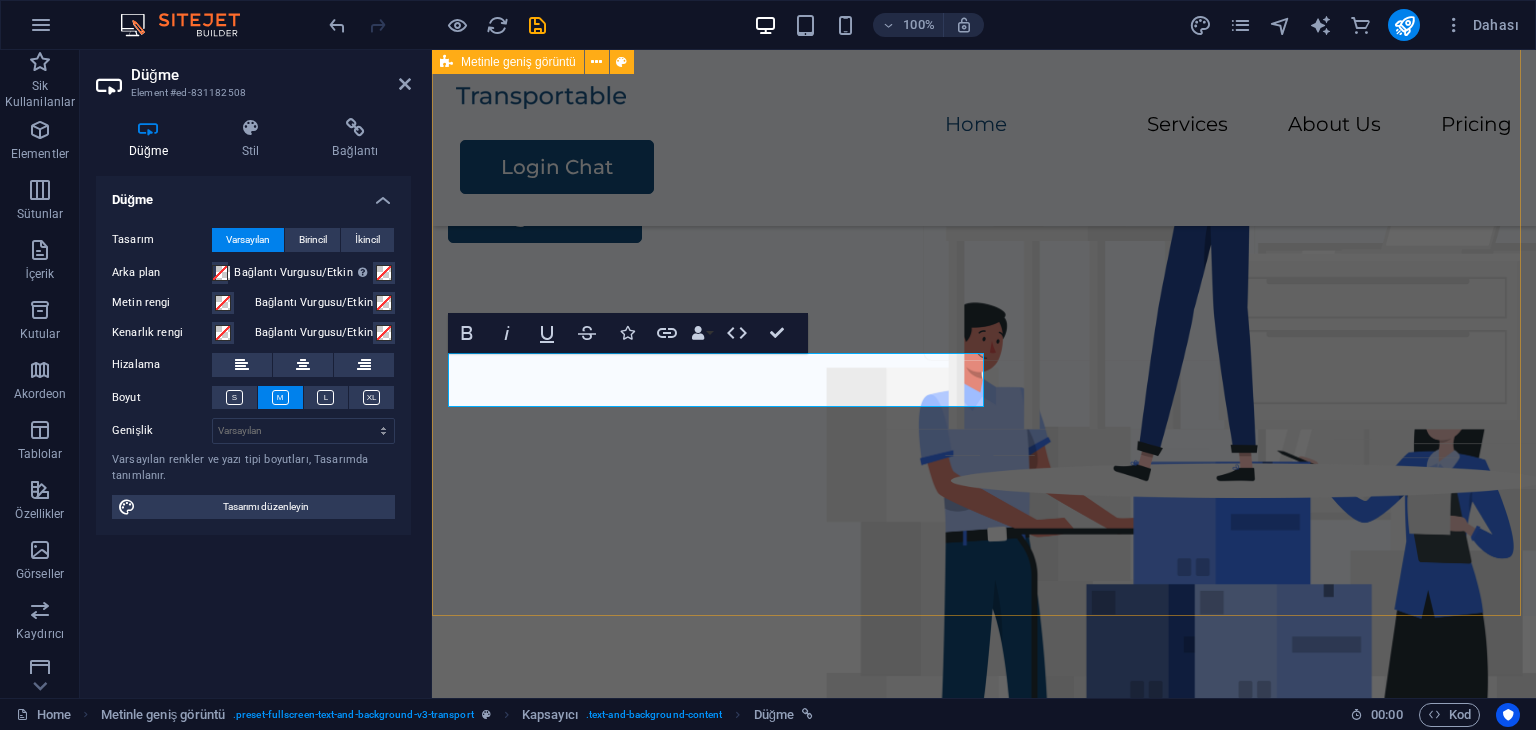 click on "Pakistan Chat You can call this Pakistan chat room a friendship zone also because there are too many people looking to make new friends online here. Login Chat" at bounding box center [984, 233] 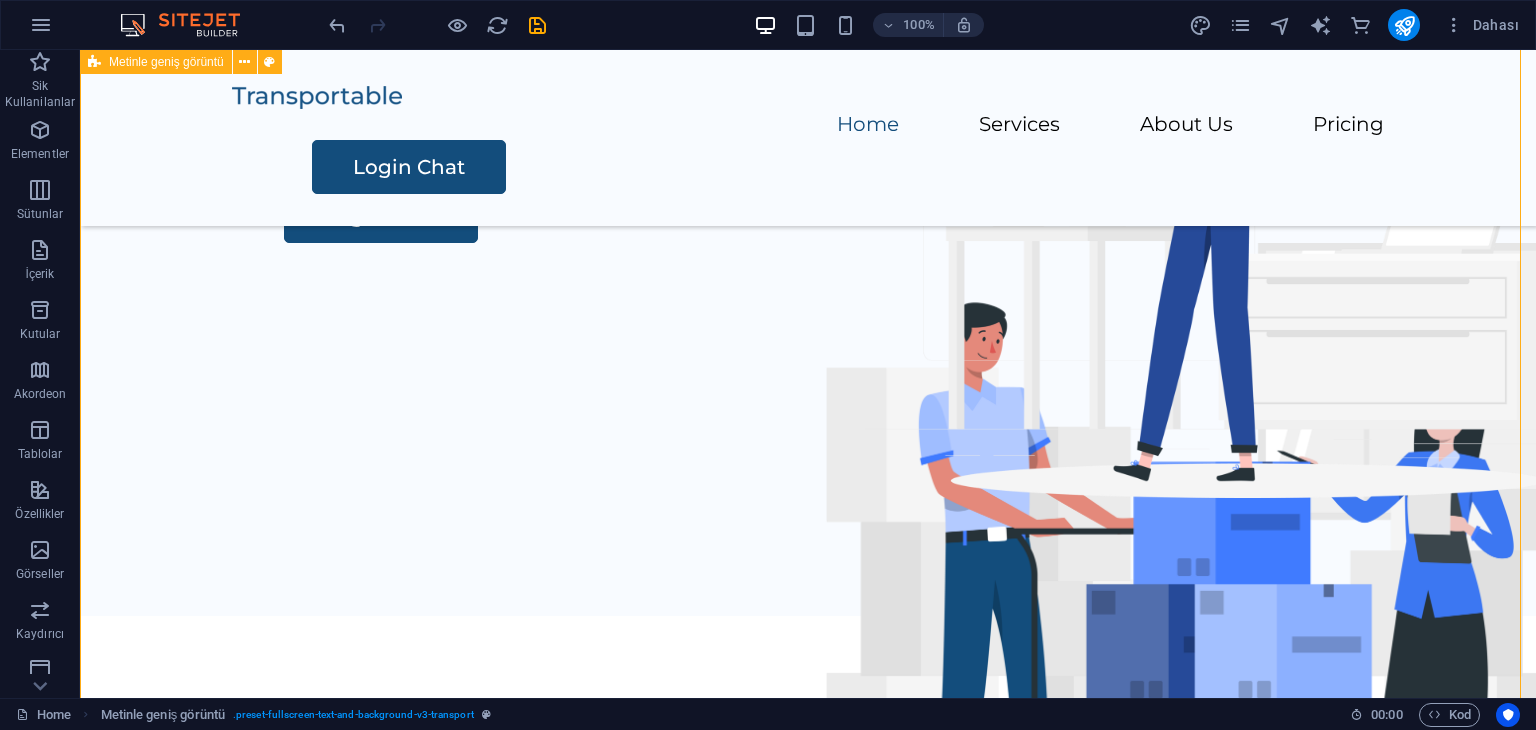 scroll, scrollTop: 0, scrollLeft: 0, axis: both 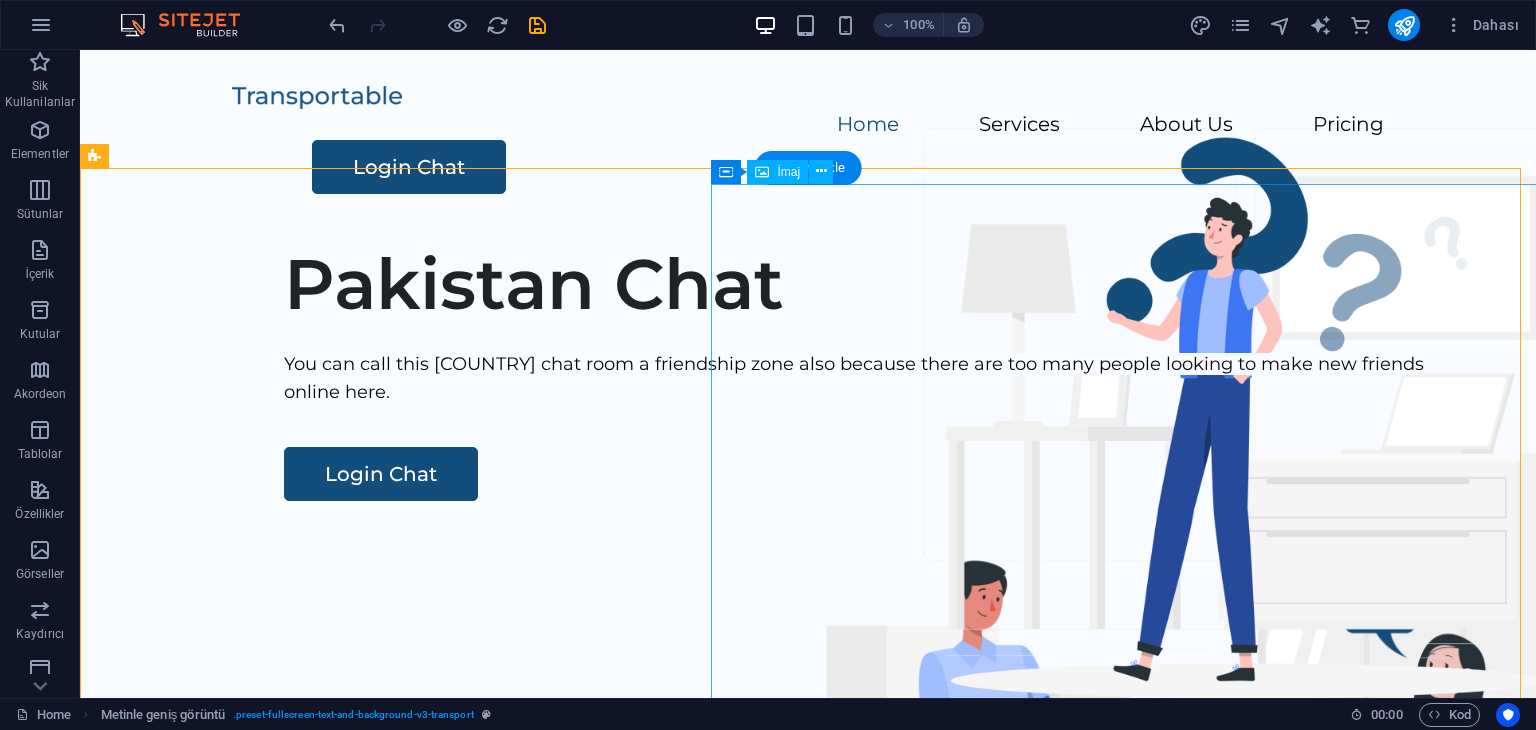 click at bounding box center (1201, 836) 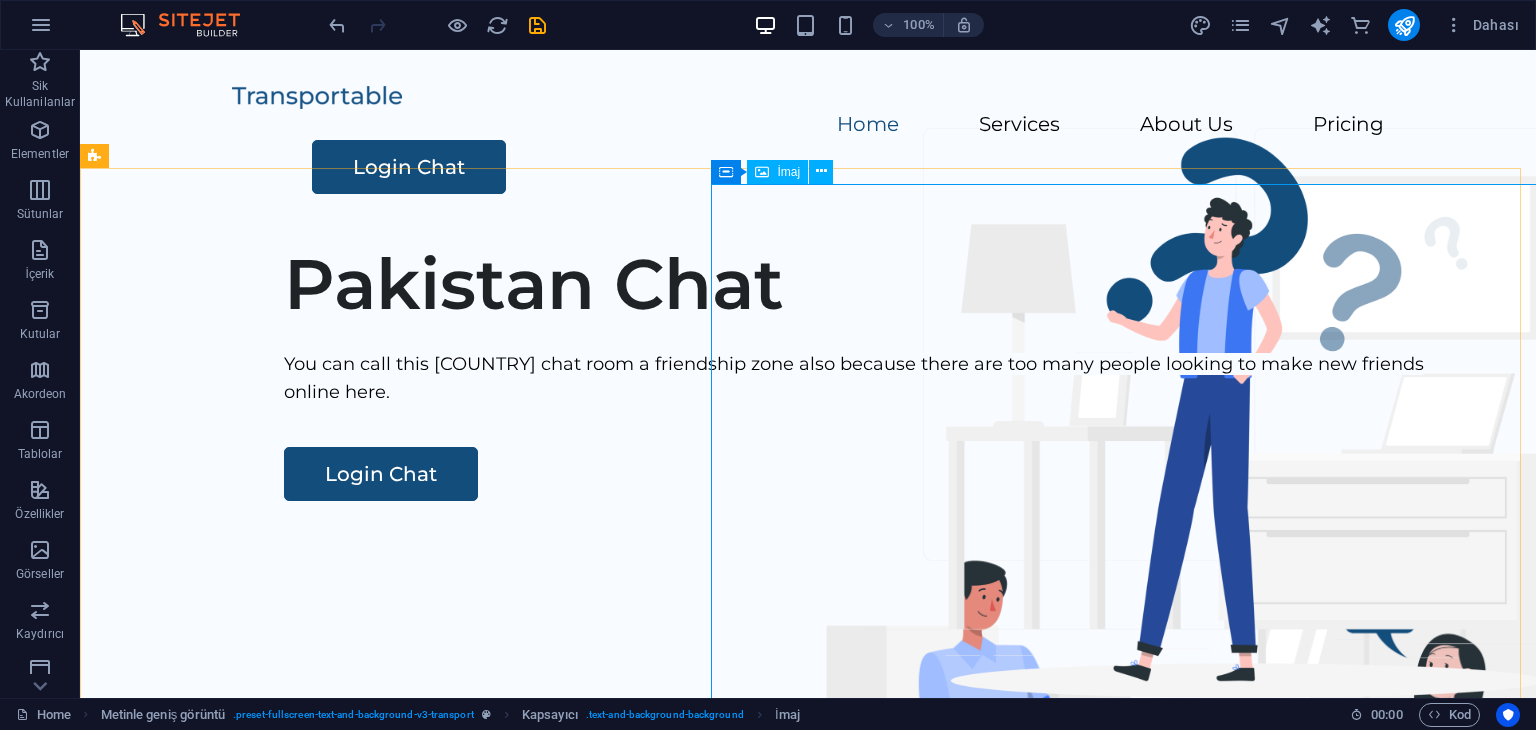 click on "İmaj" at bounding box center (788, 172) 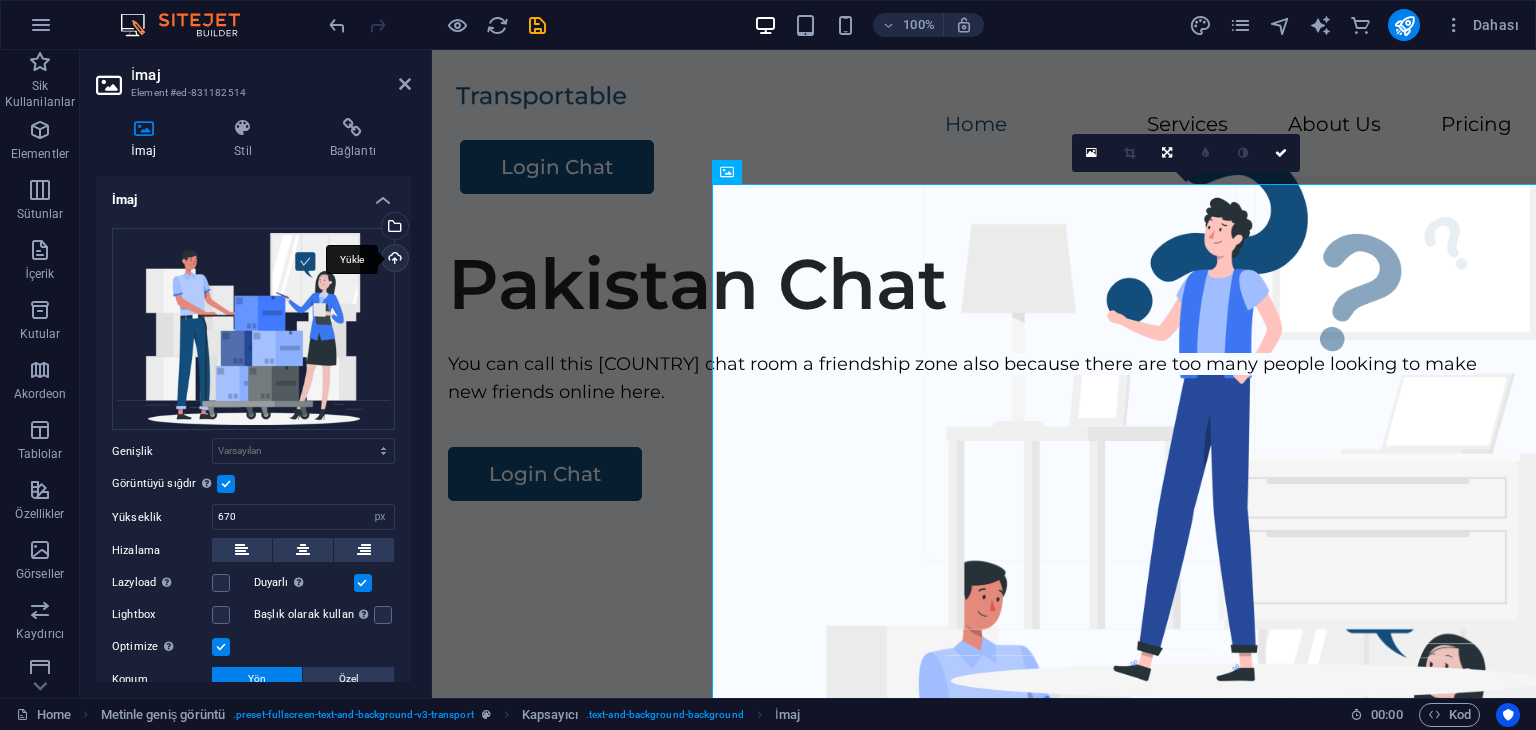click on "Yükle" at bounding box center [393, 260] 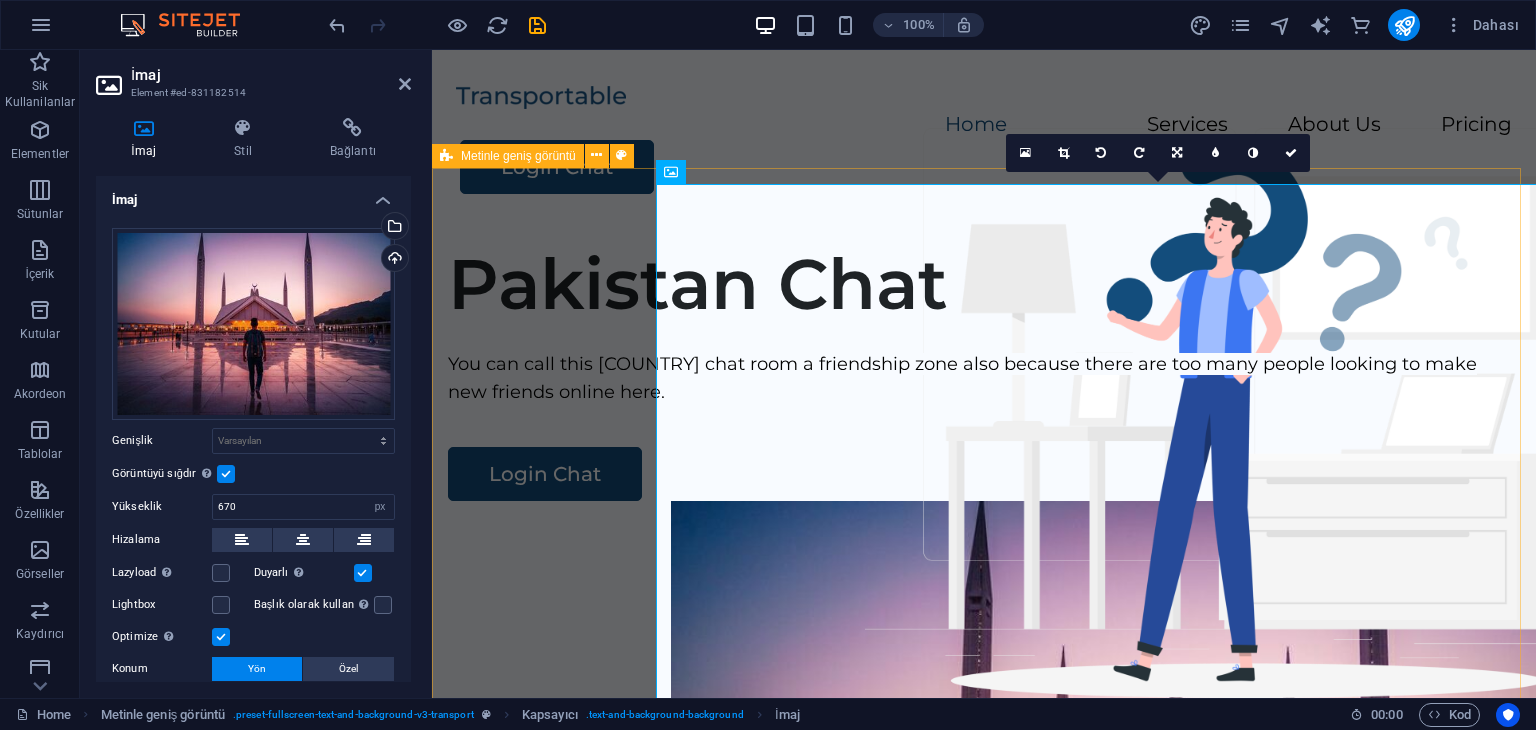 click on "Pakistan Chat You can call this Pakistan chat room a friendship zone also because there are too many people looking to make new friends online here. Login Chat" at bounding box center (984, 609) 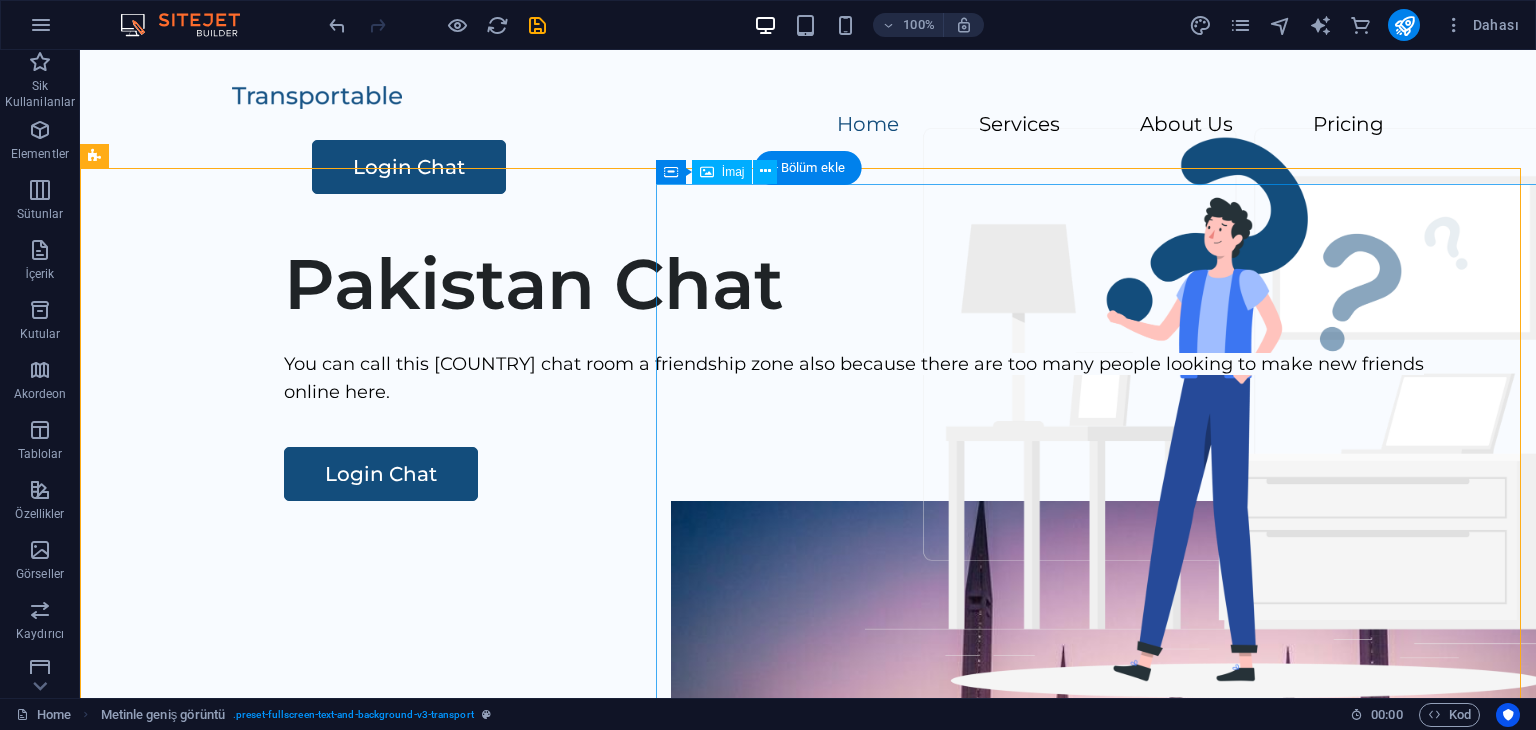 click at bounding box center (1173, 836) 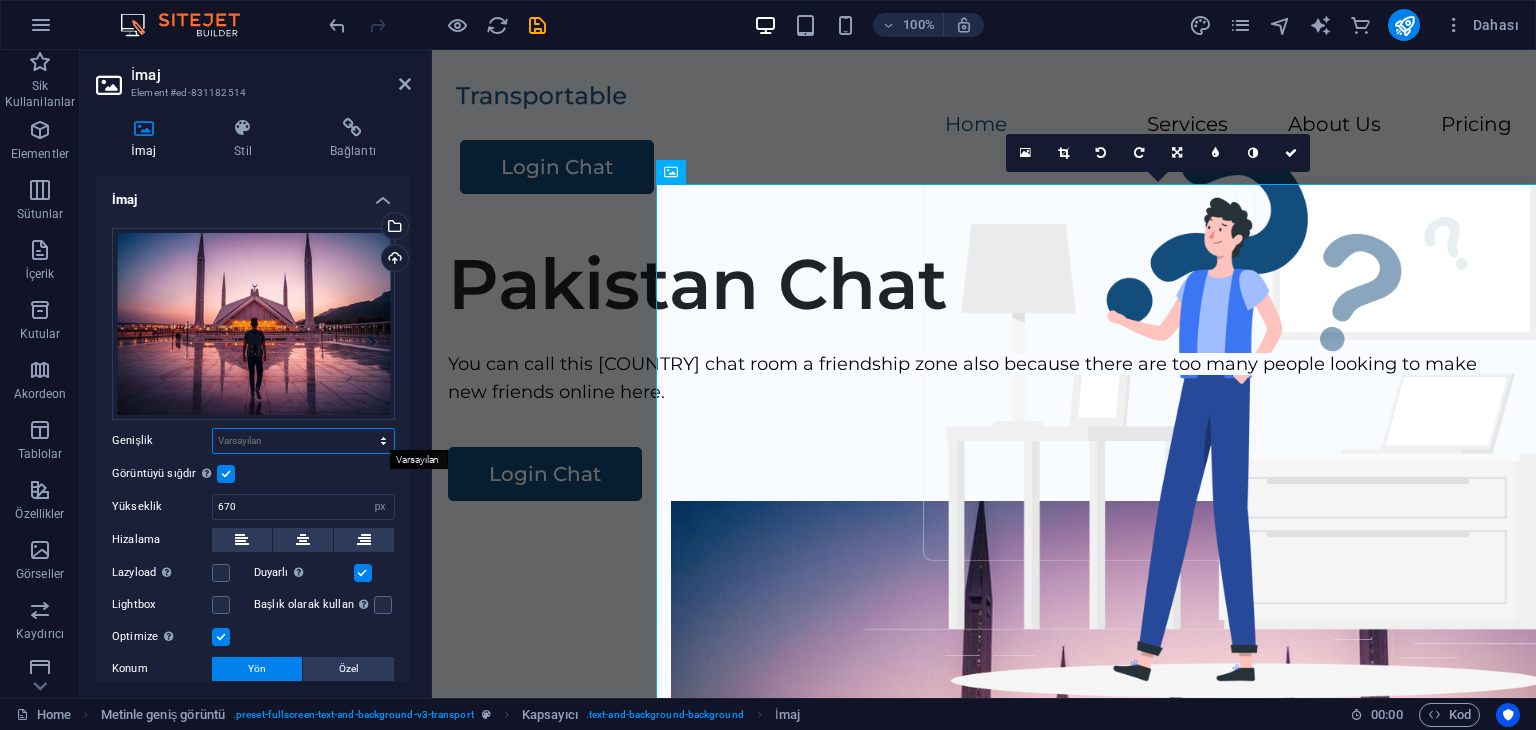 click on "Varsayılan otomatik px rem % em vh vw" at bounding box center (303, 441) 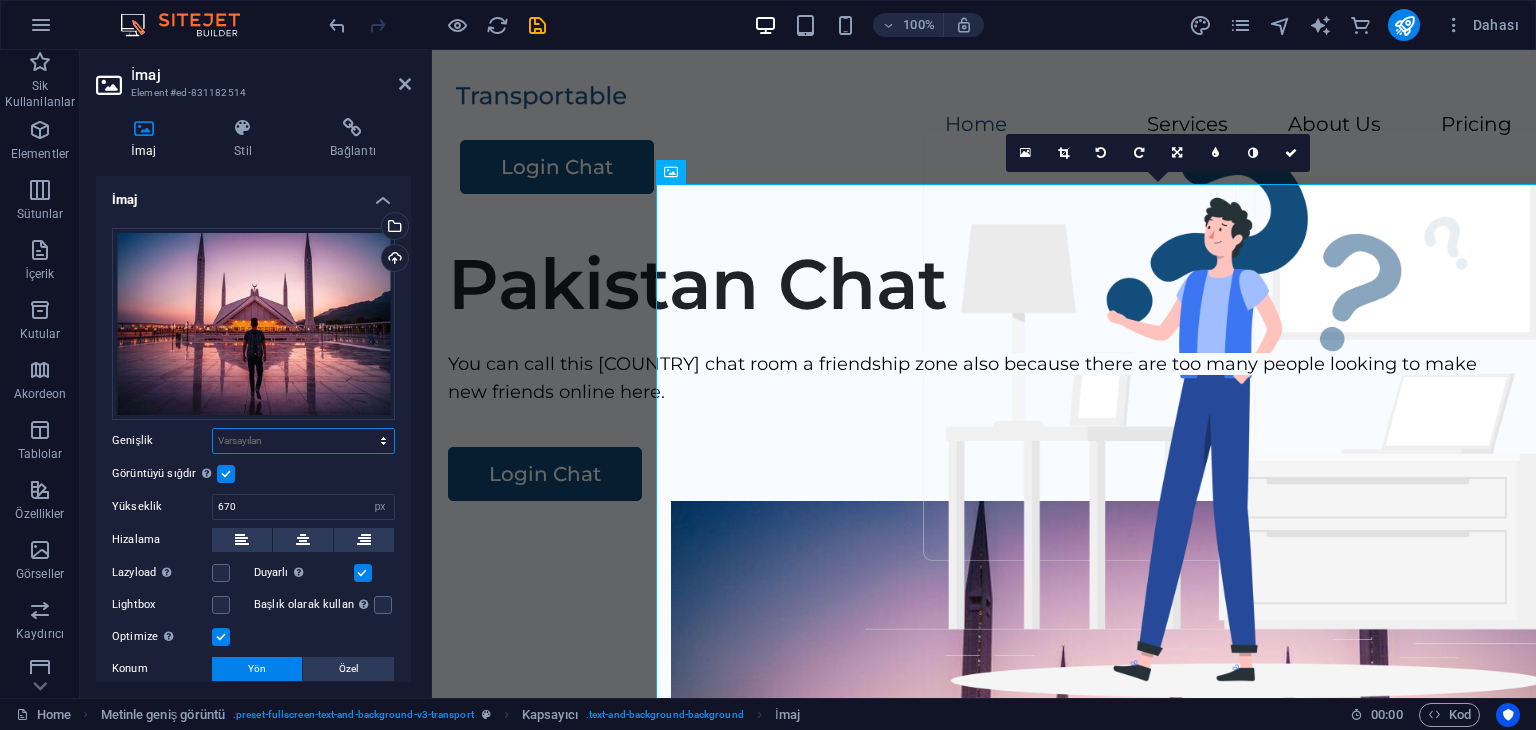 select on "px" 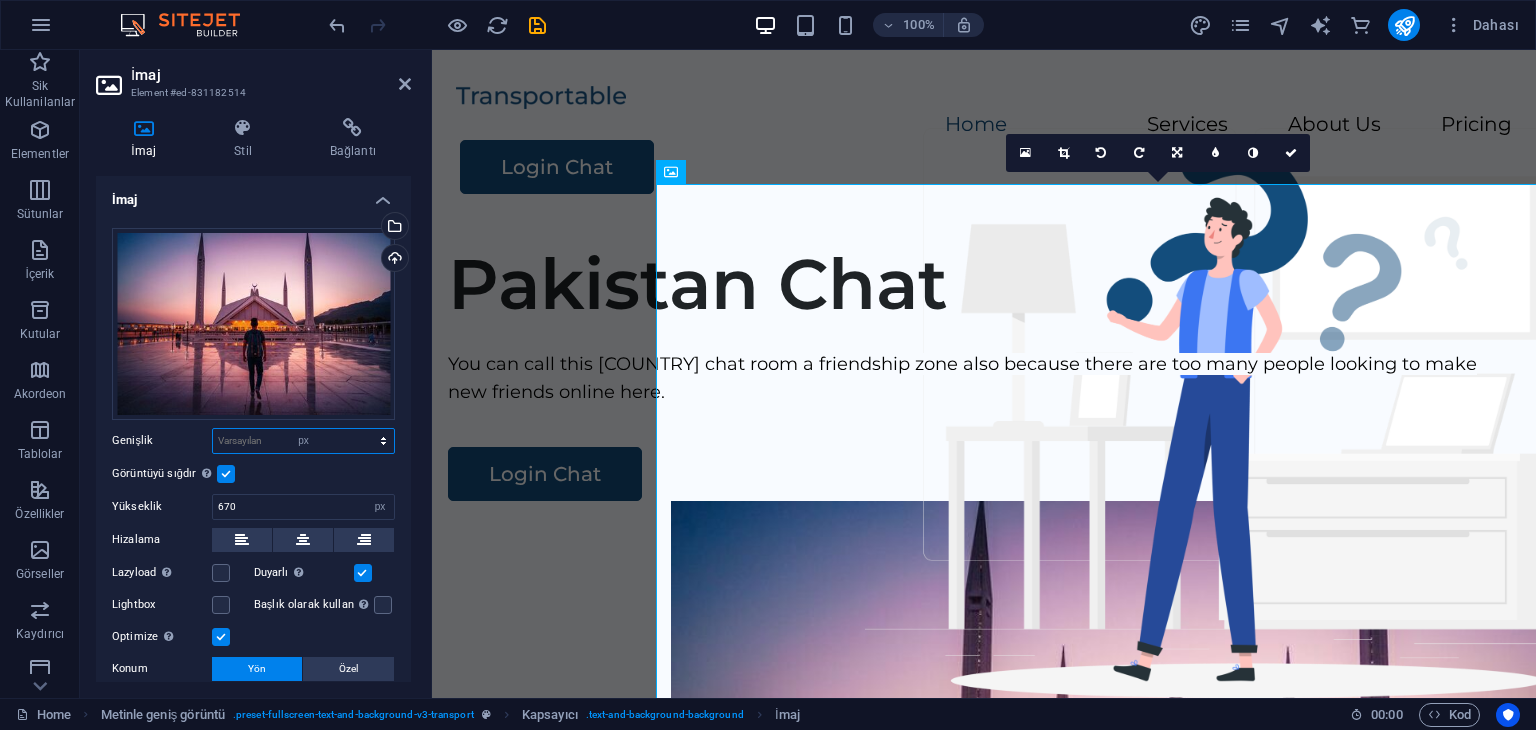 click on "Varsayılan otomatik px rem % em vh vw" at bounding box center [303, 441] 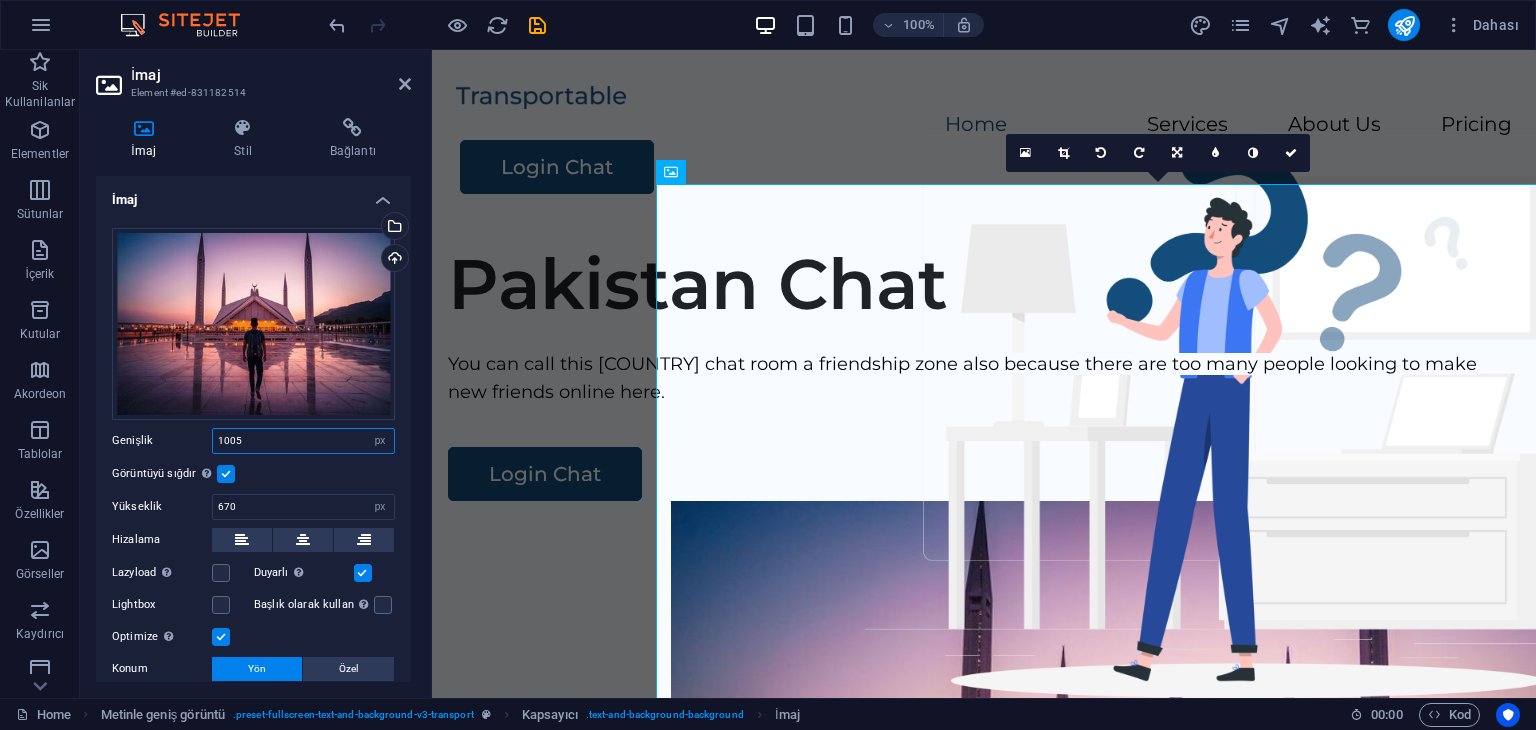 click on "1005" at bounding box center (303, 441) 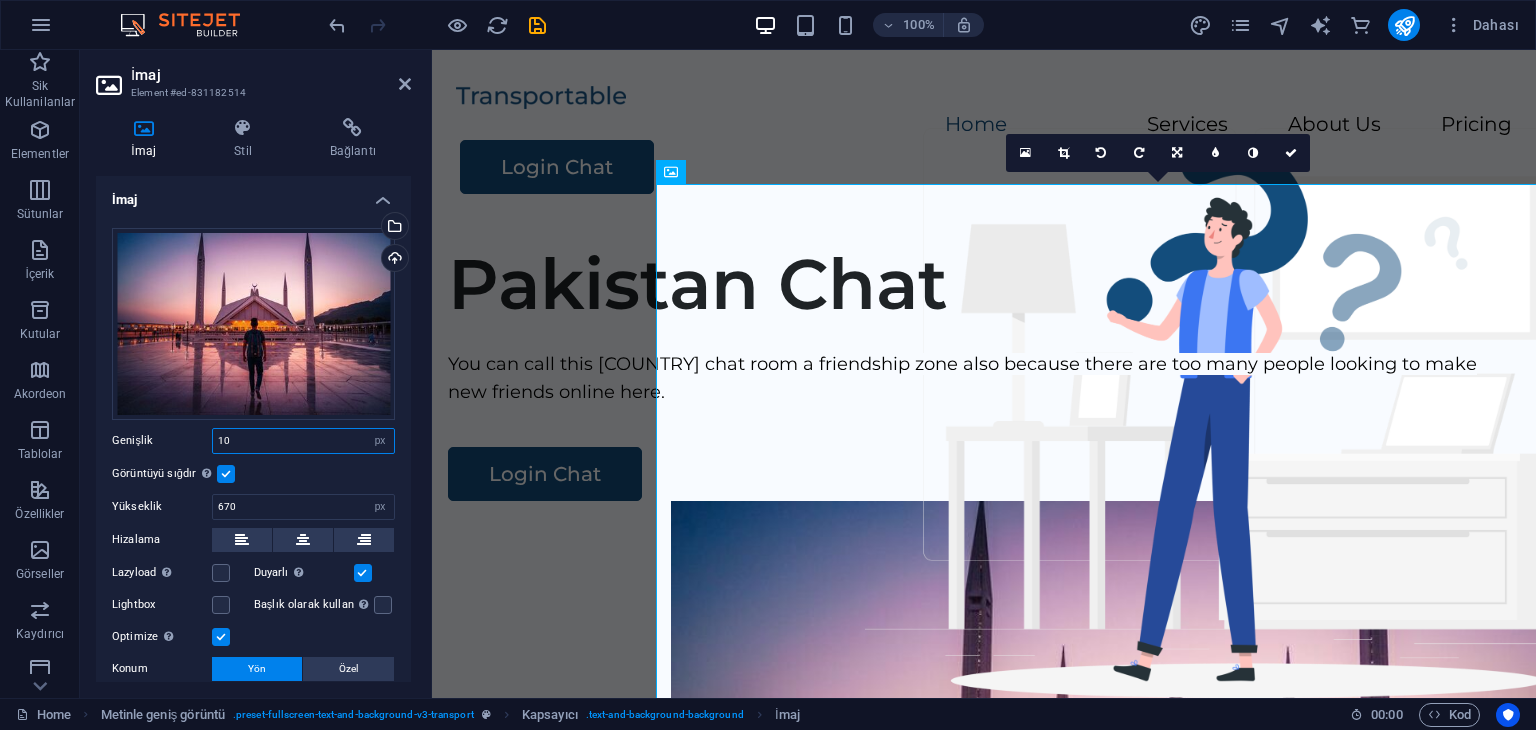 type on "1" 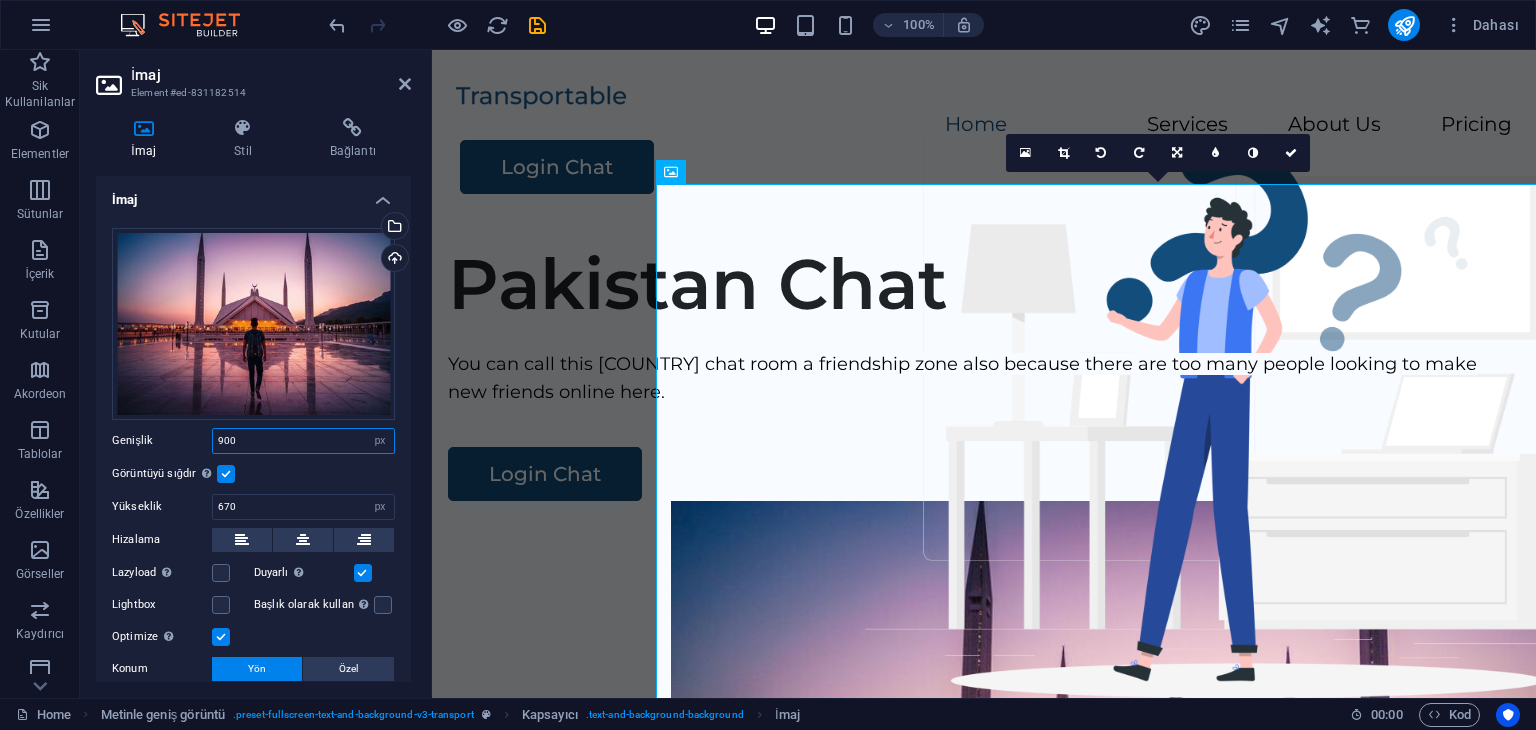 type on "900" 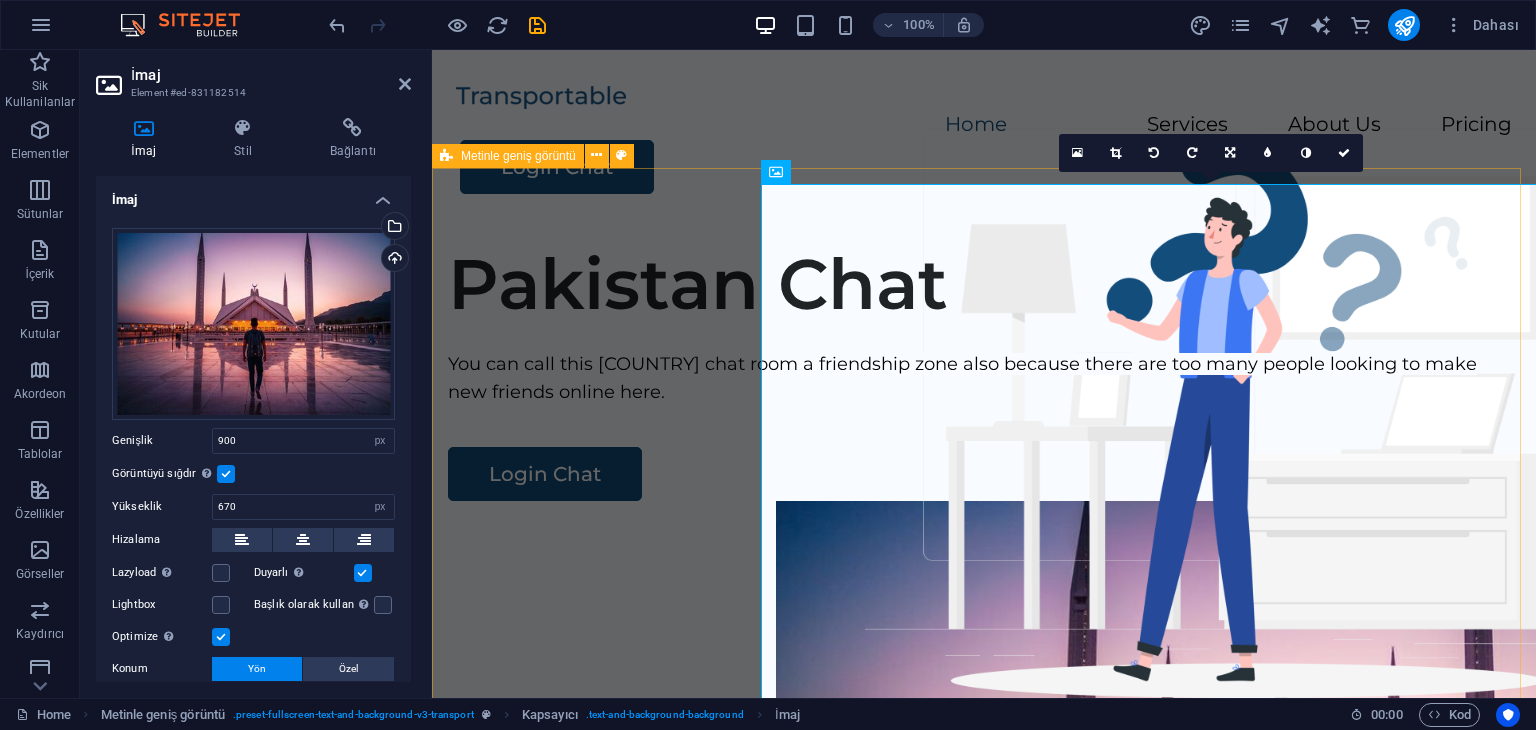 click on "Pakistan Chat You can call this Pakistan chat room a friendship zone also because there are too many people looking to make new friends online here. Login Chat" at bounding box center (984, 609) 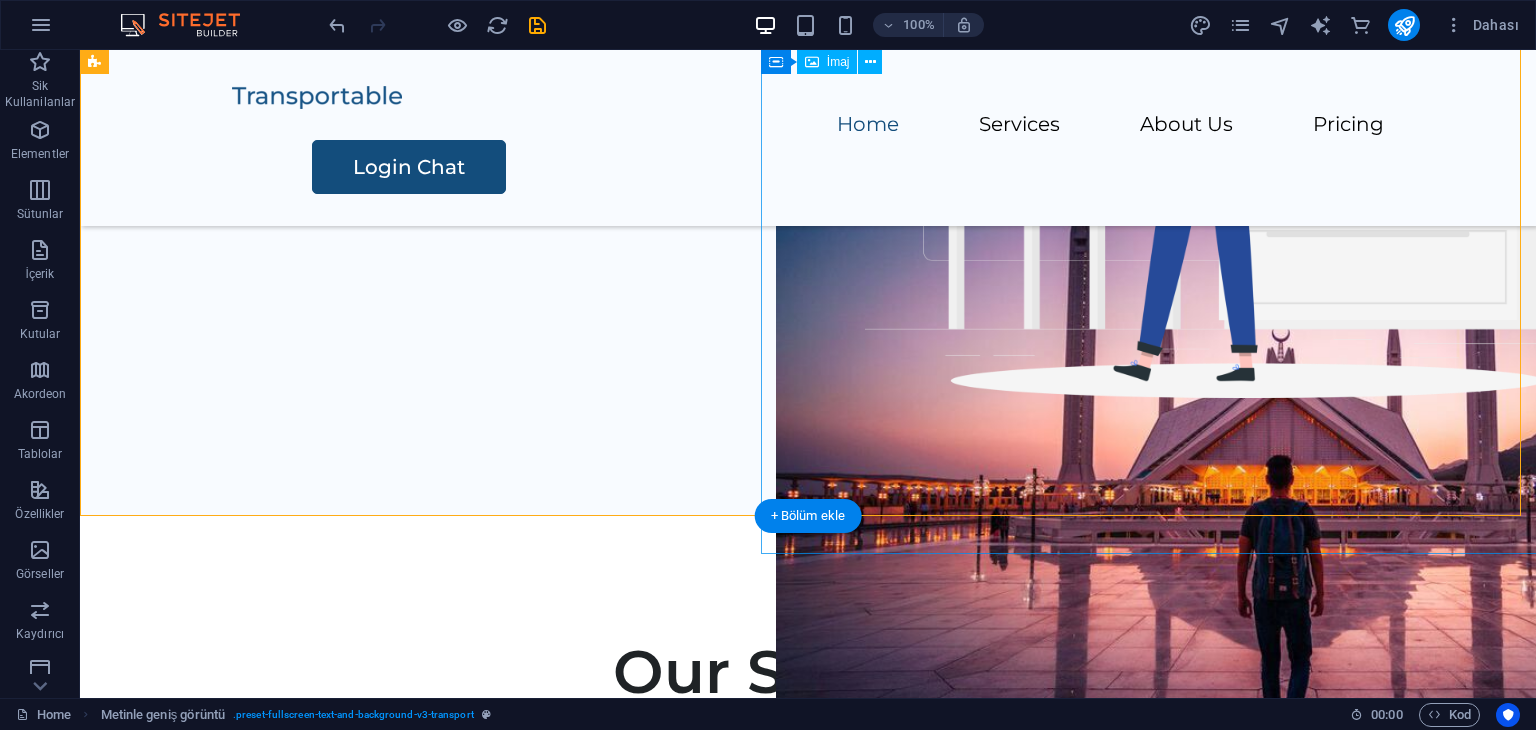 scroll, scrollTop: 0, scrollLeft: 0, axis: both 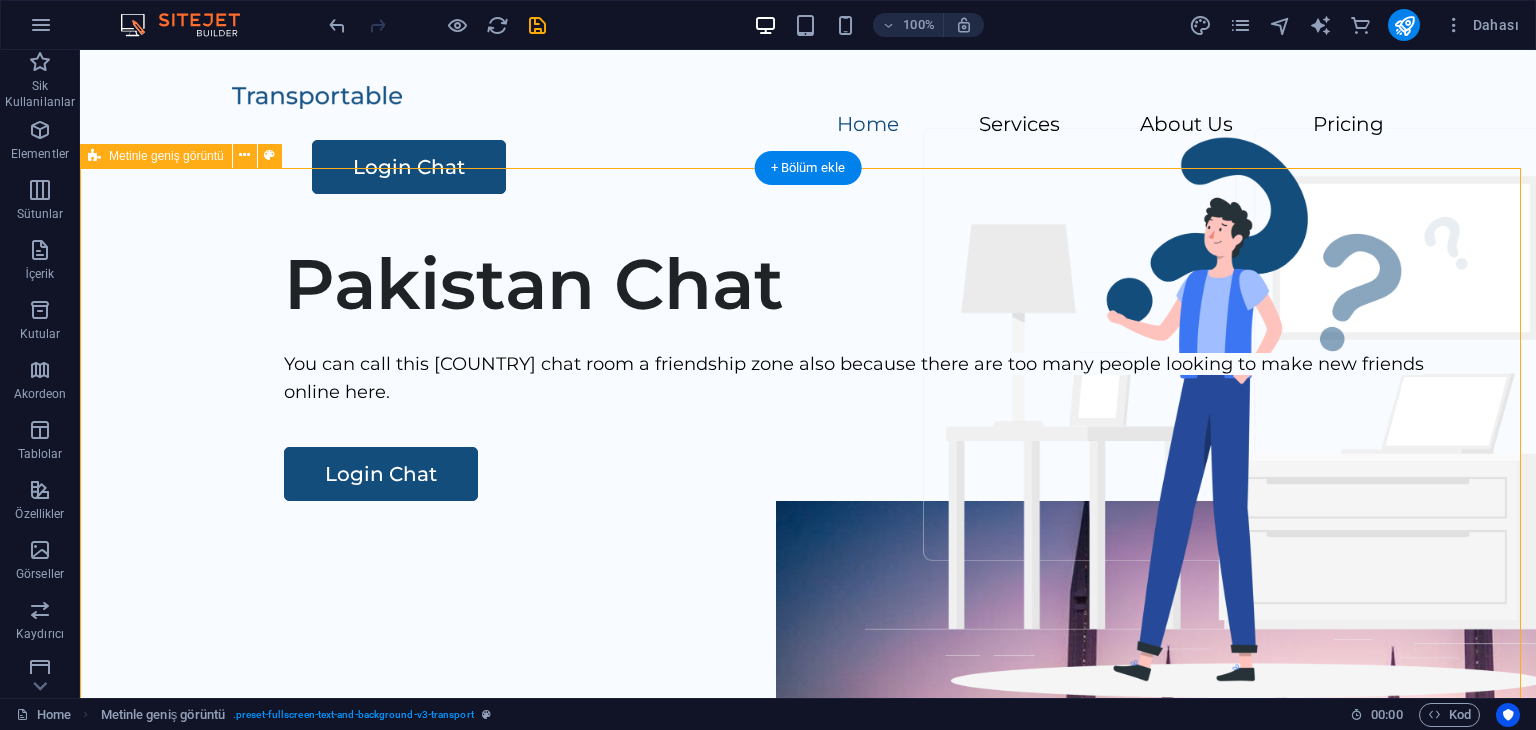 click on "Pakistan Chat You can call this Pakistan chat room a friendship zone also because there are too many people looking to make new friends online here. Login Chat" at bounding box center (808, 609) 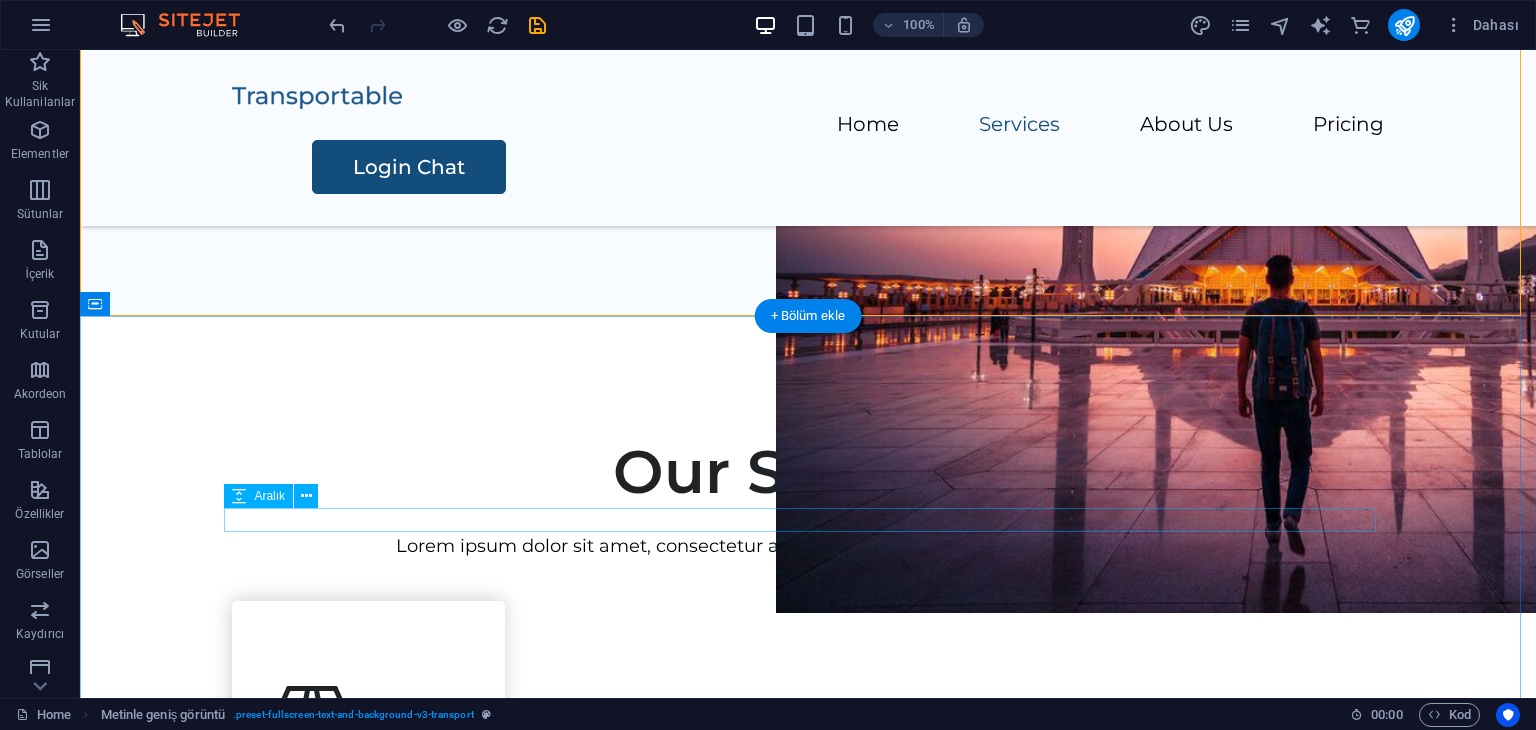 scroll, scrollTop: 800, scrollLeft: 0, axis: vertical 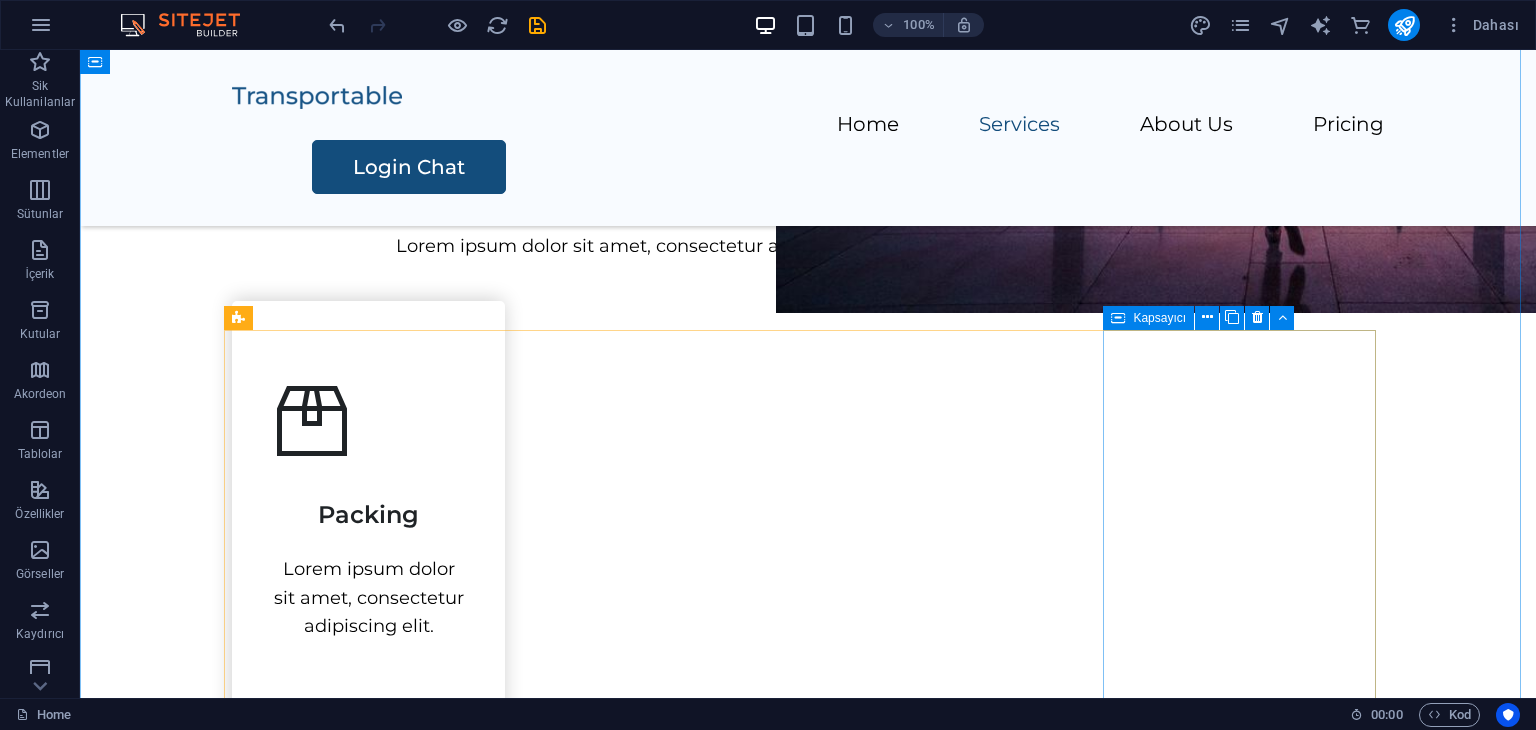 click on "Assembly Lorem ipsum dolor sit amet, consectetur adipiscing elit." at bounding box center (368, 1802) 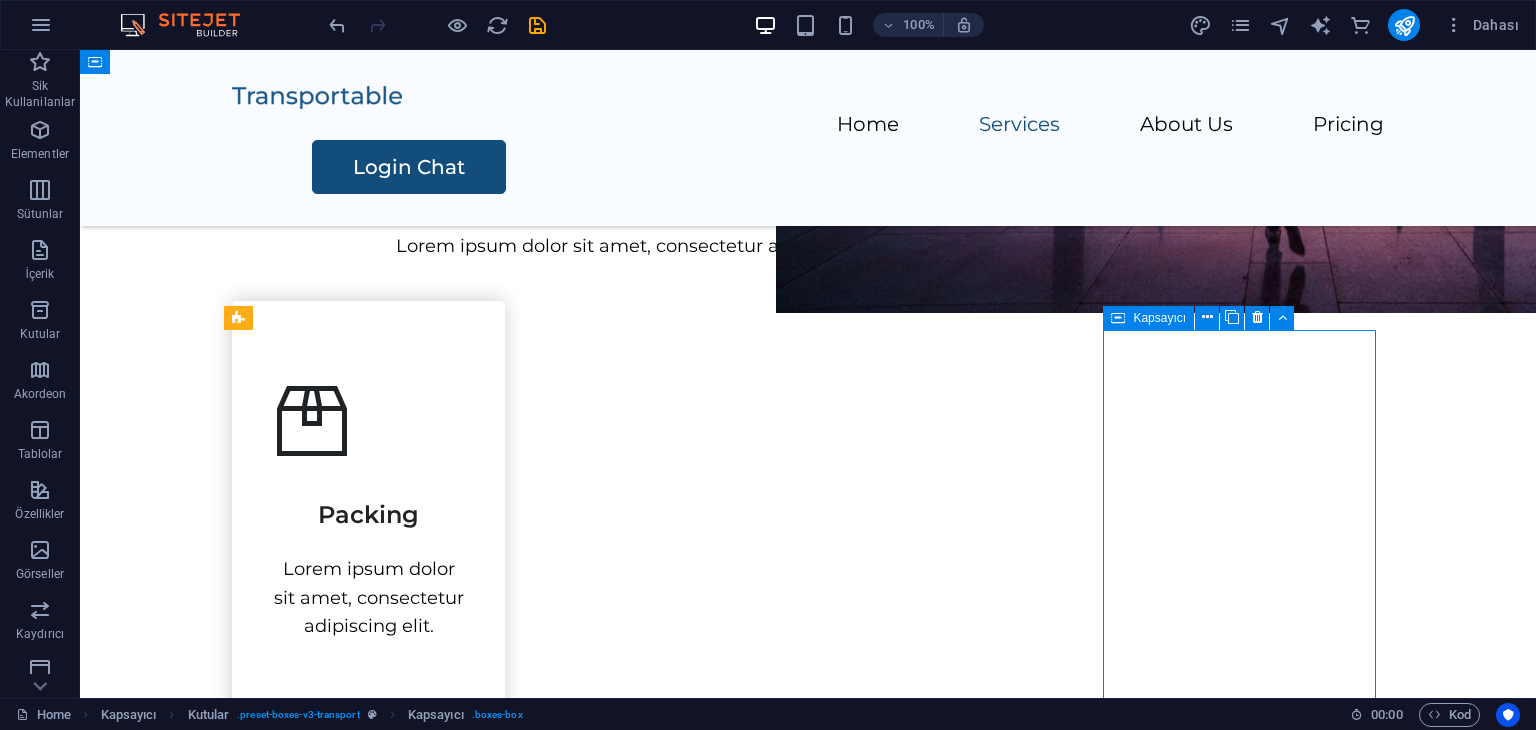 click on "Assembly Lorem ipsum dolor sit amet, consectetur adipiscing elit." at bounding box center [368, 1802] 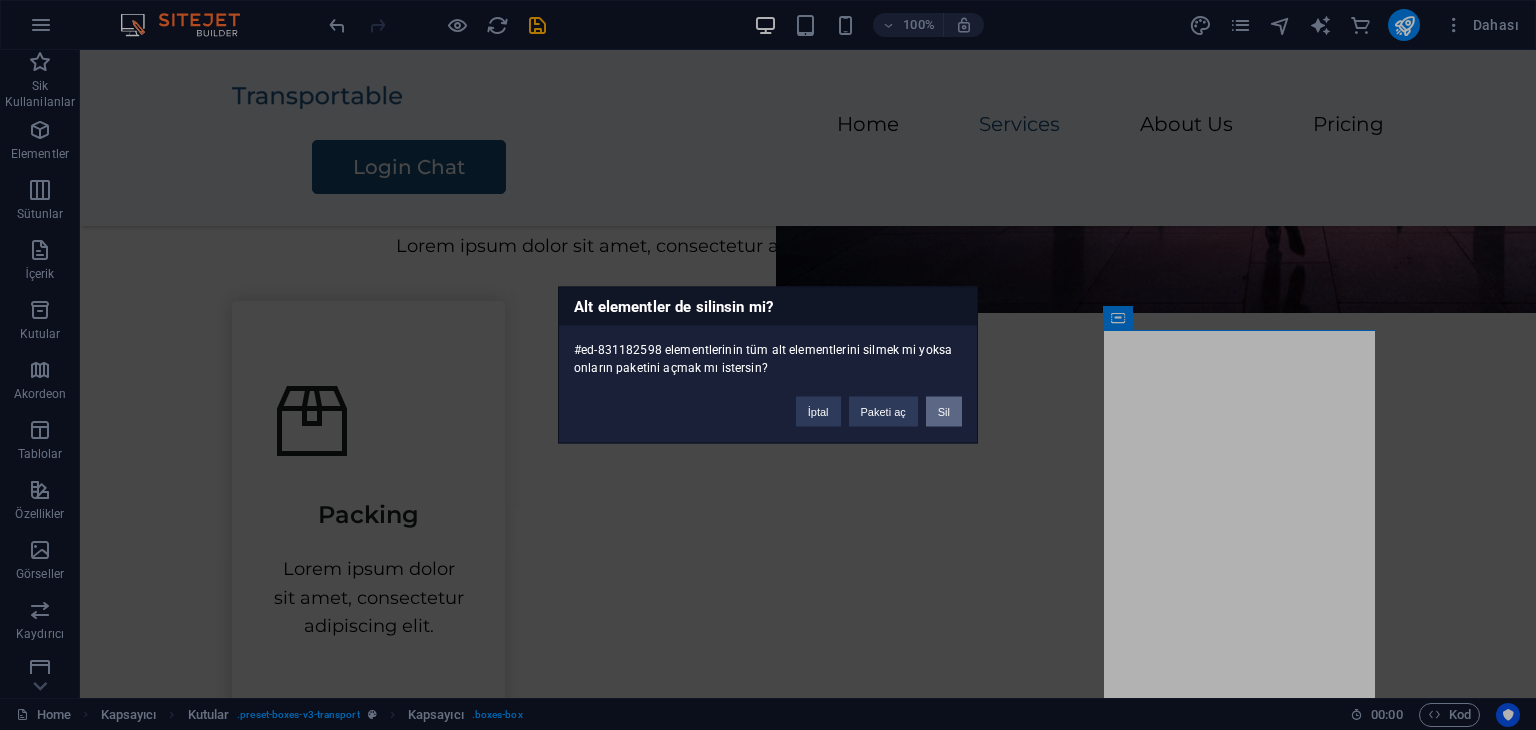 click on "Sil" at bounding box center [944, 412] 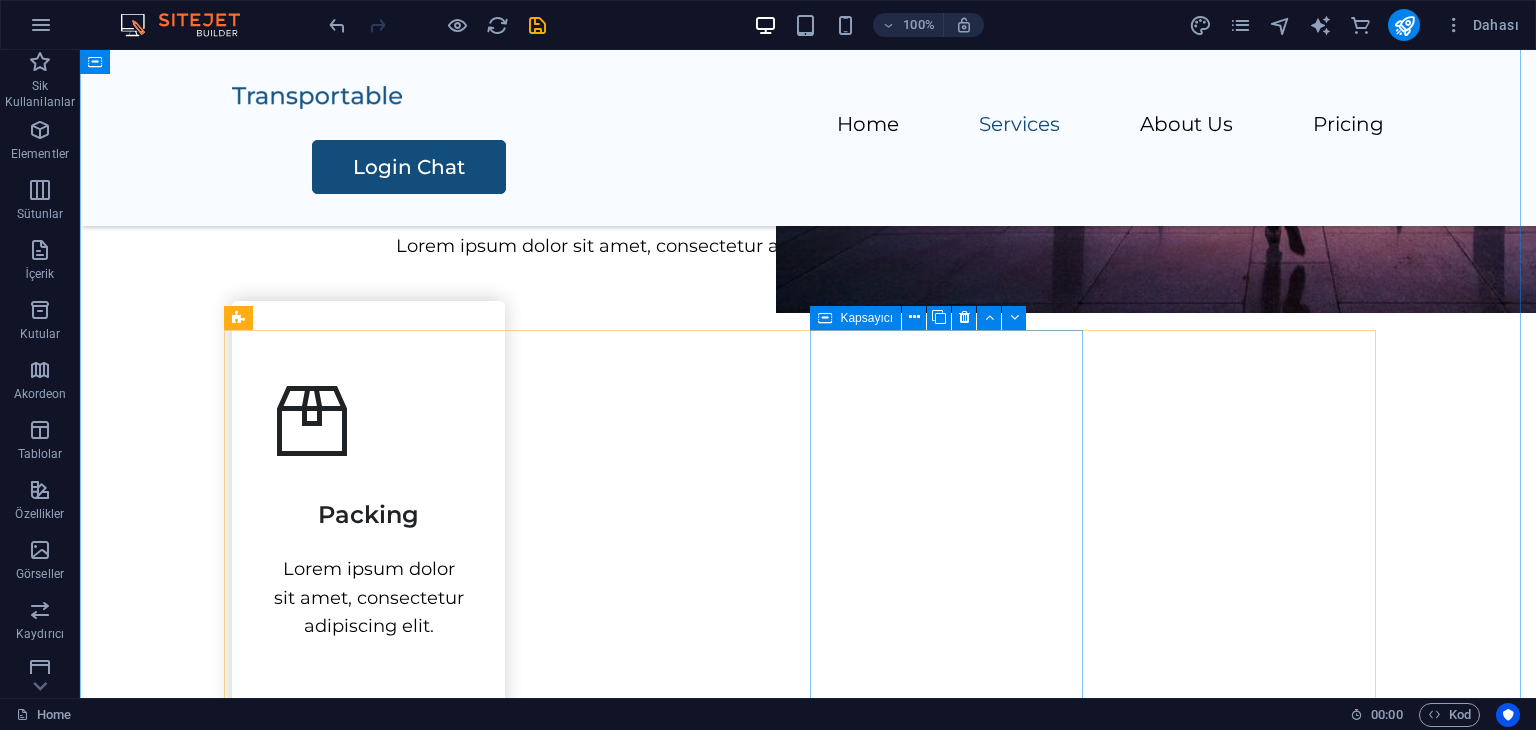 click on "Storage Lorem ipsum dolor sit amet, consectetur adipiscing elit." at bounding box center [368, 1372] 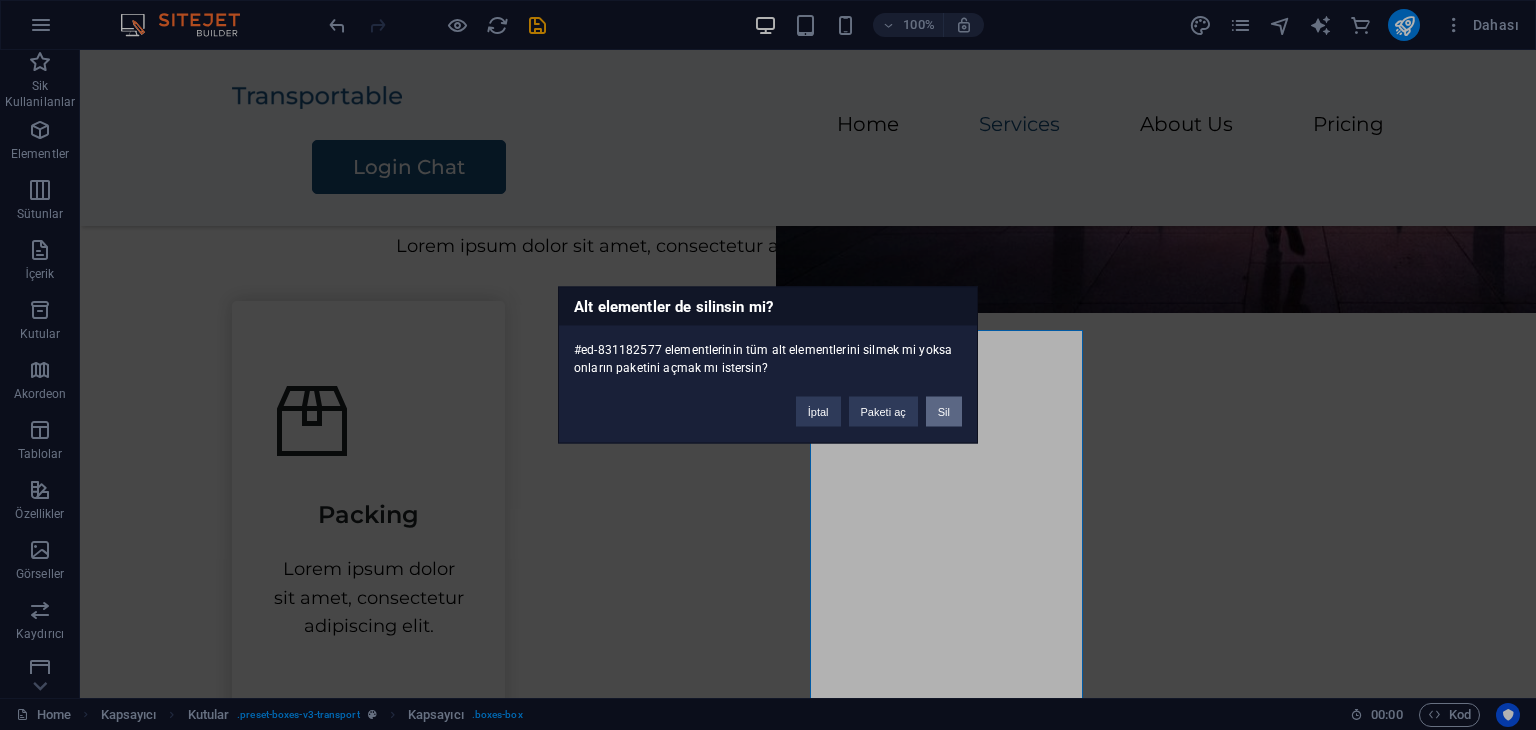 drag, startPoint x: 932, startPoint y: 420, endPoint x: 853, endPoint y: 370, distance: 93.49332 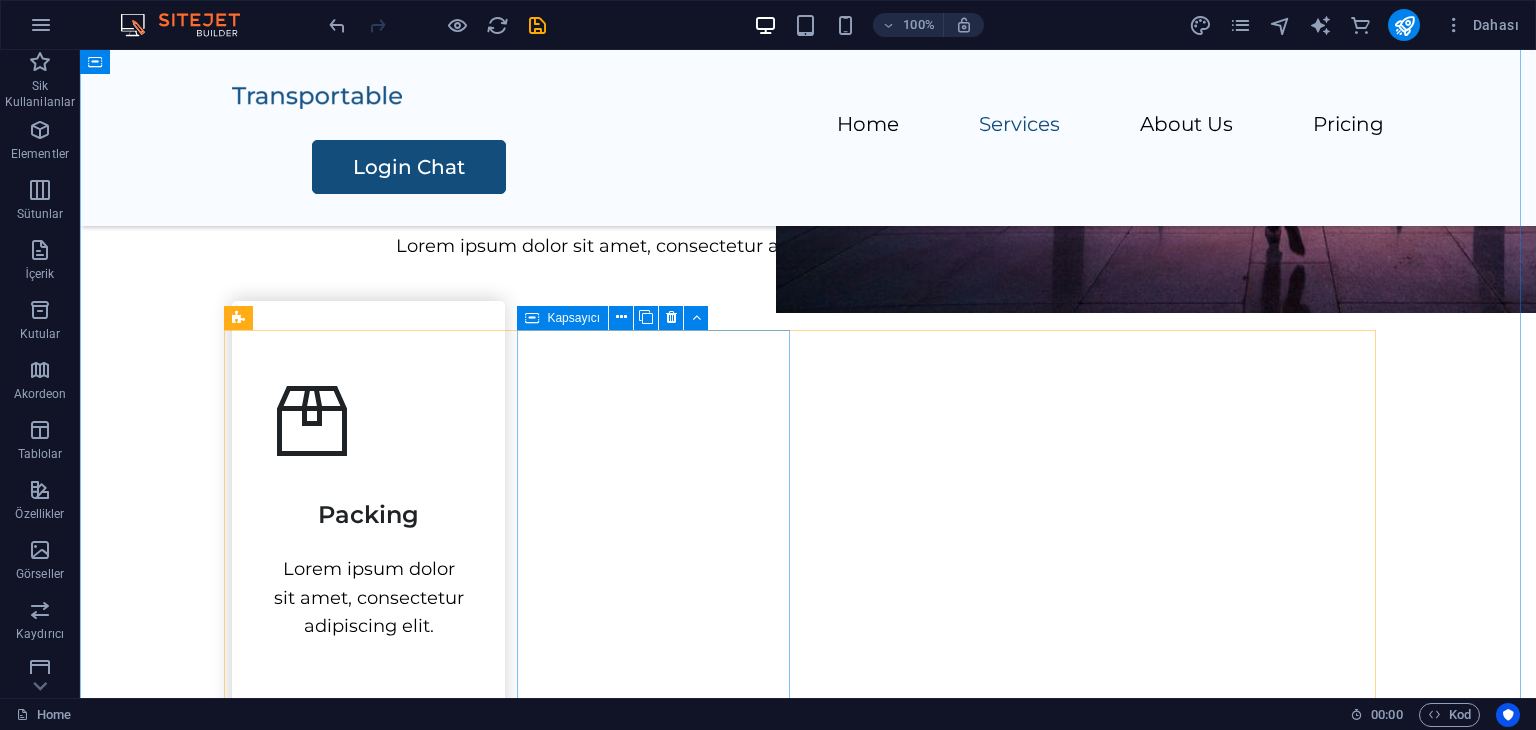 click on "Transportation Lorem ipsum dolor sit amet, consectetur adipiscing elit." at bounding box center (368, 941) 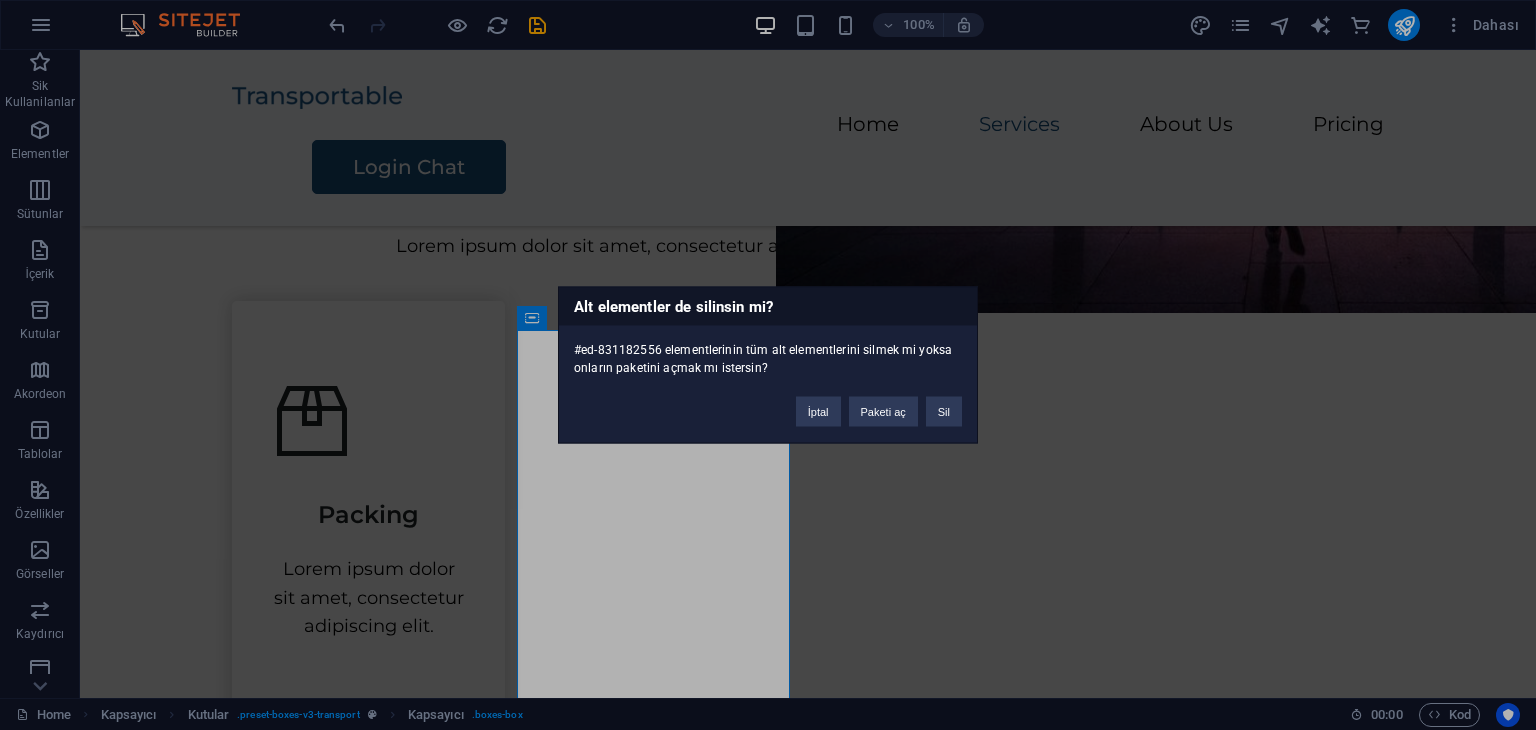 type 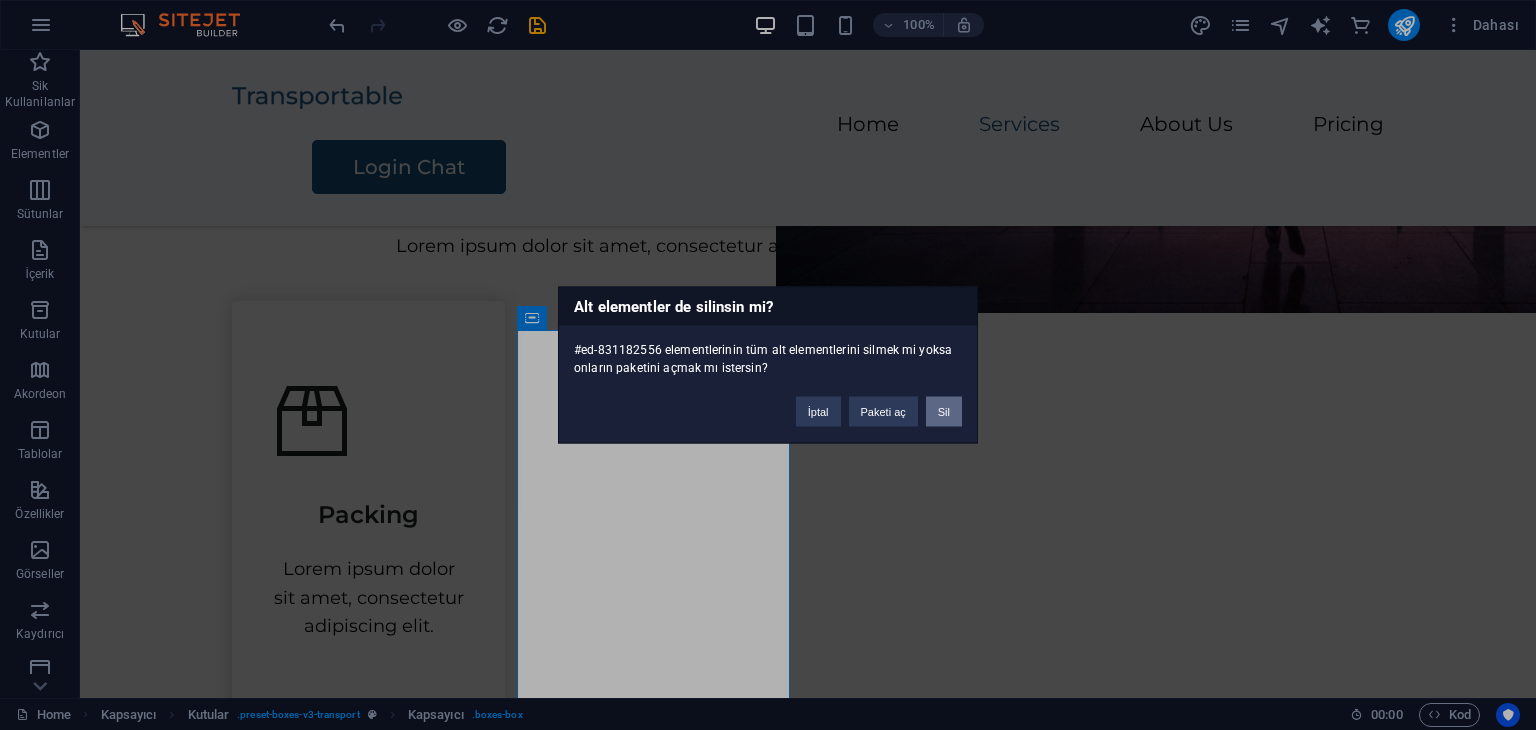 click on "Sil" at bounding box center (944, 412) 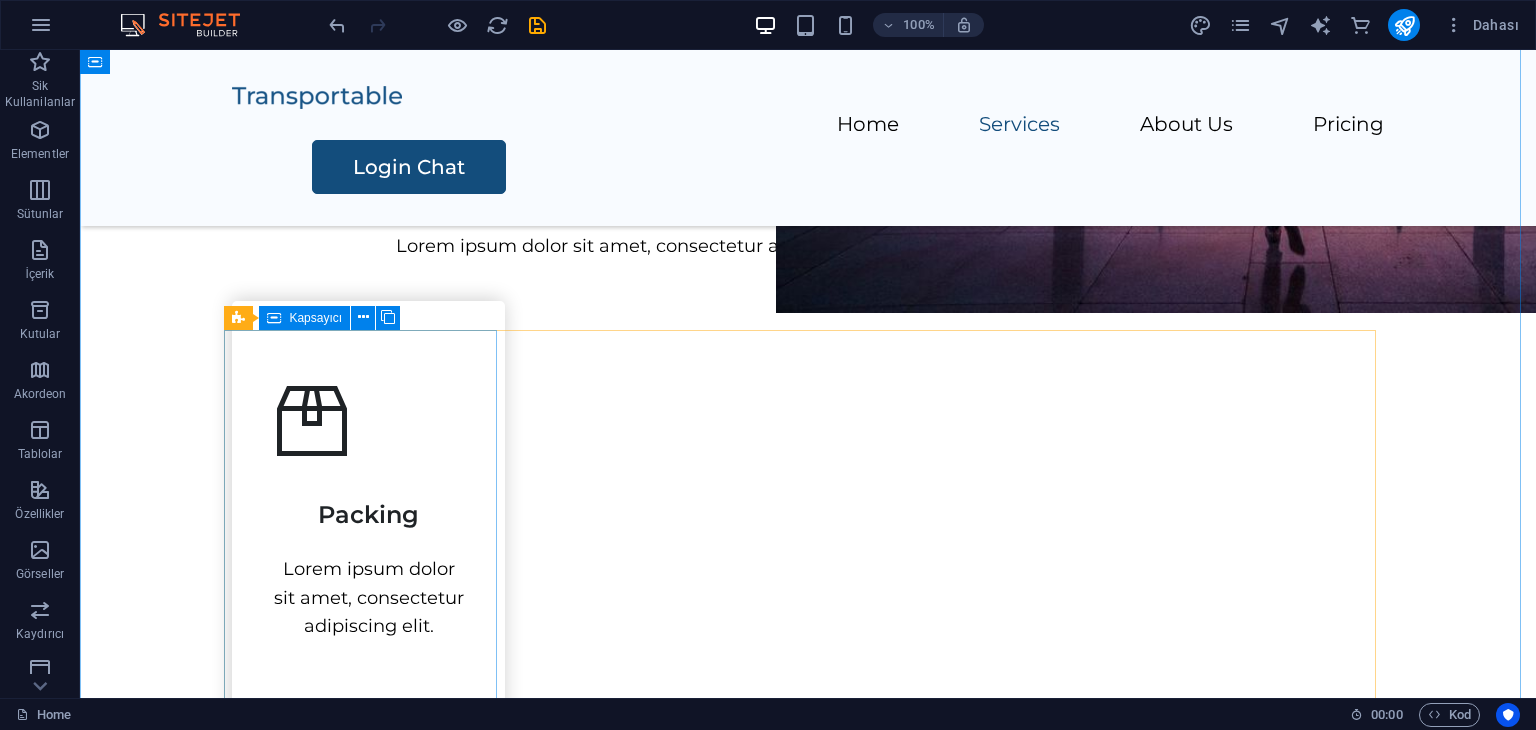 click on "Packing Lorem ipsum dolor sit amet, consectetur adipiscing elit." at bounding box center [368, 511] 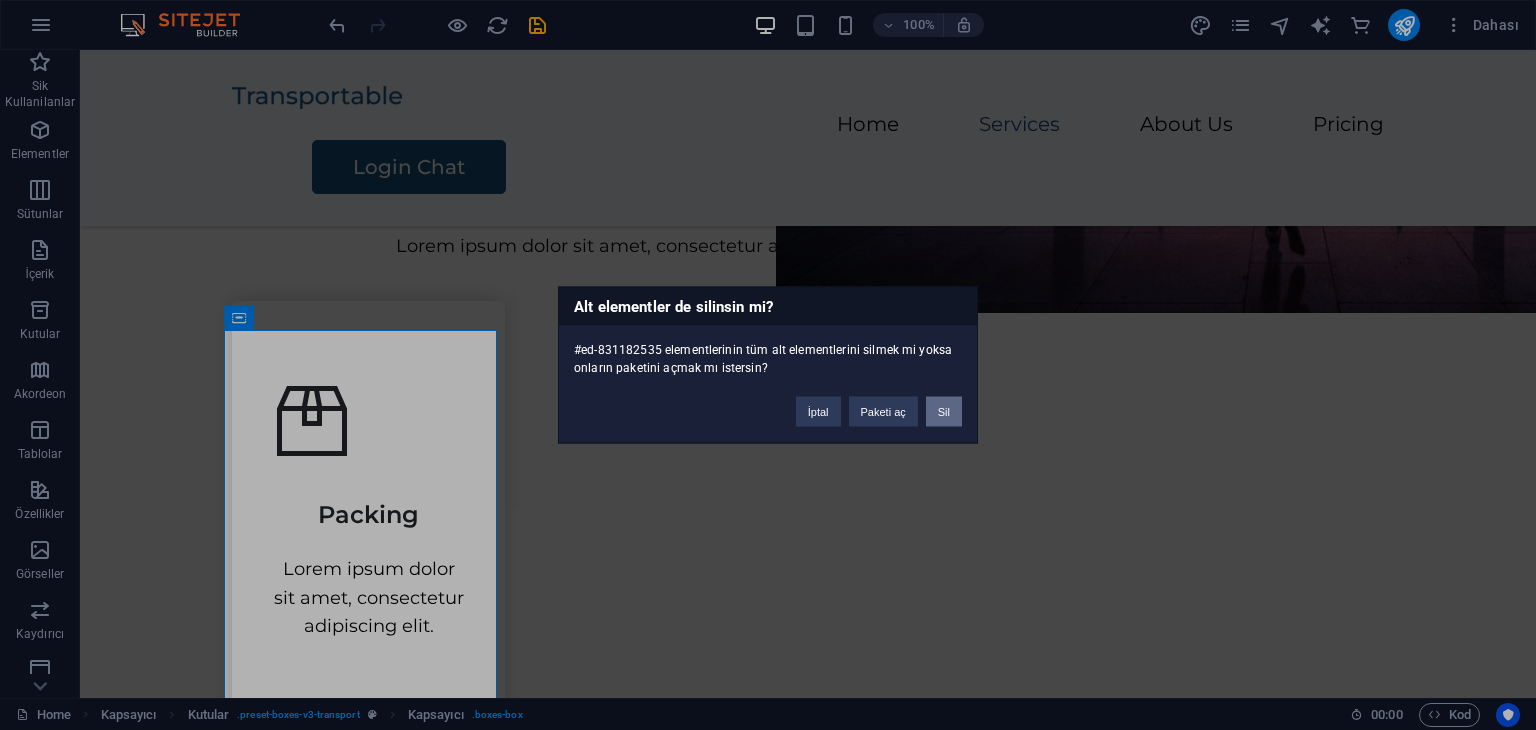 click on "Sil" at bounding box center (944, 412) 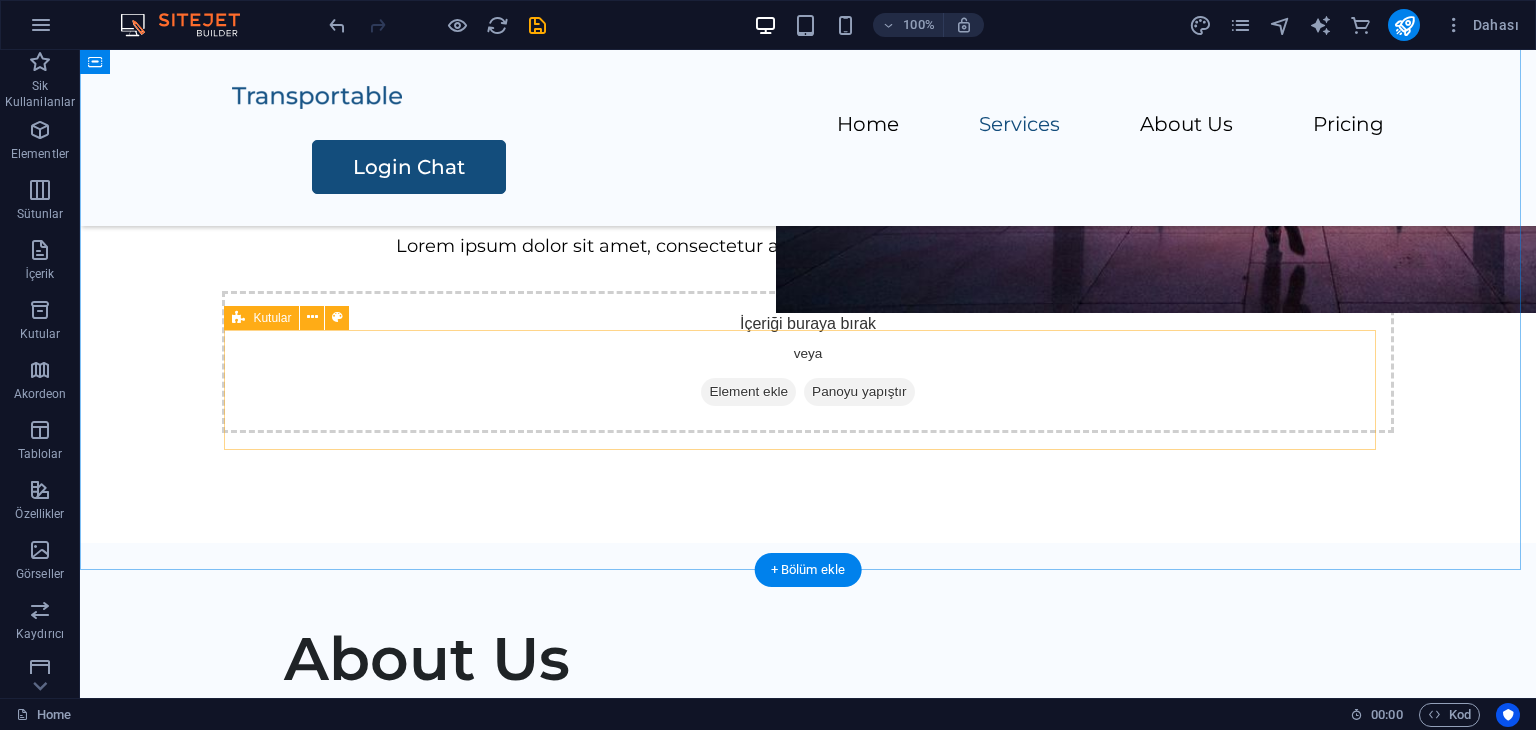 click on "İçeriği buraya bırak veya  Element ekle  Panoyu yapıştır" at bounding box center (808, 362) 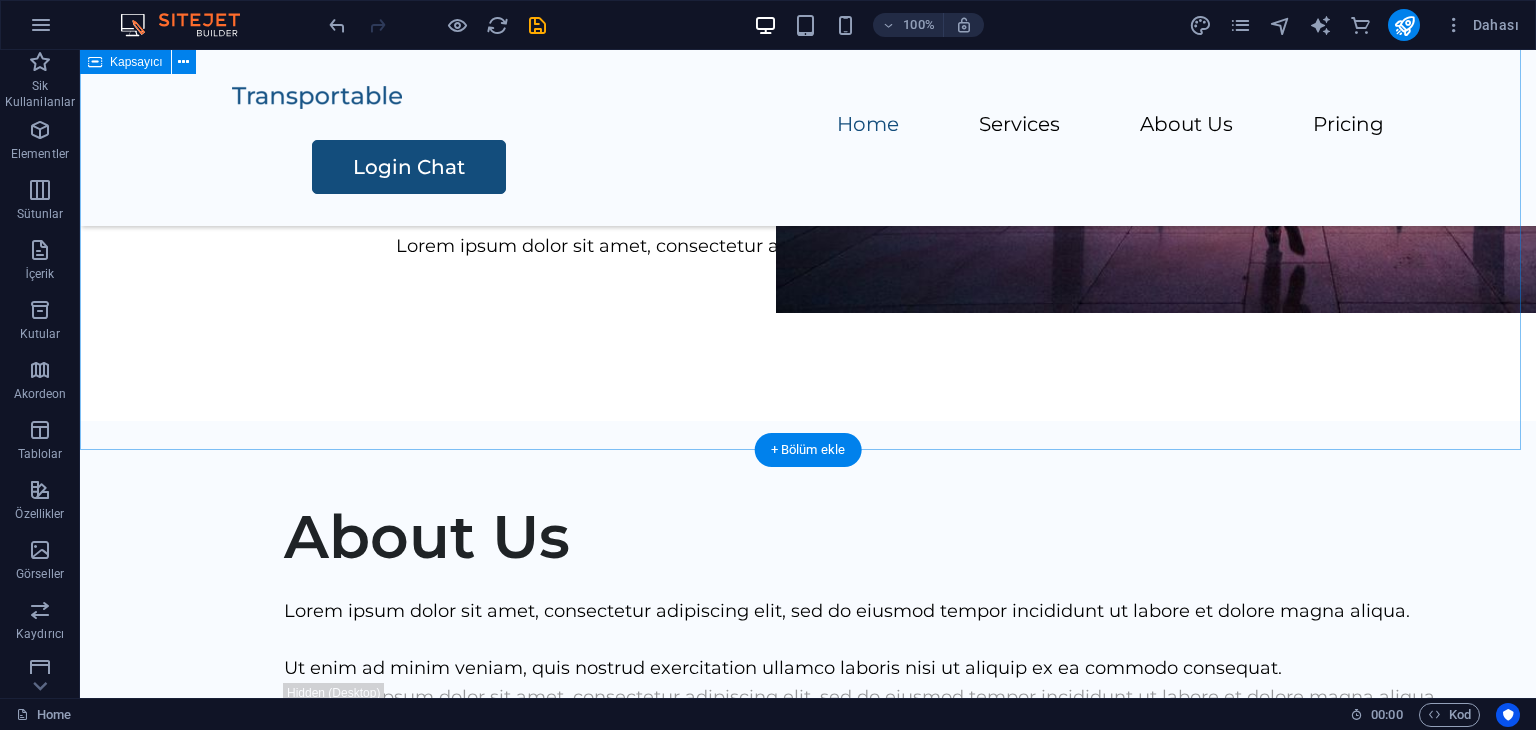 scroll, scrollTop: 500, scrollLeft: 0, axis: vertical 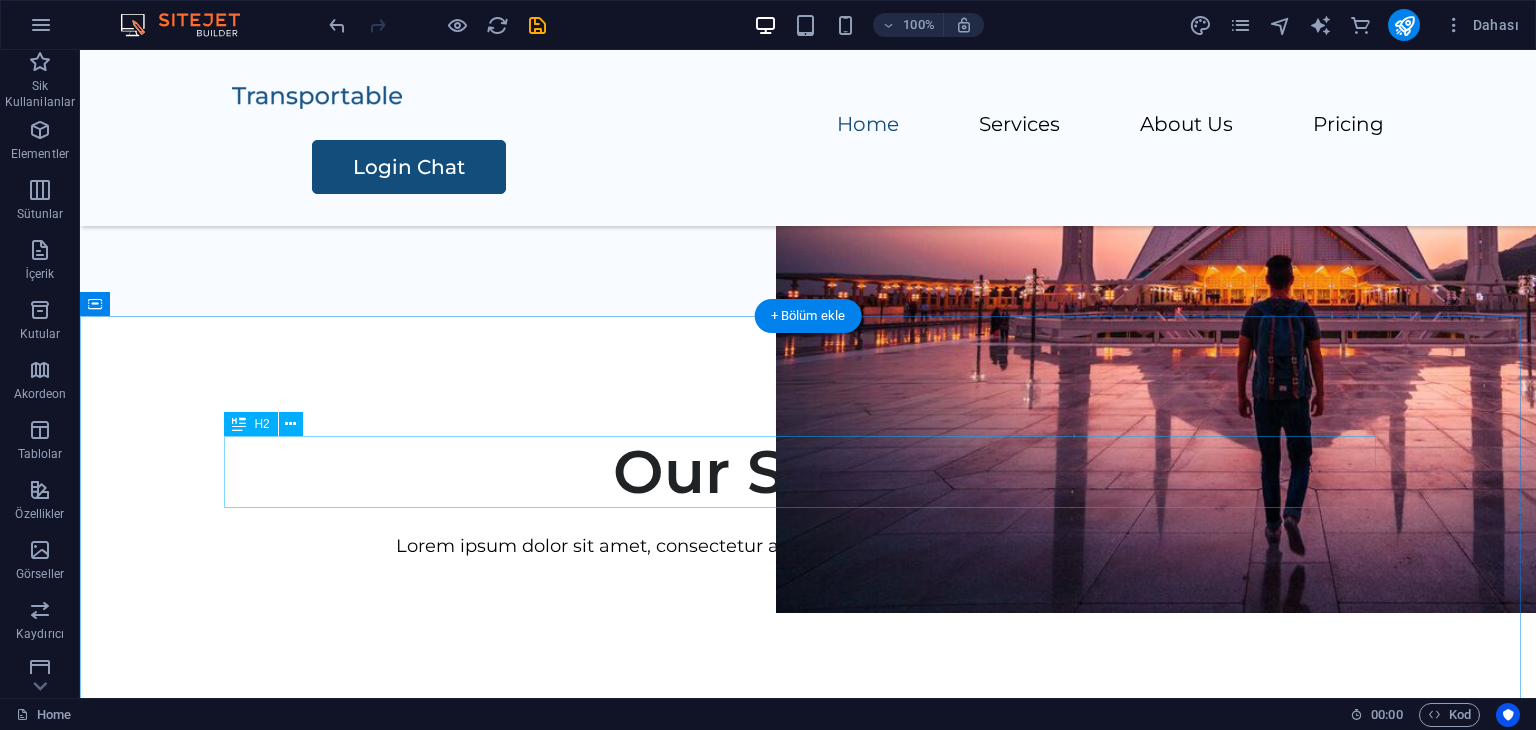 click on "Our Services" at bounding box center (808, 472) 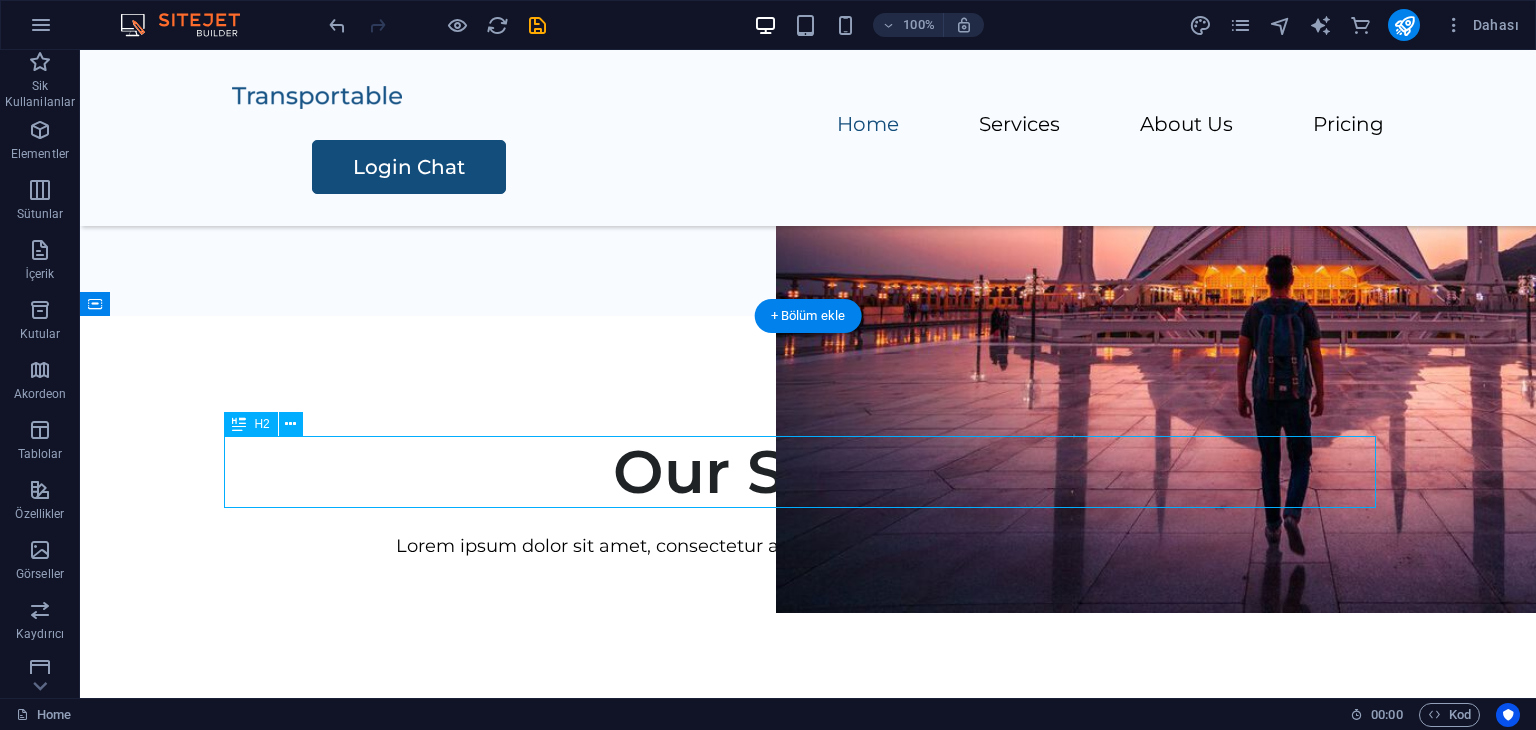 click on "Our Services" at bounding box center (808, 472) 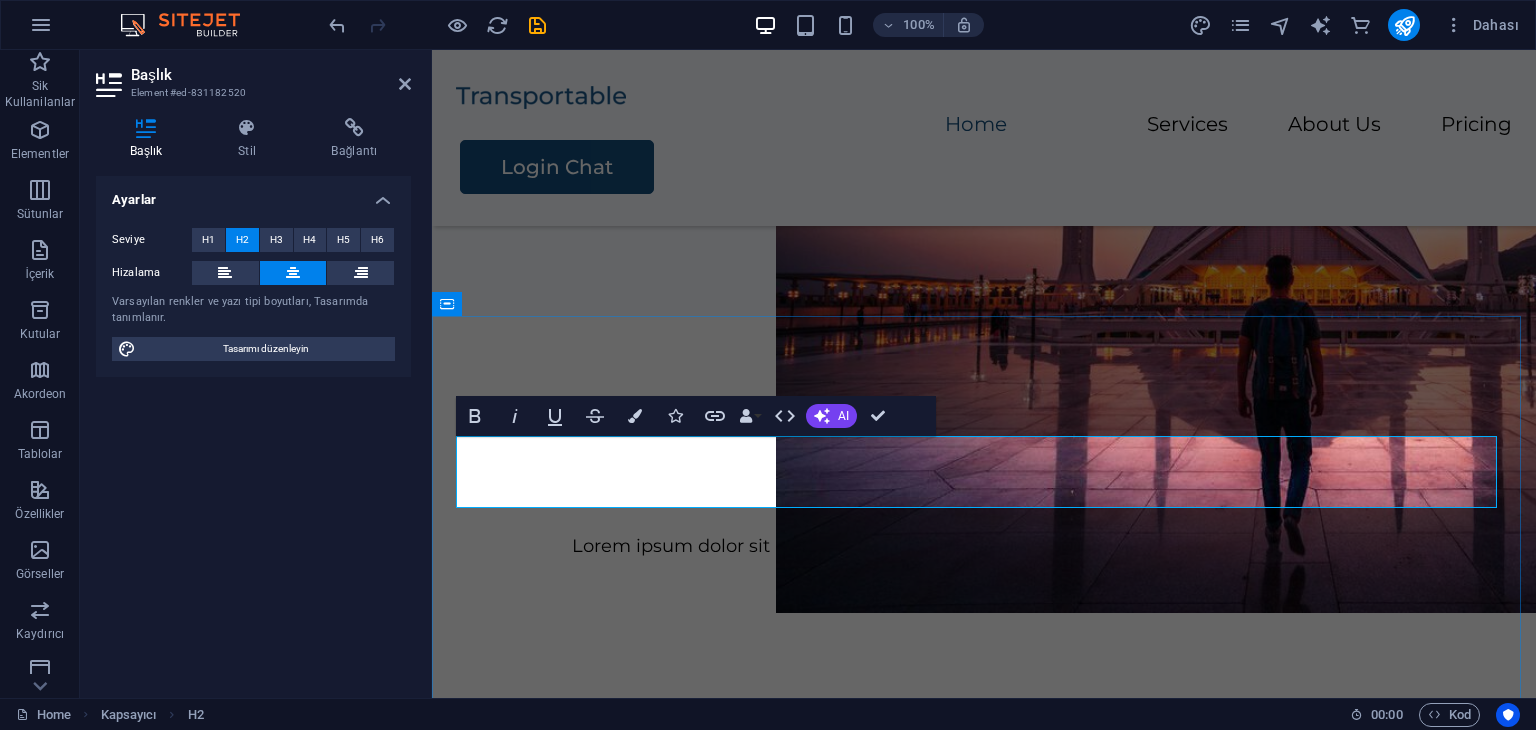 type 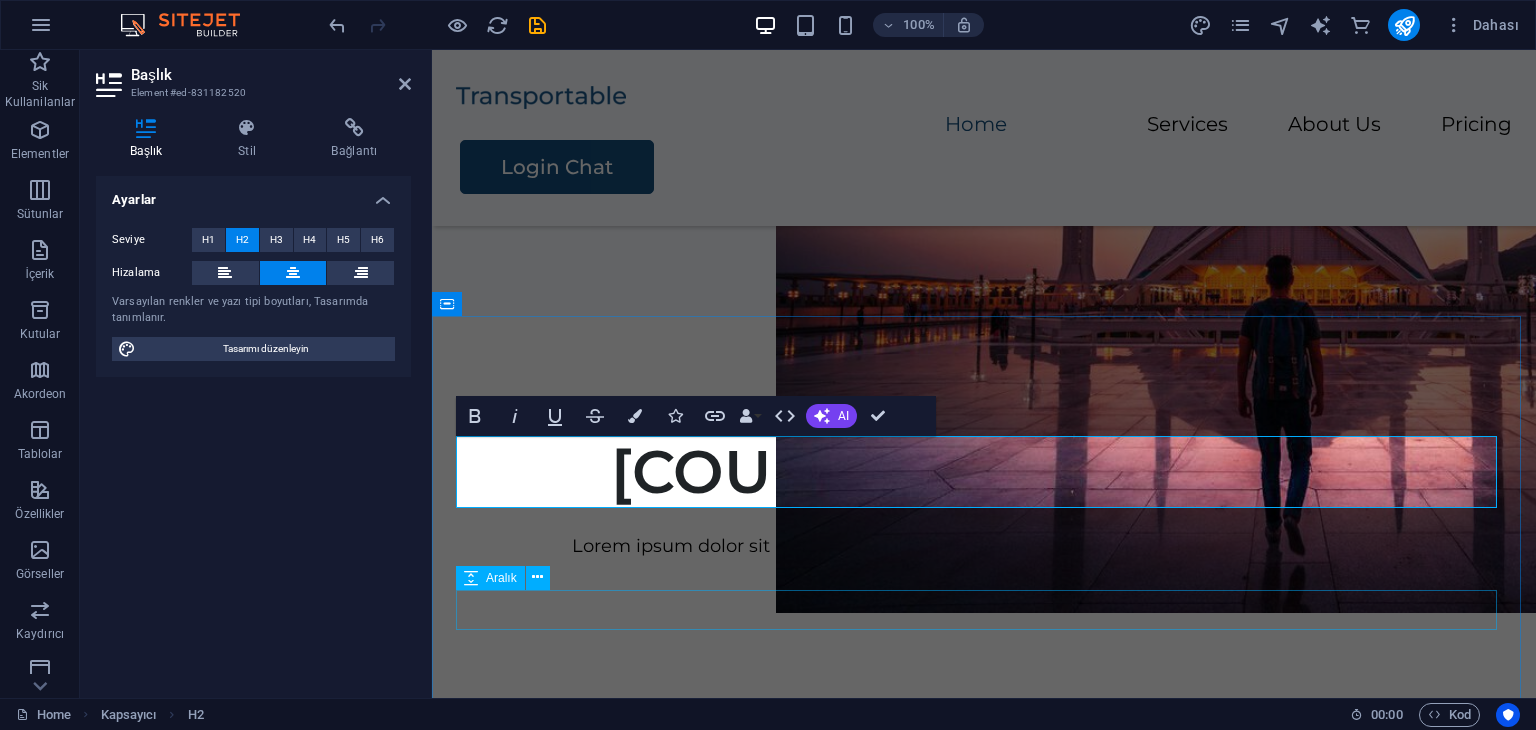 click on "Lorem ipsum dolor sit amet, consectetur adipiscing elit, sed do eiusmod tempor incididunt." at bounding box center (984, 546) 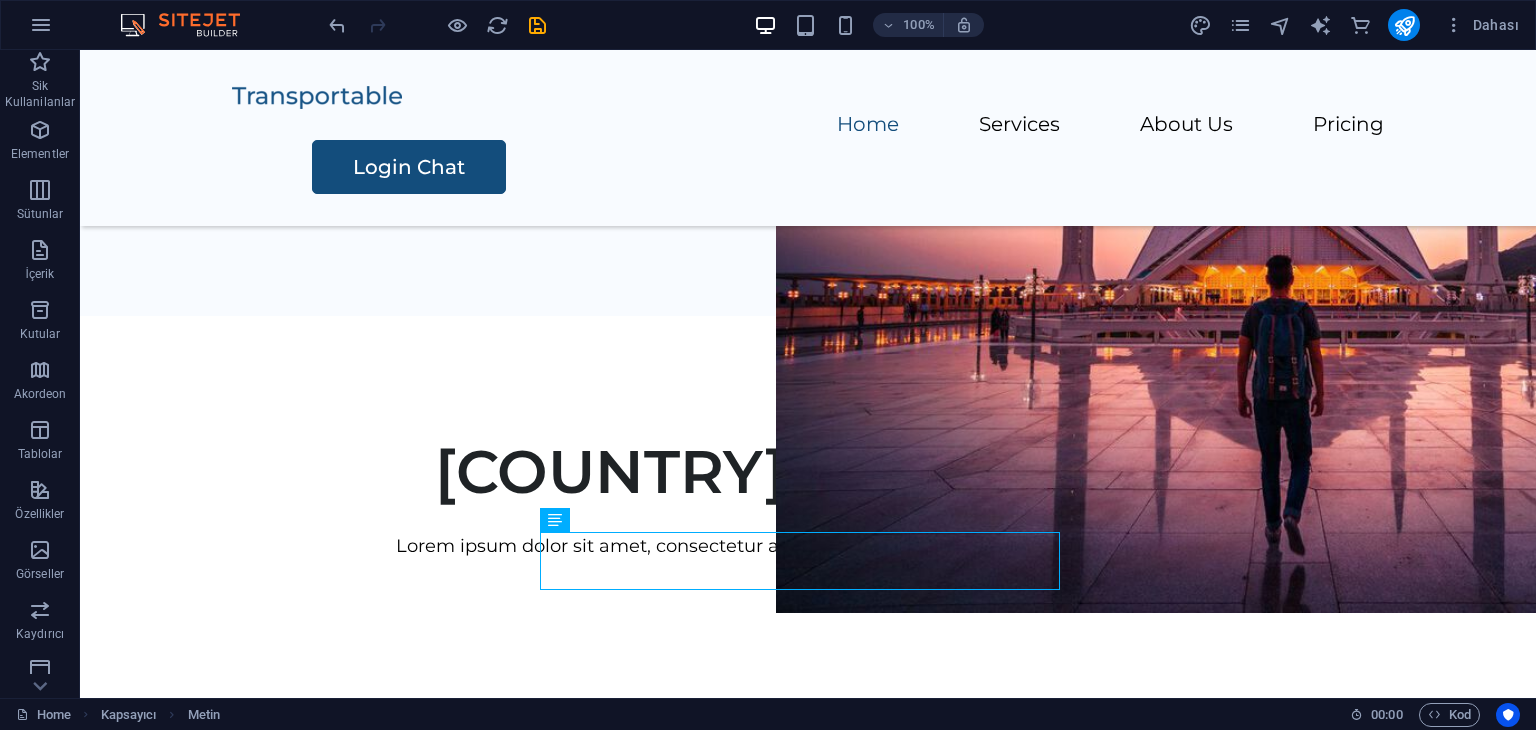 drag, startPoint x: 1083, startPoint y: 14, endPoint x: 1078, endPoint y: 1, distance: 13.928389 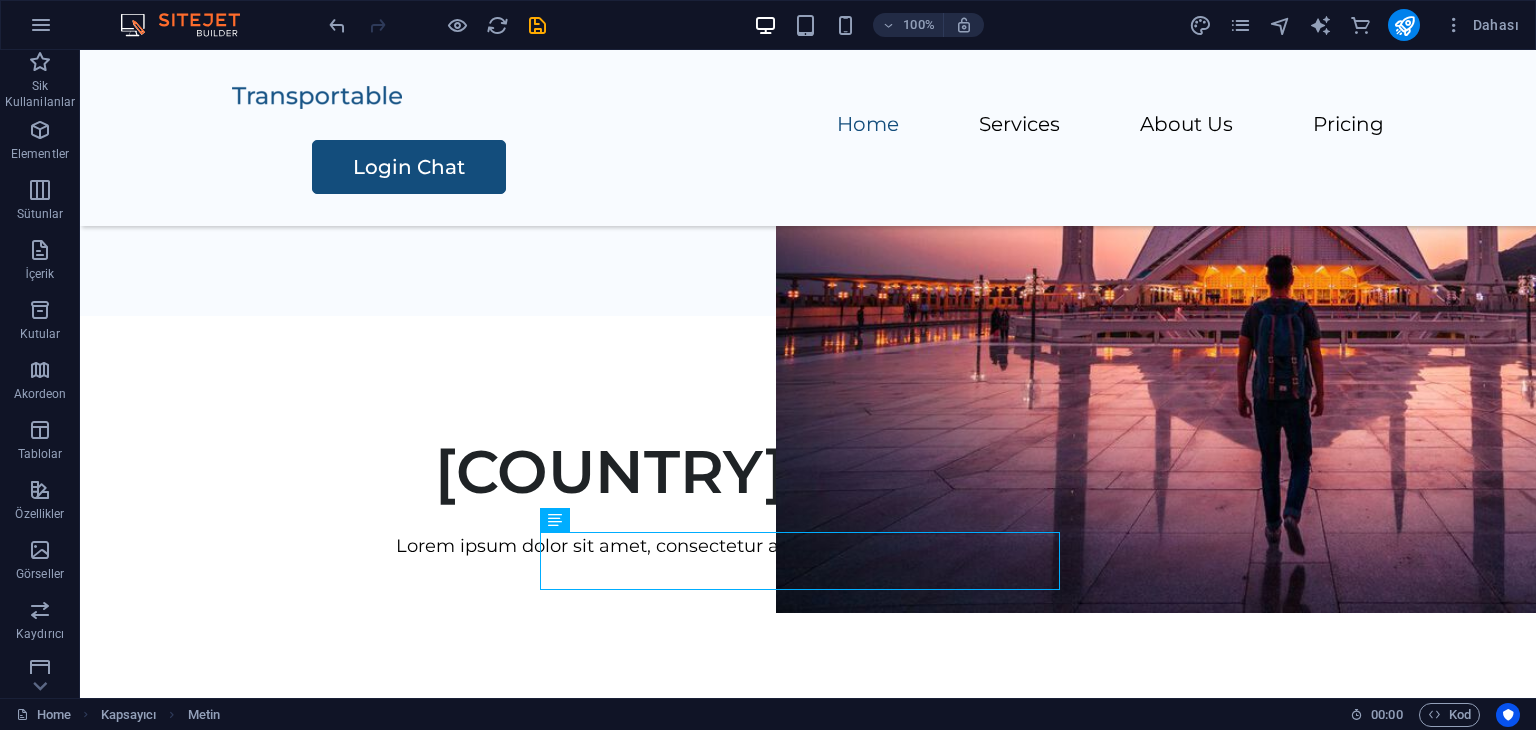 click on "100% Dahası" at bounding box center [926, 25] 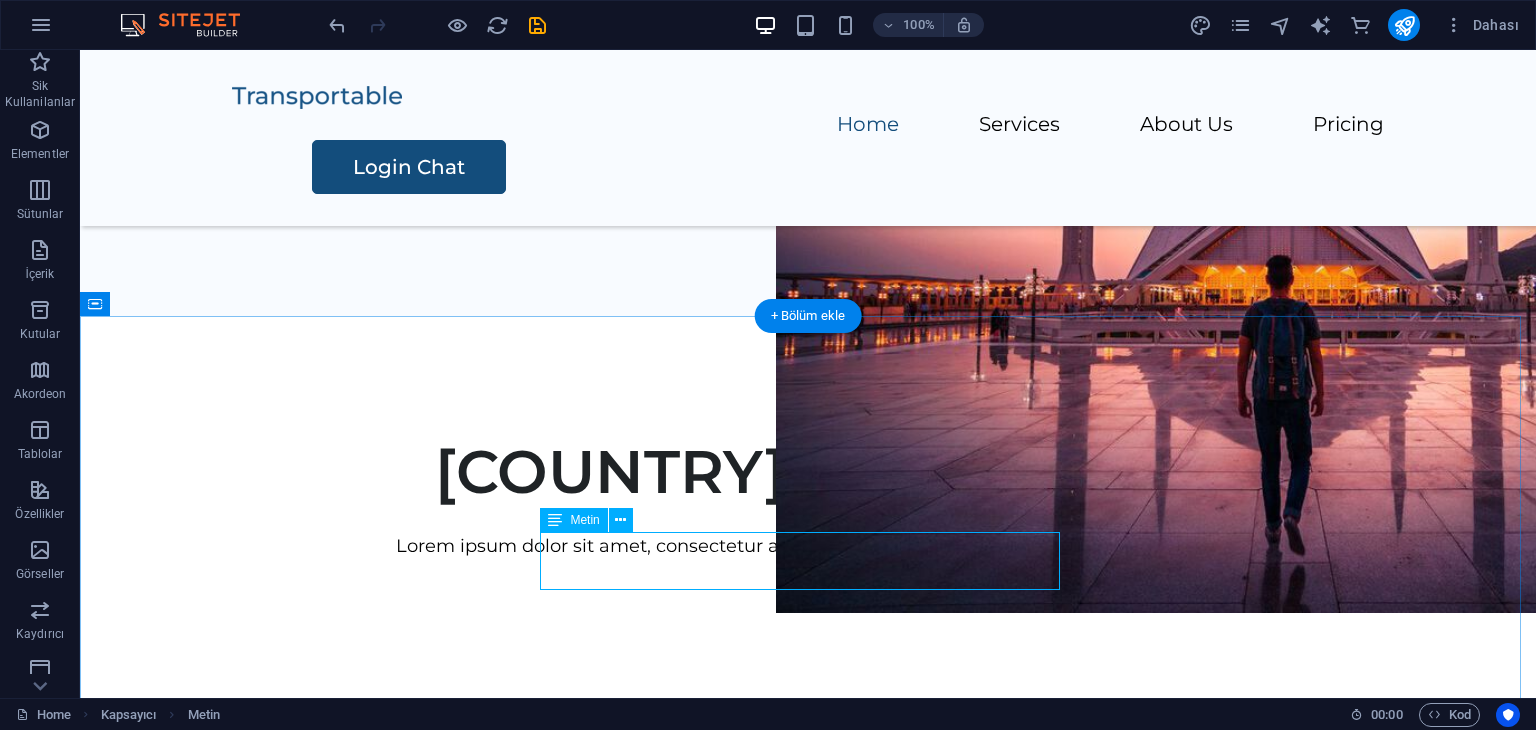 click on "Lorem ipsum dolor sit amet, consectetur adipiscing elit, sed do eiusmod tempor incididunt." at bounding box center [808, 546] 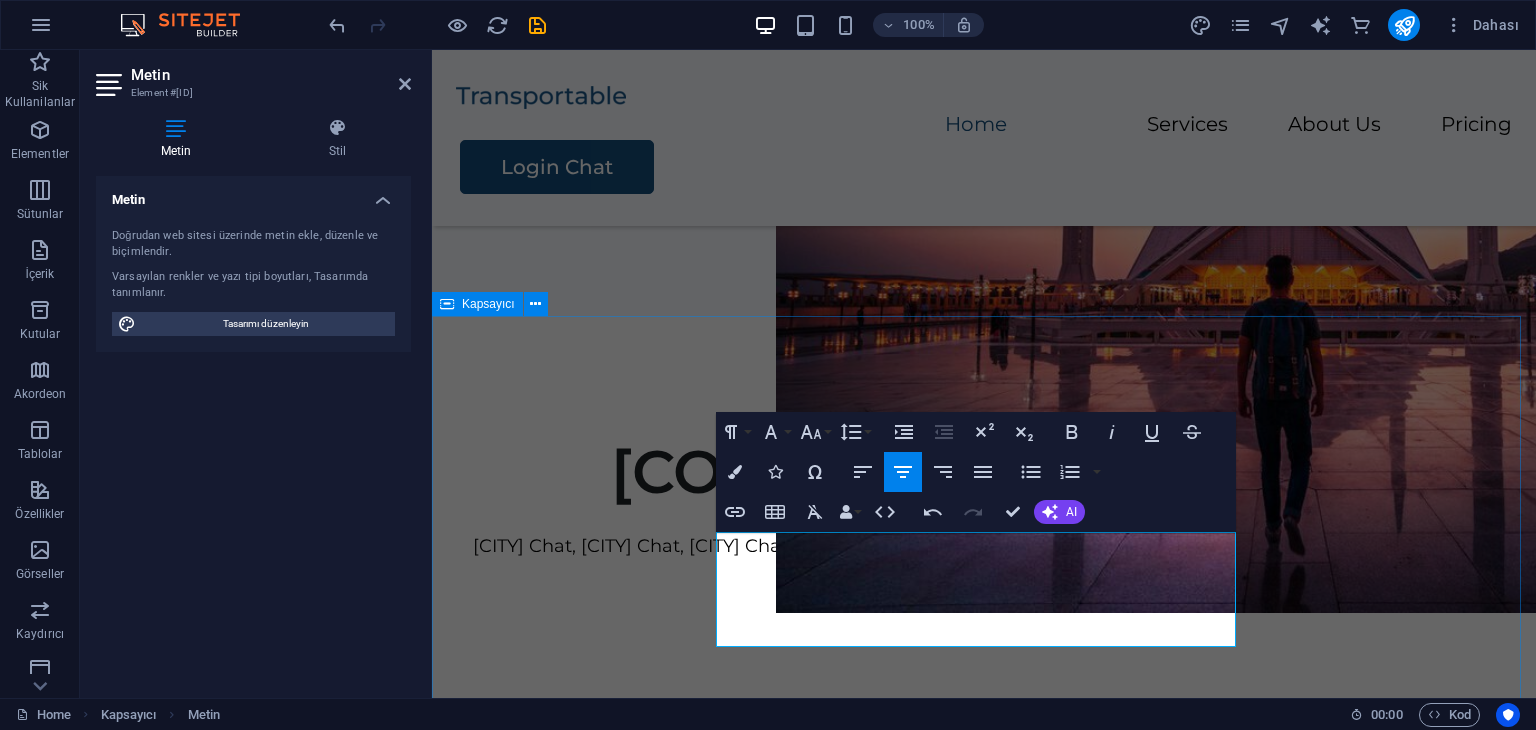 click on "Pakistan Chat Rooms İslamabad Chat, Karaçi Chat, Lahore Chat, Punjab Chat, Peshawar Chat, Kvetta Chat, Belucistan Chat, Multan Chat, Faysalabad Chat, Ravalpindi Chat, Gujranwala Chat, Sialkot Chat" at bounding box center (984, 533) 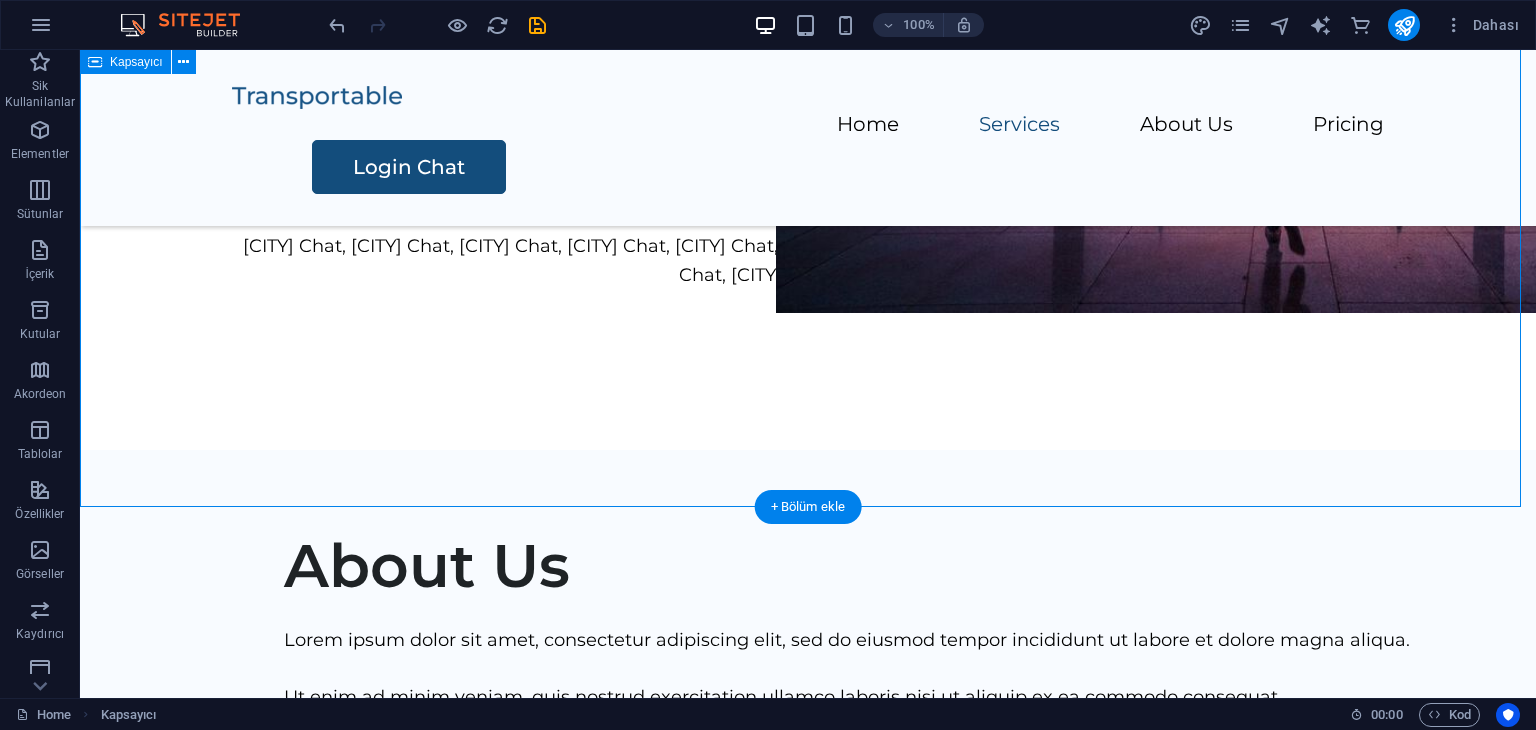 scroll, scrollTop: 1000, scrollLeft: 0, axis: vertical 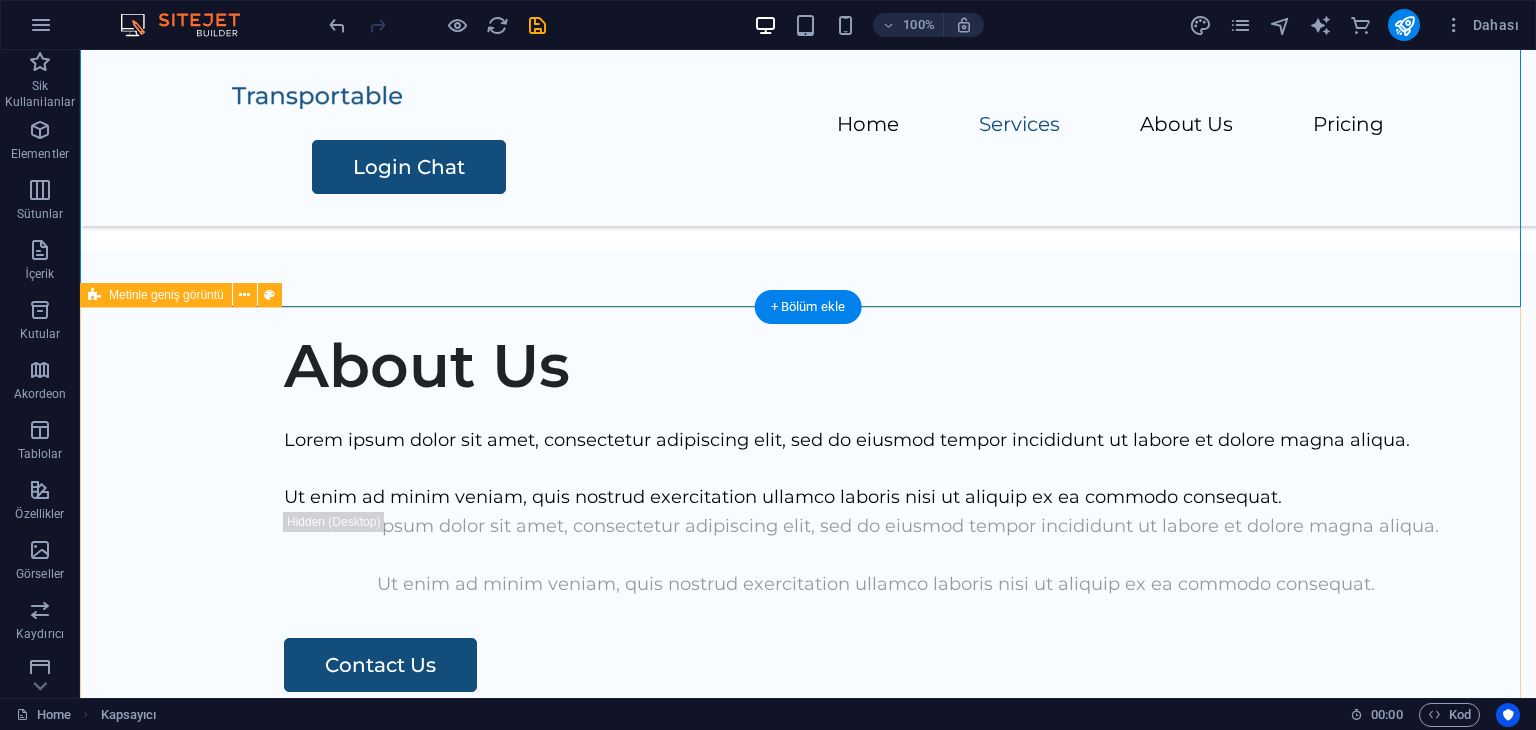 click on "About Us Lorem ipsum dolor sit amet, consectetur adipiscing elit, sed do eiusmod tempor incididunt ut labore et dolore magna aliqua. Ut enim ad minim veniam, quis nostrud exercitation ullamco laboris nisi ut aliquip ex ea commodo consequat. Lorem ipsum dolor sit amet, consectetur adipiscing elit, sed do eiusmod tempor incididunt ut labore et dolore magna aliqua. Ut enim ad minim veniam, quis nostrud exercitation ullamco laboris nisi ut aliquip ex ea commodo consequat. Contact Us" at bounding box center [808, 650] 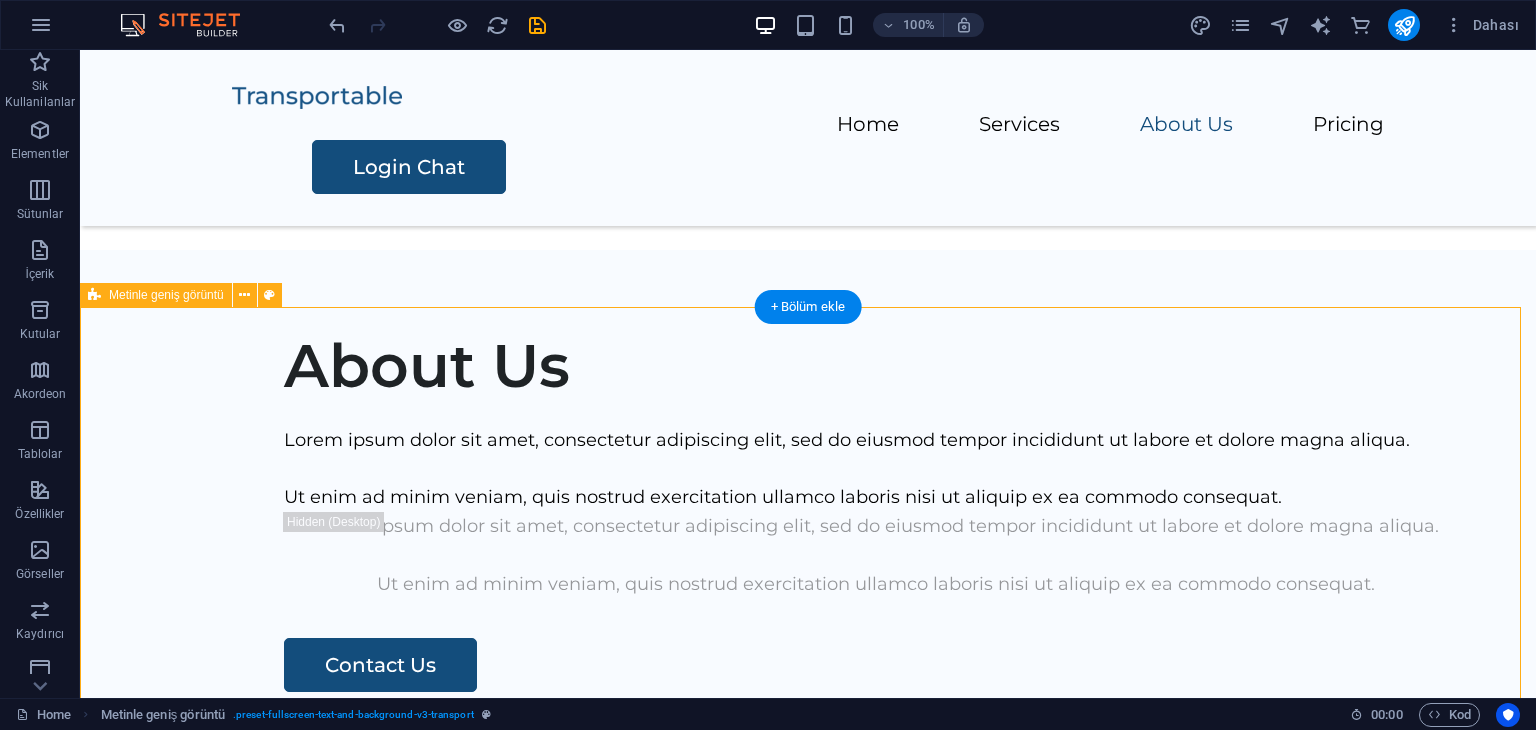 scroll, scrollTop: 1200, scrollLeft: 0, axis: vertical 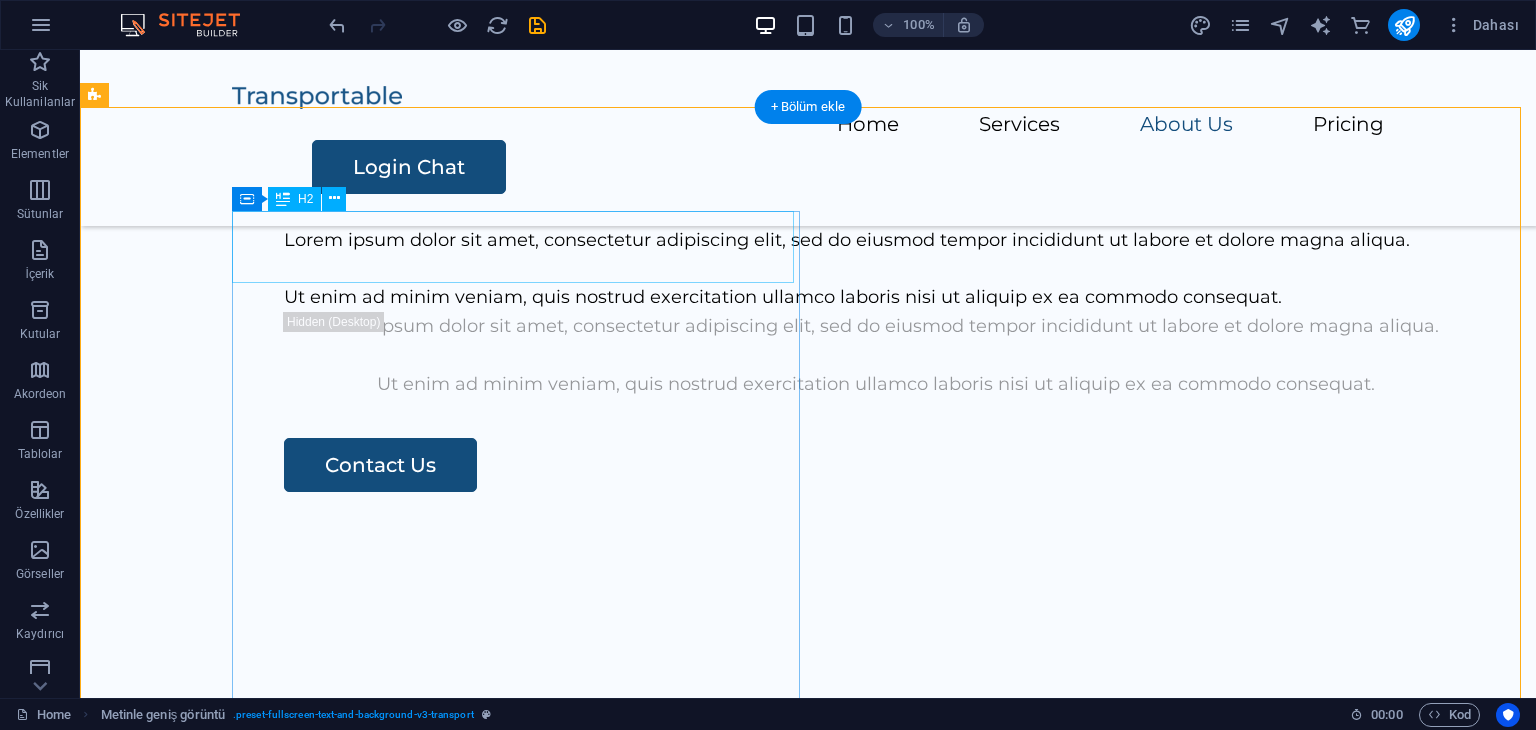 click on "About Us" at bounding box center (876, 166) 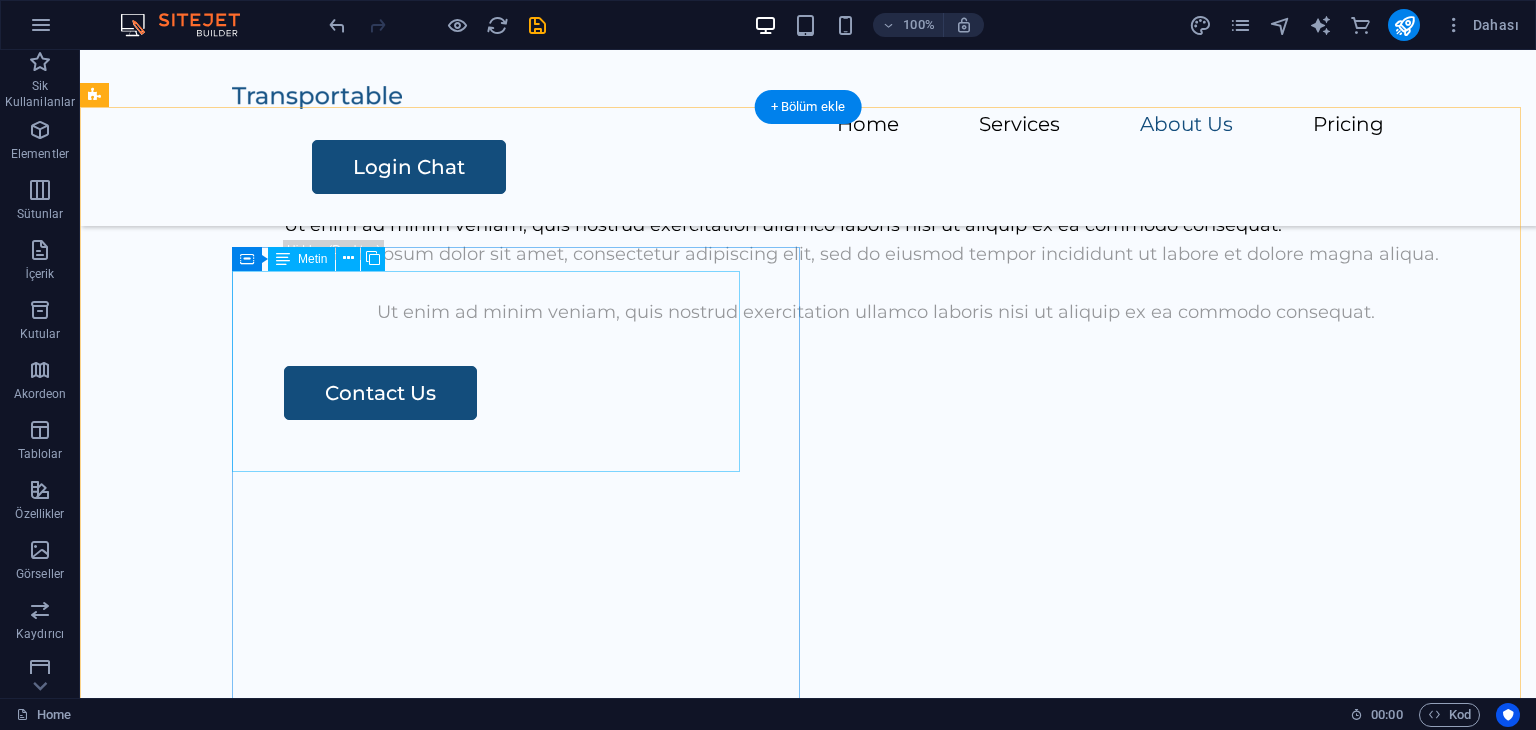 click on "Lorem ipsum dolor sit amet, consectetur adipiscing elit, sed do eiusmod tempor incididunt ut labore et dolore magna aliqua. Ut enim ad minim veniam, quis nostrud exercitation ullamco laboris nisi ut aliquip ex ea commodo consequat." at bounding box center [876, 197] 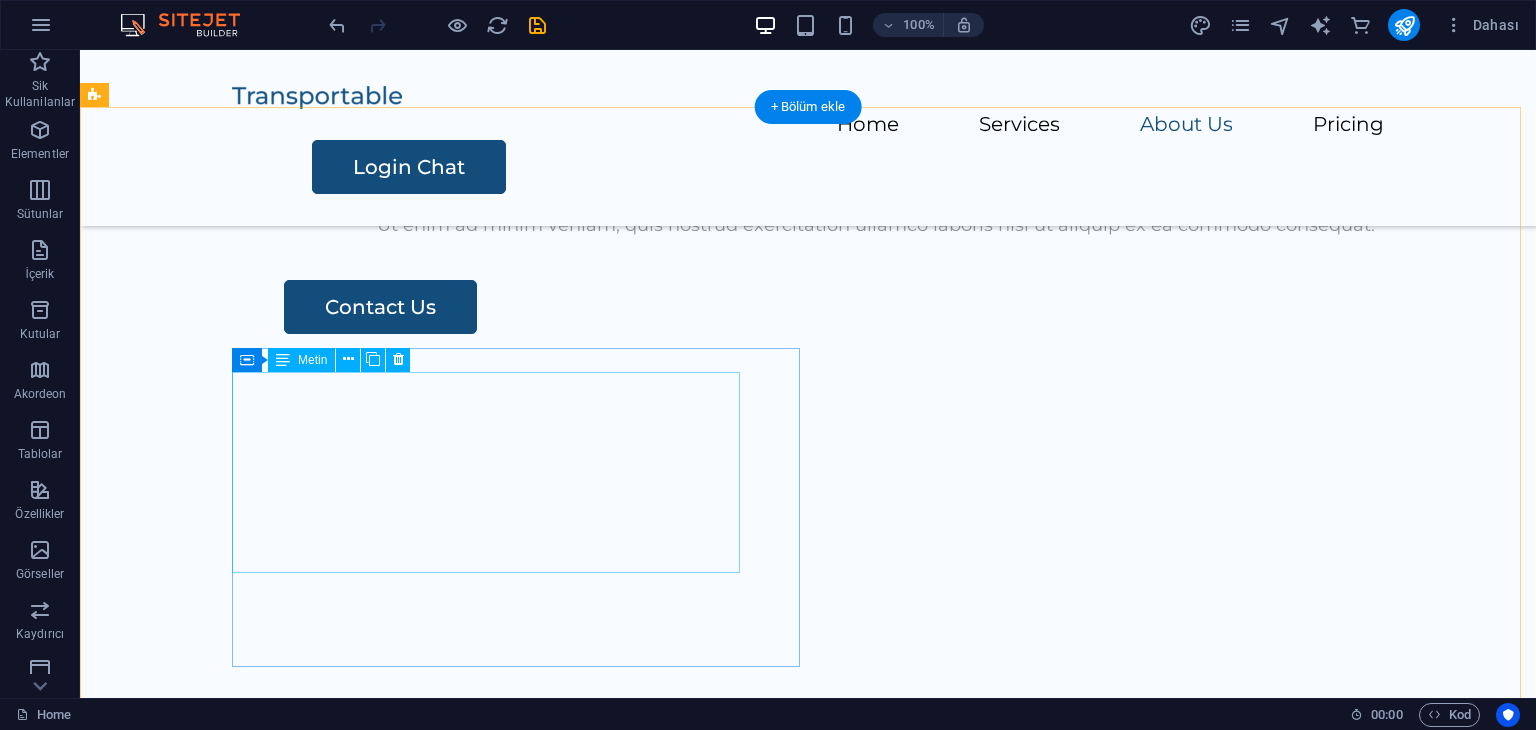 click on "Lorem ipsum dolor sit amet, consectetur adipiscing elit, sed do eiusmod tempor incididunt ut labore et dolore magna aliqua. Ut enim ad minim veniam, quis nostrud exercitation ullamco laboris nisi ut aliquip ex ea commodo consequat." at bounding box center [876, 197] 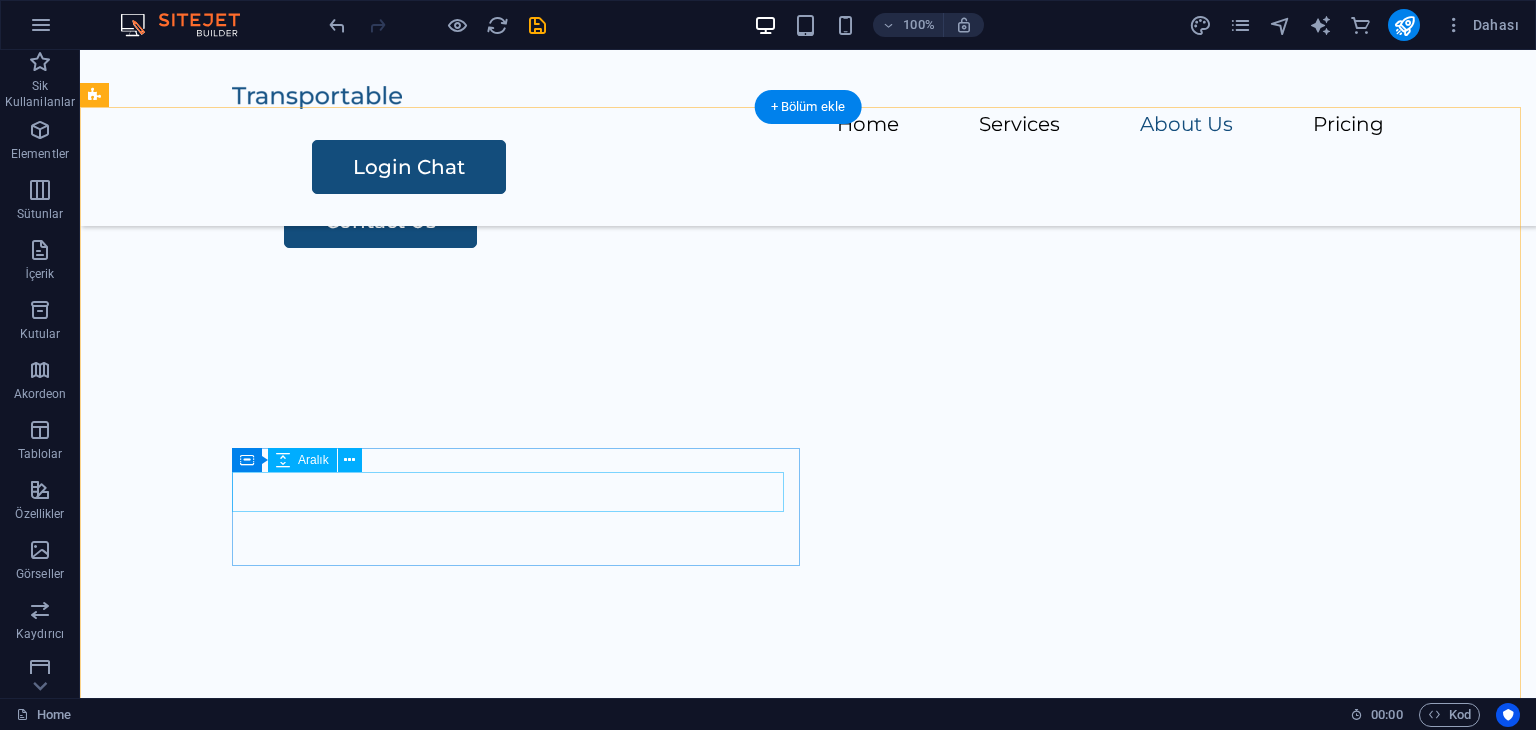 click at bounding box center [876, 174] 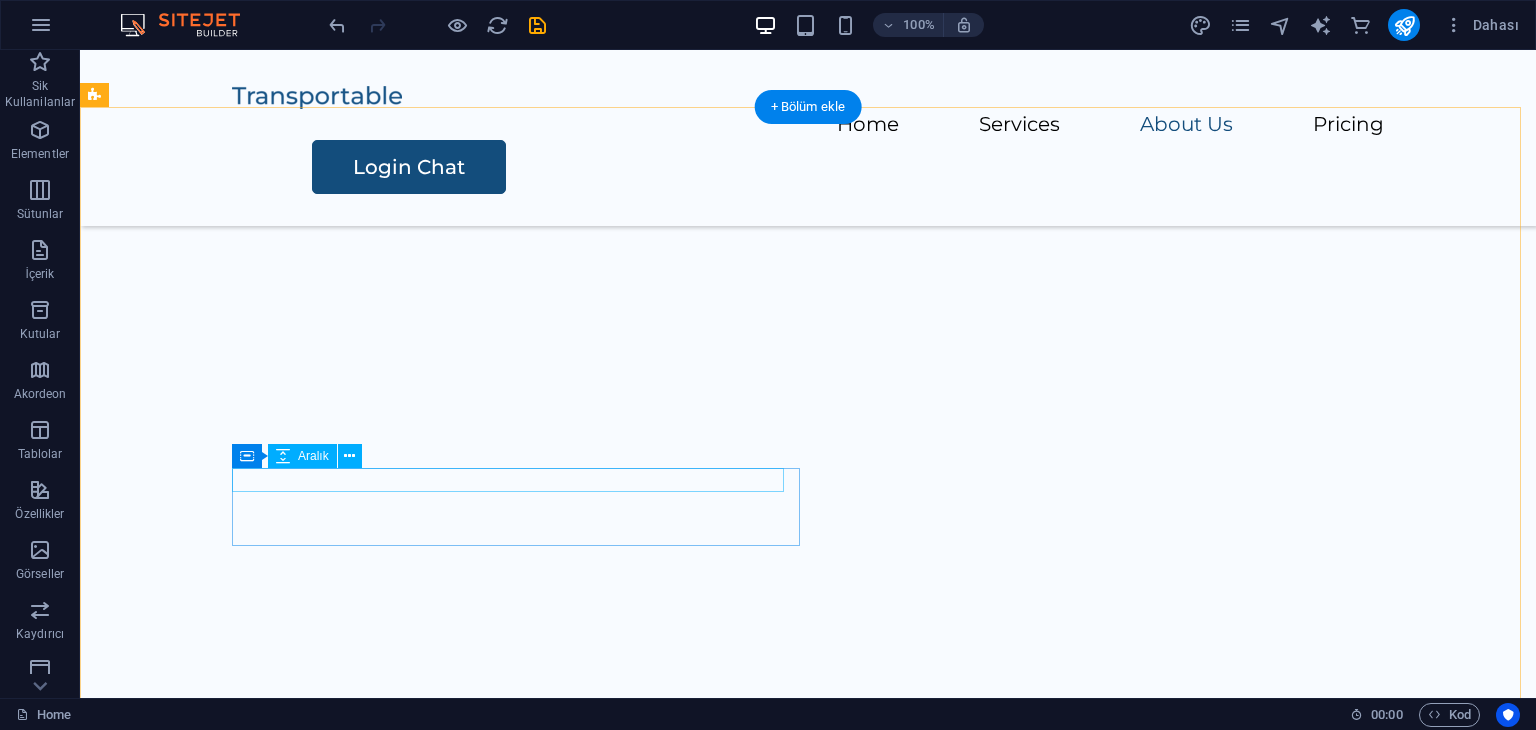 click at bounding box center (876, 142) 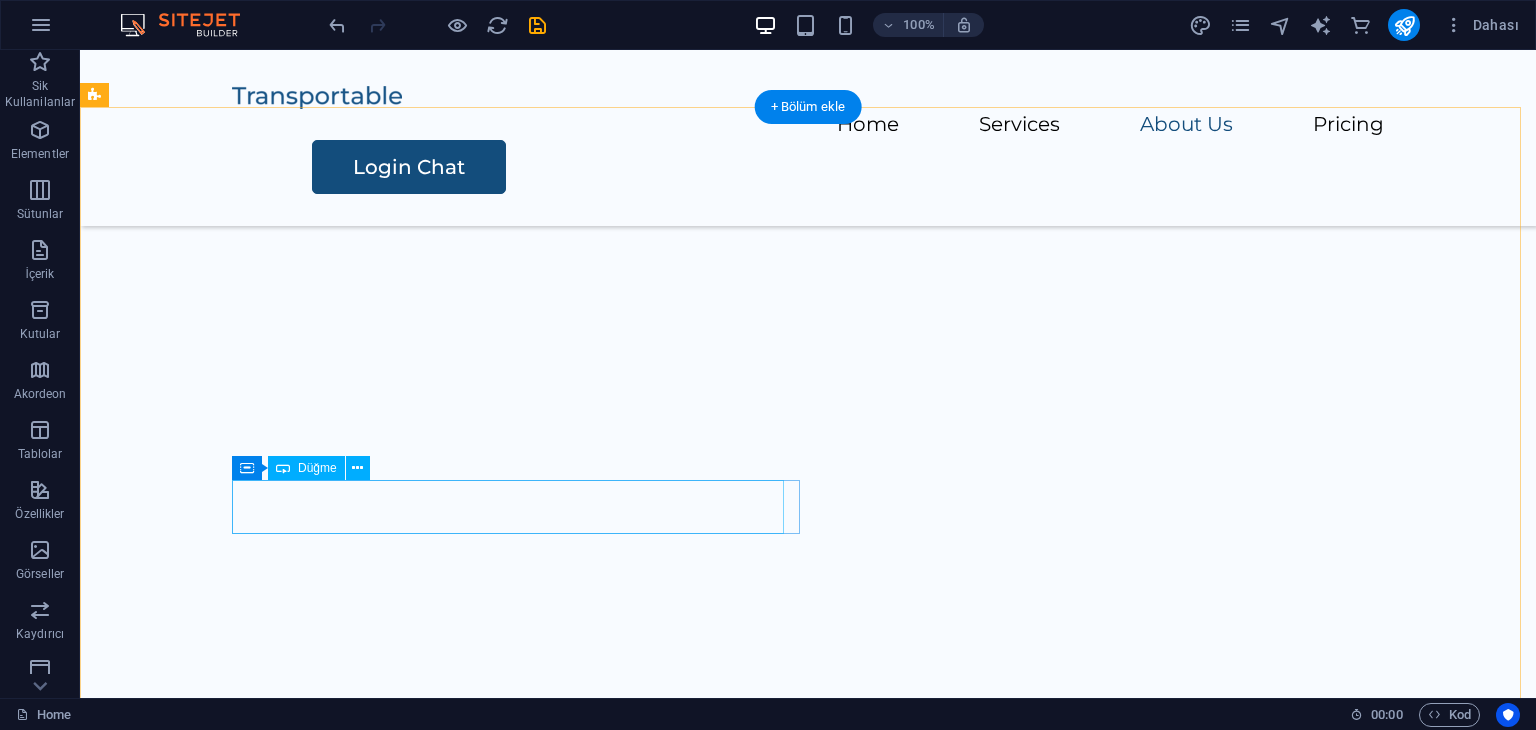 click on "Contact Us" at bounding box center (876, 157) 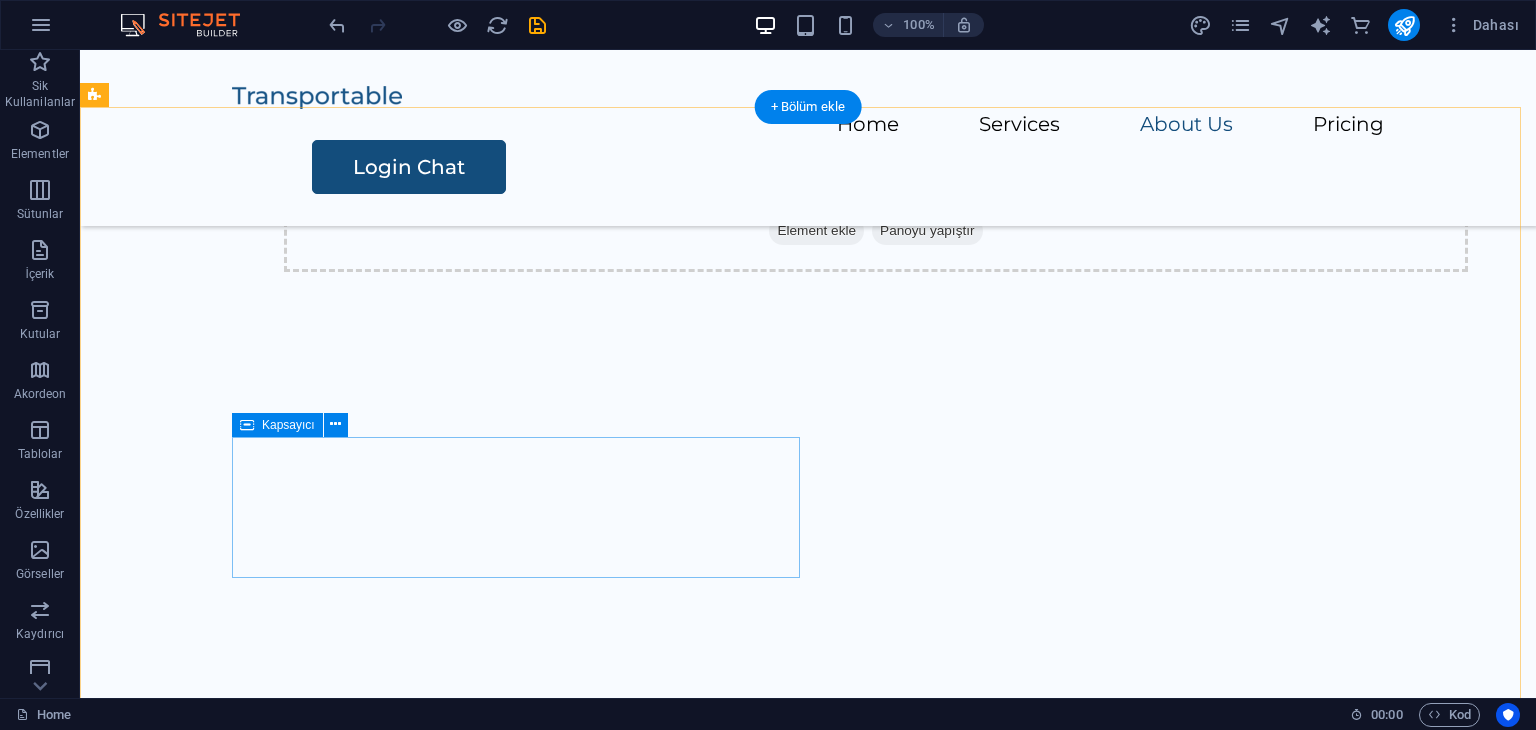 click on "İçeriği buraya bırak veya  Element ekle  Panoyu yapıştır" at bounding box center (876, 201) 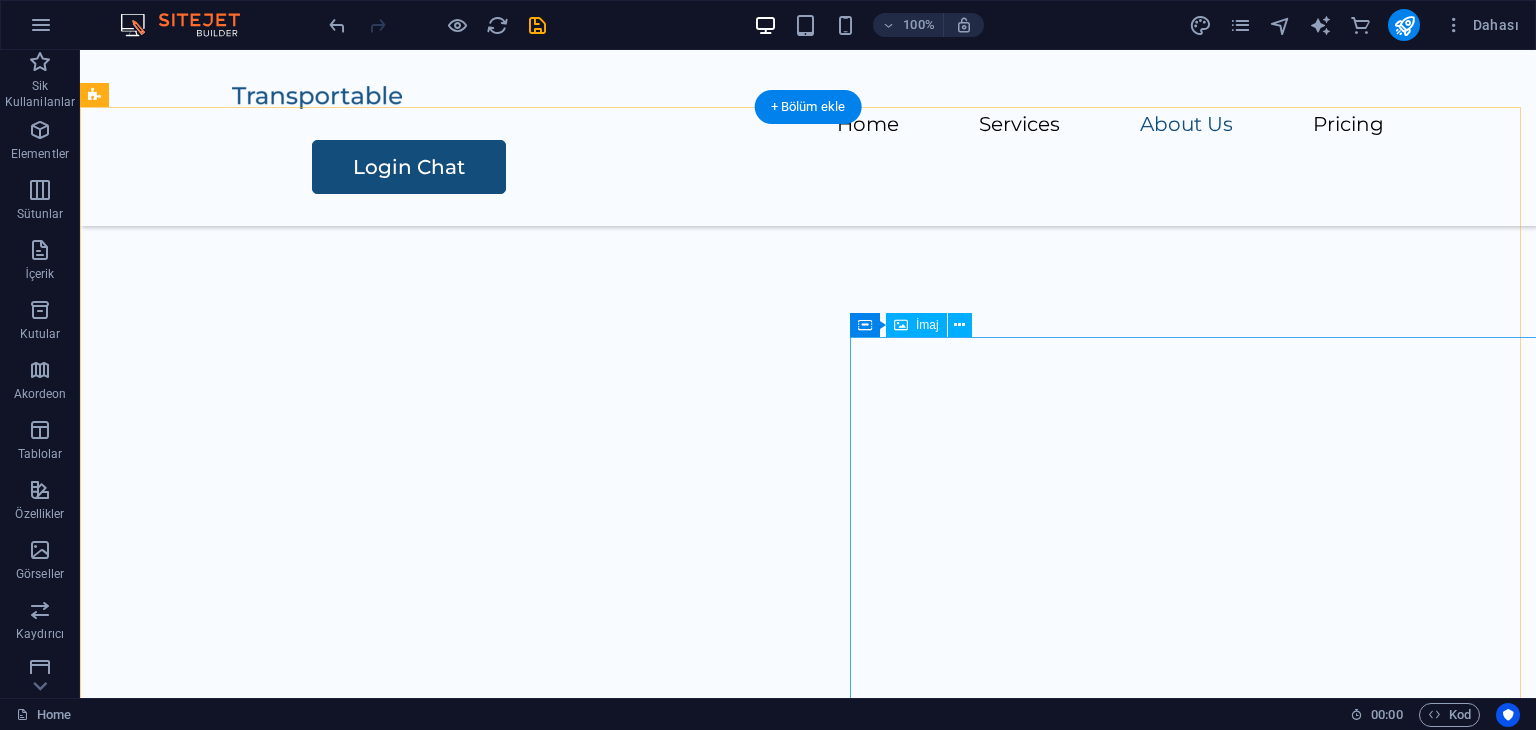 click at bounding box center [1247, -787] 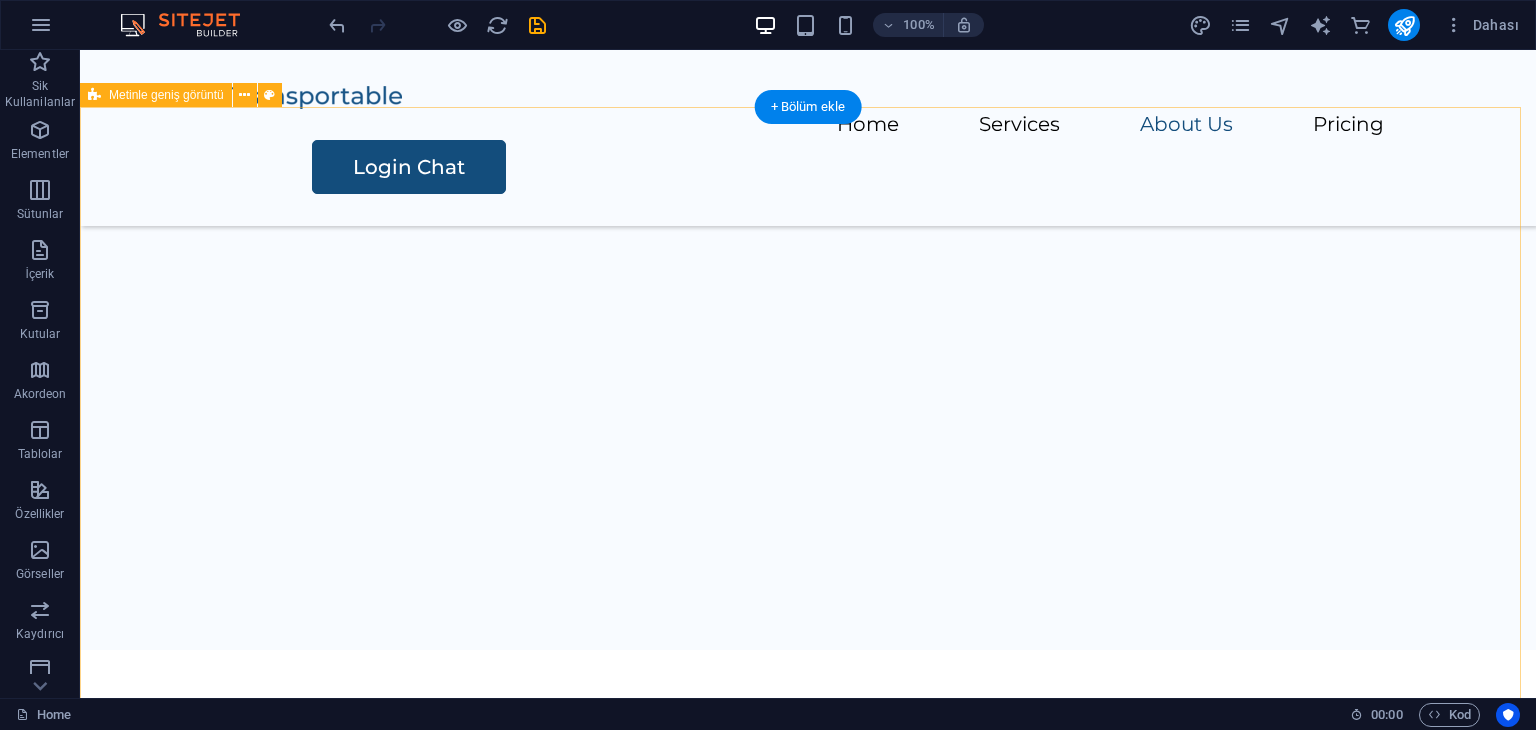 scroll, scrollTop: 1600, scrollLeft: 0, axis: vertical 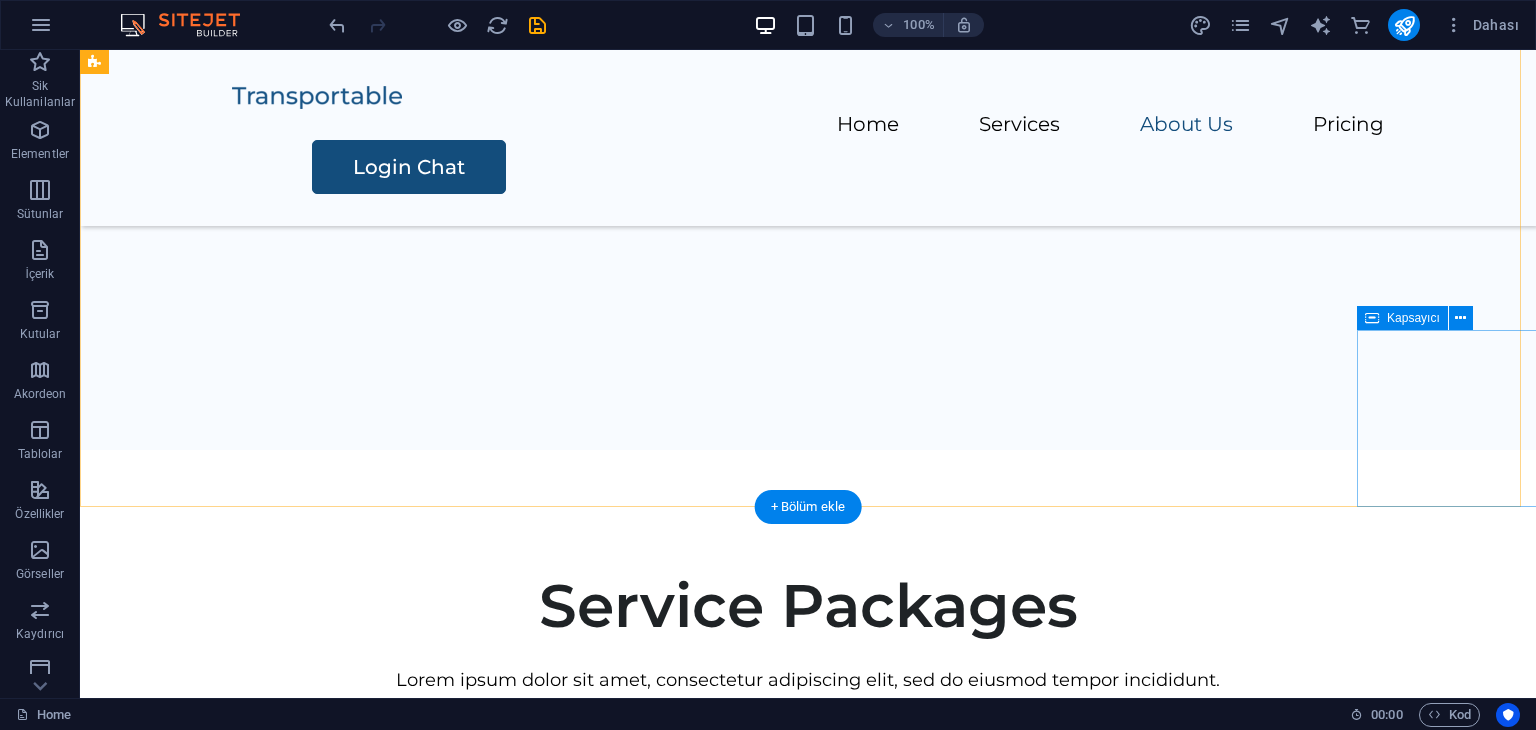 click on "İçeriği buraya bırak veya  Element ekle  Panoyu yapıştır" at bounding box center [1516, -991] 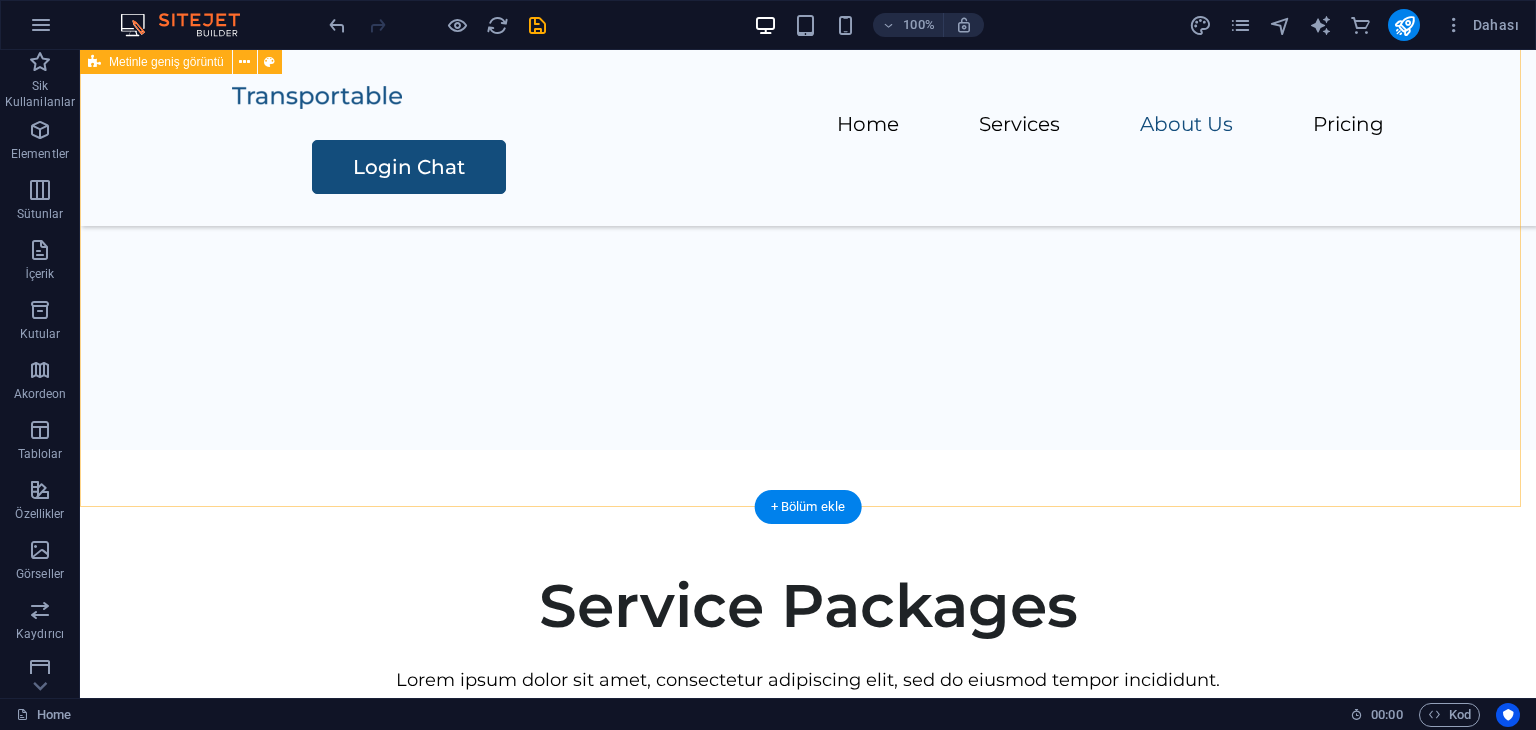 click on "İçeriği buraya bırak veya  Element ekle  Panoyu yapıştır" at bounding box center [808, 50] 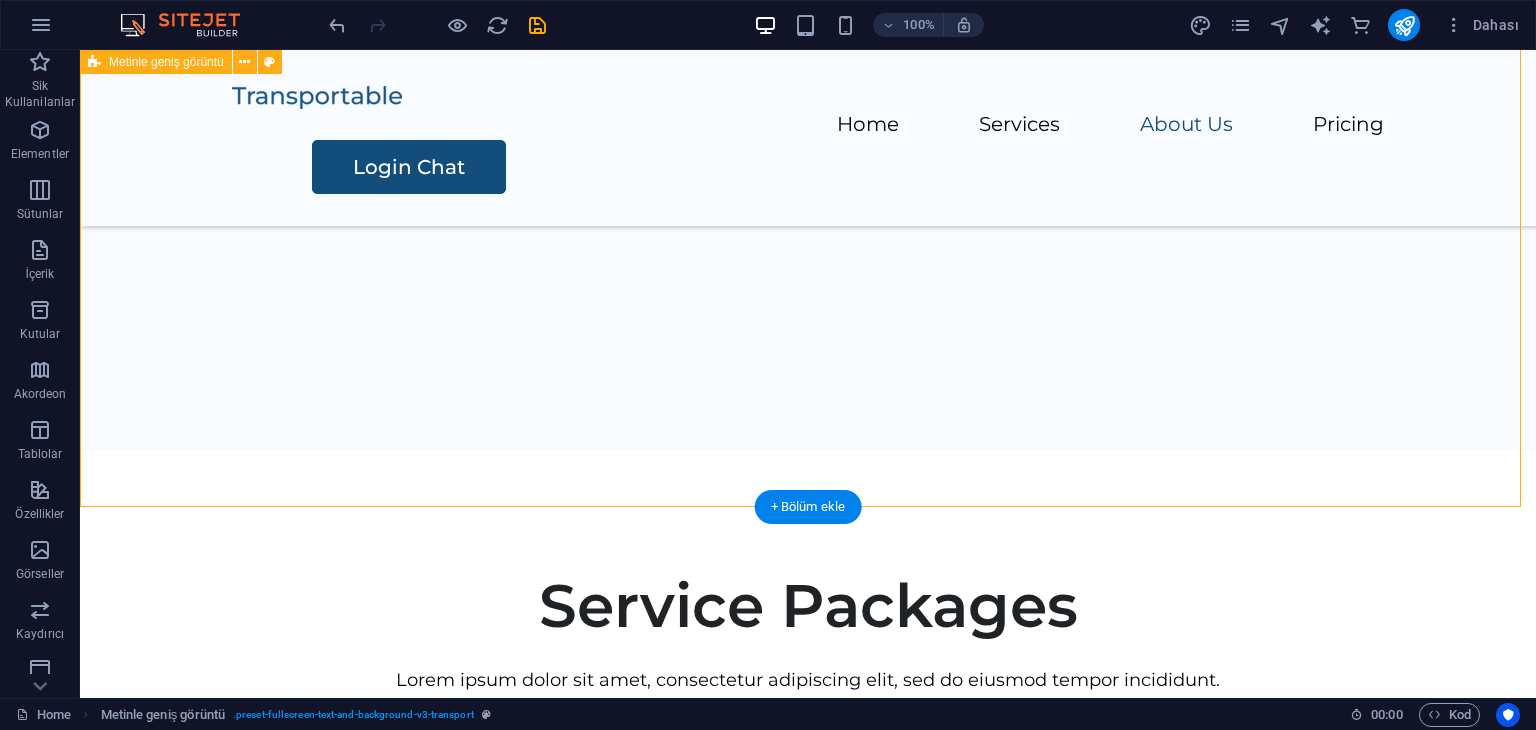 scroll, scrollTop: 1400, scrollLeft: 0, axis: vertical 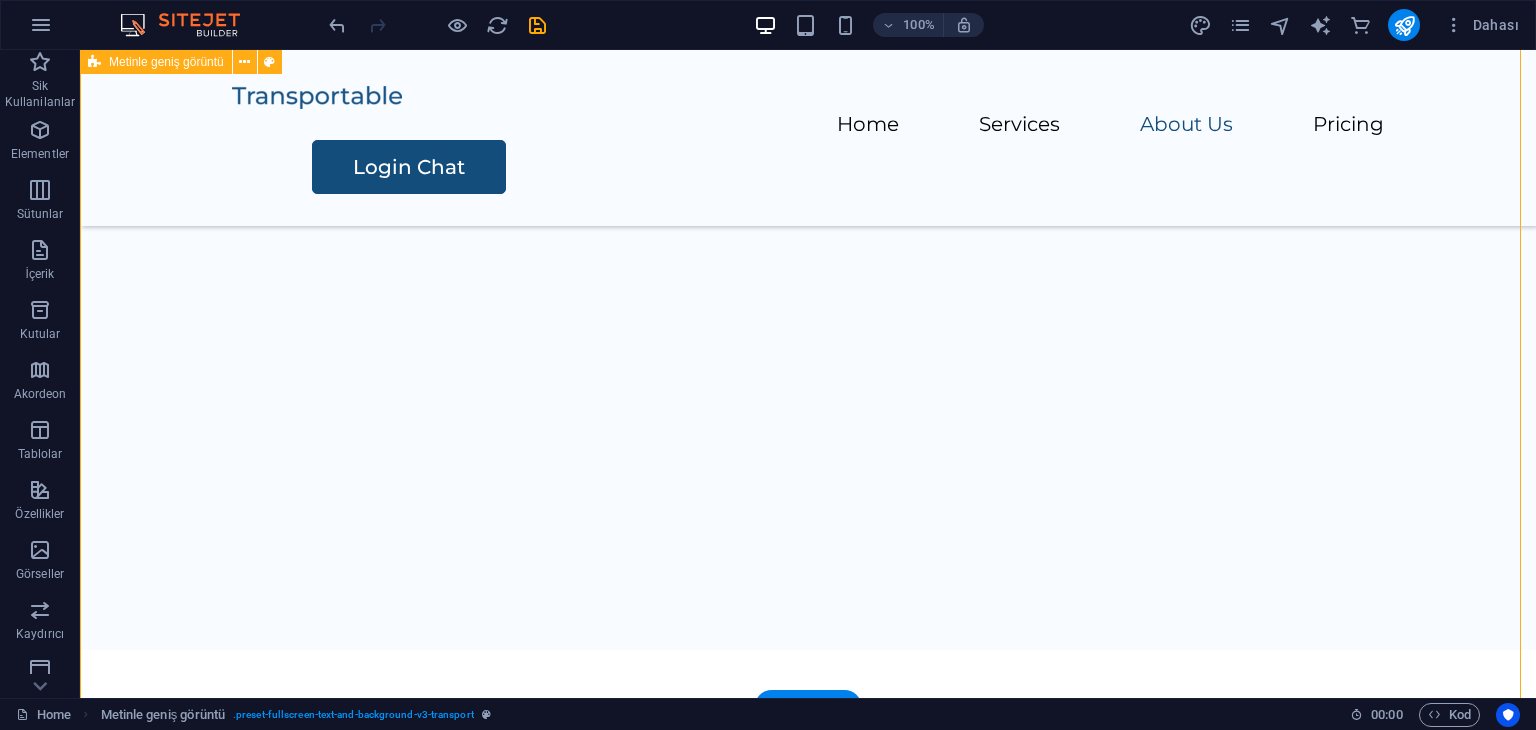 click on "İçeriği buraya bırak veya  Element ekle  Panoyu yapıştır" at bounding box center (808, 1) 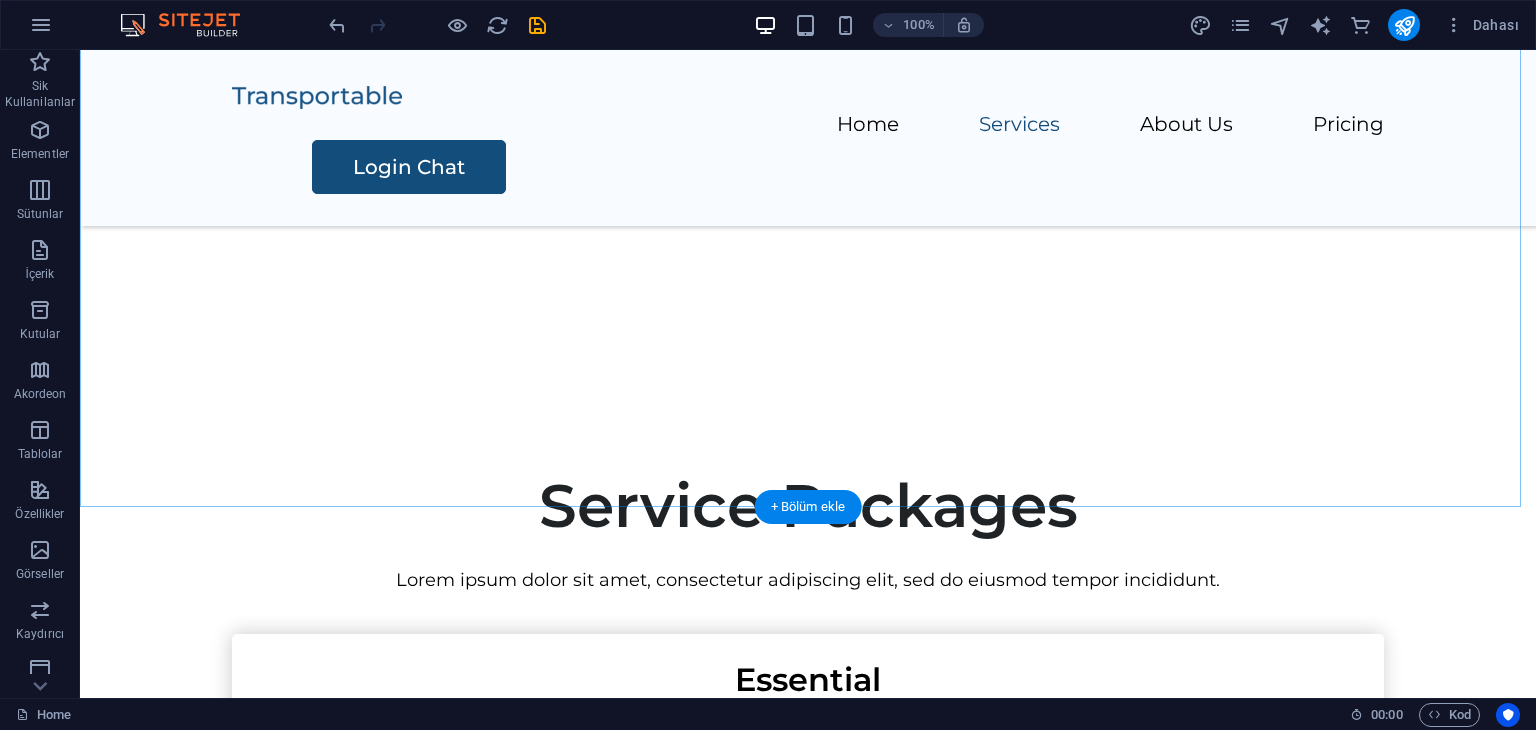 scroll, scrollTop: 1000, scrollLeft: 0, axis: vertical 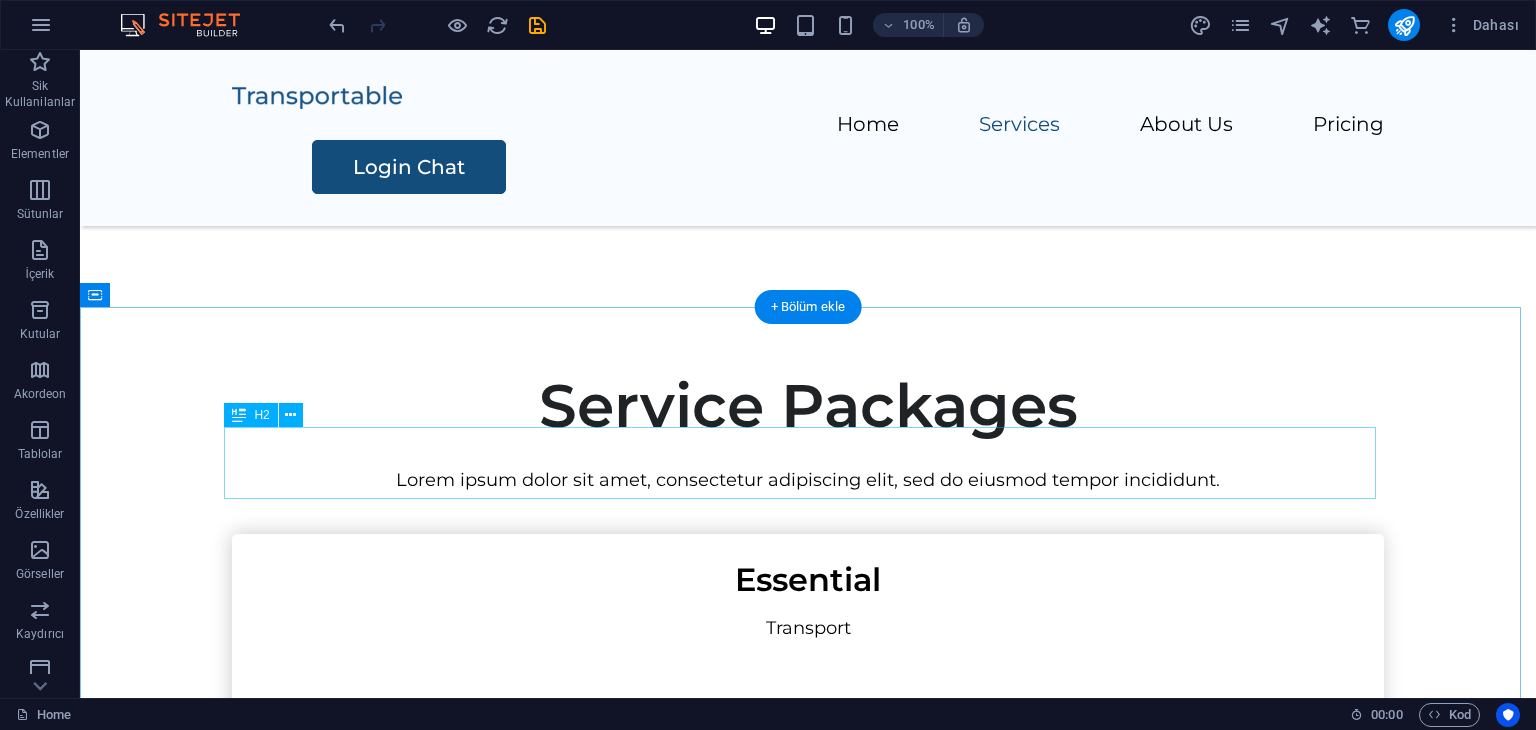 click on "Service Packages" at bounding box center (808, 406) 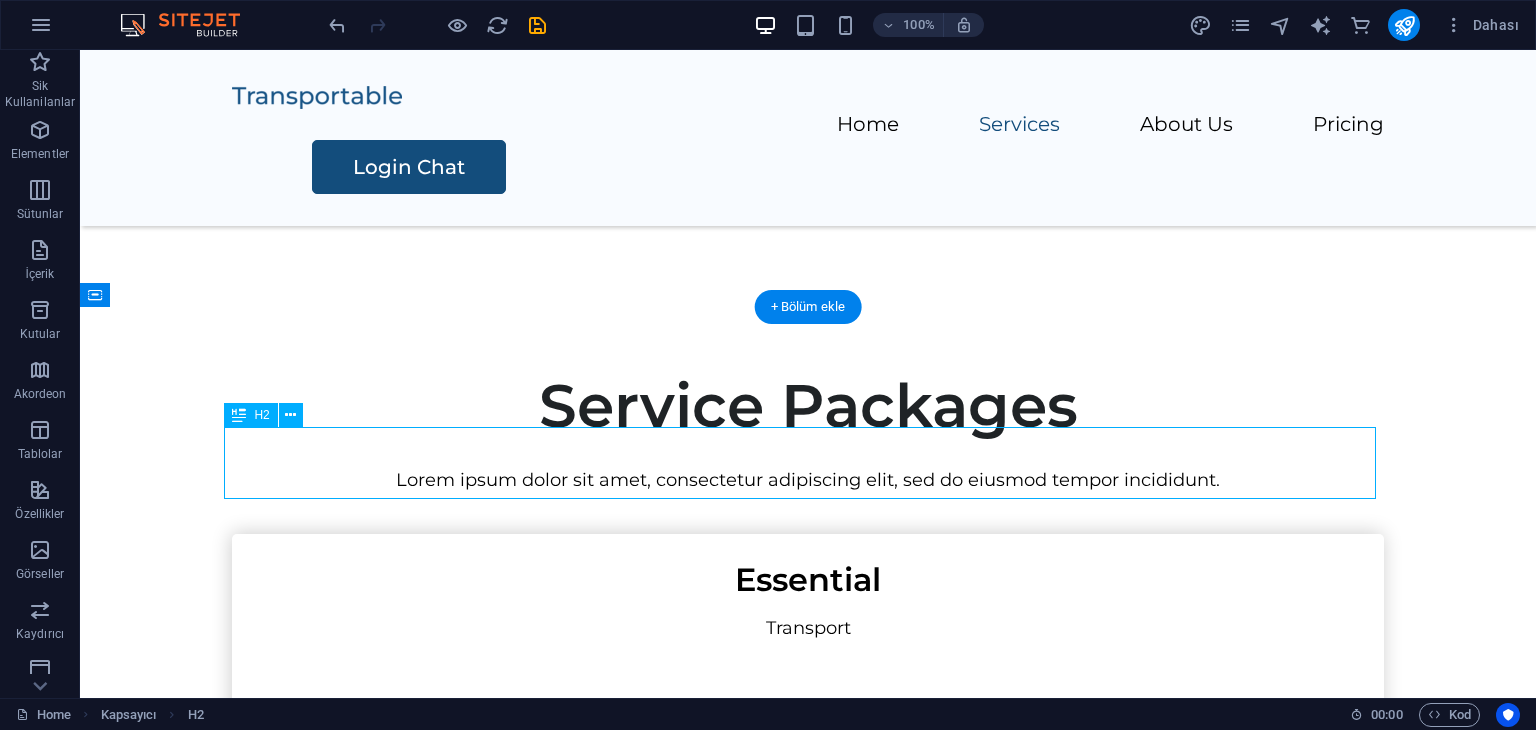 click on "Service Packages" at bounding box center (808, 406) 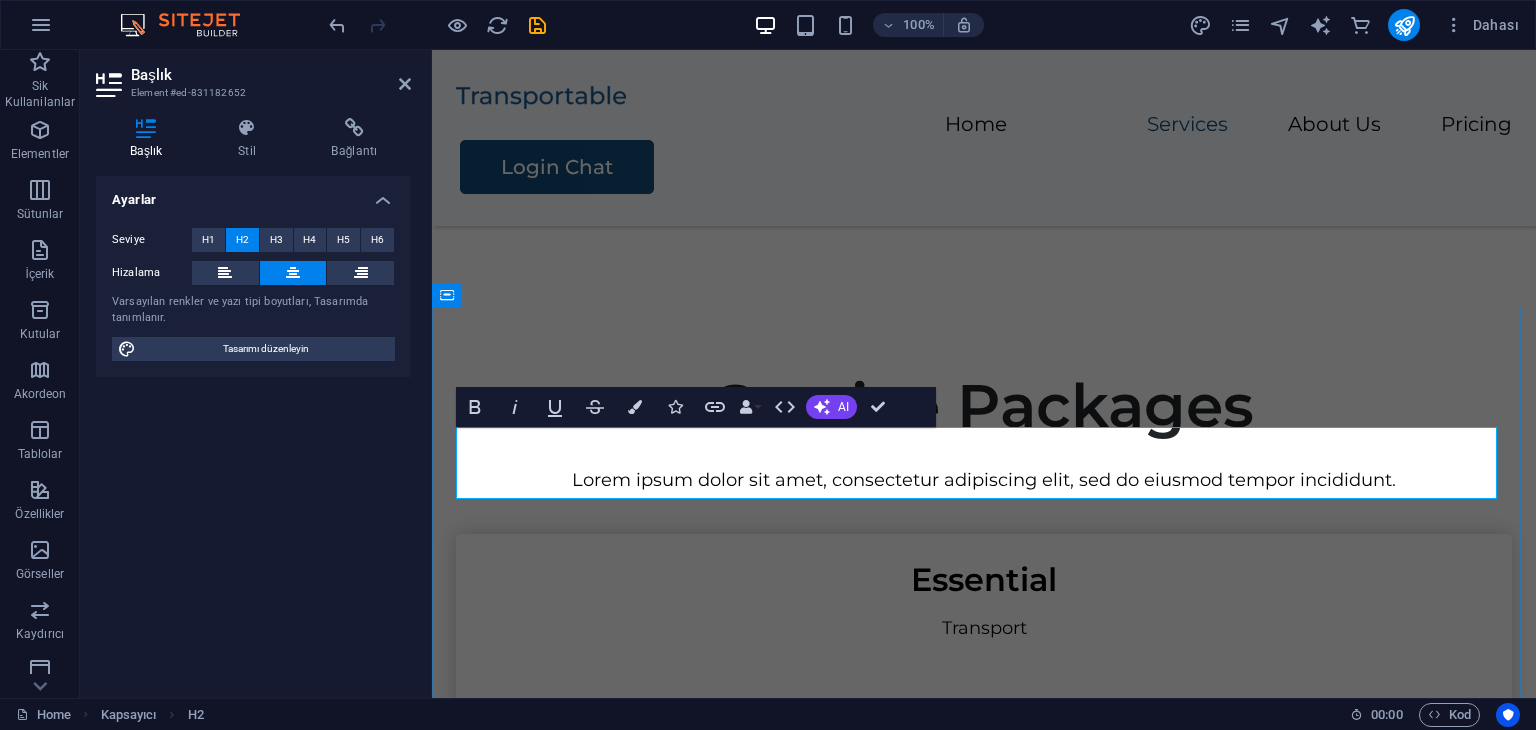 type 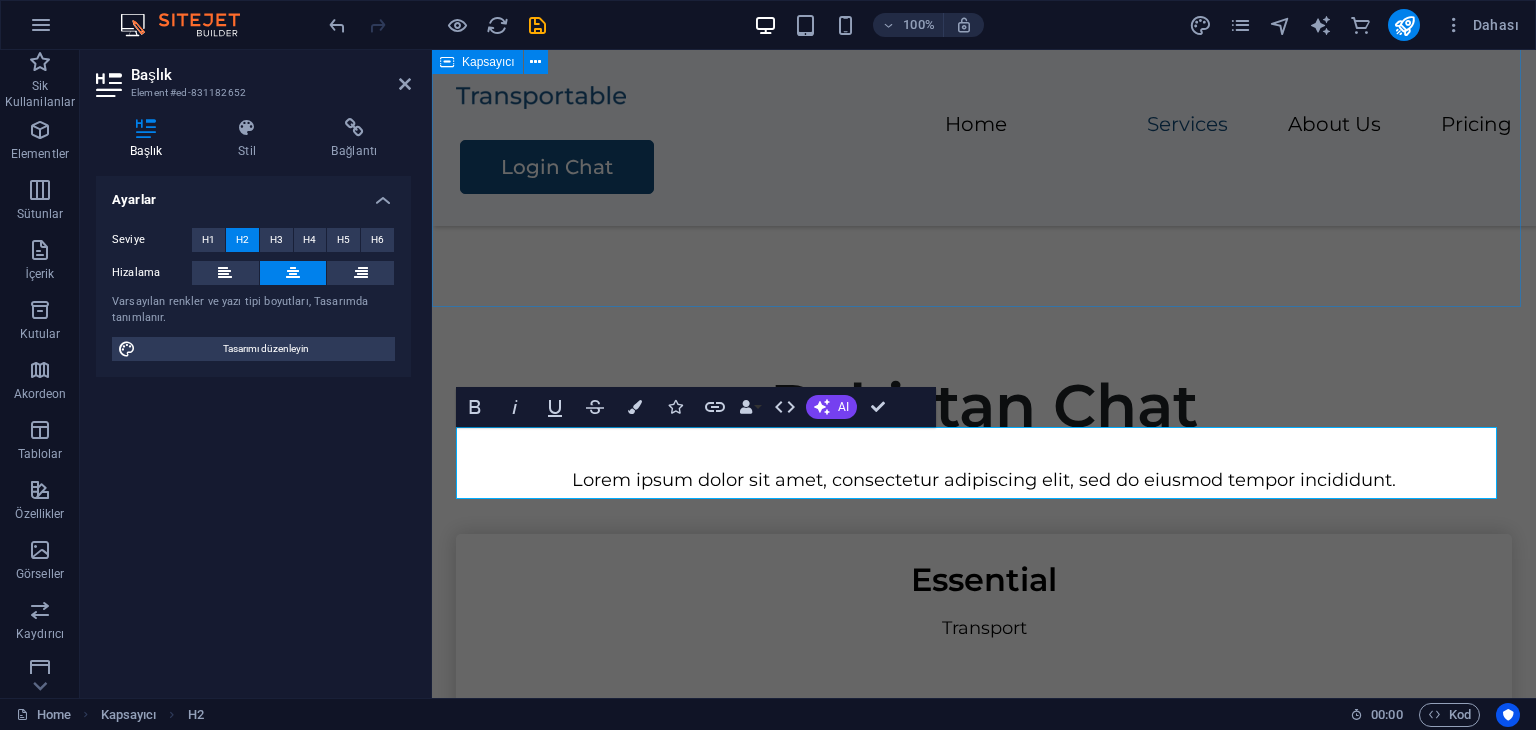 click on "Pakistan Chat Rooms İslamabad Chat, Karaçi Chat, Lahore Chat, Punjab Chat, Peshawar Chat, Kvetta Chat, Belucistan Chat, Multan Chat, Faysalabad Chat, Ravalpindi Chat, Gujranwala Chat, Sialkot Chat" at bounding box center [984, 33] 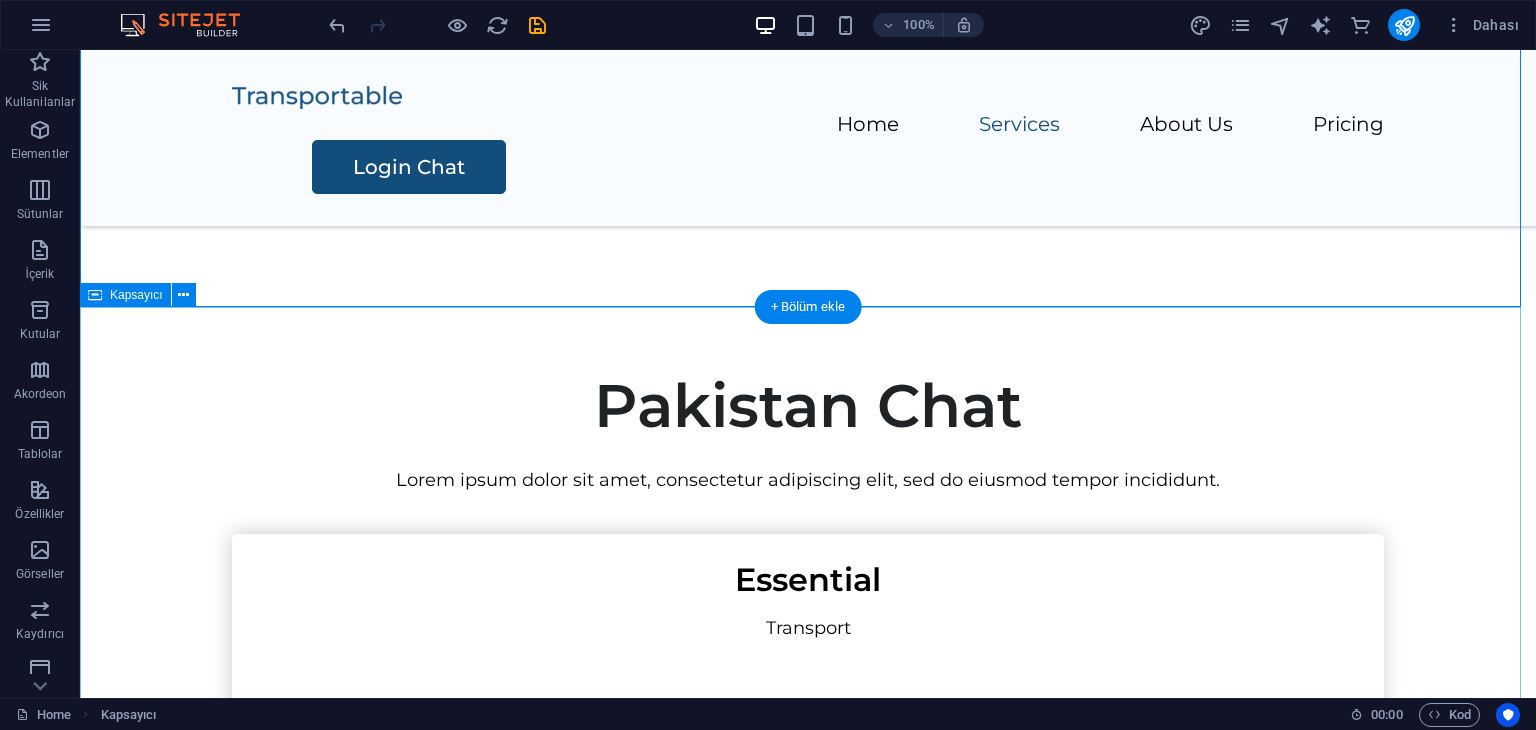 scroll, scrollTop: 700, scrollLeft: 0, axis: vertical 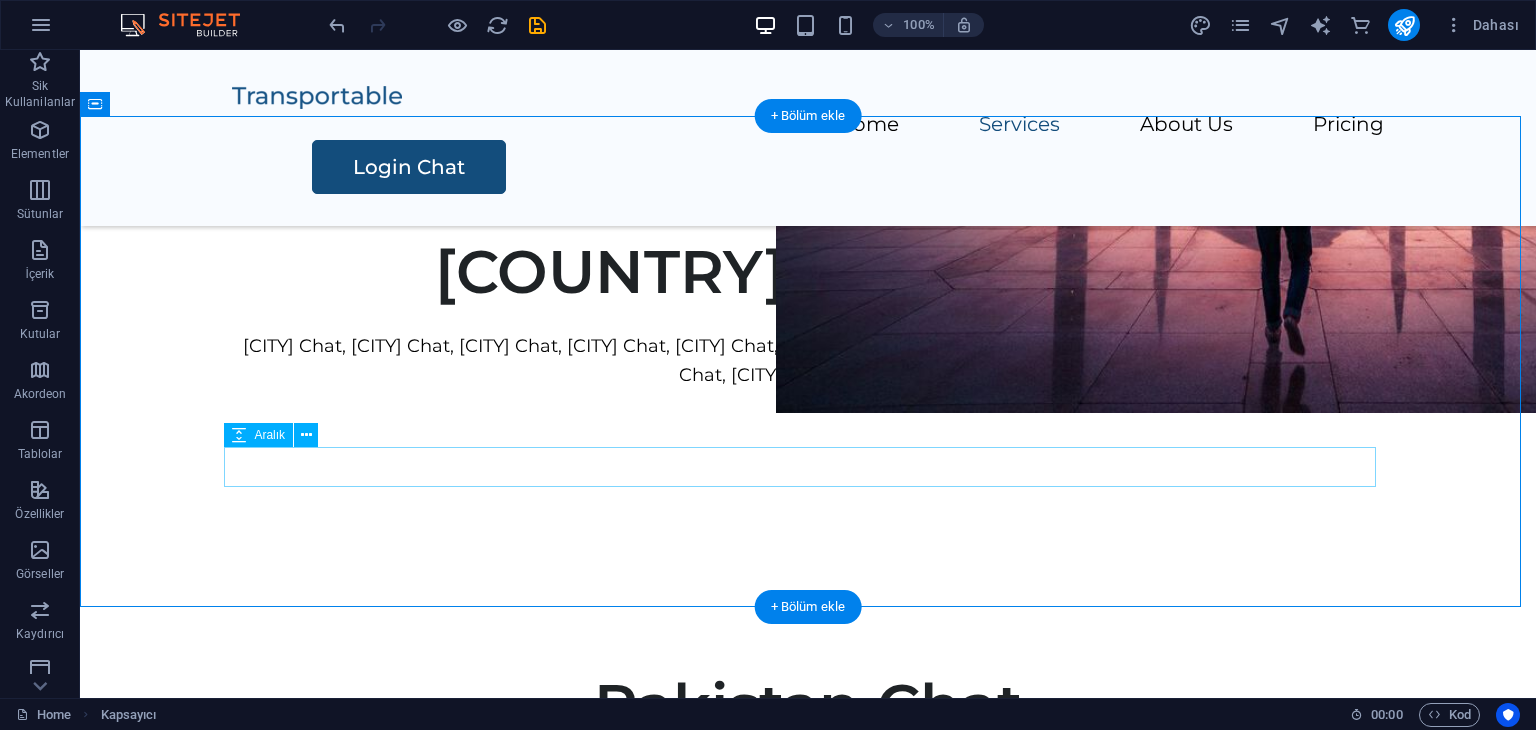 click at bounding box center (808, 410) 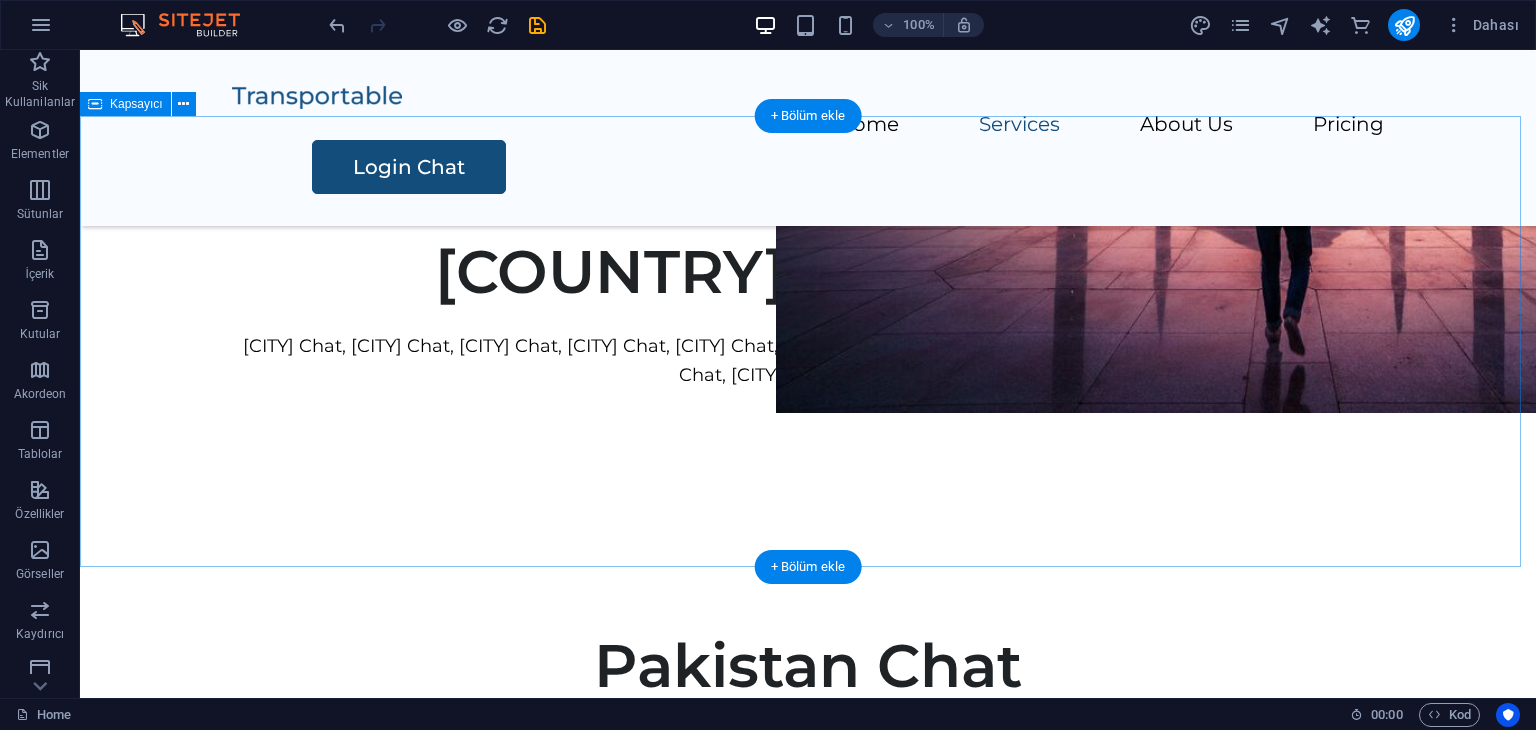 scroll, scrollTop: 900, scrollLeft: 0, axis: vertical 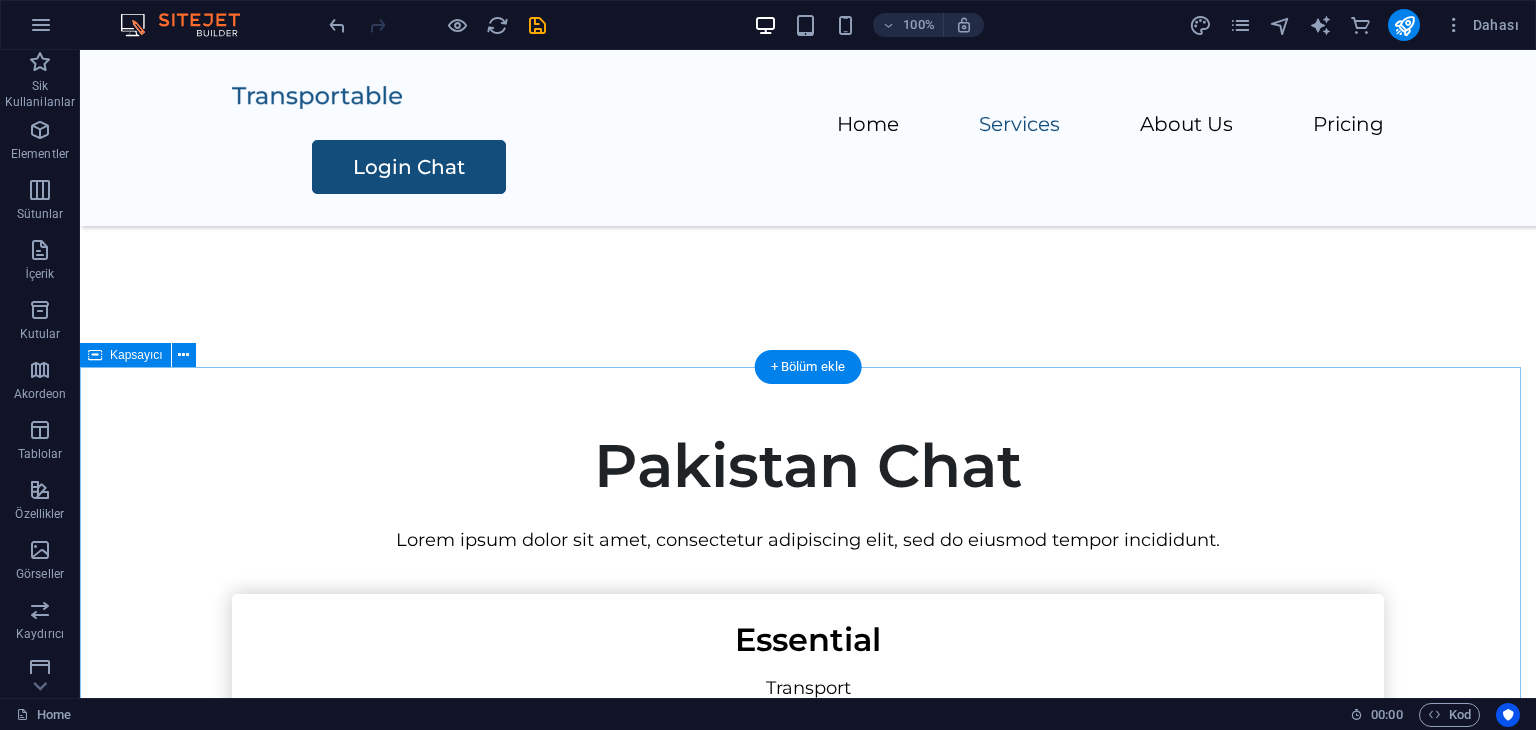 click on "Pakistan Chat Lorem ipsum dolor sit amet, consectetur adipiscing elit, sed do eiusmod tempor incididunt. Essential Transport $300 Contact Us Standard Packing Transport $400 Contact Us Complete Packing Transport Assembly $500 Contact Us Premium Packing Transport Assembly Storage Solution $600 Contact Us" at bounding box center (808, 1407) 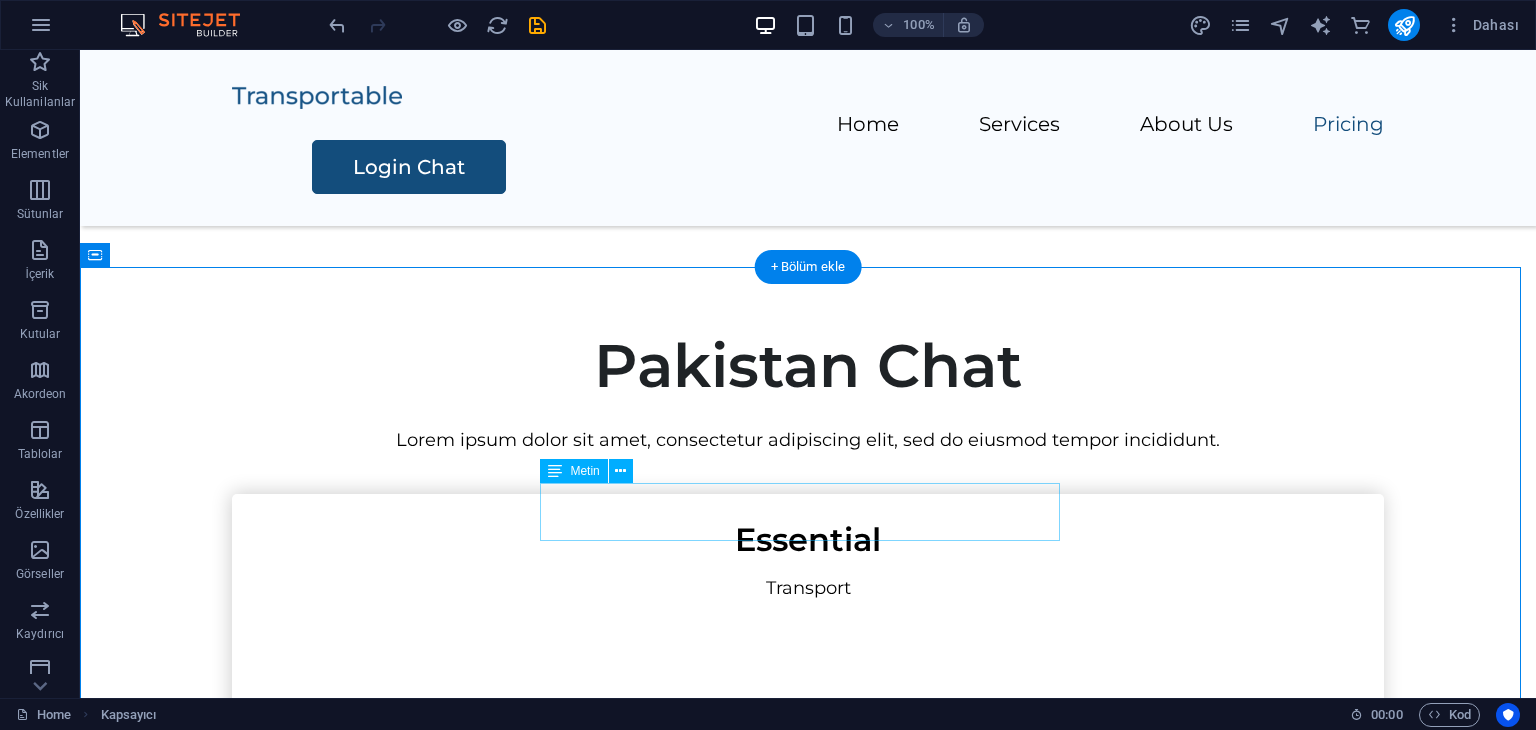 scroll, scrollTop: 1100, scrollLeft: 0, axis: vertical 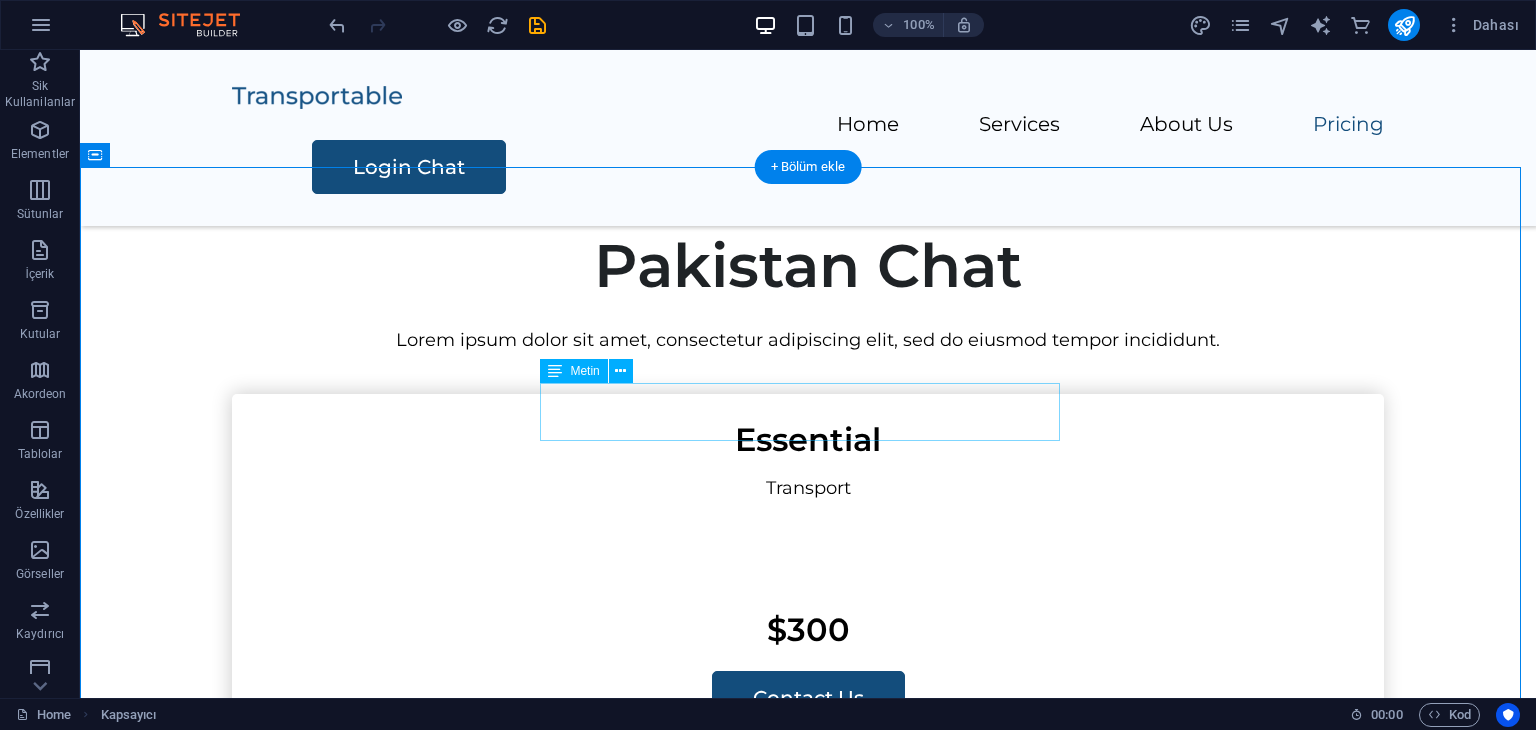 click on "Lorem ipsum dolor sit amet, consectetur adipiscing elit, sed do eiusmod tempor incididunt." at bounding box center (808, 340) 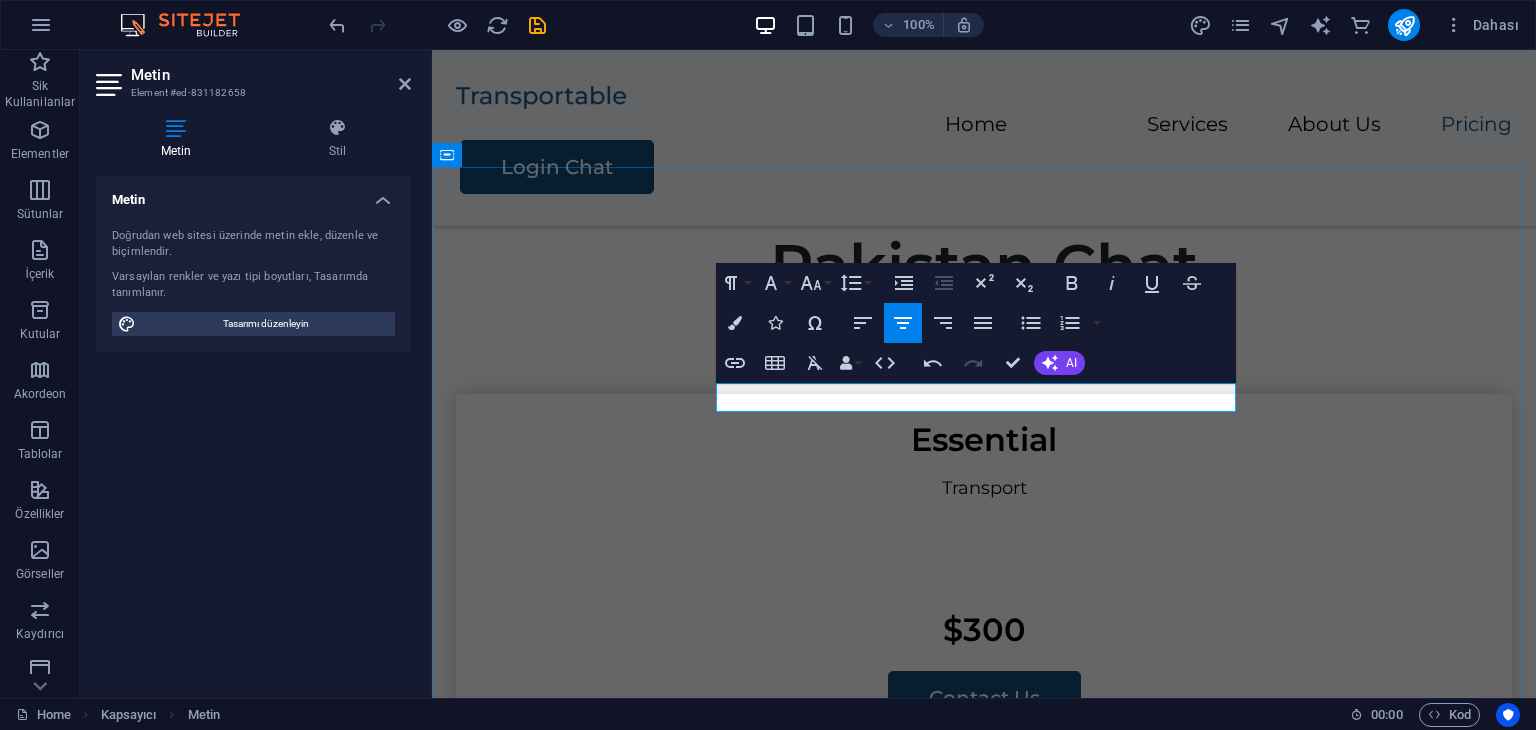 scroll, scrollTop: 0, scrollLeft: 3, axis: horizontal 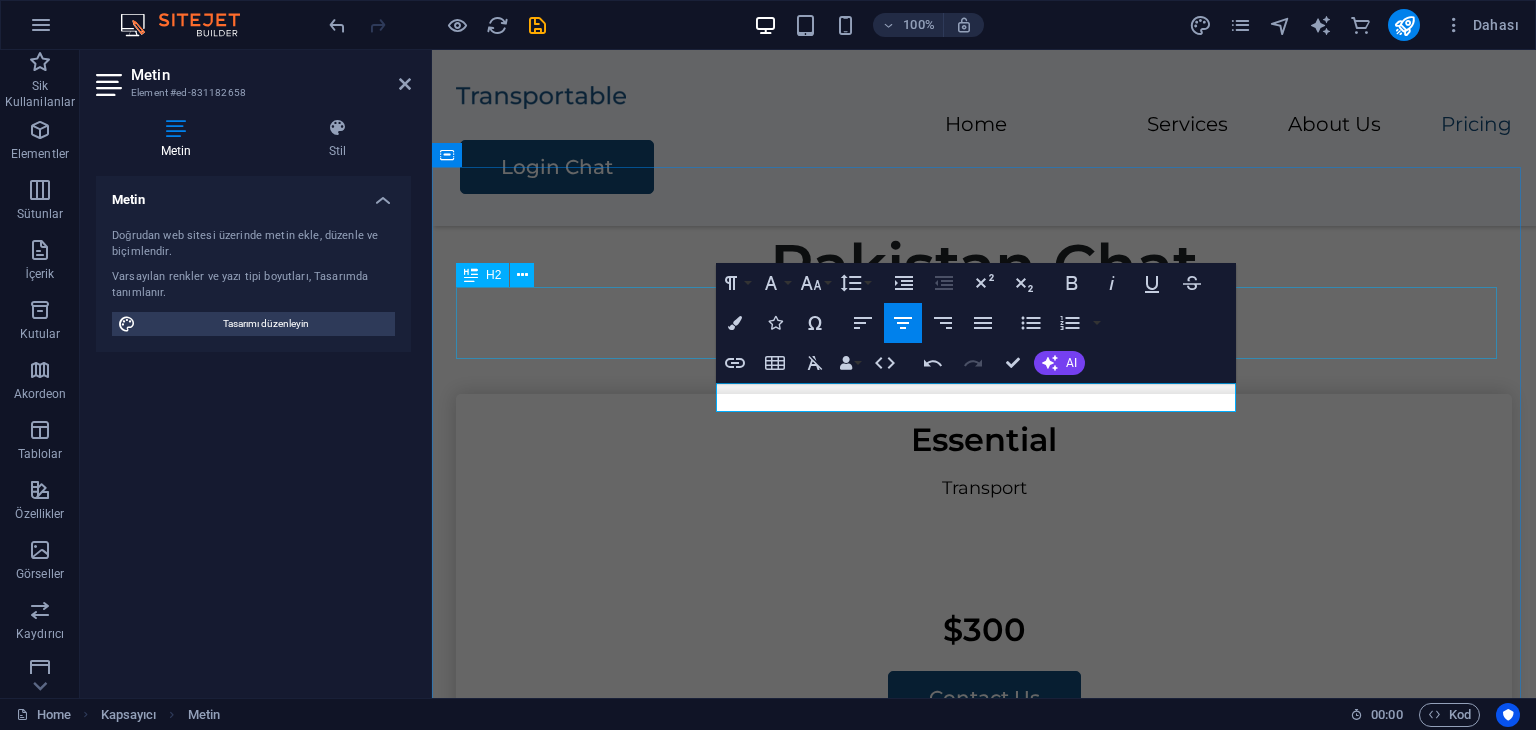 click on "Pakistan Chat" at bounding box center [984, 266] 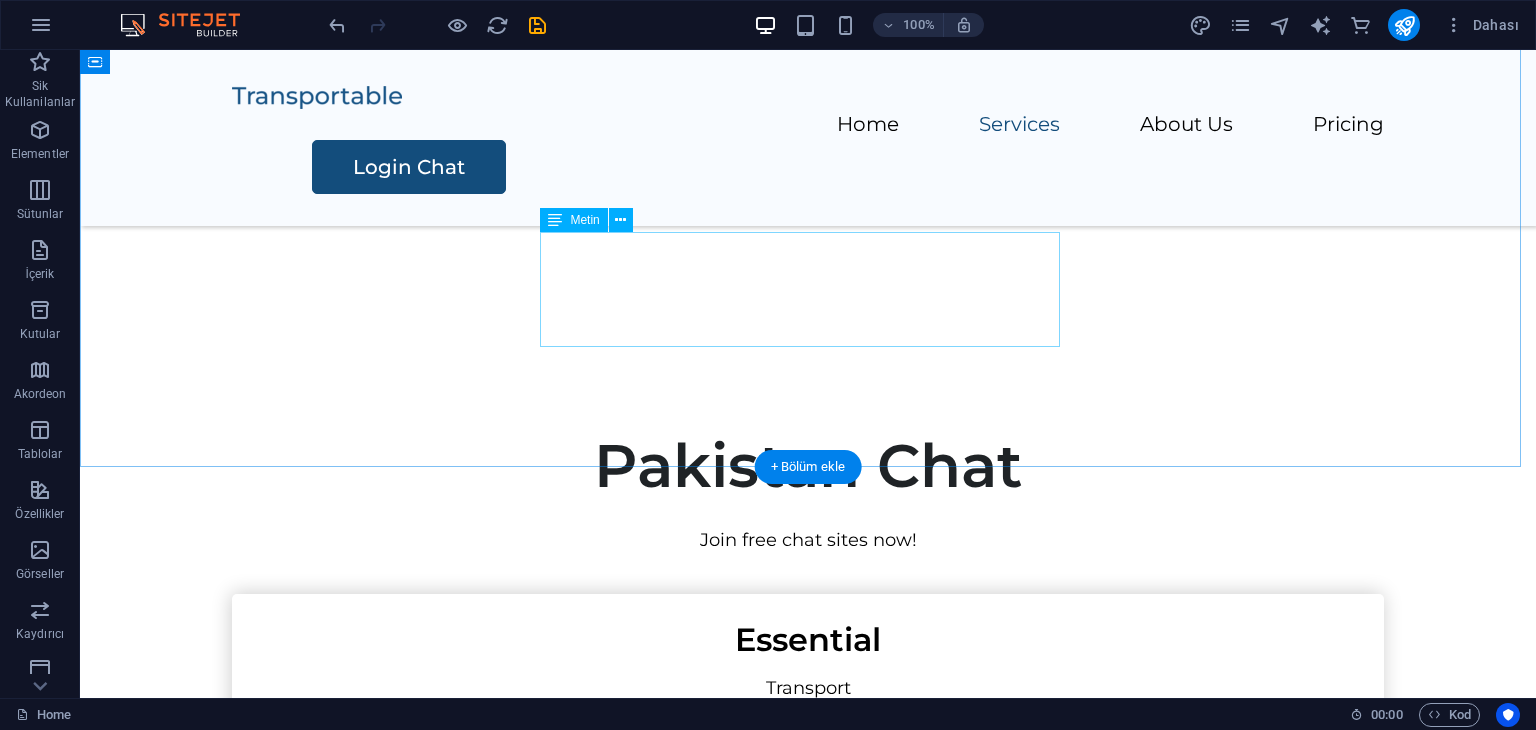 scroll, scrollTop: 700, scrollLeft: 0, axis: vertical 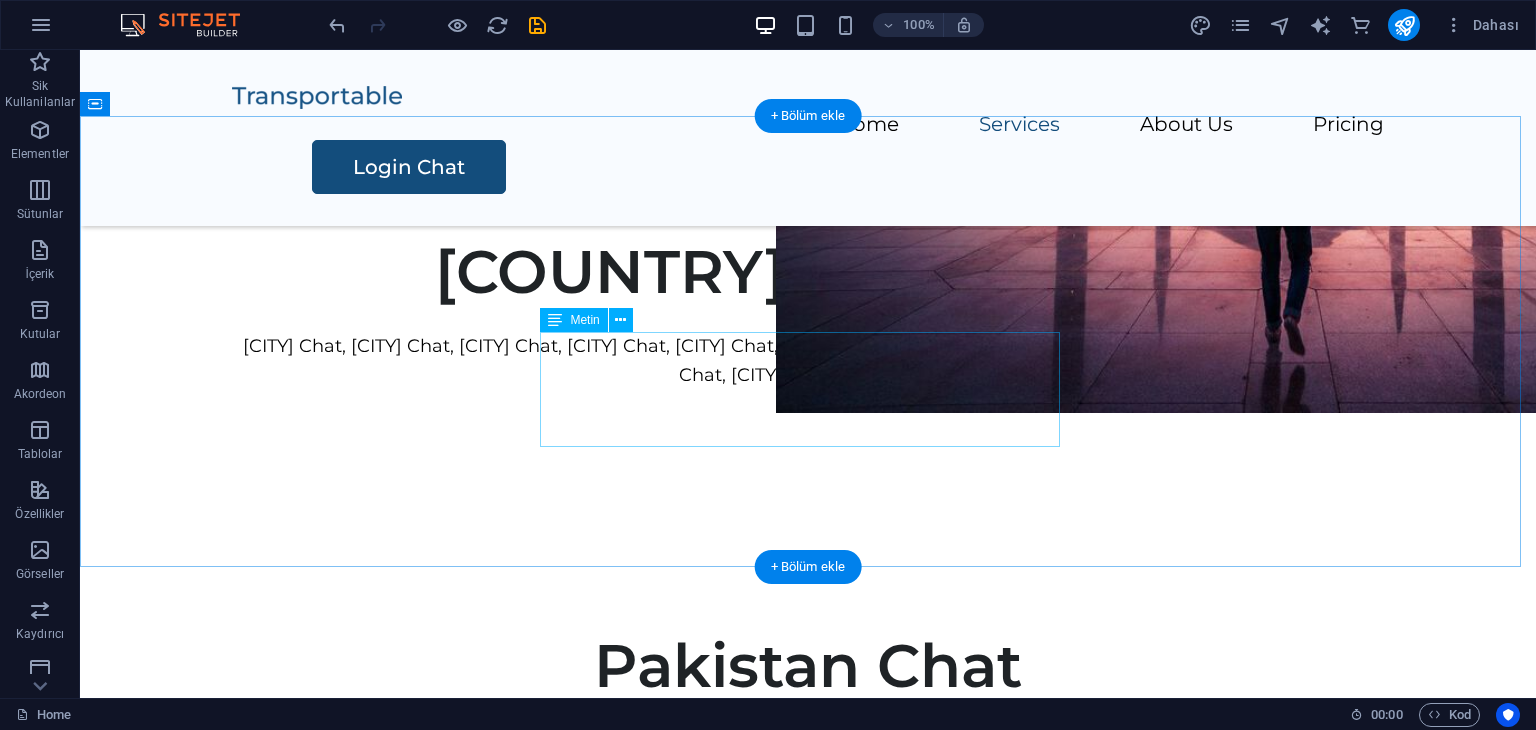 click on "[CITY] Chat, [CITY] Chat, [CITY] Chat, [CITY] Chat, [CITY] Chat, [CITY] Chat, [CITY] Chat, [CITY] Chat, [CITY] Chat, [CITY] Chat, [CITY] Chat, [CITY] Chat" at bounding box center [808, 361] 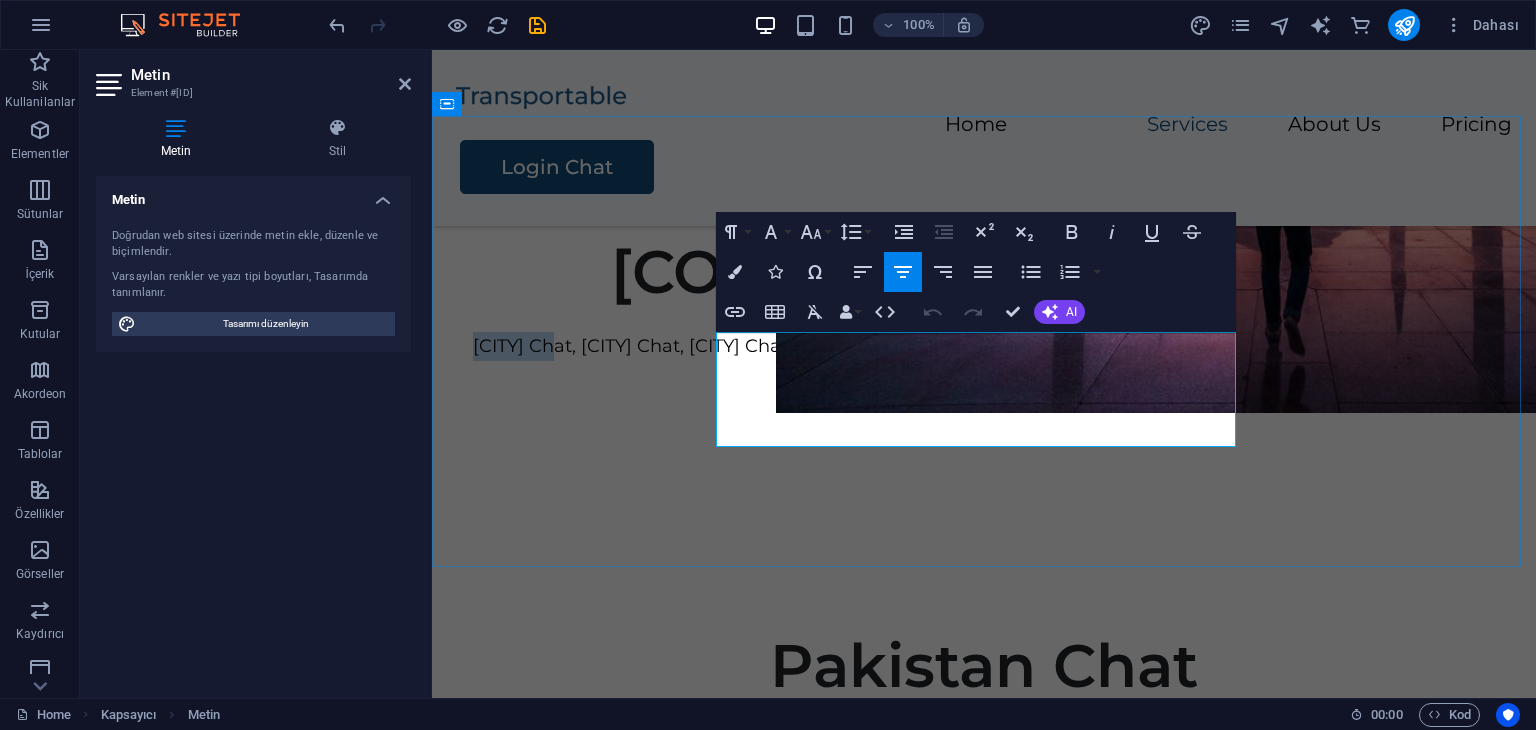 drag, startPoint x: 846, startPoint y: 345, endPoint x: 748, endPoint y: 344, distance: 98.005104 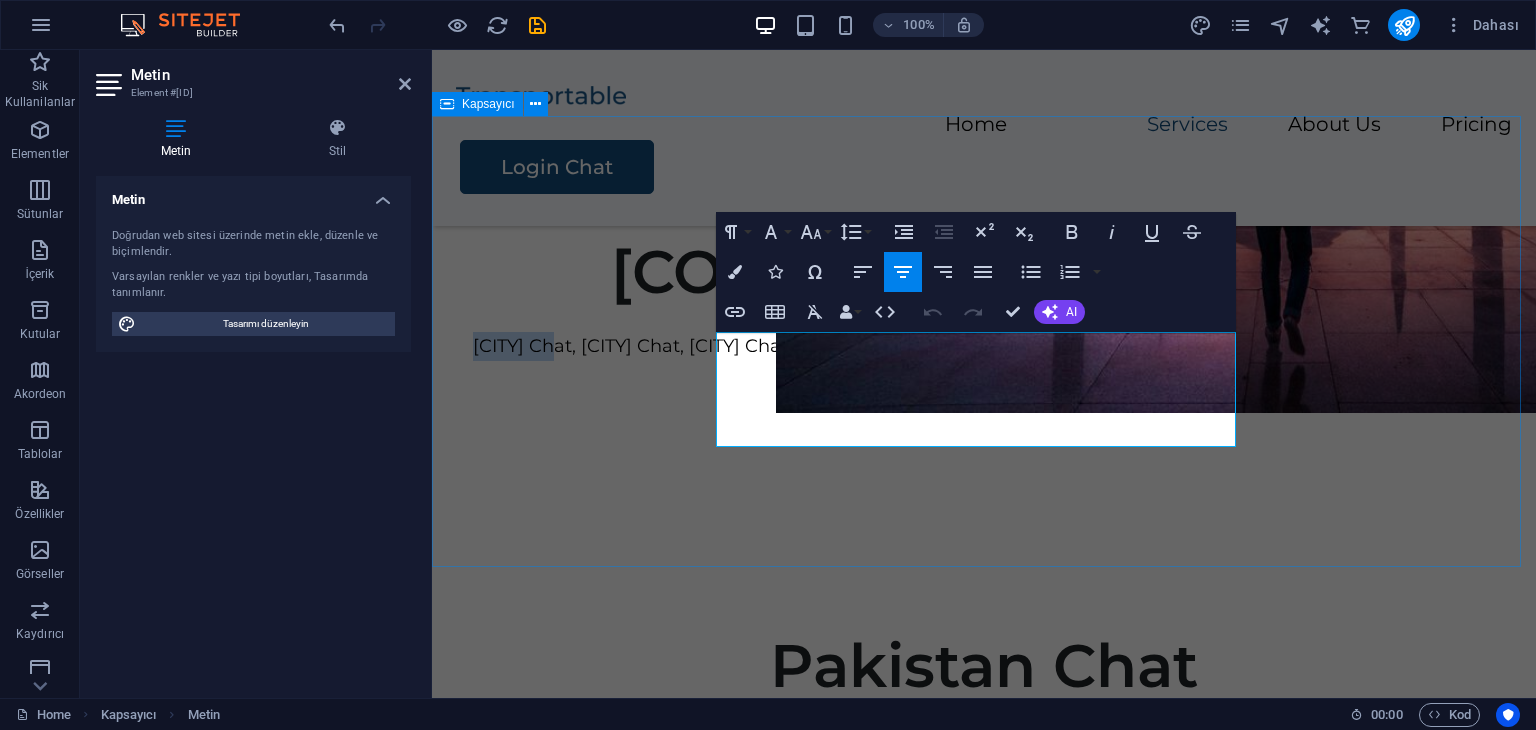 click on "Pakistan Chat Rooms İslamabad Chat, Karaçi Chat, Lahore Chat, Punjab Chat, Peshawar Chat, Kvetta Chat, Belucistan Chat, Multan Chat, Faysalabad Chat, Ravalpindi Chat, Gujranwala Chat, Sialkot Chat" at bounding box center (984, 313) 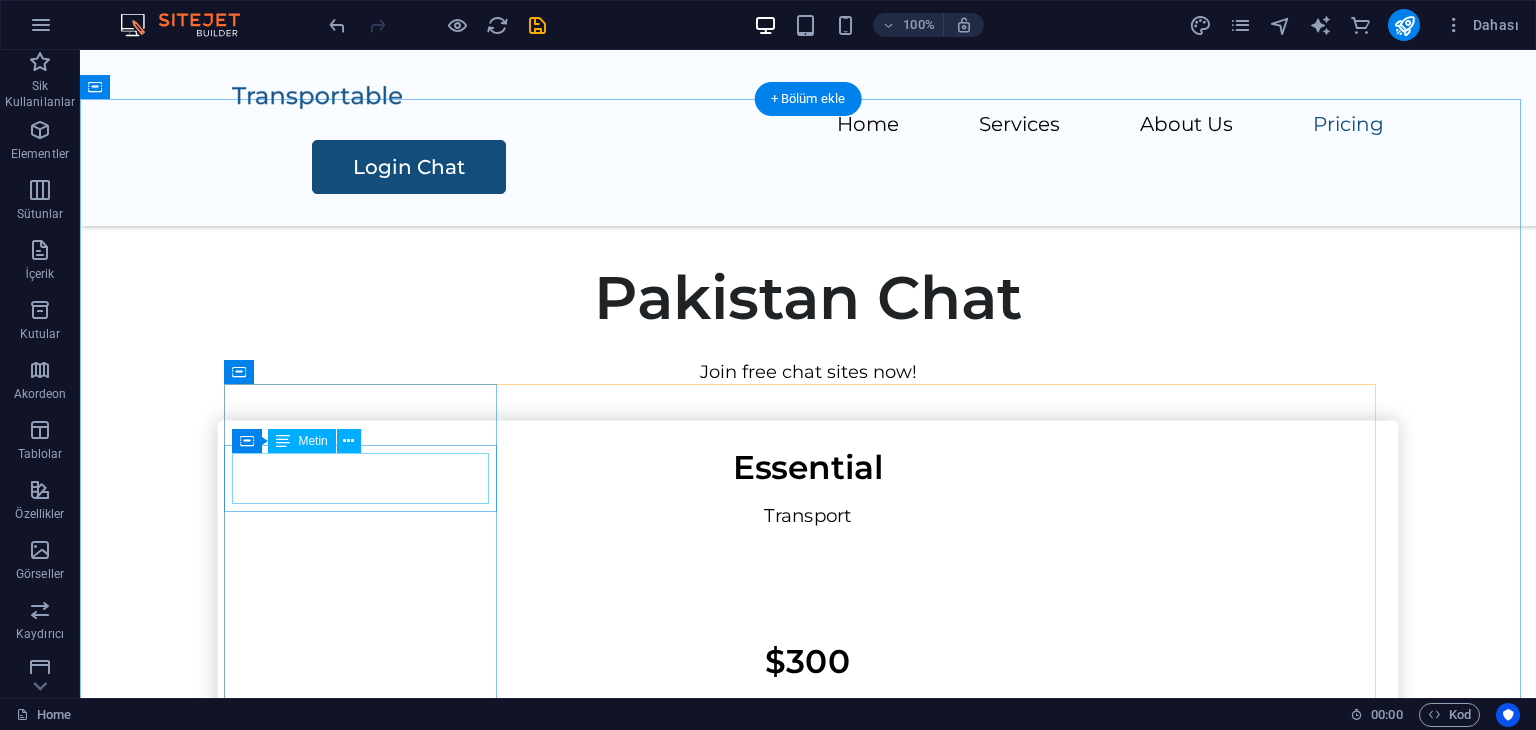 scroll, scrollTop: 1268, scrollLeft: 0, axis: vertical 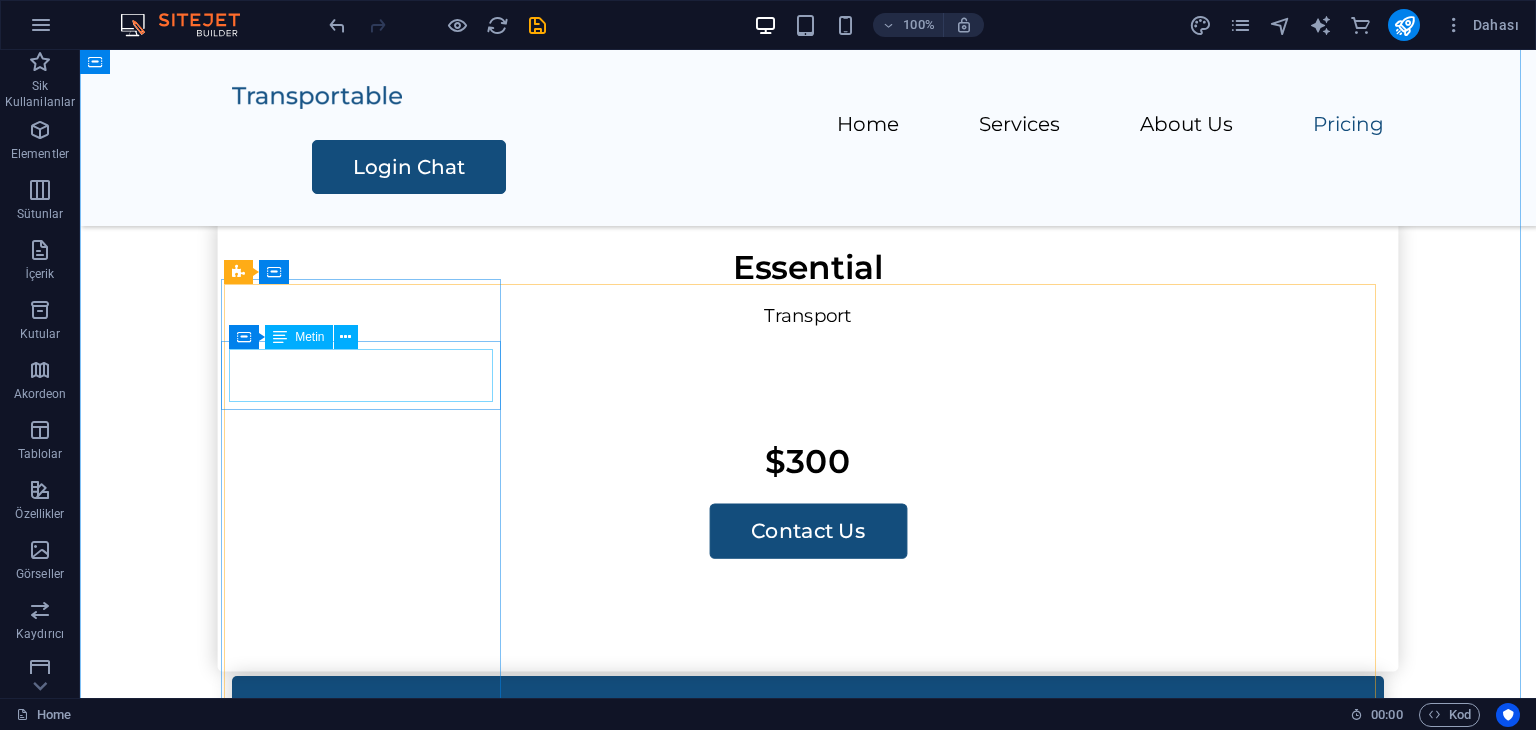 click on "Essential" at bounding box center [808, 267] 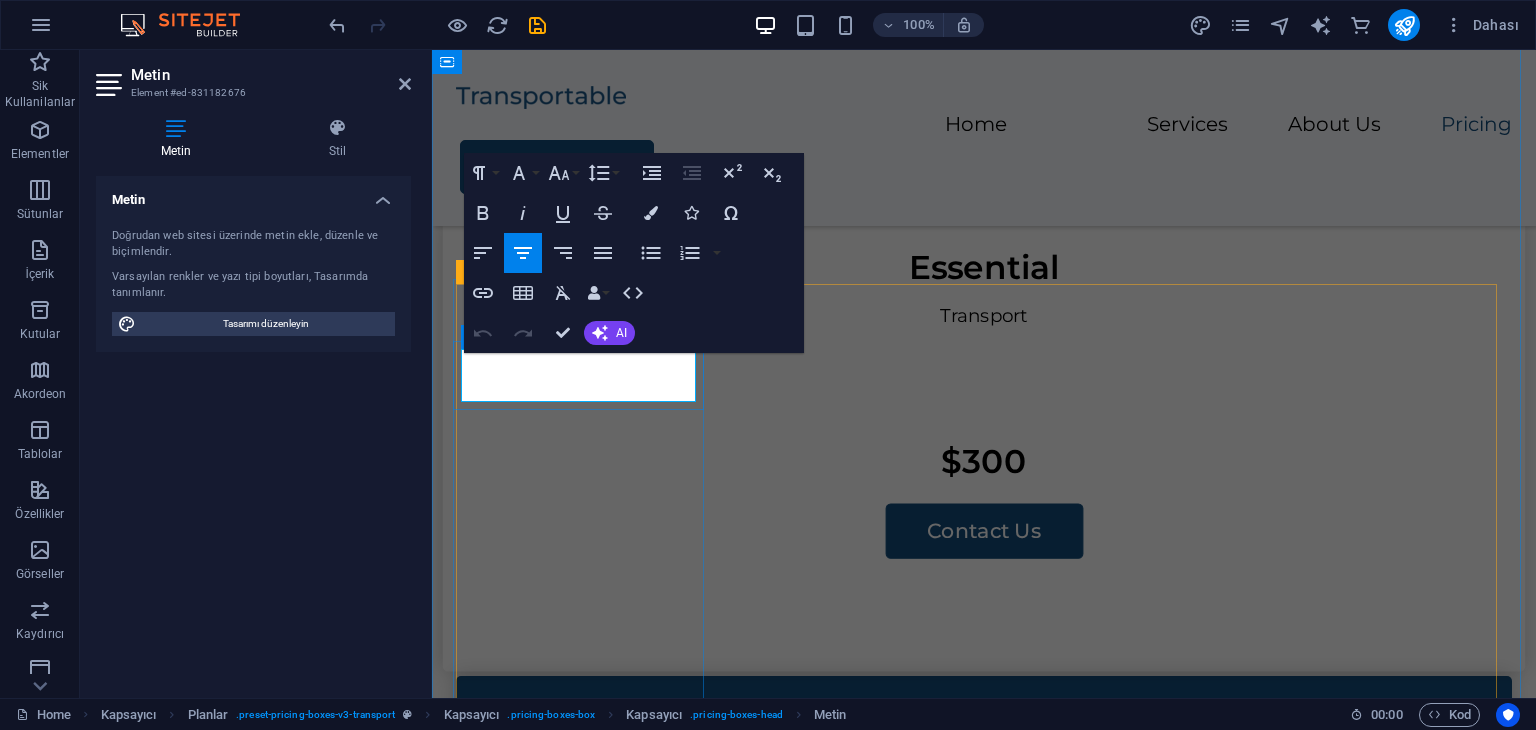 click on "Essential" at bounding box center [984, 267] 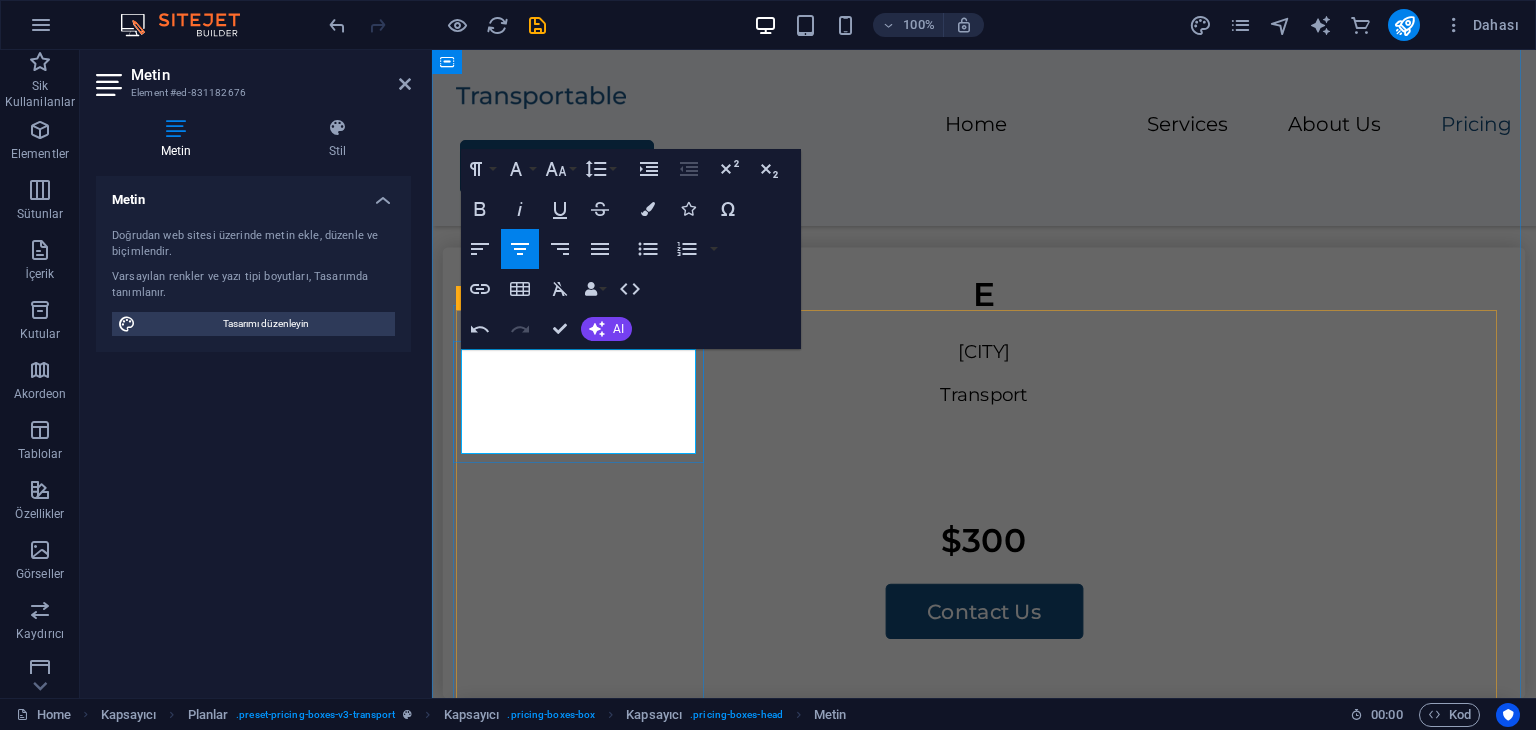 scroll, scrollTop: 1268, scrollLeft: 0, axis: vertical 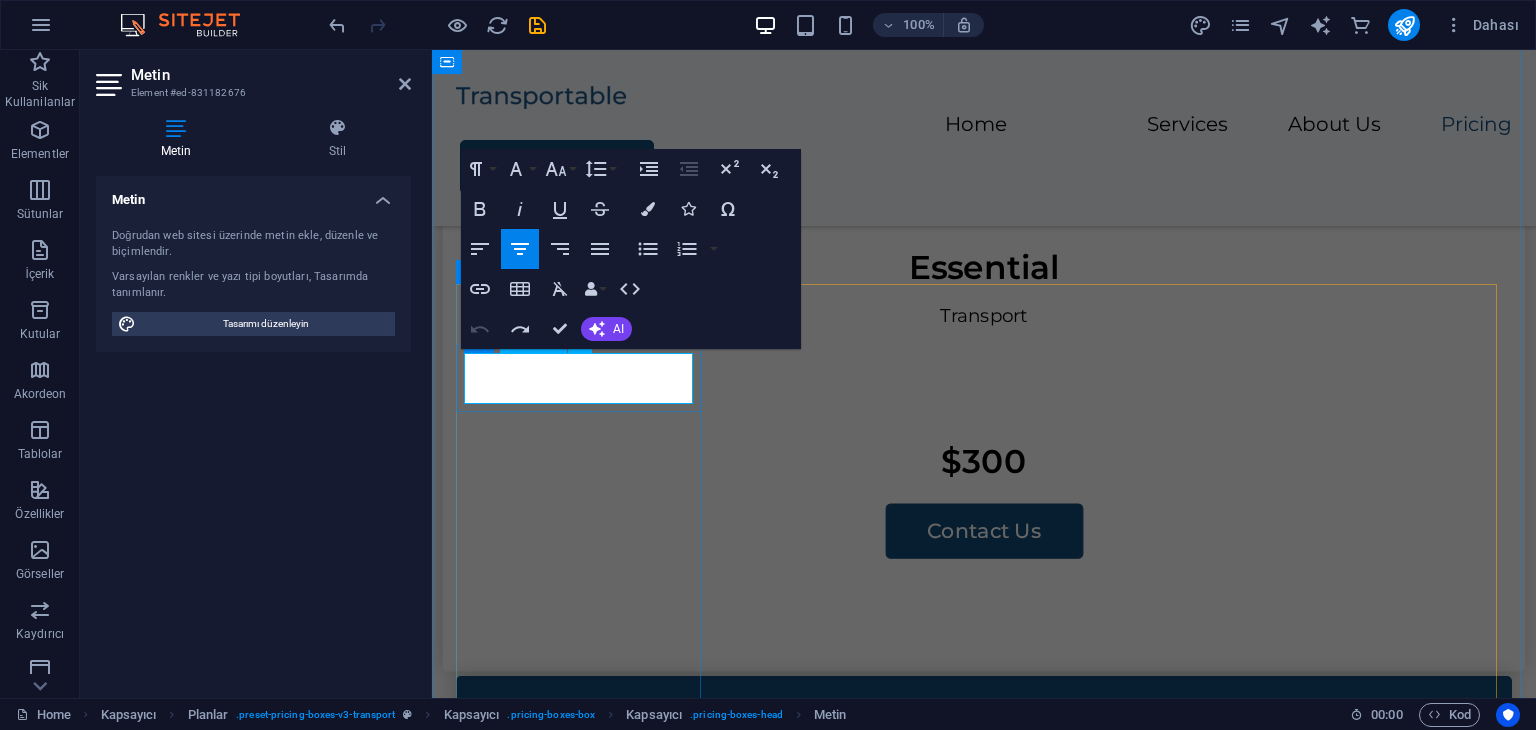 click on "Essential" at bounding box center [984, 267] 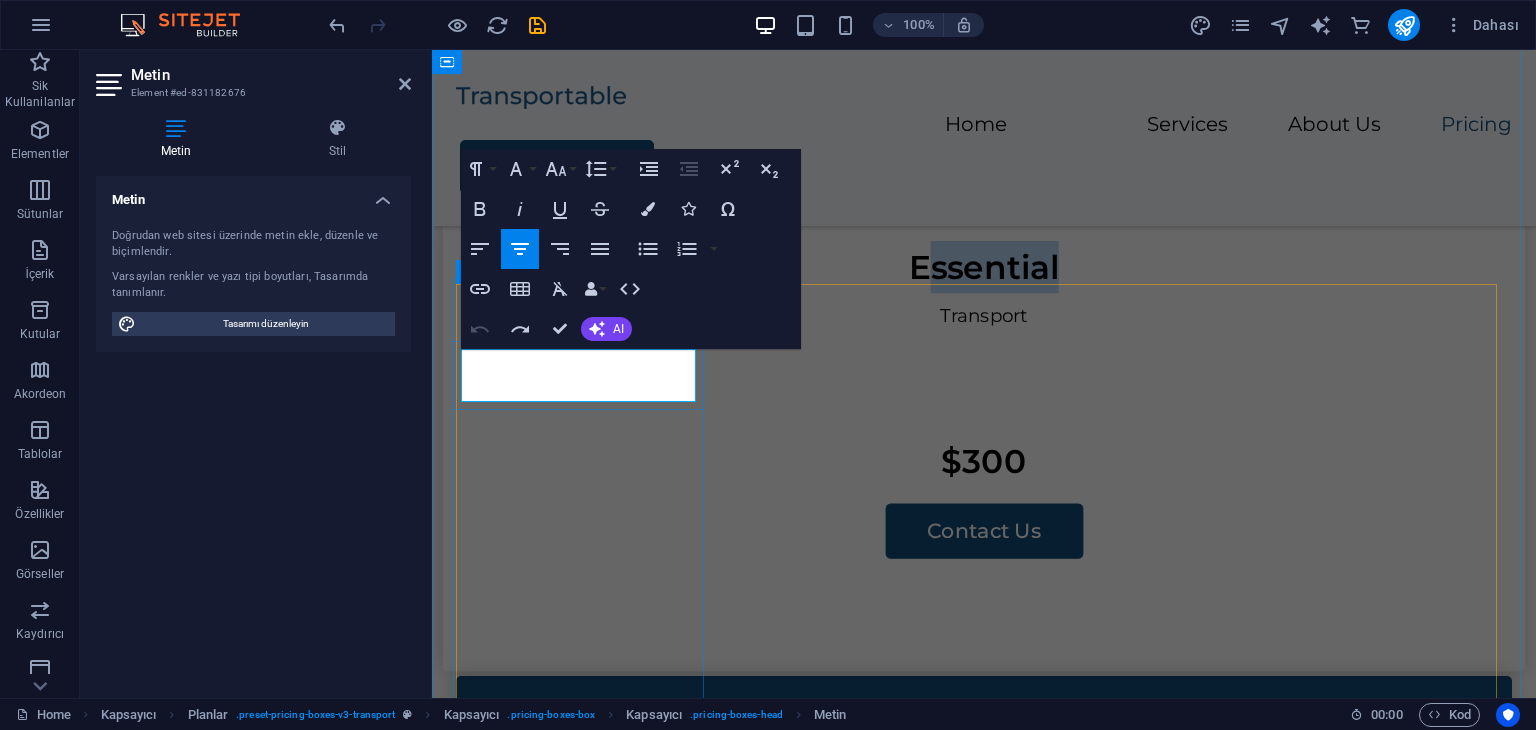 drag, startPoint x: 657, startPoint y: 375, endPoint x: 525, endPoint y: 380, distance: 132.09467 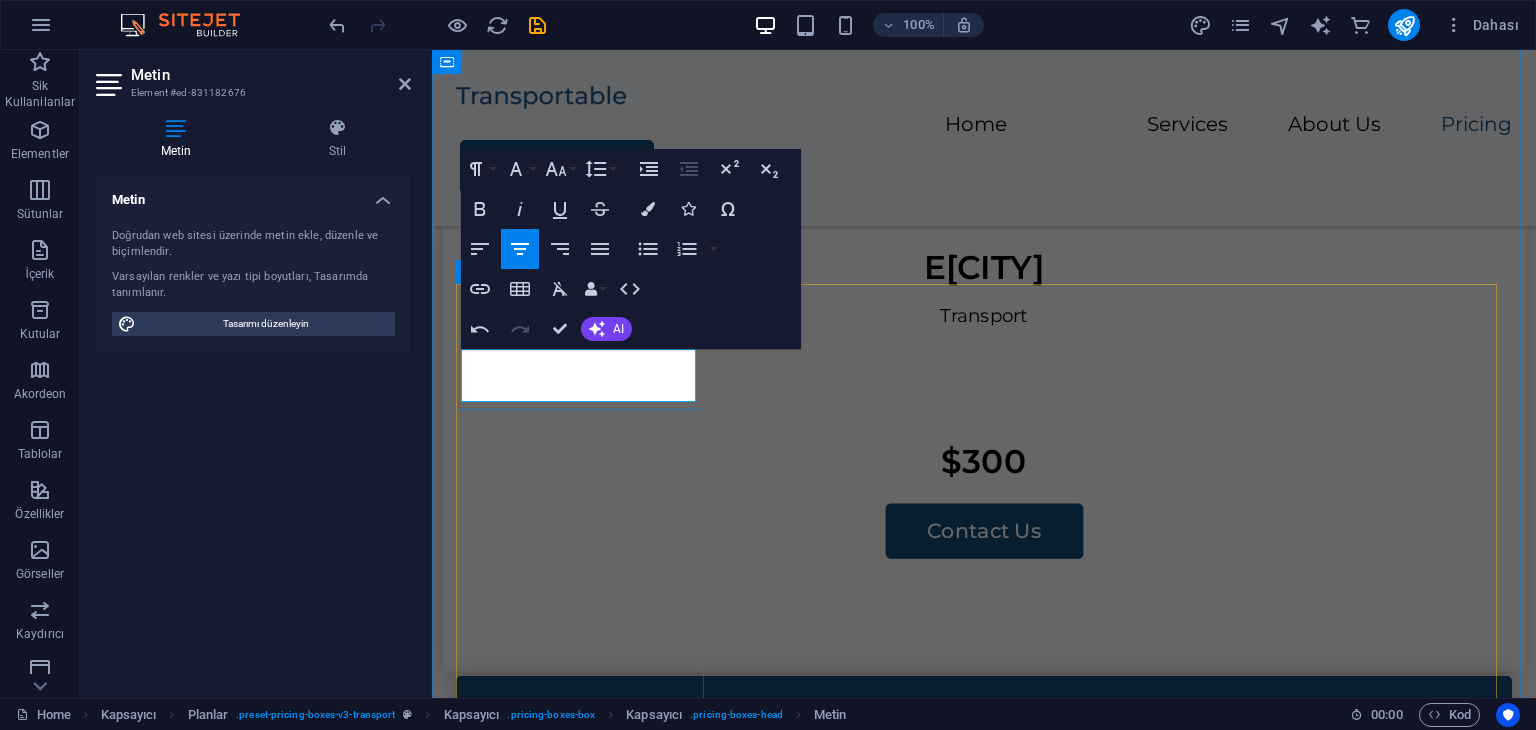 scroll, scrollTop: 0, scrollLeft: 20, axis: horizontal 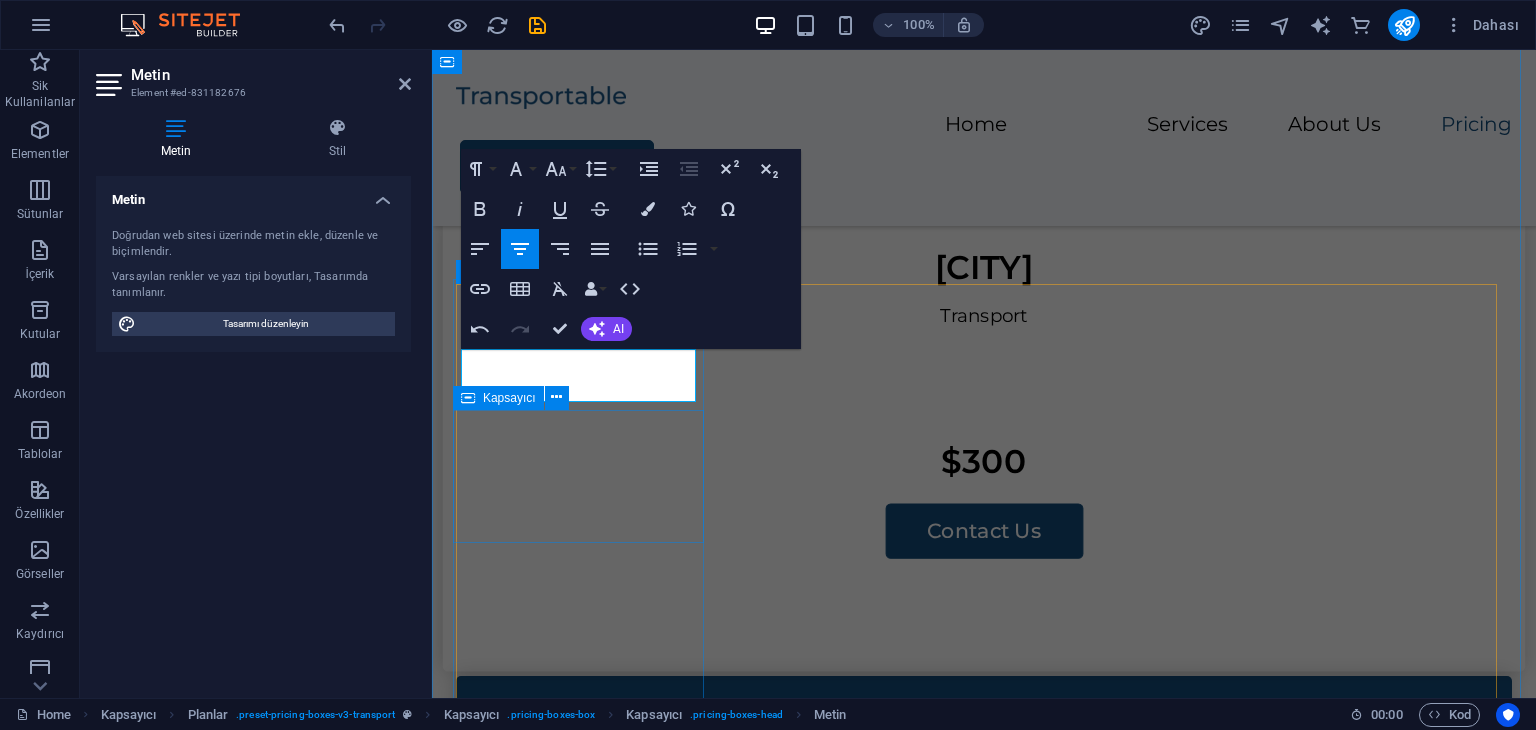 click on "Transport" at bounding box center (984, 368) 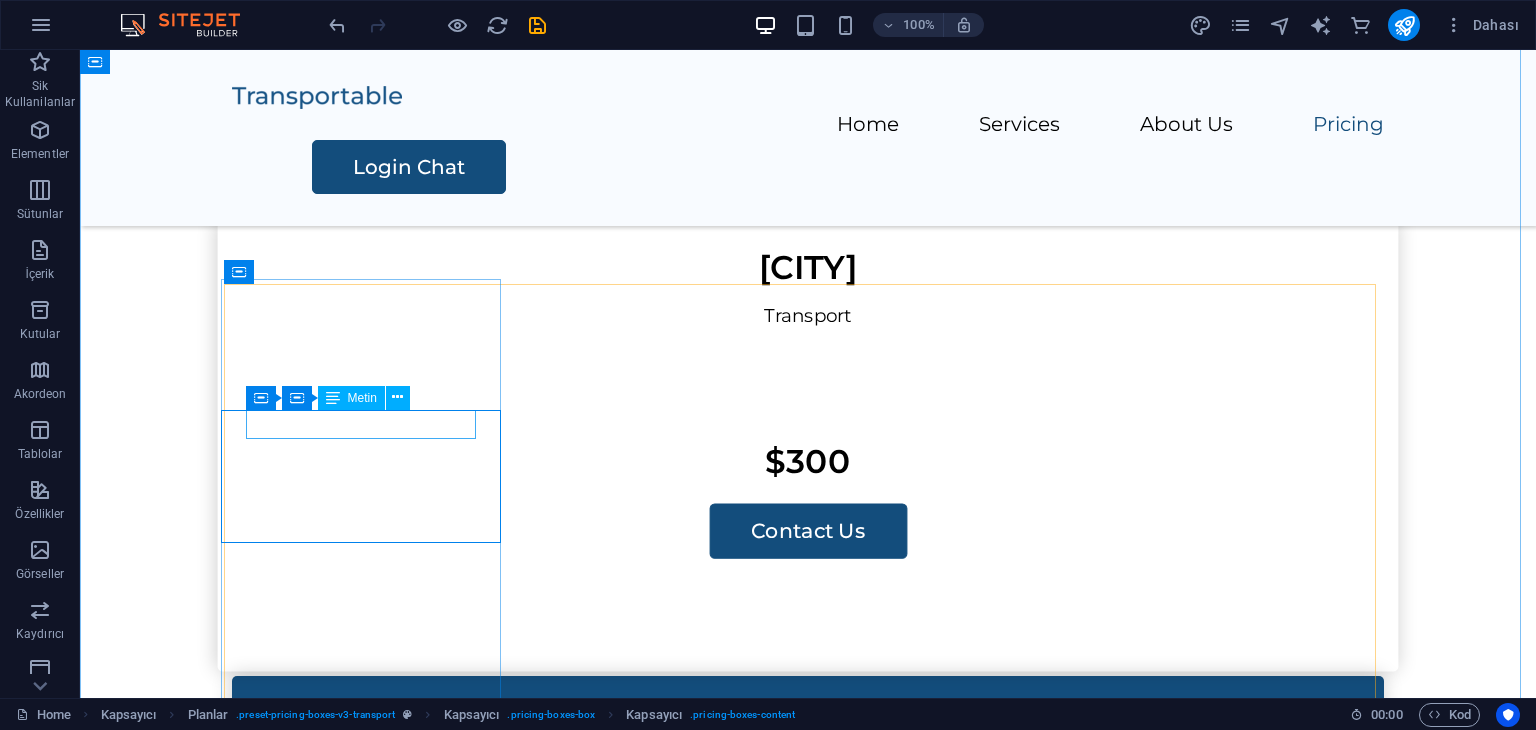 click on "Transport" at bounding box center (808, 317) 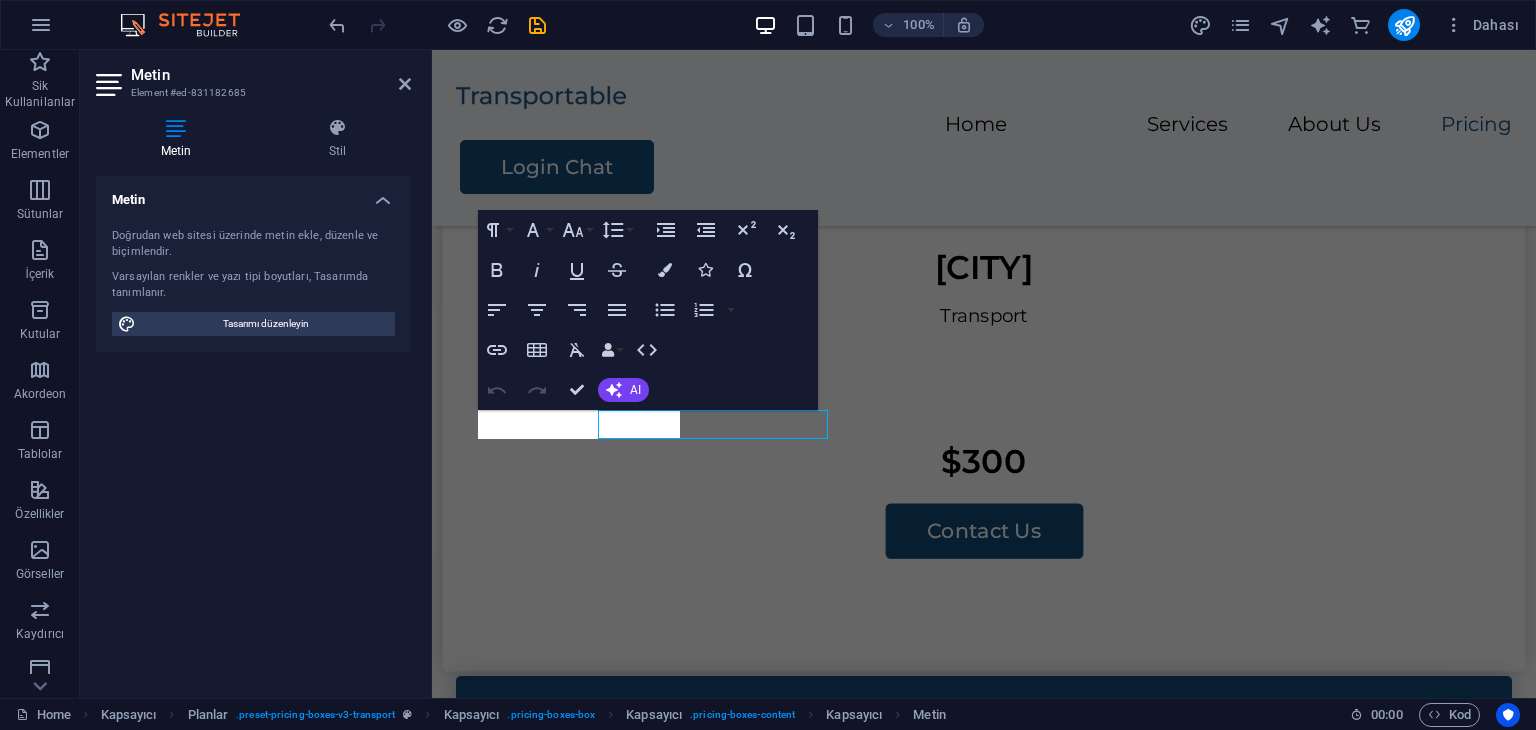 click on "Metin Stil Metin Doğrudan web sitesi üzerinde metin ekle, düzenle ve biçimlendir. Varsayılan renkler ve yazı tipi boyutları, Tasarımda tanımlanır. Tasarımı düzenleyin Hizalama Sola hizalı Ortalandı Sağa hizalı Planlar Element" at bounding box center [253, 400] 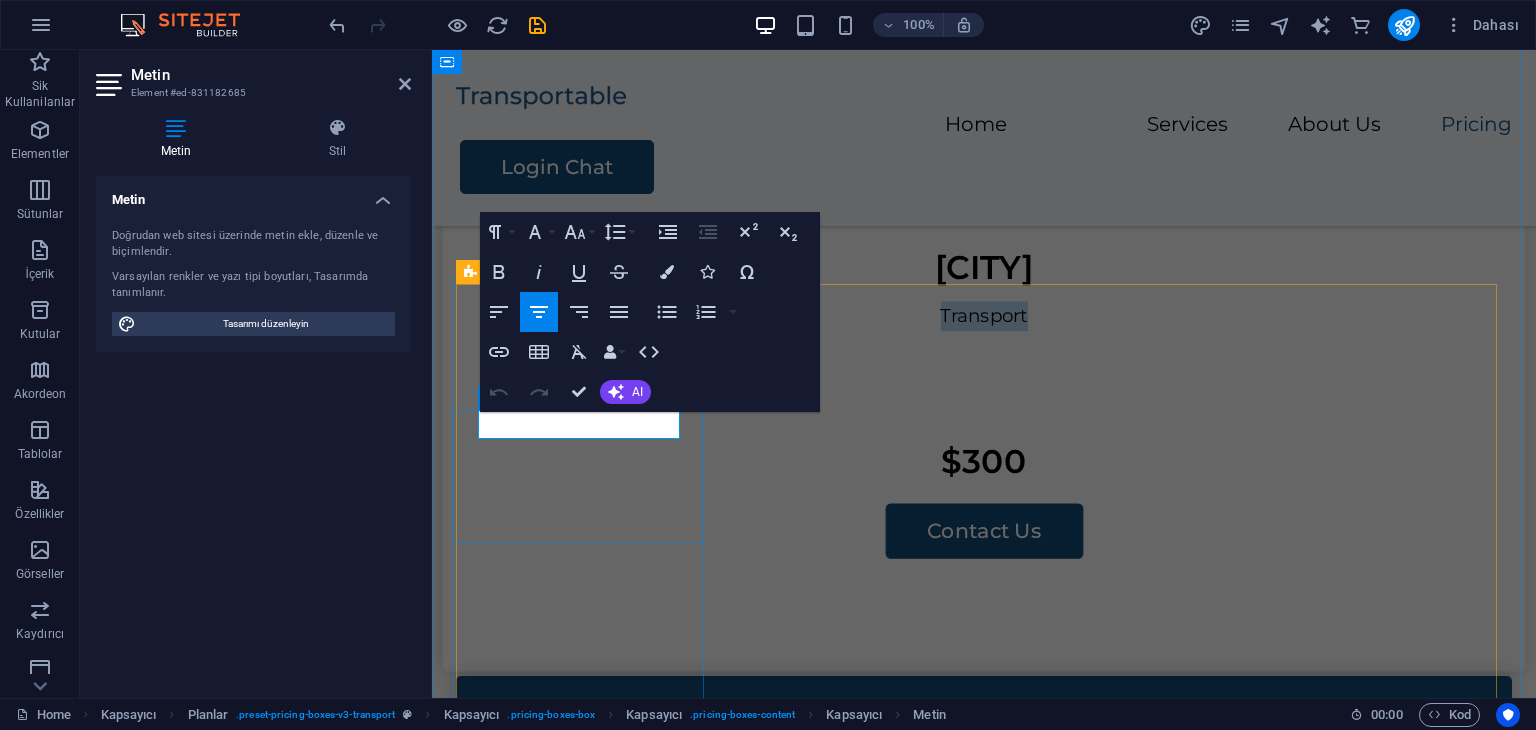 drag, startPoint x: 653, startPoint y: 423, endPoint x: 511, endPoint y: 428, distance: 142.088 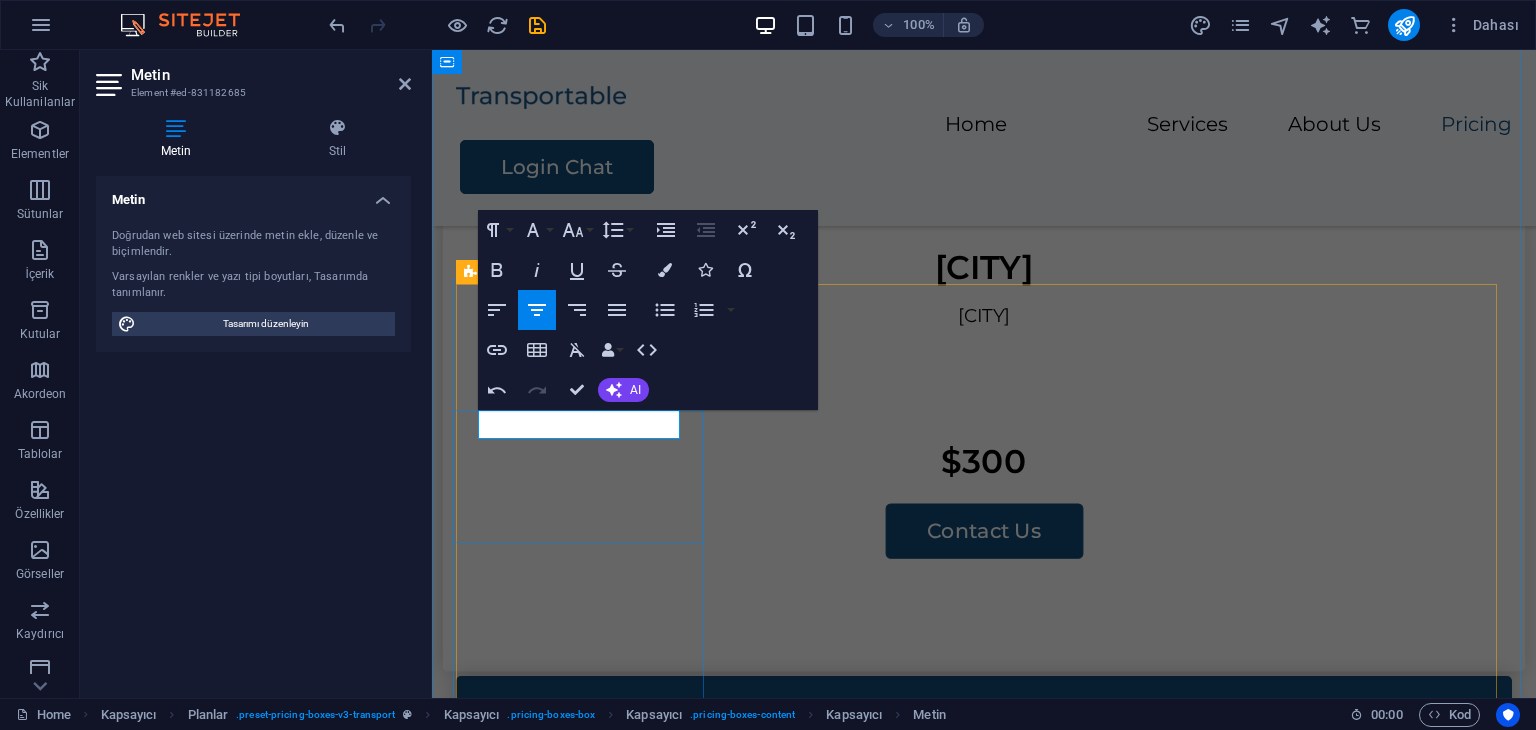 scroll, scrollTop: 0, scrollLeft: 11, axis: horizontal 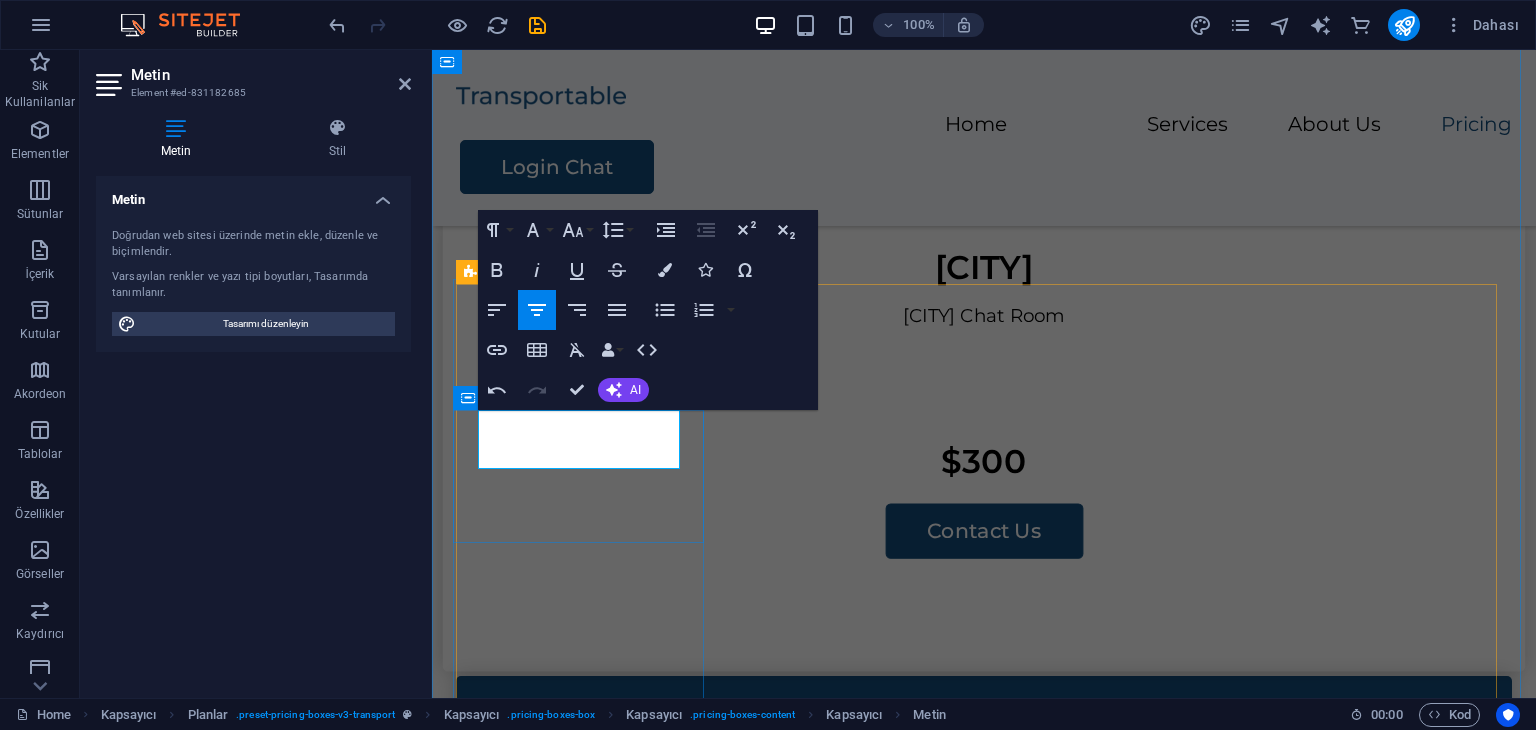 click on "İslamabad Chat Room İslamabad" at bounding box center (984, 368) 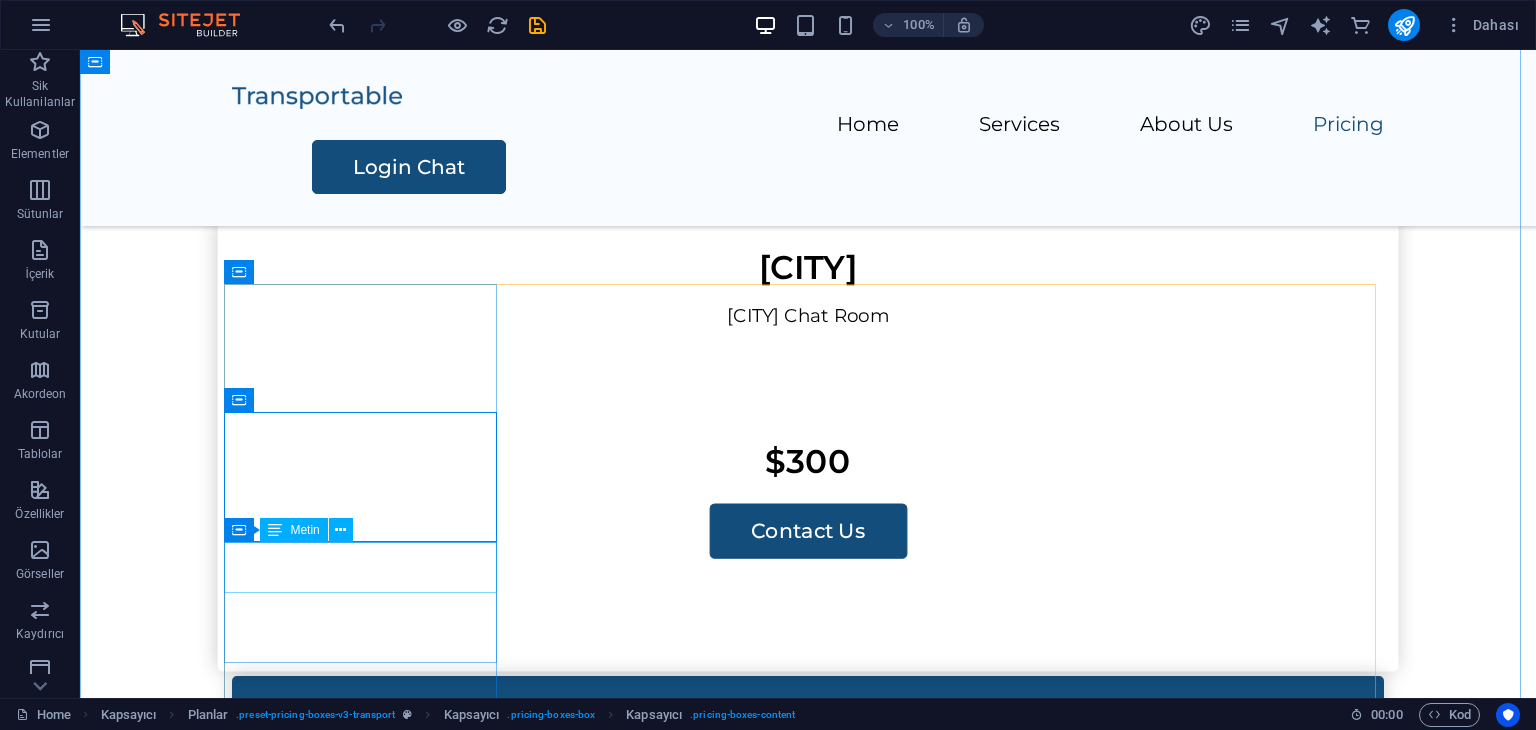click on "$300" at bounding box center (808, 461) 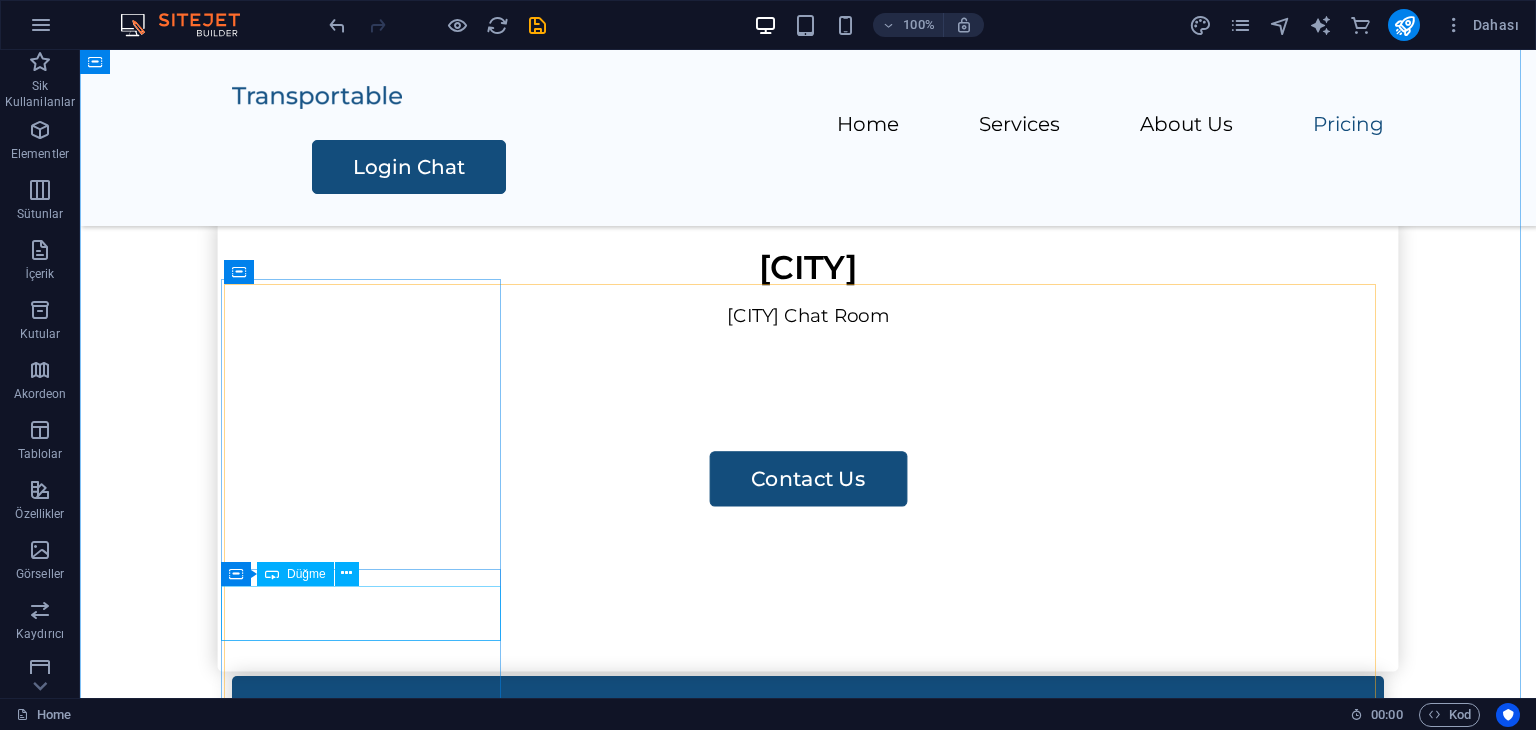 click on "Contact Us" at bounding box center [808, 479] 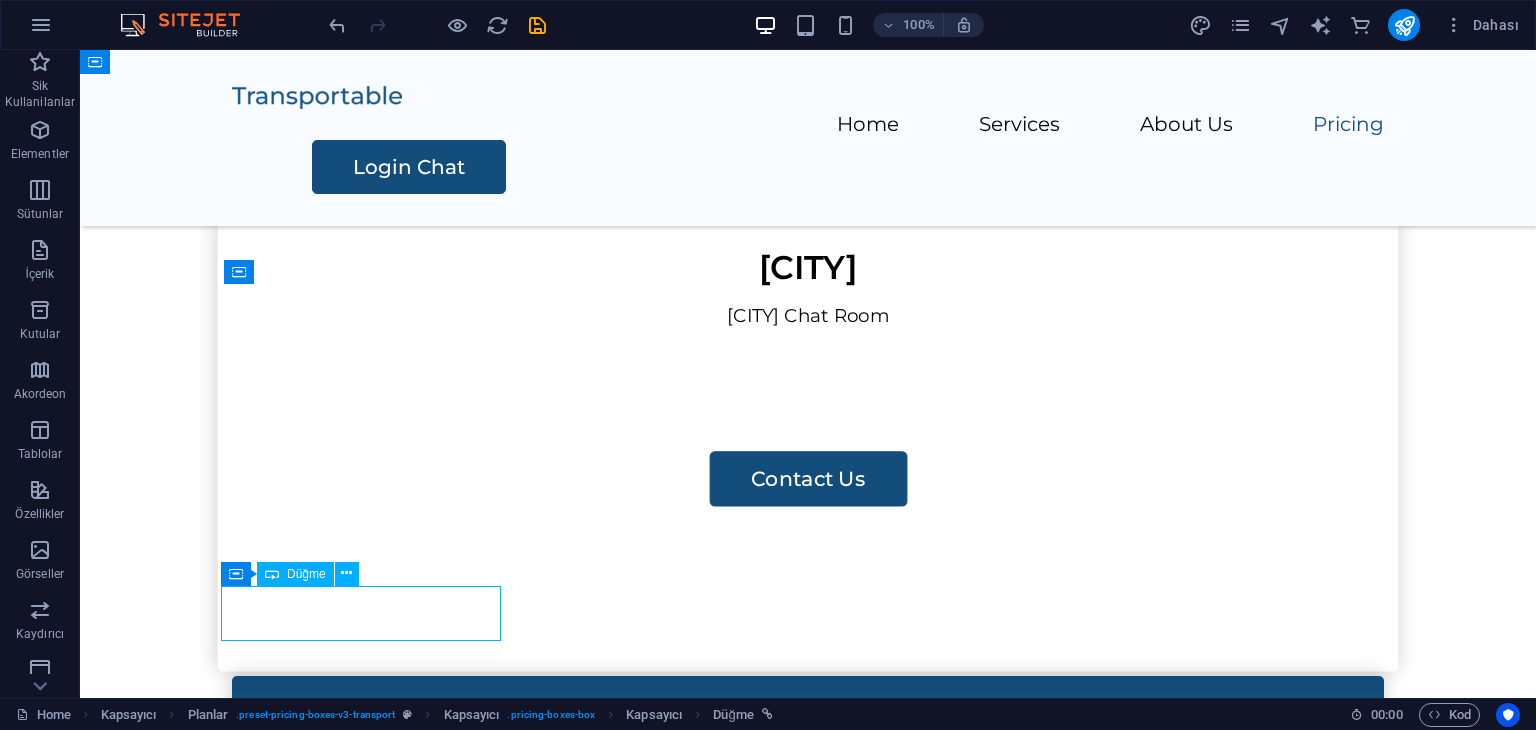 click on "Contact Us" at bounding box center [808, 479] 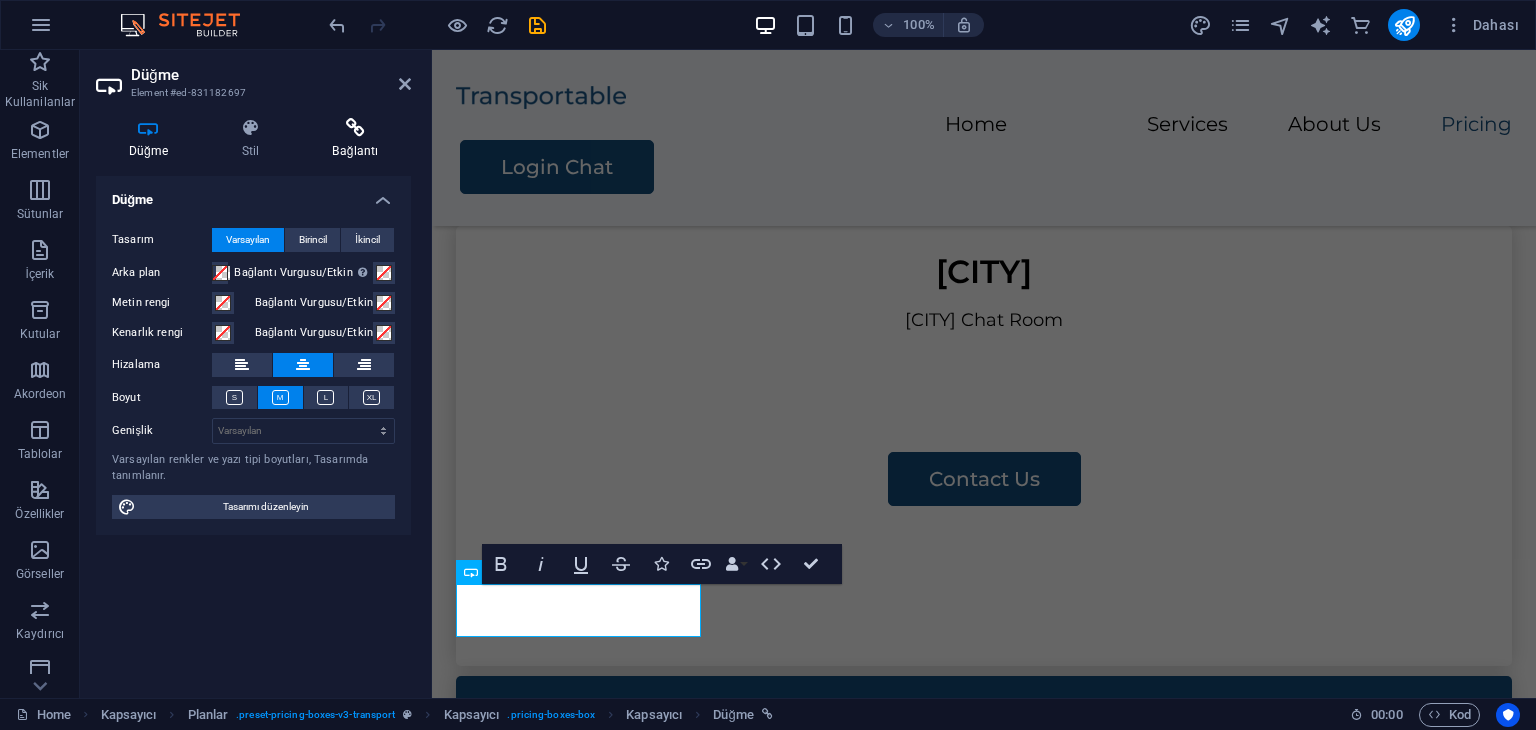 click at bounding box center [355, 128] 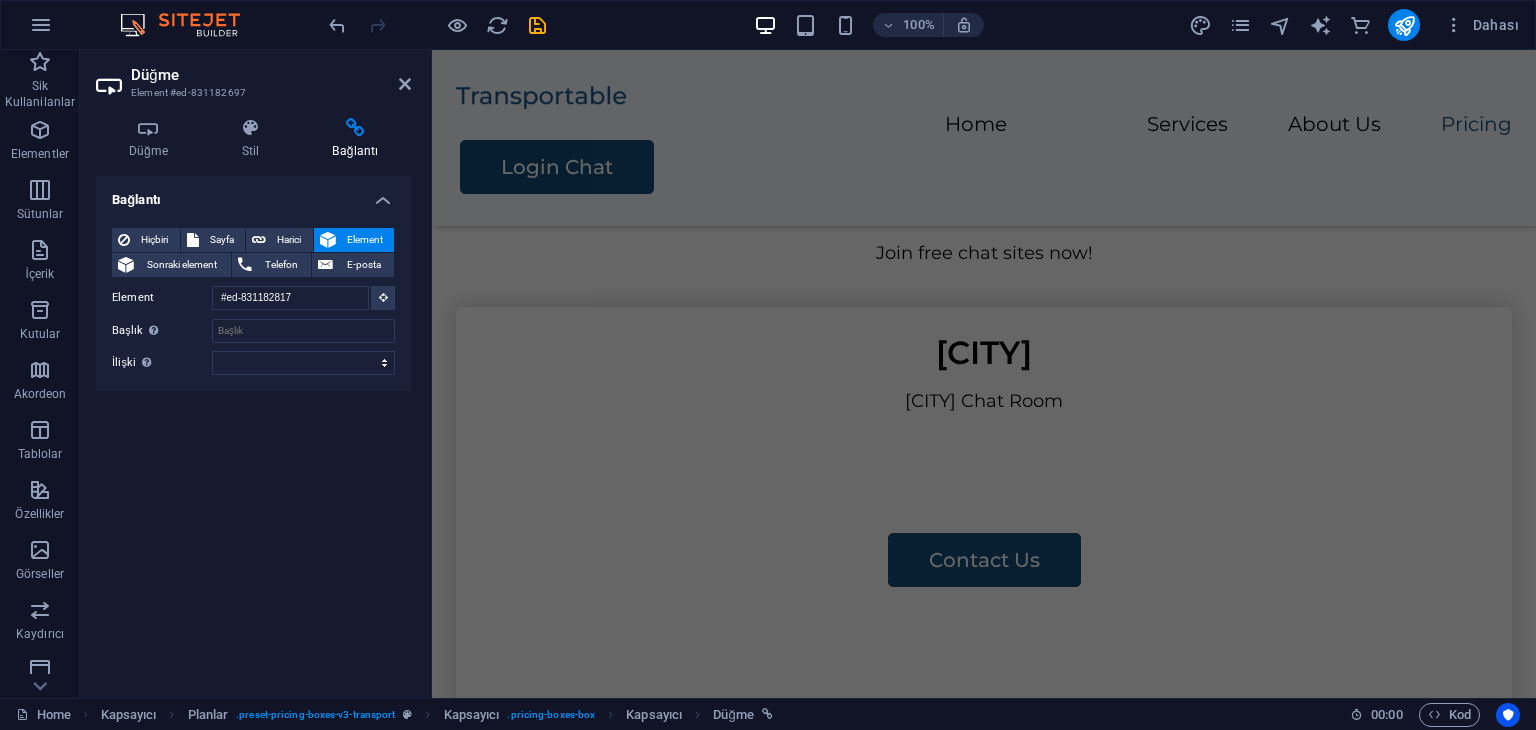 scroll, scrollTop: 1150, scrollLeft: 0, axis: vertical 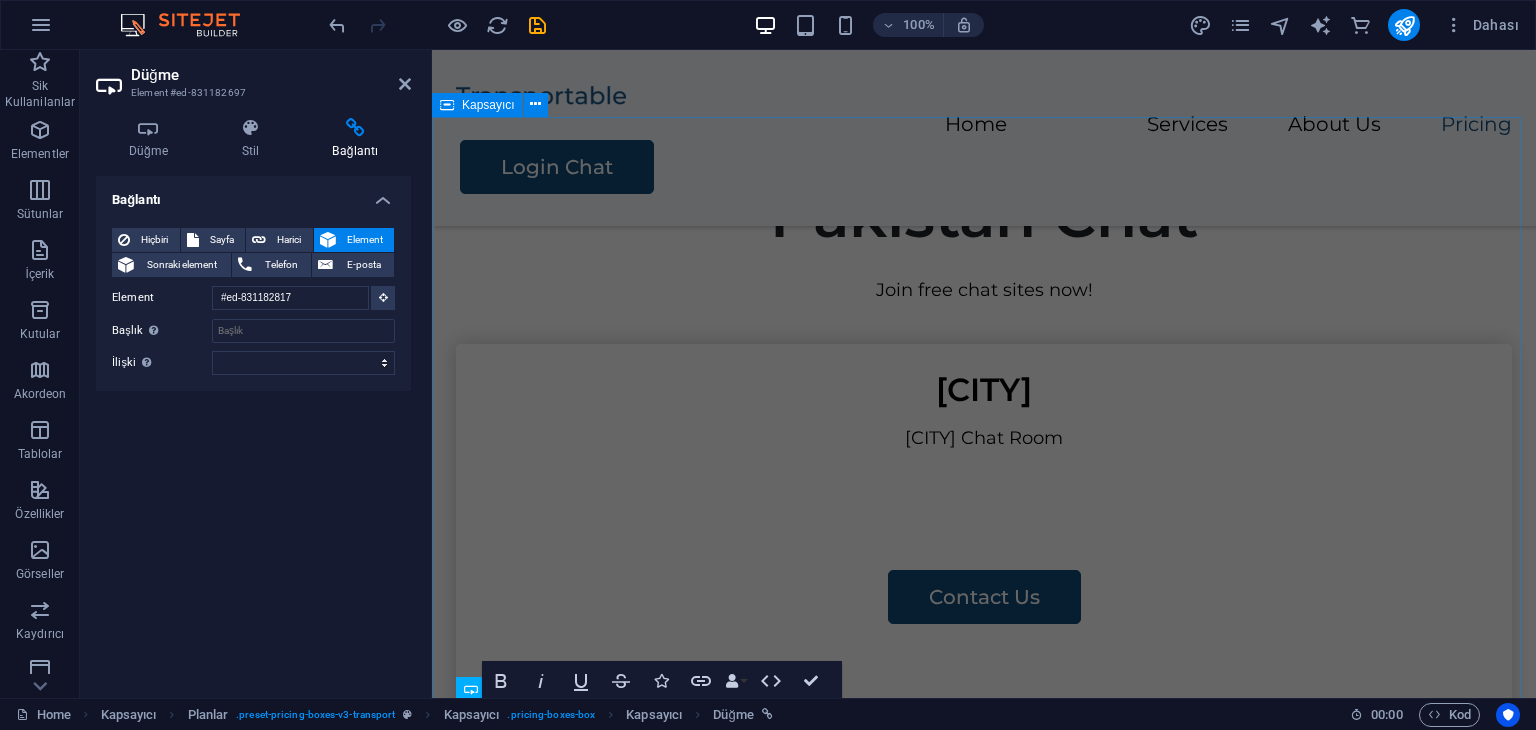 click on "Pakistan Chat" at bounding box center [984, 216] 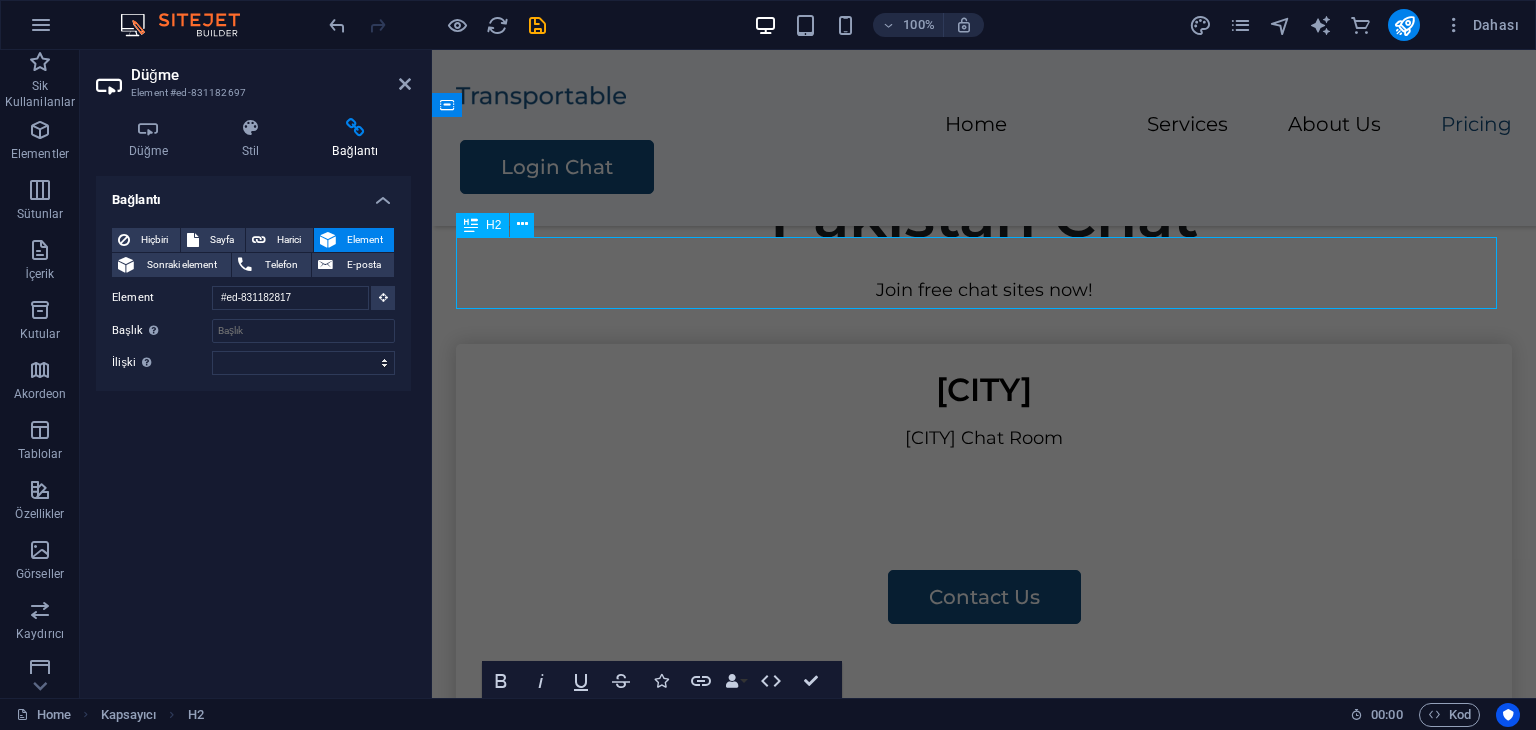 scroll, scrollTop: 1350, scrollLeft: 0, axis: vertical 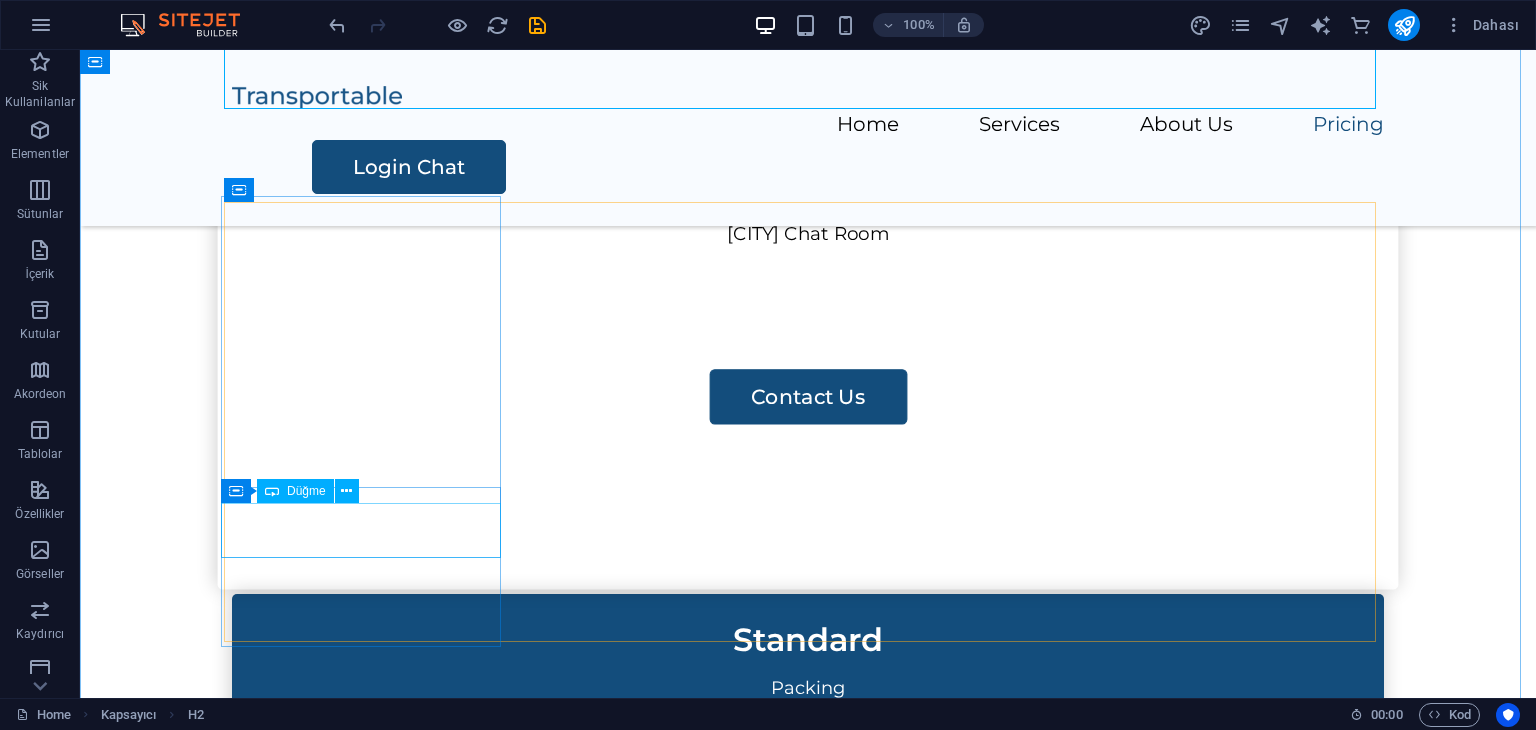 click on "Contact Us" at bounding box center (808, 397) 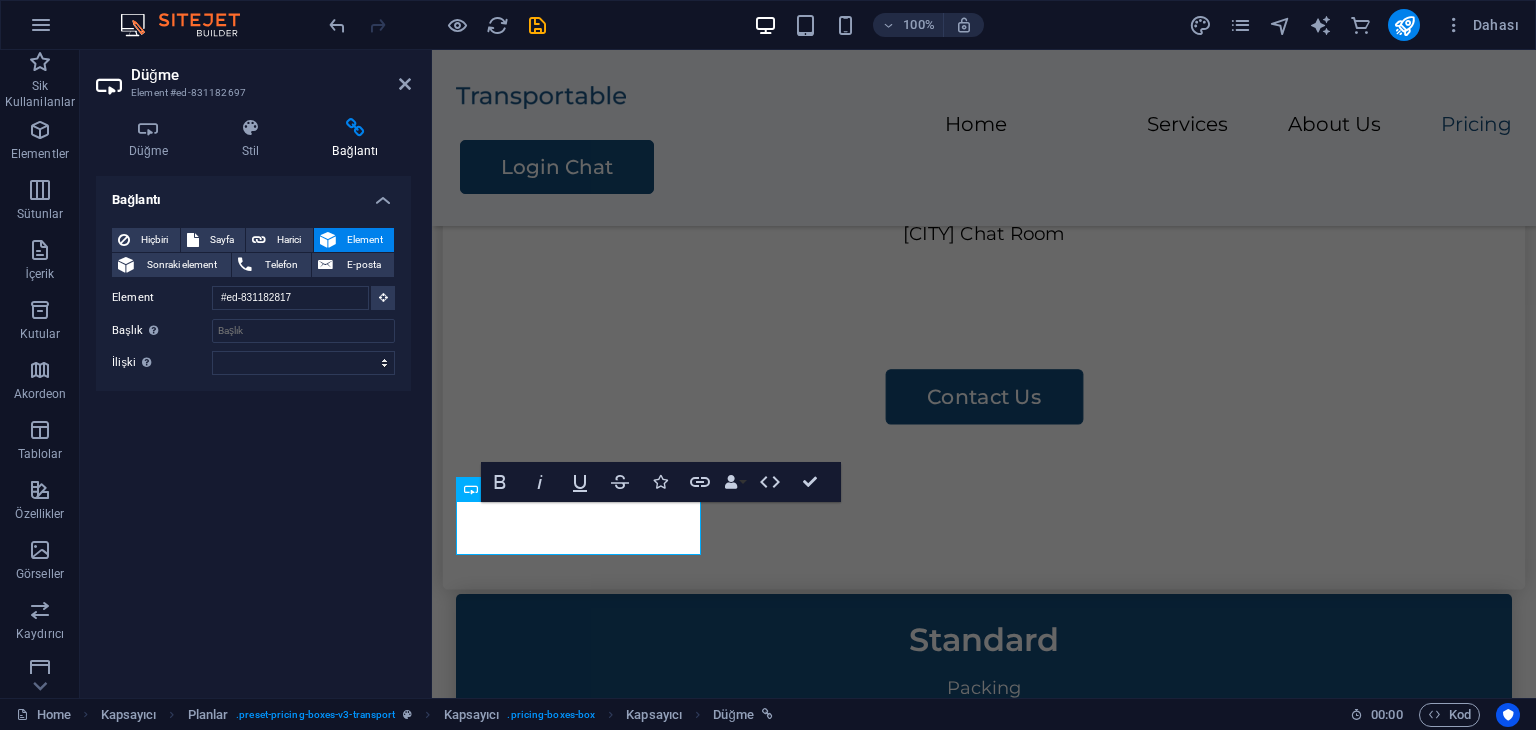 type 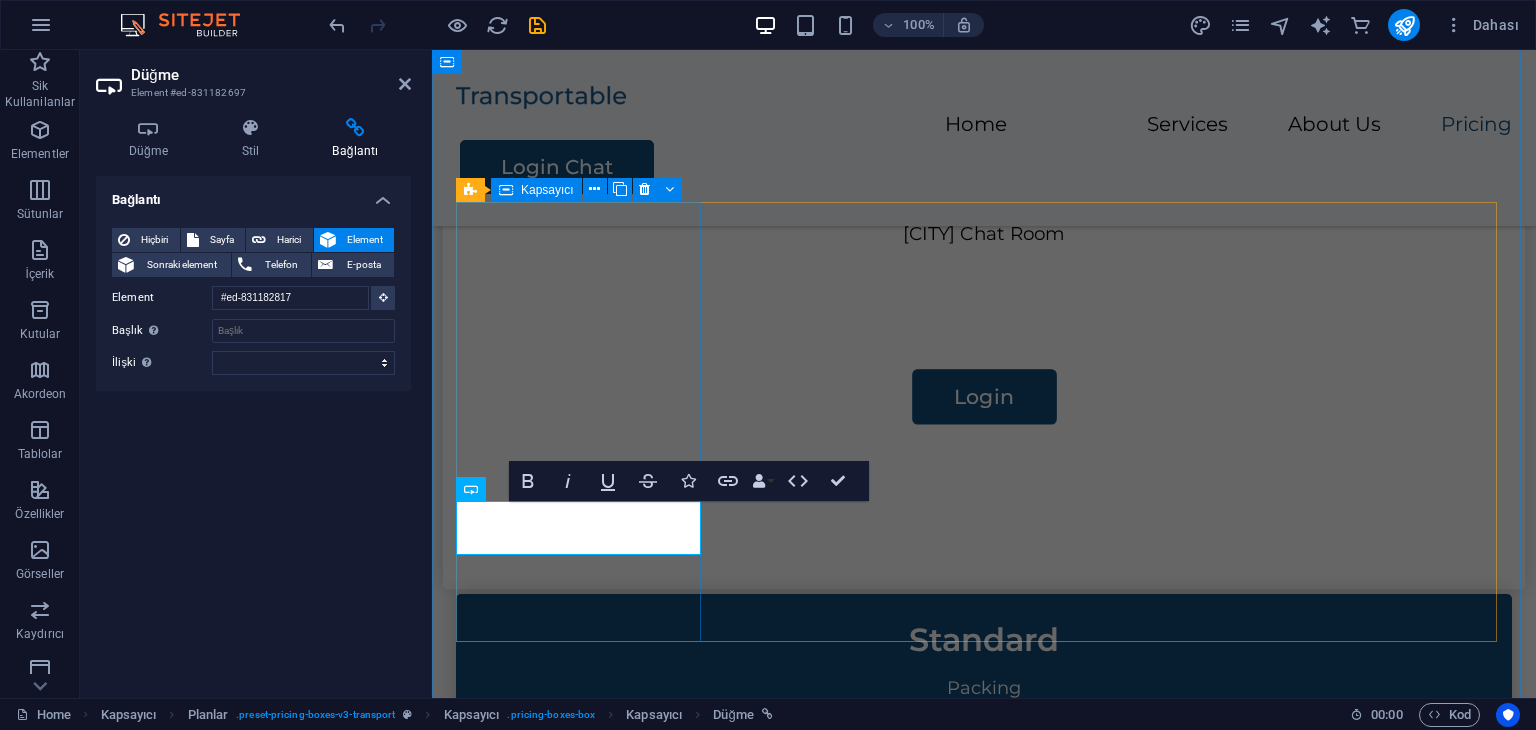 click on "İslamabad İslamabad Chat Room Login" at bounding box center (984, 364) 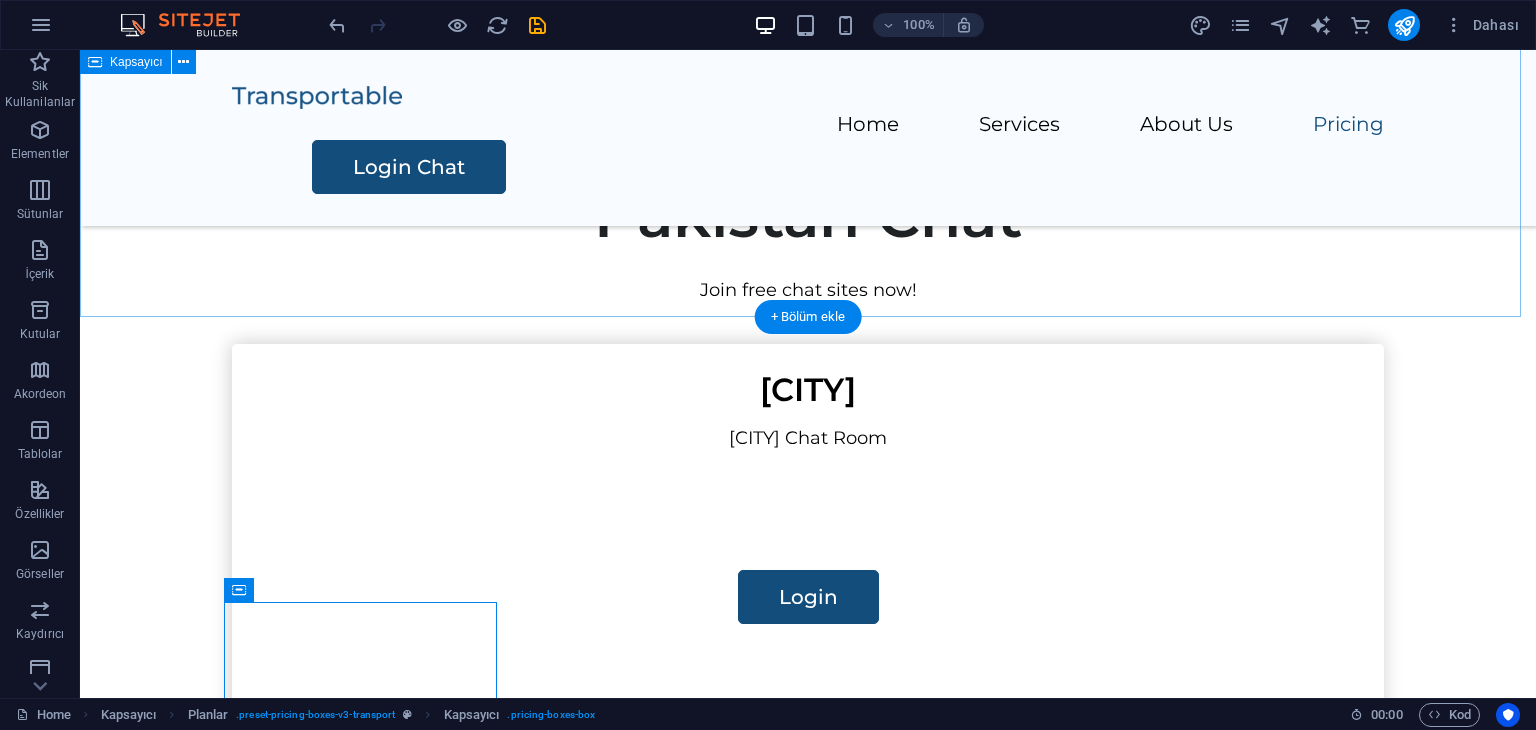 scroll, scrollTop: 650, scrollLeft: 0, axis: vertical 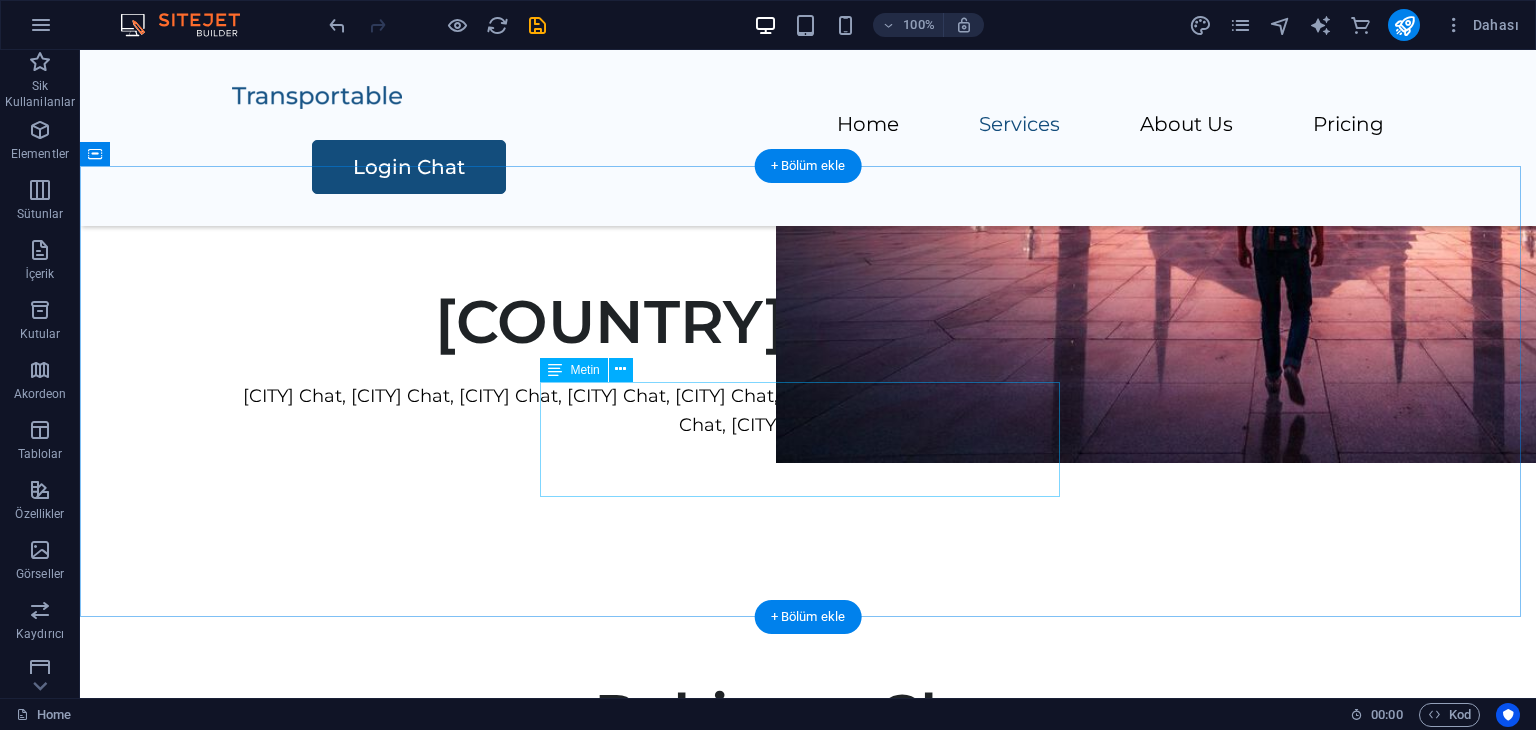 click on "[CITY] Chat, [CITY] Chat, [CITY] Chat, [CITY] Chat, [CITY] Chat, [CITY] Chat, [CITY] Chat, [CITY] Chat, [CITY] Chat, [CITY] Chat, [CITY] Chat, [CITY] Chat" at bounding box center [808, 411] 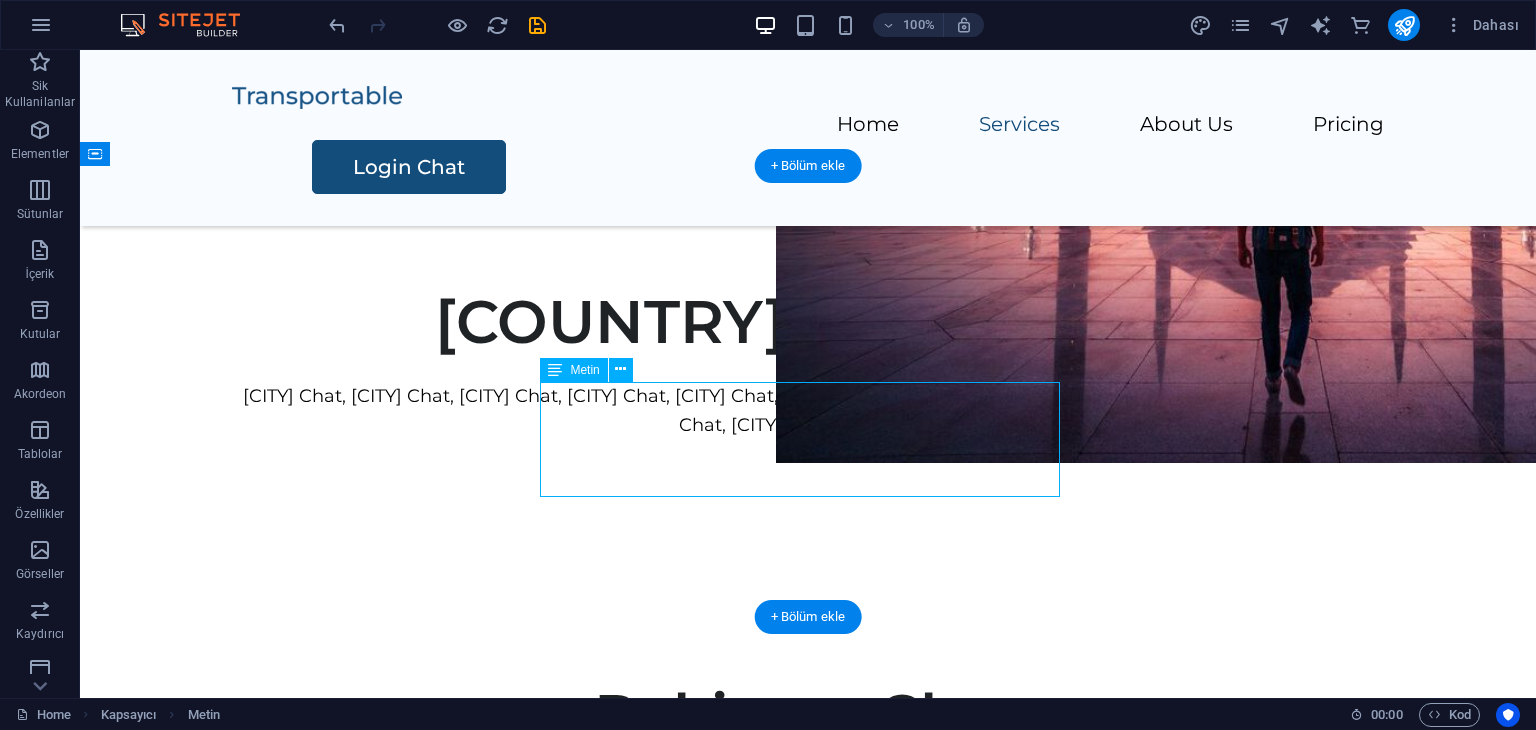 click on "[CITY] Chat, [CITY] Chat, [CITY] Chat, [CITY] Chat, [CITY] Chat, [CITY] Chat, [CITY] Chat, [CITY] Chat, [CITY] Chat, [CITY] Chat, [CITY] Chat, [CITY] Chat" at bounding box center [808, 411] 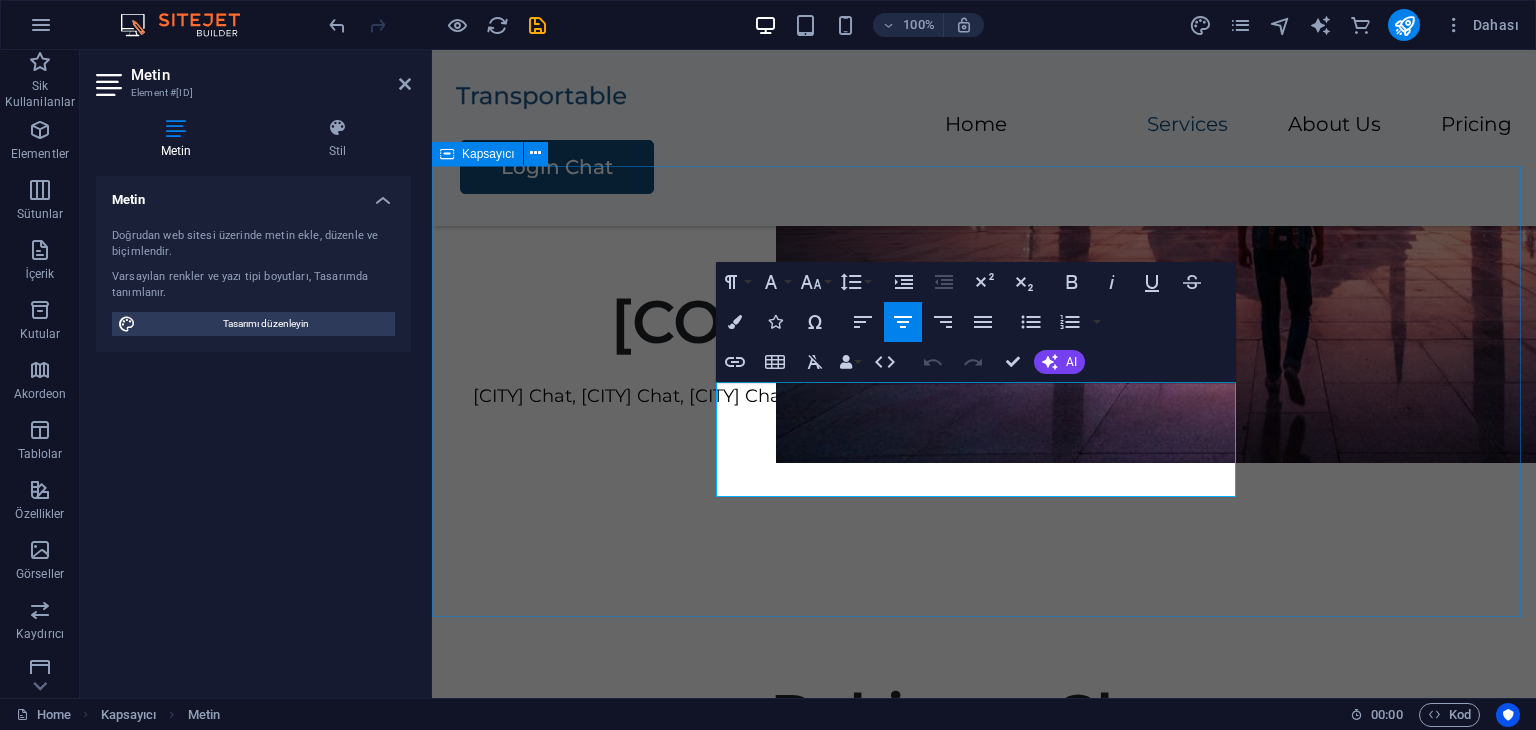 click on "Pakistan Chat Rooms İslamabad Chat, Karaçi Chat, Lahore Chat, Punjab Chat, Peshawar Chat, Kvetta Chat, Belucistan Chat, Multan Chat, Faysalabad Chat, Ravalpindi Chat, Gujranwala Chat, Sialkot Chat" at bounding box center (984, 363) 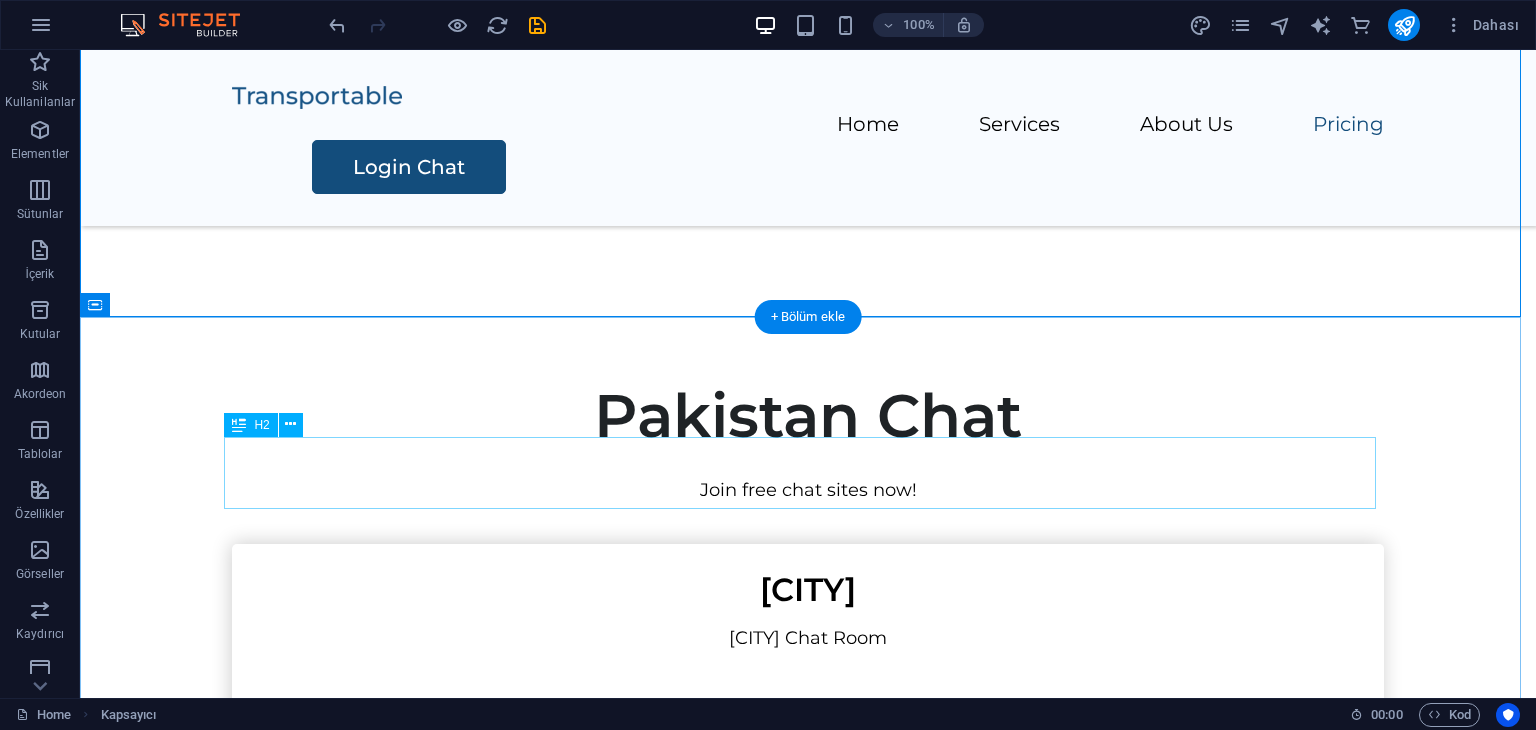 scroll, scrollTop: 1150, scrollLeft: 0, axis: vertical 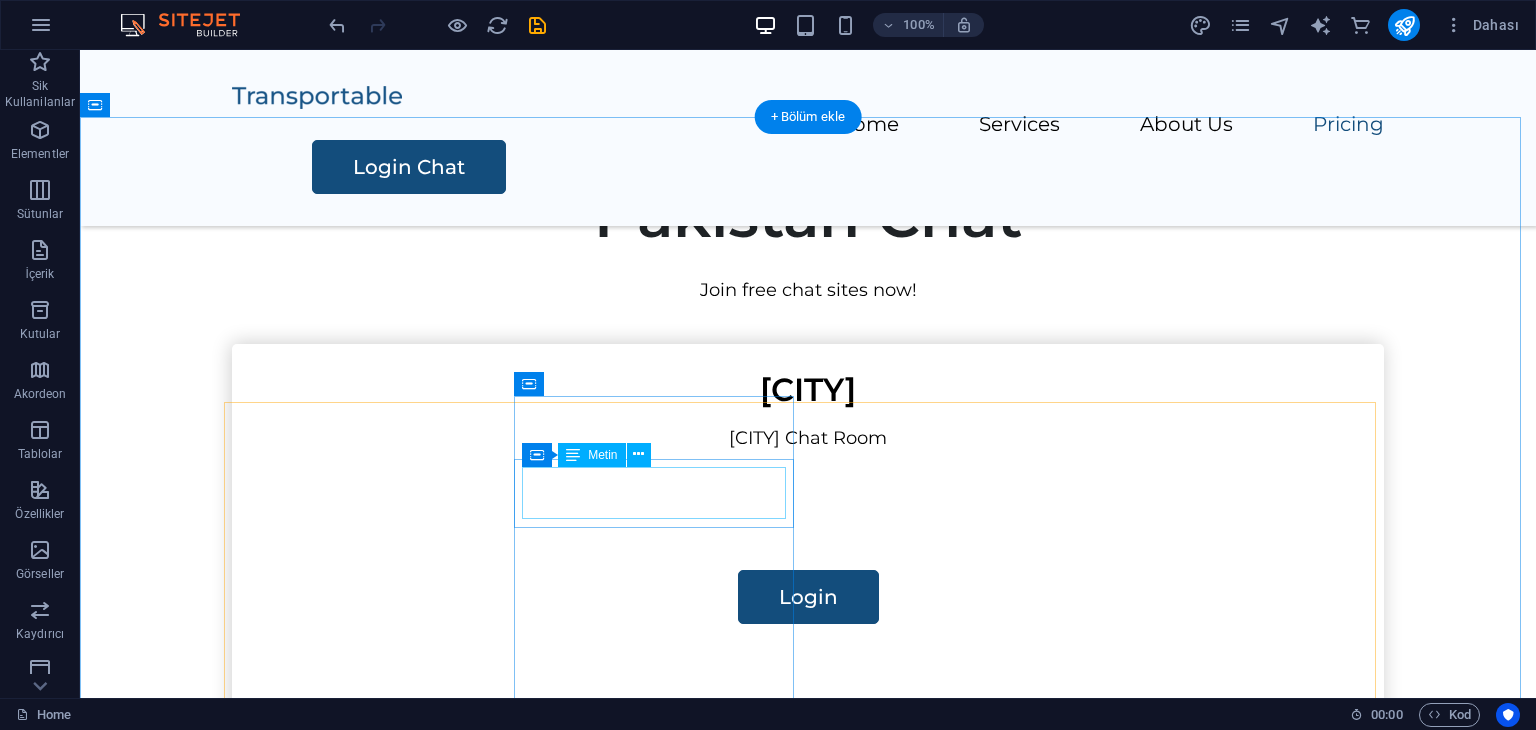 click on "Standard" at bounding box center (808, 835) 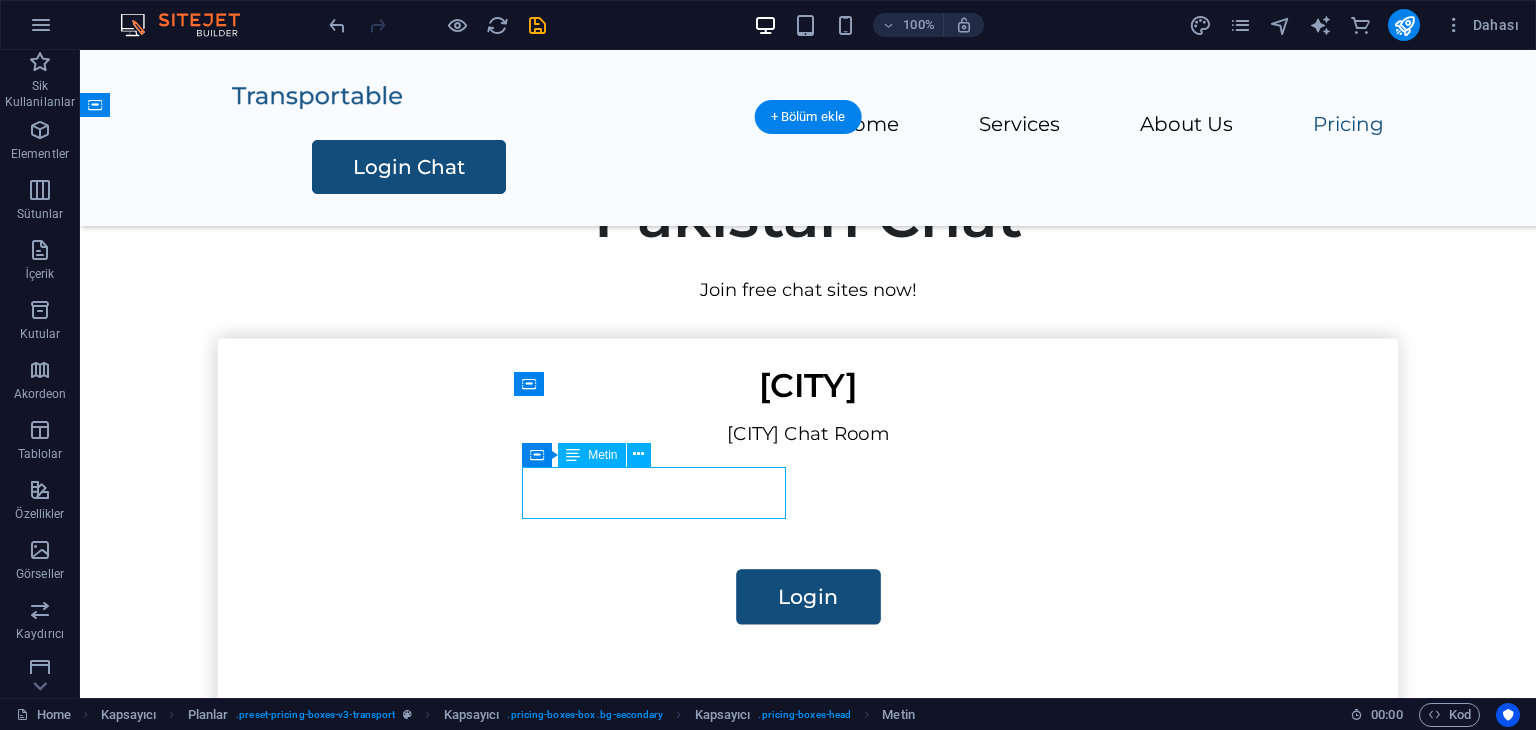 drag, startPoint x: 670, startPoint y: 501, endPoint x: 319, endPoint y: 501, distance: 351 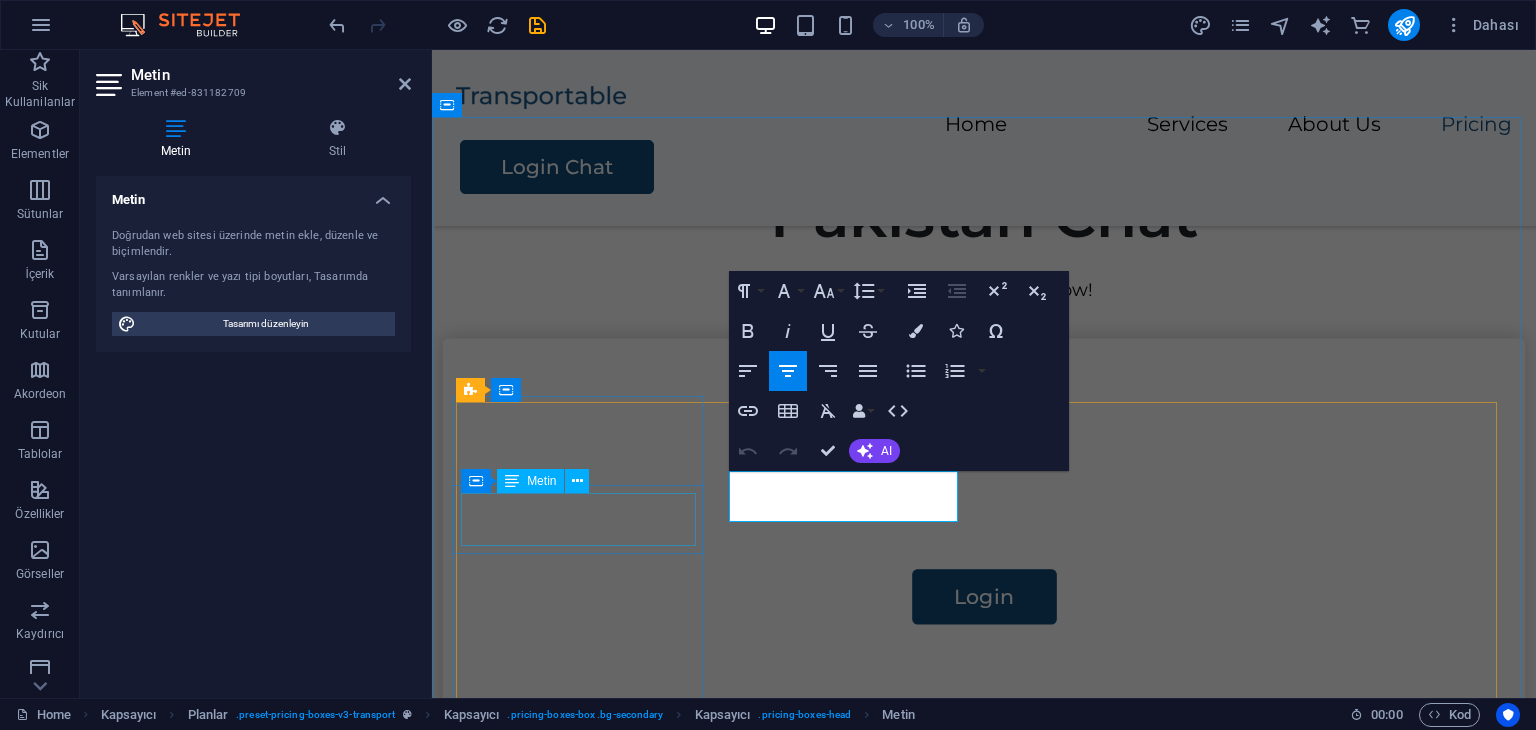 type 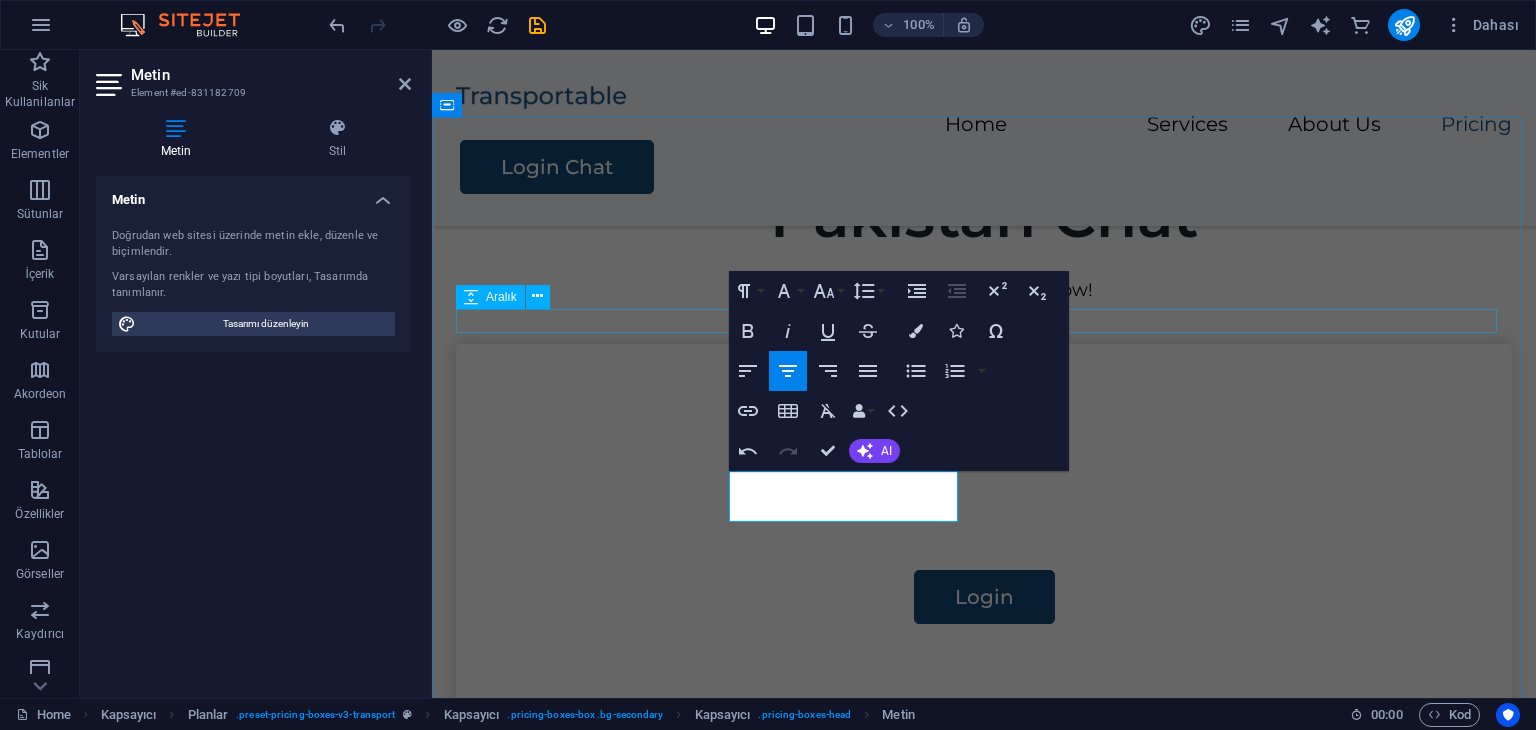 click on "Pakistan Chat" at bounding box center (984, 216) 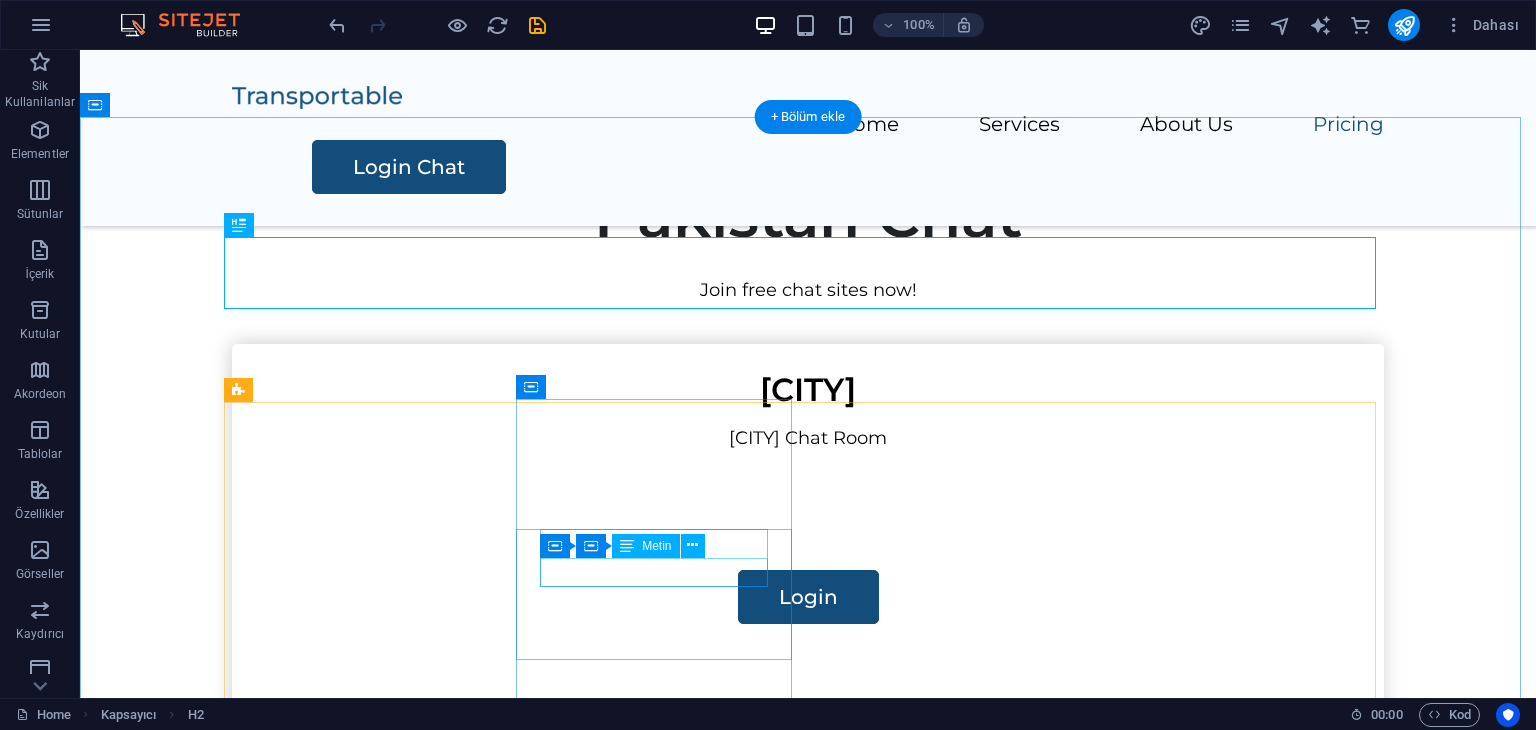 click on "Transport" at bounding box center [808, 915] 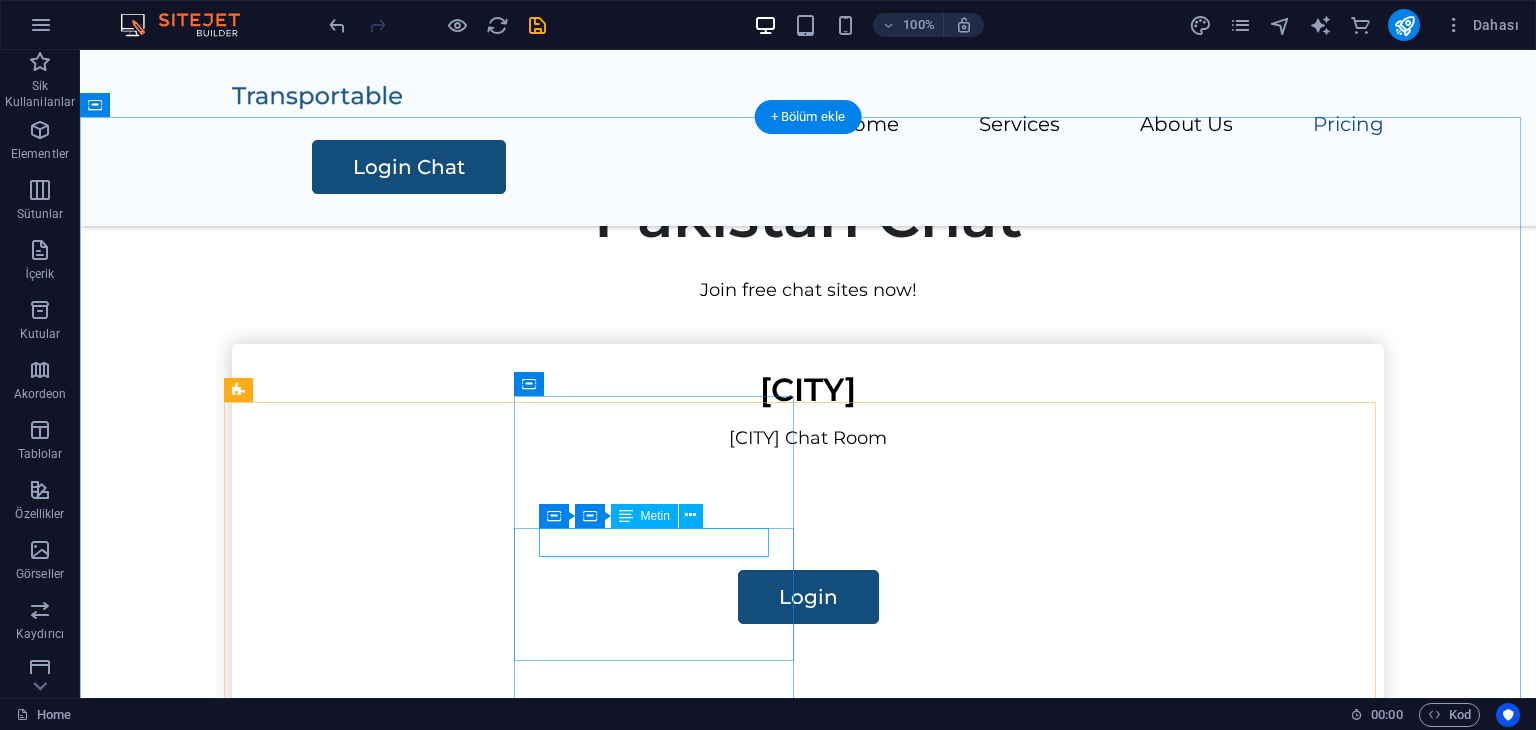 click on "Packing" at bounding box center (808, 885) 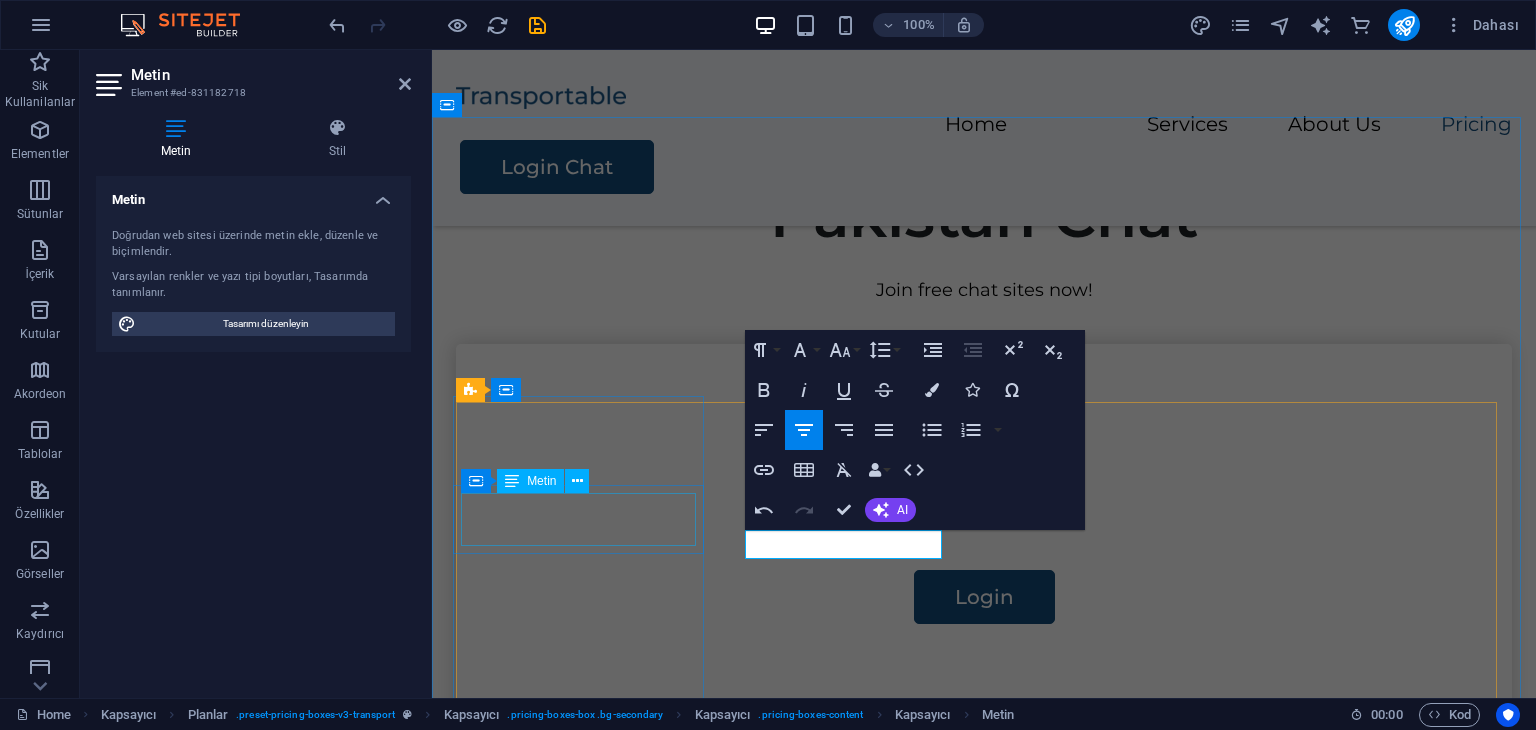 type 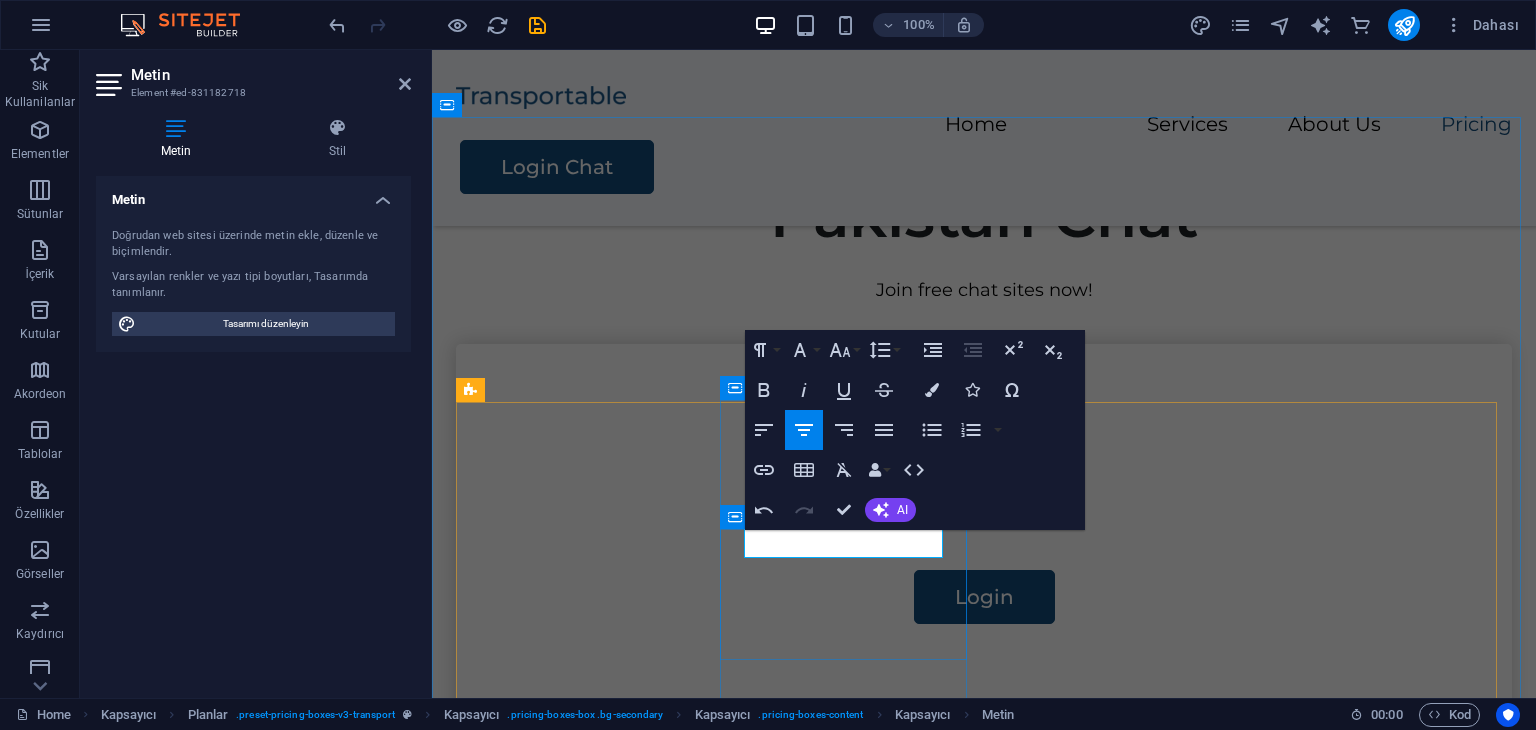 click on "Lahore Chat Room" at bounding box center [984, 936] 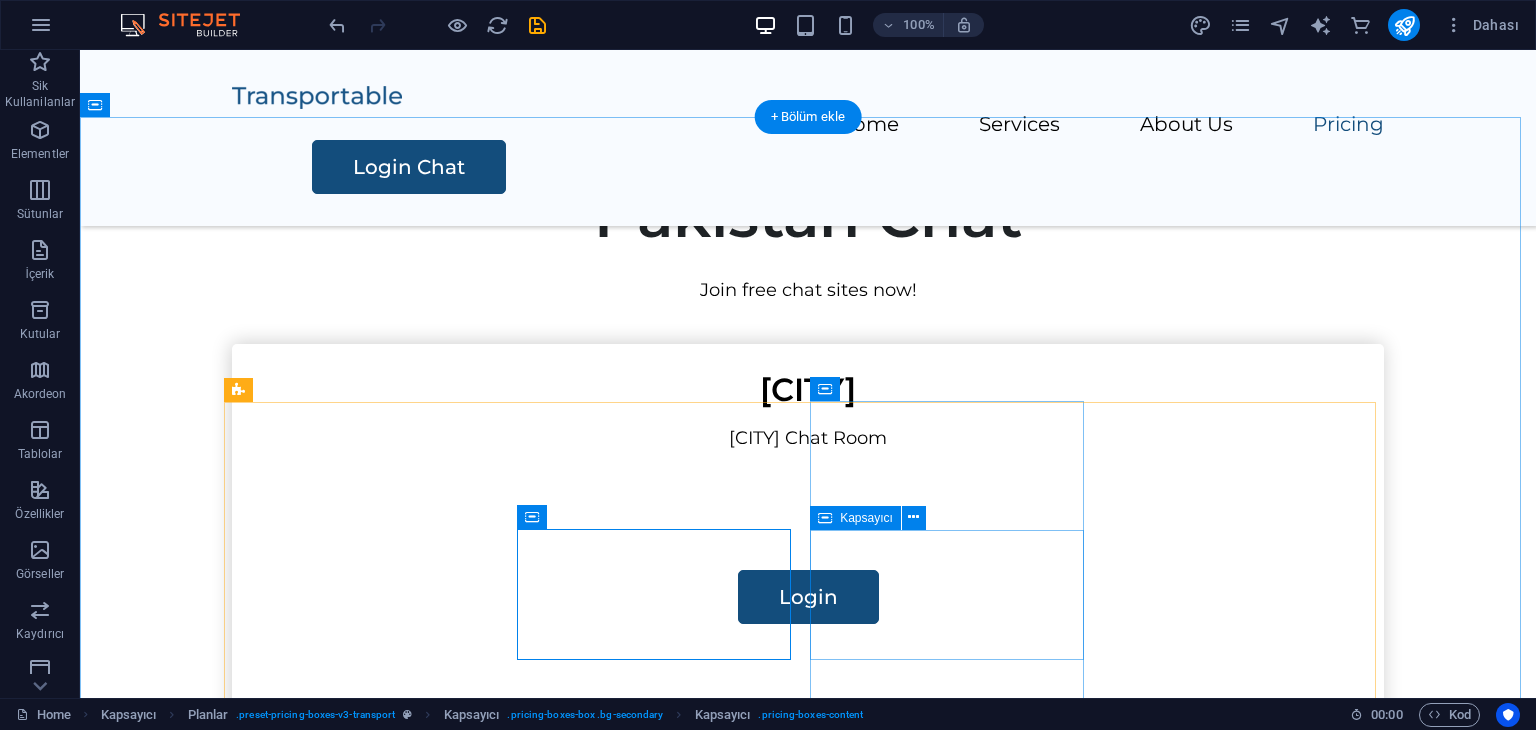 scroll, scrollTop: 1250, scrollLeft: 0, axis: vertical 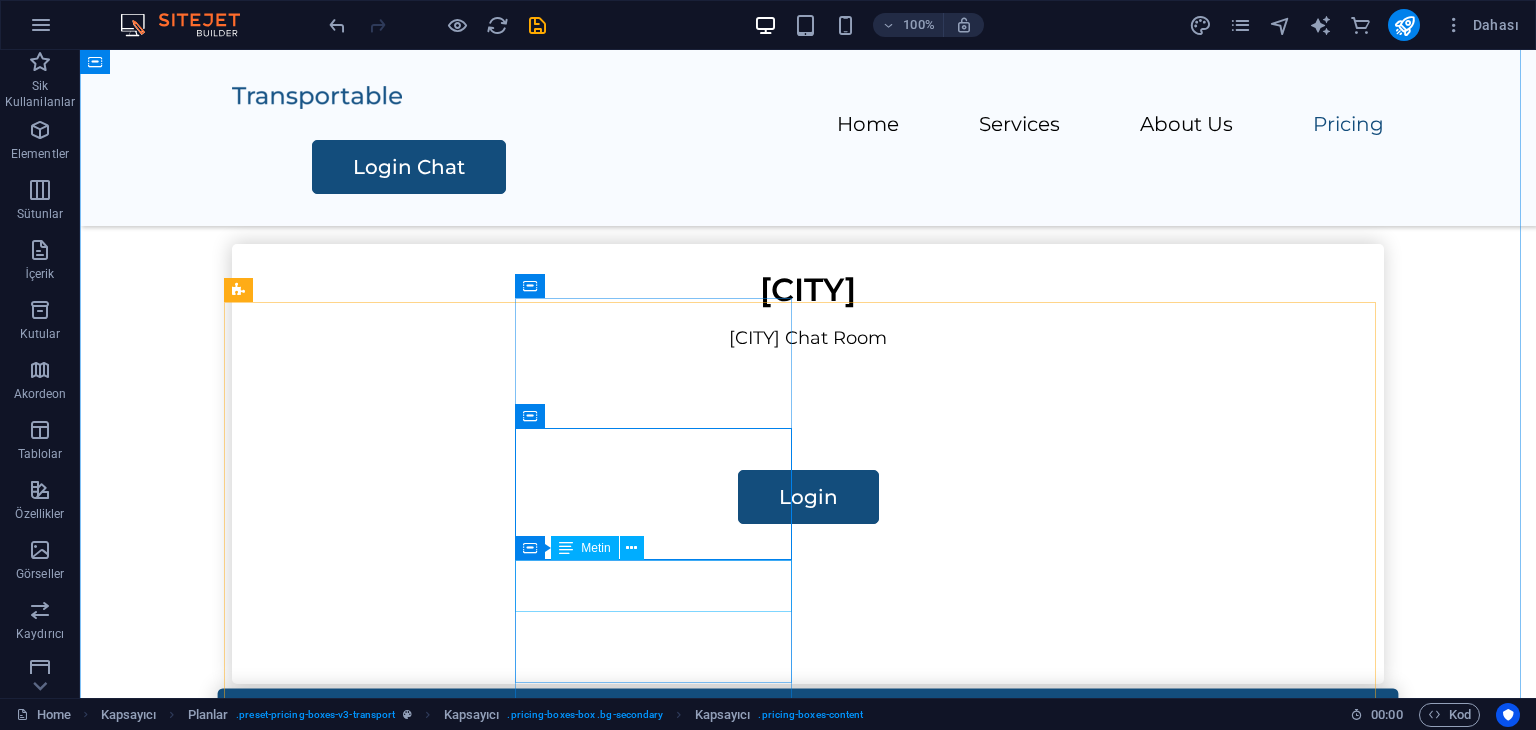 click on "$400" at bounding box center [808, 929] 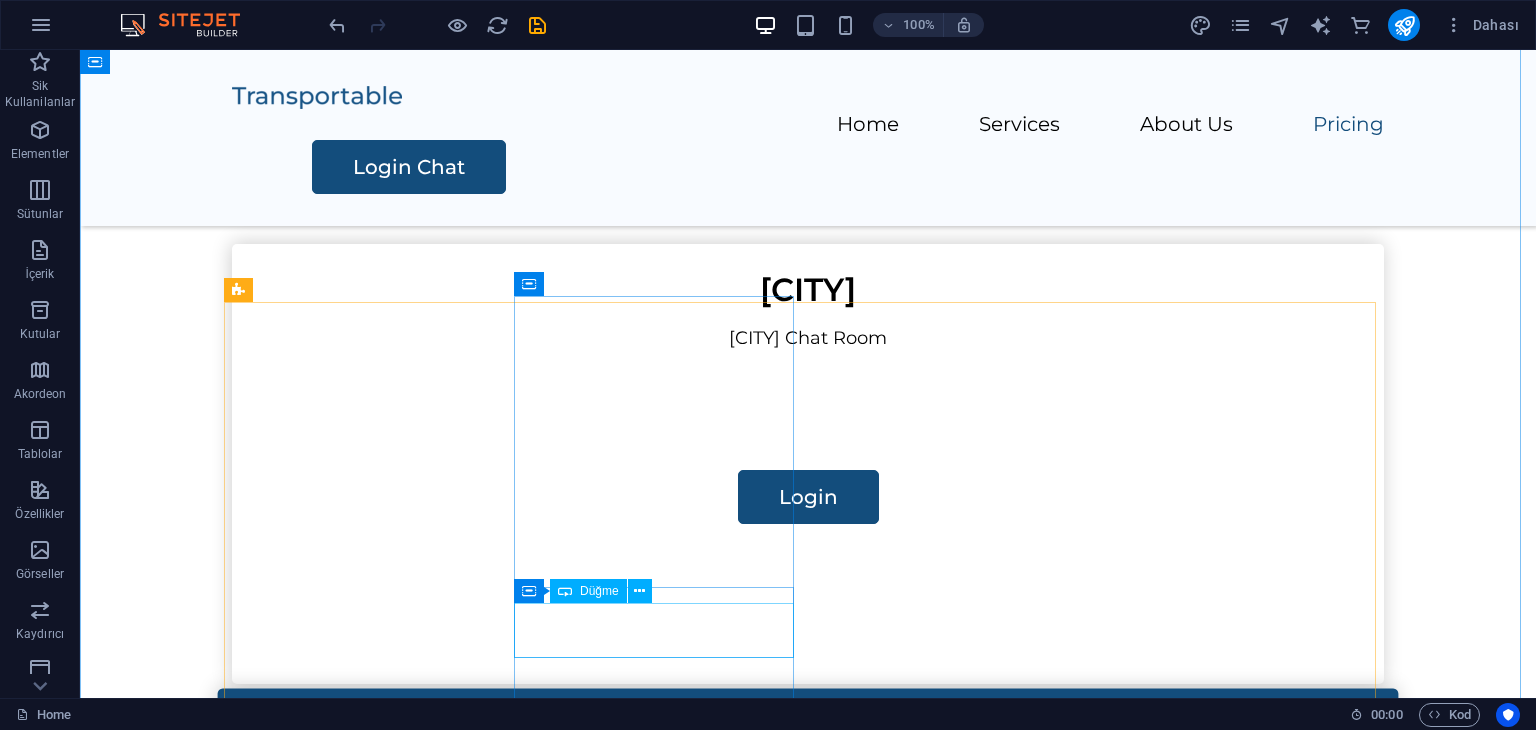 click on "Contact Us" at bounding box center [808, 947] 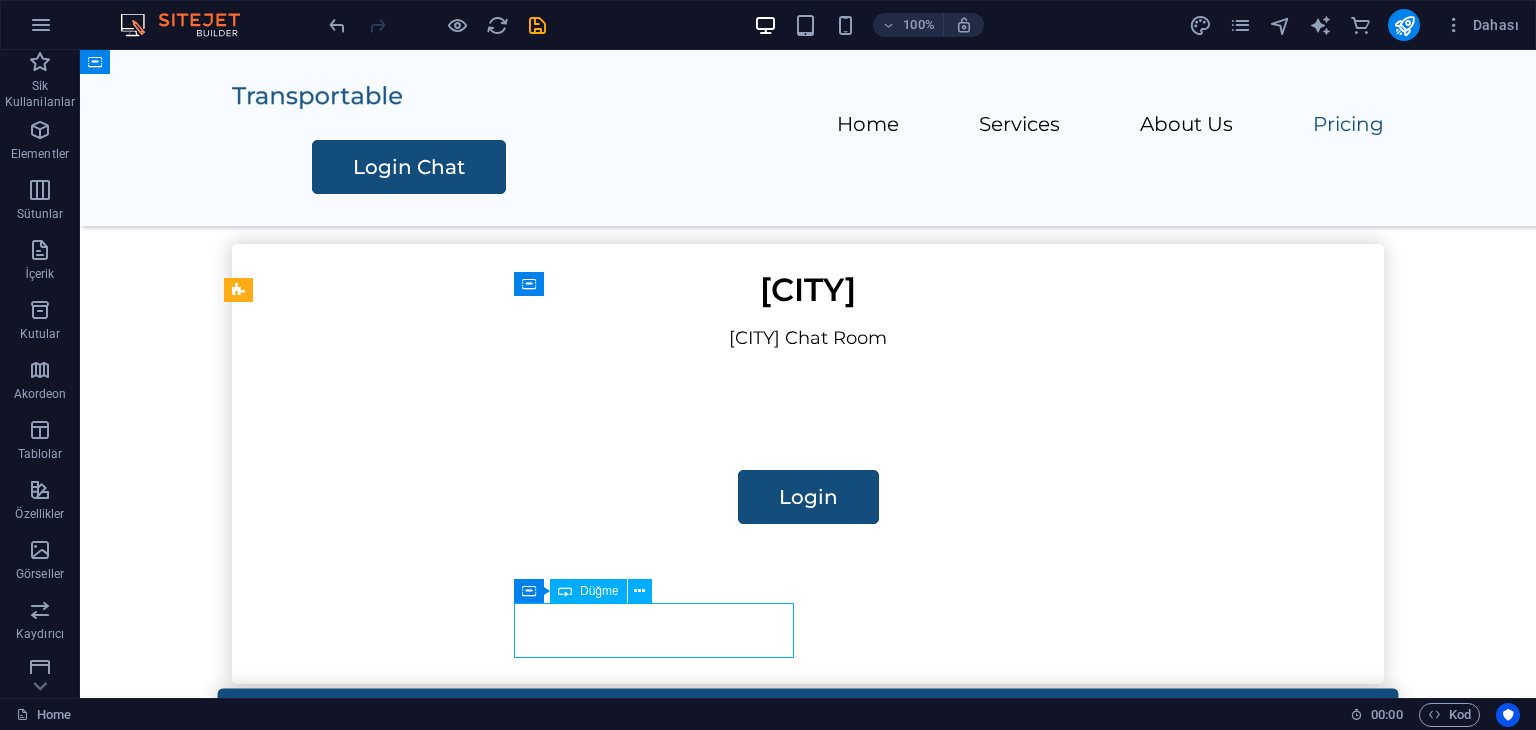 click on "Contact Us" at bounding box center (808, 947) 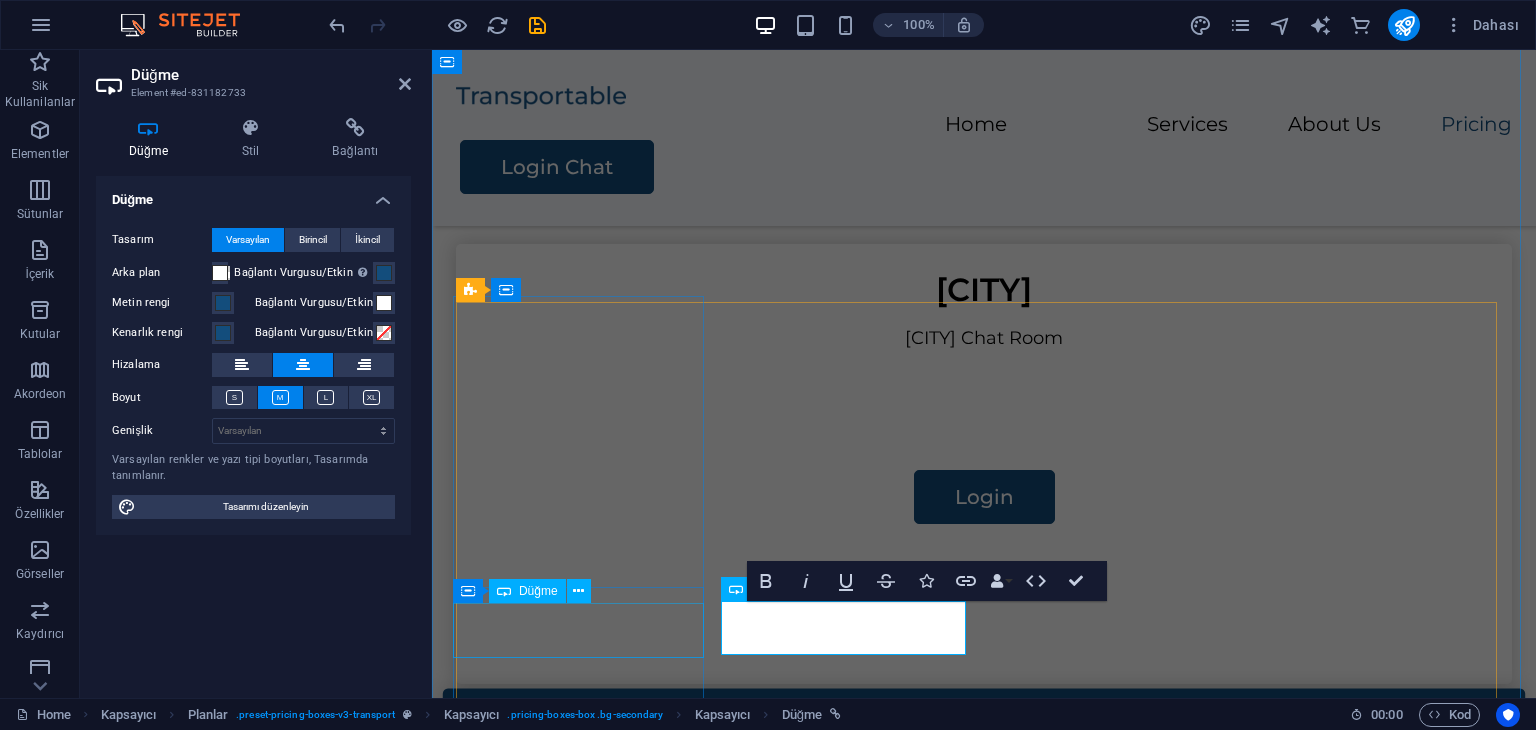 type 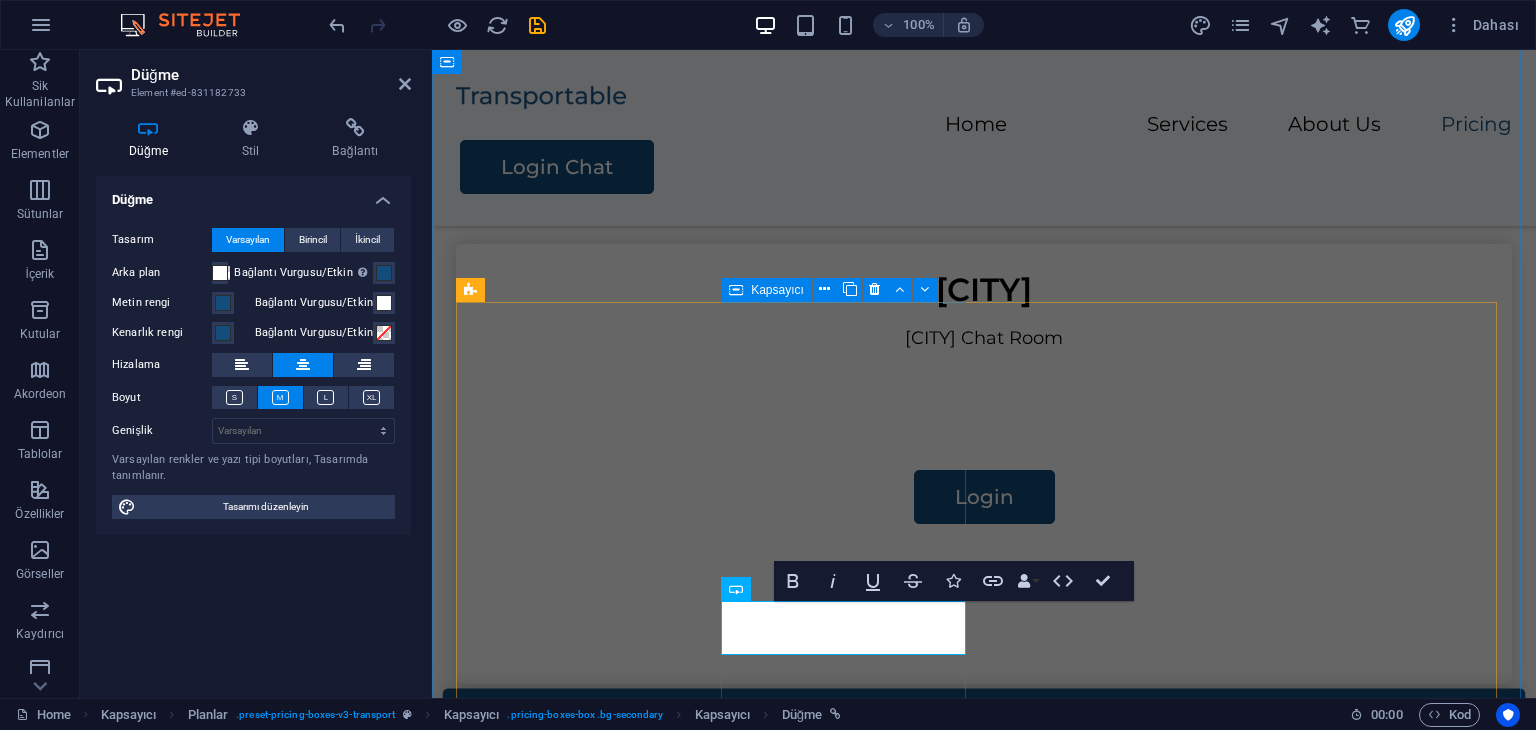 click on "Lahore Lahore Chat Room Login" at bounding box center (984, 914) 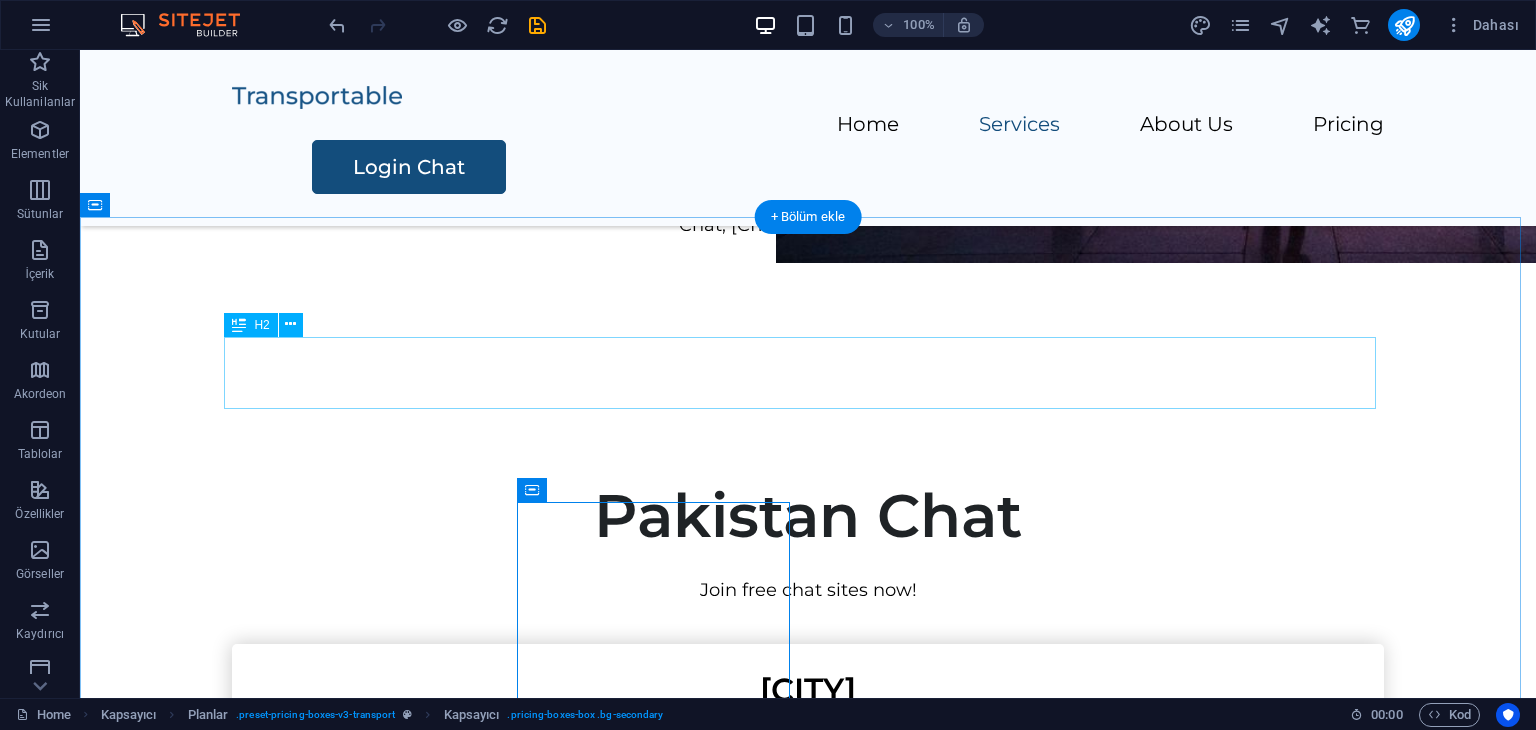 scroll, scrollTop: 750, scrollLeft: 0, axis: vertical 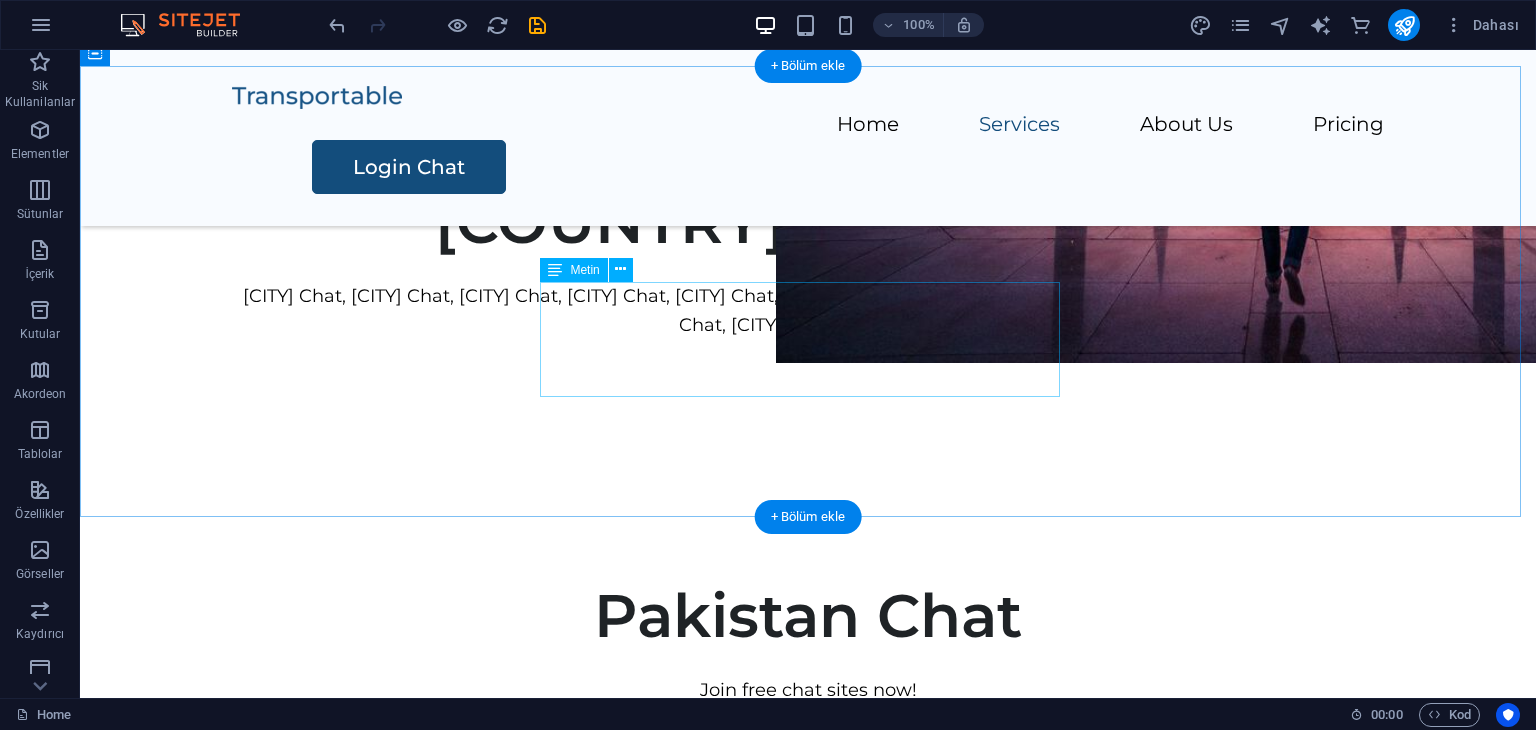click on "[CITY] Chat, [CITY] Chat, [CITY] Chat, [CITY] Chat, [CITY] Chat, [CITY] Chat, [CITY] Chat, [CITY] Chat, [CITY] Chat, [CITY] Chat, [CITY] Chat, [CITY] Chat" at bounding box center [808, 311] 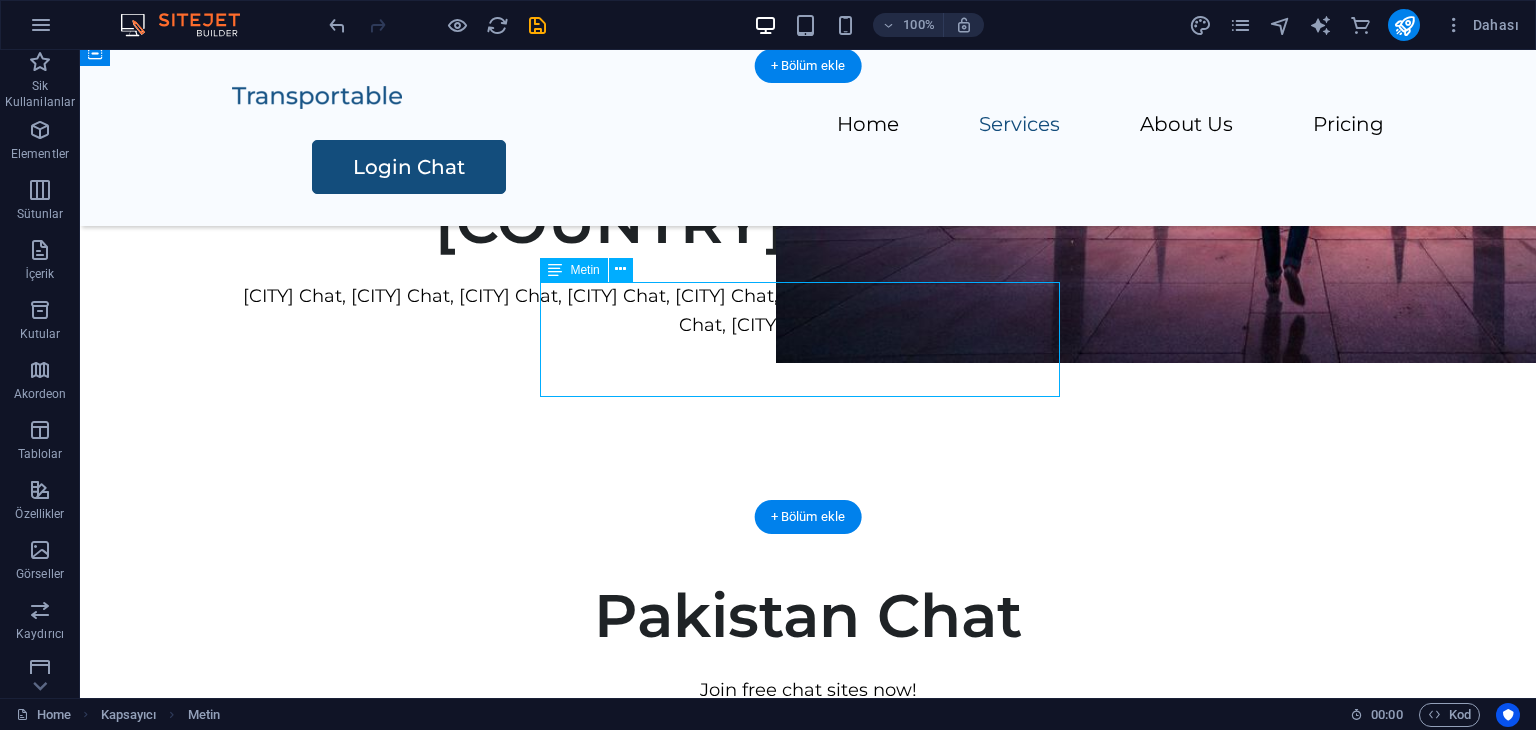 click on "[CITY] Chat, [CITY] Chat, [CITY] Chat, [CITY] Chat, [CITY] Chat, [CITY] Chat, [CITY] Chat, [CITY] Chat, [CITY] Chat, [CITY] Chat, [CITY] Chat, [CITY] Chat" at bounding box center (808, 311) 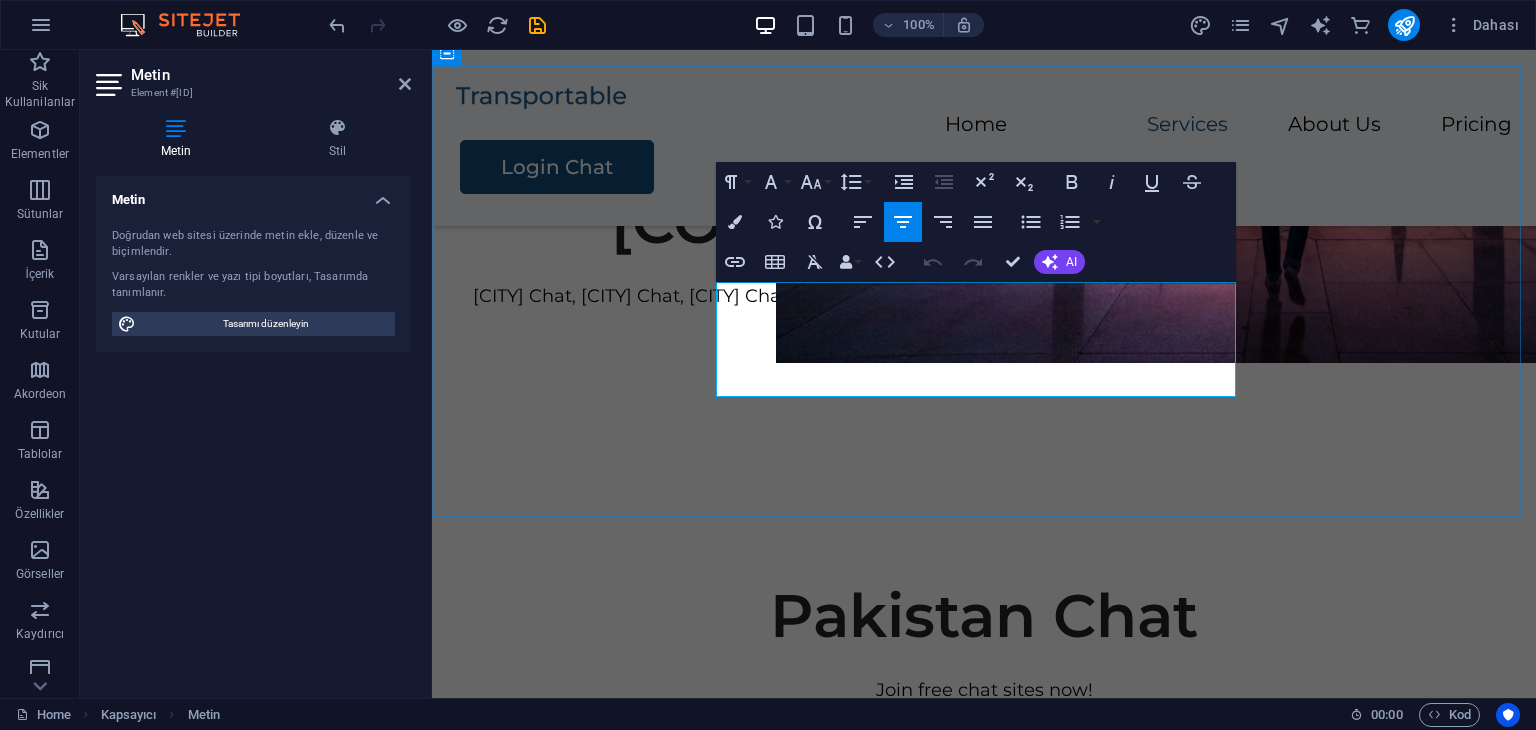 drag, startPoint x: 1206, startPoint y: 299, endPoint x: 1166, endPoint y: 299, distance: 40 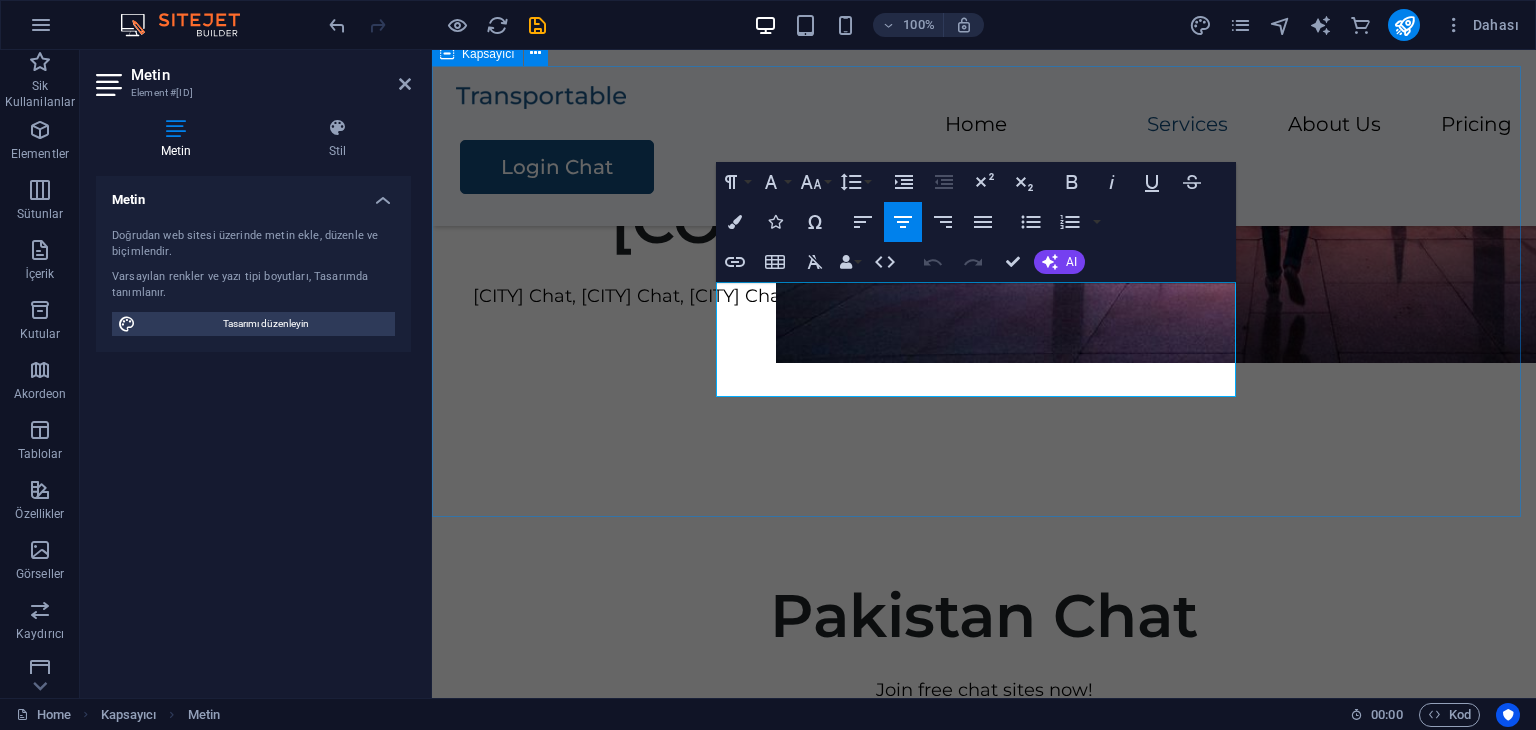 click on "Pakistan Chat Rooms İslamabad Chat, Karaçi Chat, Lahore Chat, Punjab Chat, Peshawar Chat, Kvetta Chat, Belucistan Chat, Multan Chat, Faysalabad Chat, Ravalpindi Chat, Gujranwala Chat, Sialkot Chat" at bounding box center (984, 263) 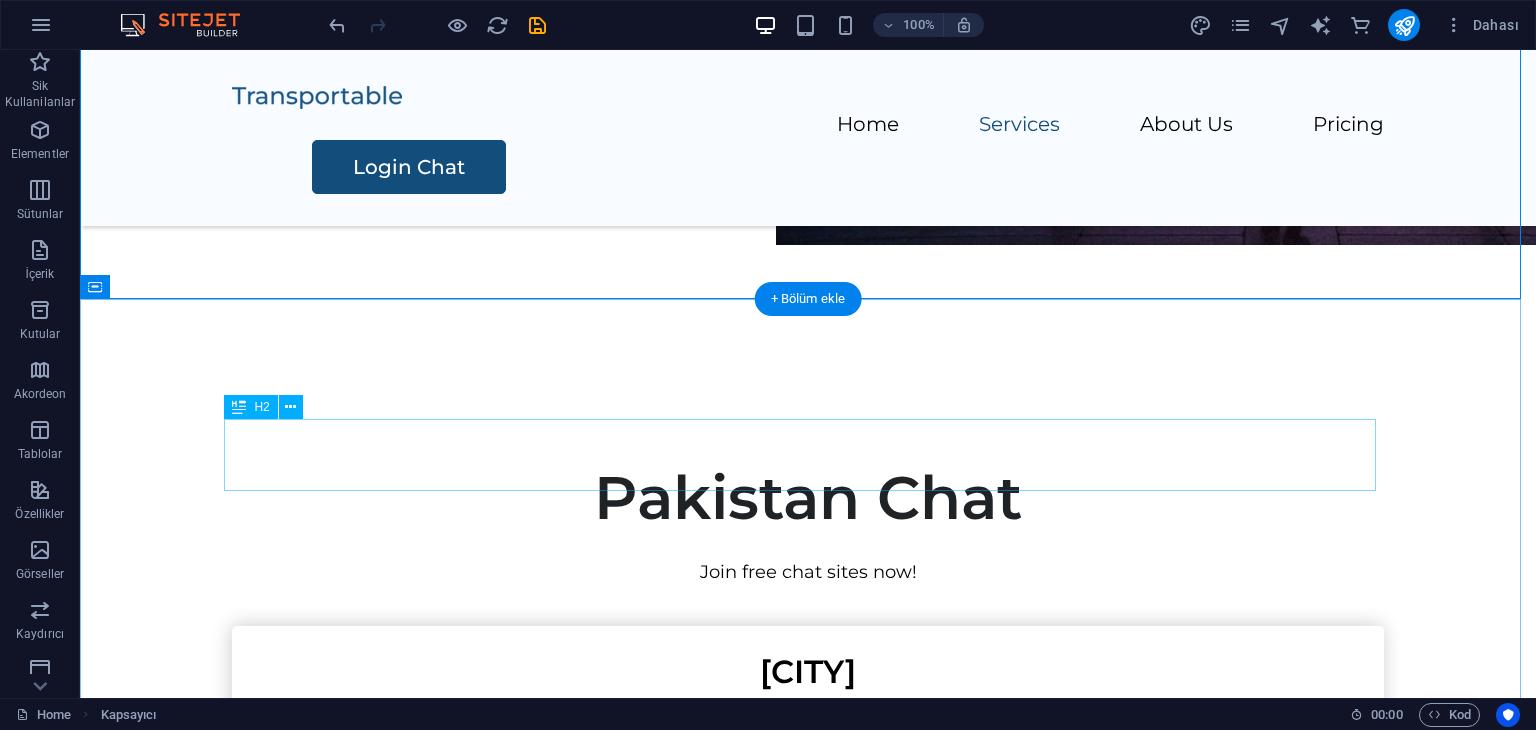 scroll, scrollTop: 1168, scrollLeft: 0, axis: vertical 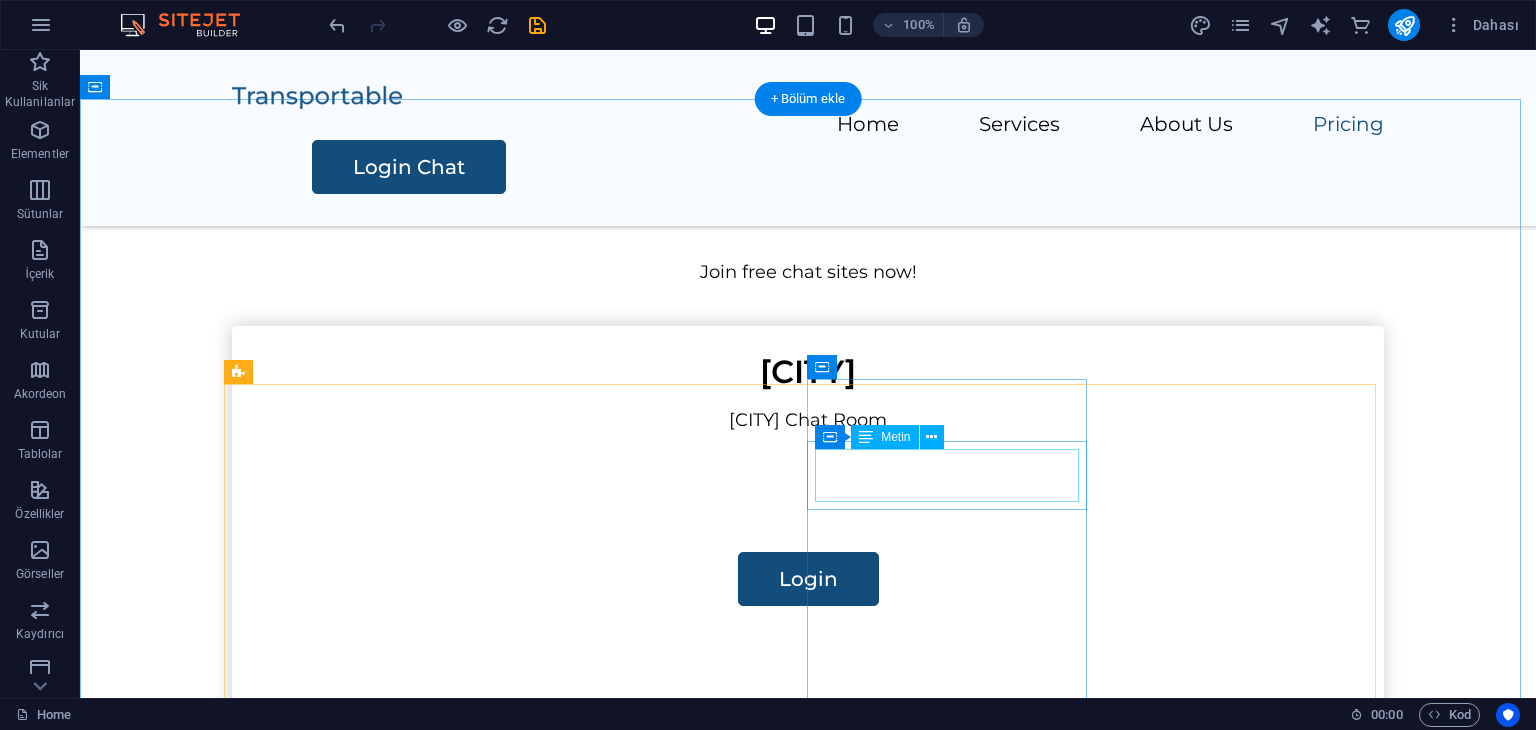 click on "Complete" at bounding box center [808, 1267] 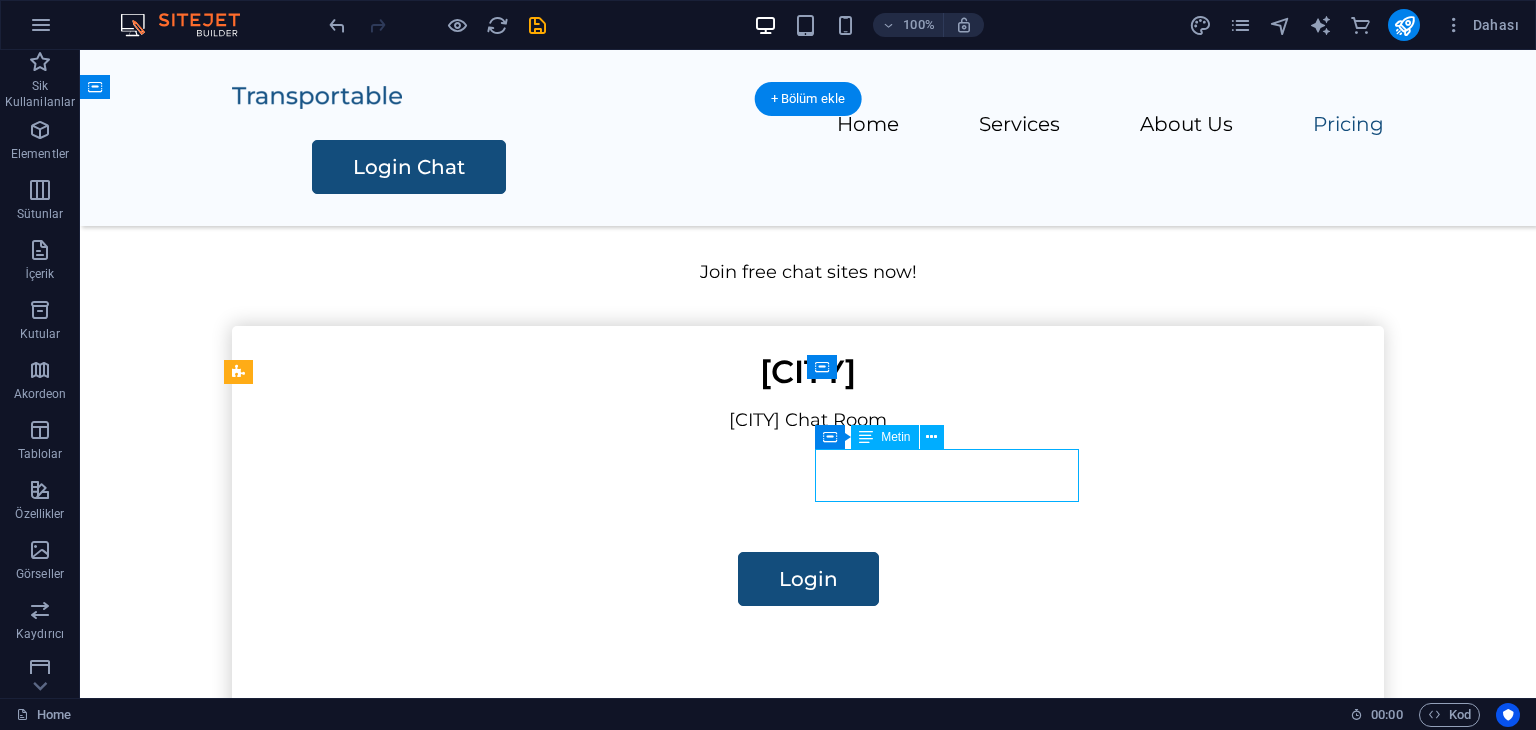 click on "Complete" at bounding box center (808, 1267) 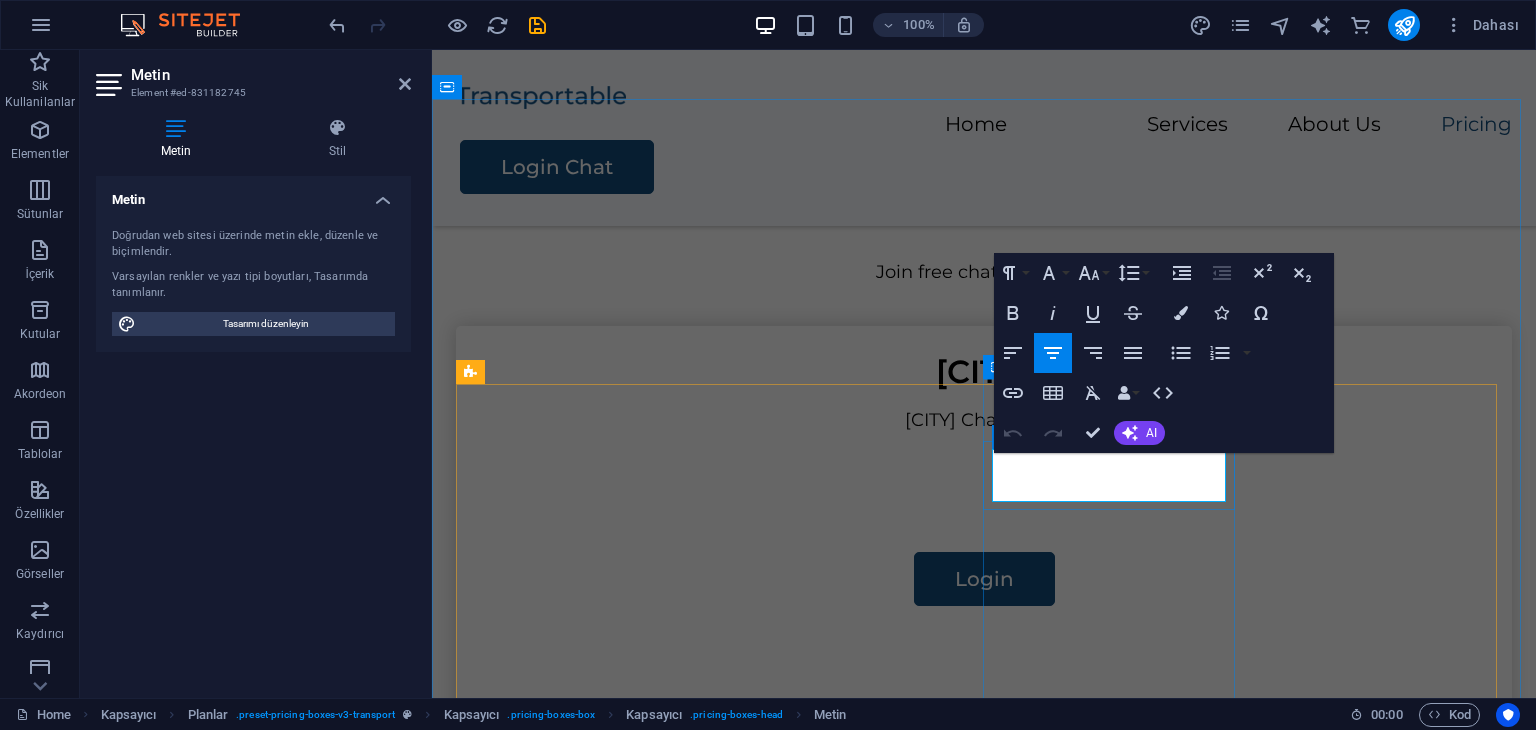 click on "Complete" at bounding box center (984, 1267) 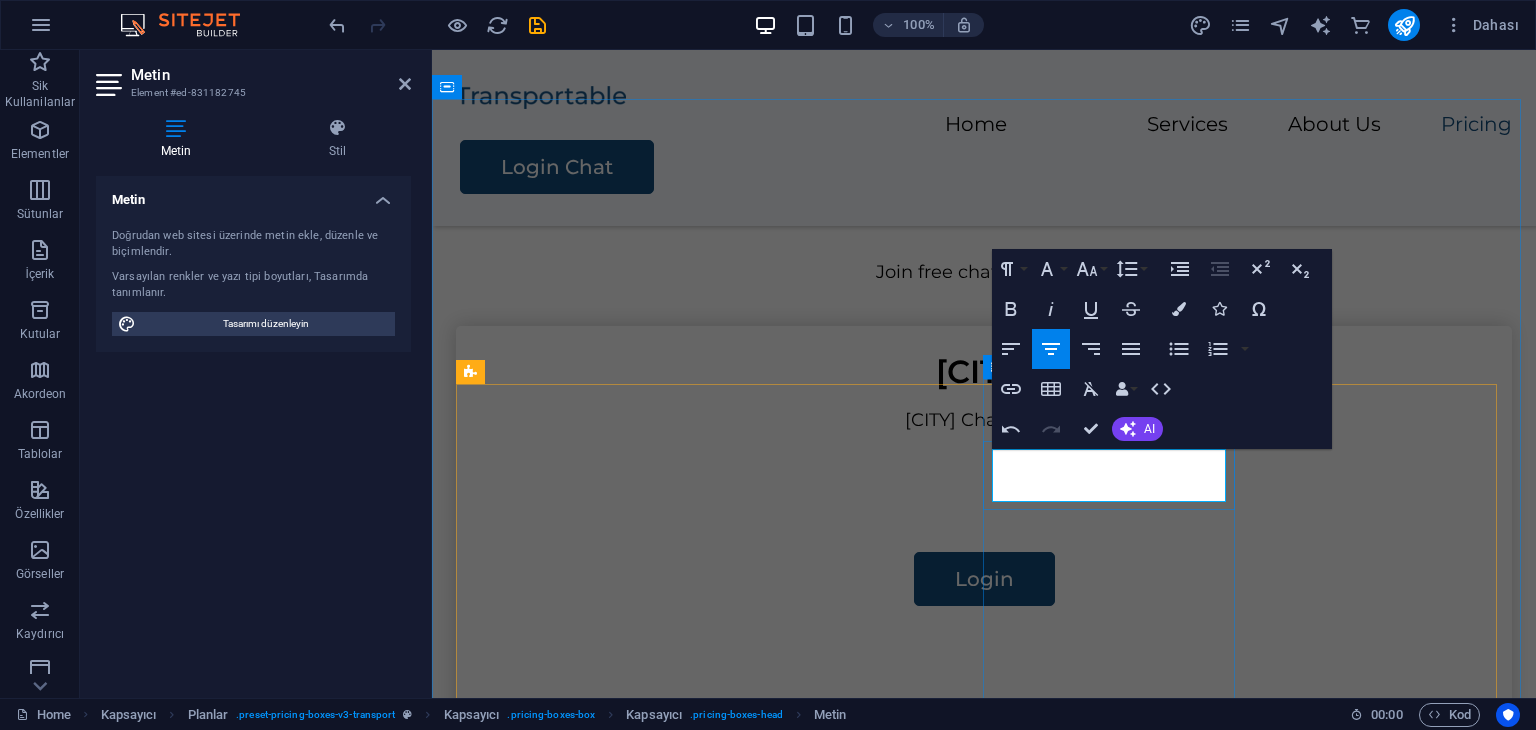 type 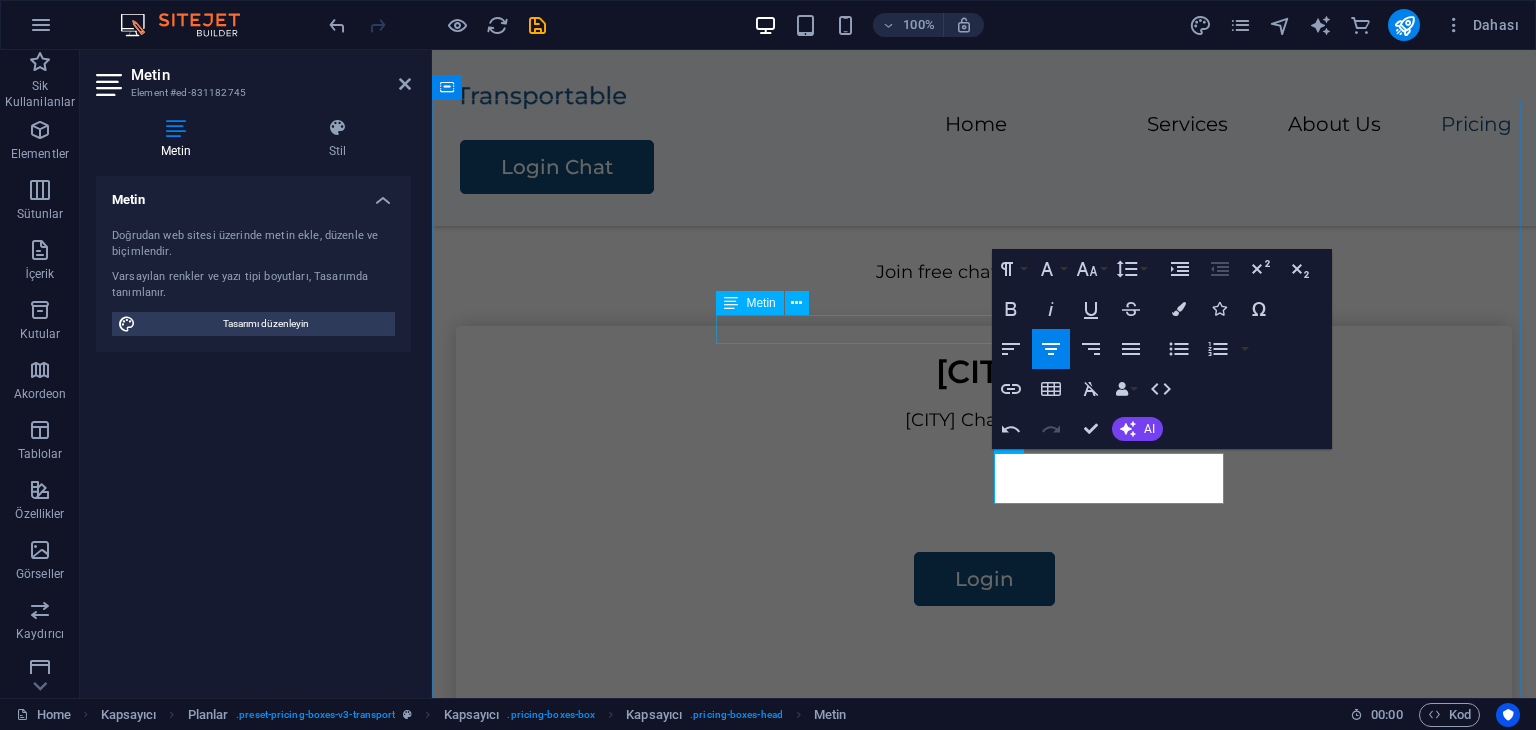 click on "Join free chat sites now!" at bounding box center [984, 272] 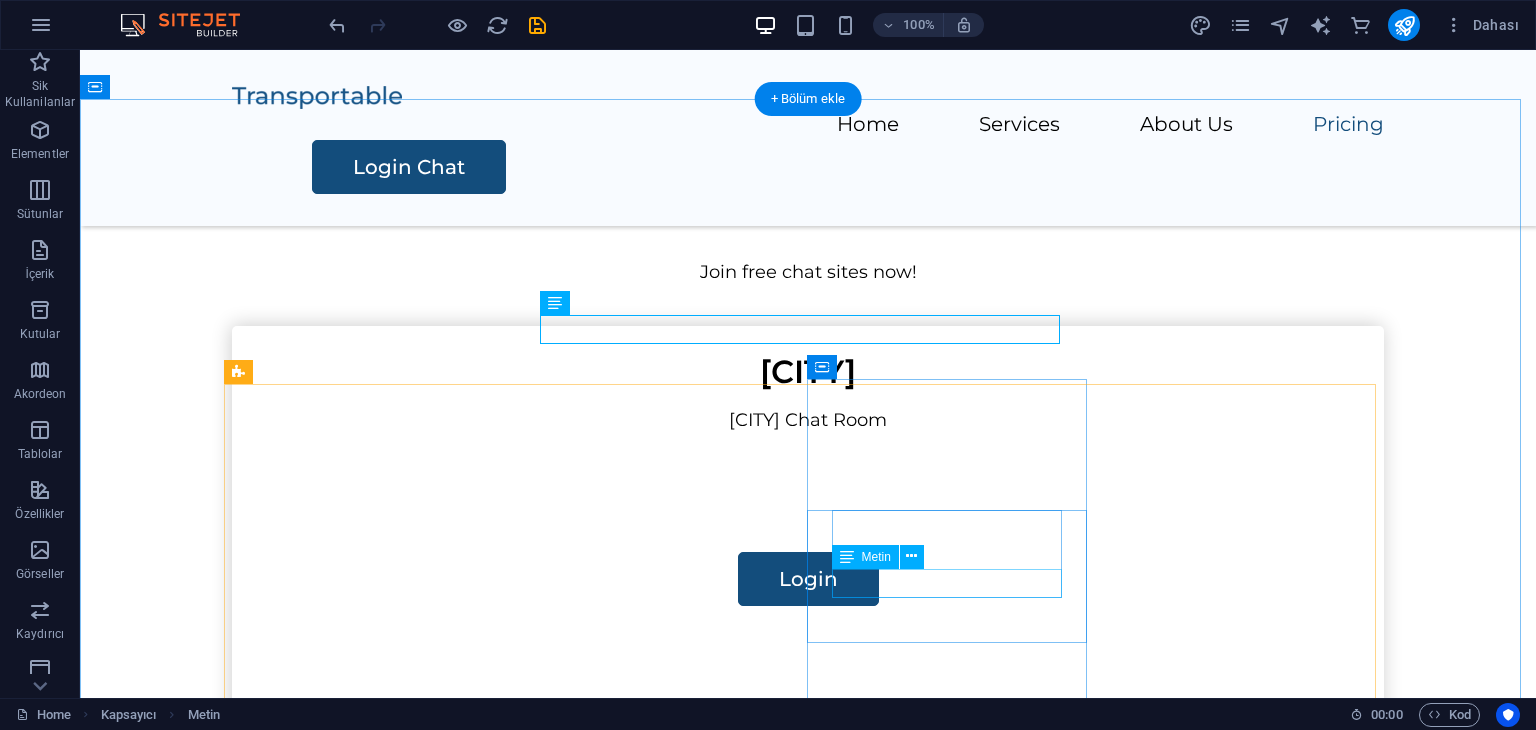 click on "Assembly" at bounding box center [808, 1376] 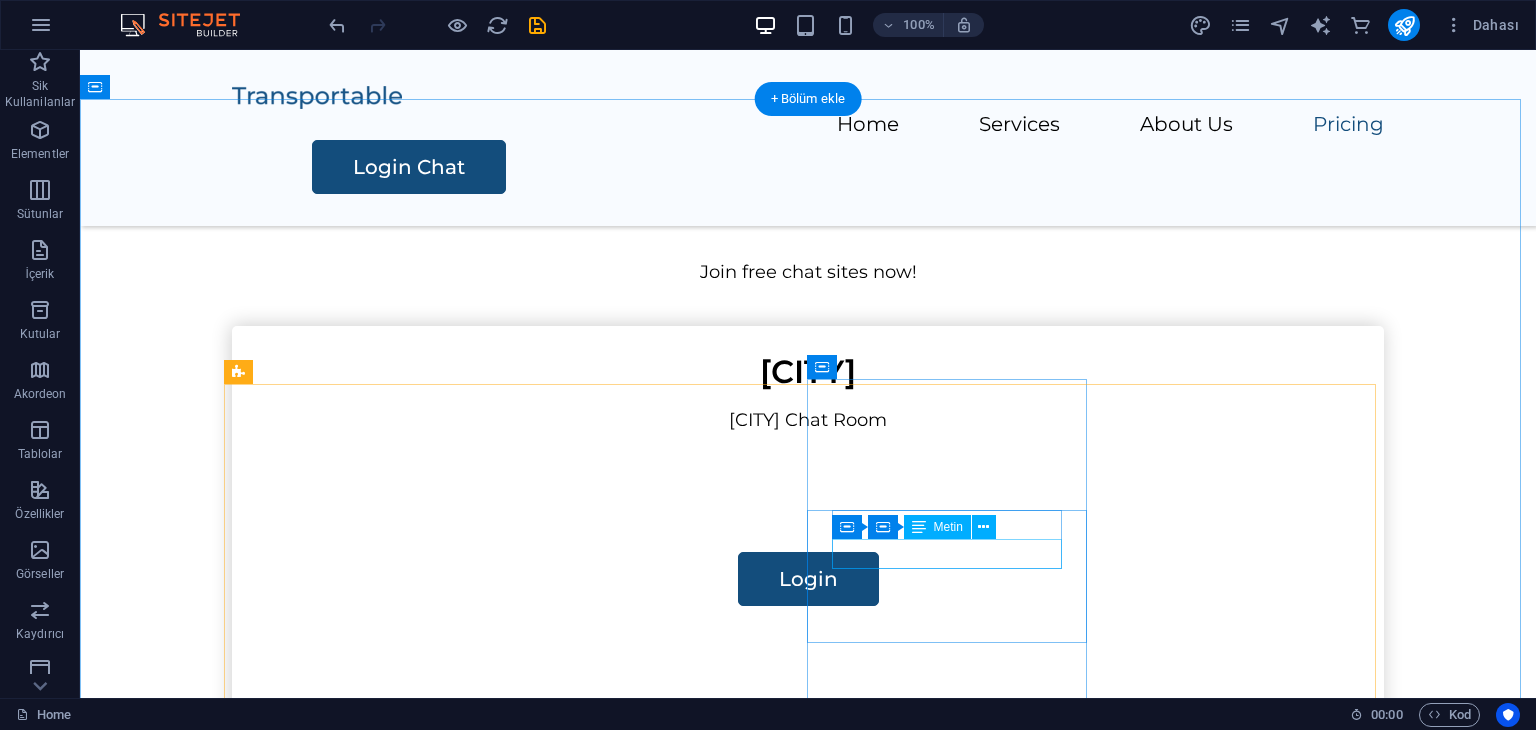 click on "Transport" at bounding box center [808, 1347] 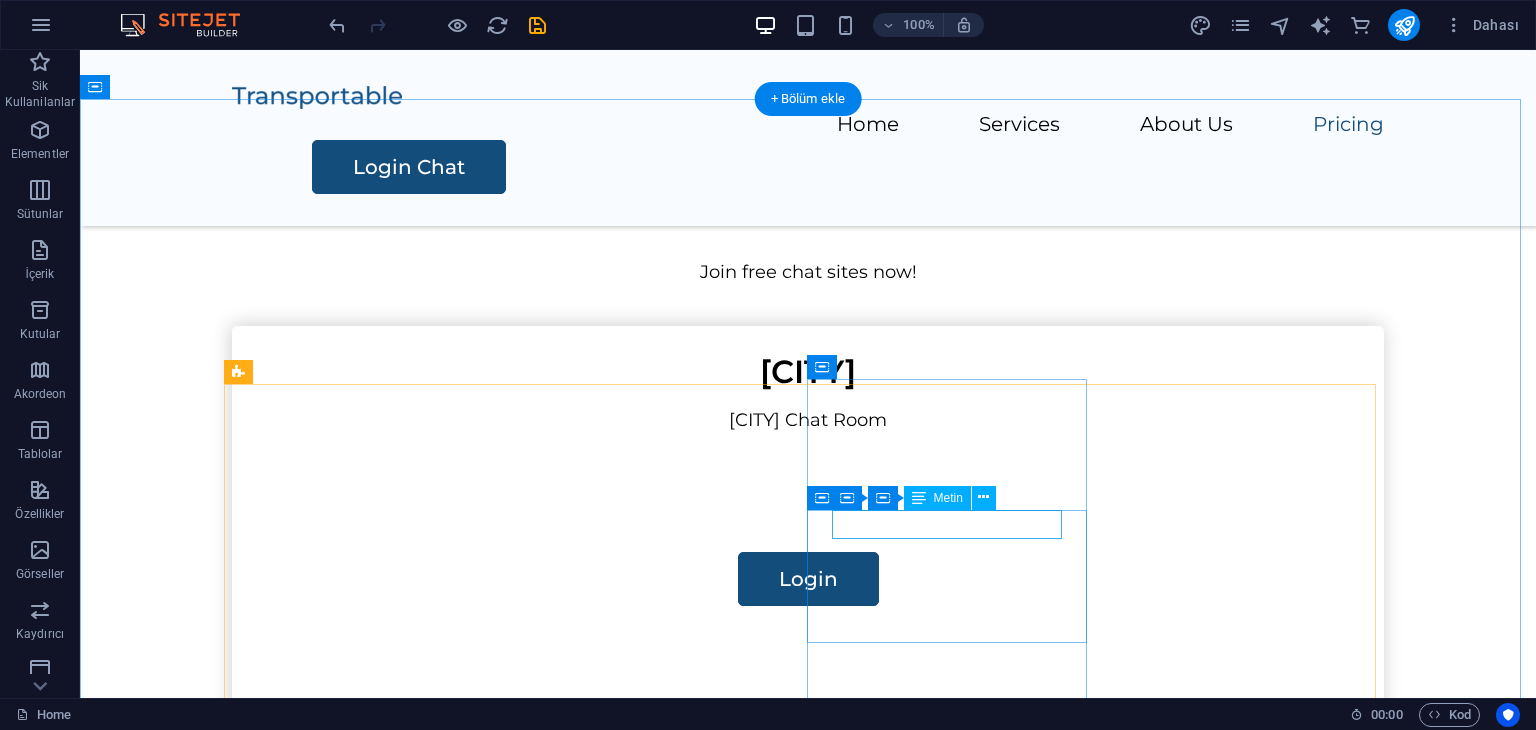 click on "Packing" at bounding box center [808, 1317] 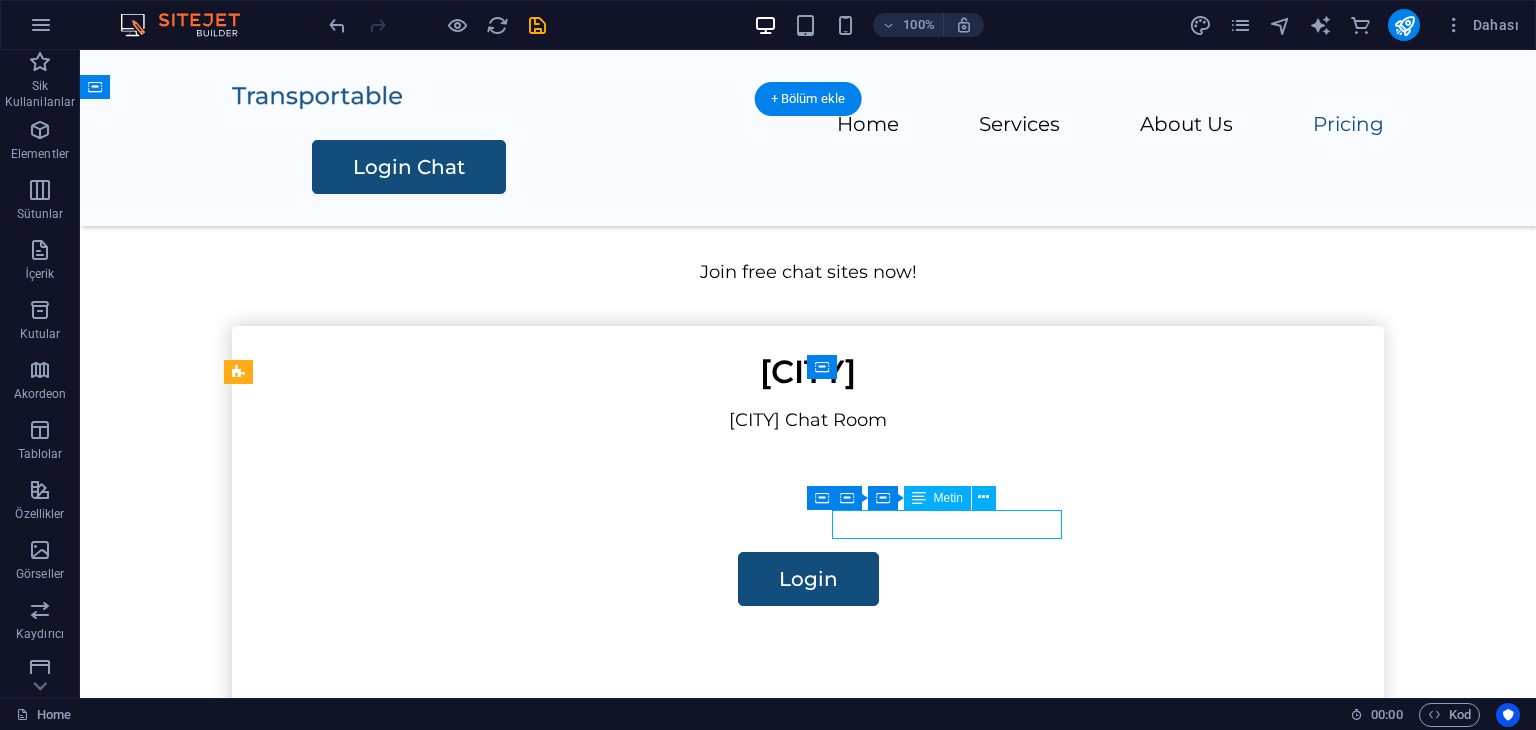 click on "Packing" at bounding box center (808, 1317) 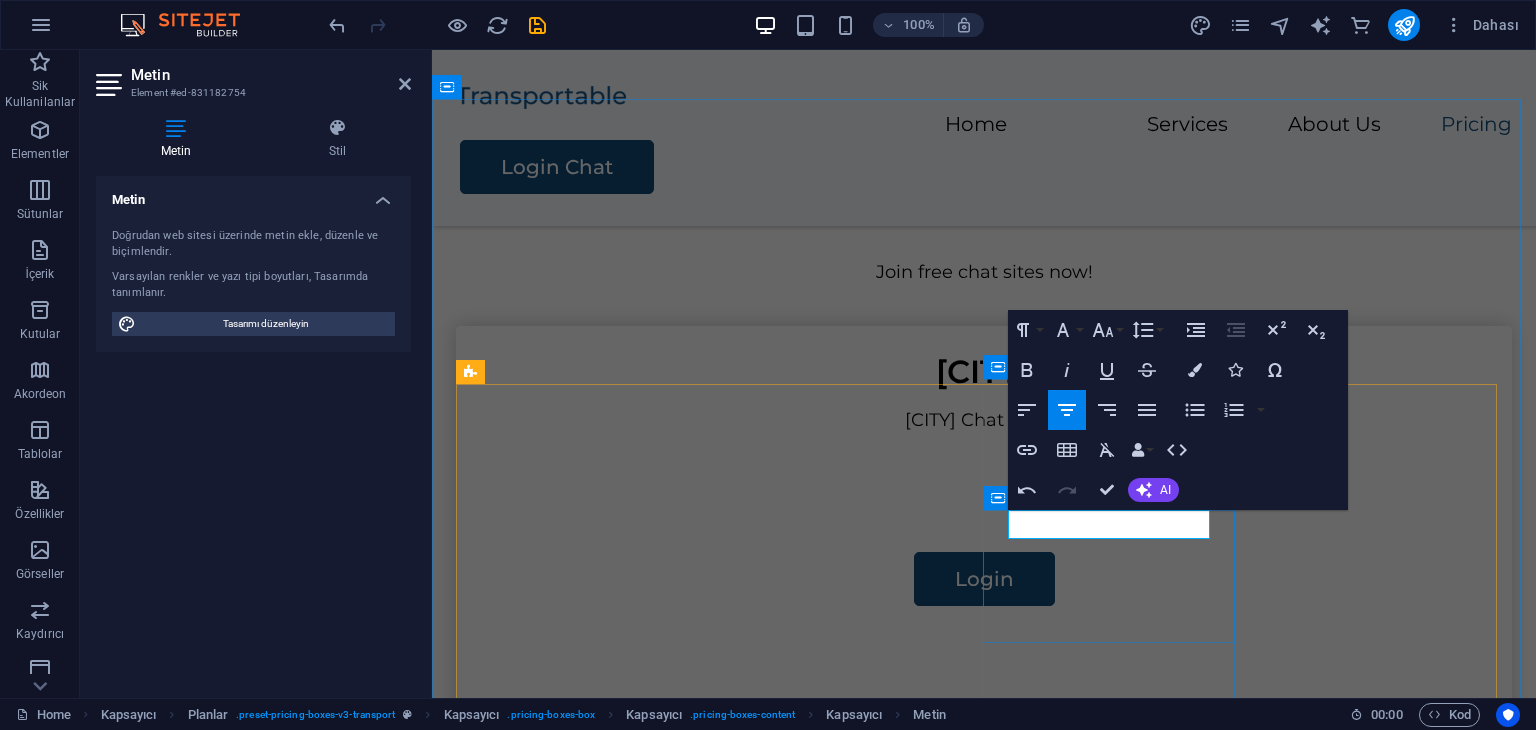 type 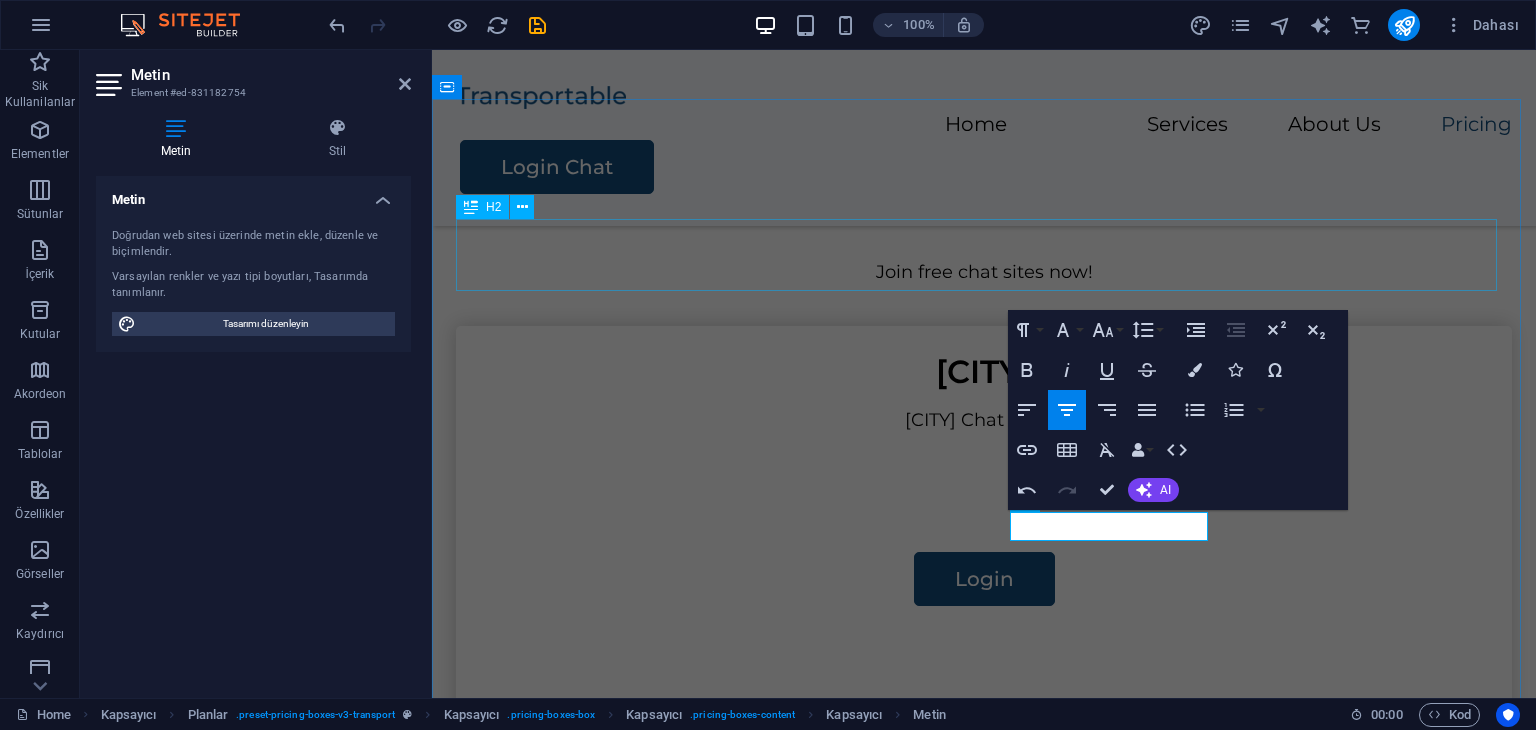 click on "Pakistan Chat" at bounding box center (984, 198) 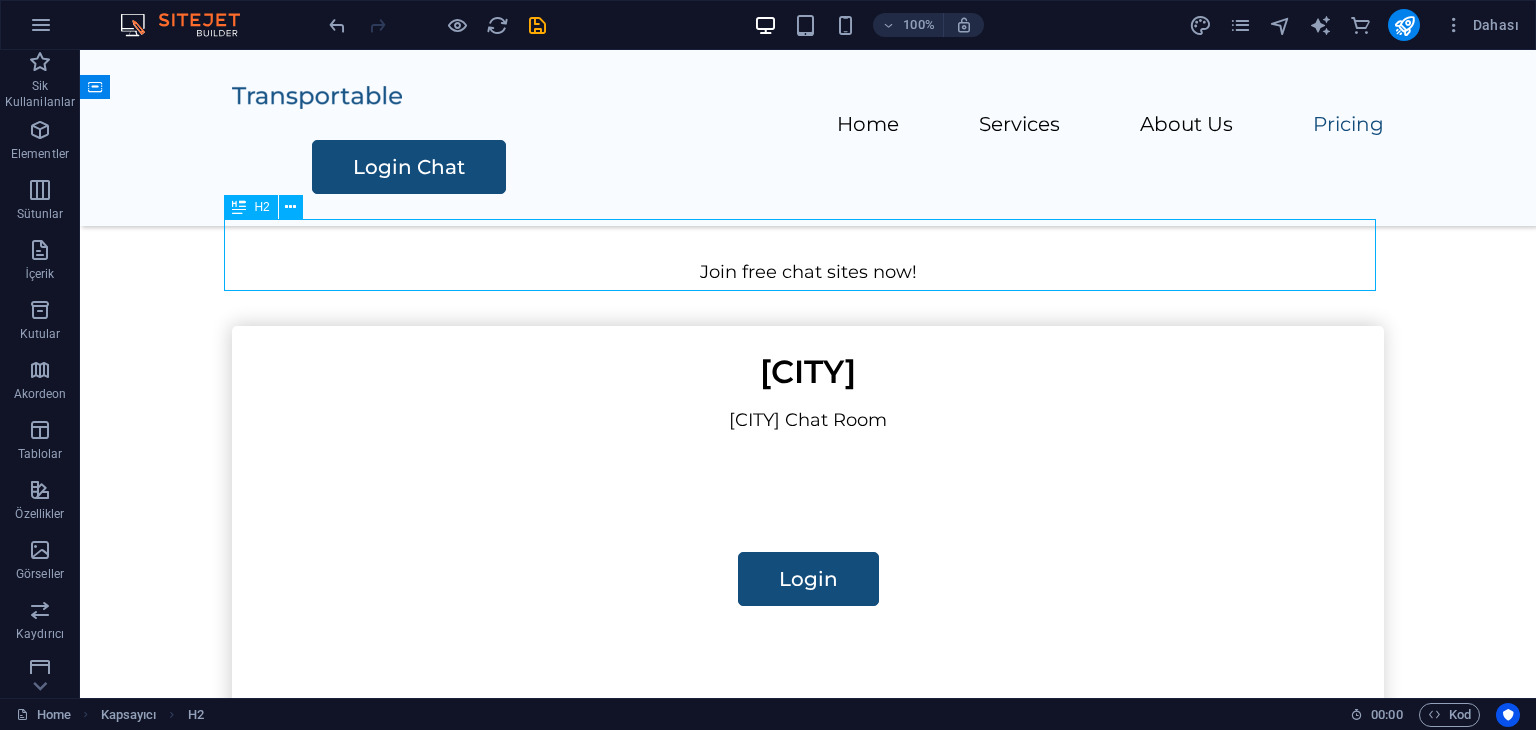 scroll, scrollTop: 1268, scrollLeft: 0, axis: vertical 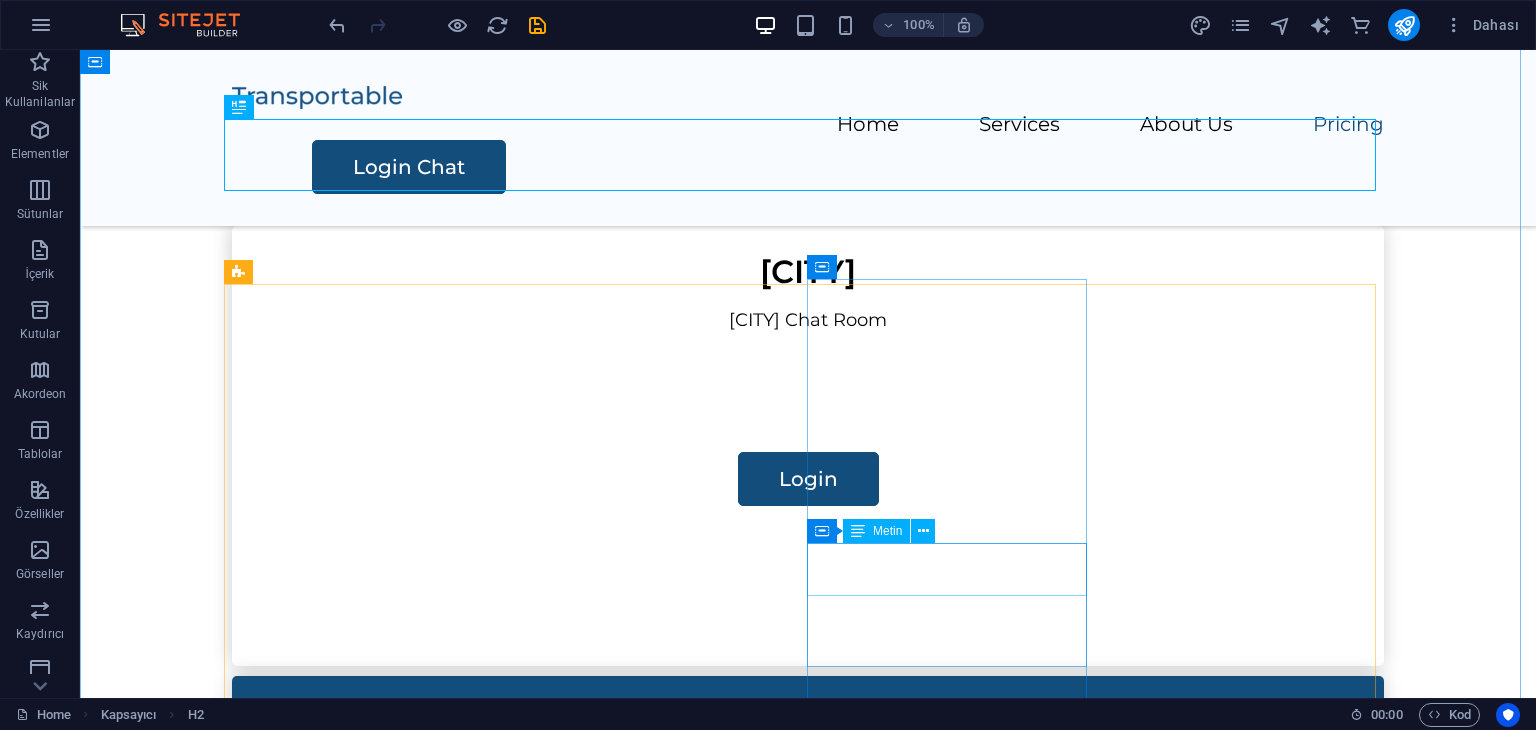 click on "$500" at bounding box center (808, 1361) 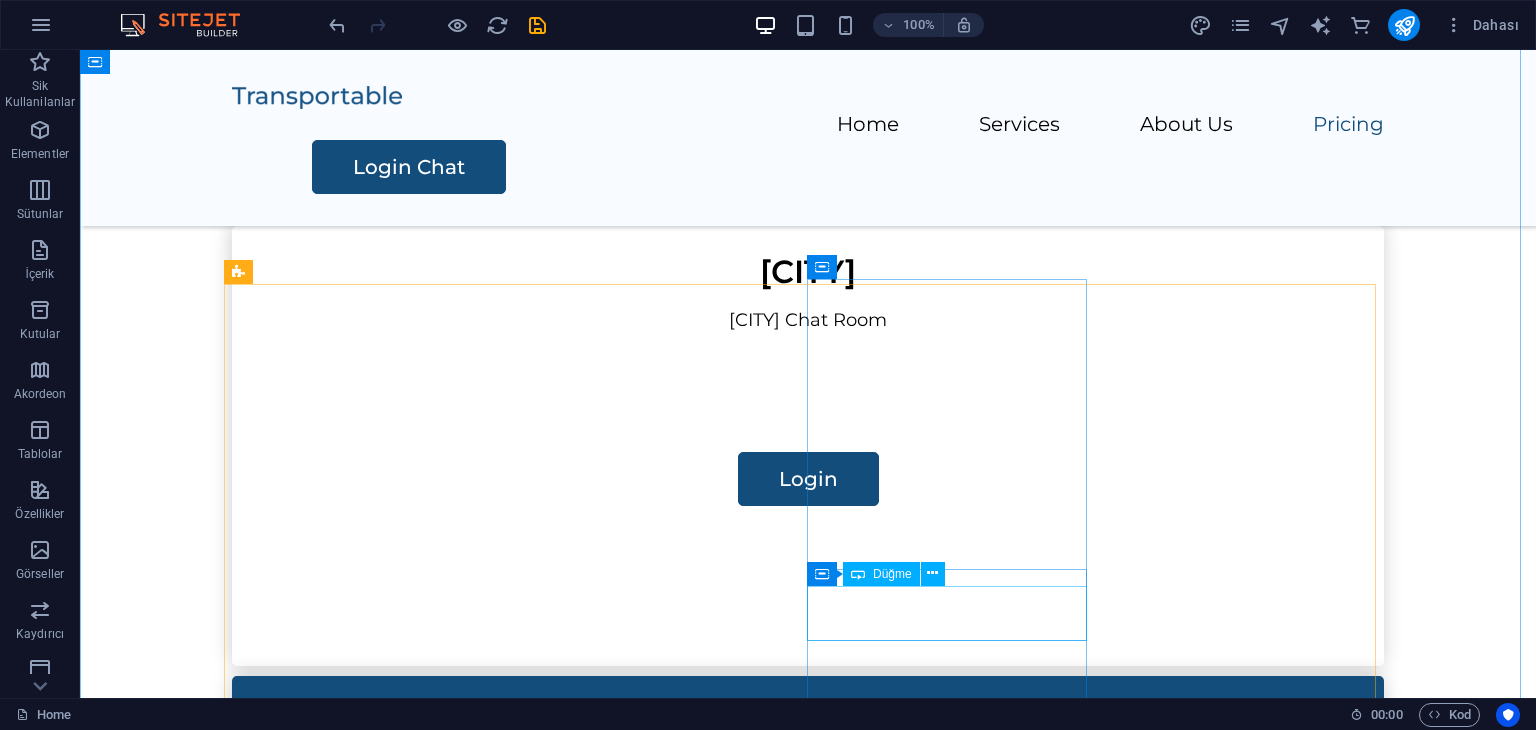 click on "Contact Us" at bounding box center (808, 1379) 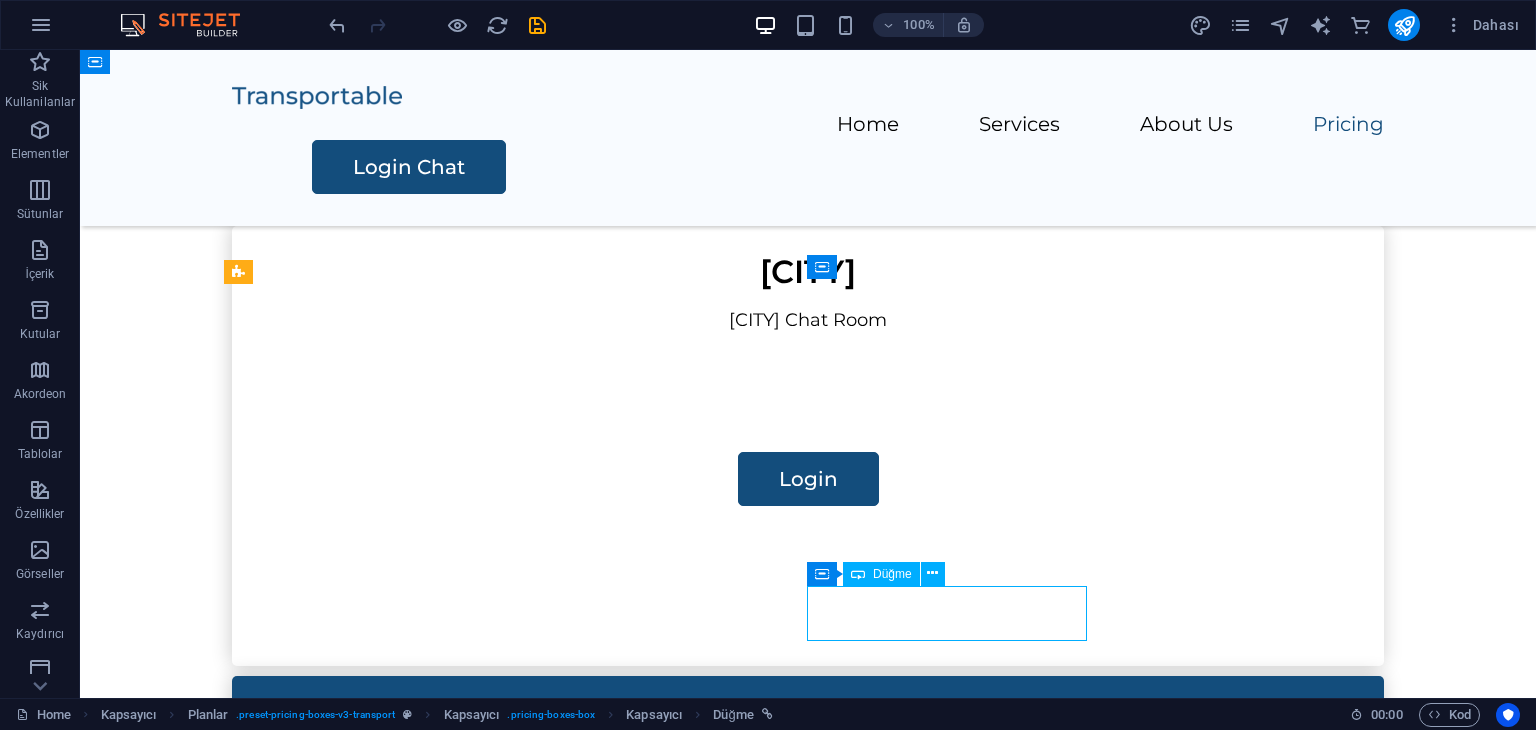 click on "Contact Us" at bounding box center (808, 1379) 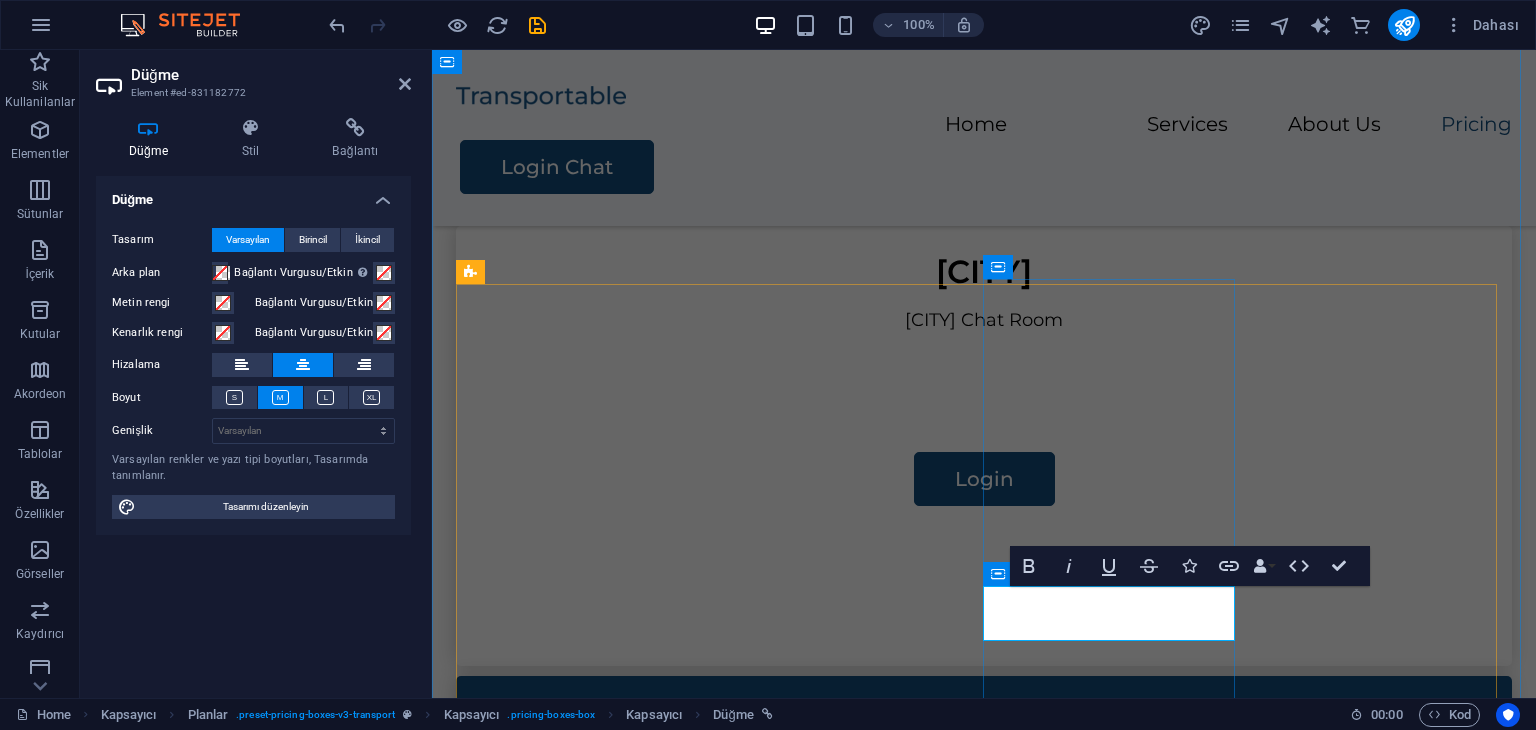 type 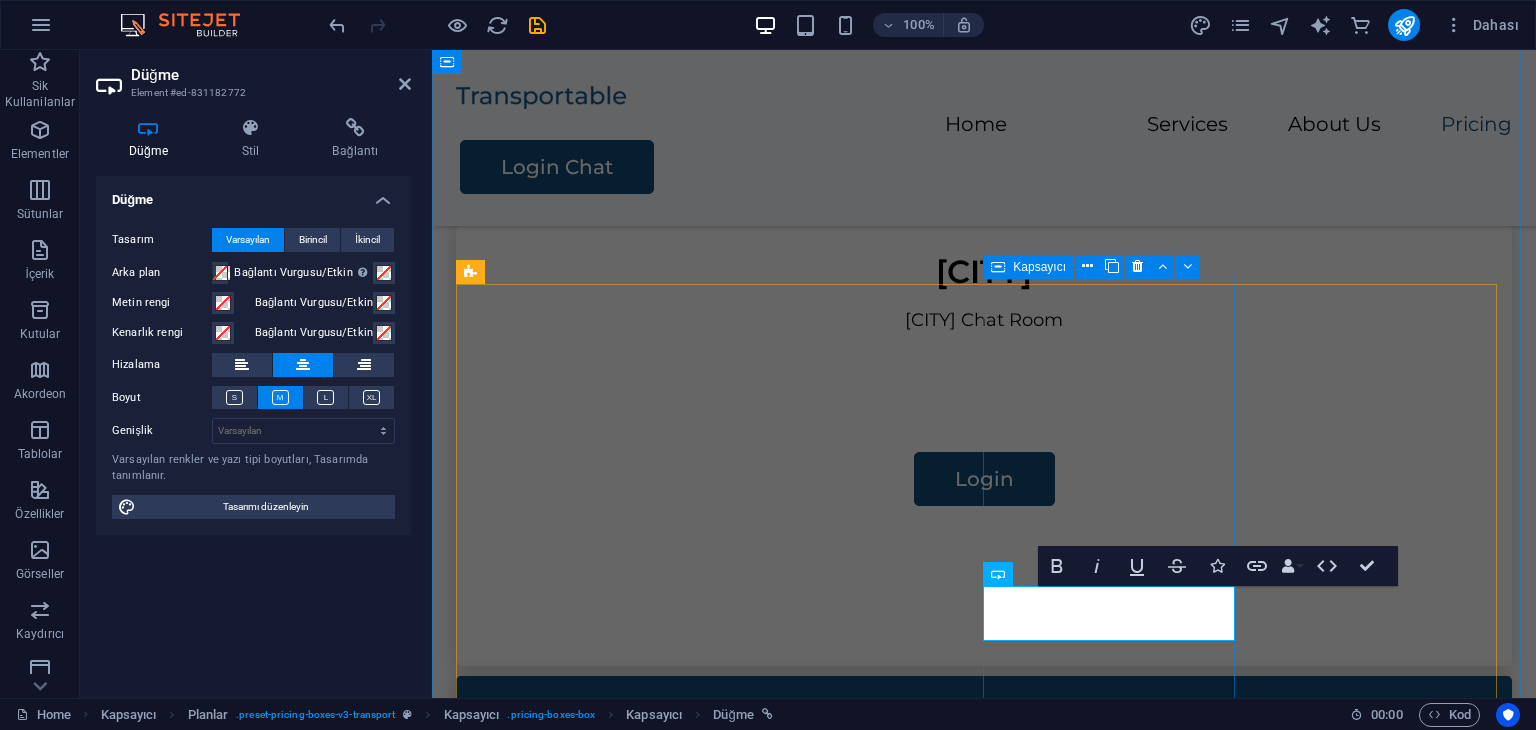 click on "Punjab Punjab Chat Room Login" at bounding box center (984, 1346) 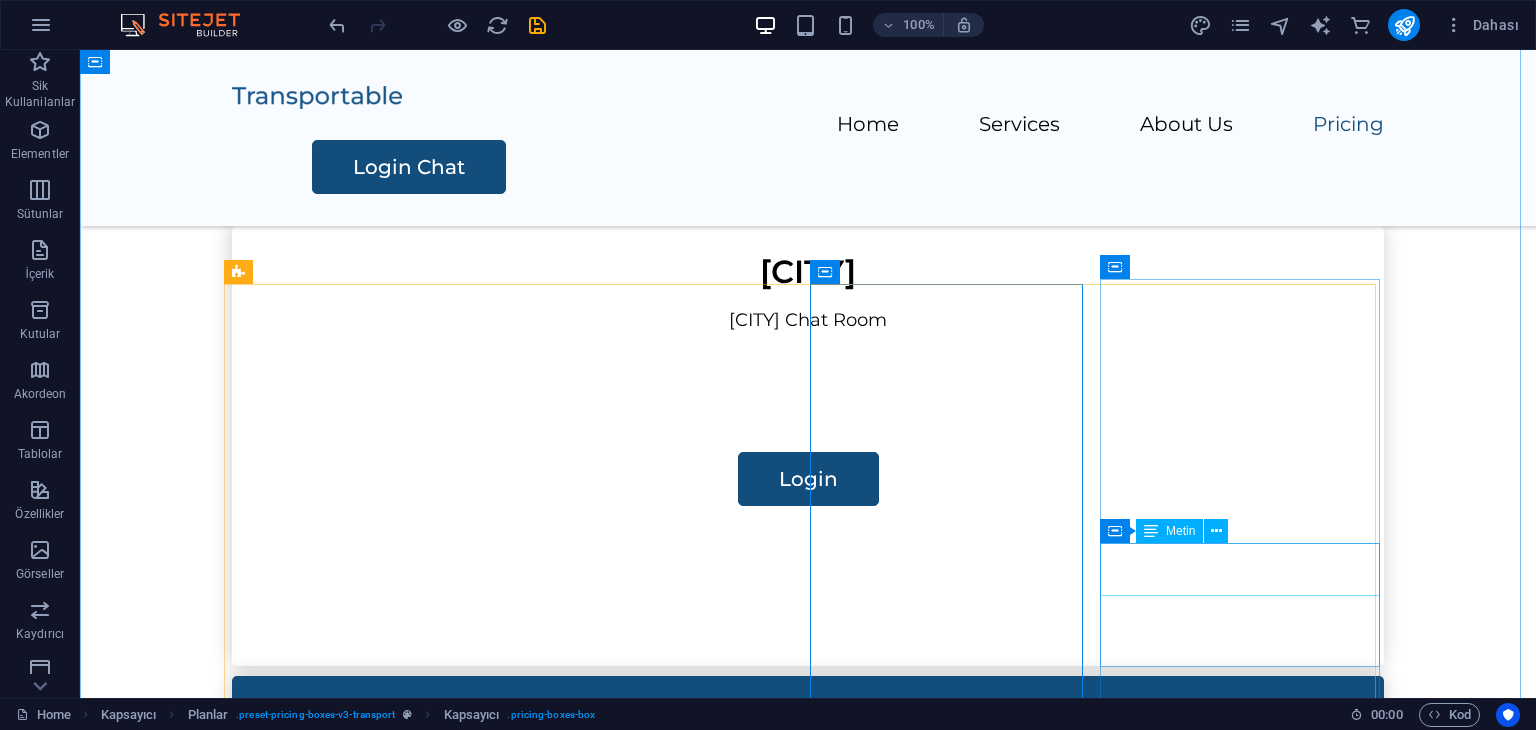 click on "$600" at bounding box center [808, 1811] 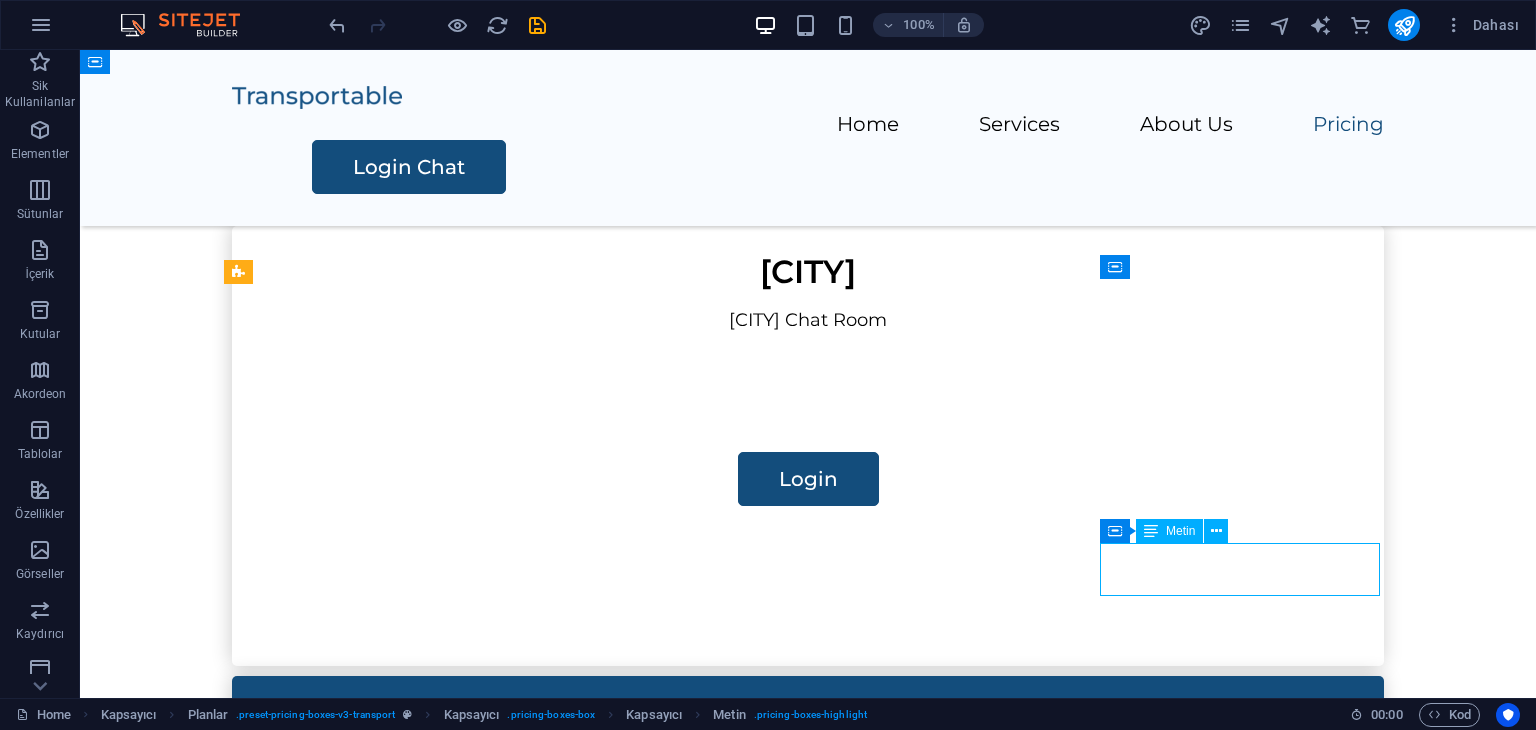 click on "$600" at bounding box center (808, 1811) 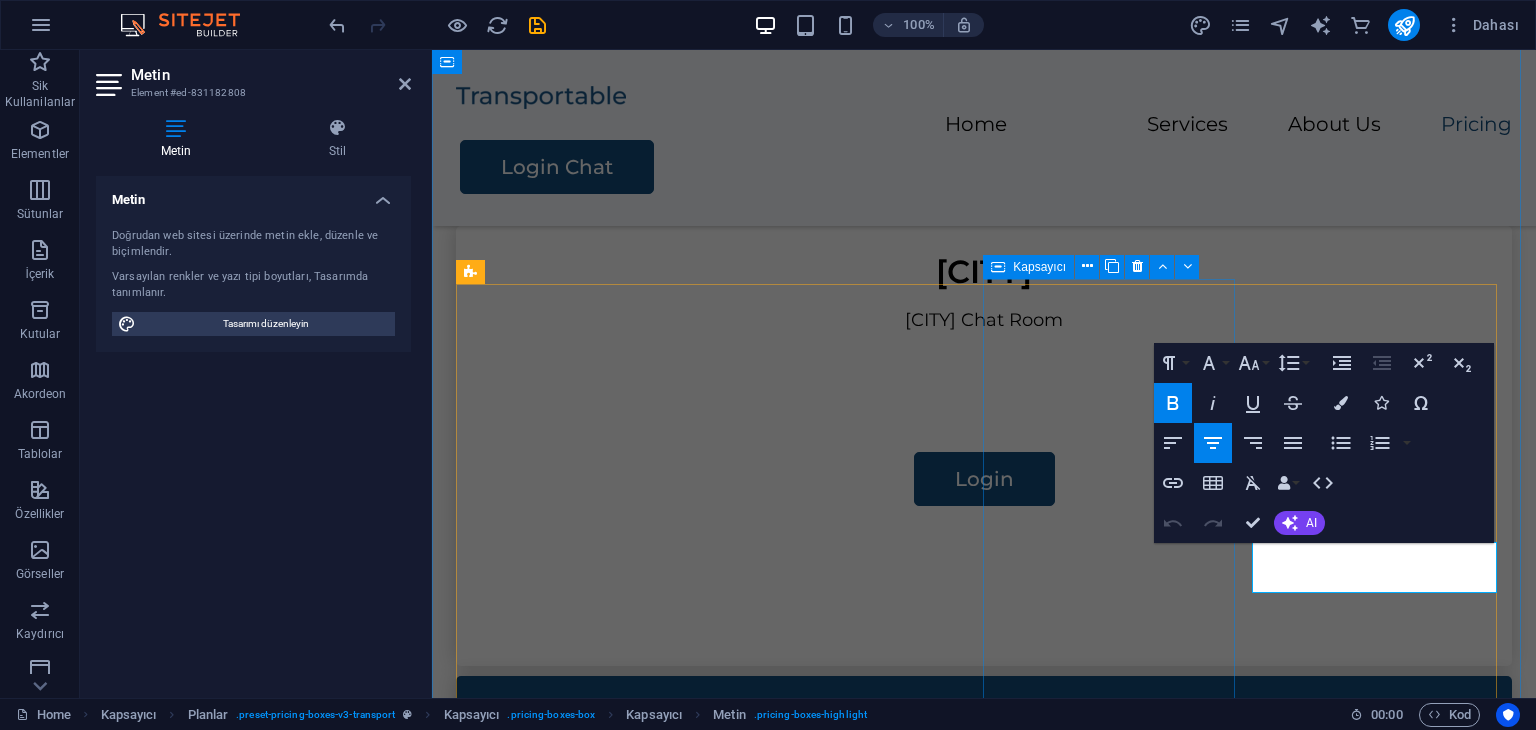 click on "Punjab Punjab Chat Room Login" at bounding box center (984, 1346) 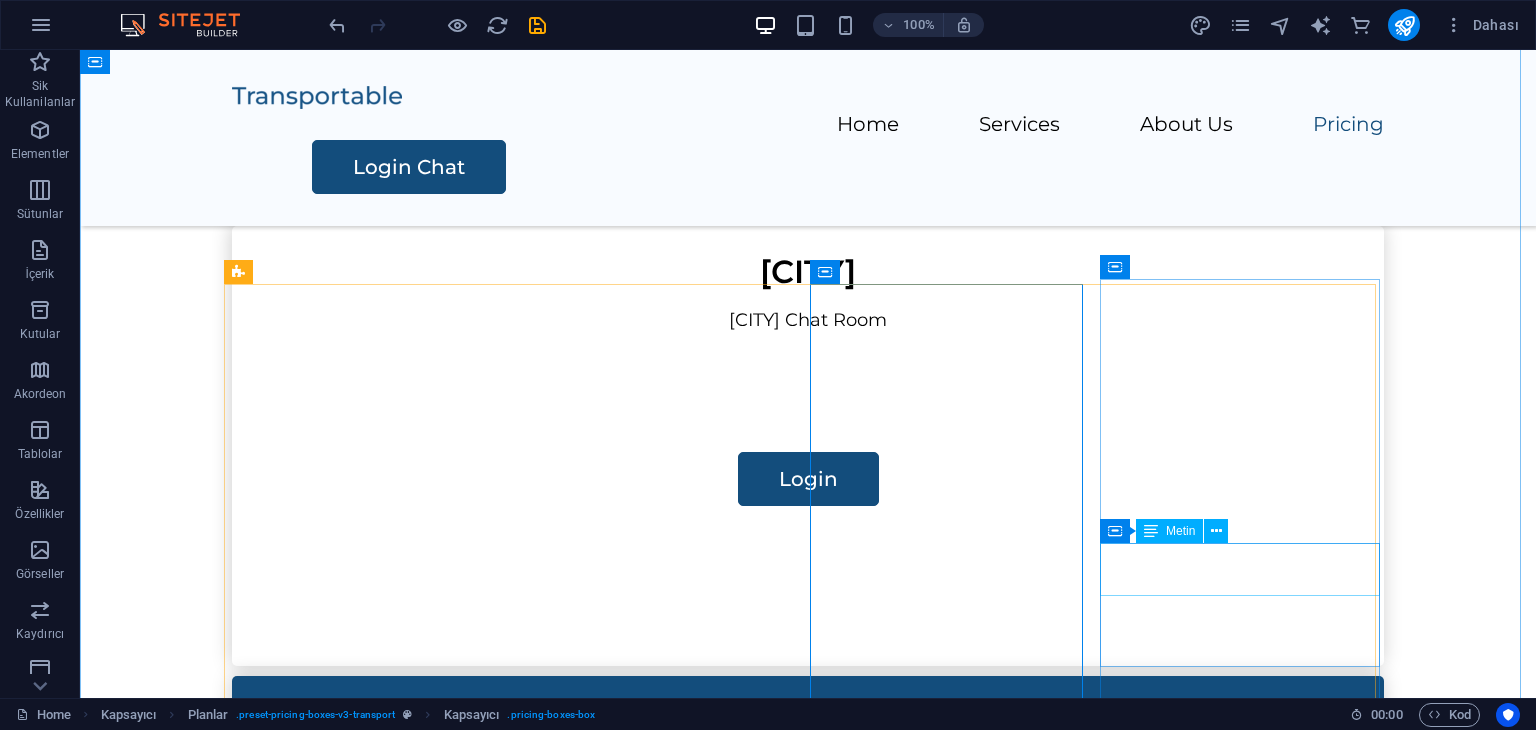 click on "$600" at bounding box center [808, 1811] 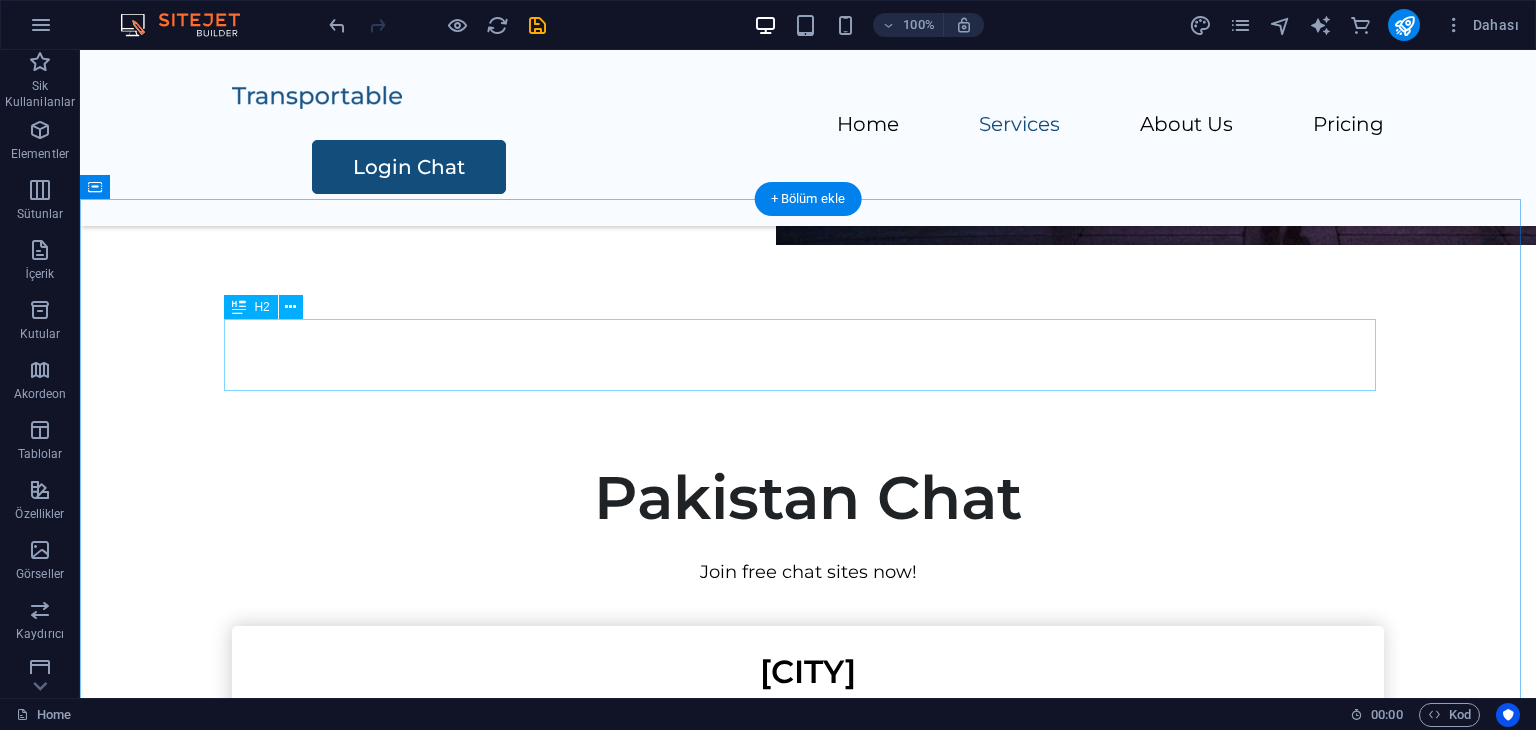 scroll, scrollTop: 768, scrollLeft: 0, axis: vertical 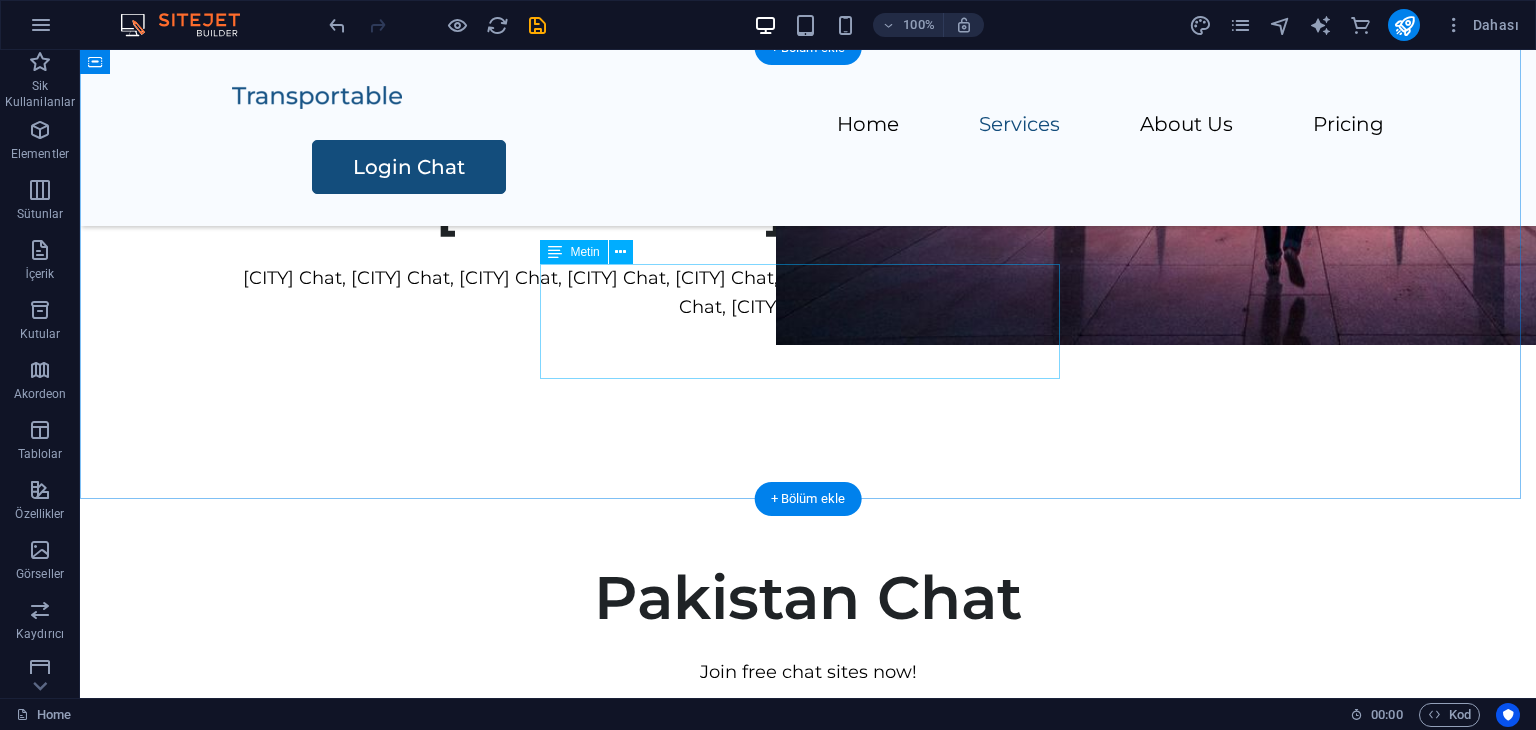 click on "[CITY] Chat, [CITY] Chat, [CITY] Chat, [CITY] Chat, [CITY] Chat, [CITY] Chat, [CITY] Chat, [CITY] Chat, [CITY] Chat, [CITY] Chat, [CITY] Chat, [CITY] Chat" at bounding box center [808, 293] 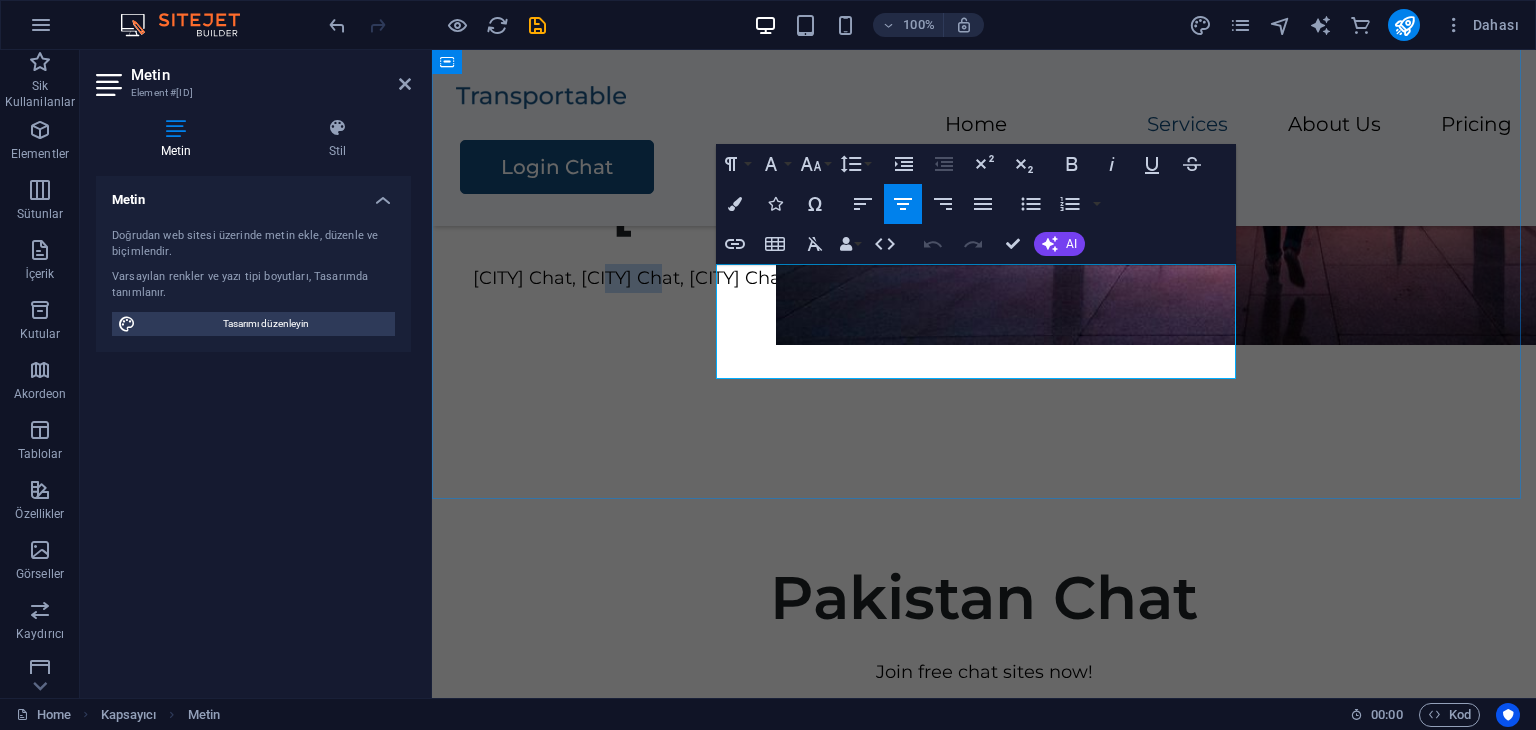 drag, startPoint x: 960, startPoint y: 280, endPoint x: 908, endPoint y: 283, distance: 52.086468 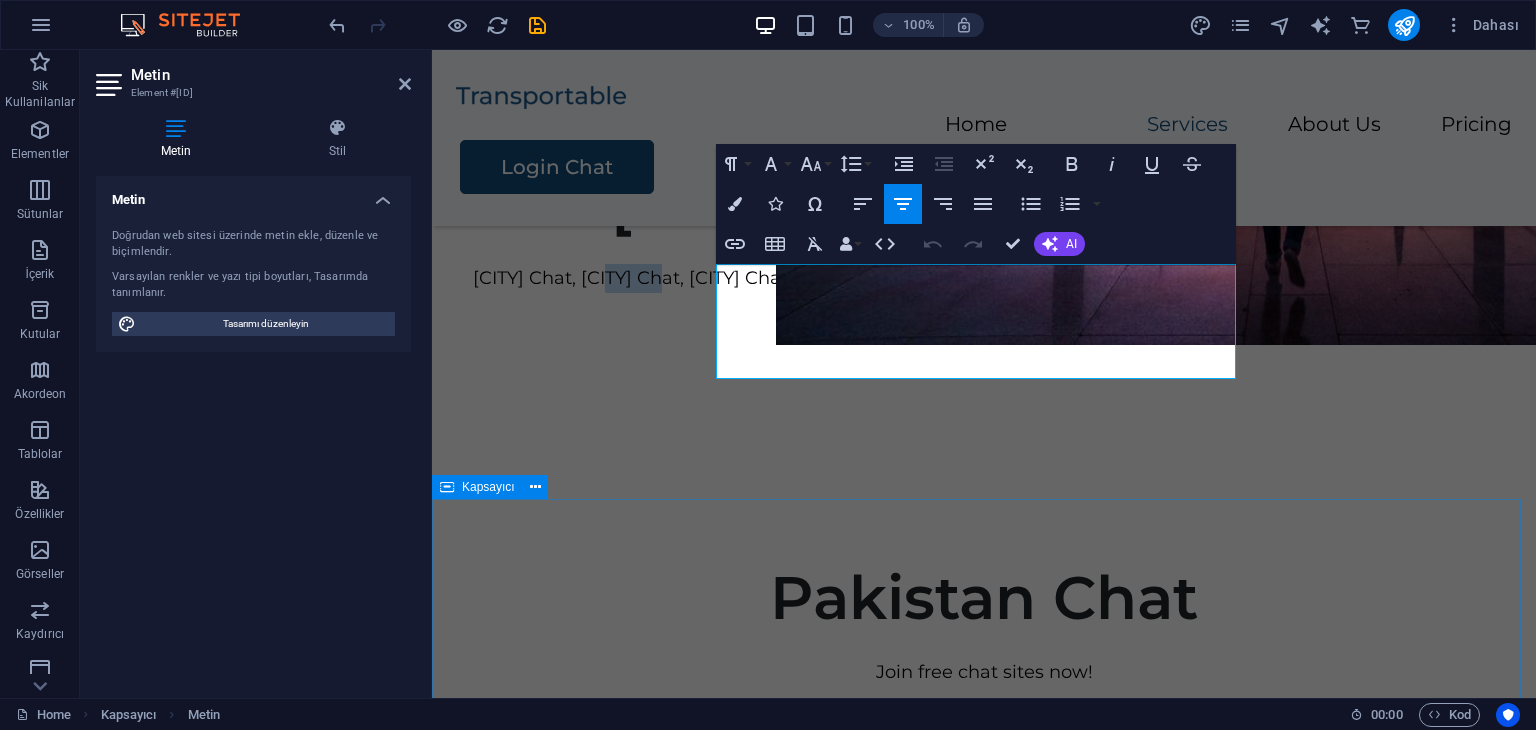 click on "Pakistan Chat Join free chat sites now! İslamabad İslamabad Chat Room Login Lahore Lahore Chat Room Login Punjab Punjab Chat Room Login Premium Packing Transport Assembly Storage Solution Contact Us" at bounding box center [984, 1539] 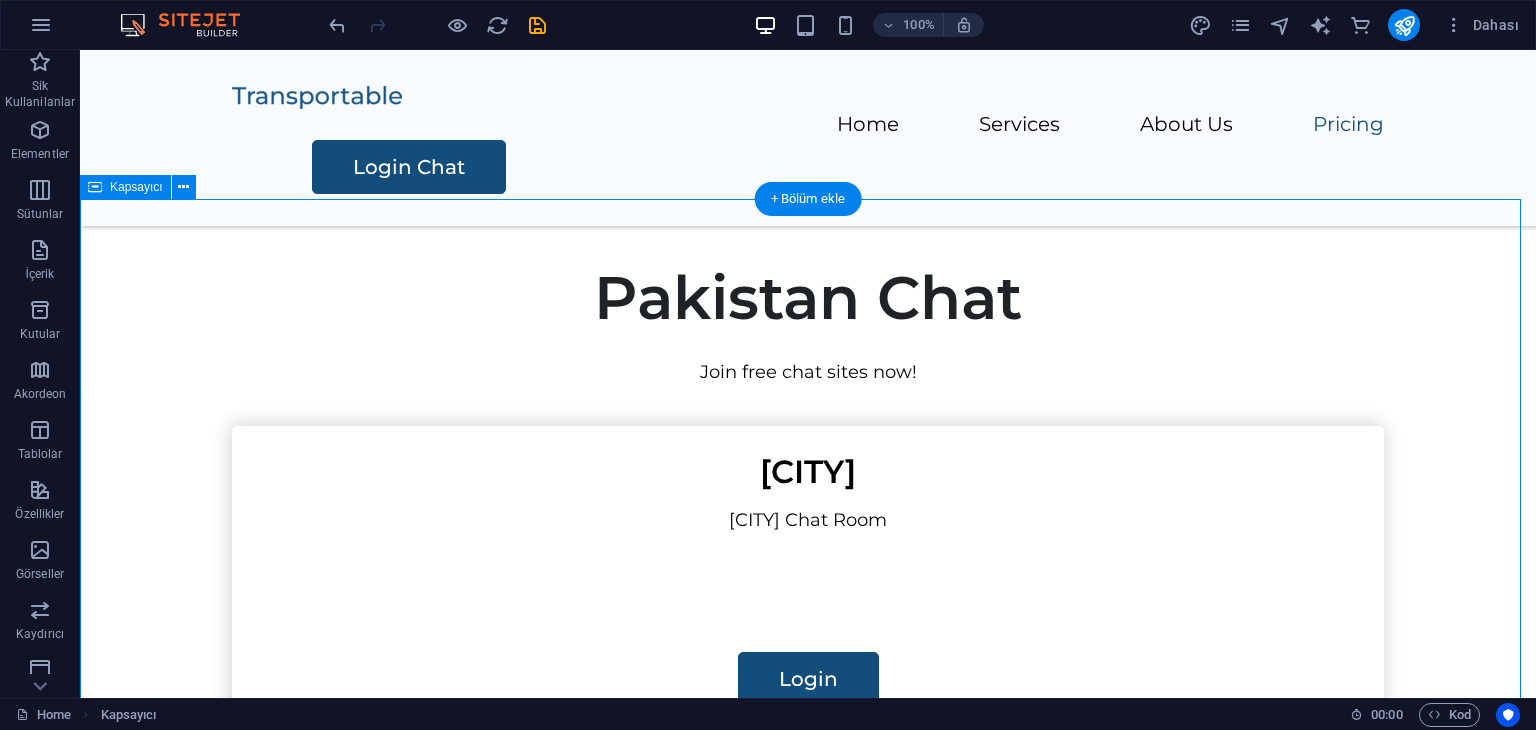 scroll, scrollTop: 1368, scrollLeft: 0, axis: vertical 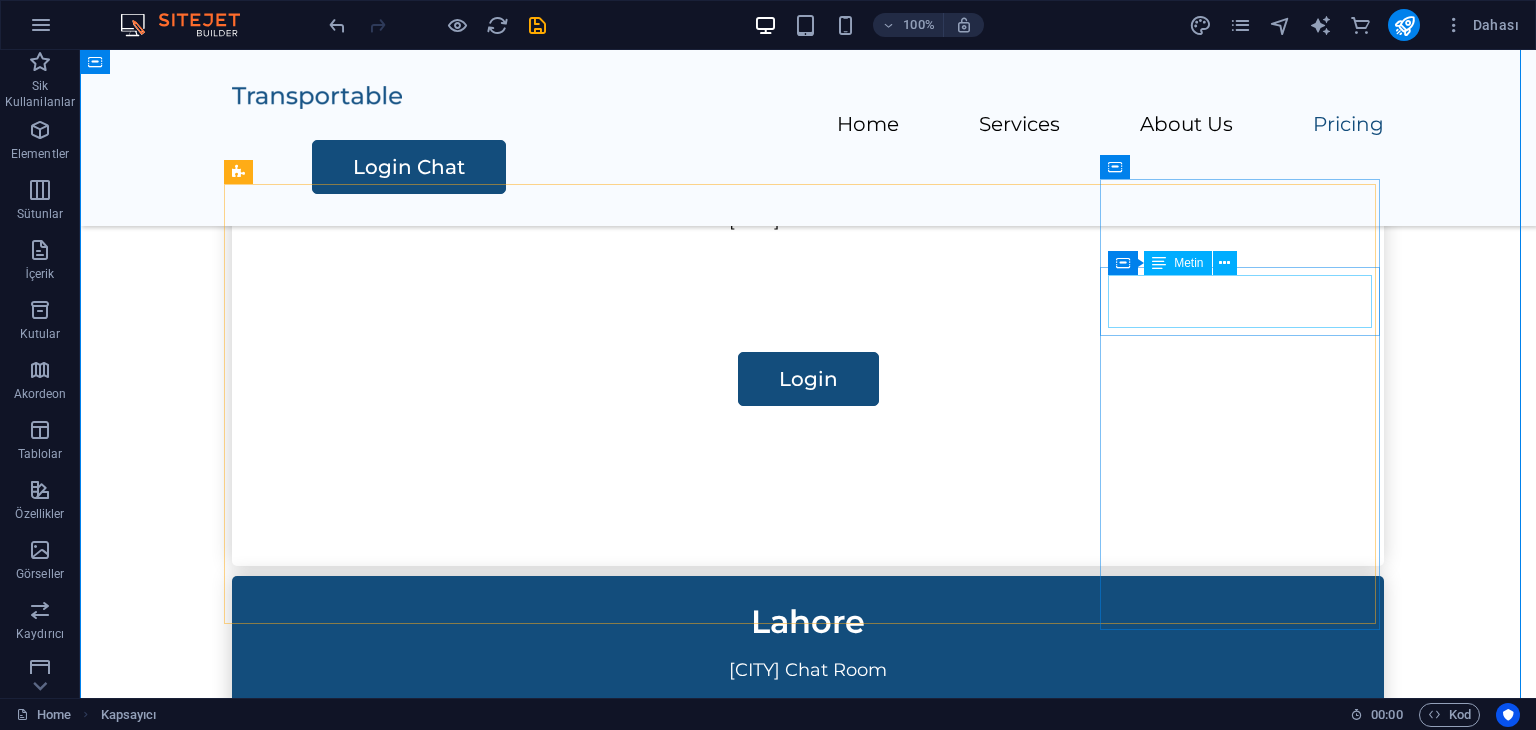click on "Premium" at bounding box center (808, 1517) 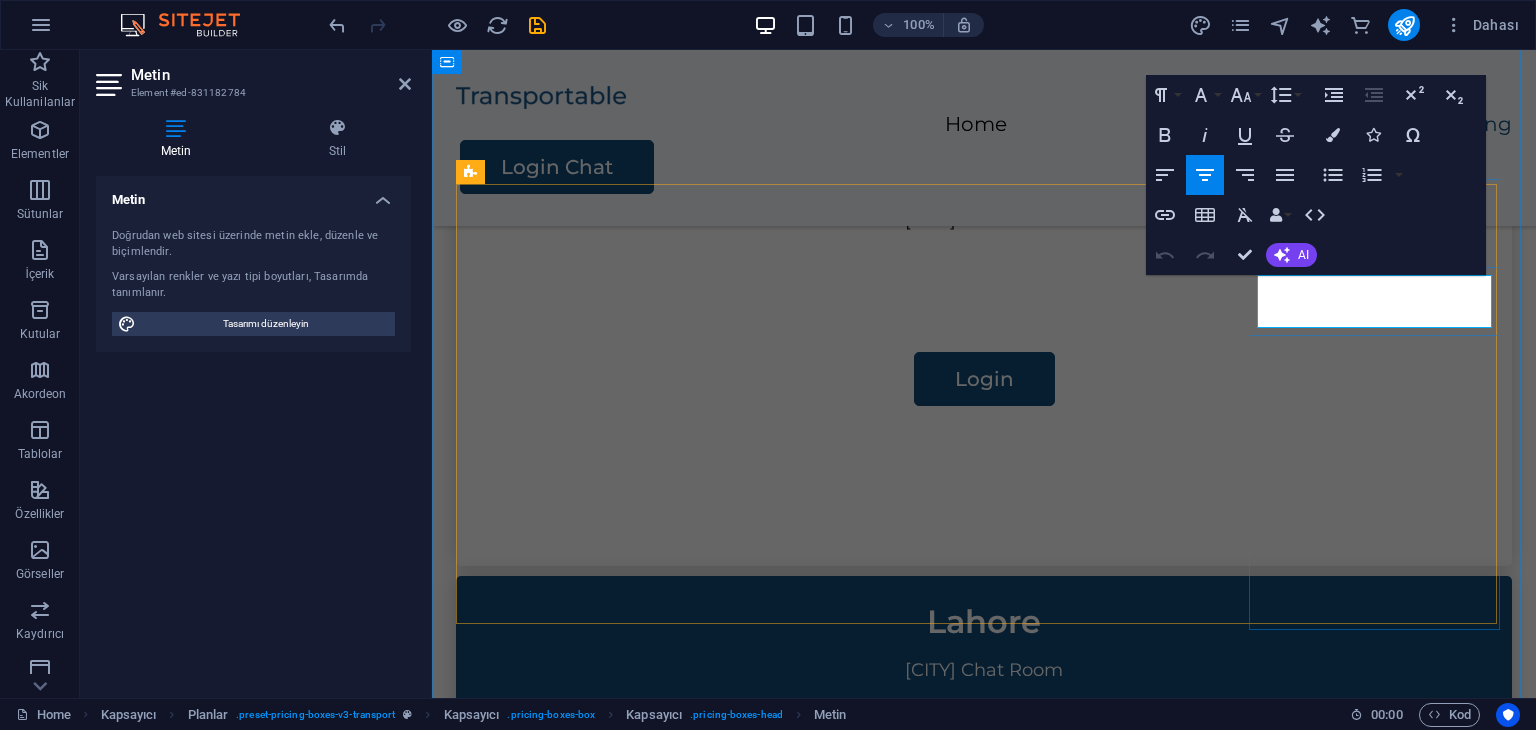 click on "Premium" at bounding box center [984, 1517] 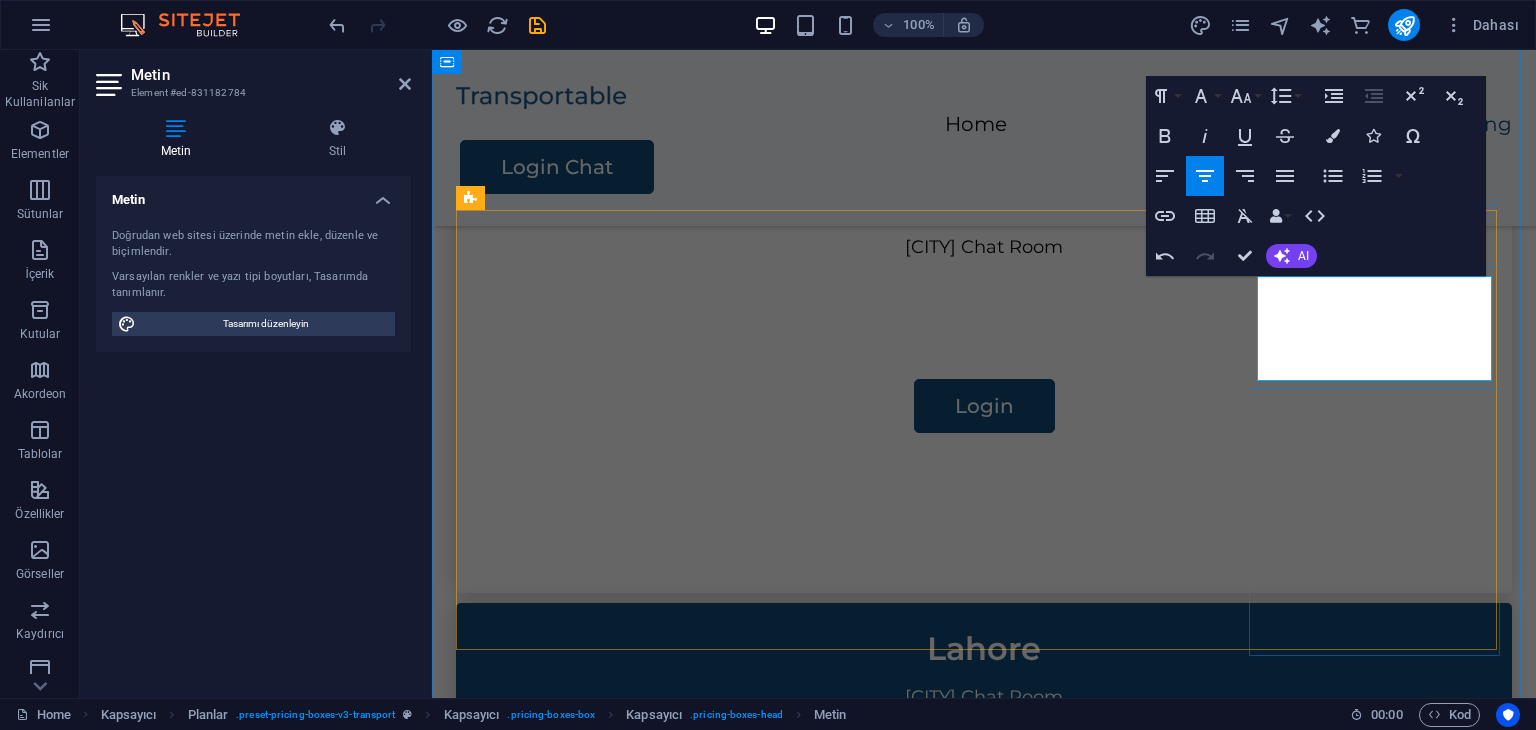 scroll, scrollTop: 1368, scrollLeft: 0, axis: vertical 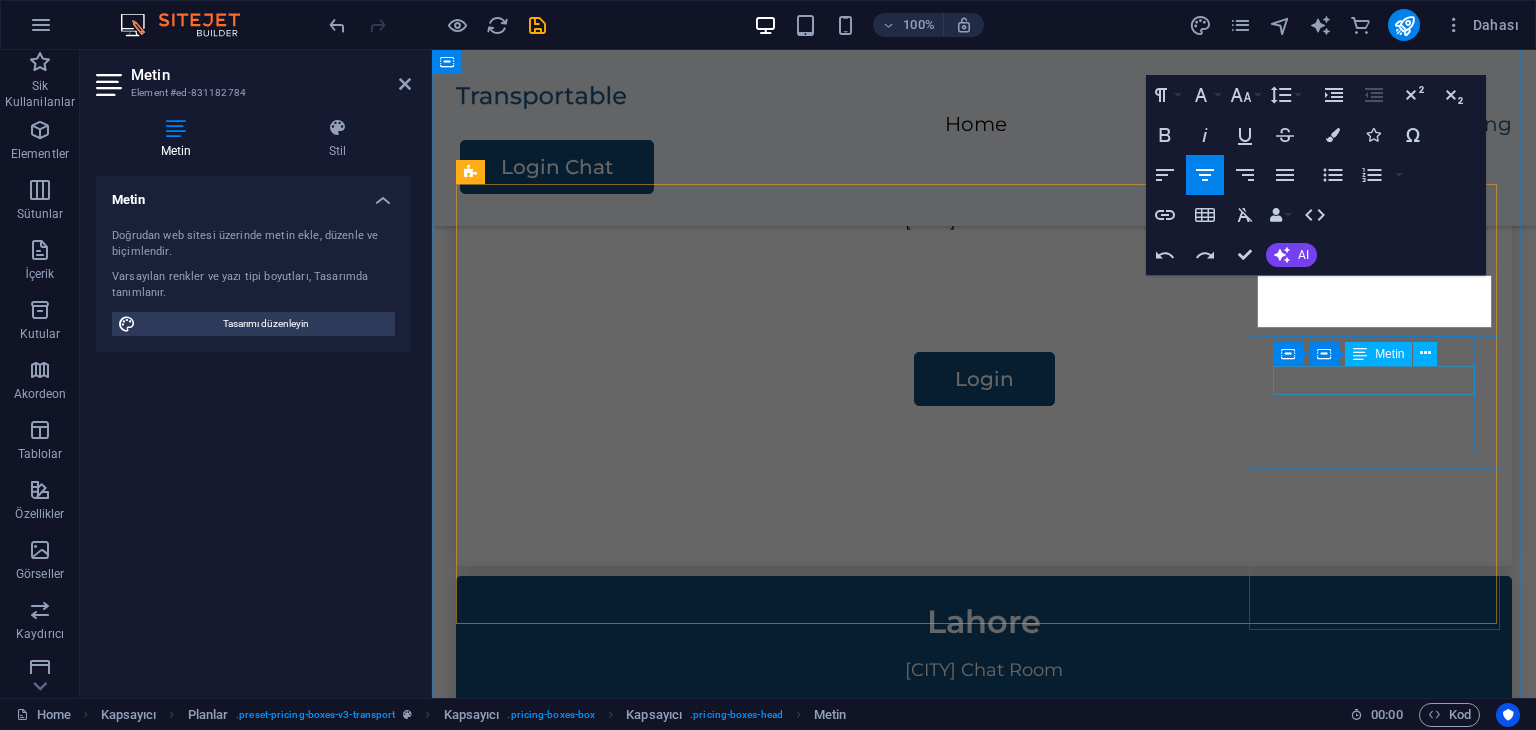 type 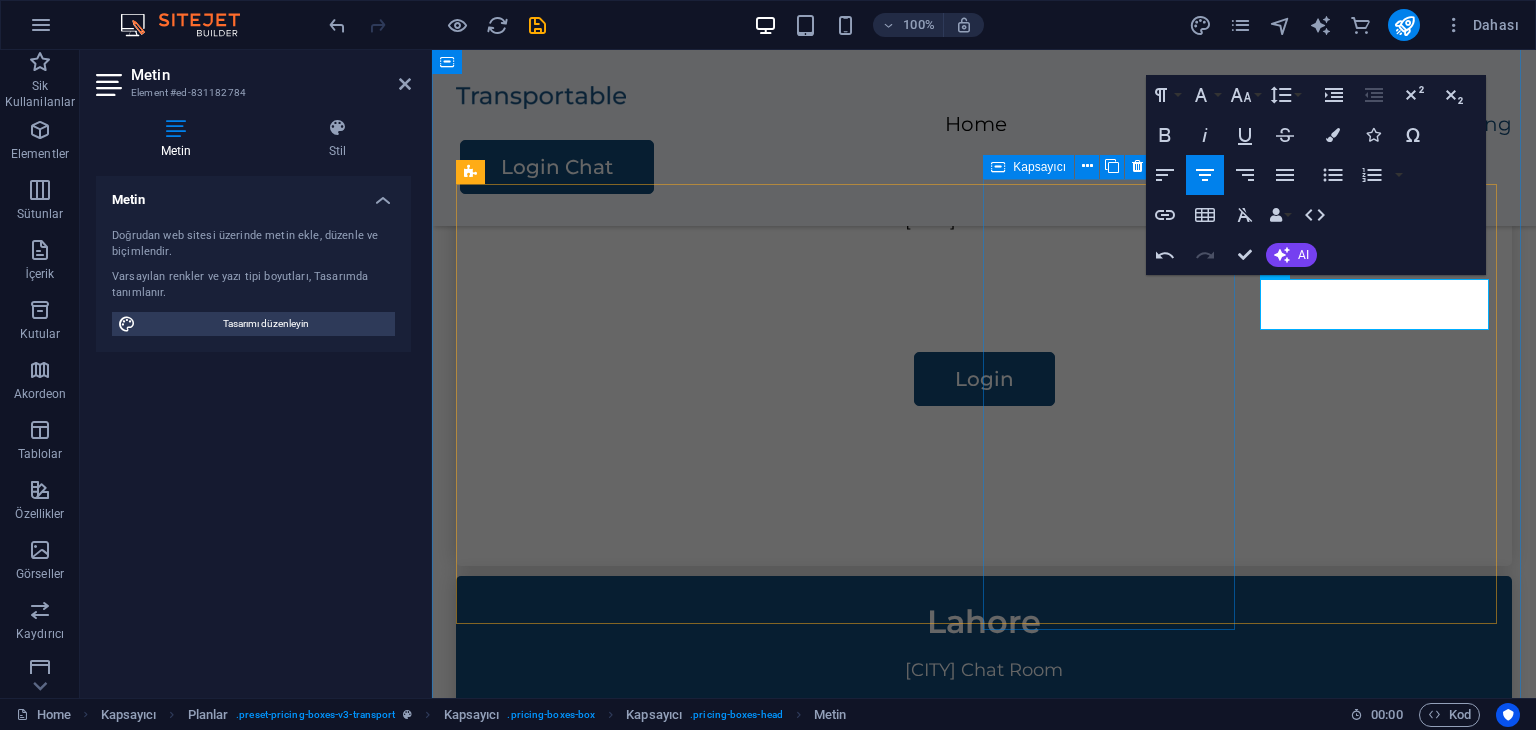 click on "Punjab Punjab Chat Room Login" at bounding box center (984, 1246) 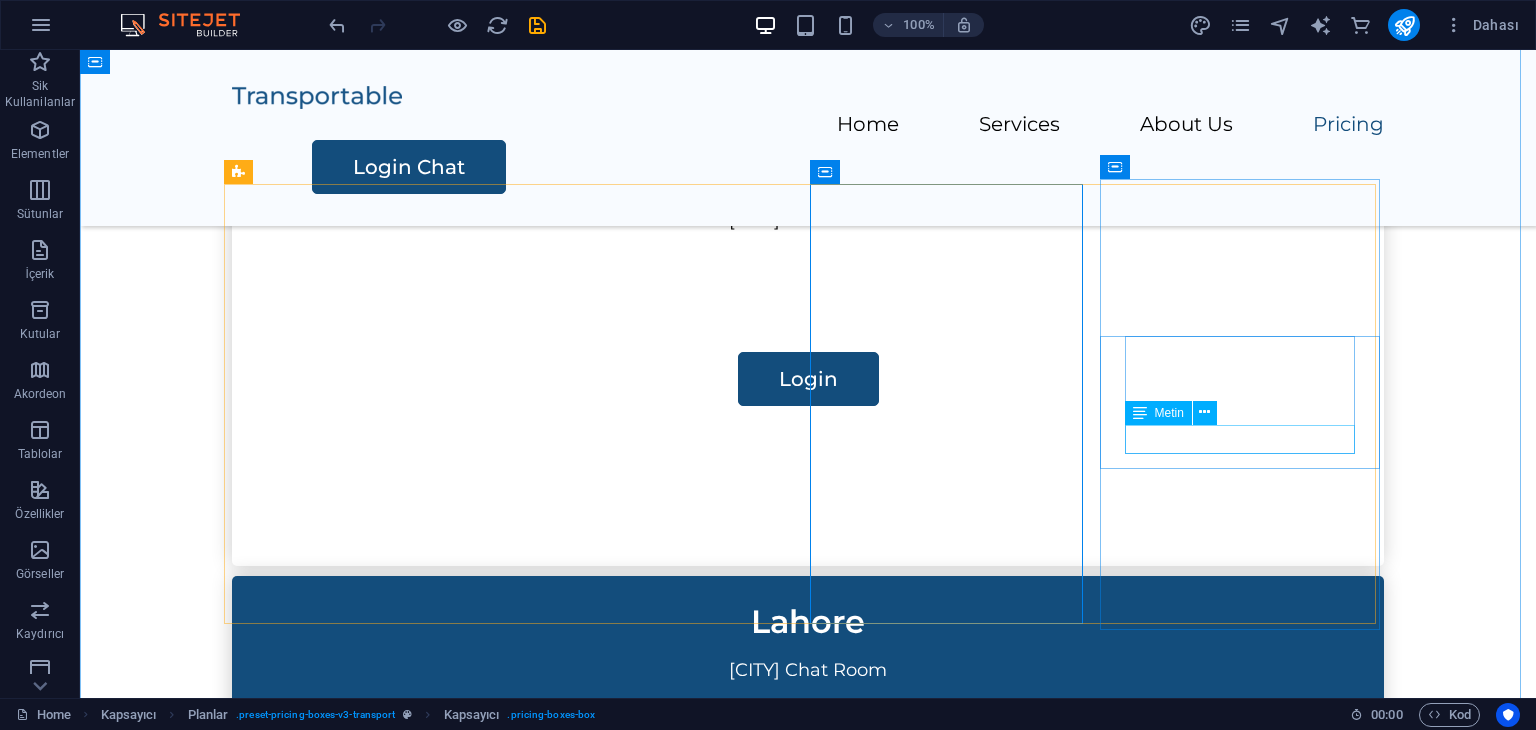 click on "Storage Solution" at bounding box center (808, 1656) 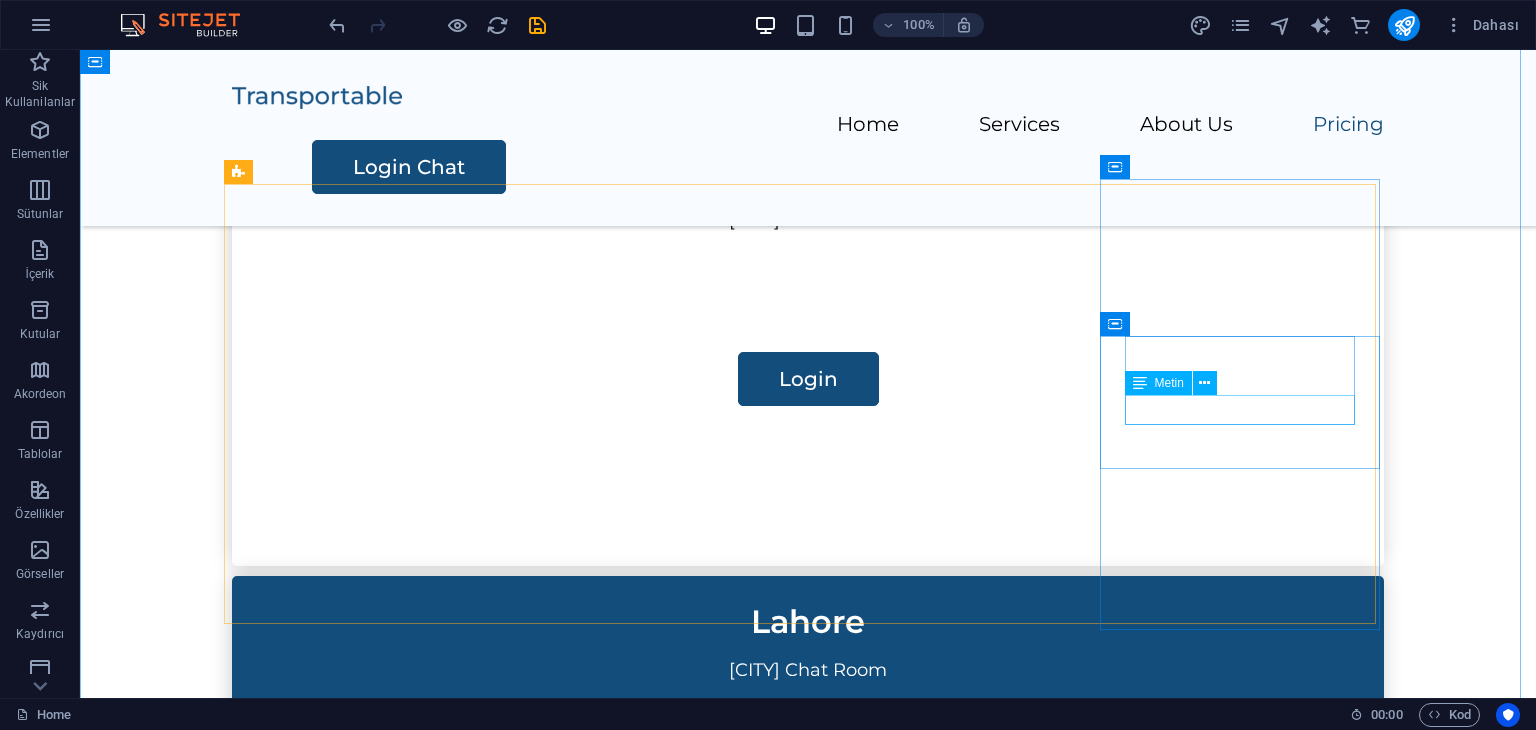 click on "Assembly" at bounding box center (808, 1626) 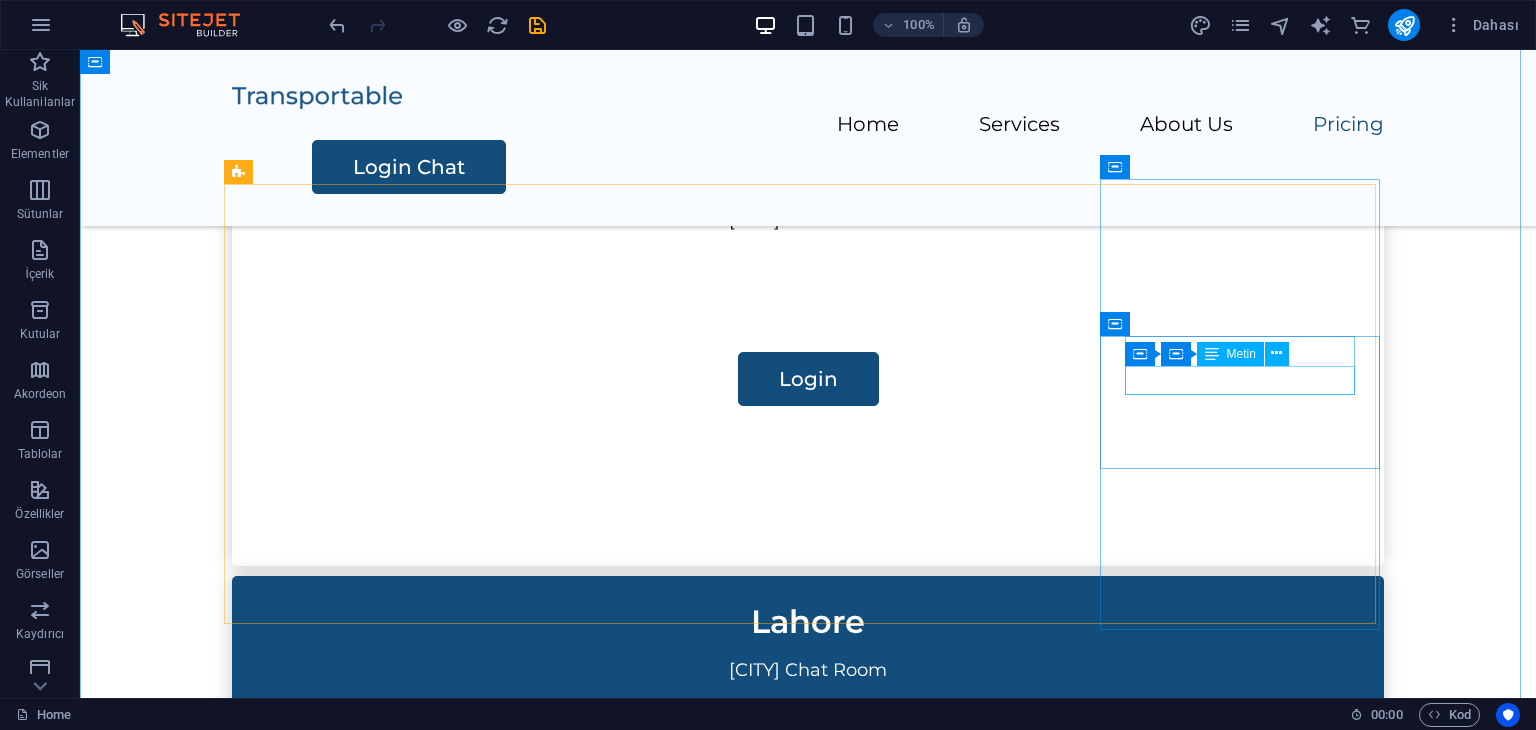 click on "Transport" at bounding box center [808, 1597] 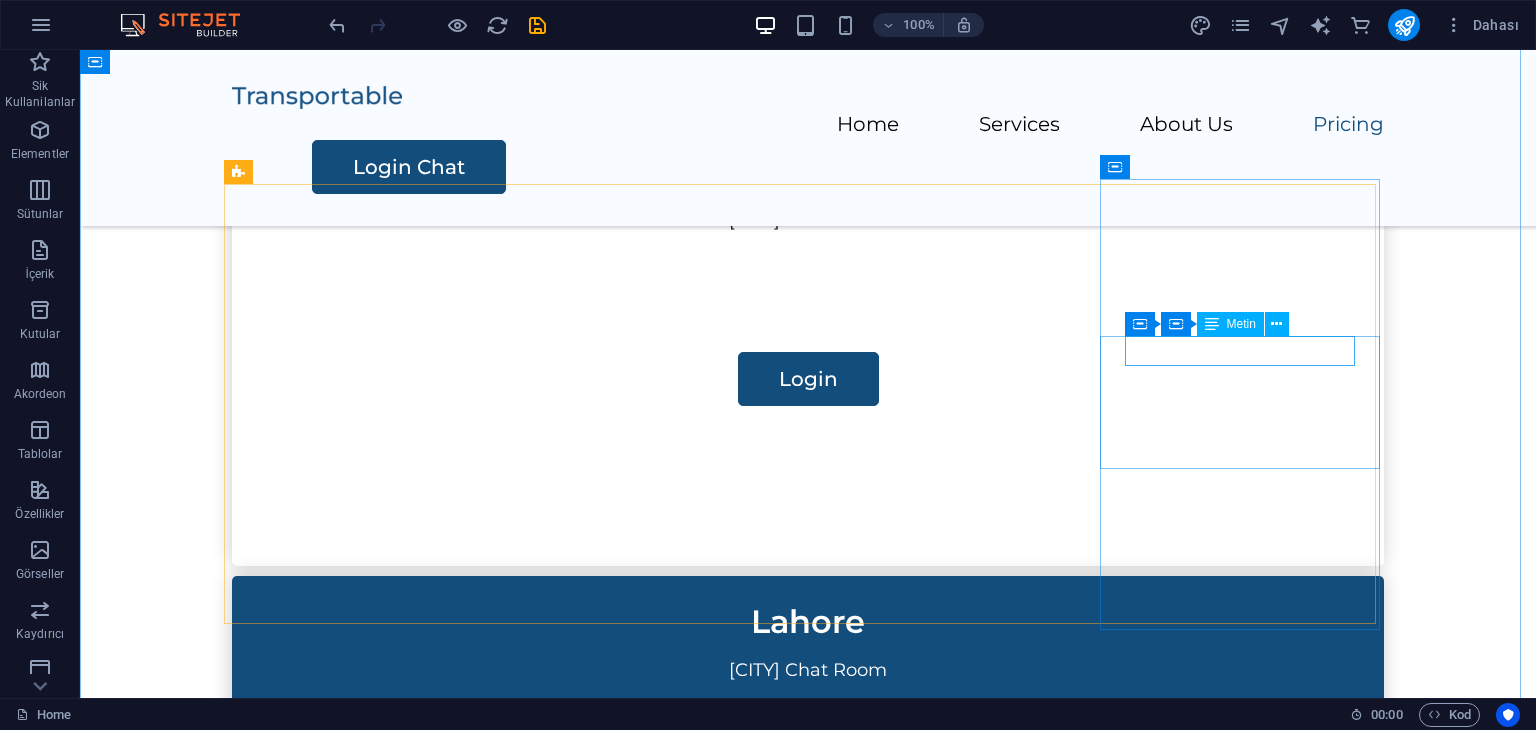 click on "Packing" at bounding box center [808, 1567] 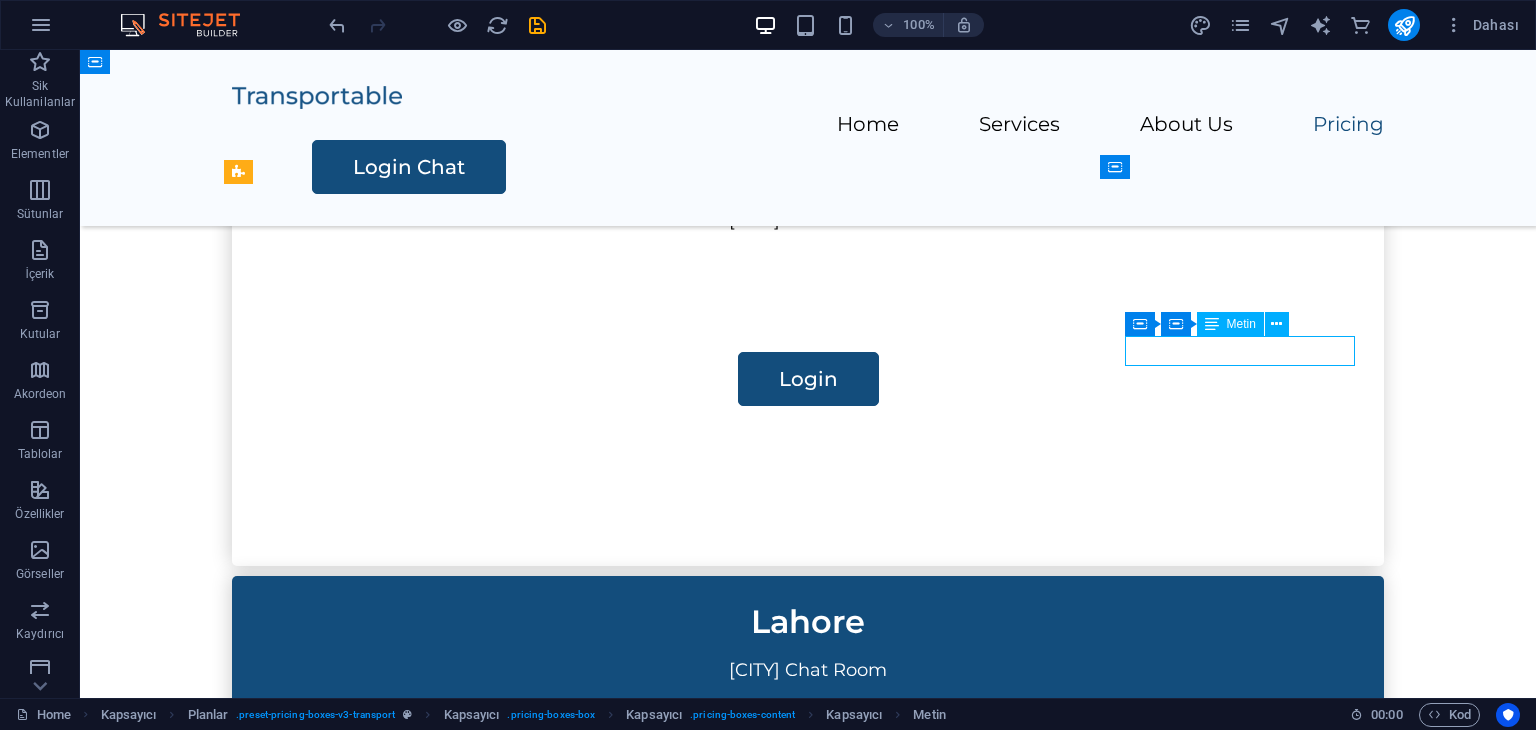 click on "Packing" at bounding box center [808, 1567] 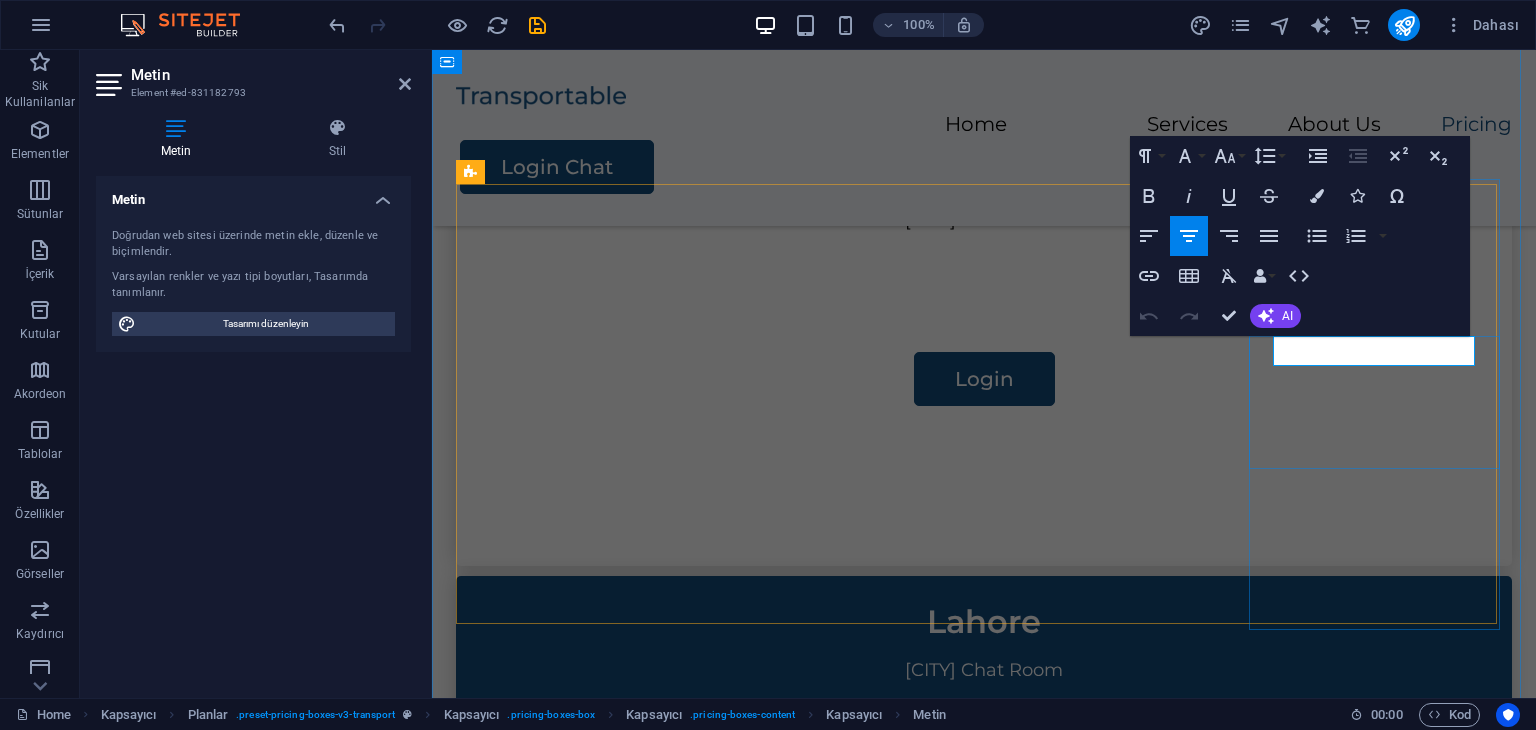 type 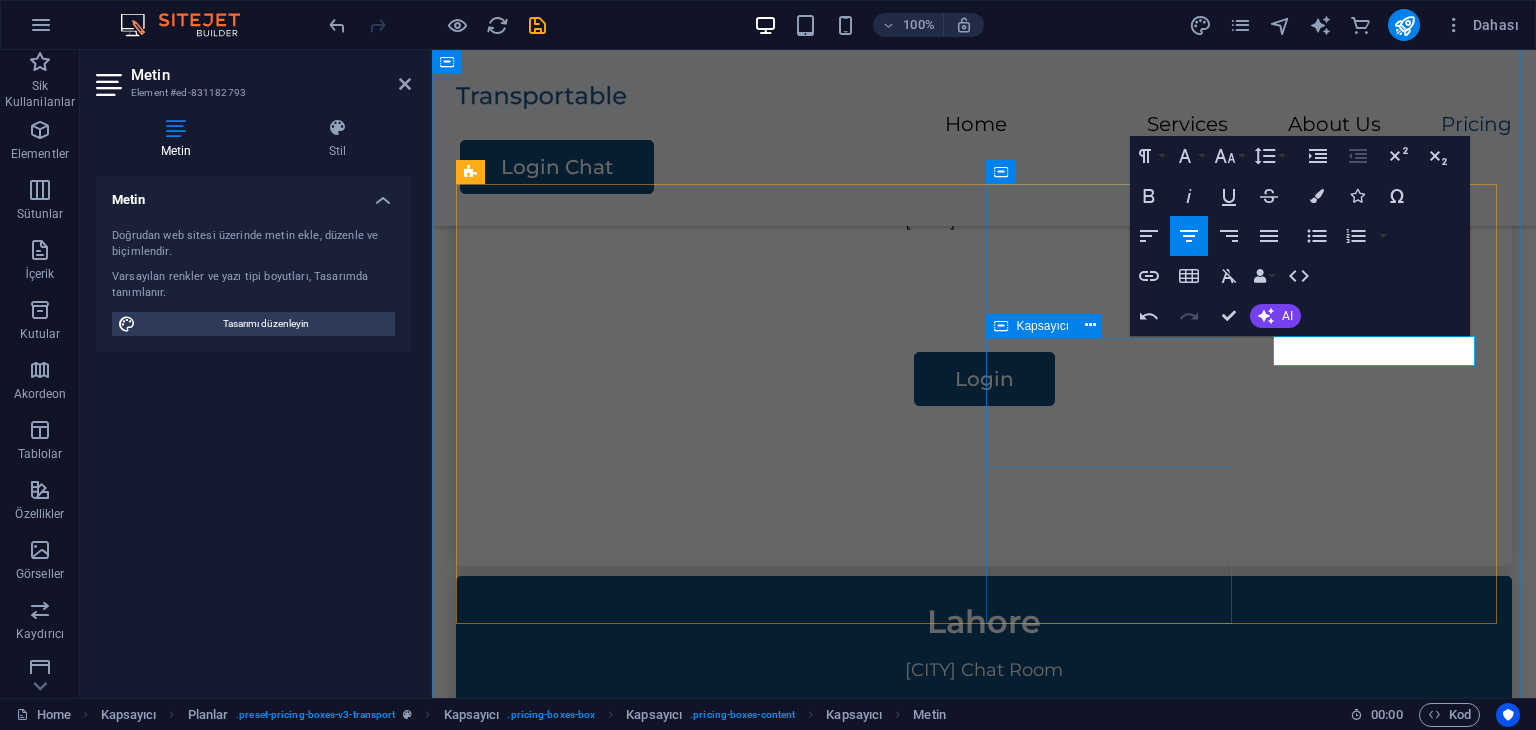 drag, startPoint x: 1116, startPoint y: 420, endPoint x: 1640, endPoint y: 476, distance: 526.9839 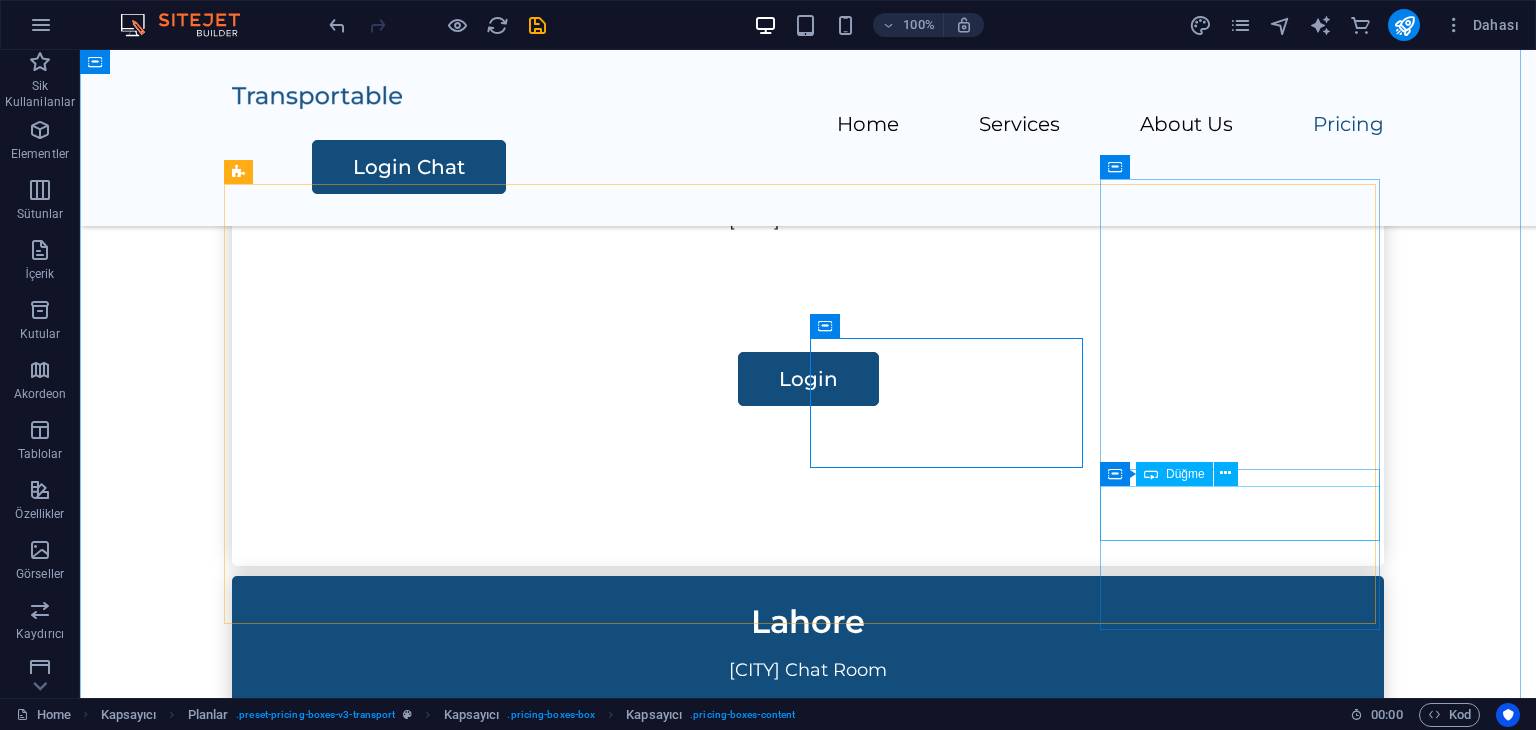 click on "Contact Us" at bounding box center [808, 1729] 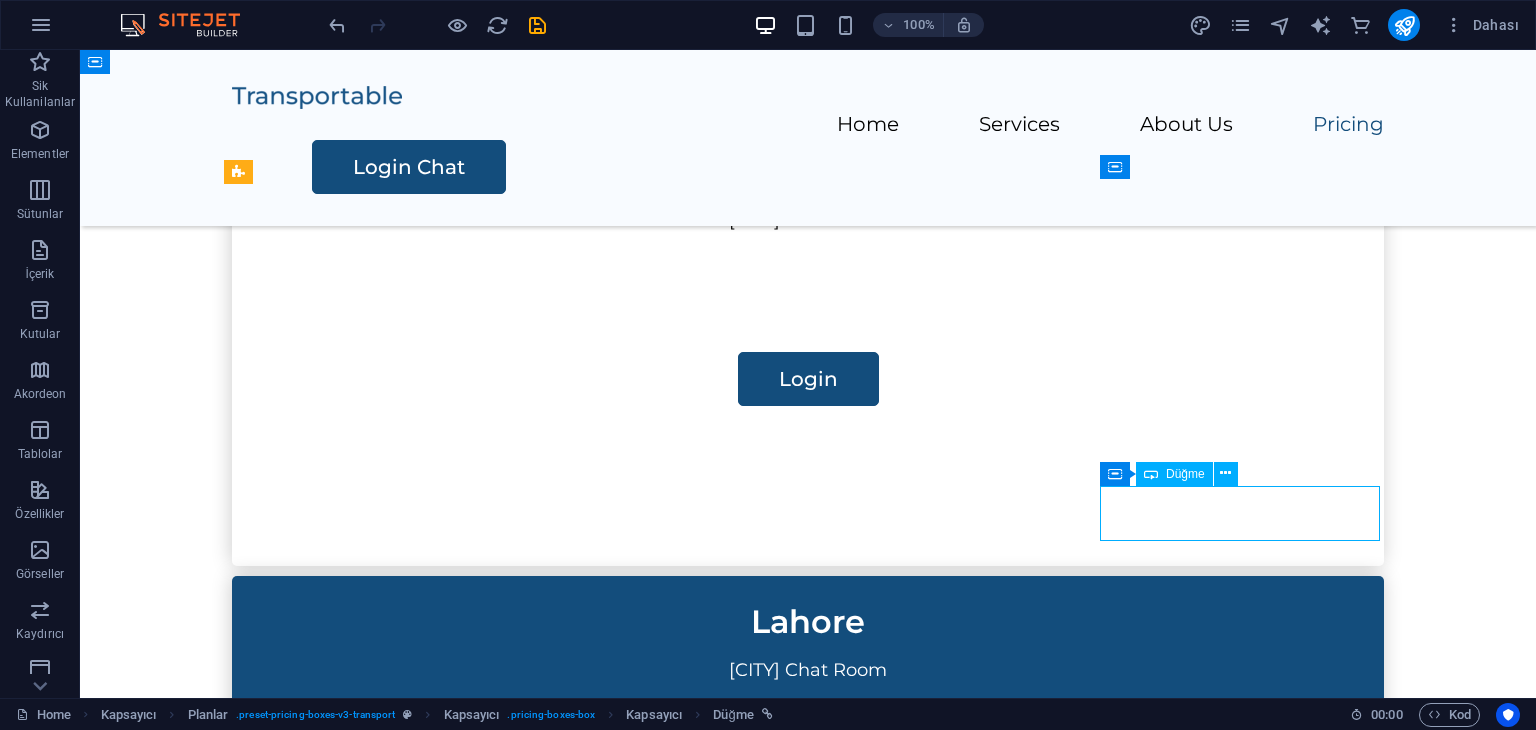 click on "Contact Us" at bounding box center [808, 1729] 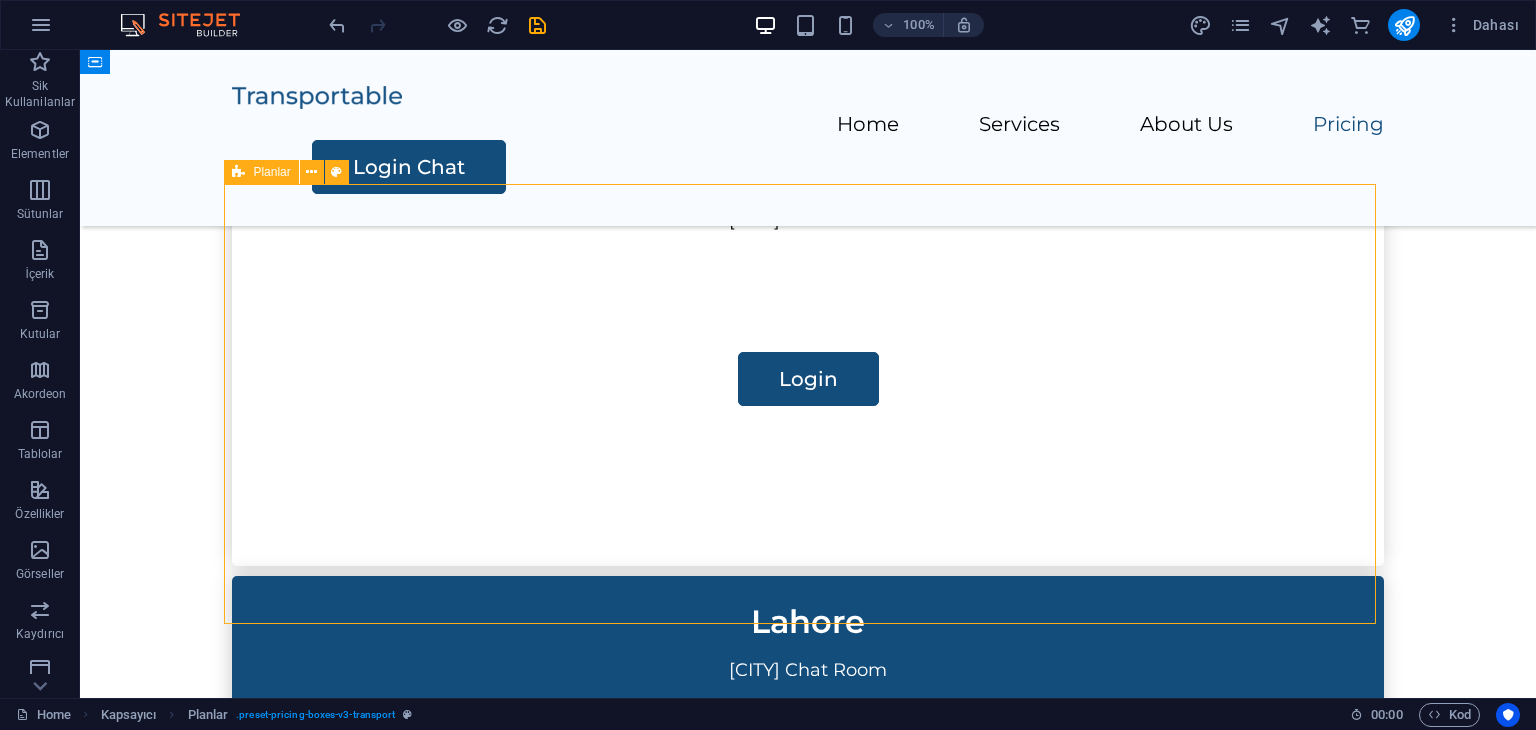 click on "Contact Us" at bounding box center [808, 1729] 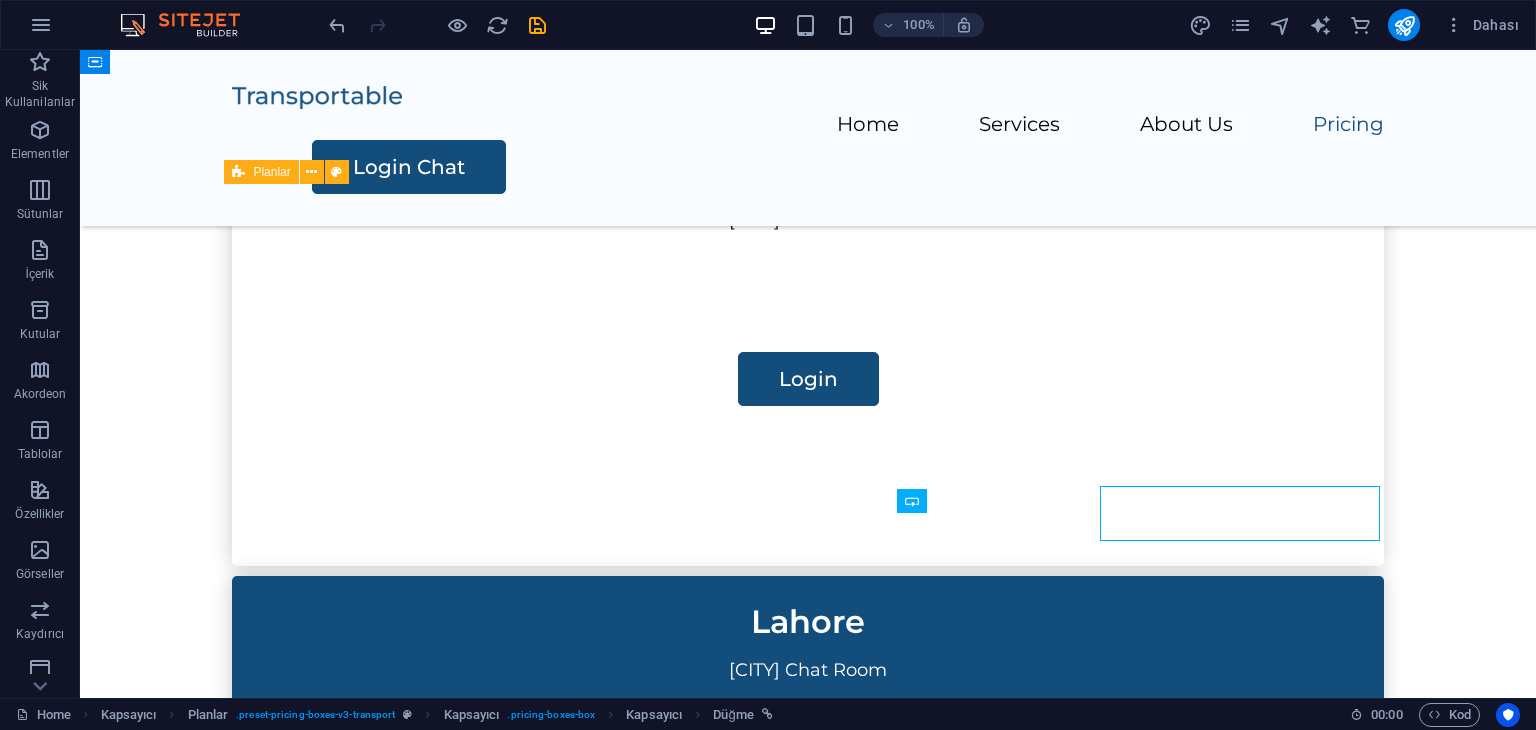 click on "Contact Us" at bounding box center [808, 1729] 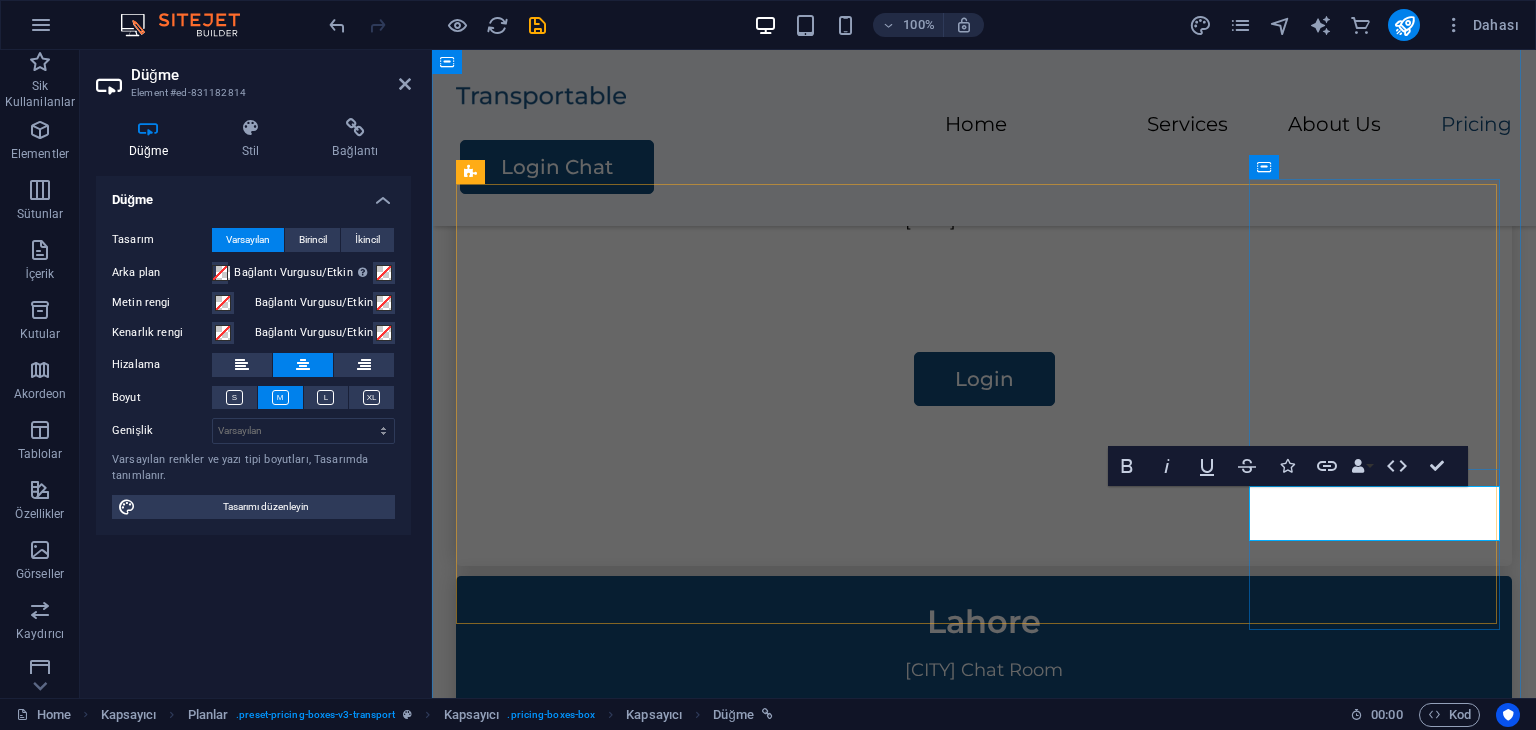 type 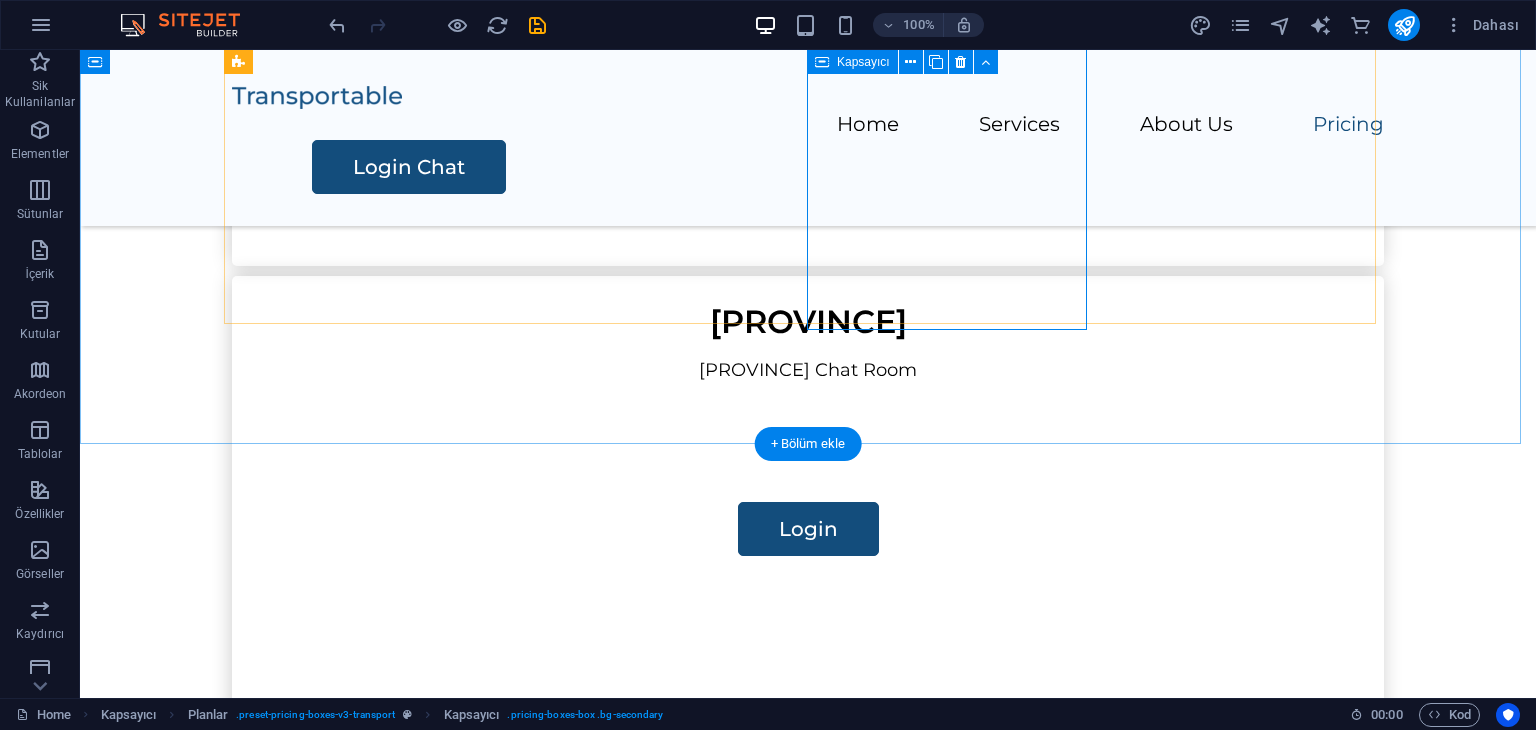 scroll, scrollTop: 1968, scrollLeft: 0, axis: vertical 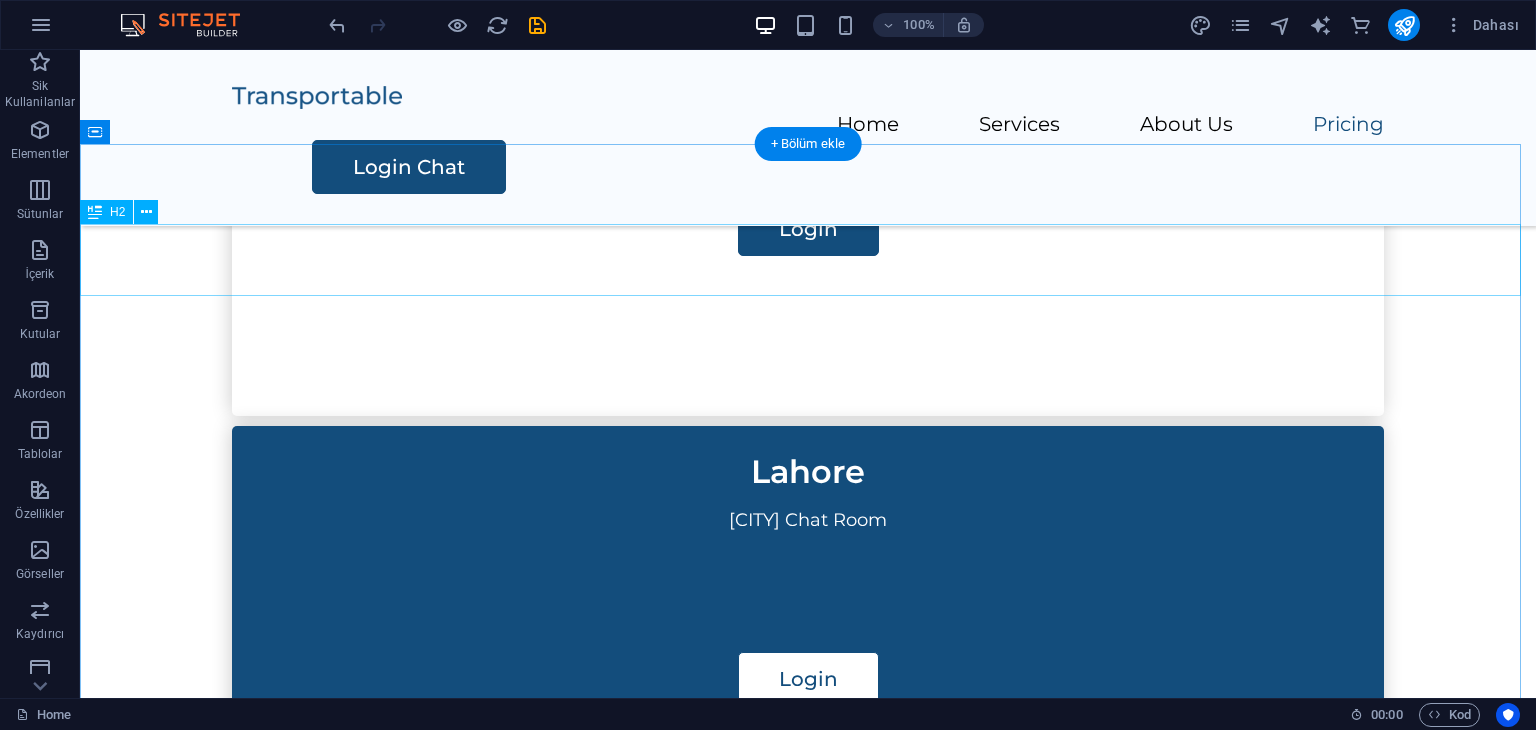 click on "Contact Us" at bounding box center [808, 1552] 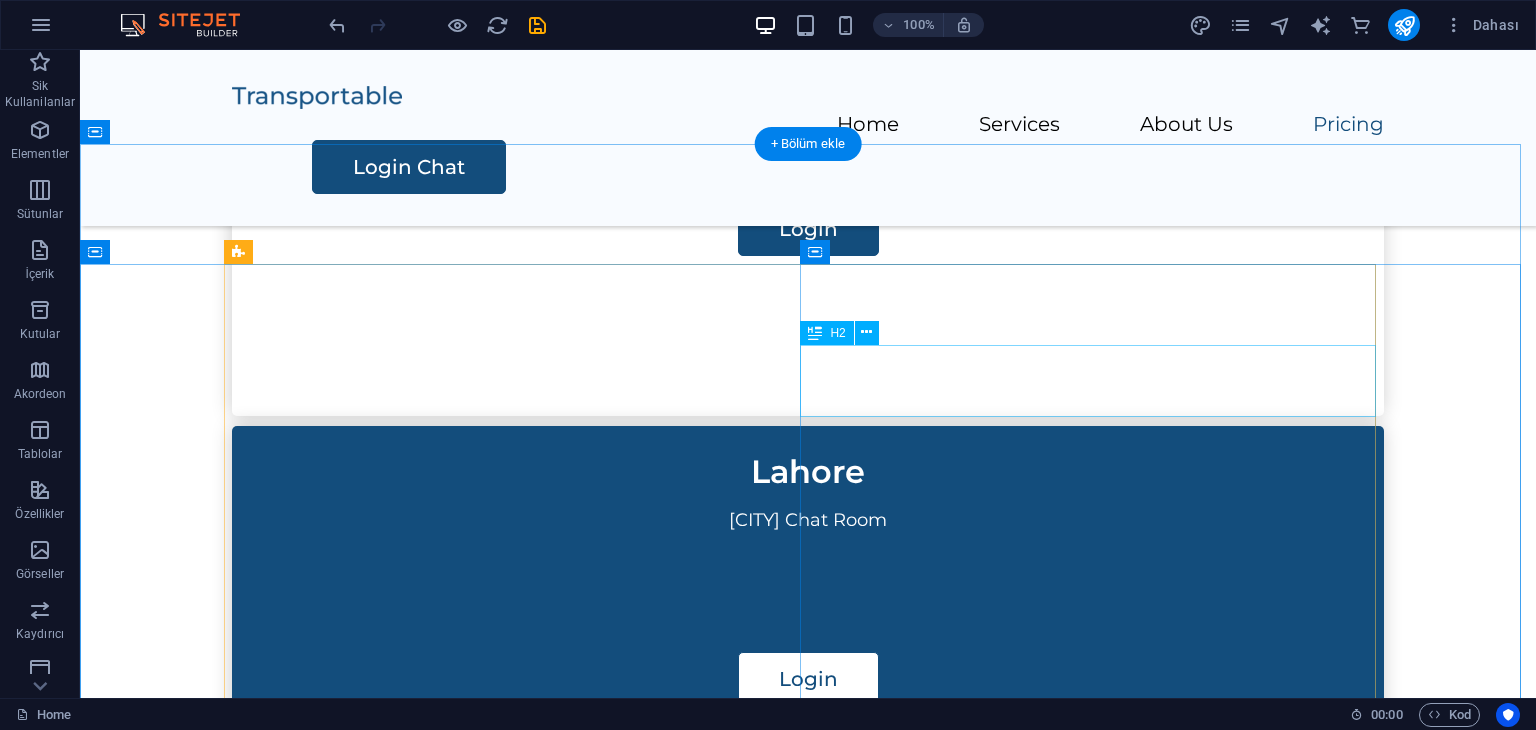 click on "Contact Us" at bounding box center [808, 1592] 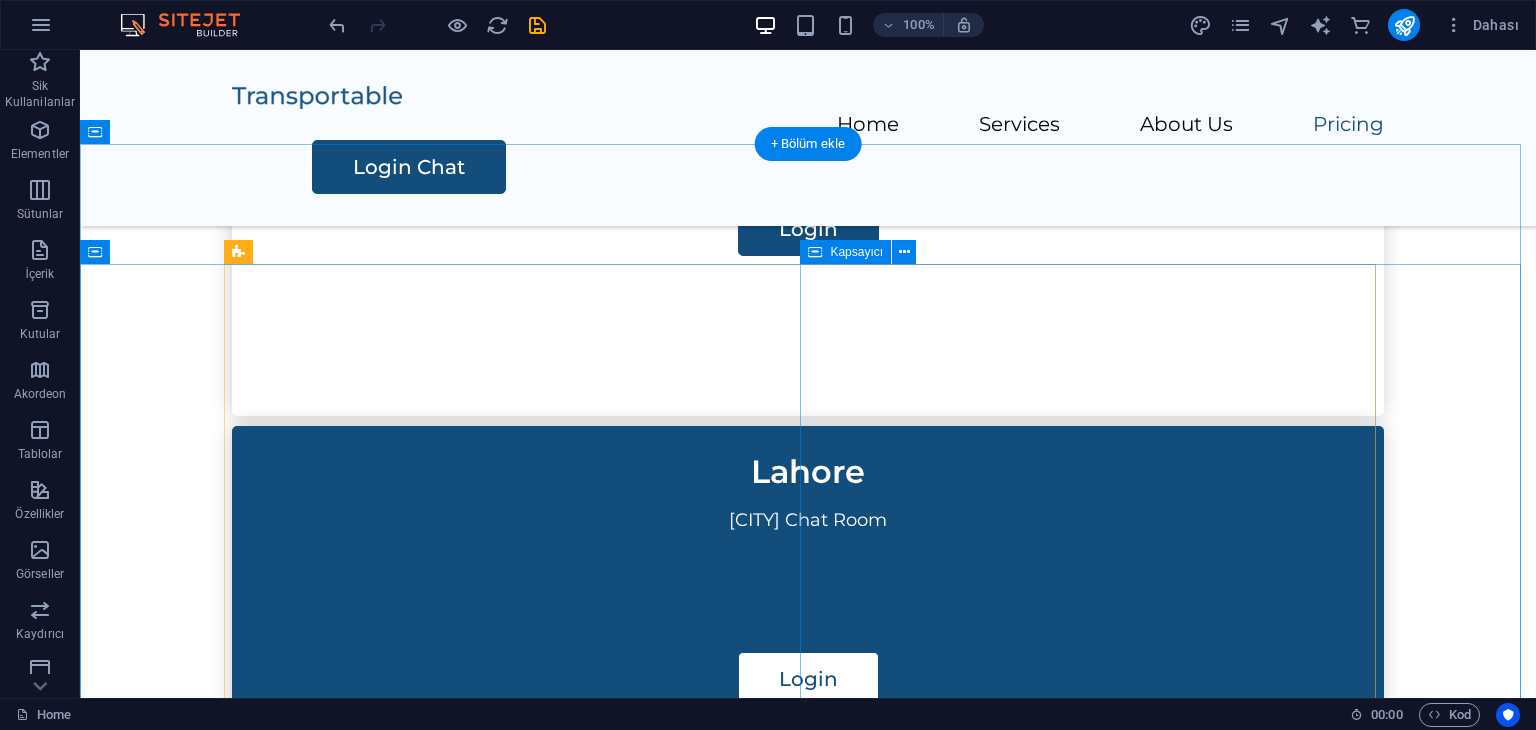 click on "I have read and understand the privacy policy. Okunaksız mı? Yeni yükle Submit" at bounding box center [808, 1856] 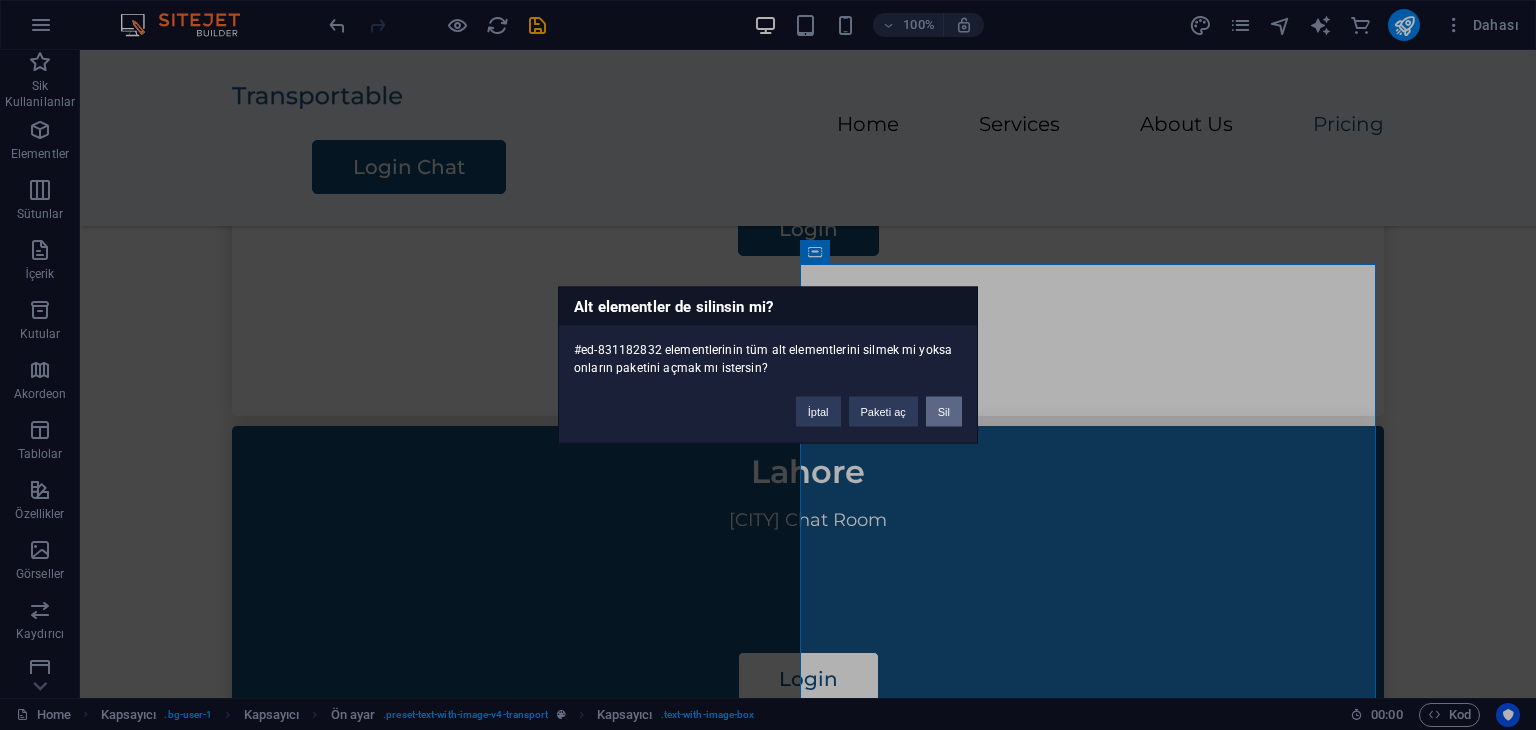 click on "Sil" at bounding box center (944, 412) 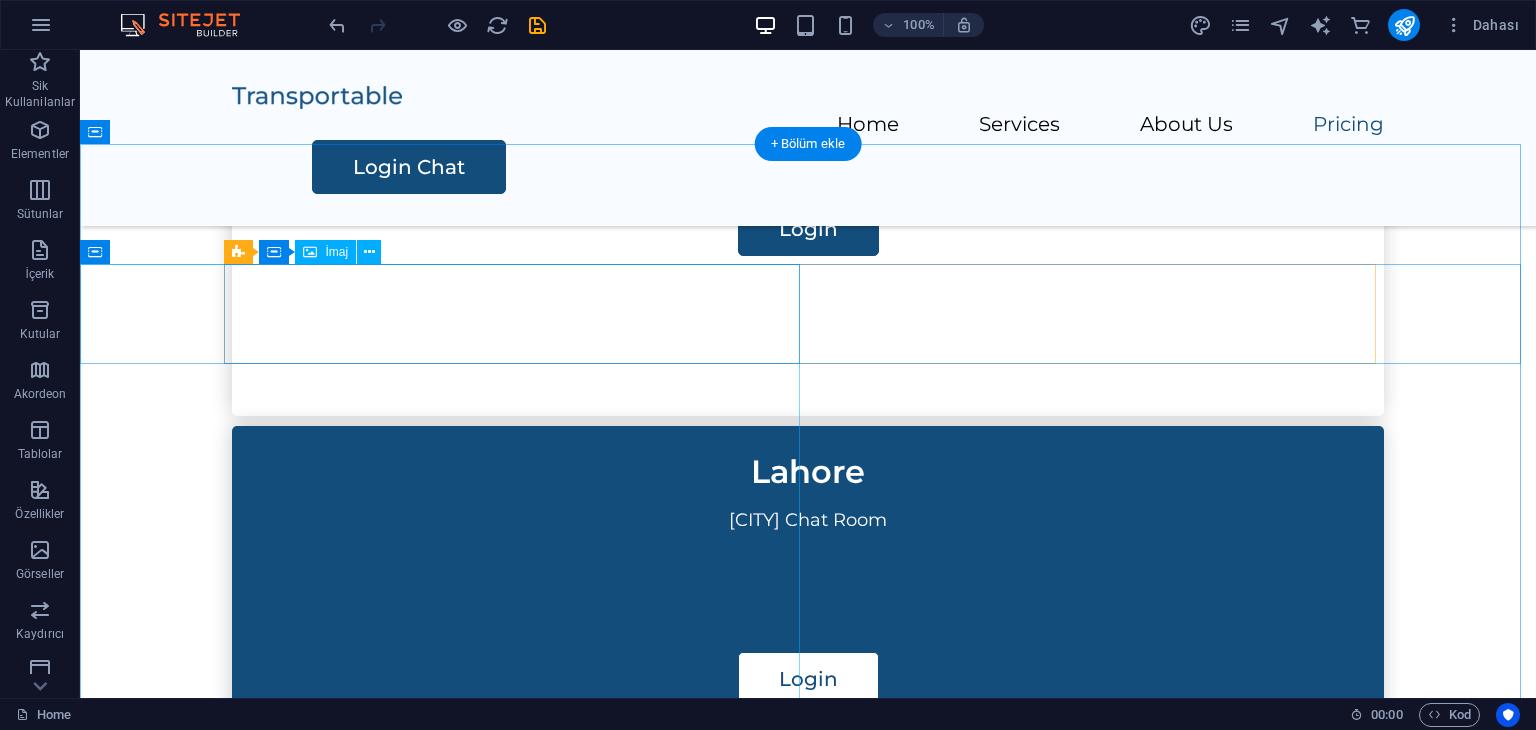 click at bounding box center [-66, 1896] 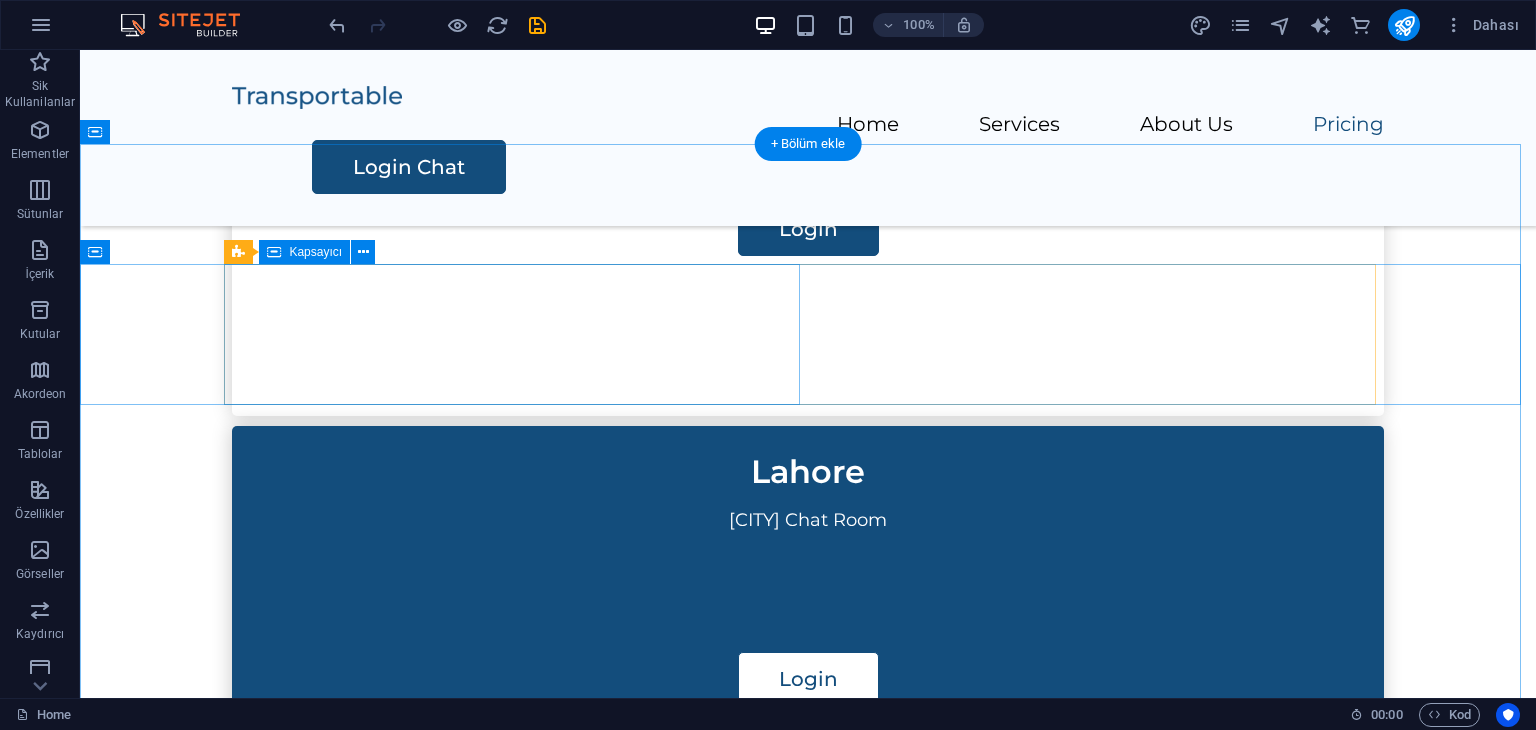 click on "İçeriği buraya bırak veya  Element ekle  Panoyu yapıştır" at bounding box center [808, 1627] 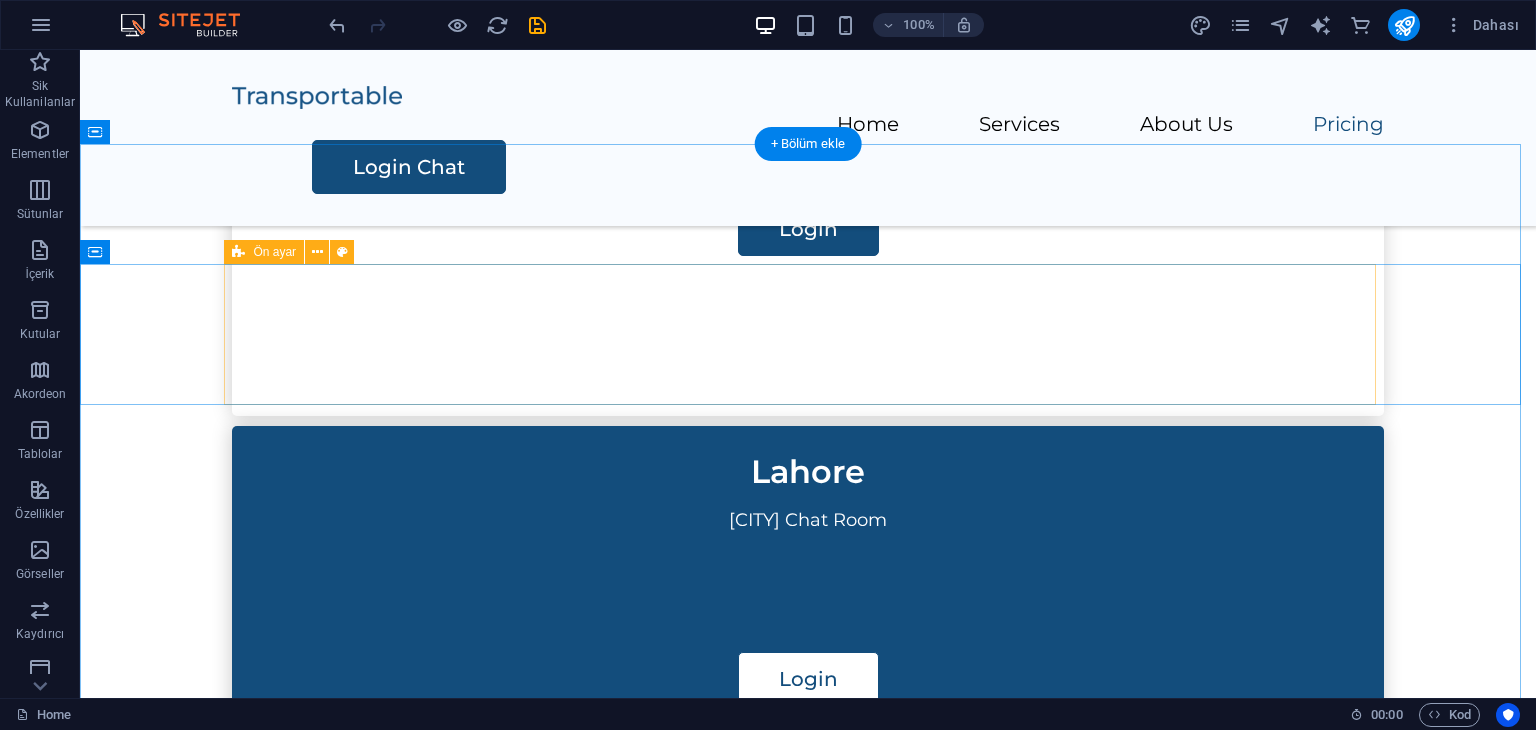 click on "İçeriği buraya bırak veya  Element ekle  Panoyu yapıştır" at bounding box center [808, 1627] 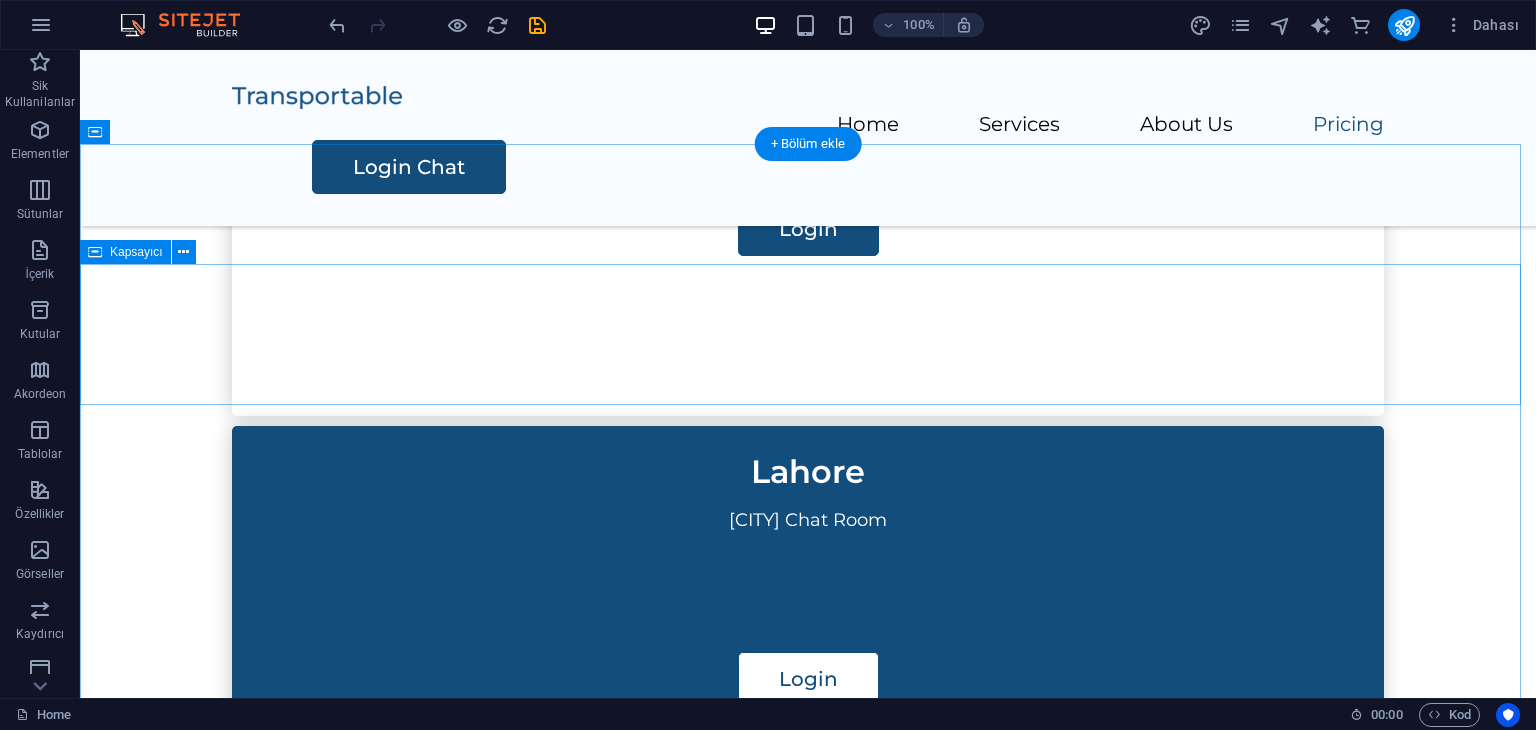 click on "İçeriği buraya bırak veya  Element ekle  Panoyu yapıştır" at bounding box center [808, 1627] 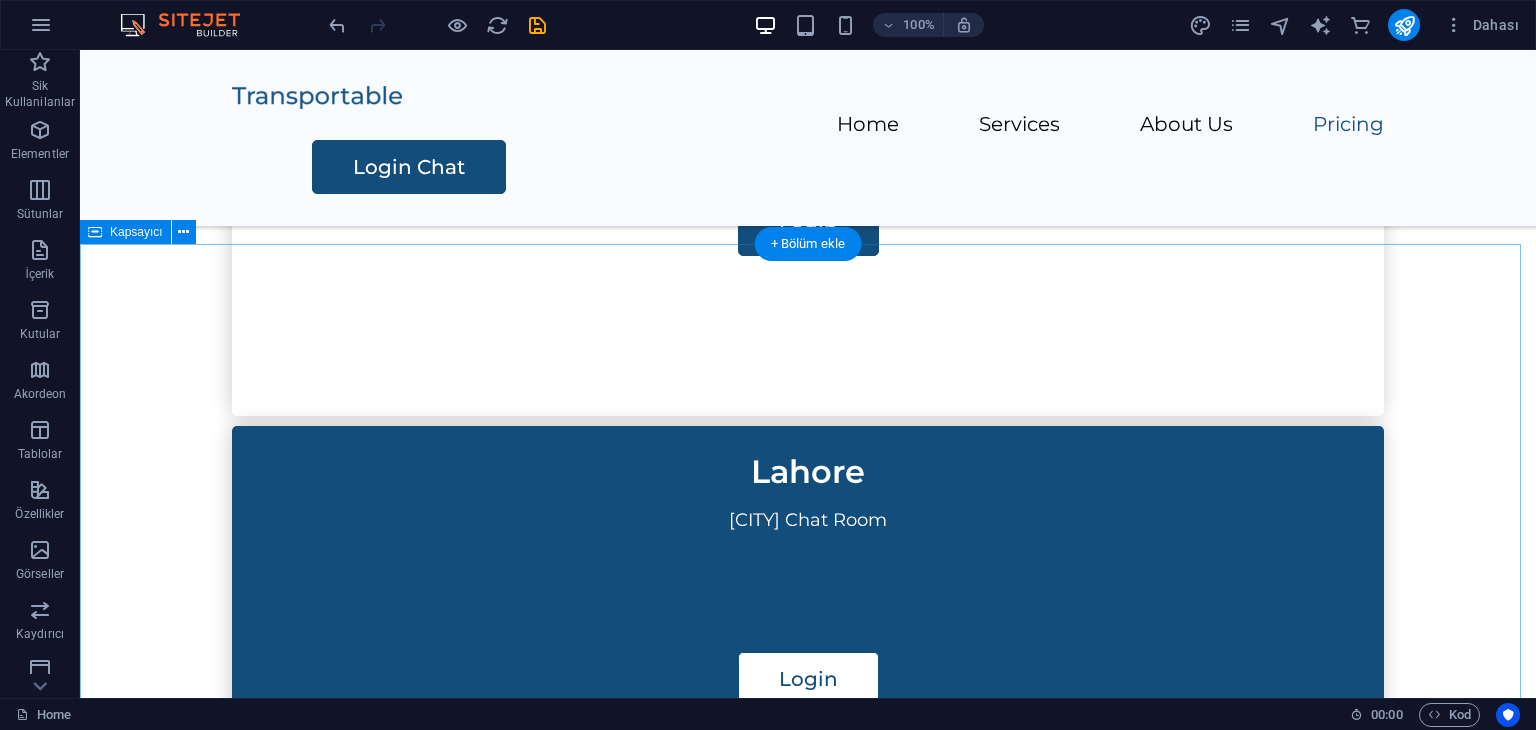 scroll, scrollTop: 1768, scrollLeft: 0, axis: vertical 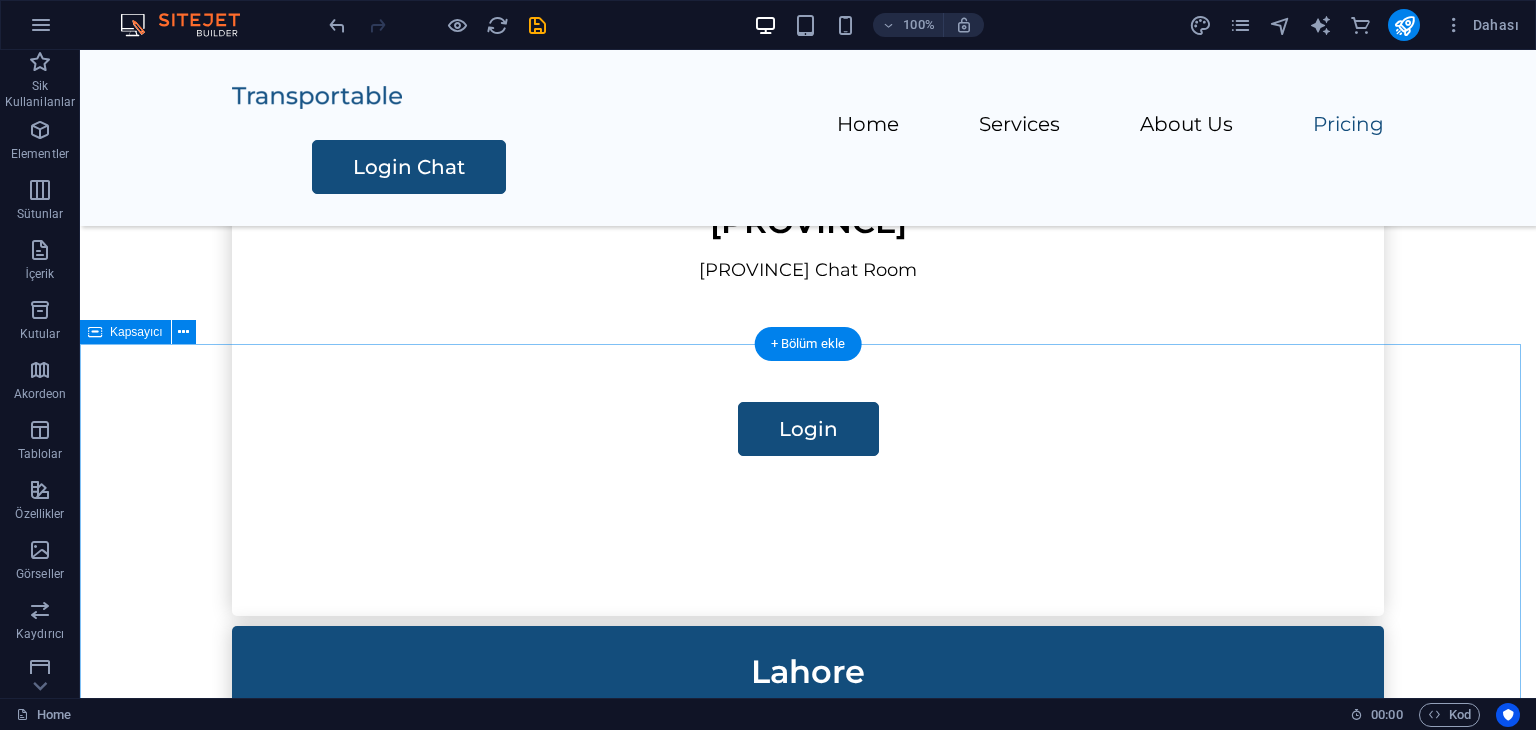 click at bounding box center (808, 2069) 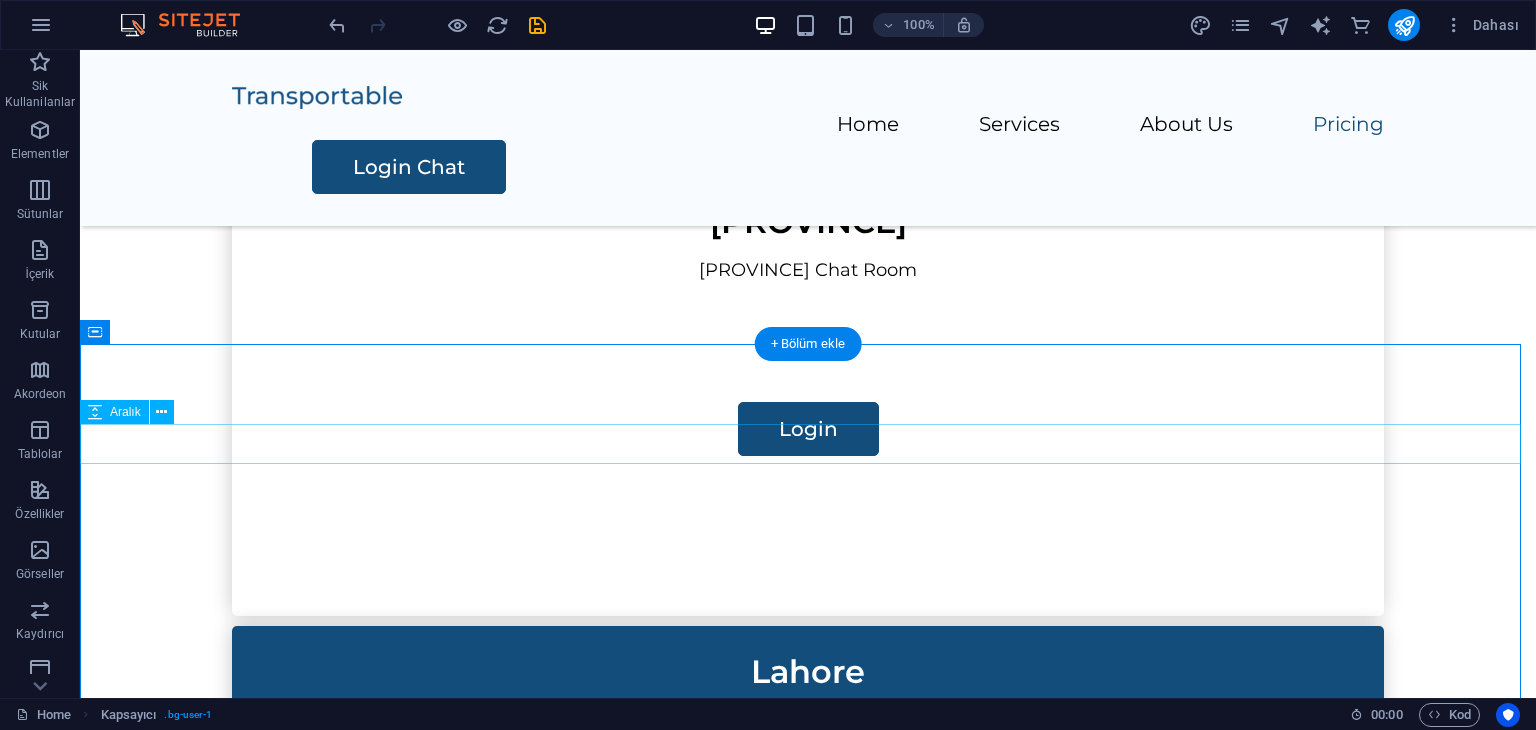 click at bounding box center [808, 1736] 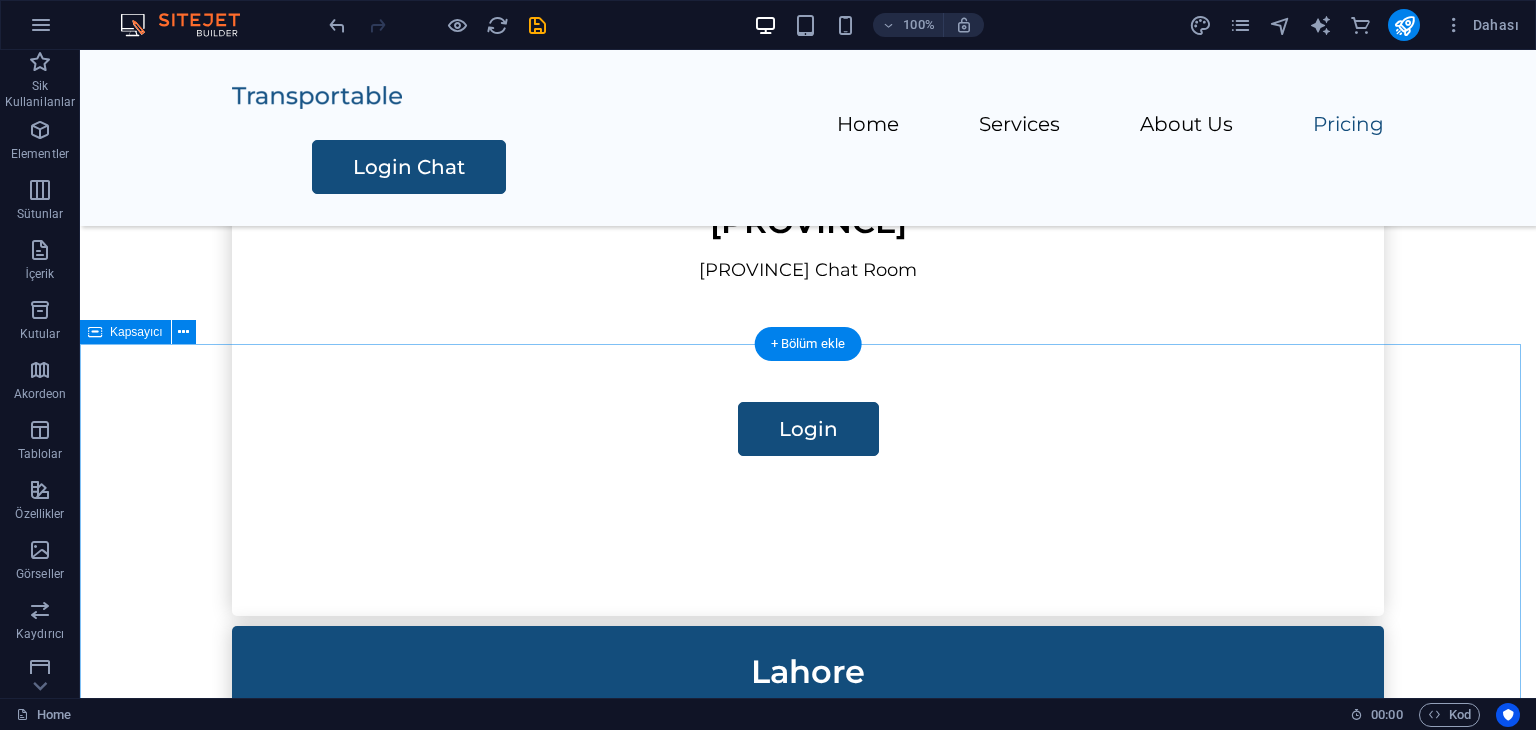click on "İçeriği buraya bırak veya  Element ekle  Panoyu yapıştır" at bounding box center (808, 1787) 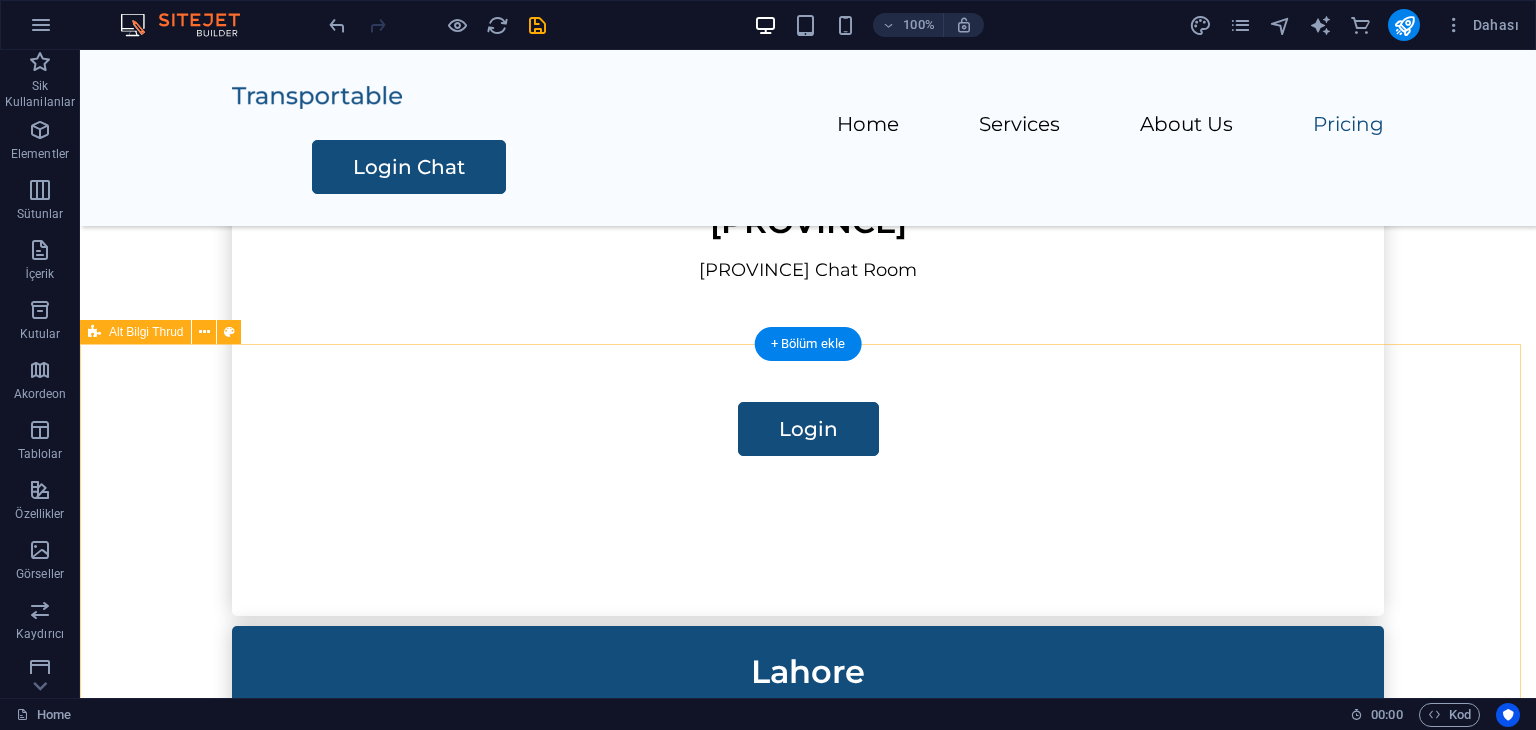 click on "Street ,  Berlin ,  12345
0123 - 456789
7c299a355f6b37510c96a166b406f5@cpanel.local
Home Services About Us Pricing Contact Us HOME SERVICES ABOUT US PRICING CONTACT US
pakistanchat.chatirc.net   Legal Notice  |  Privacy Policy" at bounding box center [808, 1927] 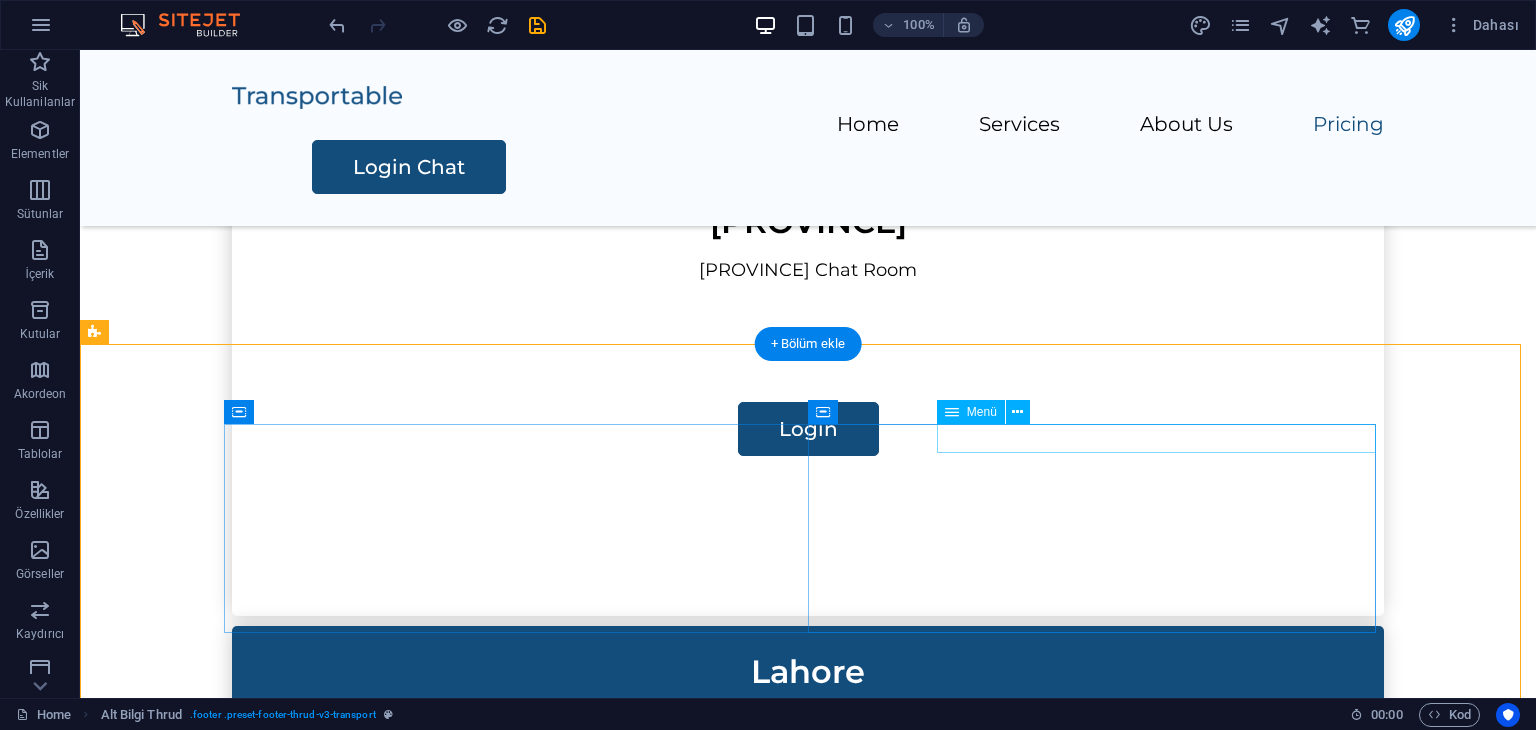 click on "Home Services About Us Pricing Contact Us" at bounding box center [516, 1875] 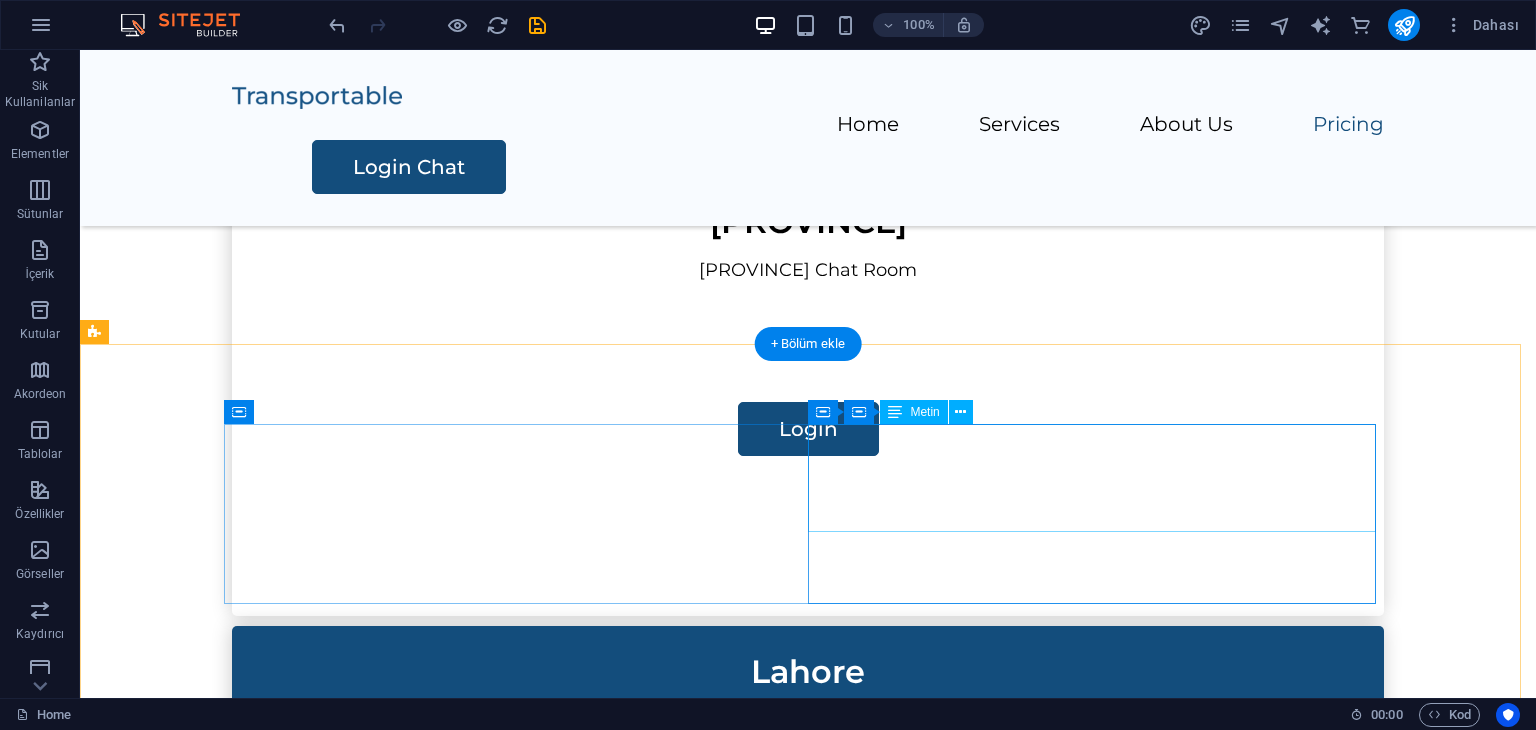 click on "HOME SERVICES ABOUT US" at bounding box center (516, 1915) 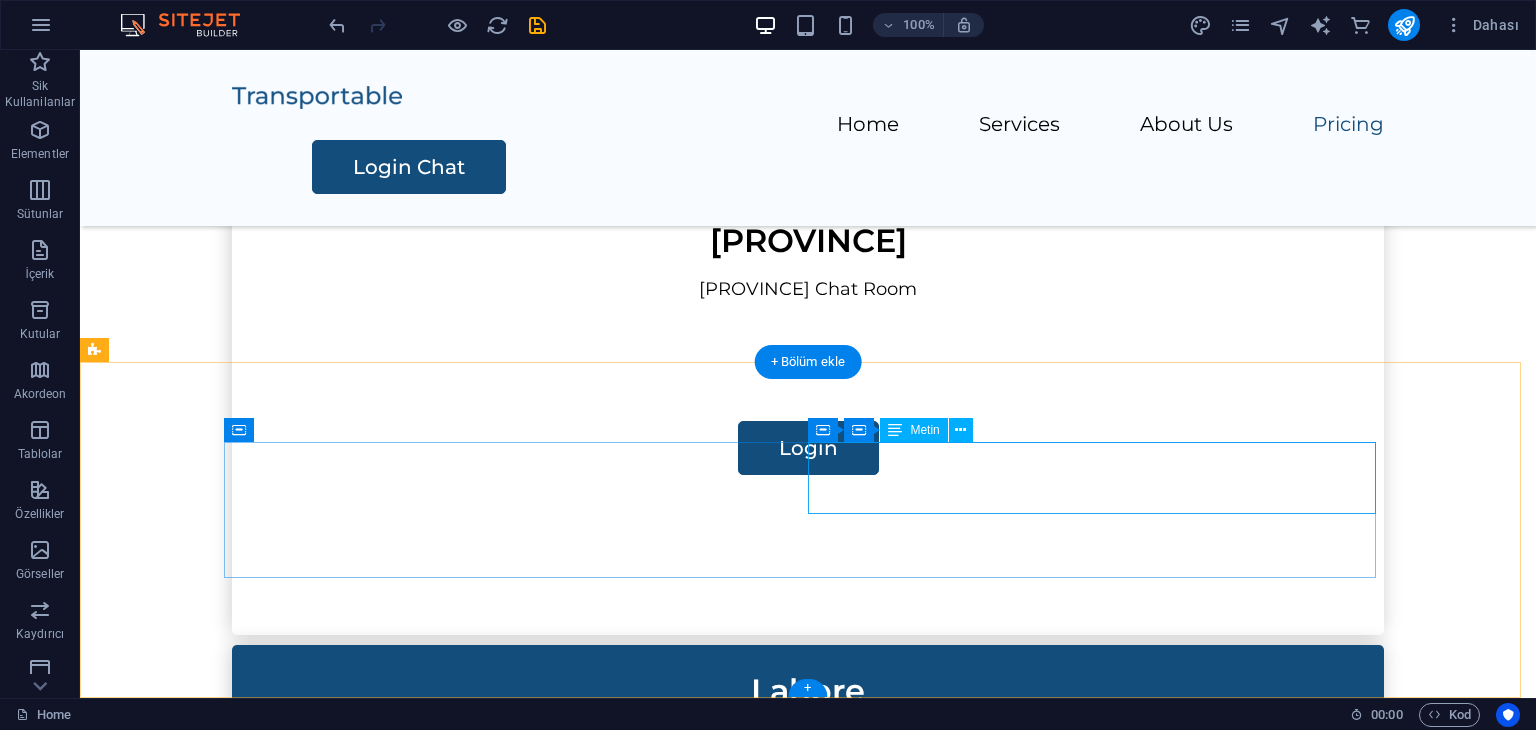 click on "PRICING CONTACT US" at bounding box center [516, 1916] 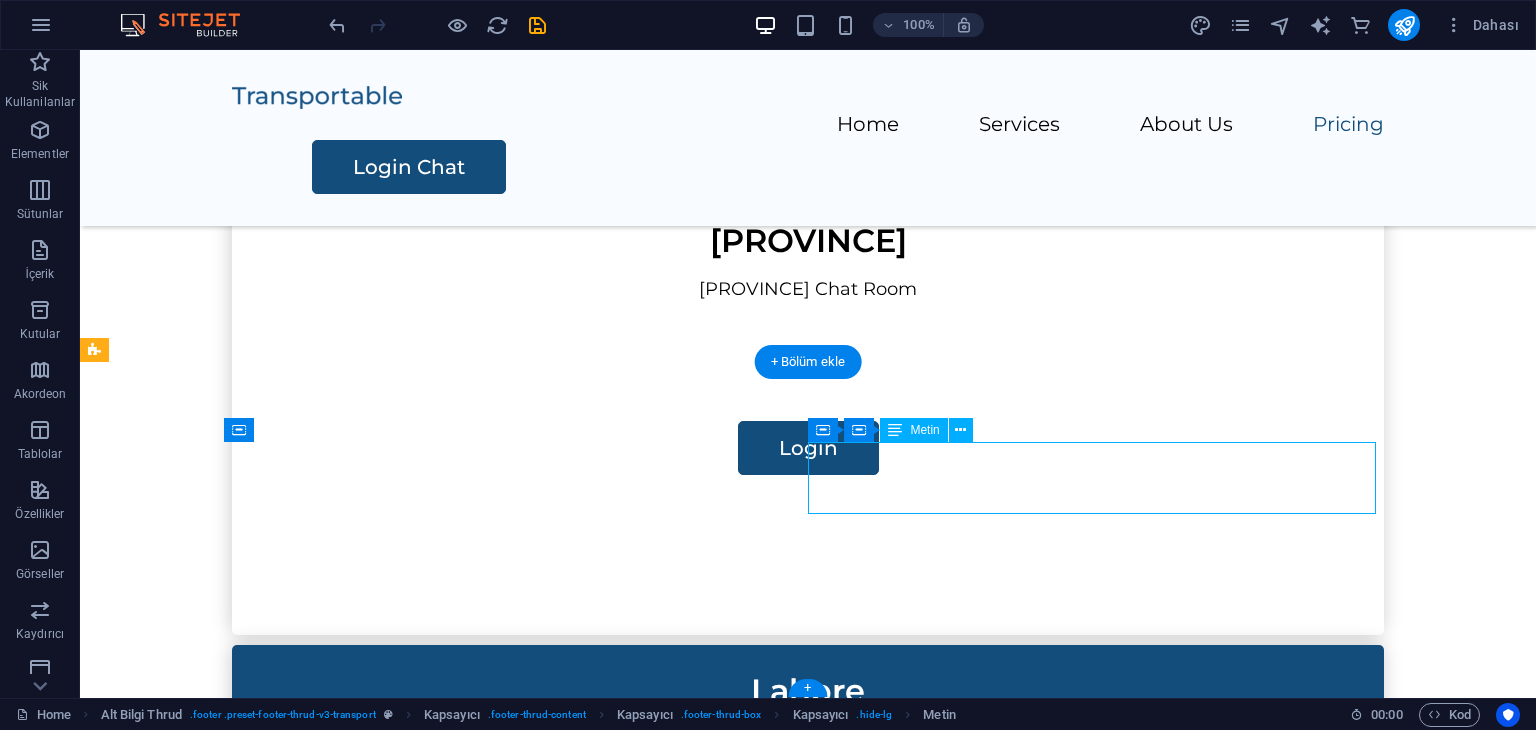scroll, scrollTop: 1754, scrollLeft: 0, axis: vertical 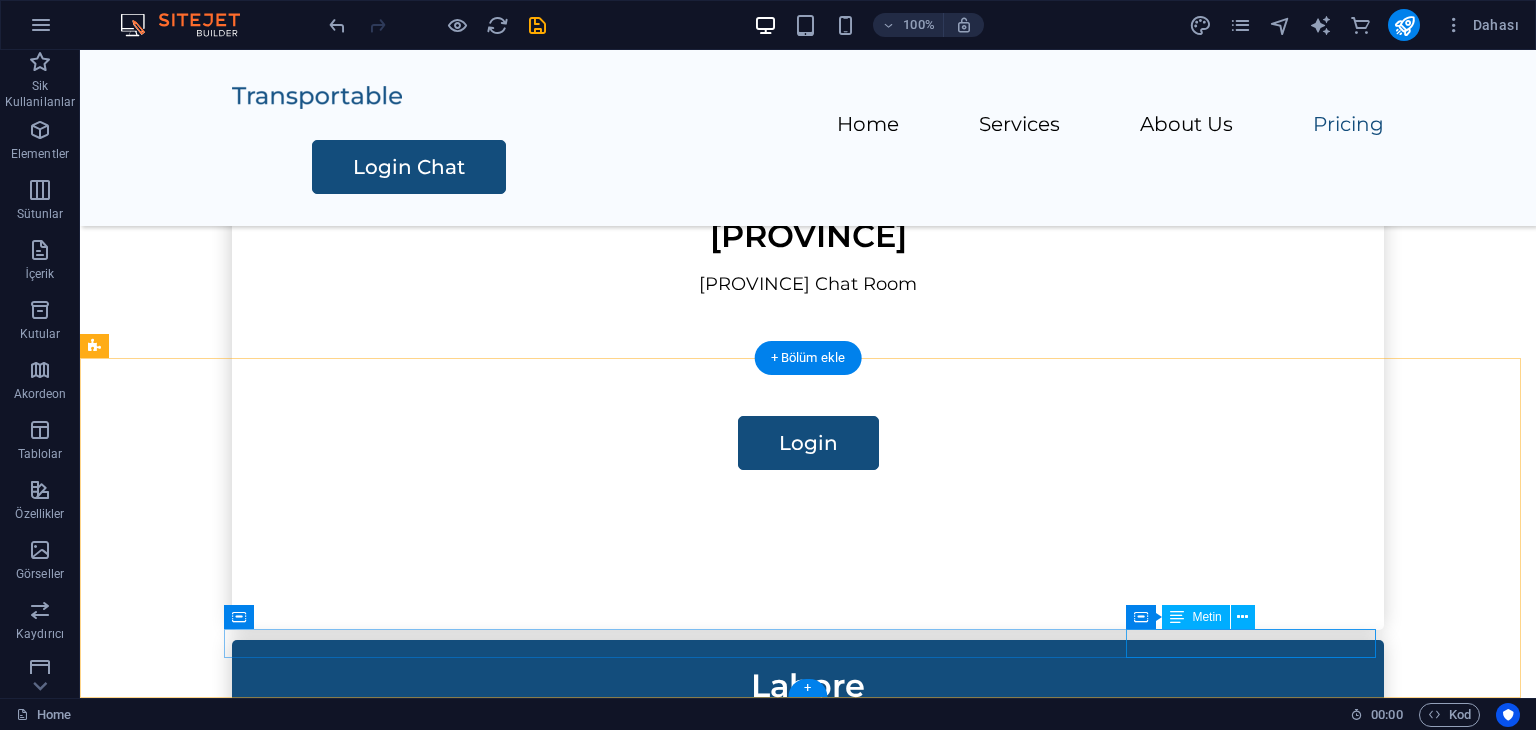 click on "Legal Notice  |  Privacy Policy" at bounding box center [808, 2111] 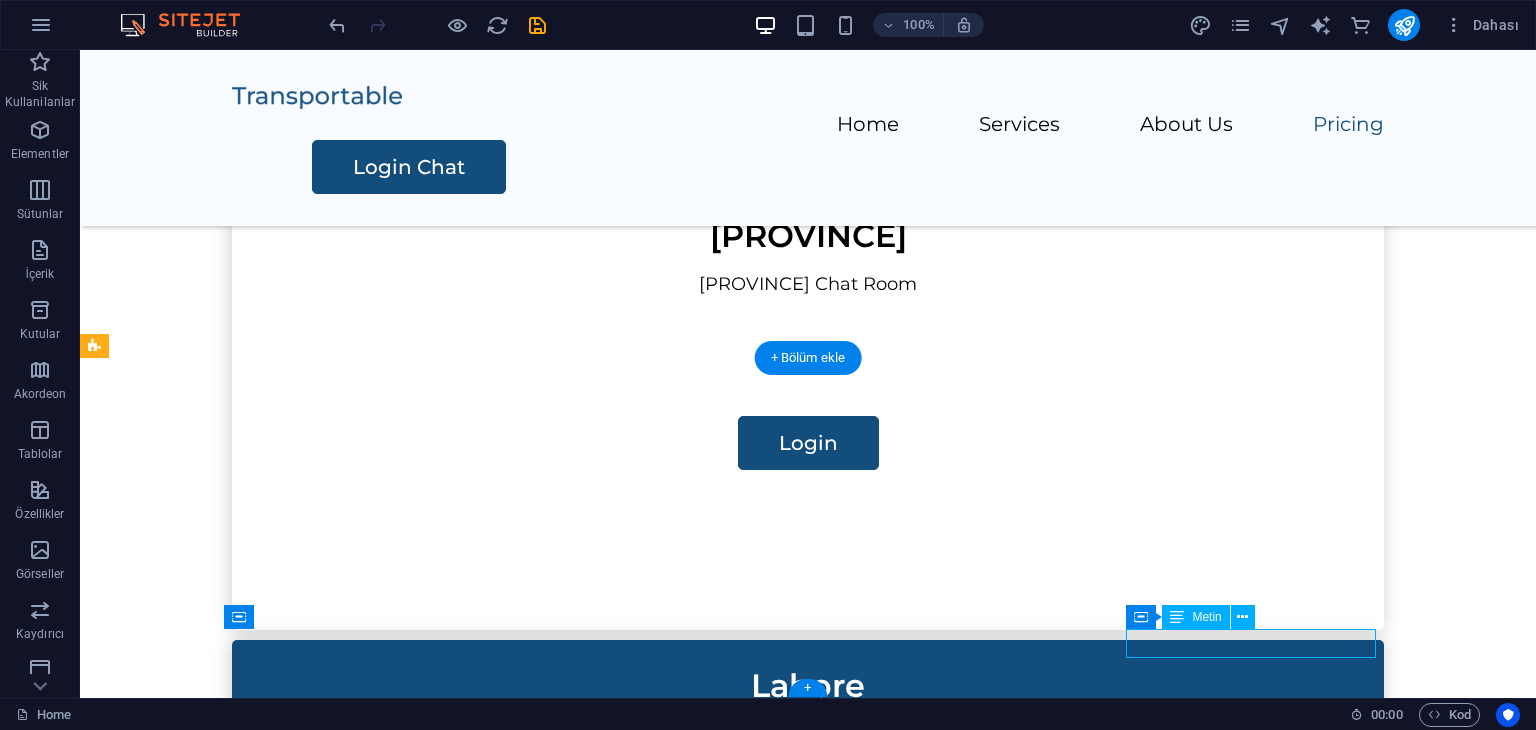 click on "Legal Notice  |  Privacy Policy" at bounding box center [808, 2111] 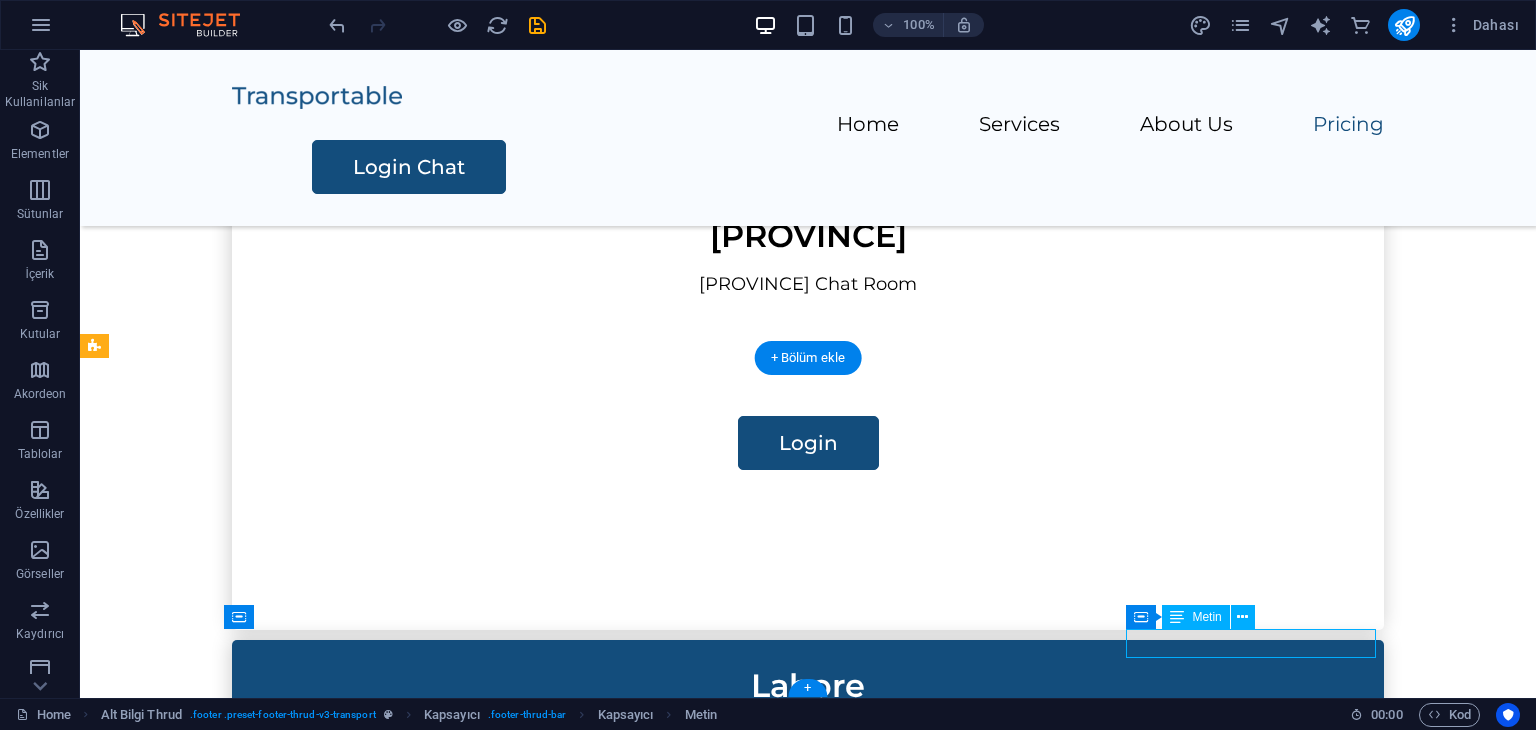 click on "Legal Notice  |  Privacy Policy" at bounding box center (808, 2111) 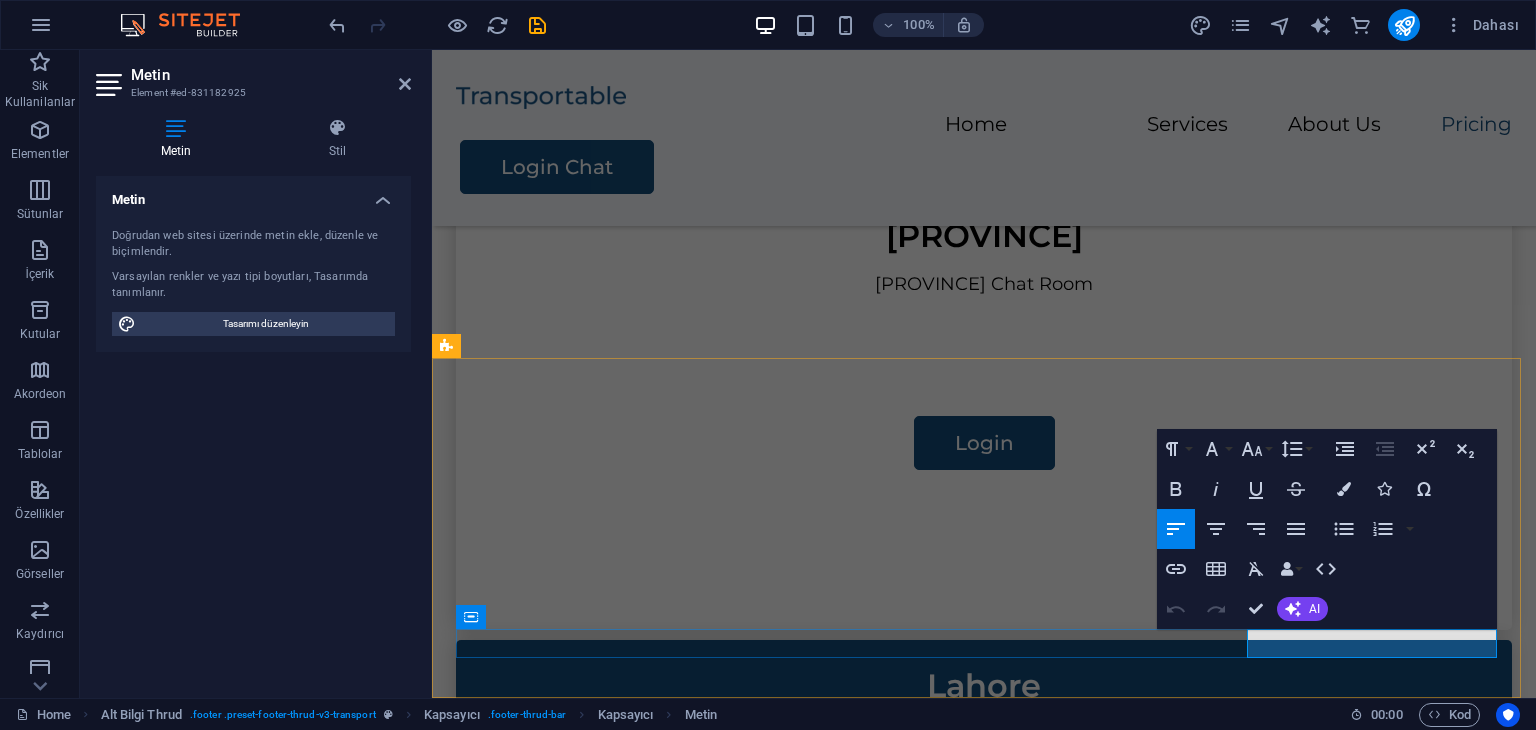 type 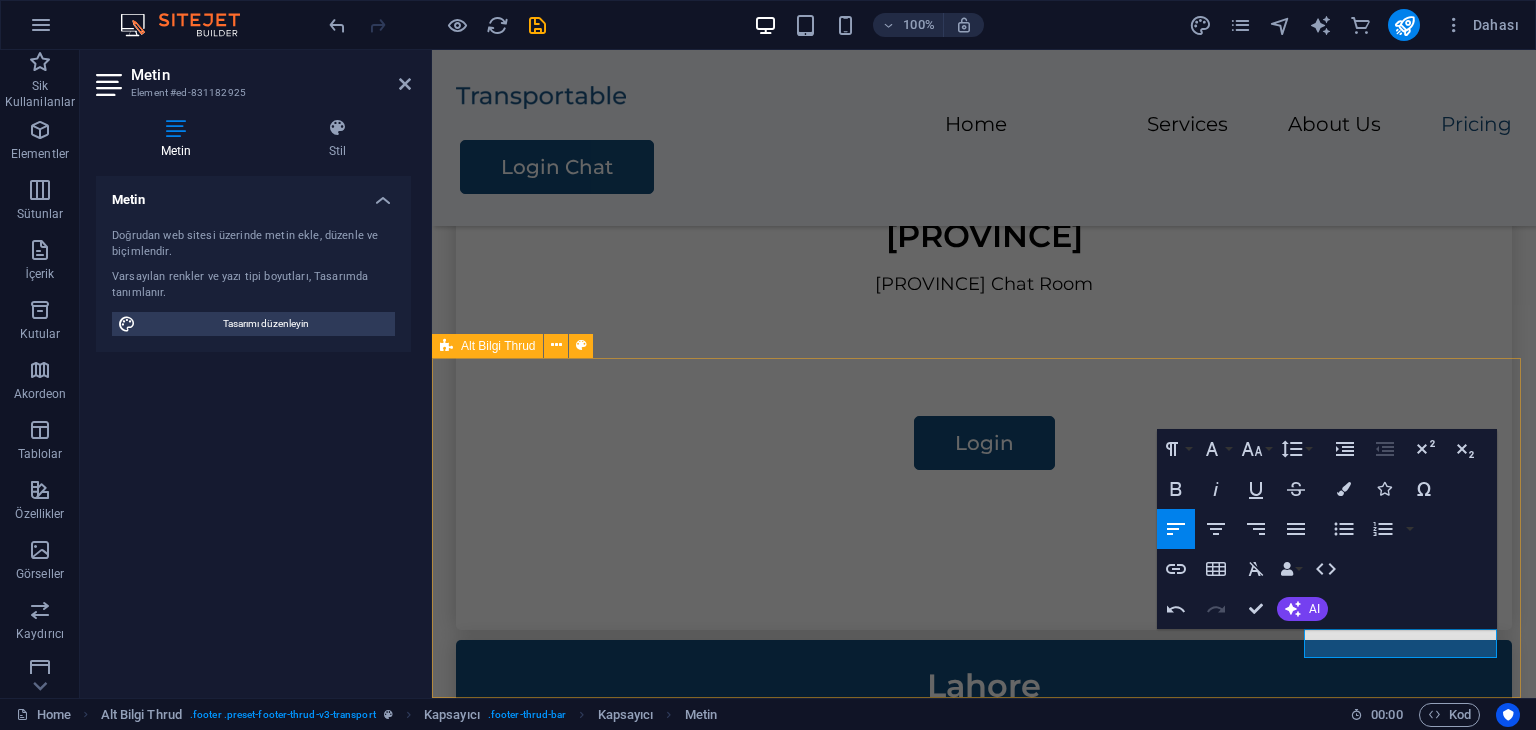 click on "Street ,  Berlin ,  12345
0123 - 456789
7c299a355f6b37510c96a166b406f5@cpanel.local
İçeriği buraya bırak veya  Element ekle  Panoyu yapıştır
pakistanchat.chatirc.net   Pakistan Chat Rooms" at bounding box center [984, 1907] 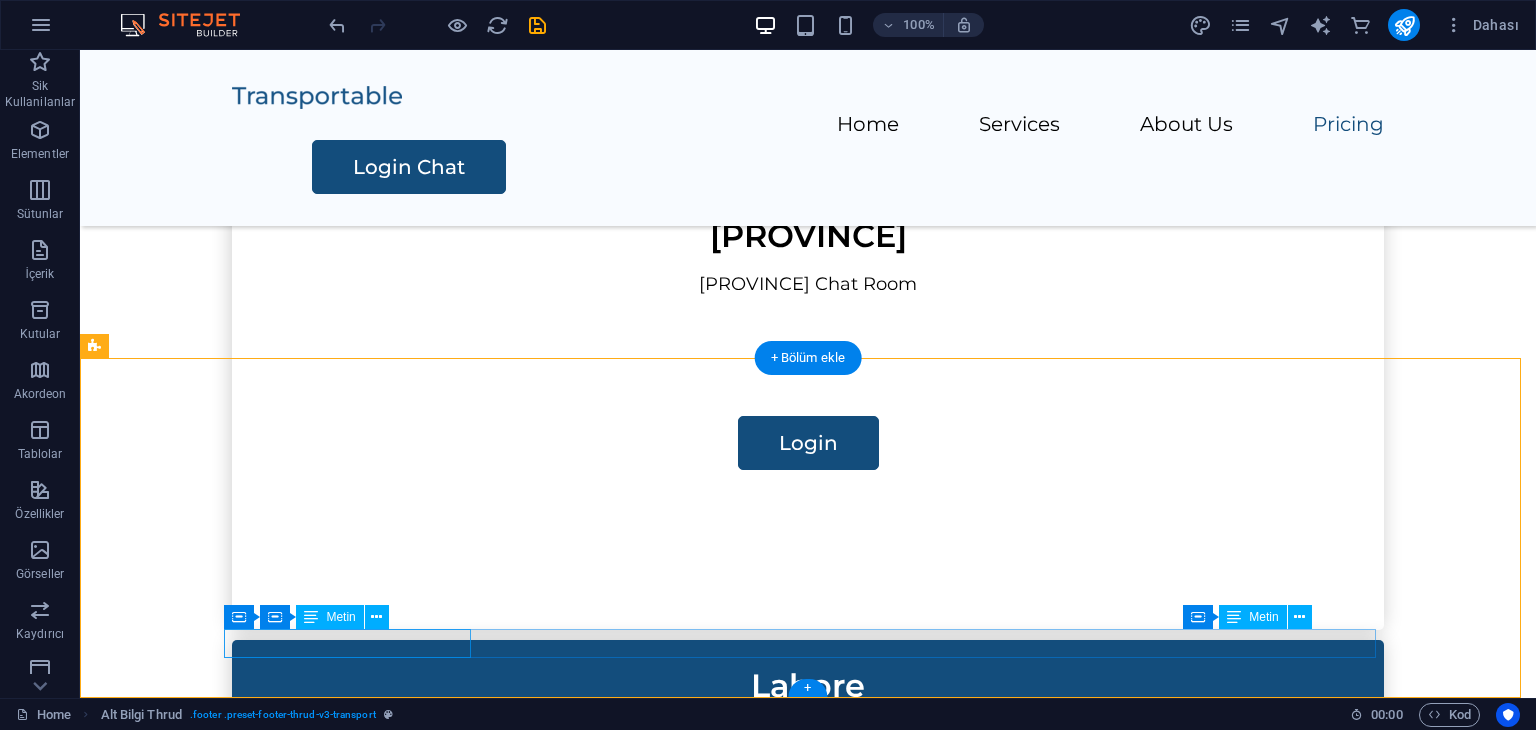 click on "pakistanchat.chatirc.net" at bounding box center [804, 2082] 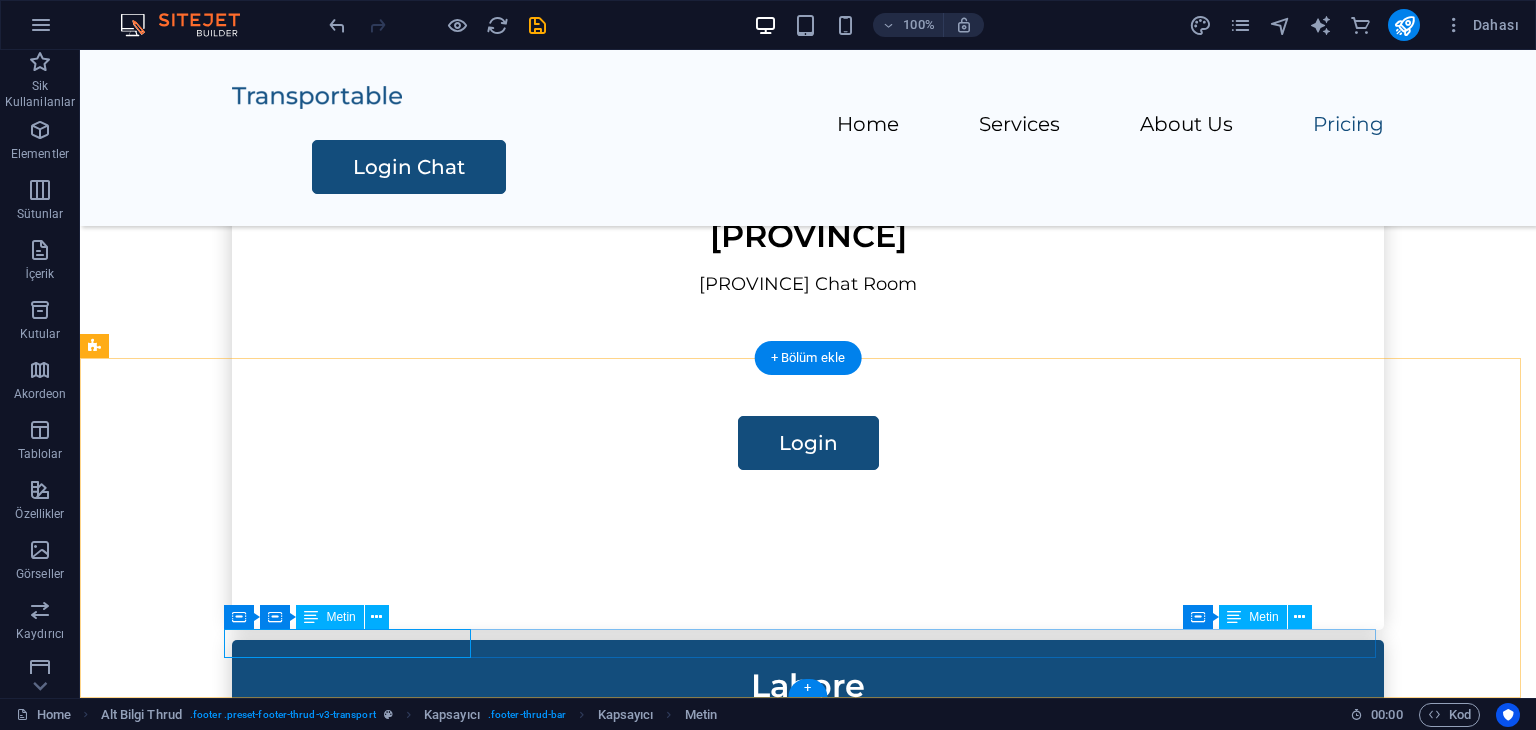 click on "pakistanchat.chatirc.net" at bounding box center [804, 2082] 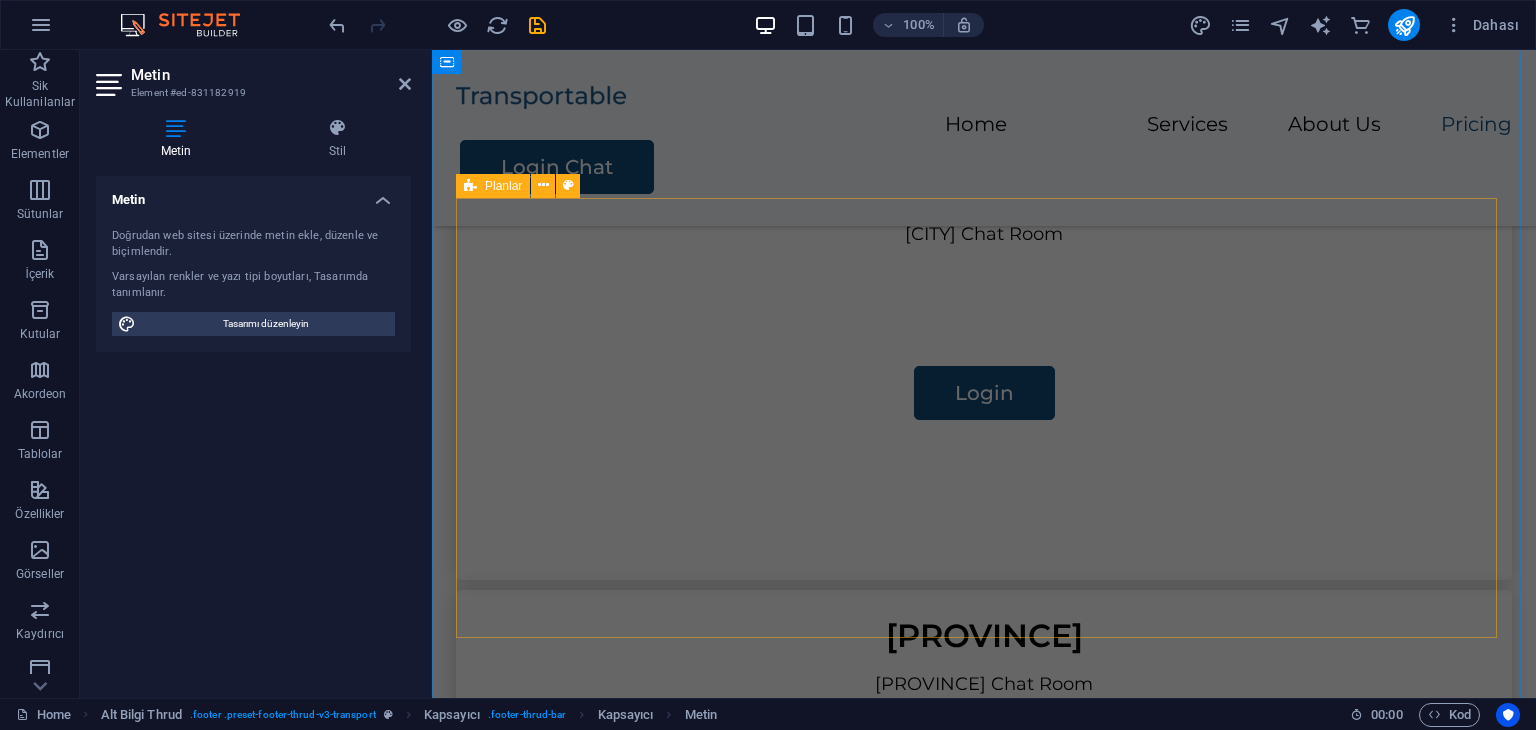 scroll, scrollTop: 1754, scrollLeft: 0, axis: vertical 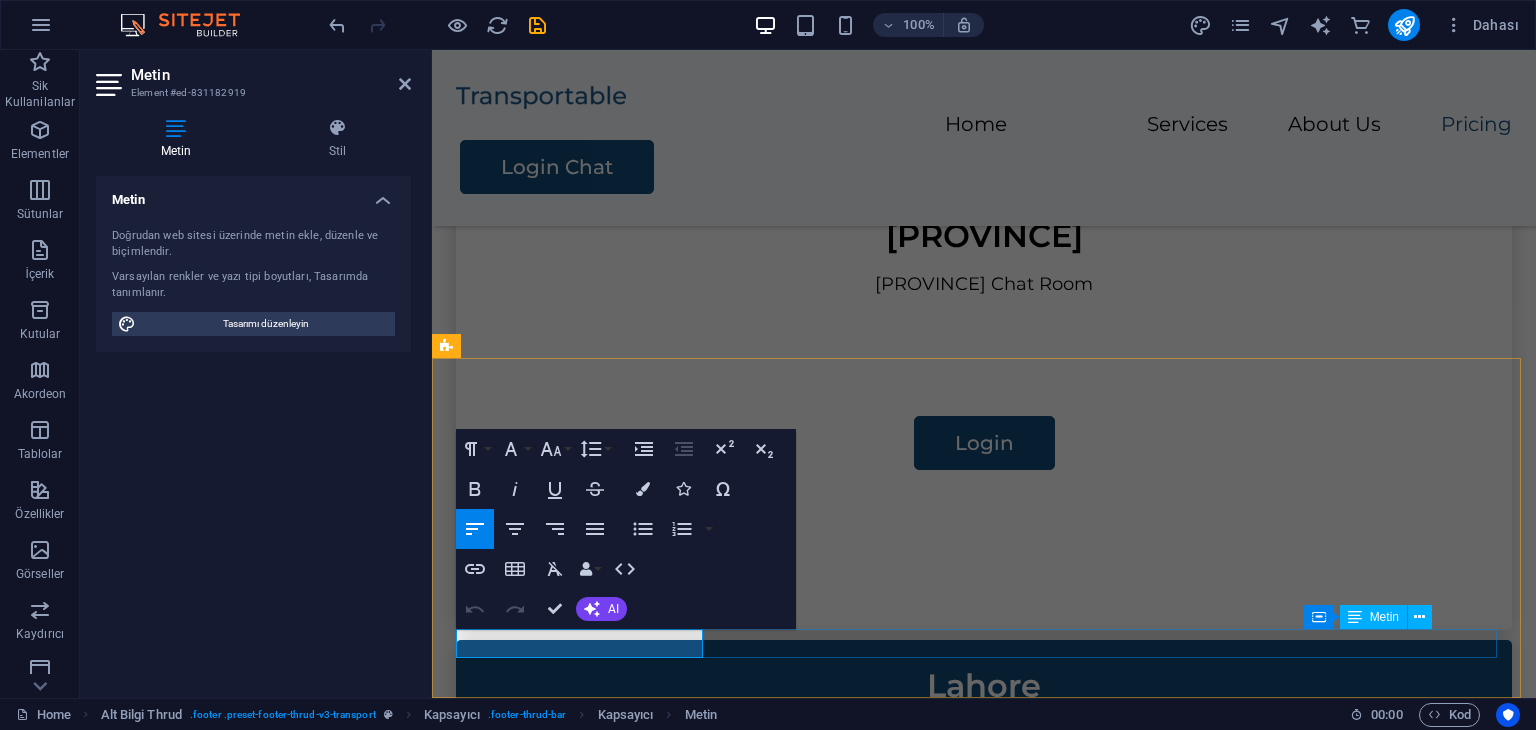 click on "pakistanchat.chatirc.net" 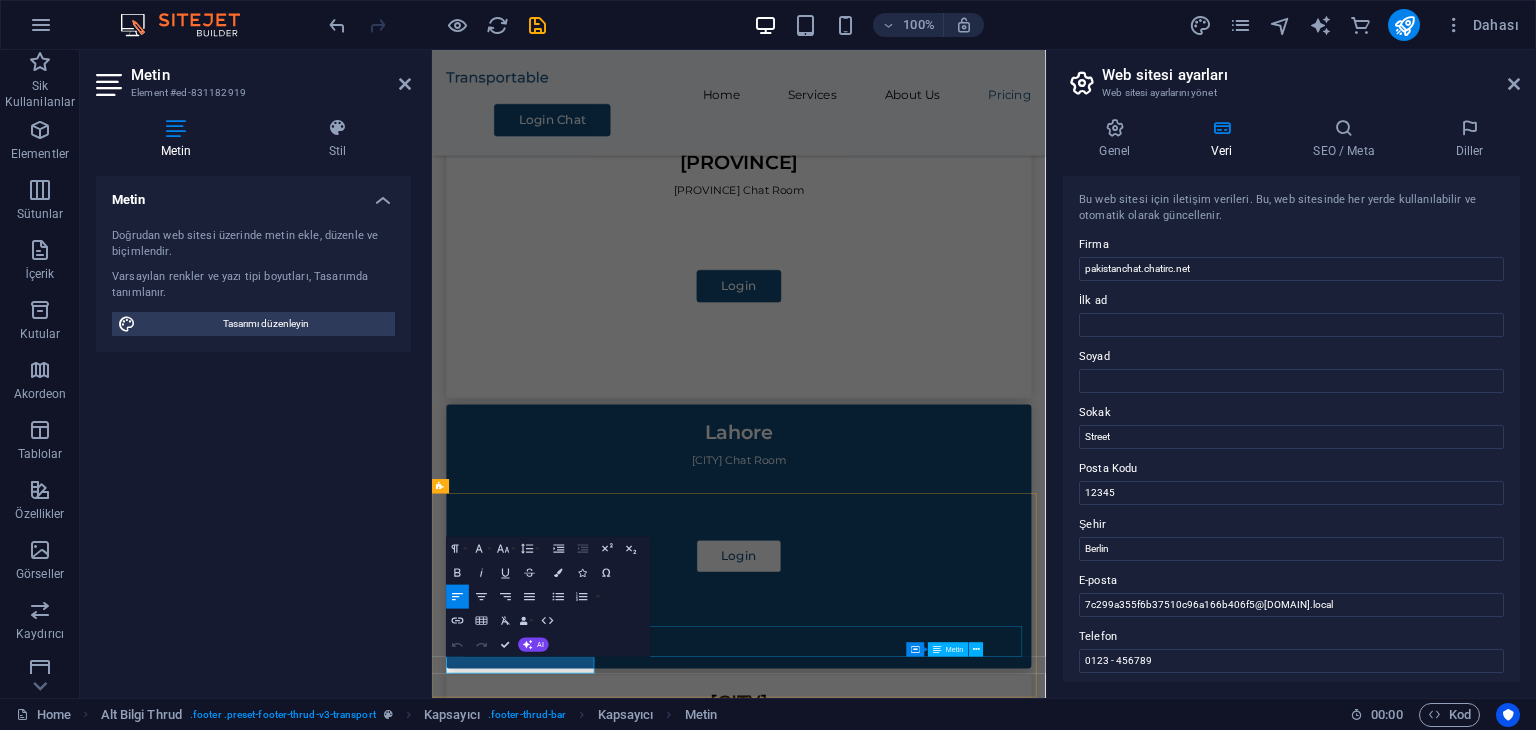 scroll, scrollTop: 1323, scrollLeft: 0, axis: vertical 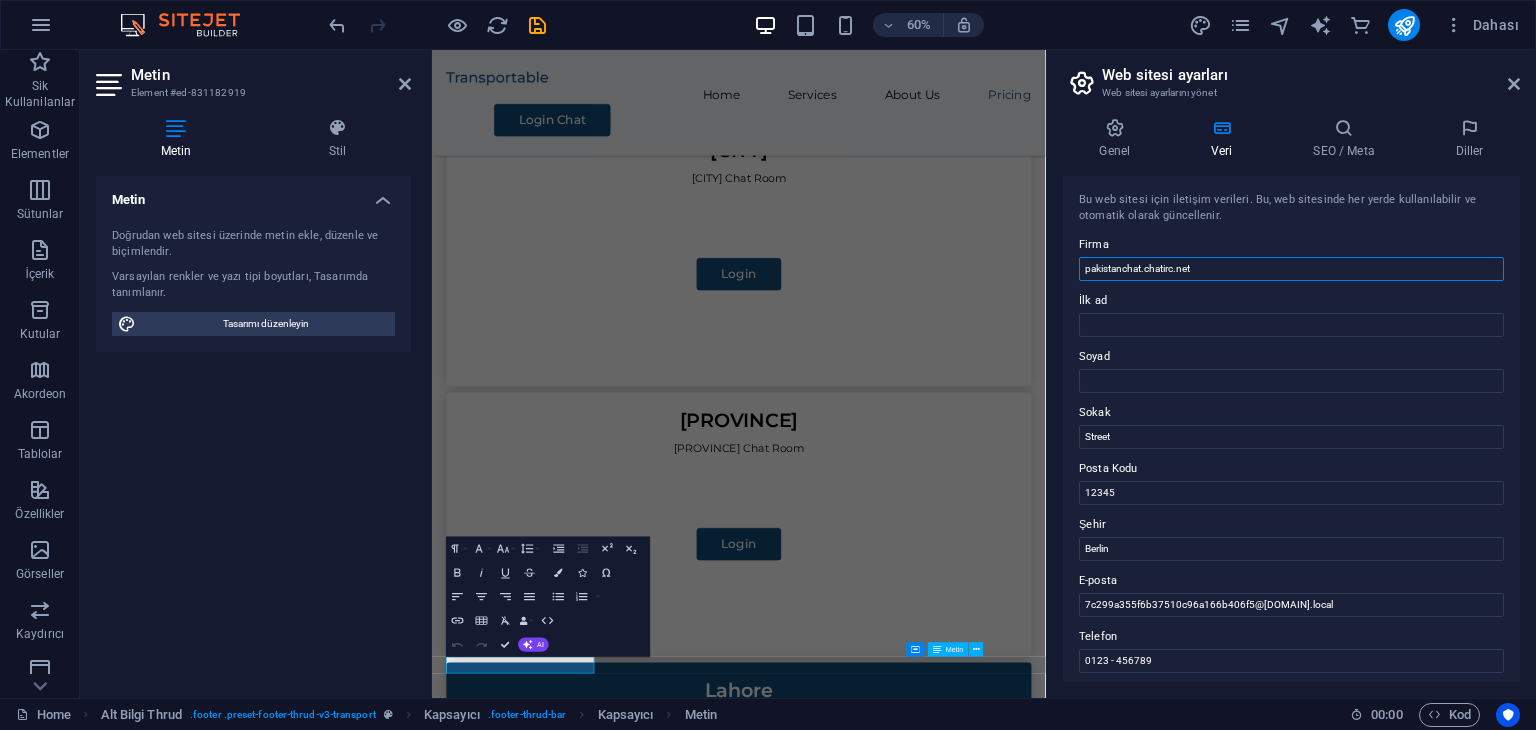 drag, startPoint x: 1609, startPoint y: 321, endPoint x: 1446, endPoint y: 428, distance: 194.98206 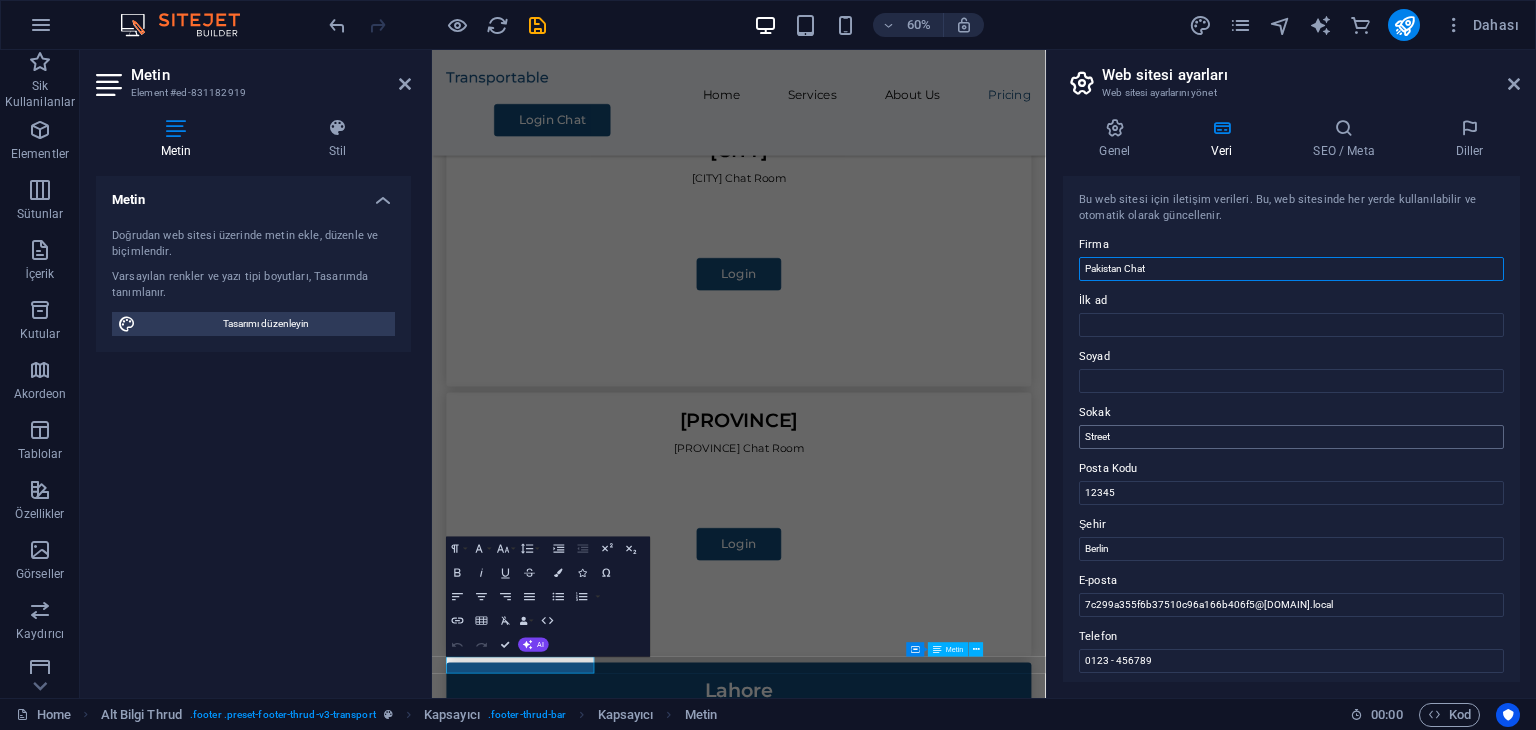 type on "Pakistan Chat" 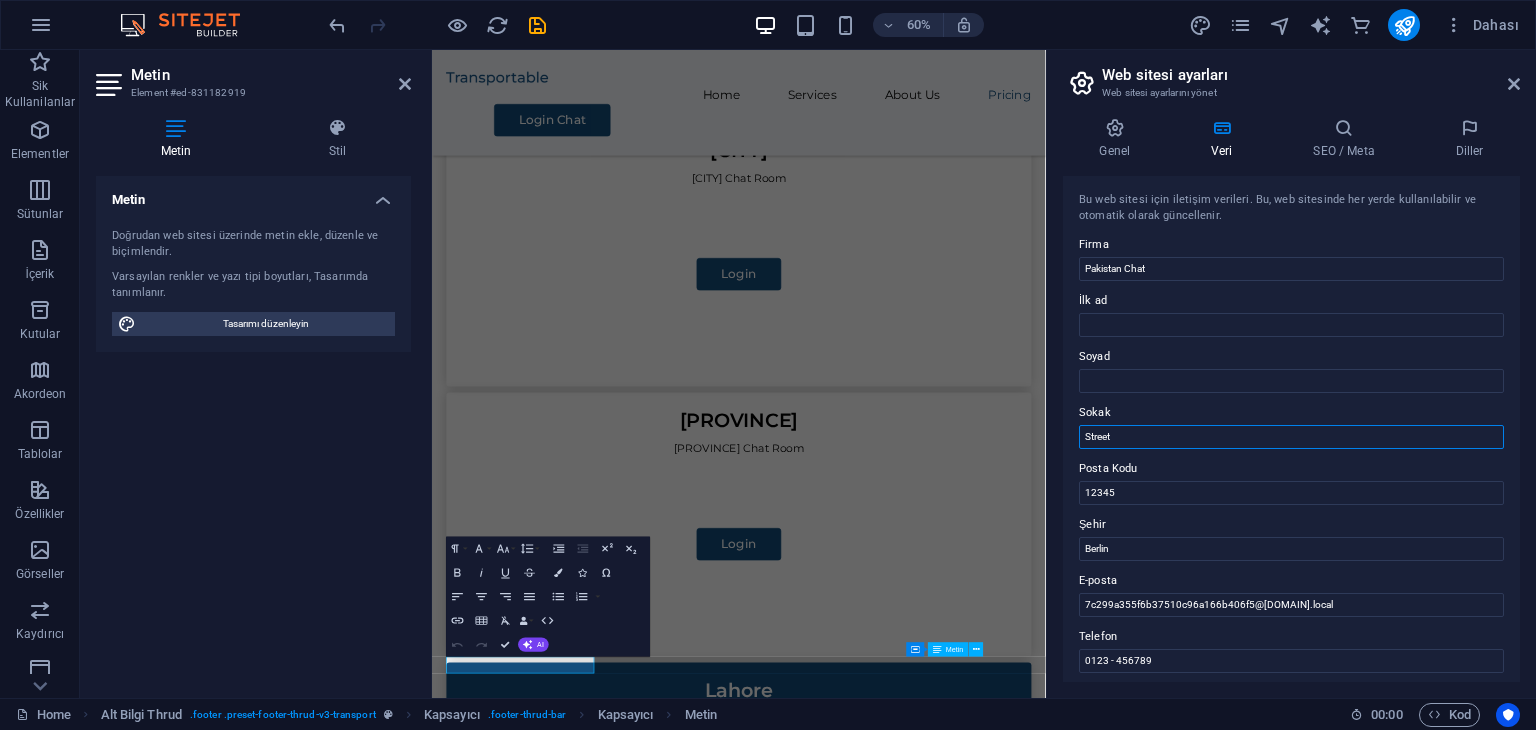 drag, startPoint x: 1084, startPoint y: 441, endPoint x: 1056, endPoint y: 438, distance: 28.160255 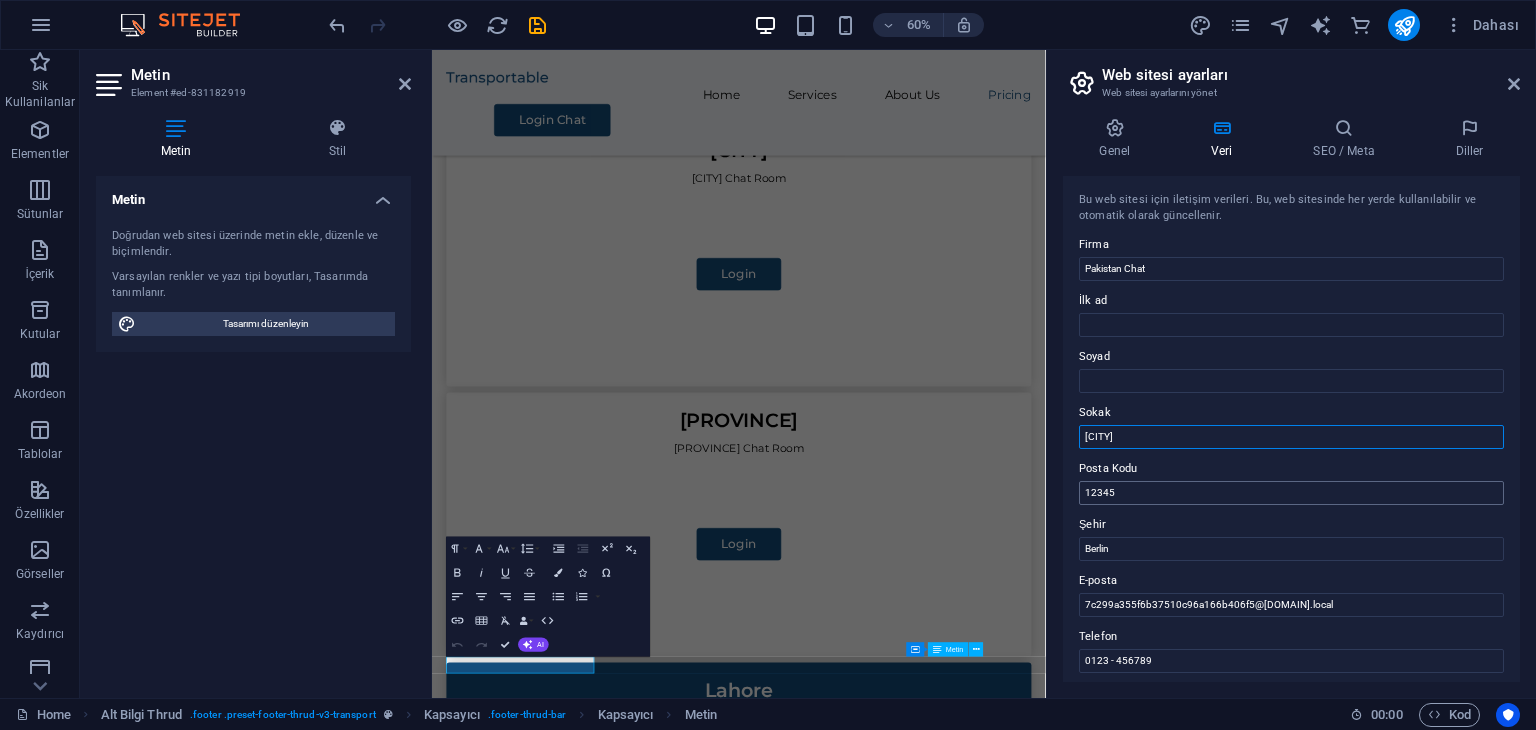 type on "[CITY]" 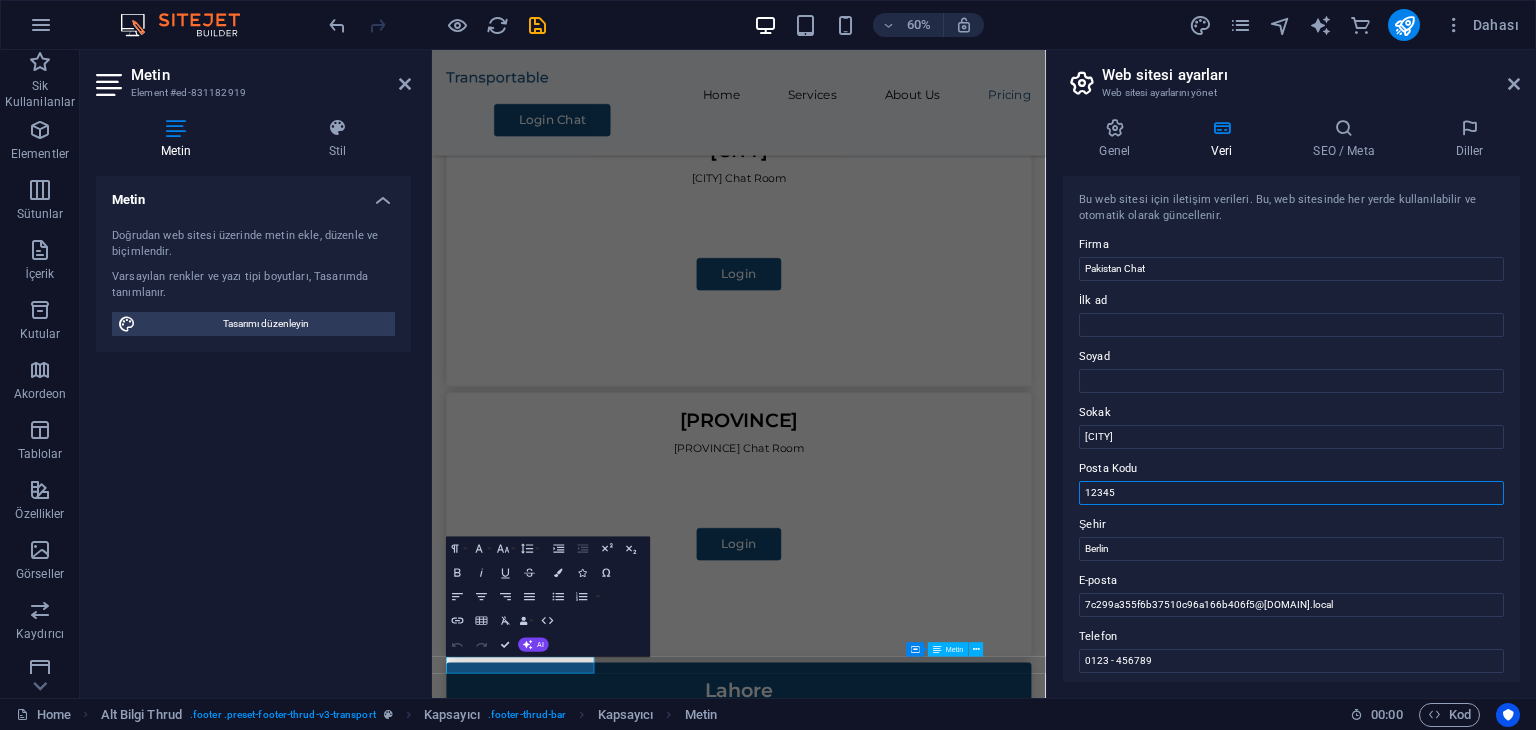 drag, startPoint x: 1565, startPoint y: 539, endPoint x: 1423, endPoint y: 777, distance: 277.14255 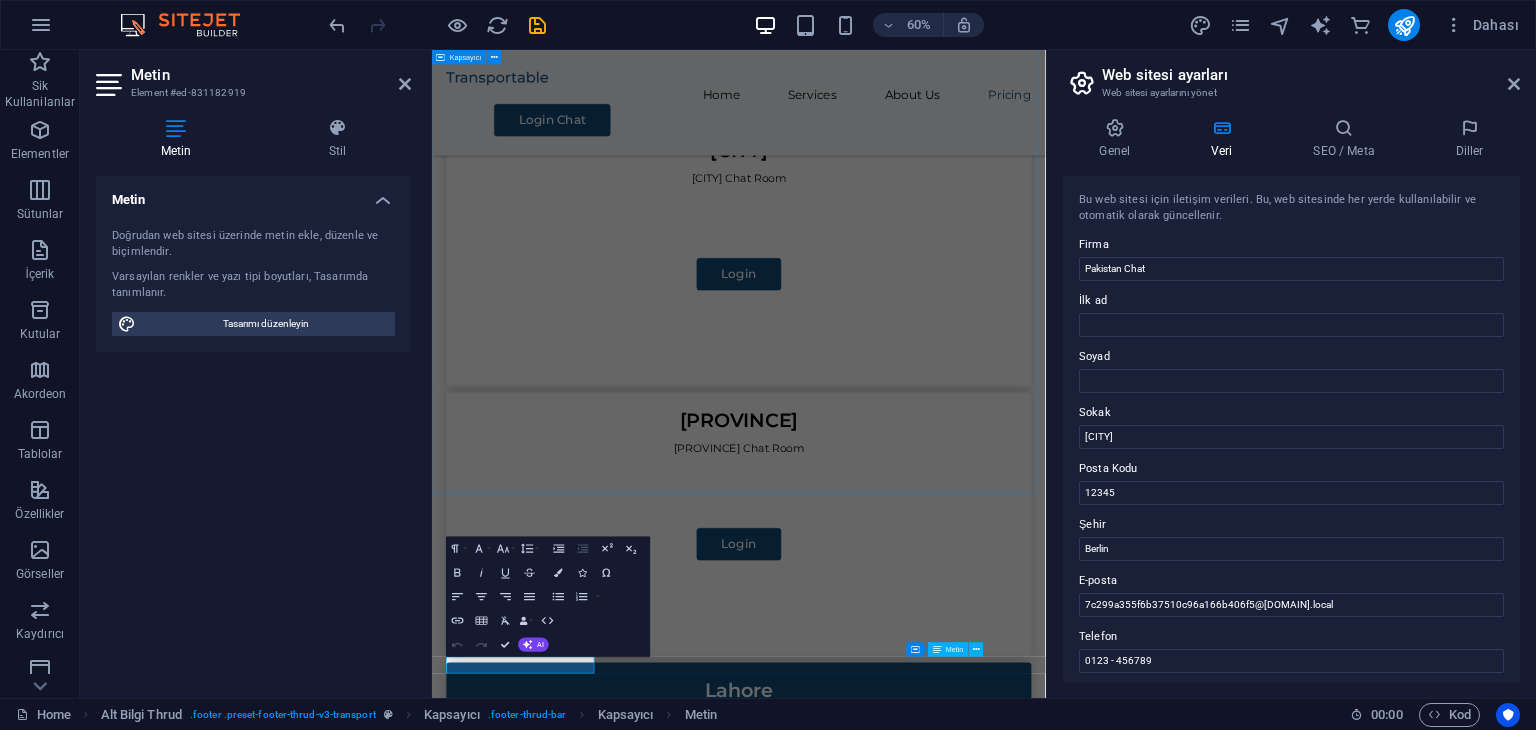 scroll, scrollTop: 1720, scrollLeft: 0, axis: vertical 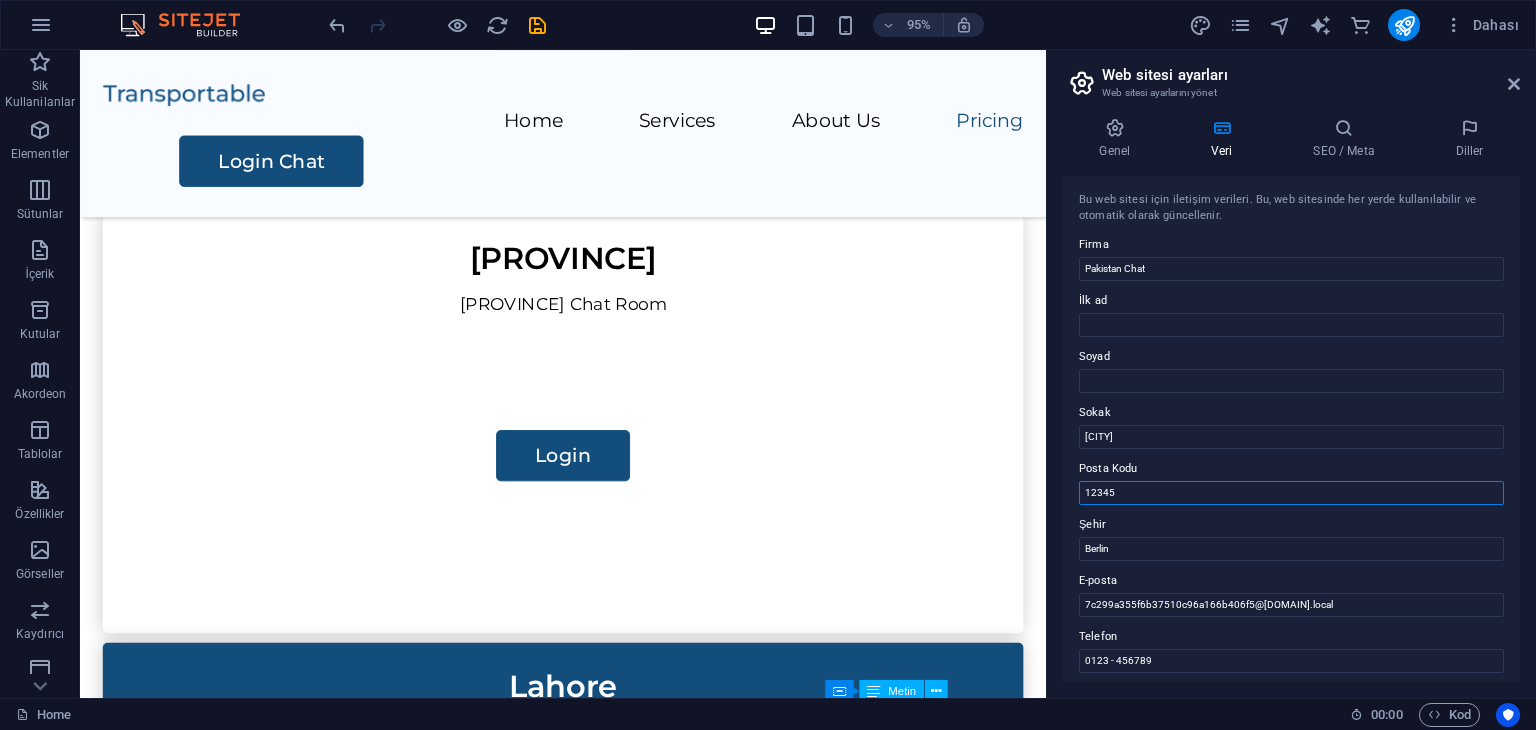 click on "12345" at bounding box center [1291, 493] 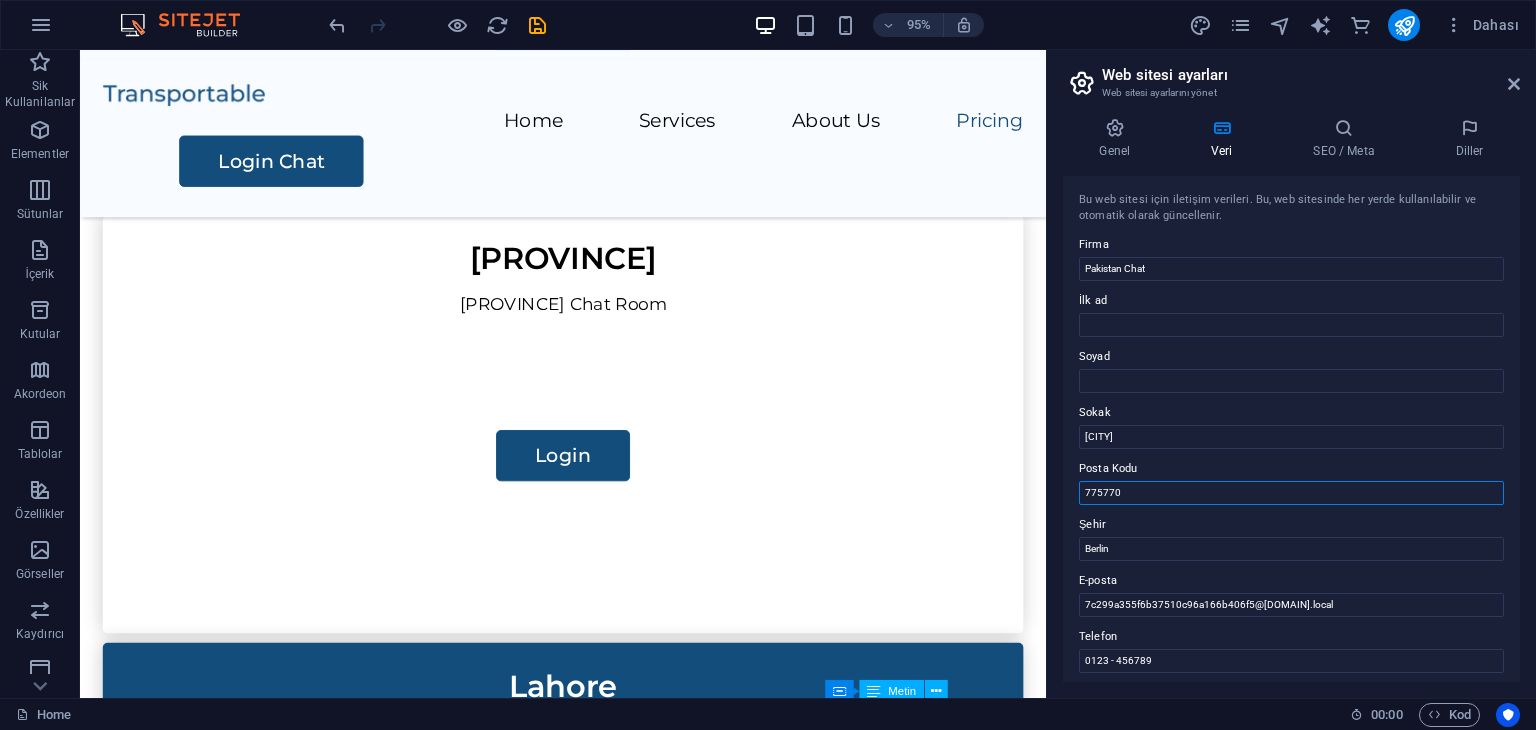 type on "775770" 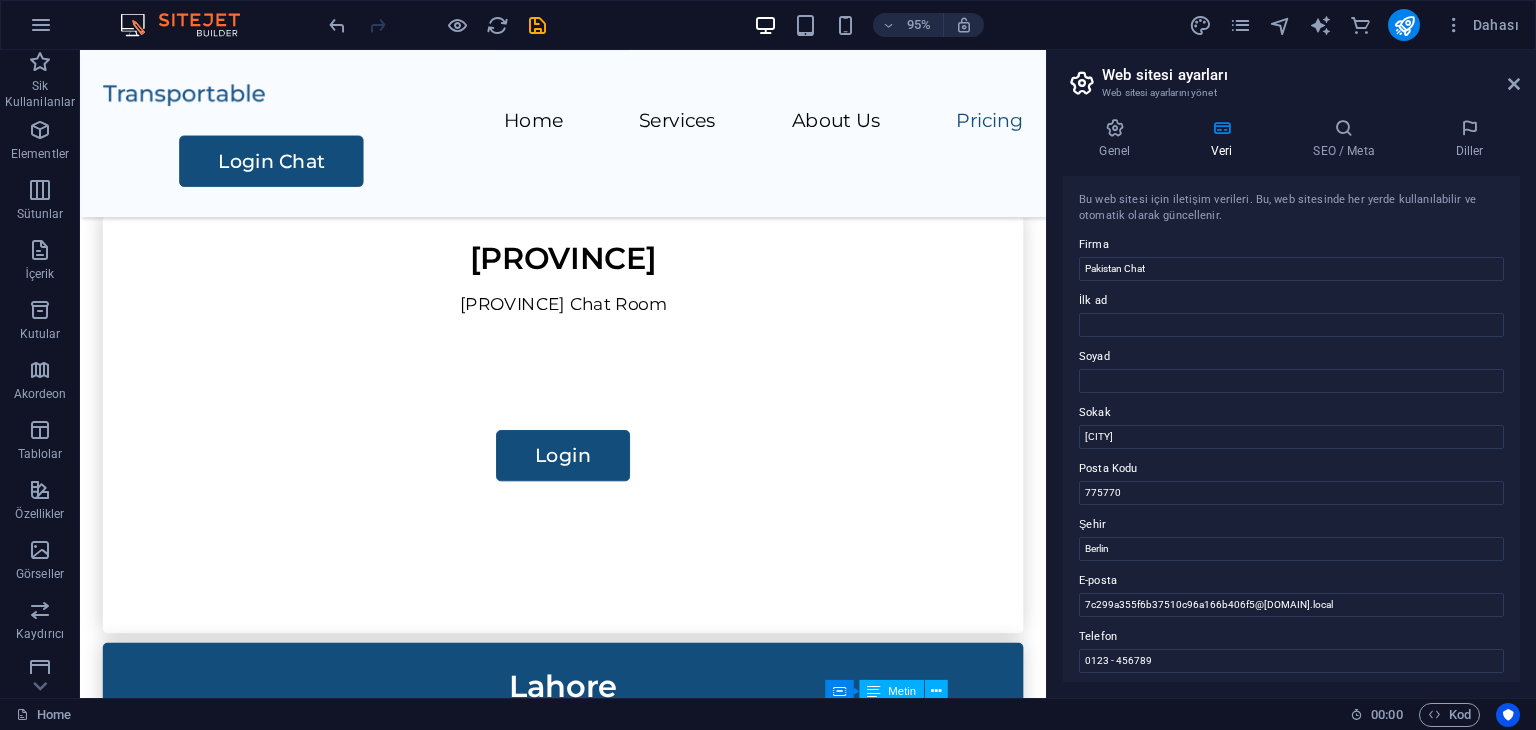 click on "Sokak" at bounding box center (1291, 413) 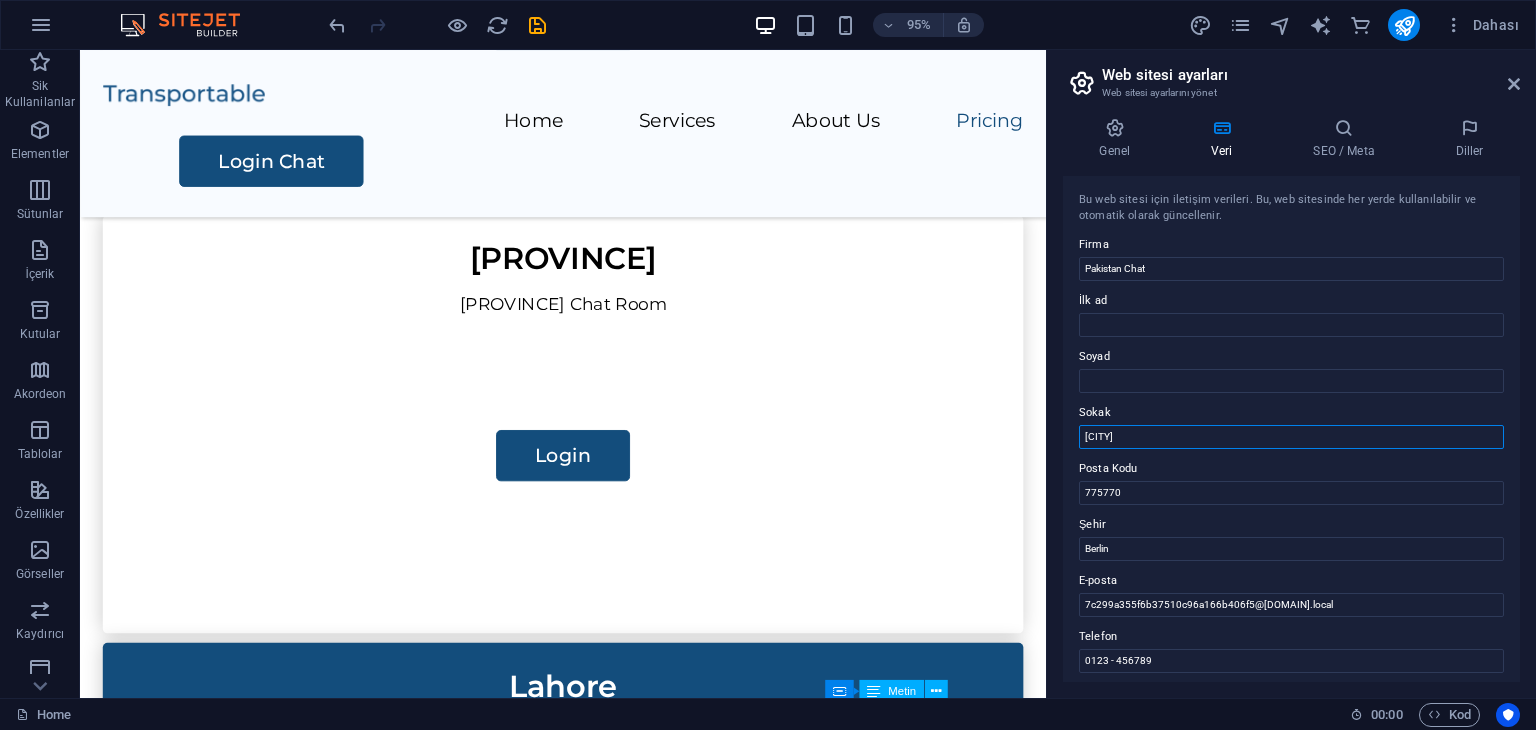 click on "[CITY]" at bounding box center [1291, 437] 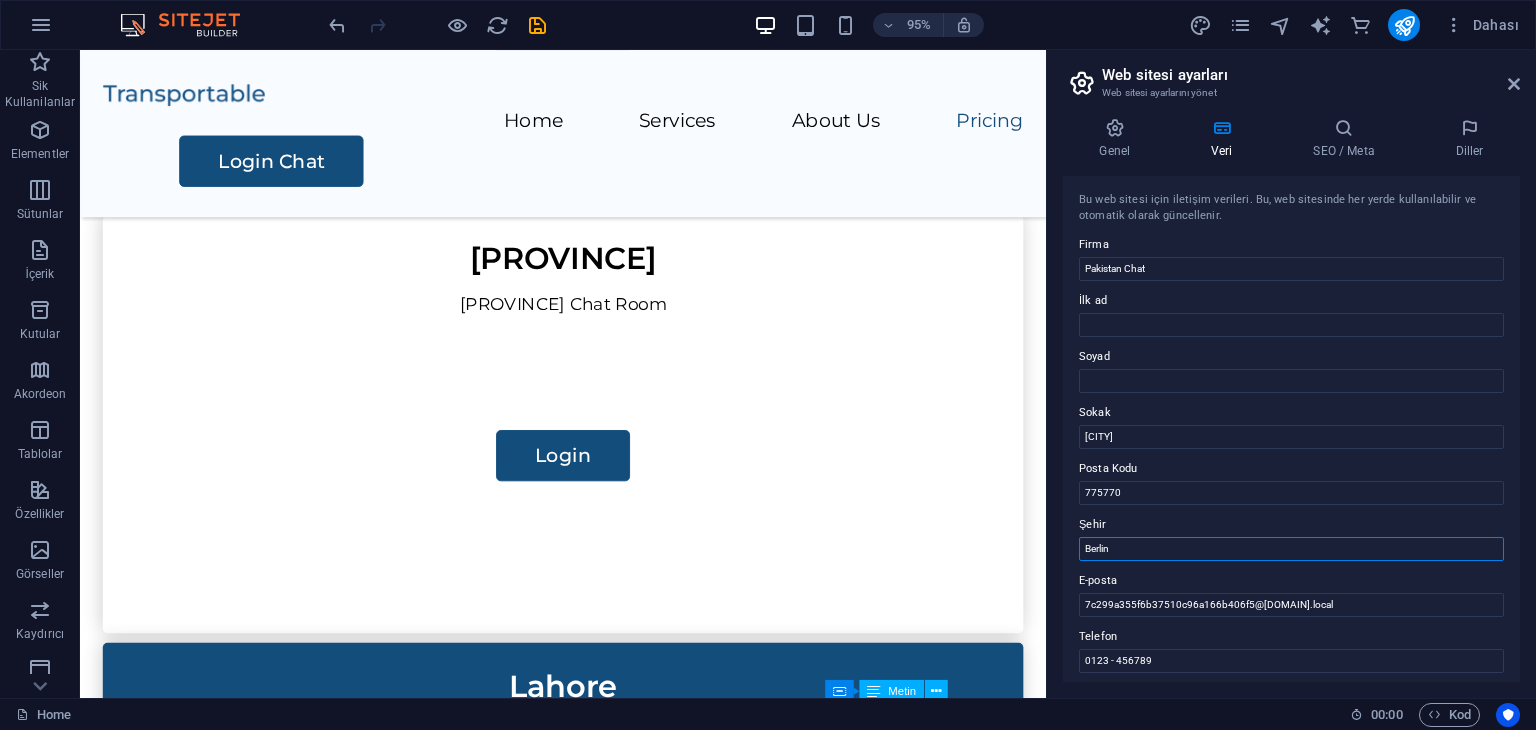 click on "Berlin" at bounding box center [1291, 549] 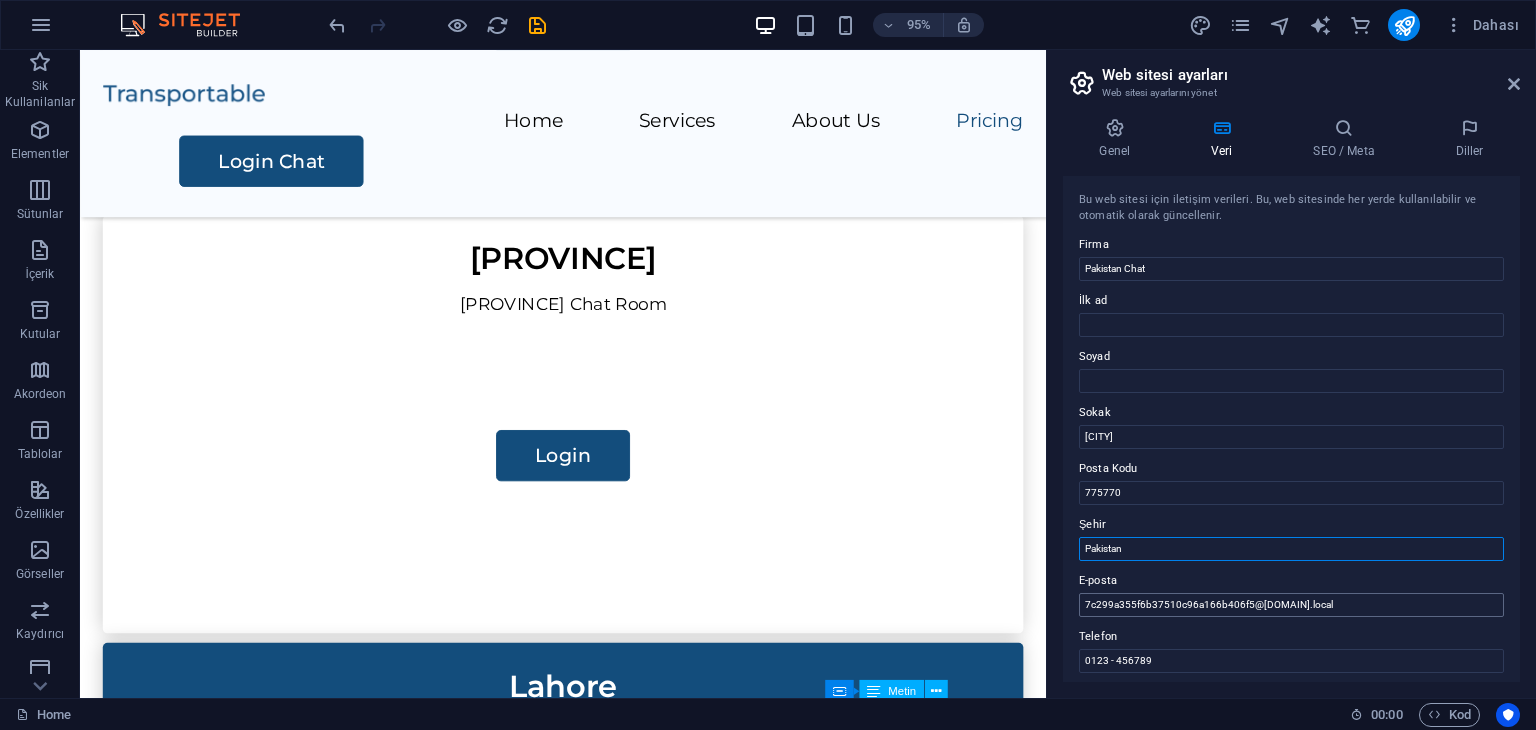 type on "Pakistan" 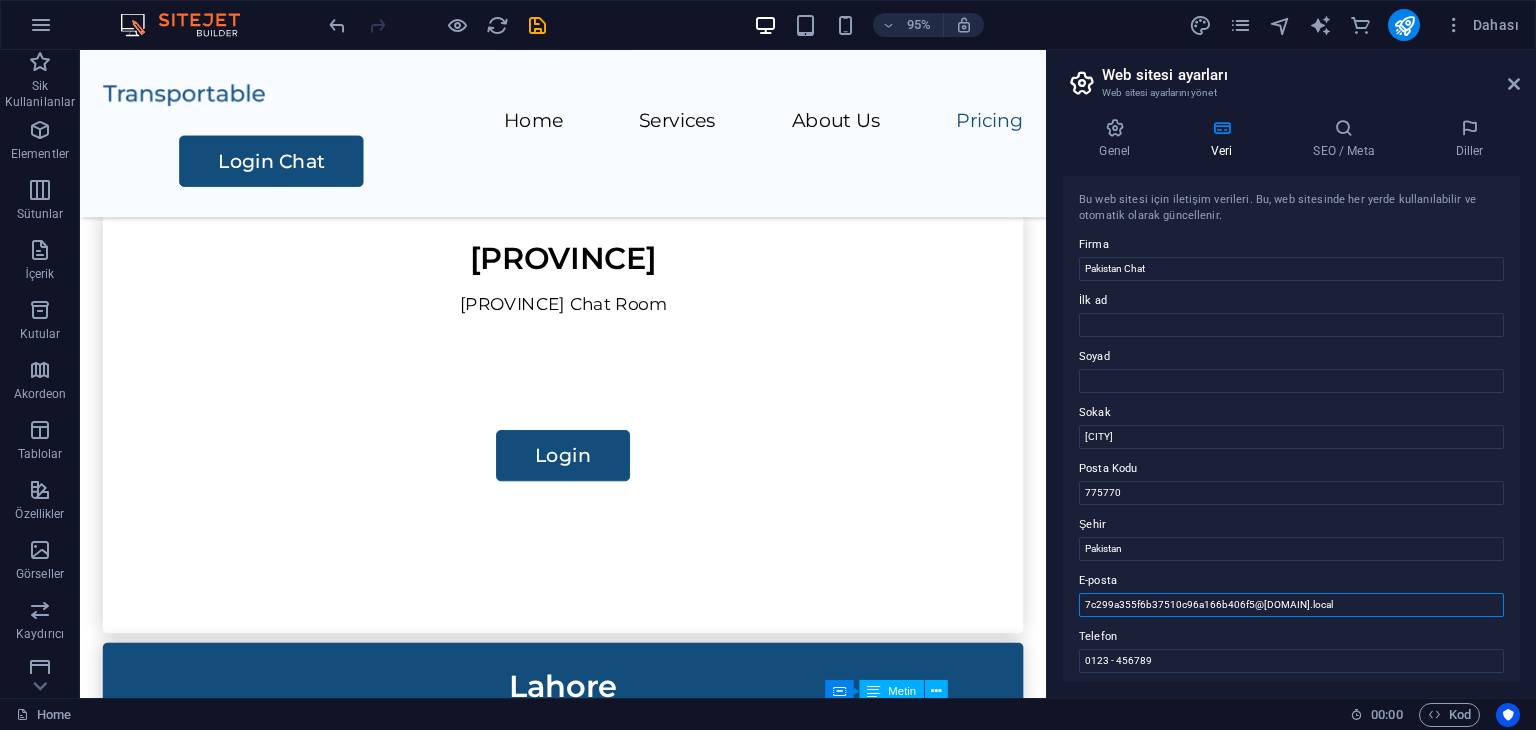 drag, startPoint x: 1278, startPoint y: 601, endPoint x: 1052, endPoint y: 608, distance: 226.10838 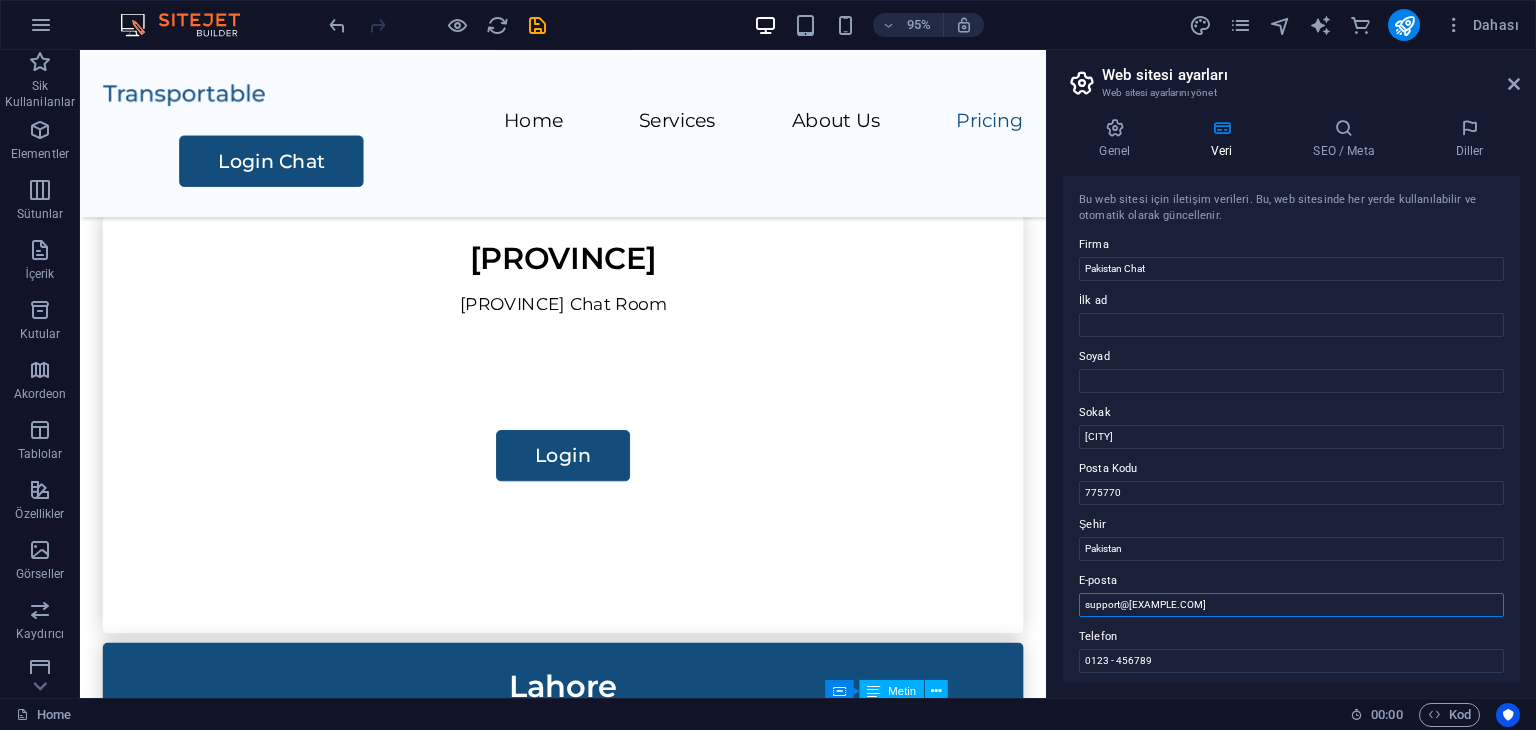 scroll, scrollTop: 200, scrollLeft: 0, axis: vertical 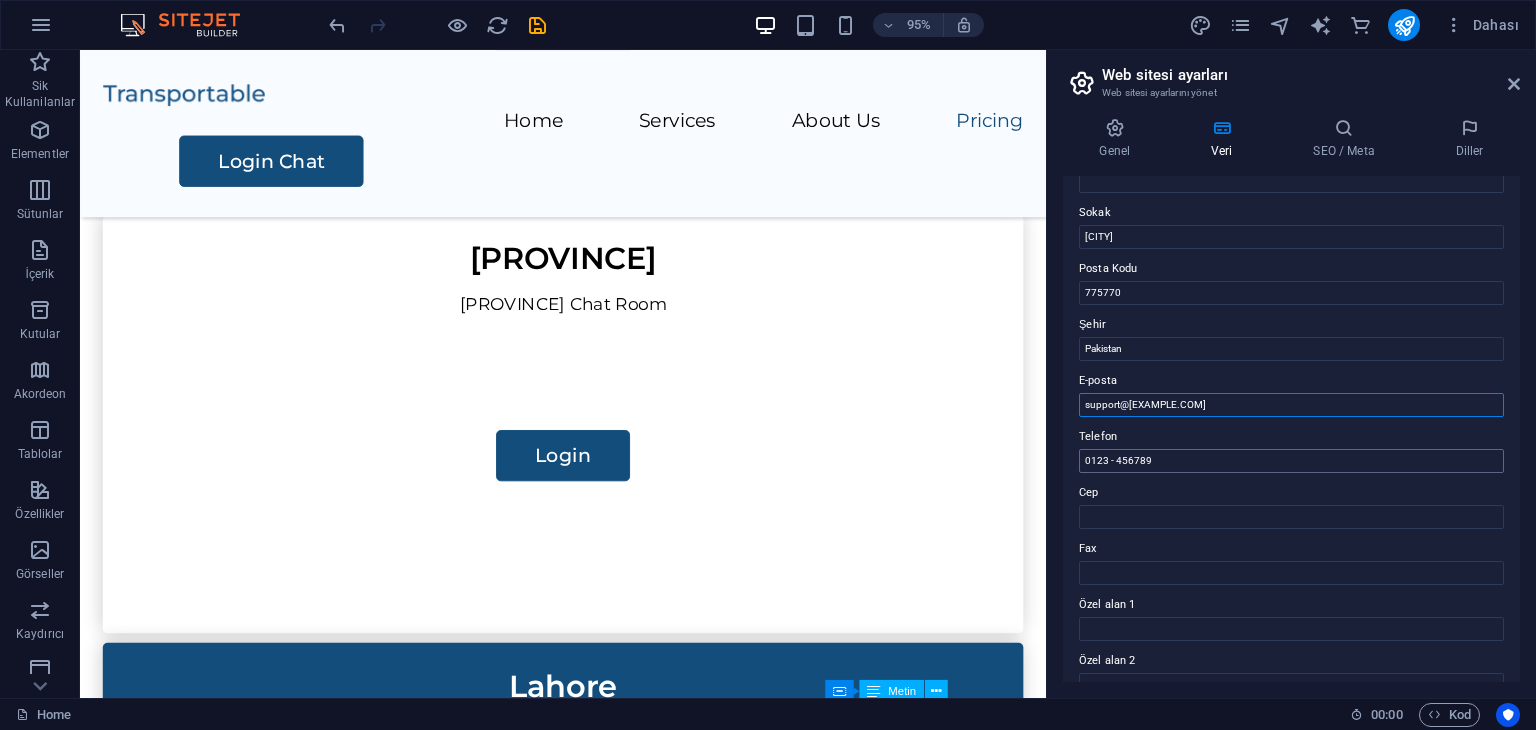 type on "support@[DOMAIN].net" 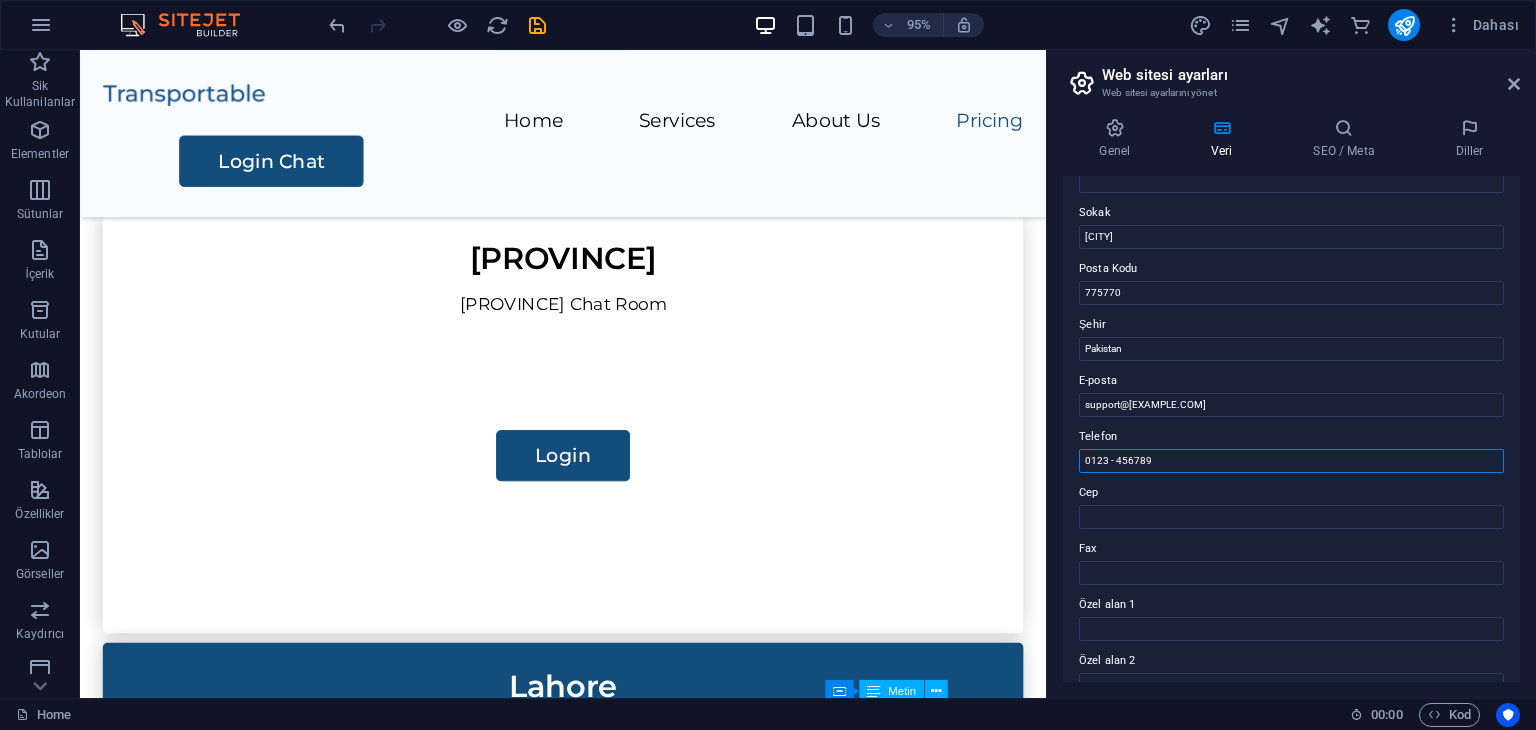 drag, startPoint x: 1248, startPoint y: 510, endPoint x: 1087, endPoint y: 481, distance: 163.59096 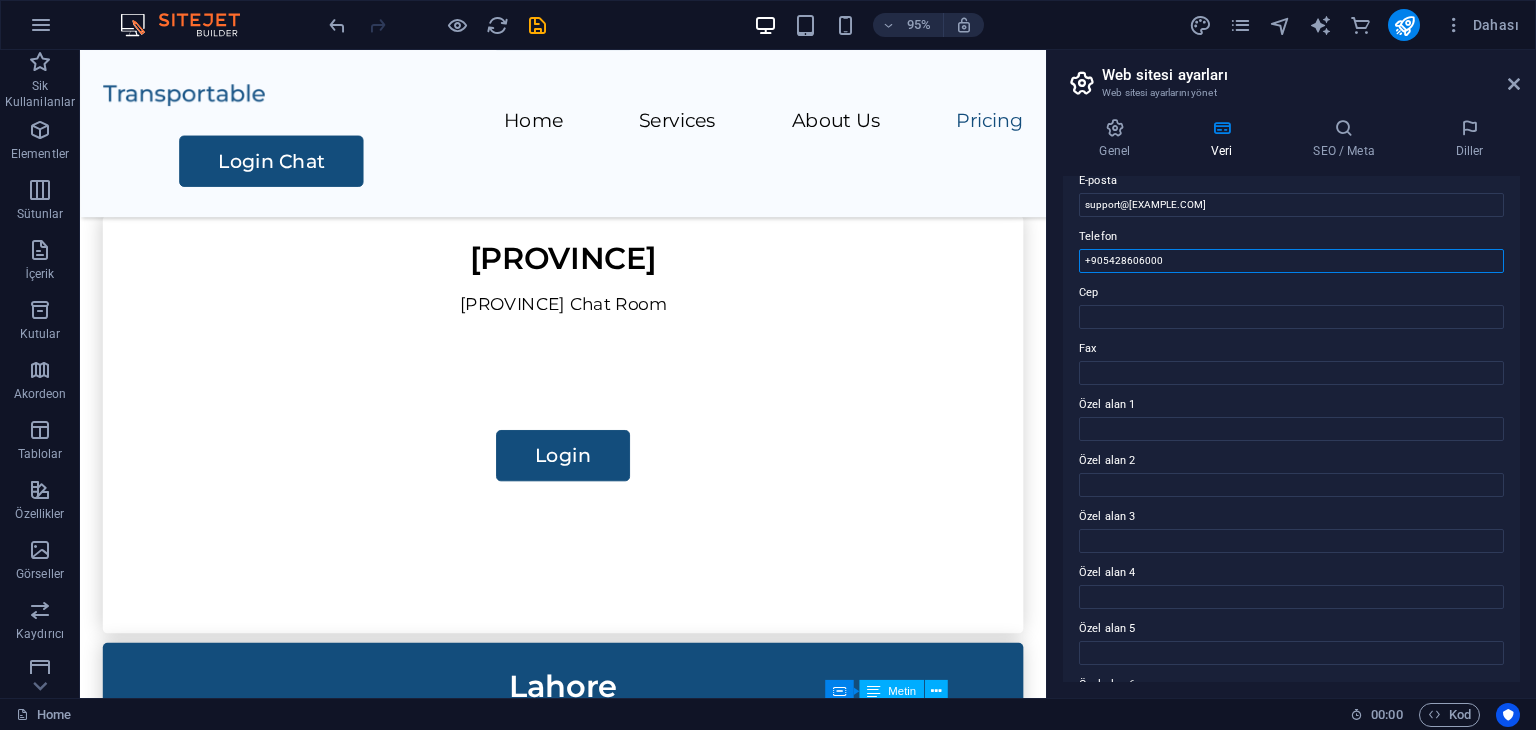 scroll, scrollTop: 454, scrollLeft: 0, axis: vertical 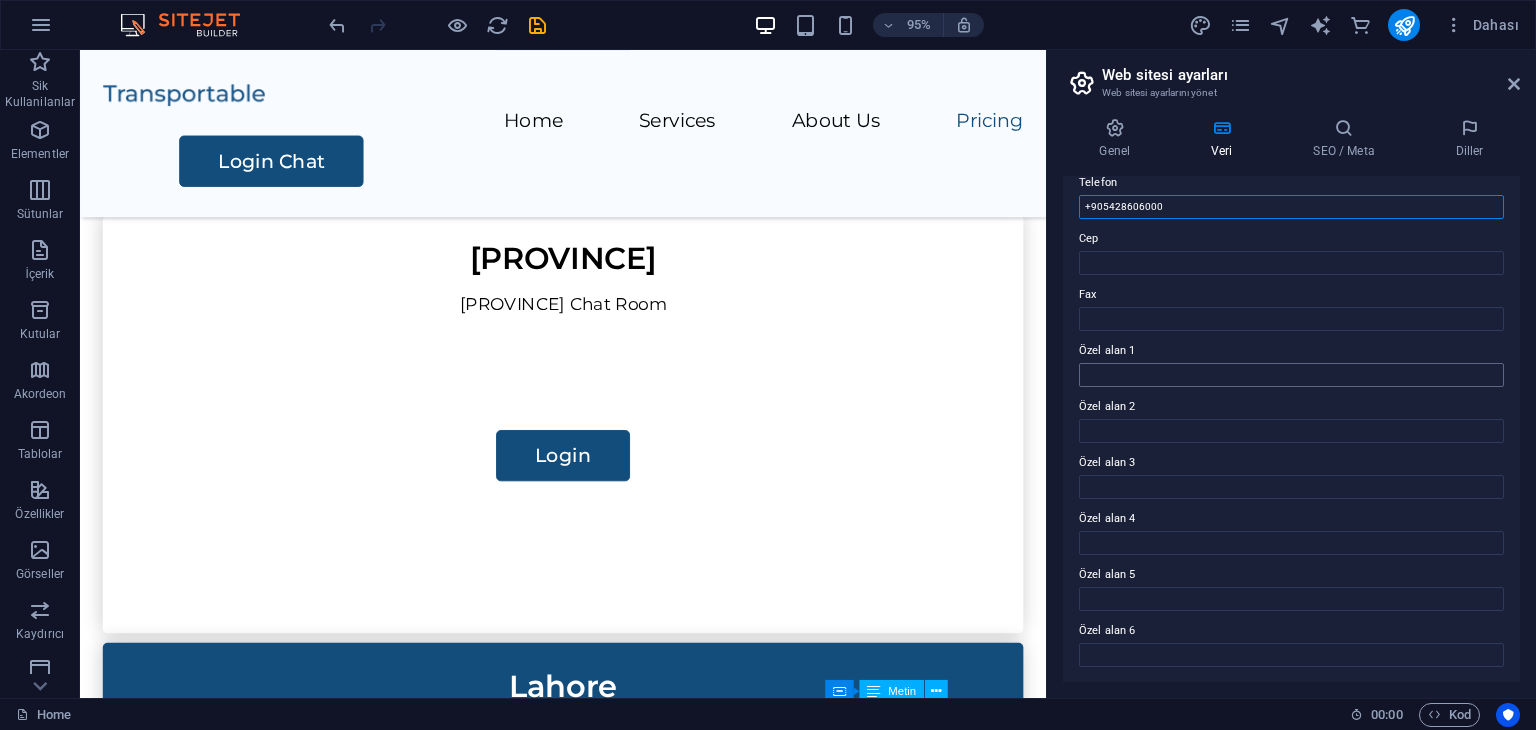 type on "+905428606000" 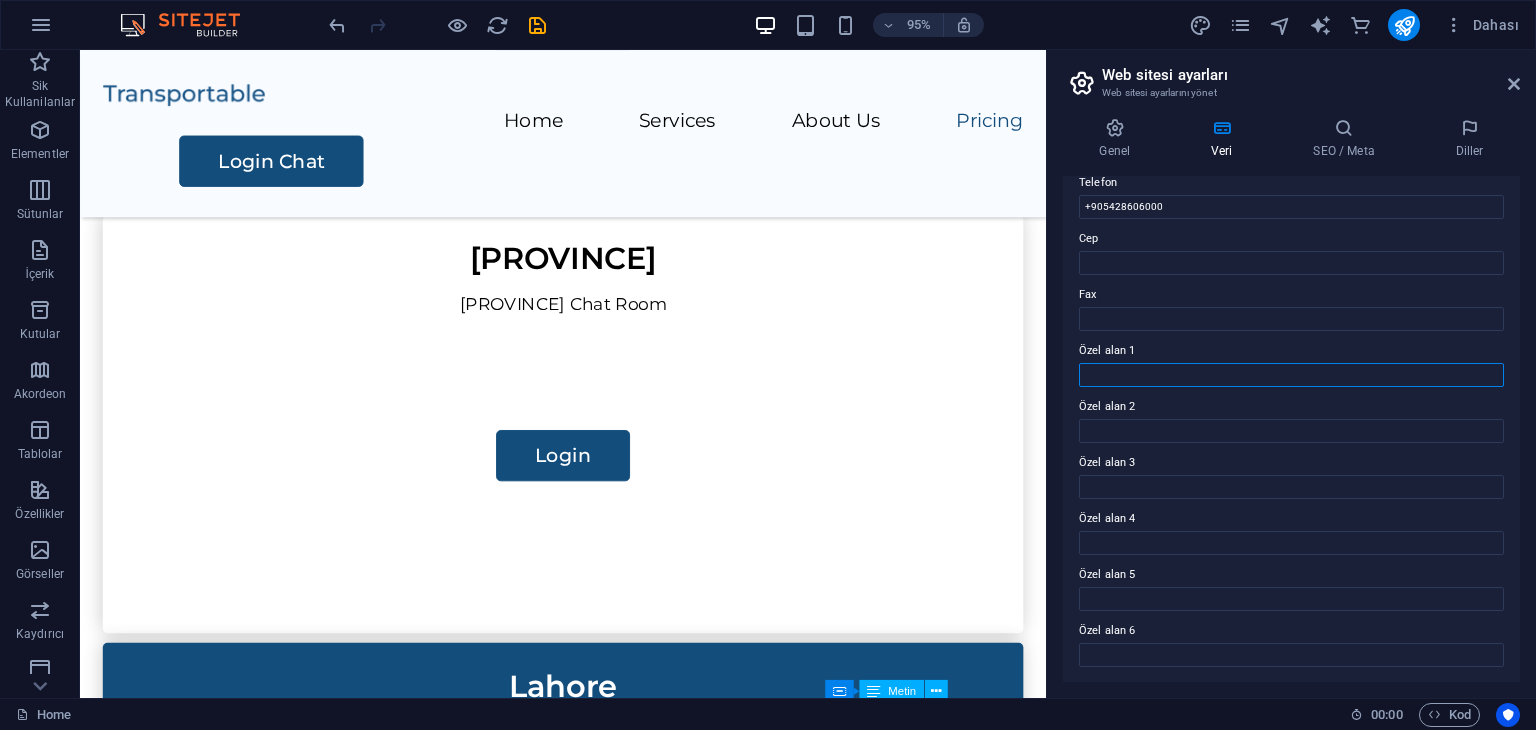 click on "Özel alan 1" at bounding box center (1291, 375) 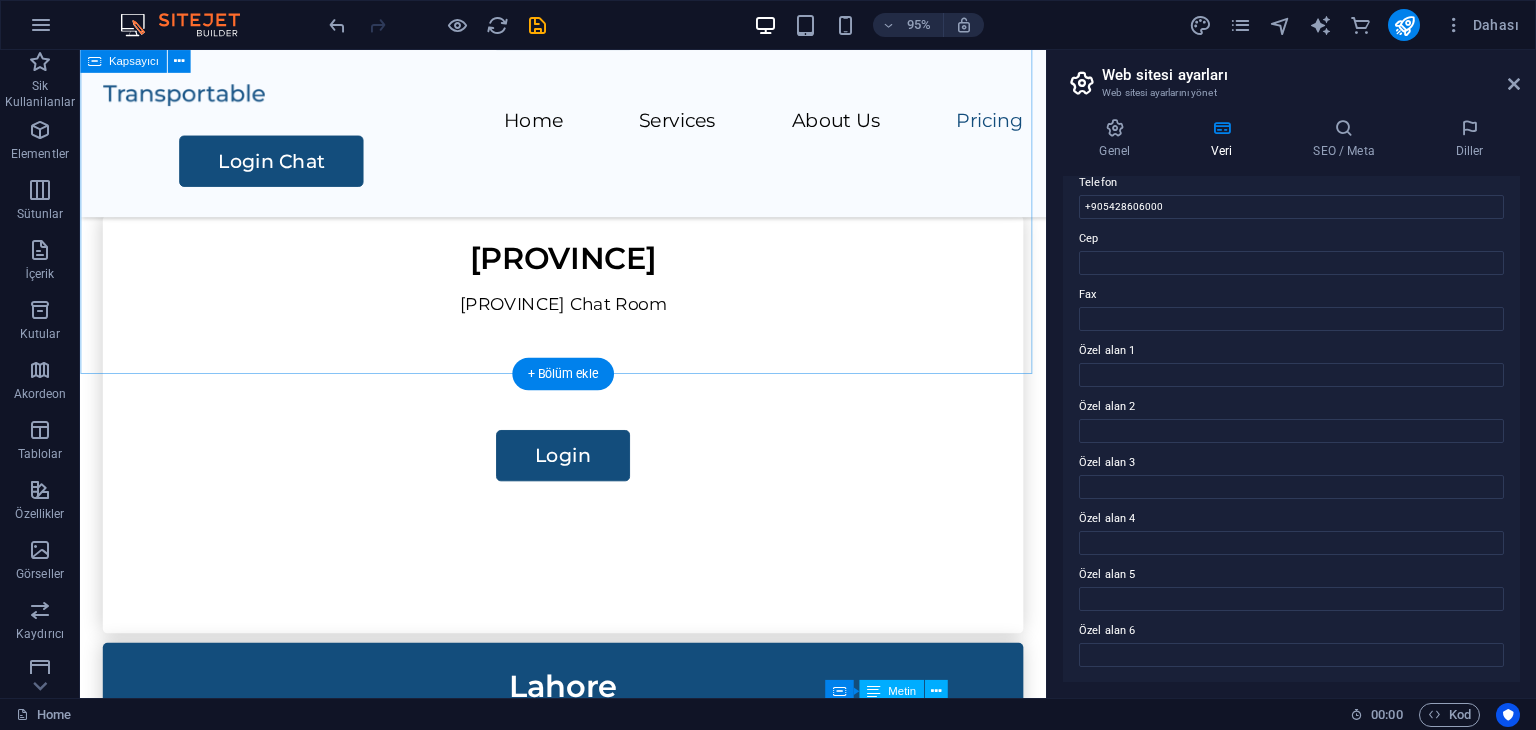 click on "Pakistan Chat Join free chat sites now! İslamabad İslamabad Chat Room Login Punjab Punjab Chat Room Login Lahore Lahore Chat Room Login Karaçi Karaçi Chat Room Login" at bounding box center (588, 587) 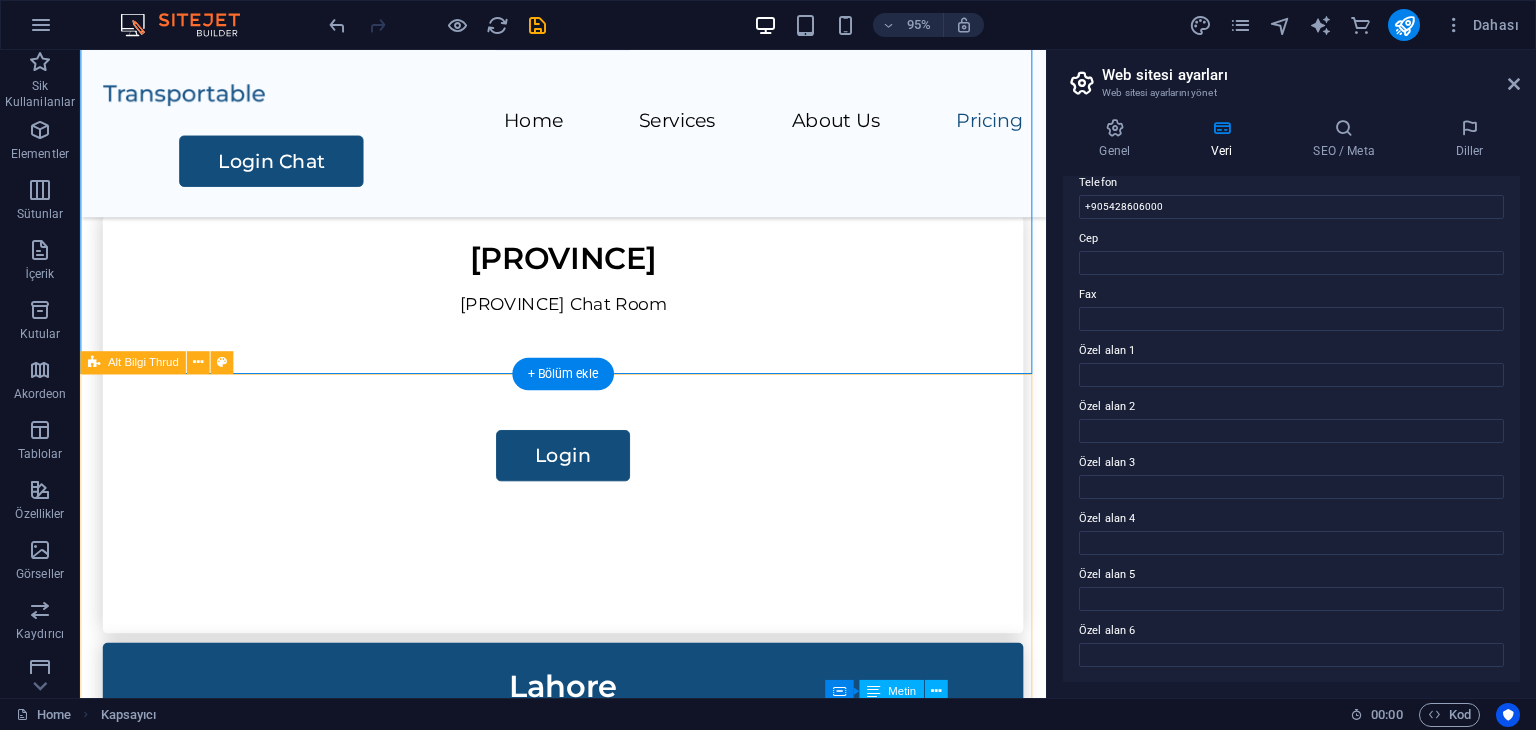 scroll, scrollTop: 154, scrollLeft: 0, axis: vertical 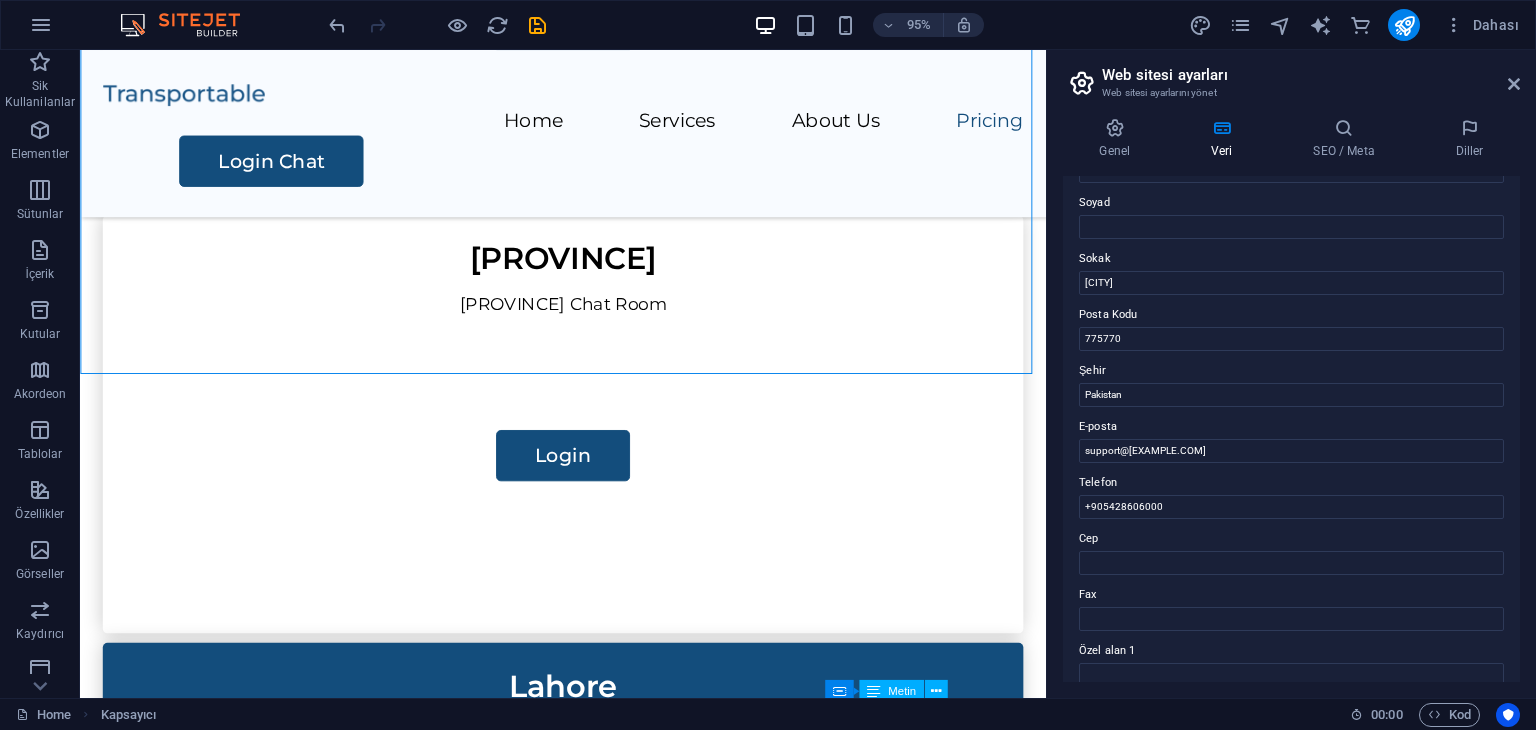 click at bounding box center (1222, 128) 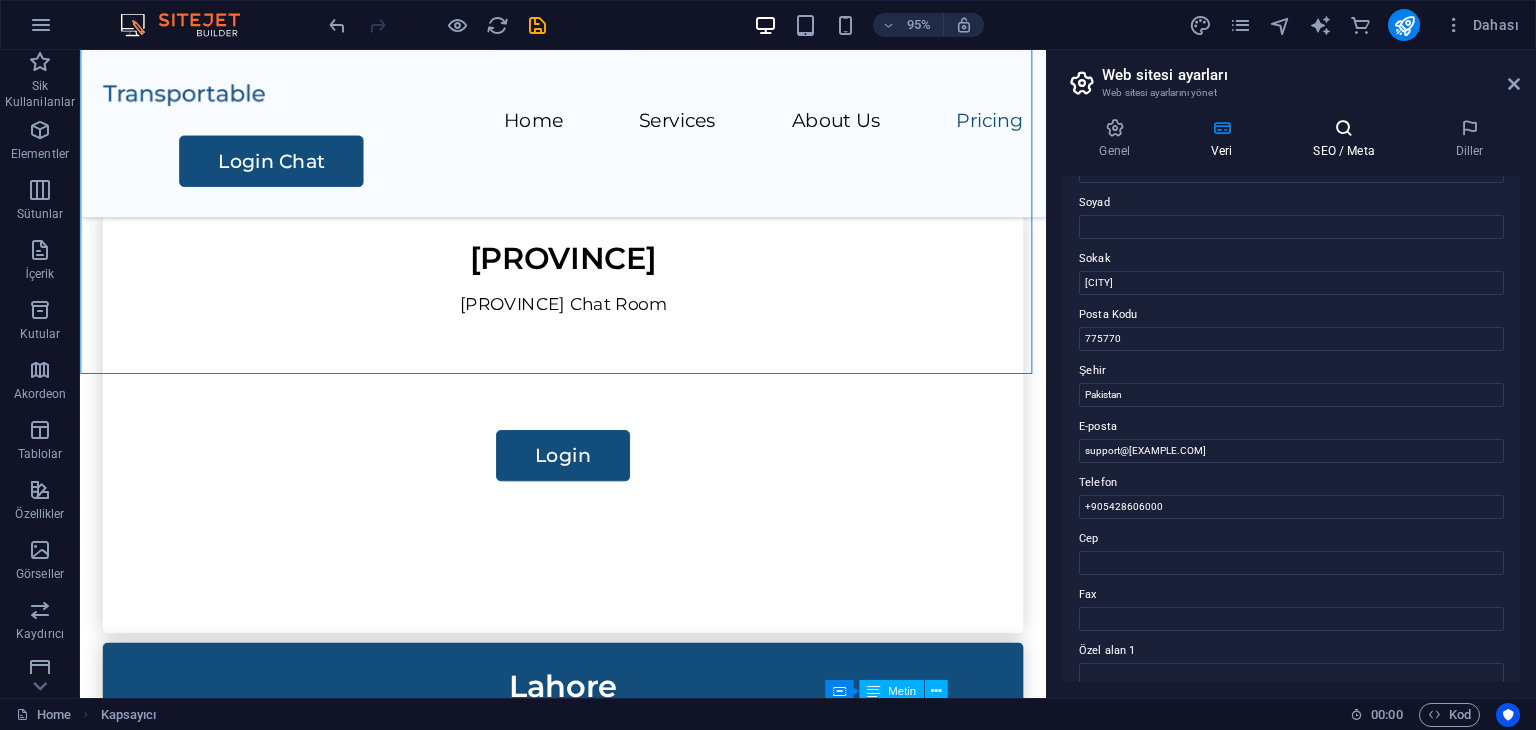 click at bounding box center (1344, 128) 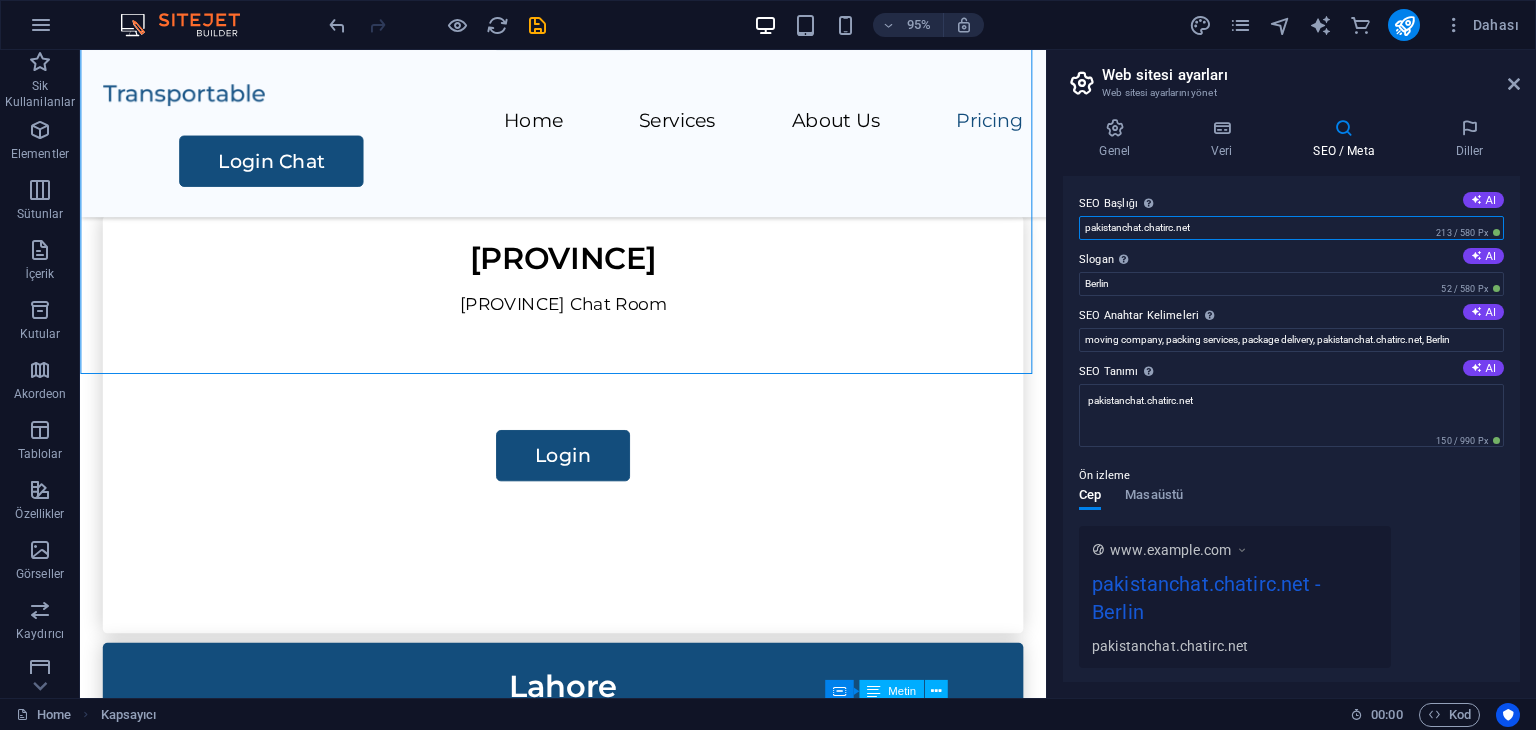 drag, startPoint x: 1304, startPoint y: 275, endPoint x: 1095, endPoint y: 237, distance: 212.42645 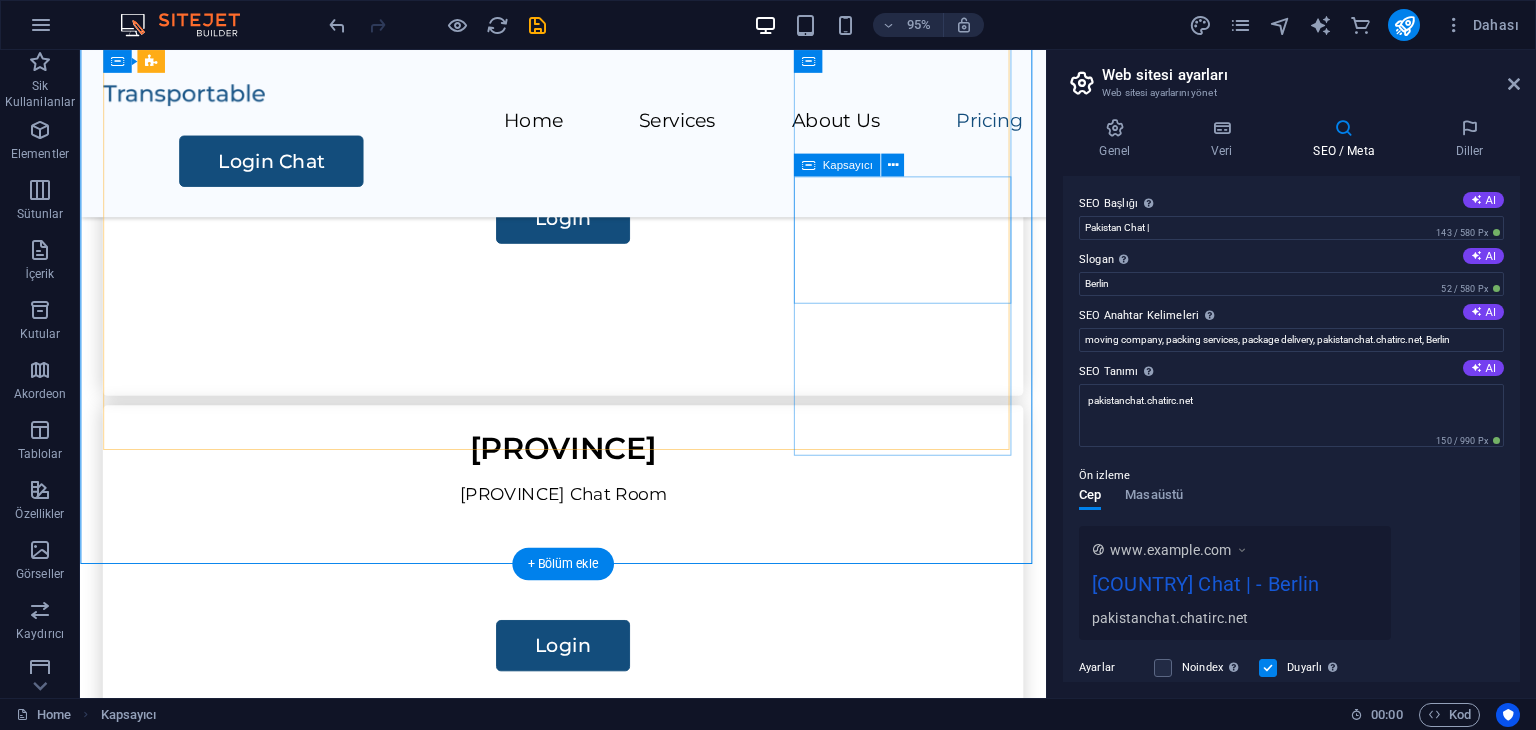 scroll, scrollTop: 1420, scrollLeft: 0, axis: vertical 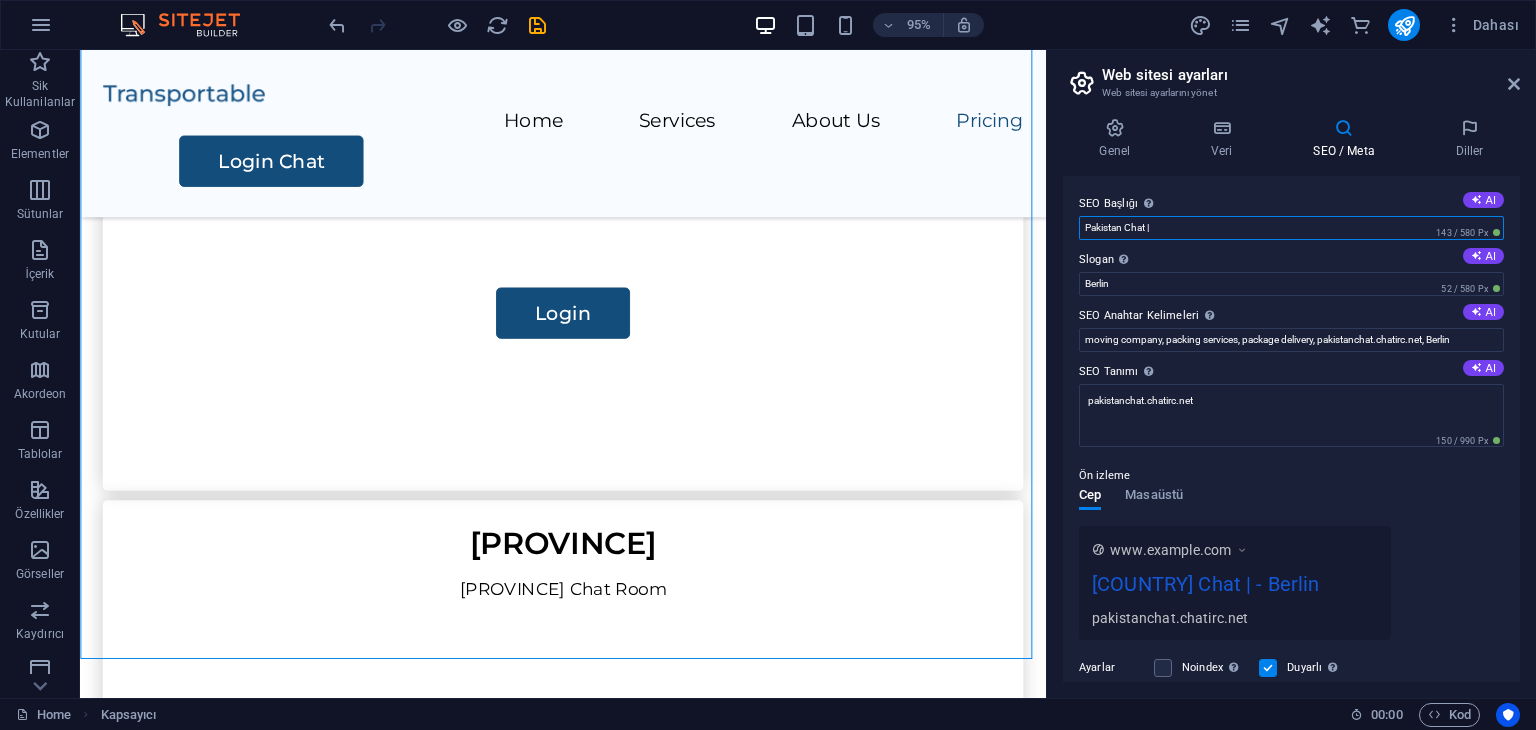 click on "Pakistan Chat |" at bounding box center [1291, 228] 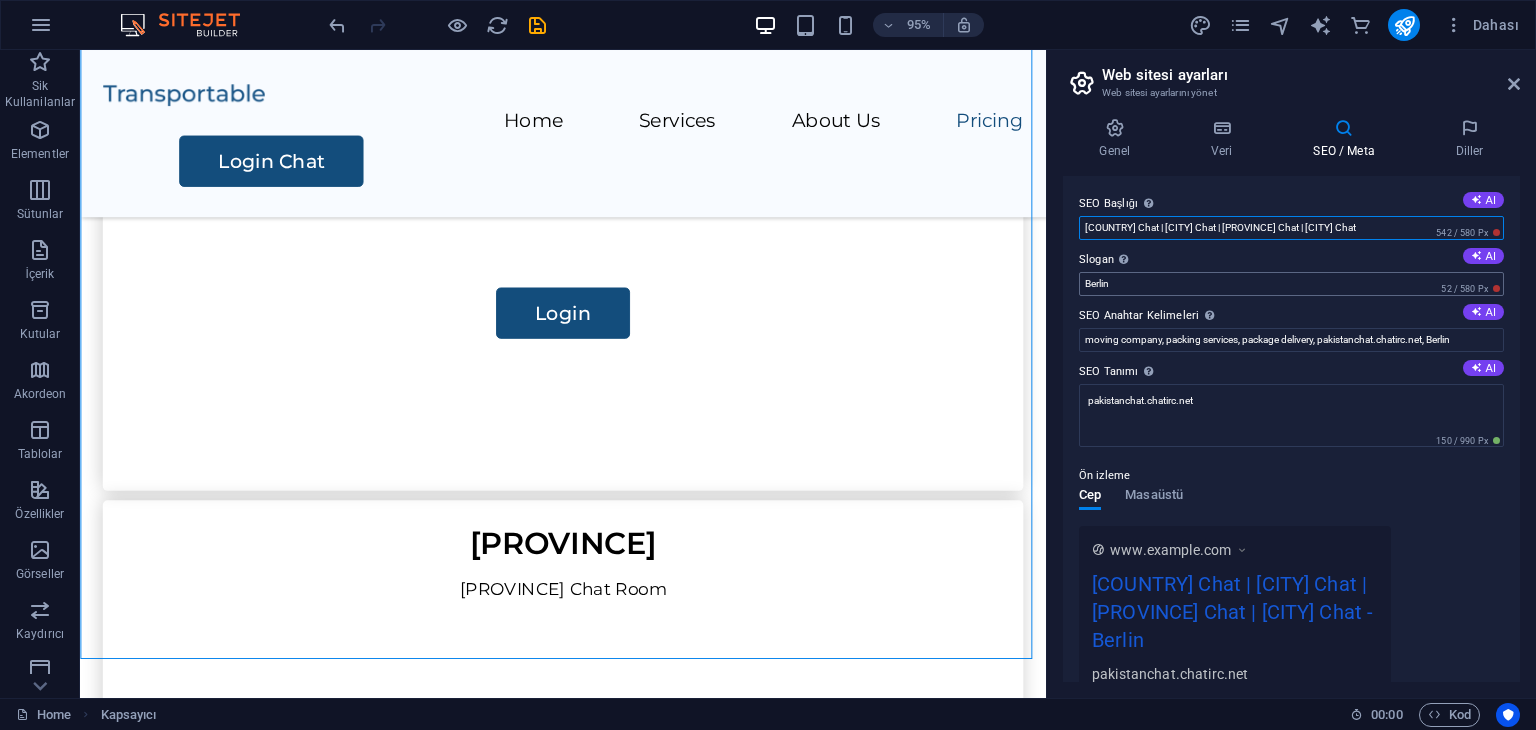 type on "Pakistan Chat | [CITY] Chat | [CITY] Chat | [CITY] Chat" 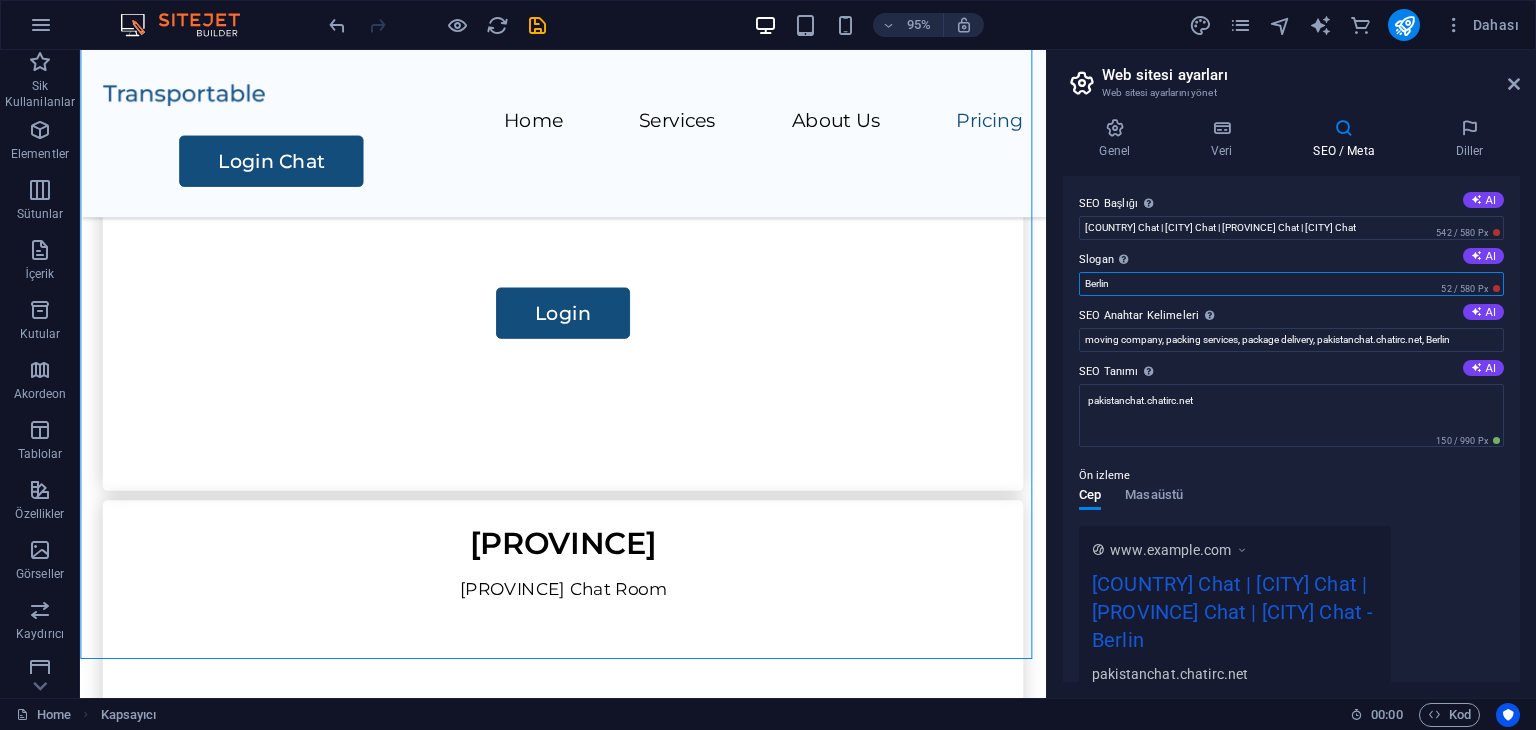 drag, startPoint x: 1128, startPoint y: 286, endPoint x: 1068, endPoint y: 286, distance: 60 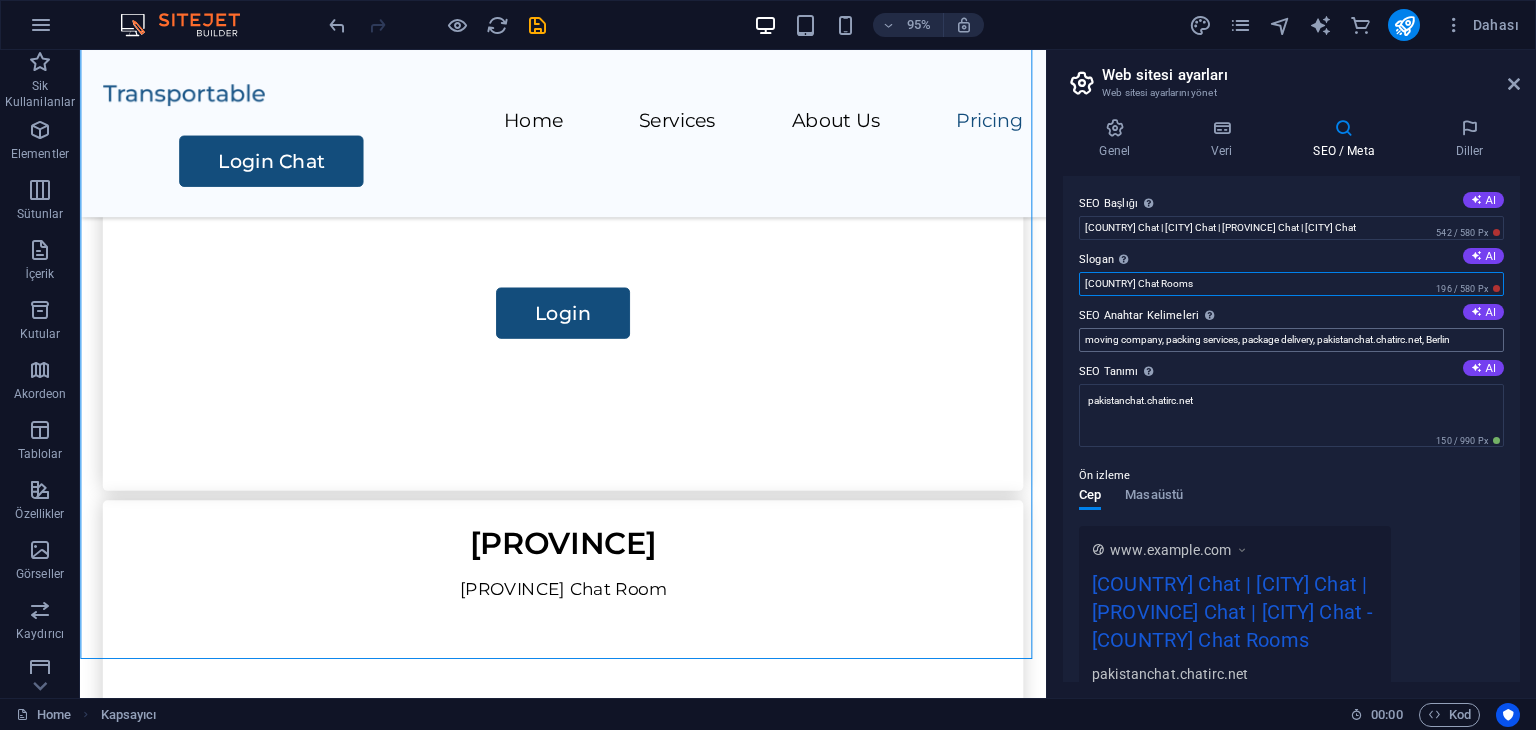 type on "Pakistan Chat Rooms" 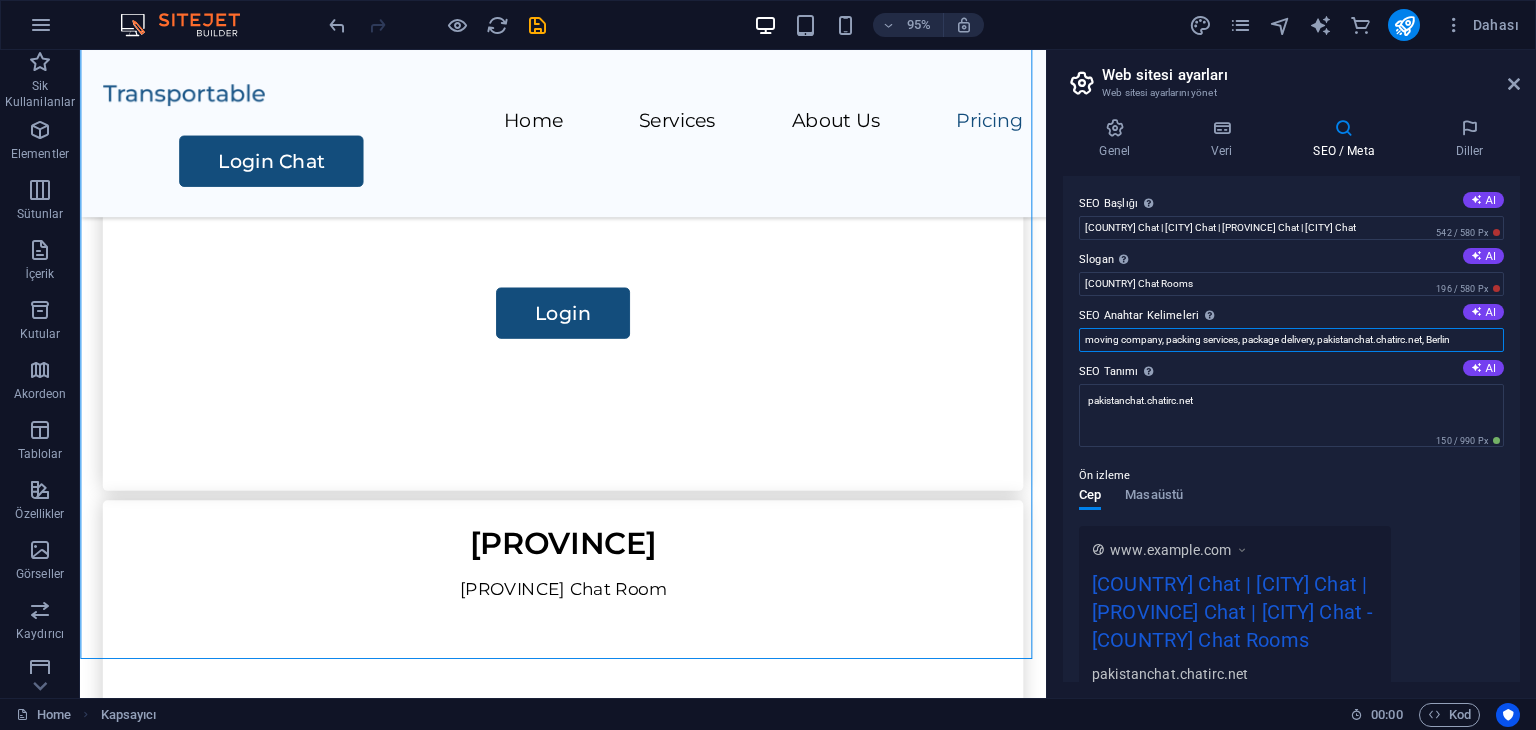 click on "moving company, packing services, package delivery, pakistanchat.chatirc.net, Berlin" at bounding box center [1291, 340] 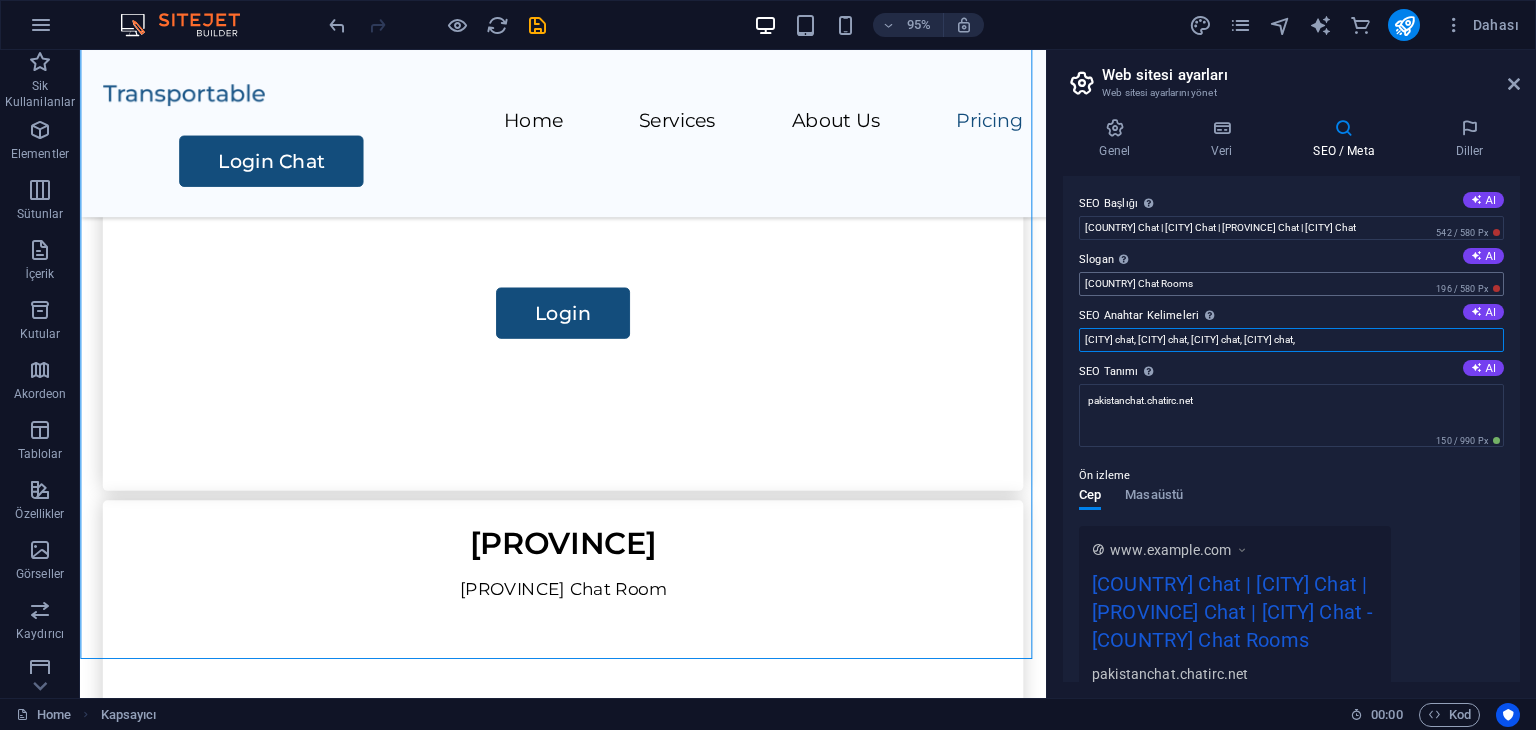 paste on "Peshawar Chat, Kvetta Chat, Belucistan Chat, Multan Chat, Faysalabad Chat, Ravalpindi Chat, Gujranwala Chat, Sialkot Chat" 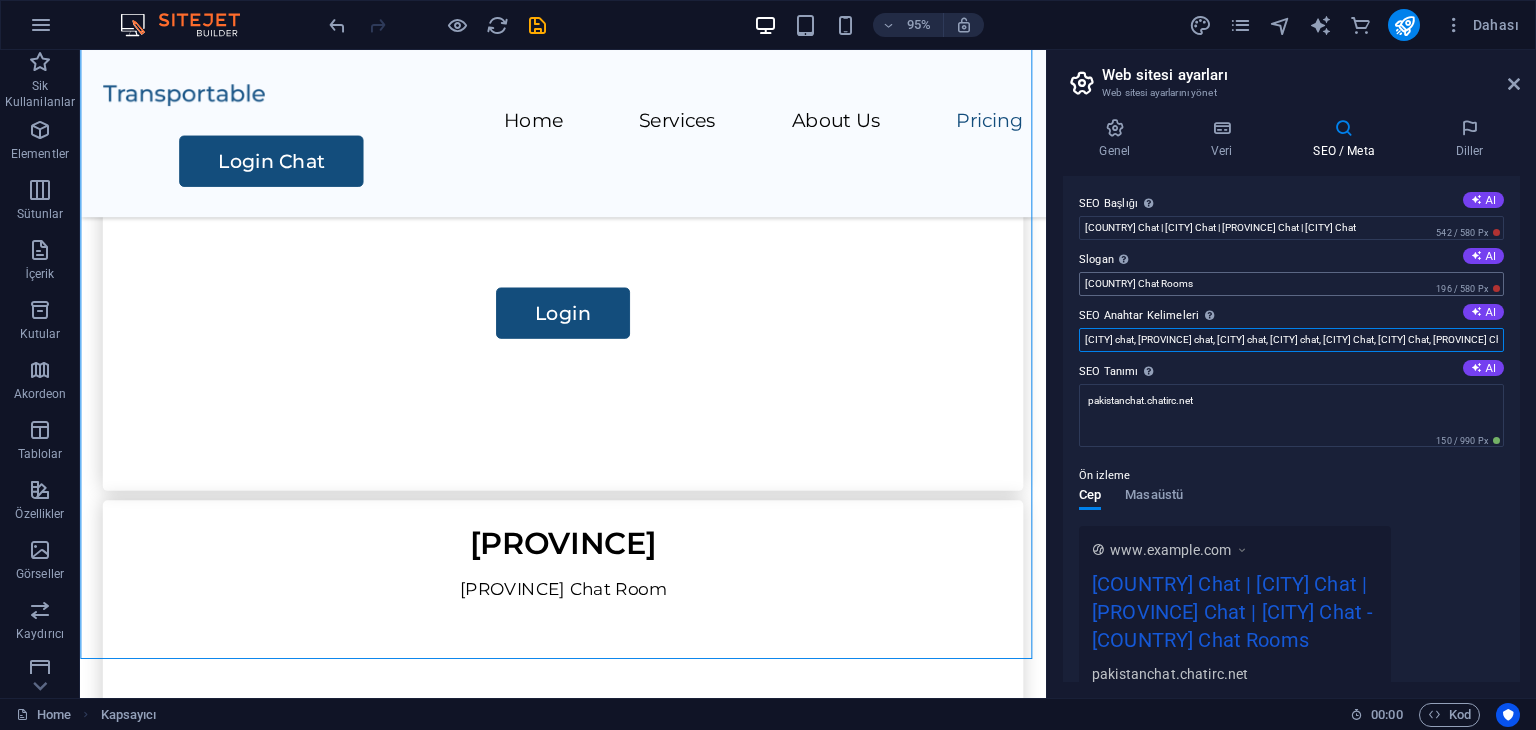 scroll, scrollTop: 0, scrollLeft: 368, axis: horizontal 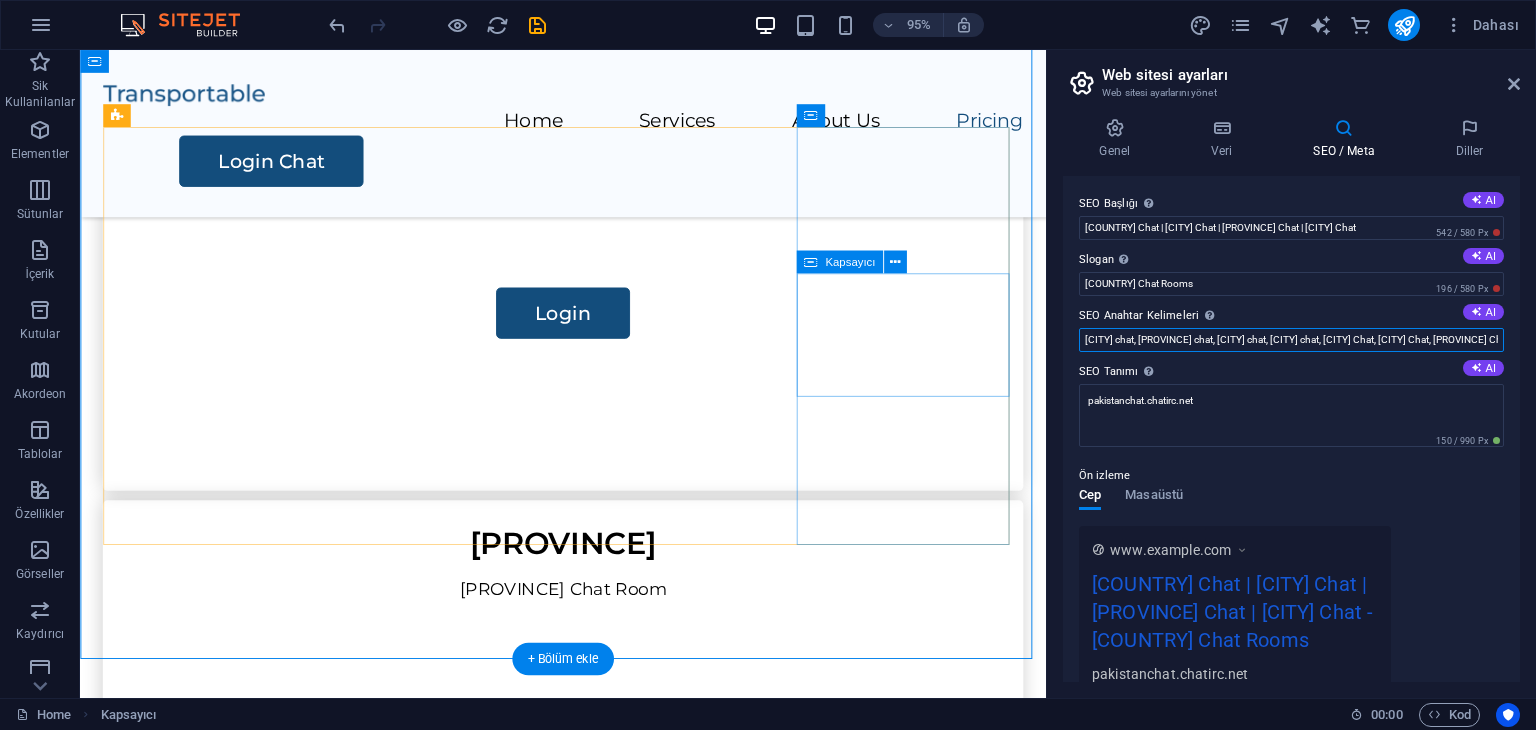 drag, startPoint x: 1393, startPoint y: 393, endPoint x: 1040, endPoint y: 360, distance: 354.53912 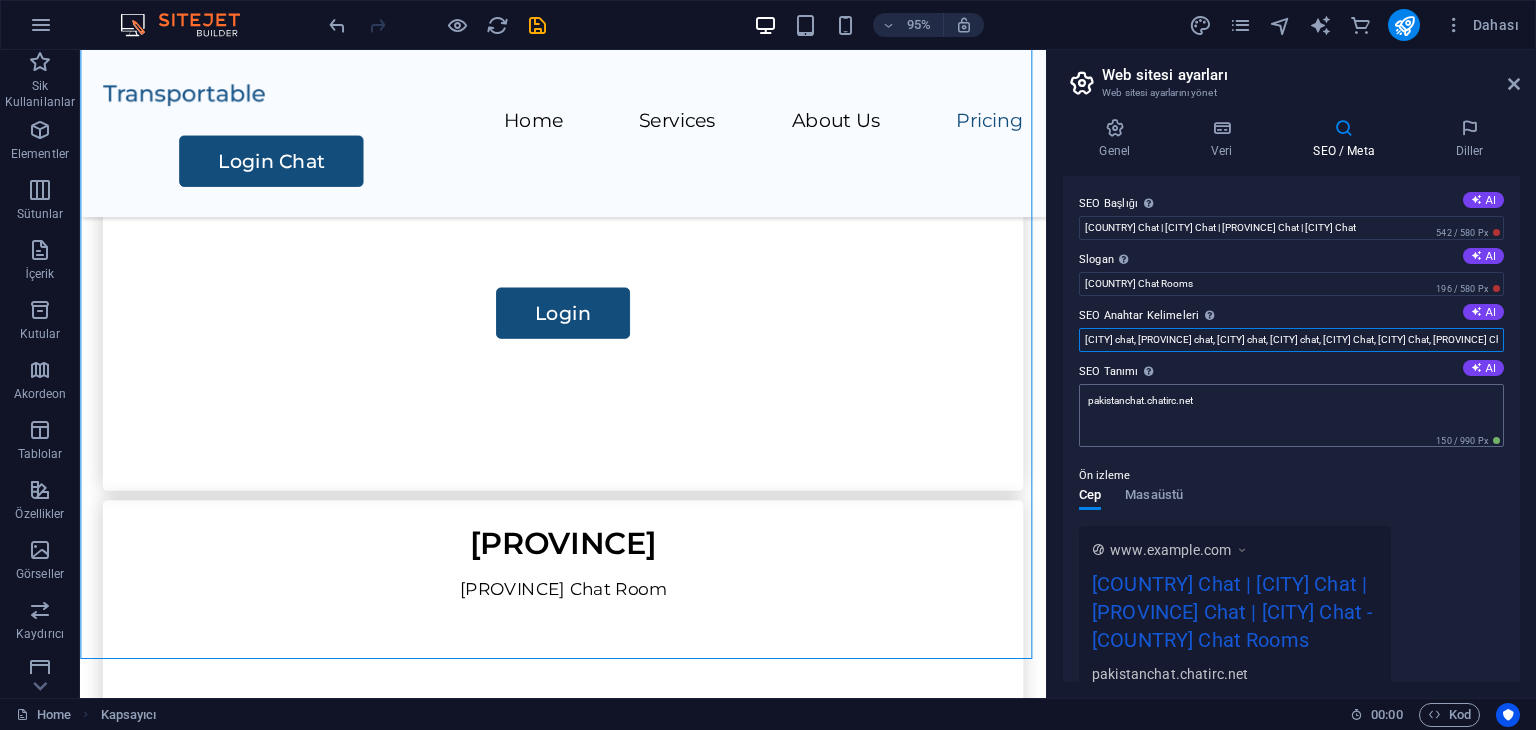 type on "[CITY] chat, [CITY] chat, [CITY] chat, [CITY] chat, [CITY] Chat, [CITY] Chat, [CITY] Chat, [CITY] Chat, [CITY] Chat, [CITY] Chat, [CITY] Chat, [CITY] Chat" 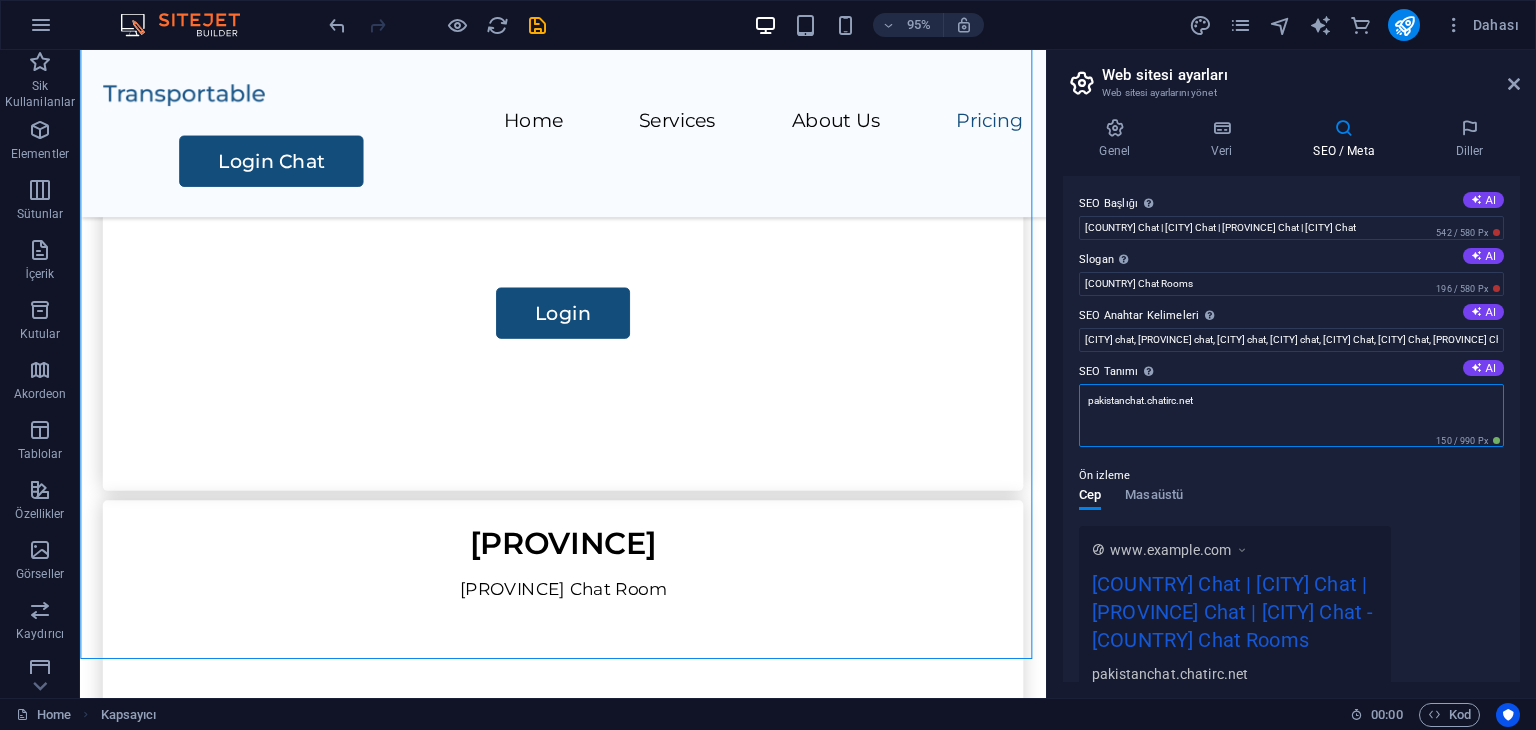 click on "pakistanchat.chatirc.net" at bounding box center [1291, 415] 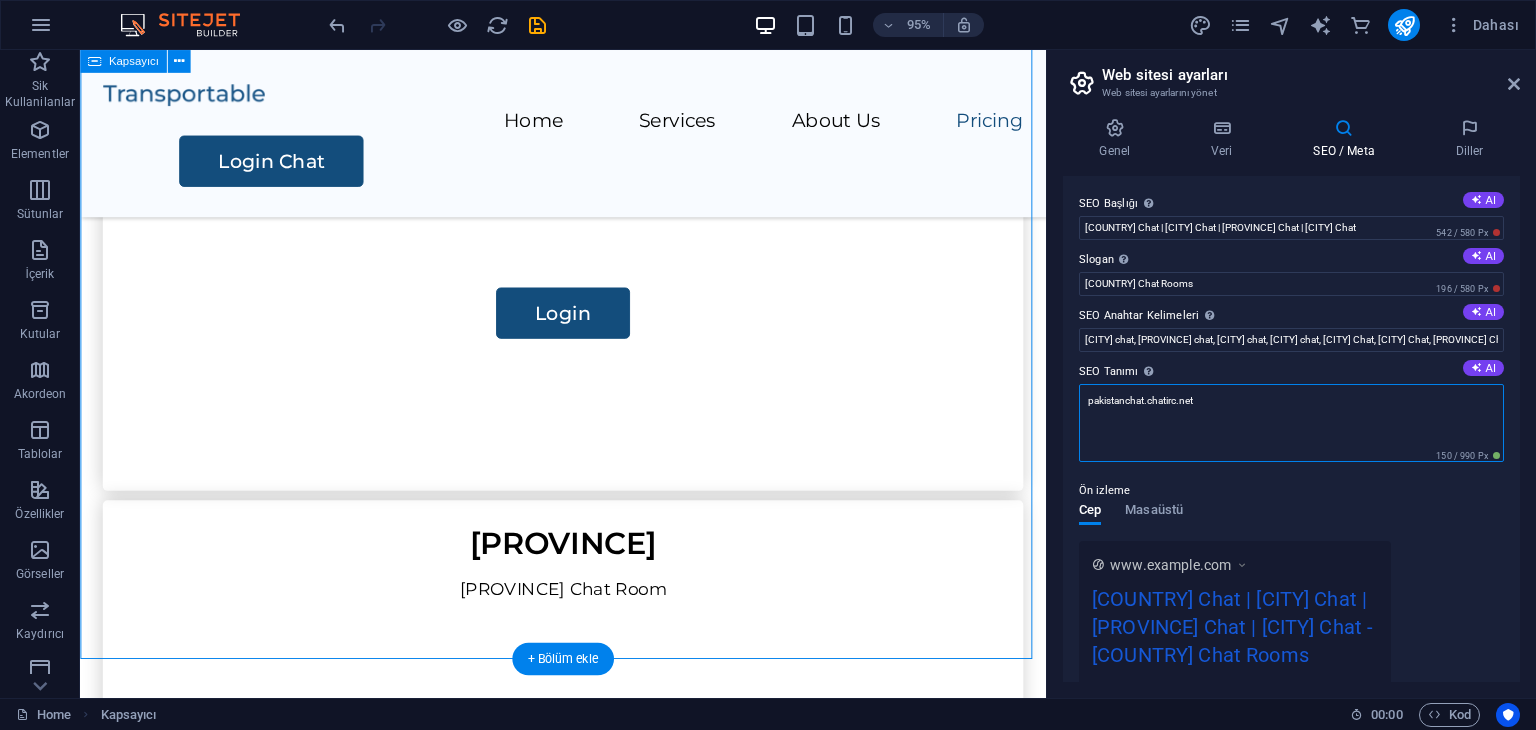 drag, startPoint x: 1311, startPoint y: 449, endPoint x: 1081, endPoint y: 403, distance: 234.5549 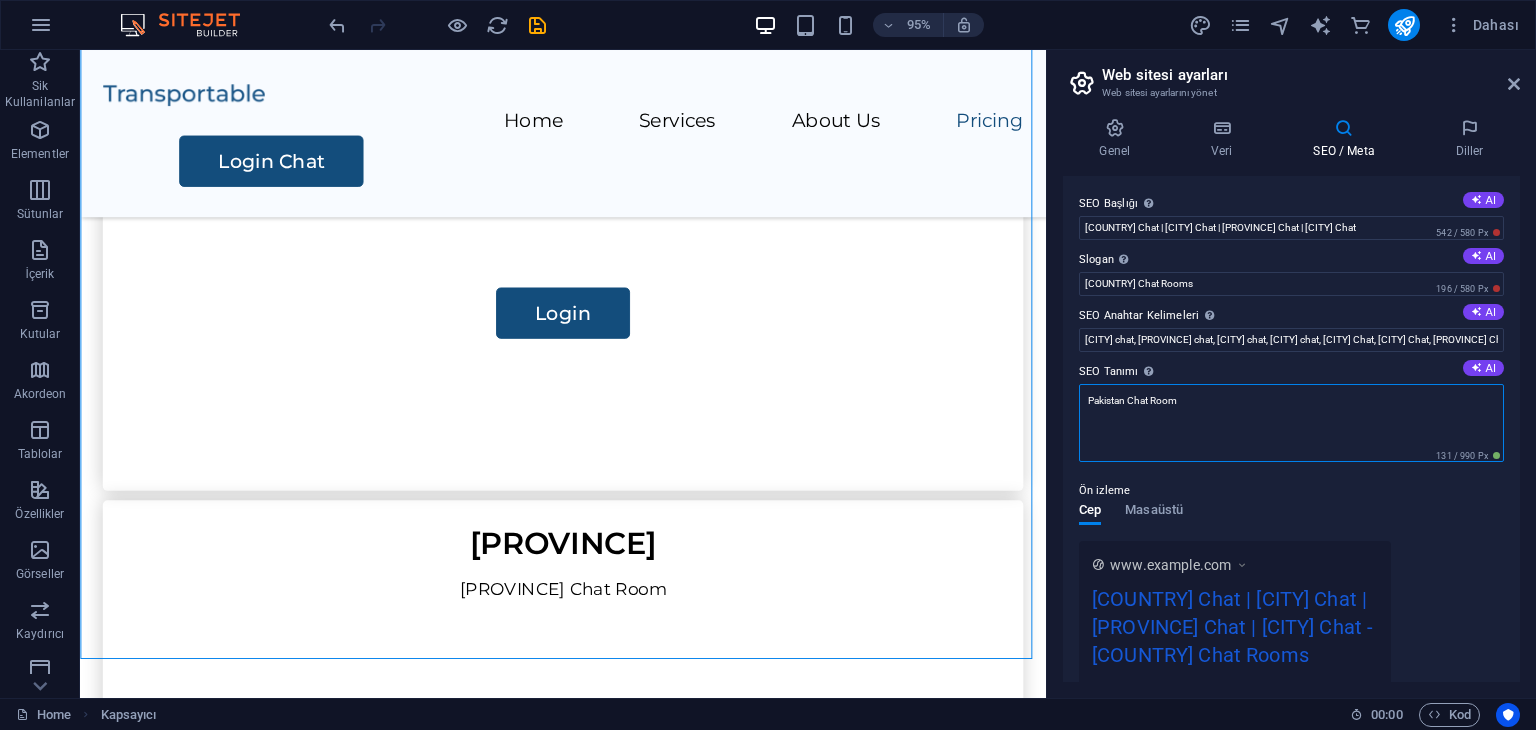 type on "Pakistan Chat Room" 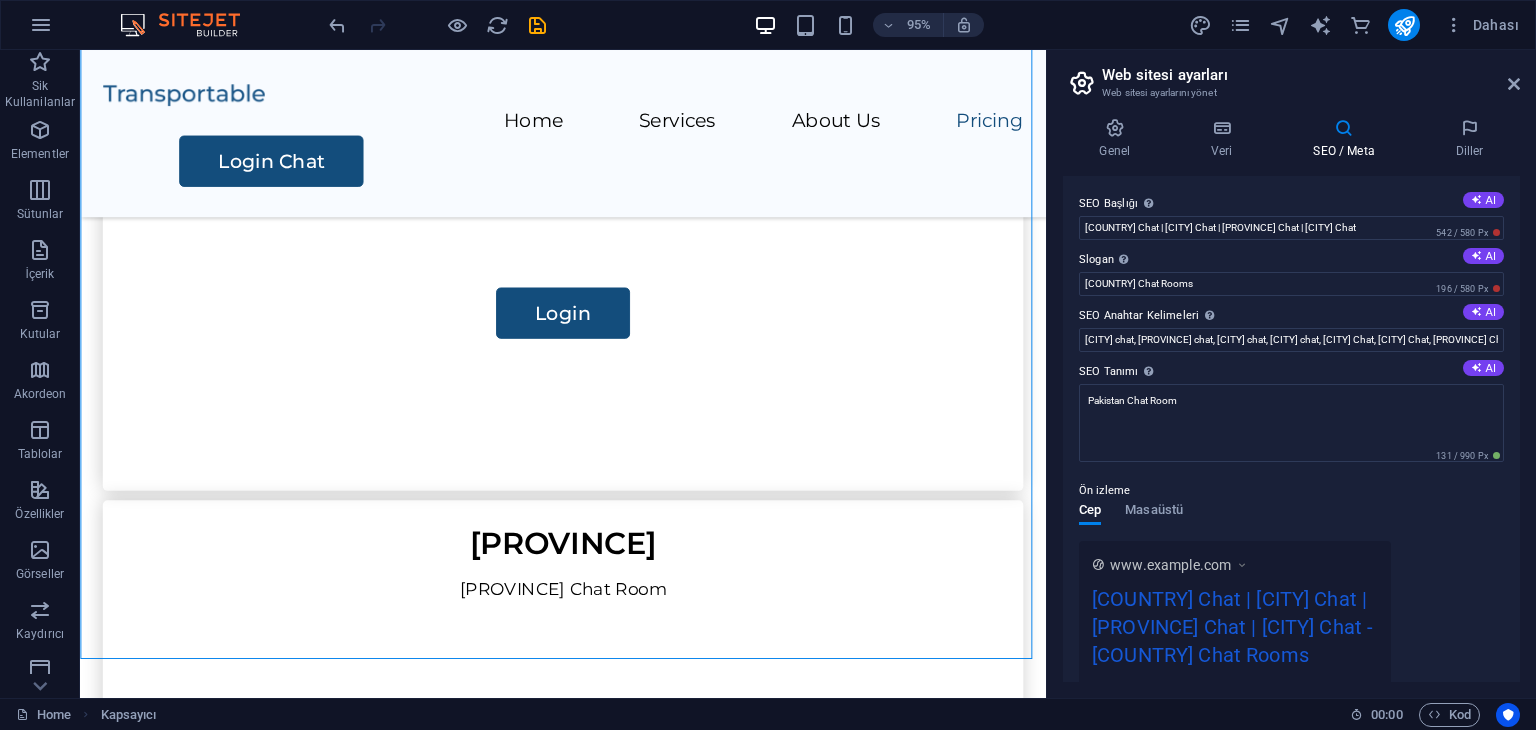 click on "www.example.com Pakistan Chat | İslamabad Chat | Punjab Chat | Lahore Chat - Pakistan Chat Rooms Pakistan Chat Room" at bounding box center (1291, 626) 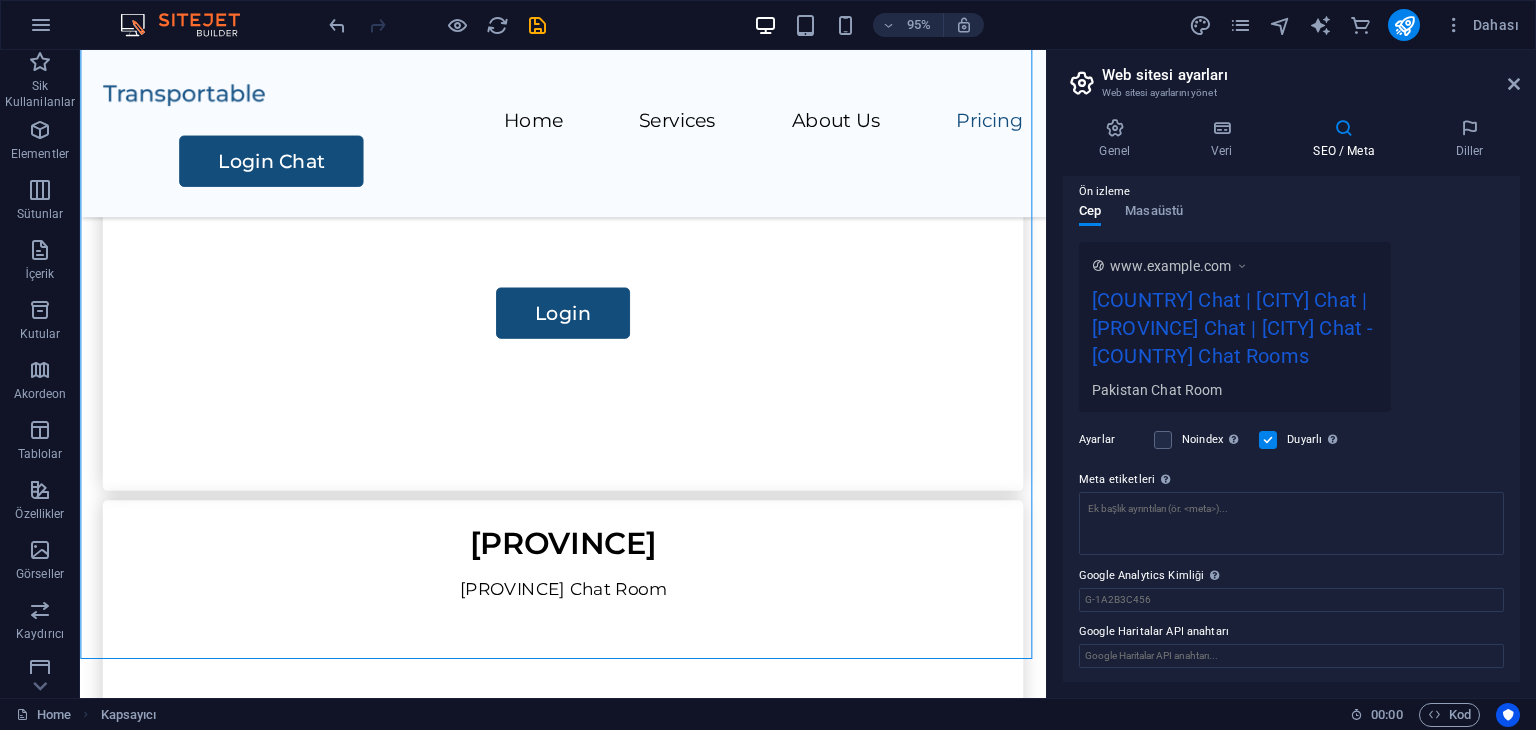 scroll, scrollTop: 0, scrollLeft: 0, axis: both 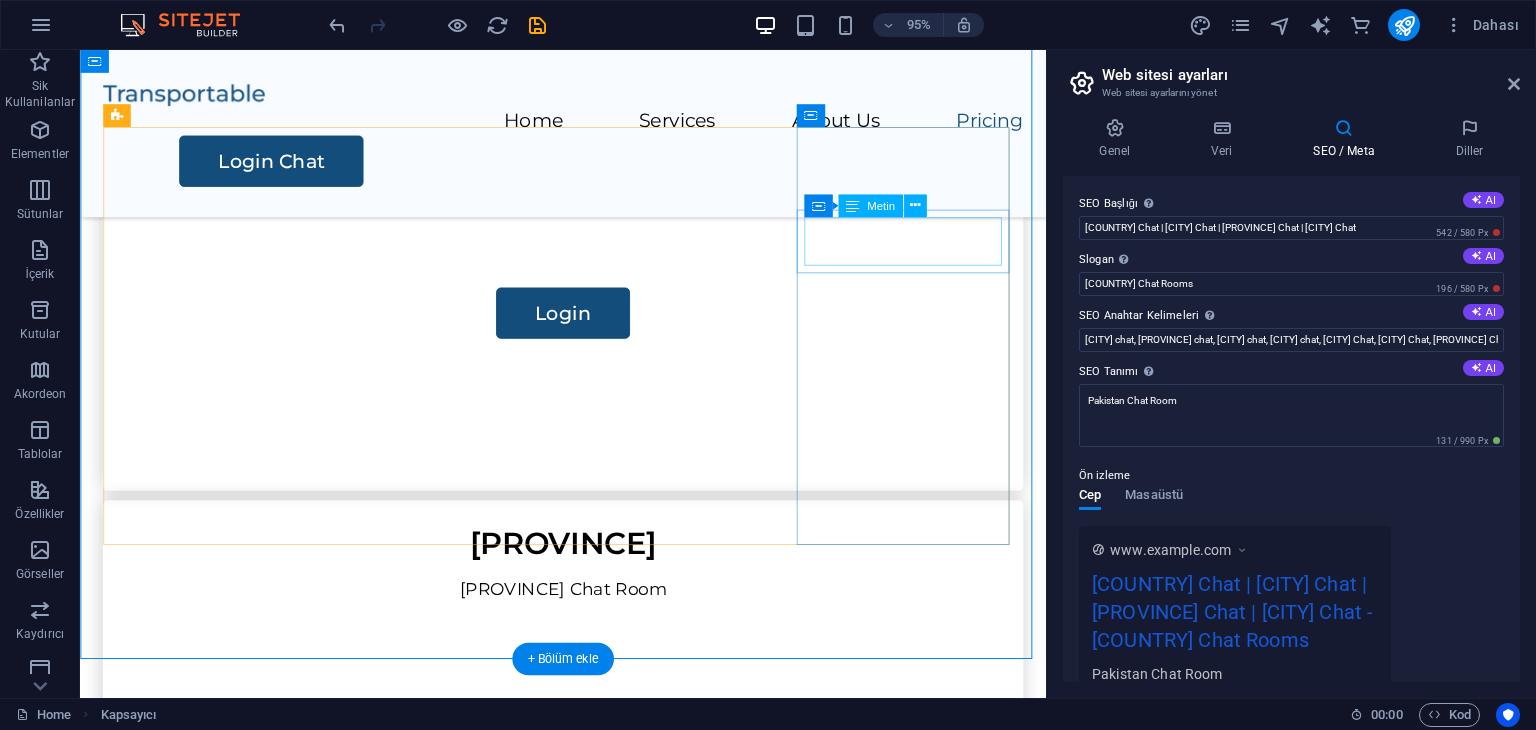 click on "[CITY]" at bounding box center (588, 1469) 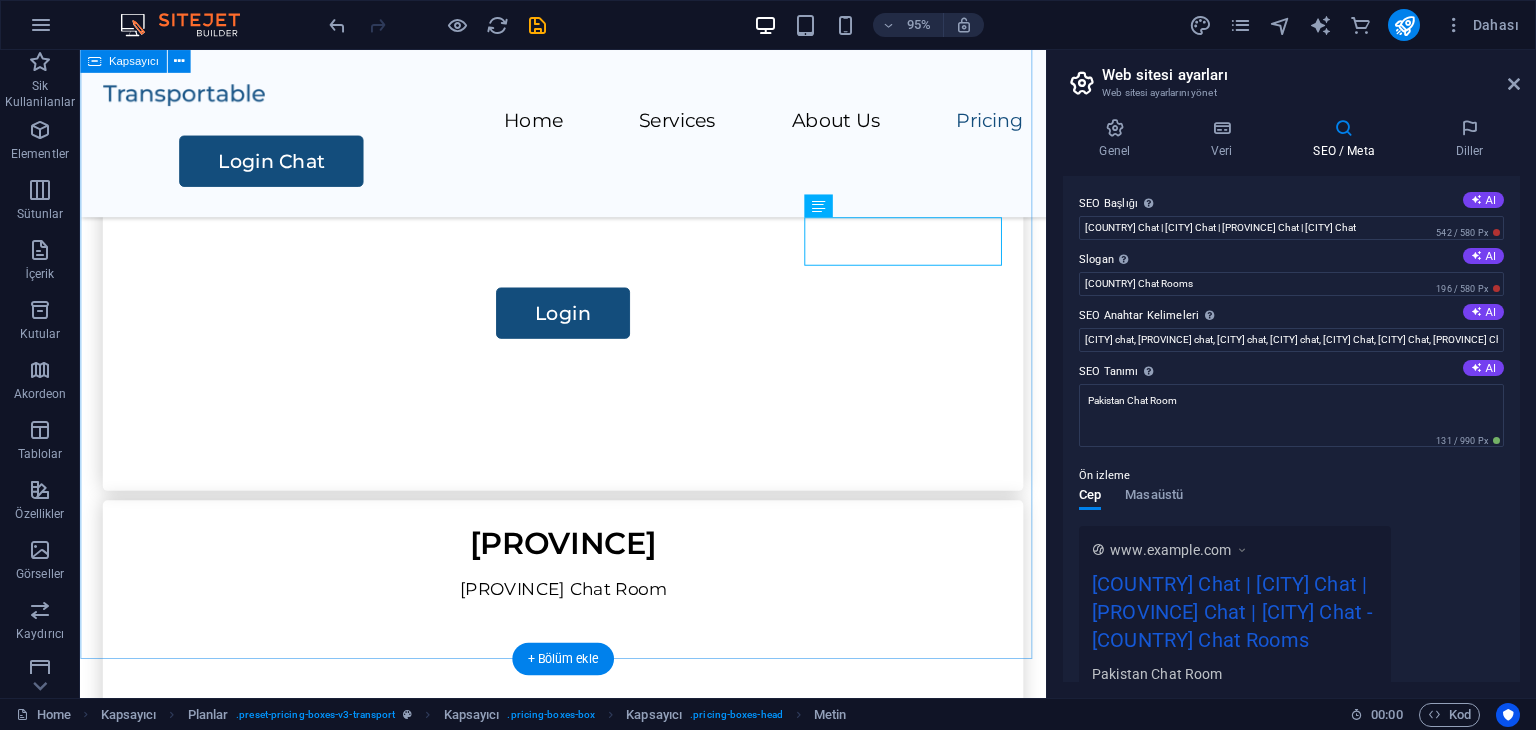 click on "Pakistan Chat Join free chat sites now! İslamabad İslamabad Chat Room Login Punjab Punjab Chat Room Login Lahore Lahore Chat Room Login Karaçi Karaçi Chat Room Login" at bounding box center [588, 887] 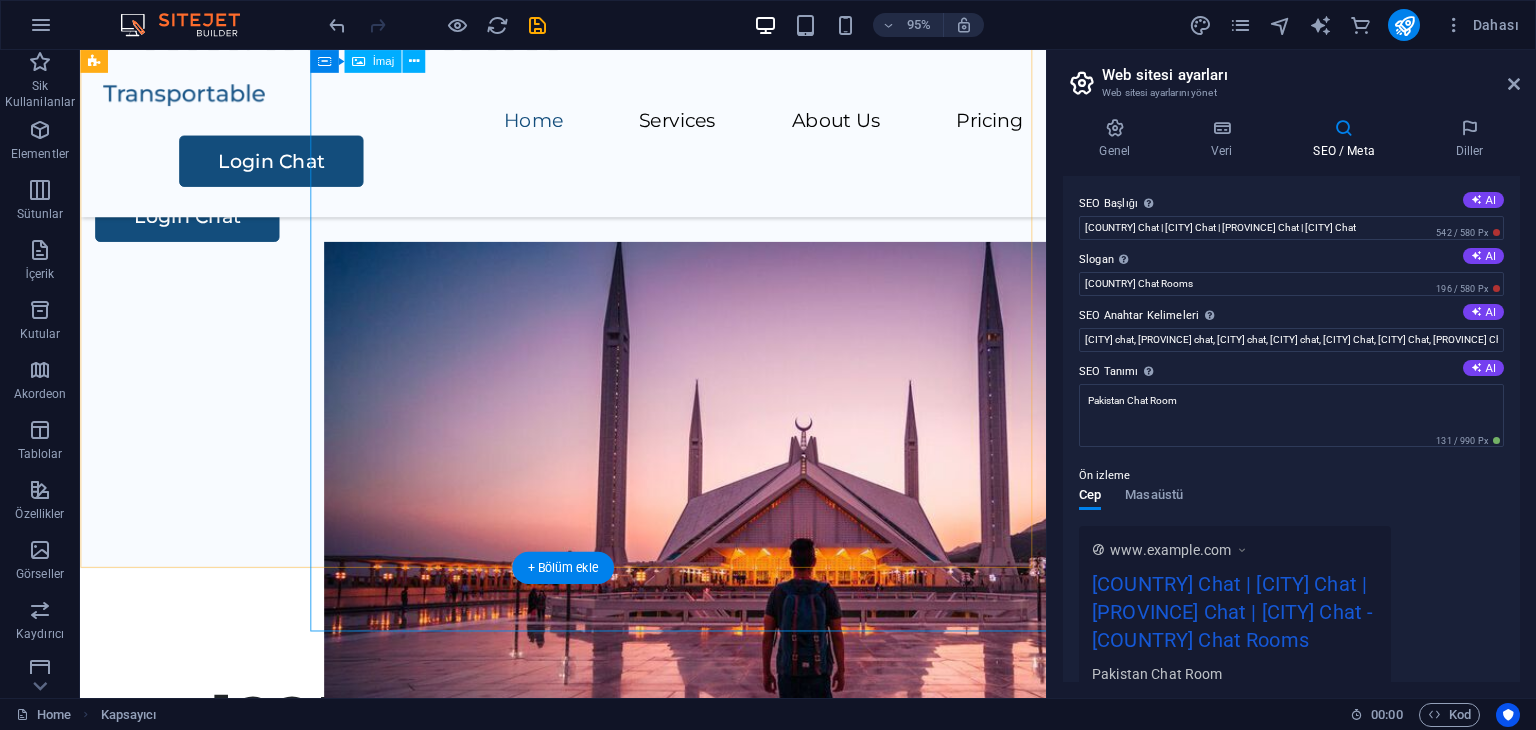 scroll, scrollTop: 0, scrollLeft: 0, axis: both 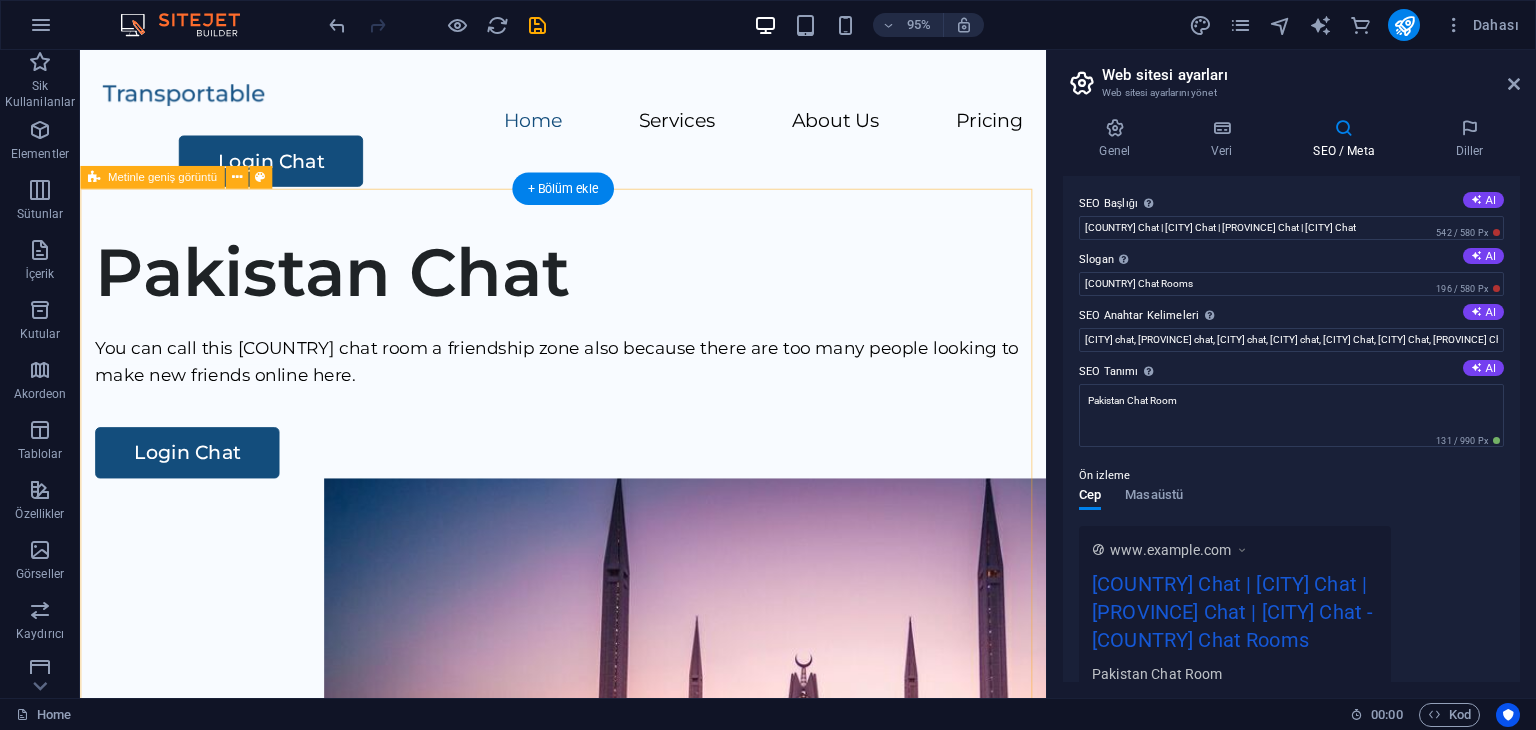 click on "Pakistan Chat You can call this Pakistan chat room a friendship zone also because there are too many people looking to make new friends online here. Login Chat" at bounding box center [588, 609] 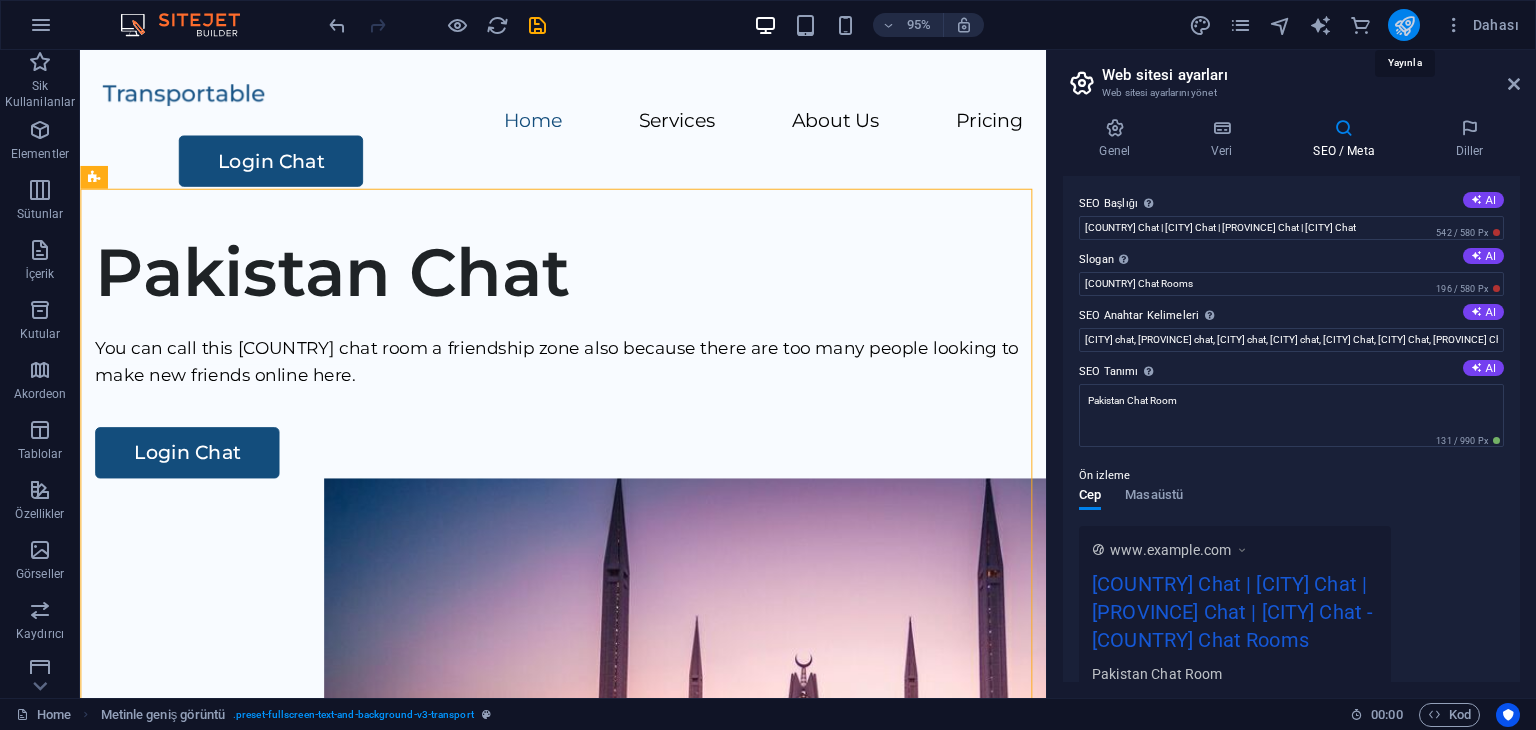 click at bounding box center (1404, 25) 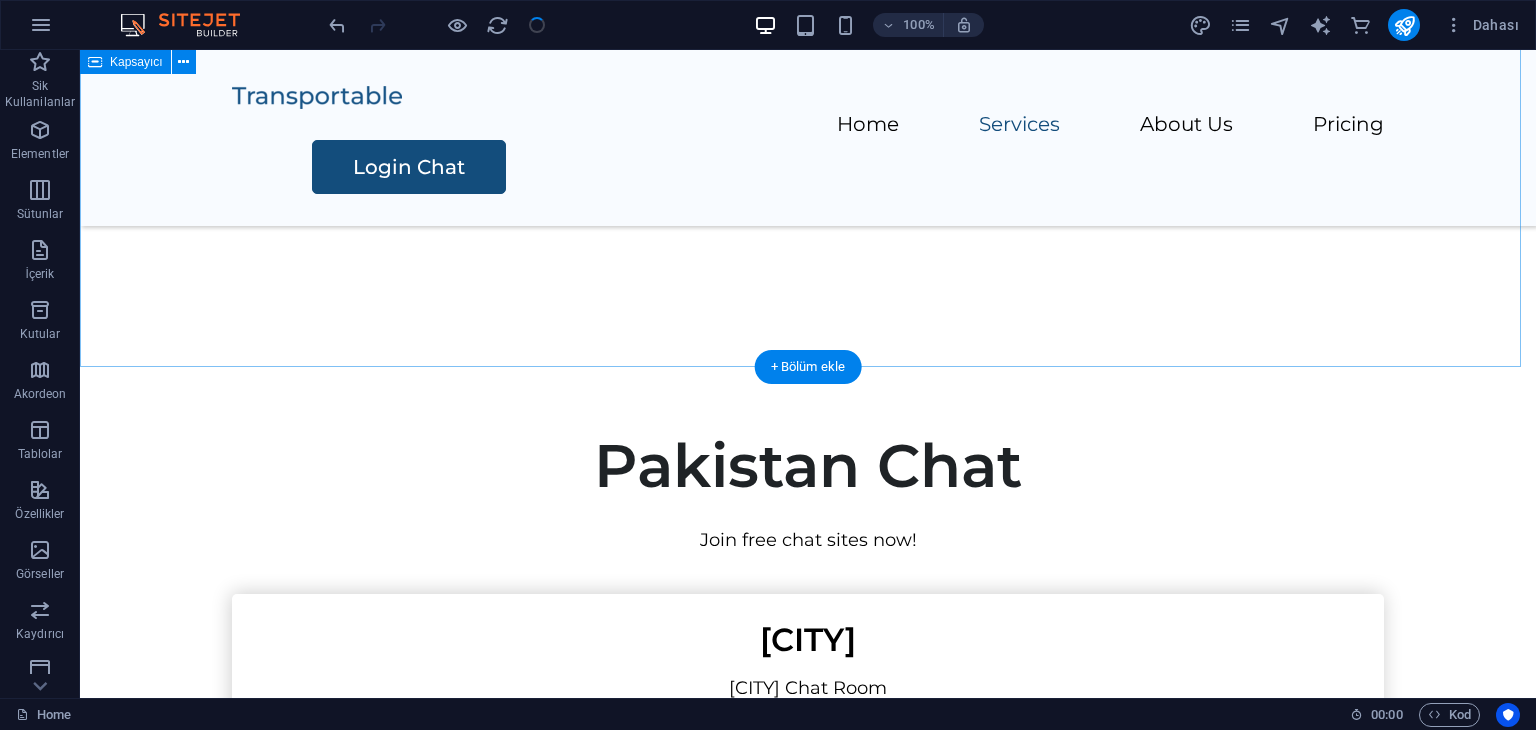 scroll, scrollTop: 1200, scrollLeft: 0, axis: vertical 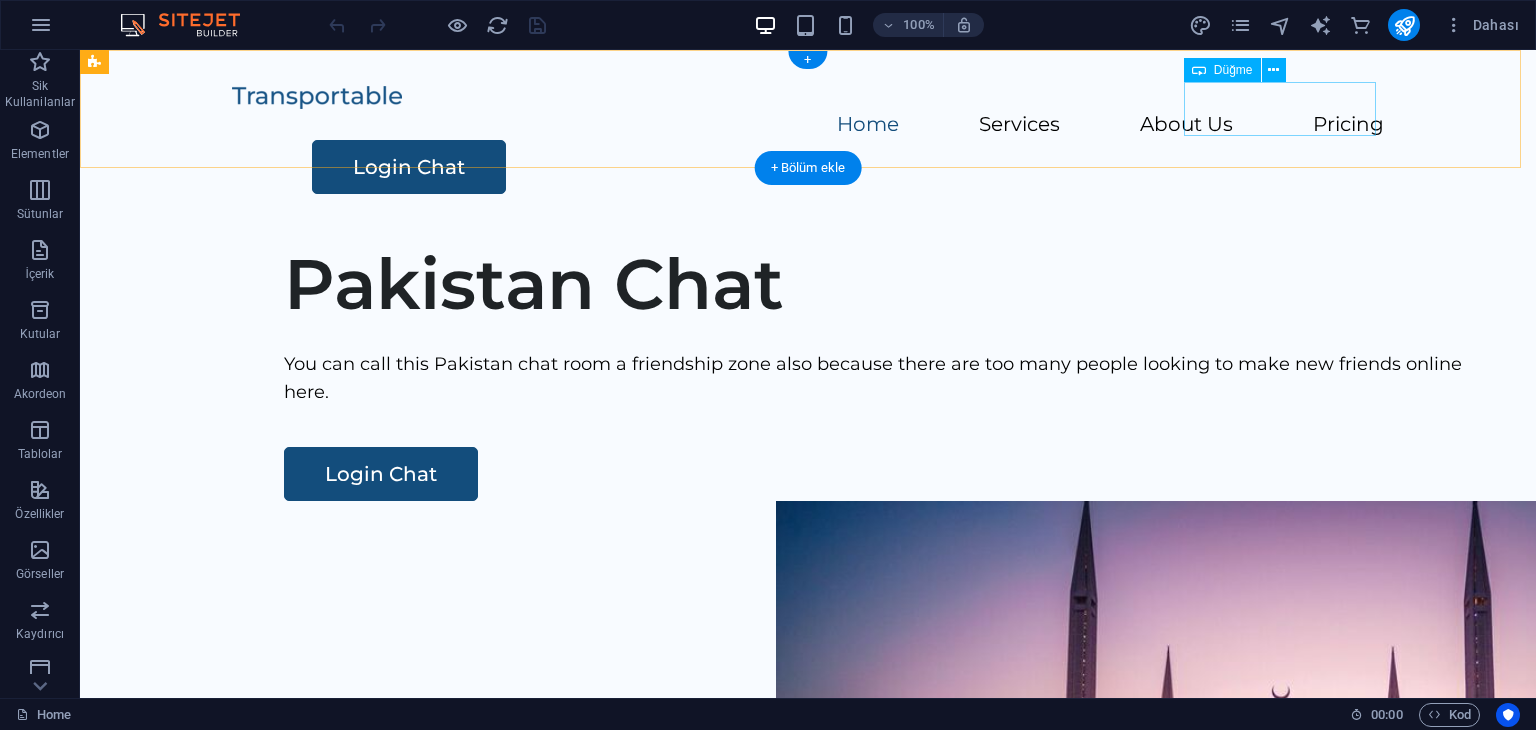 click on "Login Chat" at bounding box center [848, 167] 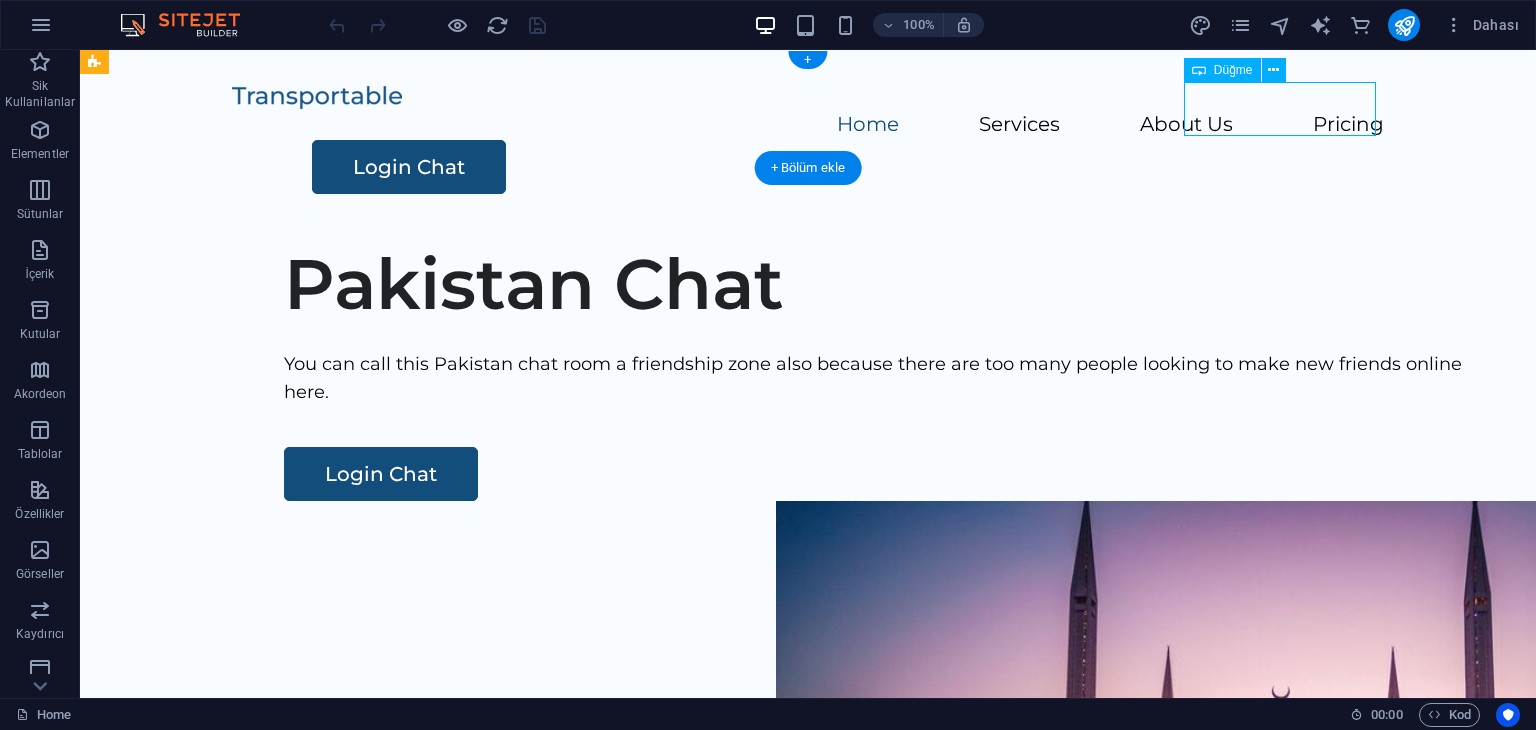 click on "Login Chat" at bounding box center (848, 167) 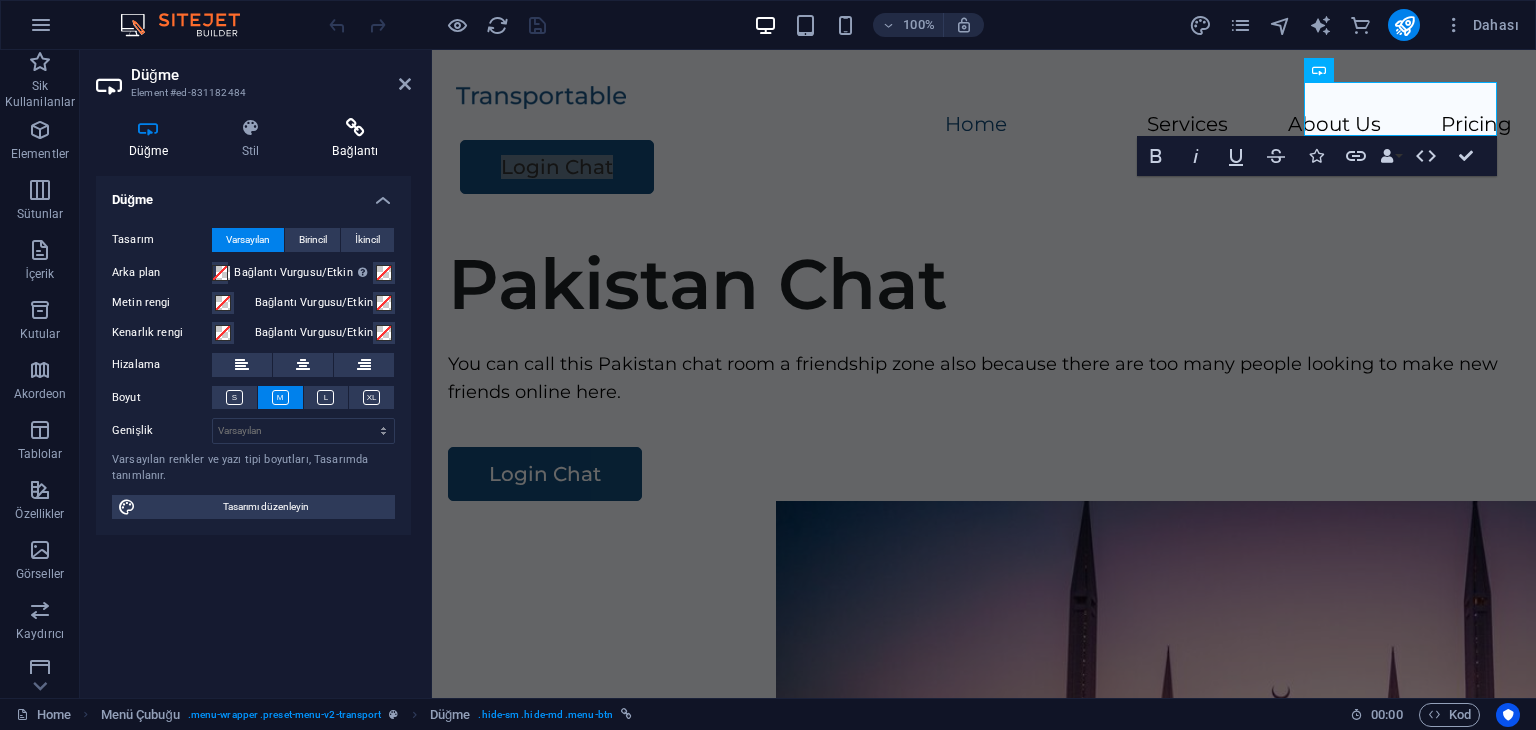 click on "Bağlantı" at bounding box center [355, 139] 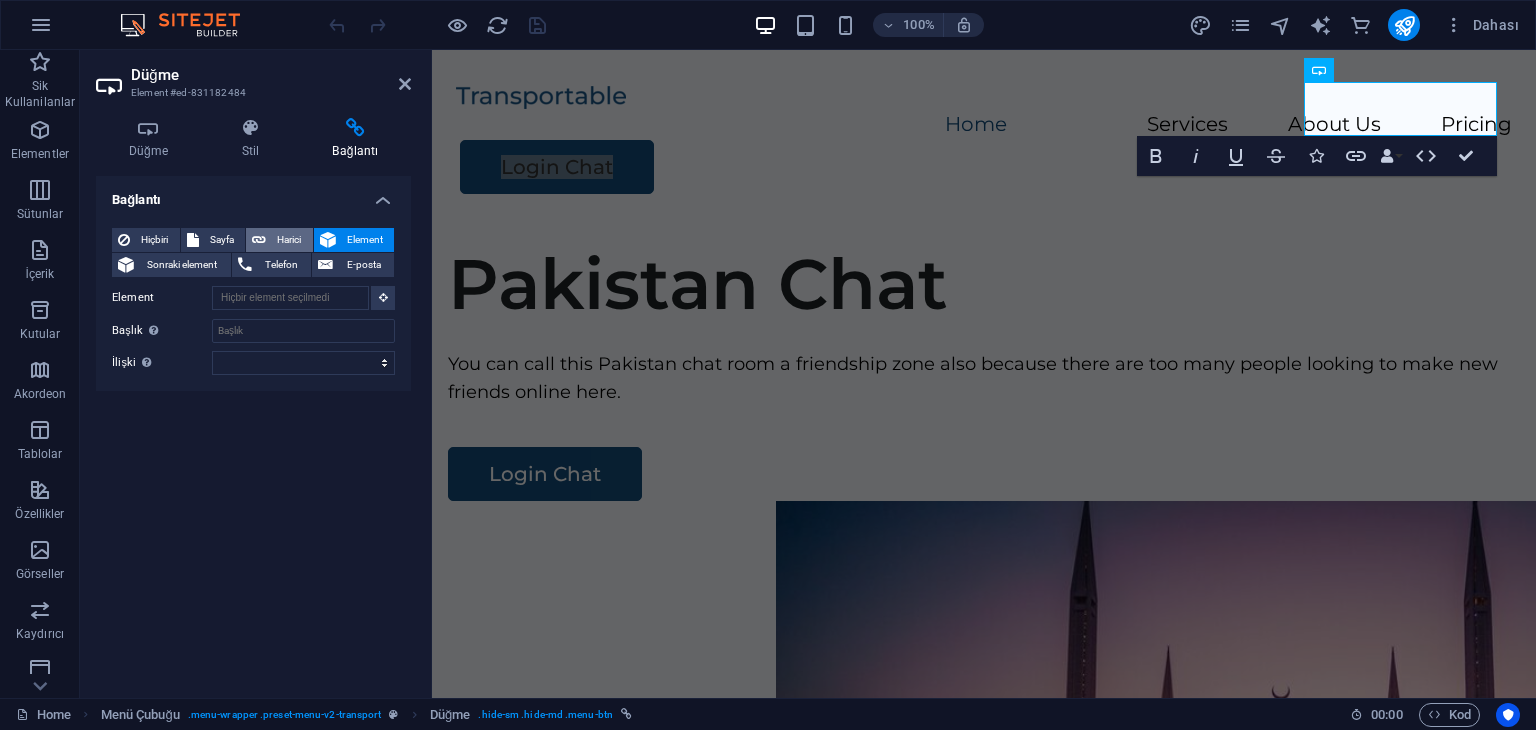 click on "Harici" at bounding box center [289, 240] 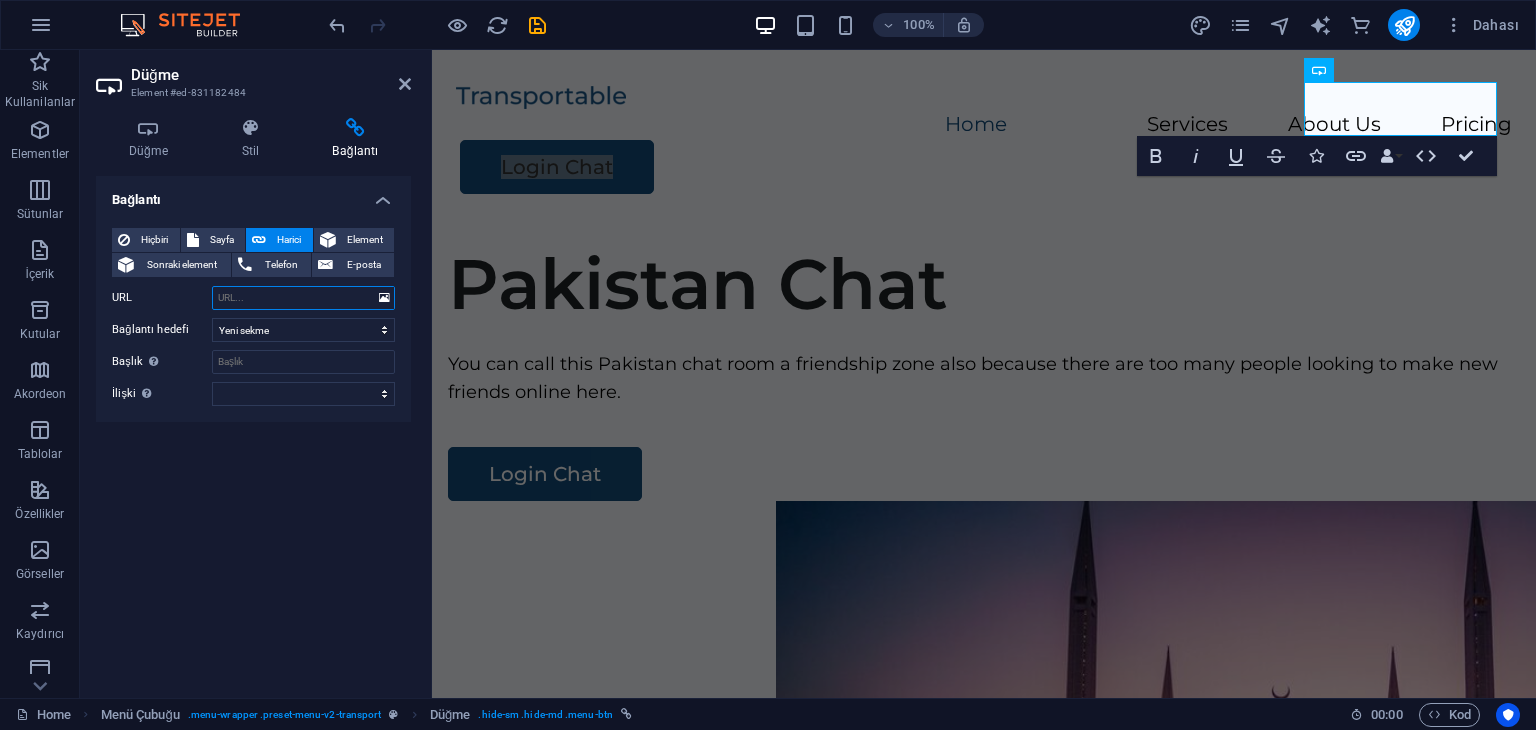 click on "URL" at bounding box center [303, 298] 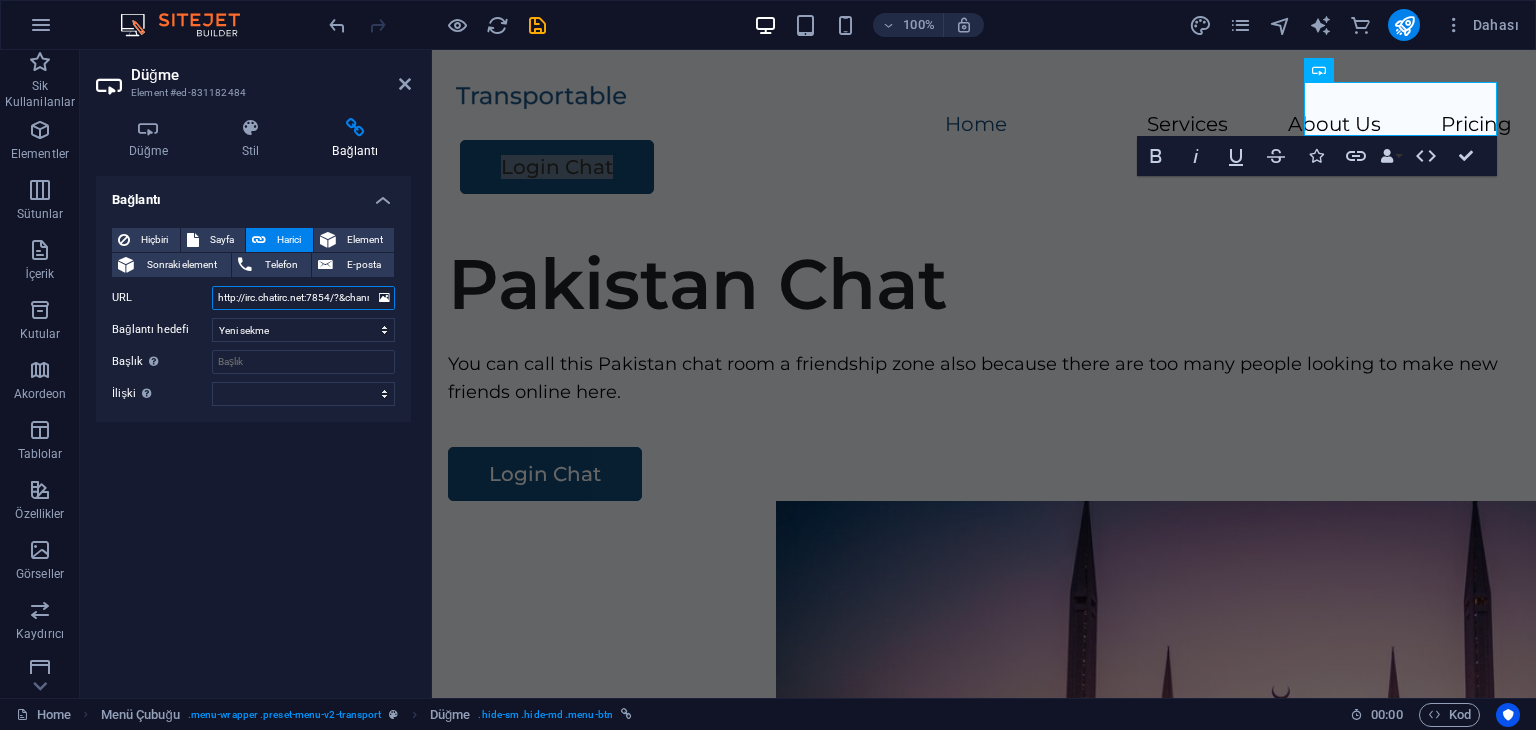 scroll, scrollTop: 0, scrollLeft: 66, axis: horizontal 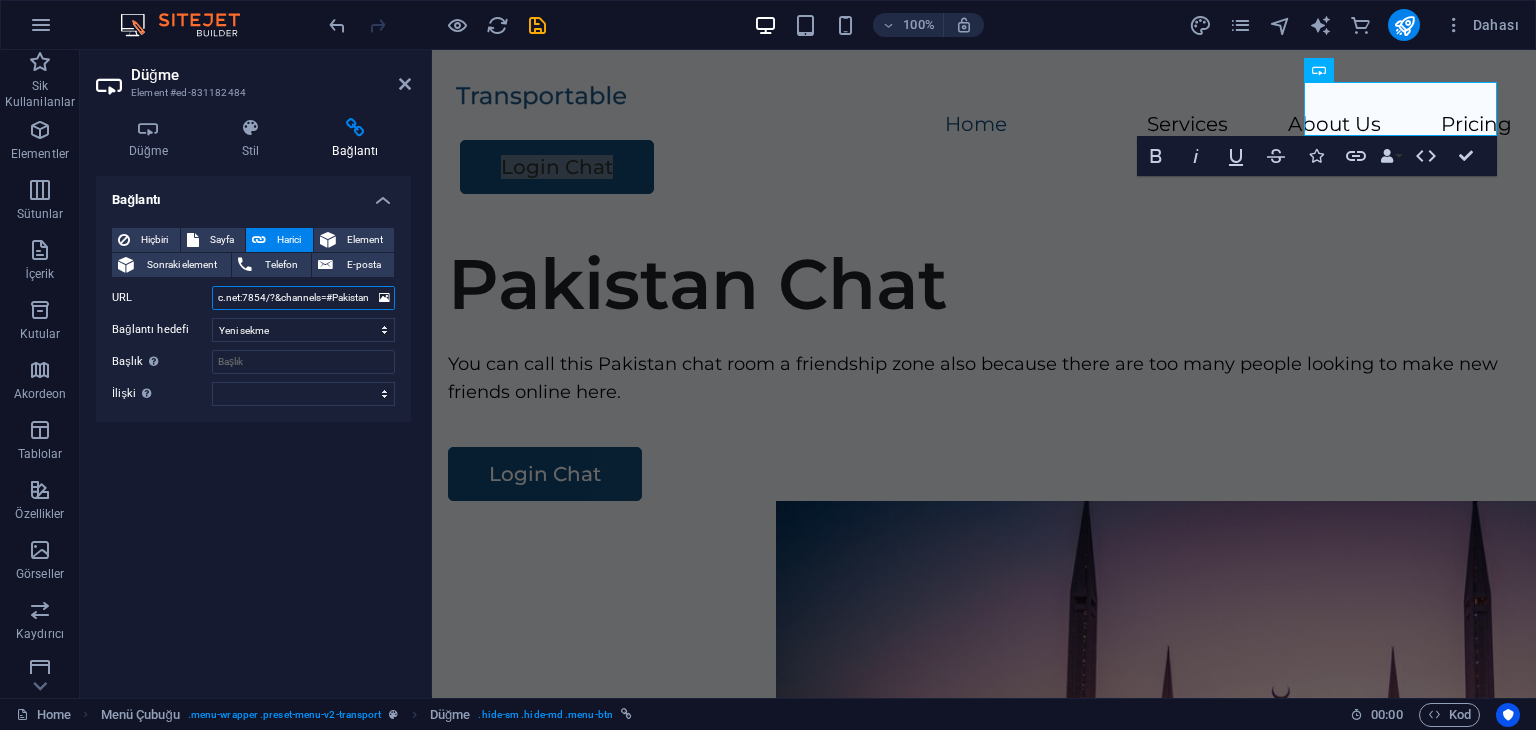 type on "http://irc.chatirc.net:7854/?&channels=#Pakistan" 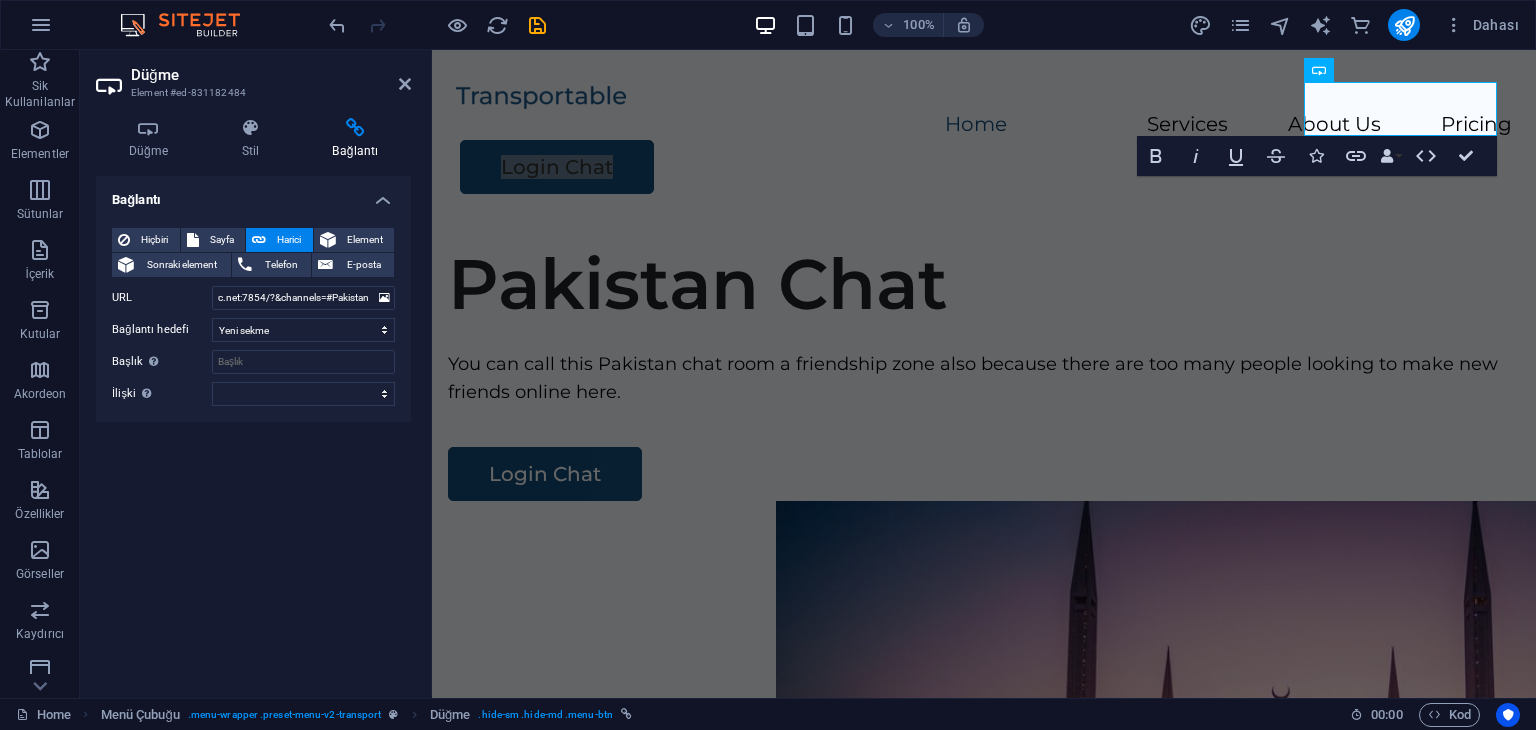 scroll, scrollTop: 0, scrollLeft: 0, axis: both 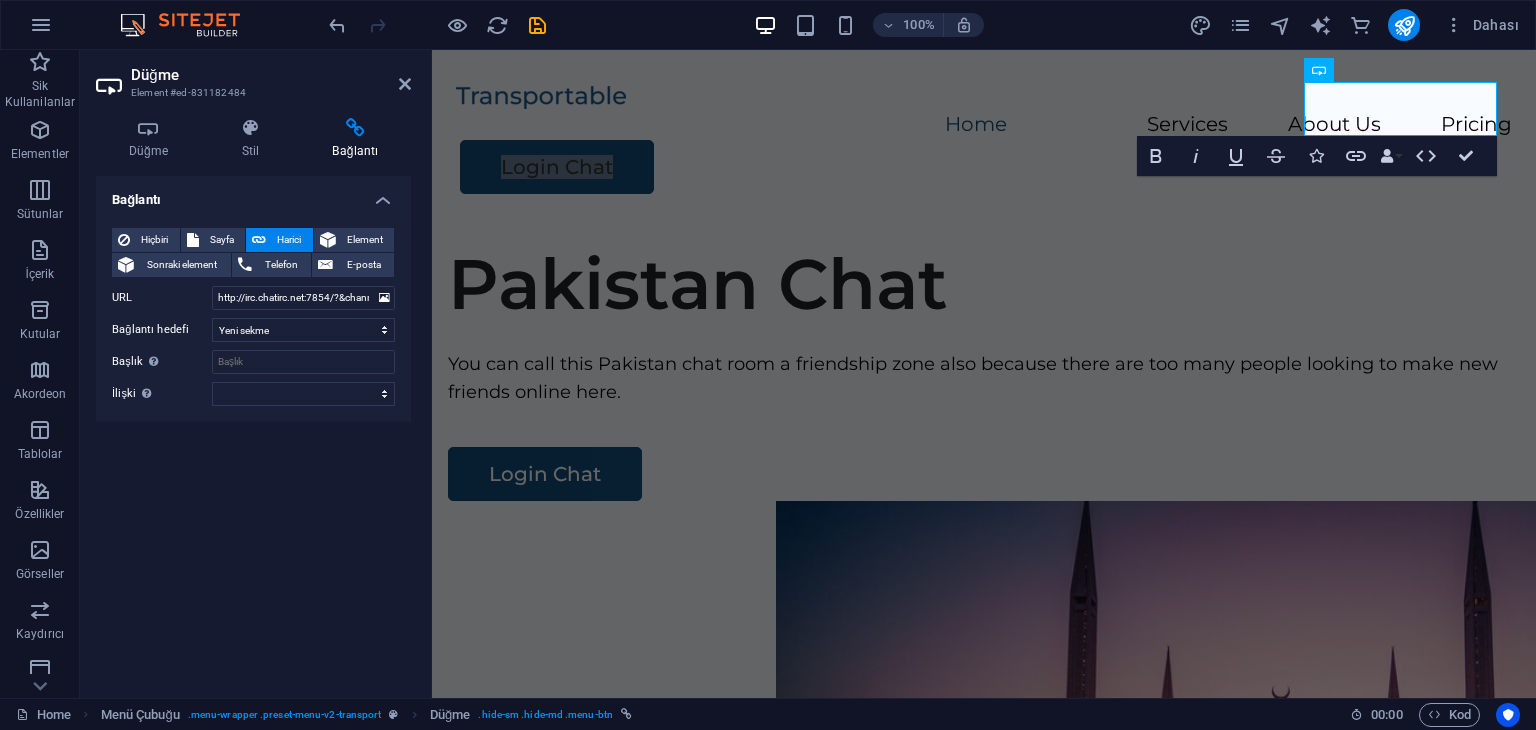 click on "Bağlantı Hiçbiri Sayfa Harici Element Sonraki element Telefon E-posta Sayfa Home Legal Notice Privacy Subpage Element
URL http://irc.chatirc.net:7854/?&channels=#Pakistan Telefon E-posta Bağlantı hedefi Yeni sekme Aynı sekme Kaplama Başlık Ek bağlantı tanımının bağlantı metniyle aynı olmaması gerekir. Başlık, genellikle fare elementin üzerine geldiğinde bir araç ipucu metni olarak gösterilir. Belirsizse boş bırak. İlişki Bu bağlantının bağlantı hedefiyle ilişkisini  ayarlar. Örneğin; "nofollow" (izleme) değeri, arama motorlarına bağlantıyı izleme talimatı verir. Boş bırakılabilir. alternate oluşturan bookmark harici yardım lisans ileri nofollow noreferrer noopener önceki arayın etiket" at bounding box center (253, 429) 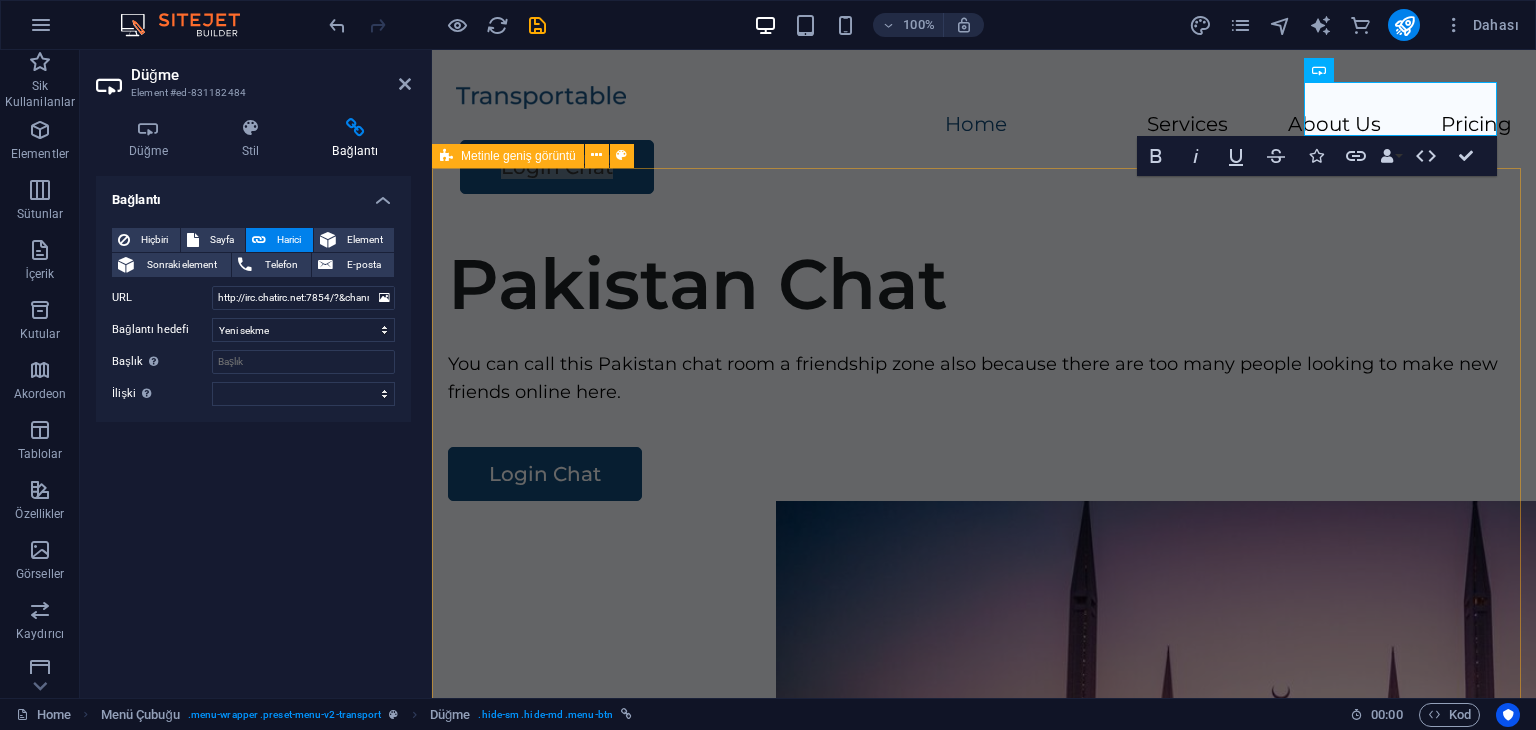 click on "Pakistan Chat You can call this Pakistan chat room a friendship zone also because there are too many people looking to make new friends online here. Login Chat" at bounding box center [984, 609] 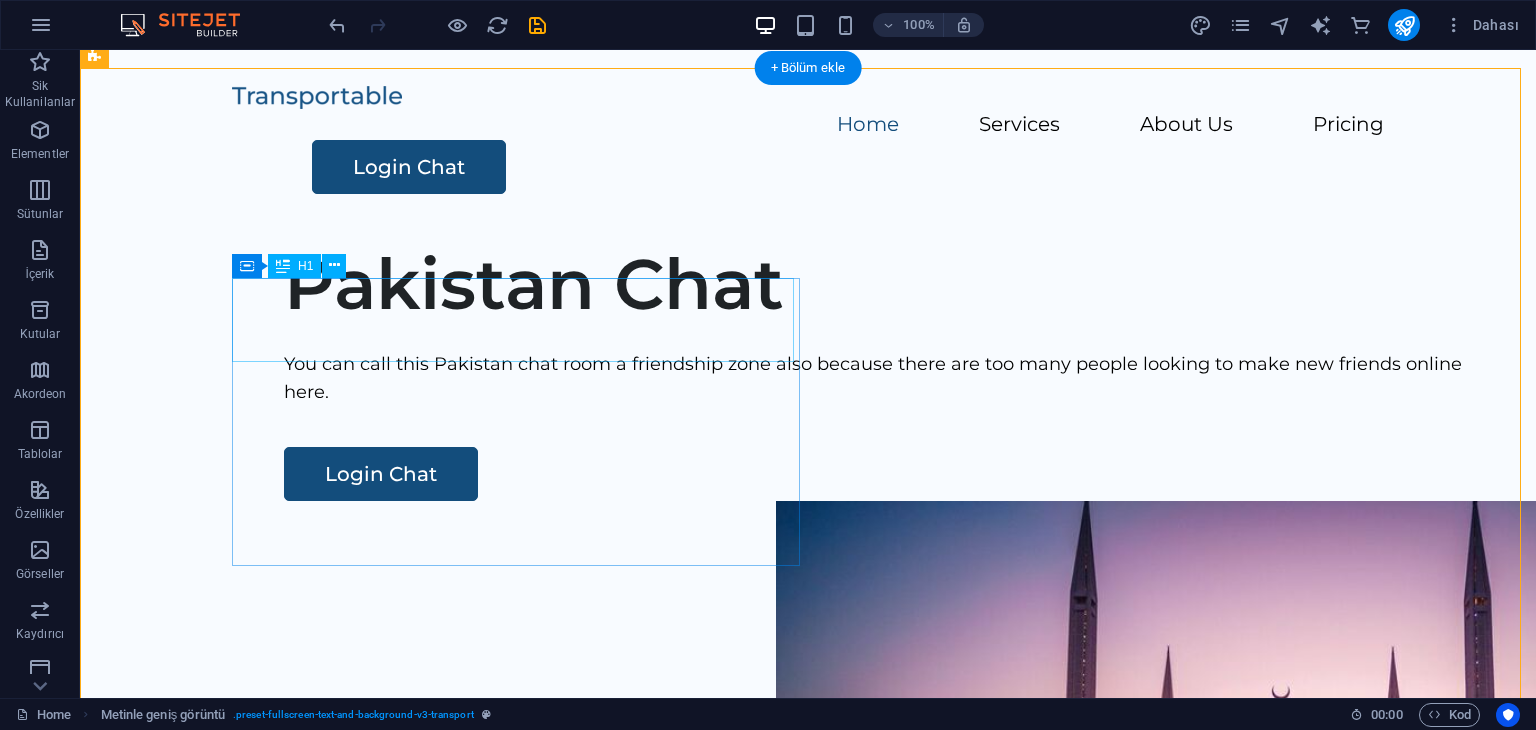 scroll, scrollTop: 200, scrollLeft: 0, axis: vertical 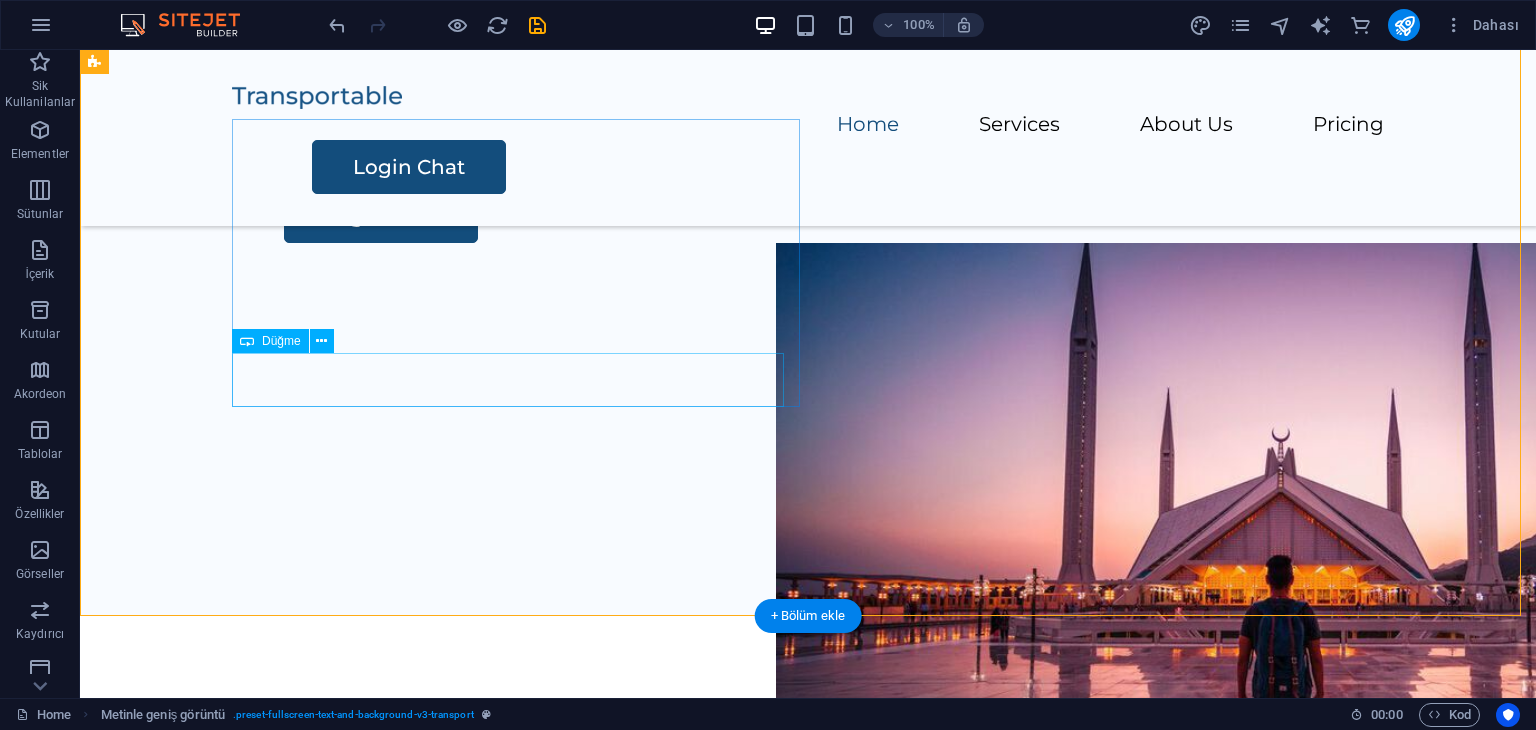 click on "Login Chat" at bounding box center [876, 216] 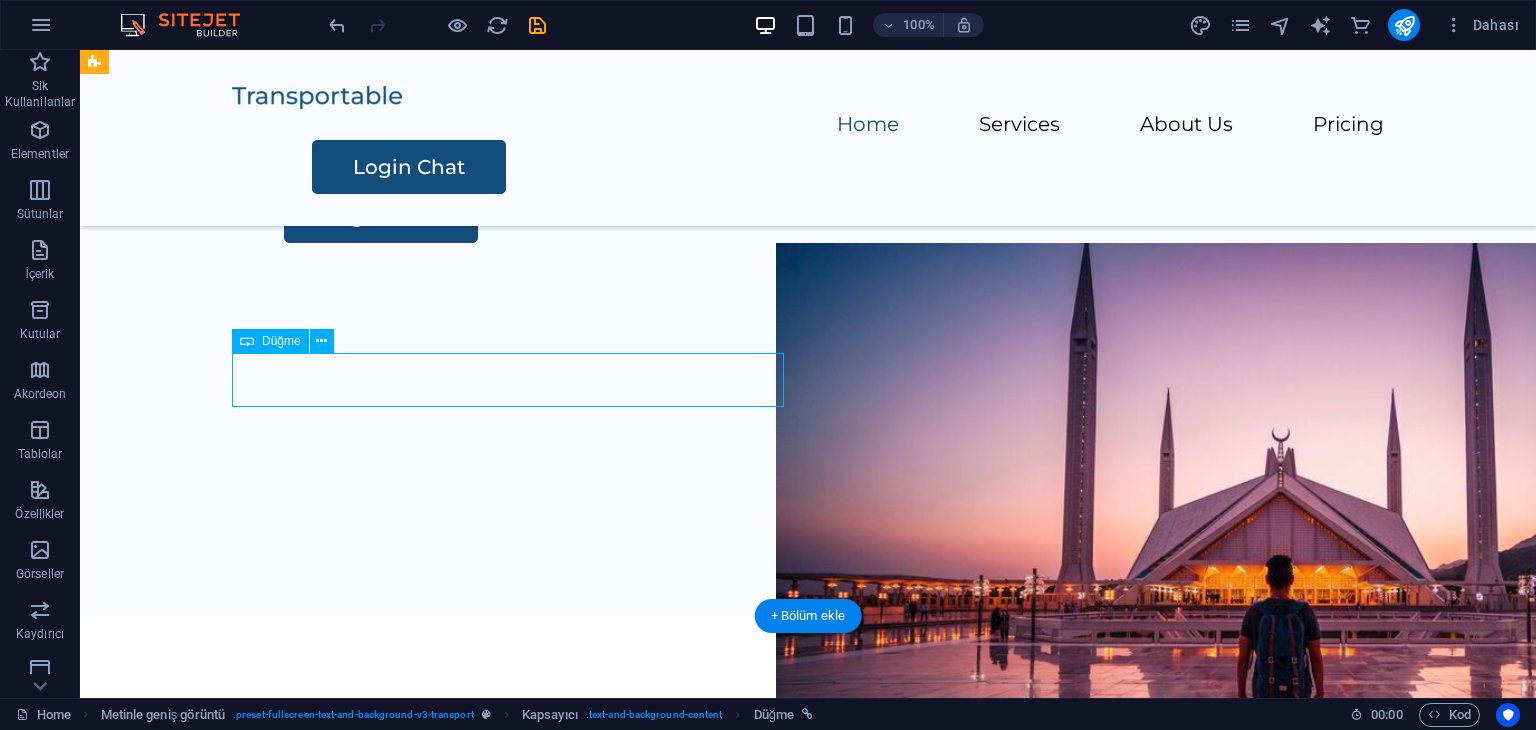 click on "Login Chat" at bounding box center (876, 216) 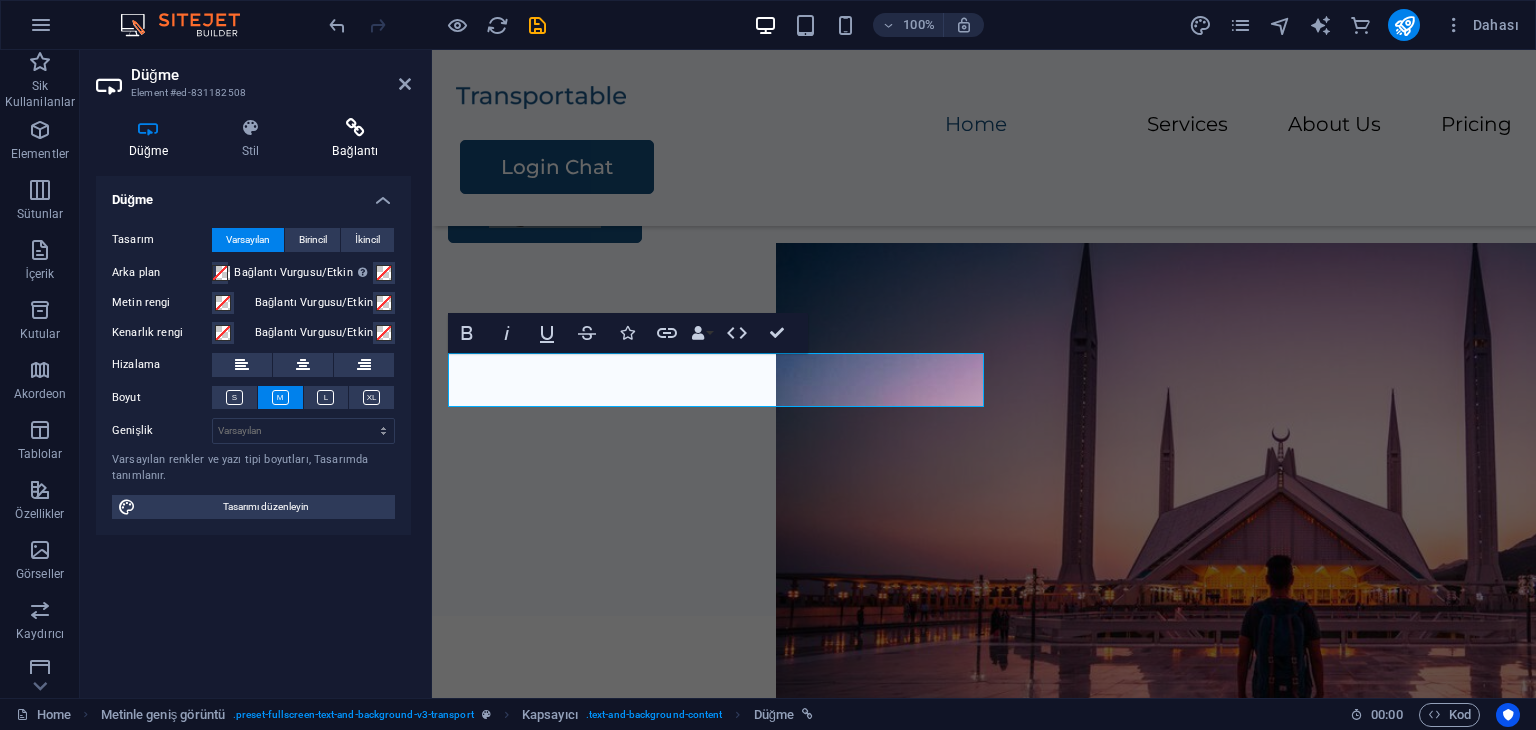 click at bounding box center (355, 128) 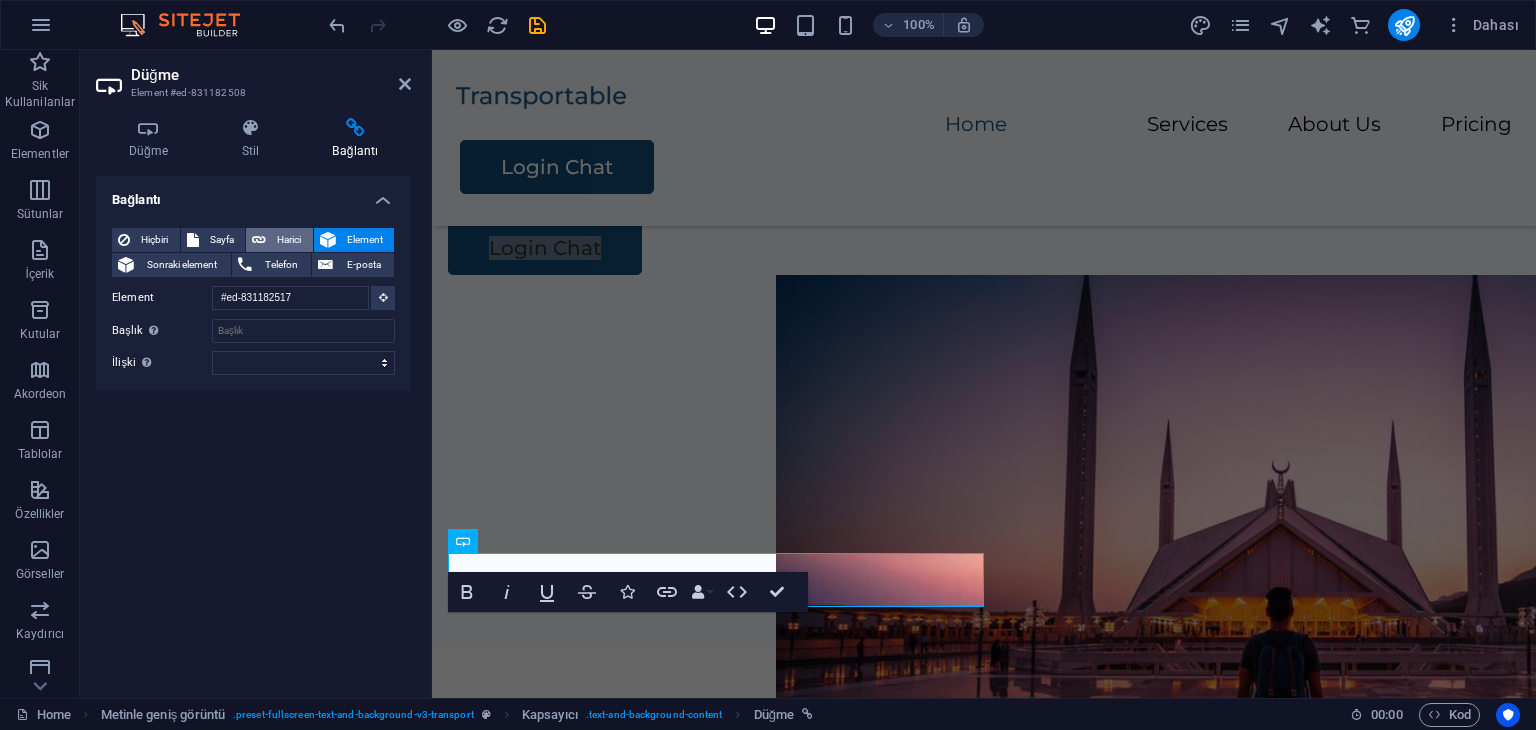 scroll, scrollTop: 84, scrollLeft: 0, axis: vertical 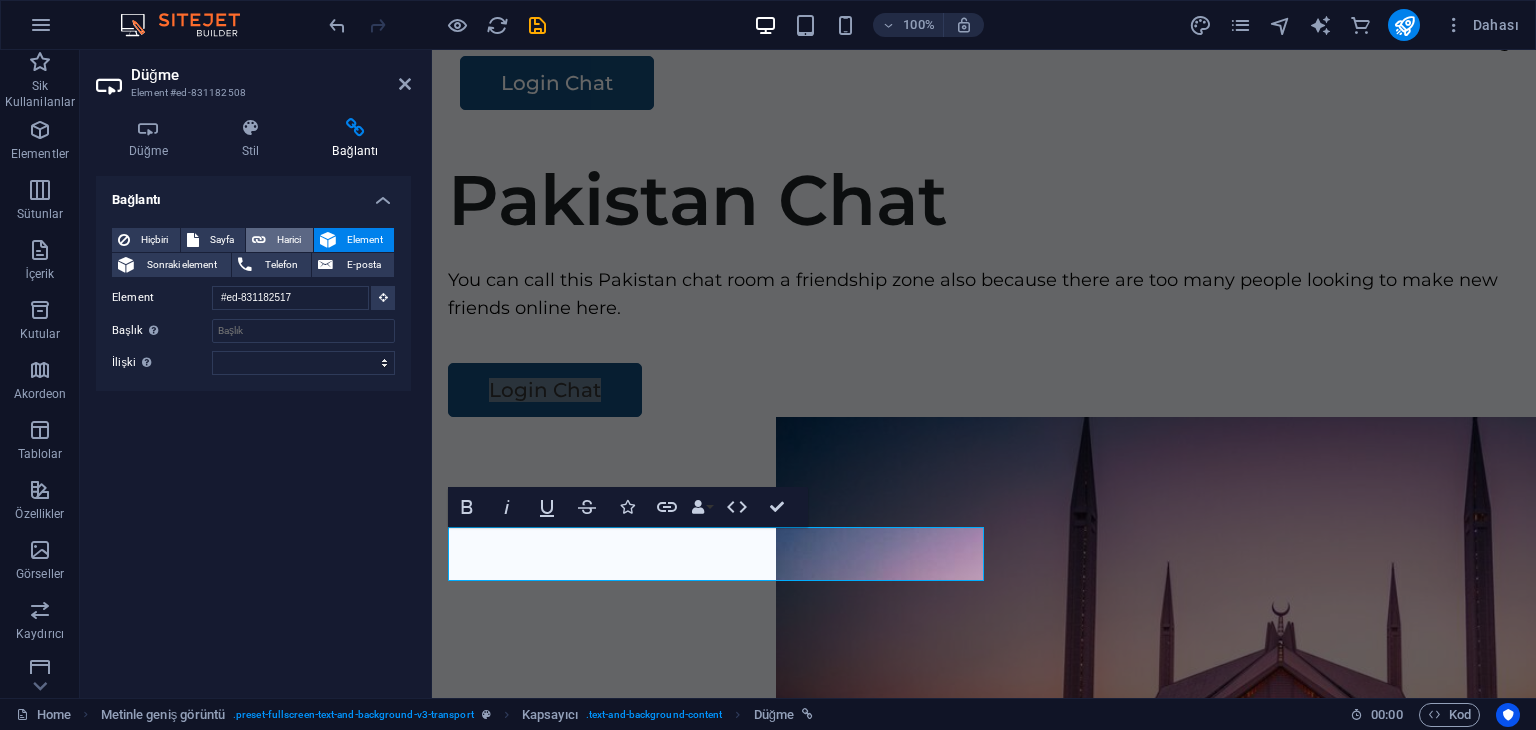 click on "Harici" at bounding box center (289, 240) 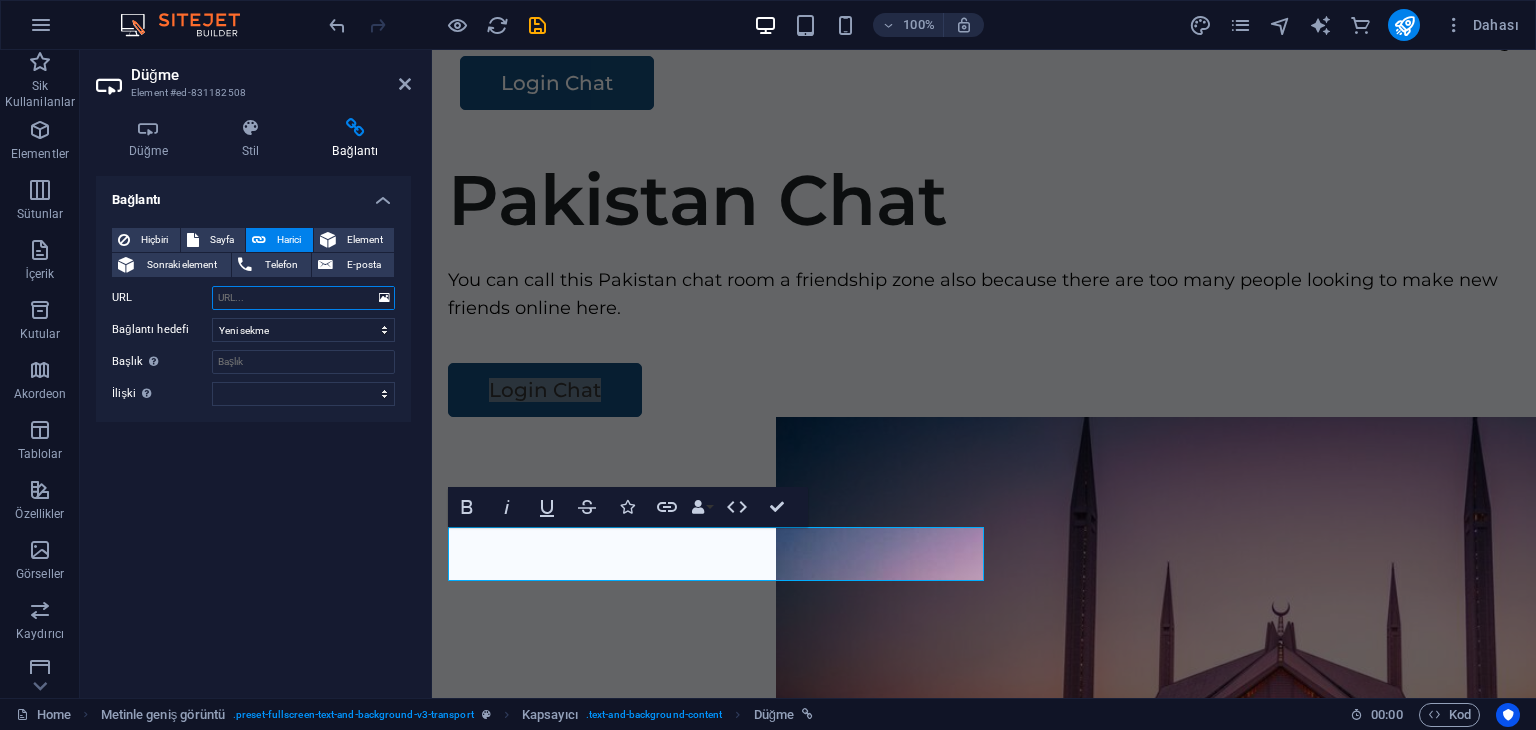 click on "URL" at bounding box center (303, 298) 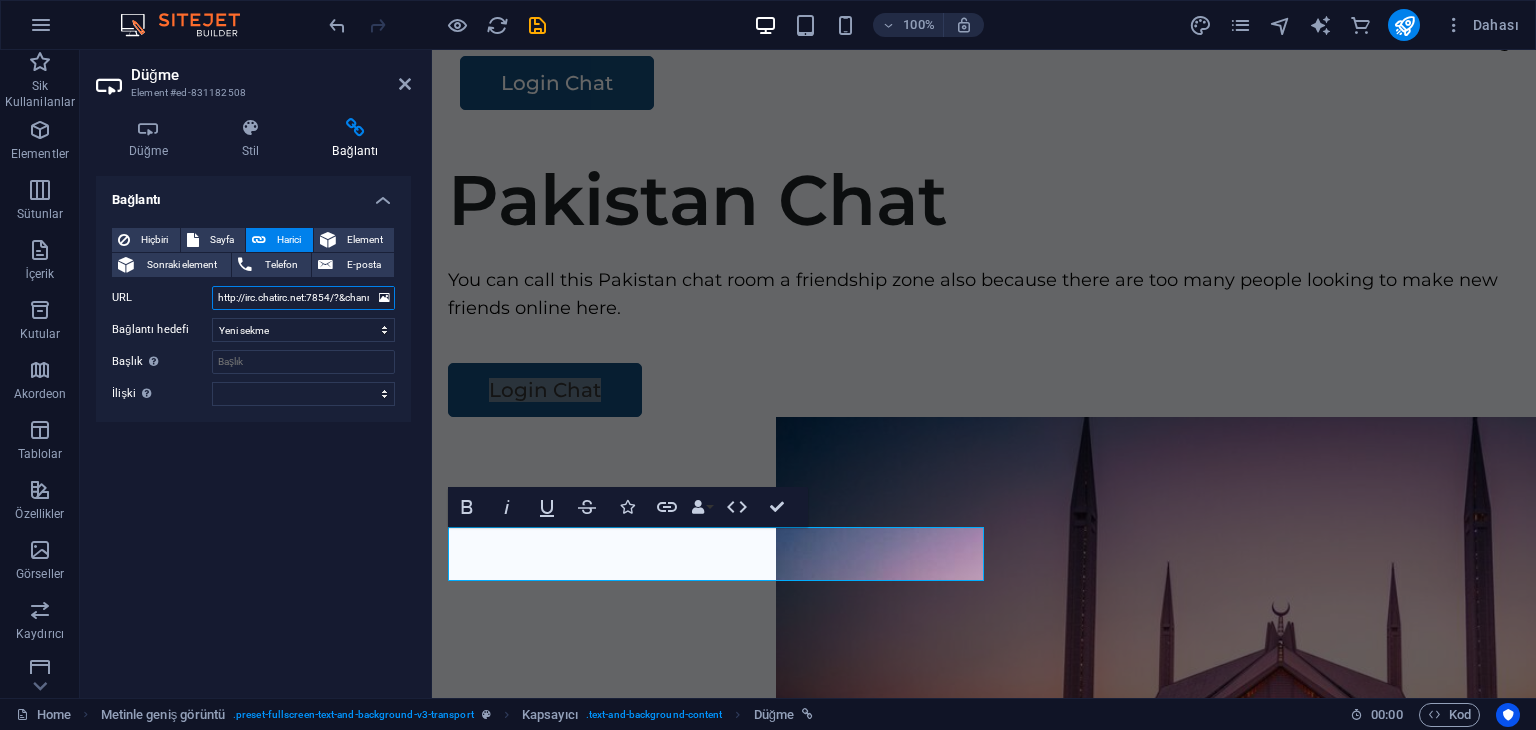 scroll, scrollTop: 0, scrollLeft: 66, axis: horizontal 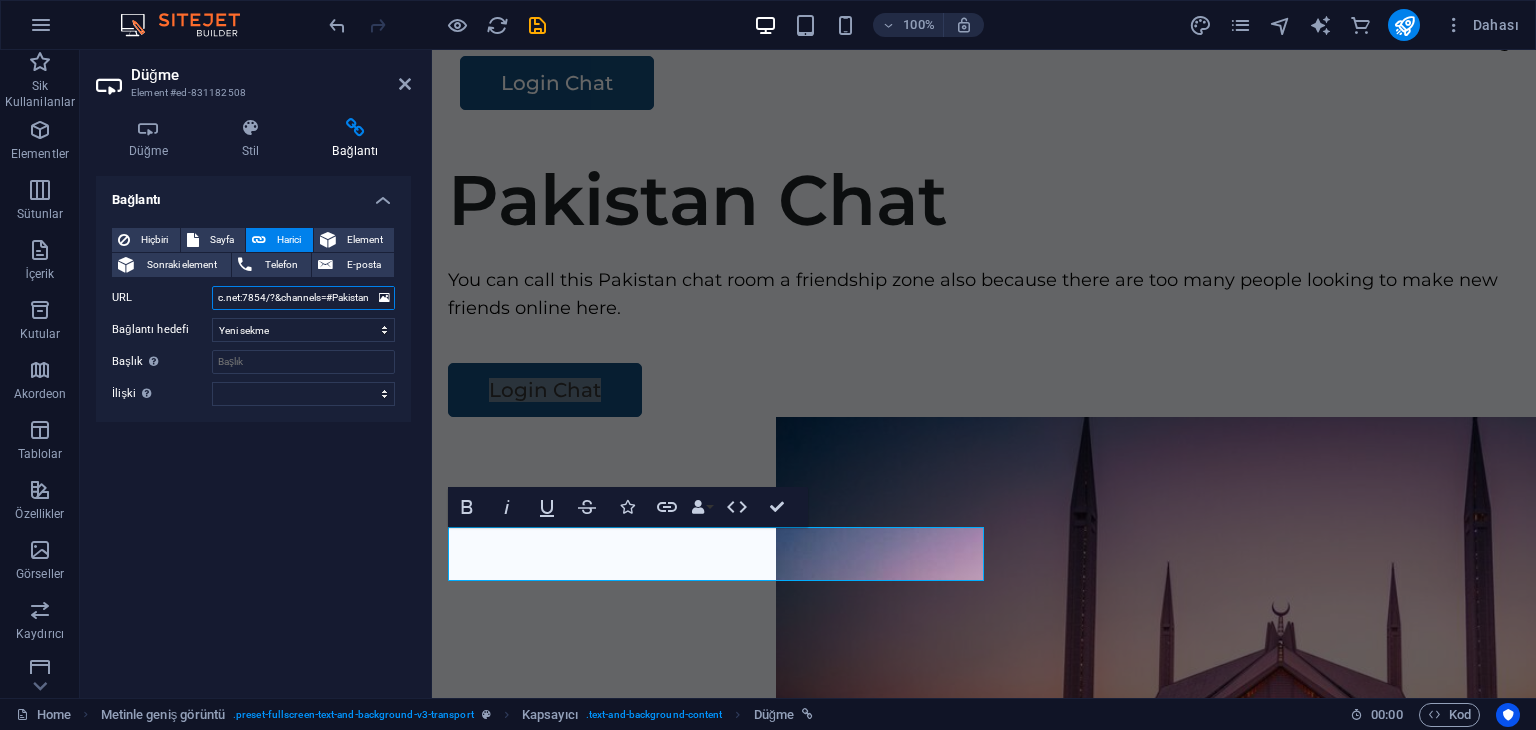 type on "http://irc.chatirc.net:7854/?&channels=#Pakistan" 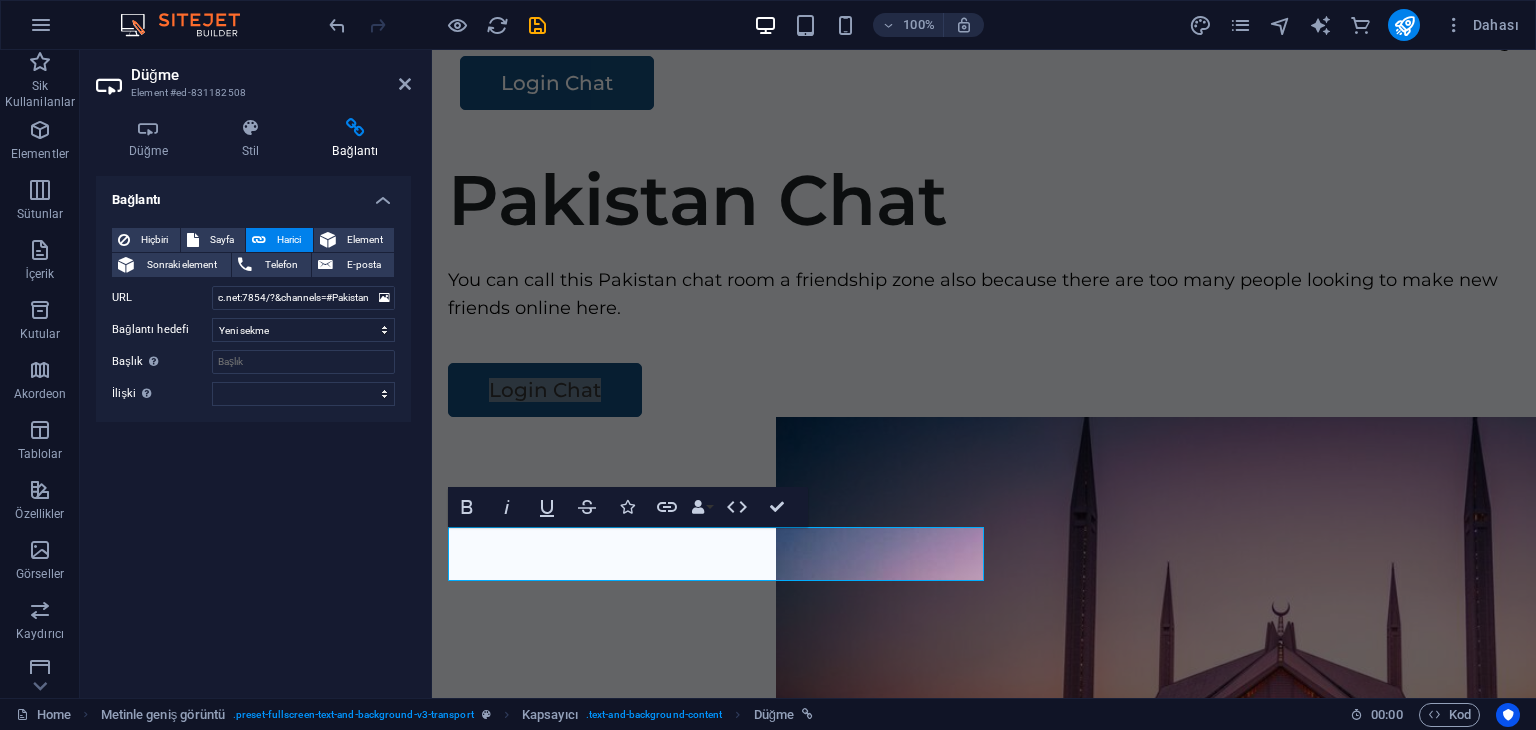 scroll, scrollTop: 0, scrollLeft: 0, axis: both 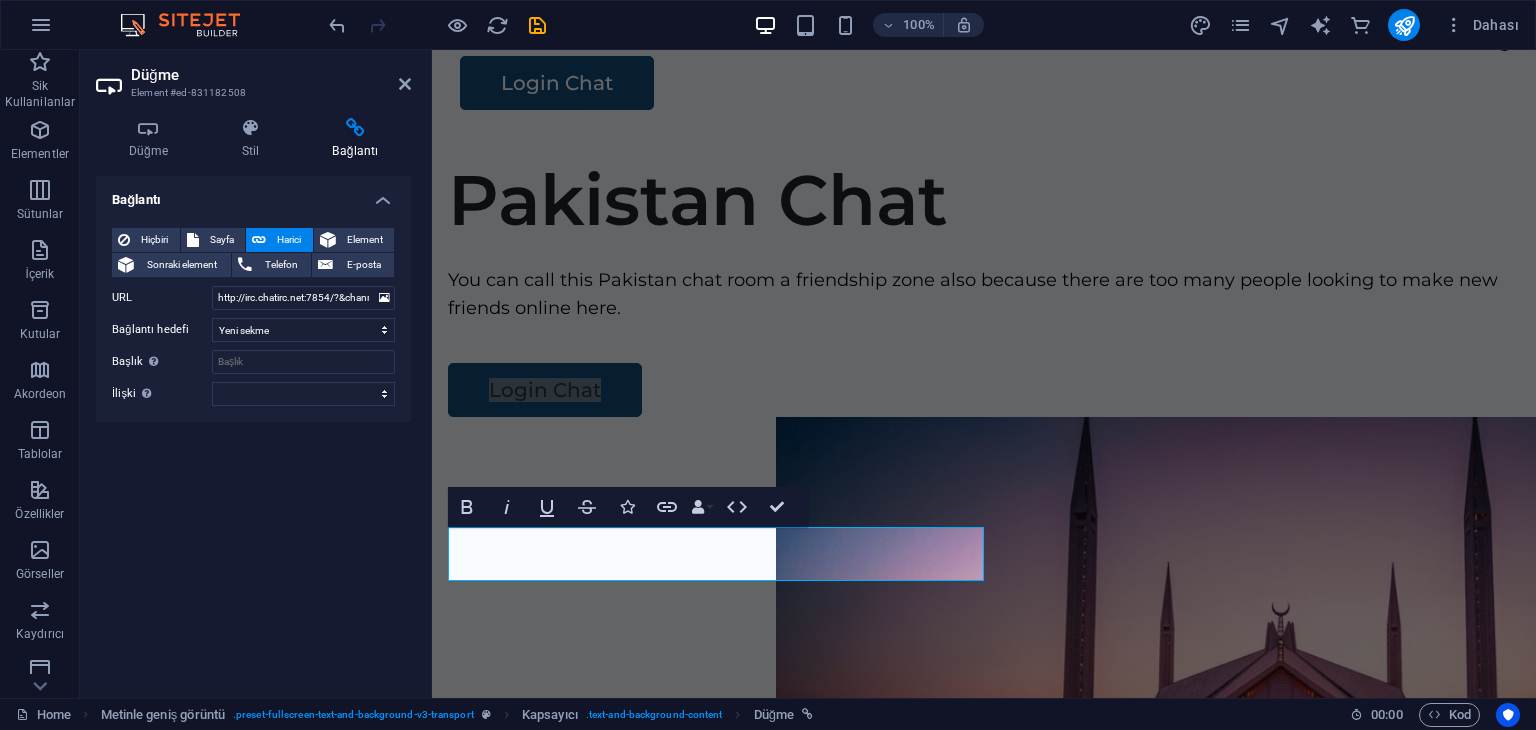 click on "Bağlantı Hiçbiri Sayfa Harici Element Sonraki element Telefon E-posta Sayfa Home Legal Notice Privacy Subpage Element #ed-831182517
URL http://irc.chatirc.net:7854/?&channels=#Pakistan Telefon E-posta Bağlantı hedefi Yeni sekme Aynı sekme Kaplama Başlık Ek bağlantı tanımının bağlantı metniyle aynı olmaması gerekir. Başlık, genellikle fare elementin üzerine geldiğinde bir araç ipucu metni olarak gösterilir. Belirsizse boş bırak. İlişki Bu bağlantının bağlantı hedefiyle ilişkisini  ayarlar. Örneğin; "nofollow" (izleme) değeri, arama motorlarına bağlantıyı izleme talimatı verir. Boş bırakılabilir. alternate oluşturan bookmark harici yardım lisans ileri nofollow noreferrer noopener önceki arayın etiket" at bounding box center (253, 429) 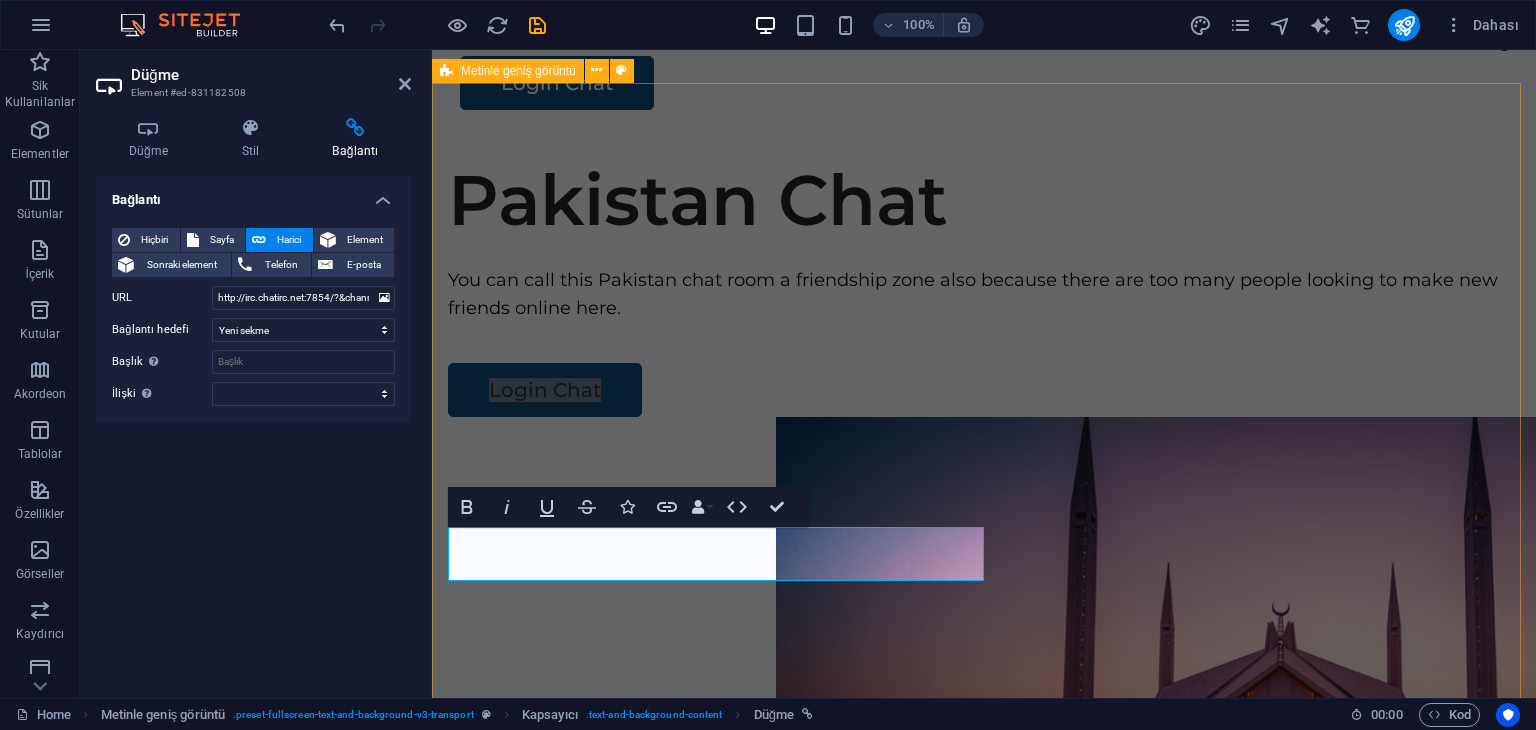 click on "Pakistan Chat You can call this Pakistan chat room a friendship zone also because there are too many people looking to make new friends online here. Login Chat" at bounding box center [984, 525] 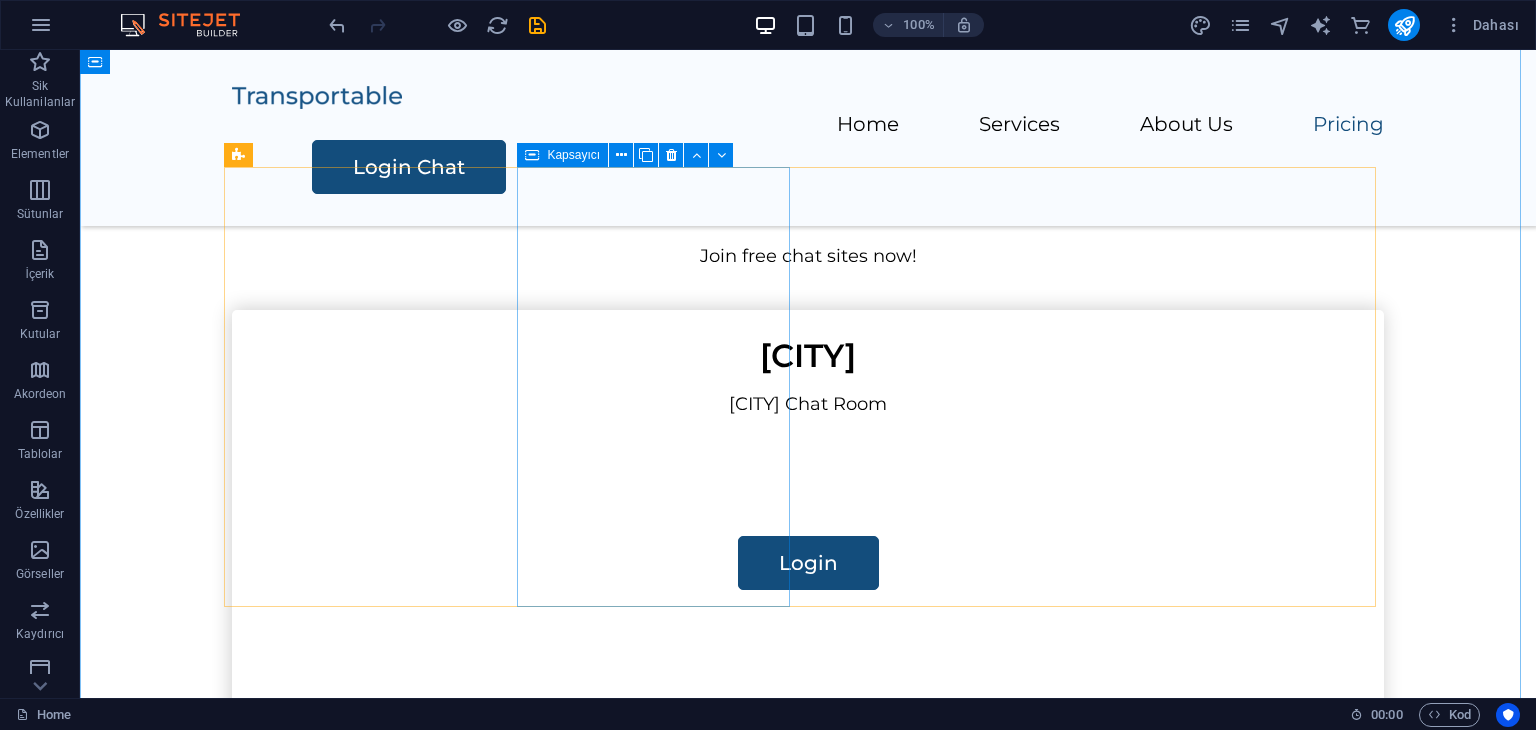 scroll, scrollTop: 1384, scrollLeft: 0, axis: vertical 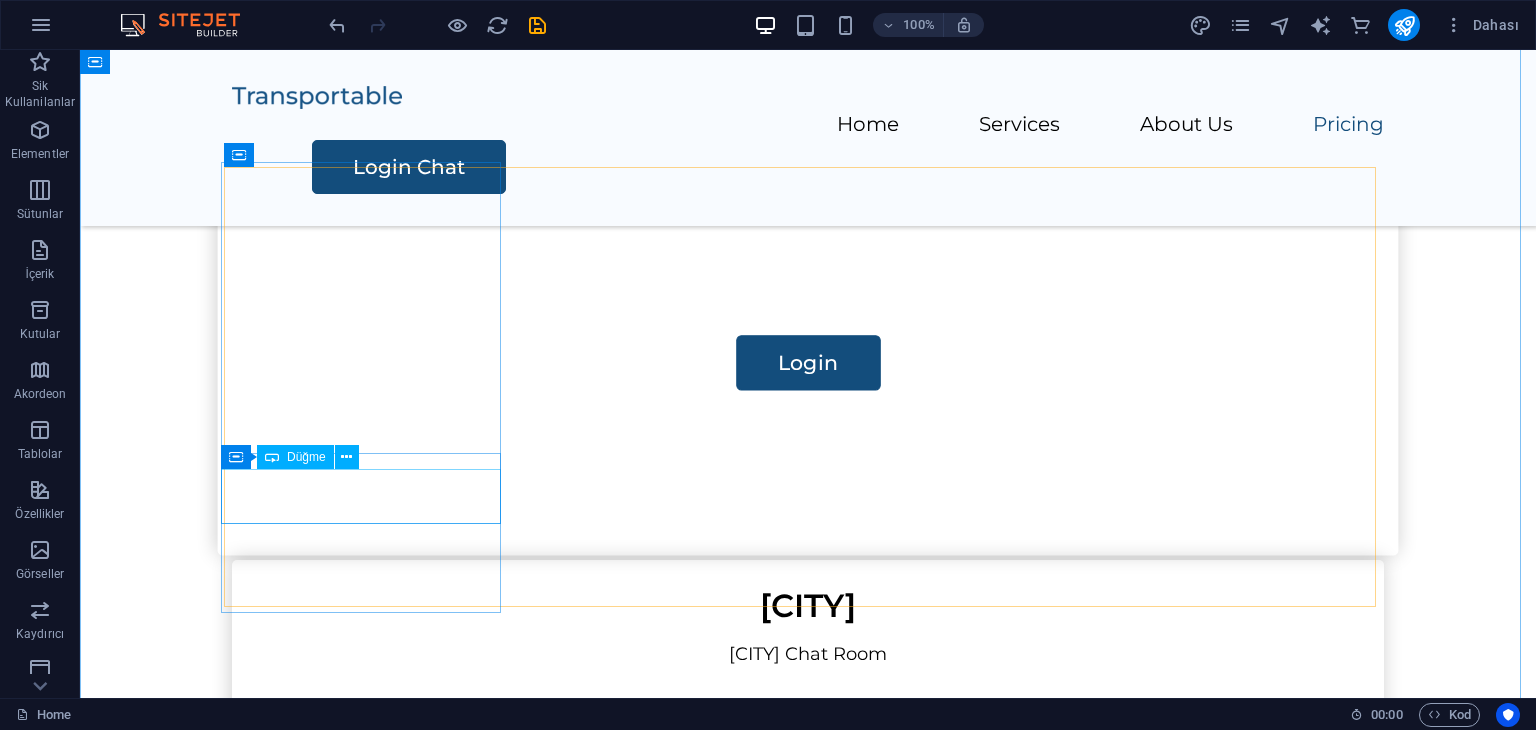 click on "Login" at bounding box center [808, 363] 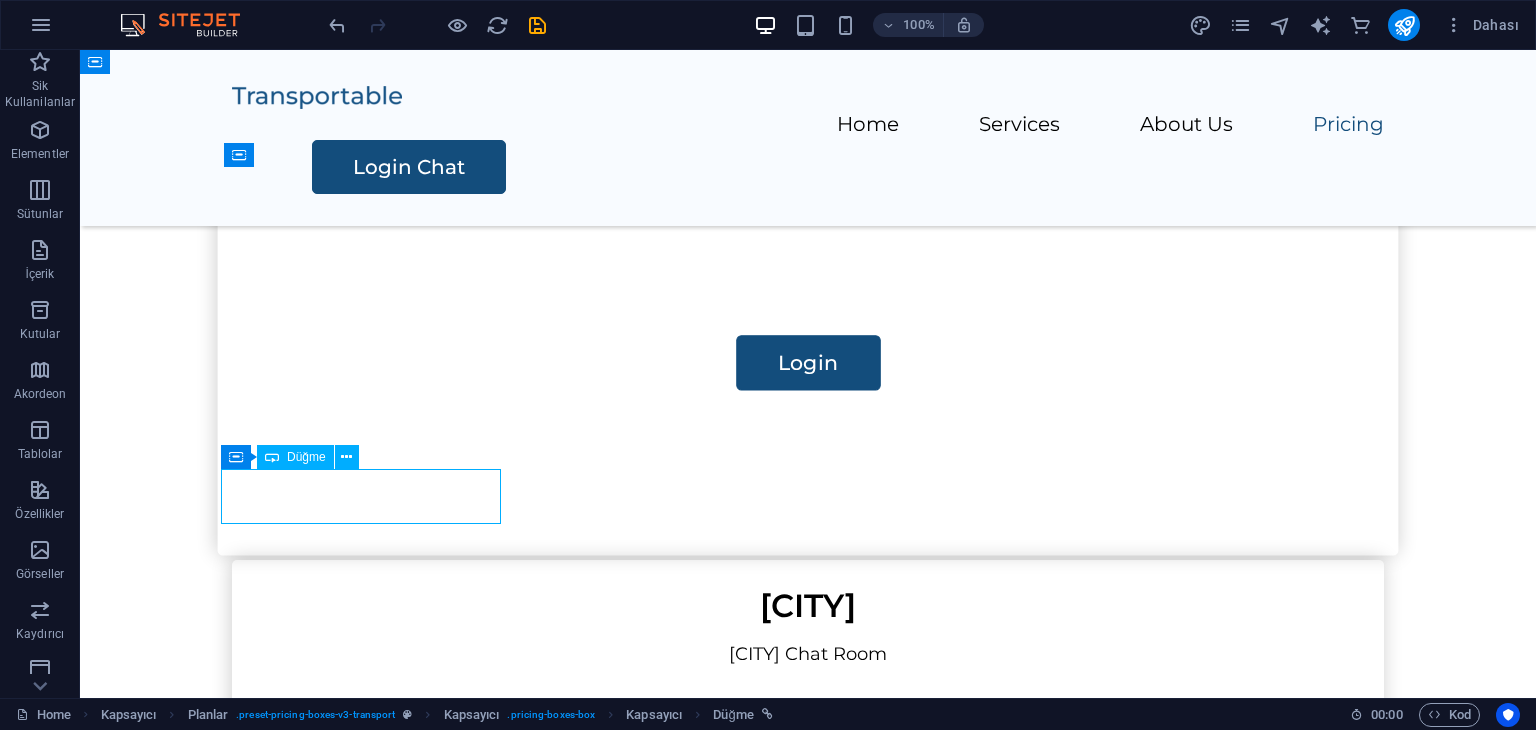 click on "Login" at bounding box center [808, 363] 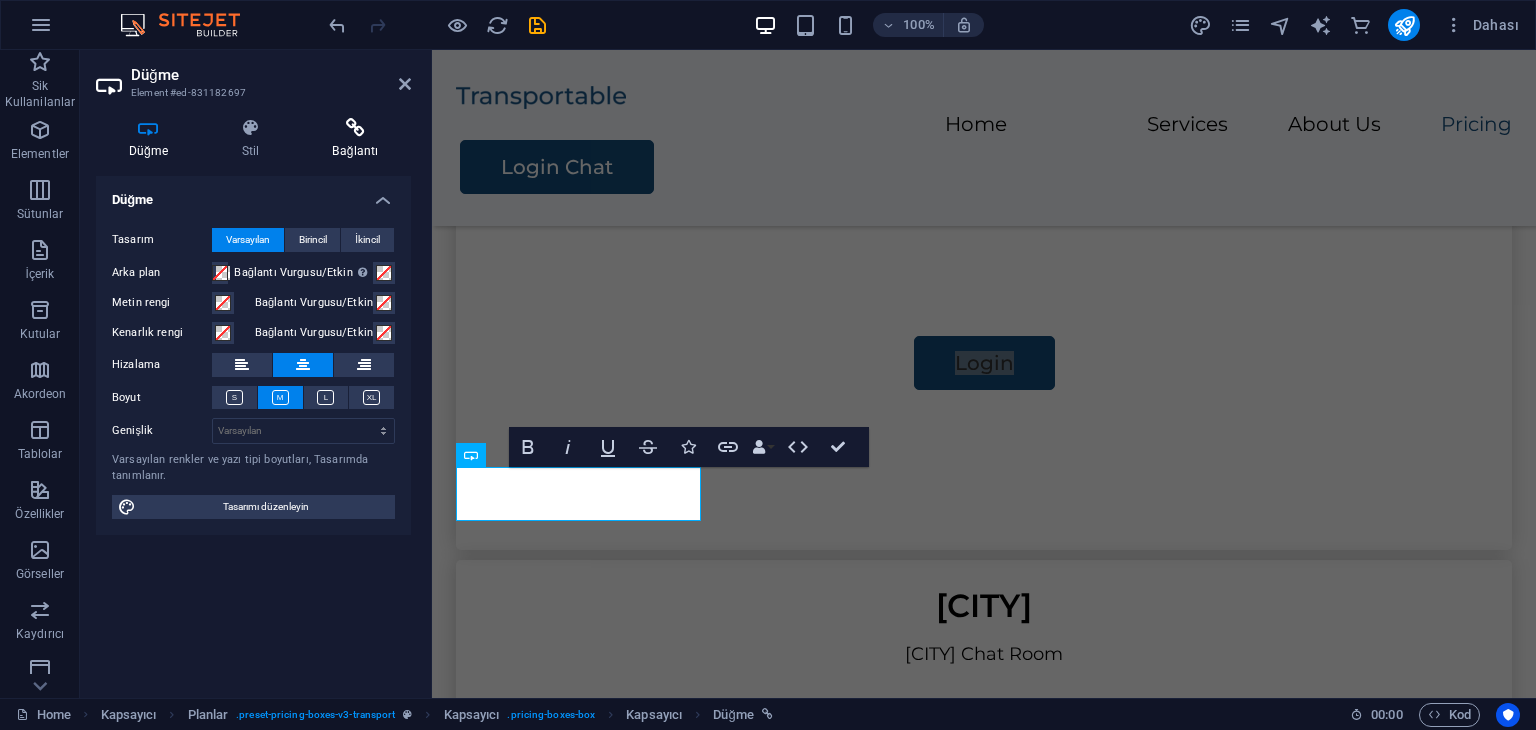 click at bounding box center (355, 128) 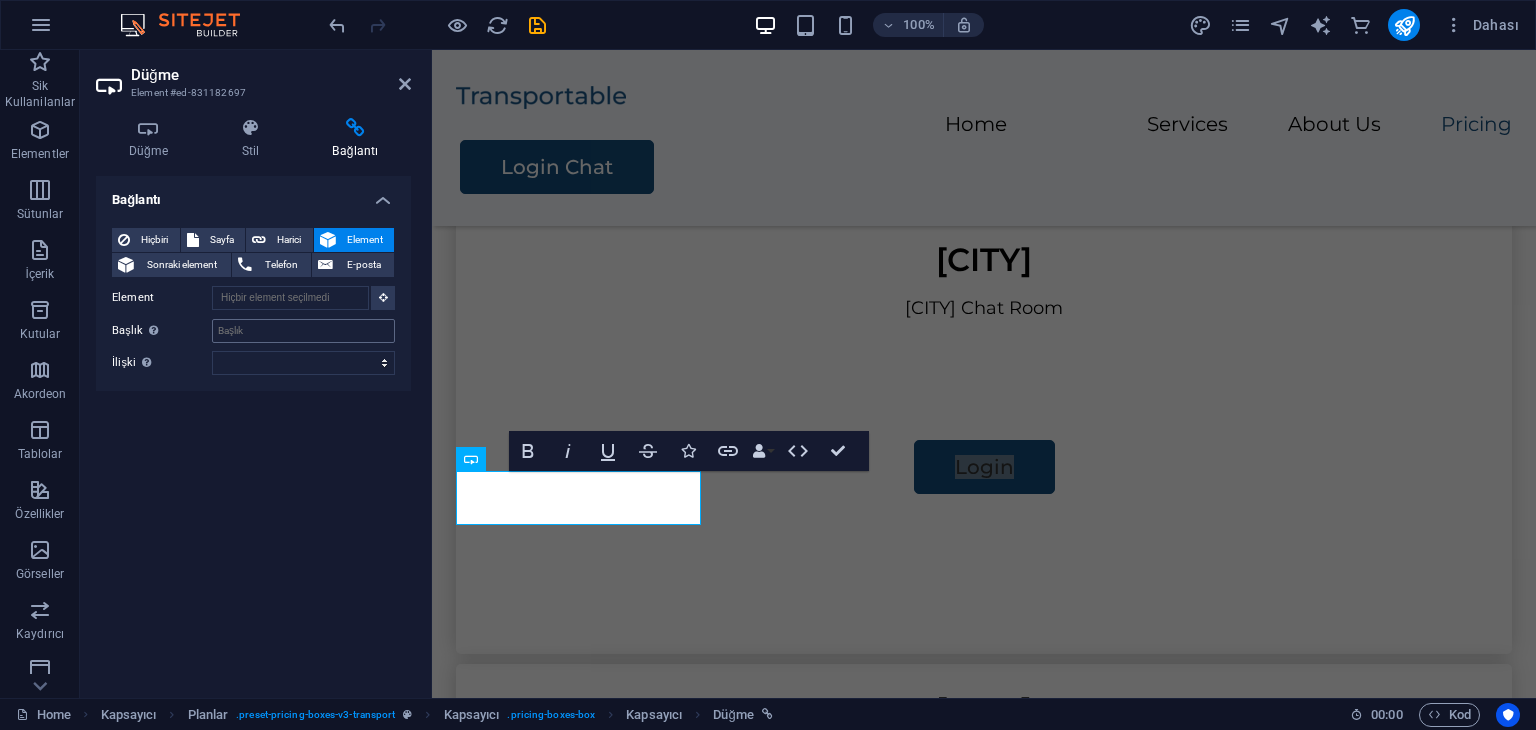 scroll, scrollTop: 1267, scrollLeft: 0, axis: vertical 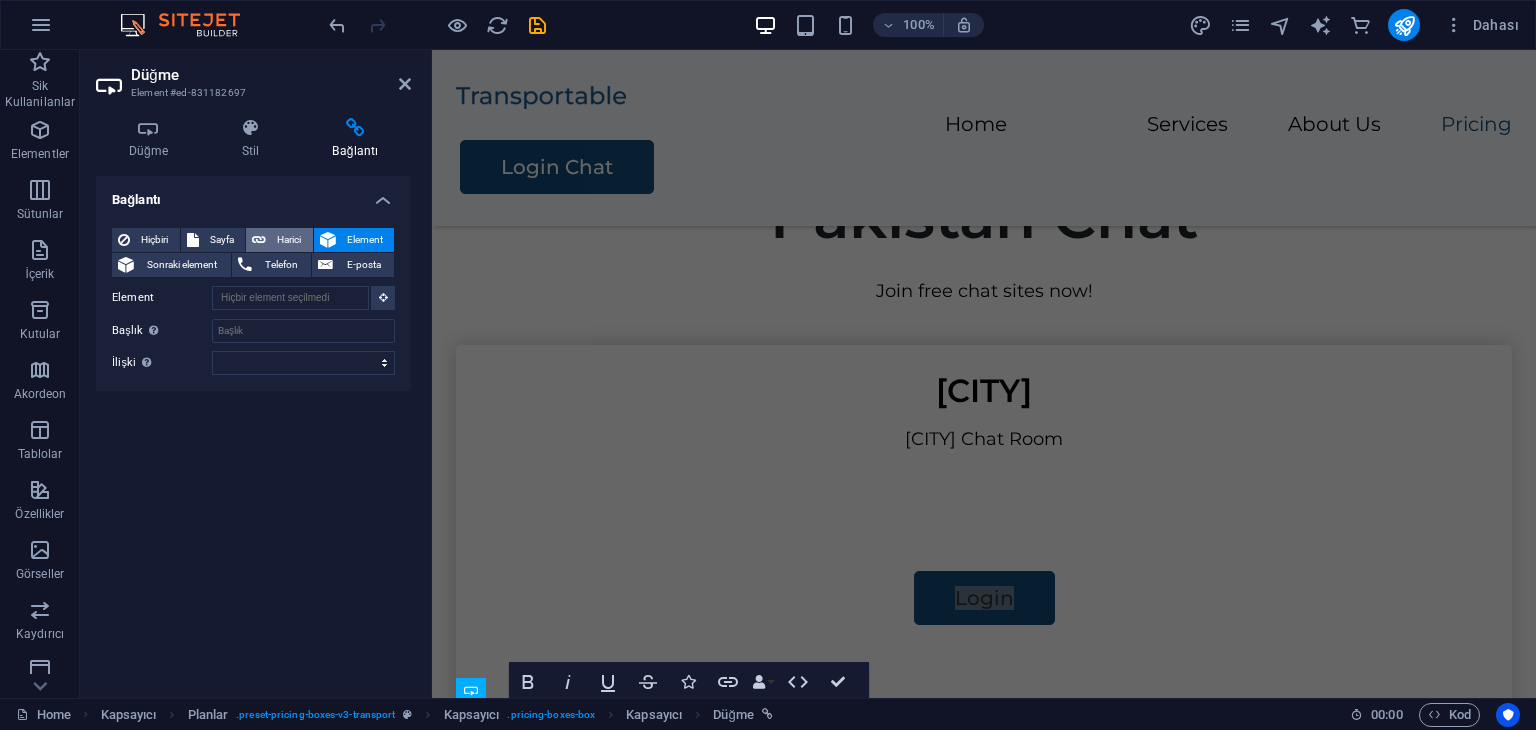 click on "Harici" at bounding box center [289, 240] 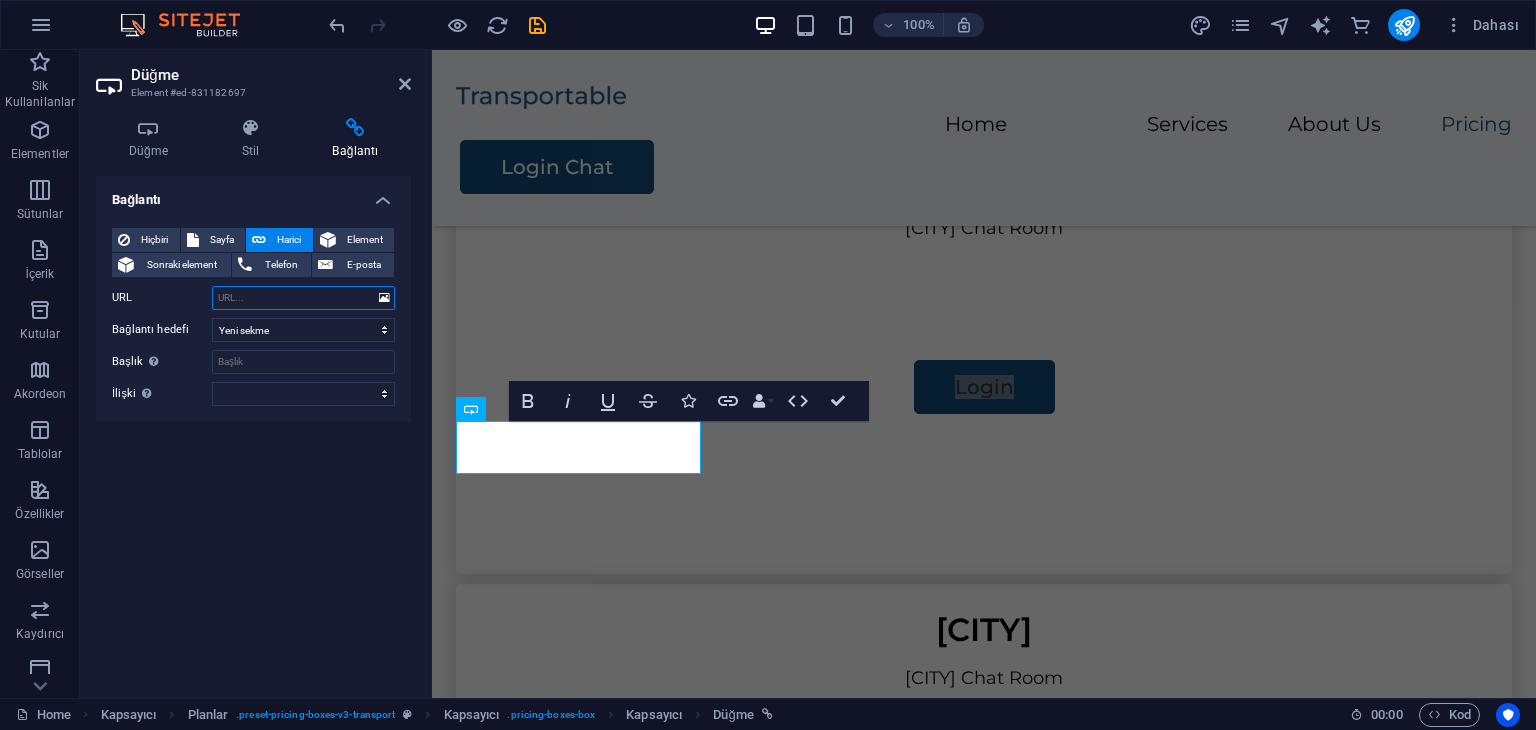 scroll, scrollTop: 1504, scrollLeft: 0, axis: vertical 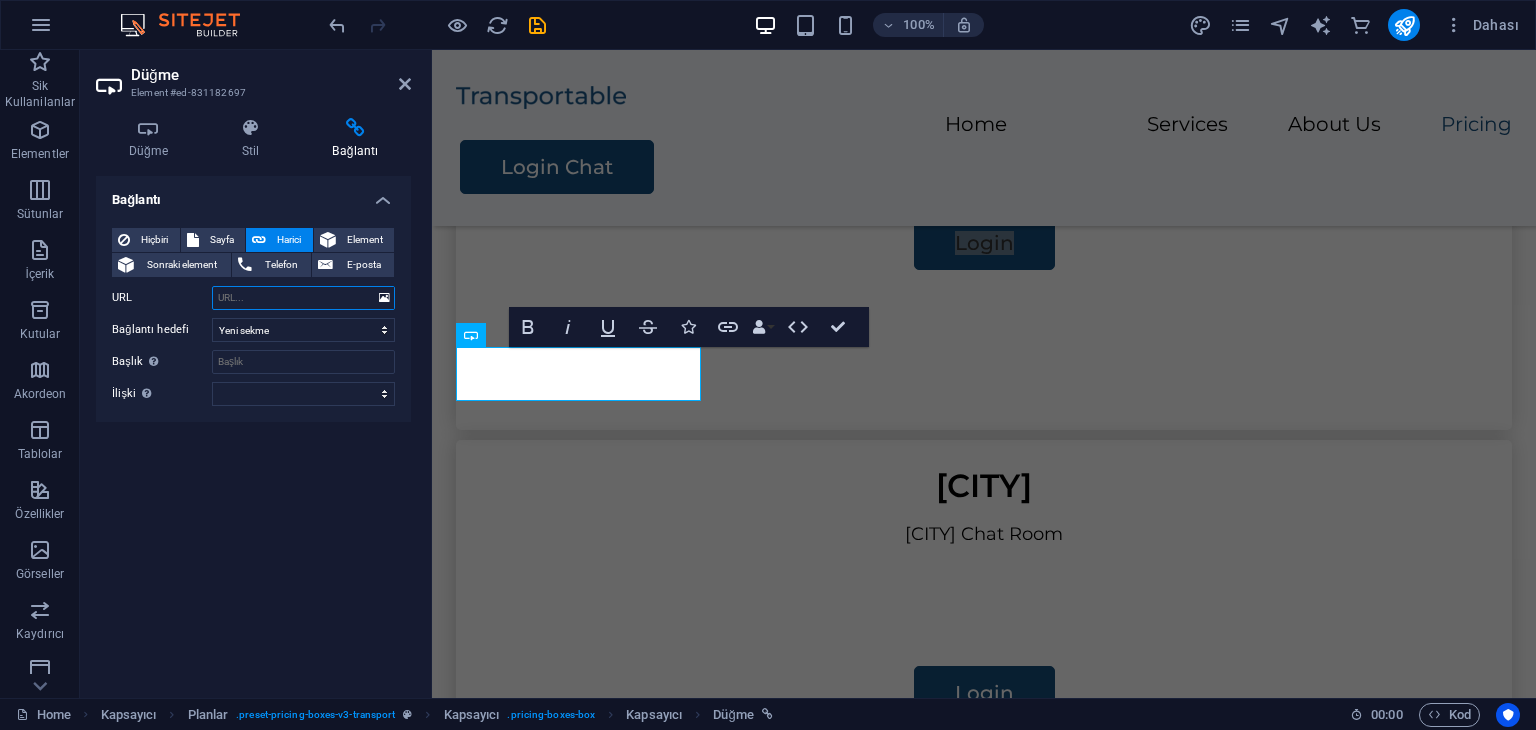 click on "URL" at bounding box center [303, 298] 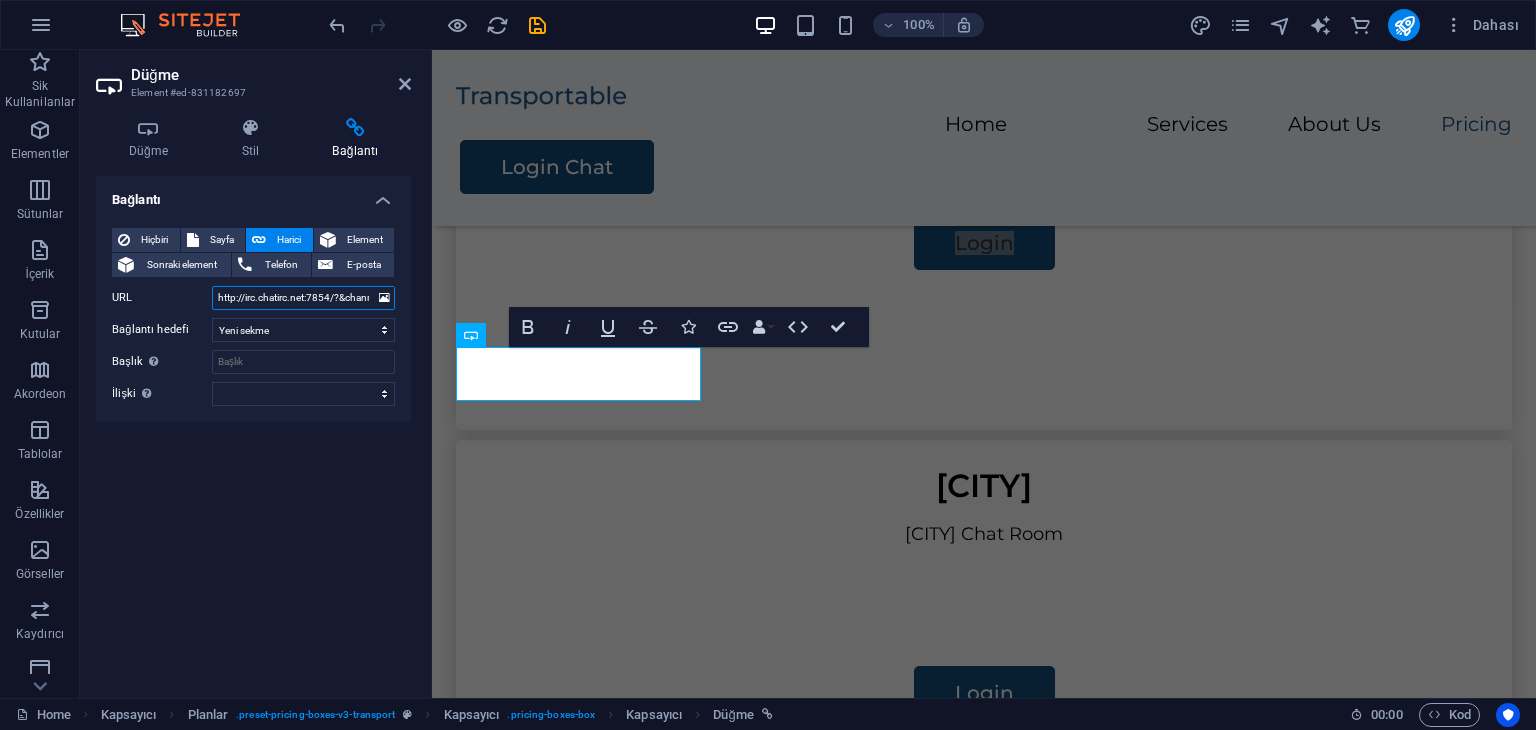 scroll, scrollTop: 0, scrollLeft: 66, axis: horizontal 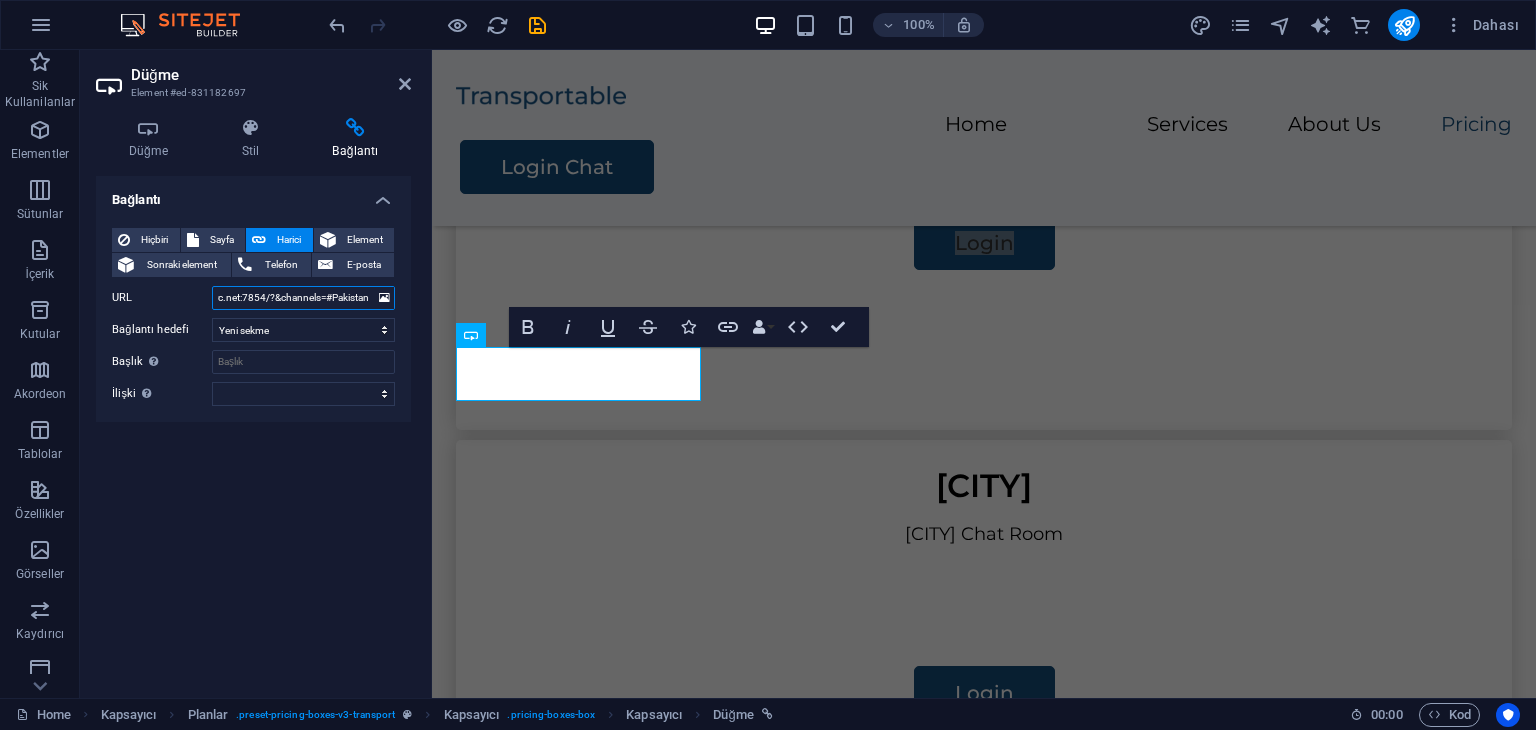 type on "http://irc.chatirc.net:7854/?&channels=#Pakistan" 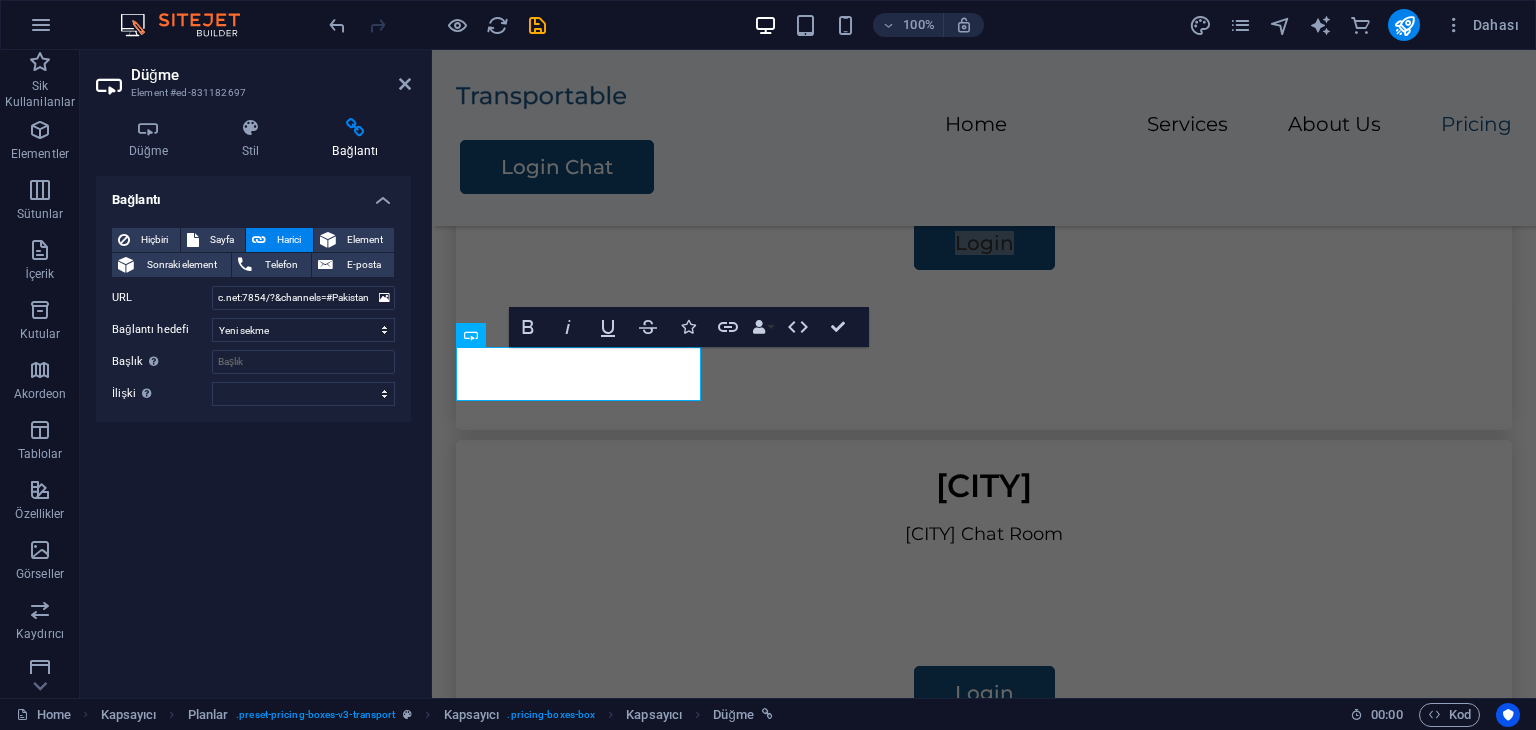 scroll, scrollTop: 0, scrollLeft: 0, axis: both 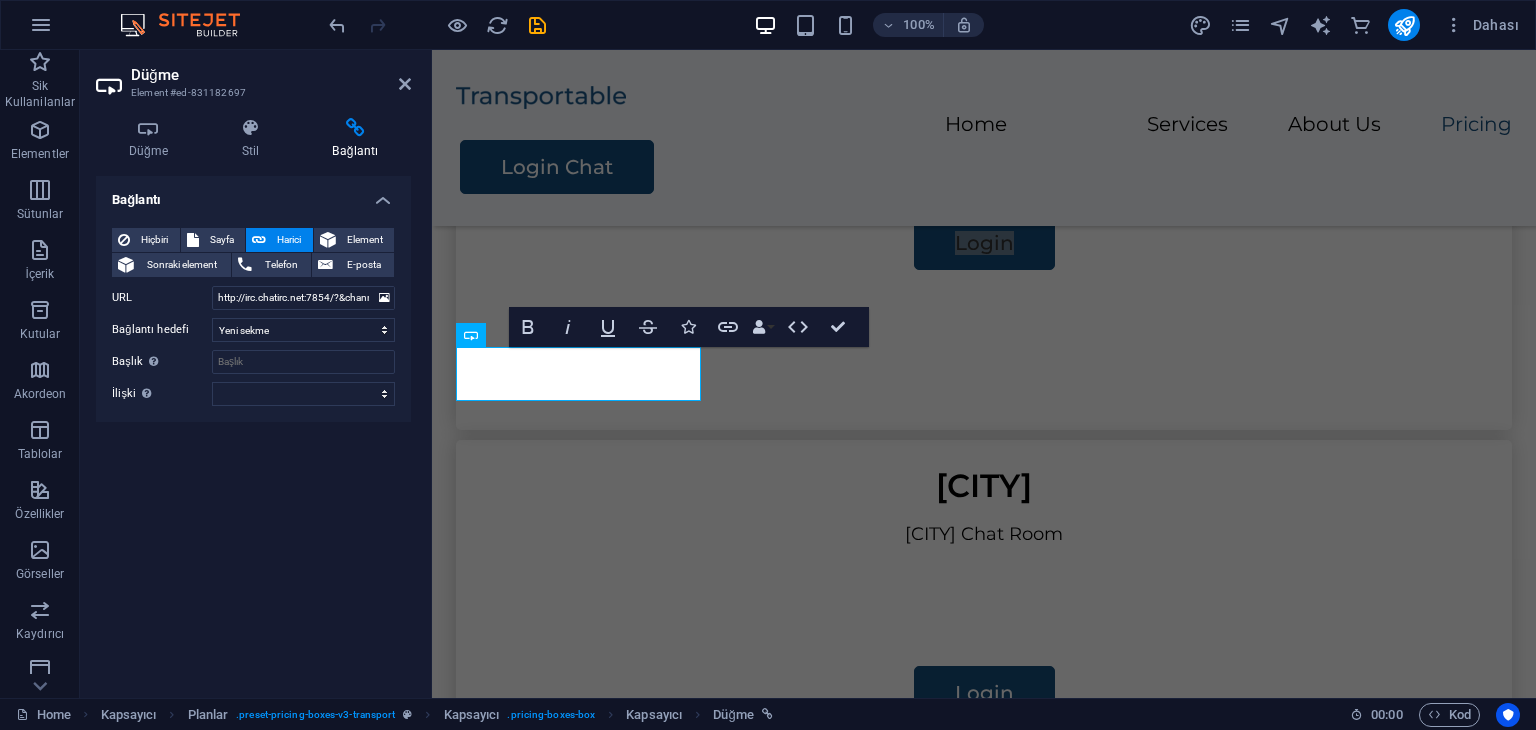 click on "Bağlantı Hiçbiri Sayfa Harici Element Sonraki element Telefon E-posta Sayfa Home Legal Notice Privacy Subpage Element
URL http://irc.chatirc.net:7854/?&channels=#Pakistan Telefon E-posta Bağlantı hedefi Yeni sekme Aynı sekme Kaplama Başlık Ek bağlantı tanımının bağlantı metniyle aynı olmaması gerekir. Başlık, genellikle fare elementin üzerine geldiğinde bir araç ipucu metni olarak gösterilir. Belirsizse boş bırak. İlişki Bu bağlantının bağlantı hedefiyle ilişkisini  ayarlar. Örneğin; "nofollow" (izleme) değeri, arama motorlarına bağlantıyı izleme talimatı verir. Boş bırakılabilir. alternate oluşturan bookmark harici yardım lisans ileri nofollow noreferrer noopener önceki arayın etiket" at bounding box center [253, 429] 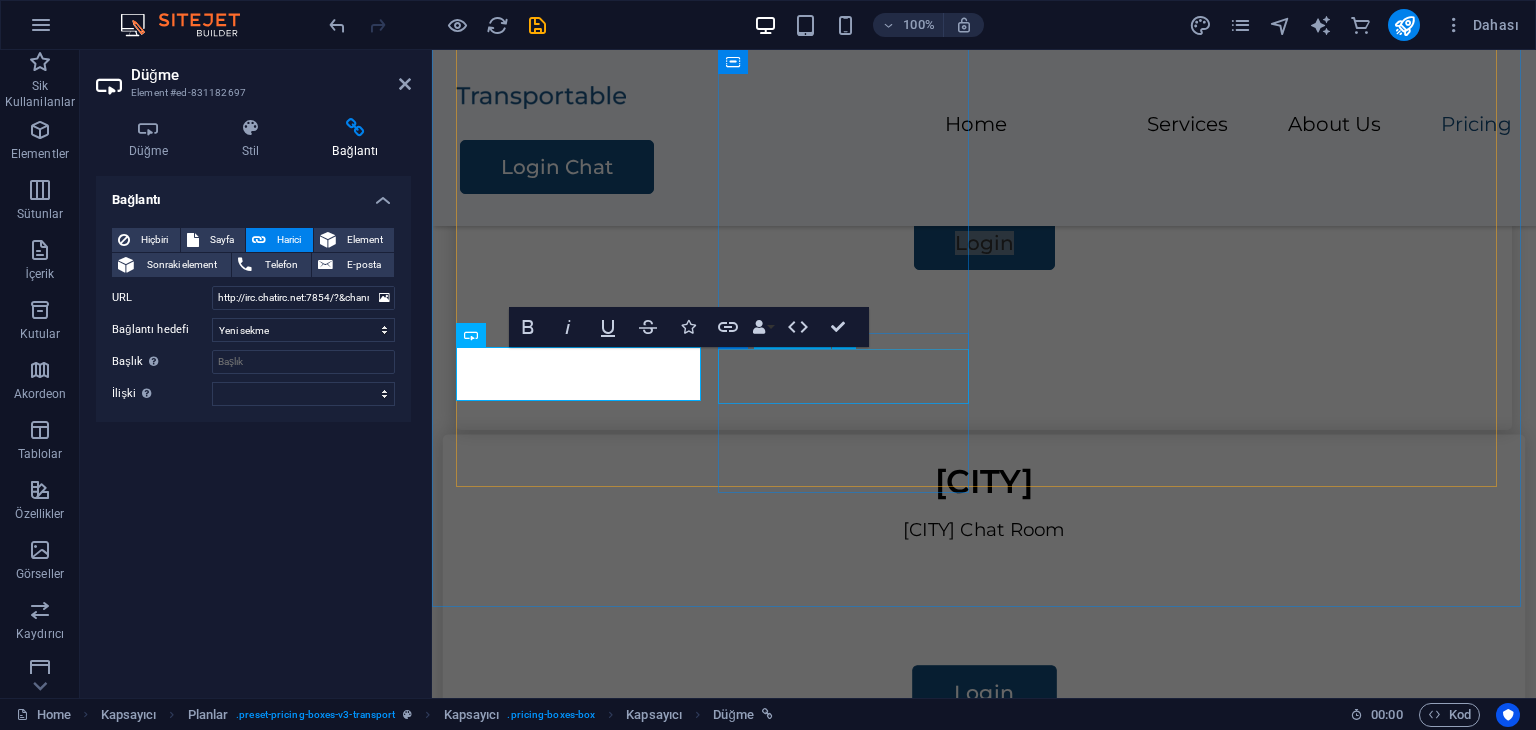 click on "Login" at bounding box center [984, 693] 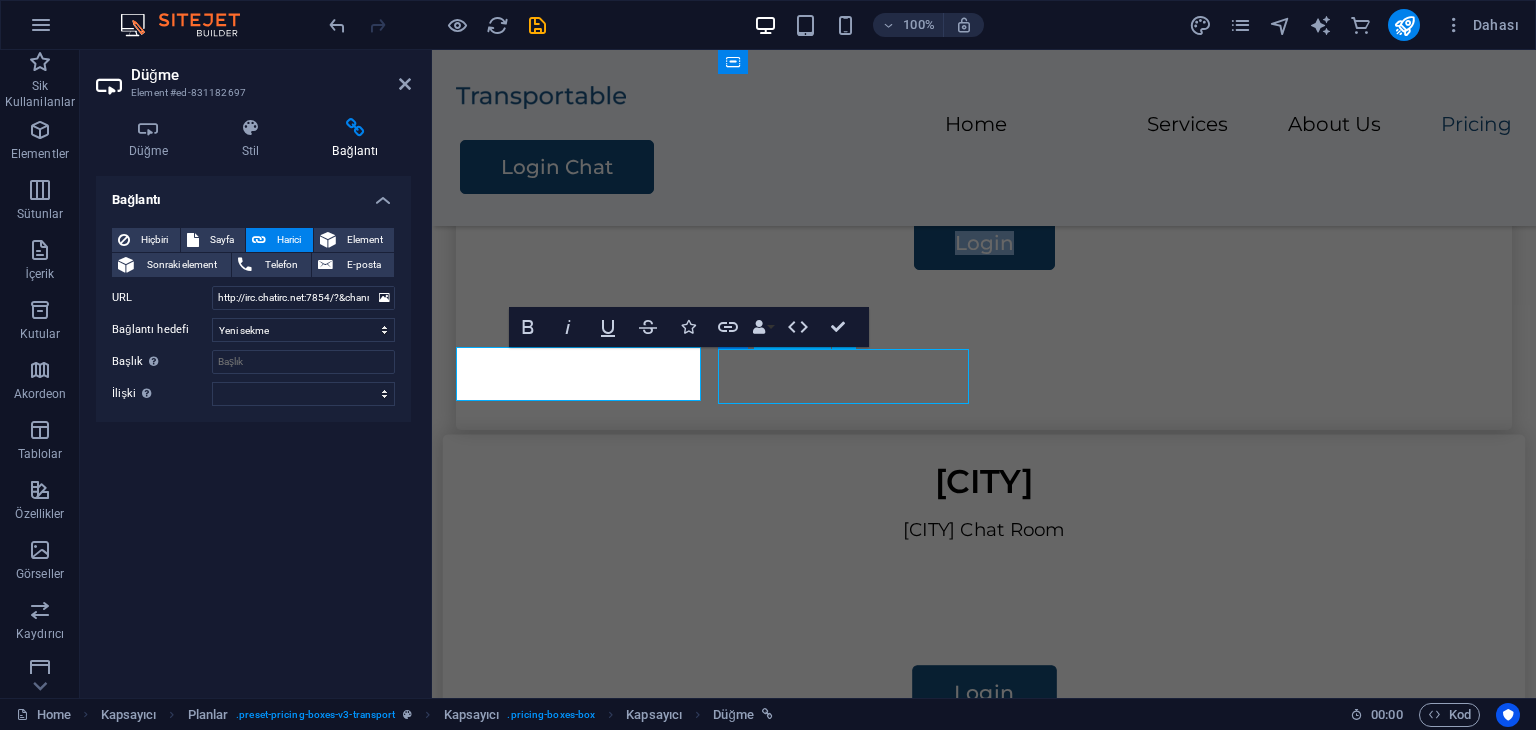 click on "Login" at bounding box center (984, 693) 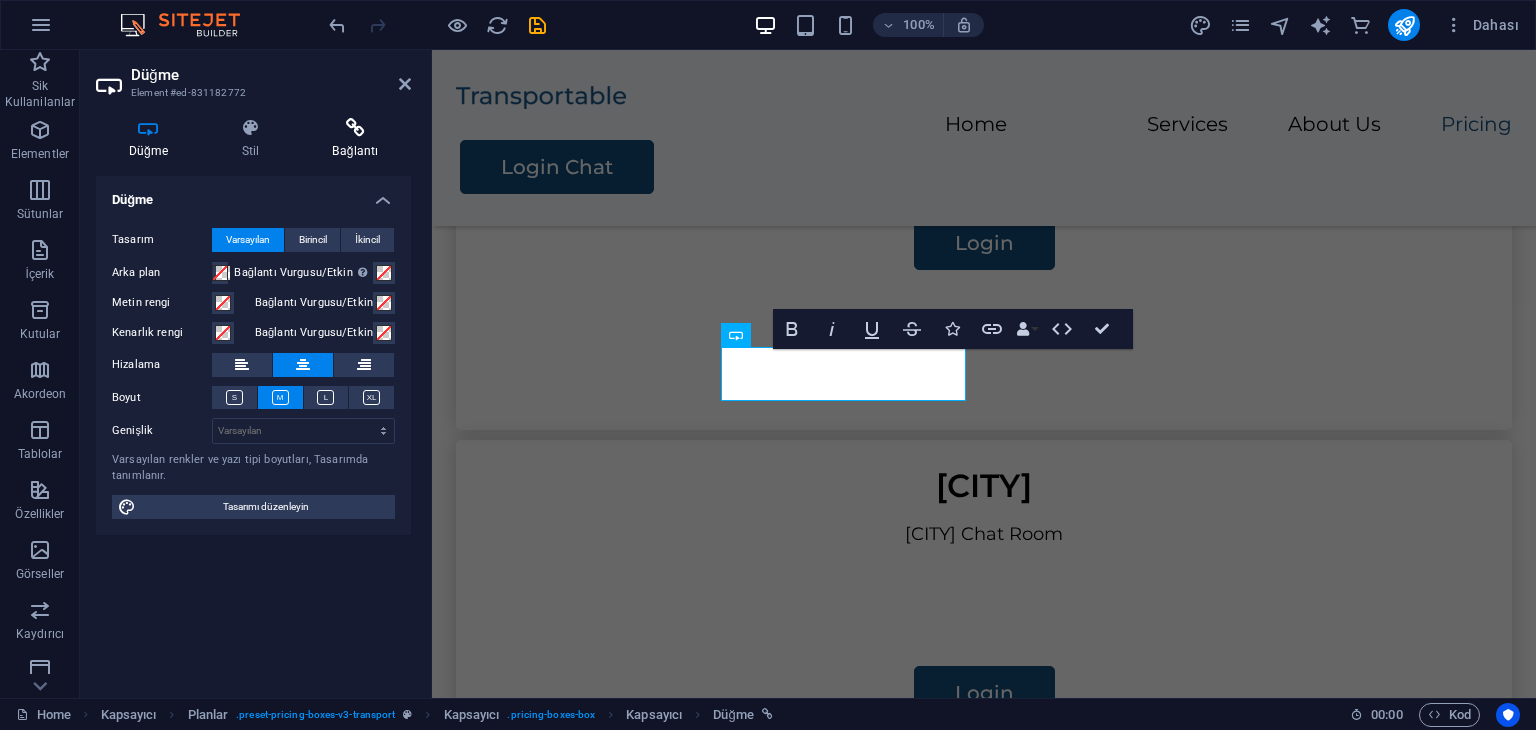 click at bounding box center [355, 128] 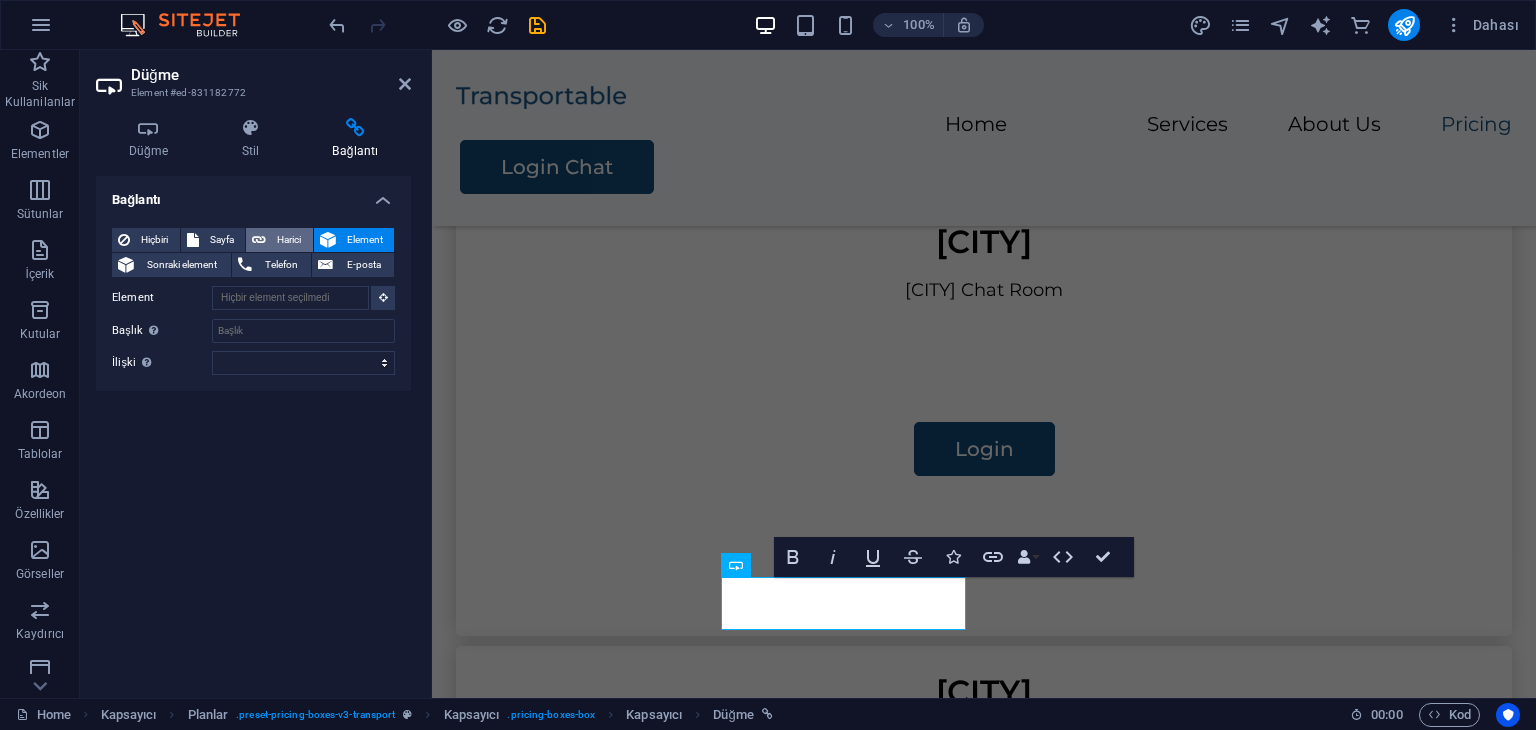 scroll, scrollTop: 1269, scrollLeft: 0, axis: vertical 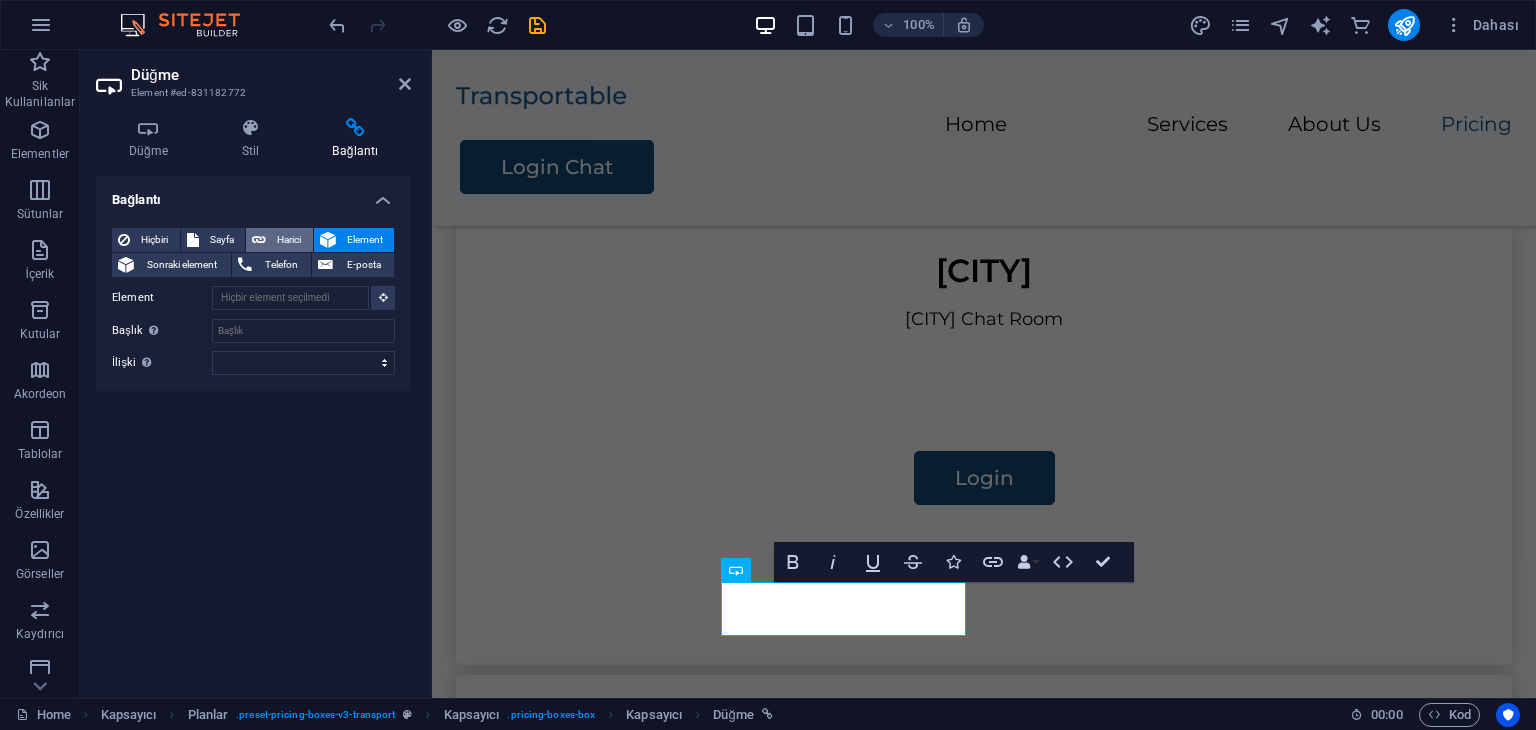 click on "Harici" at bounding box center [289, 240] 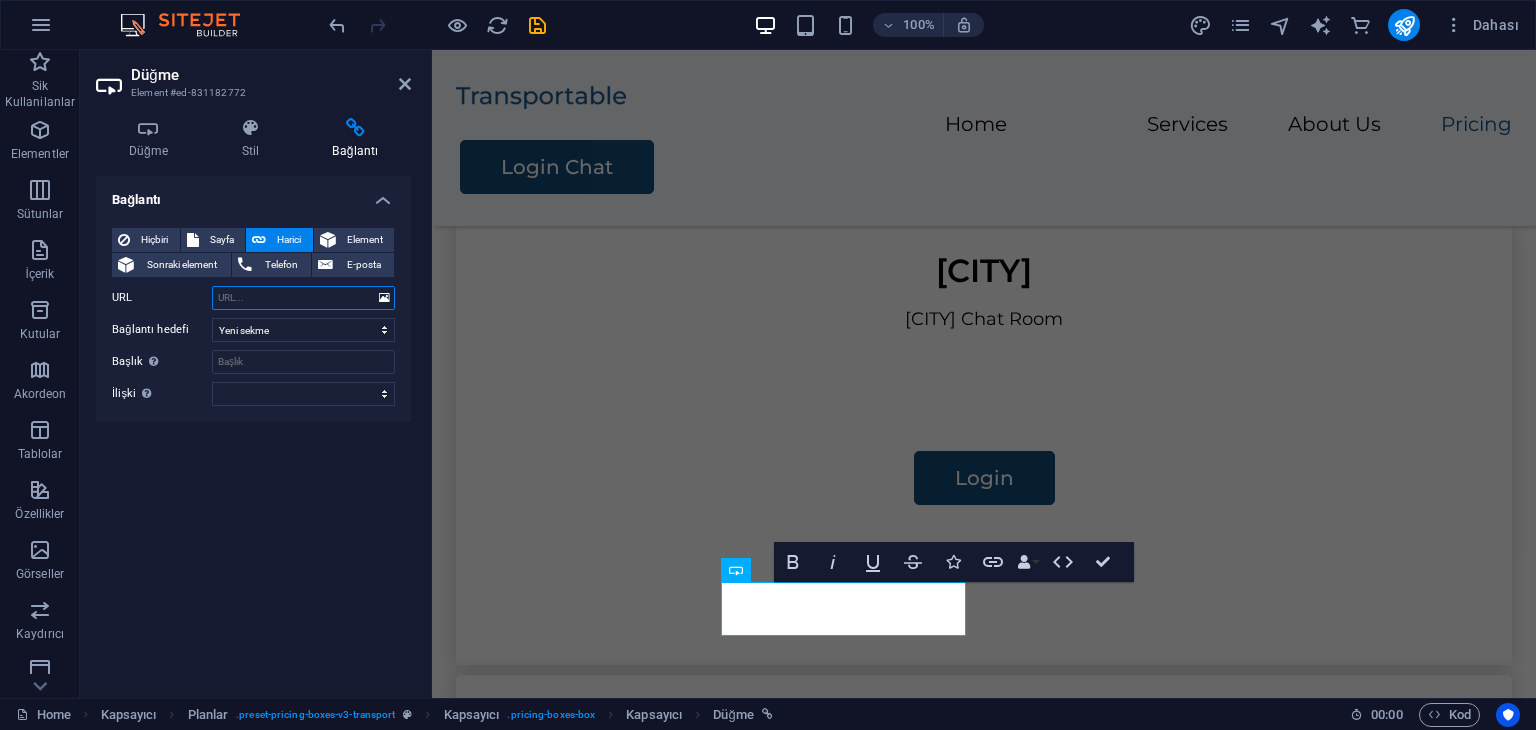 paste on "http://irc.chatirc.net:7854/?&channels=#Pakistan" 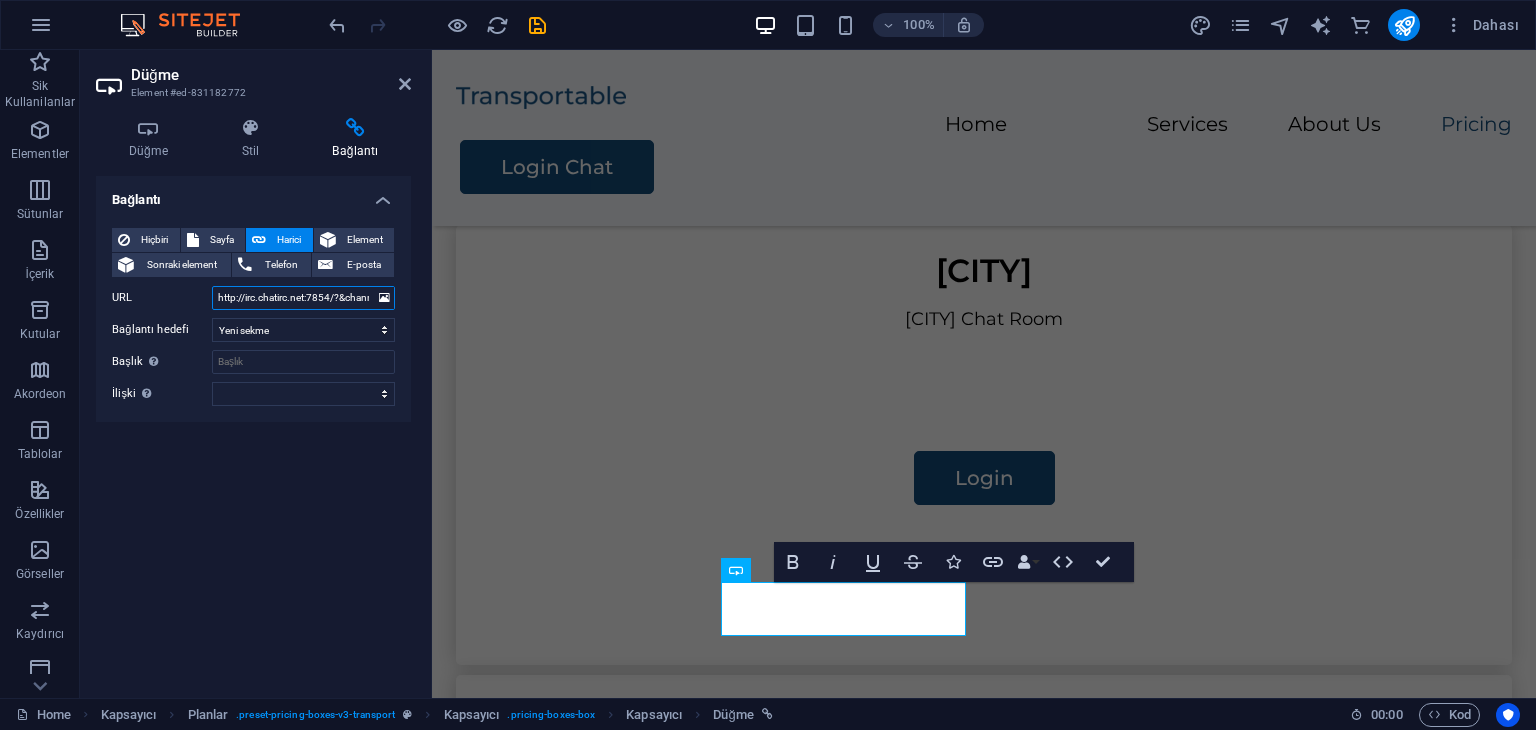 scroll, scrollTop: 0, scrollLeft: 66, axis: horizontal 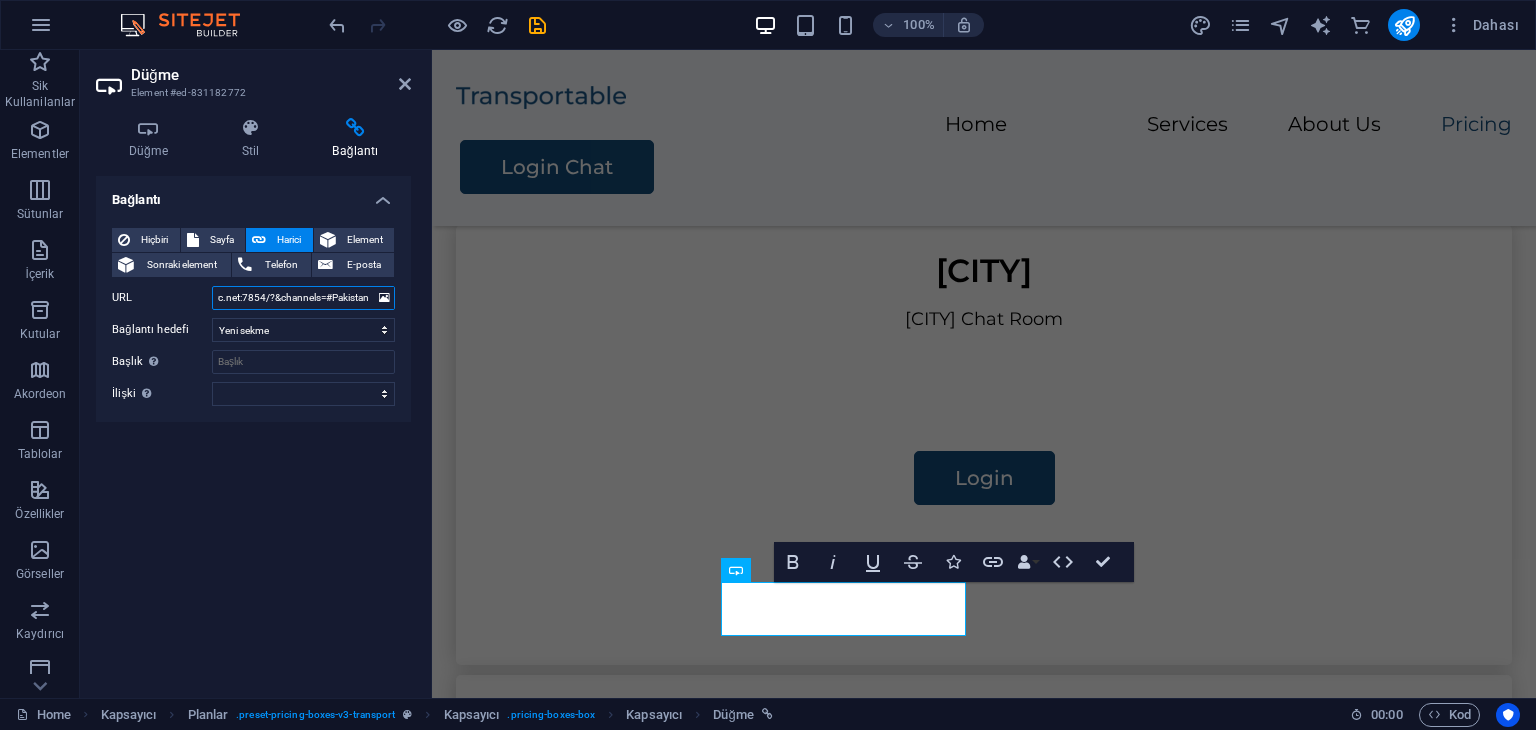 type on "http://irc.chatirc.net:7854/?&channels=#Pakistan" 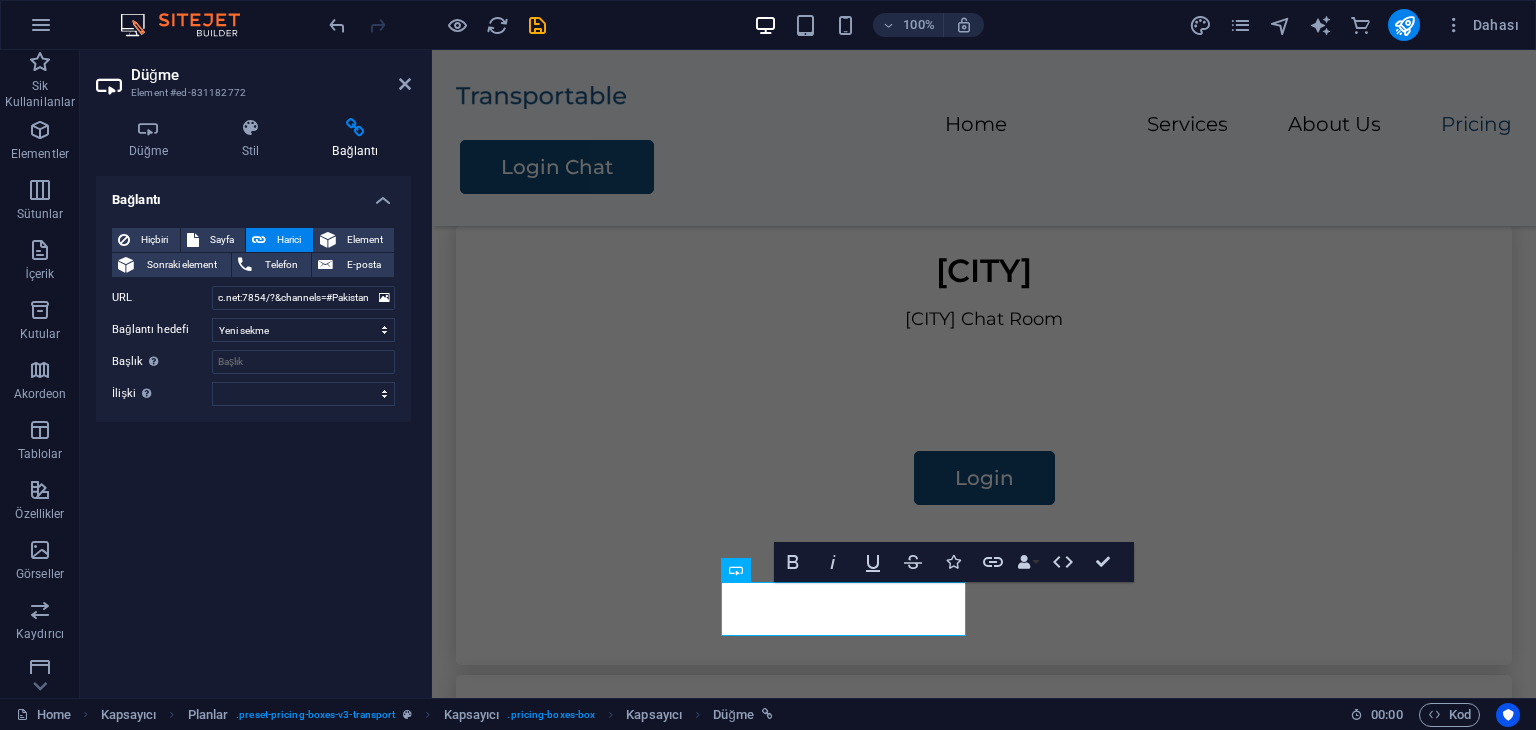 scroll, scrollTop: 0, scrollLeft: 0, axis: both 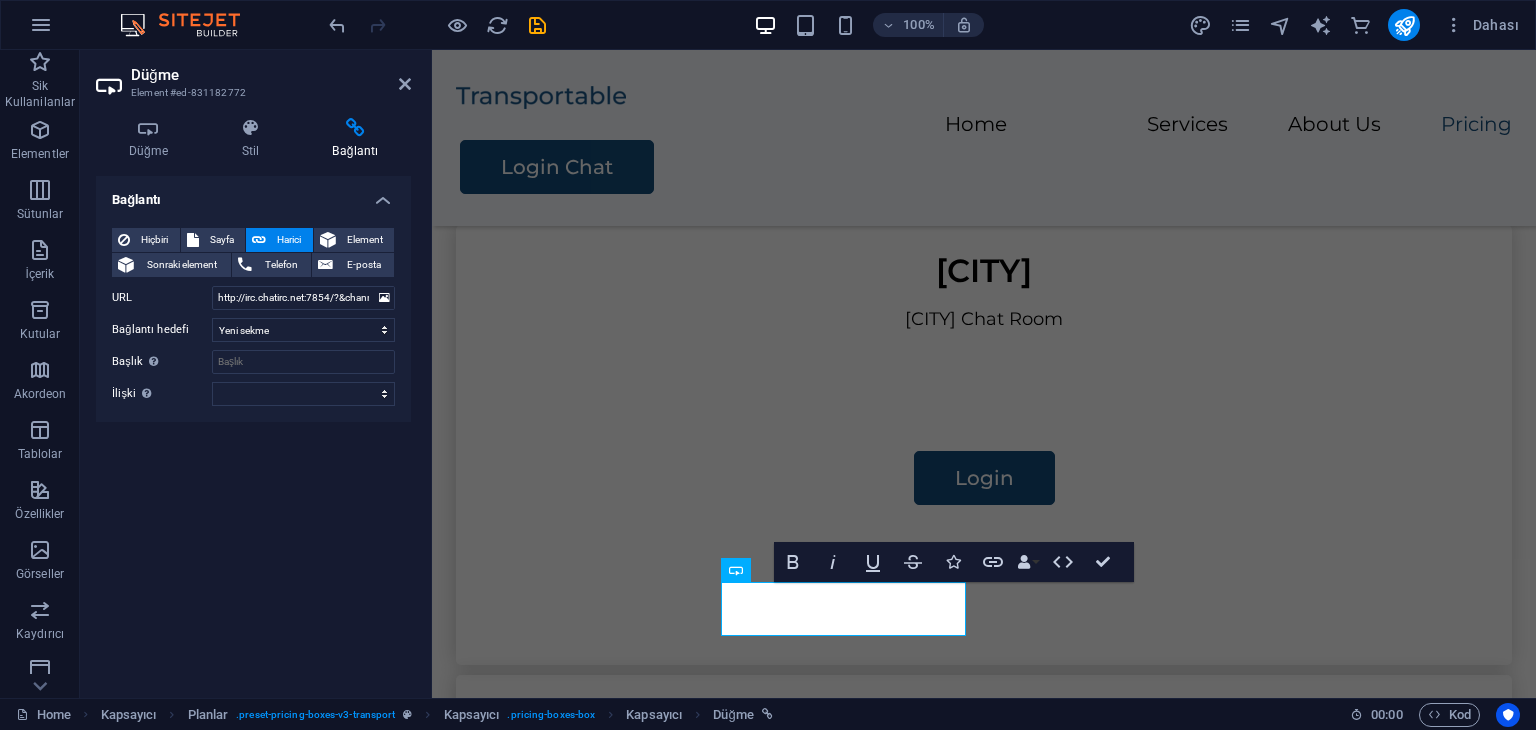 click on "Bağlantı Hiçbiri Sayfa Harici Element Sonraki element Telefon E-posta Sayfa Home Legal Notice Privacy Subpage Element
URL http://irc.chatirc.net:7854/?&channels=#Pakistan Telefon E-posta Bağlantı hedefi Yeni sekme Aynı sekme Kaplama Başlık Ek bağlantı tanımının bağlantı metniyle aynı olmaması gerekir. Başlık, genellikle fare elementin üzerine geldiğinde bir araç ipucu metni olarak gösterilir. Belirsizse boş bırak. İlişki Bu bağlantının bağlantı hedefiyle ilişkisini  ayarlar. Örneğin; "nofollow" (izleme) değeri, arama motorlarına bağlantıyı izleme talimatı verir. Boş bırakılabilir. alternate oluşturan bookmark harici yardım lisans ileri nofollow noreferrer noopener önceki arayın etiket" at bounding box center (253, 429) 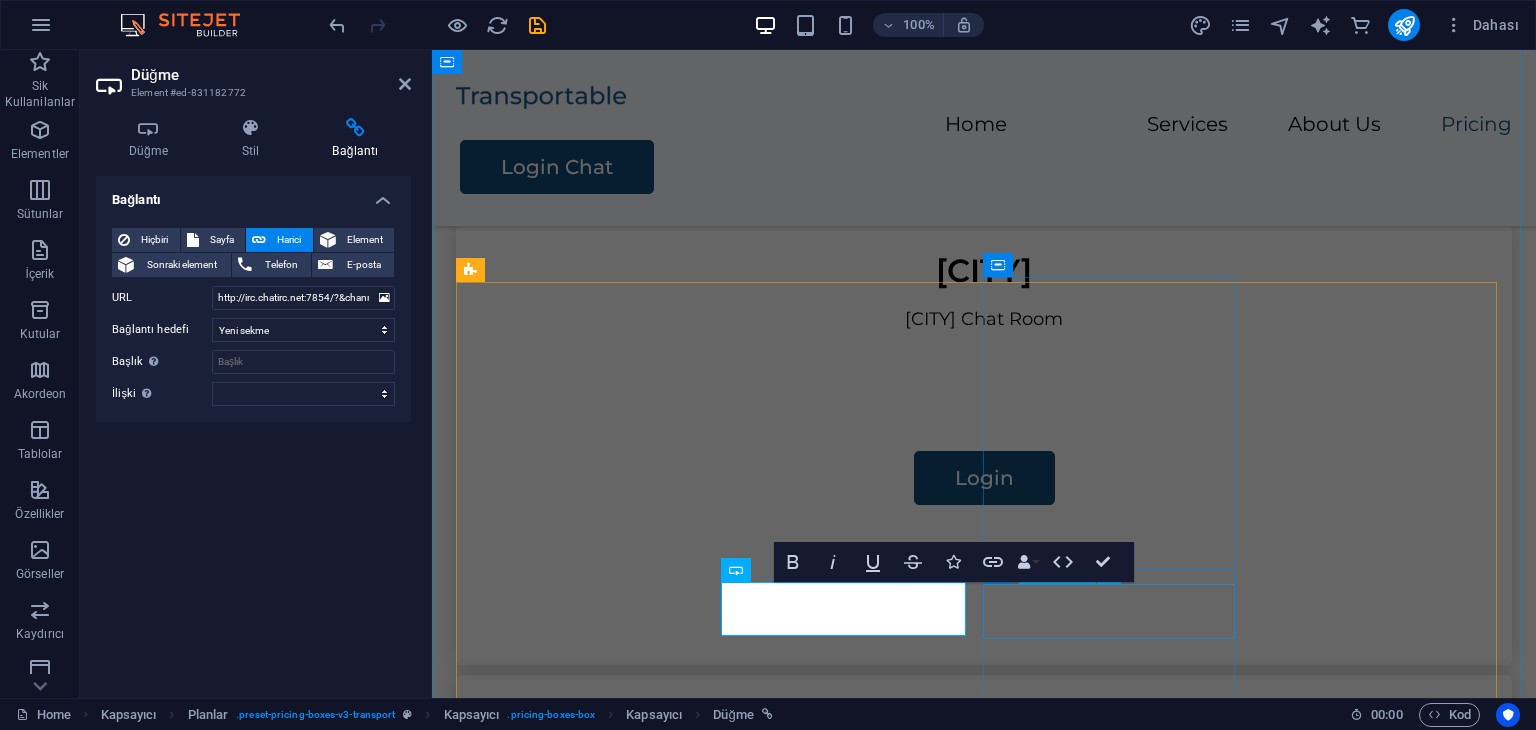 click on "Login" at bounding box center (984, 1378) 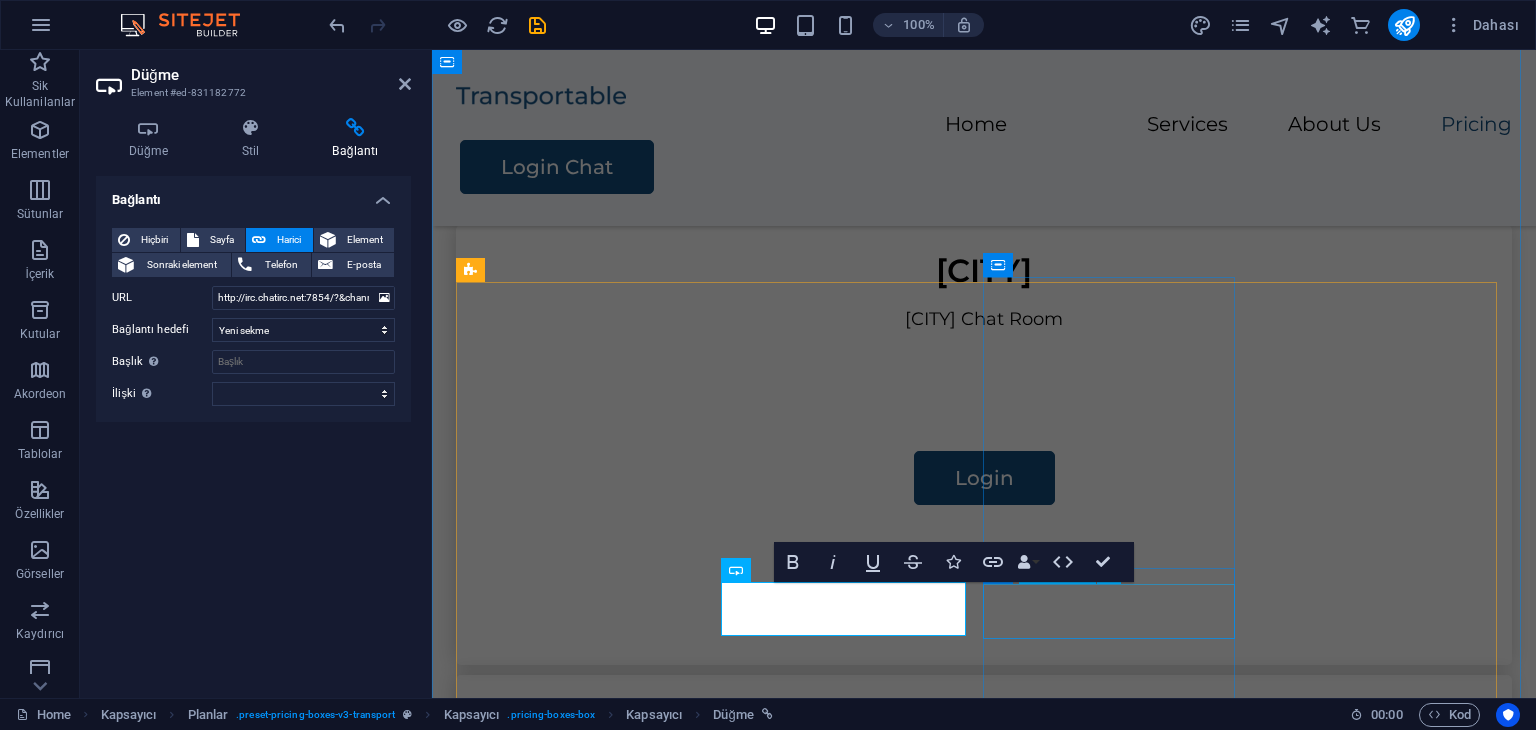 click on "Login" at bounding box center [984, 1378] 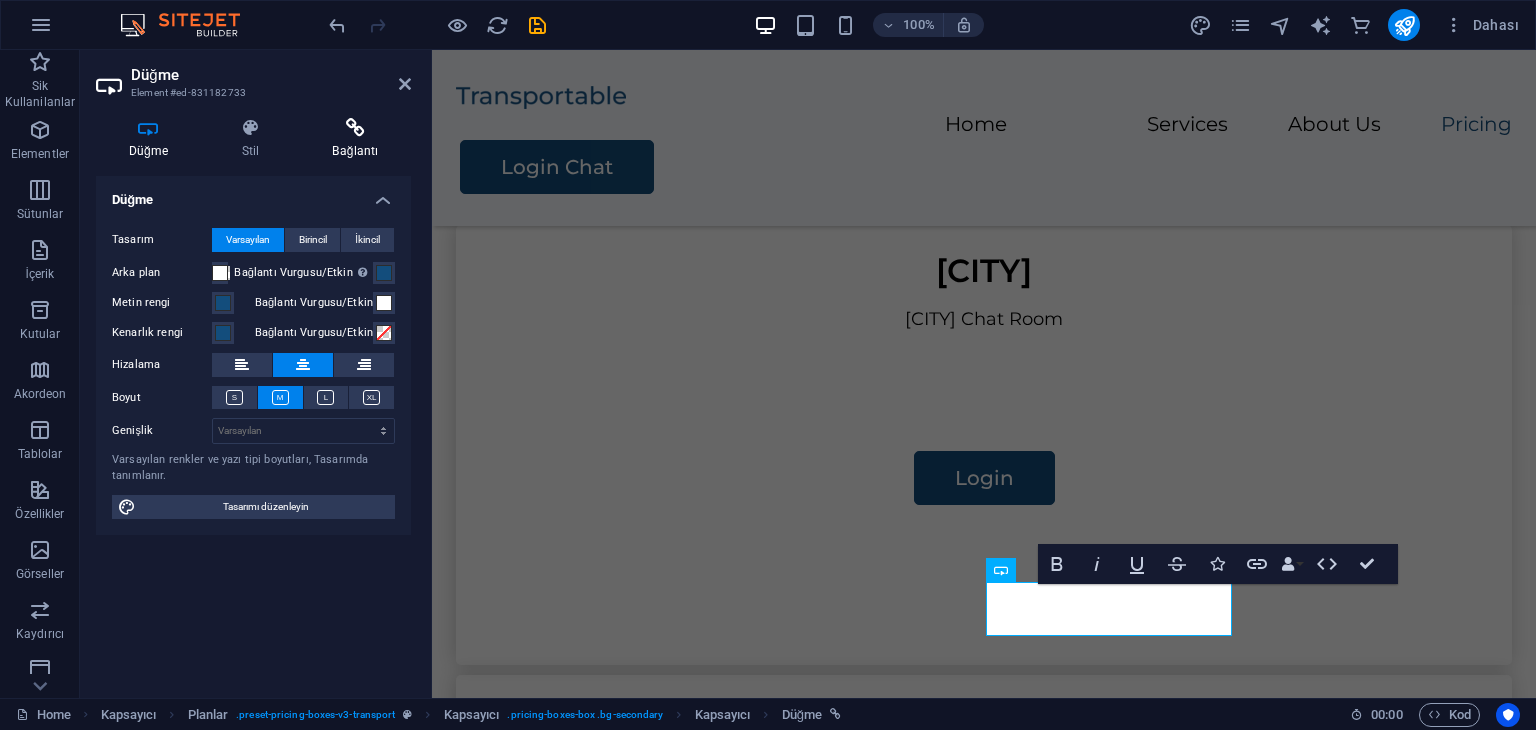 click on "Bağlantı" at bounding box center (355, 139) 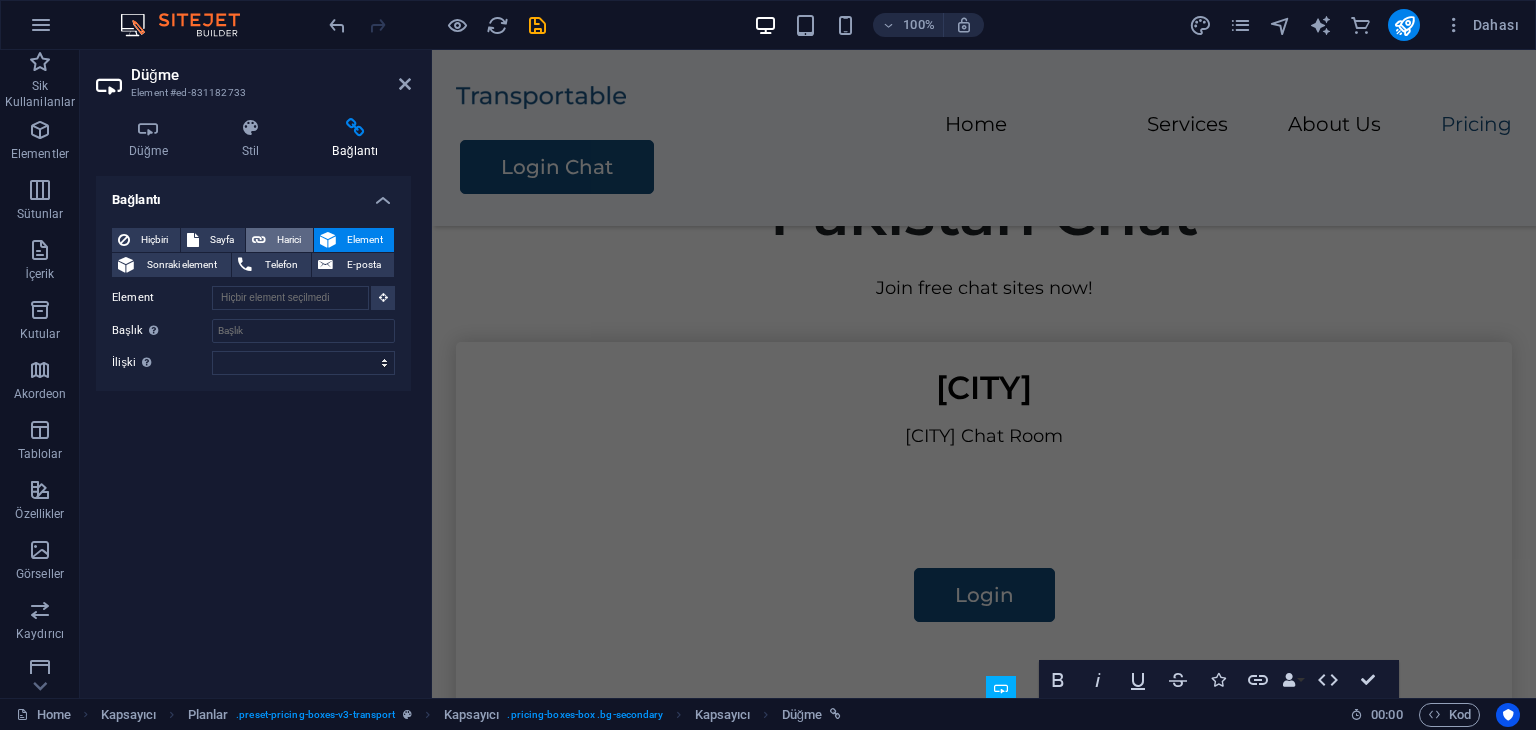 click on "Harici" at bounding box center (279, 240) 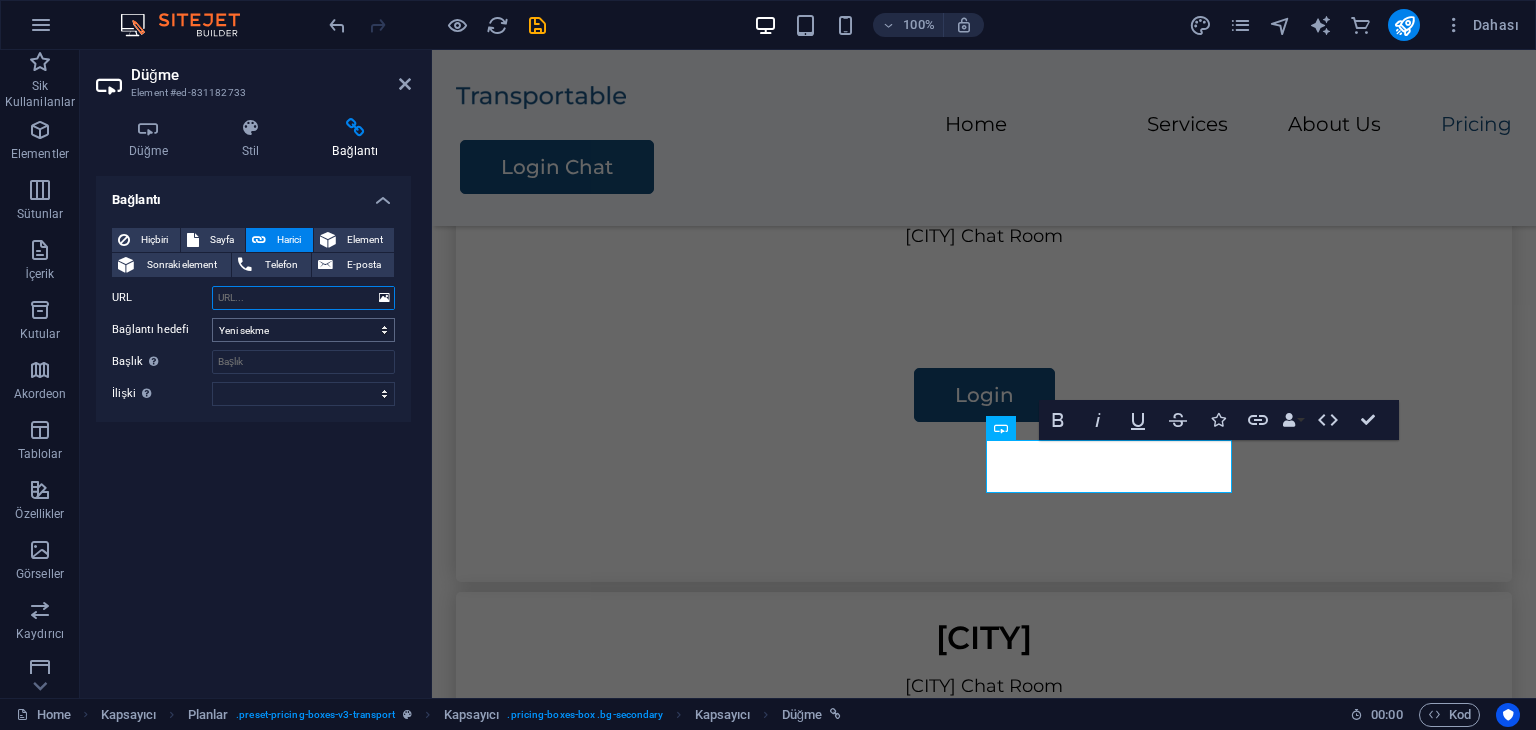 scroll, scrollTop: 1504, scrollLeft: 0, axis: vertical 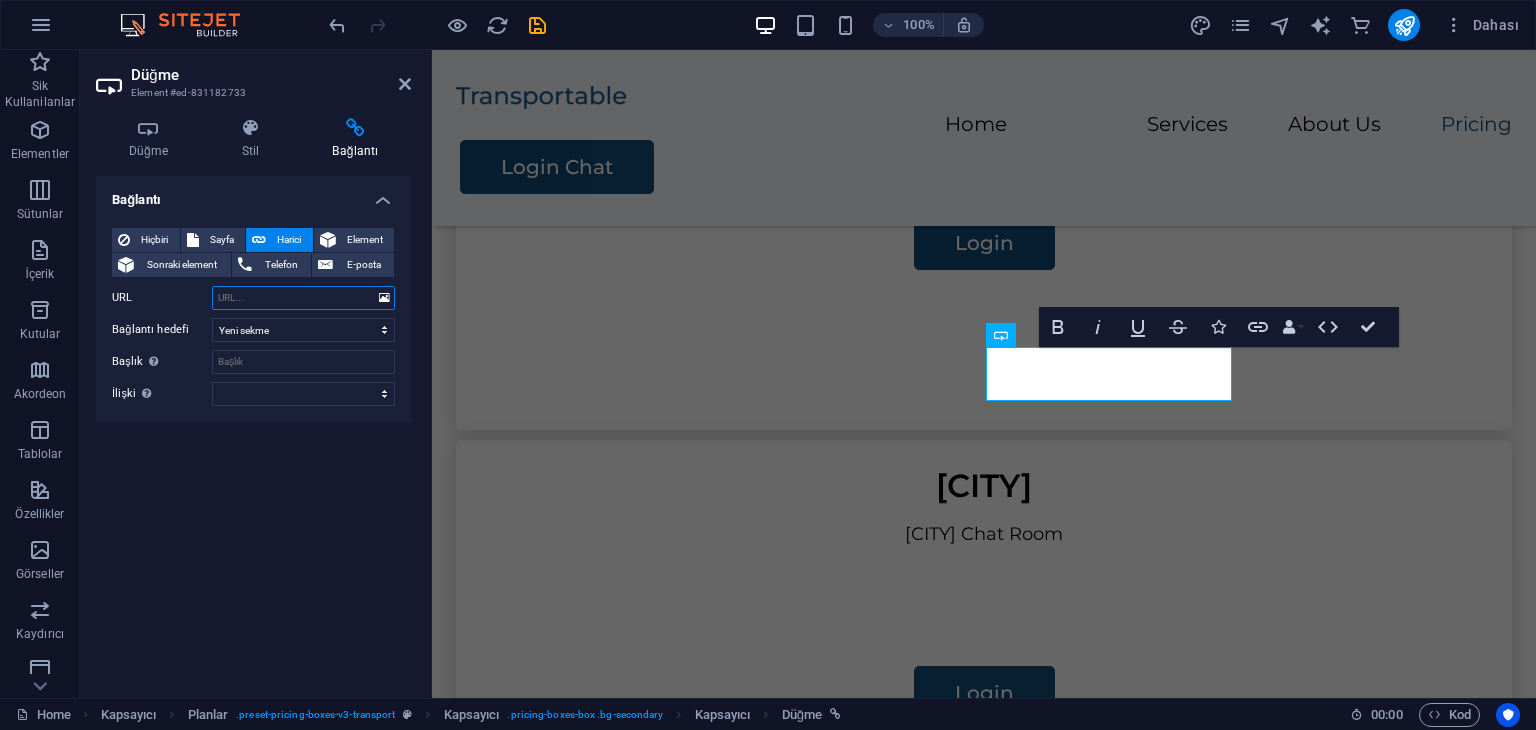 click on "URL" at bounding box center (303, 298) 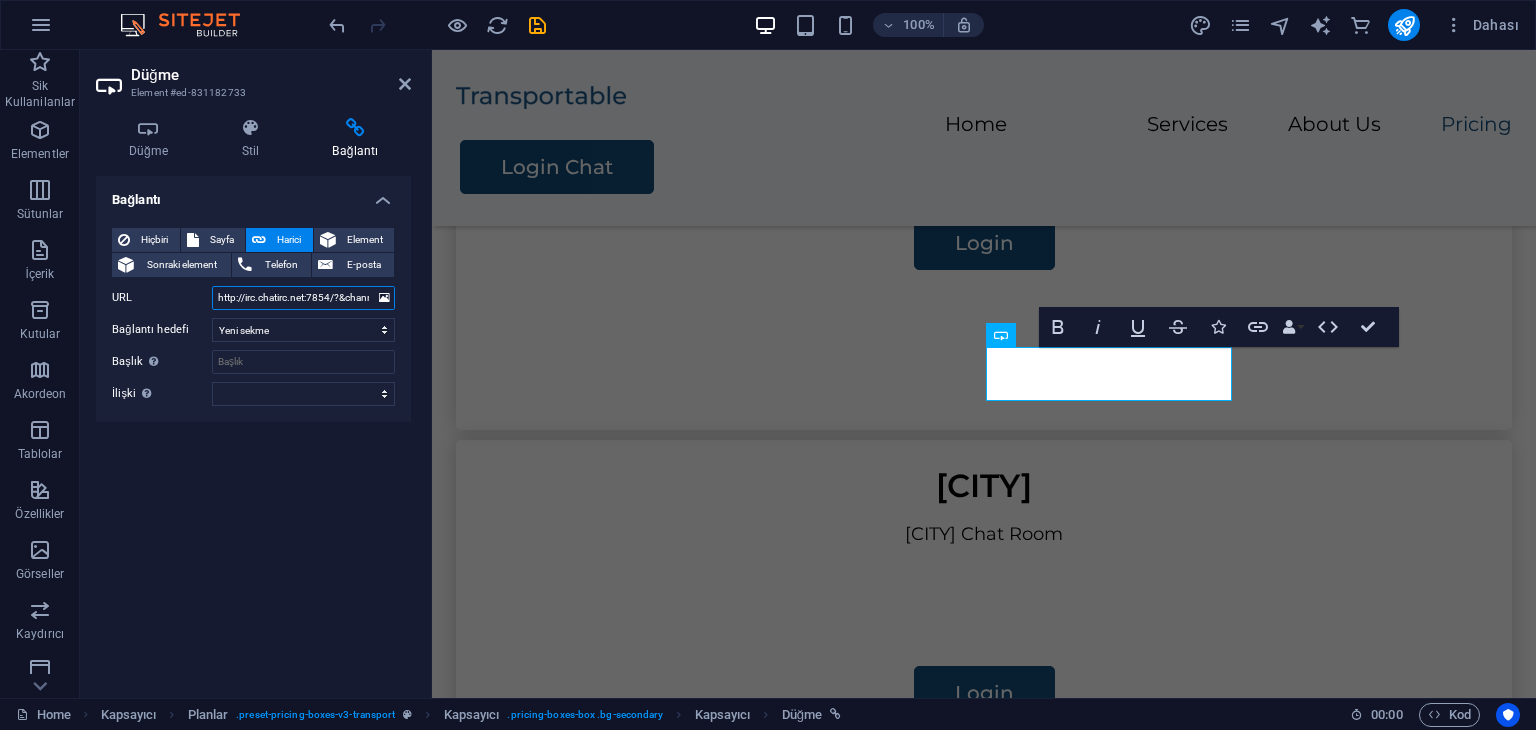 scroll, scrollTop: 0, scrollLeft: 66, axis: horizontal 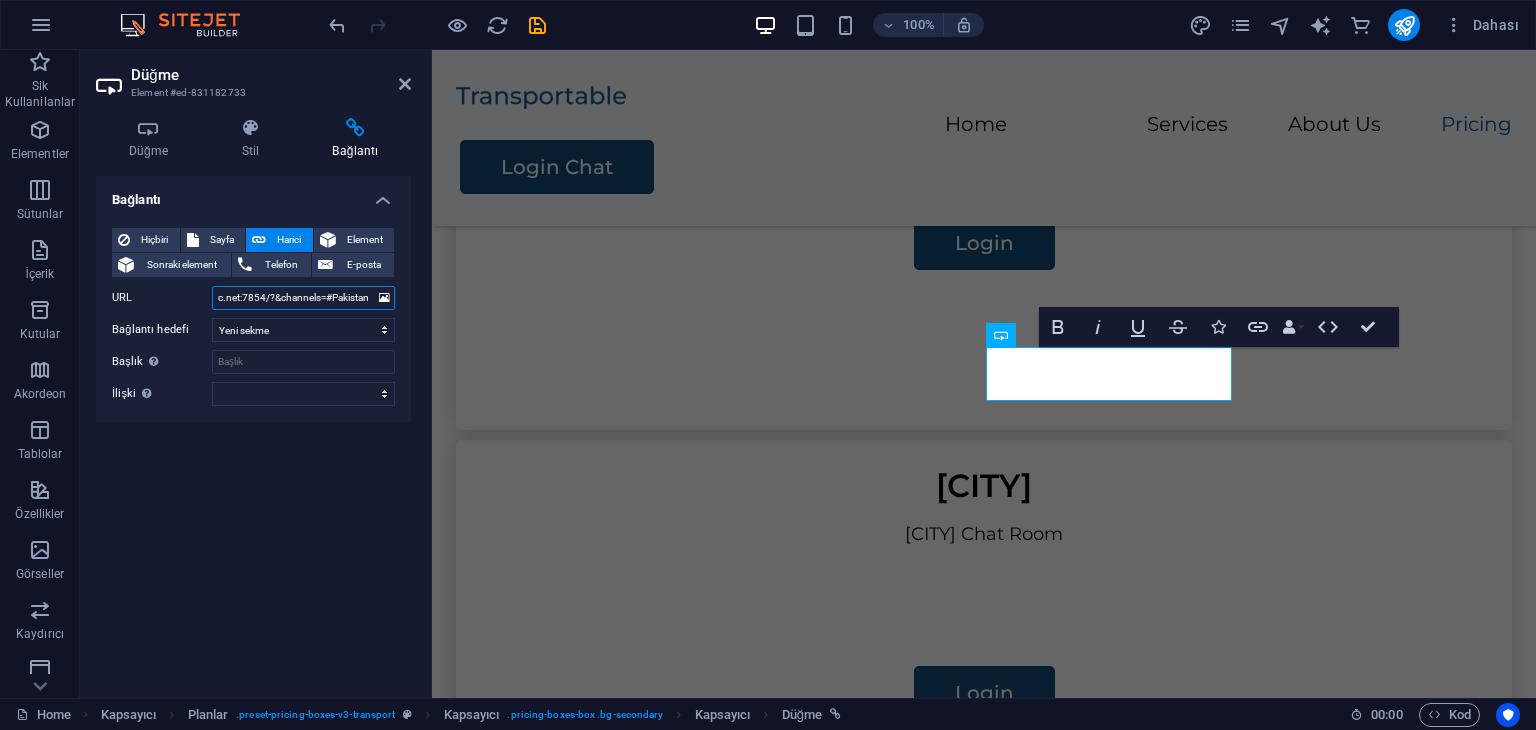 type on "http://irc.chatirc.net:7854/?&channels=#Pakistan" 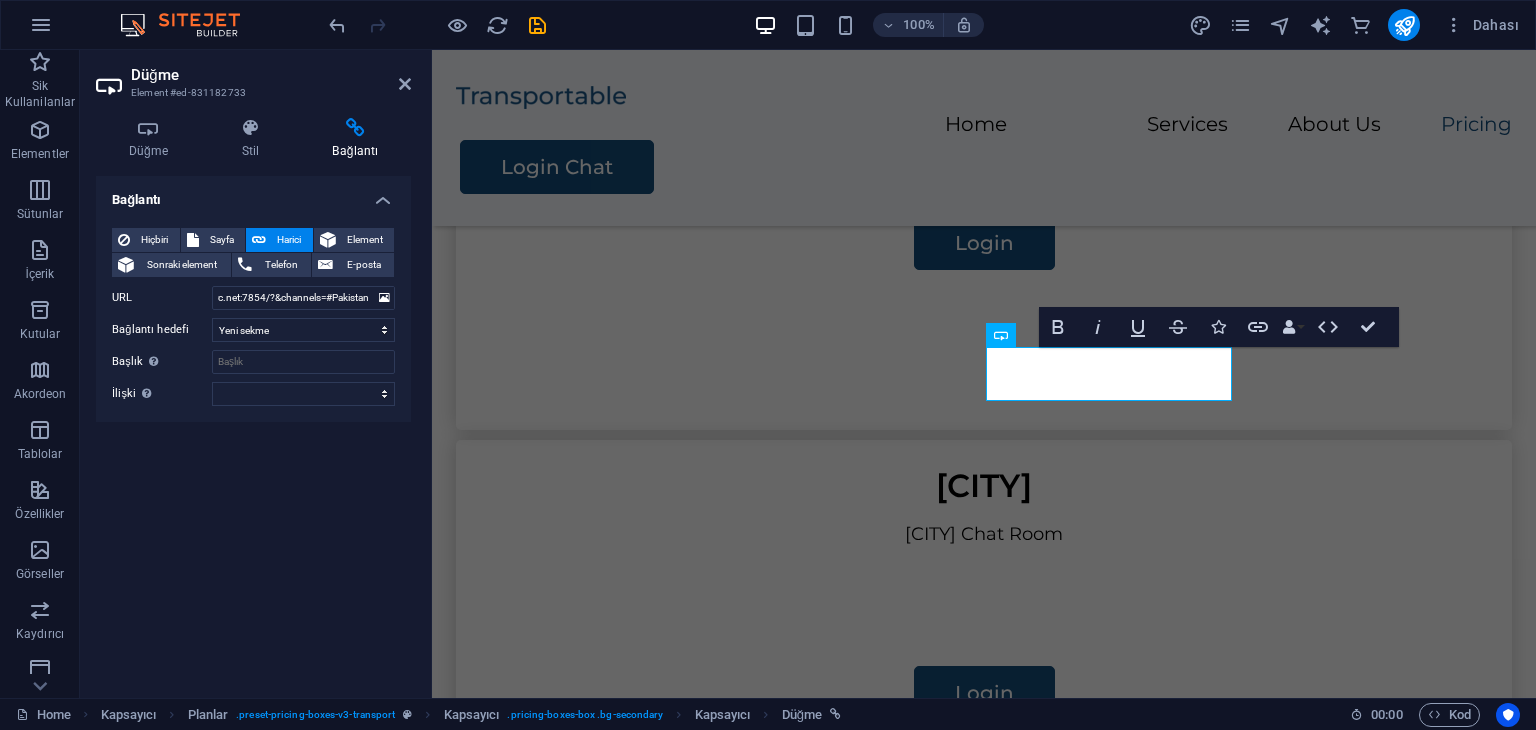 scroll, scrollTop: 0, scrollLeft: 0, axis: both 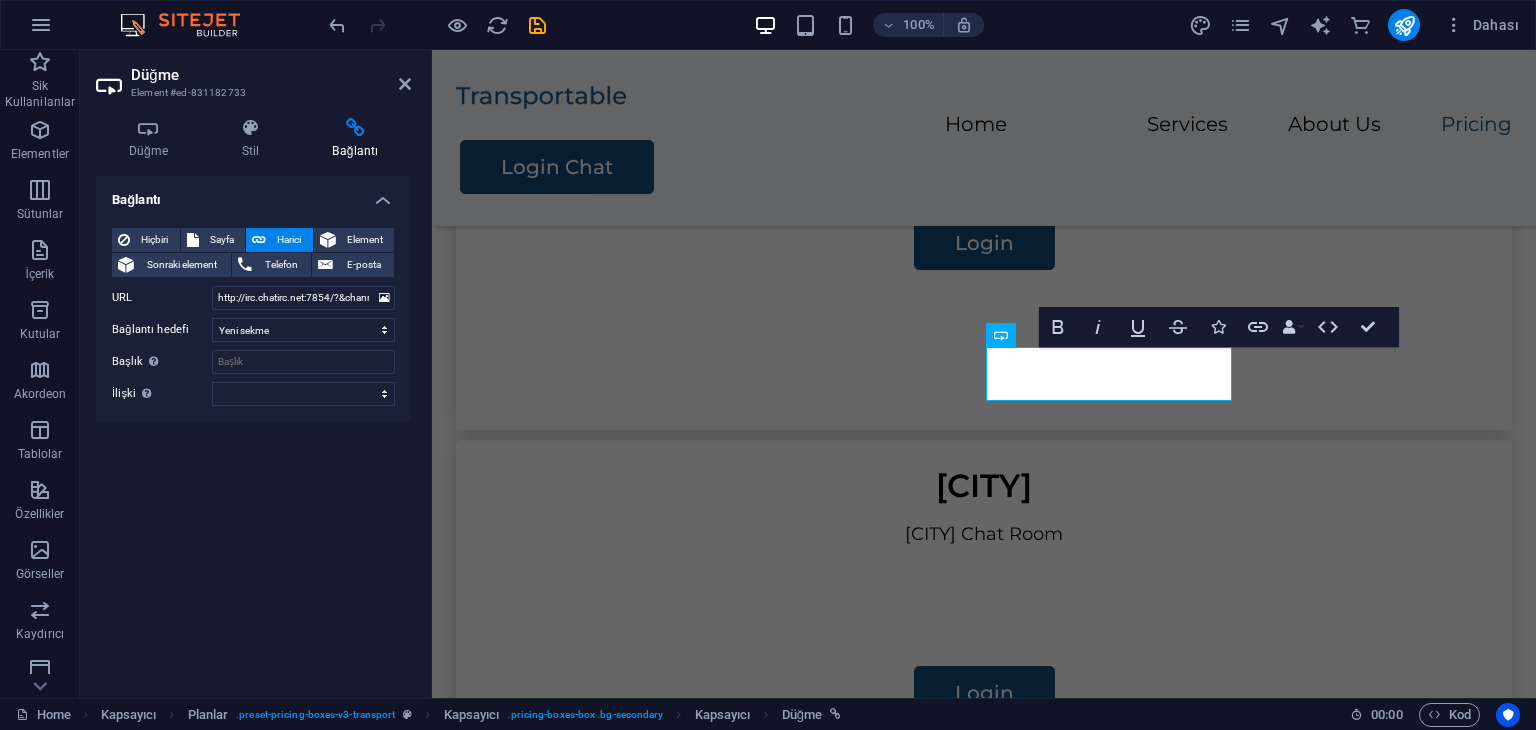 click on "Bağlantı Hiçbiri Sayfa Harici Element Sonraki element Telefon E-posta Sayfa Home Legal Notice Privacy Subpage Element
URL http://irc.chatirc.net:7854/?&channels=#Pakistan Telefon E-posta Bağlantı hedefi Yeni sekme Aynı sekme Kaplama Başlık Ek bağlantı tanımının bağlantı metniyle aynı olmaması gerekir. Başlık, genellikle fare elementin üzerine geldiğinde bir araç ipucu metni olarak gösterilir. Belirsizse boş bırak. İlişki Bu bağlantının bağlantı hedefiyle ilişkisini  ayarlar. Örneğin; "nofollow" (izleme) değeri, arama motorlarına bağlantıyı izleme talimatı verir. Boş bırakılabilir. alternate oluşturan bookmark harici yardım lisans ileri nofollow noreferrer noopener önceki arayın etiket" at bounding box center [253, 429] 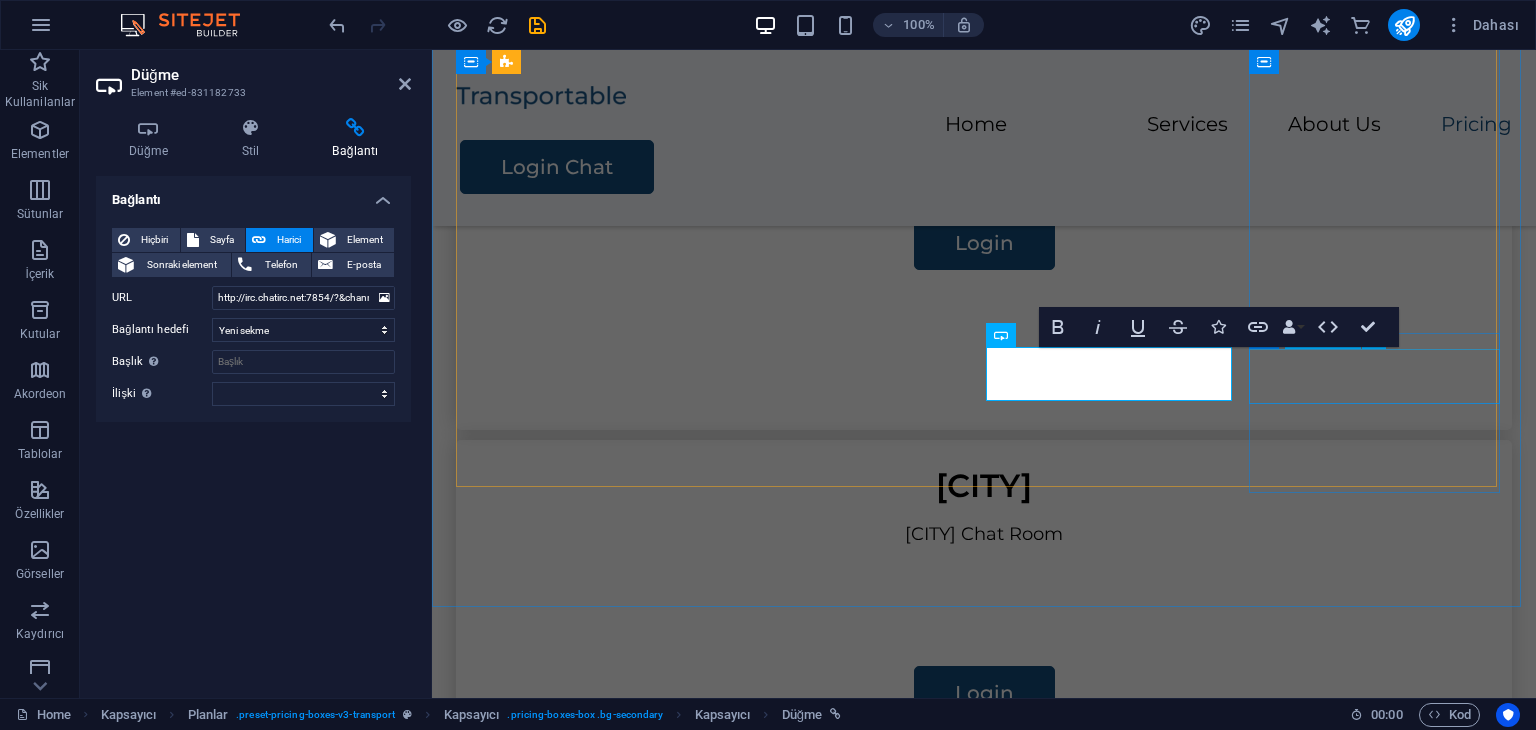 click on "Login" at bounding box center [984, 1593] 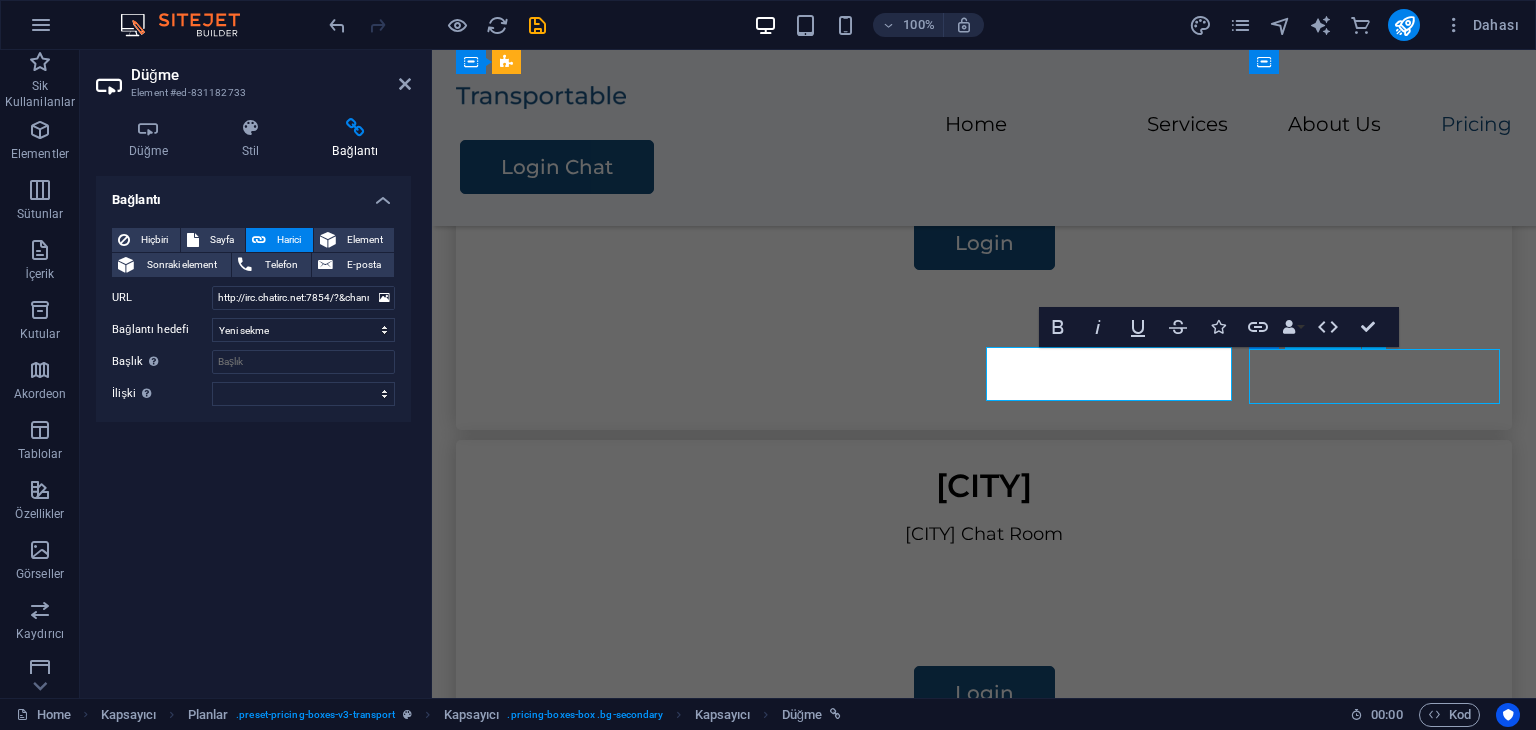 click on "Login" at bounding box center [984, 1593] 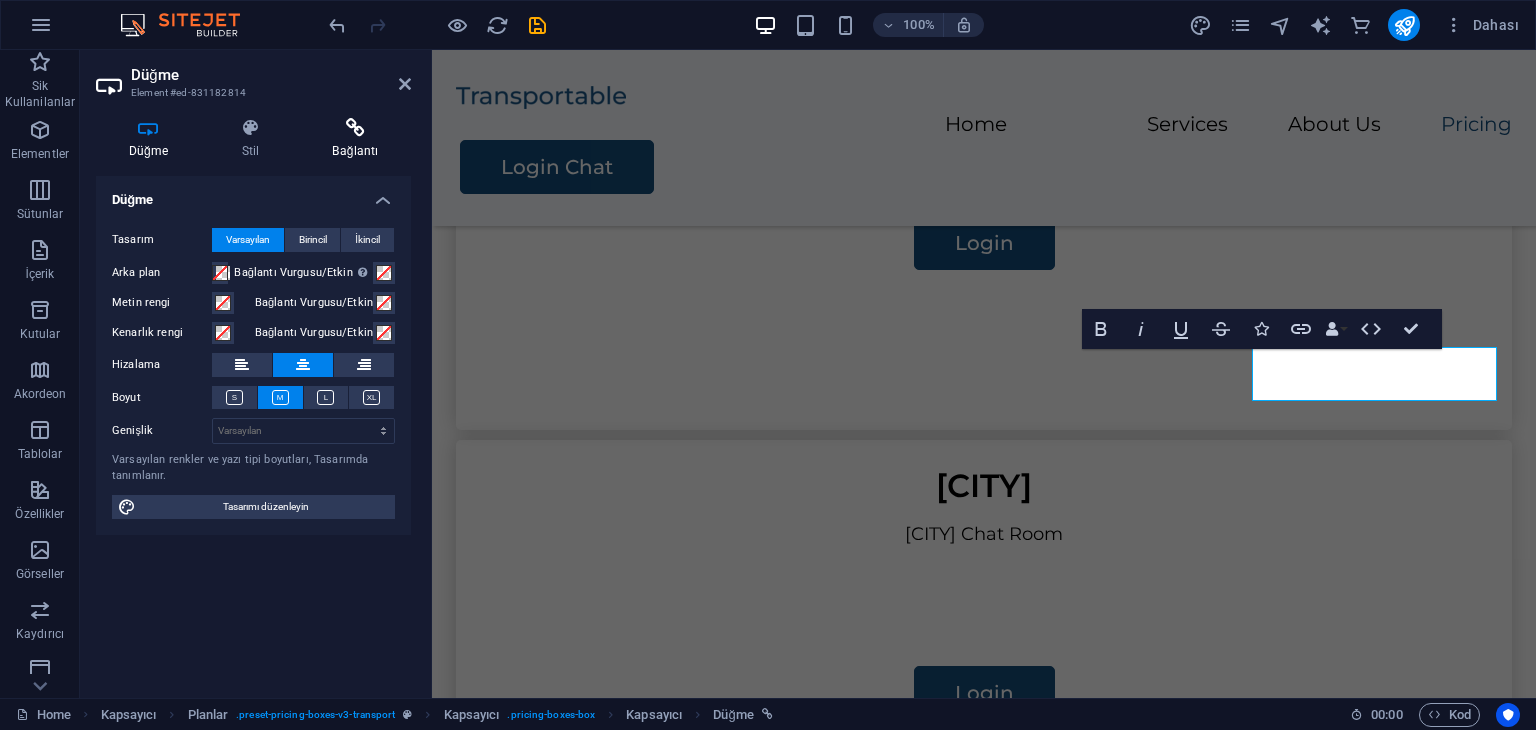 click at bounding box center (355, 128) 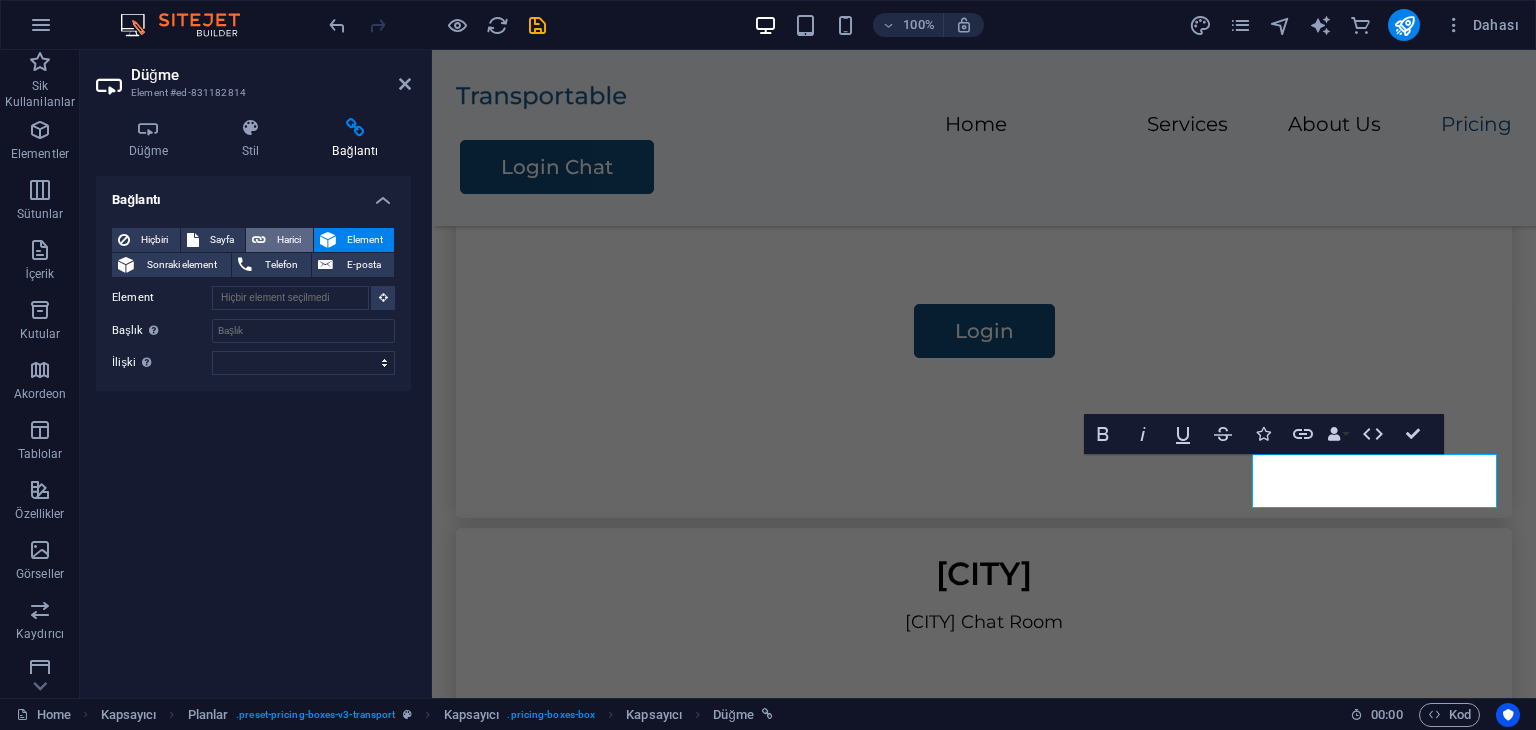 scroll, scrollTop: 1387, scrollLeft: 0, axis: vertical 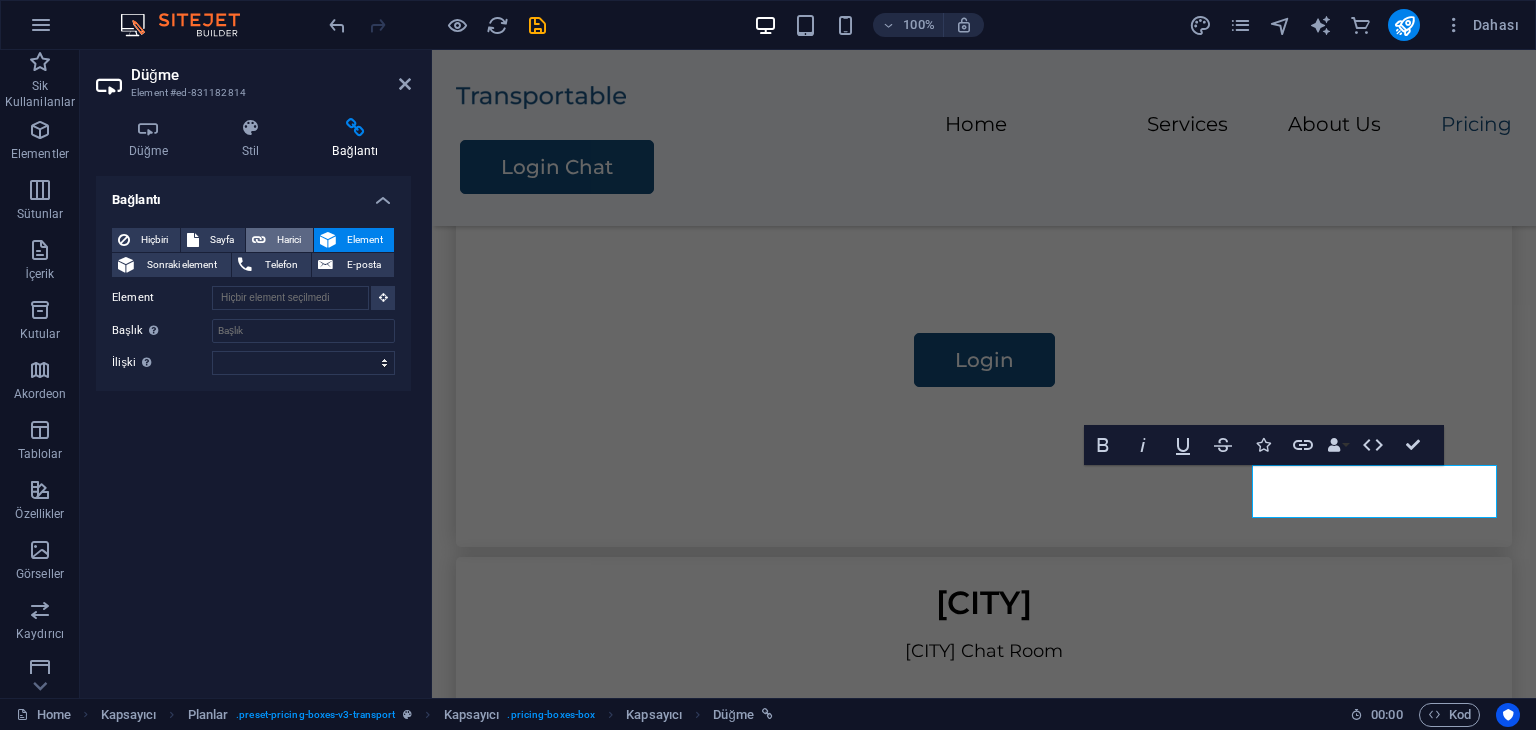 click on "Harici" at bounding box center (289, 240) 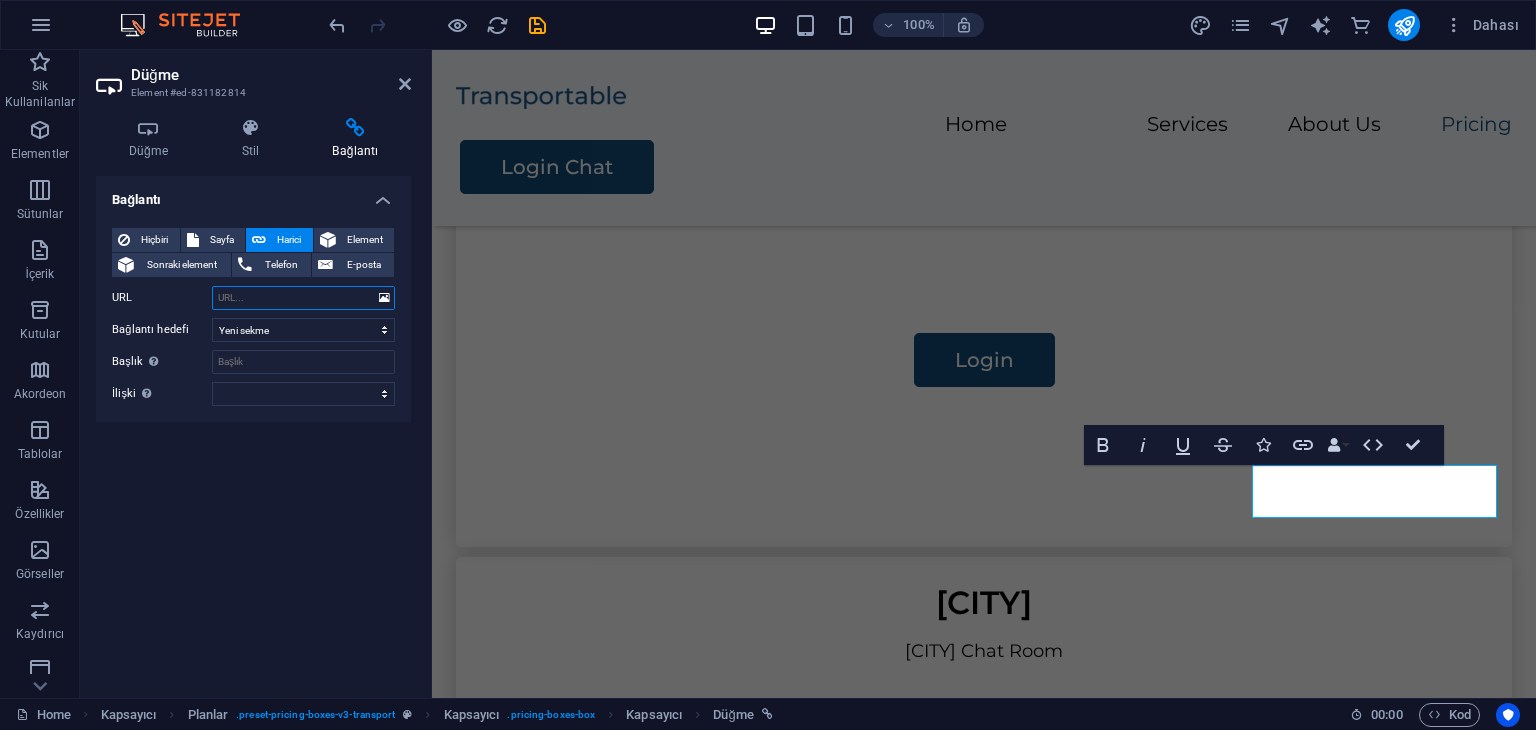 click on "URL" at bounding box center (303, 298) 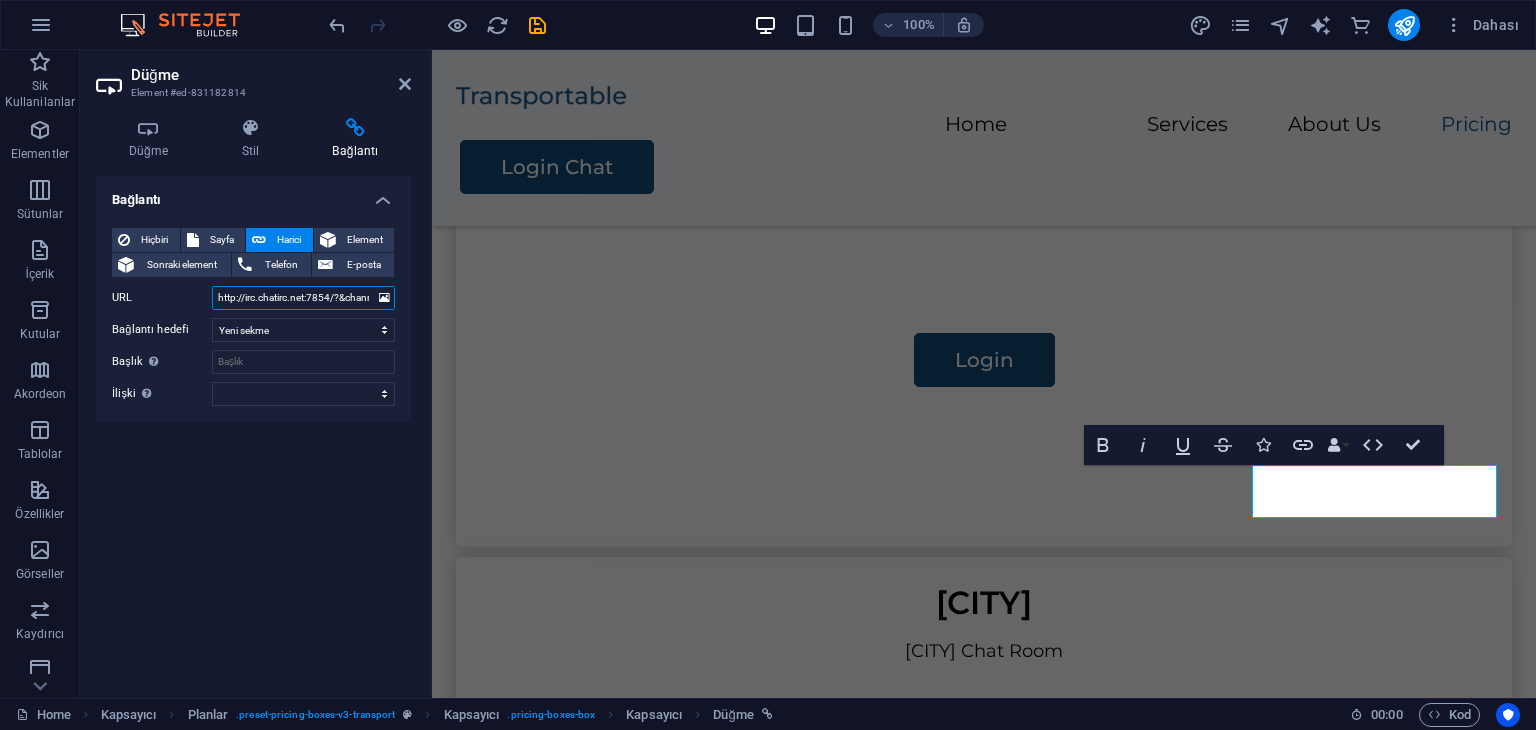 scroll, scrollTop: 0, scrollLeft: 66, axis: horizontal 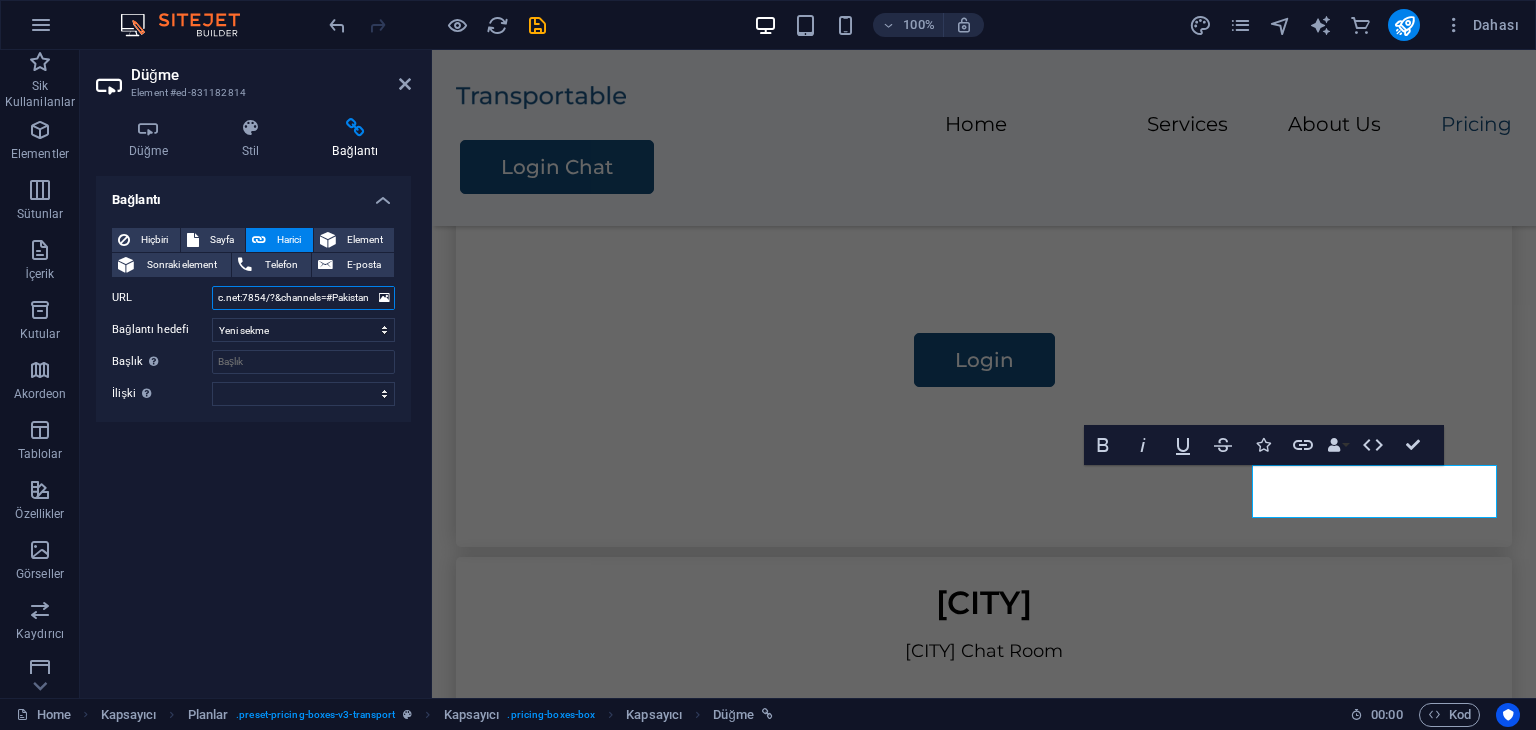 type on "http://irc.chatirc.net:7854/?&channels=#Pakistan" 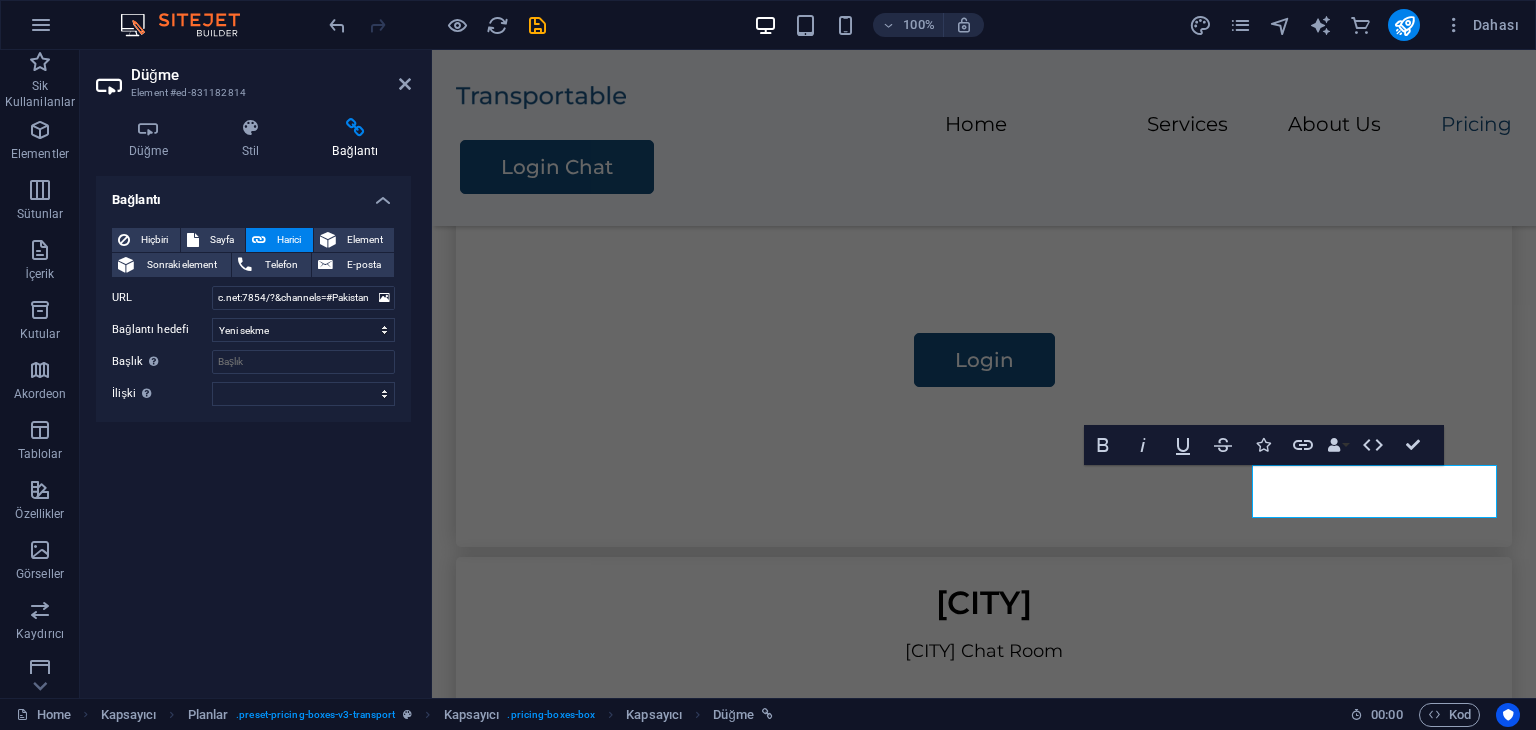 scroll, scrollTop: 0, scrollLeft: 0, axis: both 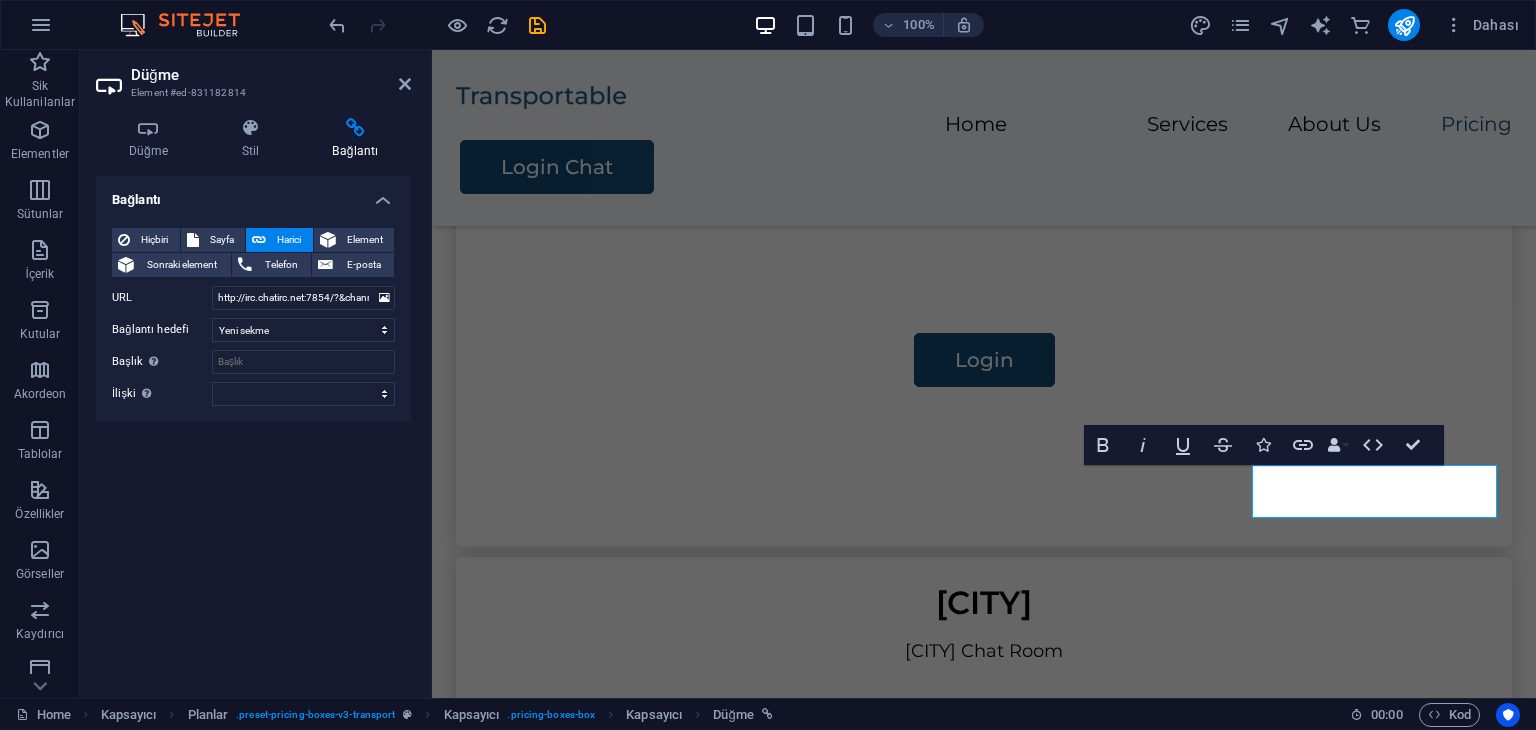 click on "Bağlantı Hiçbiri Sayfa Harici Element Sonraki element Telefon E-posta Sayfa Home Legal Notice Privacy Subpage Element
URL http://irc.chatirc.net:7854/?&channels=#Pakistan Telefon E-posta Bağlantı hedefi Yeni sekme Aynı sekme Kaplama Başlık Ek bağlantı tanımının bağlantı metniyle aynı olmaması gerekir. Başlık, genellikle fare elementin üzerine geldiğinde bir araç ipucu metni olarak gösterilir. Belirsizse boş bırak. İlişki Bu bağlantının bağlantı hedefiyle ilişkisini  ayarlar. Örneğin; "nofollow" (izleme) değeri, arama motorlarına bağlantıyı izleme talimatı verir. Boş bırakılabilir. alternate oluşturan bookmark harici yardım lisans ileri nofollow noreferrer noopener önceki arayın etiket" at bounding box center [253, 429] 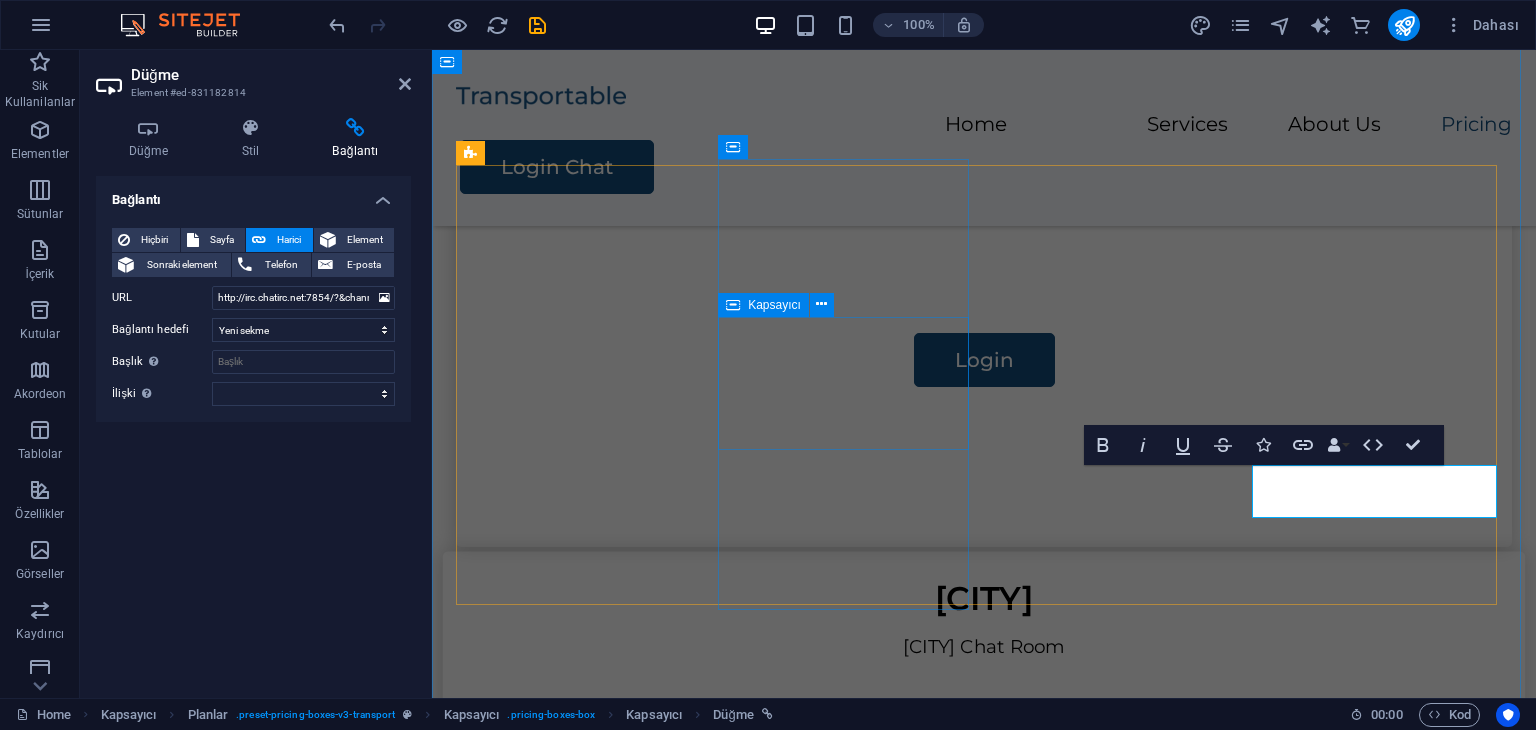click on "[CITY] Chat Room" at bounding box center (984, 699) 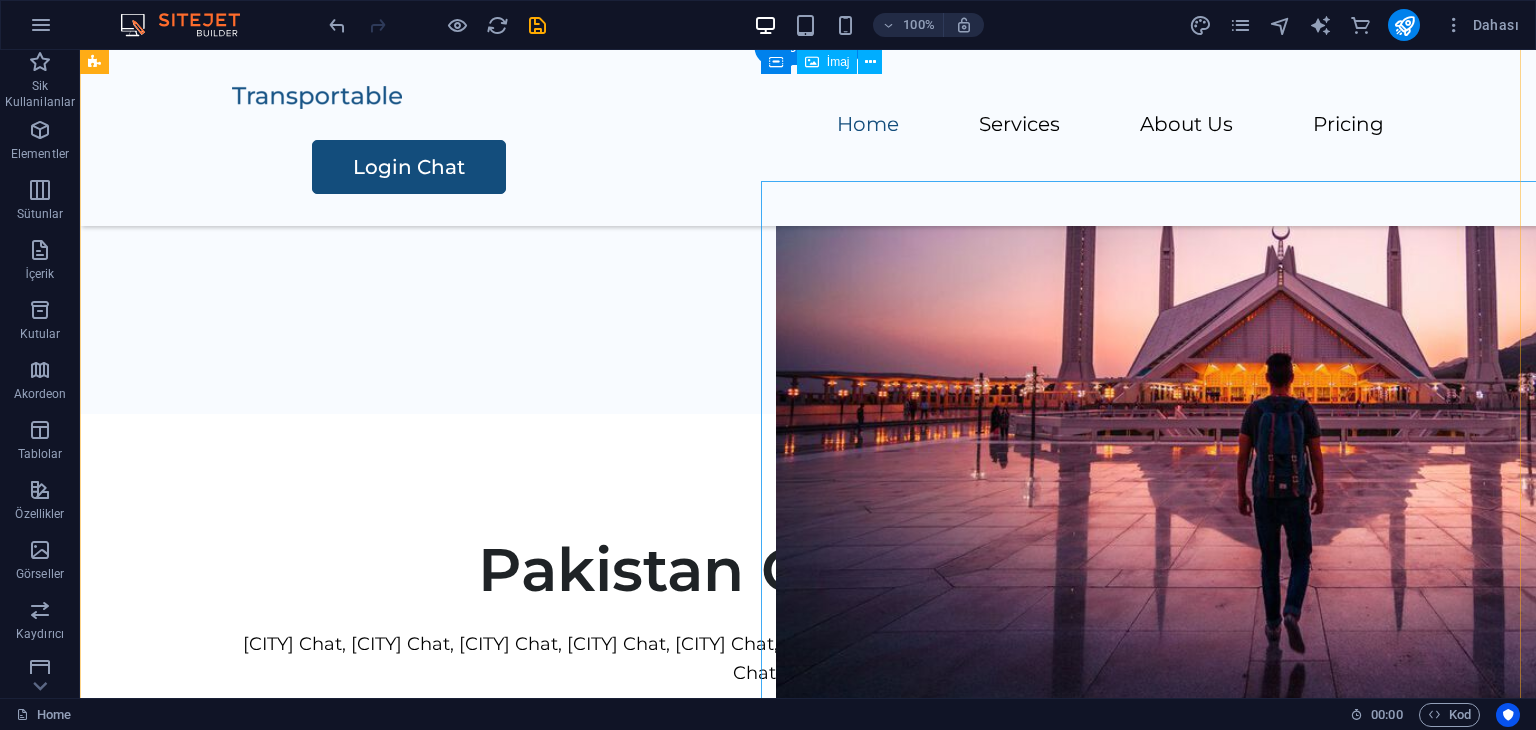 scroll, scrollTop: 0, scrollLeft: 0, axis: both 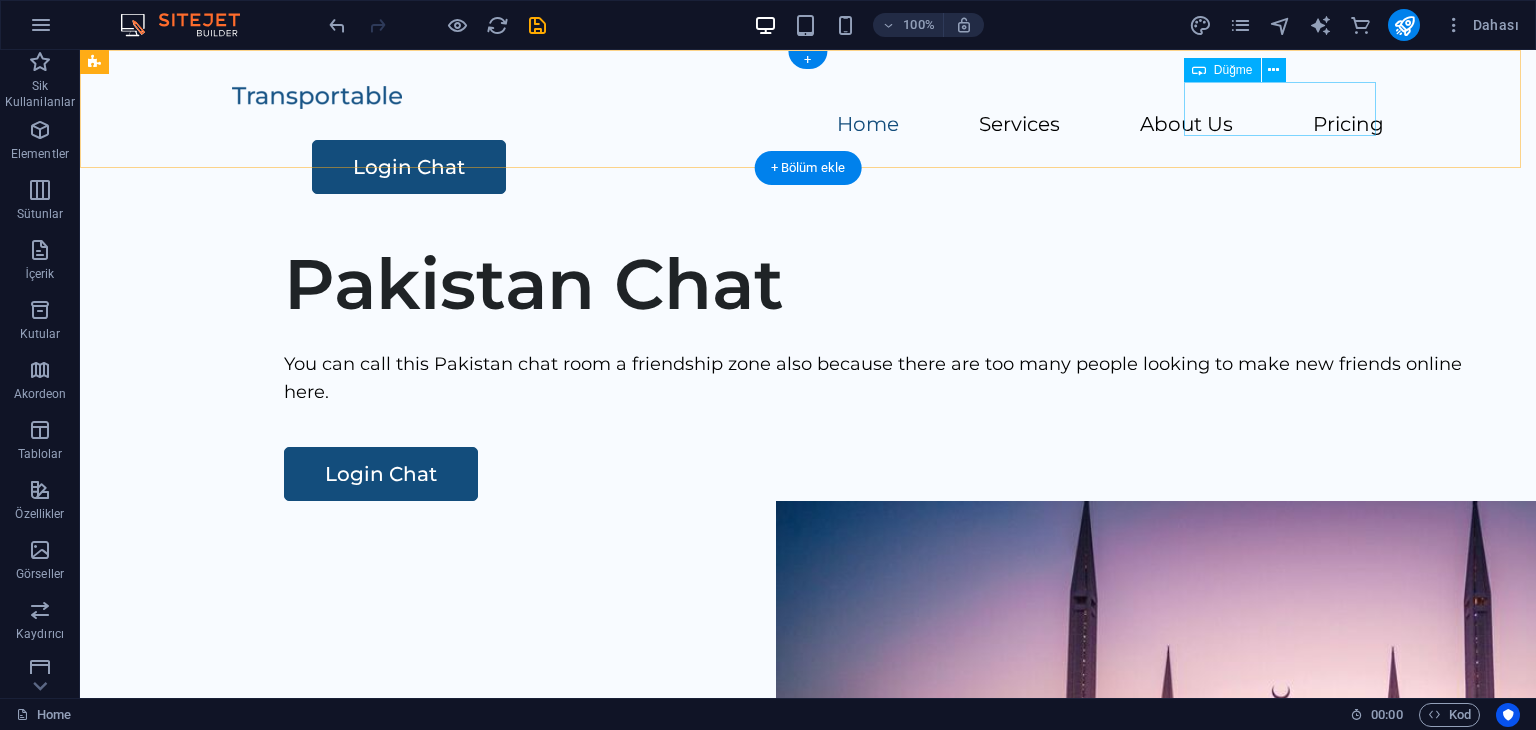 click on "Login Chat" at bounding box center (848, 167) 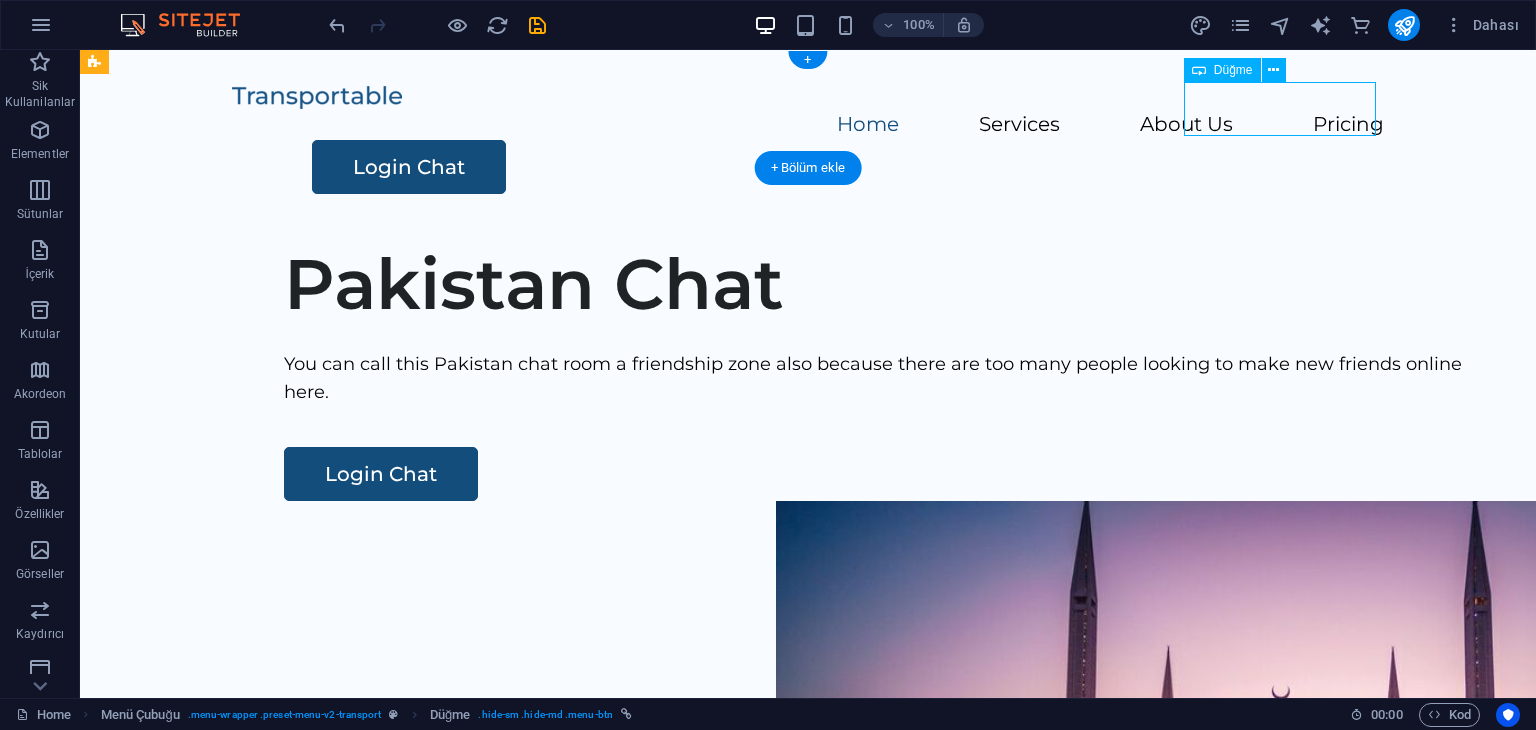 click on "Login Chat" at bounding box center (848, 167) 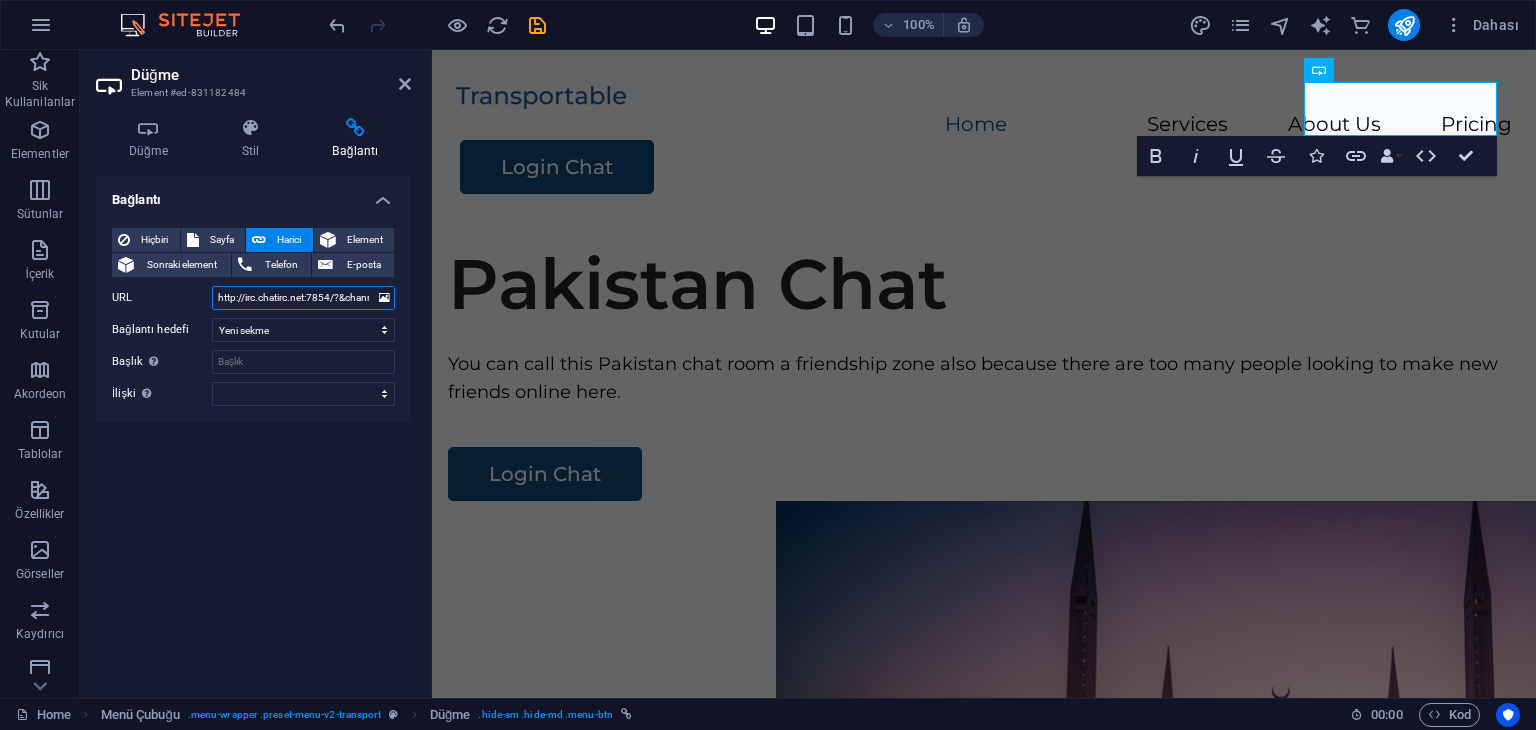 scroll, scrollTop: 0, scrollLeft: 66, axis: horizontal 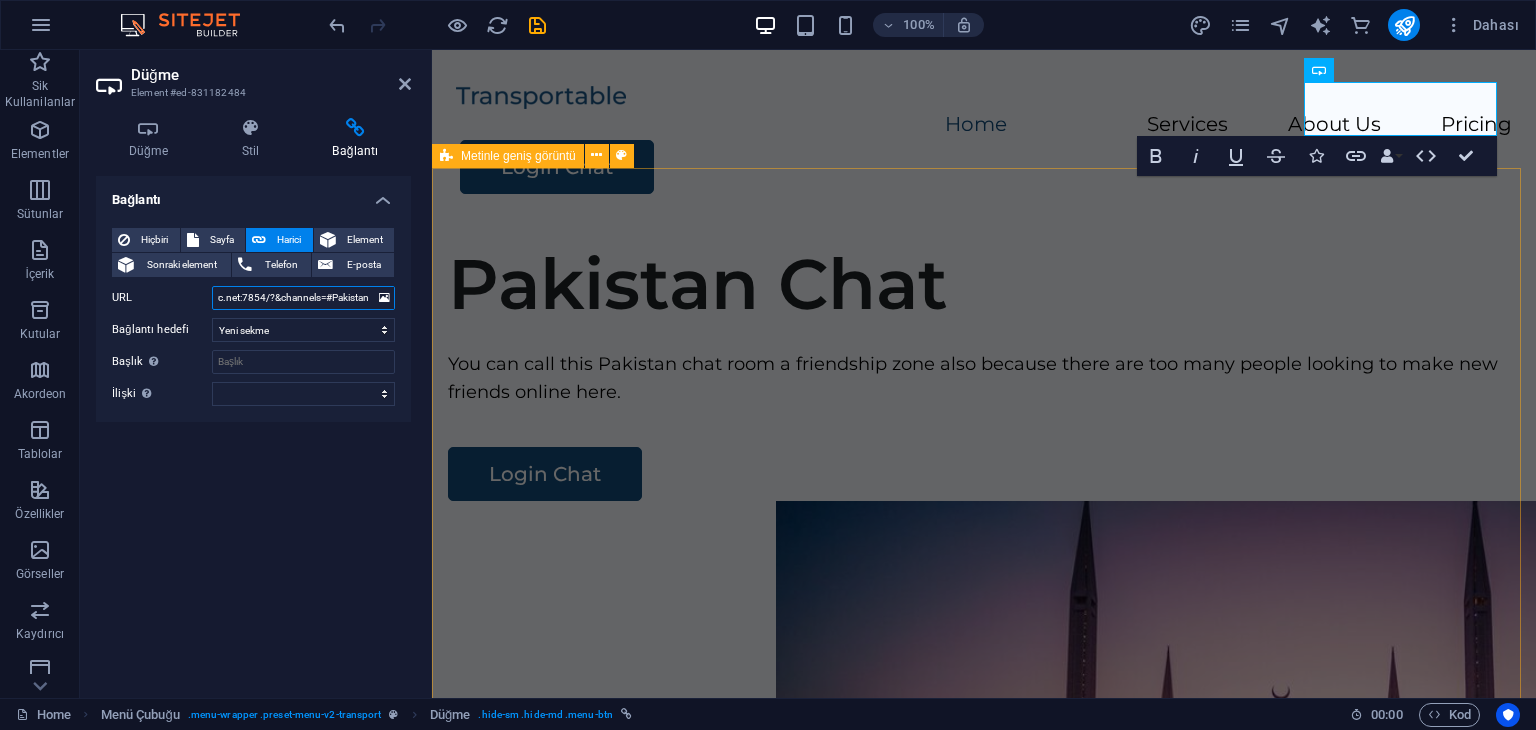 drag, startPoint x: 824, startPoint y: 342, endPoint x: 862, endPoint y: 342, distance: 38 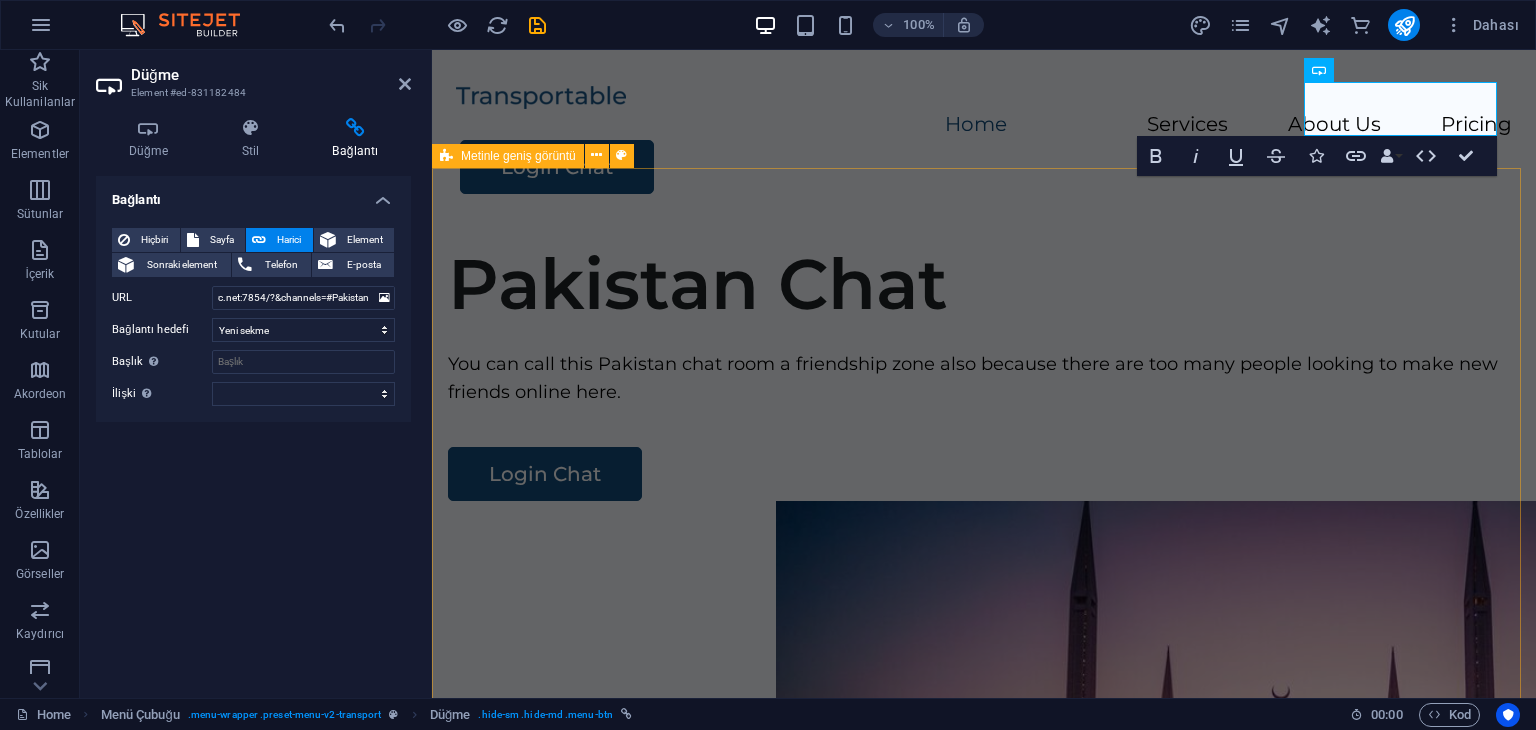 scroll, scrollTop: 0, scrollLeft: 0, axis: both 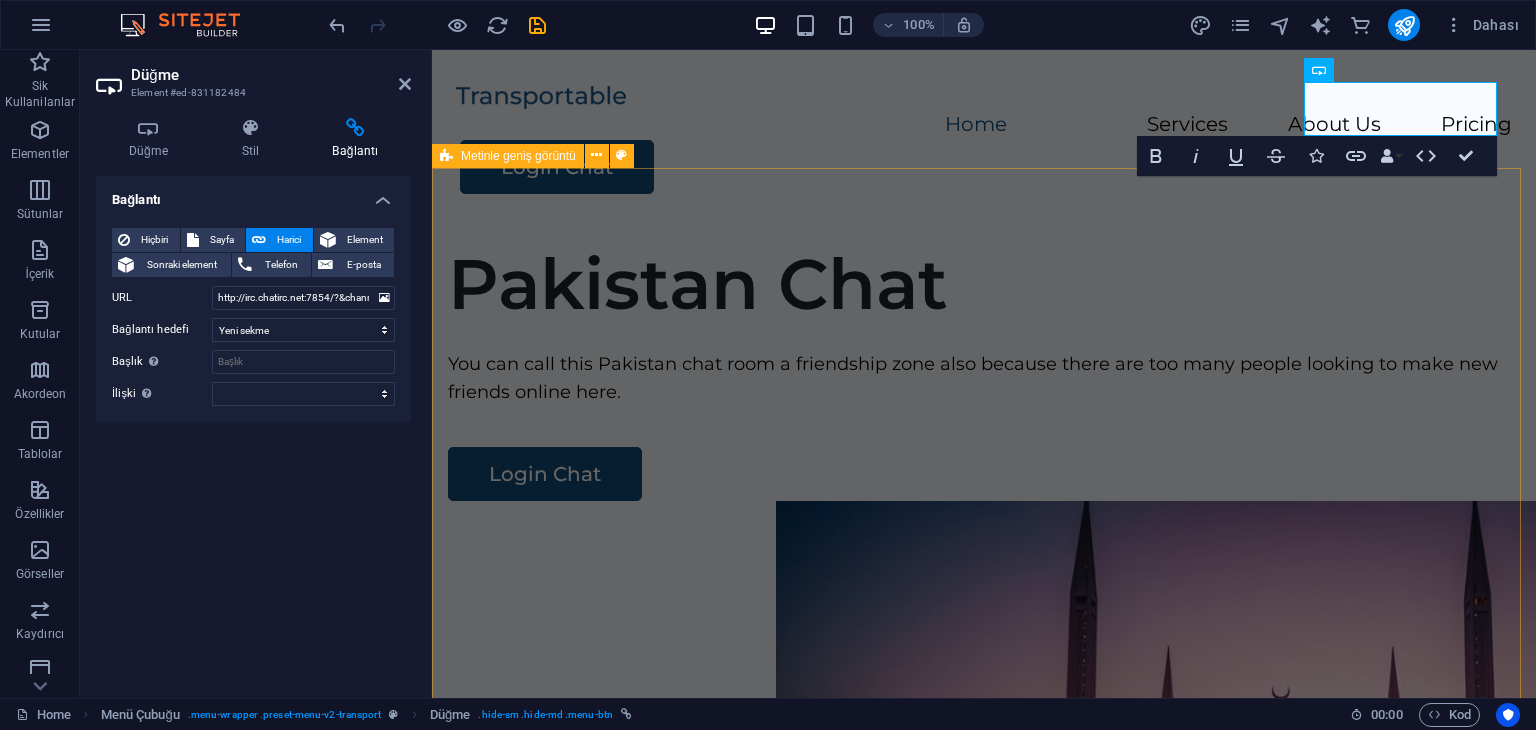 click on "Pakistan Chat You can call this Pakistan chat room a friendship zone also because there are too many people looking to make new friends online here. Login Chat" at bounding box center [984, 609] 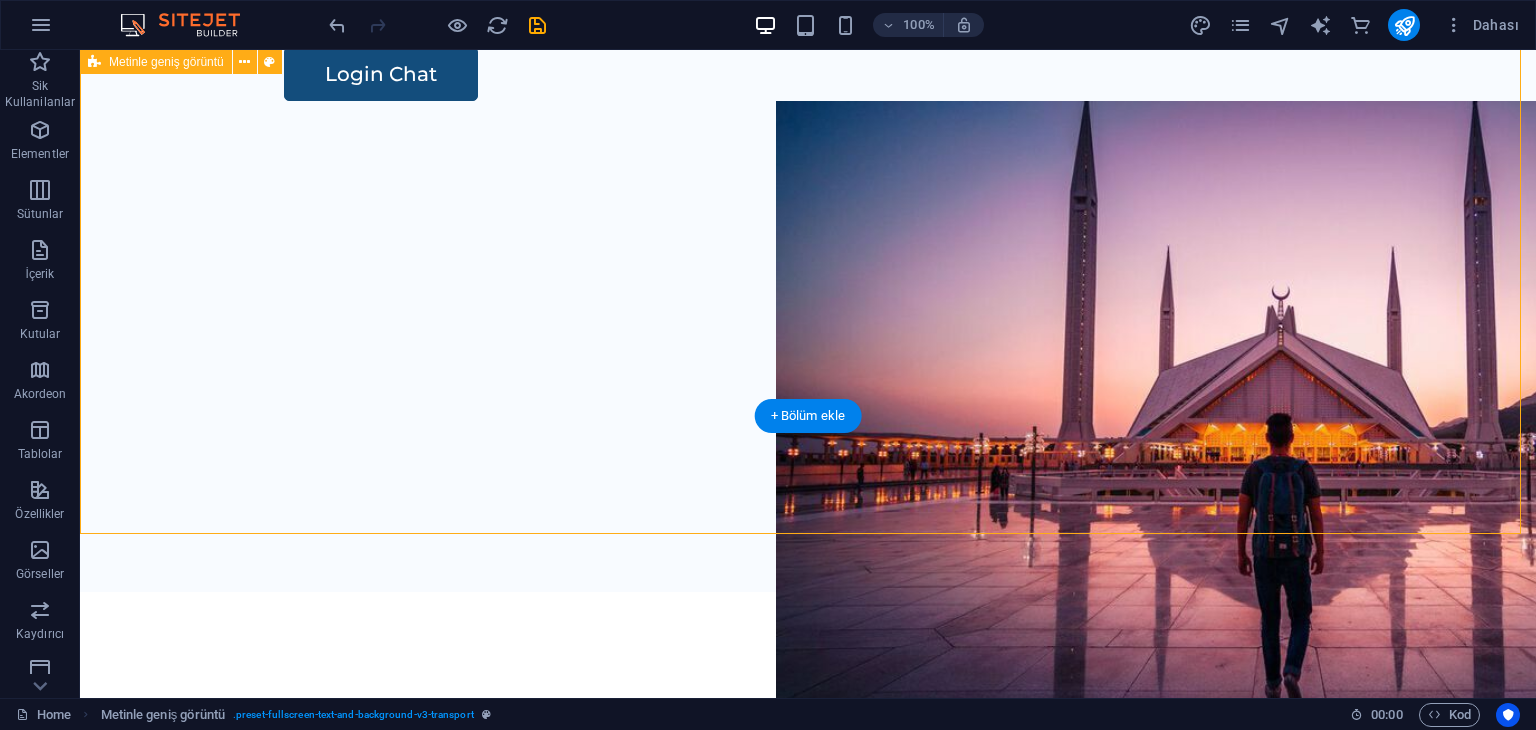 scroll, scrollTop: 0, scrollLeft: 0, axis: both 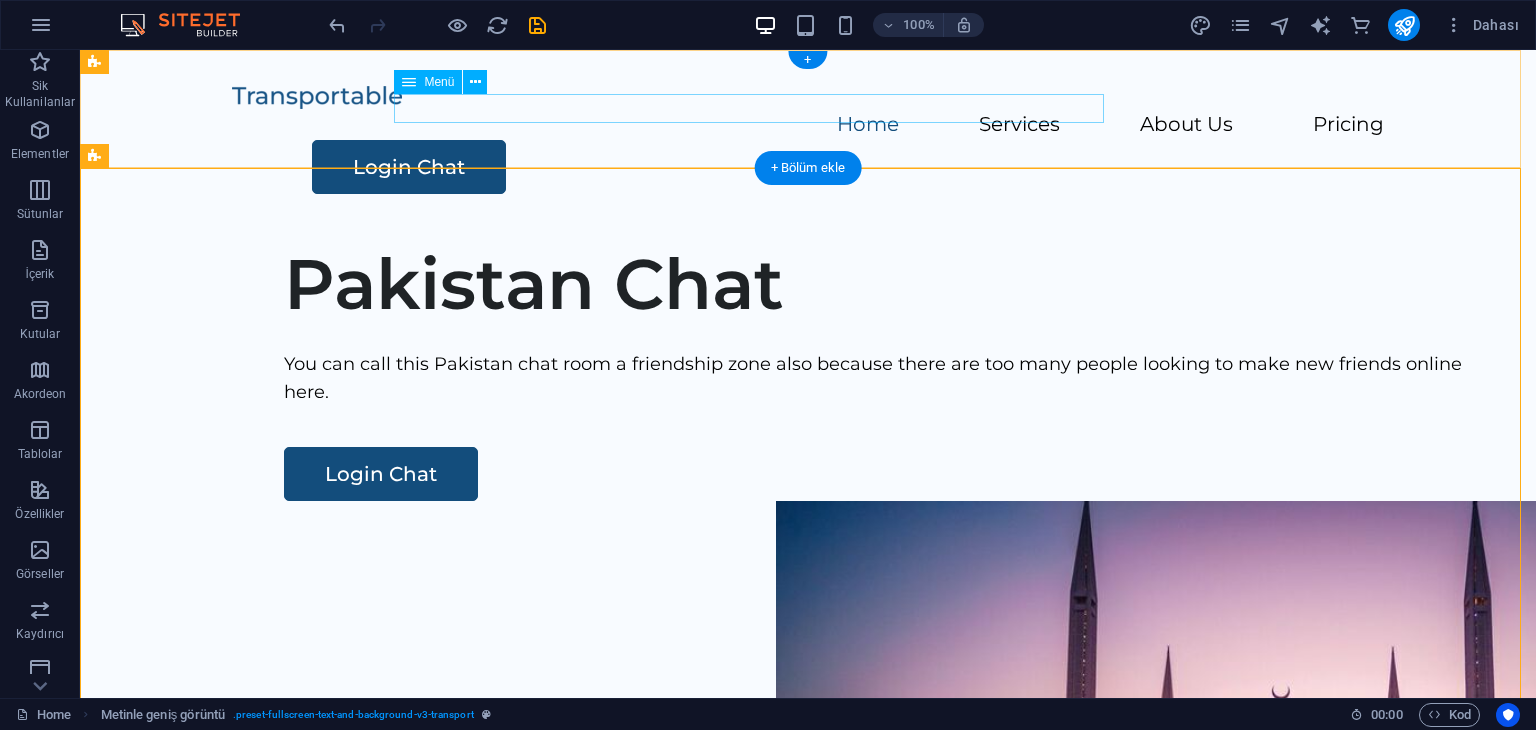 click on "Home Services About Us Pricing" at bounding box center (808, 125) 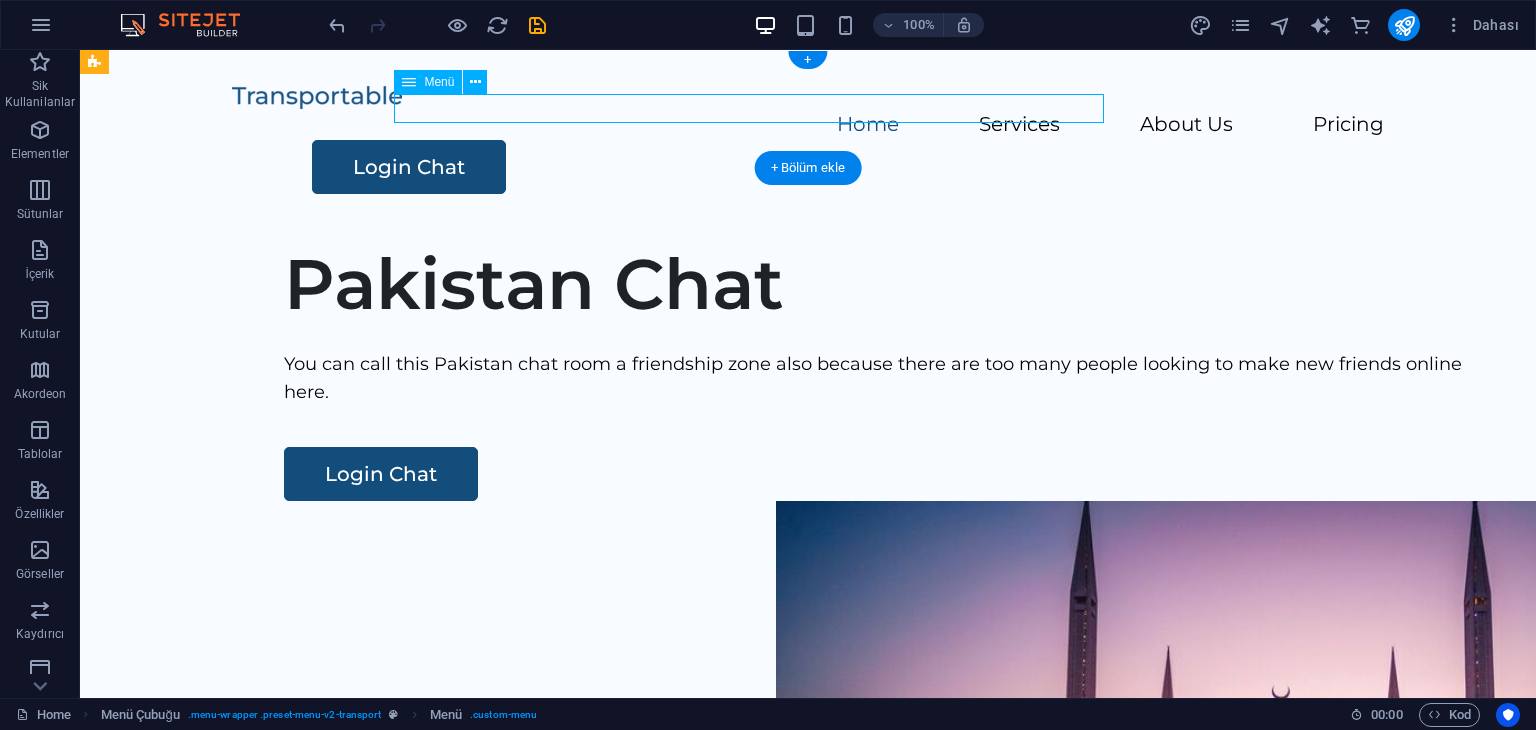 click on "Home Services About Us Pricing" at bounding box center (808, 125) 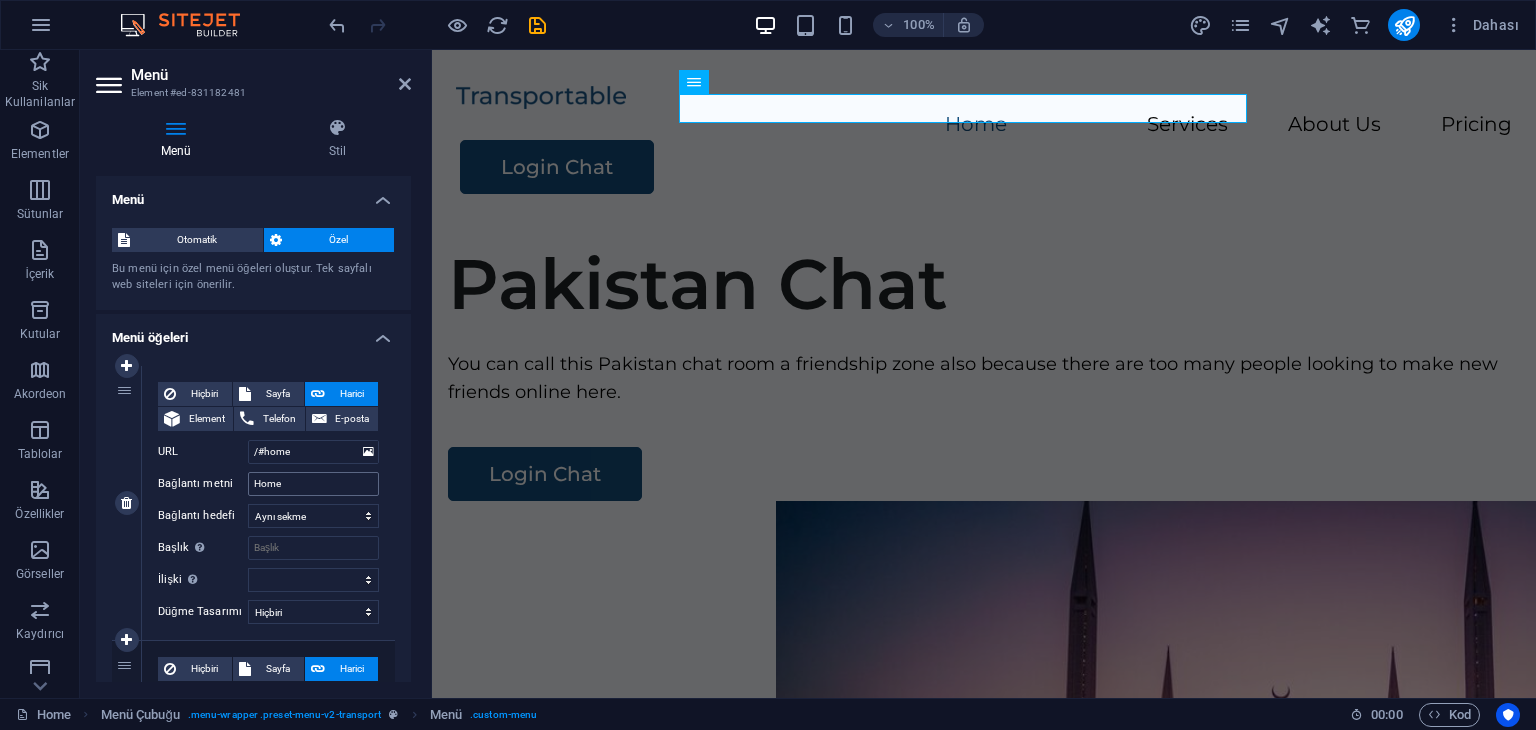 scroll, scrollTop: 200, scrollLeft: 0, axis: vertical 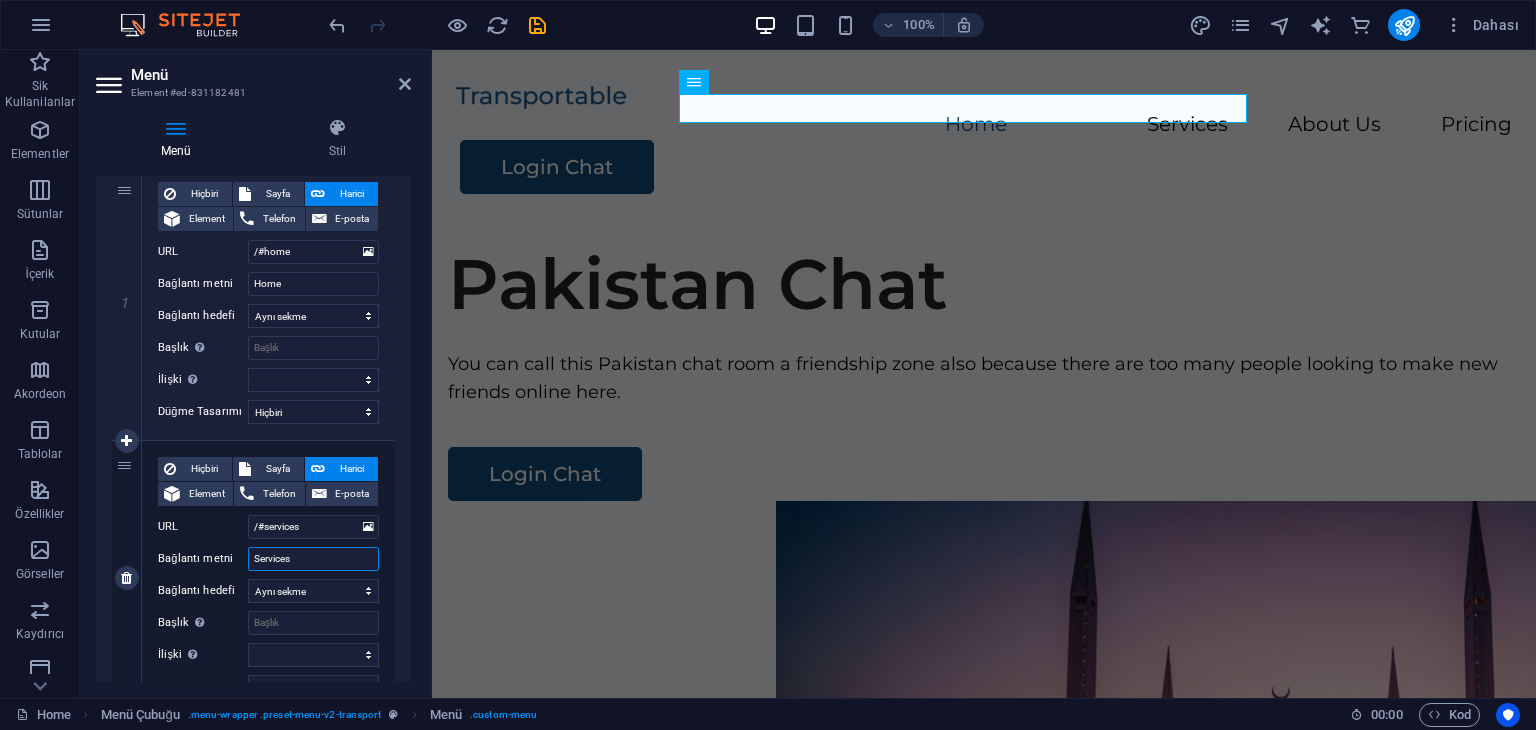 drag, startPoint x: 312, startPoint y: 558, endPoint x: 205, endPoint y: 556, distance: 107.01869 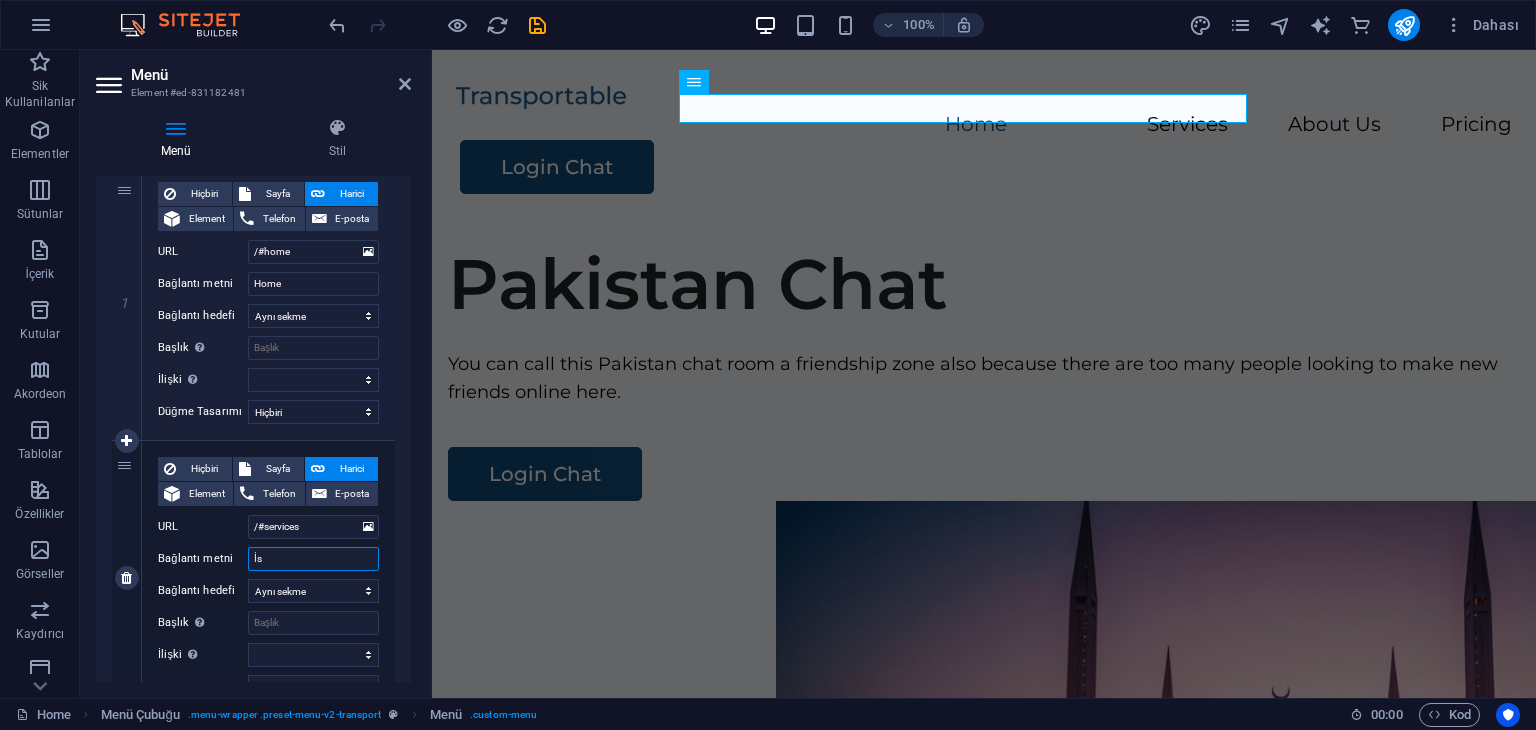 type on "İsl" 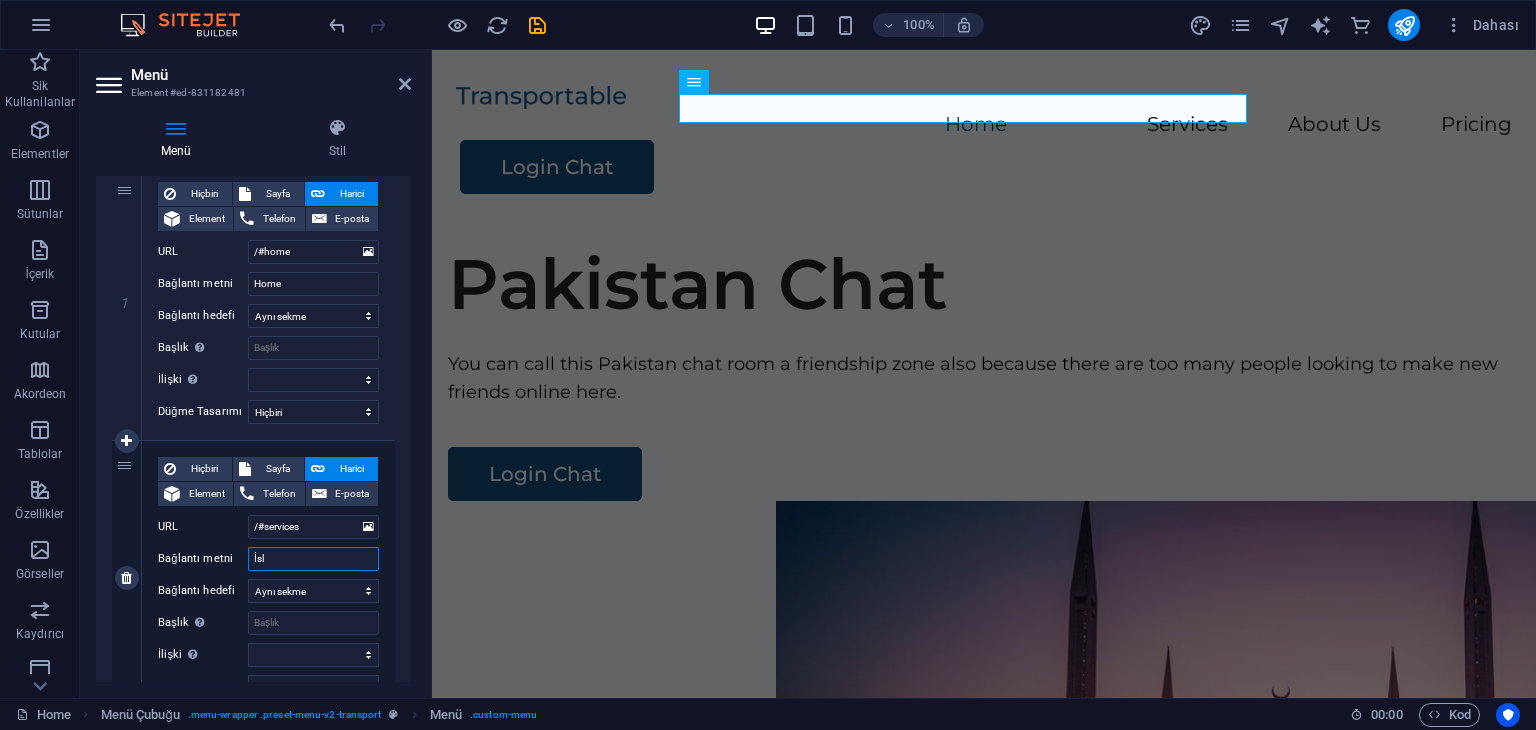 select 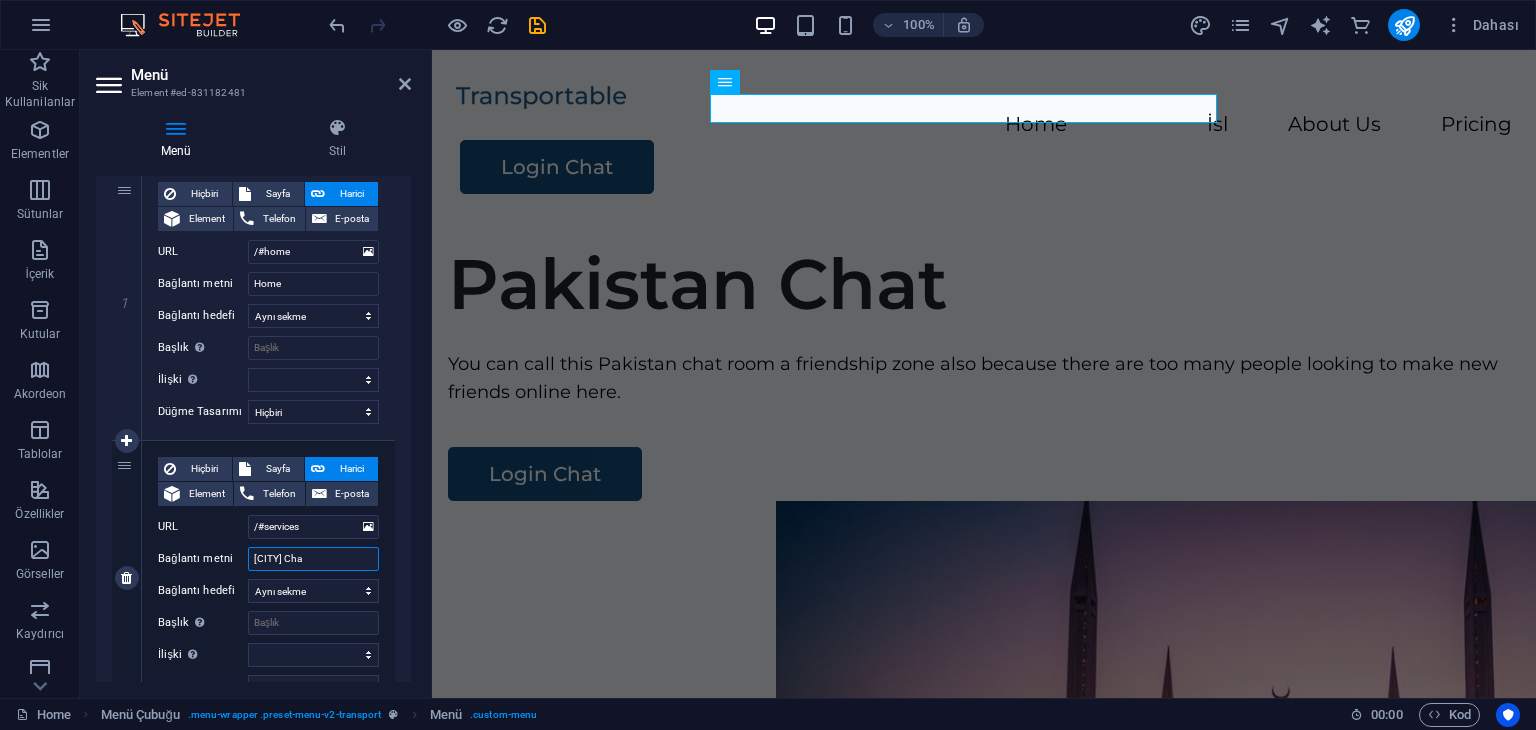 type on "[CITY] Chat" 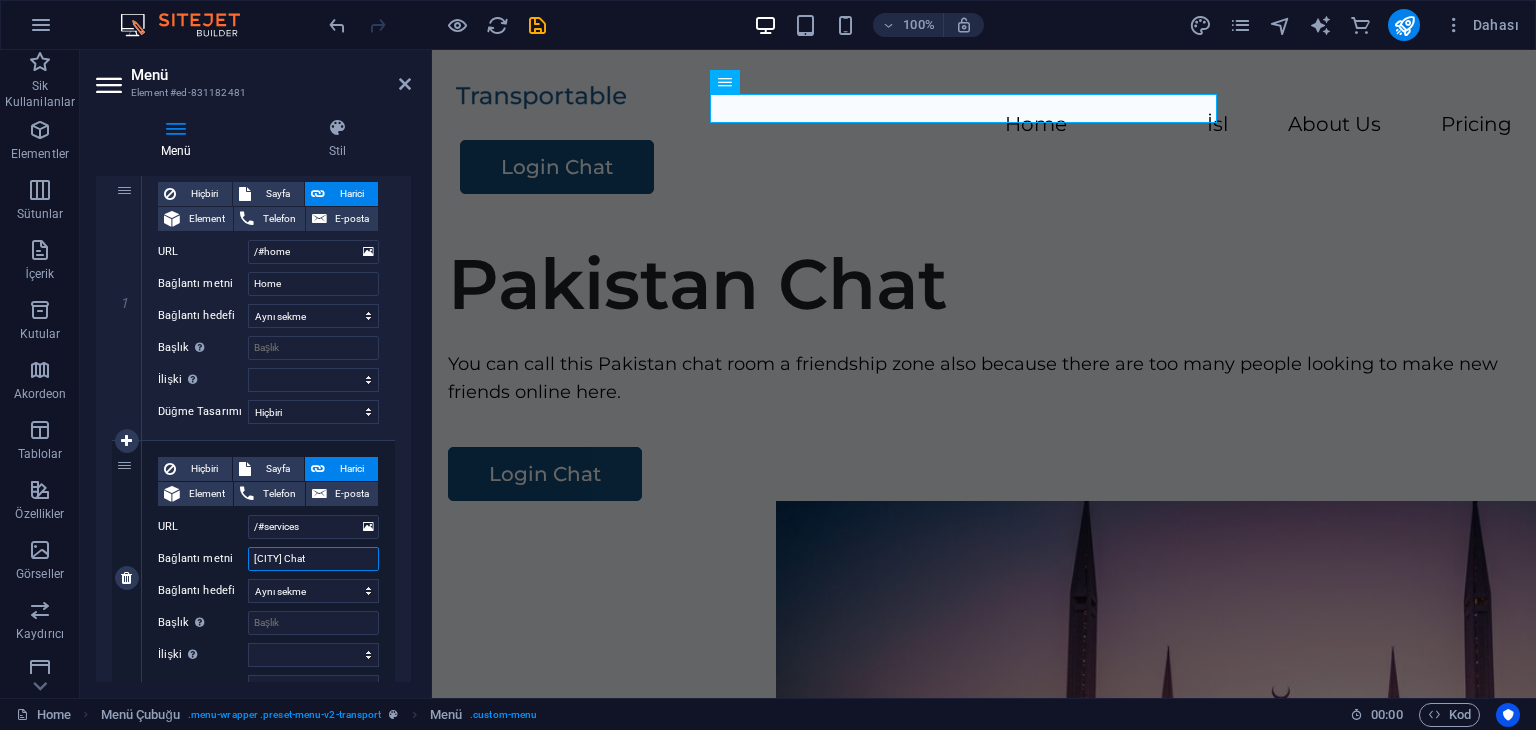 select 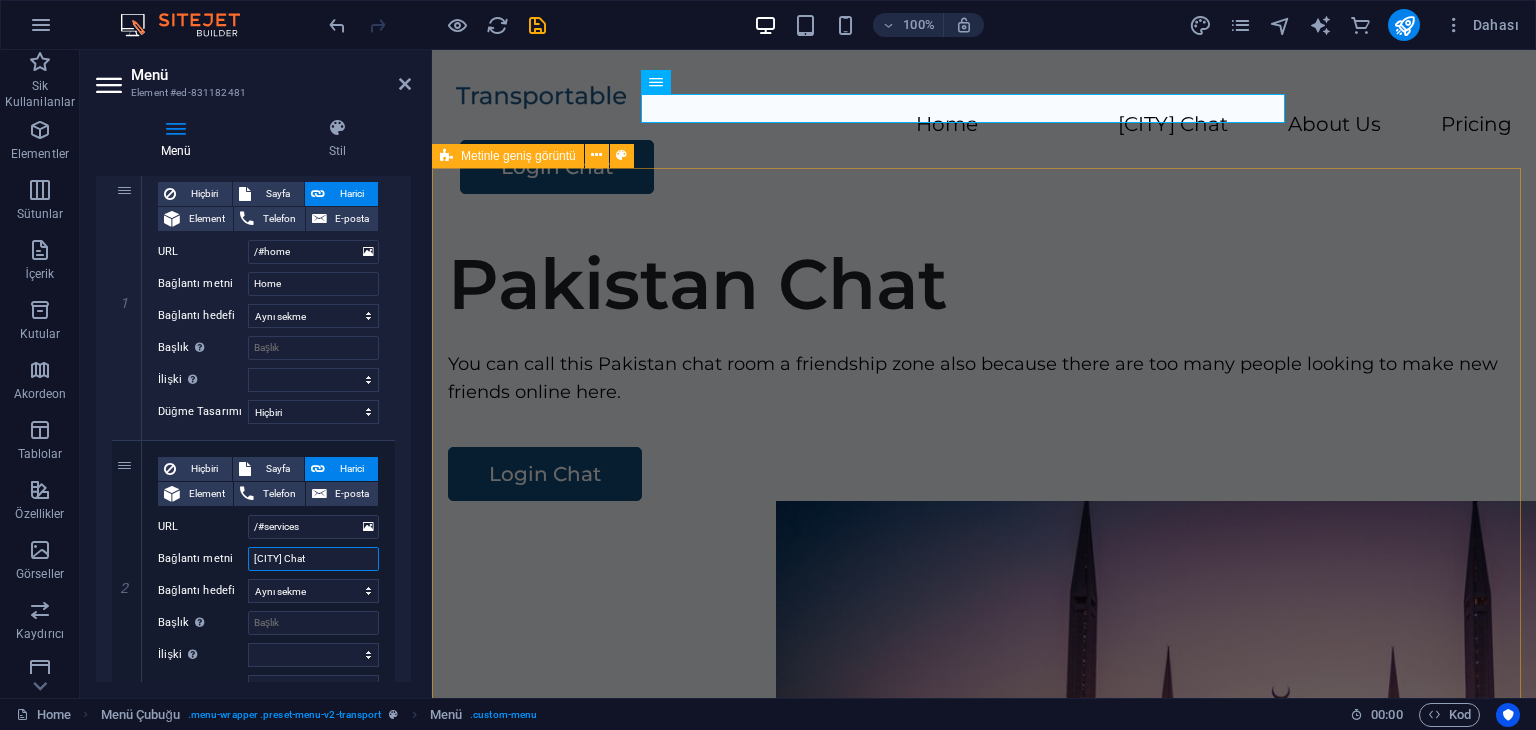 type on "[CITY] Chat" 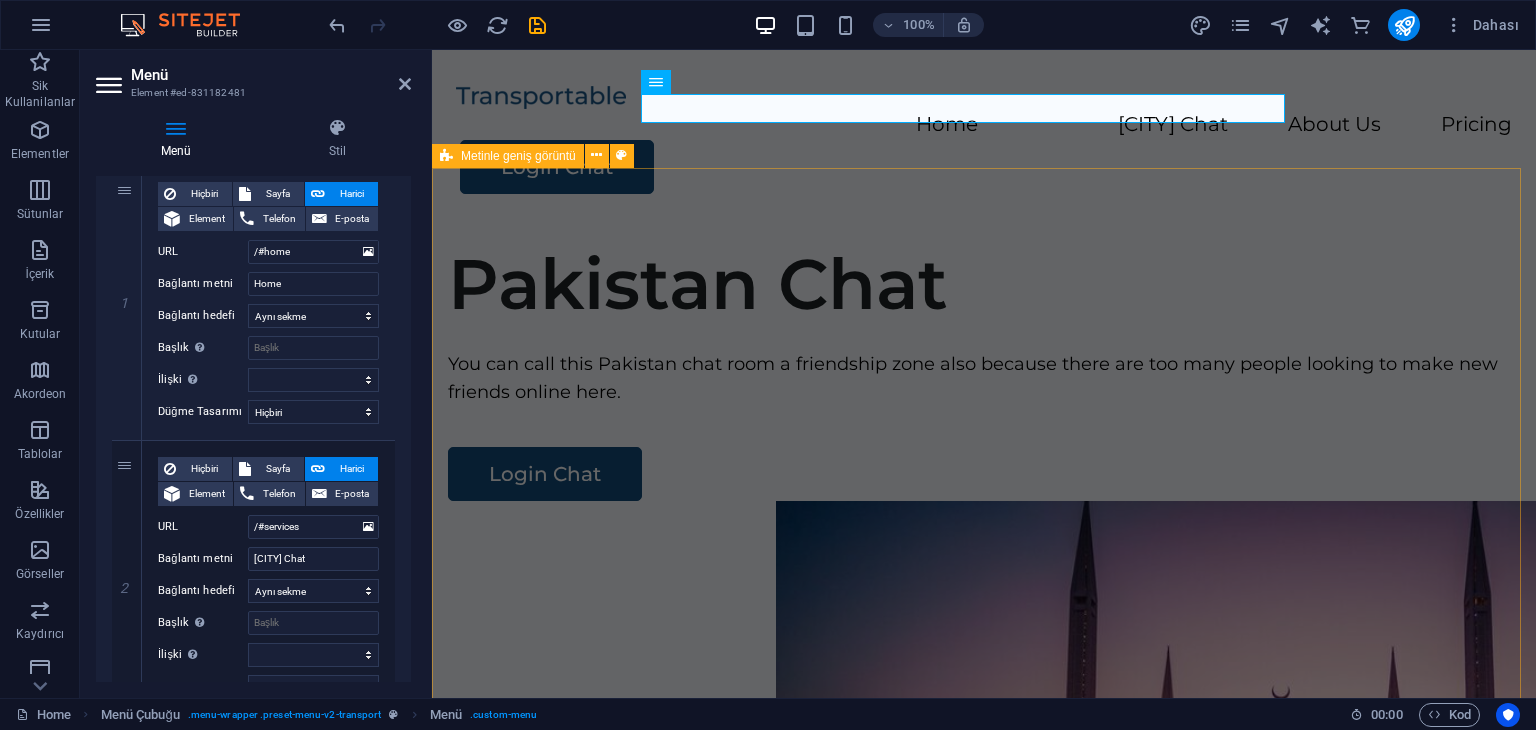 click on "Pakistan Chat You can call this Pakistan chat room a friendship zone also because there are too many people looking to make new friends online here. Login Chat" at bounding box center (984, 609) 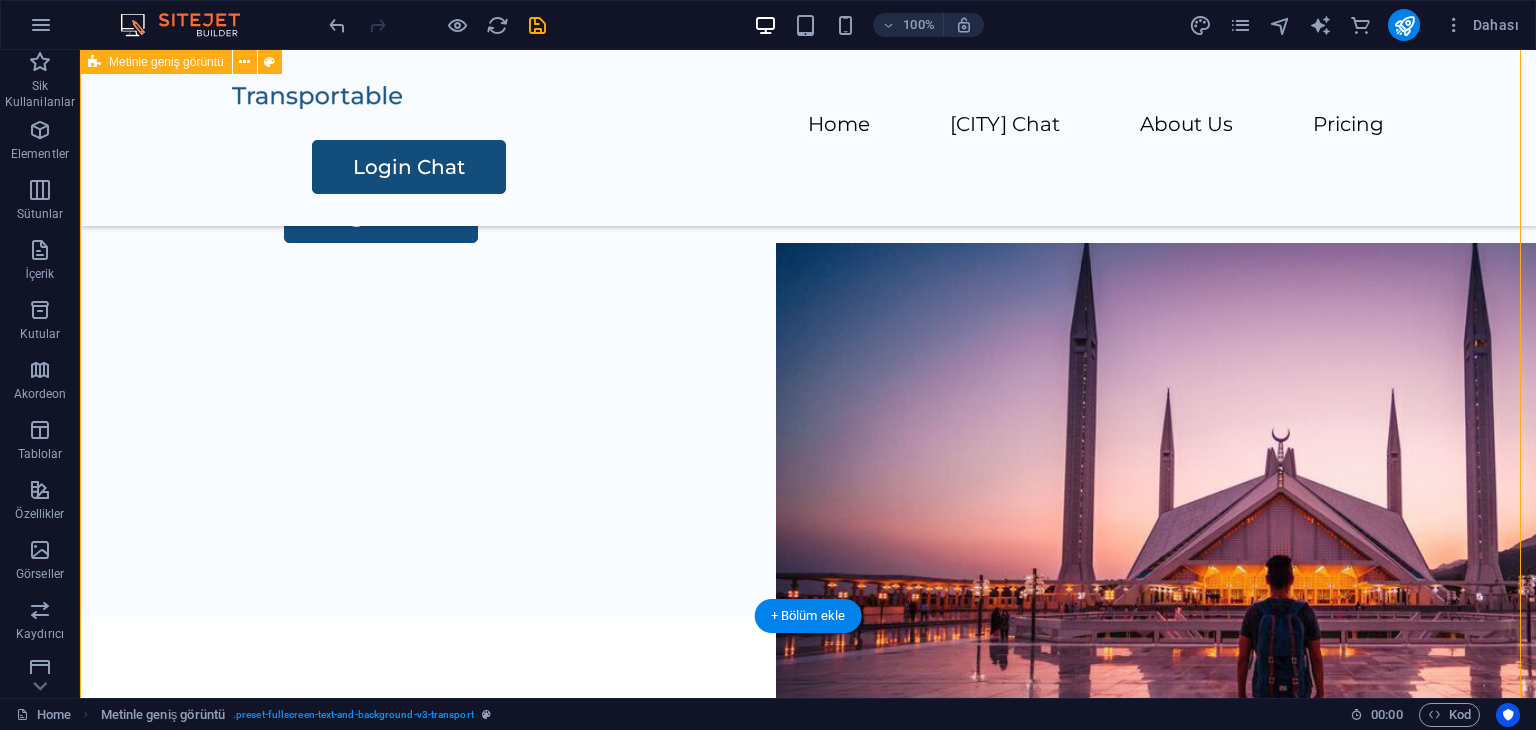 scroll, scrollTop: 0, scrollLeft: 0, axis: both 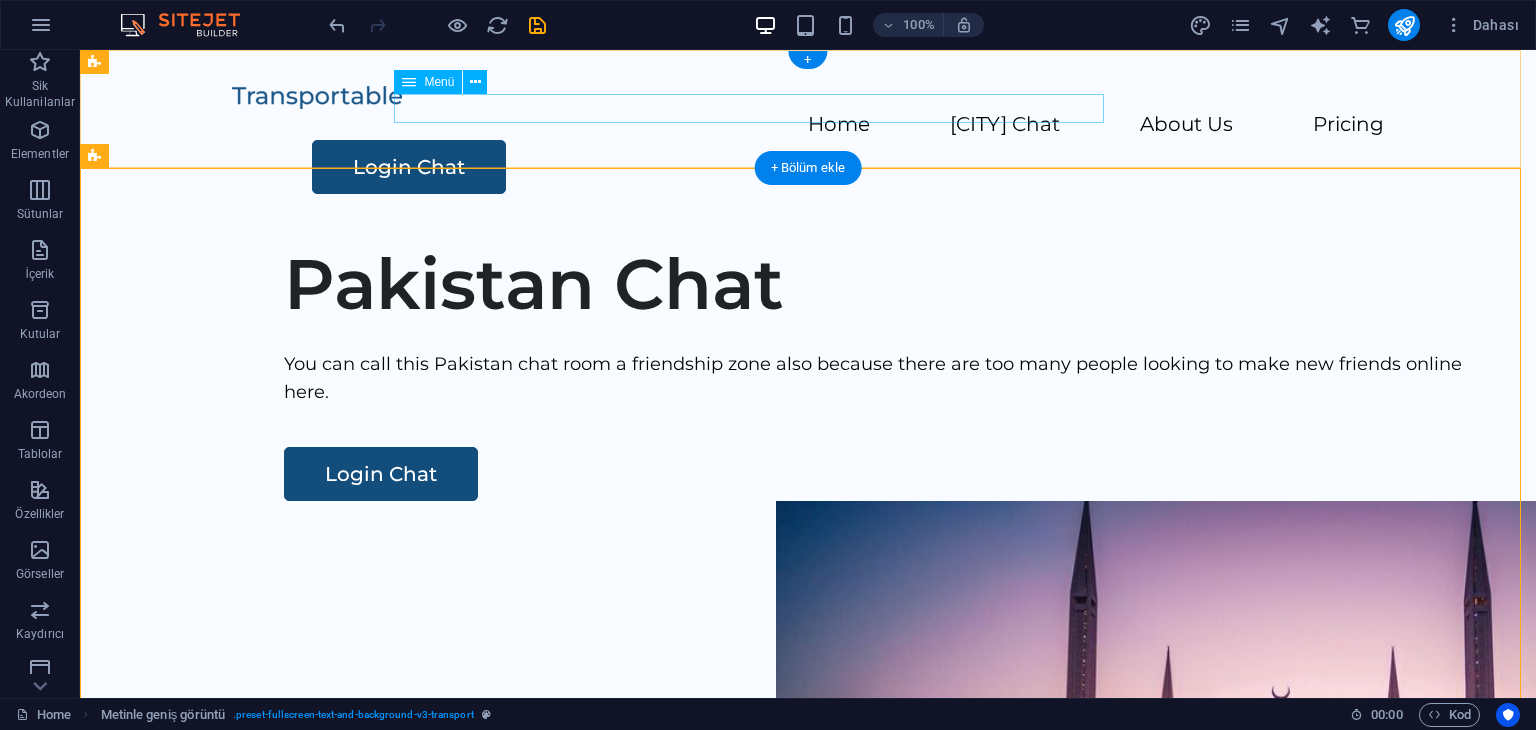 click on "Home [CITY] Chat About Us Pricing" at bounding box center (808, 125) 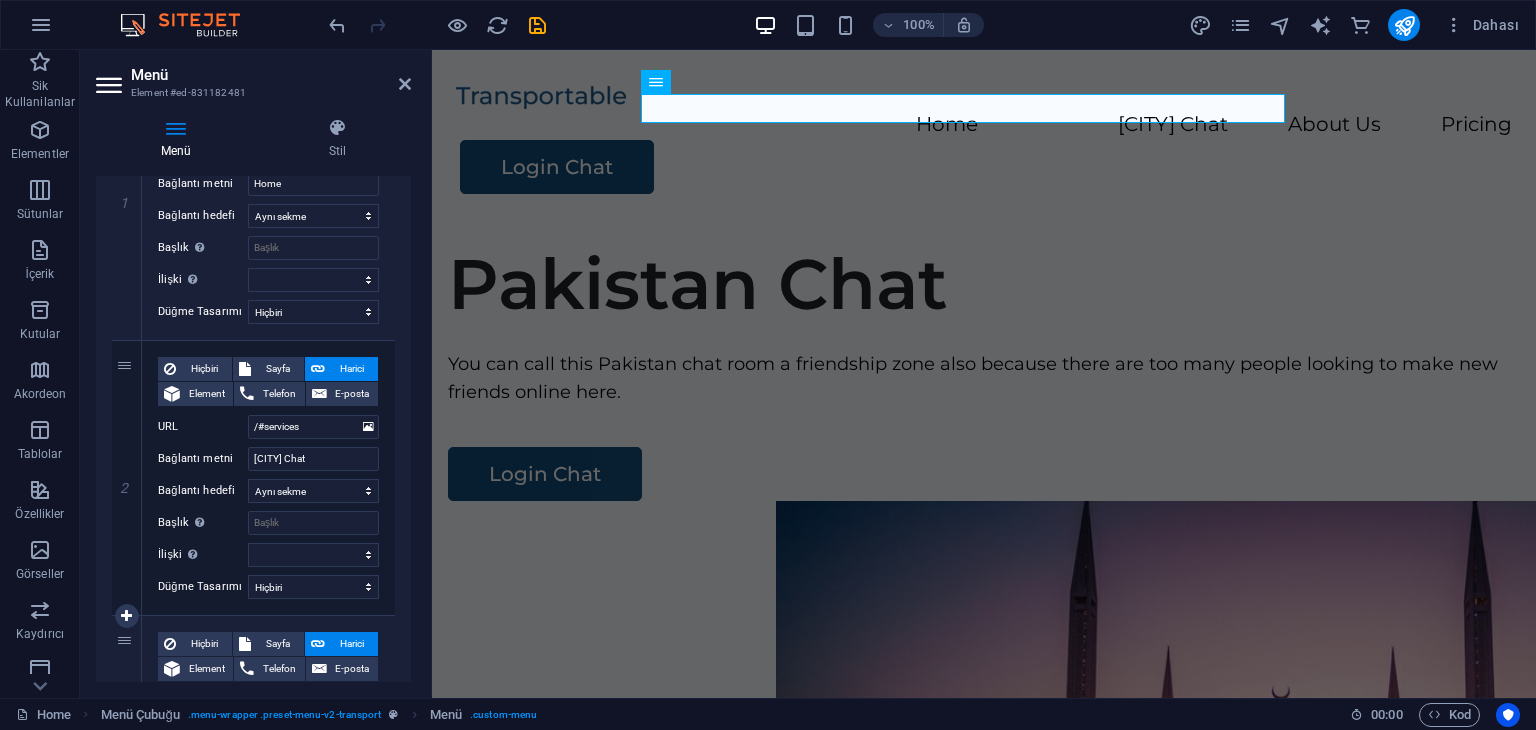 scroll, scrollTop: 500, scrollLeft: 0, axis: vertical 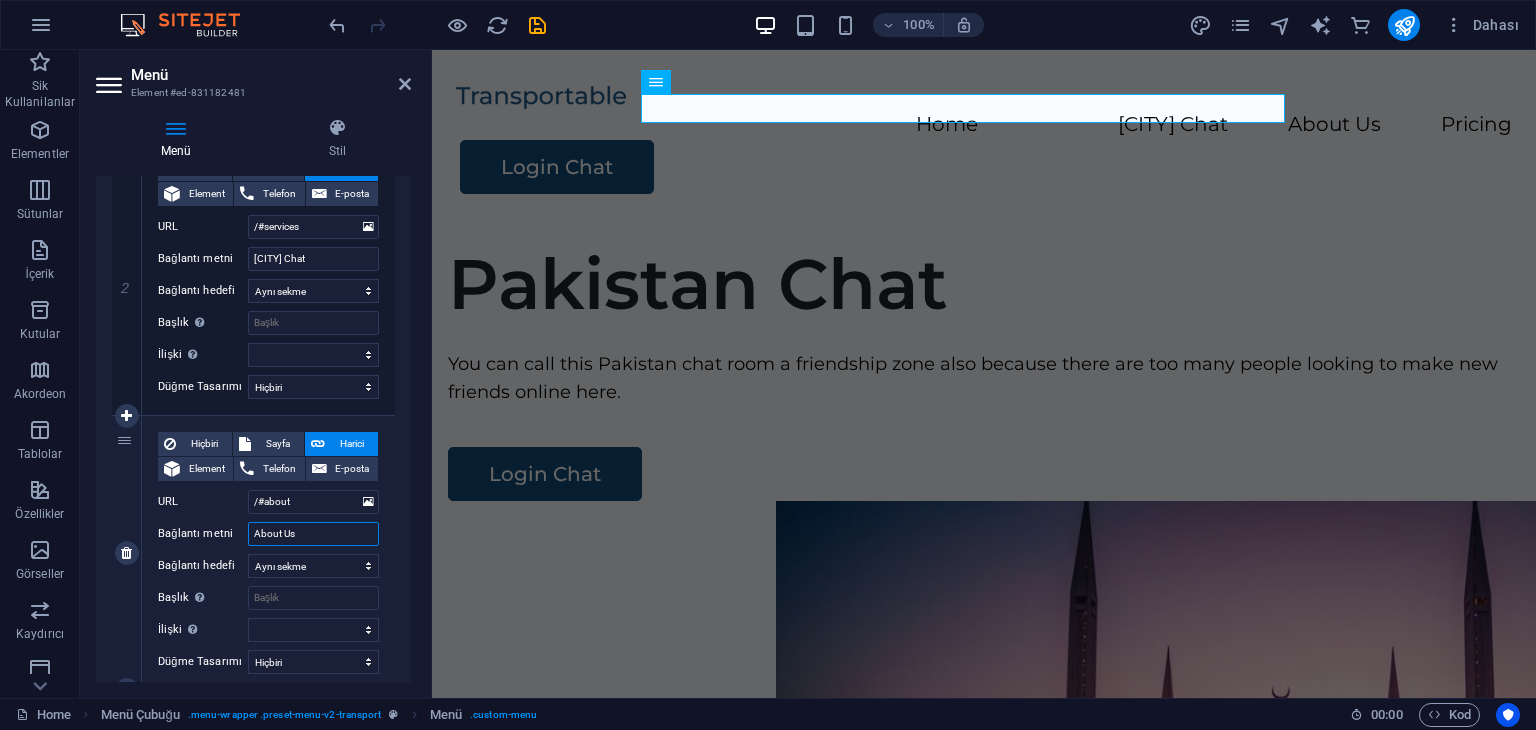drag, startPoint x: 316, startPoint y: 539, endPoint x: 182, endPoint y: 536, distance: 134.03358 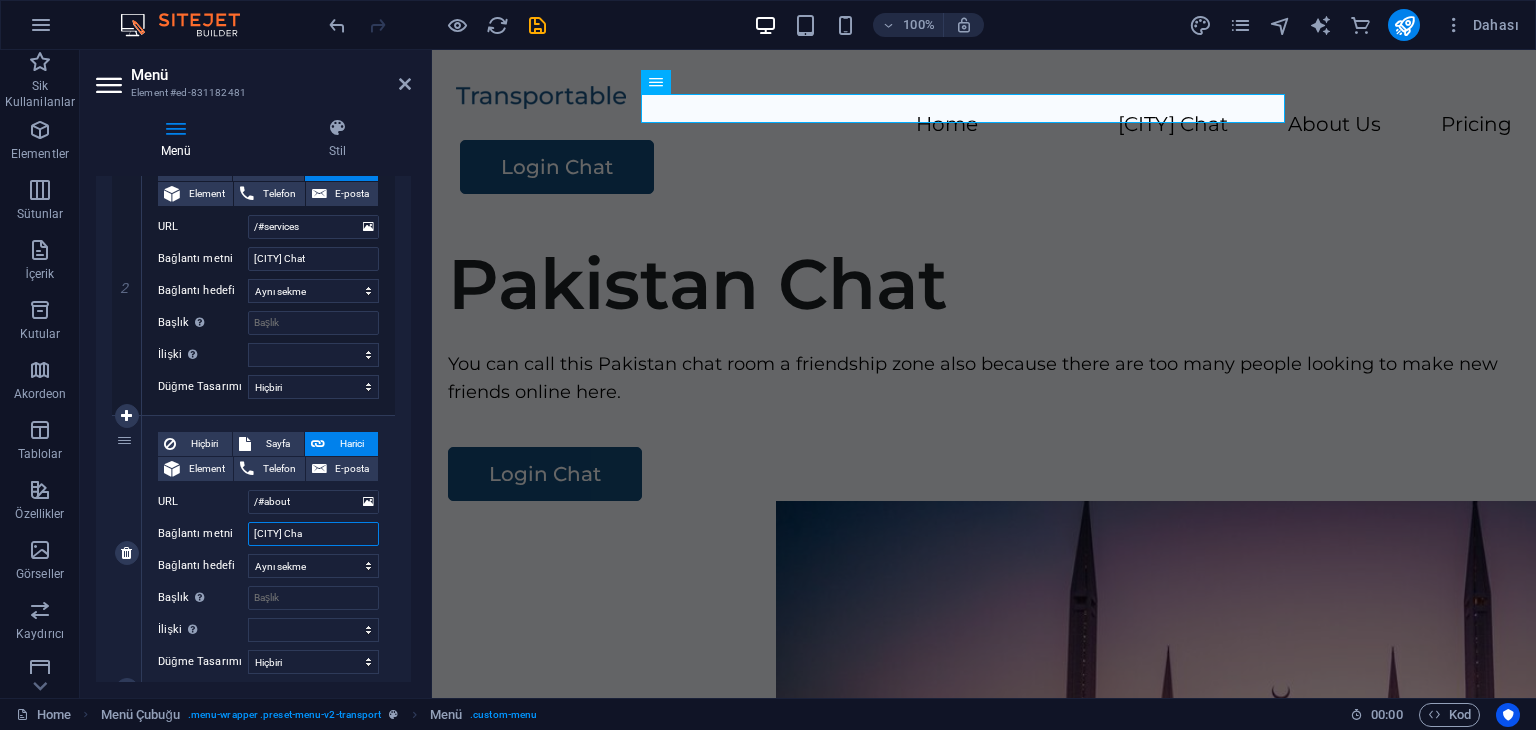 type on "Lahore Chat" 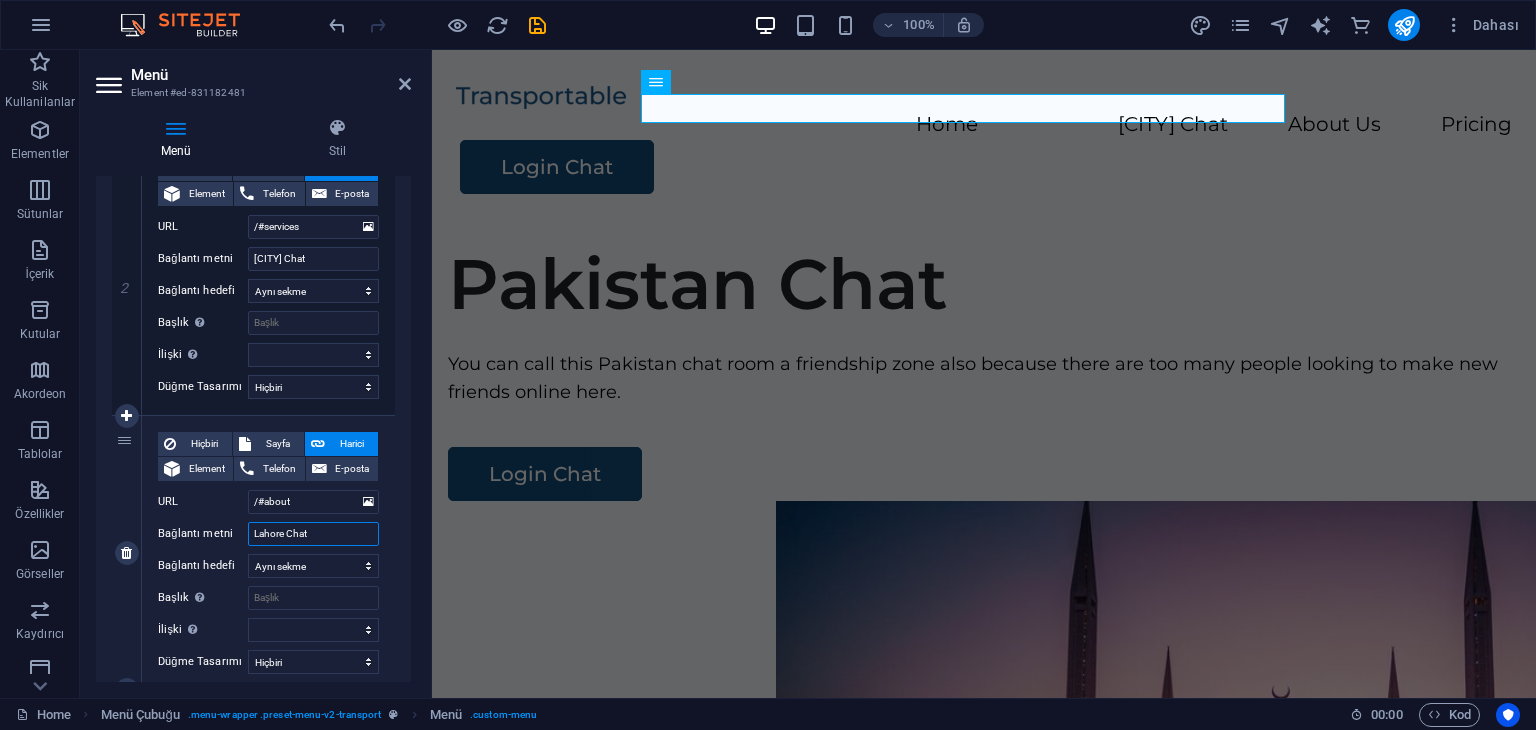 select 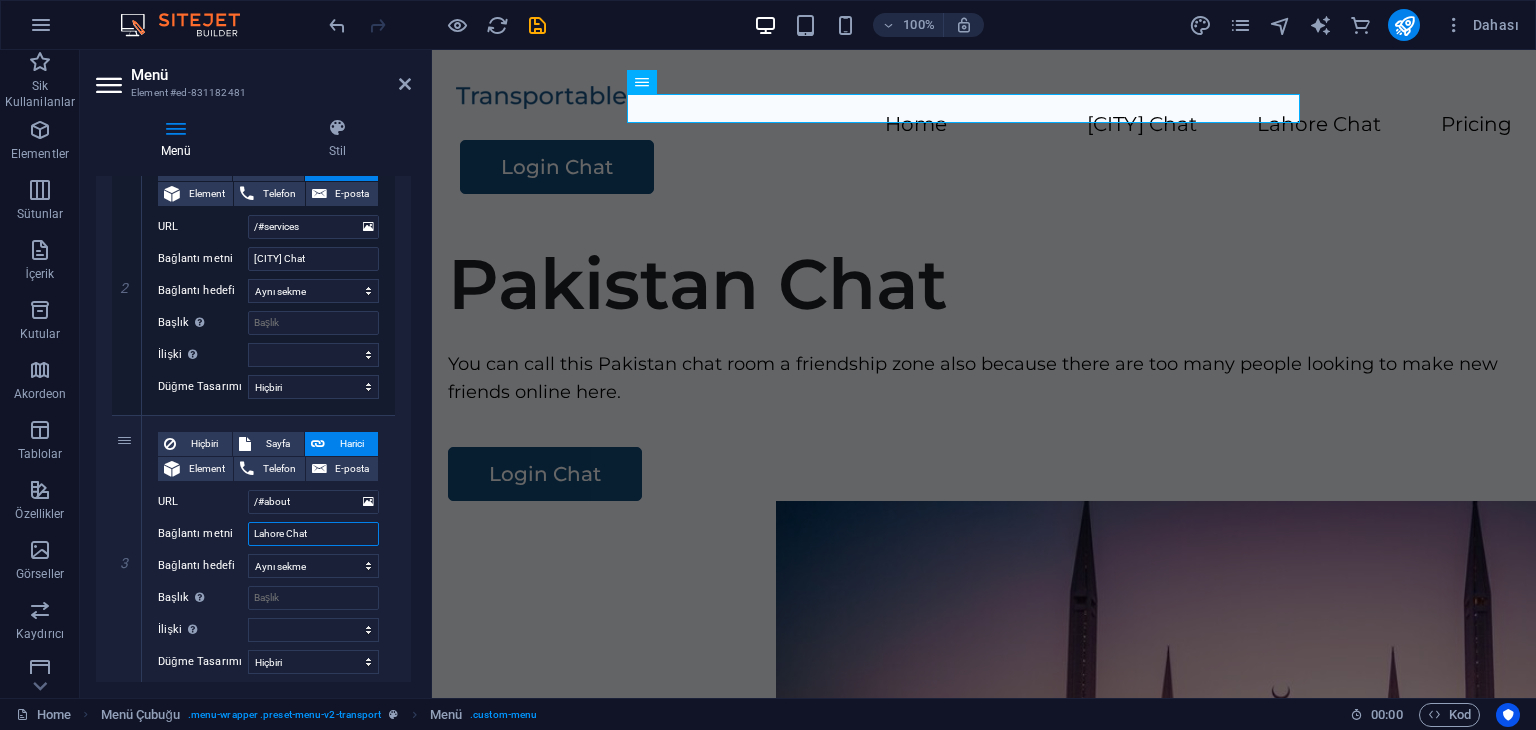type on "Lahore Chat" 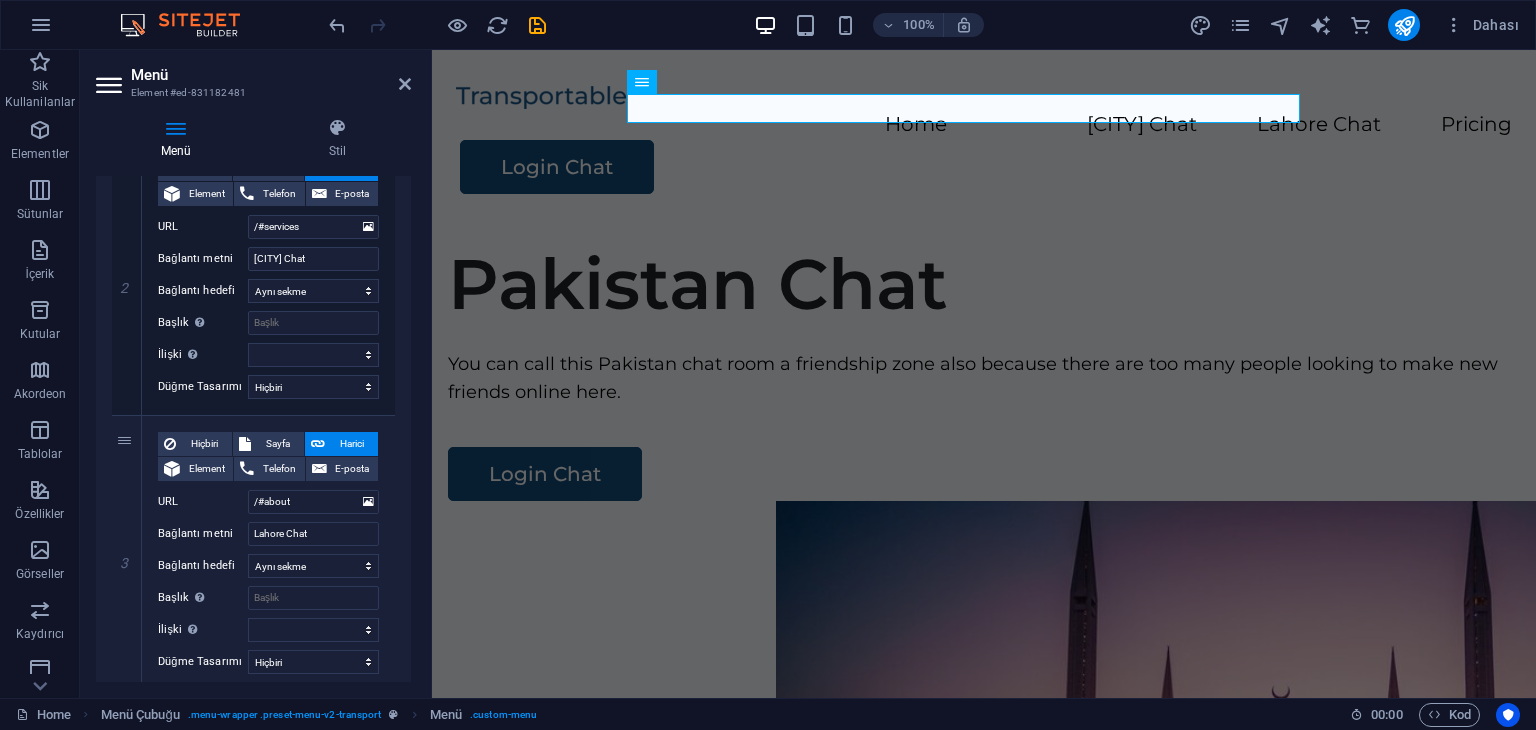 click on "Menü Stil Menü Otomatik Özel Bu menü için özel menü öğeleri oluştur. Tek sayfalı web siteleri için önerilir. Sayfaları yönet Menü öğeleri 1 Hiçbiri Sayfa Harici Element Telefon E-posta Sayfa Home Legal Notice Privacy Subpage Element
URL /#home Telefon E-posta Bağlantı metni Home Bağlantı hedefi Yeni sekme Aynı sekme Kaplama Başlık Ek bağlantı tanımının bağlantı metniyle aynı olmaması gerekir. Başlık, genellikle fare elementin üzerine geldiğinde bir araç ipucu metni olarak gösterilir. Belirsizse boş bırak. İlişki Bu bağlantının bağlantı hedefiyle ilişkisini  ayarlar. Örneğin; "nofollow" (izleme) değeri, arama motorlarına bağlantıyı izleme talimatı verir. Boş bırakılabilir. alternate oluşturan bookmark harici yardım lisans ileri nofollow noreferrer noopener önceki arayın etiket Düğme Tasarımı Hiçbiri Varsayılan Birincil İkincil 2 Hiçbiri Sayfa Harici Element Telefon E-posta Sayfa Home Legal Notice Privacy Subpage 3" at bounding box center [253, 400] 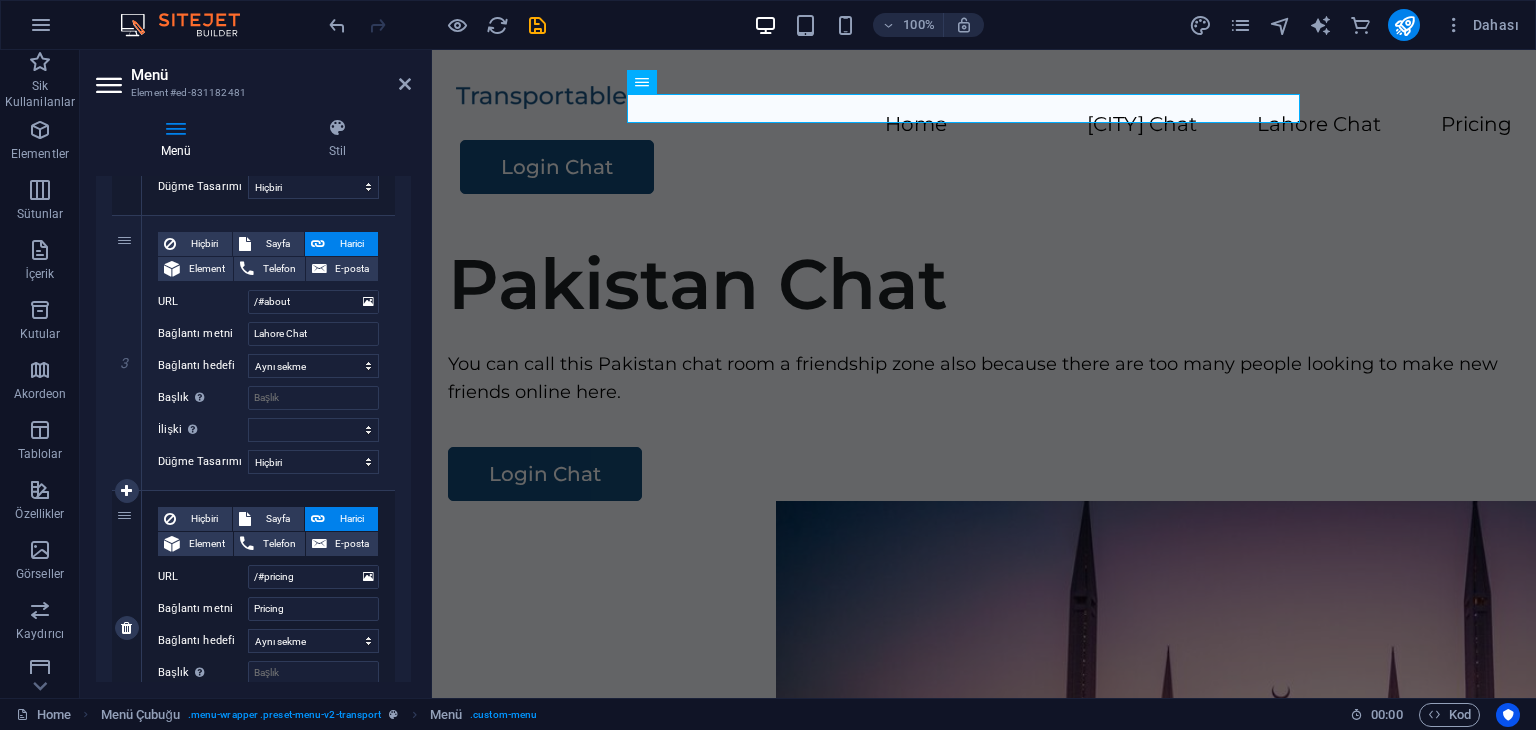 scroll, scrollTop: 800, scrollLeft: 0, axis: vertical 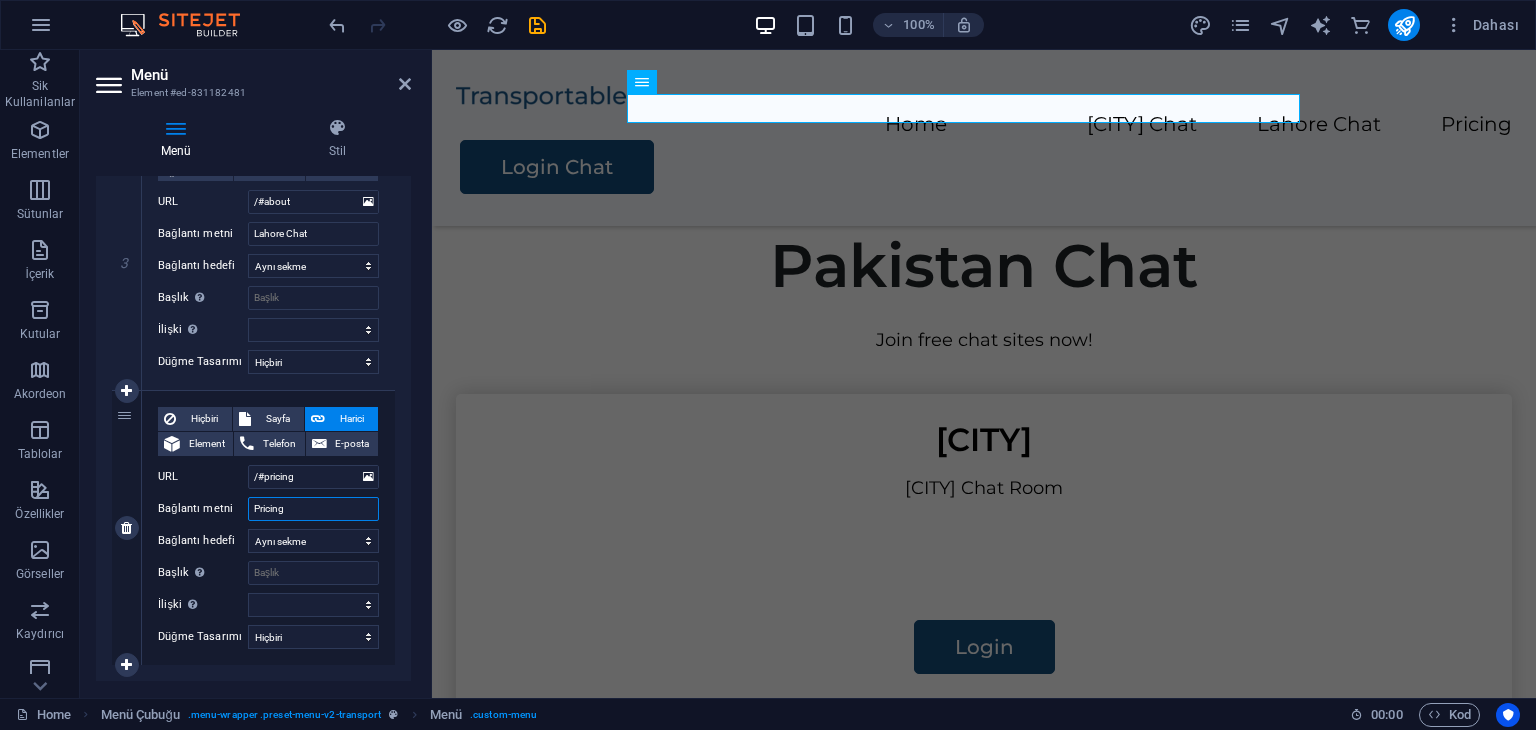 drag, startPoint x: 321, startPoint y: 510, endPoint x: 236, endPoint y: 510, distance: 85 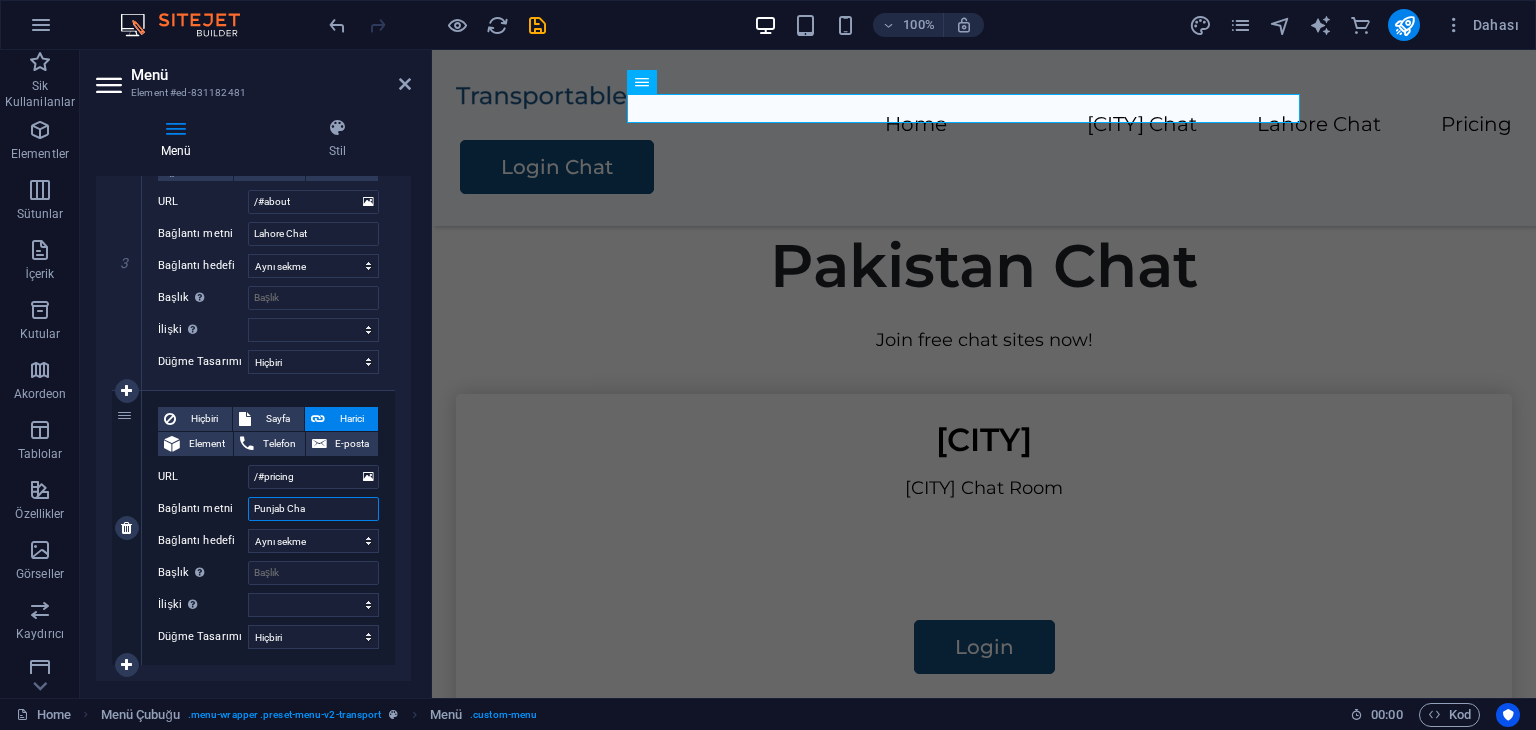 type on "Punjab Chat" 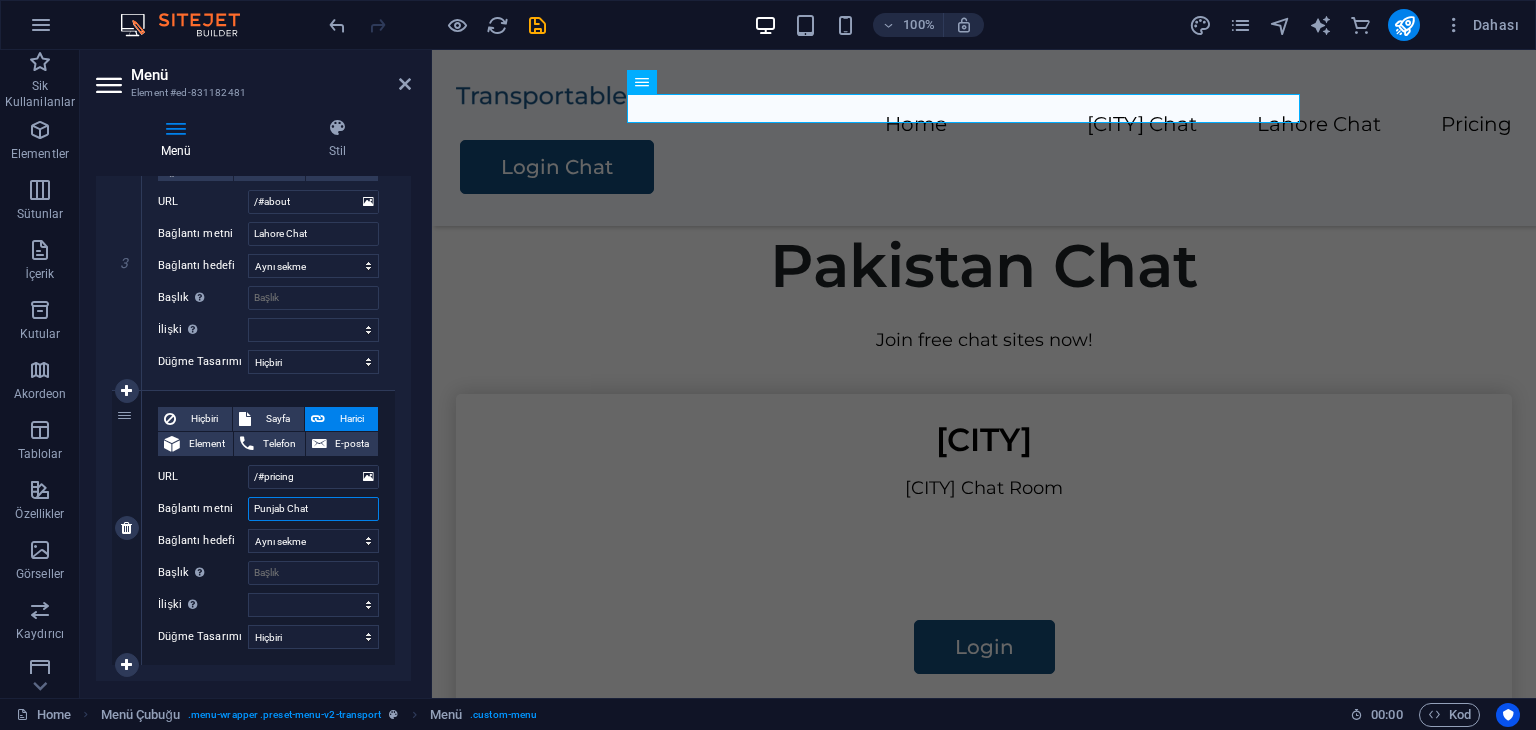 select 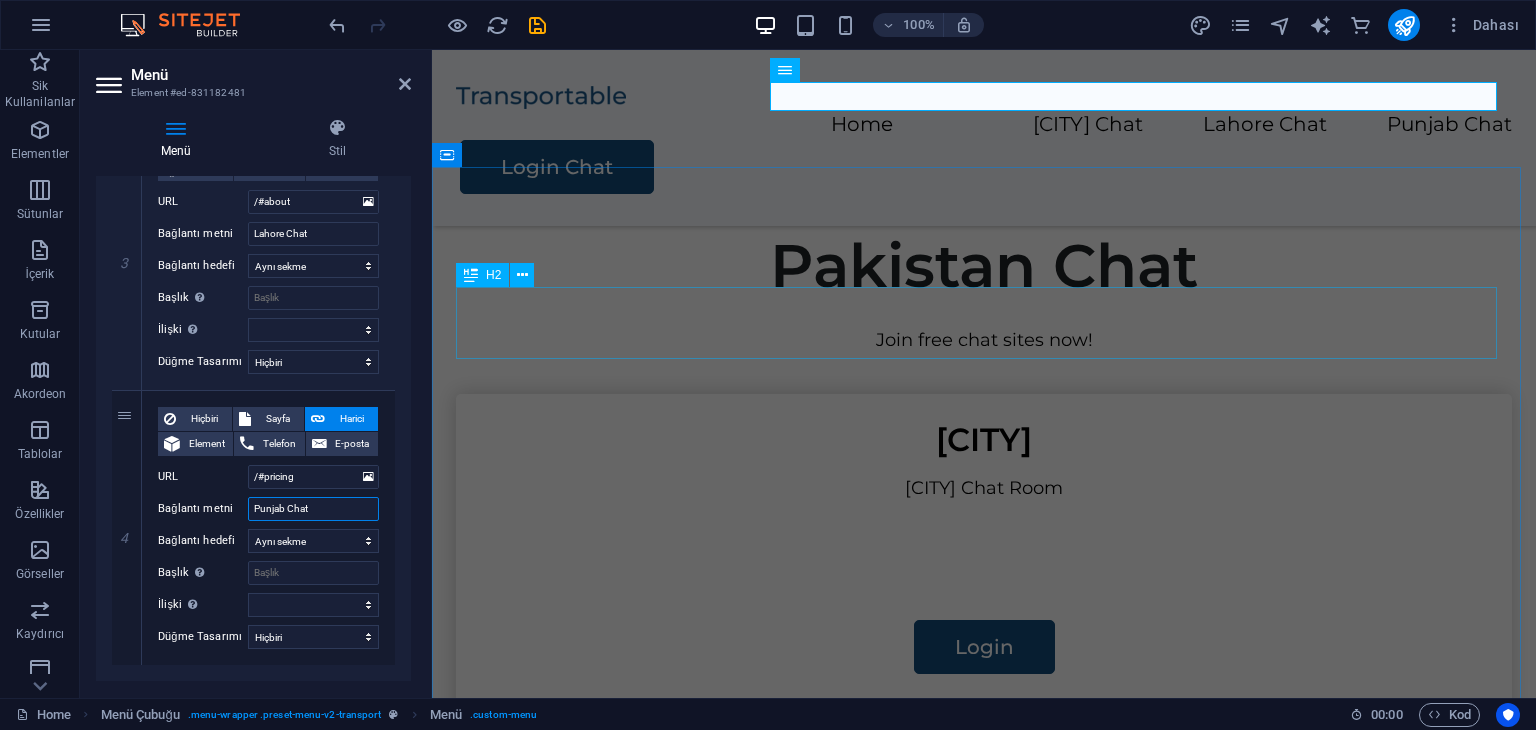 type on "Punjab Chat" 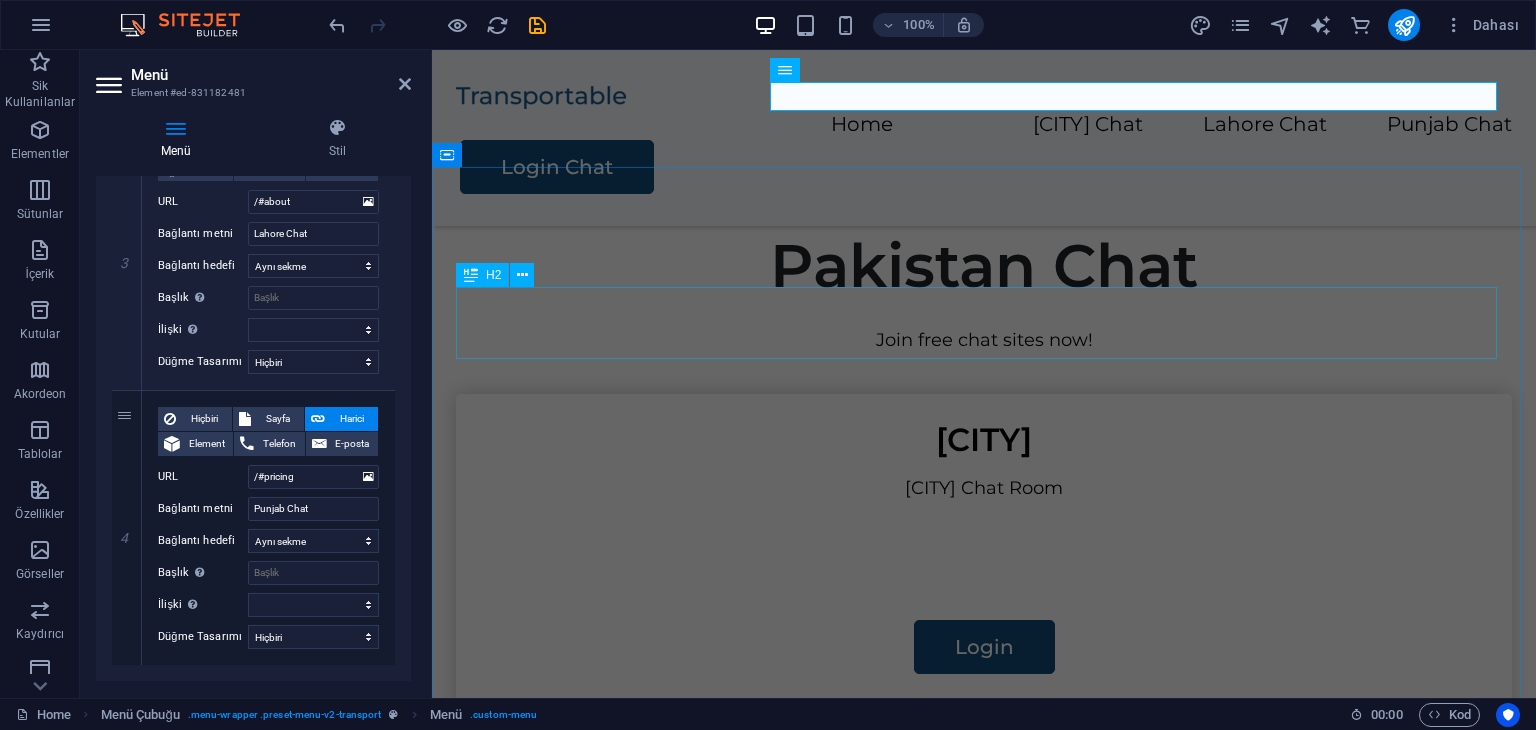 click on "Pakistan Chat" at bounding box center (984, 266) 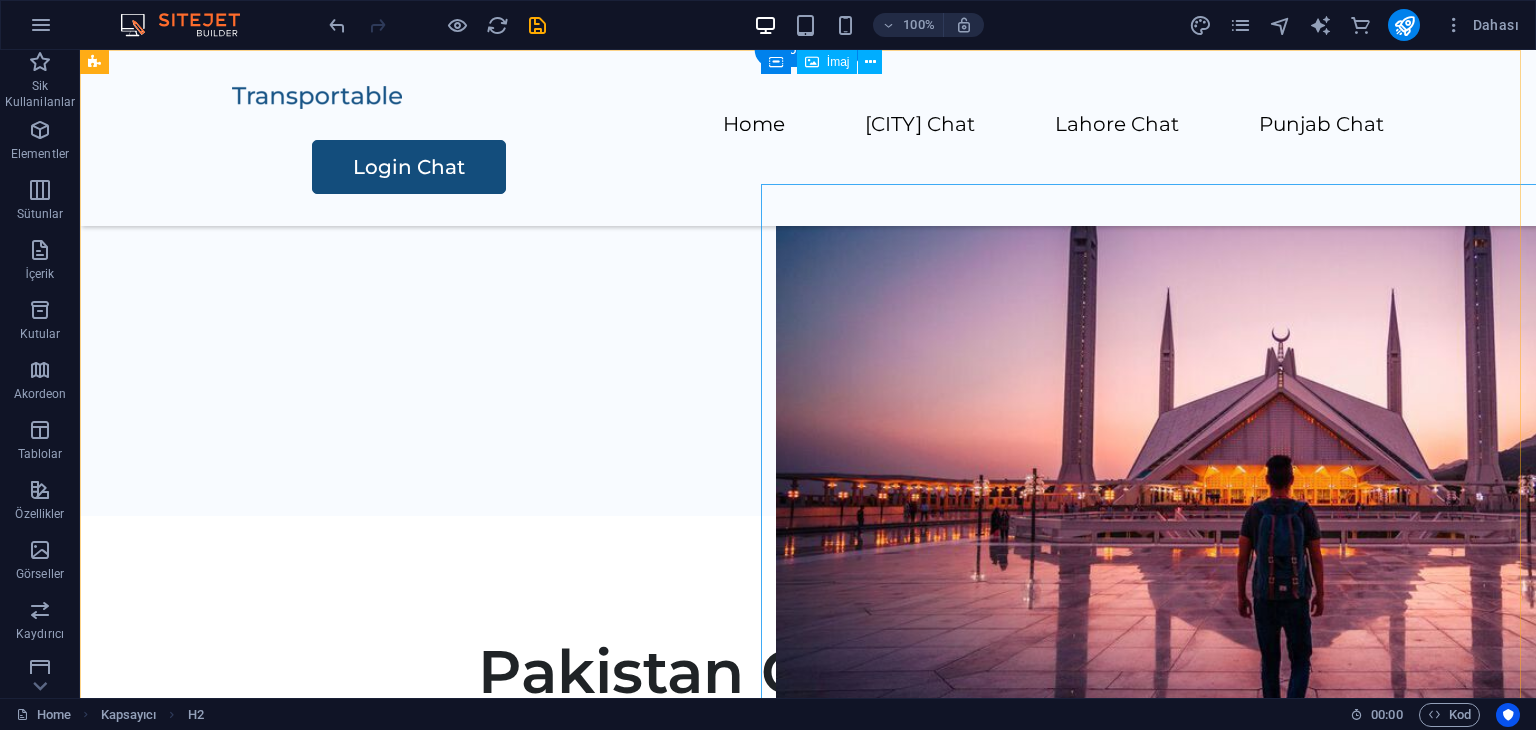 scroll, scrollTop: 0, scrollLeft: 0, axis: both 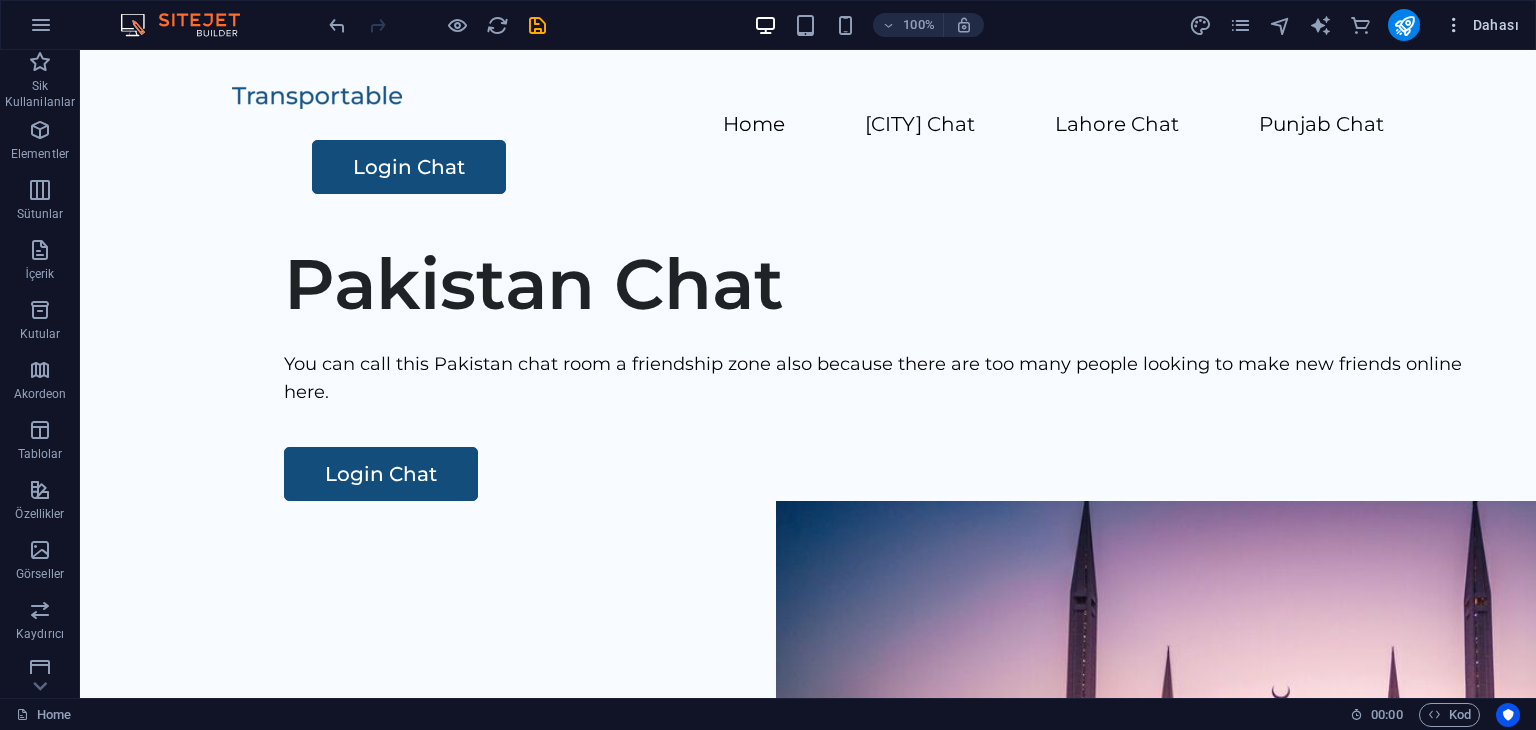 click at bounding box center [1454, 25] 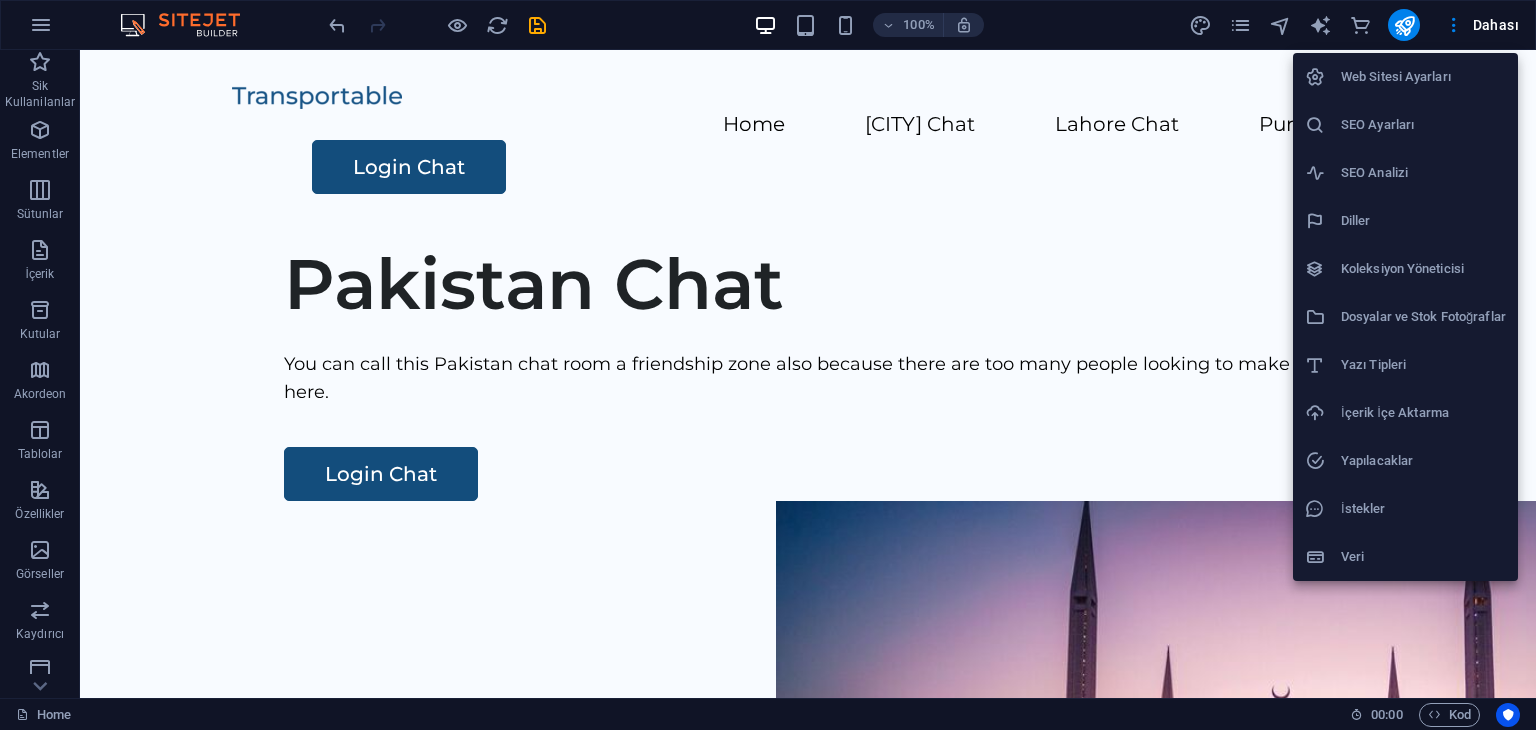 click on "Web Sitesi Ayarları" at bounding box center [1423, 77] 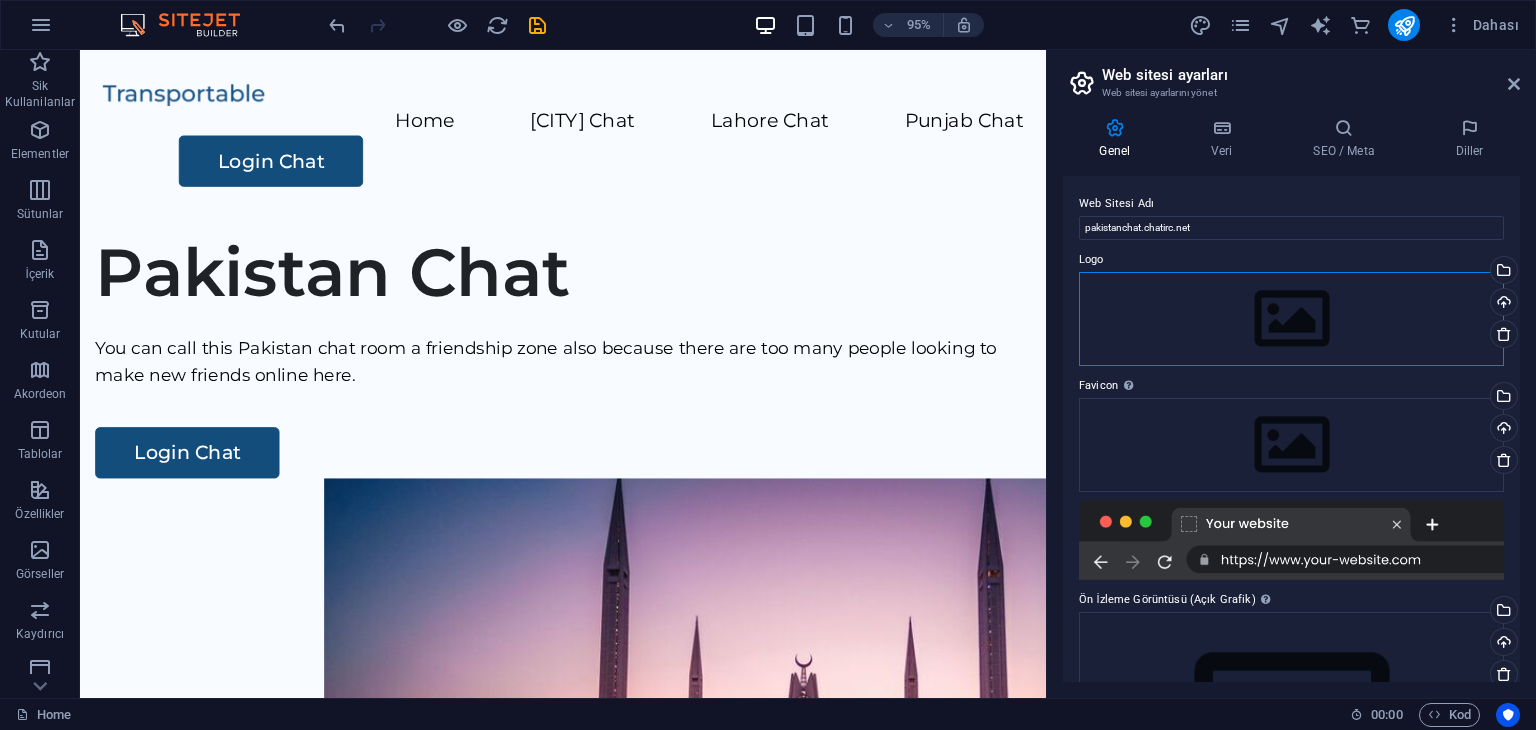 click on "Dosyaları buraya sürükleyin, dosyaları seçmek için tıklayın veya Dosyalardan ya da ücretsiz stok fotoğraf ve videolarımızdan dosyalar seçin" at bounding box center [1291, 319] 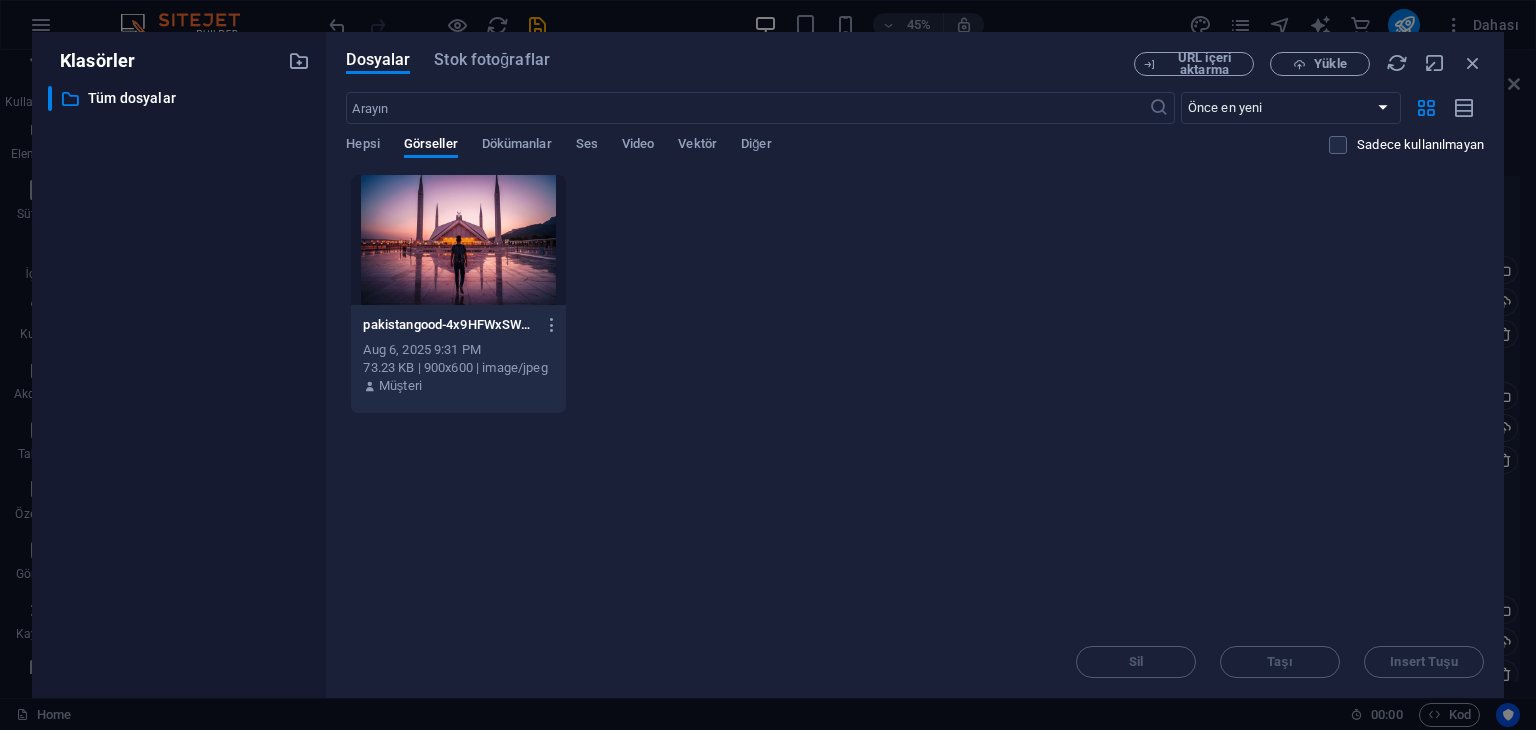 click on "pakistangood-4x9HFWxSWe1cl7prPwuVmg.jpg pakistangood-4x9HFWxSWe1cl7prPwuVmg.jpg Aug 6, 2025 9:31 PM 73.23 KB | 900x600 | image/jpeg Müşteri" at bounding box center [915, 294] 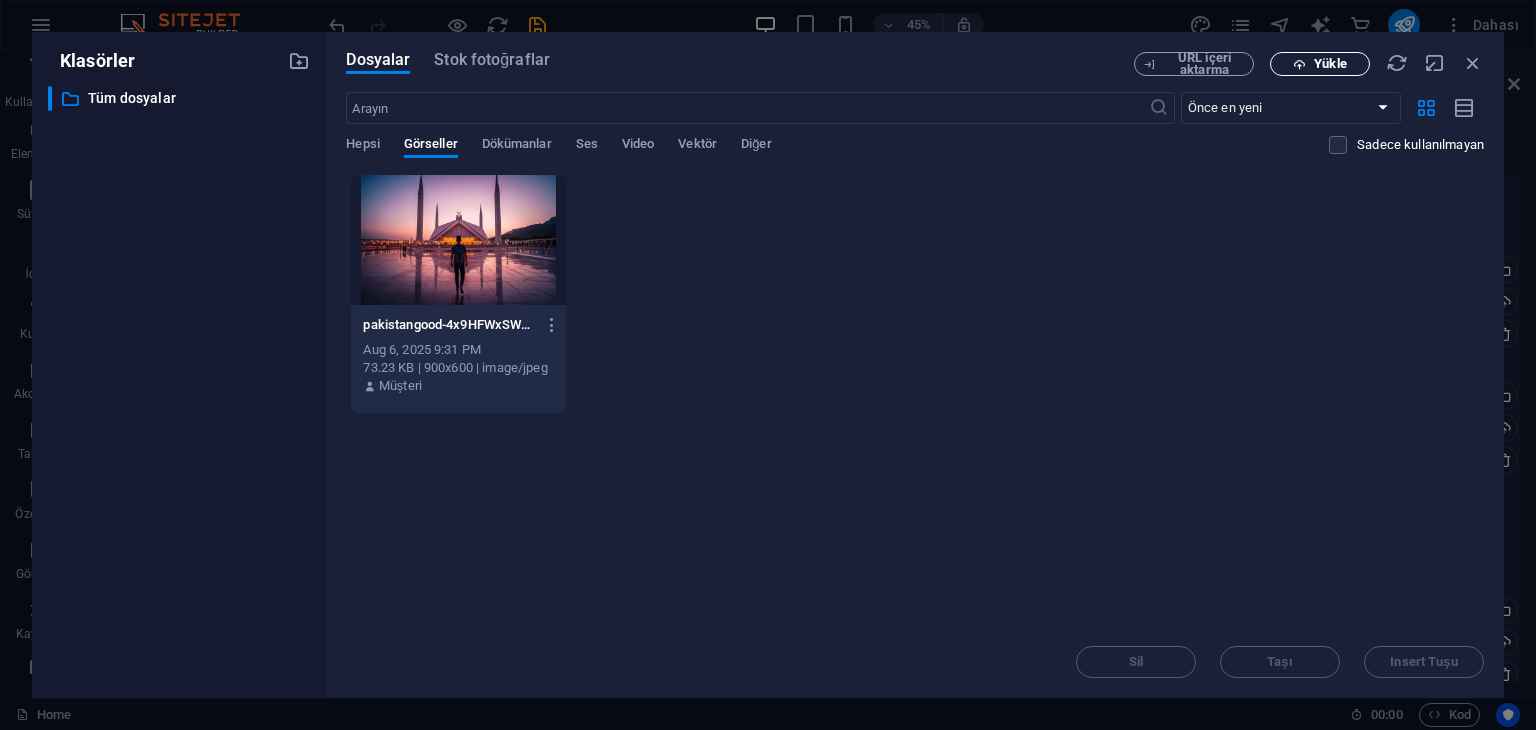 click at bounding box center [1299, 64] 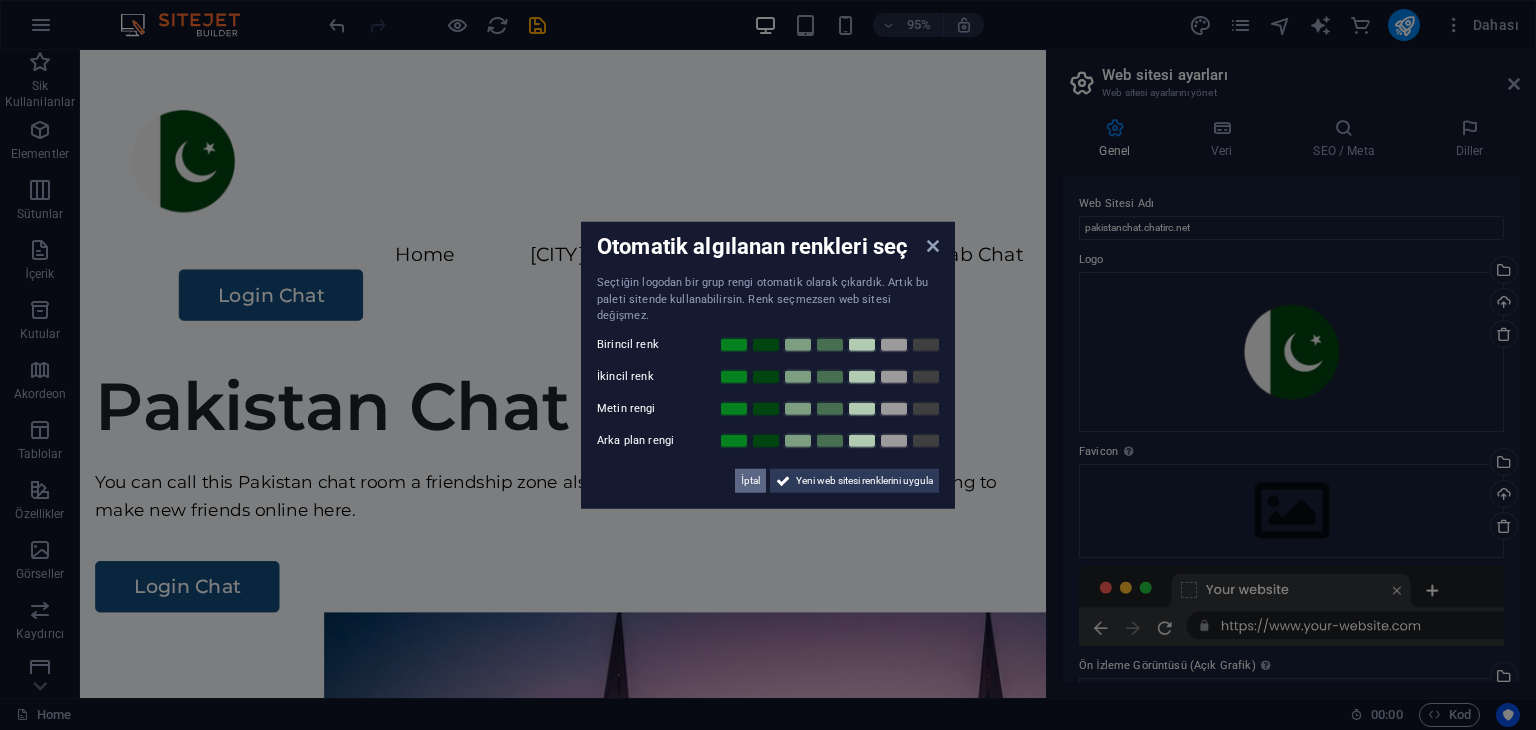 drag, startPoint x: 750, startPoint y: 471, endPoint x: 732, endPoint y: 394, distance: 79.07591 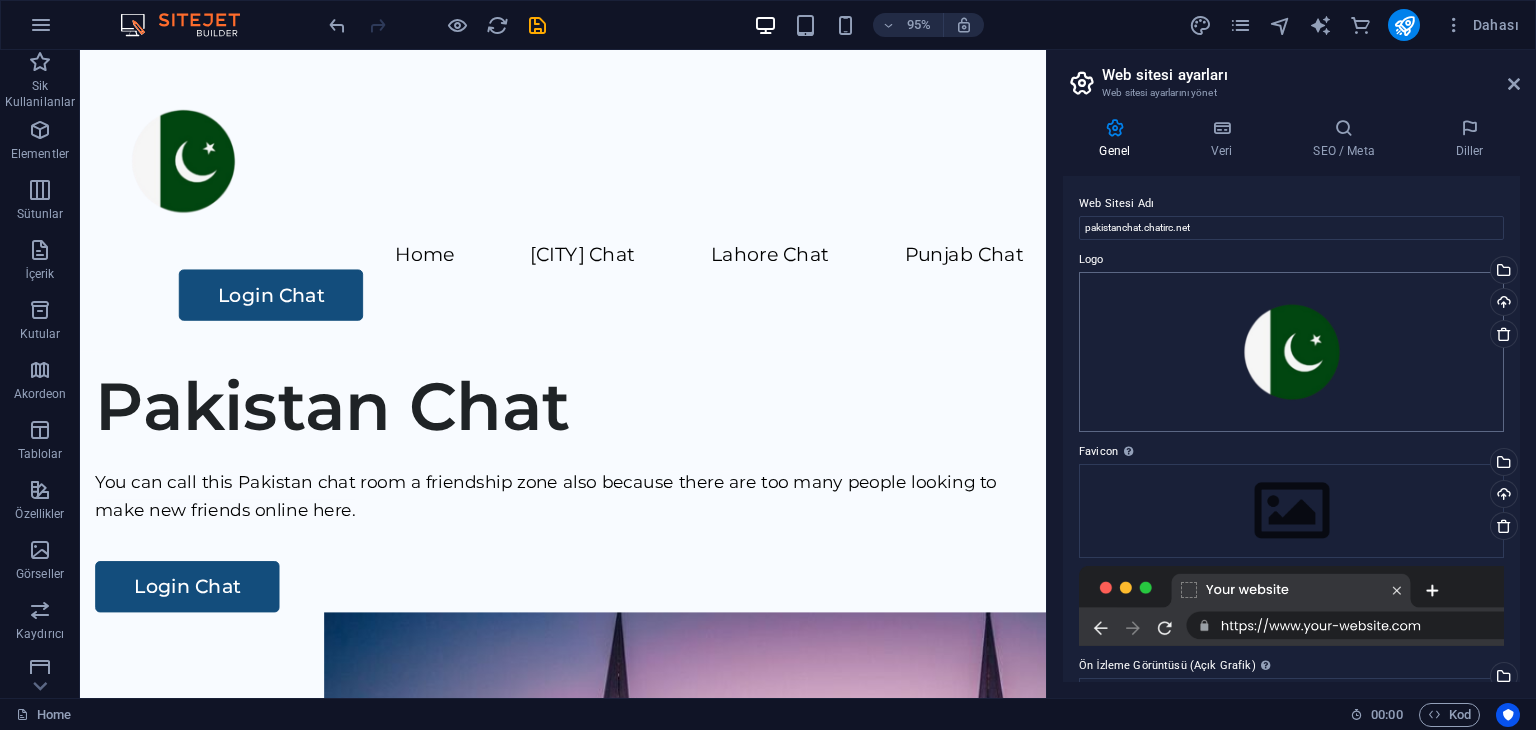 scroll, scrollTop: 77, scrollLeft: 0, axis: vertical 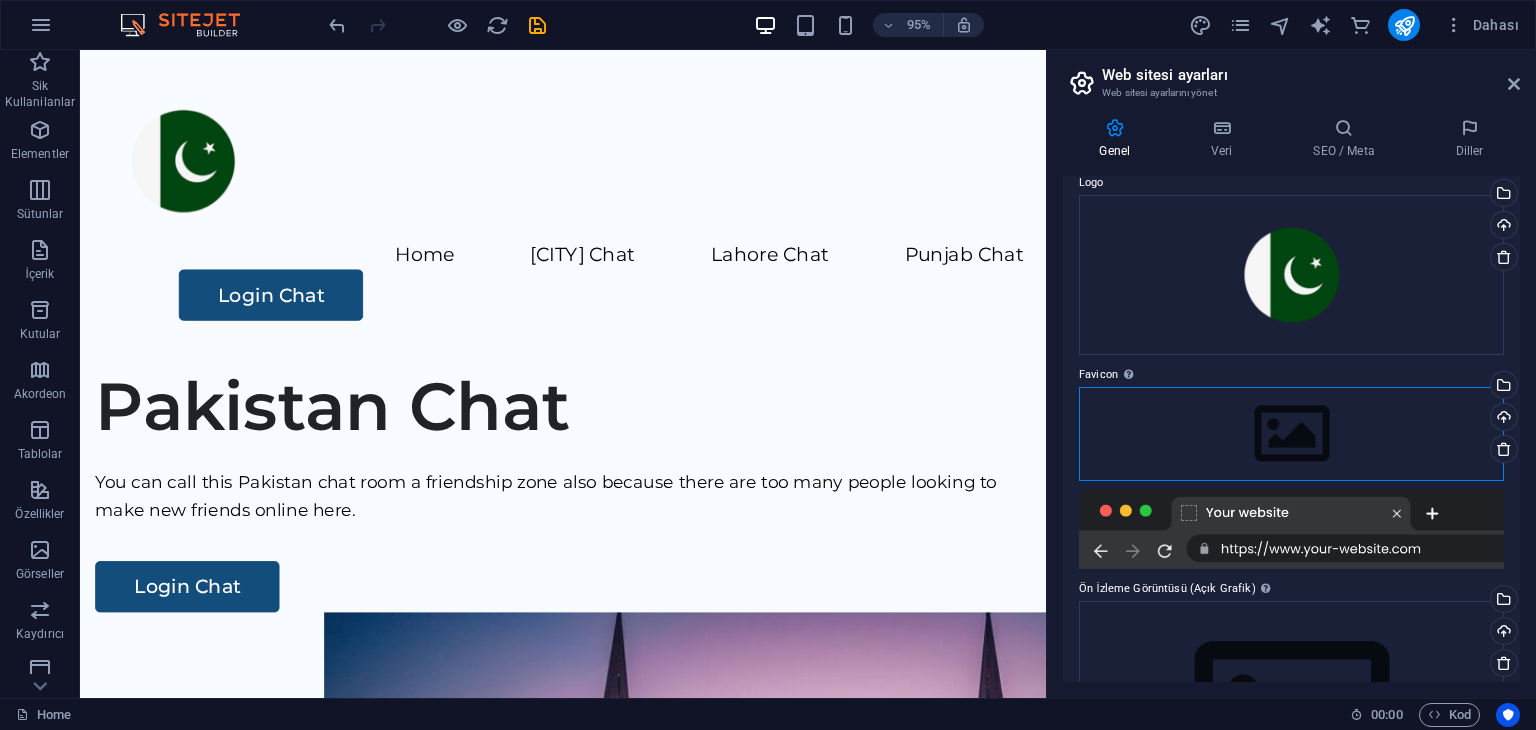 click on "Dosyaları buraya sürükleyin, dosyaları seçmek için tıklayın veya Dosyalardan ya da ücretsiz stok fotoğraf ve videolarımızdan dosyalar seçin" at bounding box center [1291, 434] 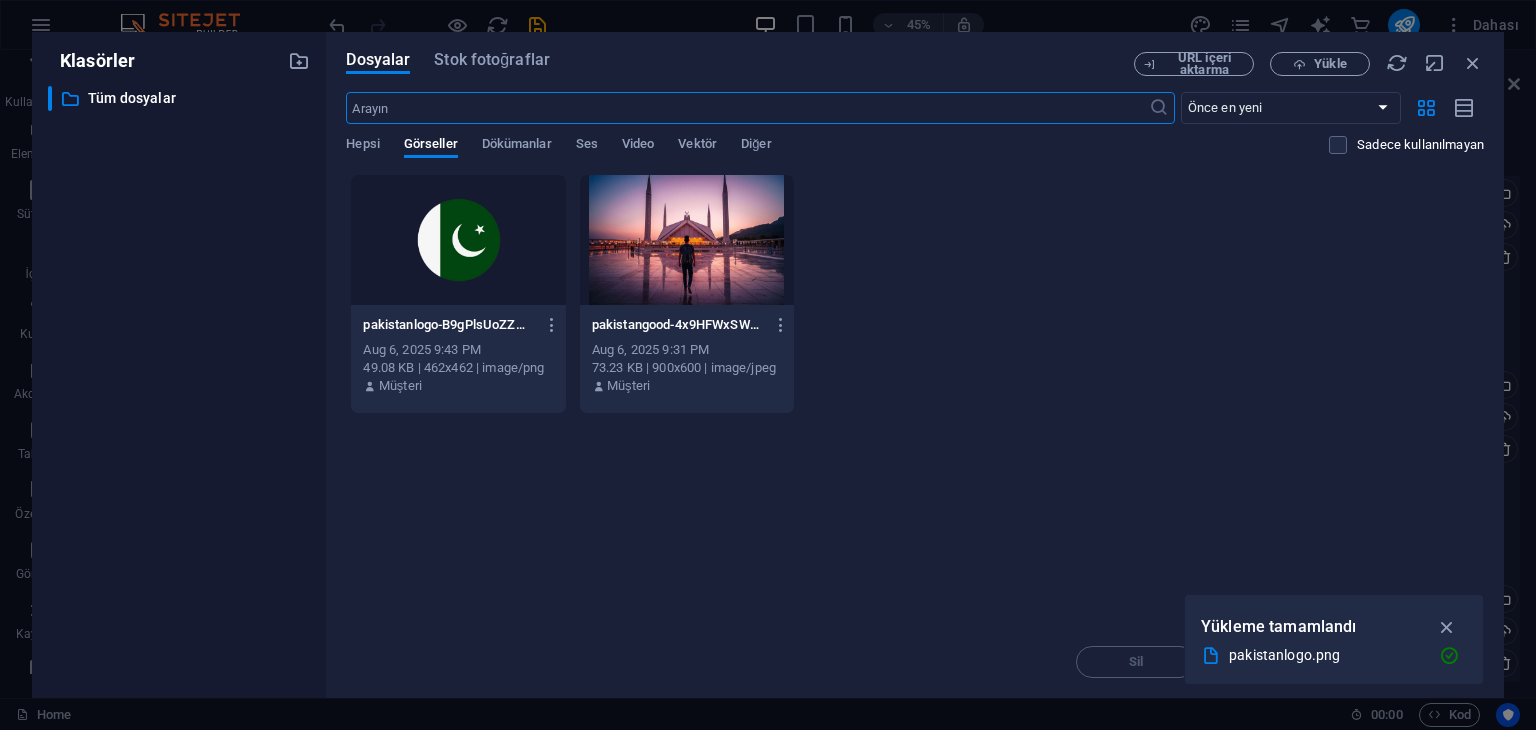 click at bounding box center [458, 240] 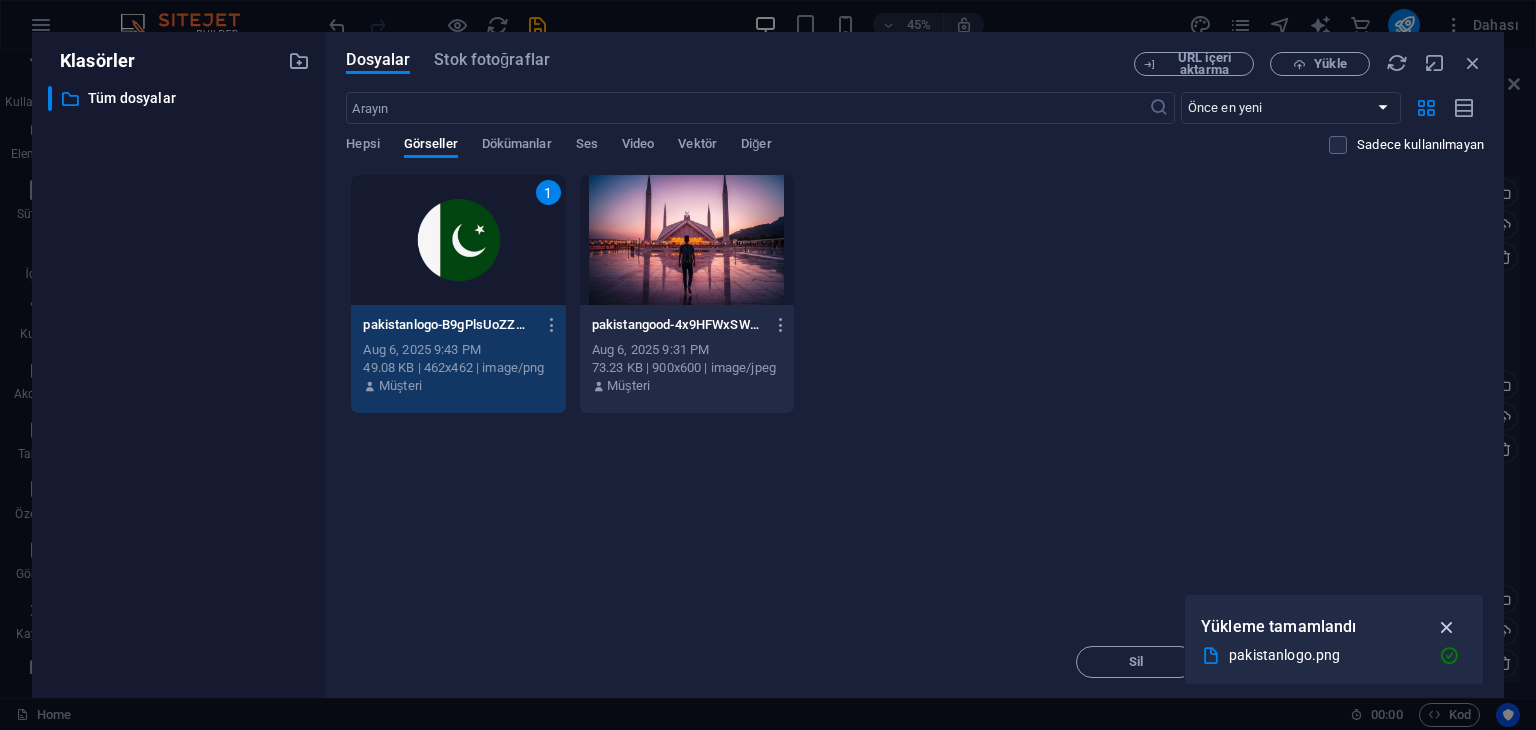 click at bounding box center (1447, 627) 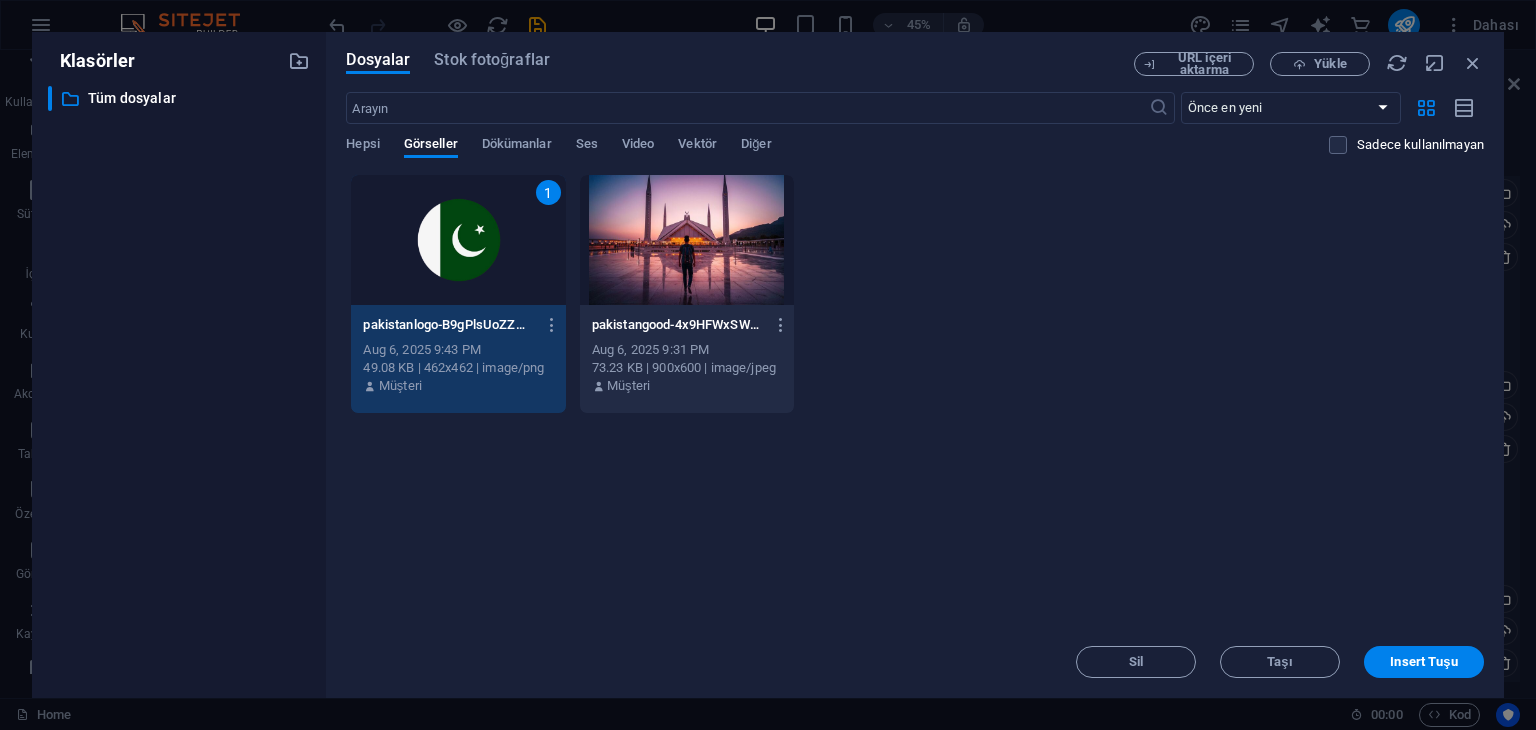 drag, startPoint x: 1400, startPoint y: 661, endPoint x: 1407, endPoint y: 652, distance: 11.401754 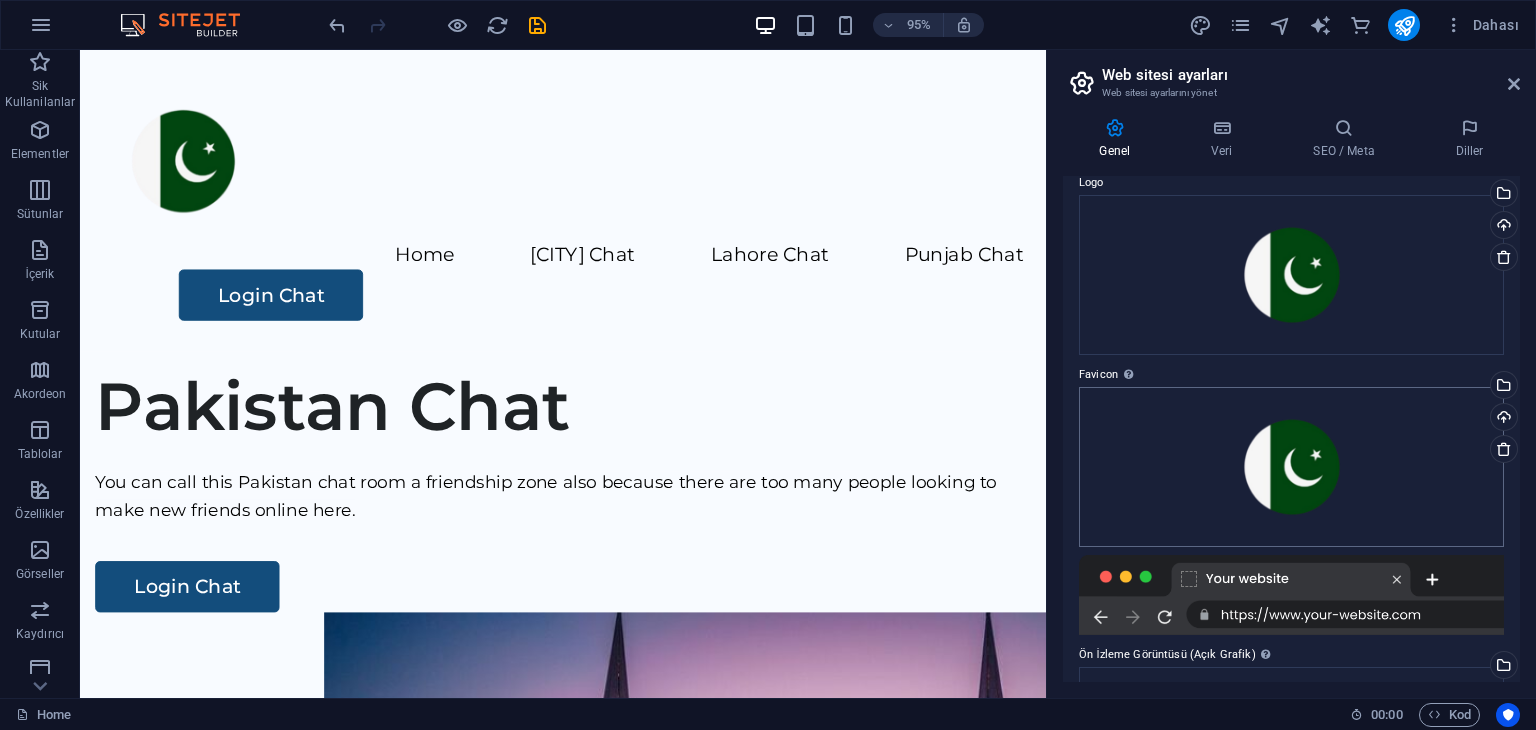 scroll, scrollTop: 157, scrollLeft: 0, axis: vertical 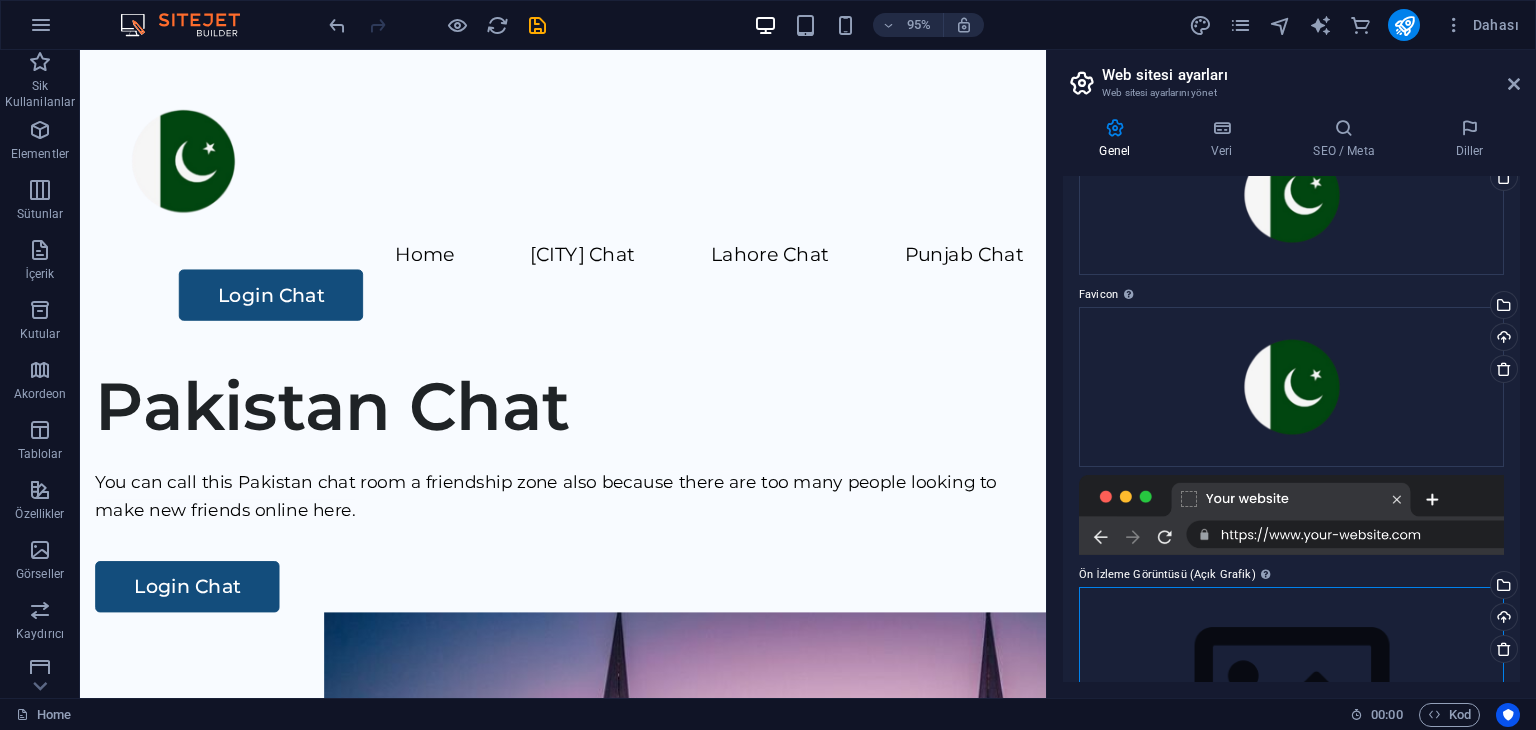 click on "Dosyaları buraya sürükleyin, dosyaları seçmek için tıklayın veya Dosyalardan ya da ücretsiz stok fotoğraf ve videolarımızdan dosyalar seçin" at bounding box center [1291, 701] 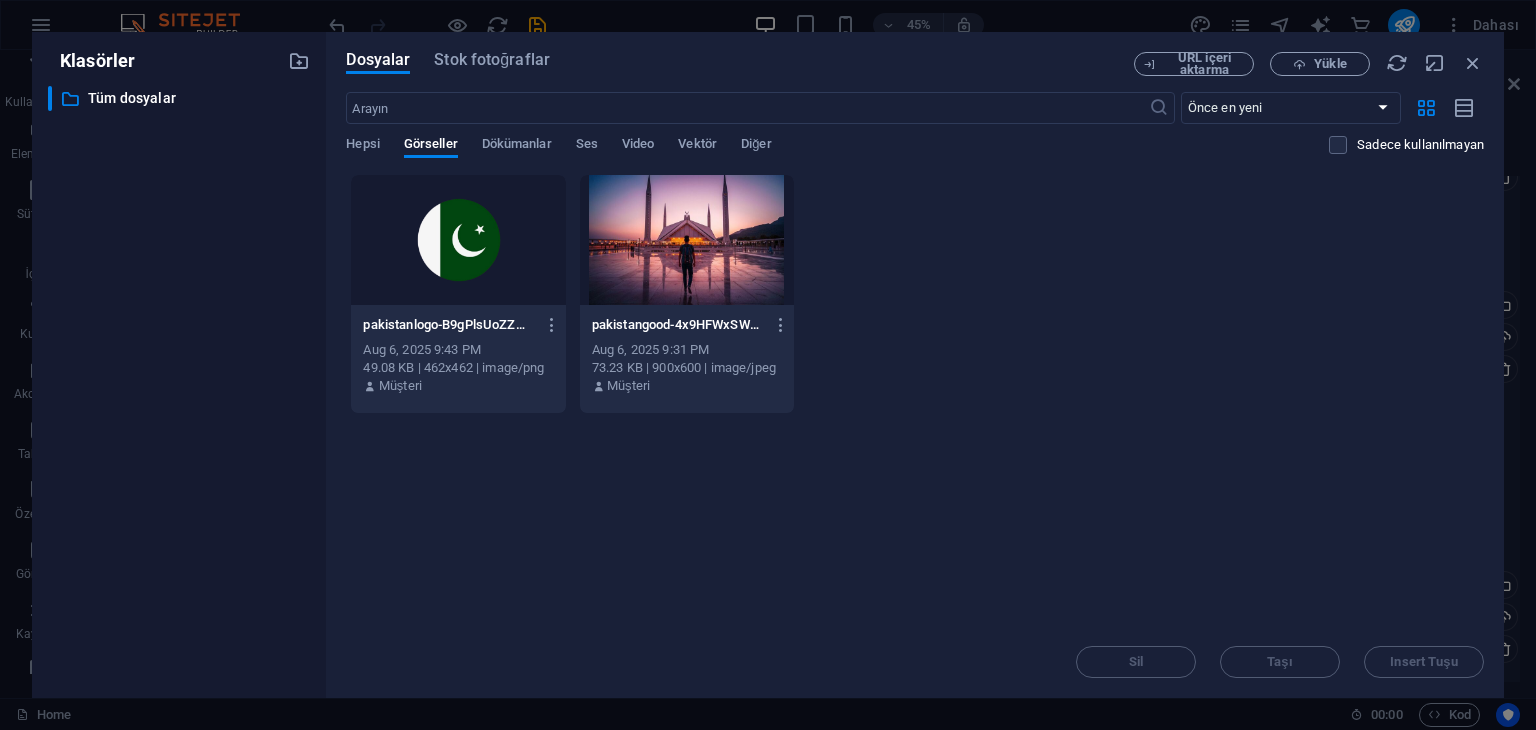 click at bounding box center [458, 240] 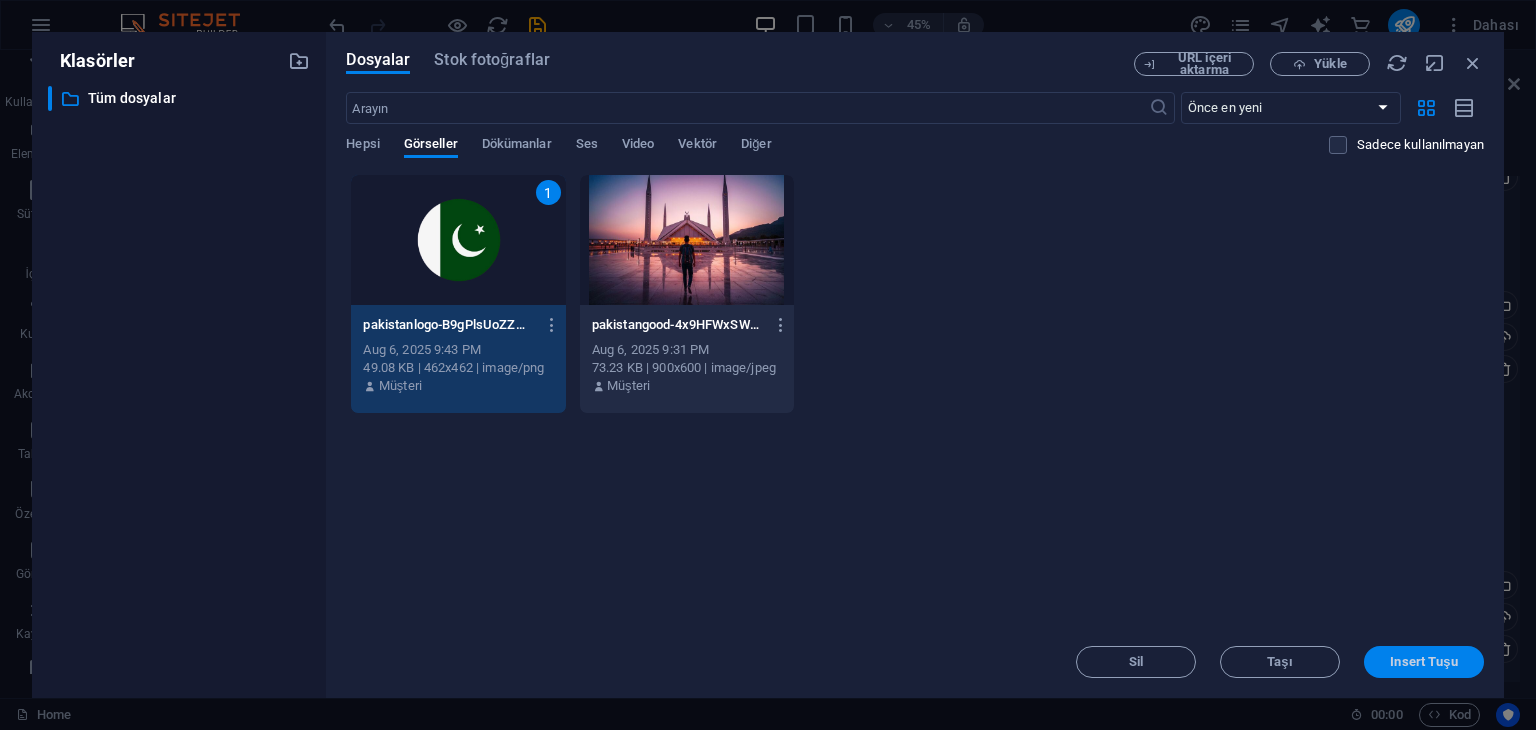 click on "Insert Tuşu" at bounding box center [1423, 662] 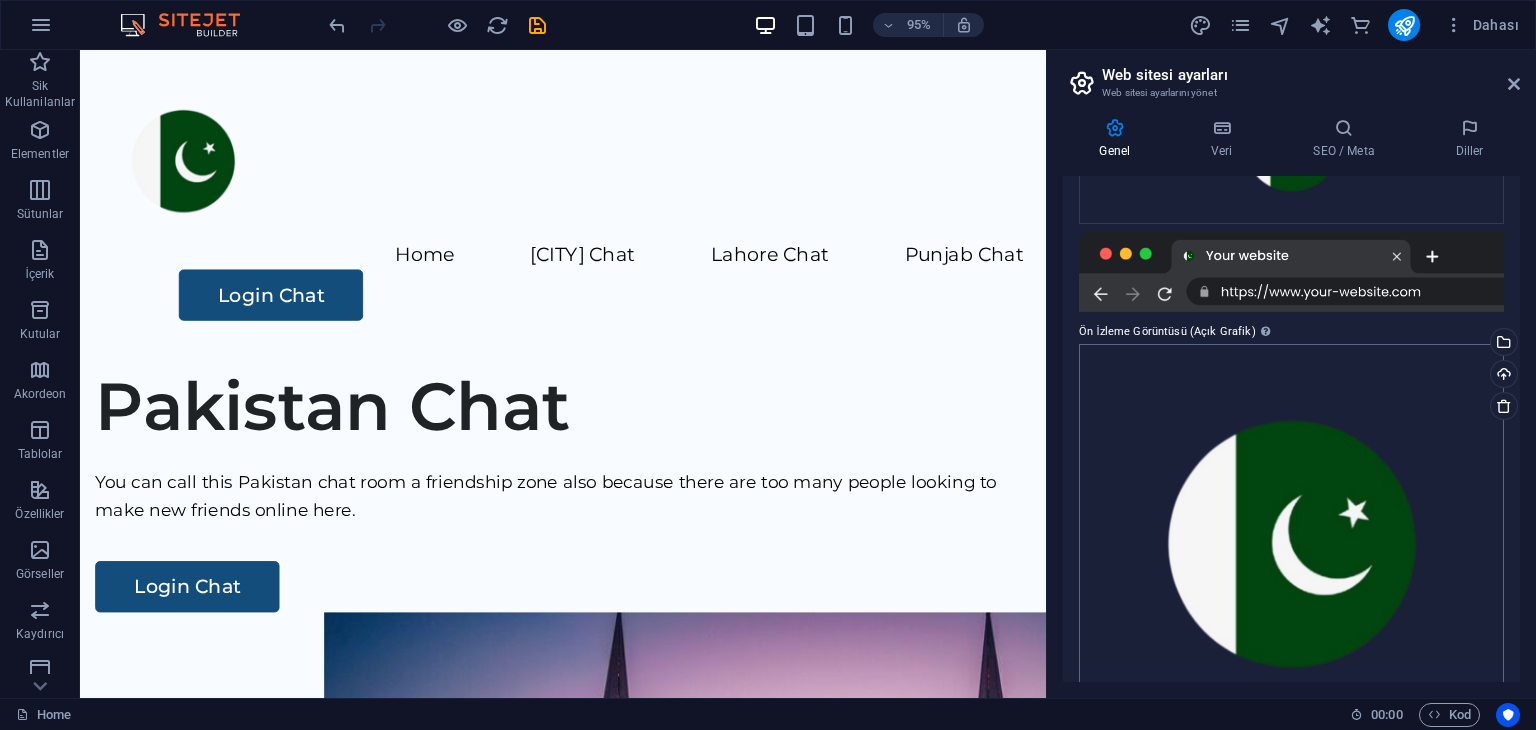 scroll, scrollTop: 477, scrollLeft: 0, axis: vertical 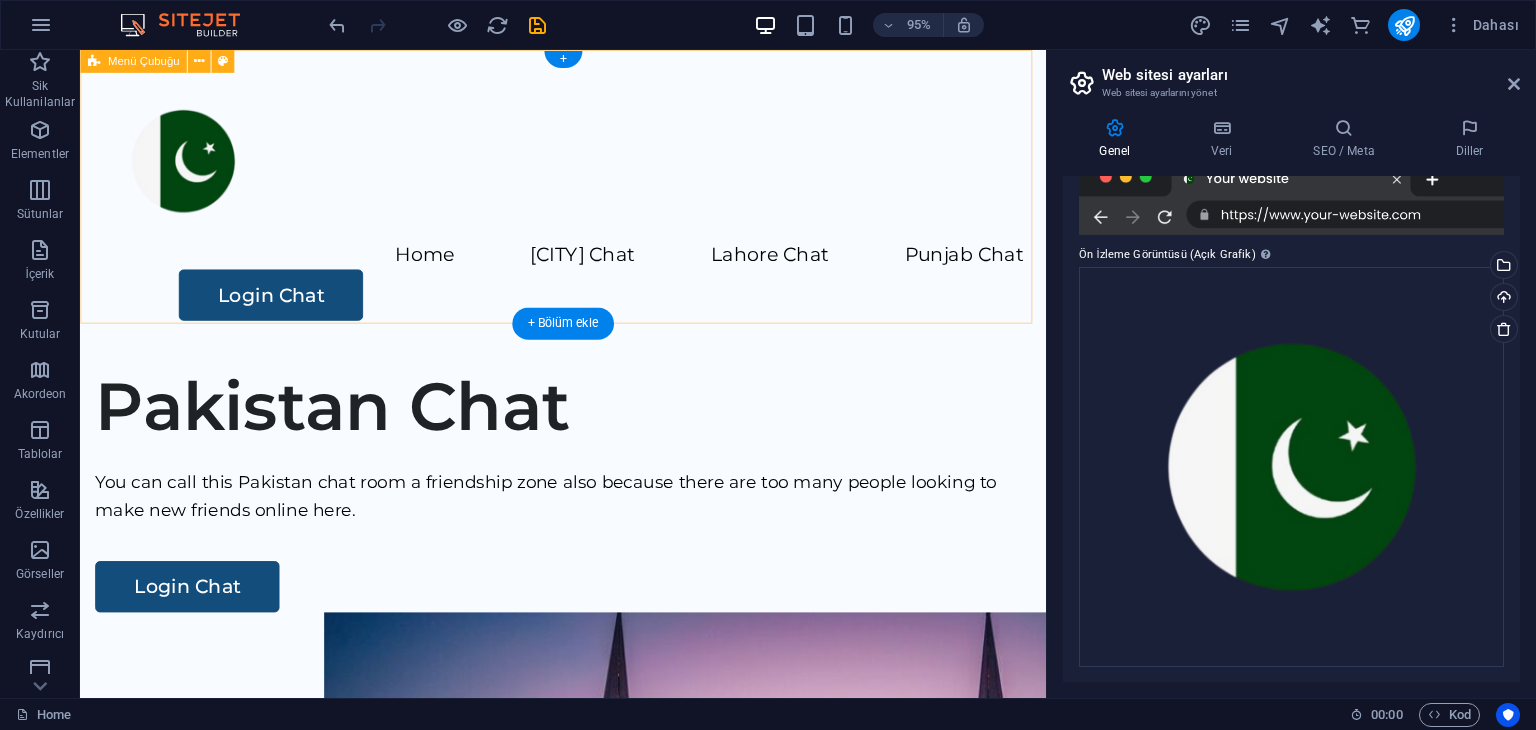 click on "Home [CITY] Chat Lahore Chat Punjab Chat Login Chat" at bounding box center (588, 208) 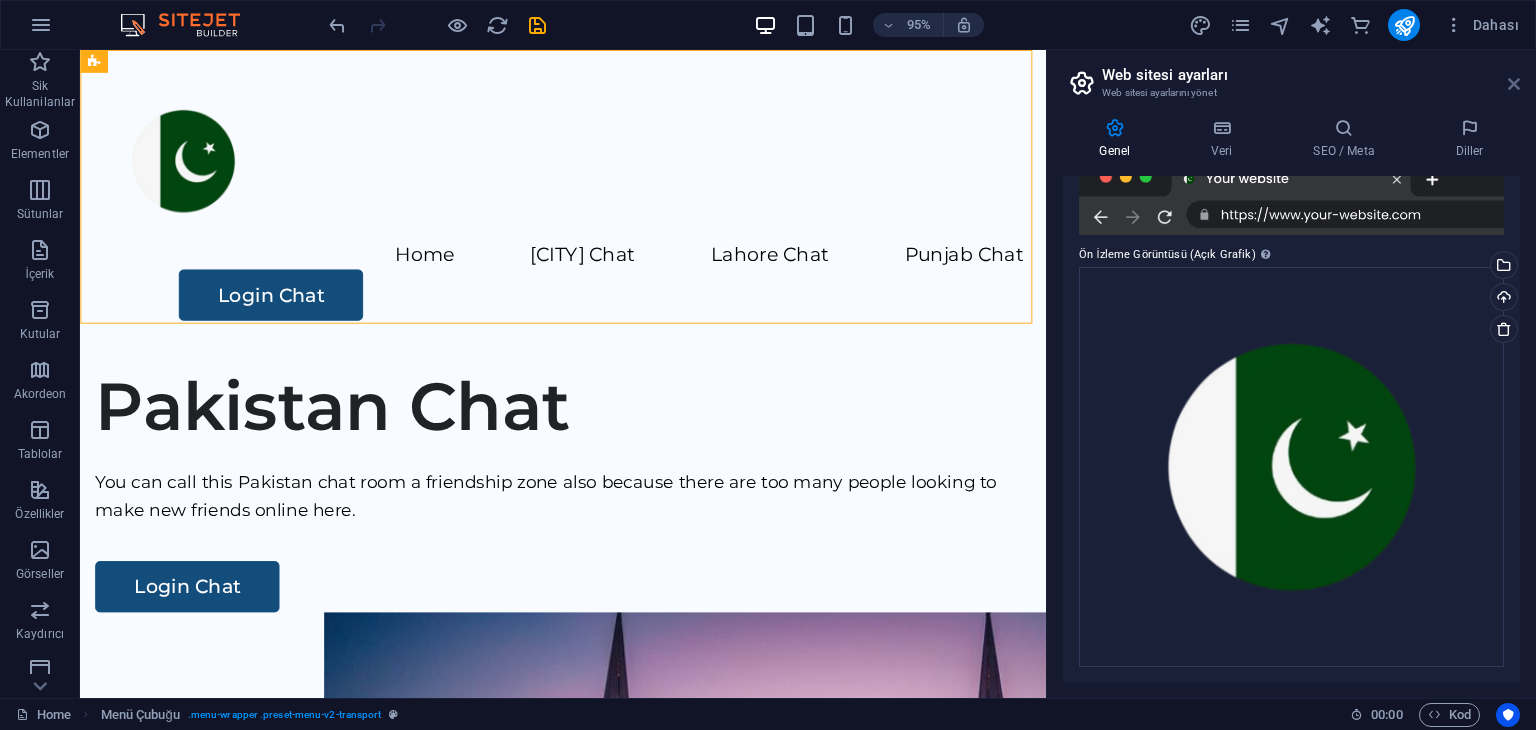 click at bounding box center (1514, 84) 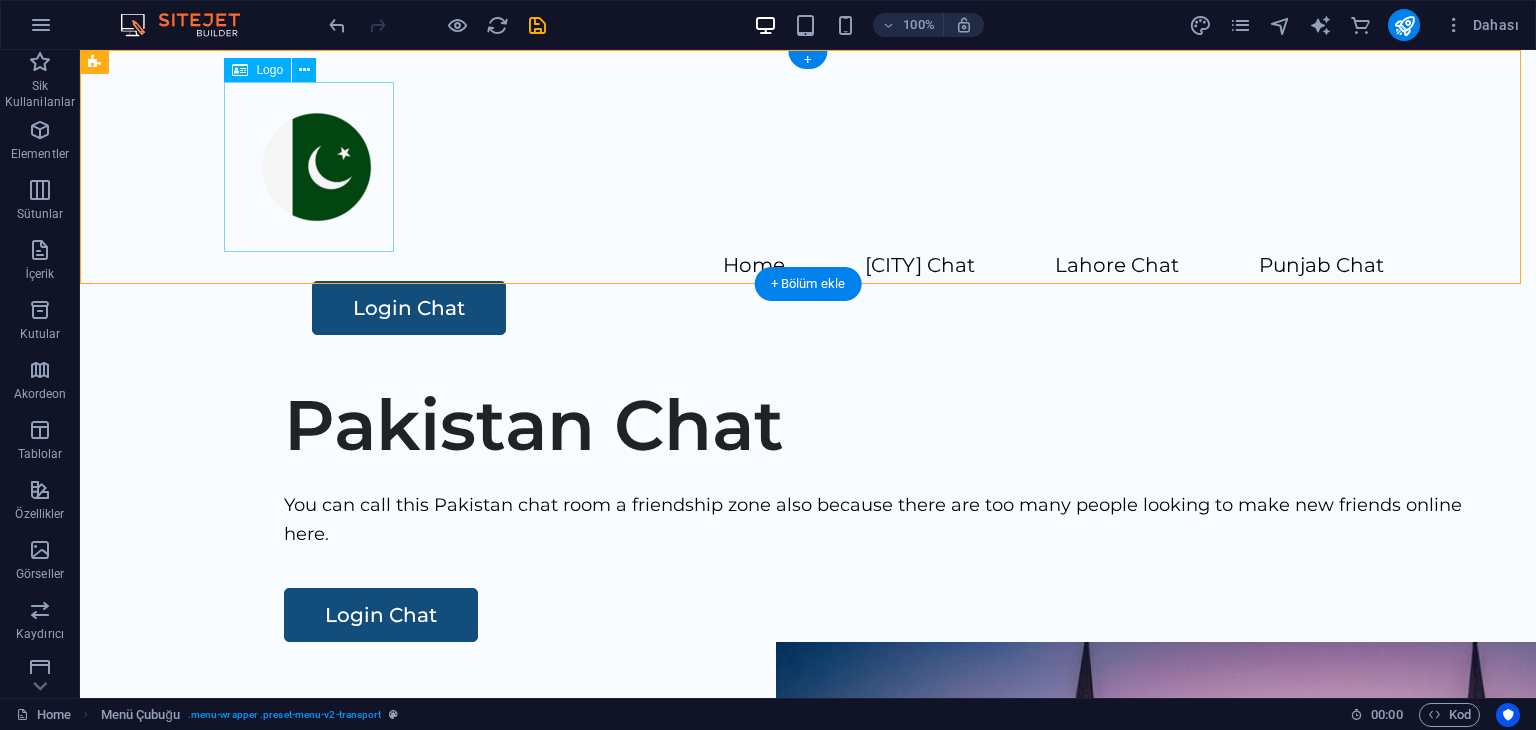 click at bounding box center (808, 167) 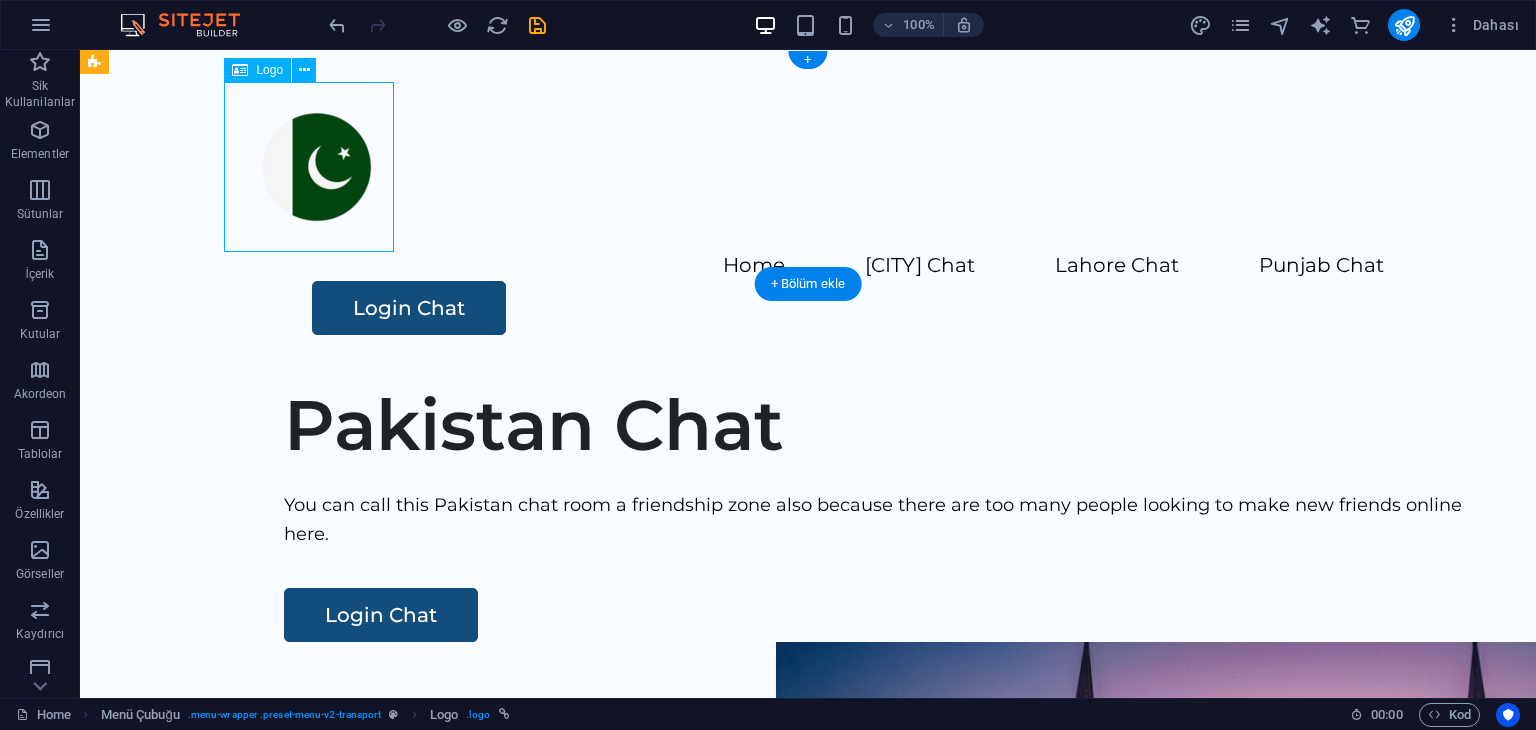click at bounding box center (808, 167) 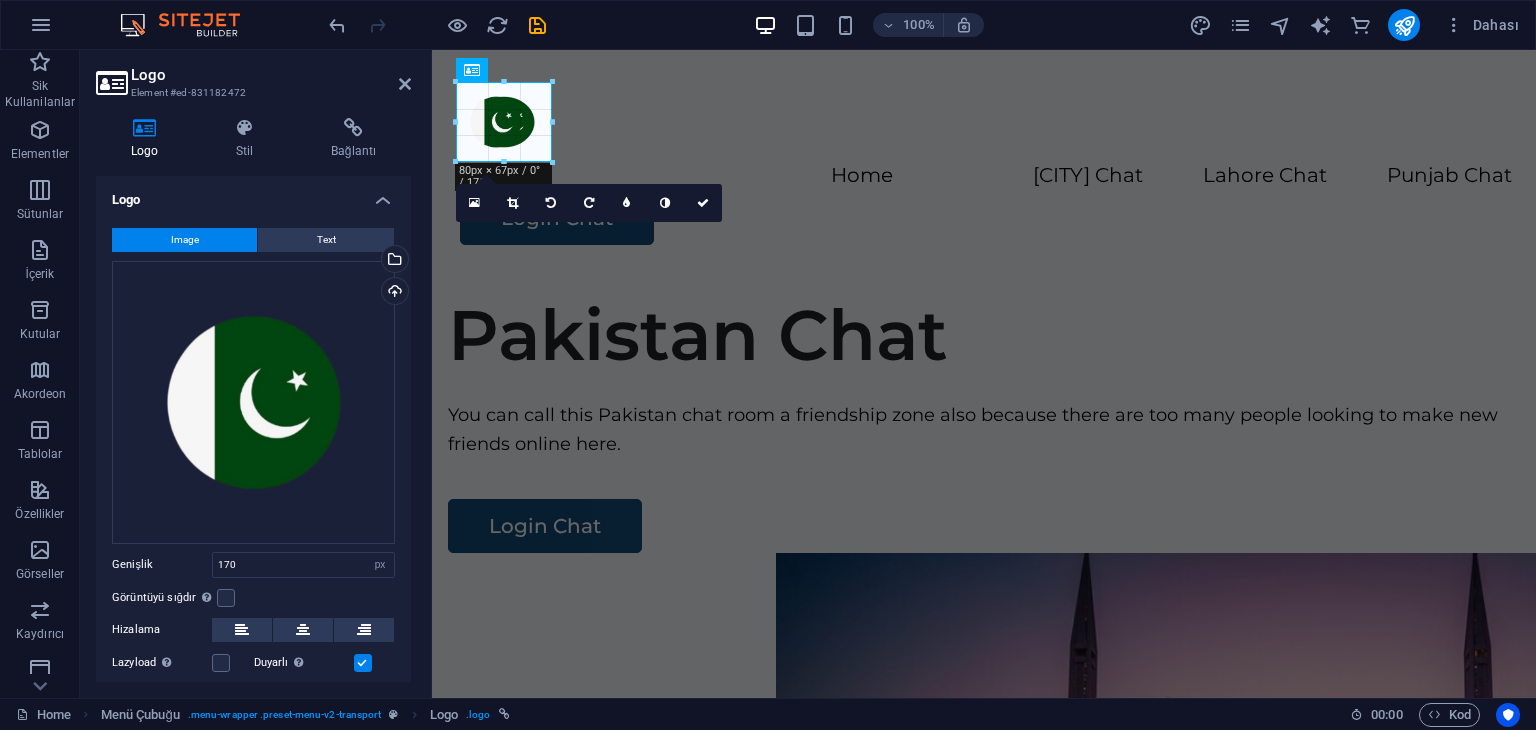 drag, startPoint x: 626, startPoint y: 253, endPoint x: 507, endPoint y: 160, distance: 151.0298 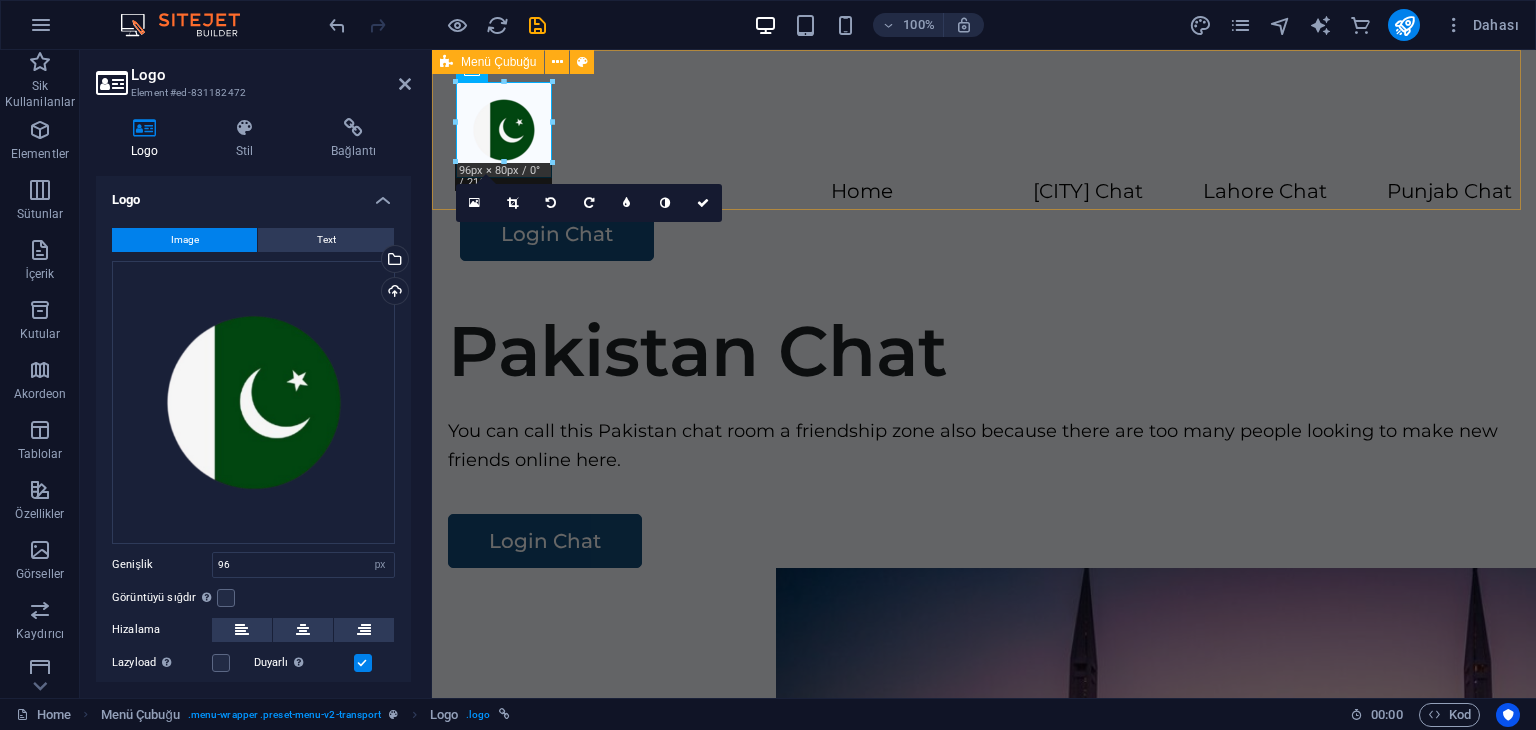 click on "Home [CITY] Chat Lahore Chat Punjab Chat Login Chat" at bounding box center (984, 171) 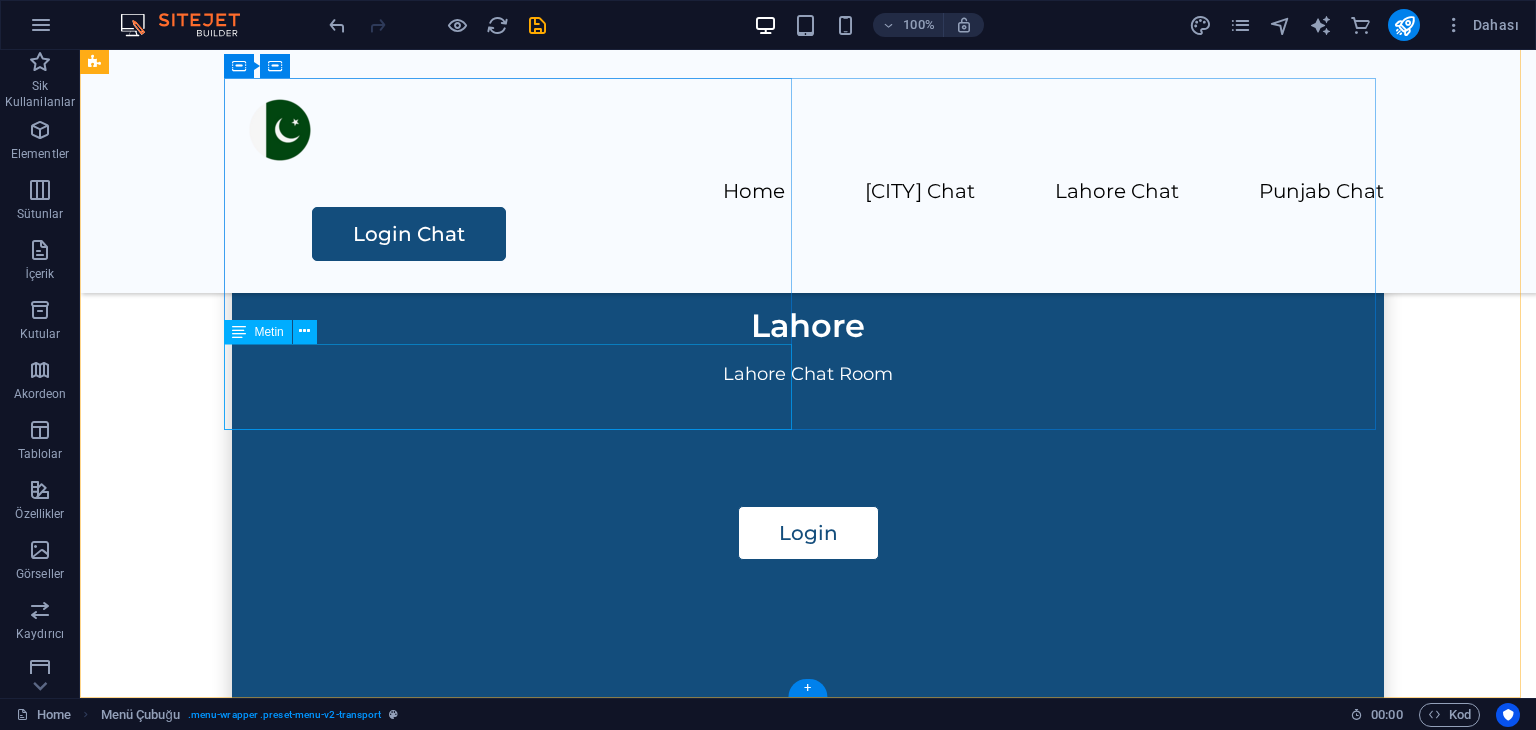 scroll, scrollTop: 1814, scrollLeft: 0, axis: vertical 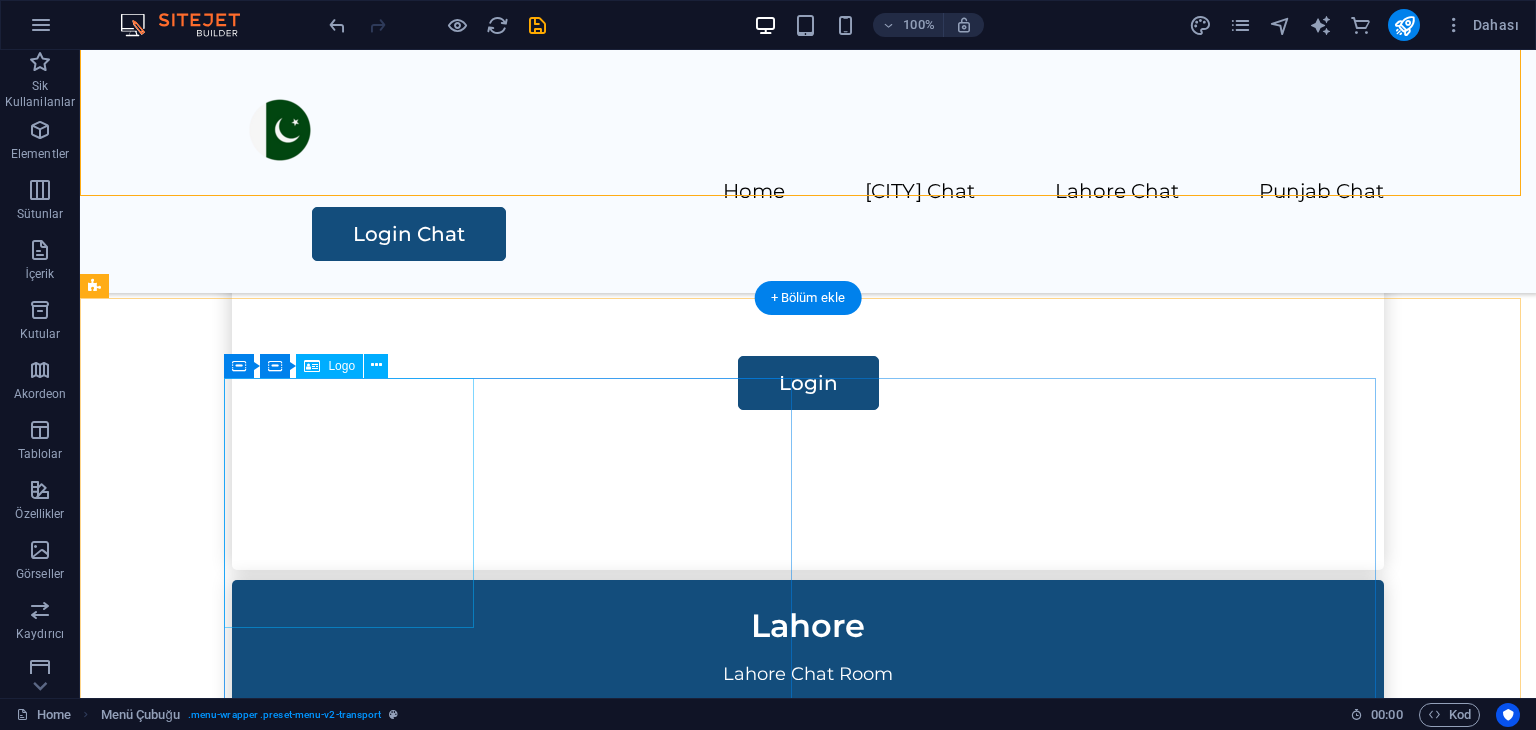 click at bounding box center (516, 1795) 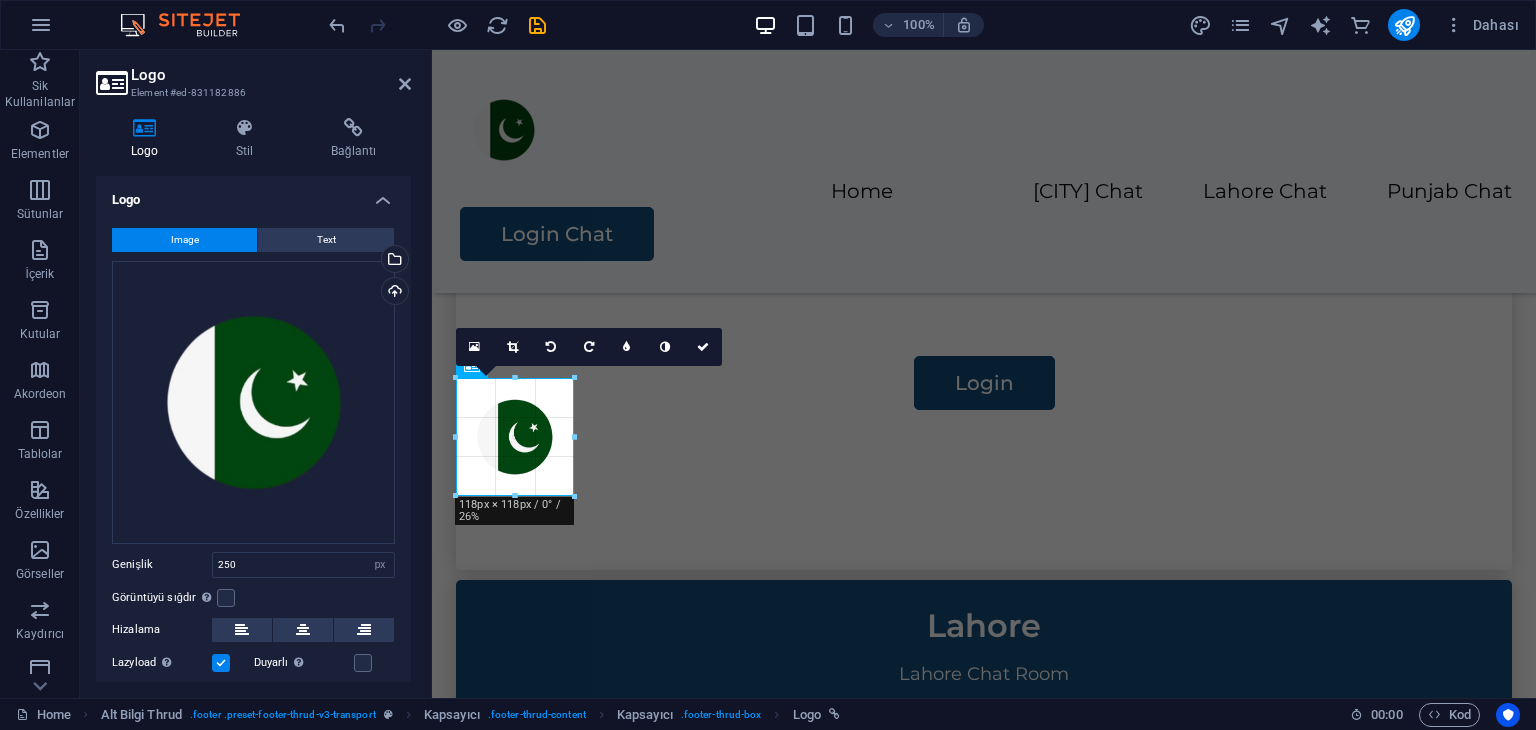 drag, startPoint x: 707, startPoint y: 628, endPoint x: 565, endPoint y: 493, distance: 195.9311 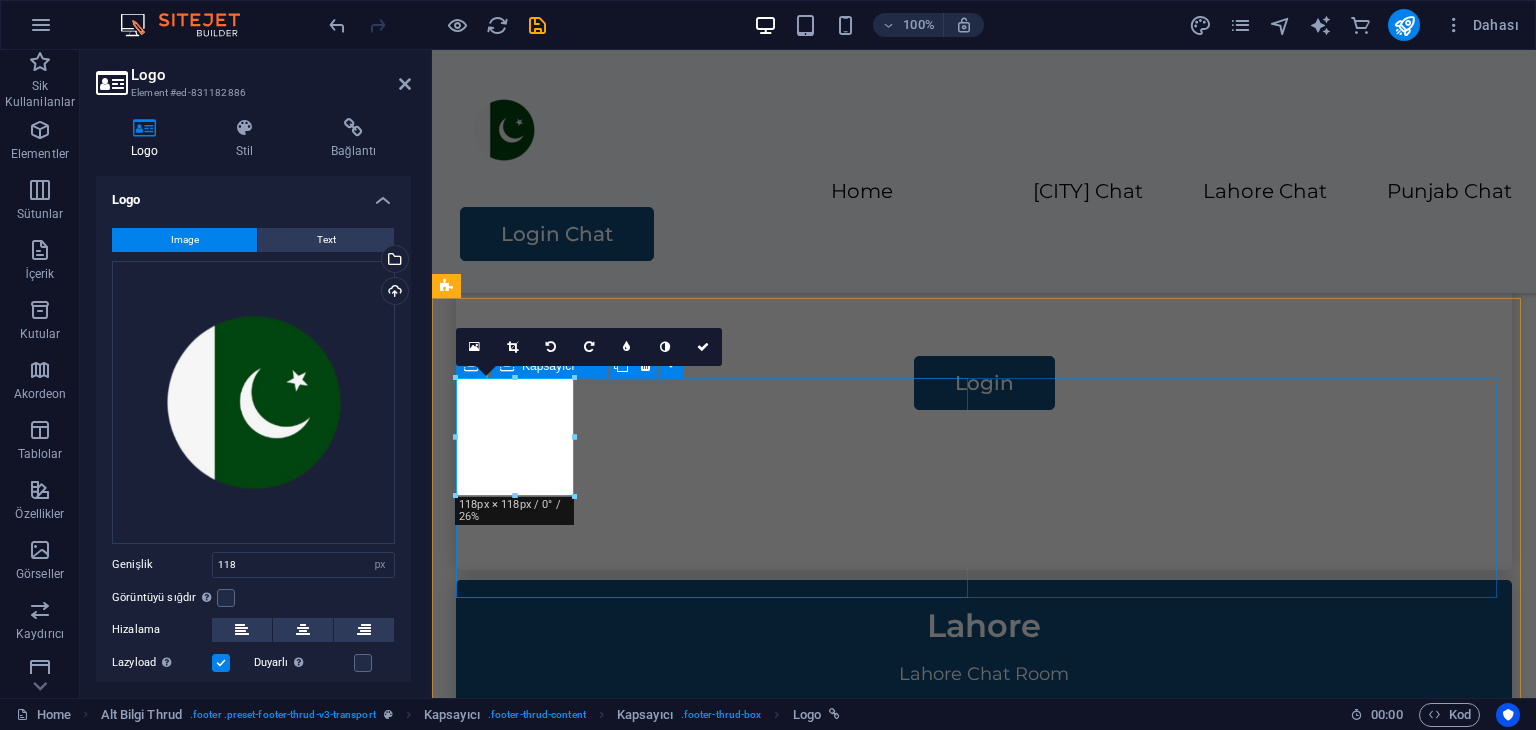 click on "[CITY] ,  Pakistan ,  775770
+905428606000
support@[DOMAIN].net" at bounding box center [716, 1780] 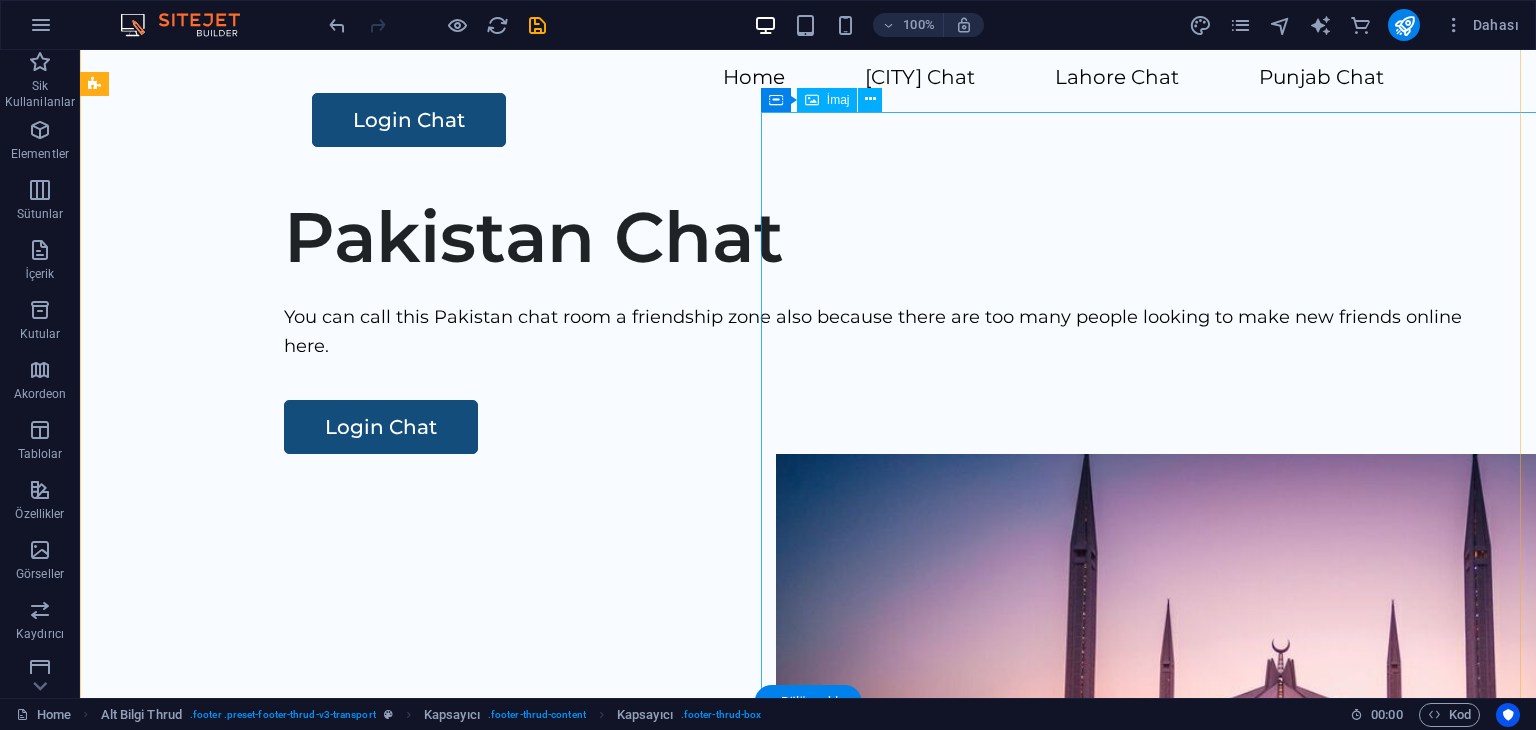 scroll, scrollTop: 0, scrollLeft: 0, axis: both 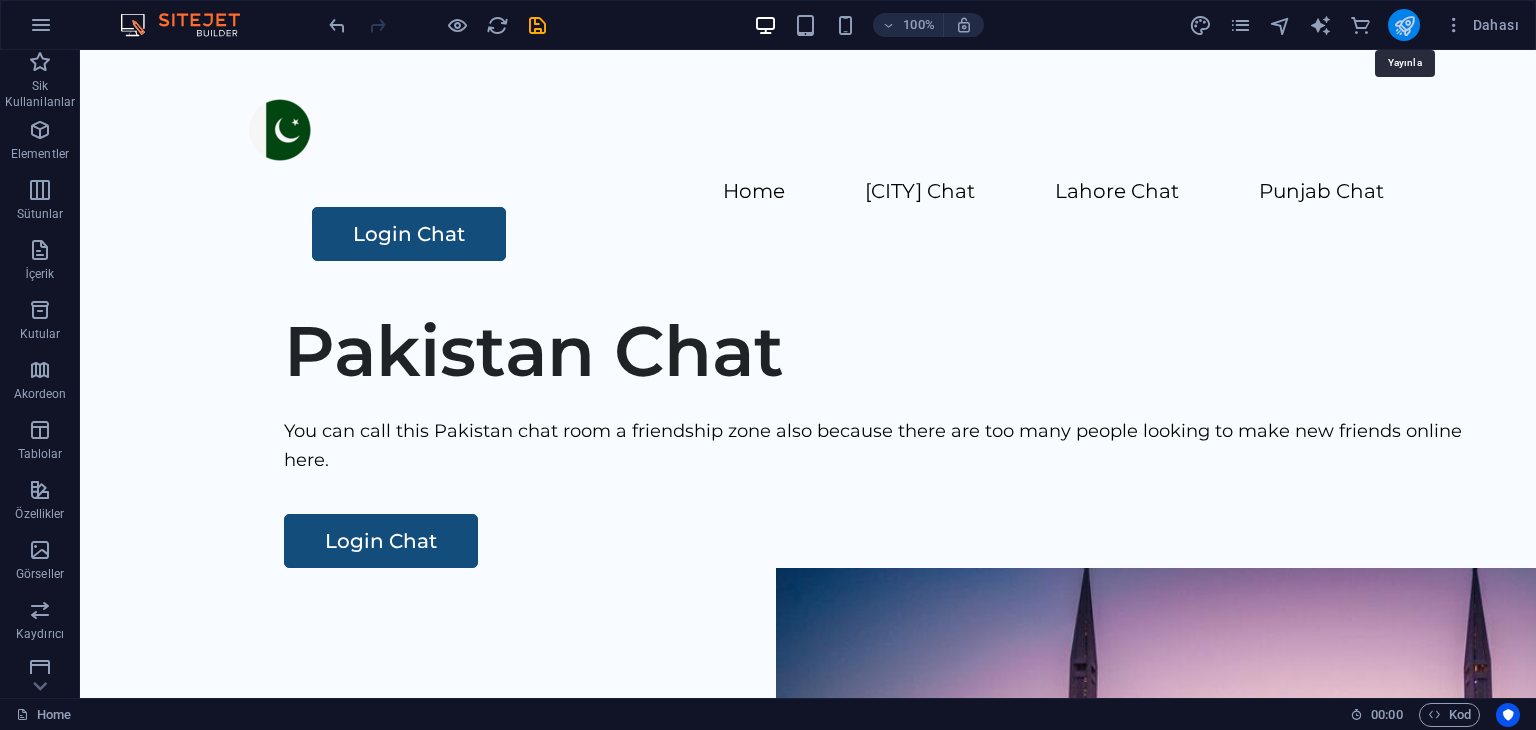 click at bounding box center [1404, 25] 